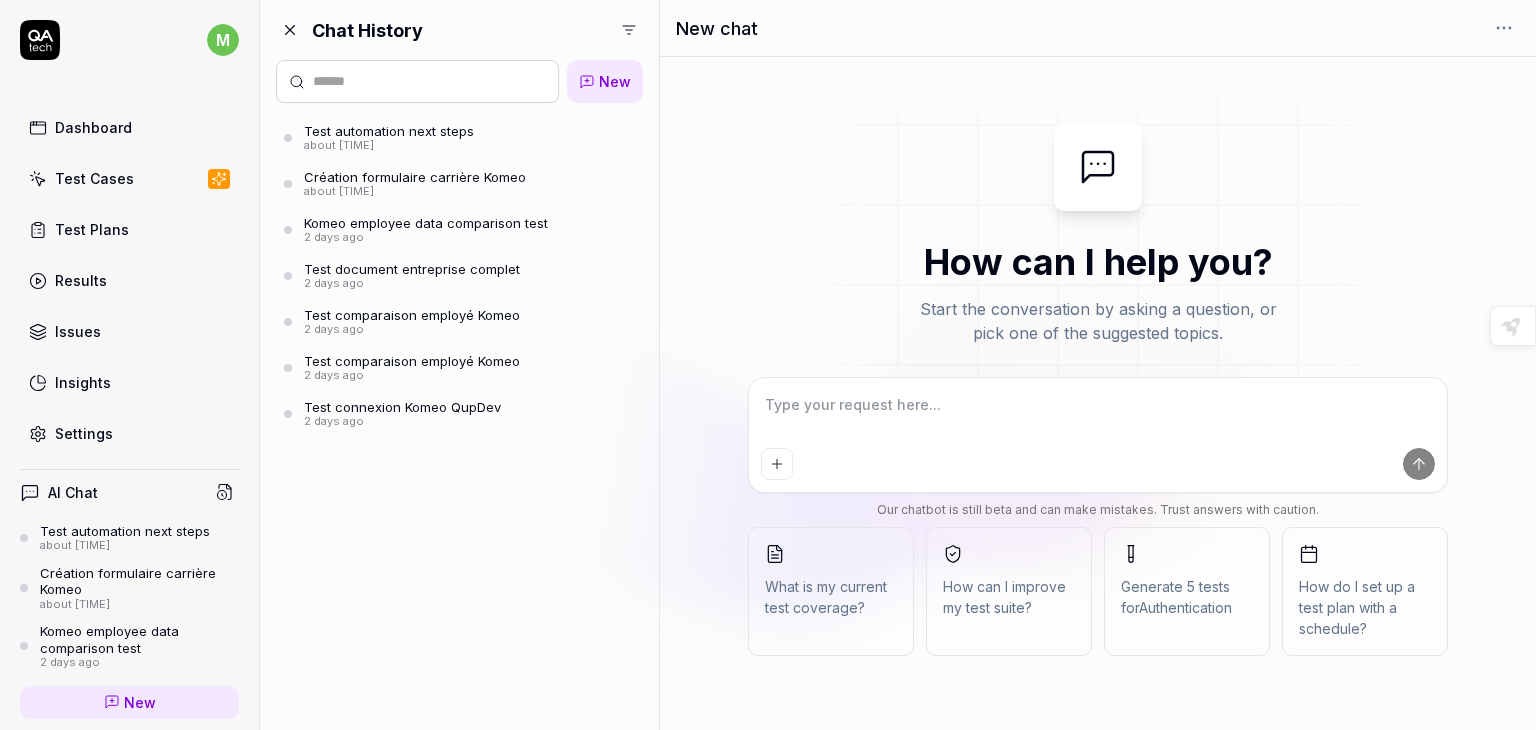 scroll, scrollTop: 0, scrollLeft: 0, axis: both 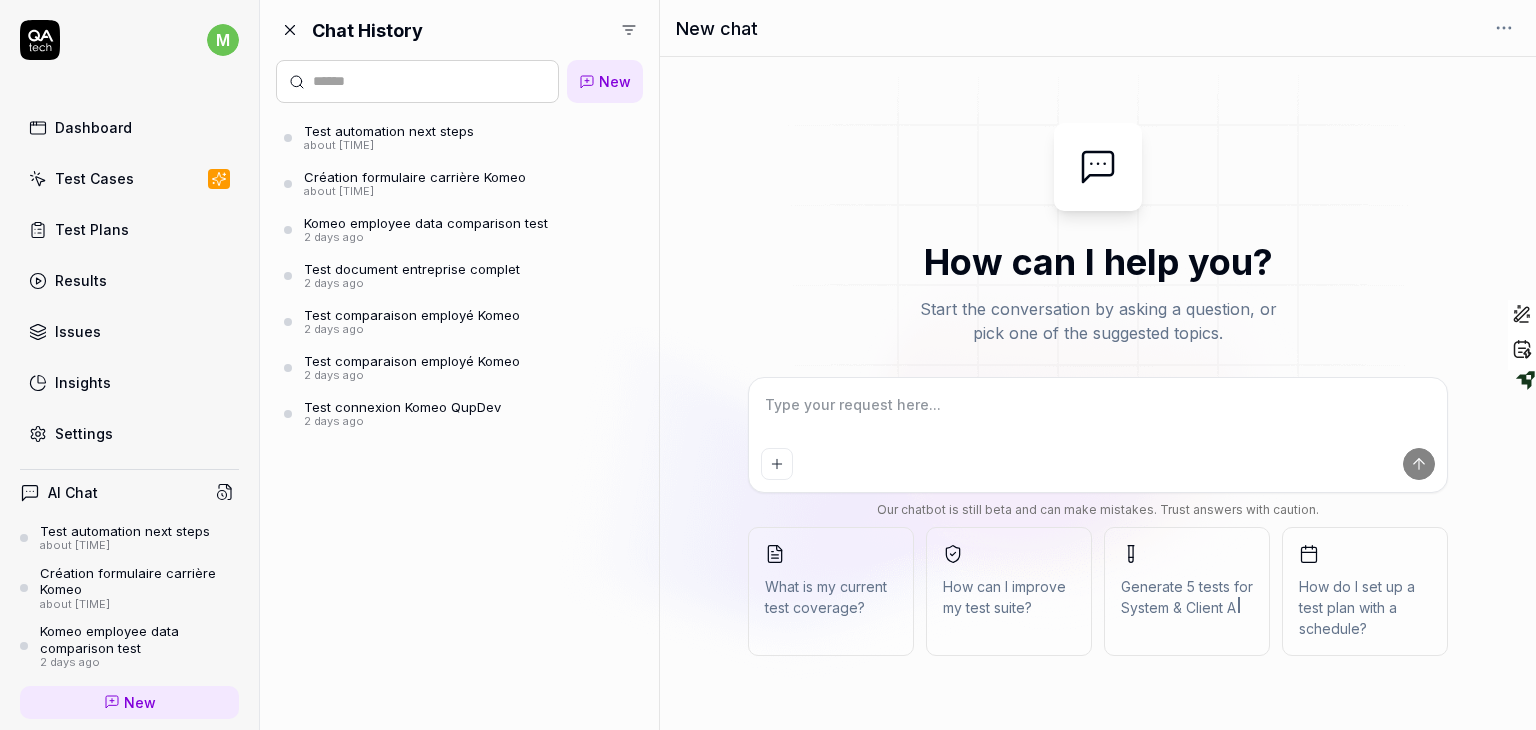 click on "m Dashboard Test Cases Test Plans Results Issues Insights Settings AI Chat Test automation next steps about [TIME] Création formulaire carrière Komeo about [TIME] Komeo employee data comparison test 2 days ago New Test Runs 5 of 10 This is just a trial, upgrade for more tests! You have almost reached the limit for the trial. Upgrade Now Book a call with us Documentation Q QUArksup by visma test komeo Collapse Sidebar" at bounding box center (130, 365) 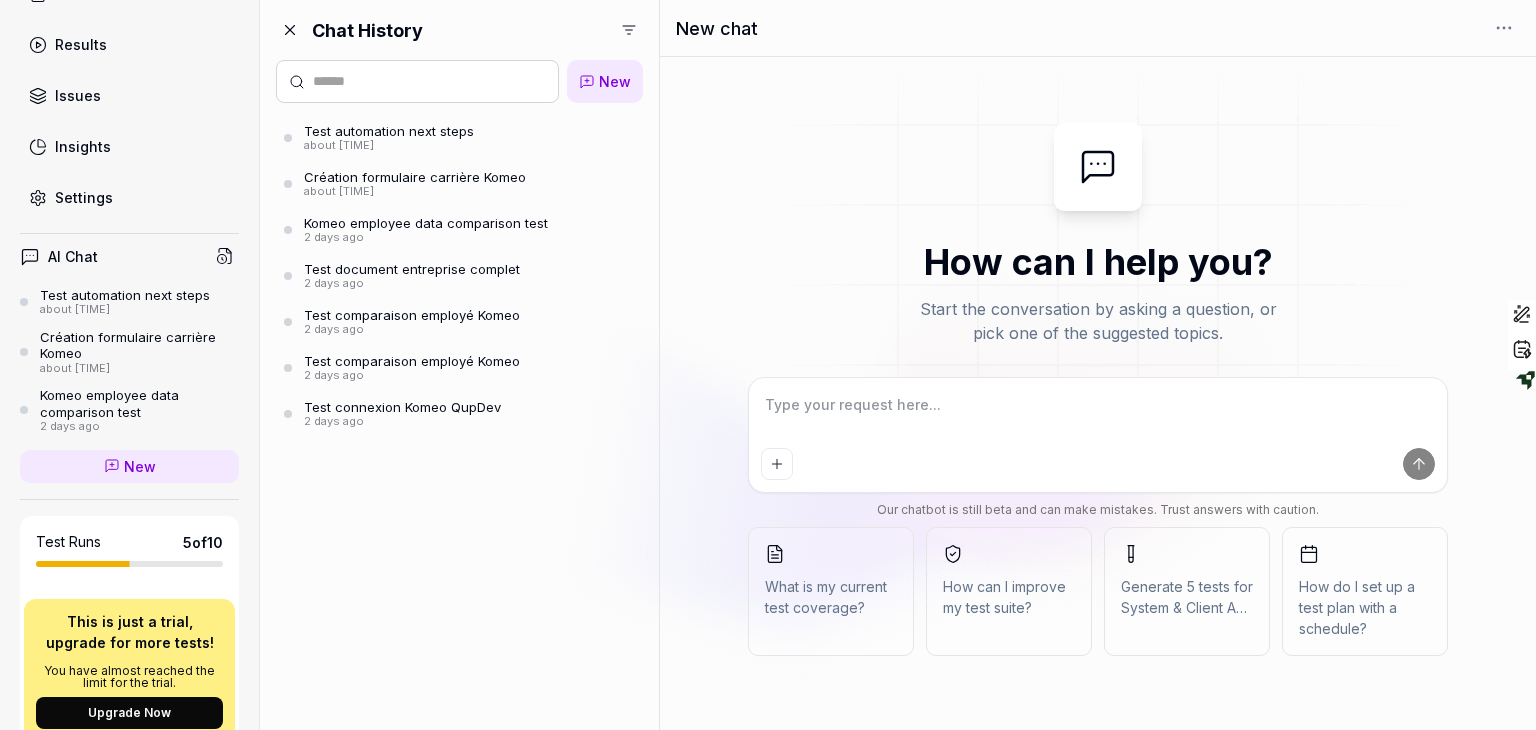 scroll, scrollTop: 237, scrollLeft: 0, axis: vertical 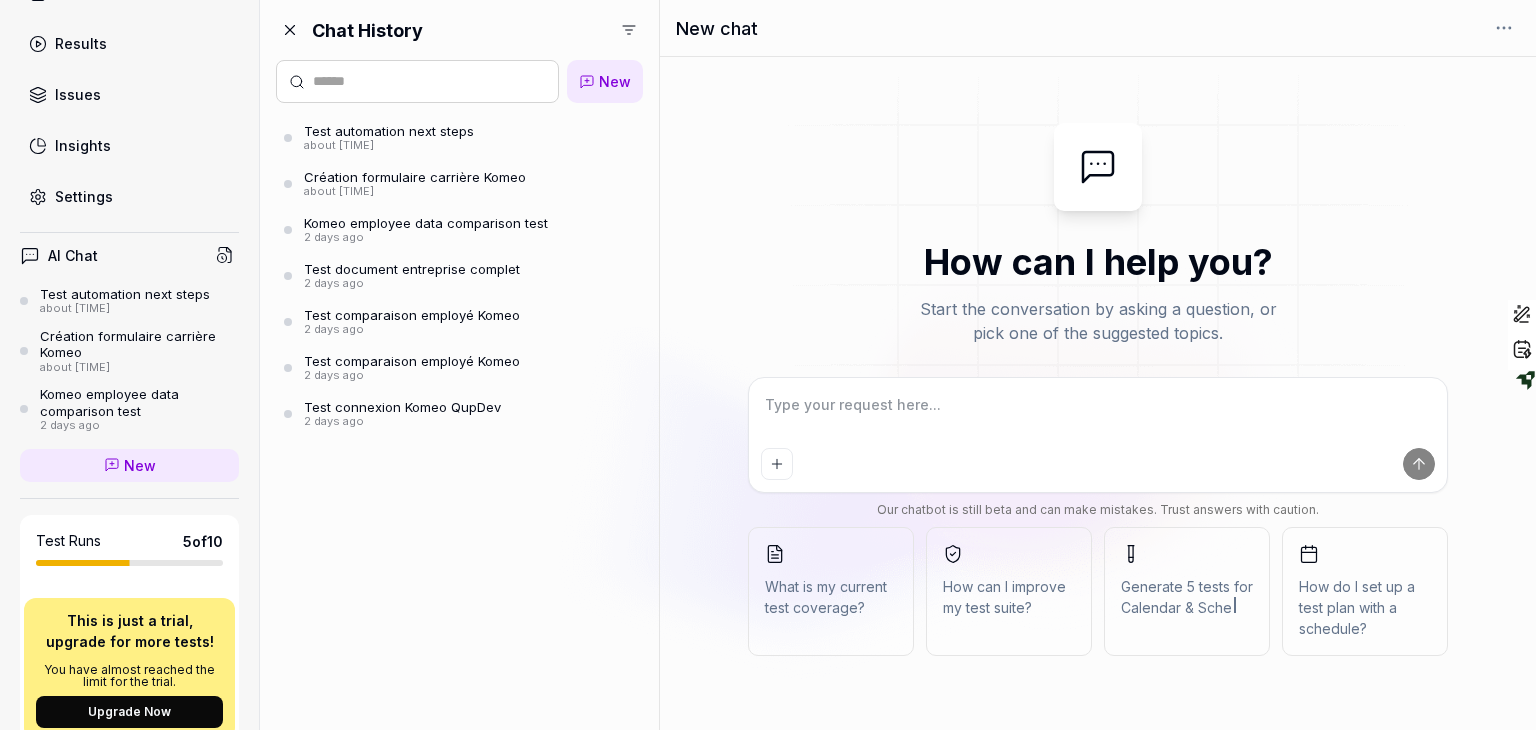 click on "about [TIME]" at bounding box center (389, 146) 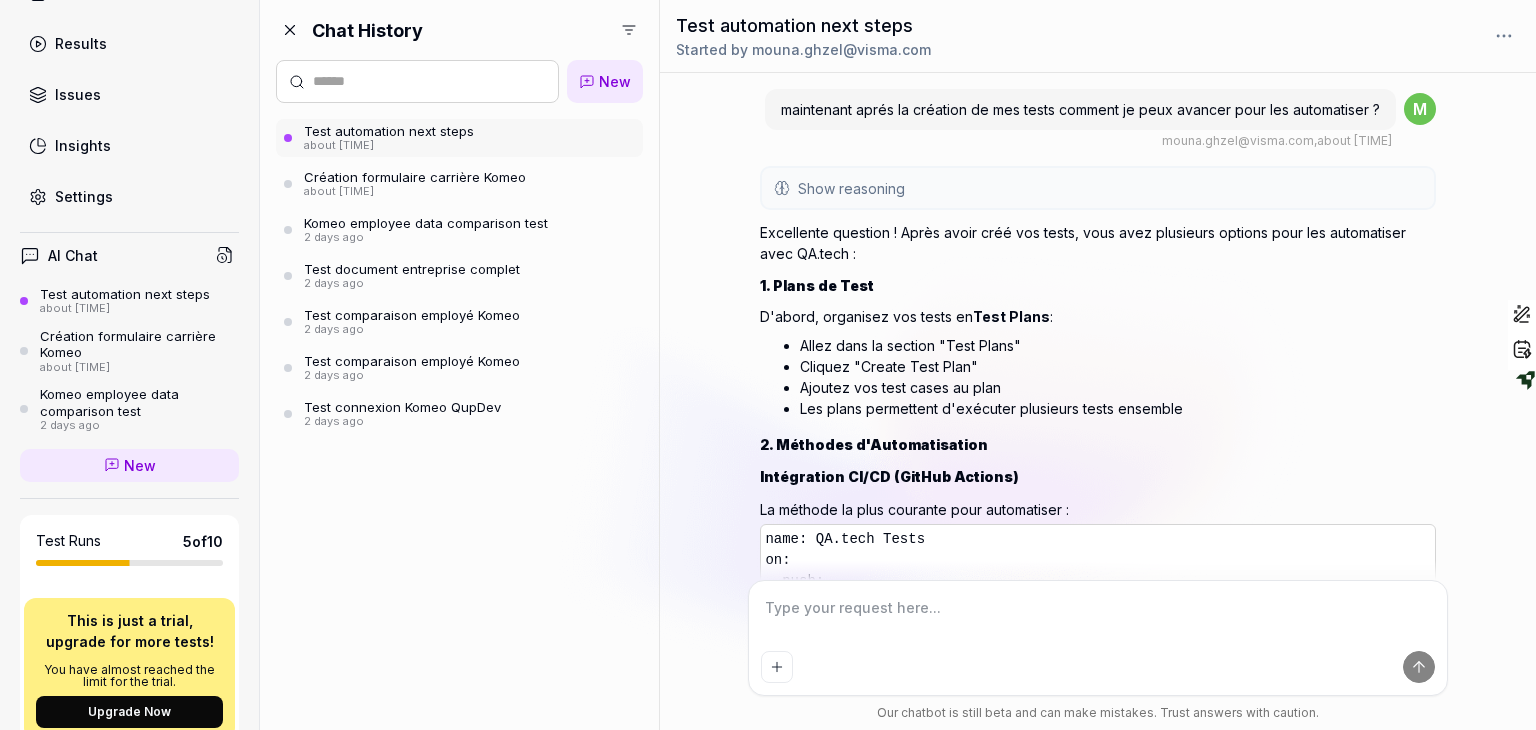 scroll, scrollTop: 6339, scrollLeft: 0, axis: vertical 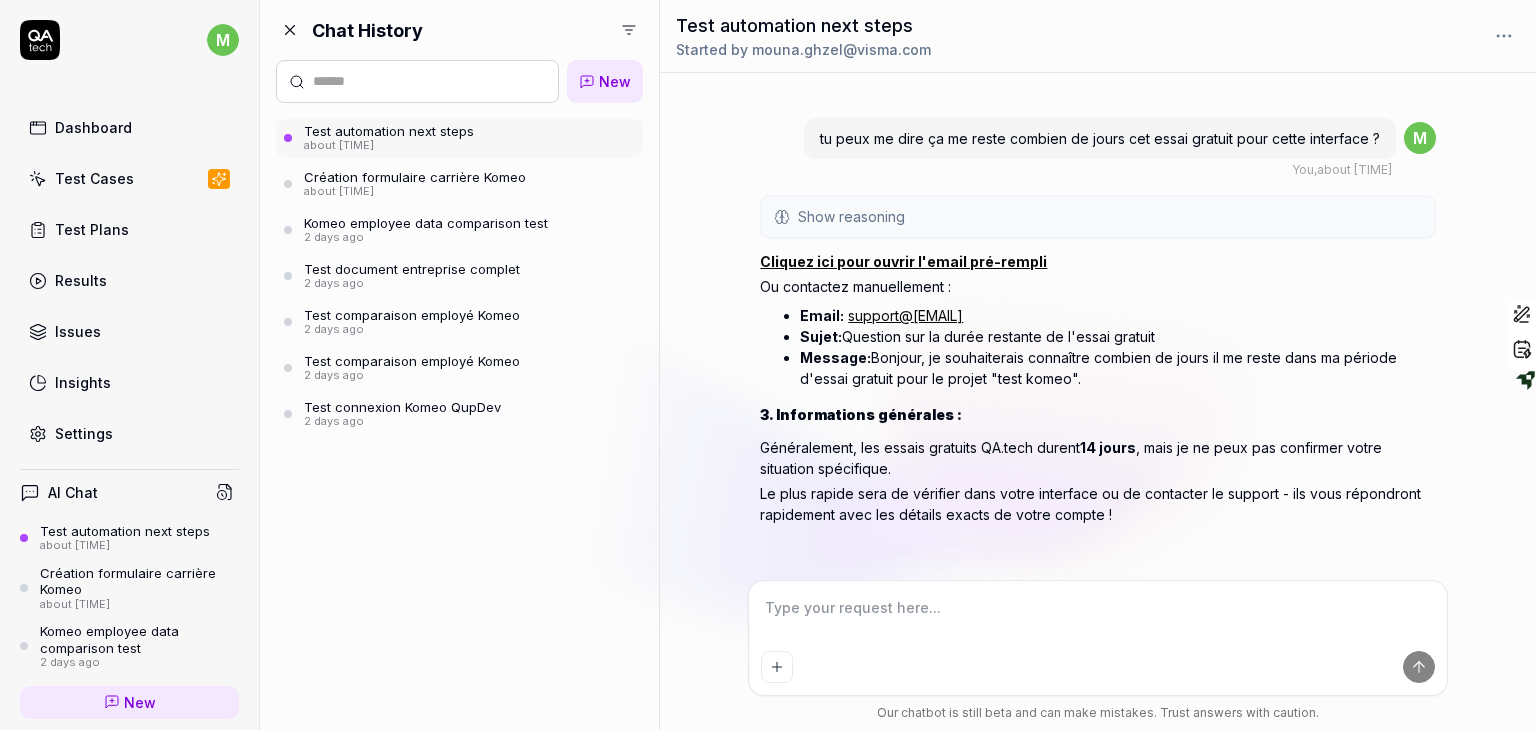 click on "Test Cases" at bounding box center (129, 178) 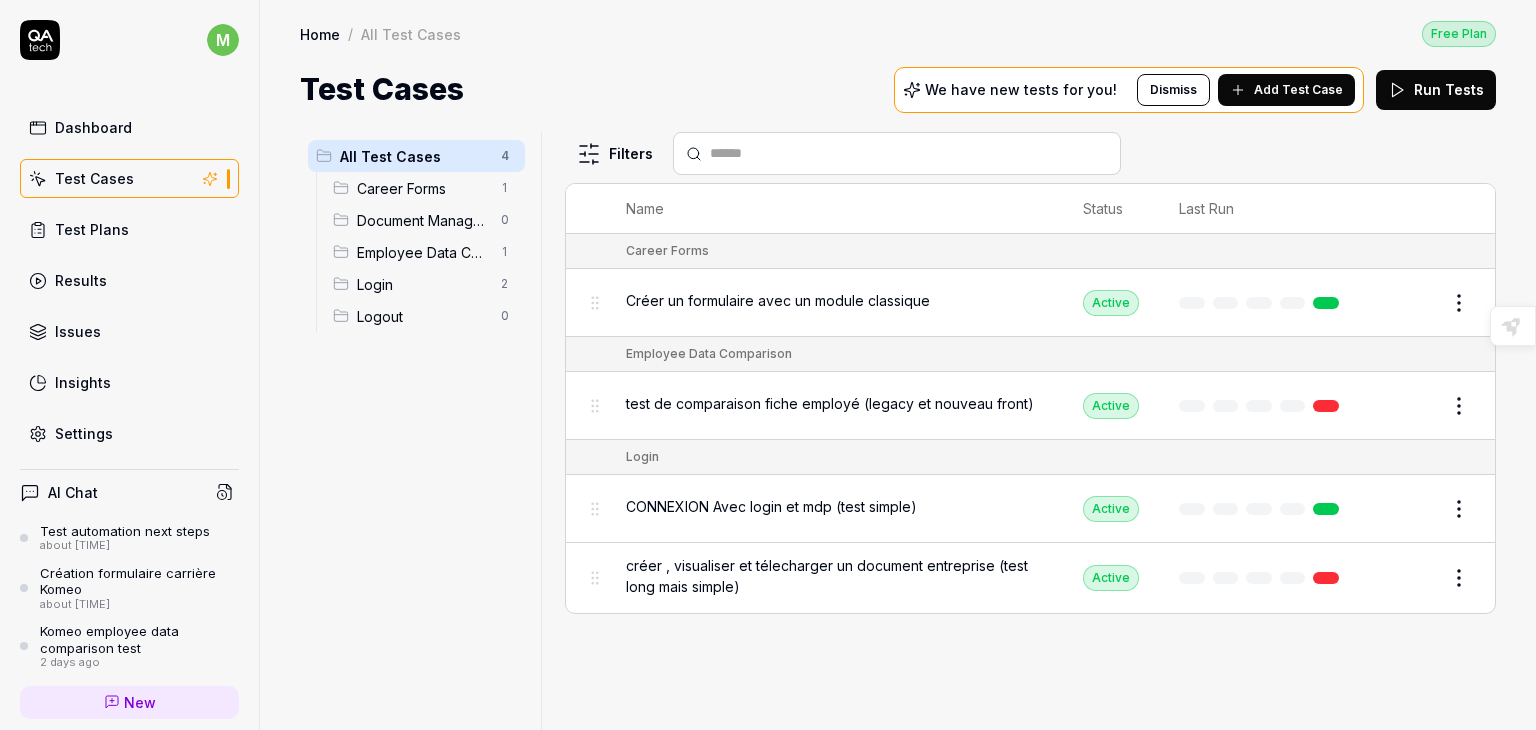 click on "Results" at bounding box center (129, 280) 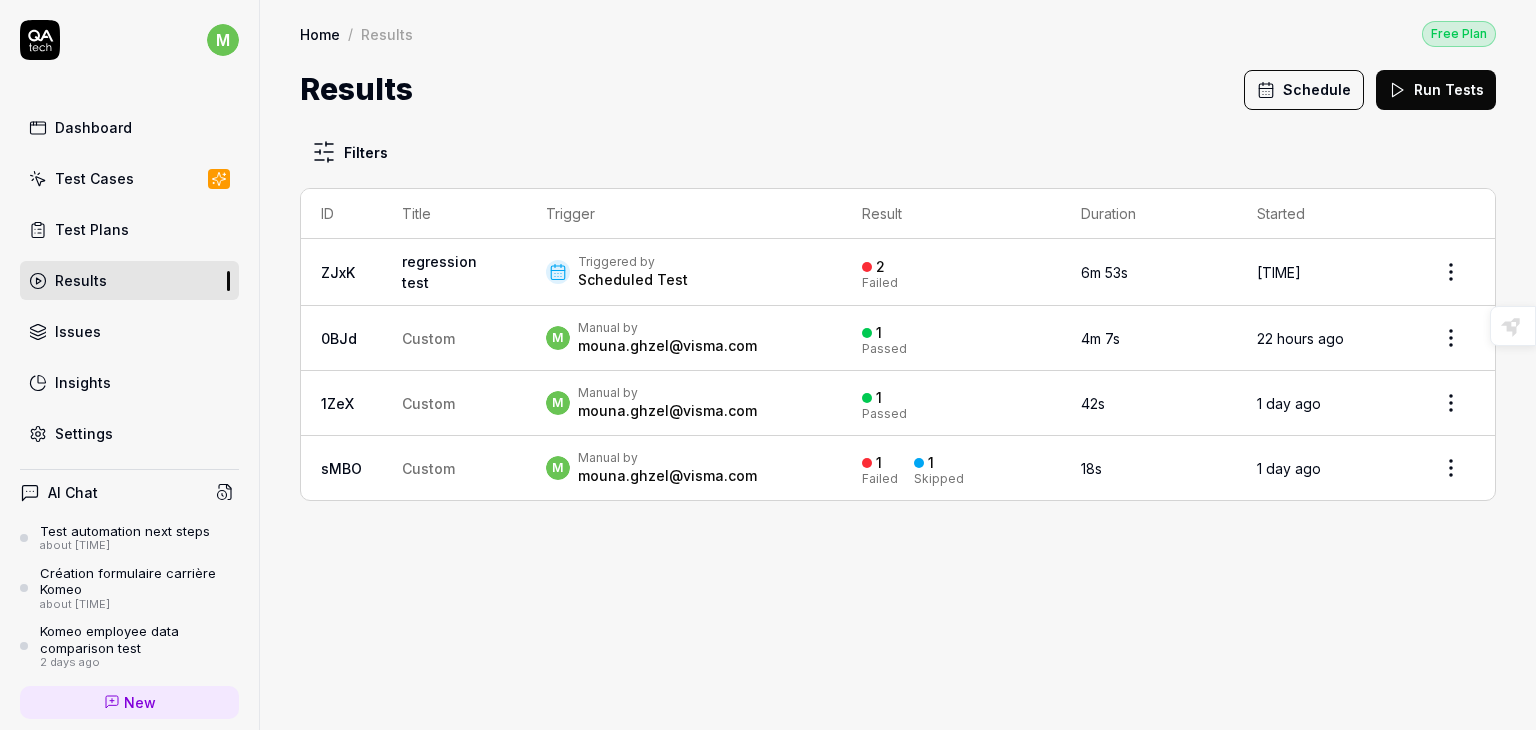 click on "ZJxK" at bounding box center (341, 272) 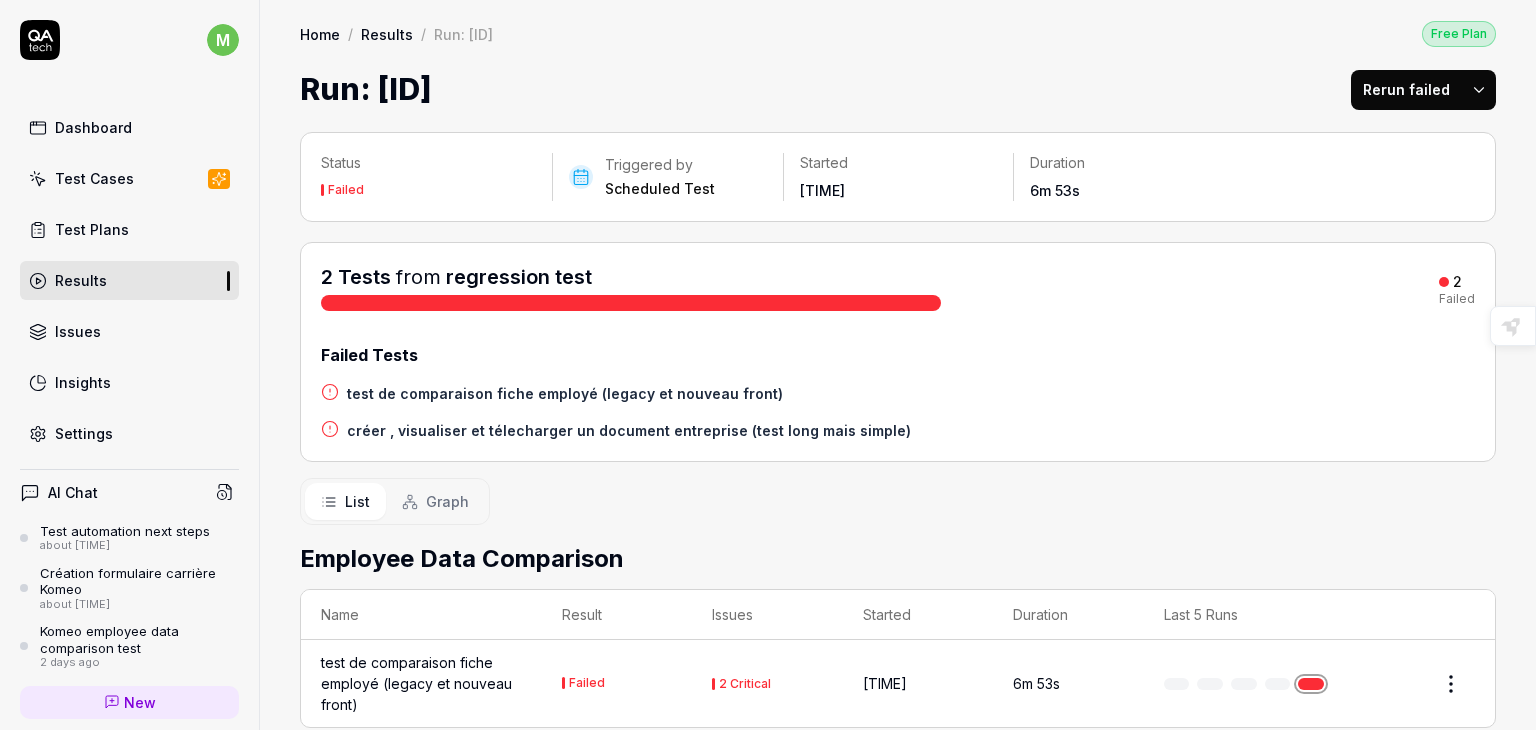 scroll, scrollTop: 260, scrollLeft: 0, axis: vertical 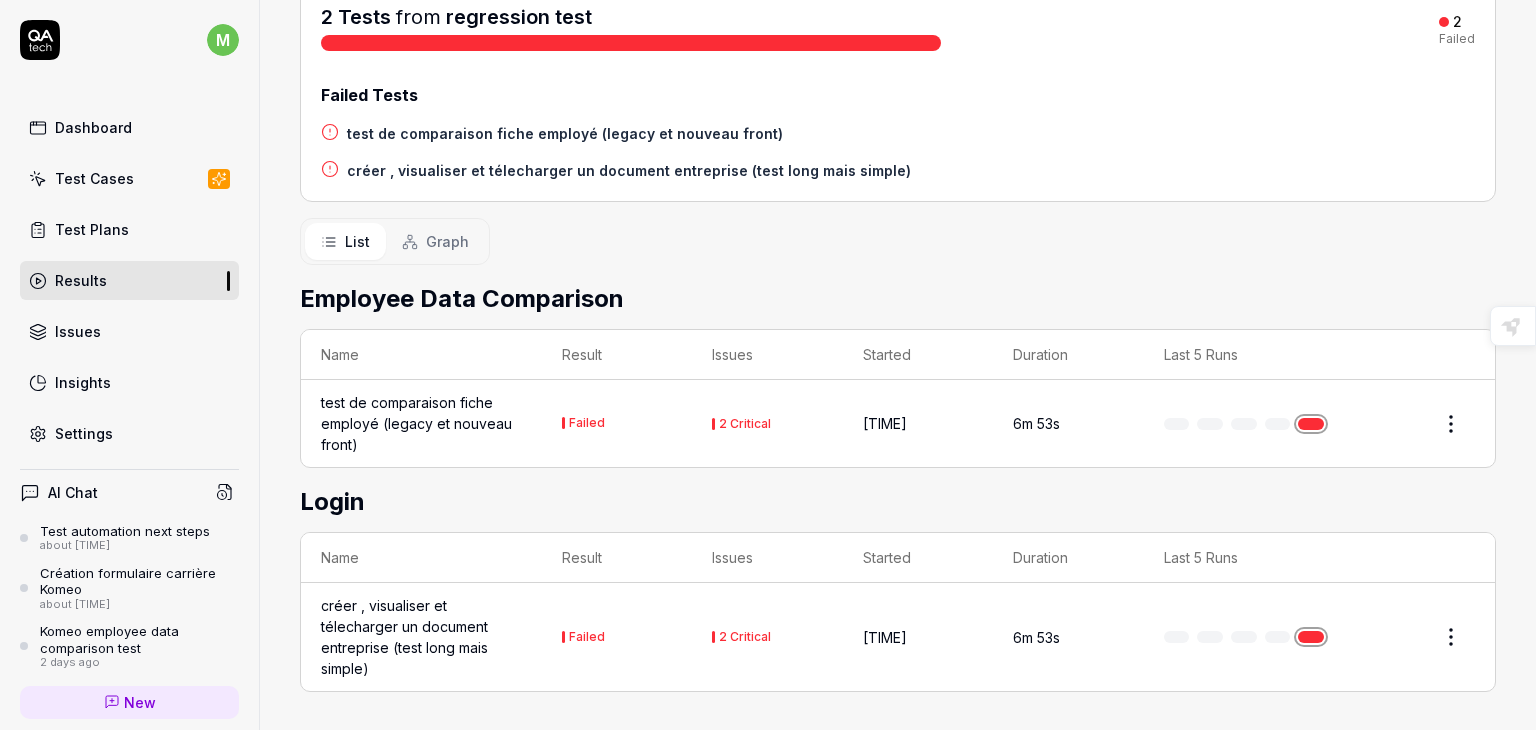 click on "test de comparaison fiche employé (legacy et nouveau front)" at bounding box center [421, 423] 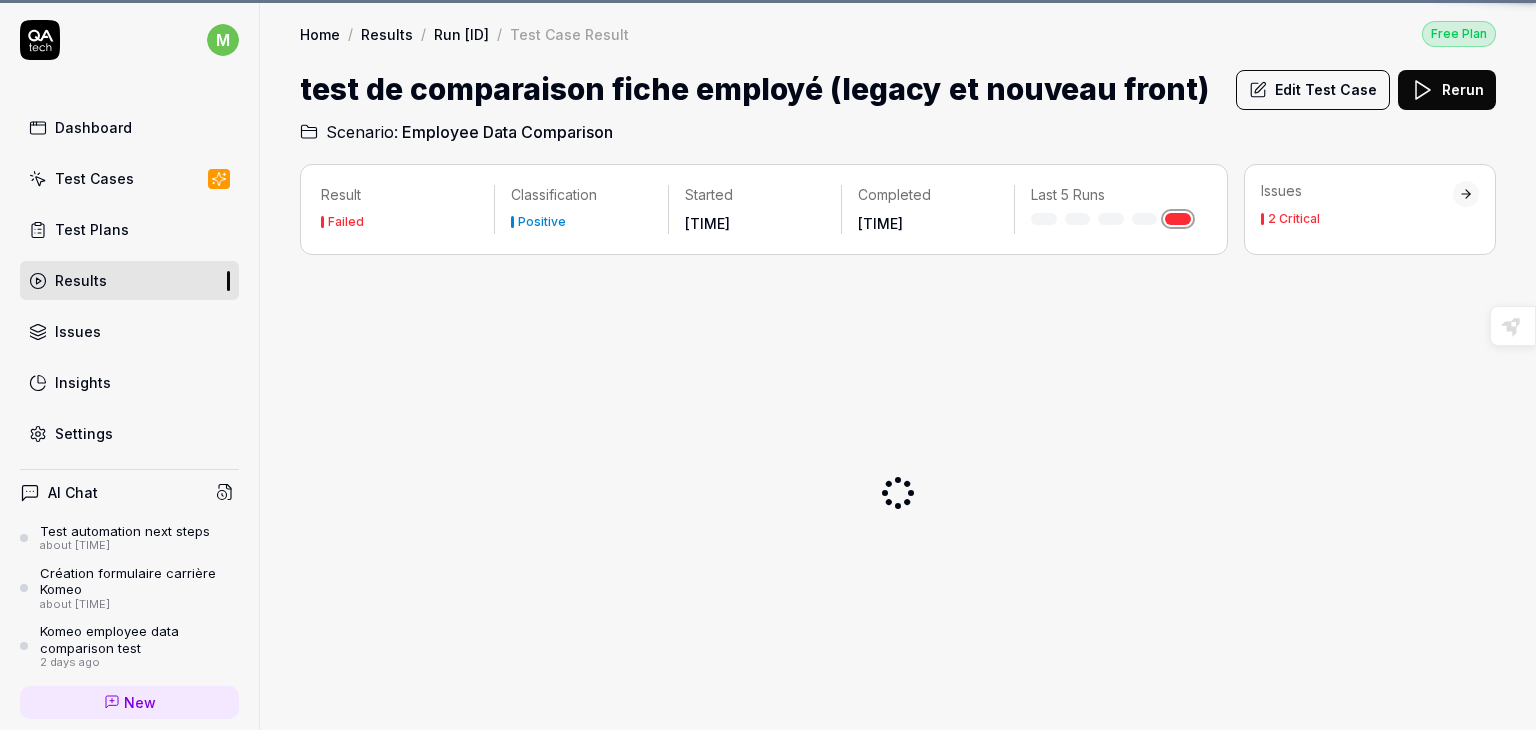 scroll, scrollTop: 0, scrollLeft: 0, axis: both 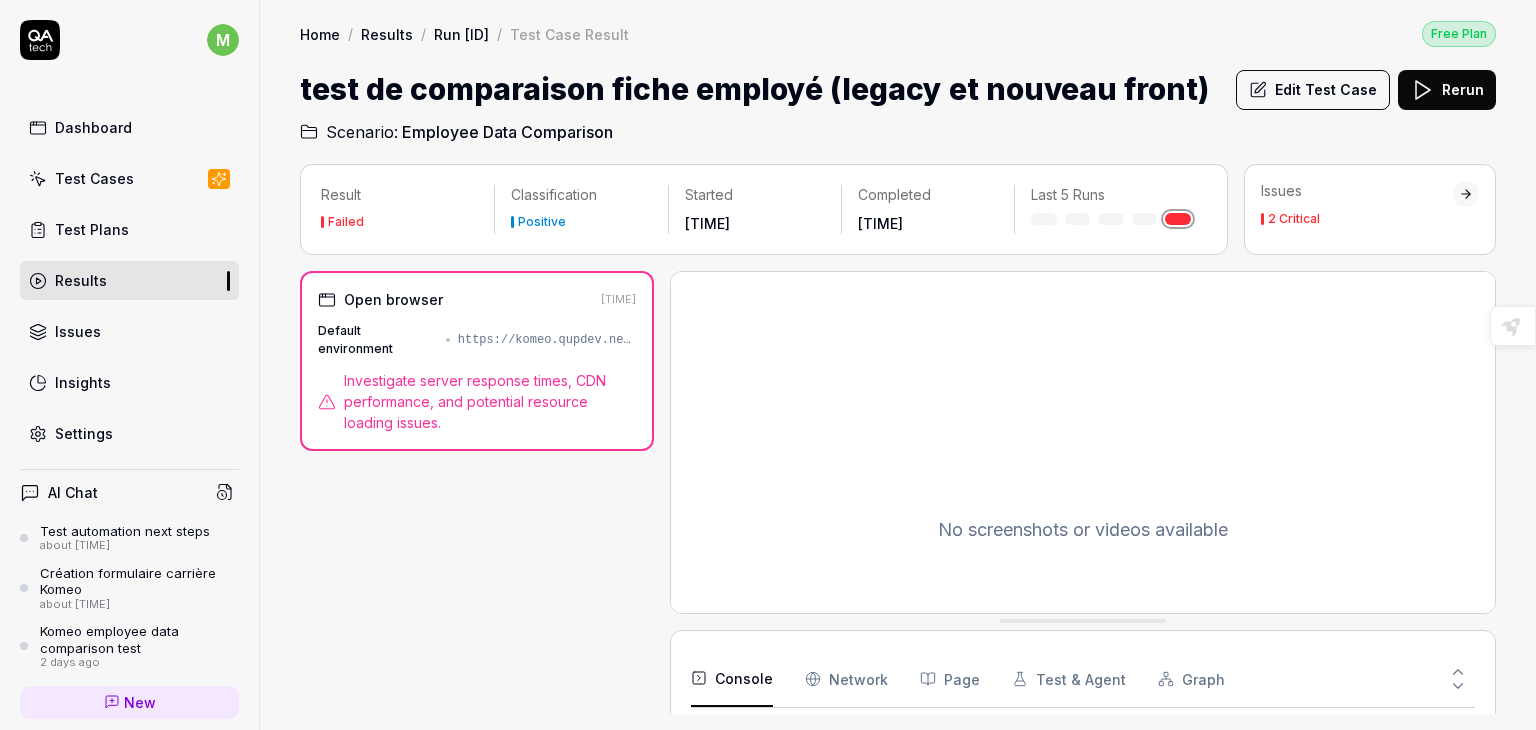 click on "No screenshots or videos available" at bounding box center (1083, 529) 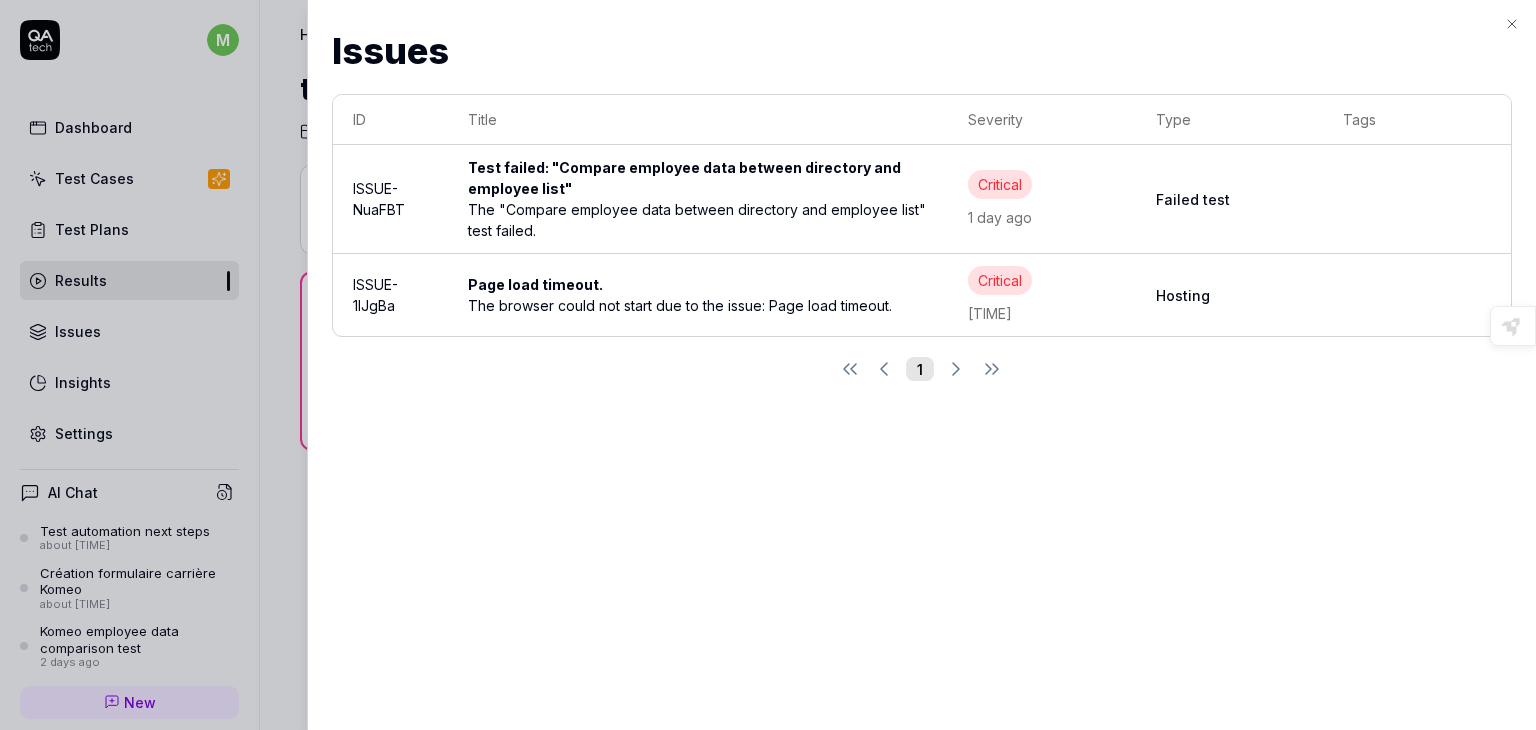 click 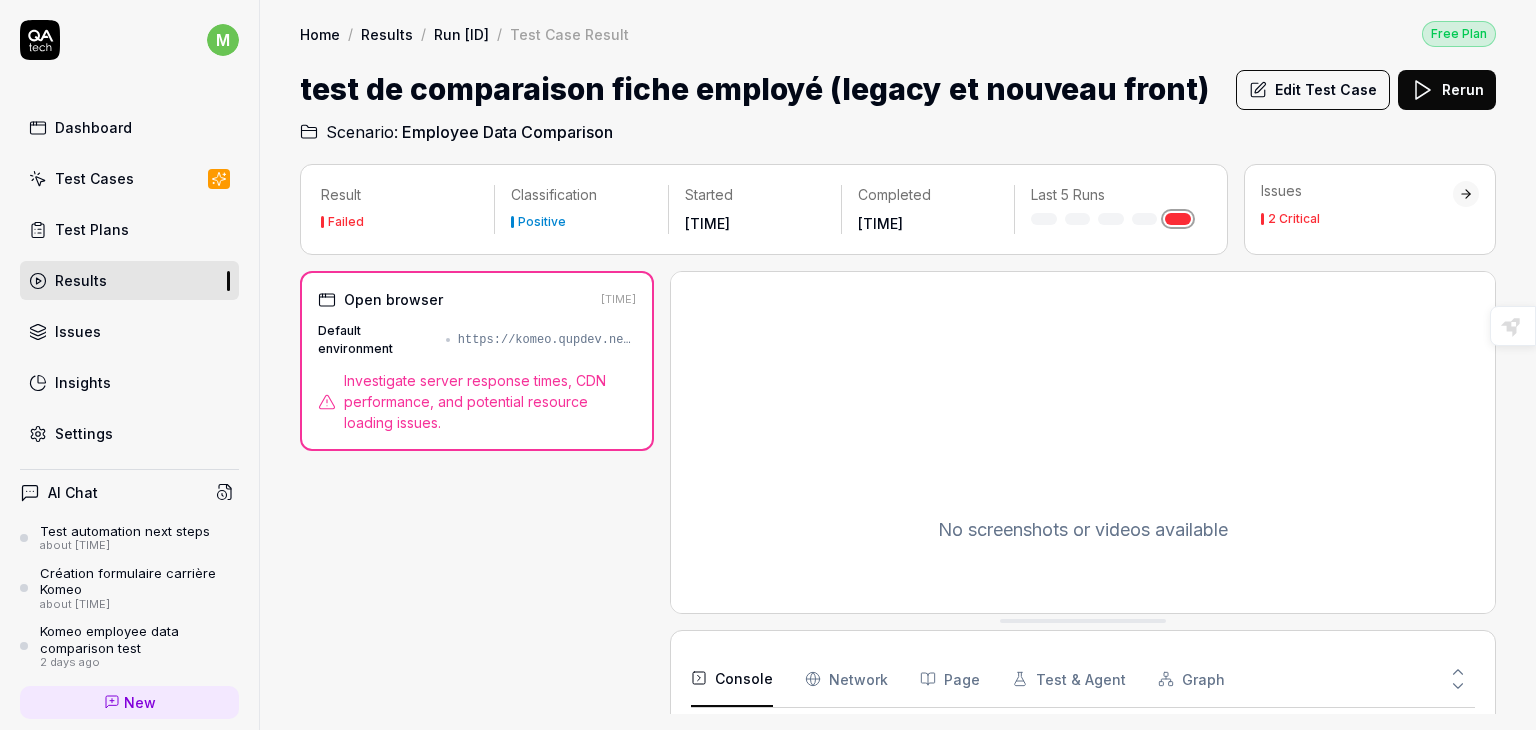 drag, startPoint x: 1479, startPoint y: 473, endPoint x: 1480, endPoint y: 619, distance: 146.00342 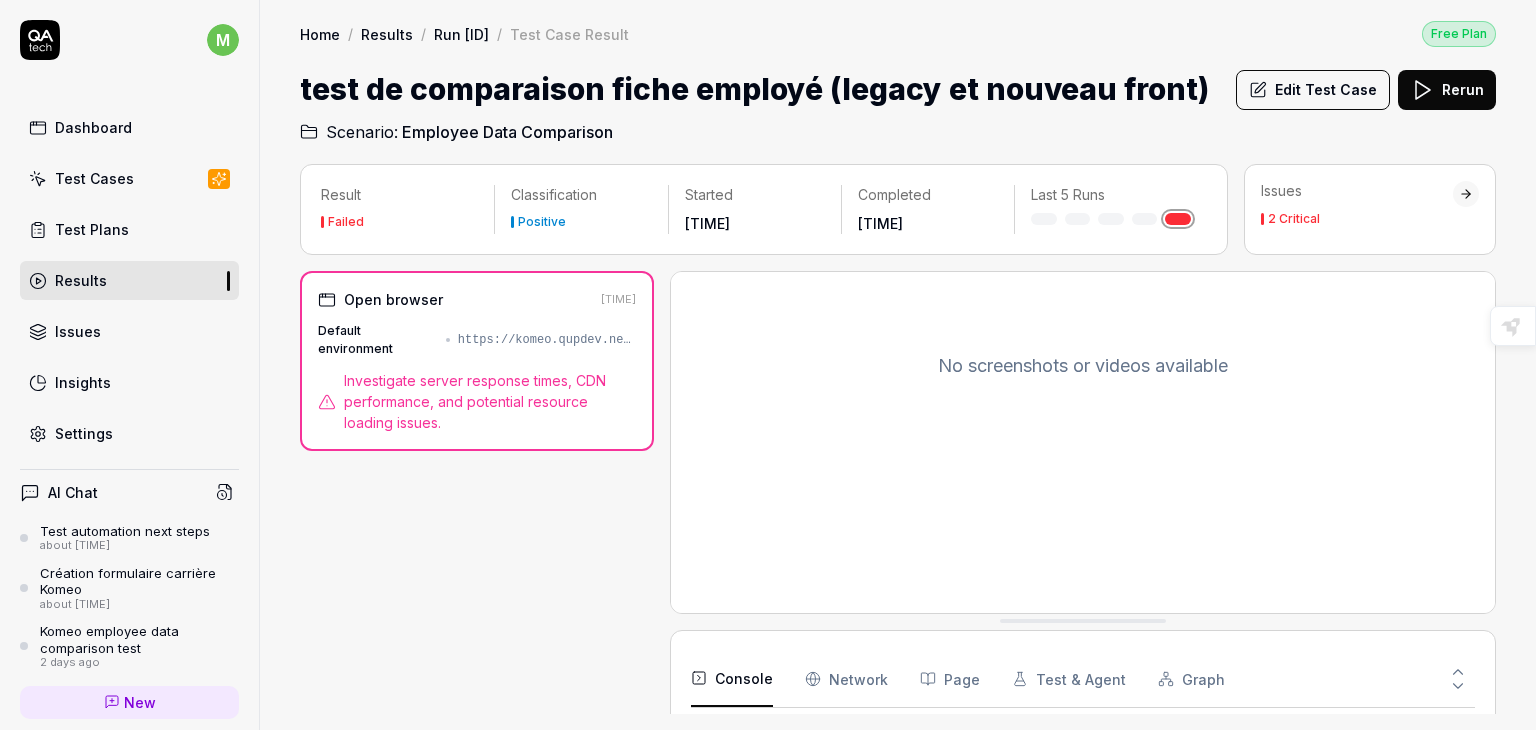 click on "Results" at bounding box center (129, 280) 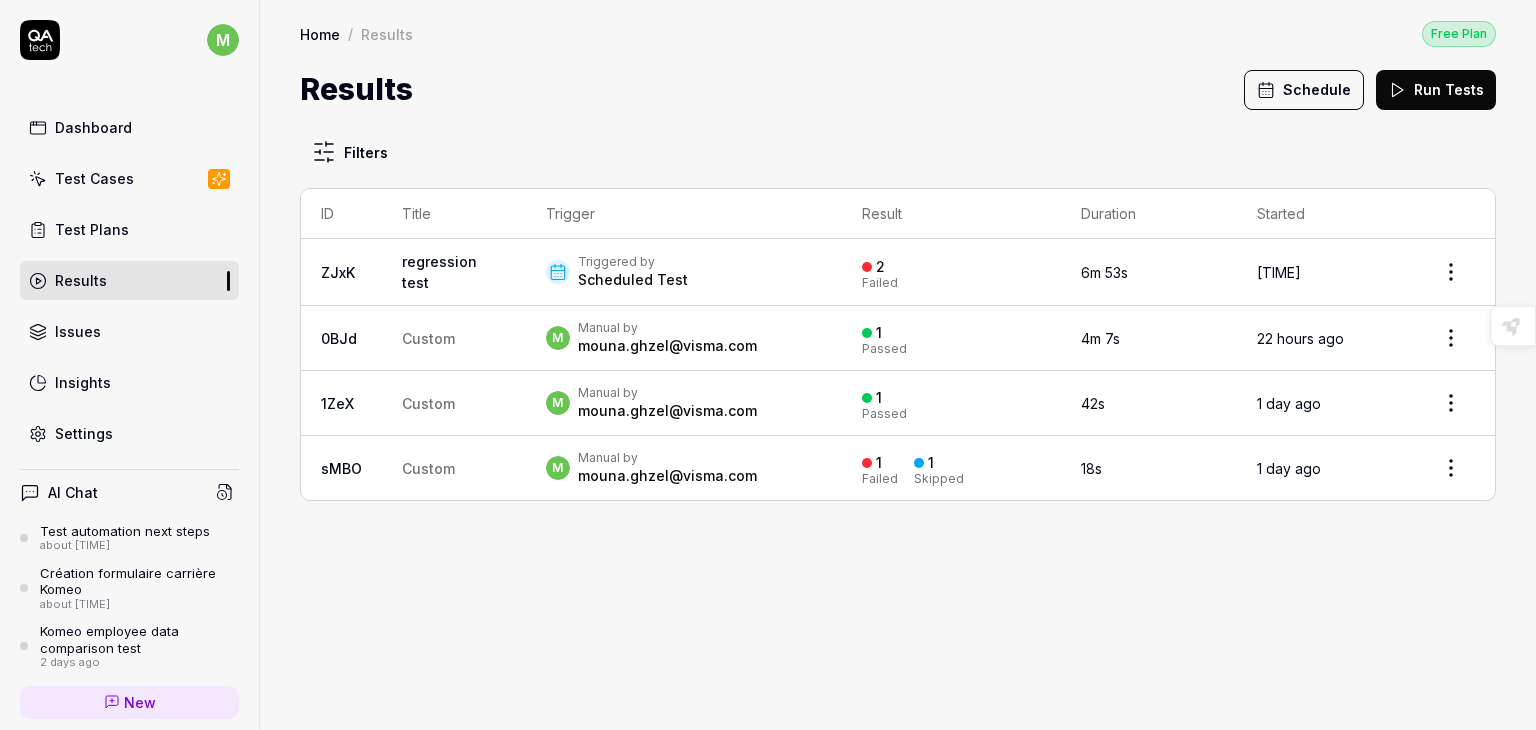 click on "Scheduled Test" at bounding box center [633, 280] 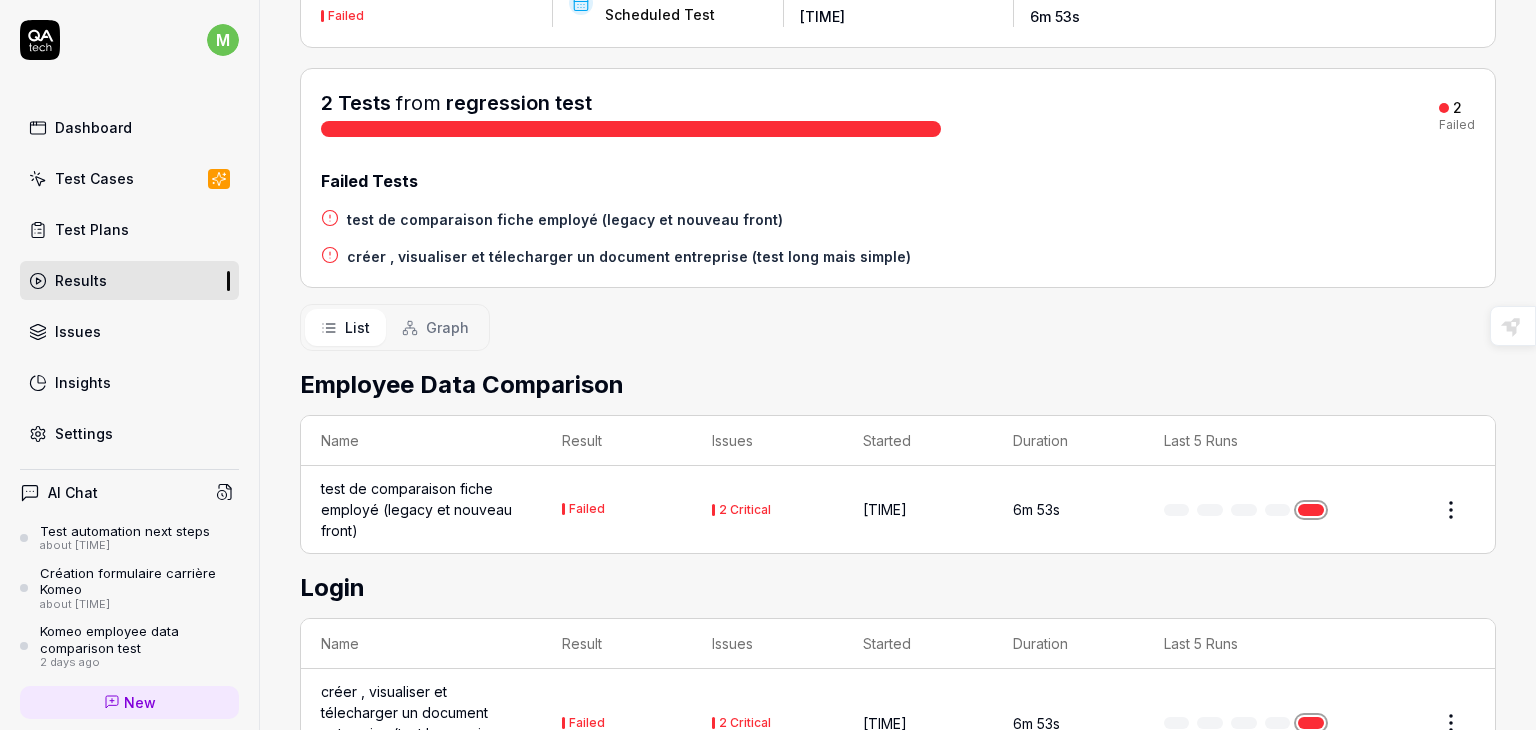 scroll, scrollTop: 260, scrollLeft: 0, axis: vertical 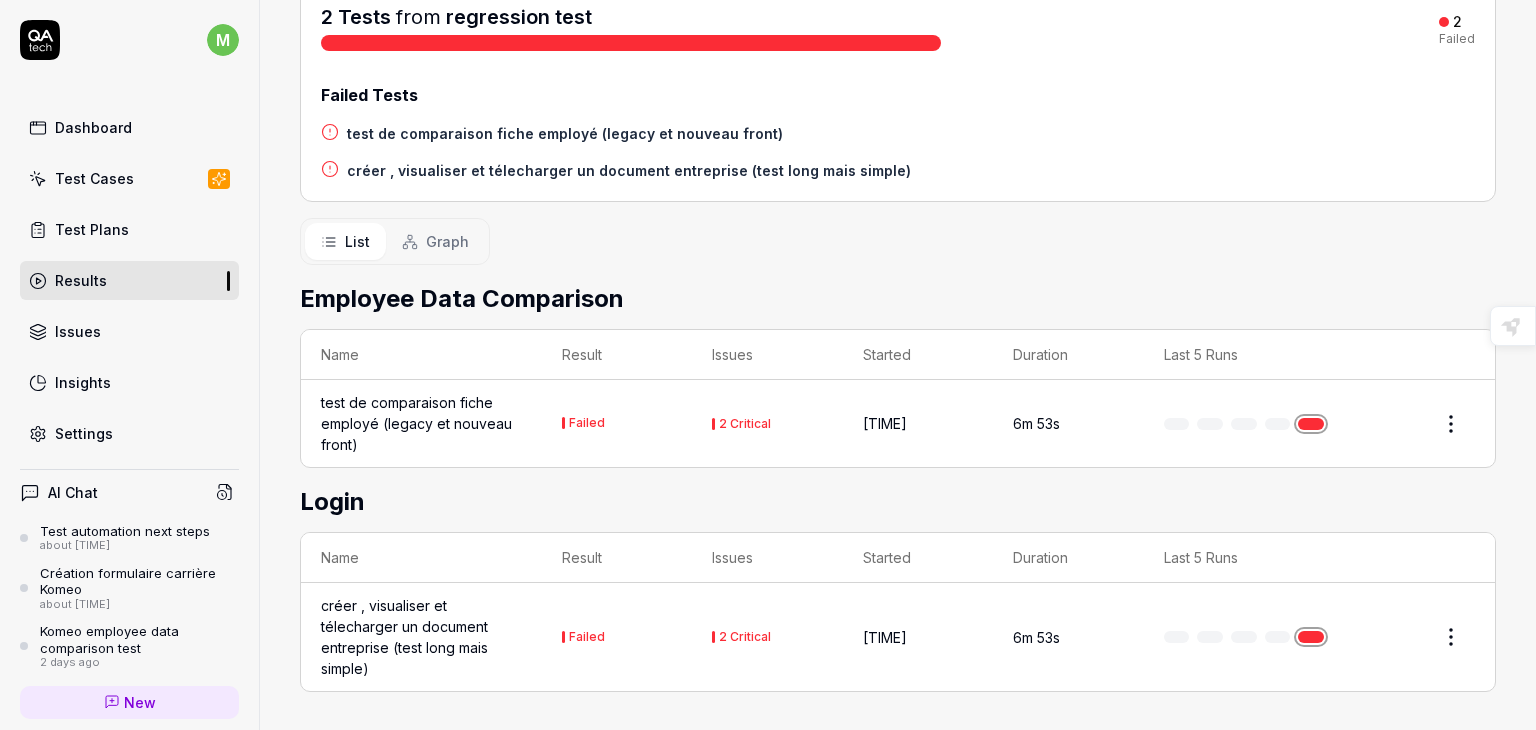 click on "créer , visualiser et télecharger un document entreprise (test long mais simple)" at bounding box center (421, 637) 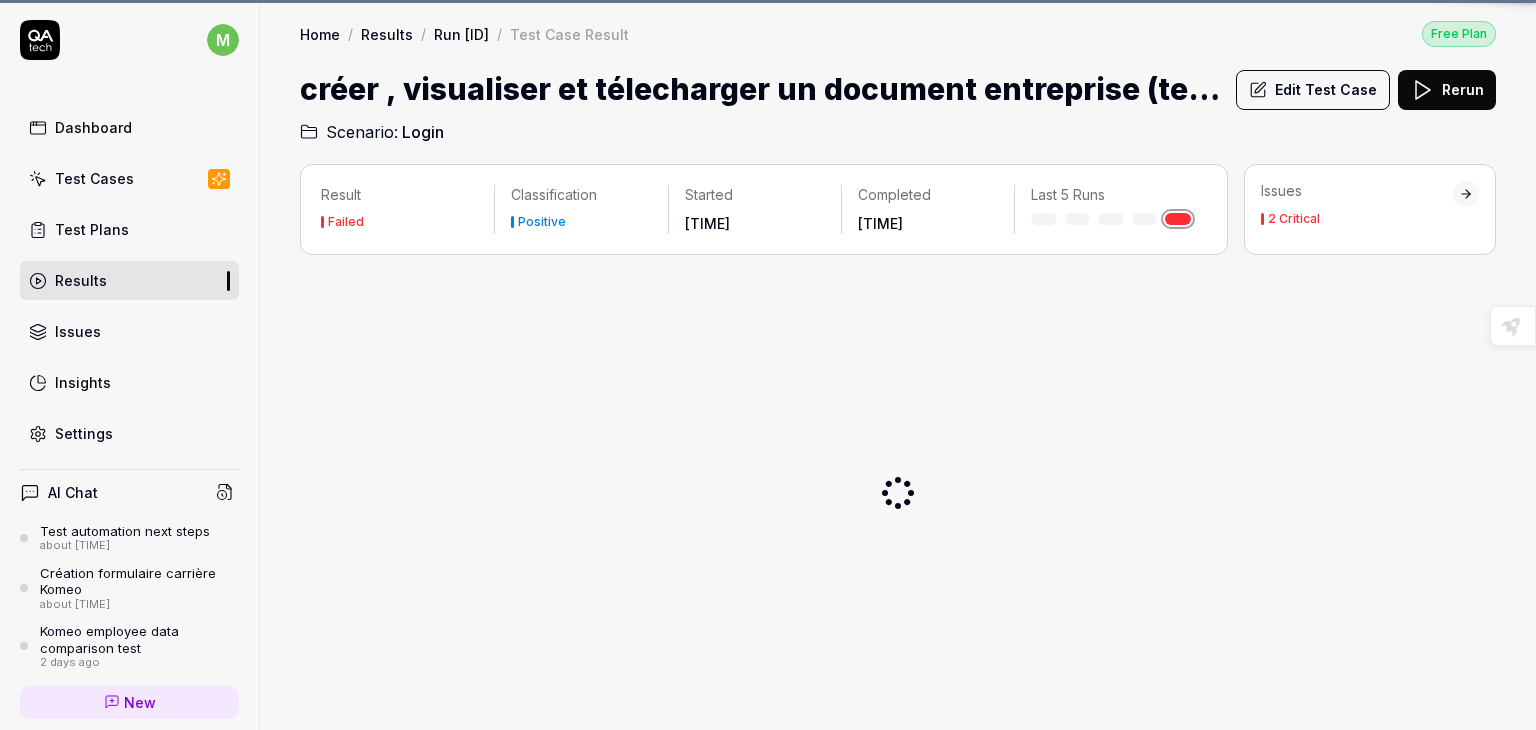 scroll, scrollTop: 0, scrollLeft: 0, axis: both 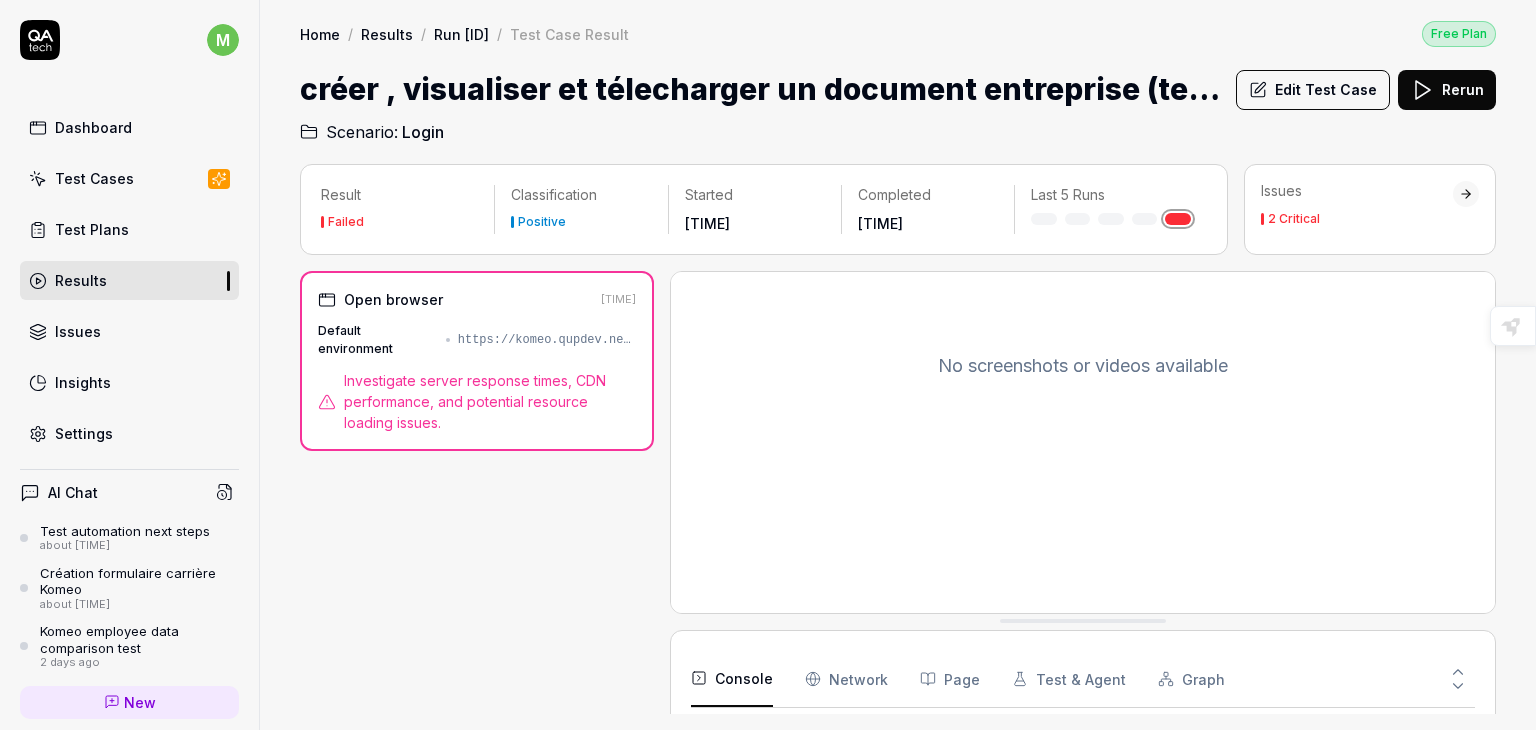 click at bounding box center [1466, 194] 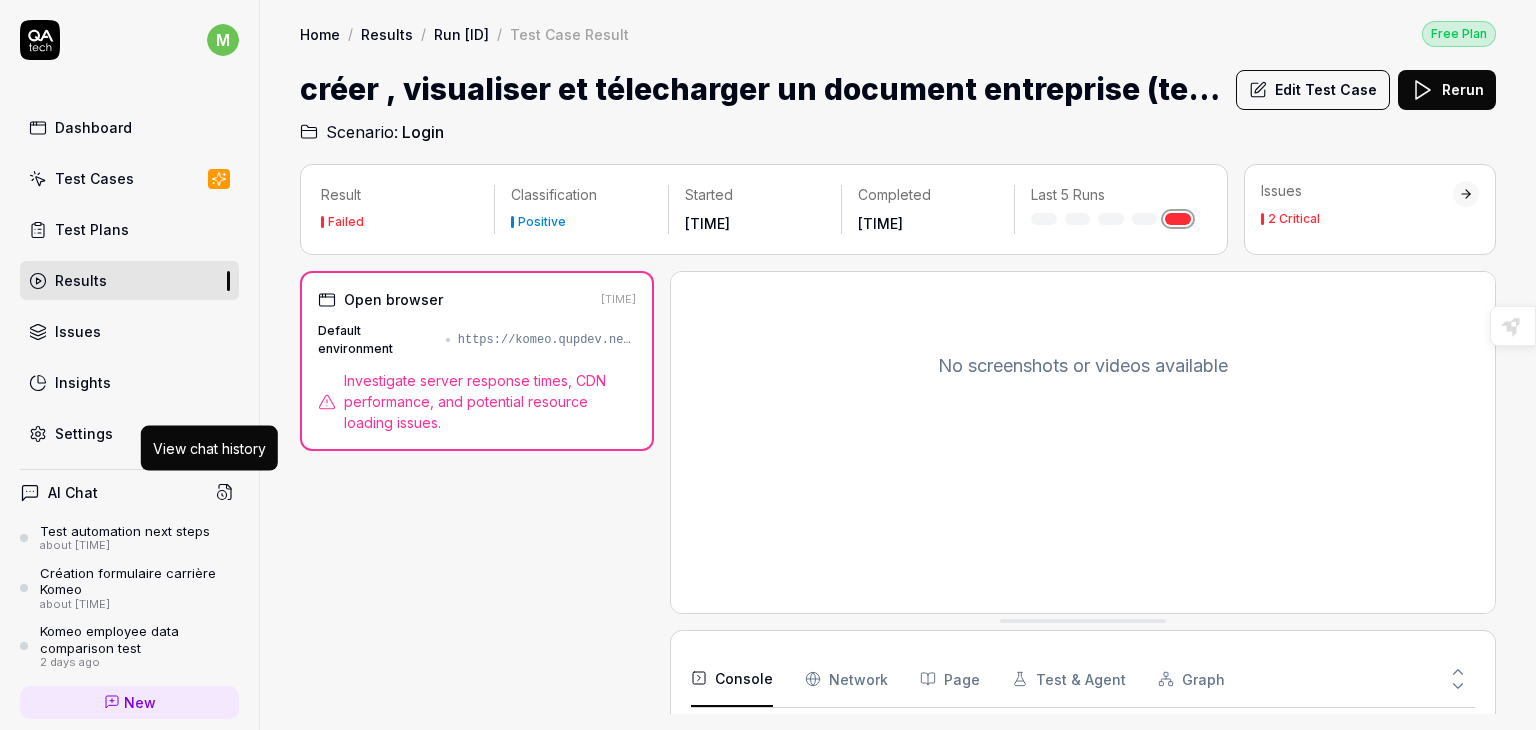 click 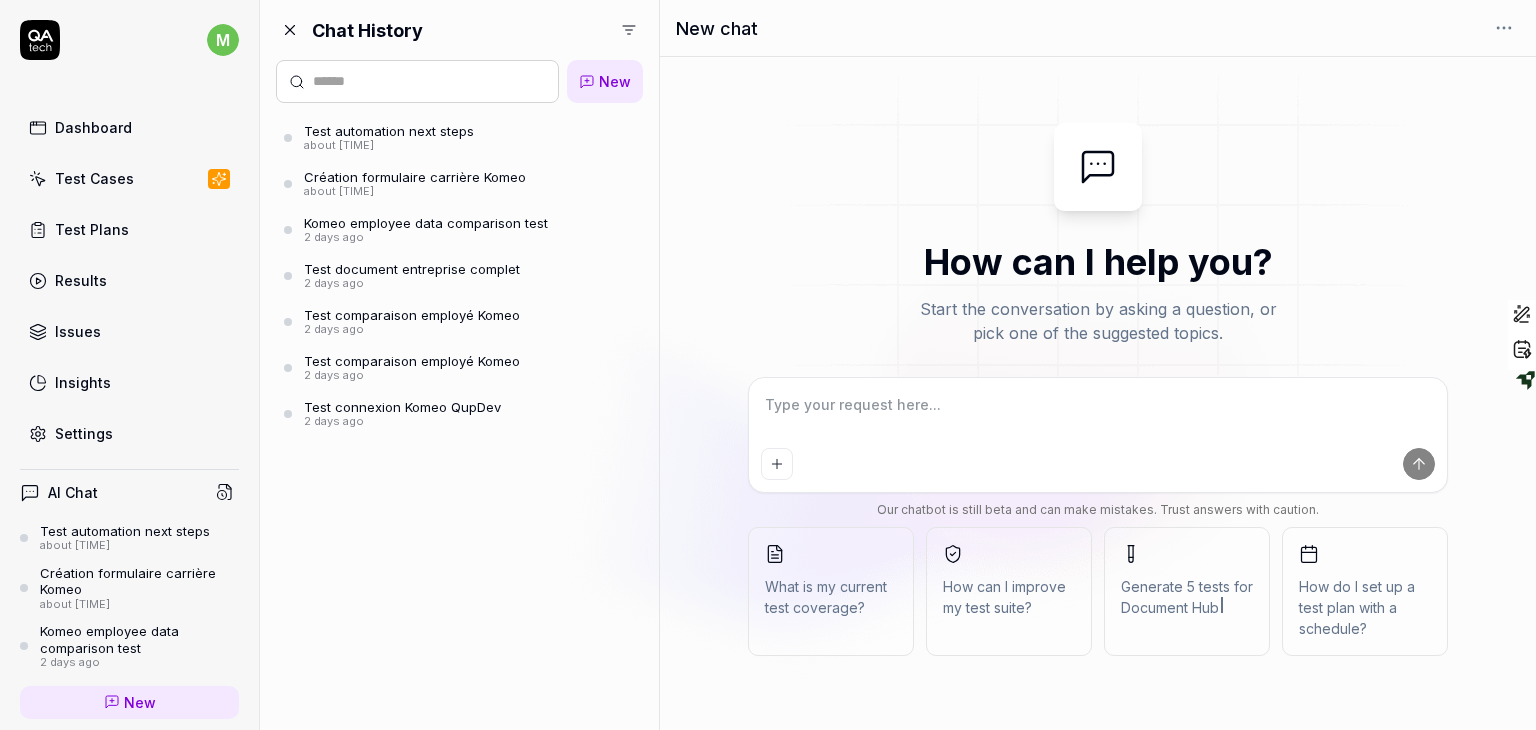 click at bounding box center [1098, 415] 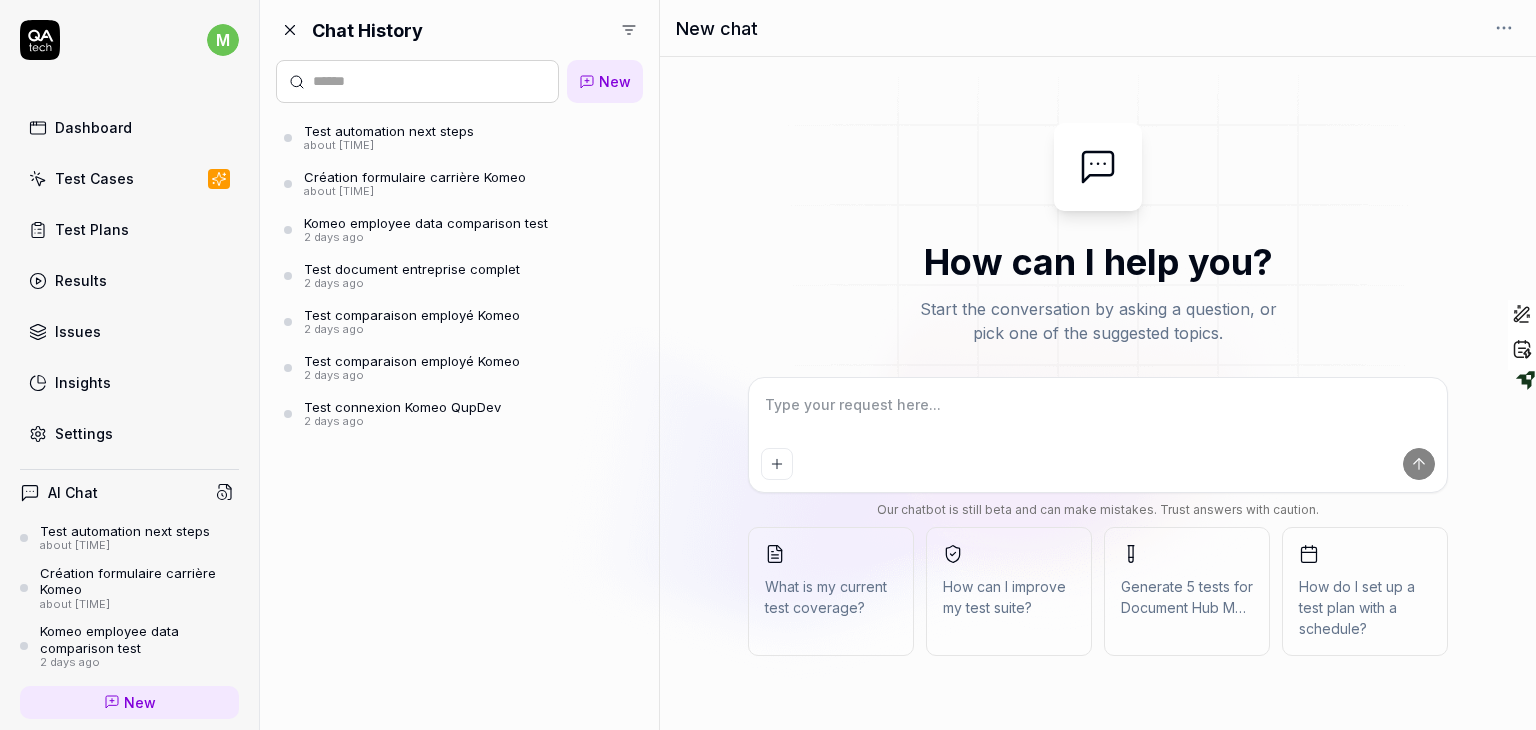 type on "*" 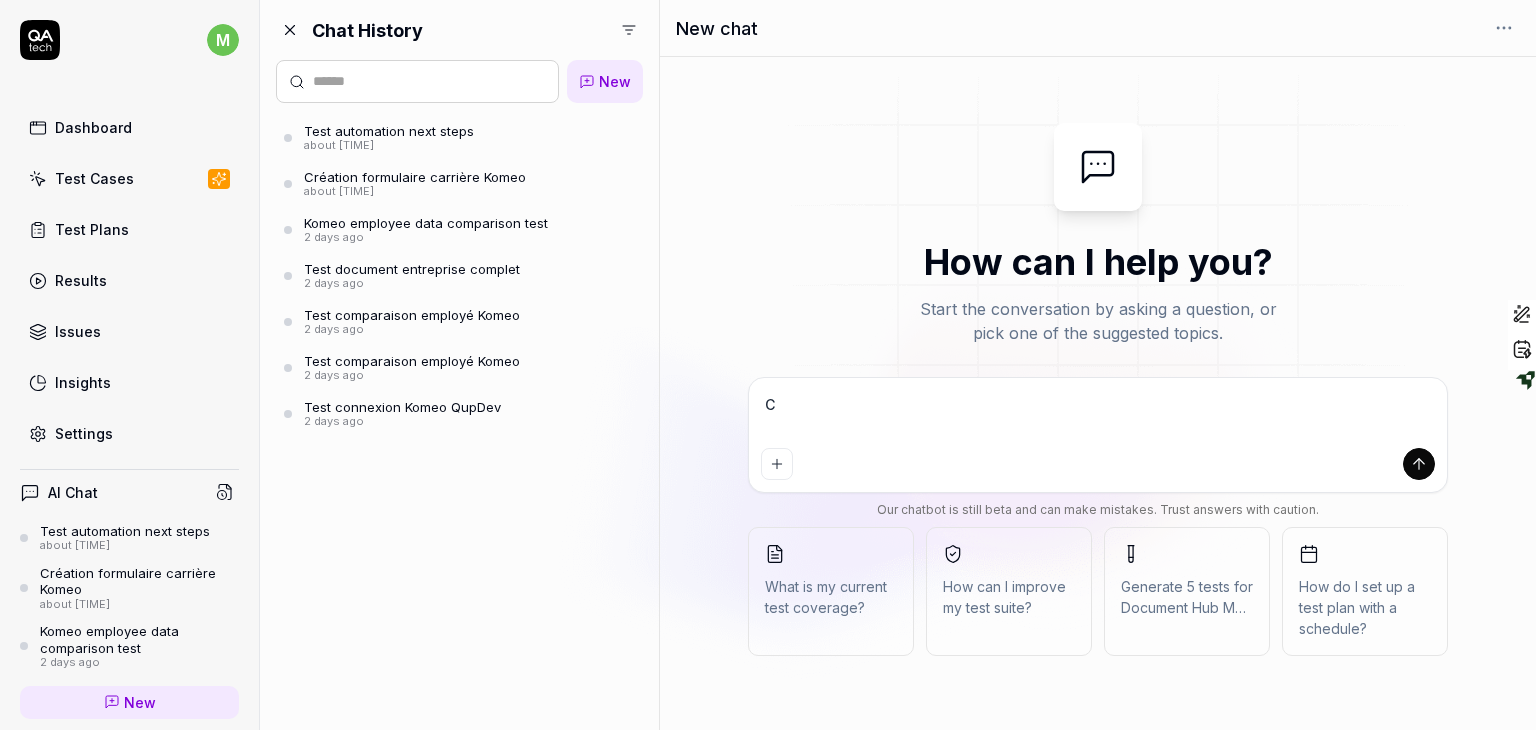 type on "*" 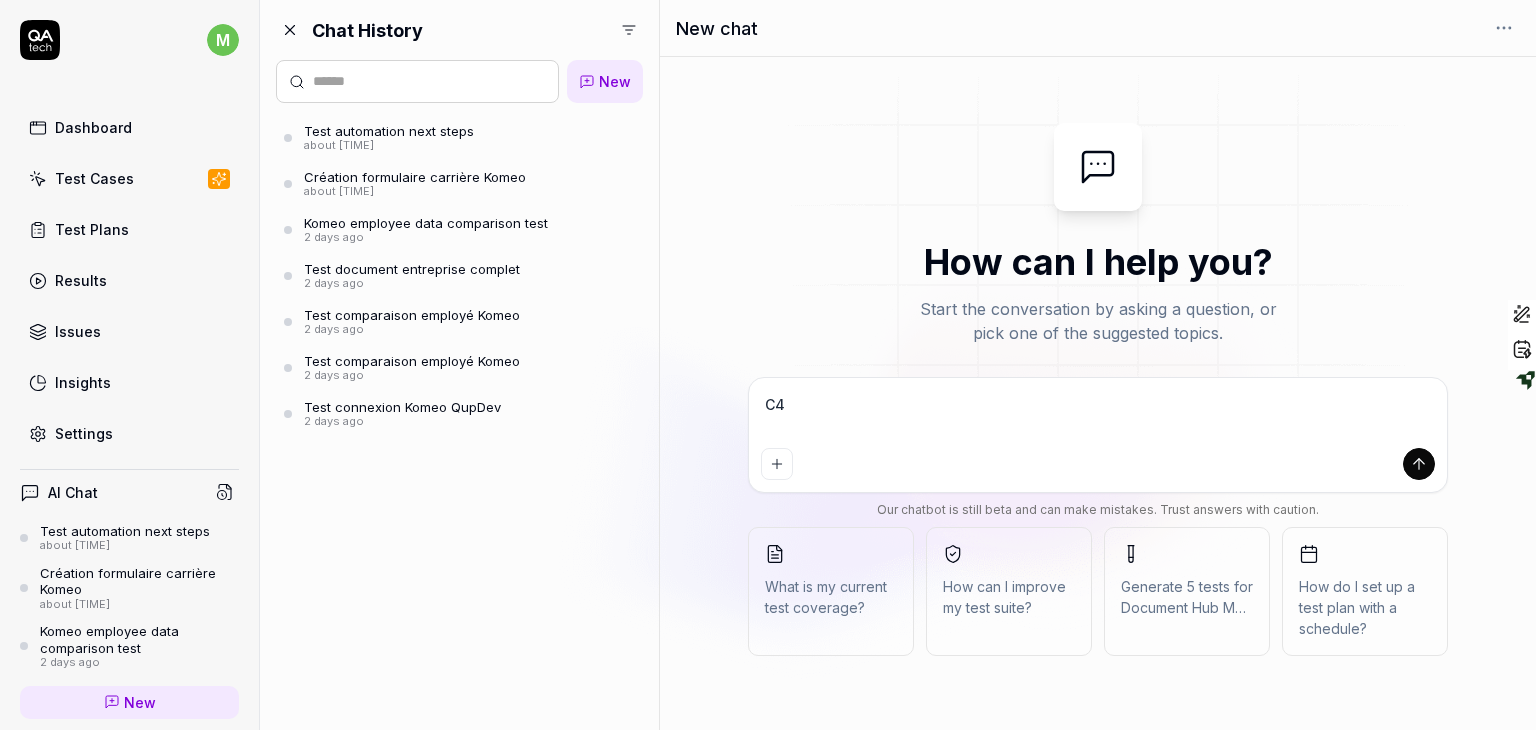 type on "*" 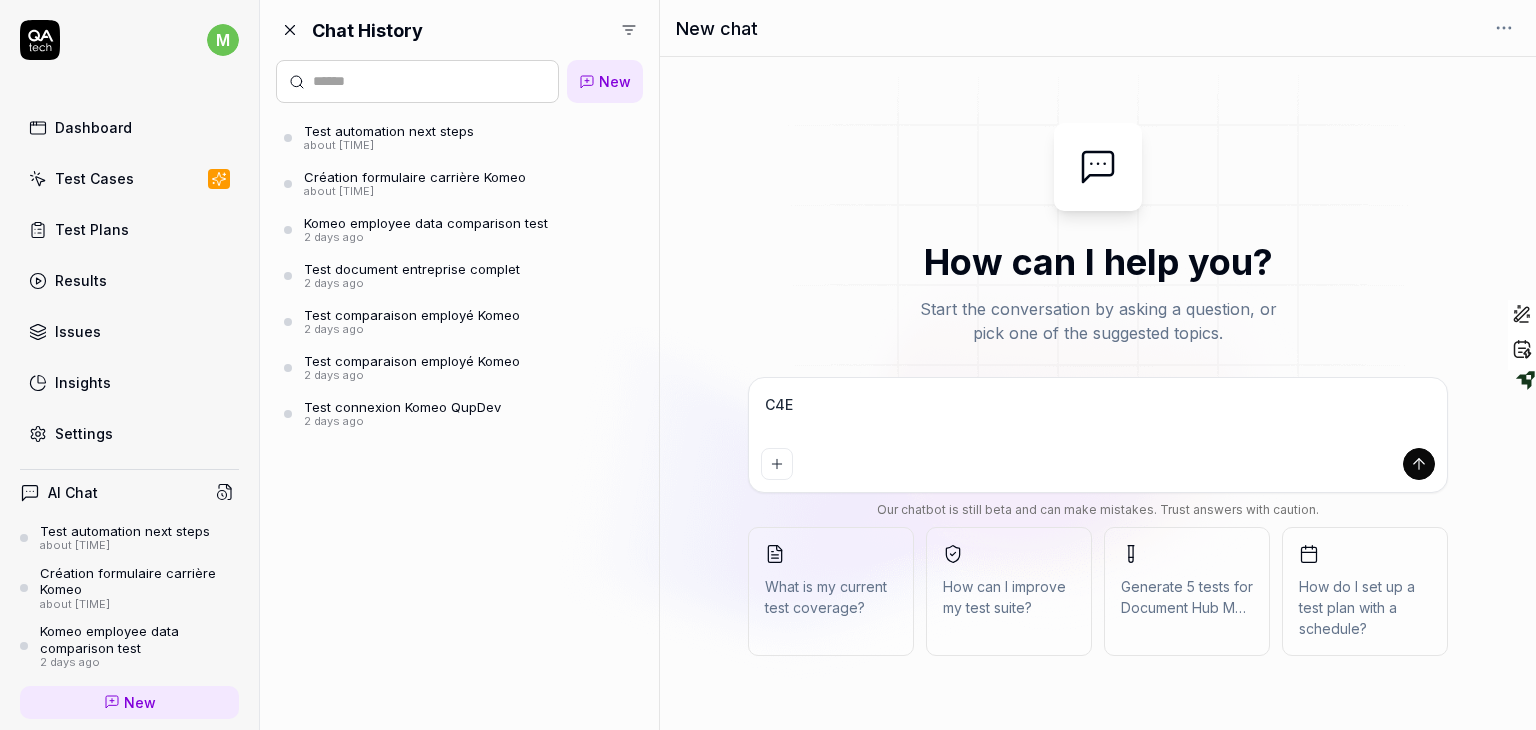 type on "*" 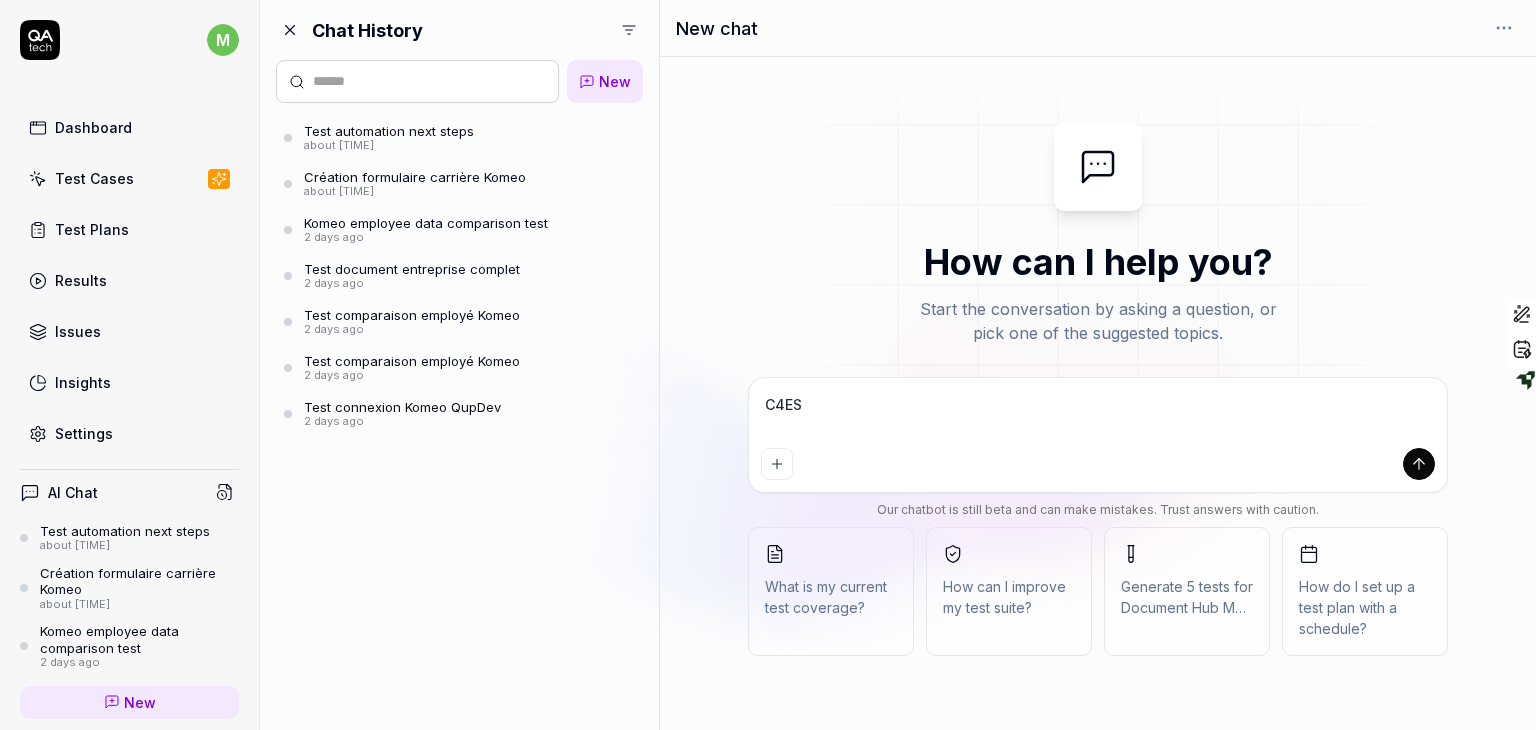type on "*" 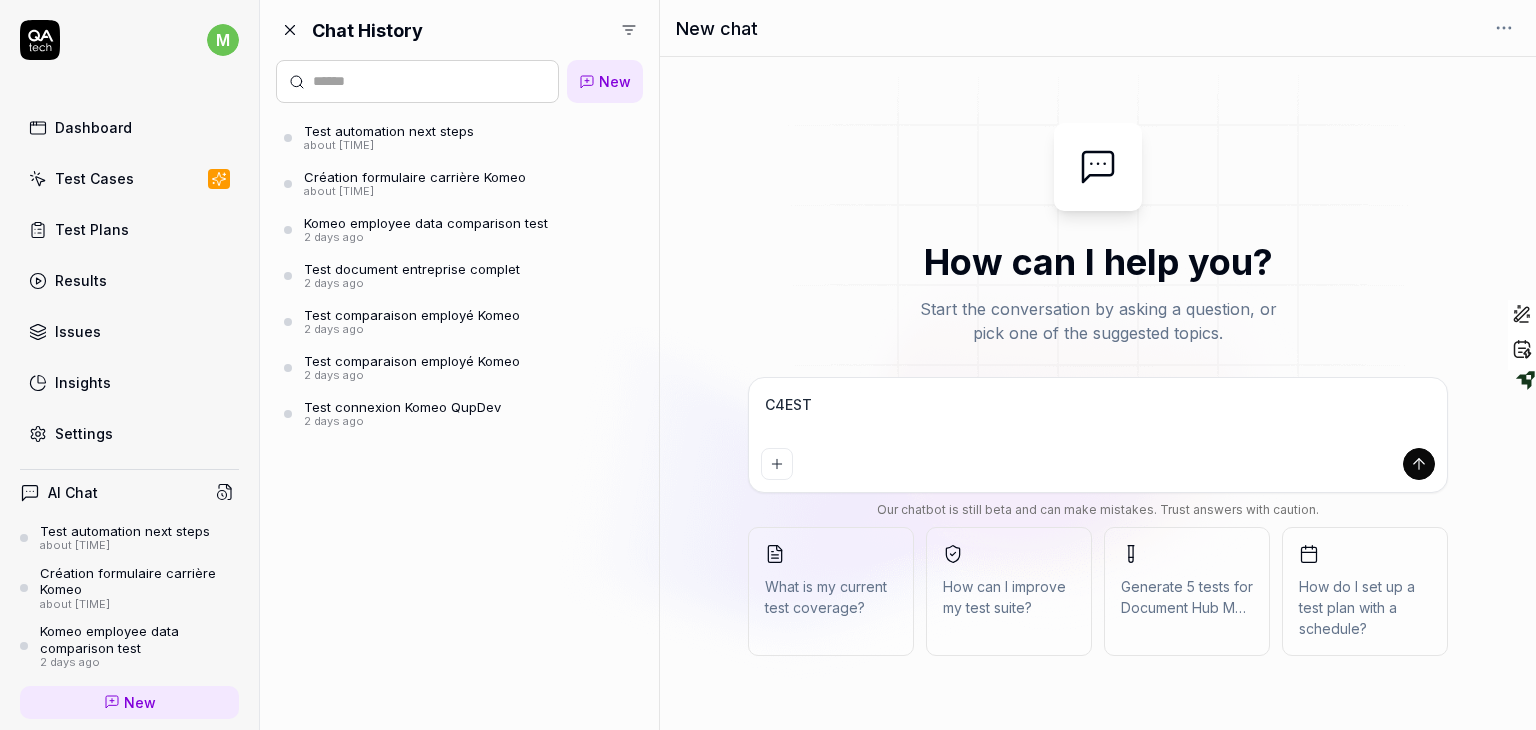 type on "*" 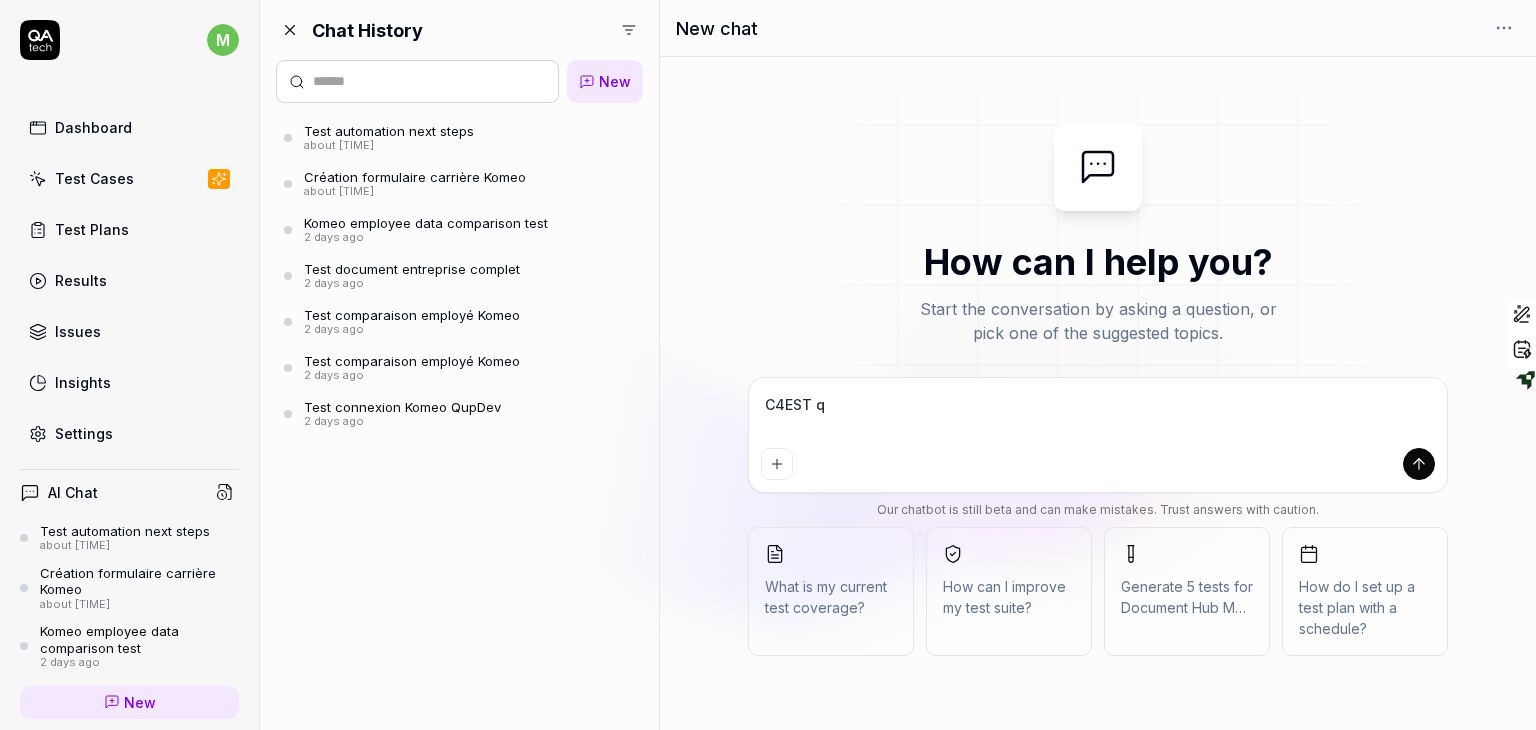 type on "C4EST qu" 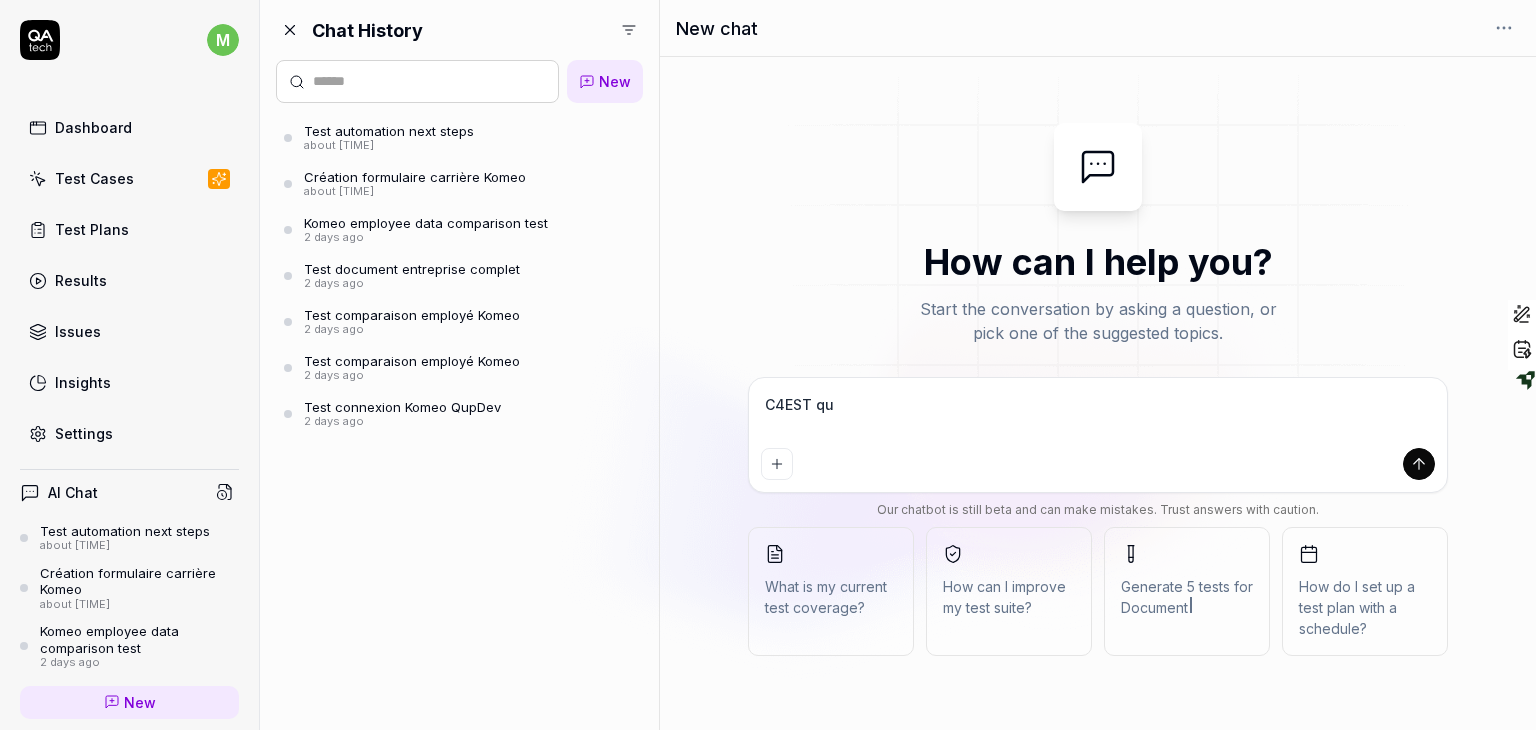 type on "*" 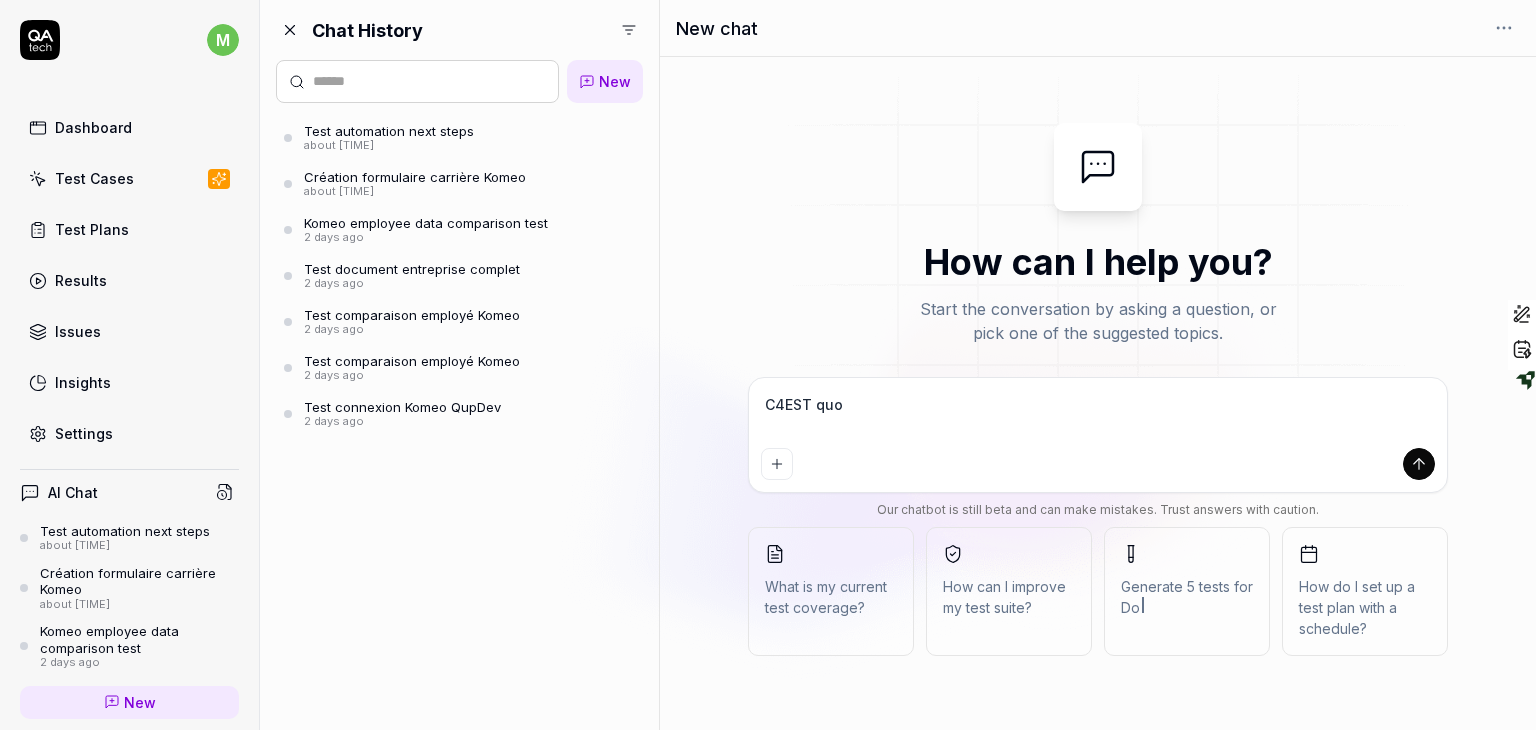 type on "*" 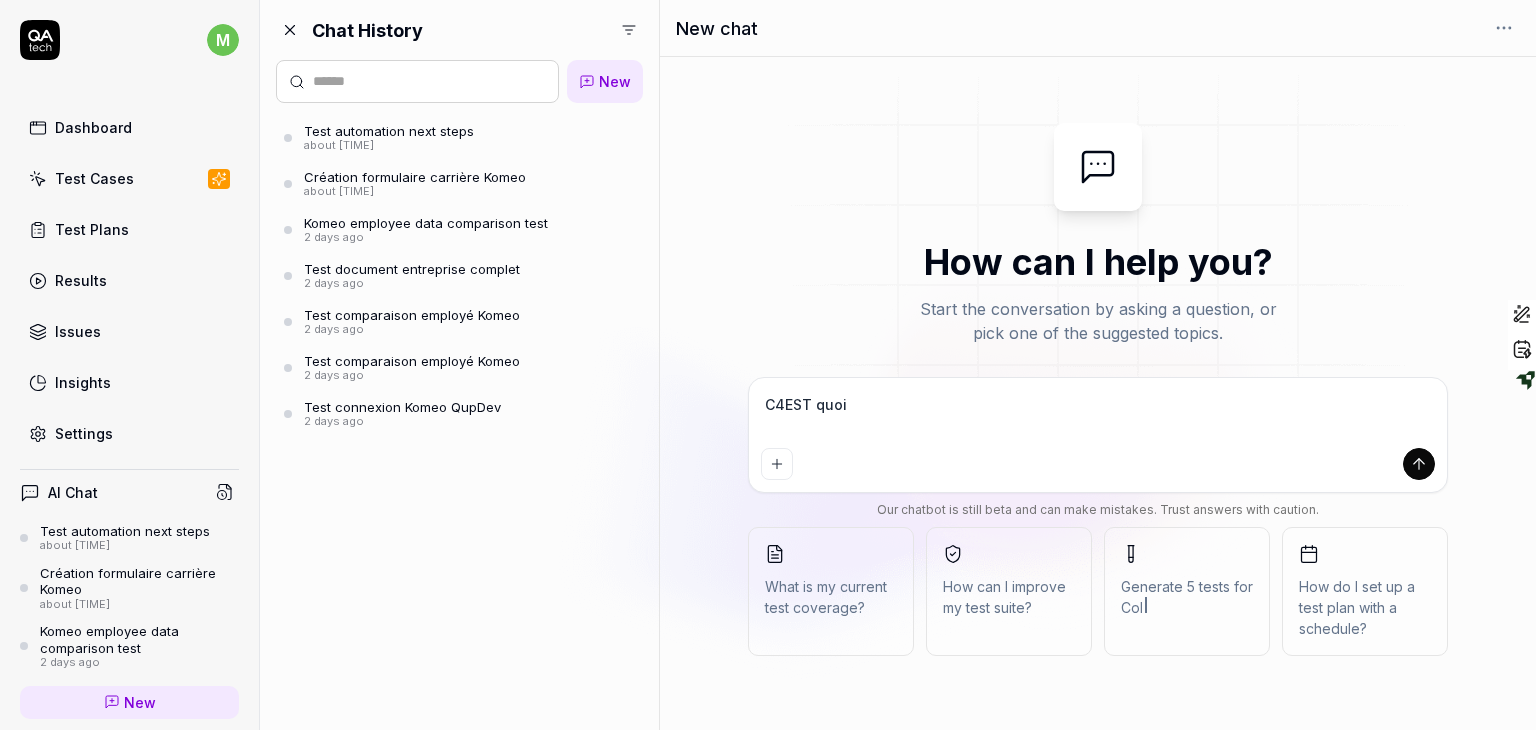 type on "*" 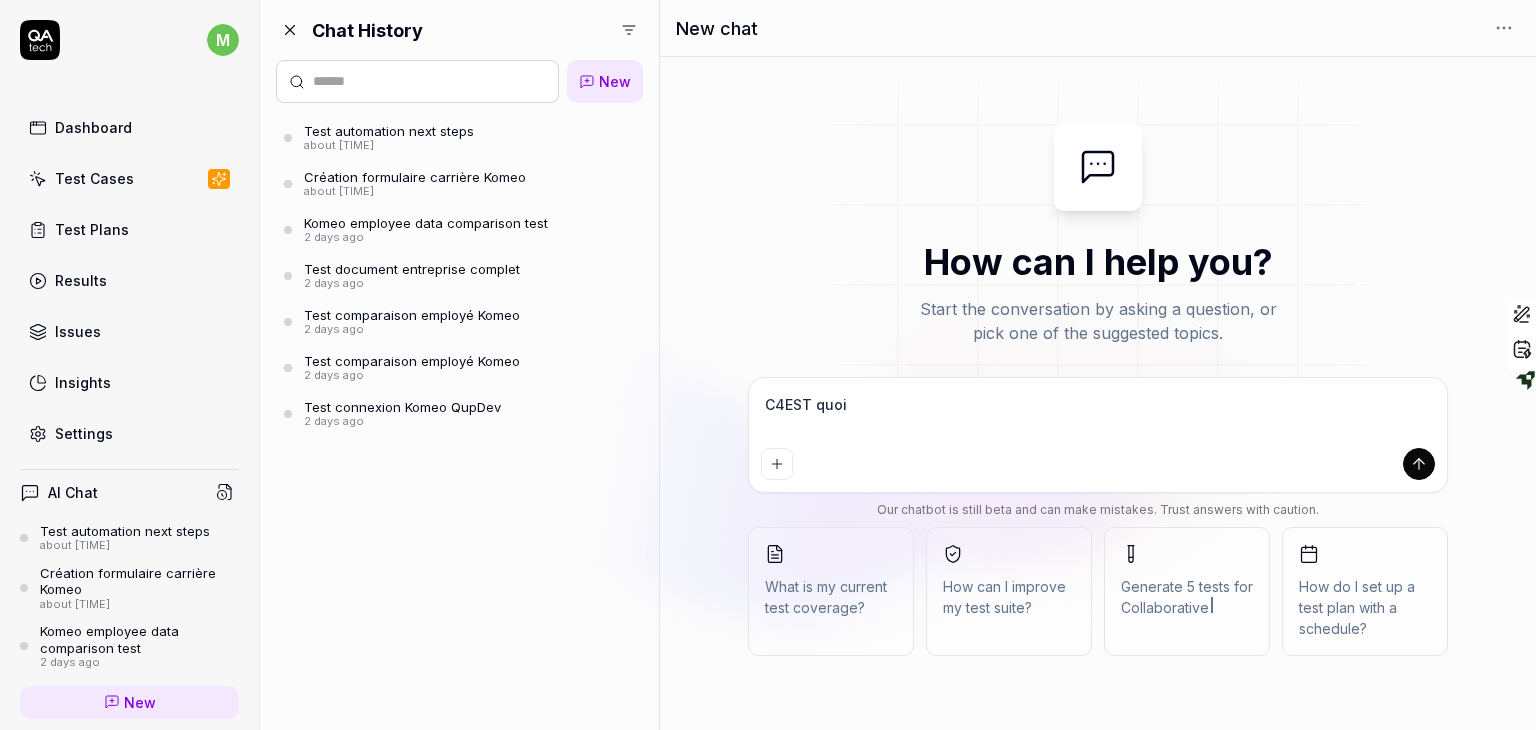 type on "*" 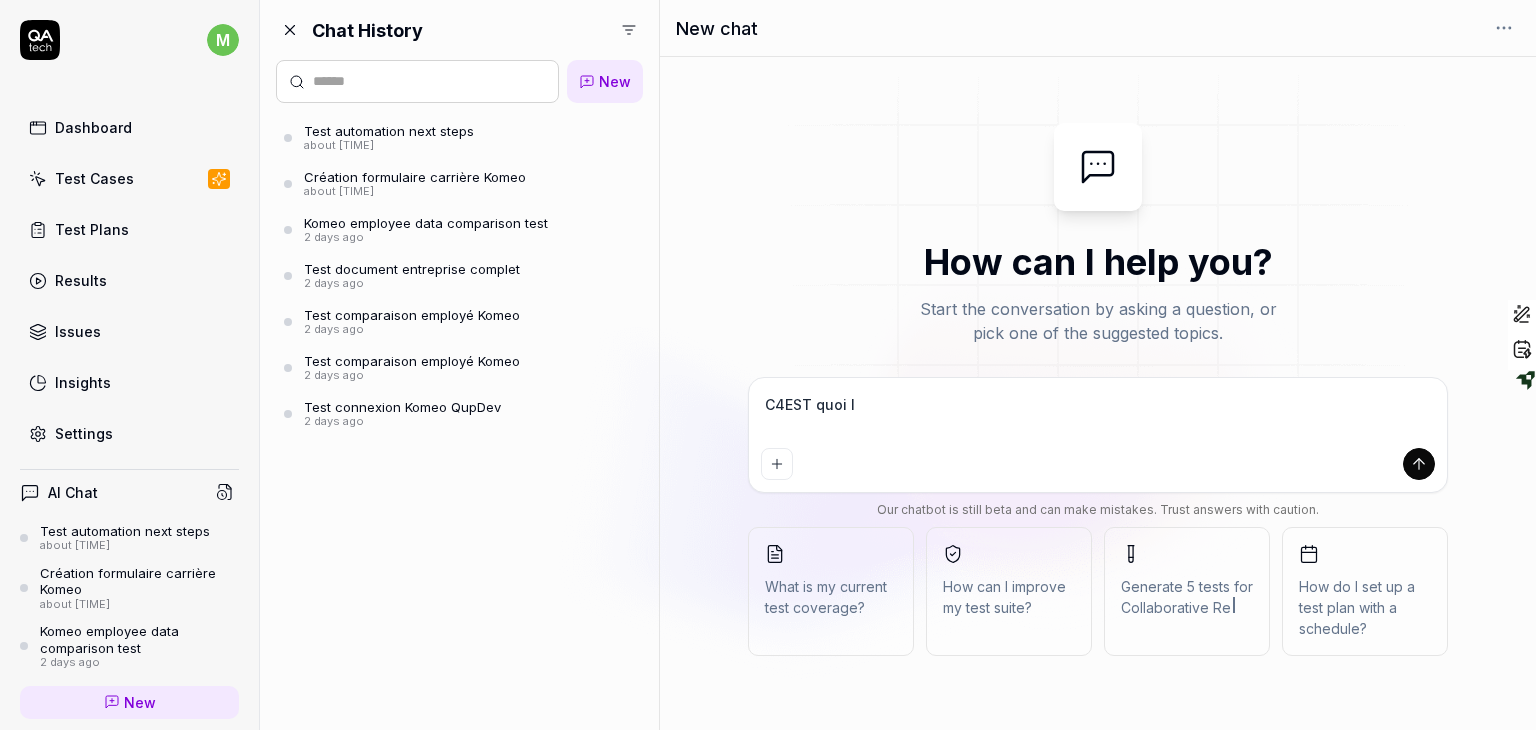 type on "*" 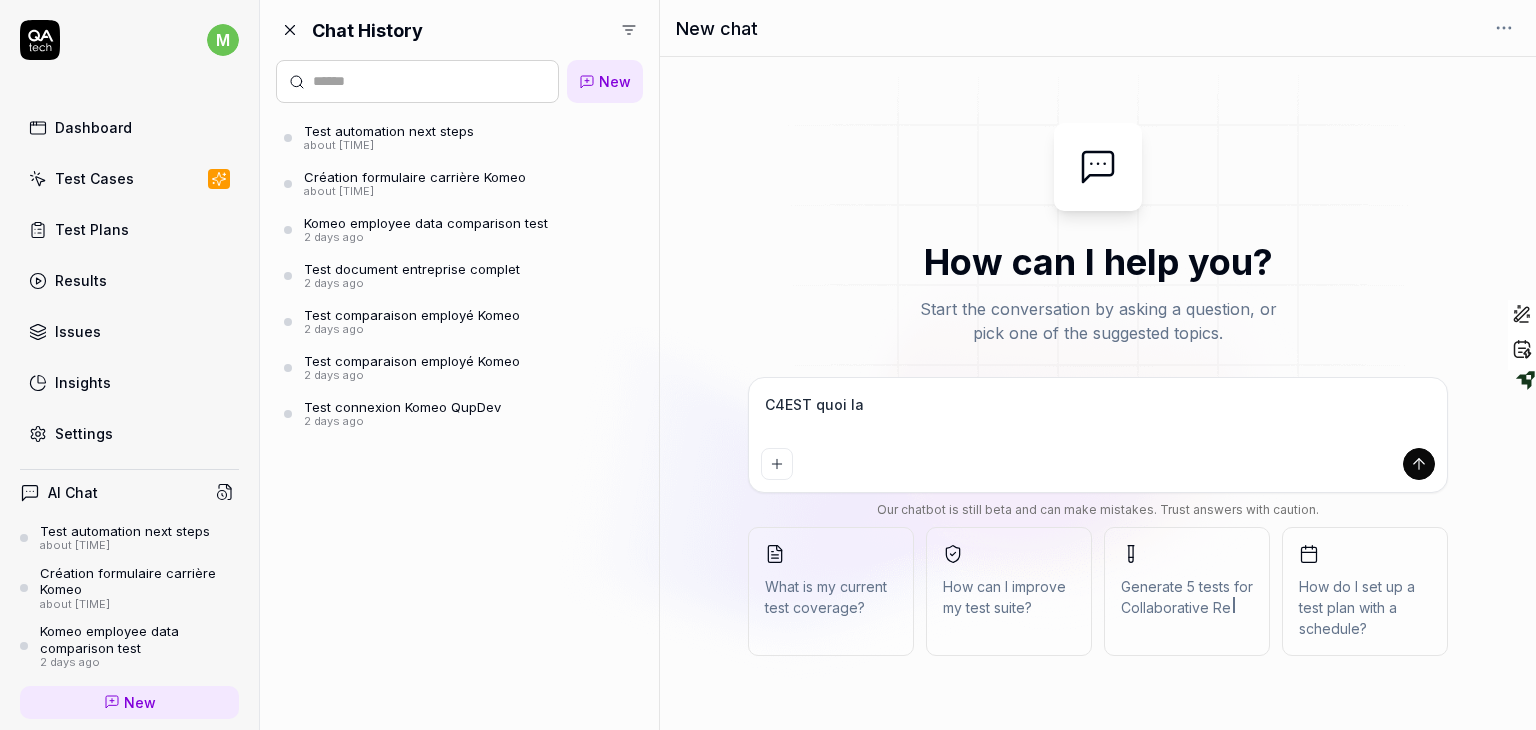 type on "*" 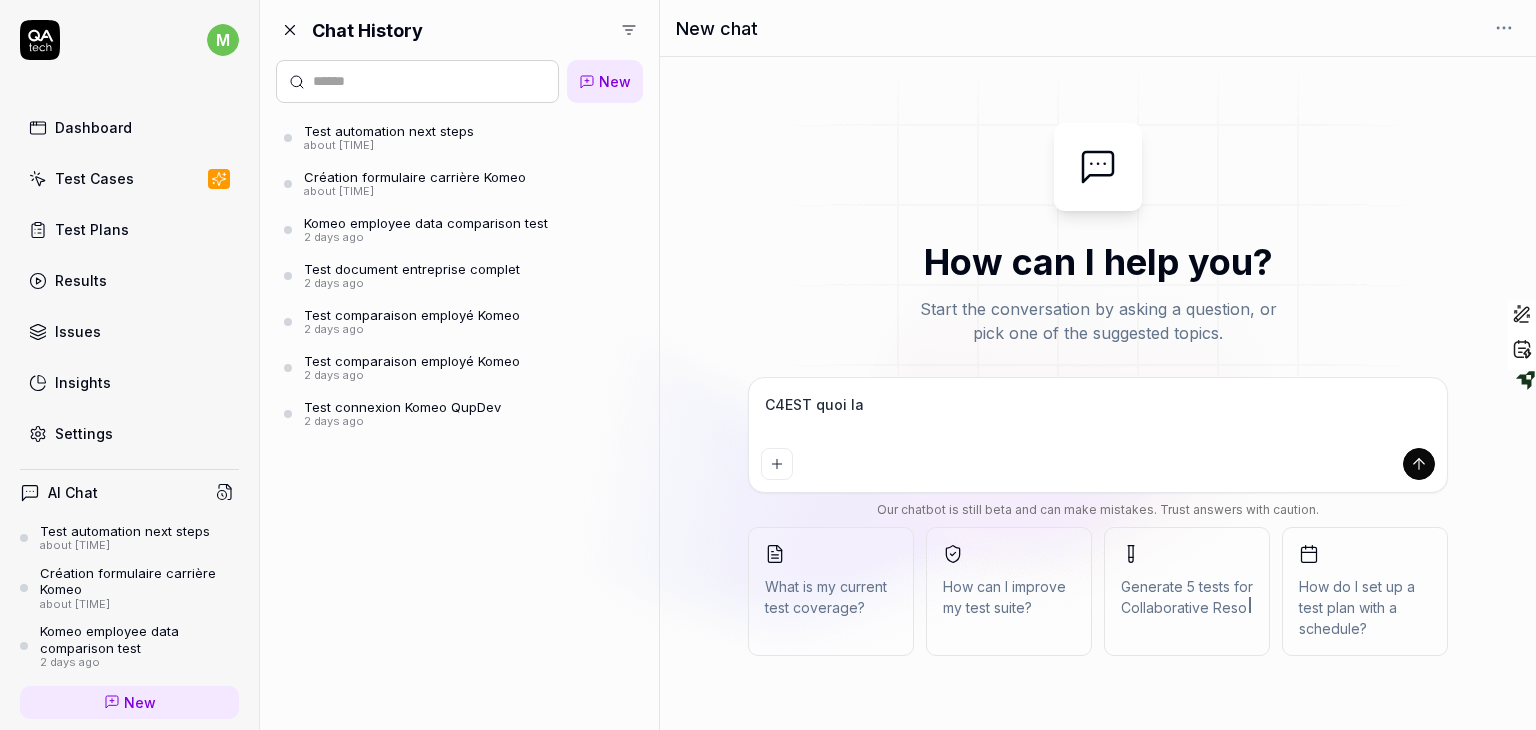 type on "*" 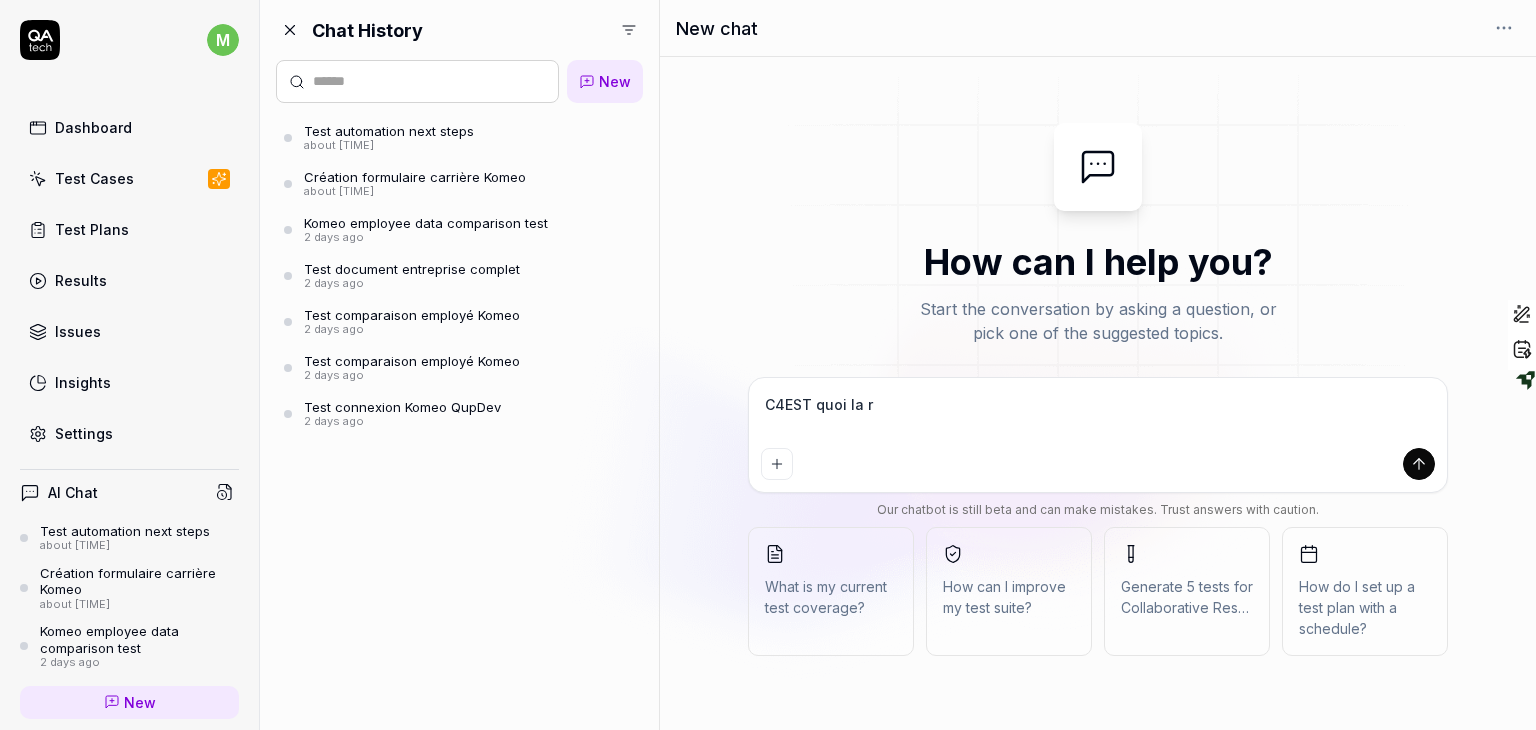 type on "*" 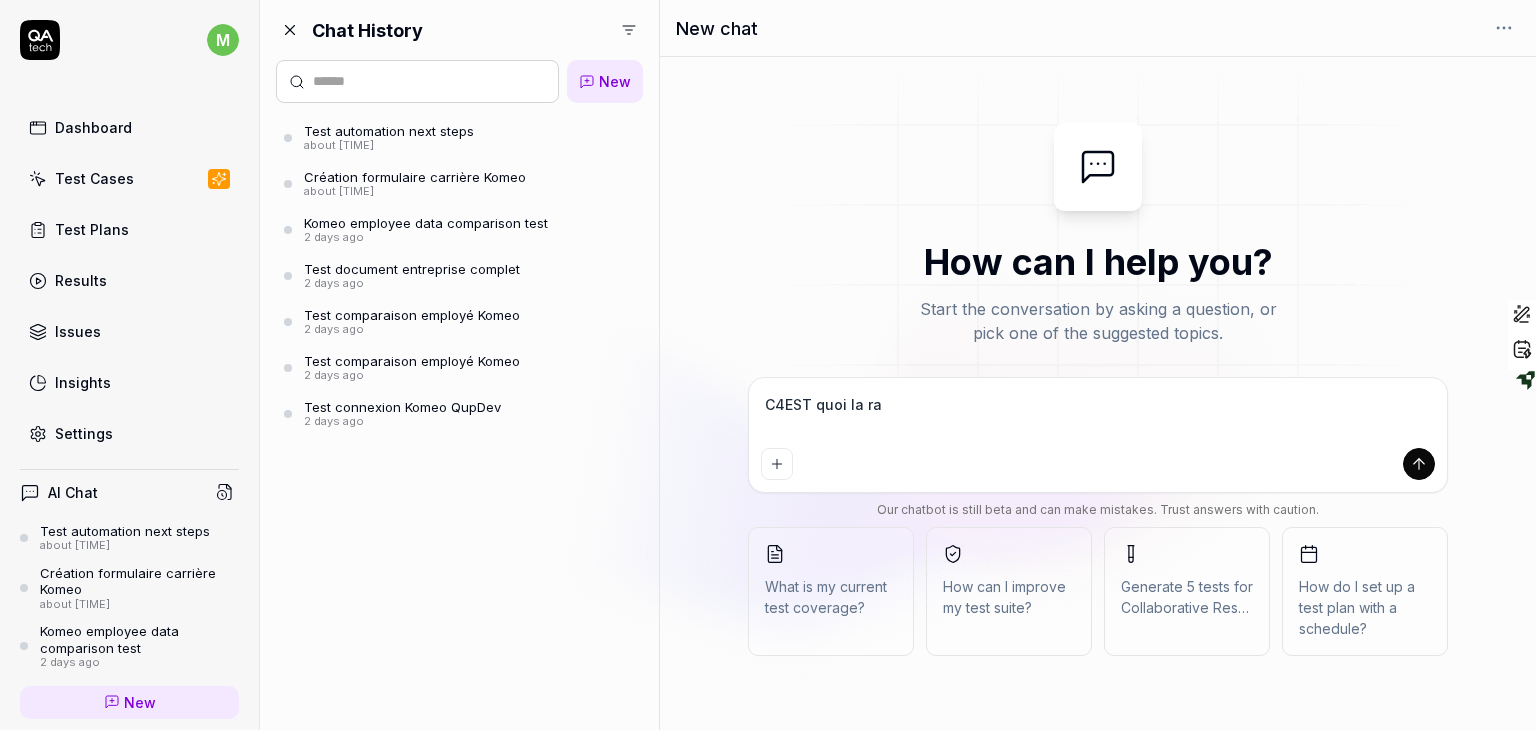 type on "*" 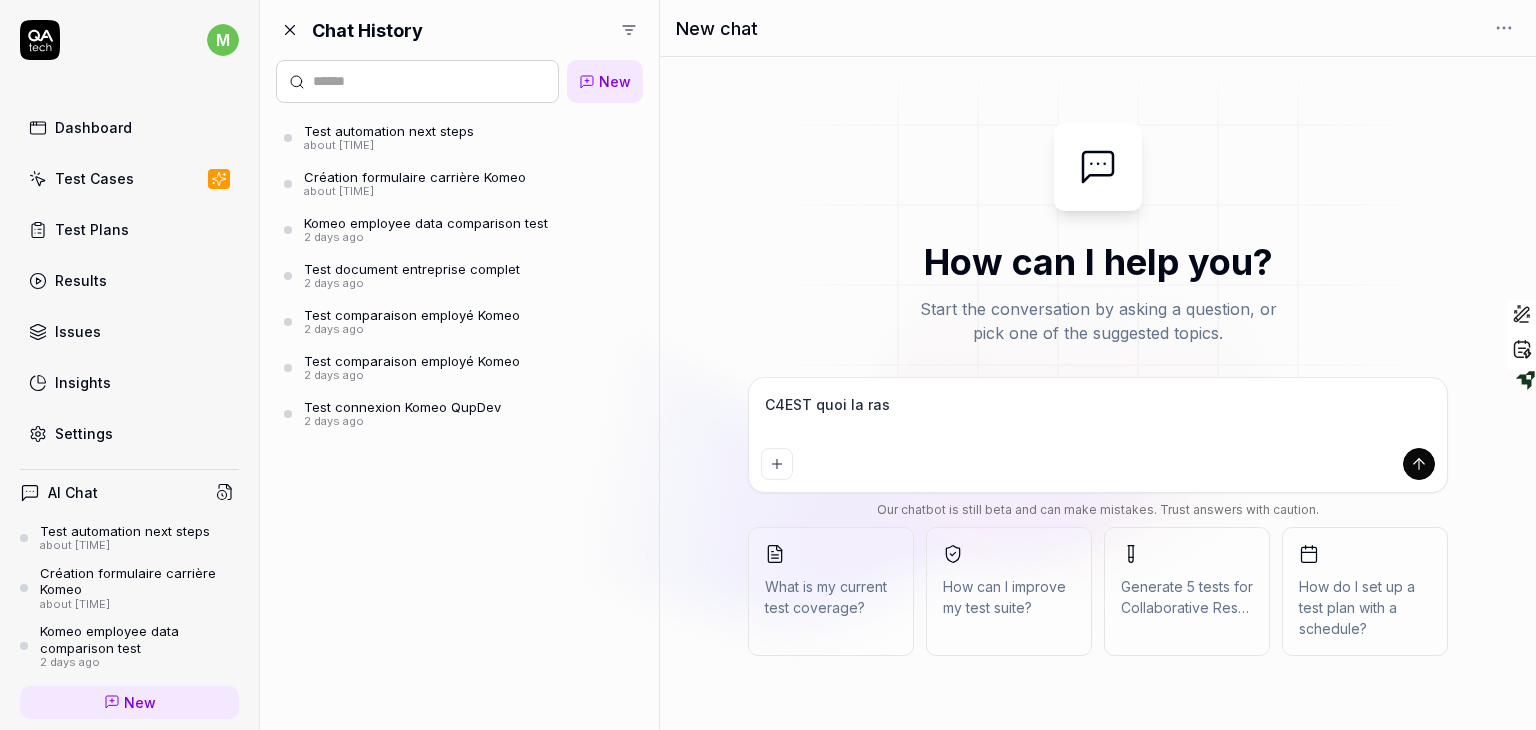 type on "*" 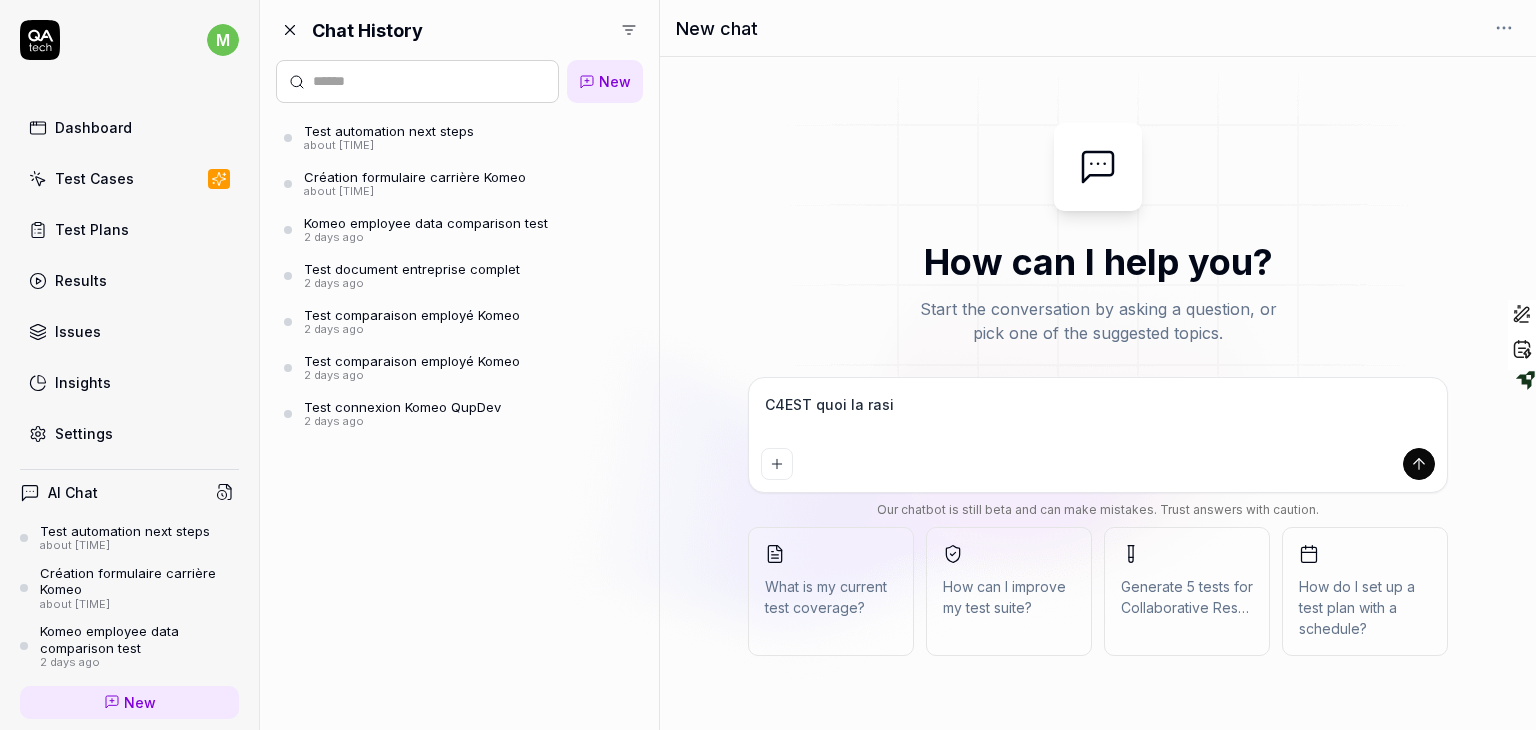 type on "*" 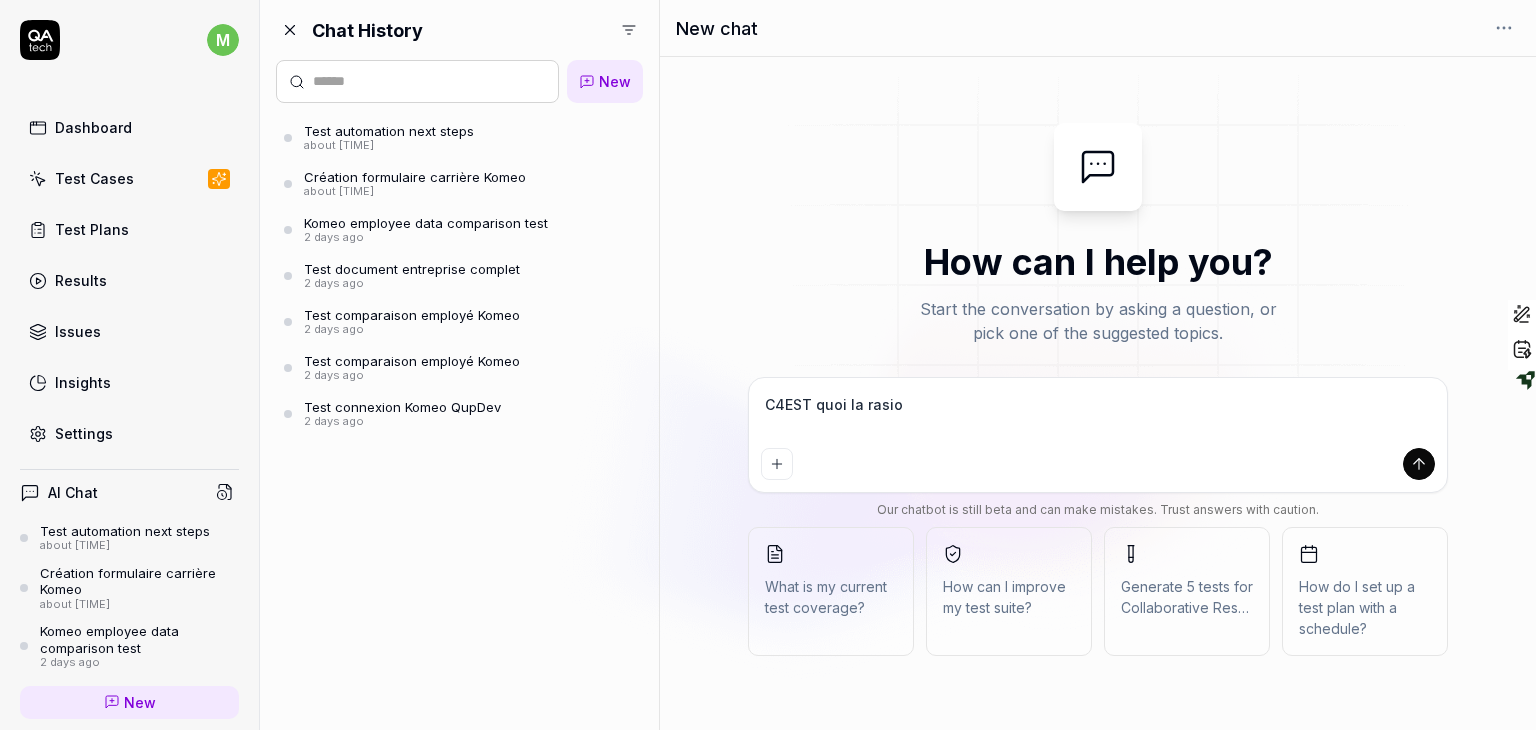type on "*" 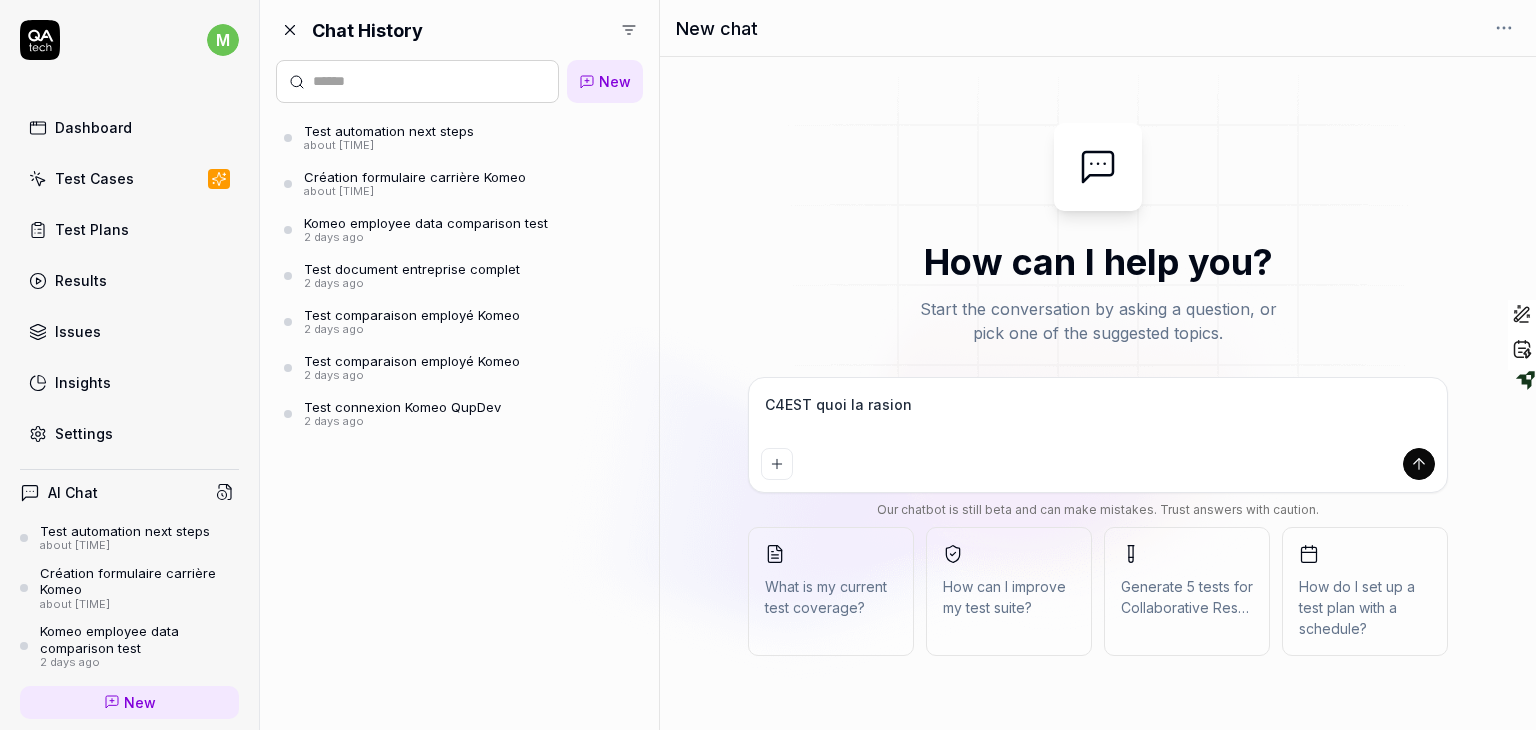 type on "*" 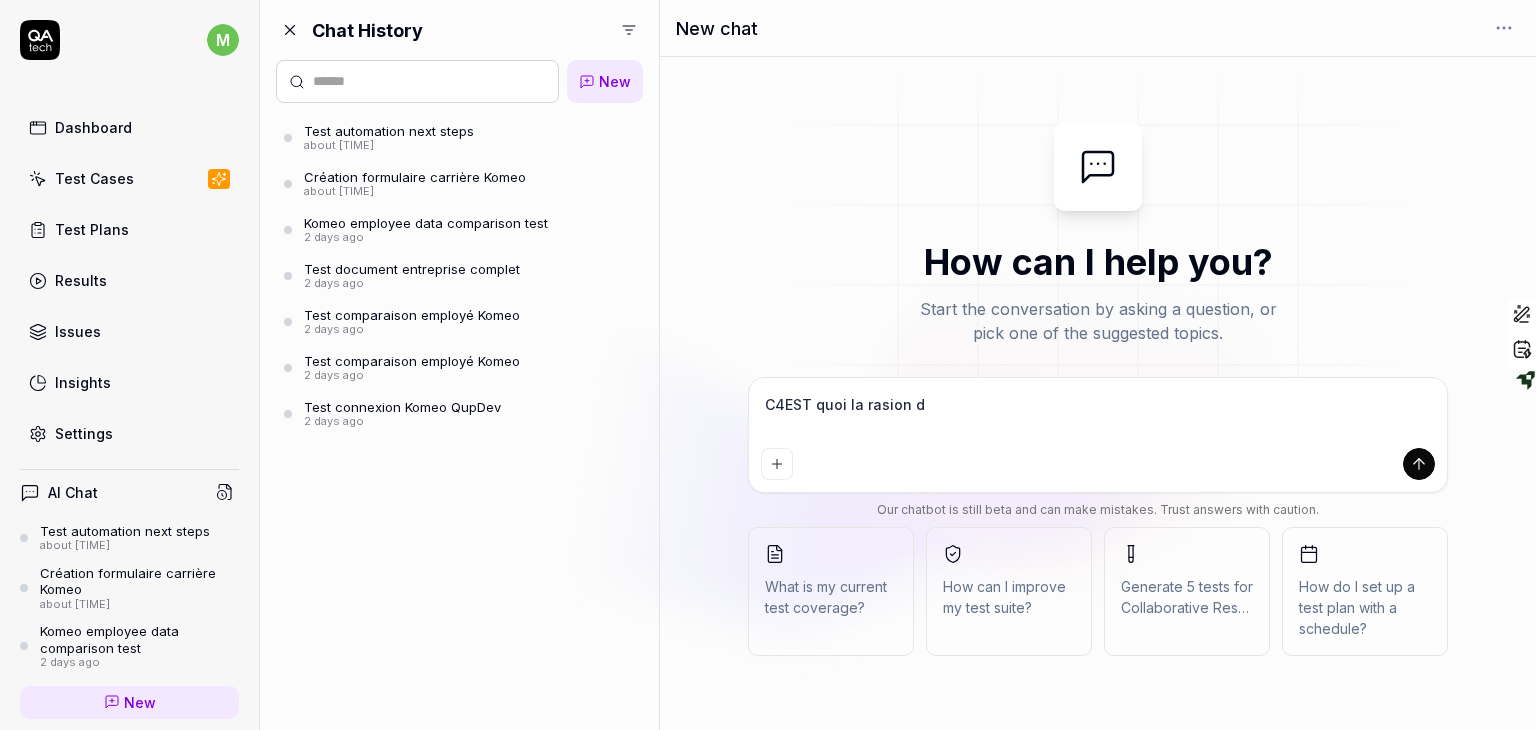 type on "*" 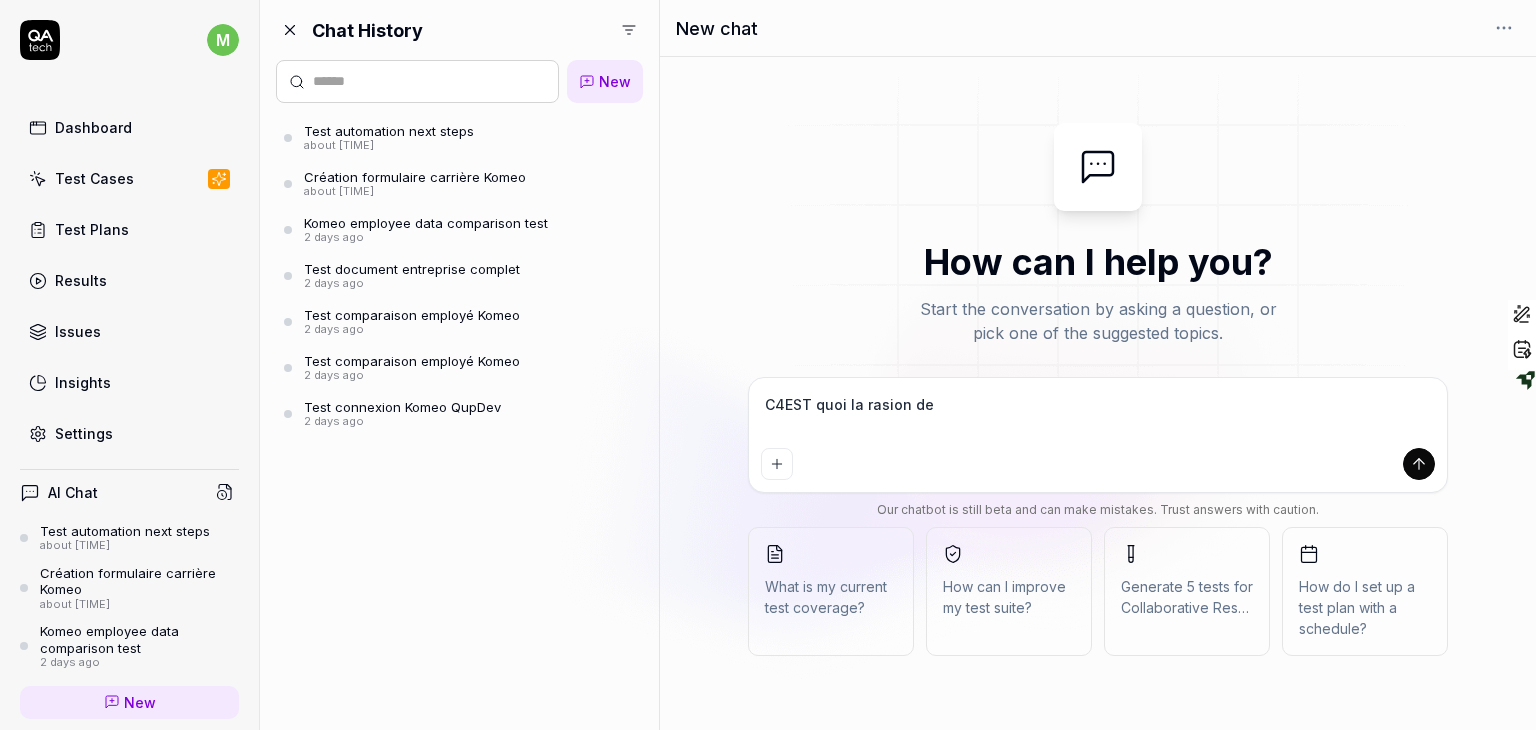 type on "*" 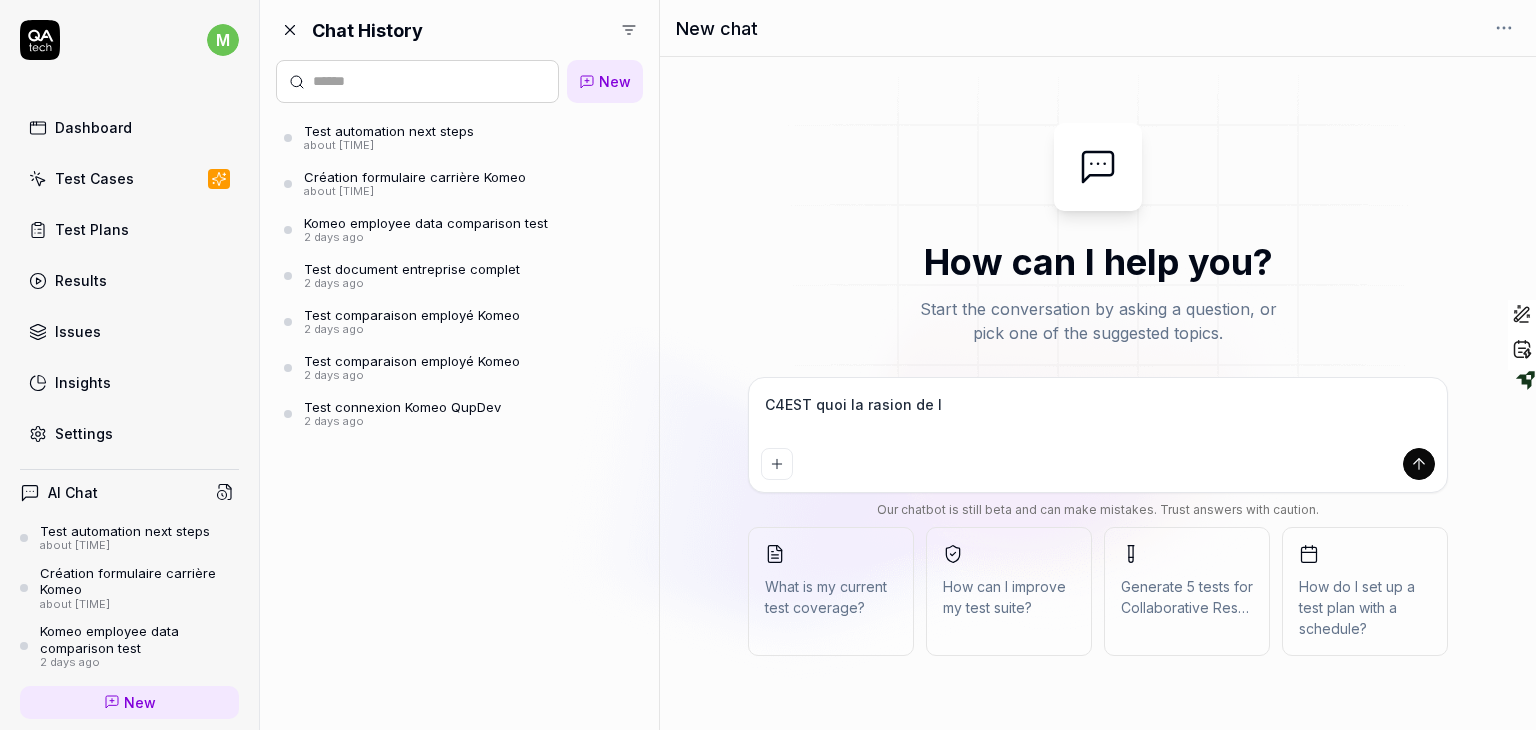 type on "*" 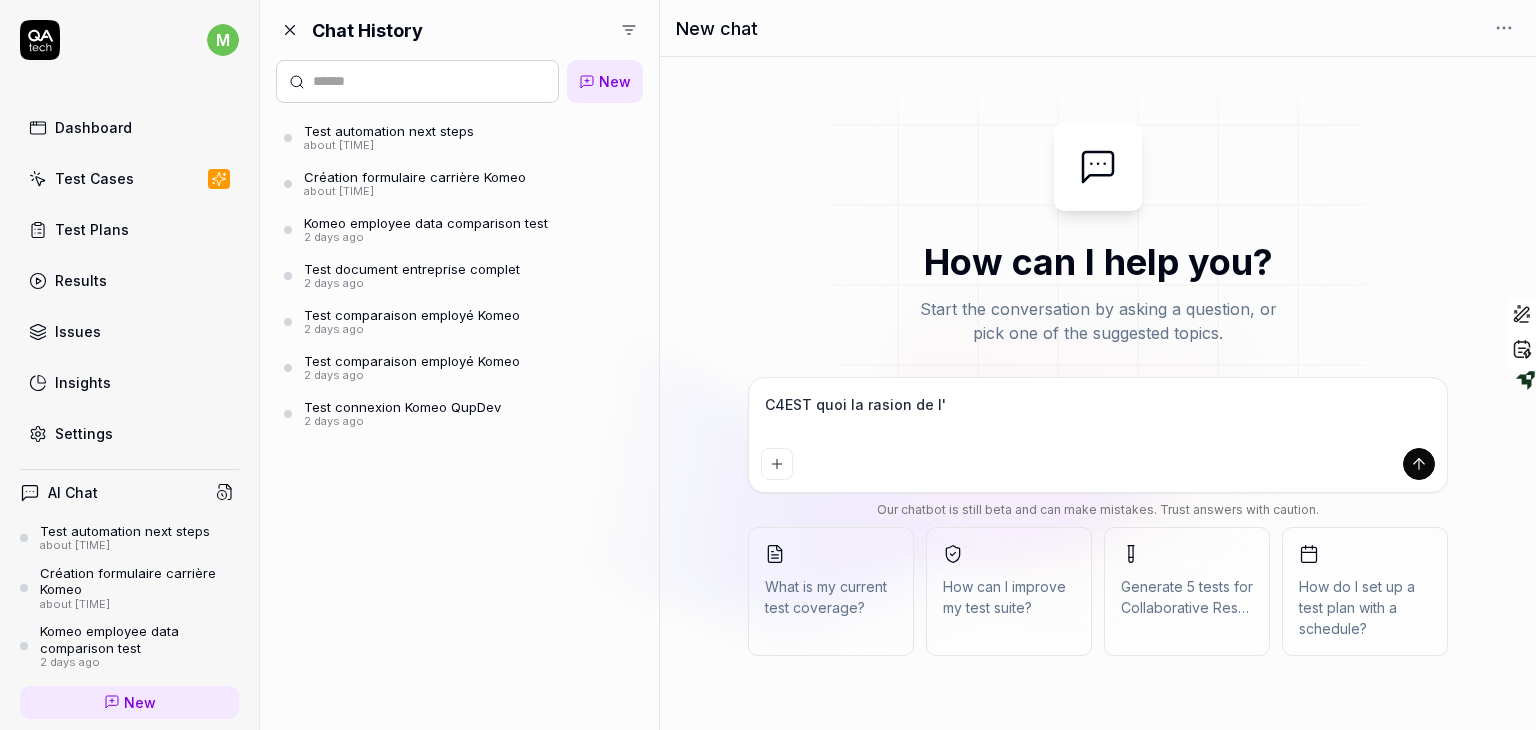 type on "*" 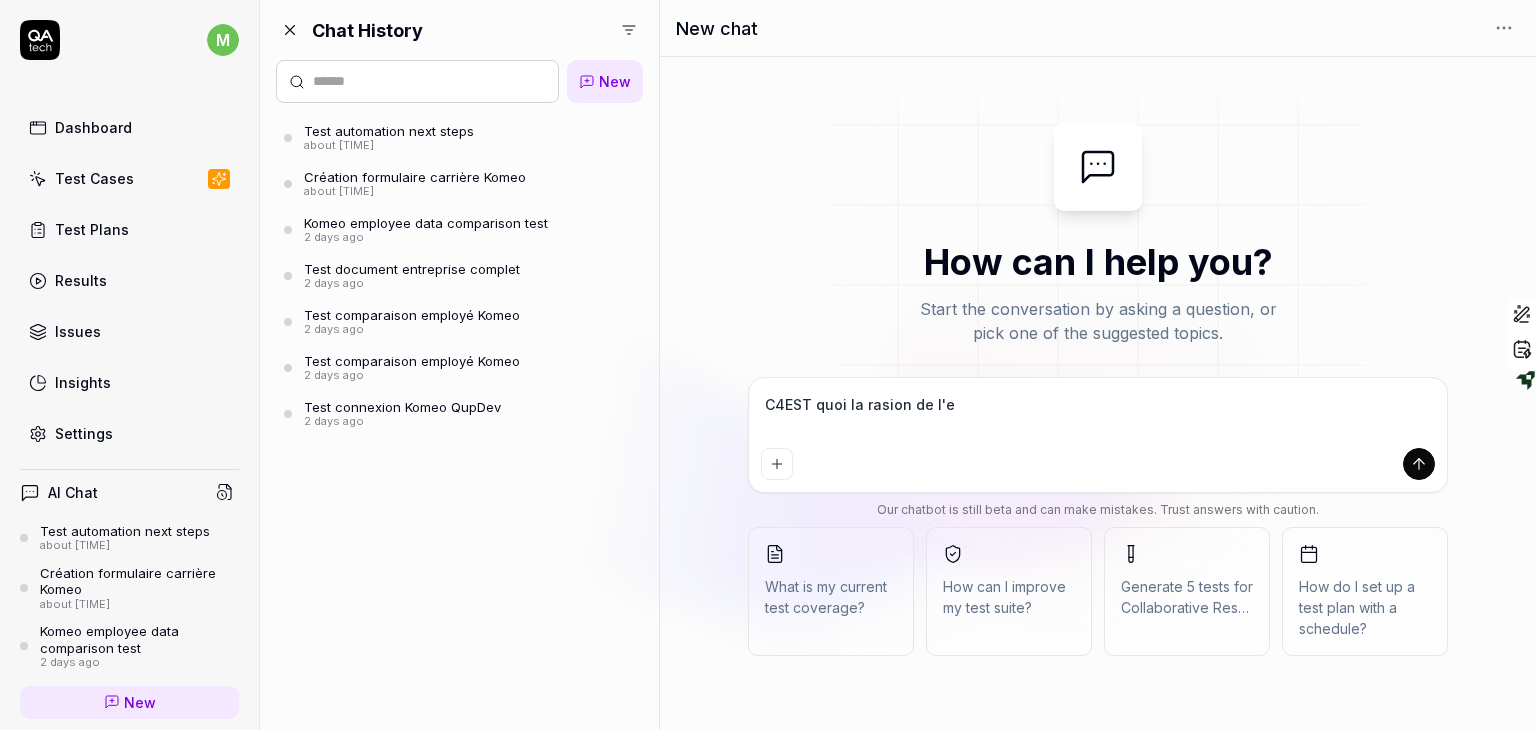 type on "*" 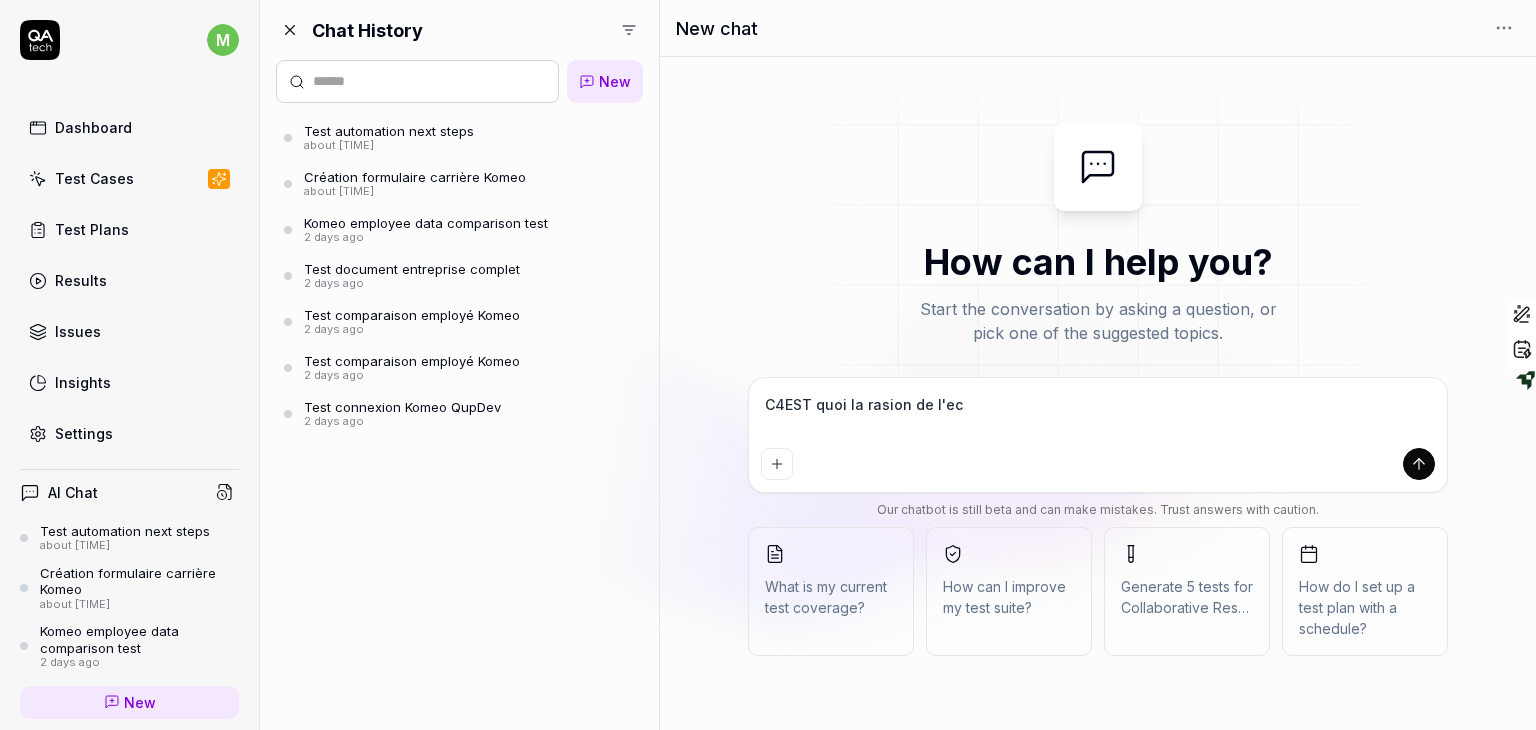 type on "*" 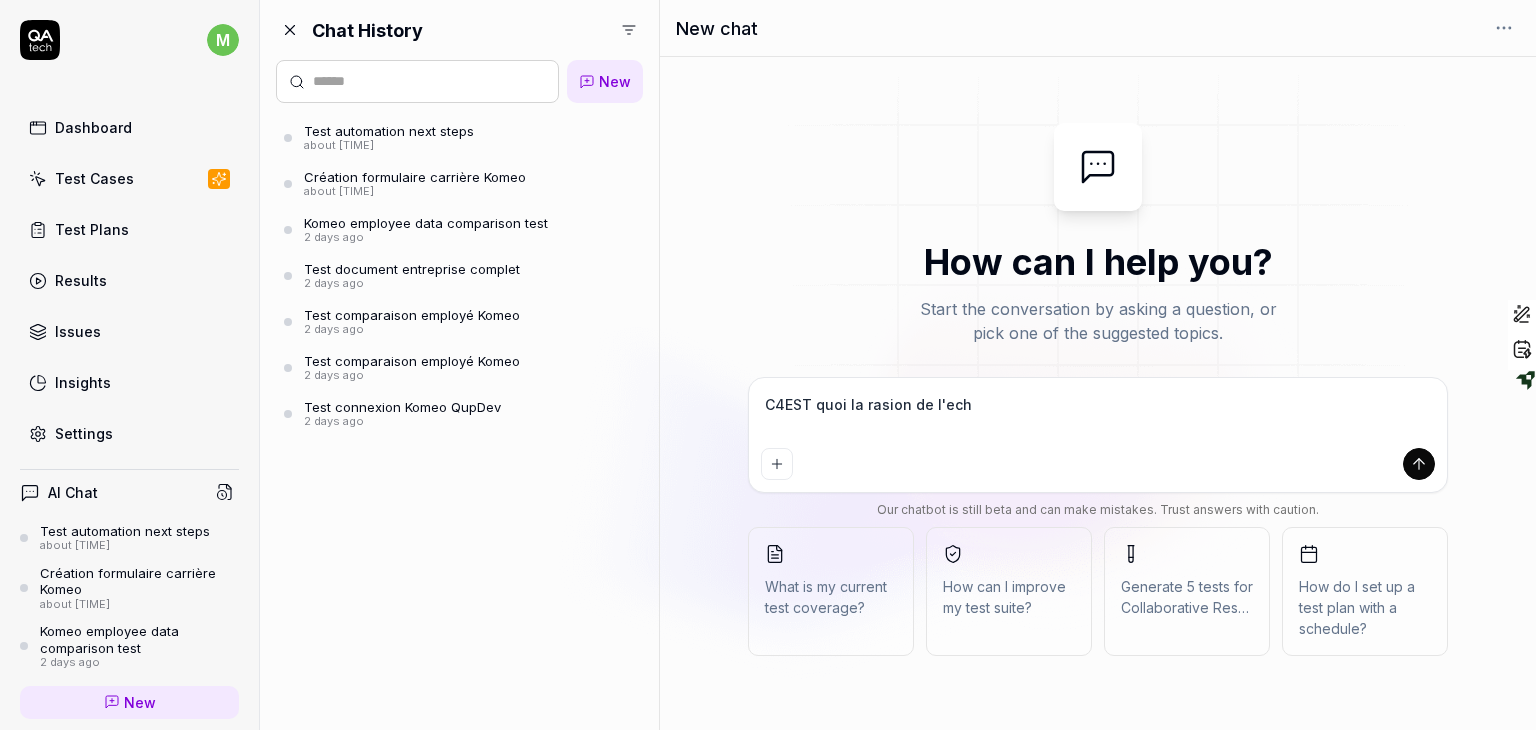 type on "*" 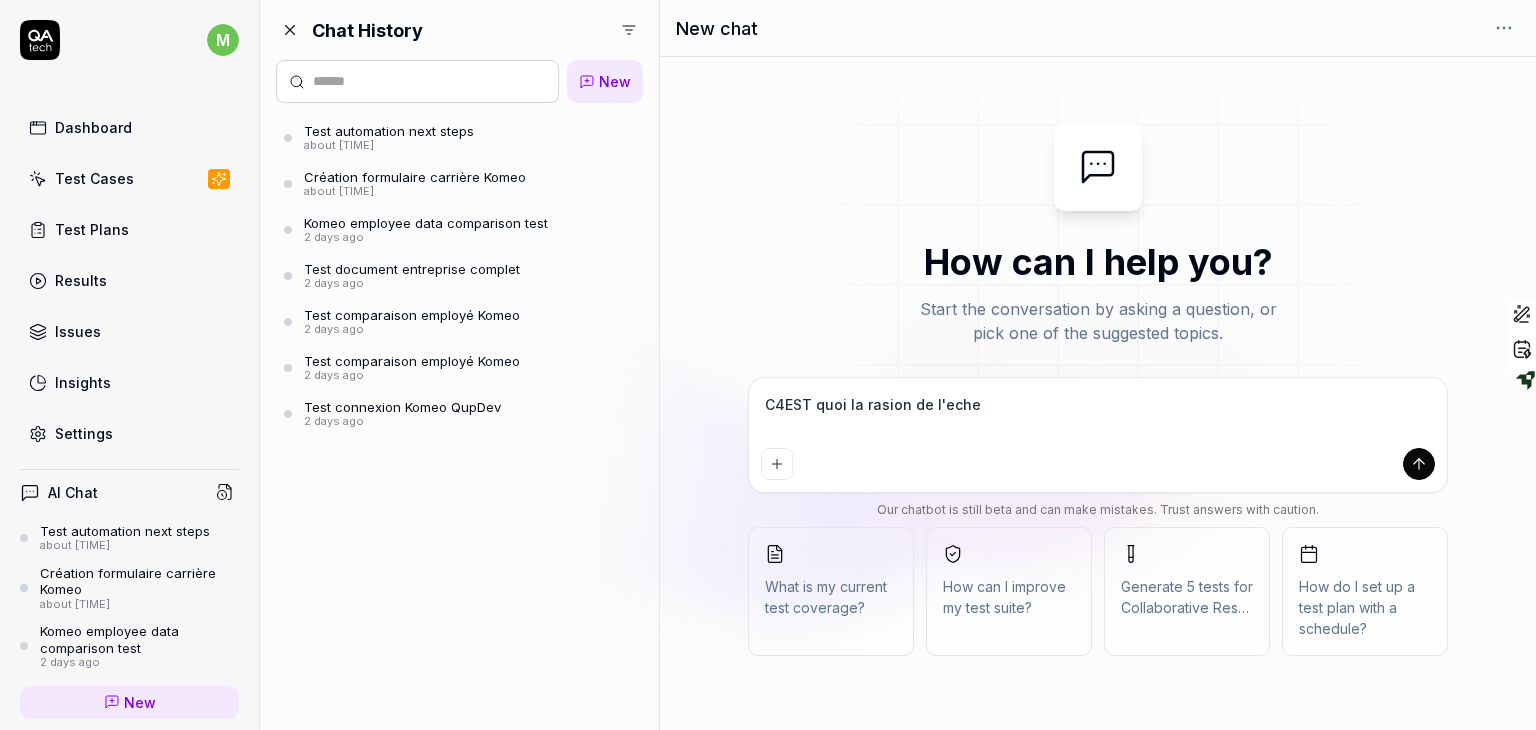 type on "*" 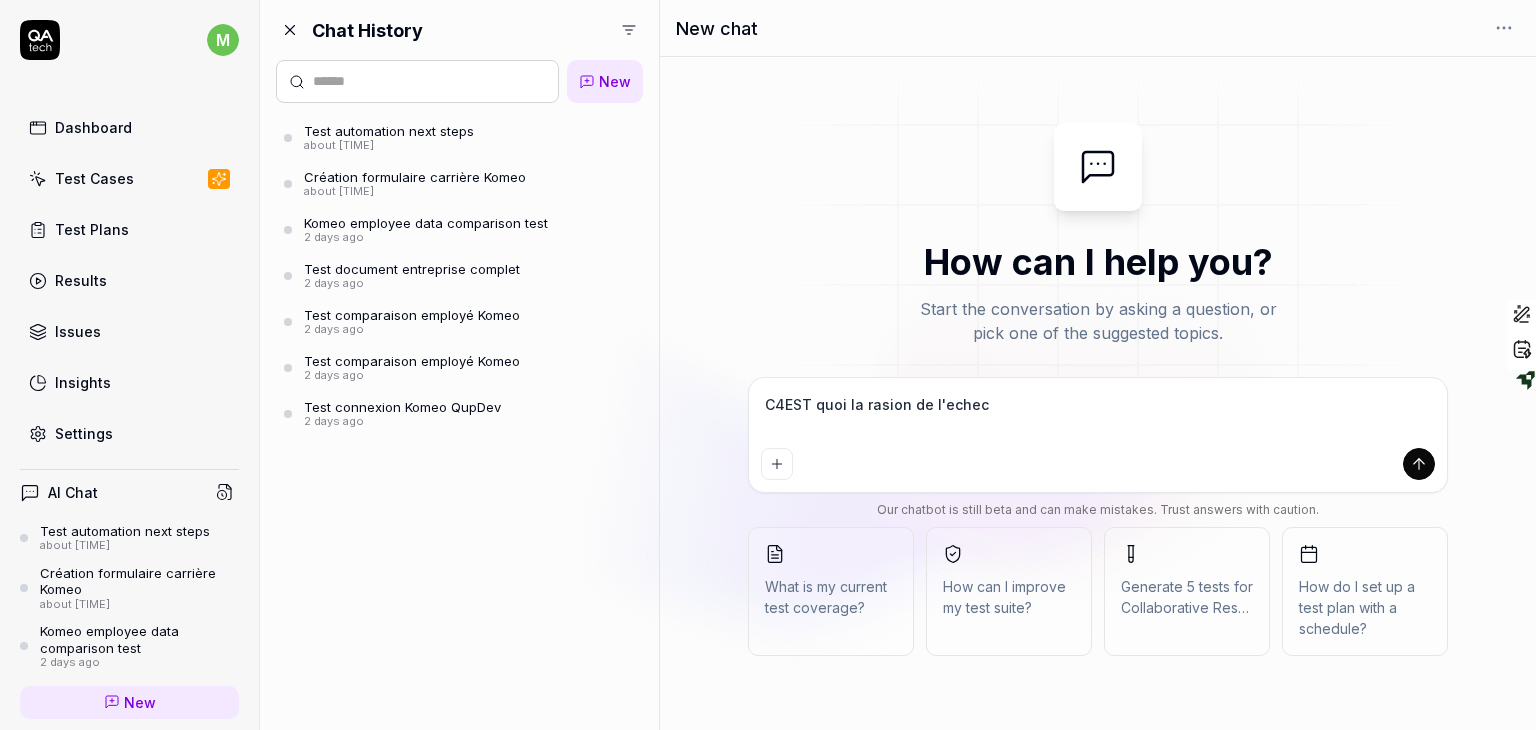 type on "*" 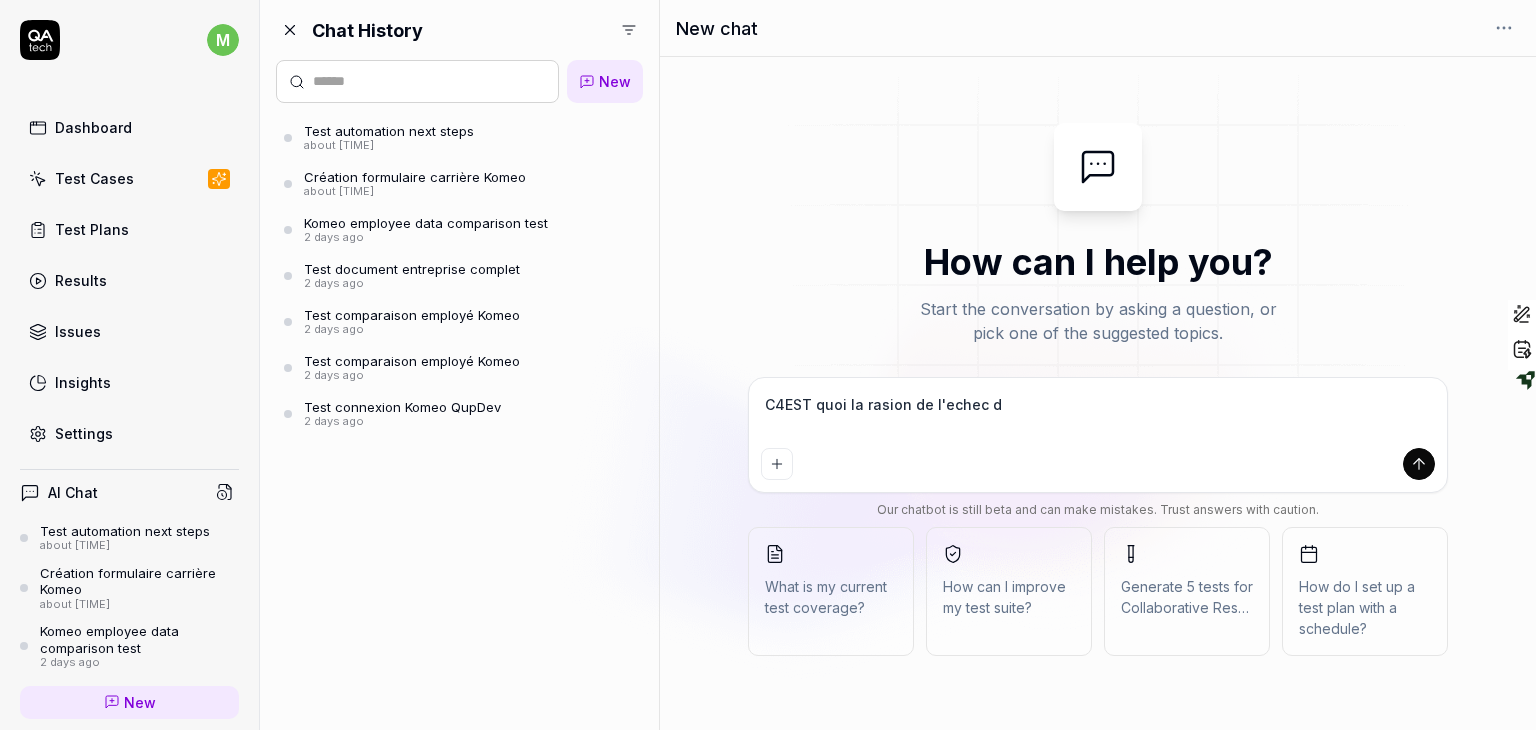 type on "*" 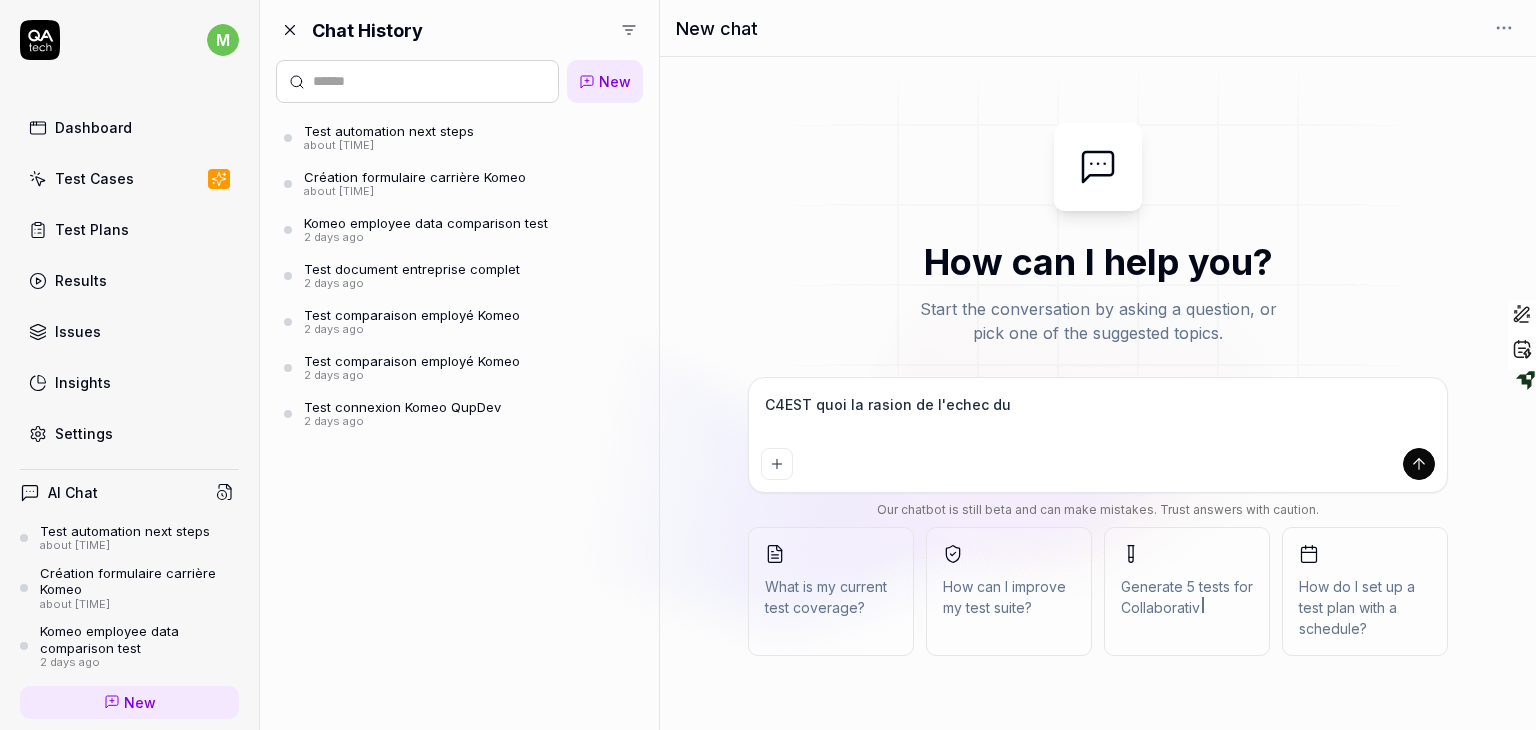 type on "*" 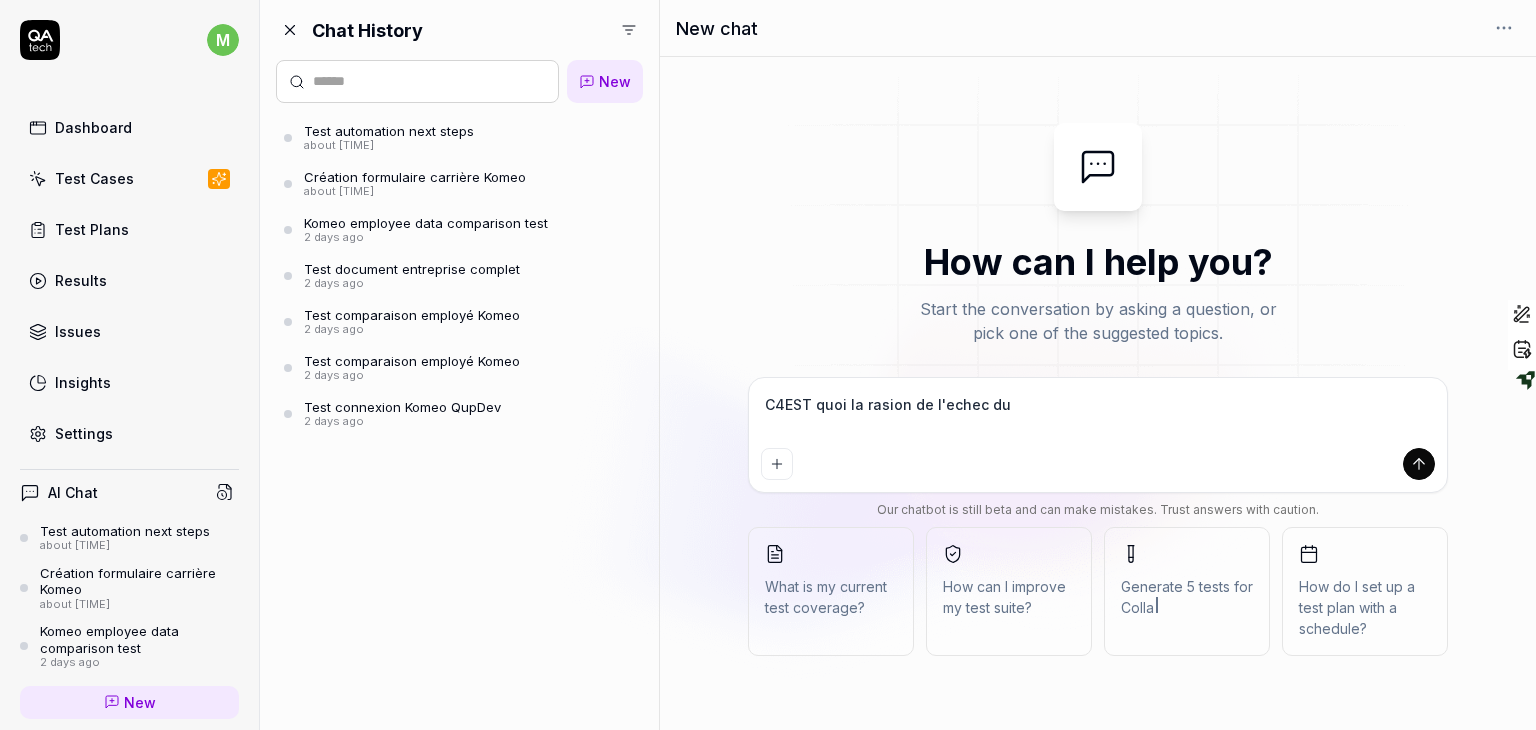 type on "*" 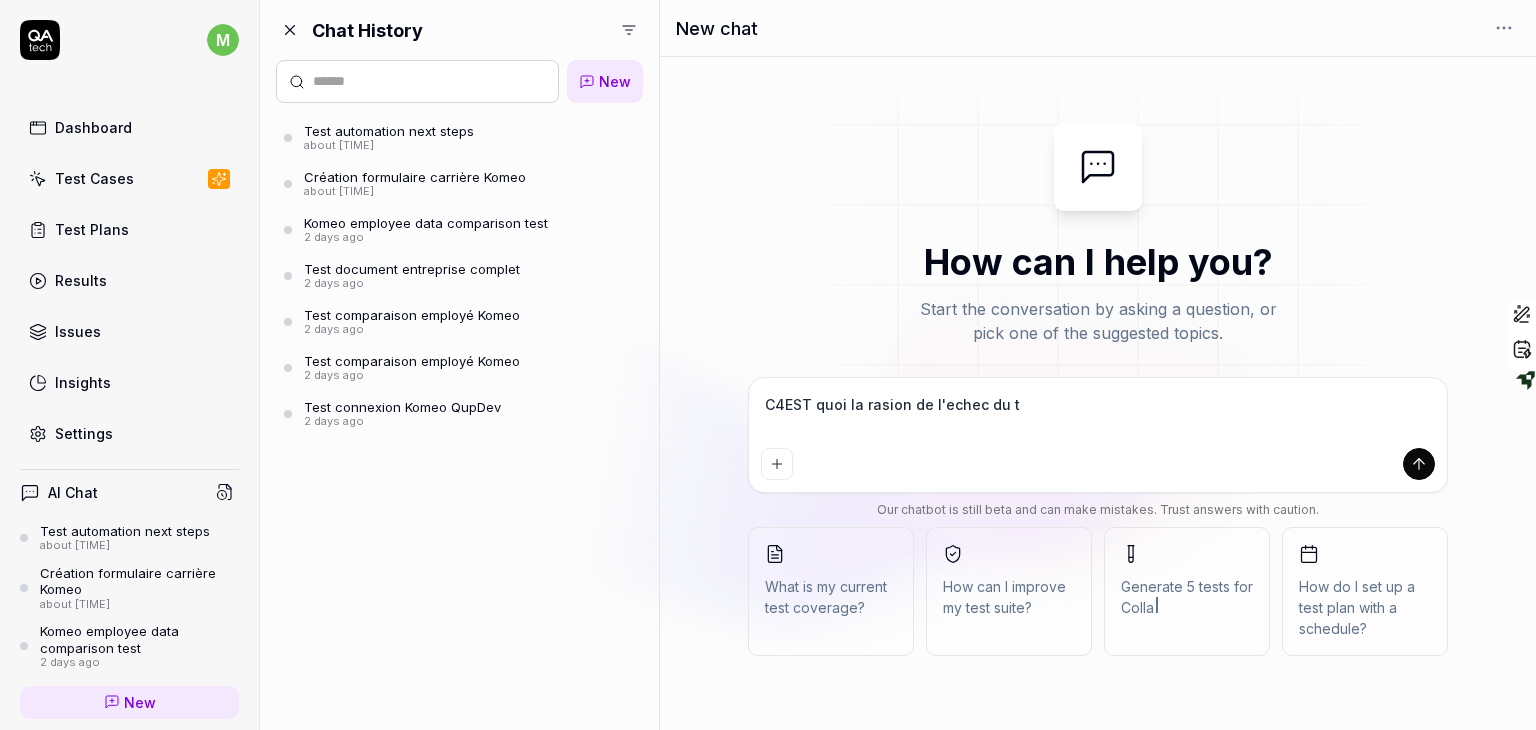 type on "*" 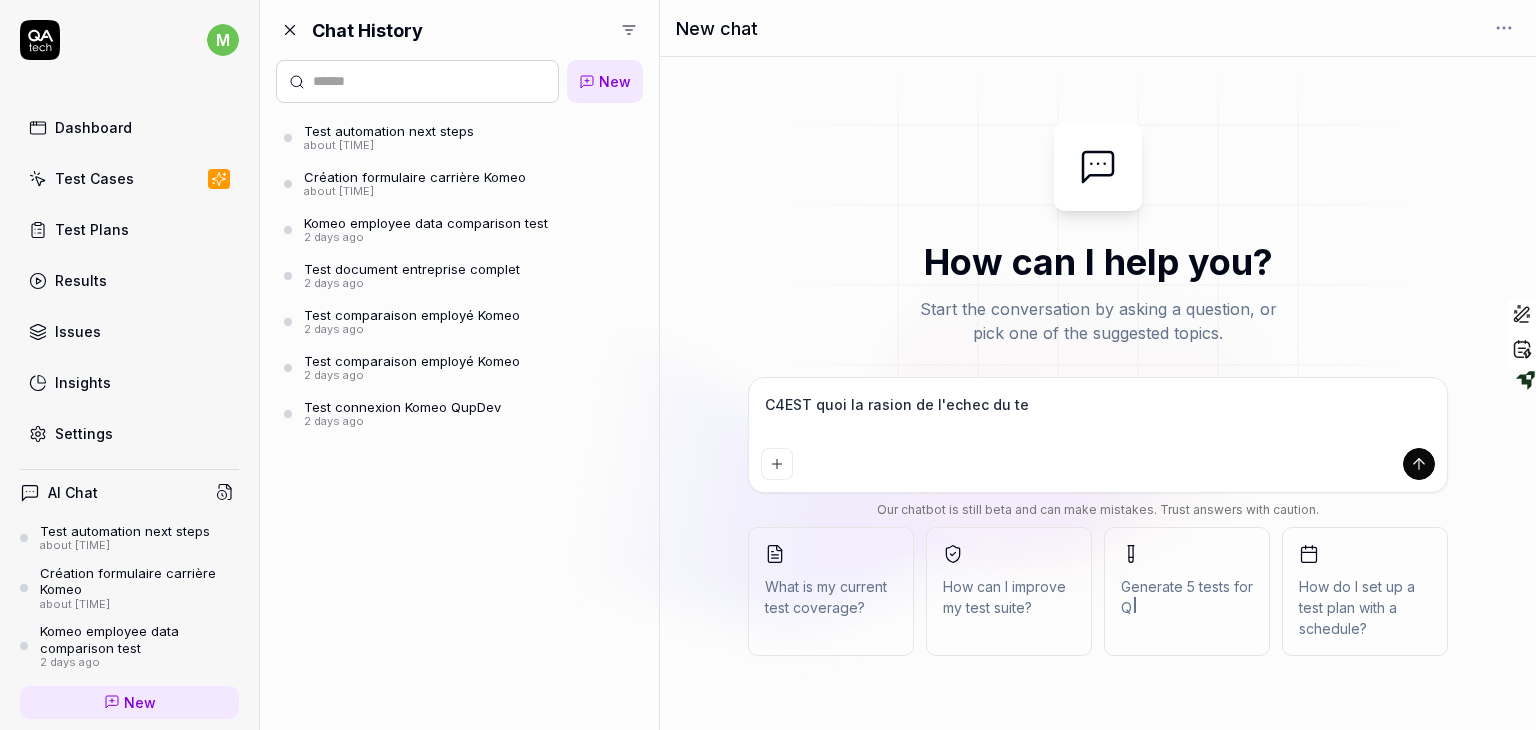 type on "*" 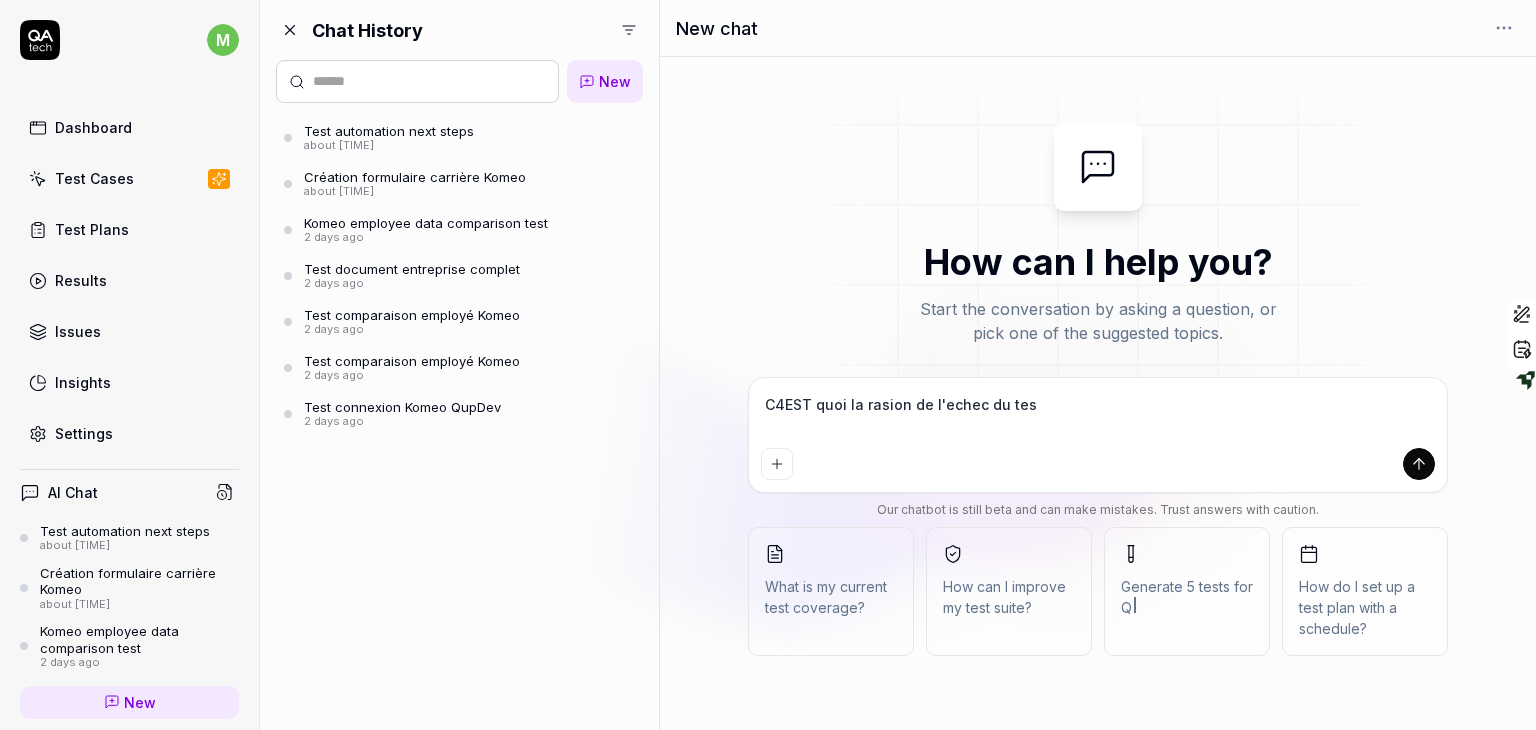 type on "*" 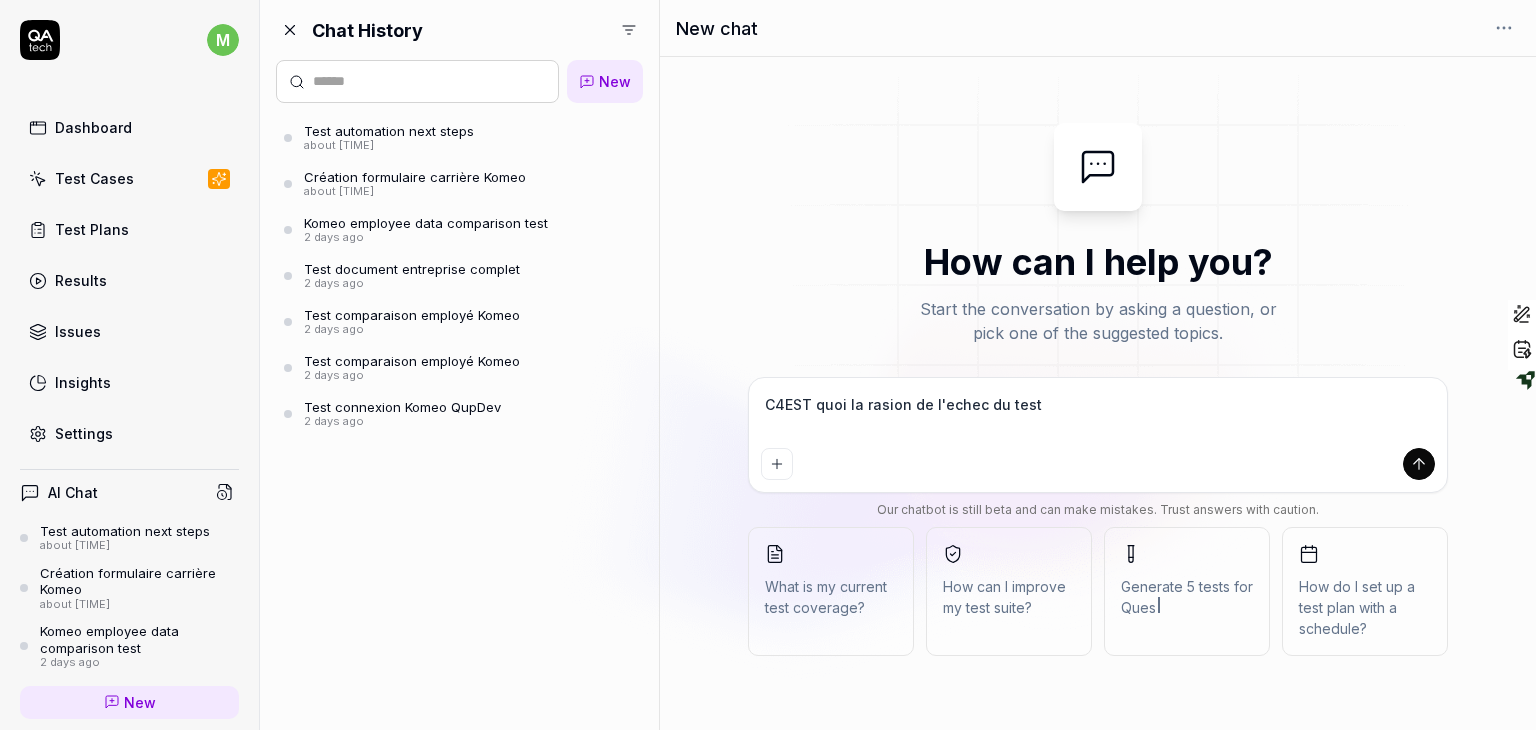 type on "*" 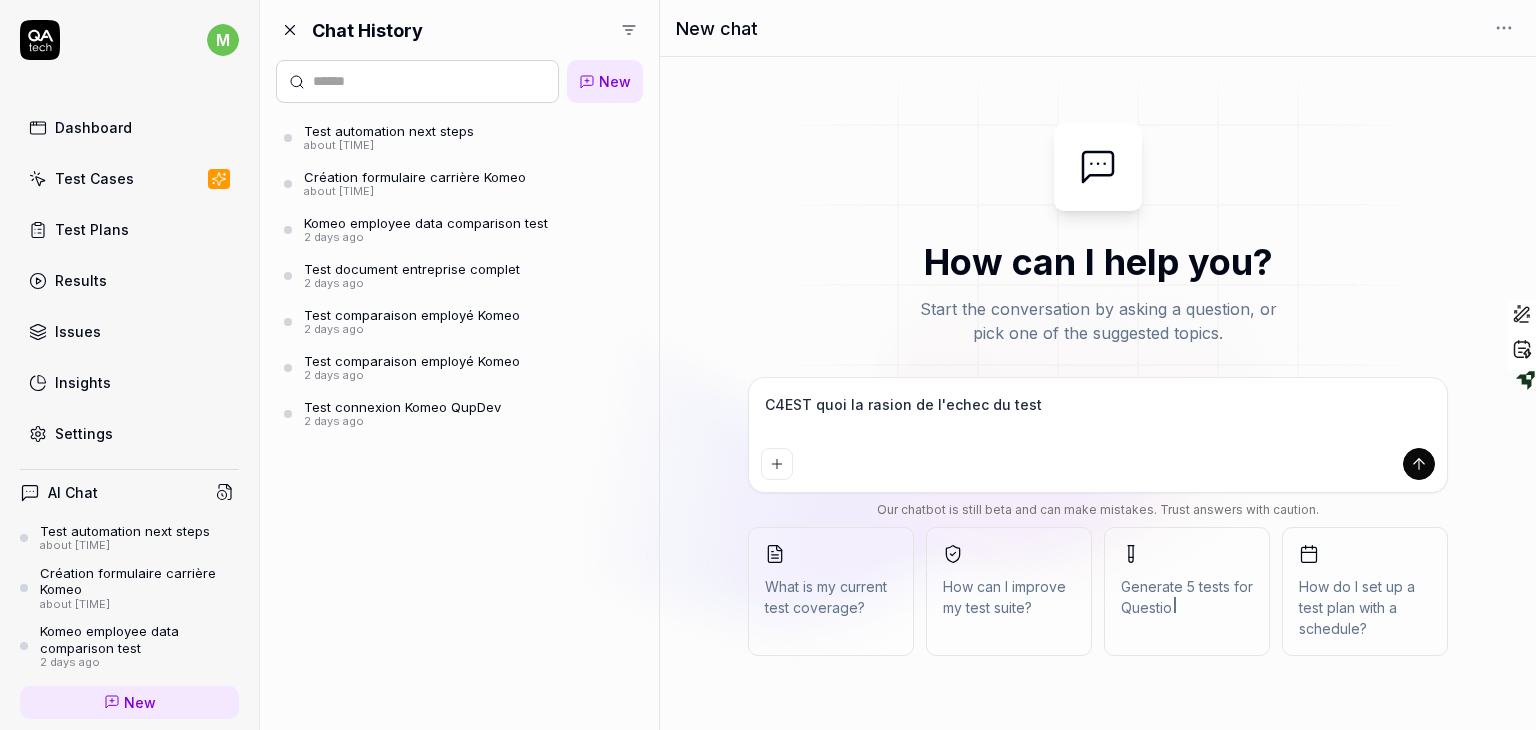type on "*" 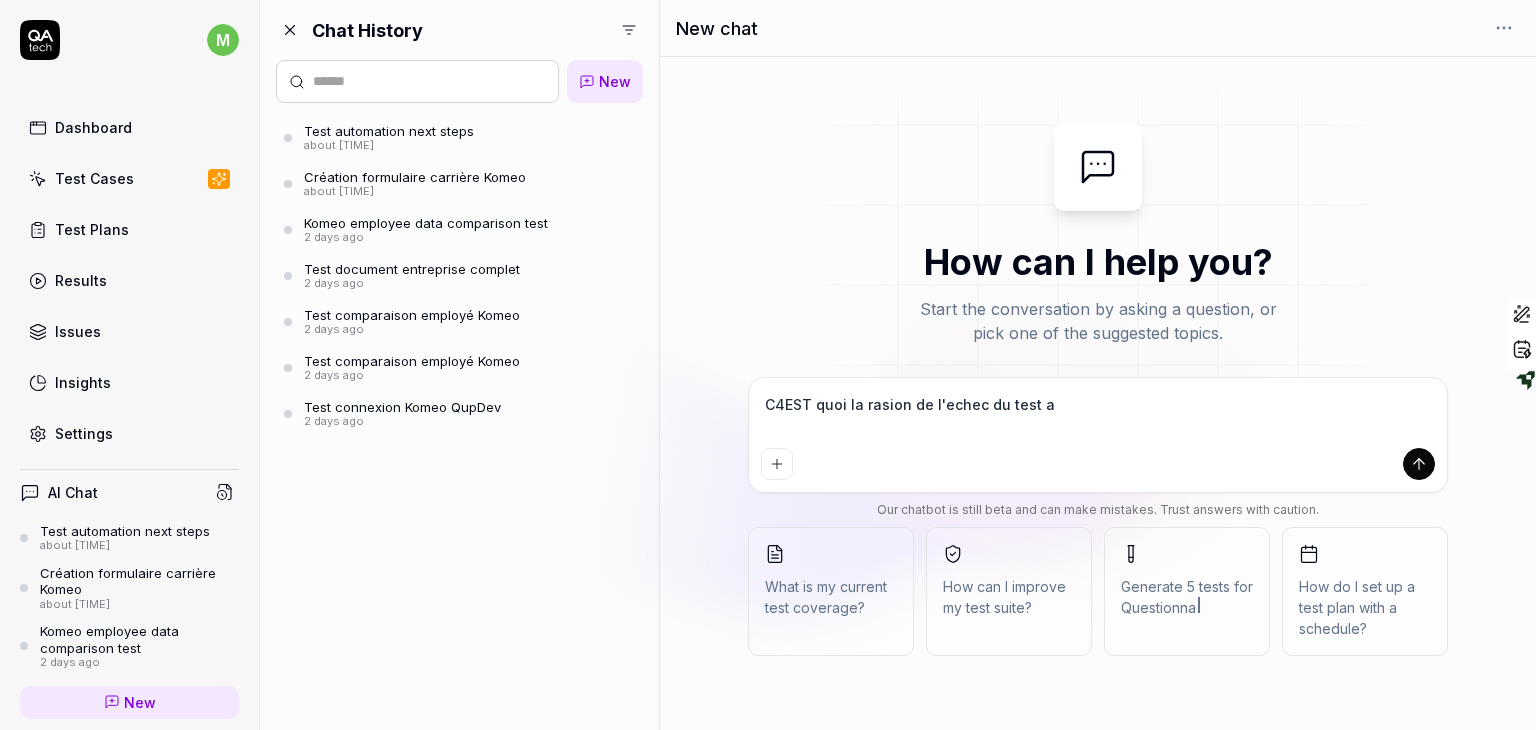 type on "*" 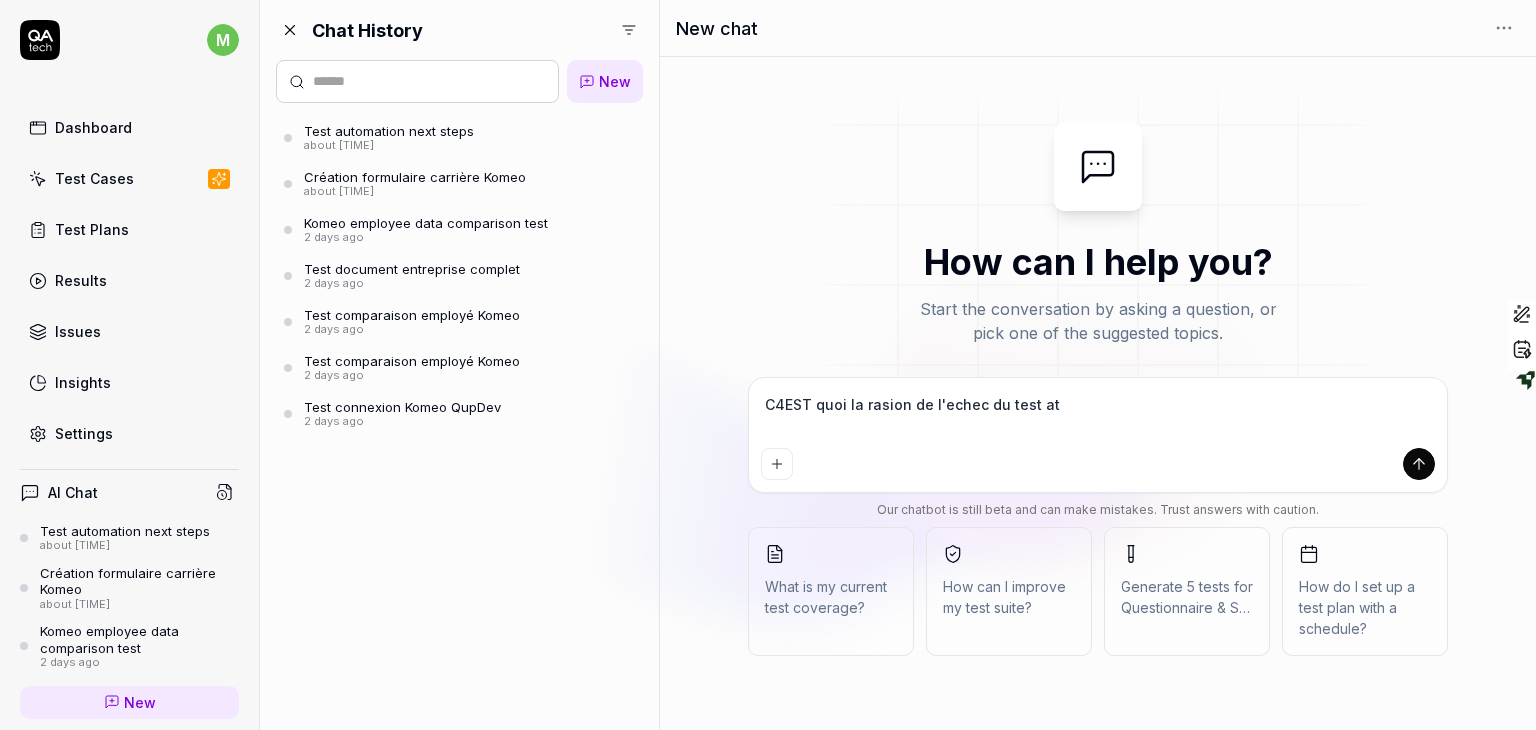 type on "*" 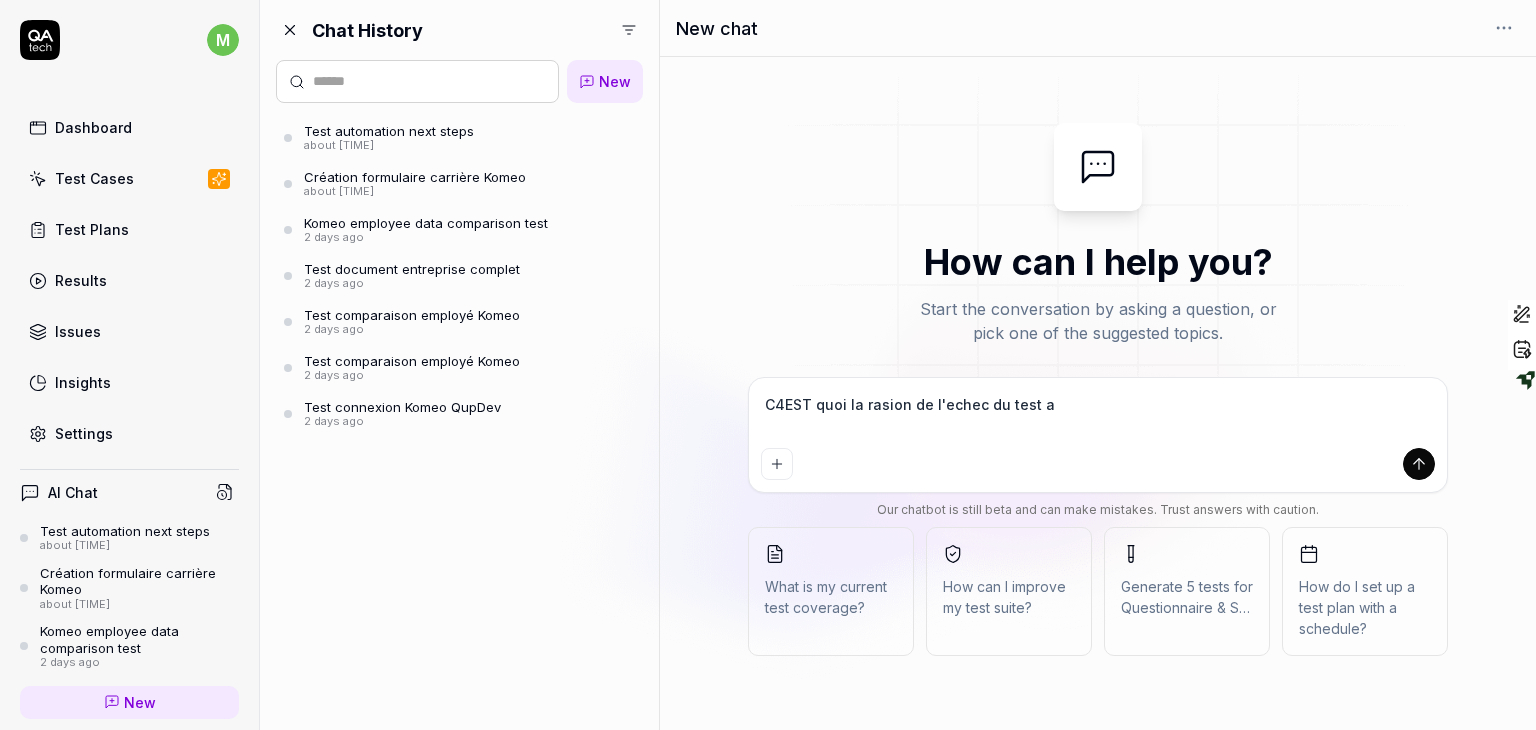 type on "*" 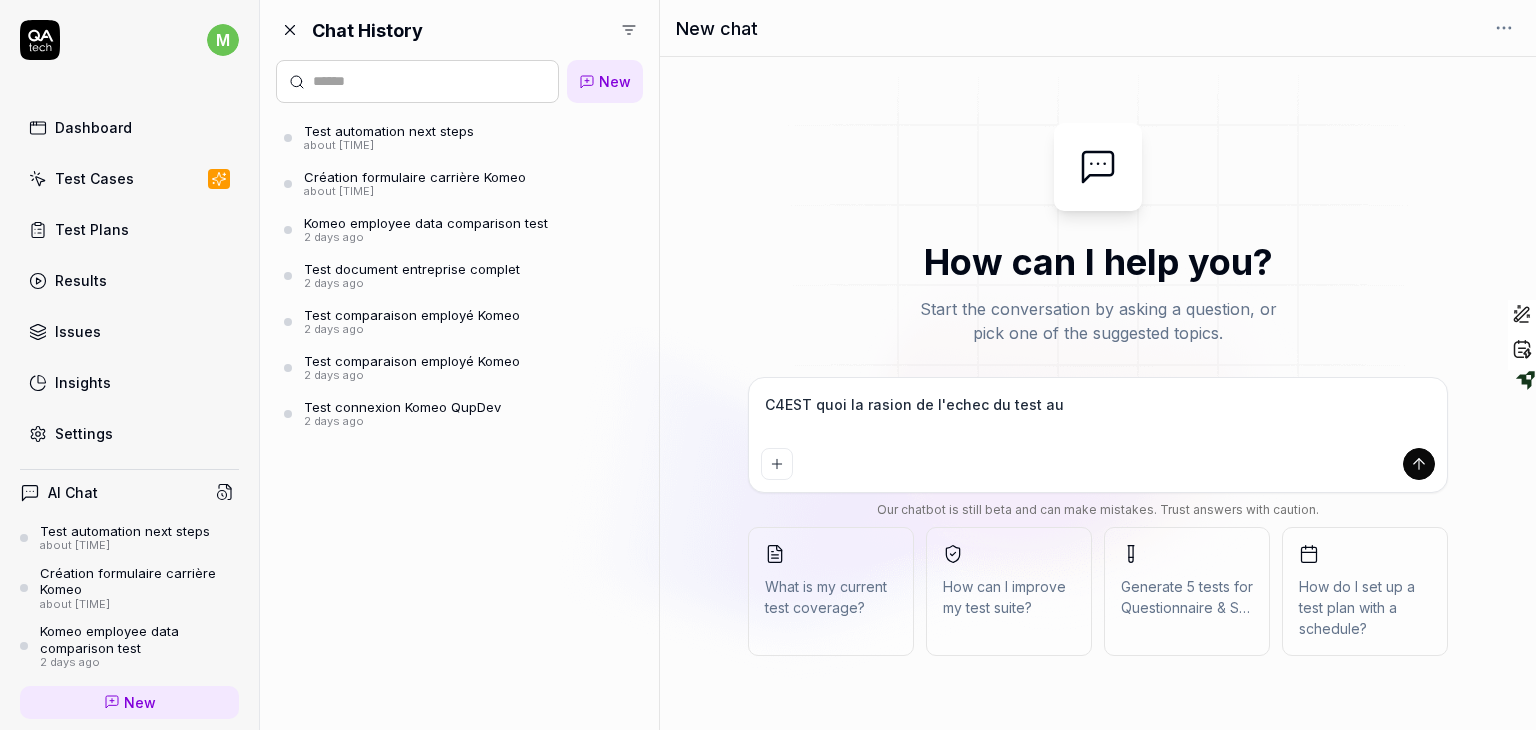 type on "*" 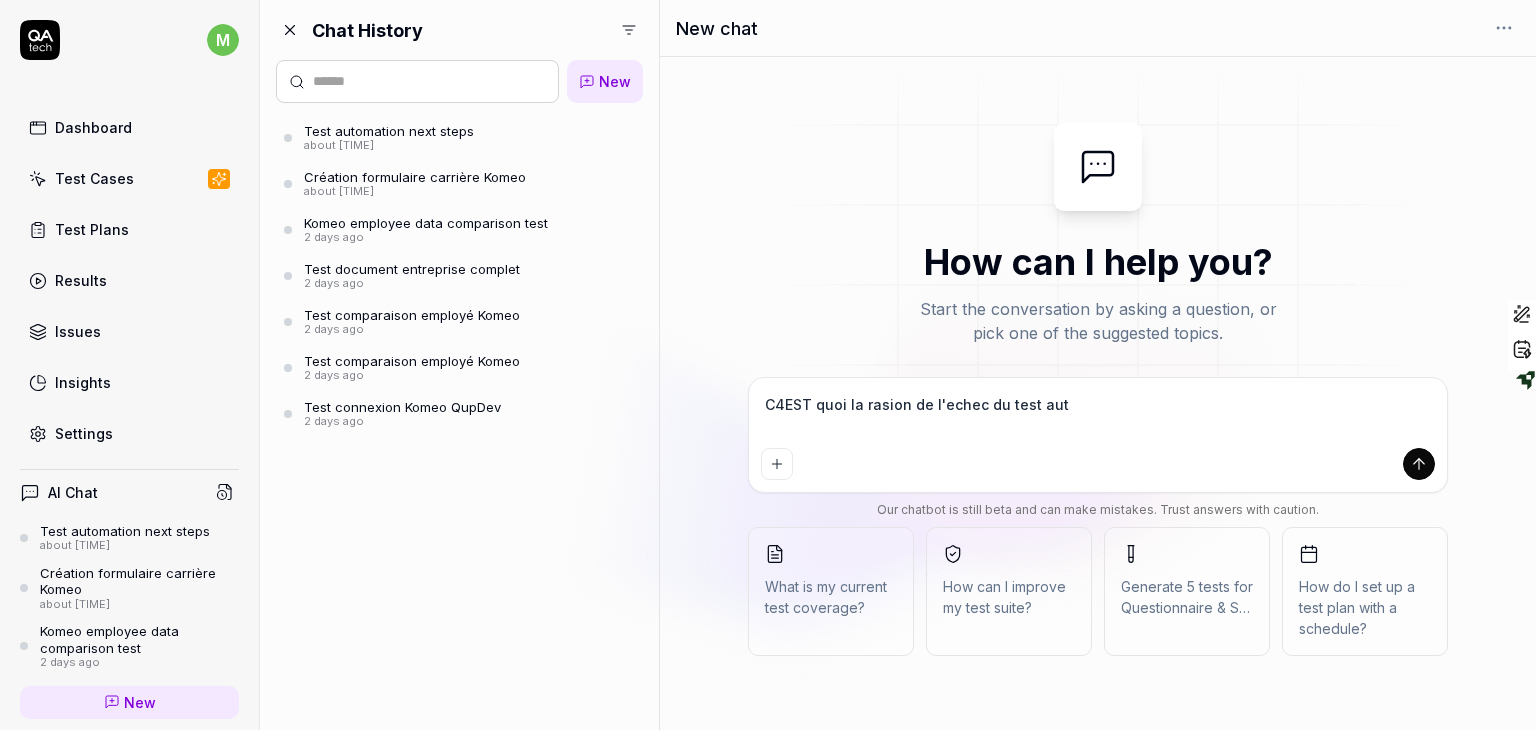 type on "C4EST quoi la rasion de l'echec du test auto" 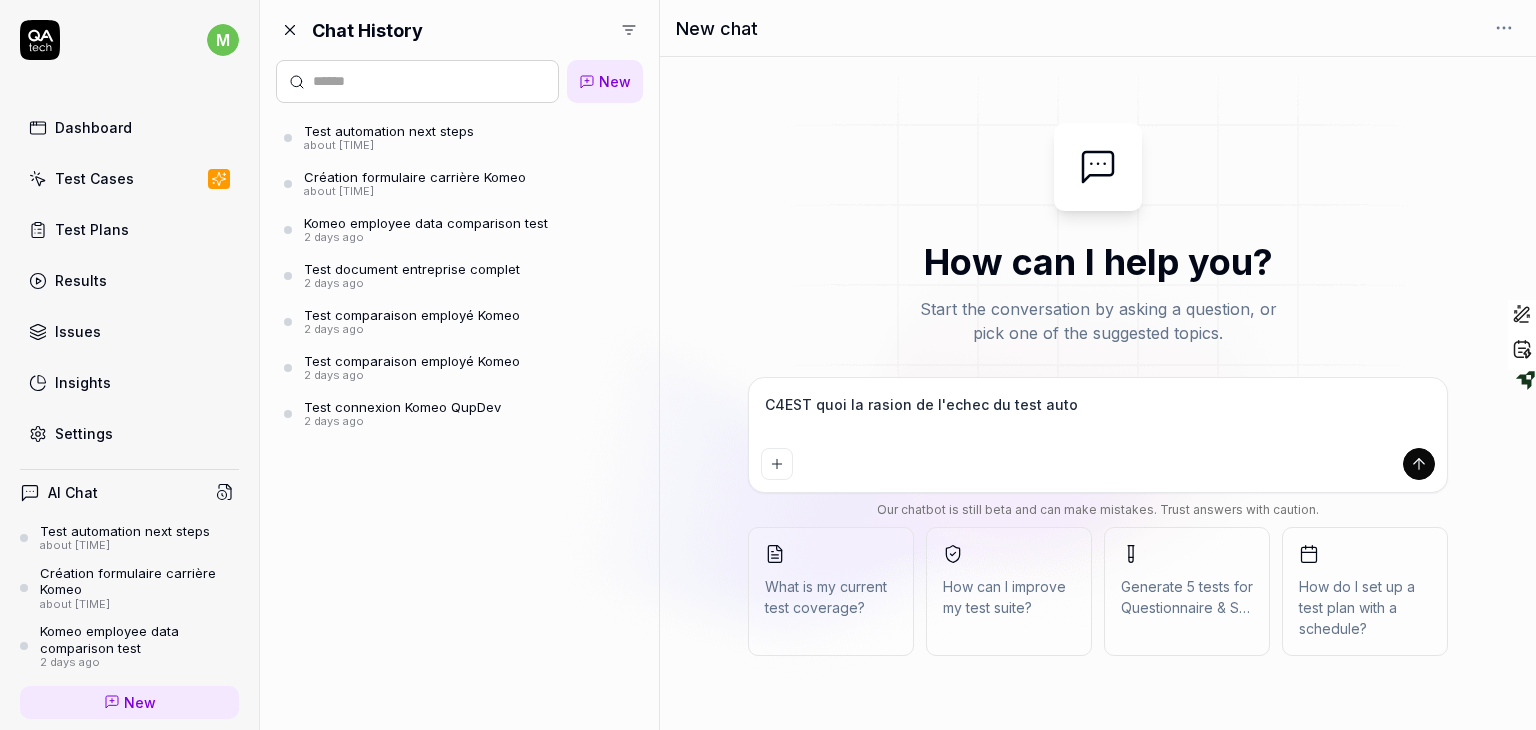 type on "*" 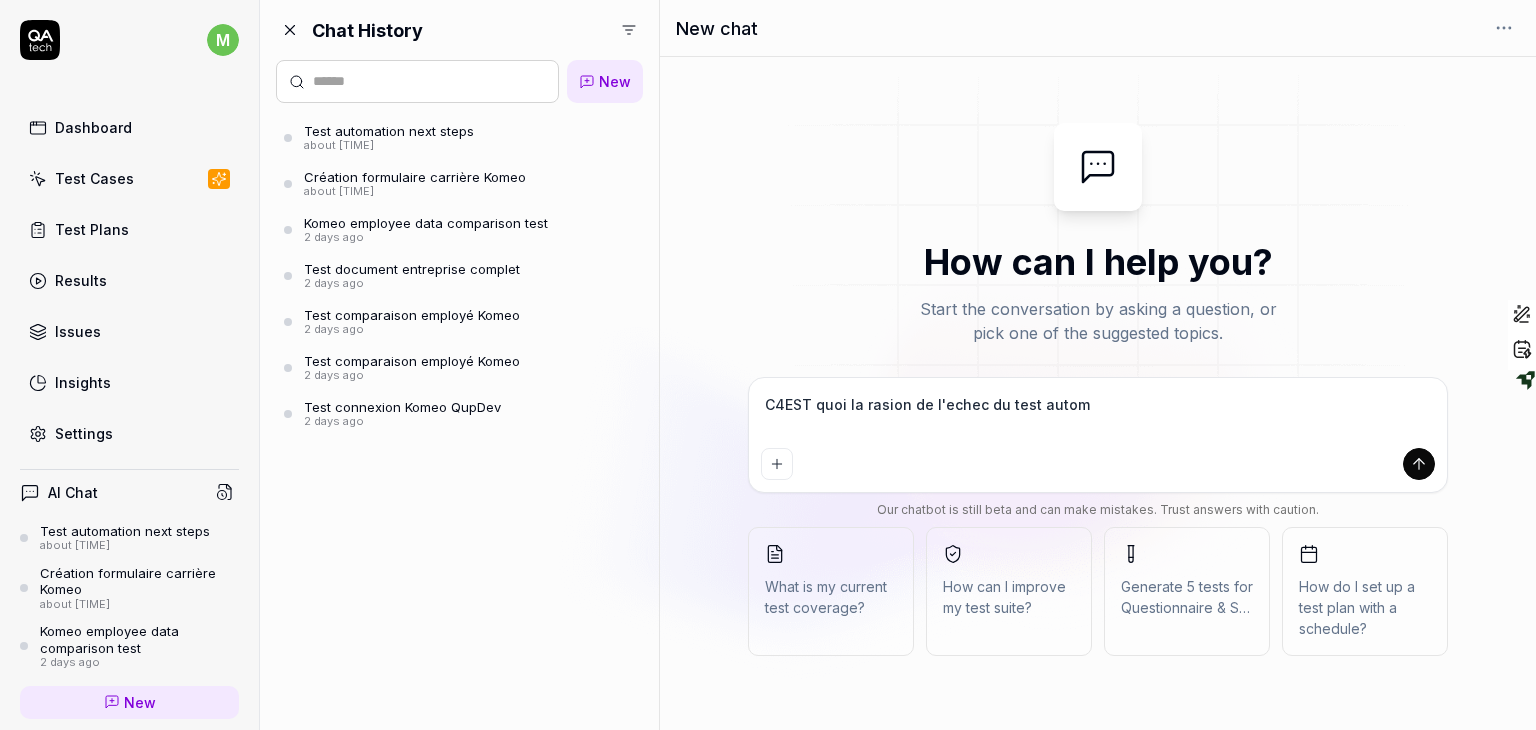 type on "*" 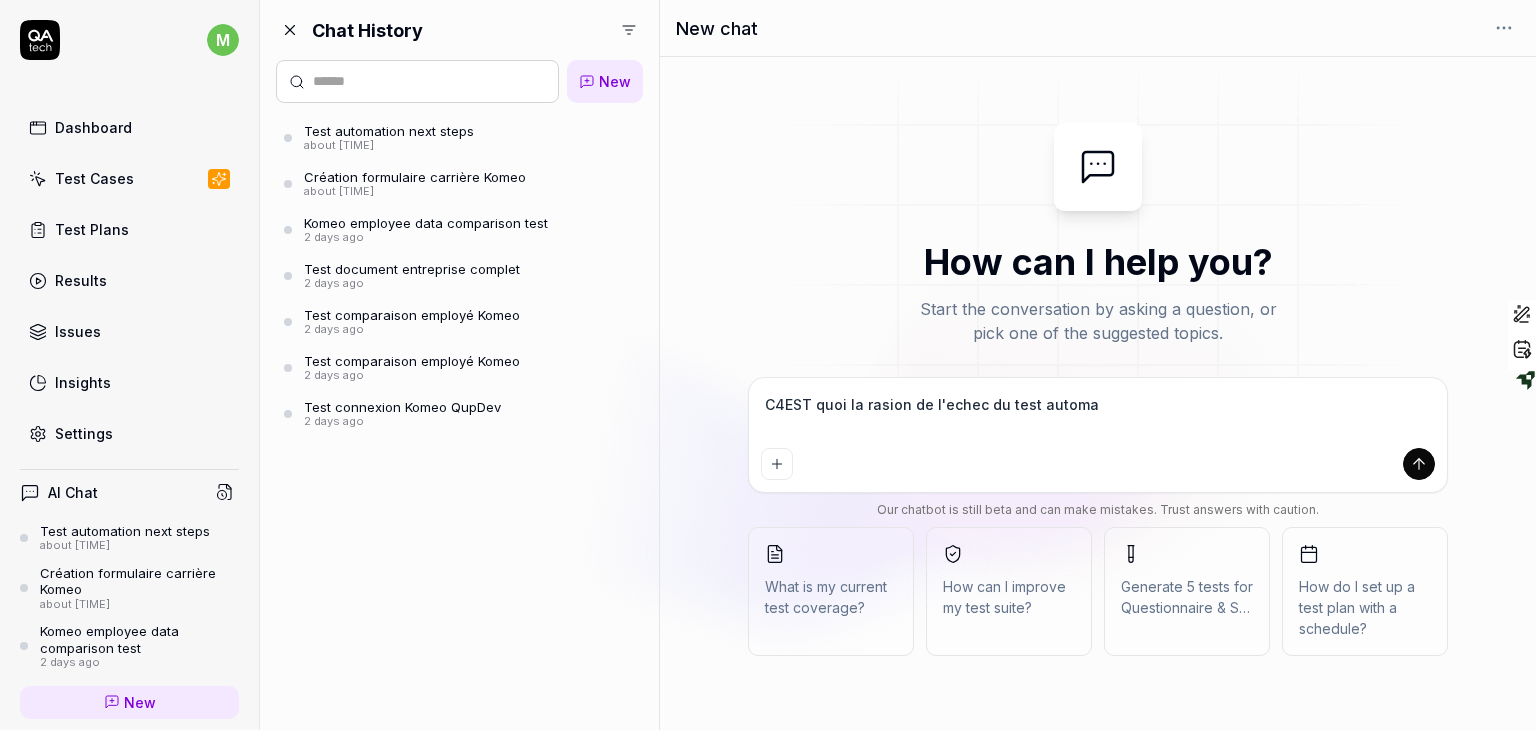 type on "*" 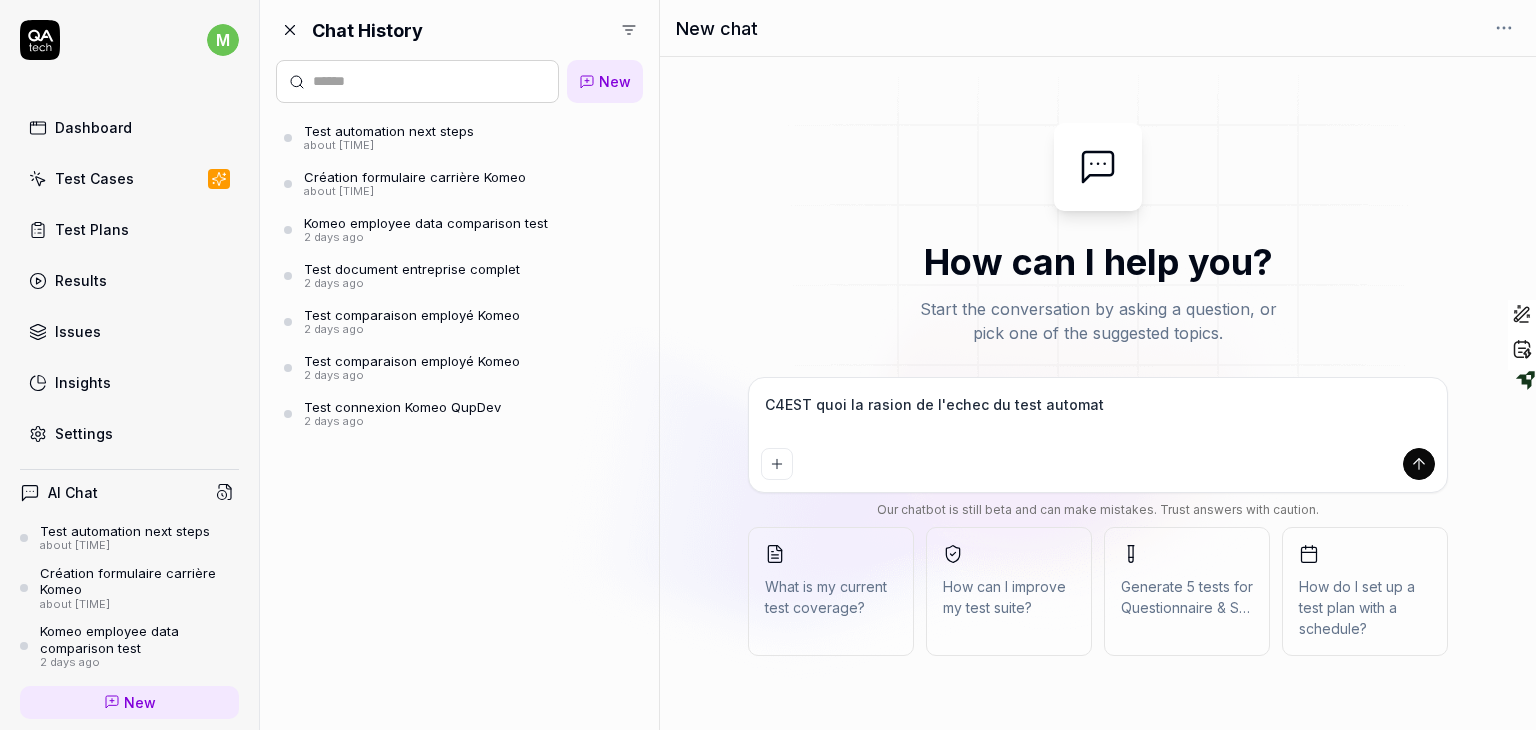 type on "*" 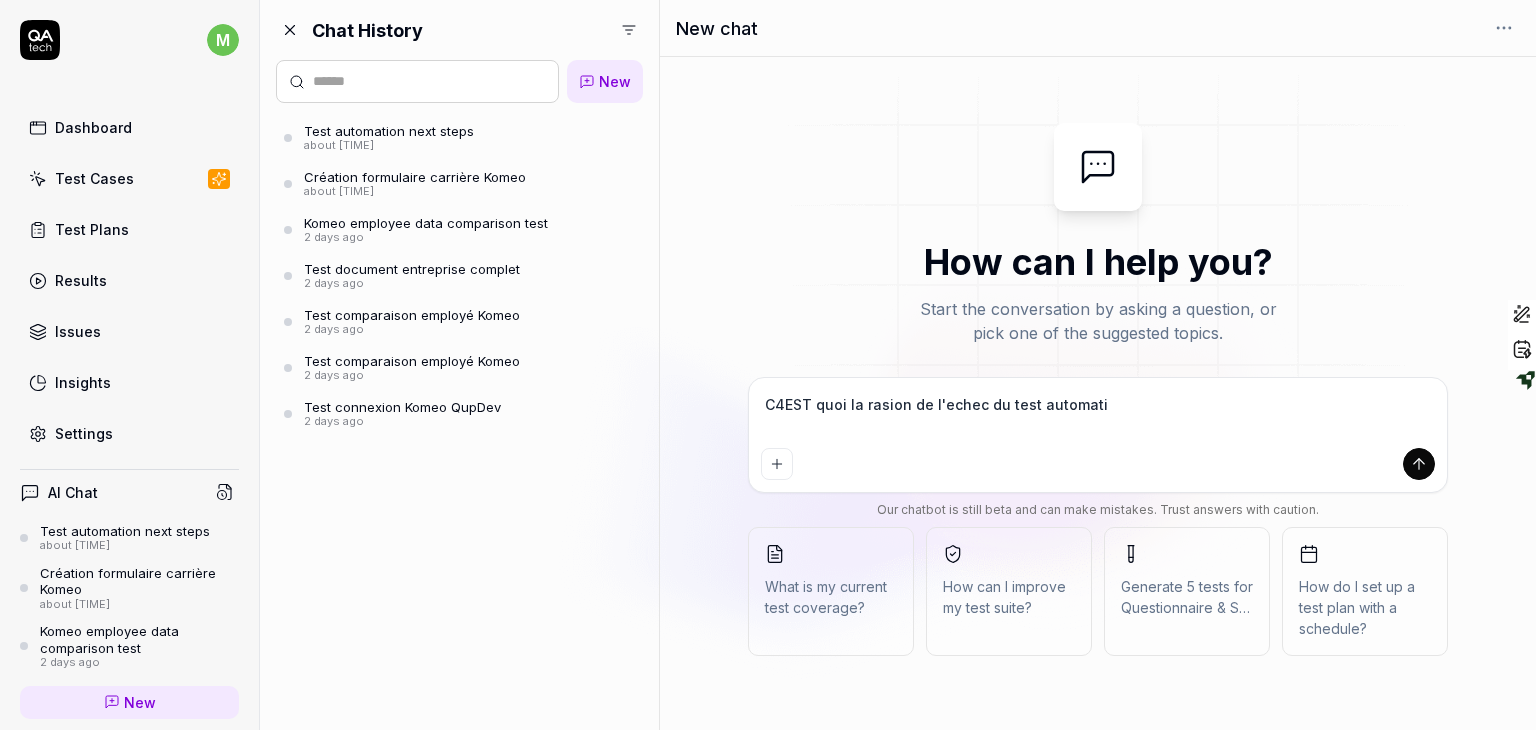 type on "*" 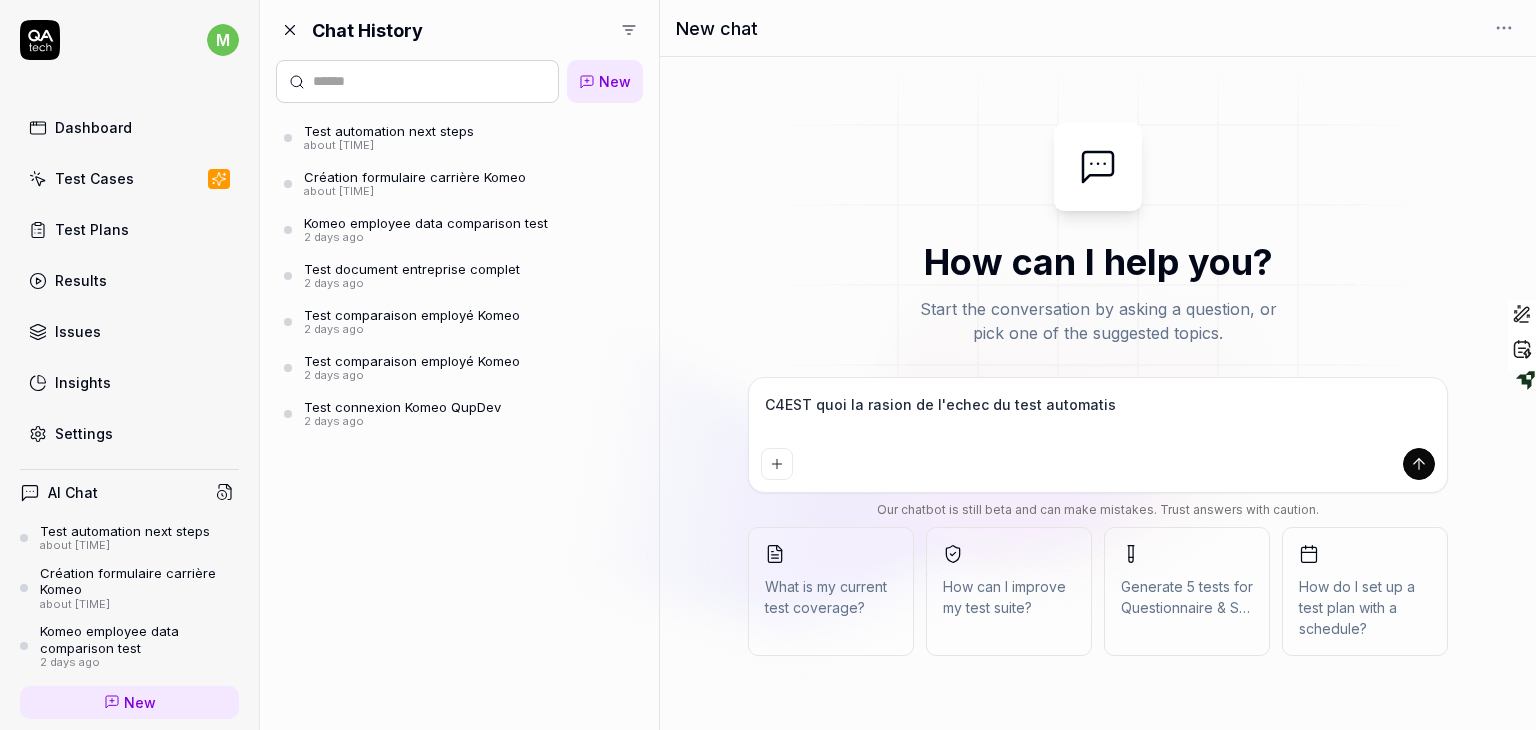 type on "*" 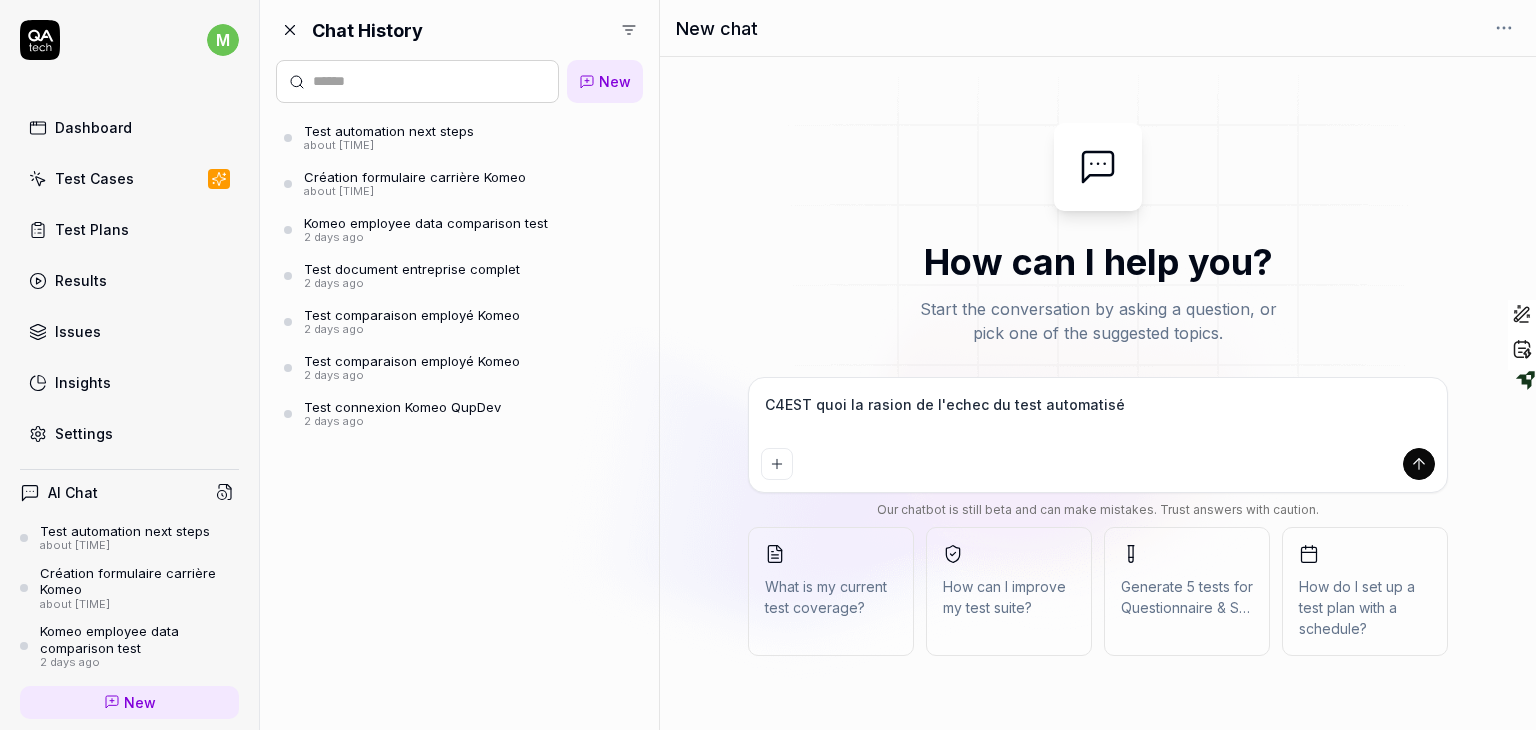 type on "*" 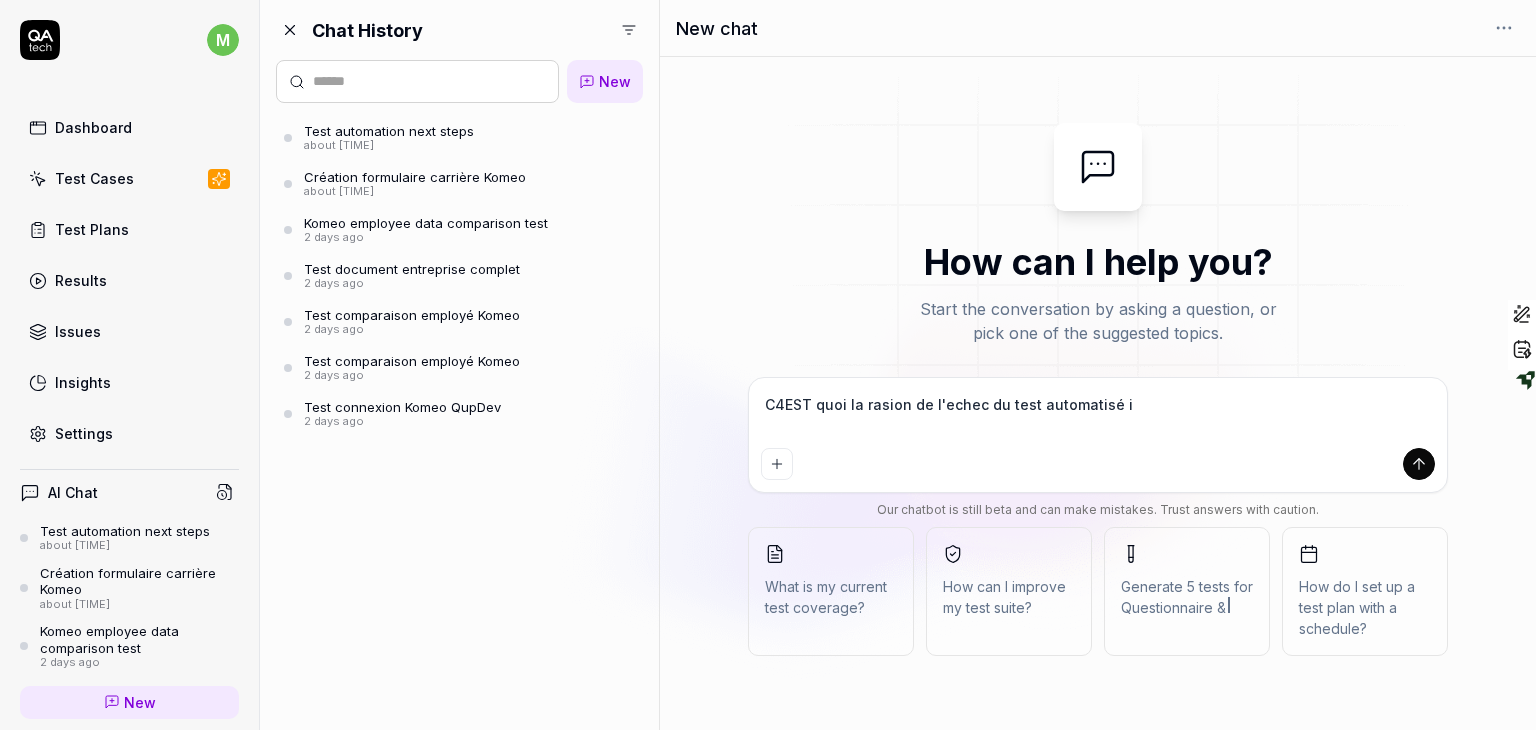 type on "*" 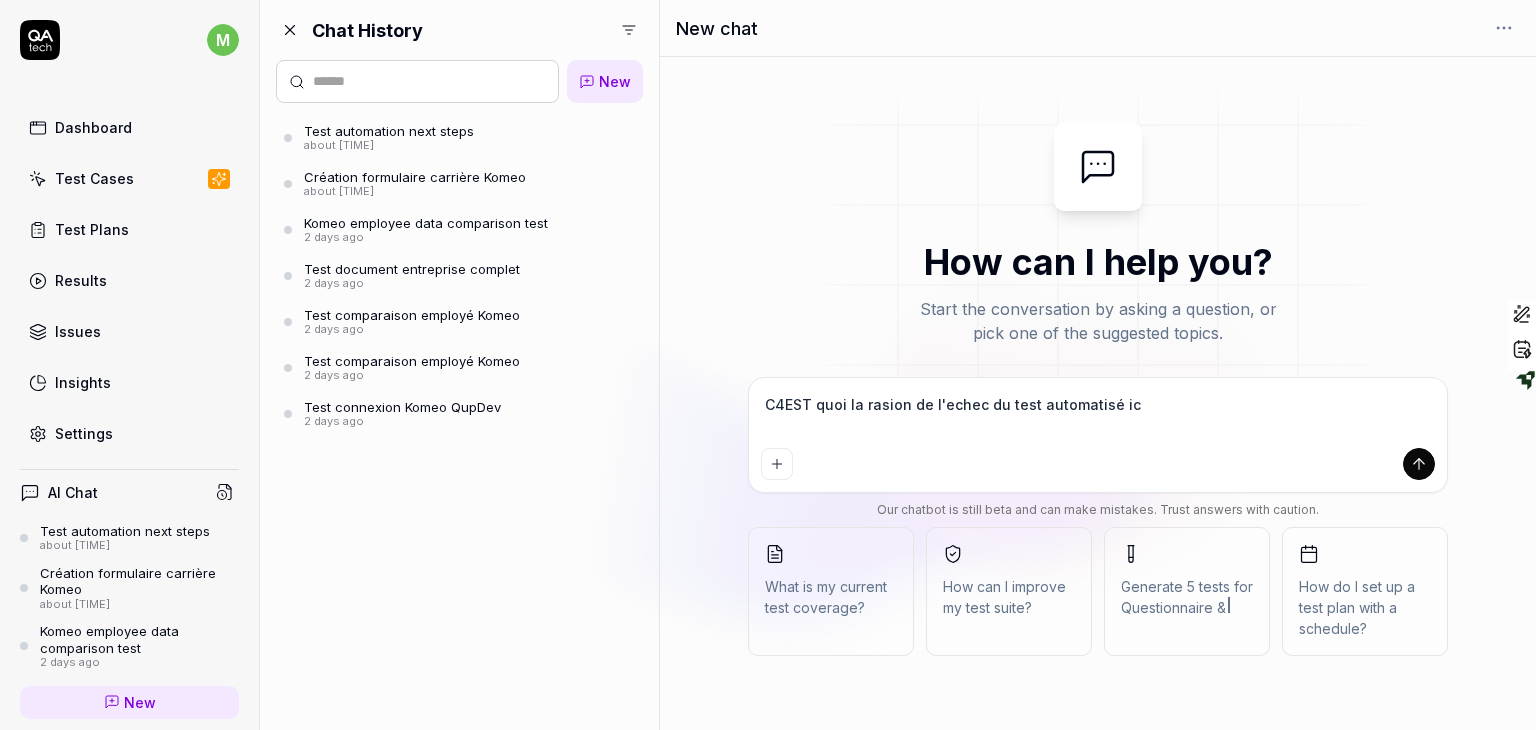 type on "*" 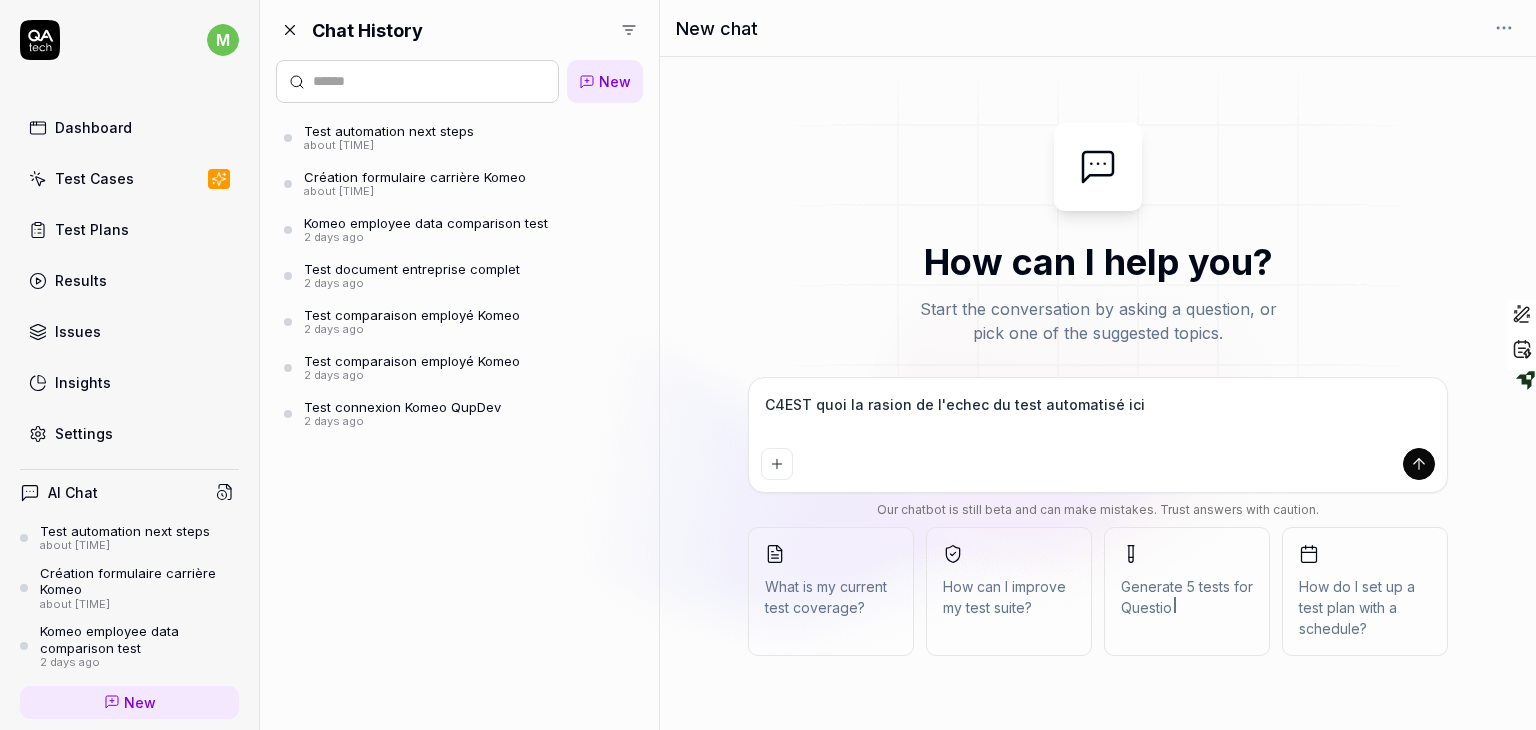 type on "*" 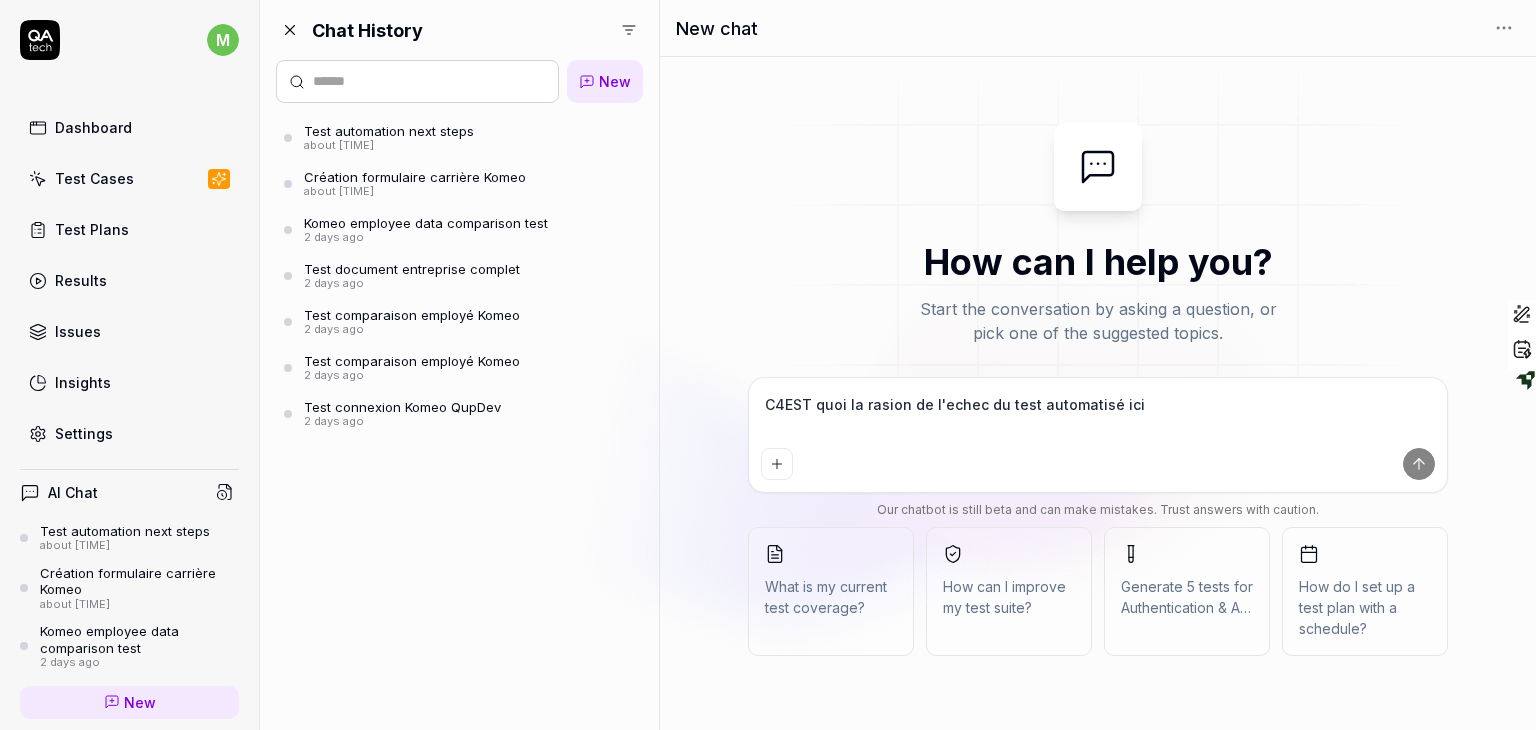 type on "*" 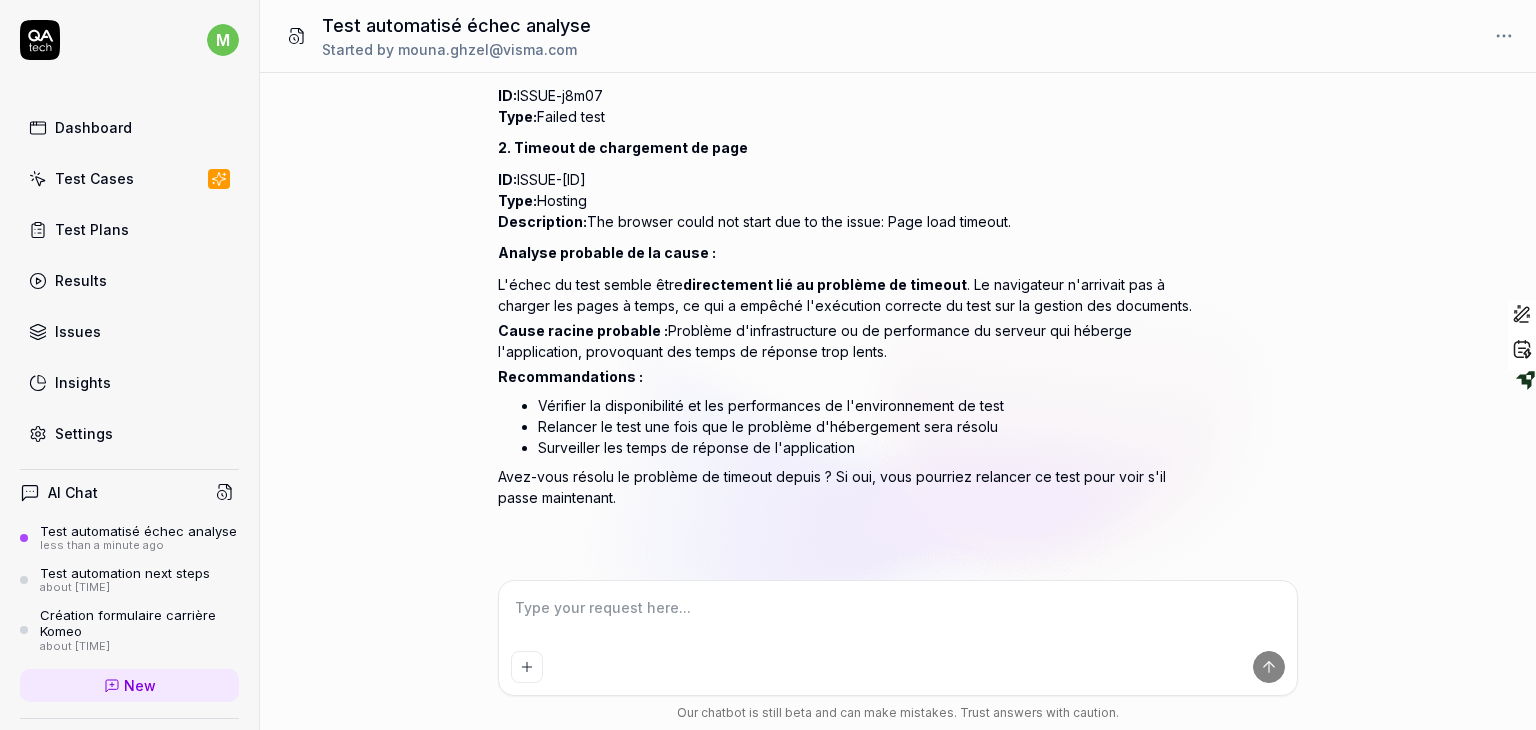 scroll, scrollTop: 284, scrollLeft: 0, axis: vertical 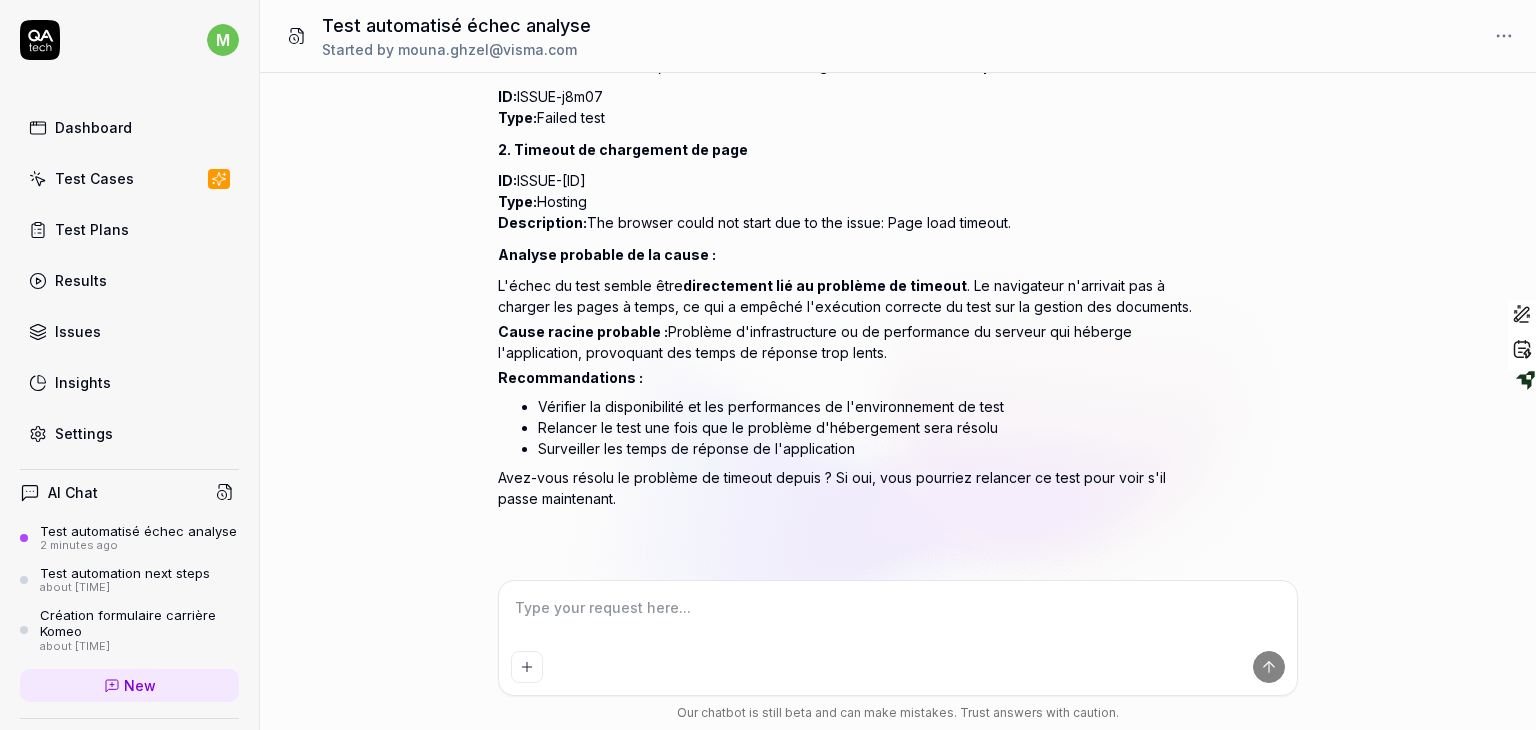 click at bounding box center (898, 638) 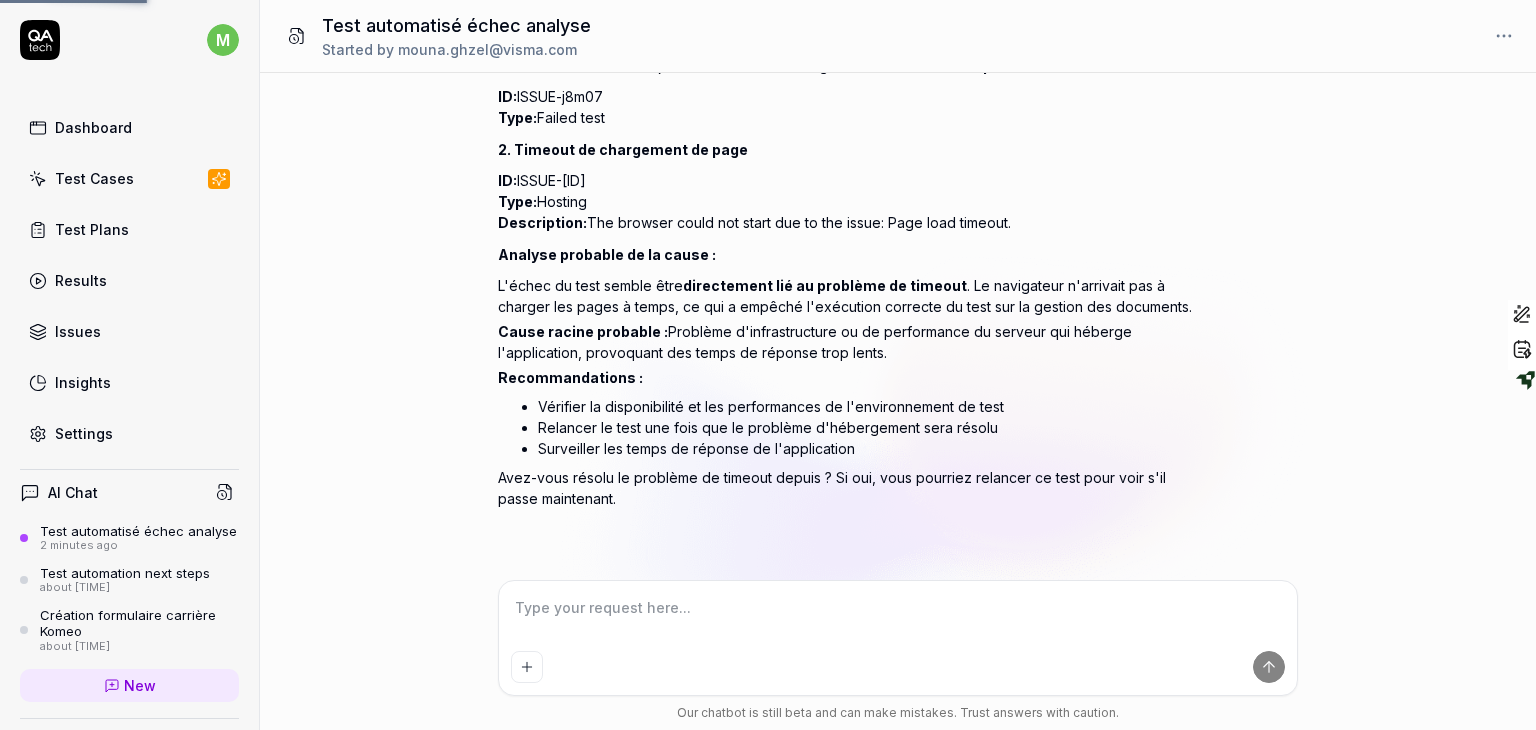 type on "*" 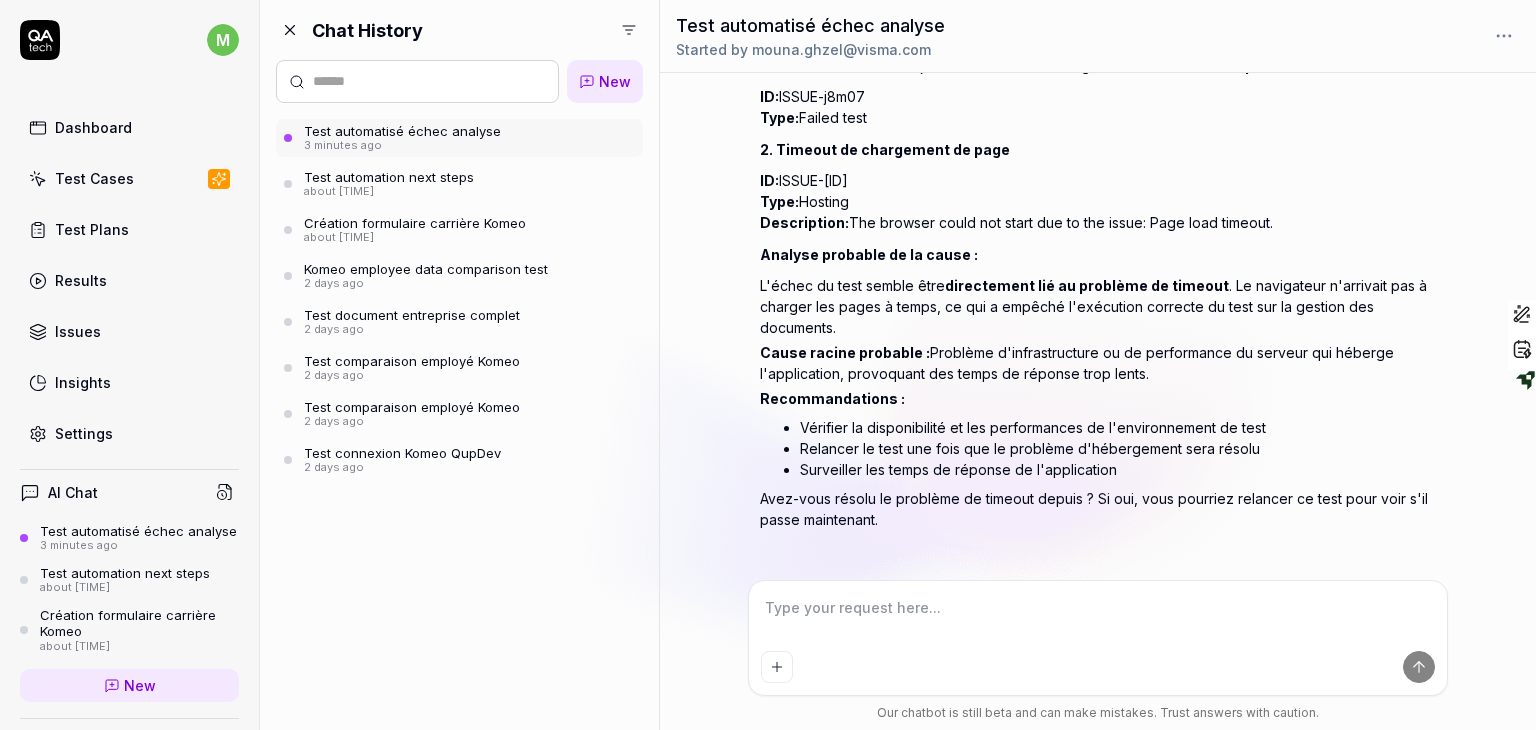 click on "New" at bounding box center (615, 81) 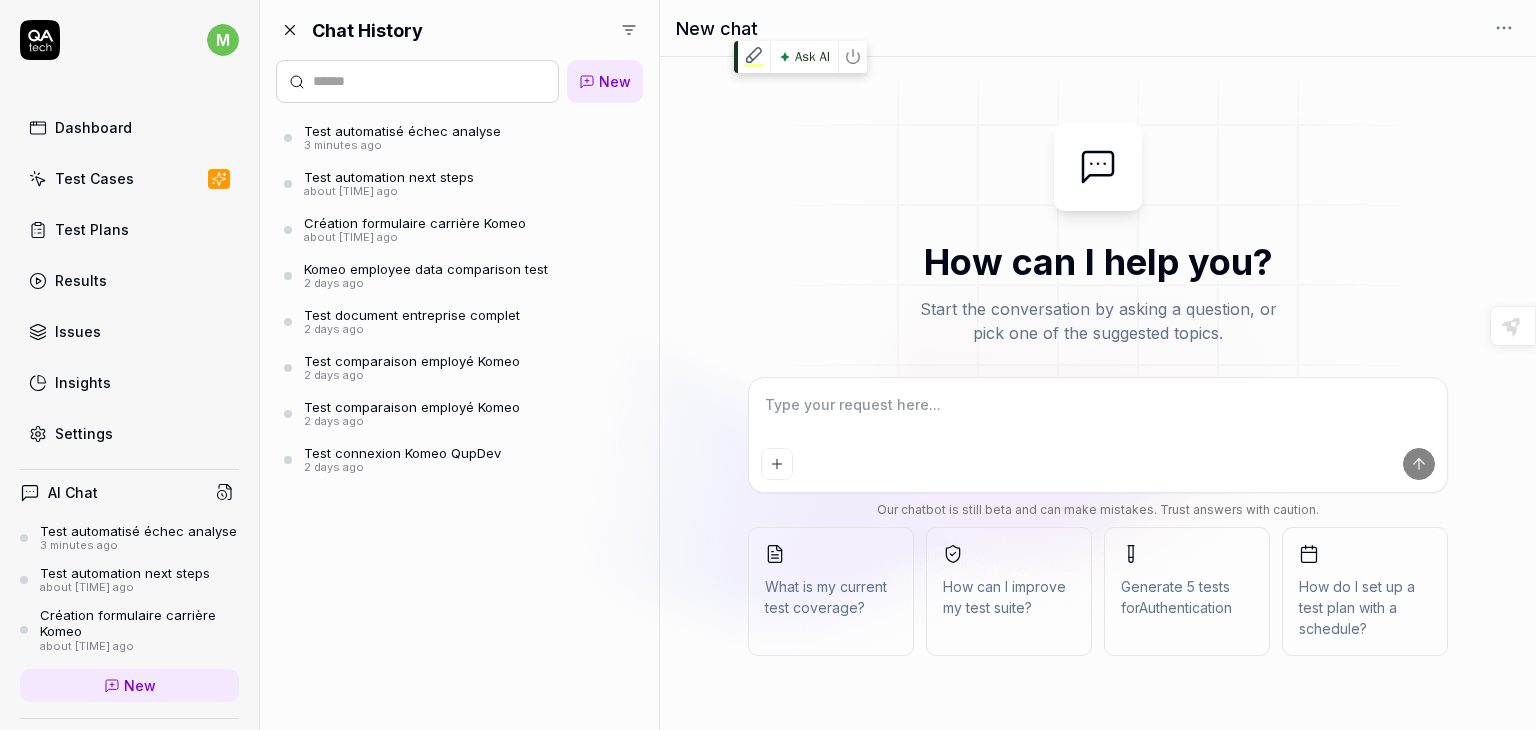 scroll, scrollTop: 0, scrollLeft: 0, axis: both 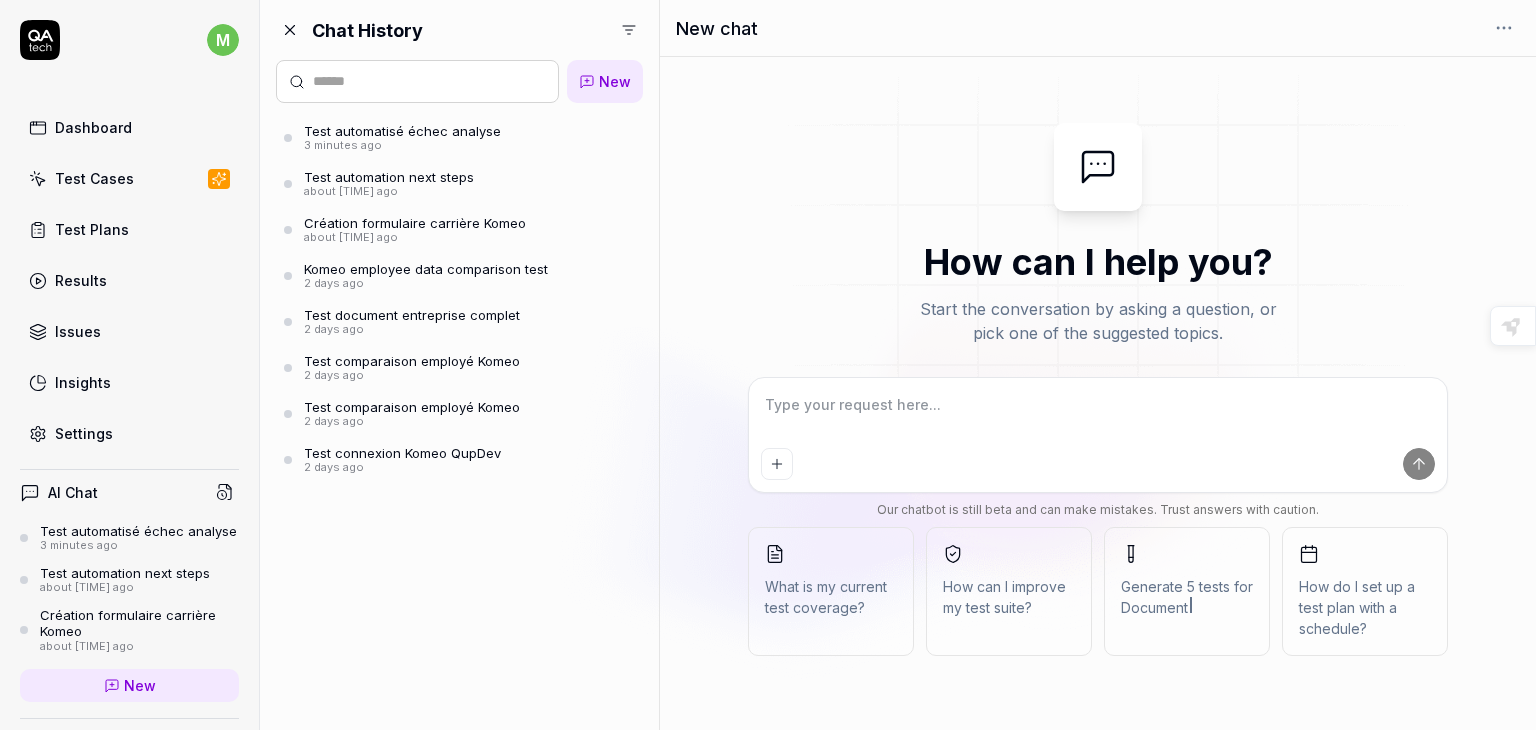type on "*" 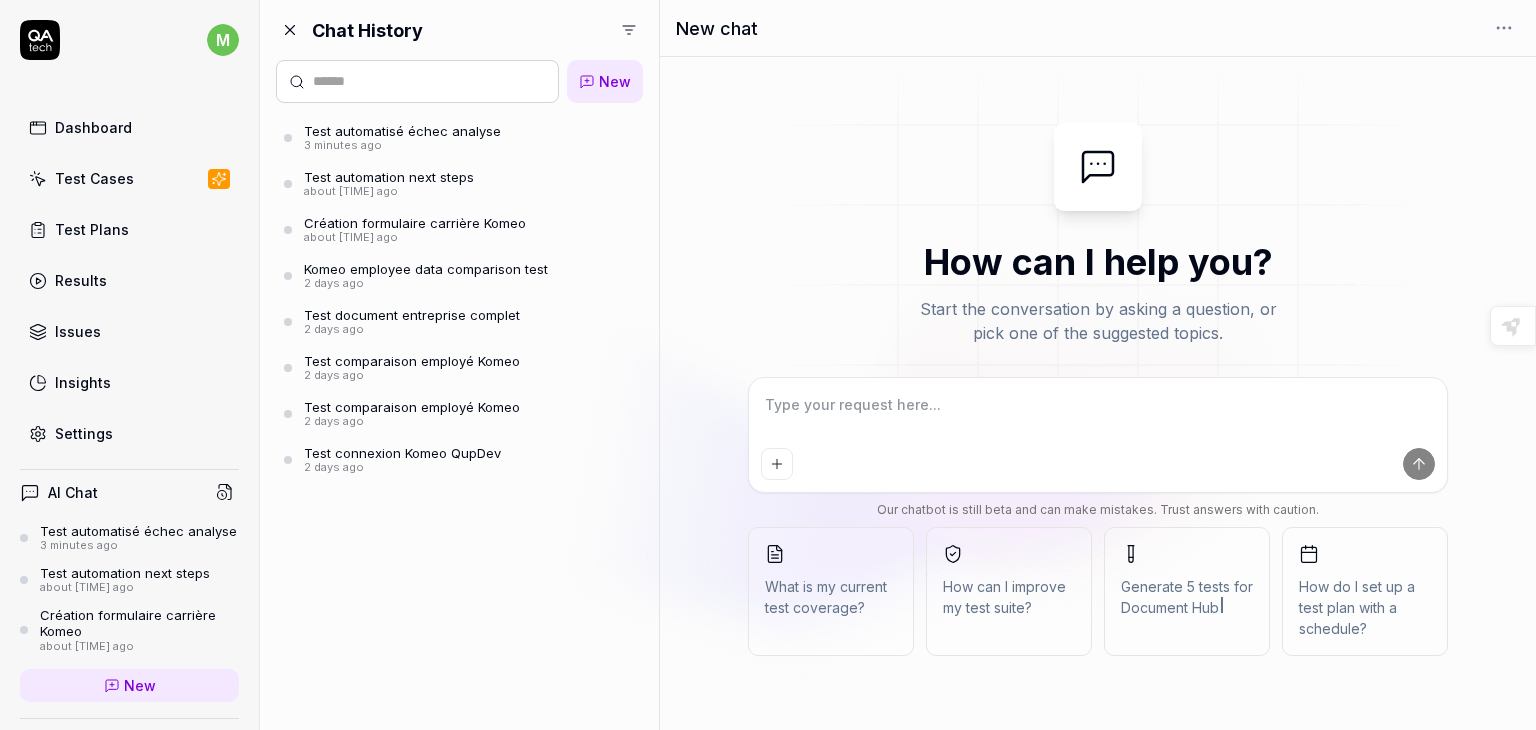 click at bounding box center (1098, 415) 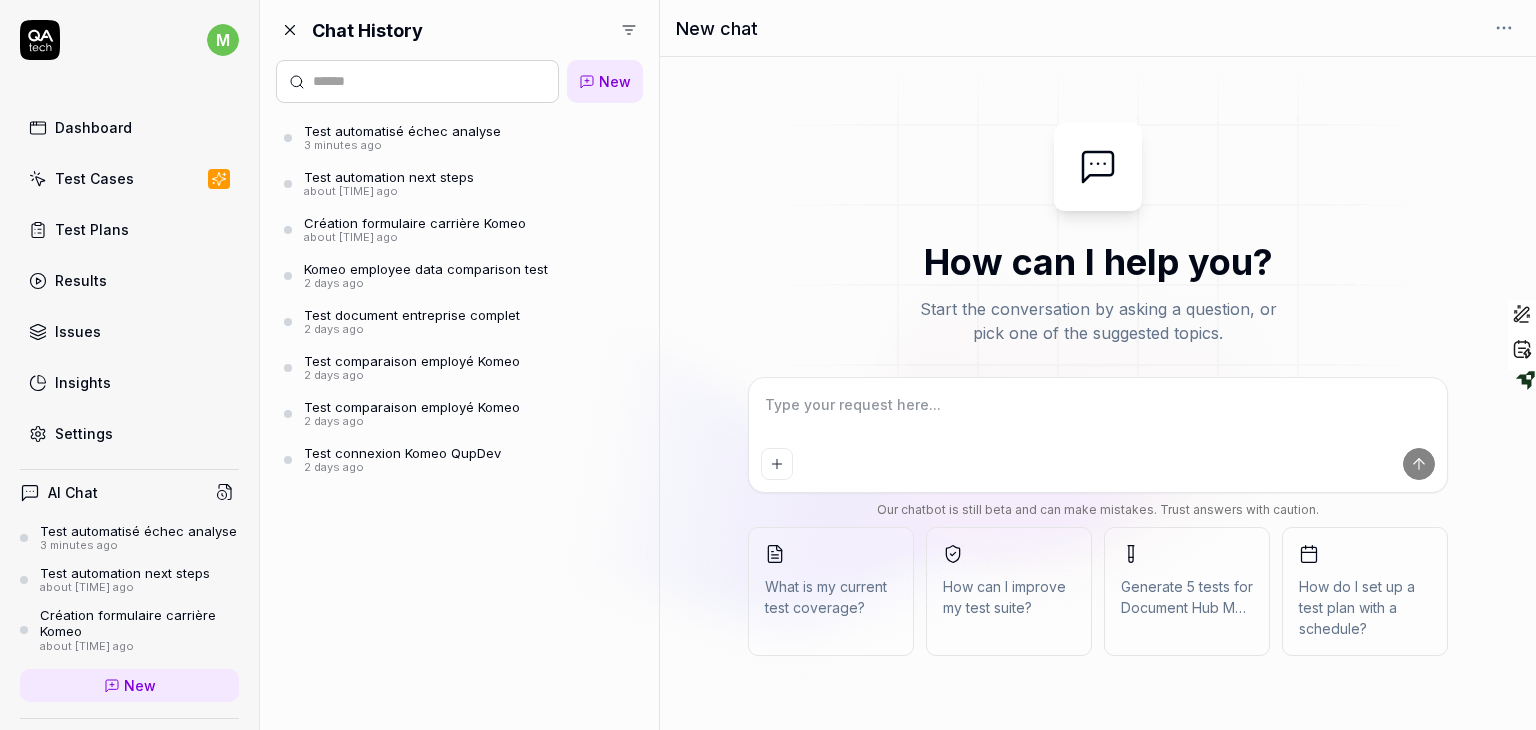 type on "m" 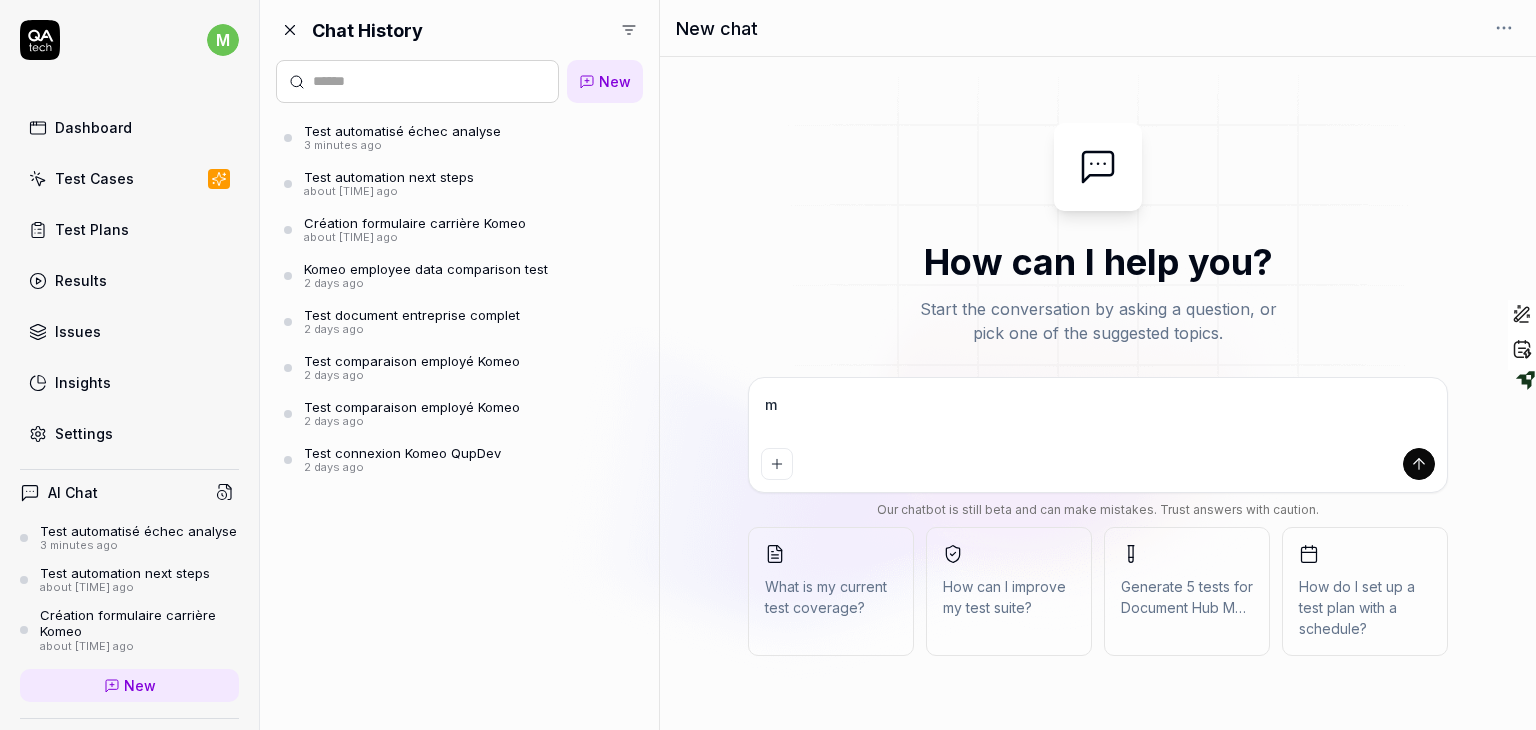 type on "ma" 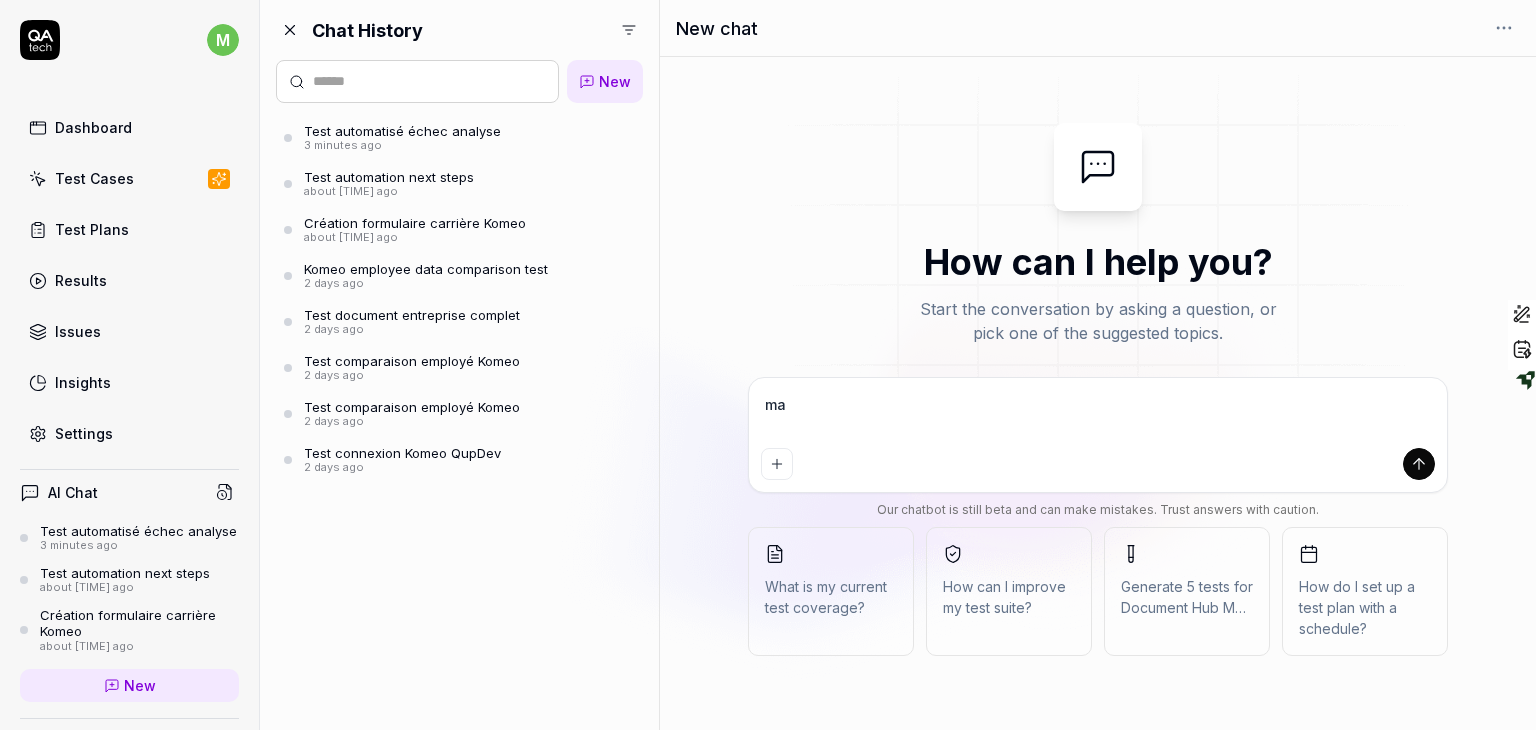 type on "mai" 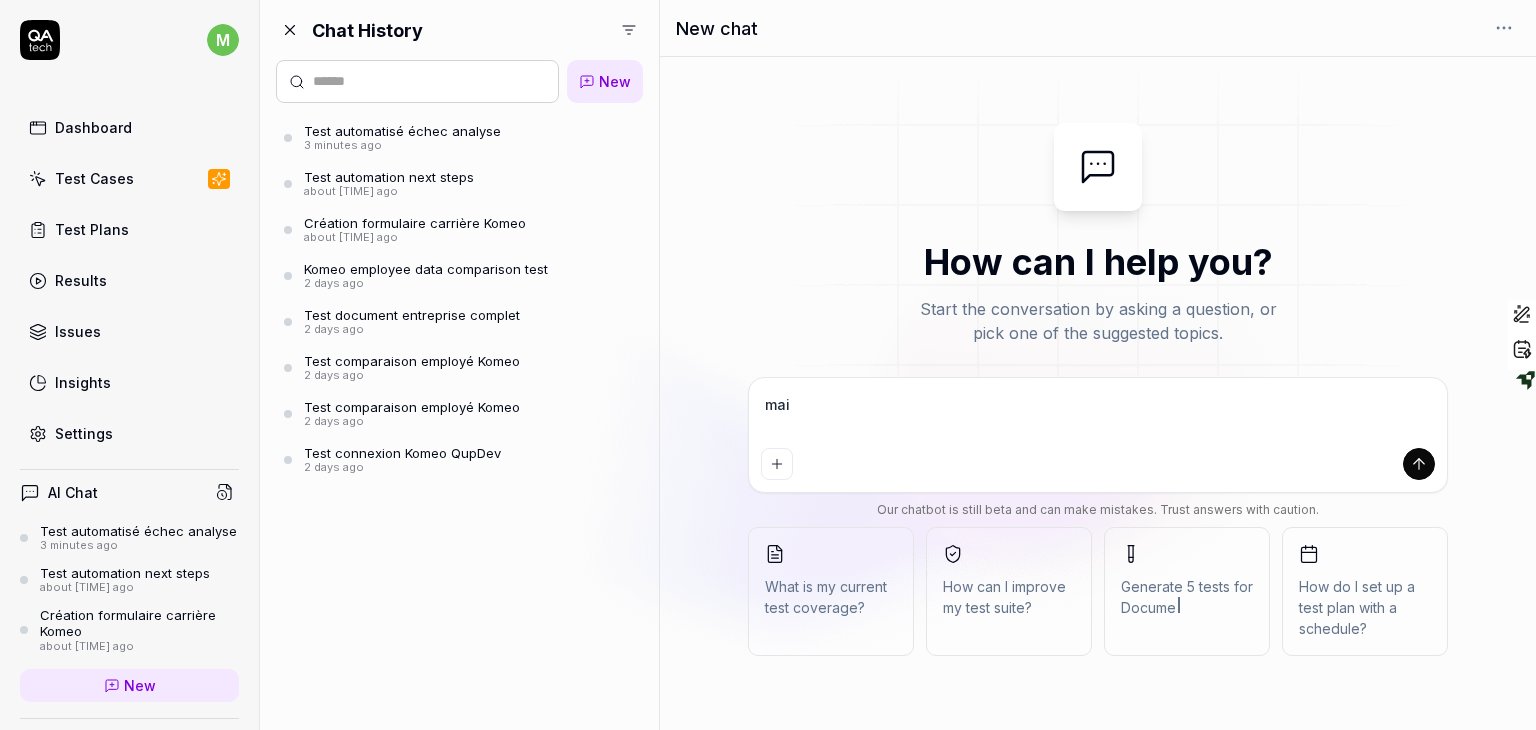 type on "*" 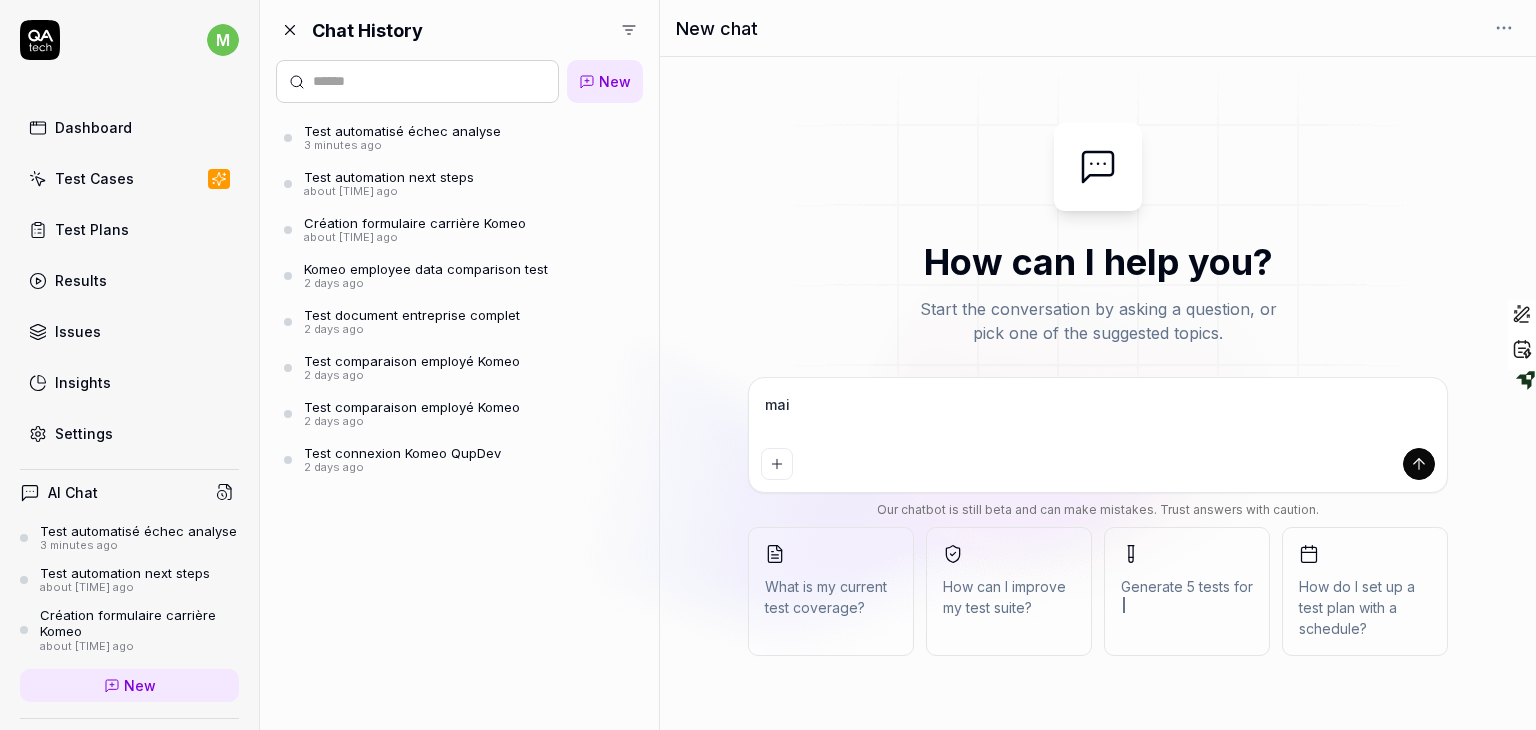 type on "main" 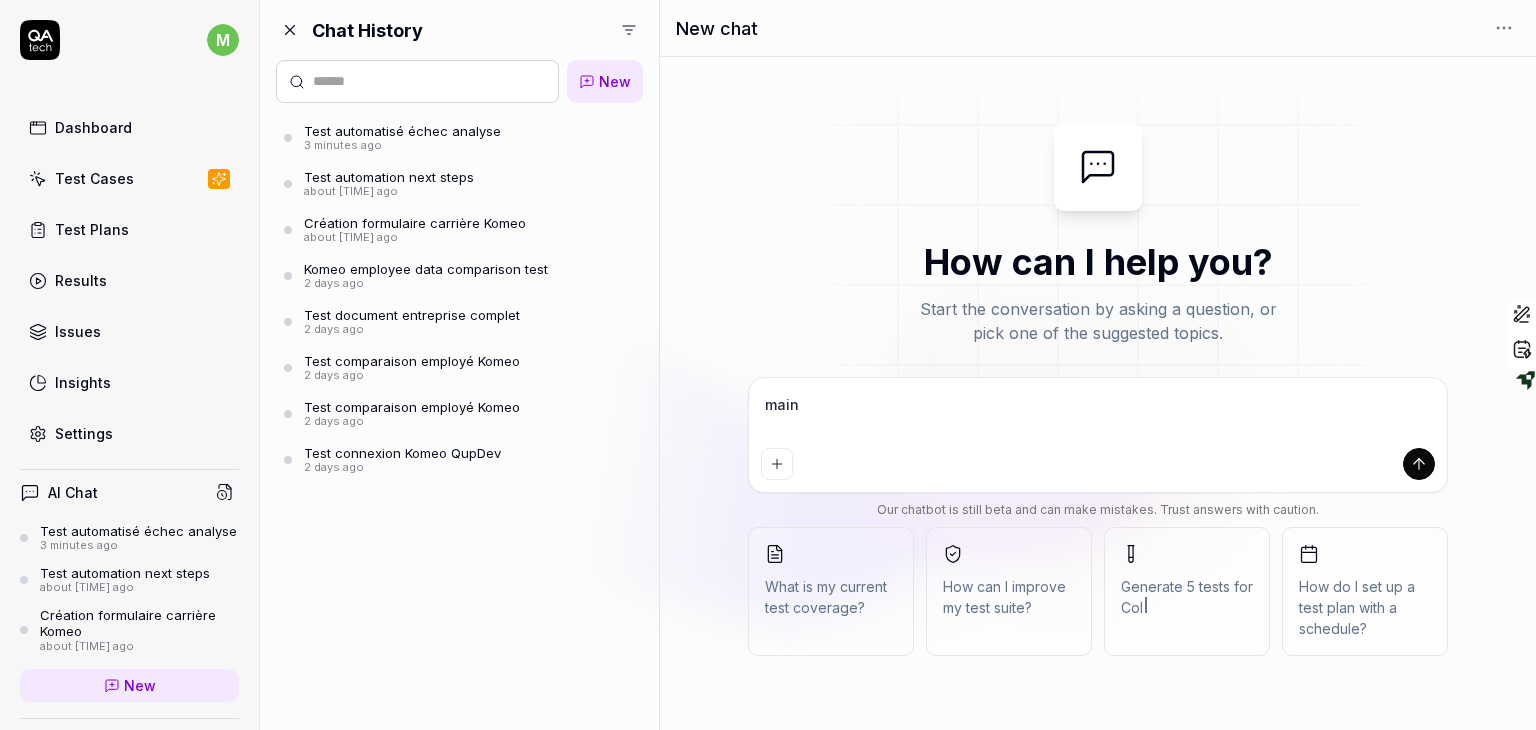 type on "maint" 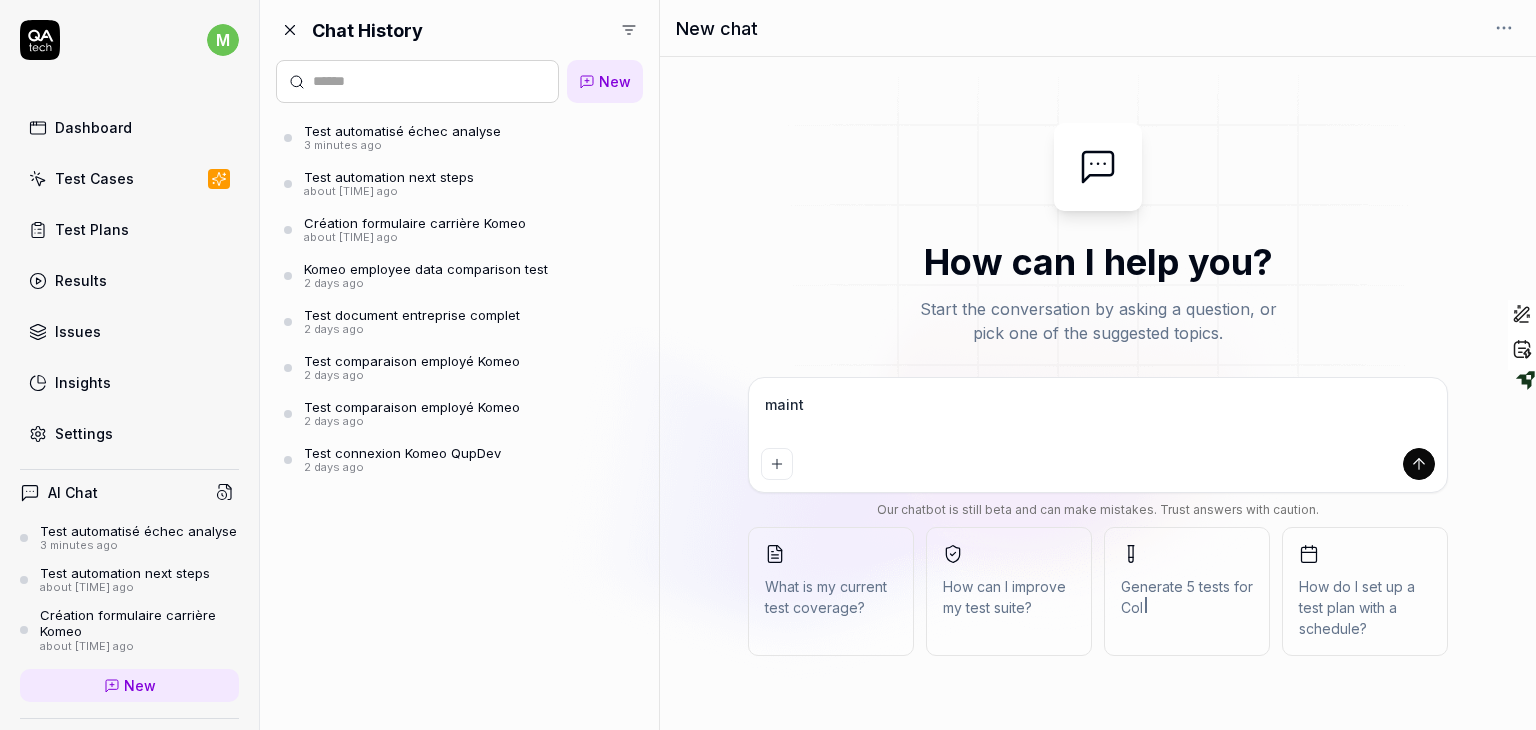type on "mainte" 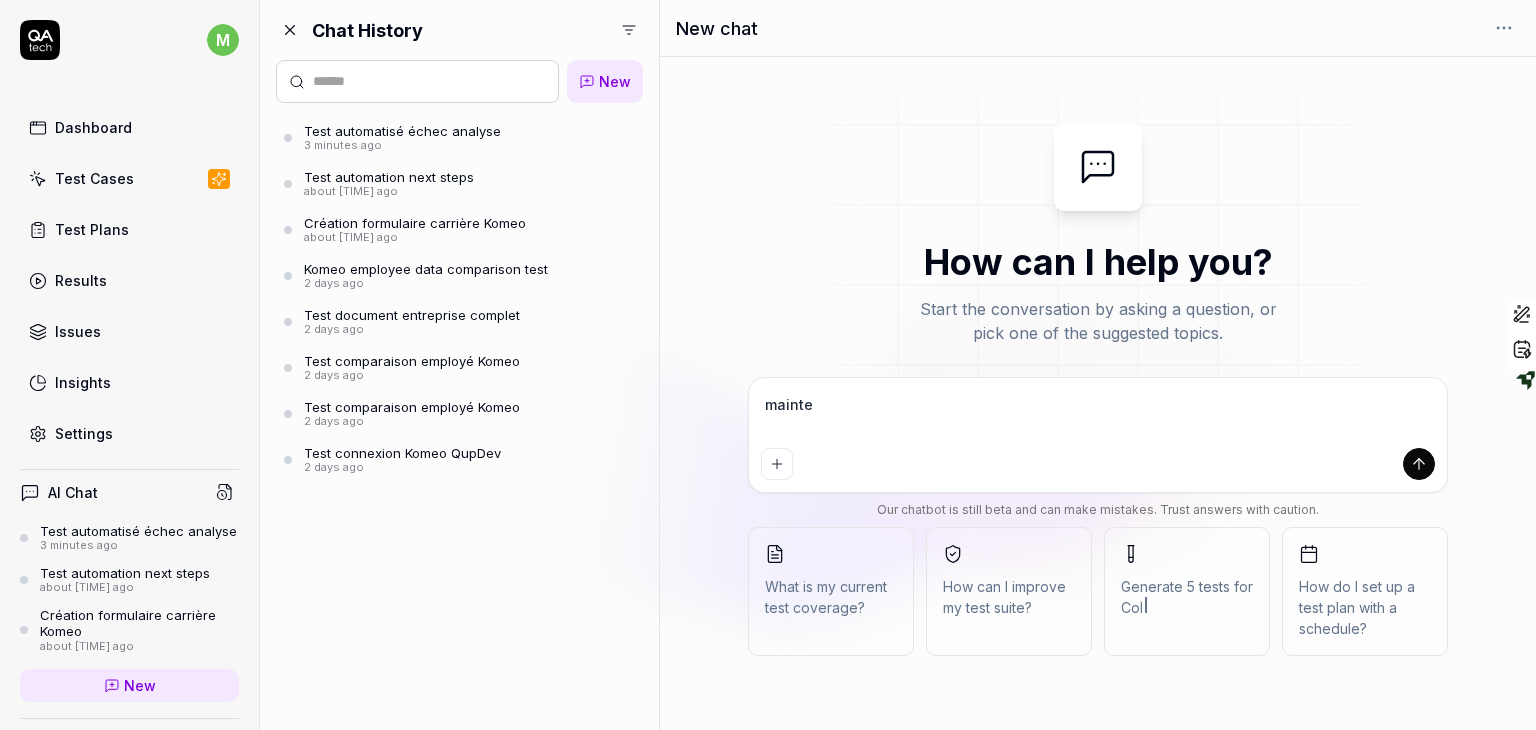 type on "*" 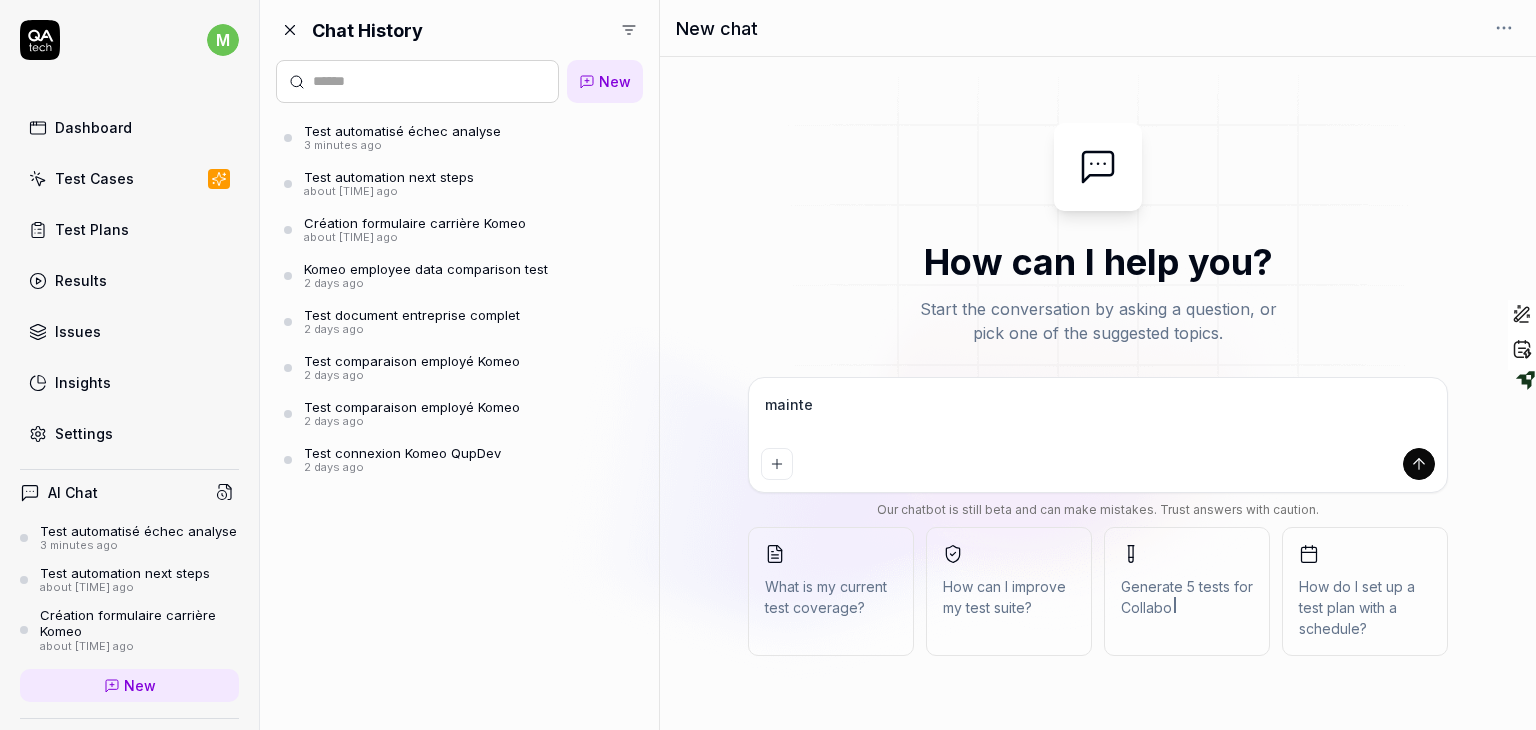 type on "mainten" 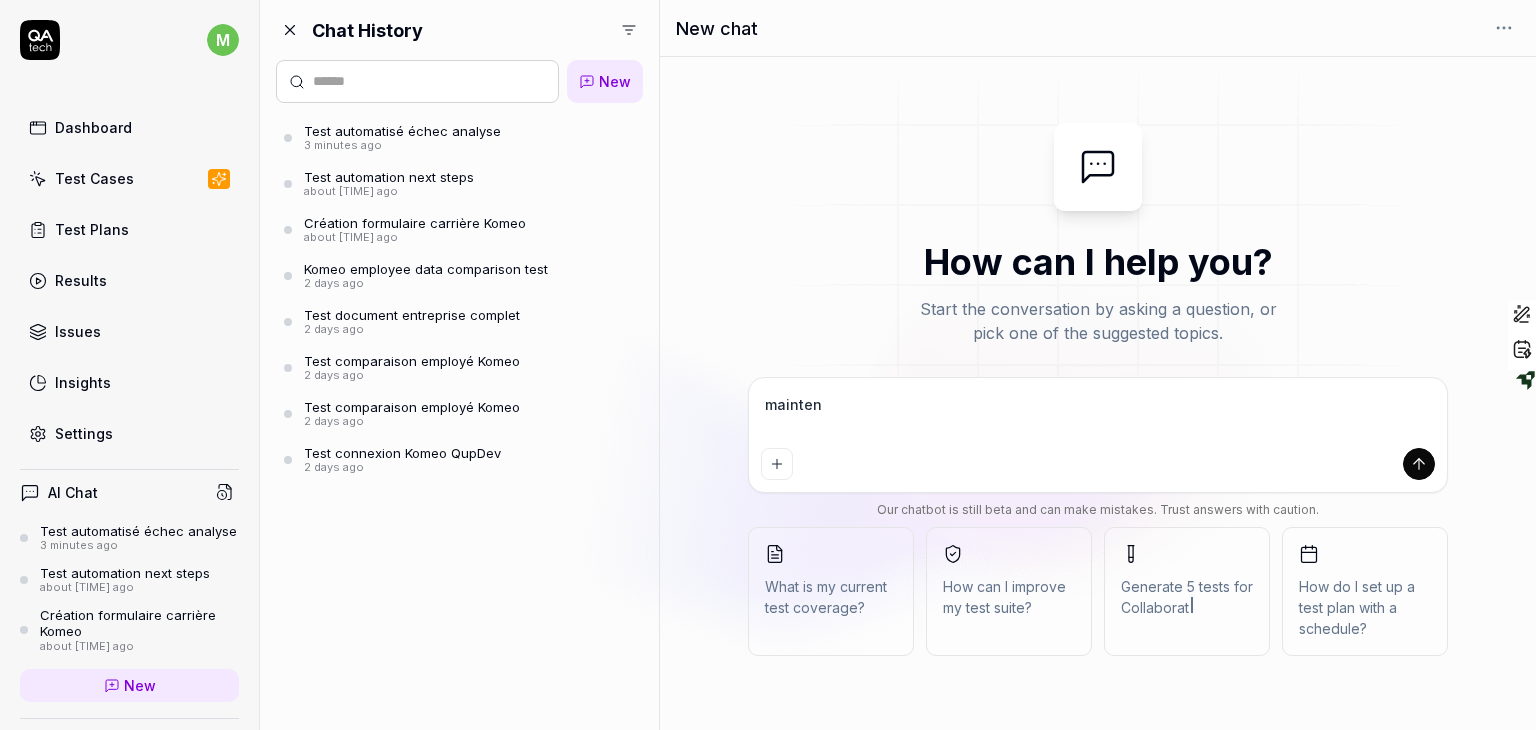 type on "maintena" 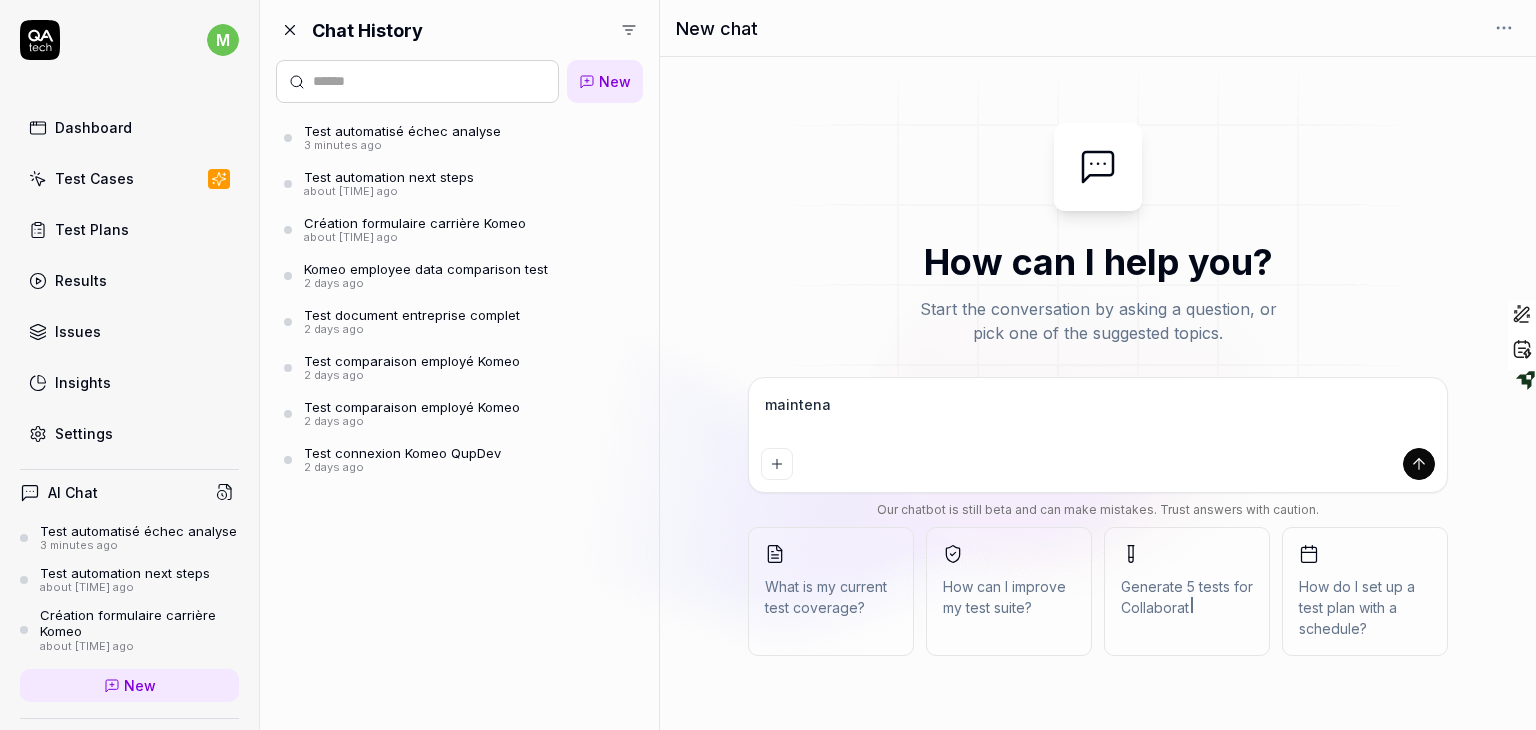 type on "maintenan" 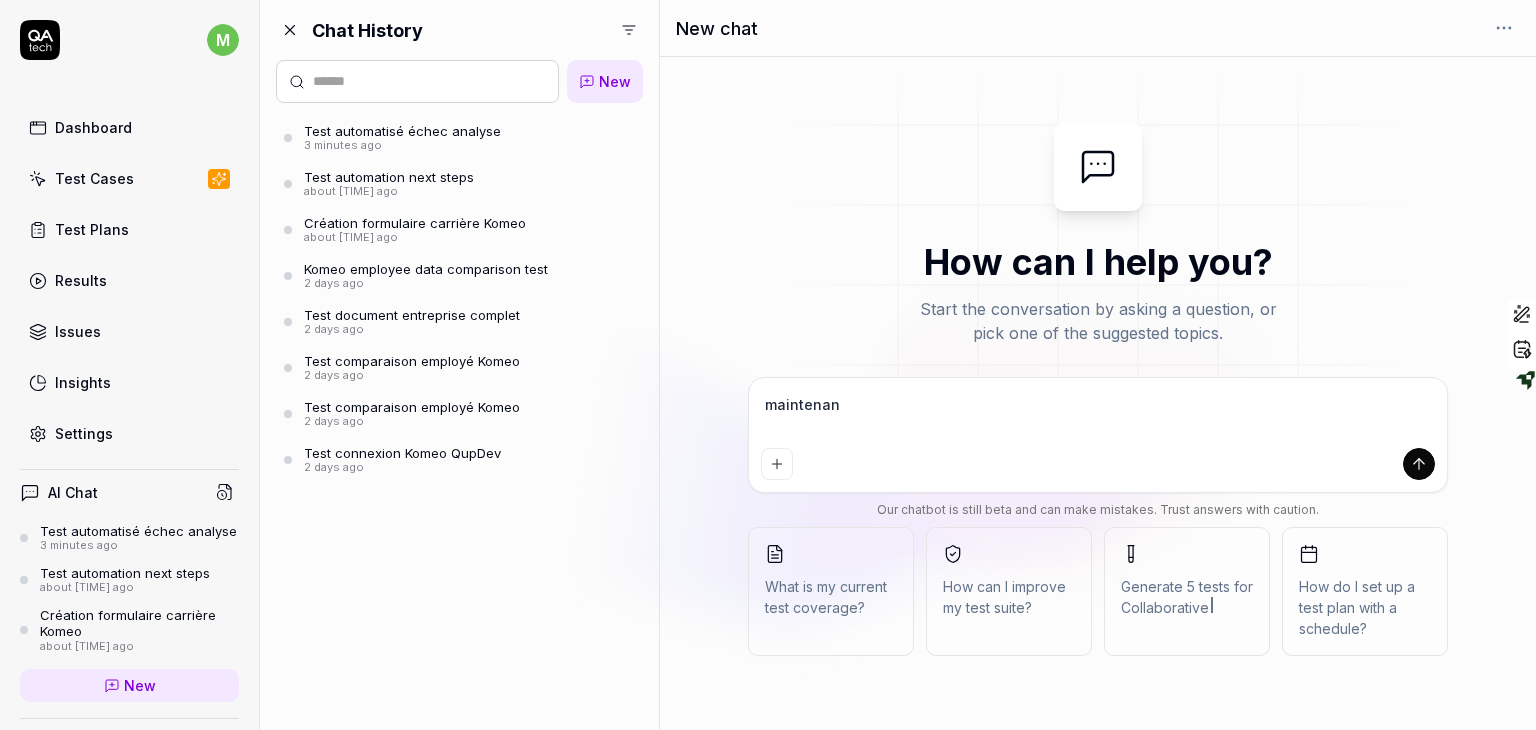 type on "maintenant" 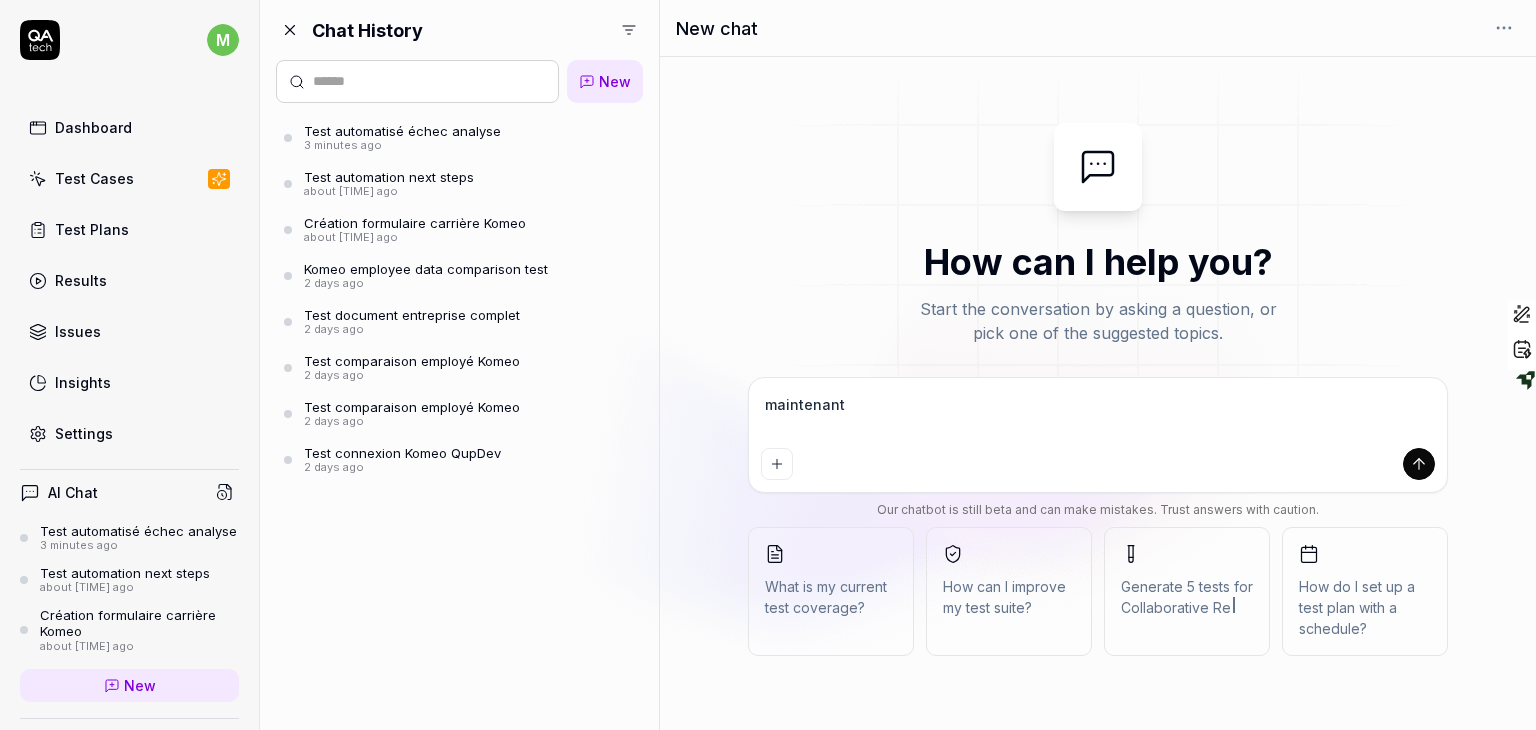 type on "maintenant" 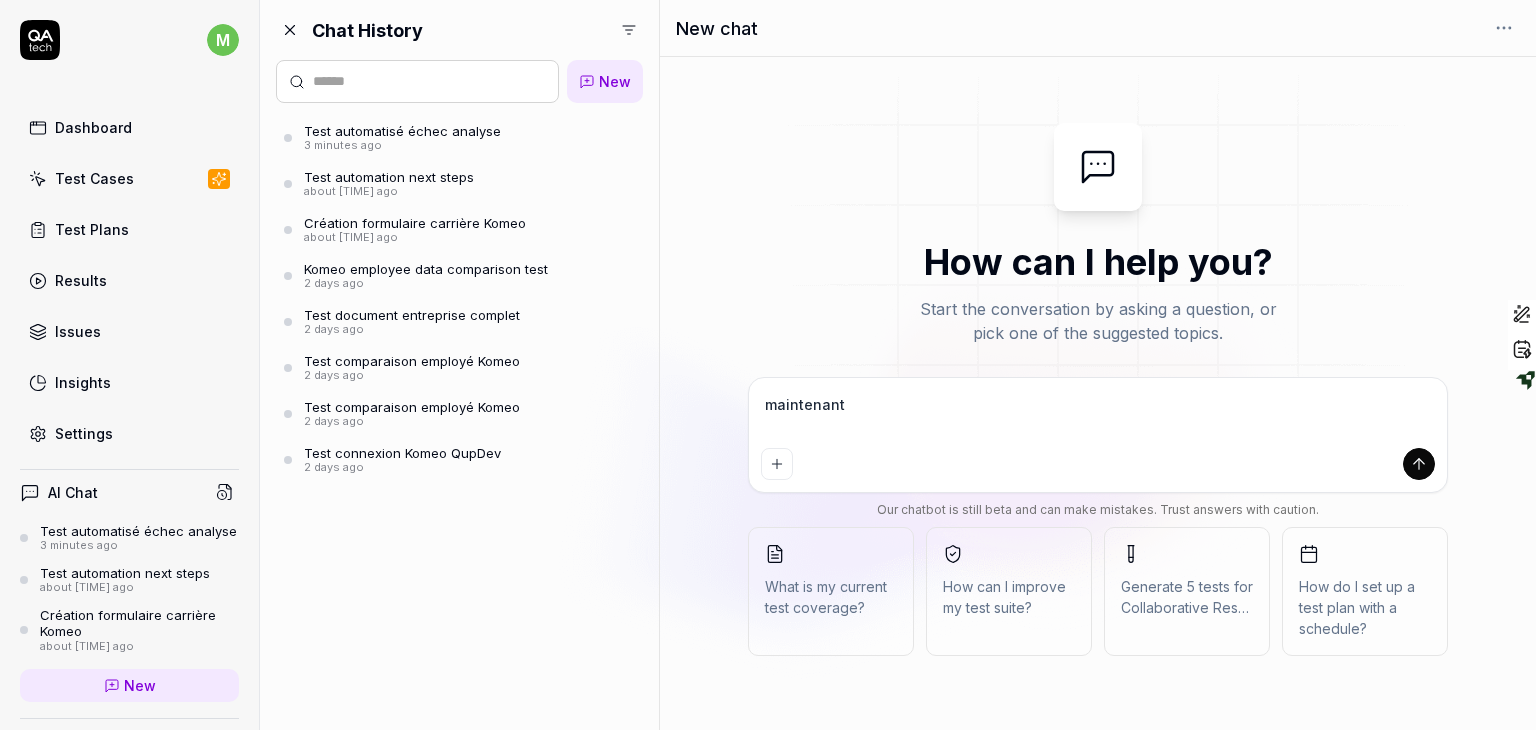 type on "maintenant j" 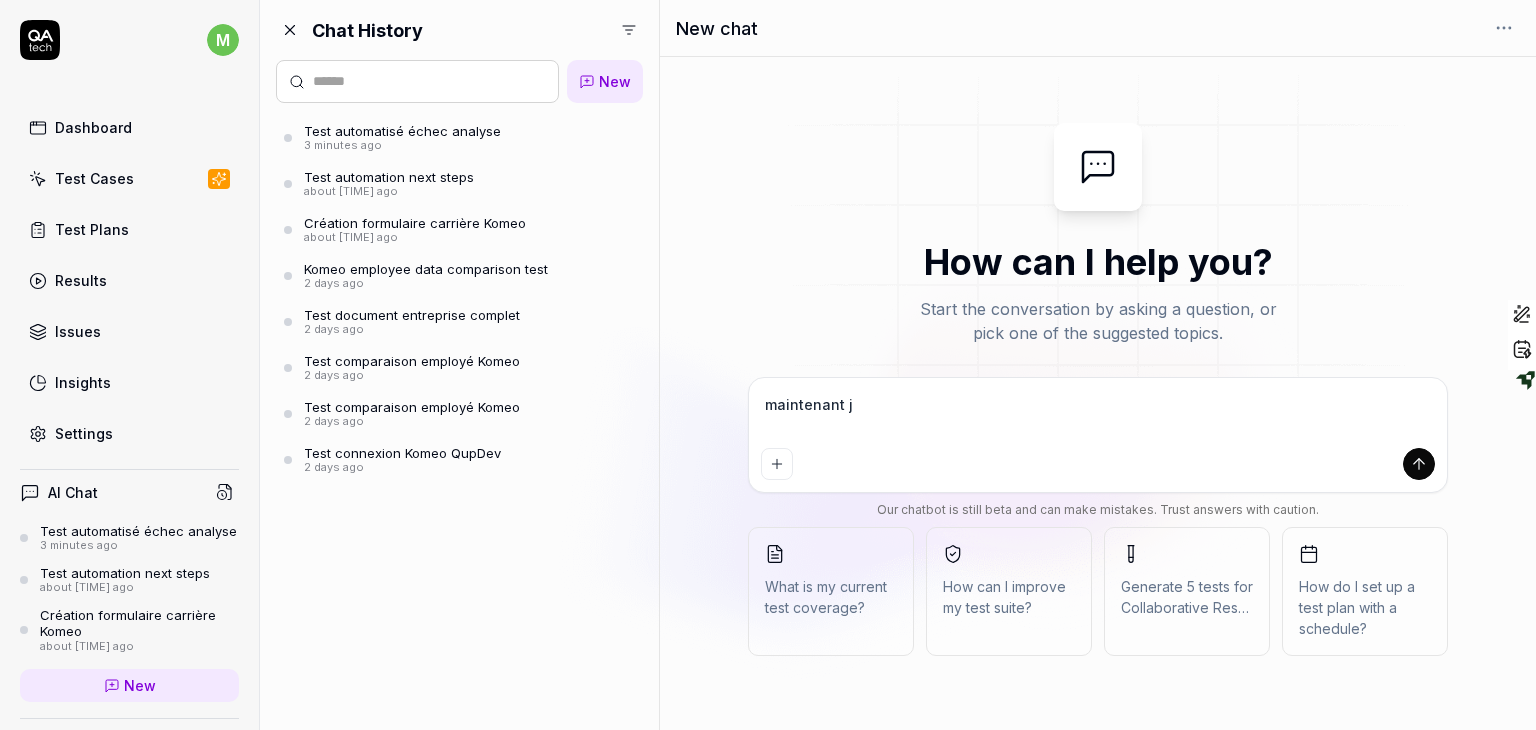 type on "maintenant je" 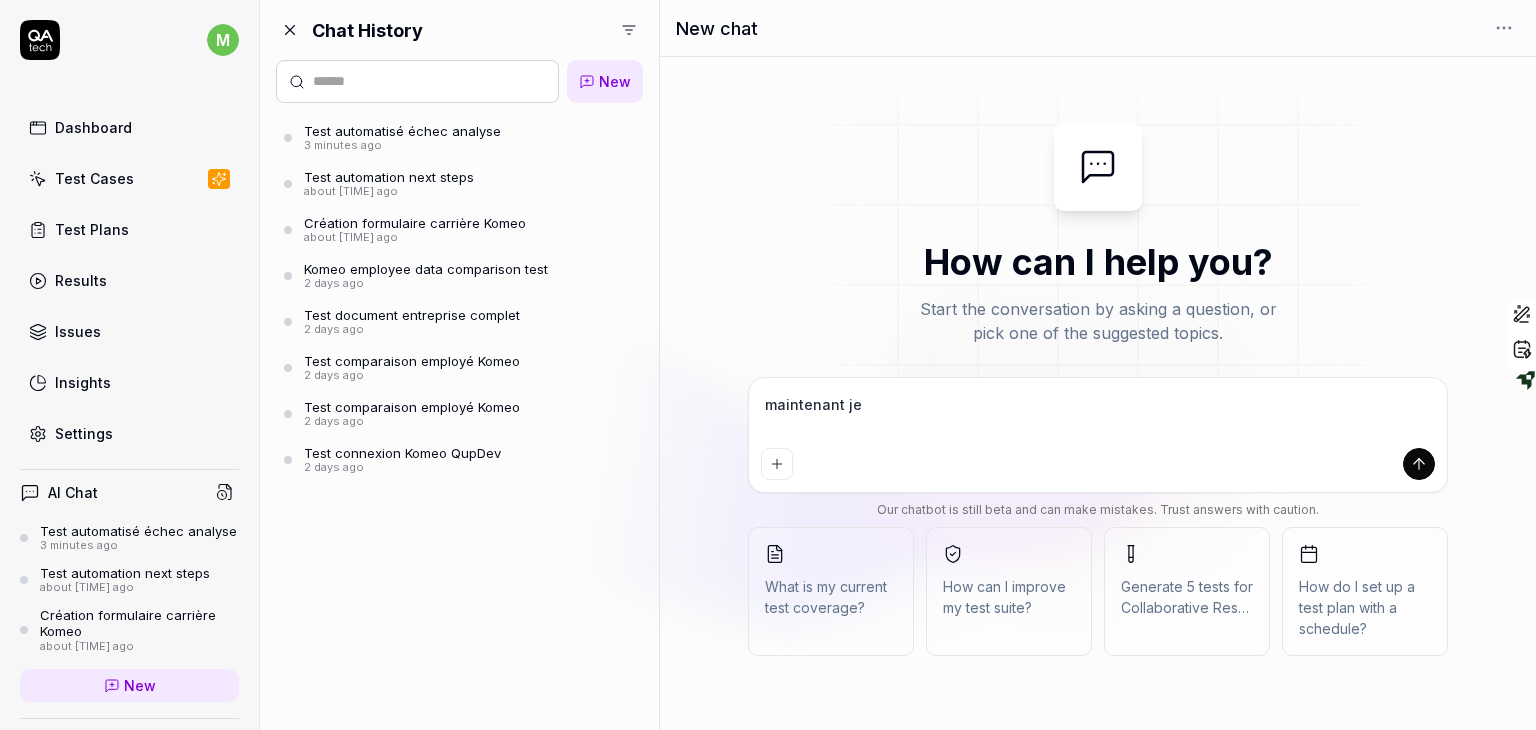 type on "maintenant je" 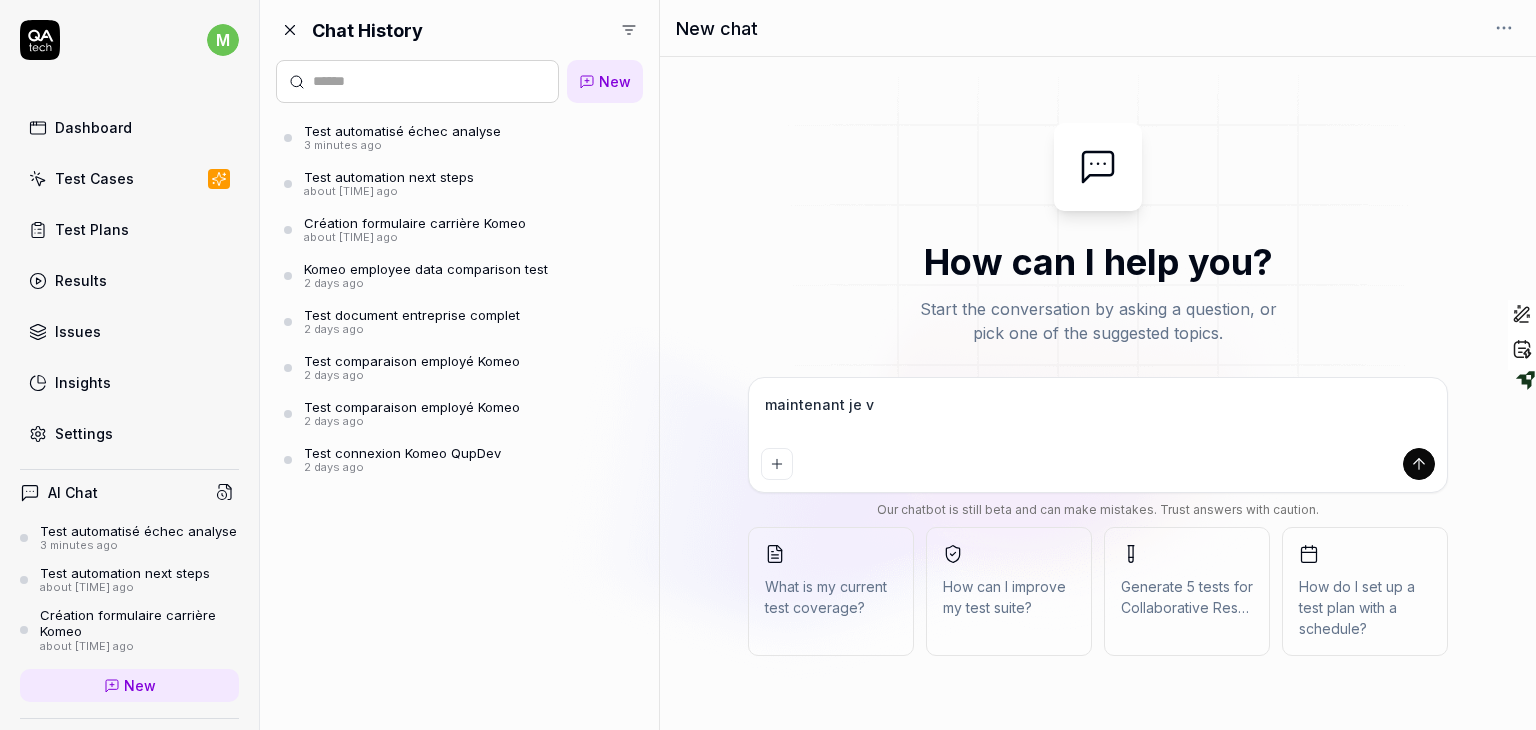 type on "maintenant je ve" 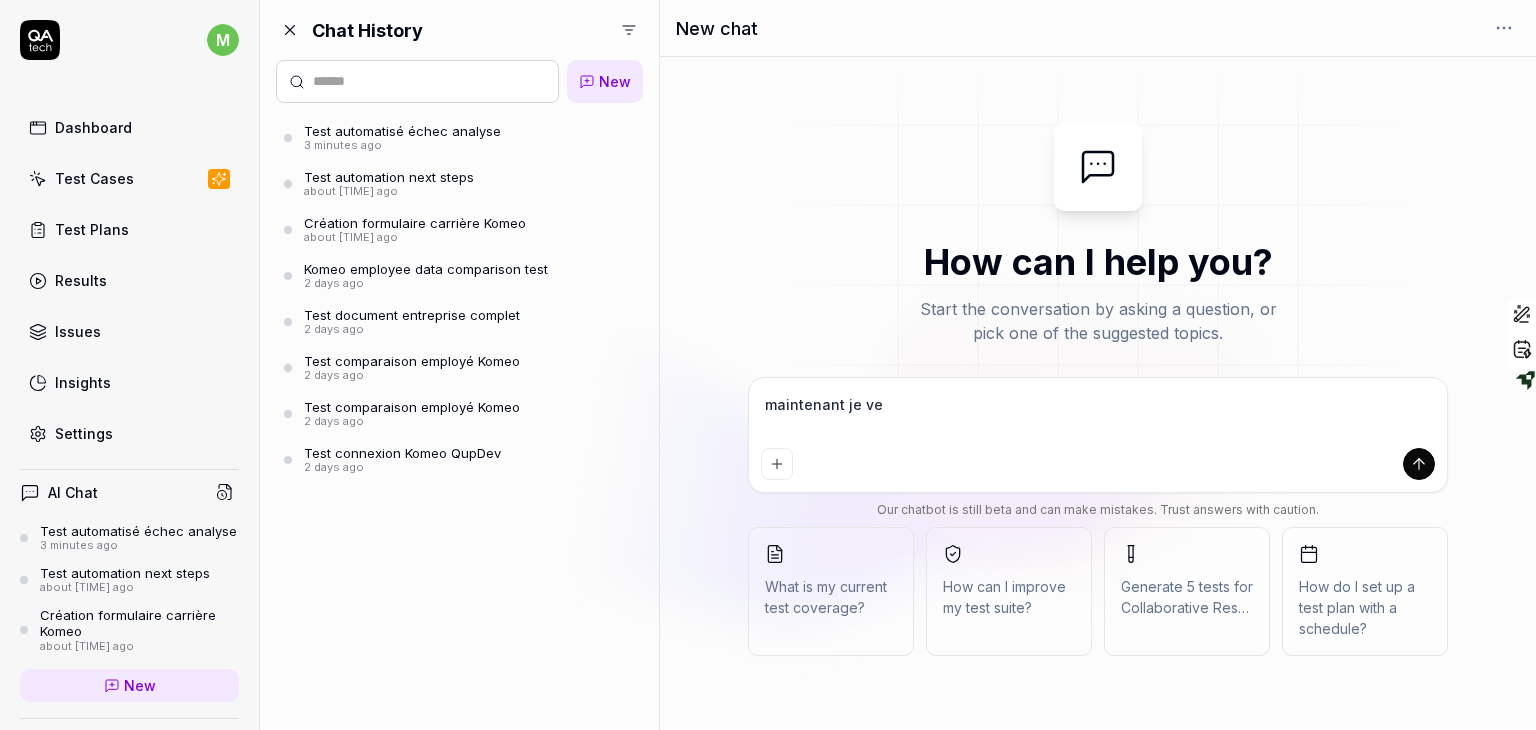 type on "maintenant je veu" 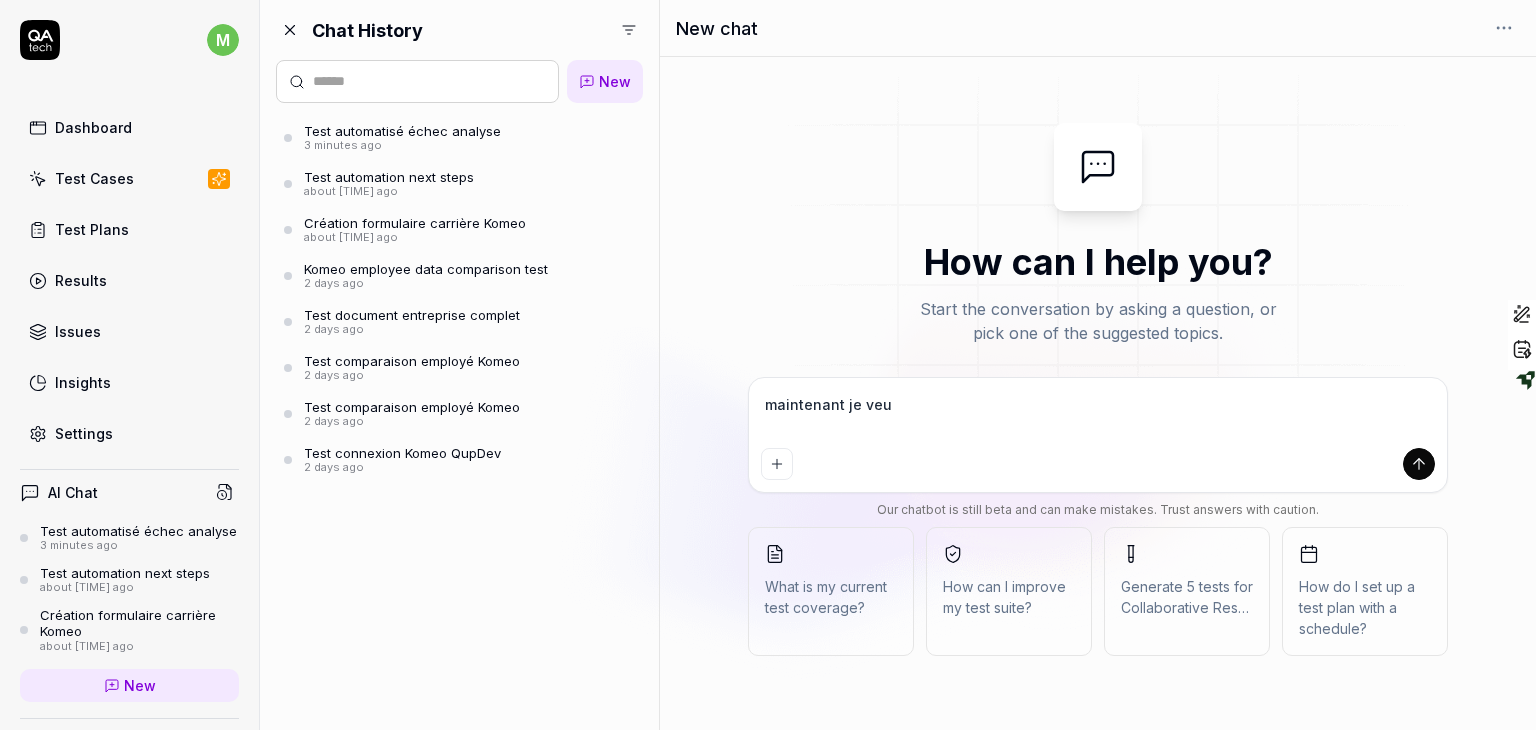 type on "maintenant je veux" 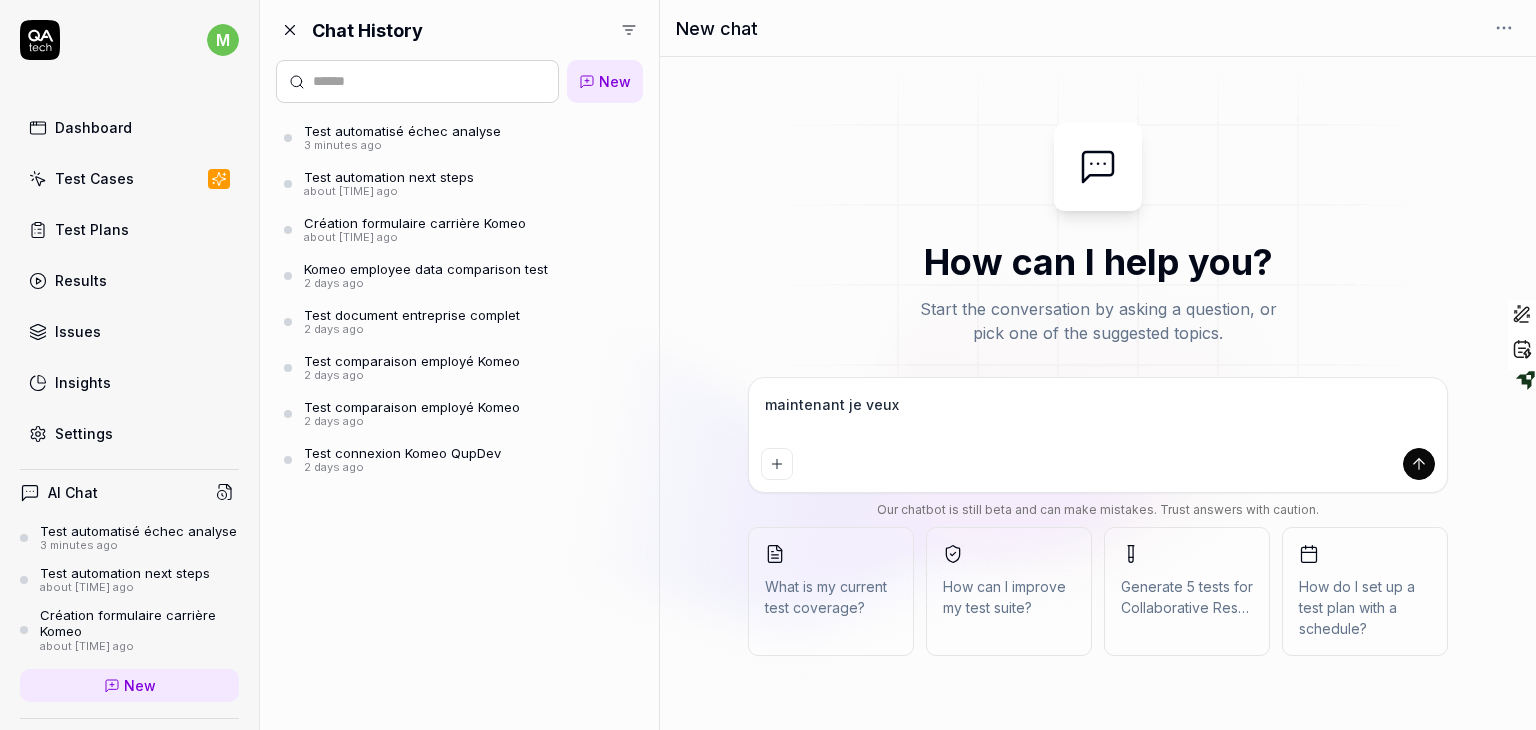 type on "maintenant je veux" 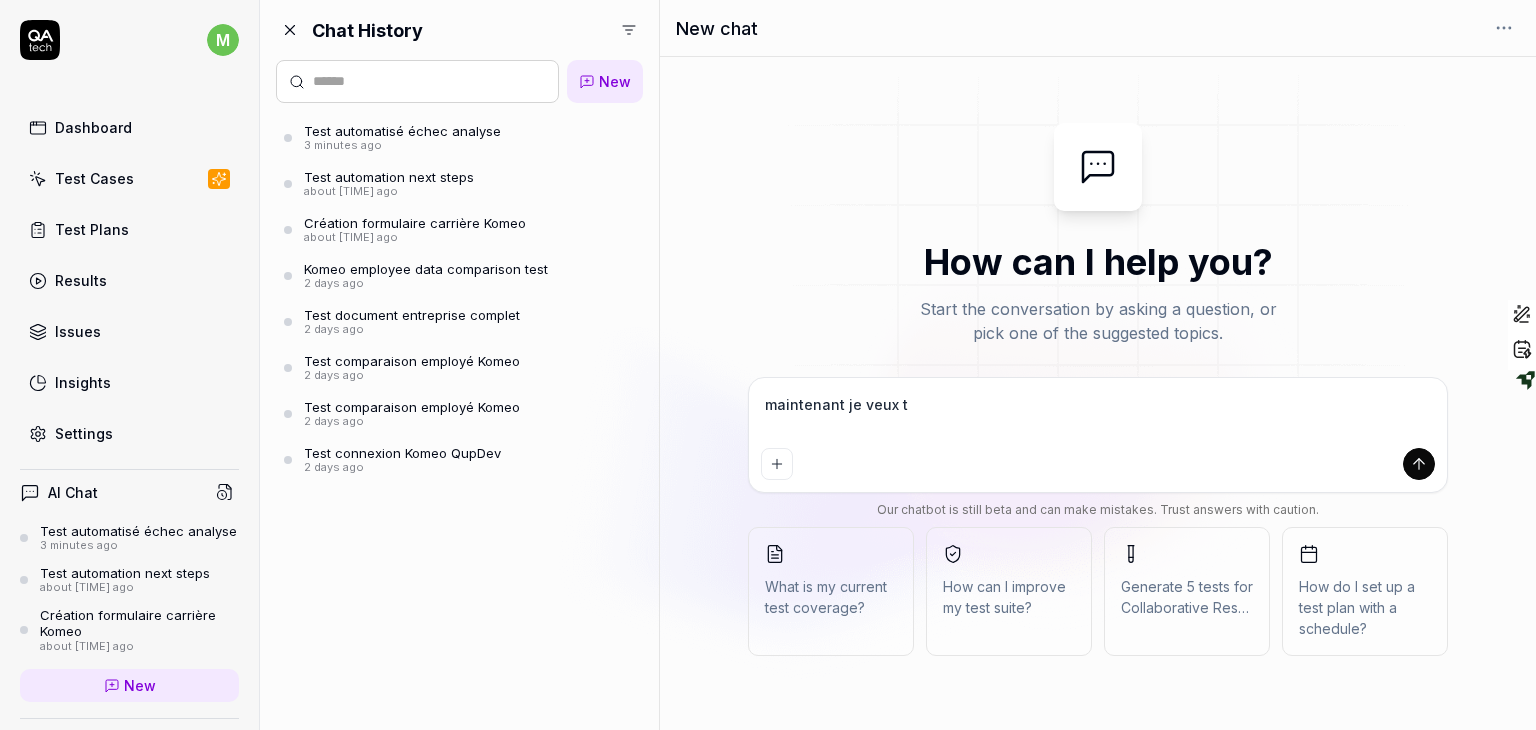 type on "maintenant je veux te" 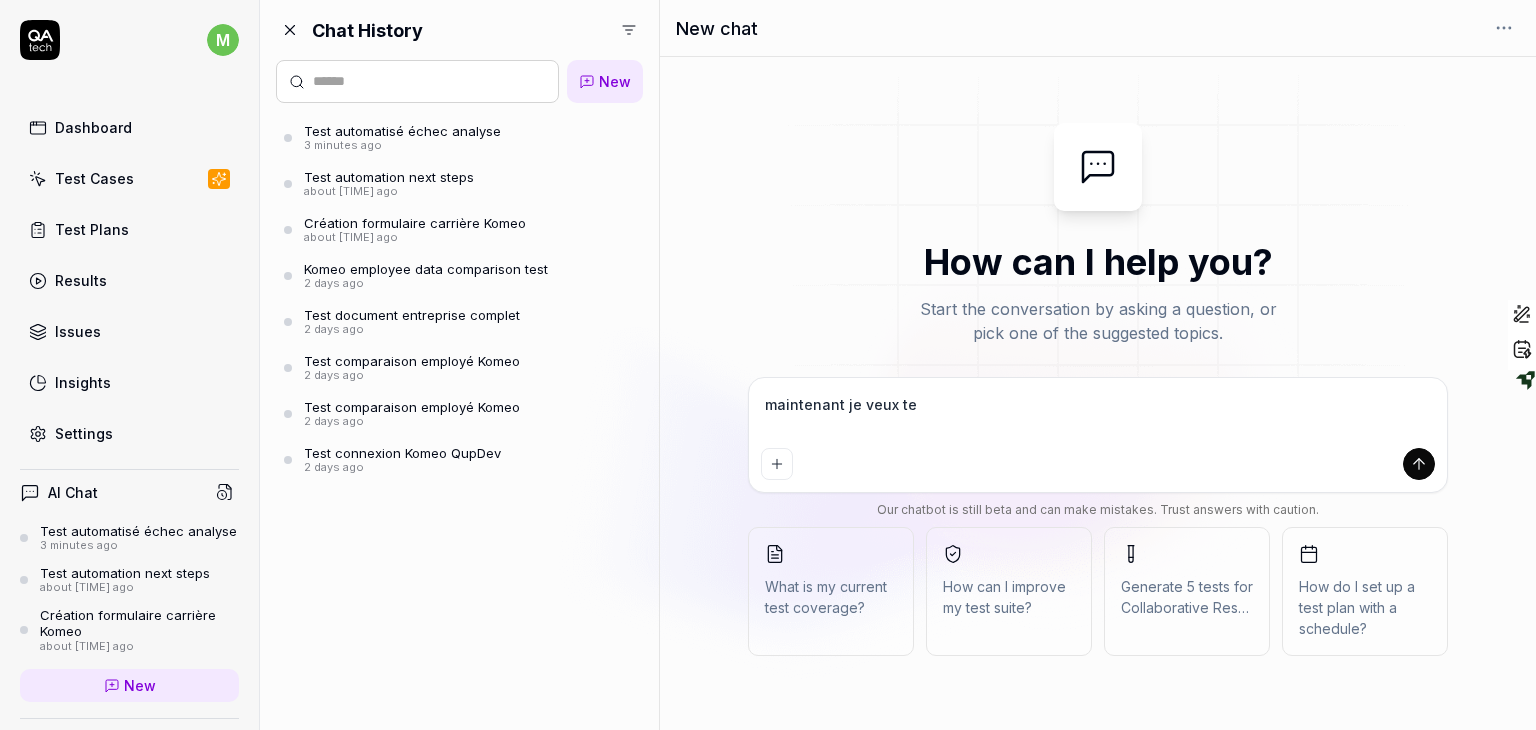 type on "*" 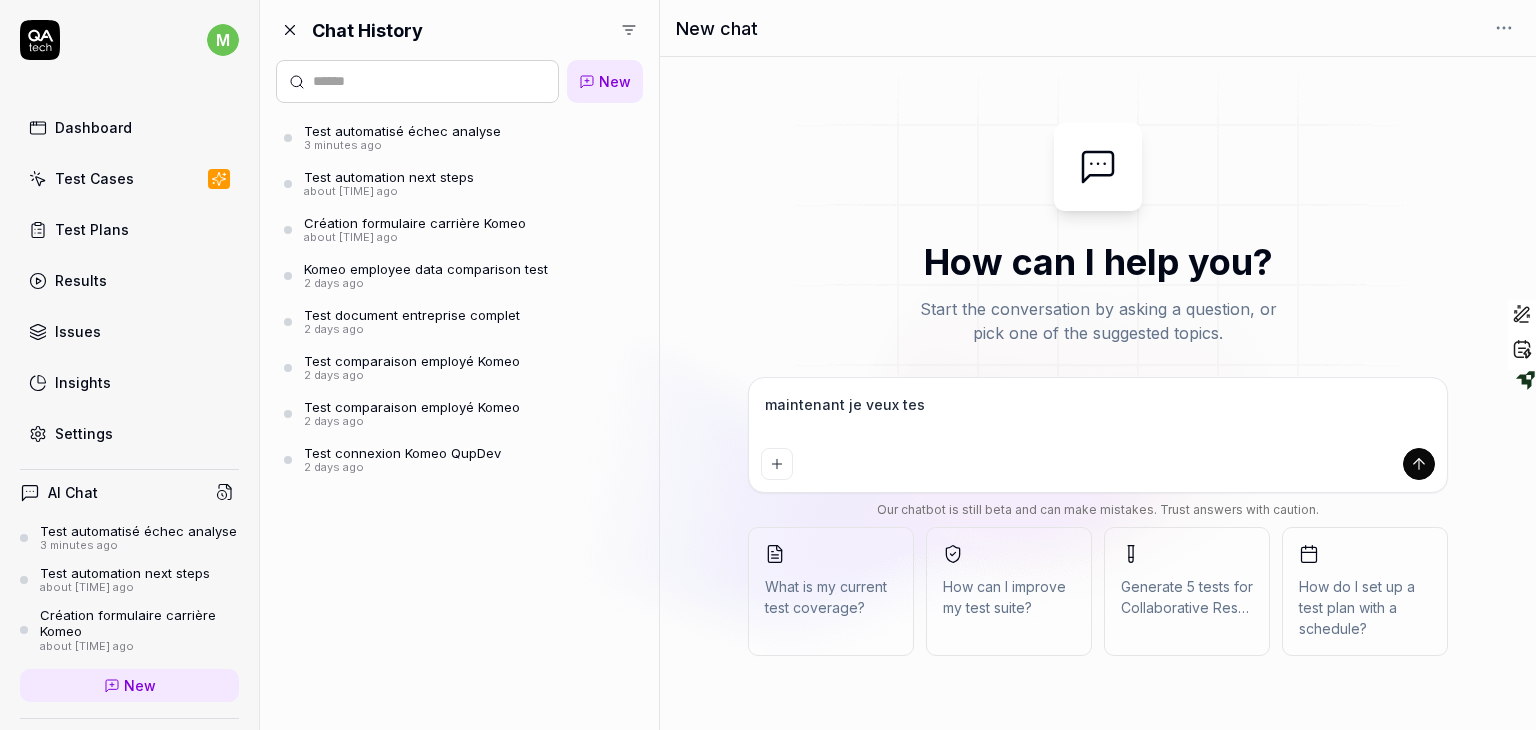 type on "maintenant je veux test" 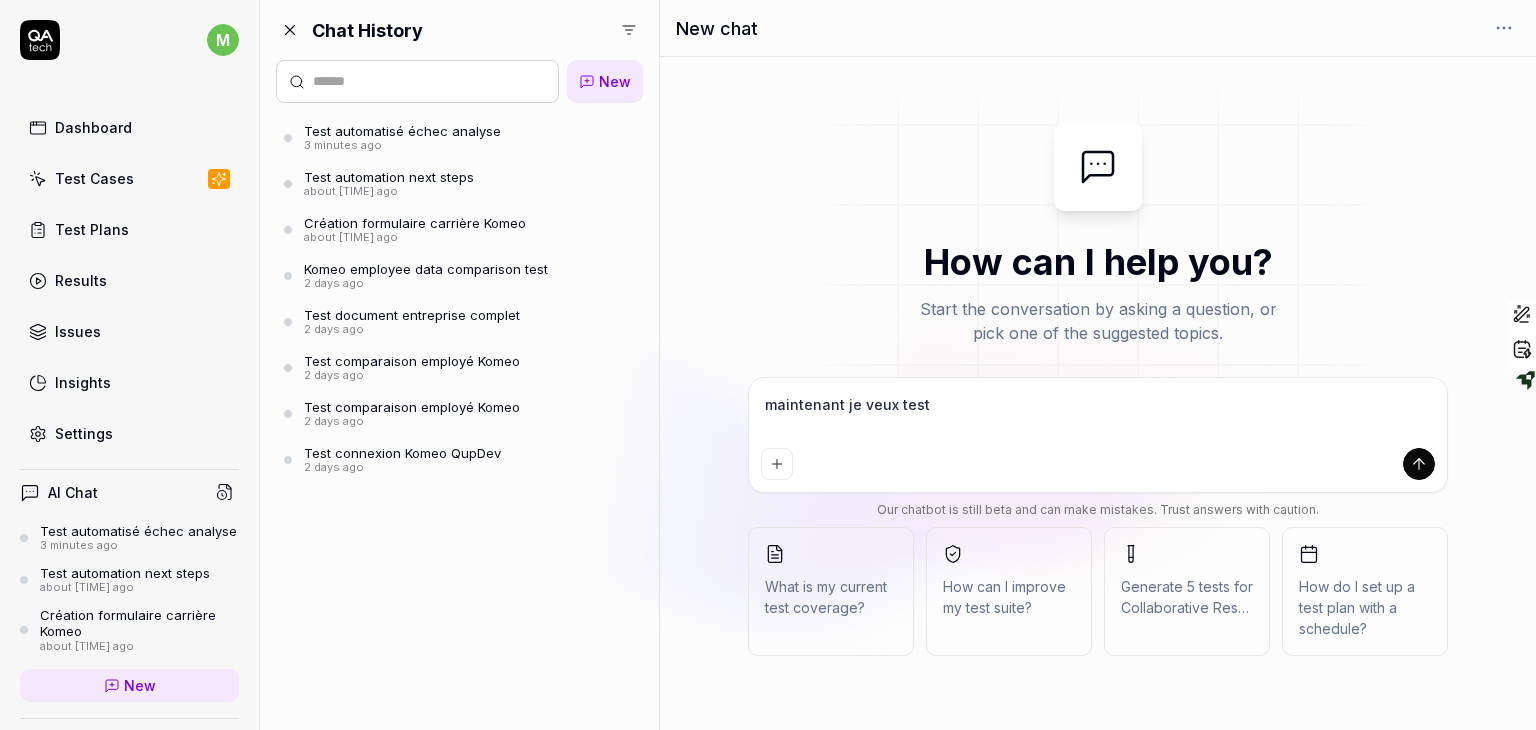 type on "maintenant je veux teste" 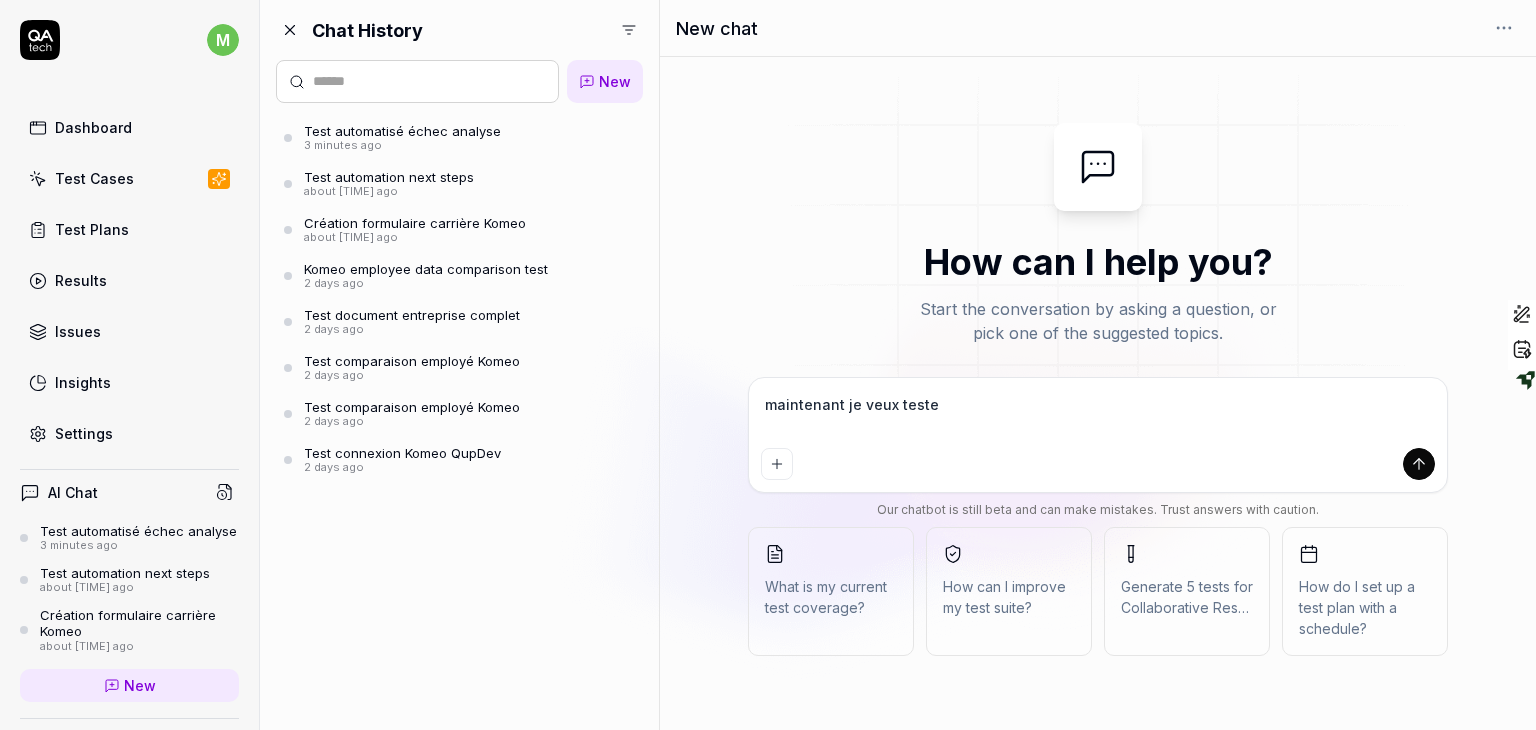 type on "maintenant je veux tester" 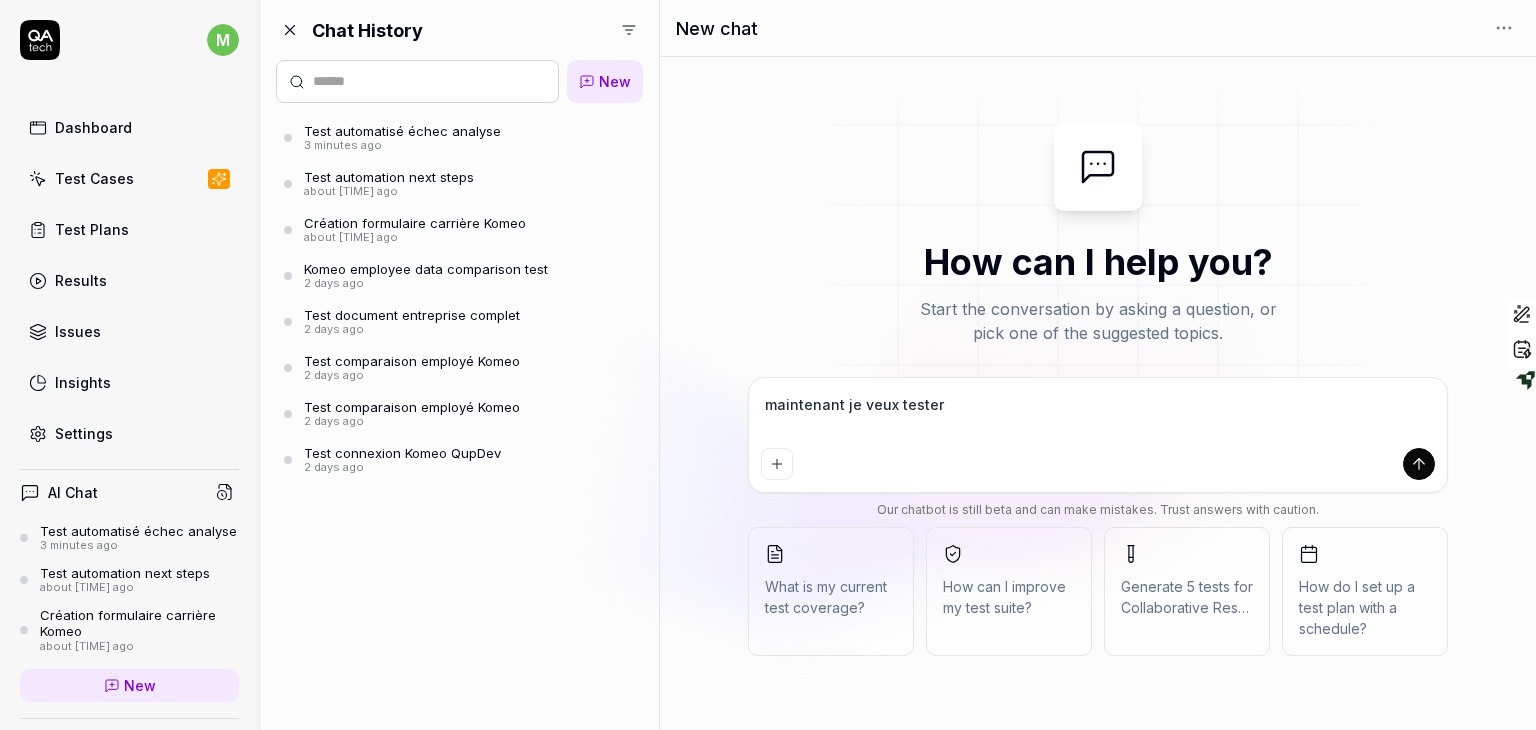 type on "maintenant je veux tester" 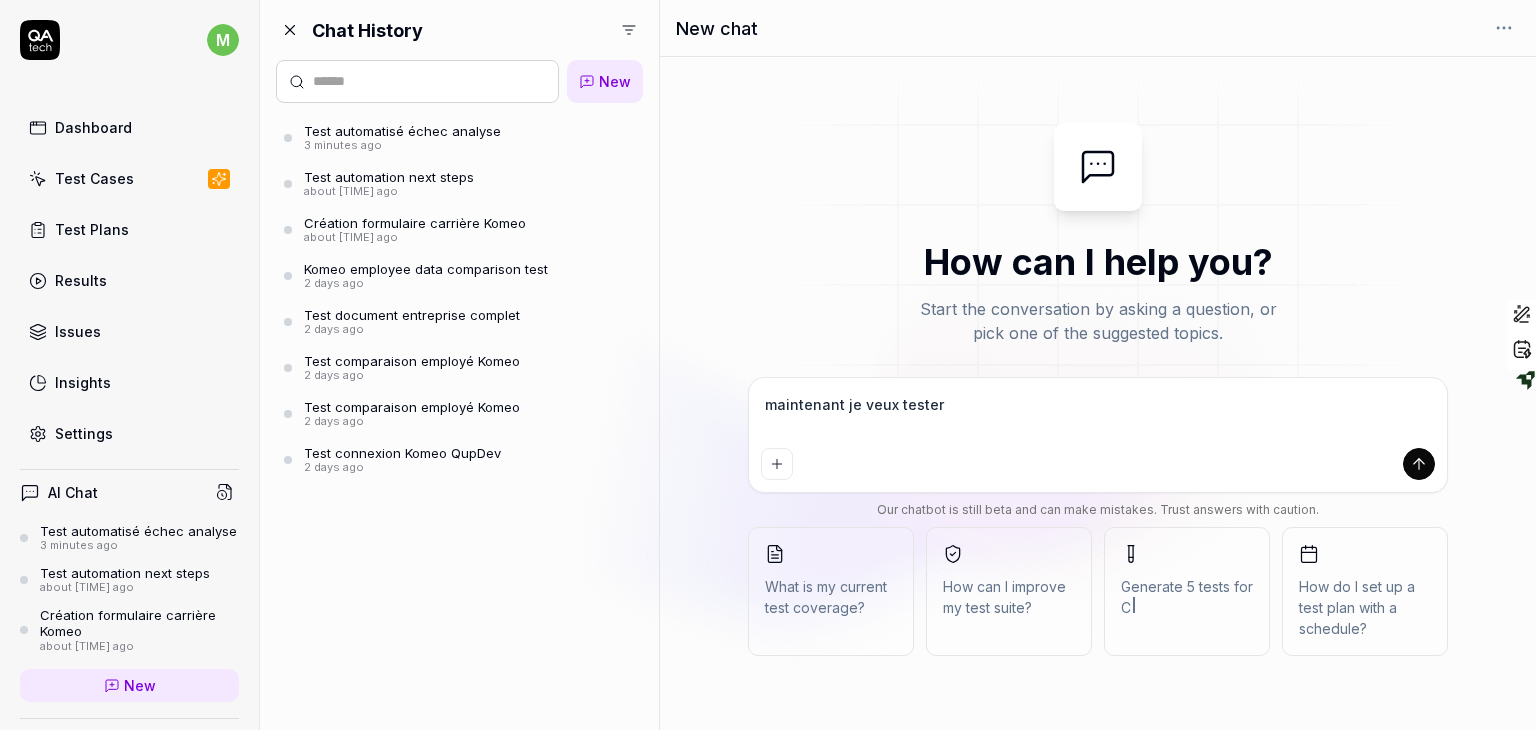 type on "*" 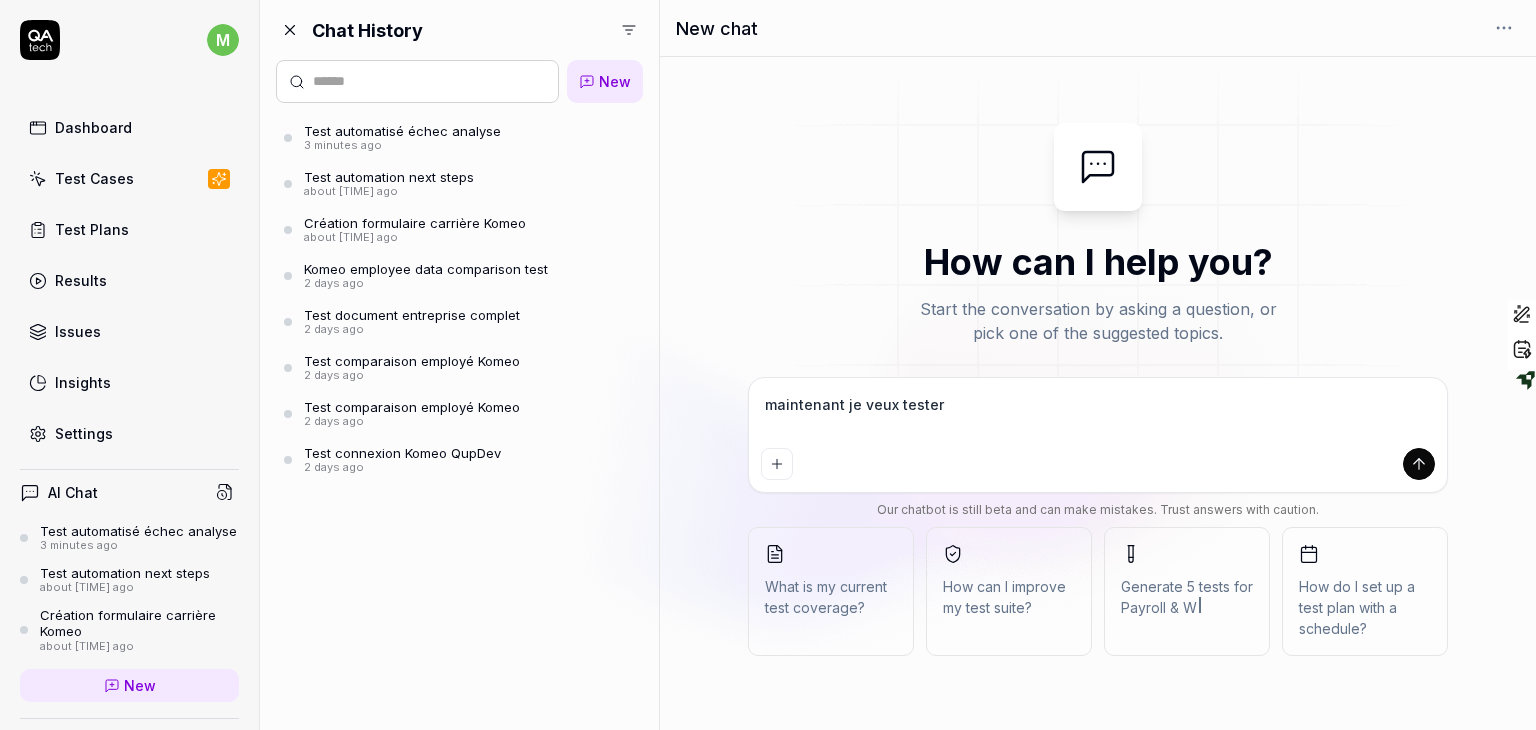 type on "maintenant je veux tester s" 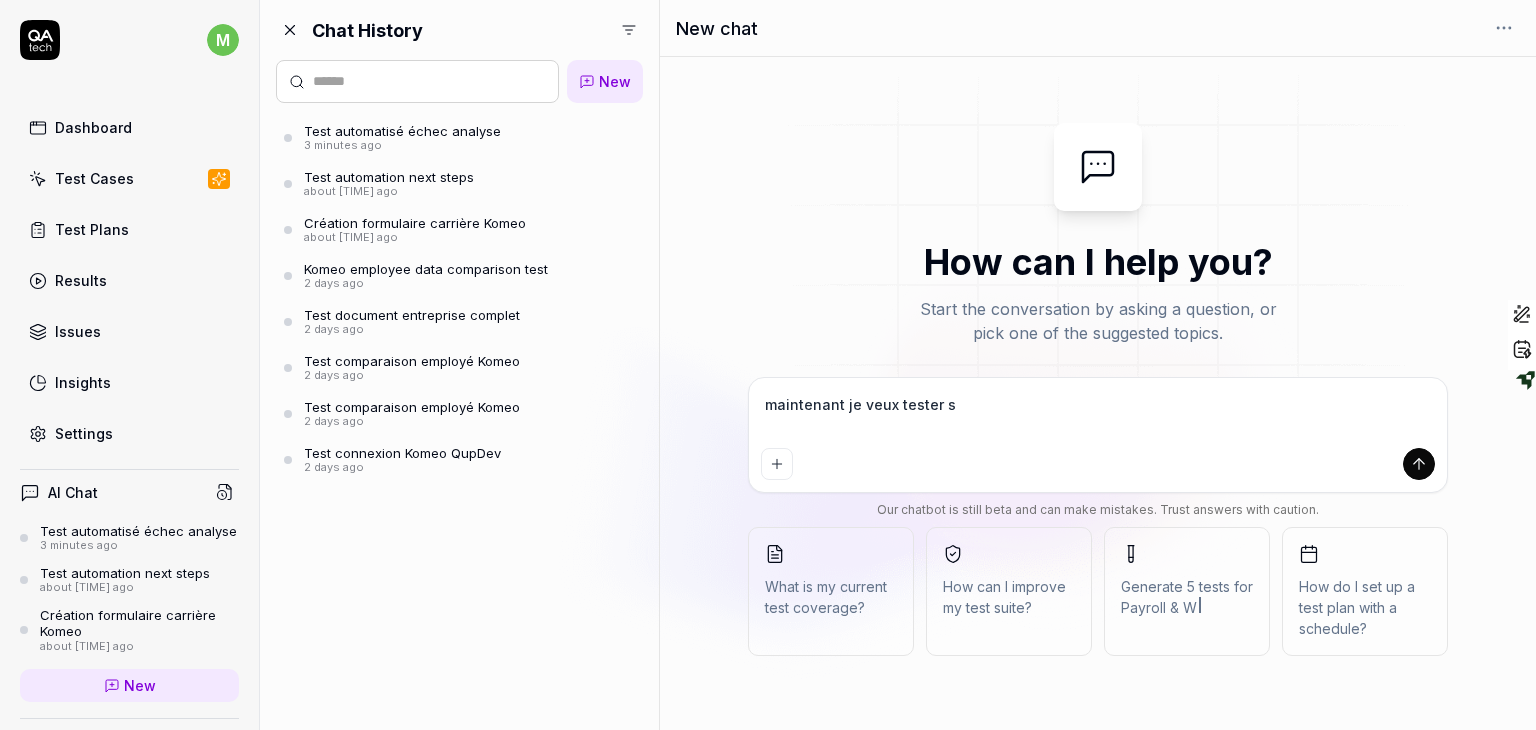 type on "maintenant je veux tester si" 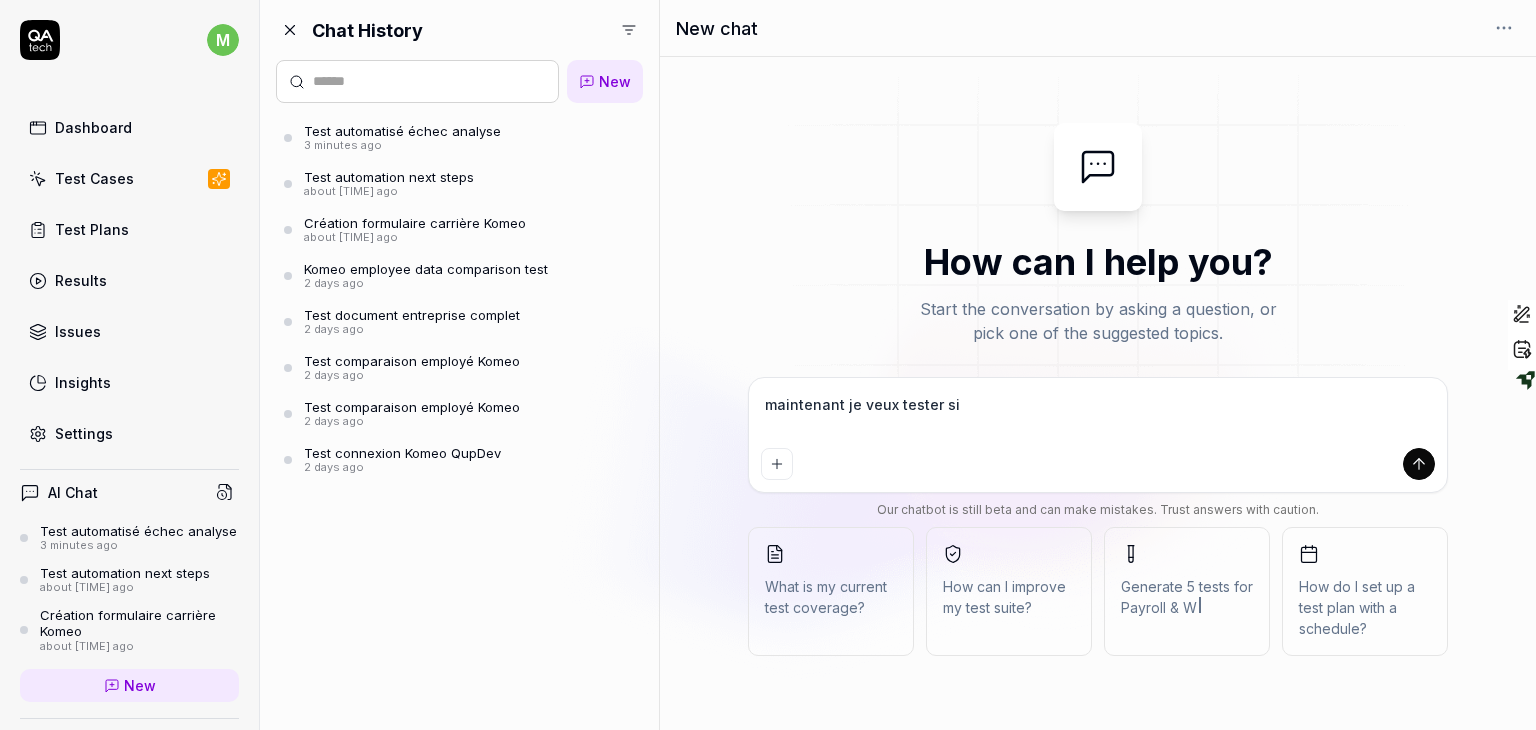 type on "*" 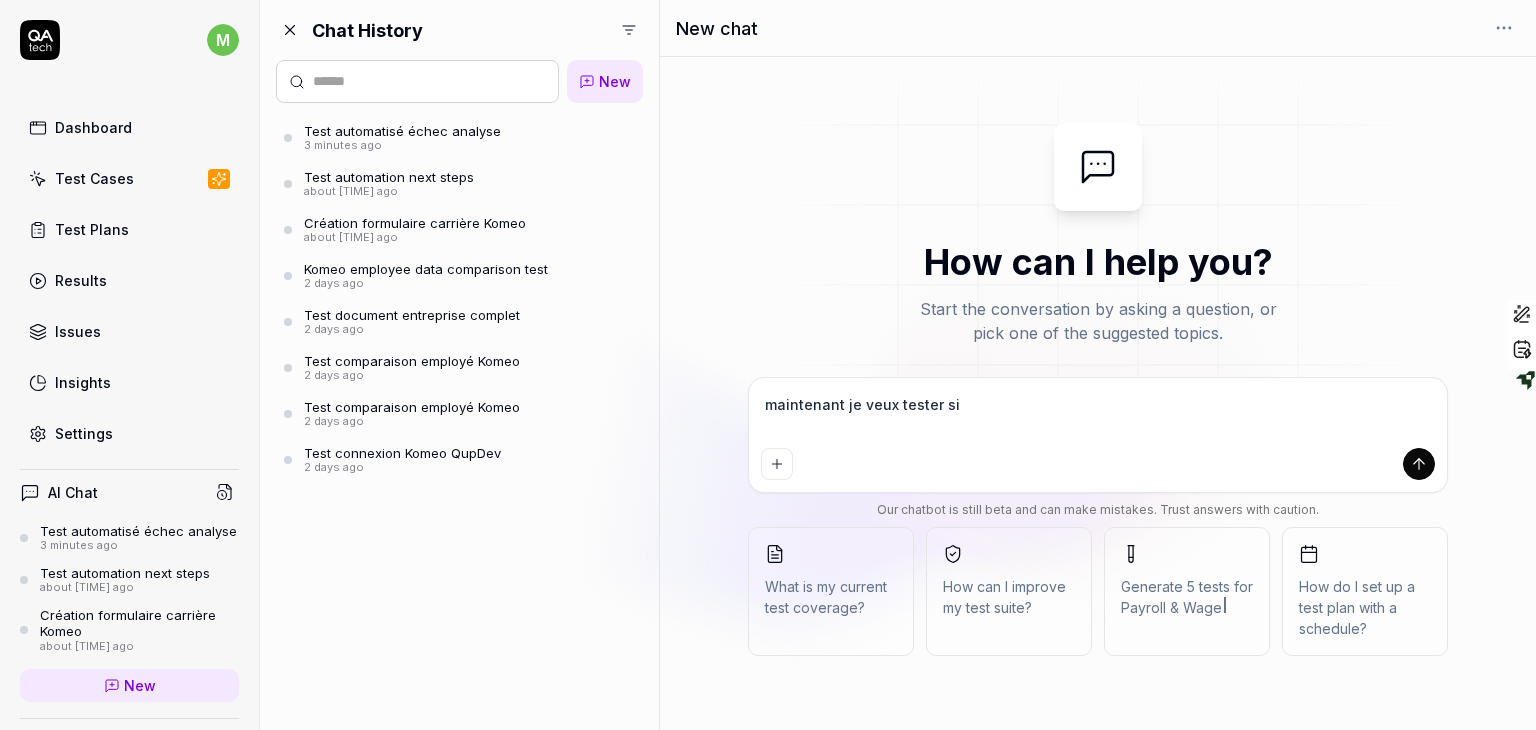 type on "maintenant je veux tester si" 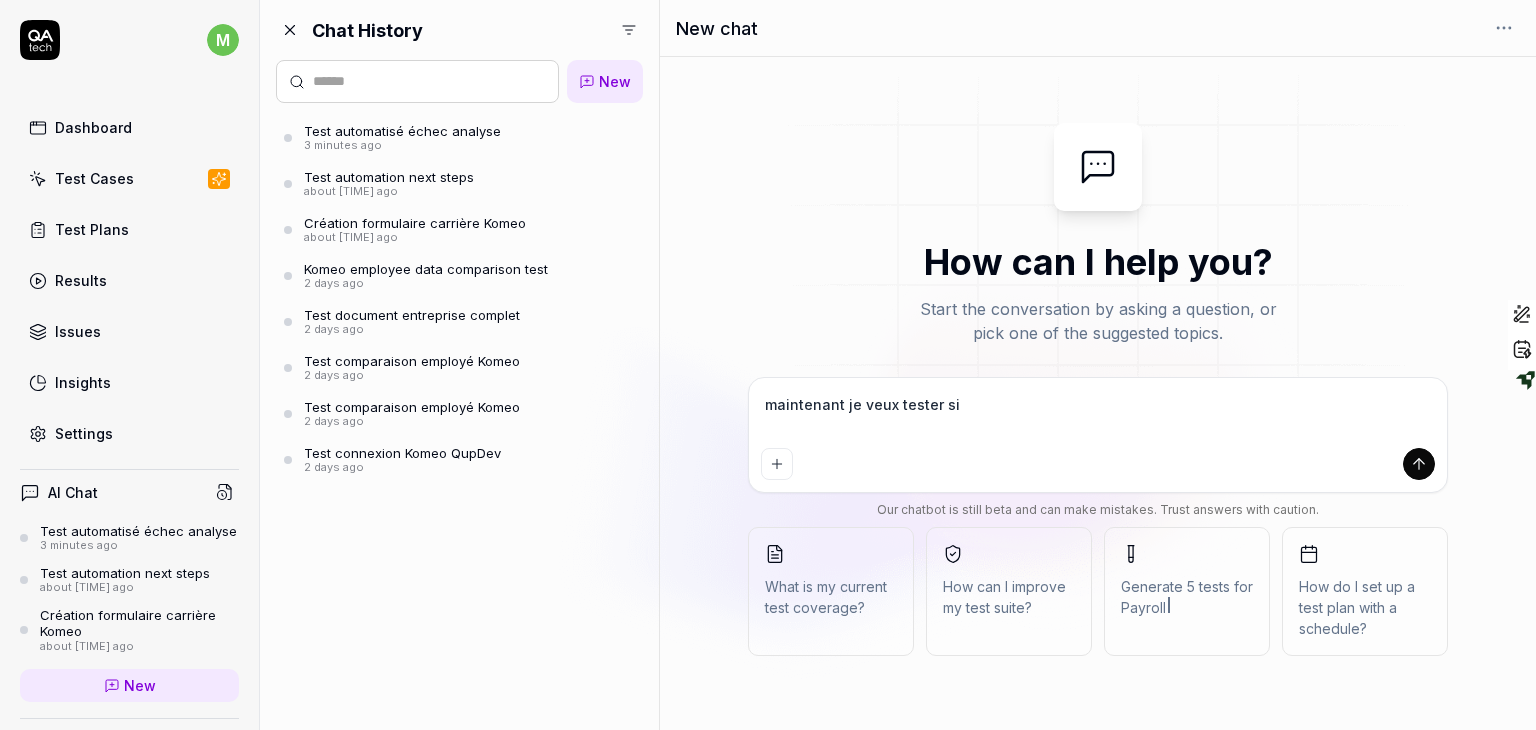 type on "maintenant je veux tester si" 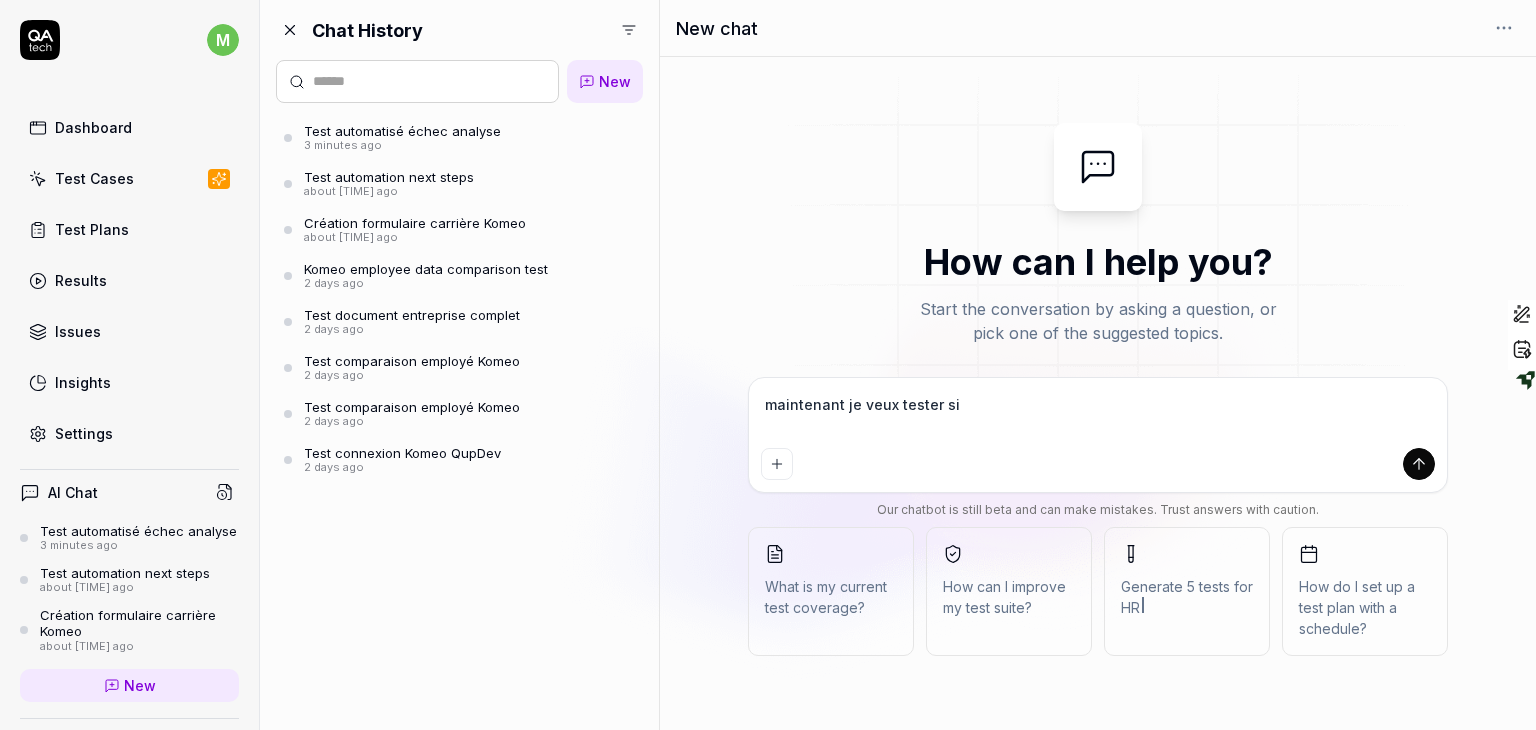 type on "maintenant je veux tester s" 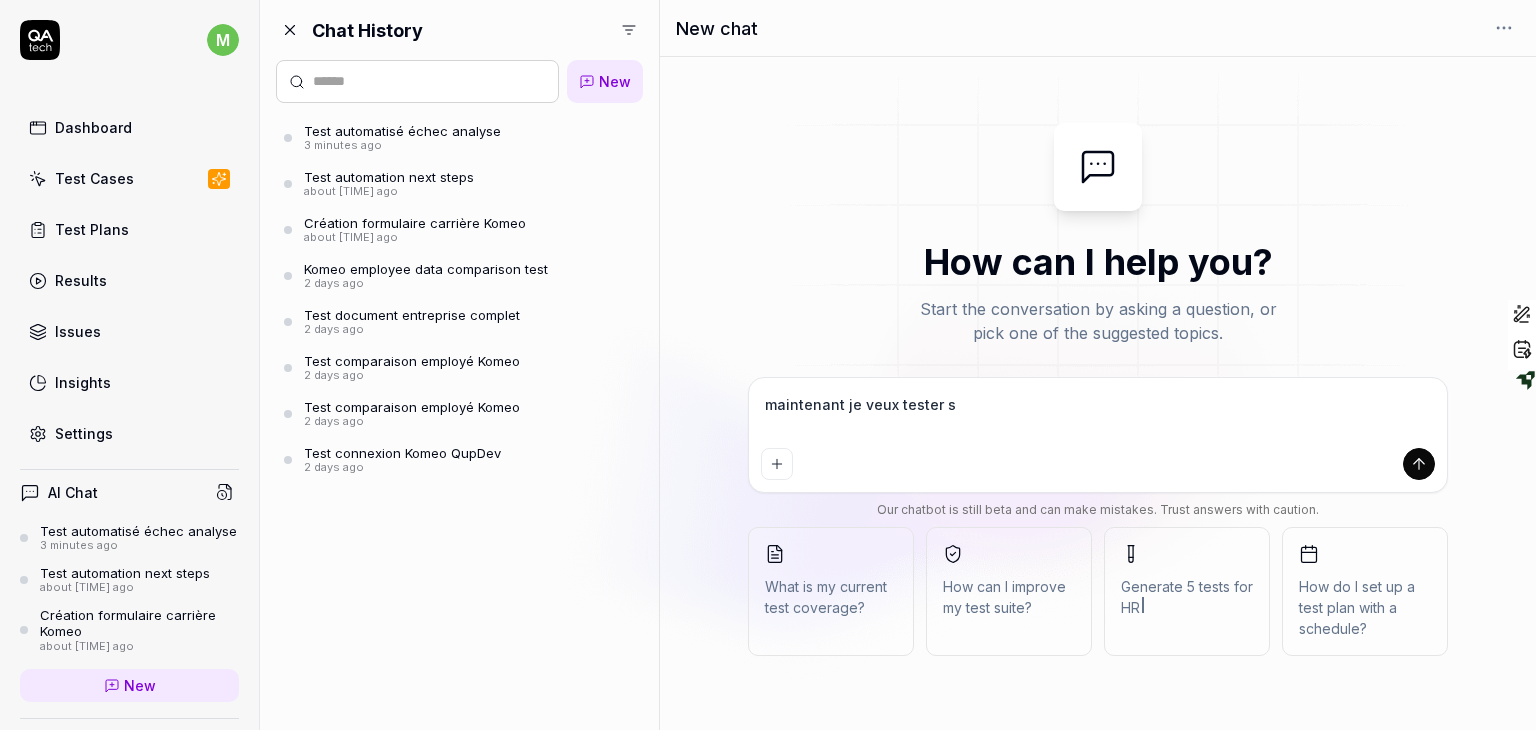 type on "maintenant je veux tester" 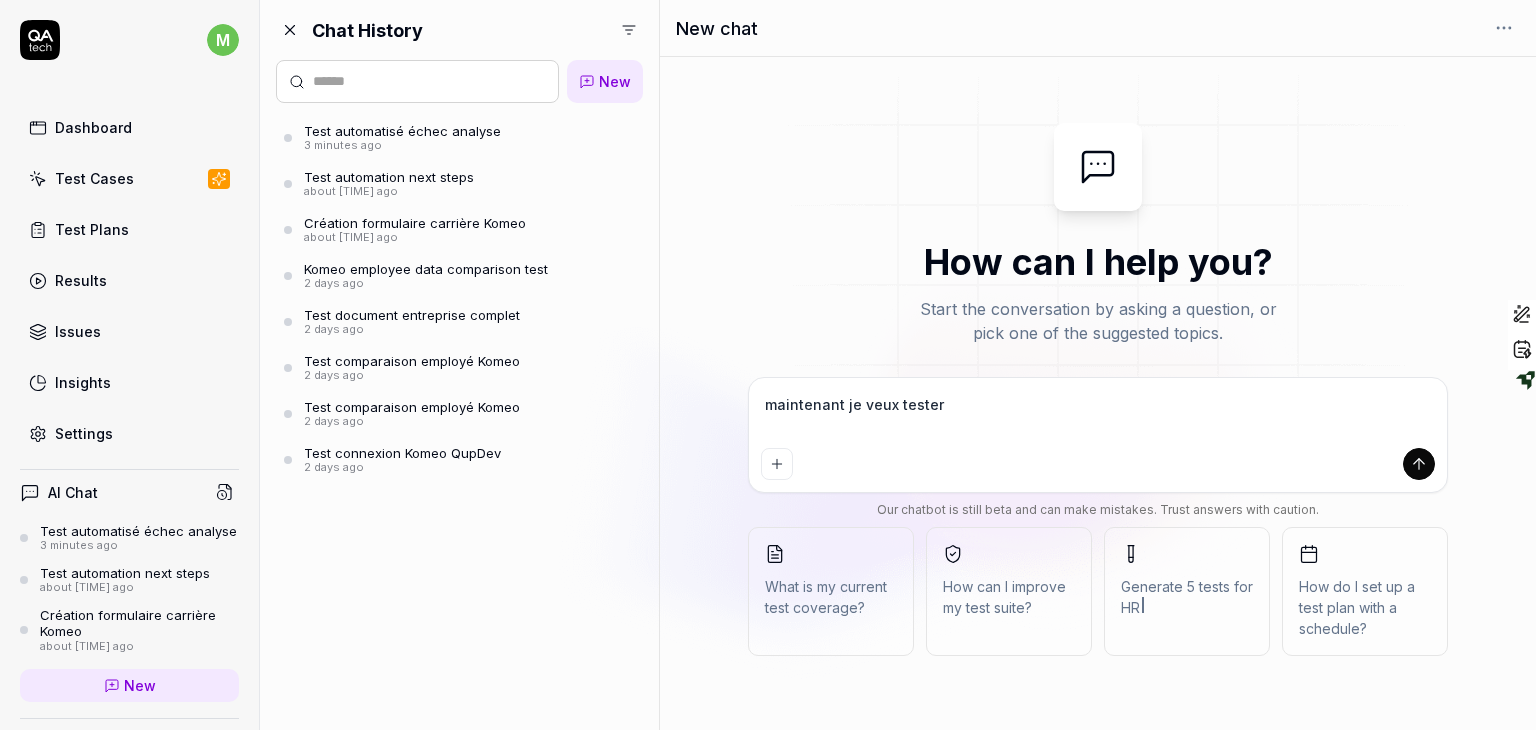 type on "maintenant je veux tester" 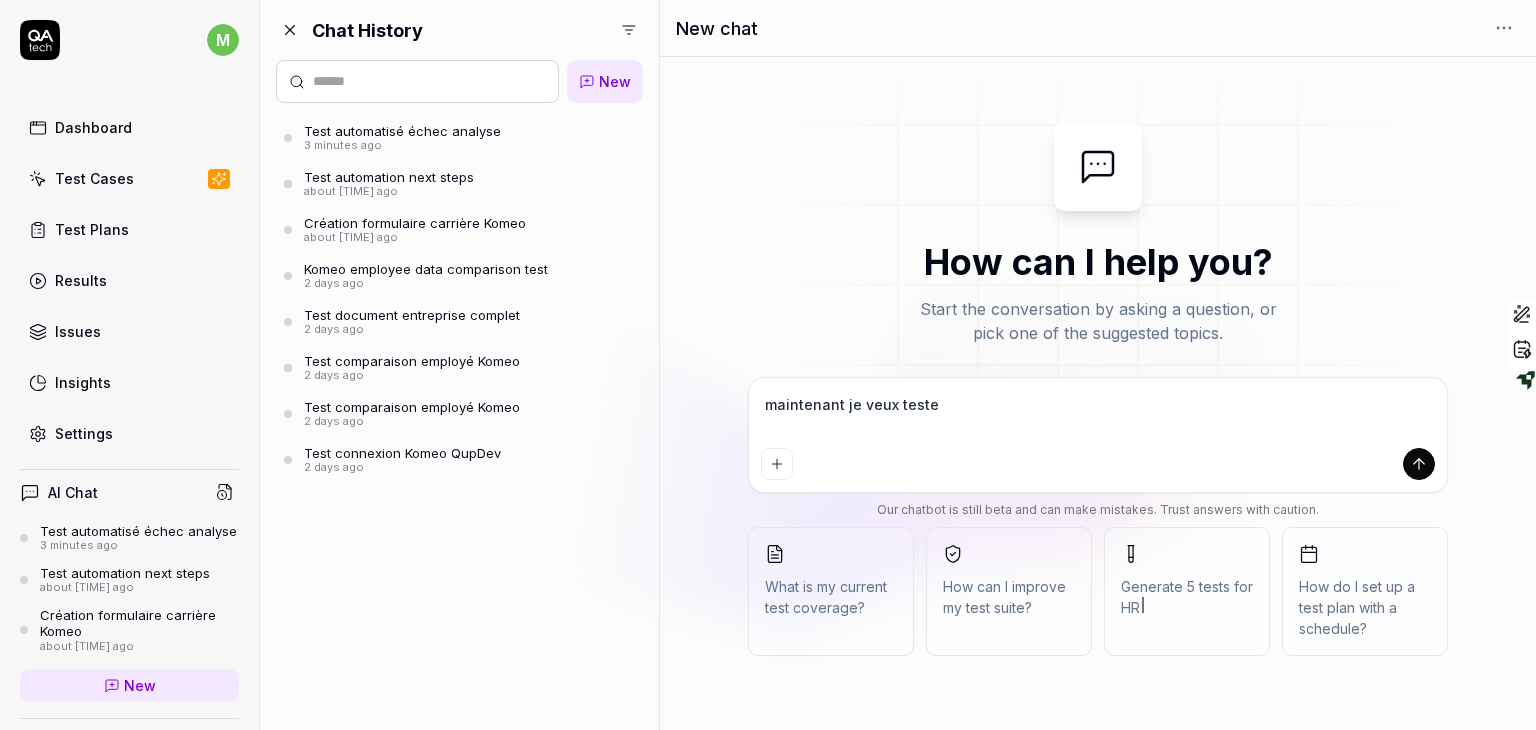 type on "maintenant je veux test" 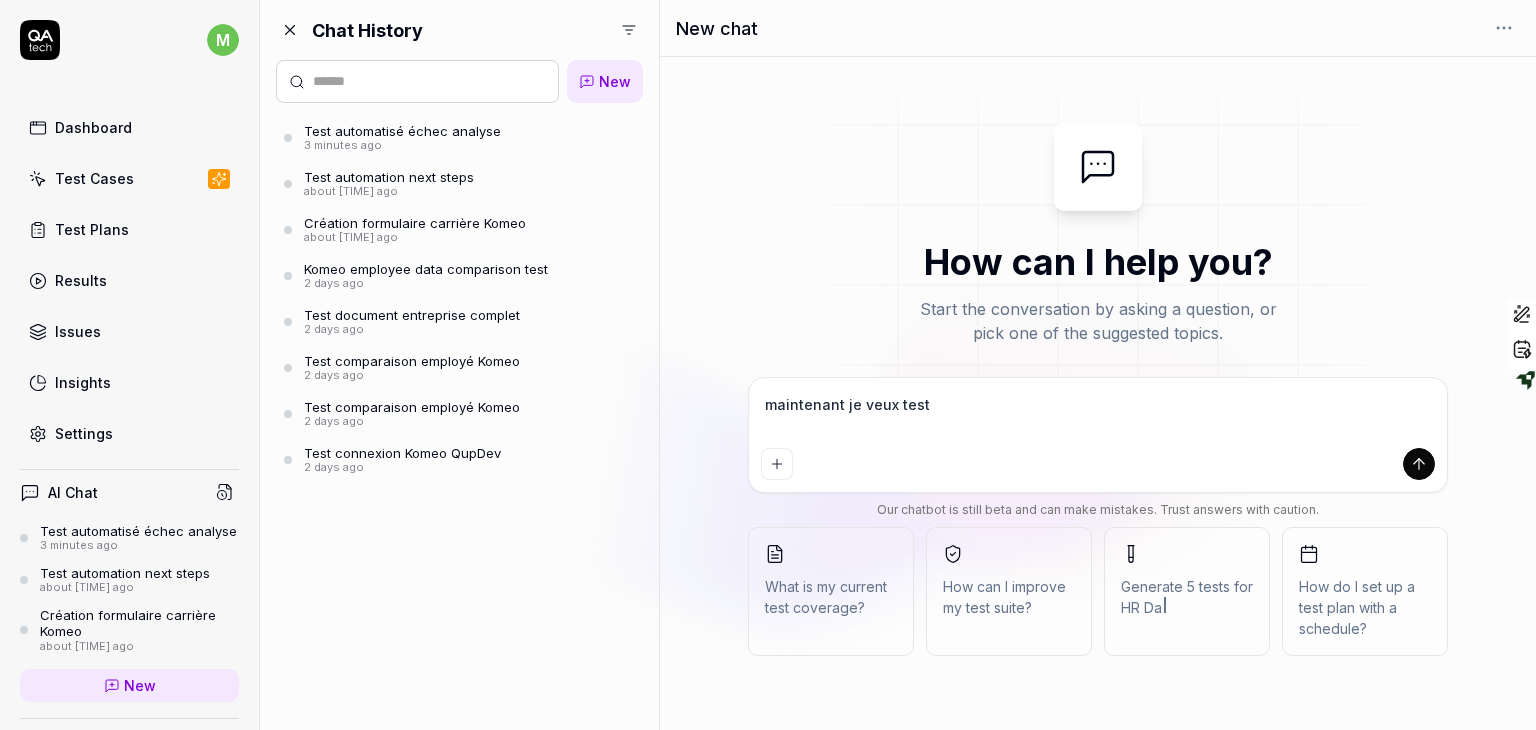 type on "maintenant je veux tes" 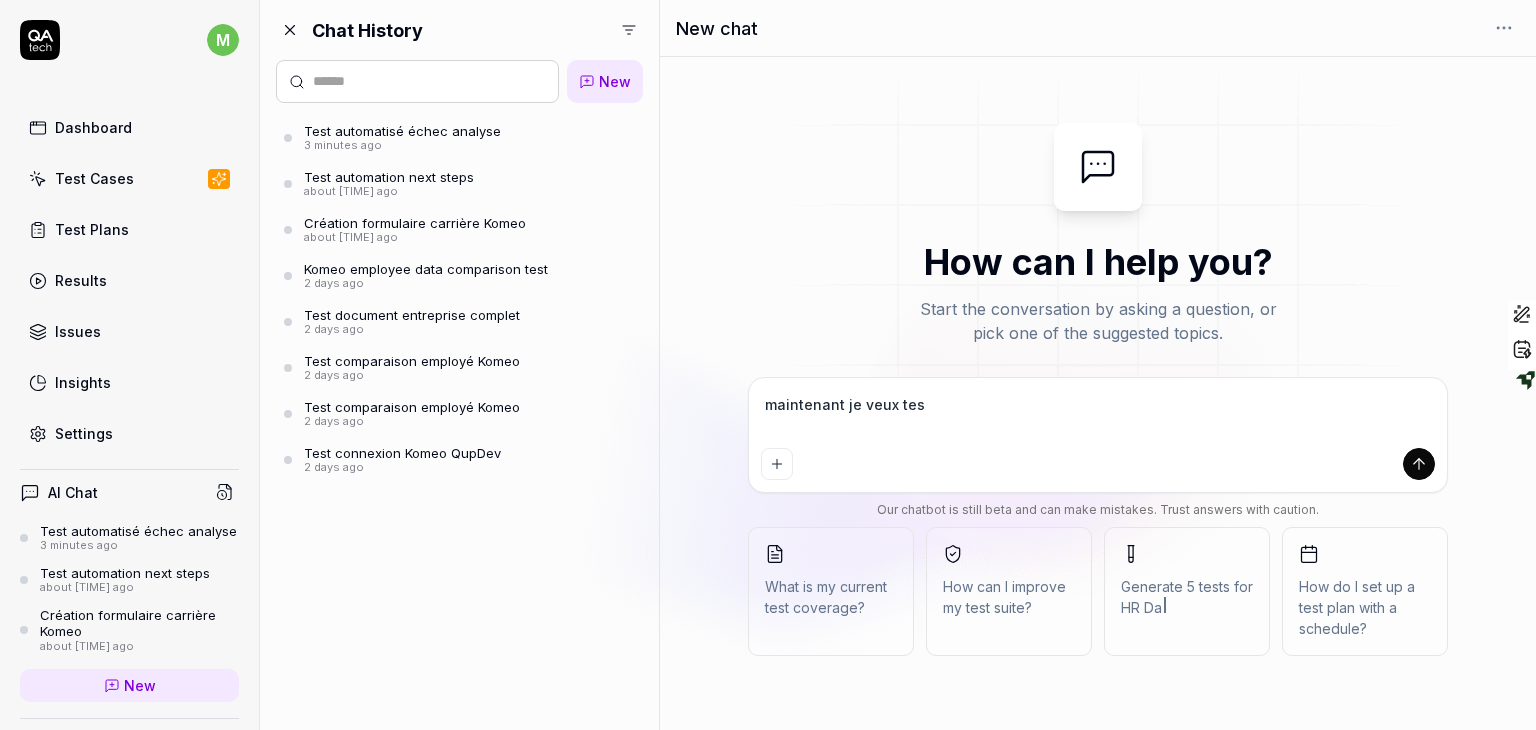 type on "maintenant je veux te" 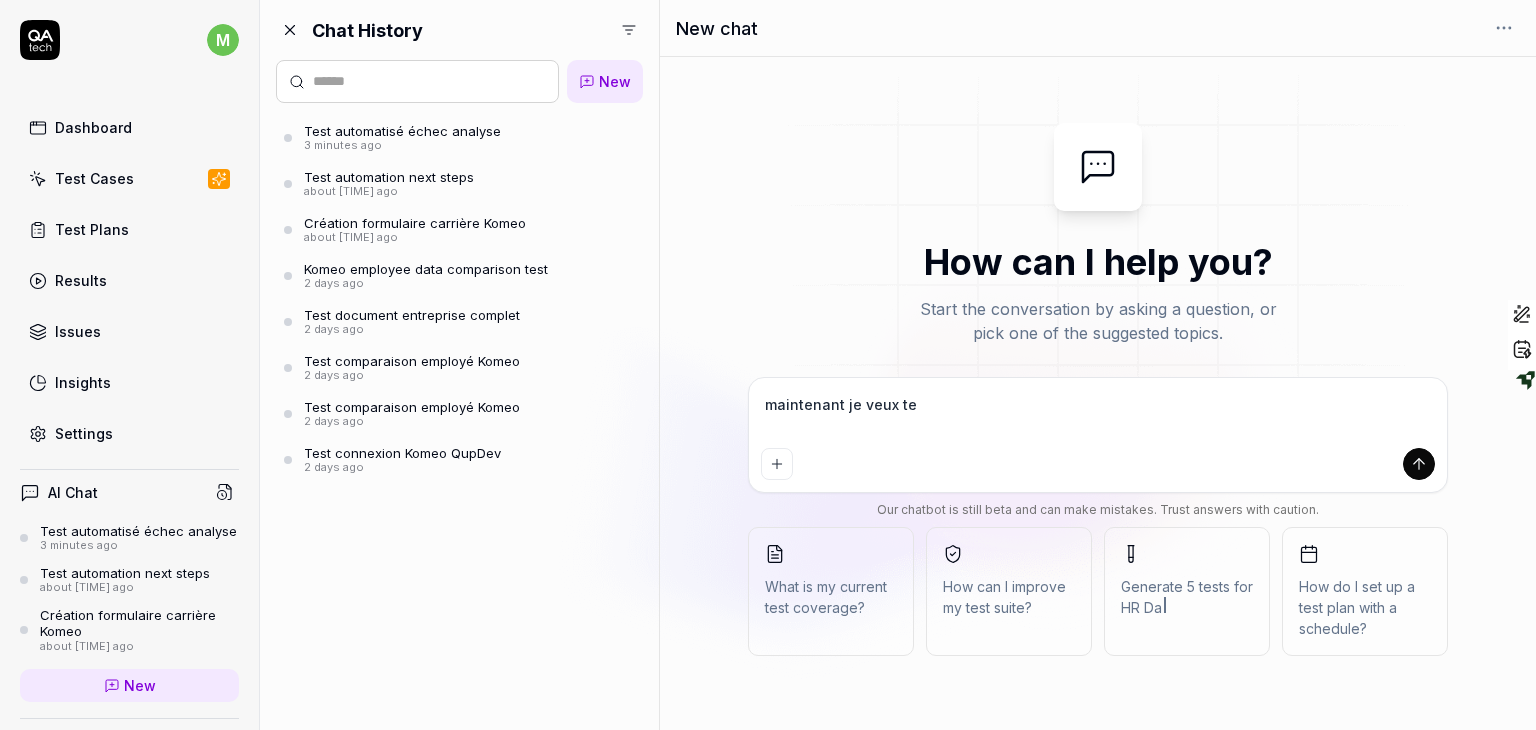 type on "maintenant je veux t" 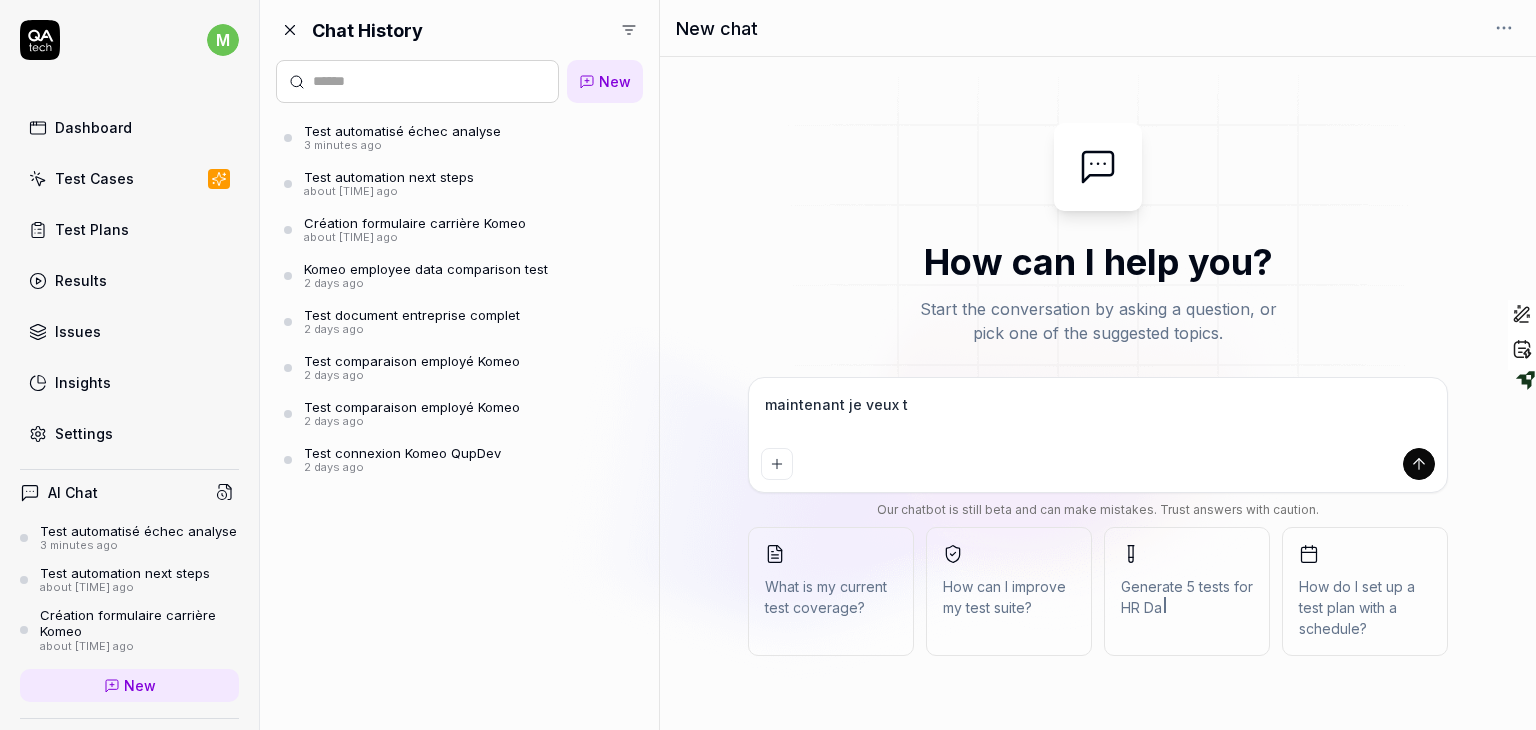type on "maintenant je veux" 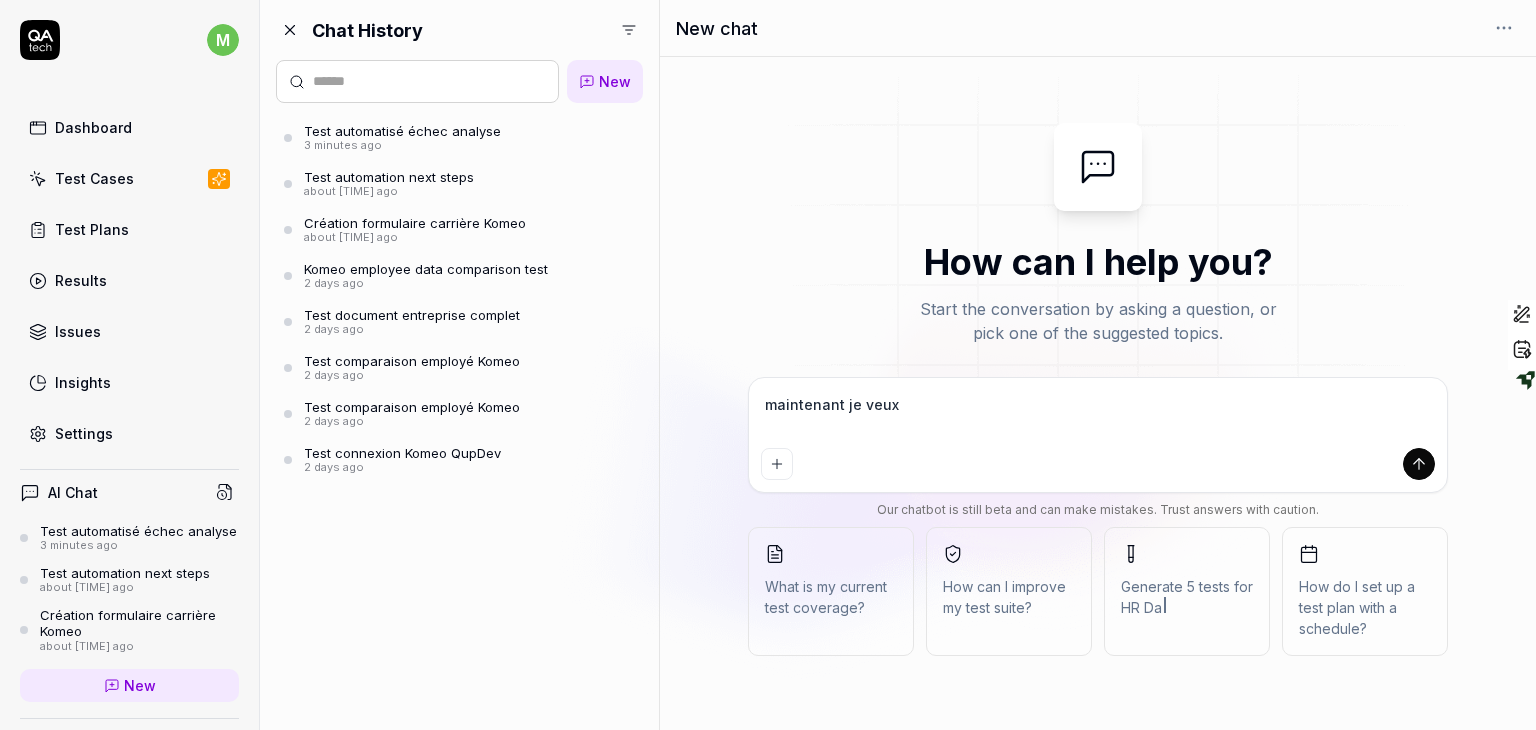 type on "maintenant je veux" 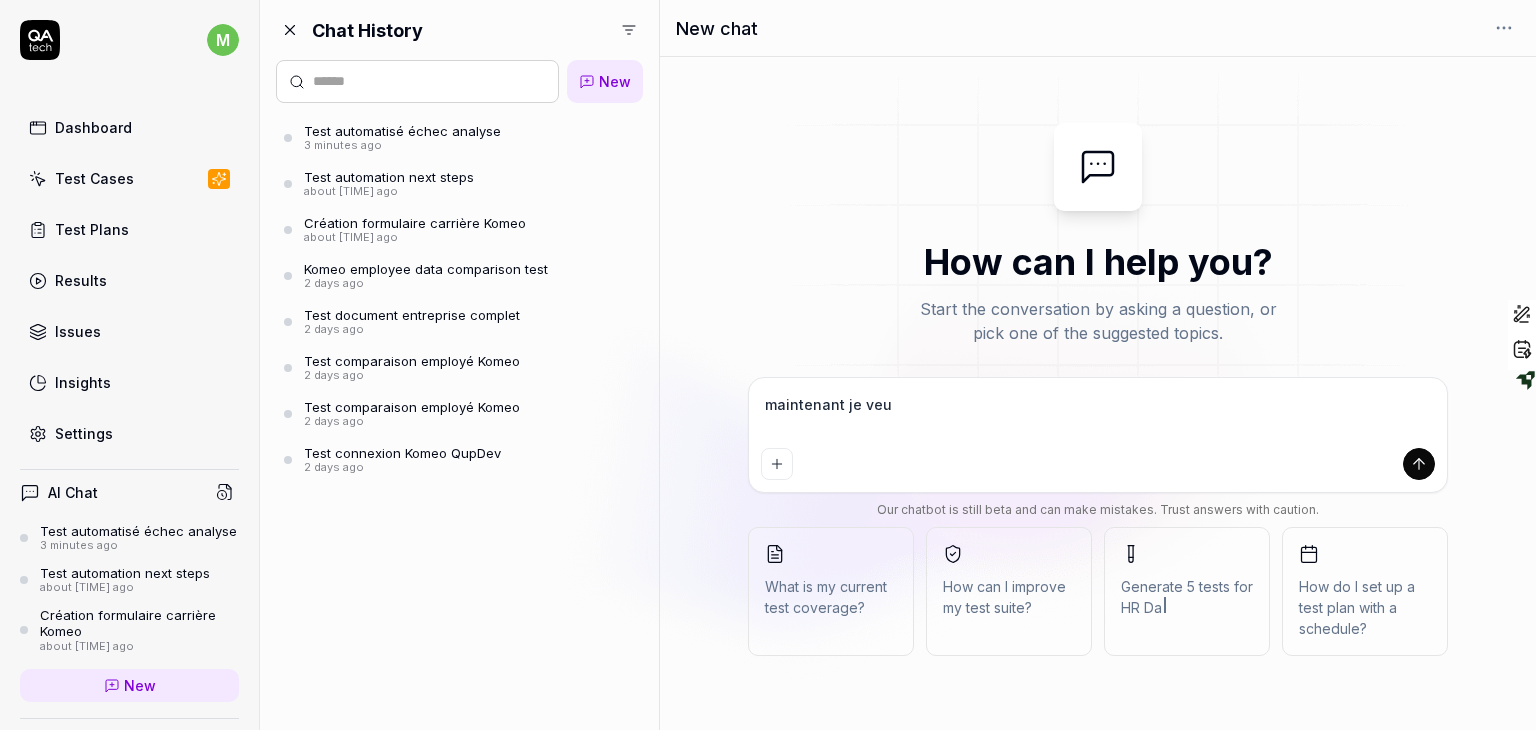 type on "maintenant je ve" 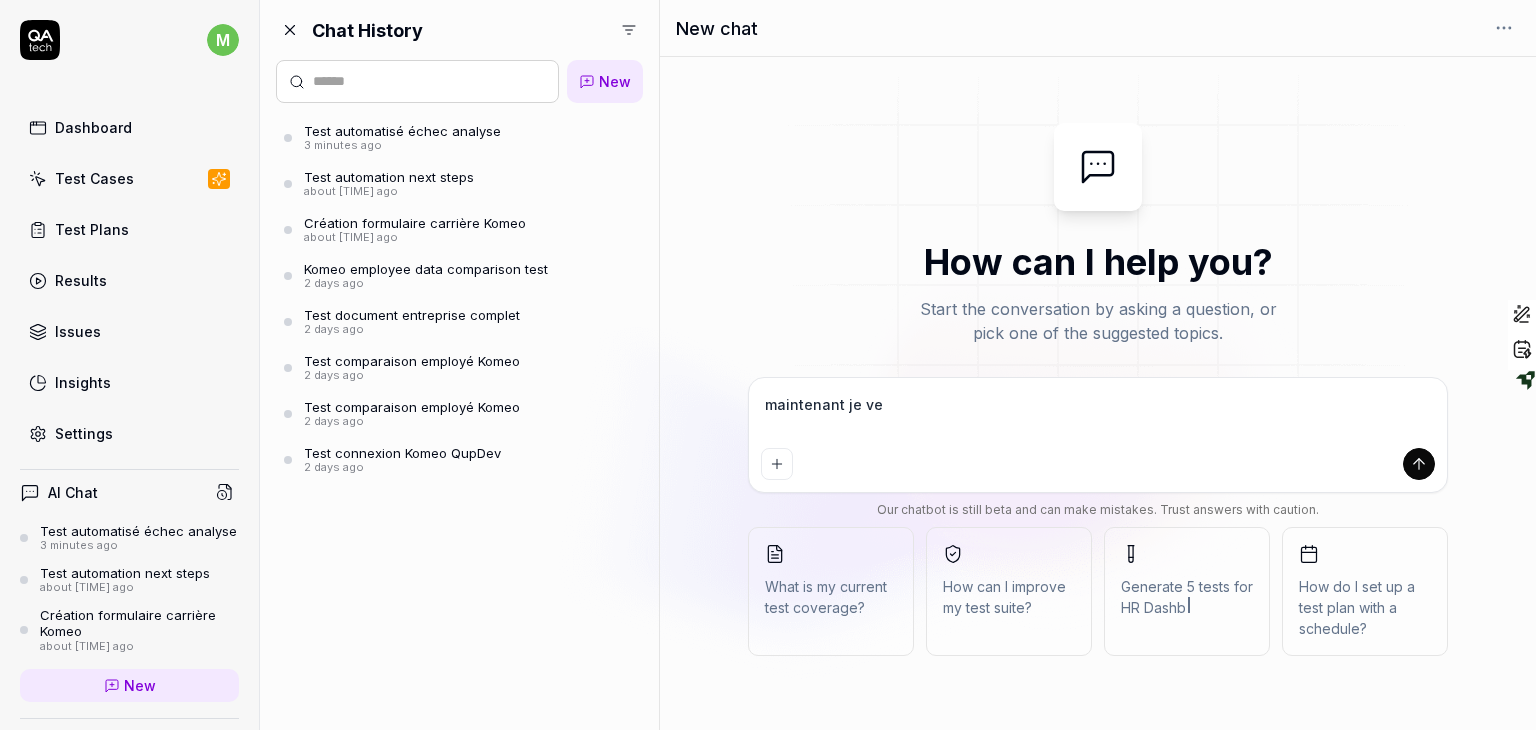 type on "maintenant je v" 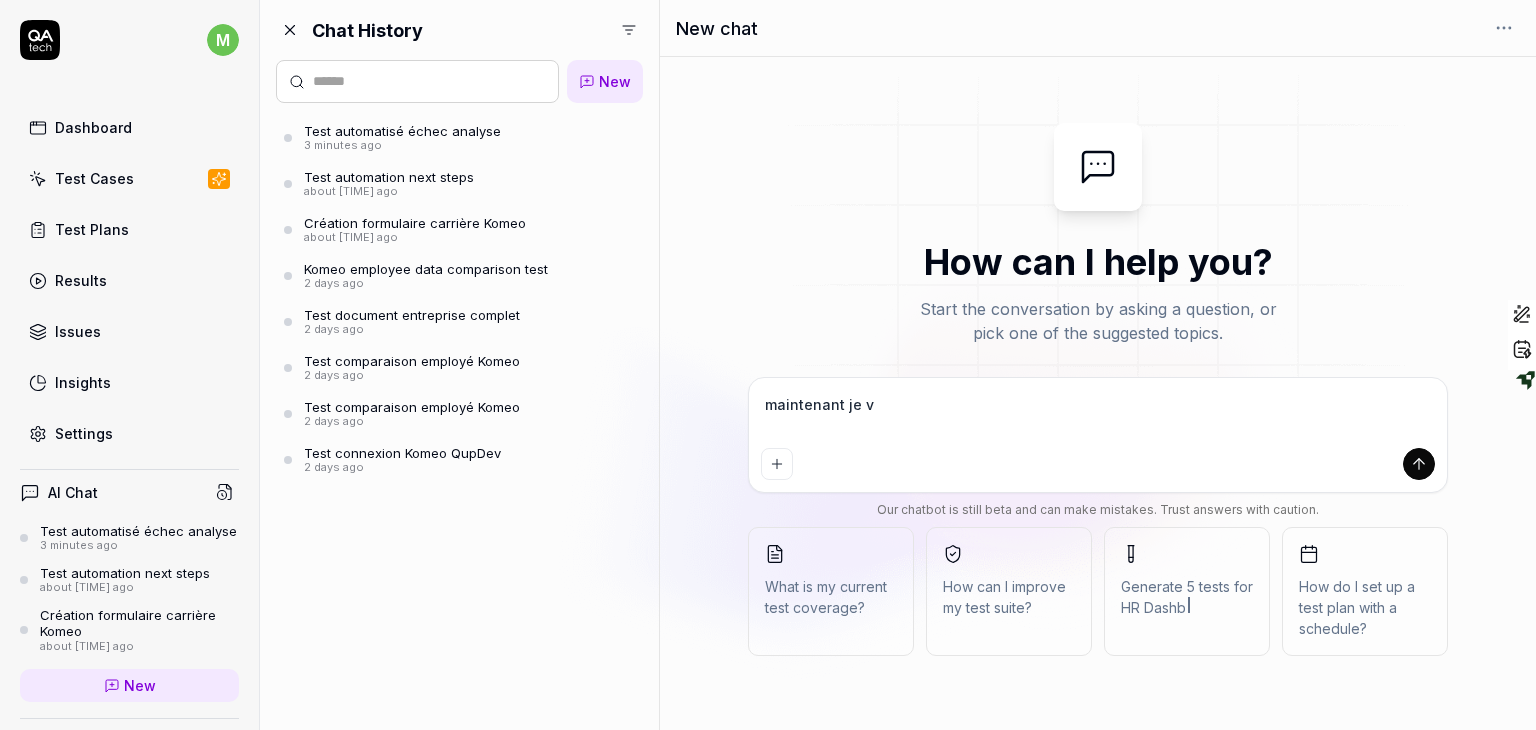 type on "maintenant je" 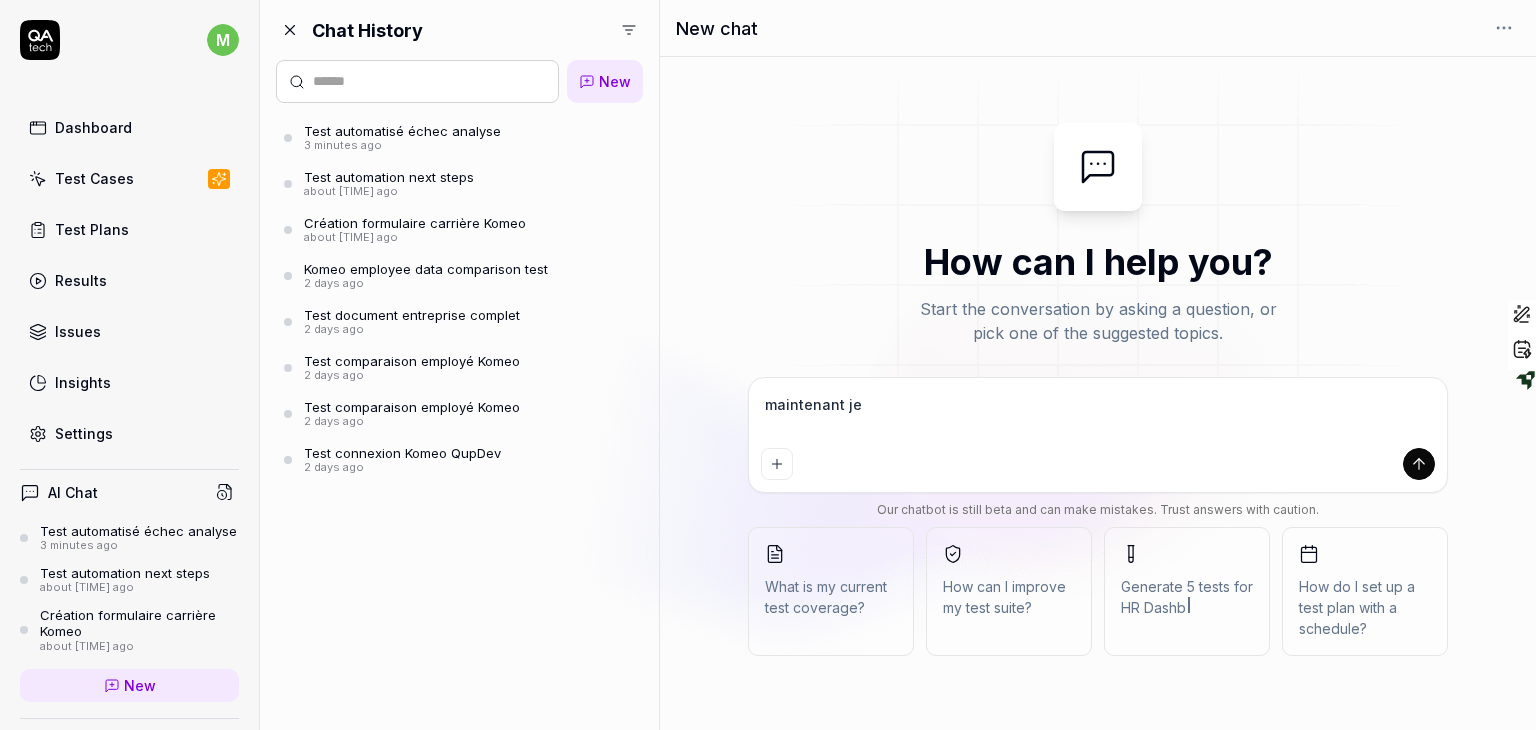 type on "maintenant je" 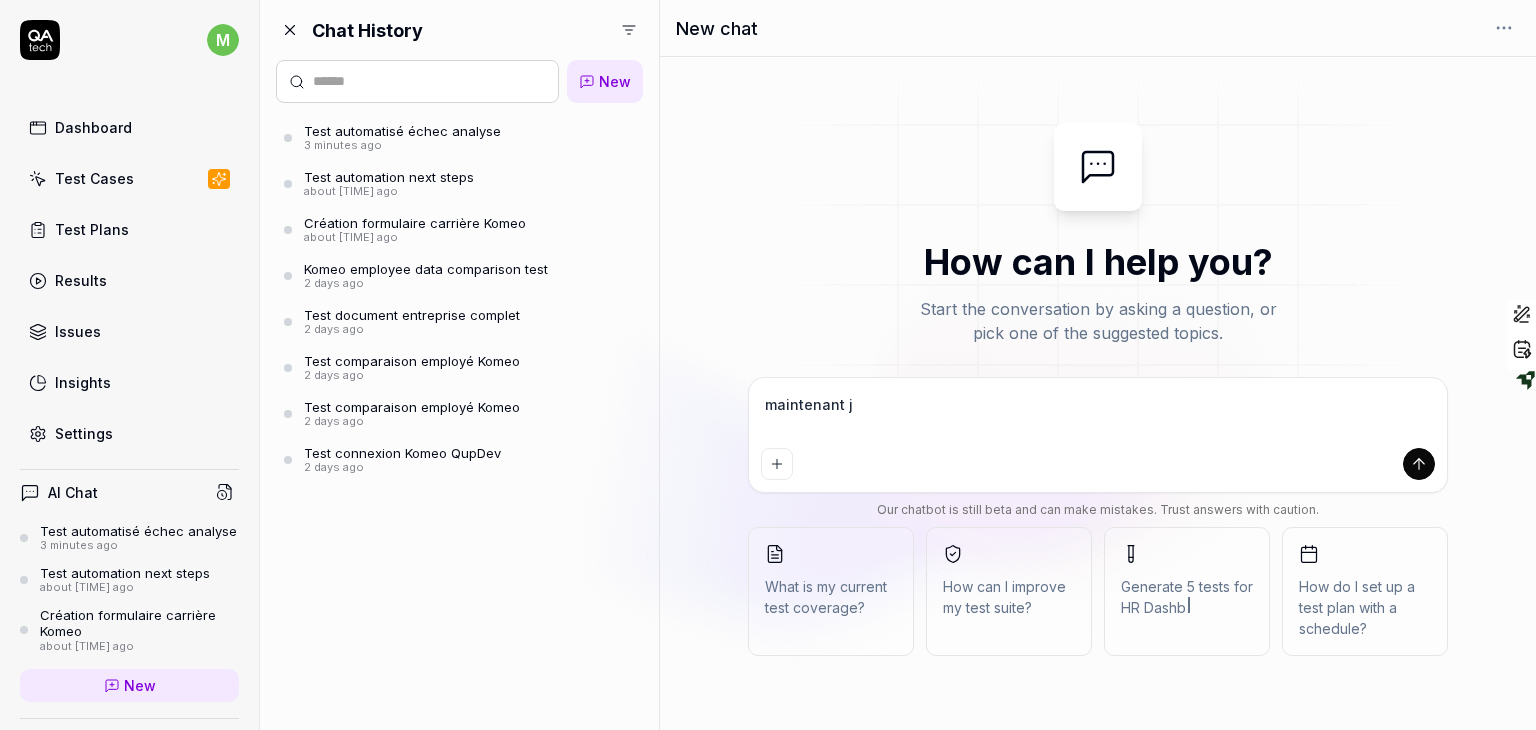 type on "maintenant" 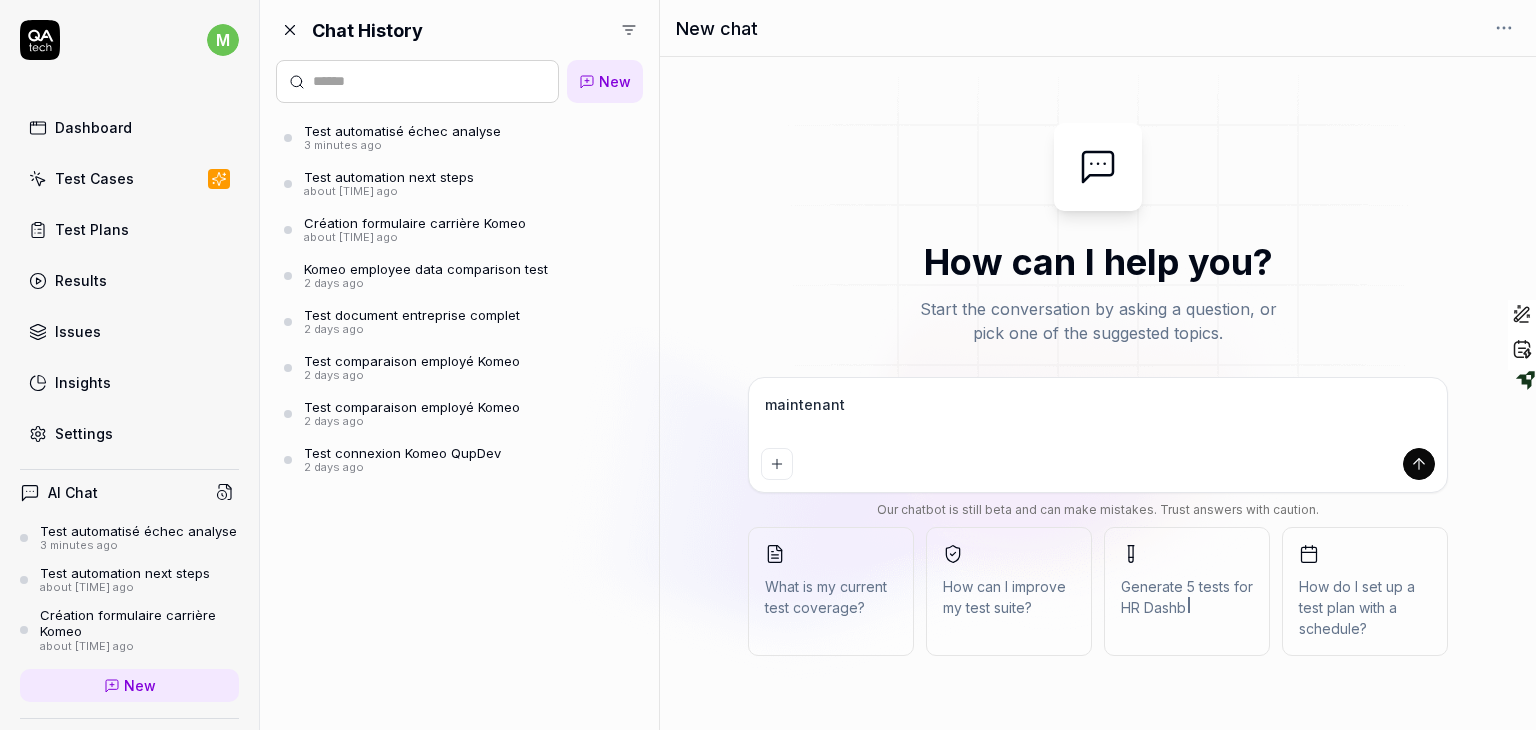 type on "maintenant" 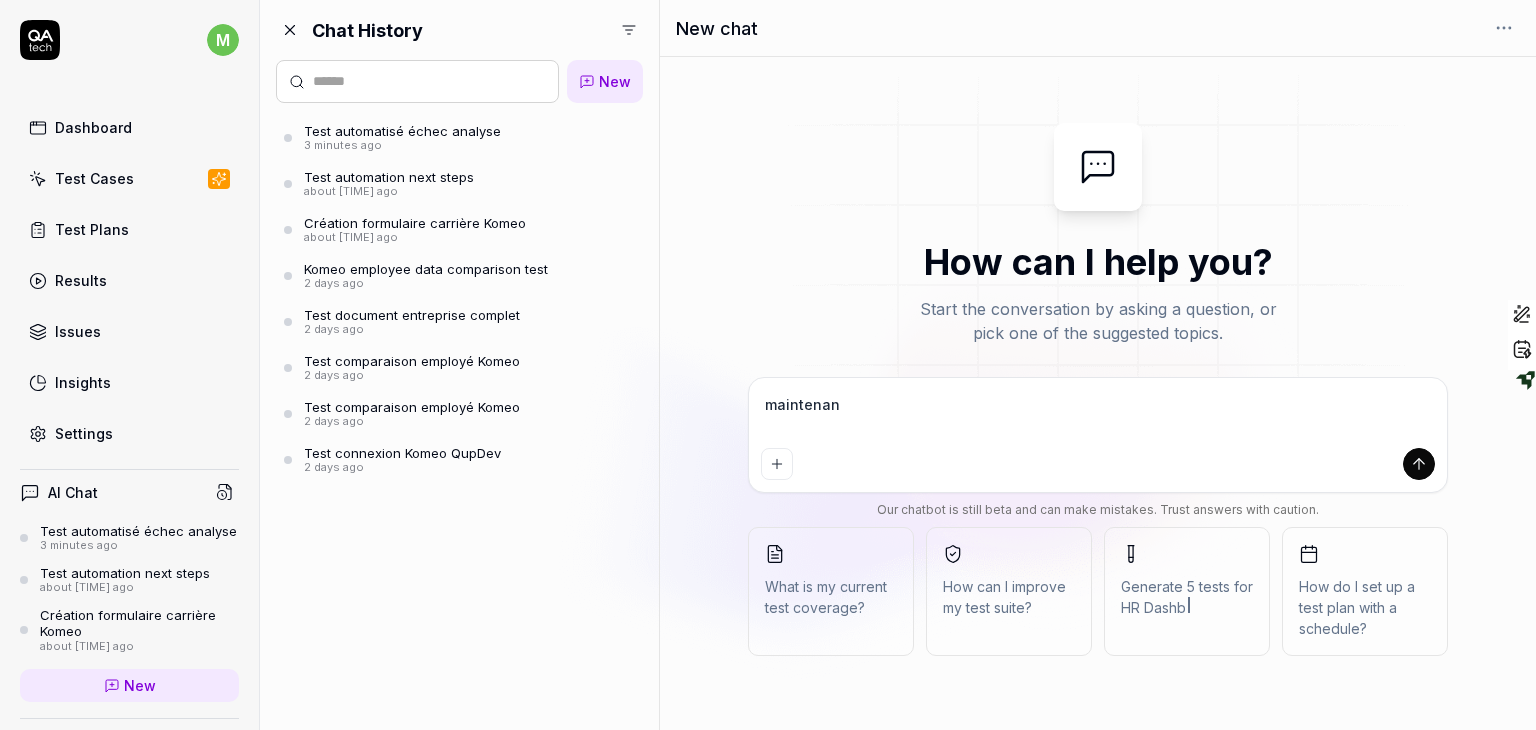 type on "maintena" 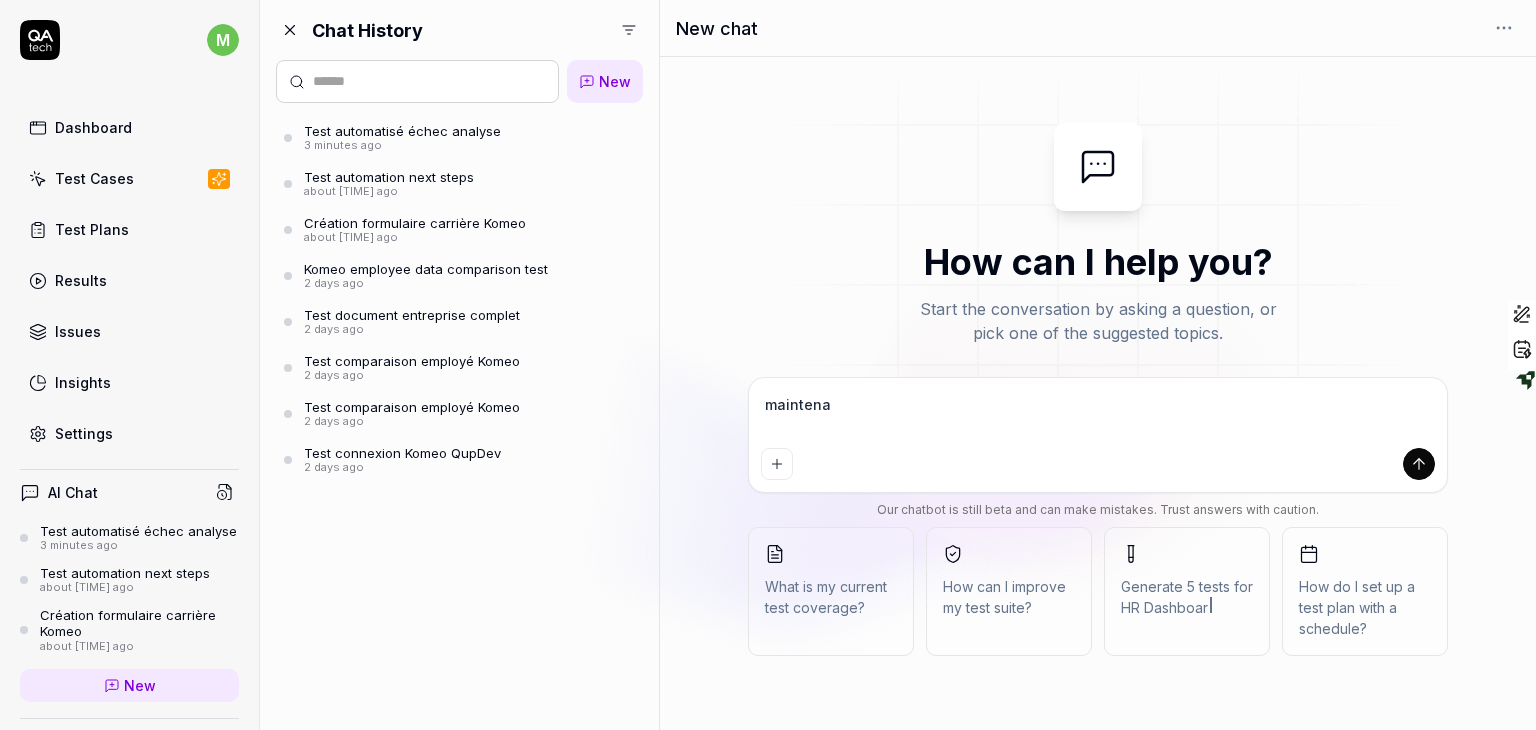 type on "mainten" 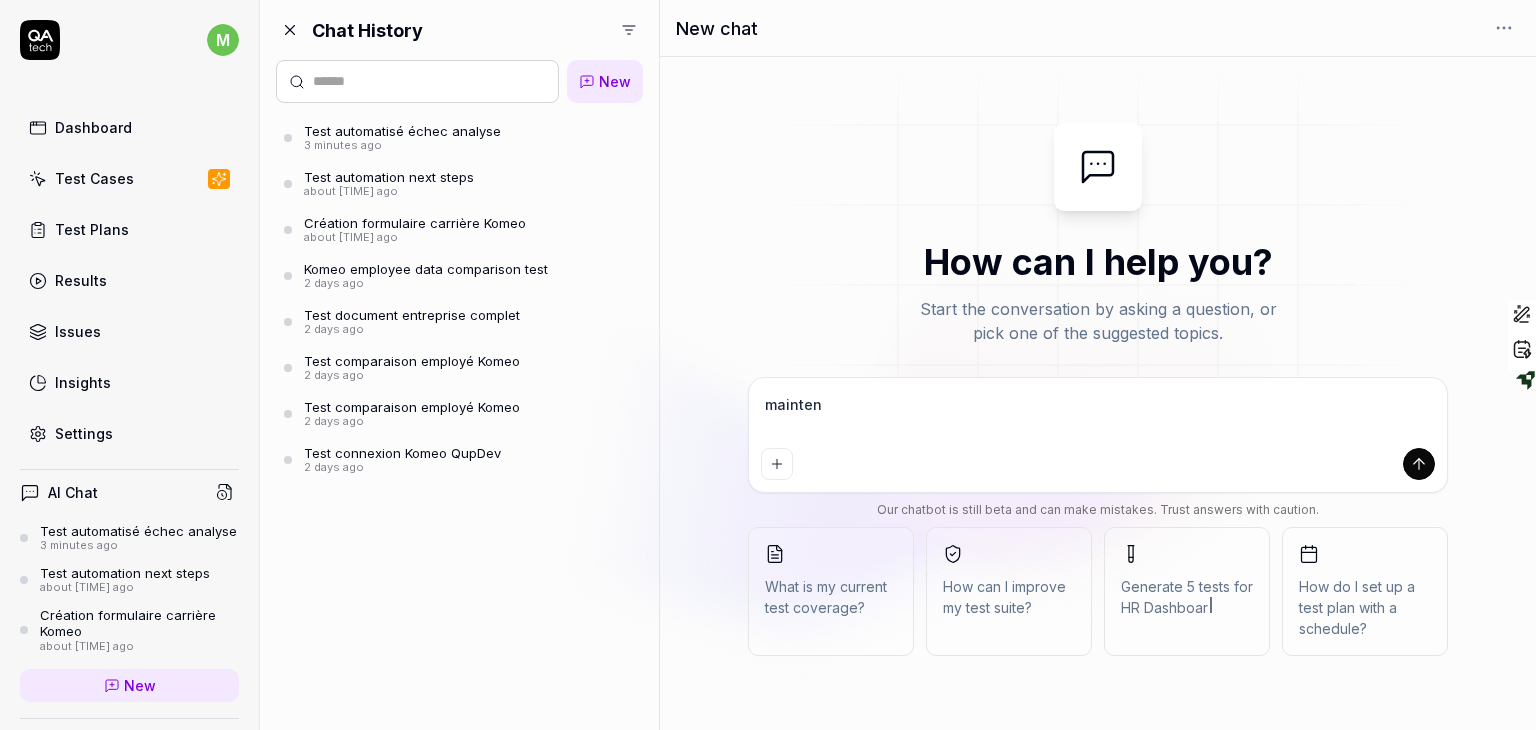 type on "mainte" 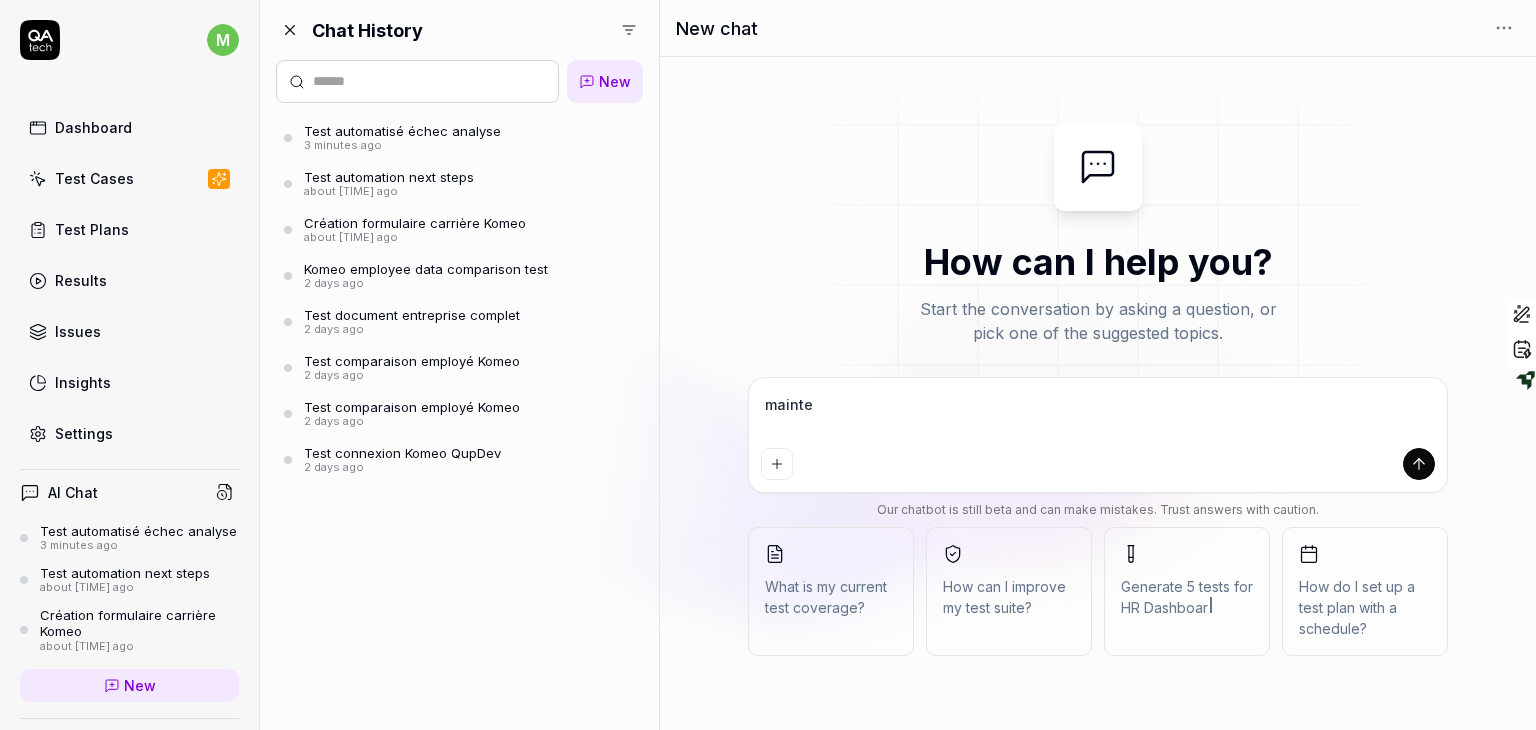 type on "maint" 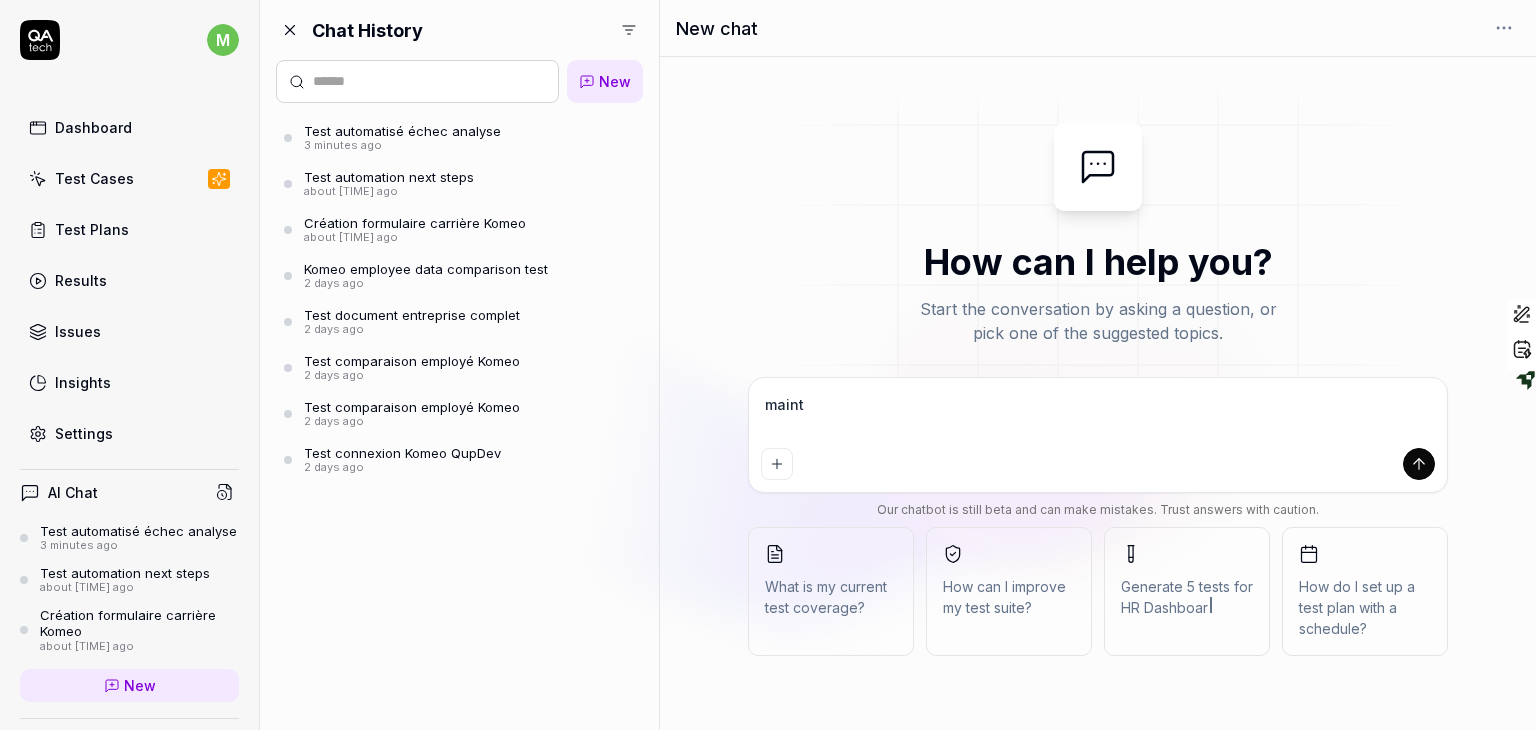 type on "main" 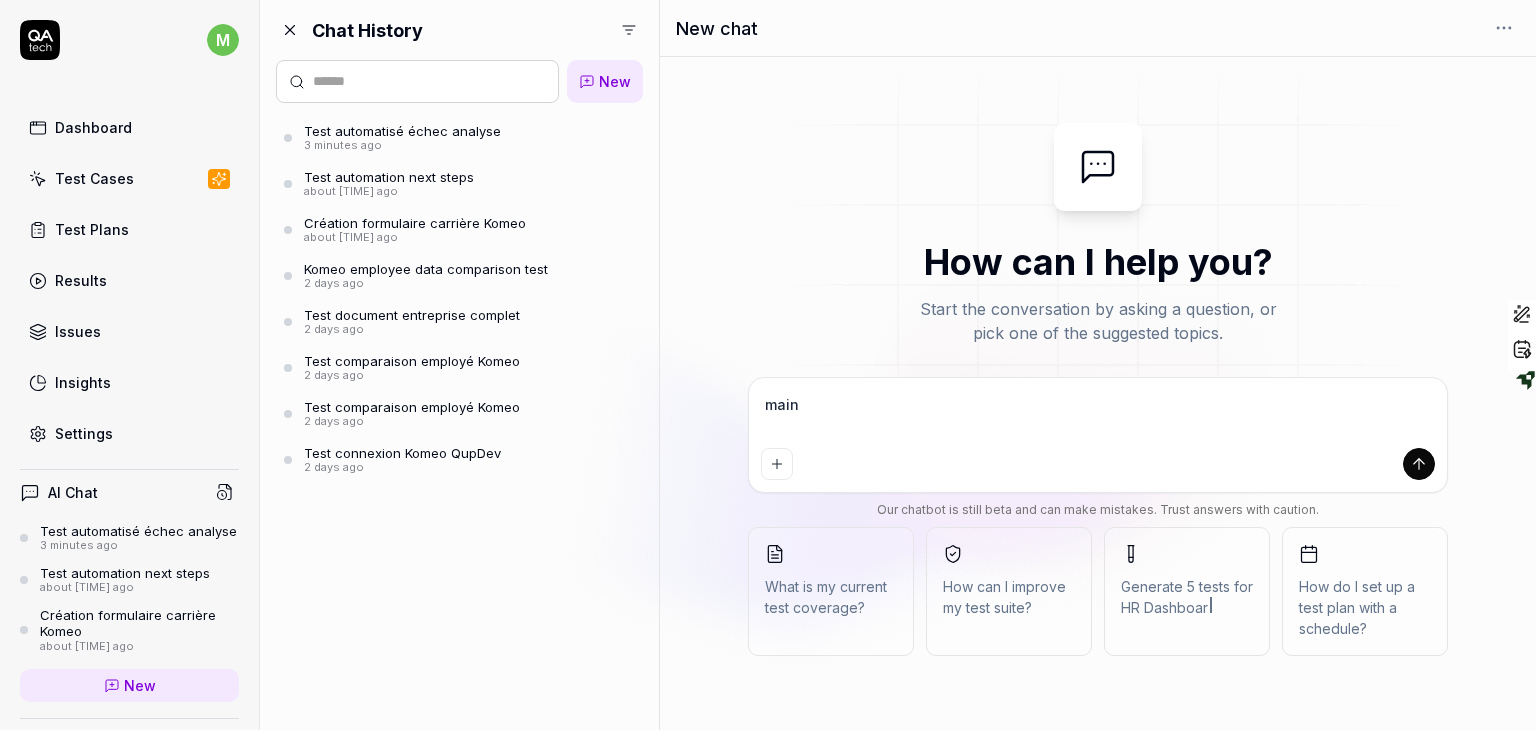 type on "mai" 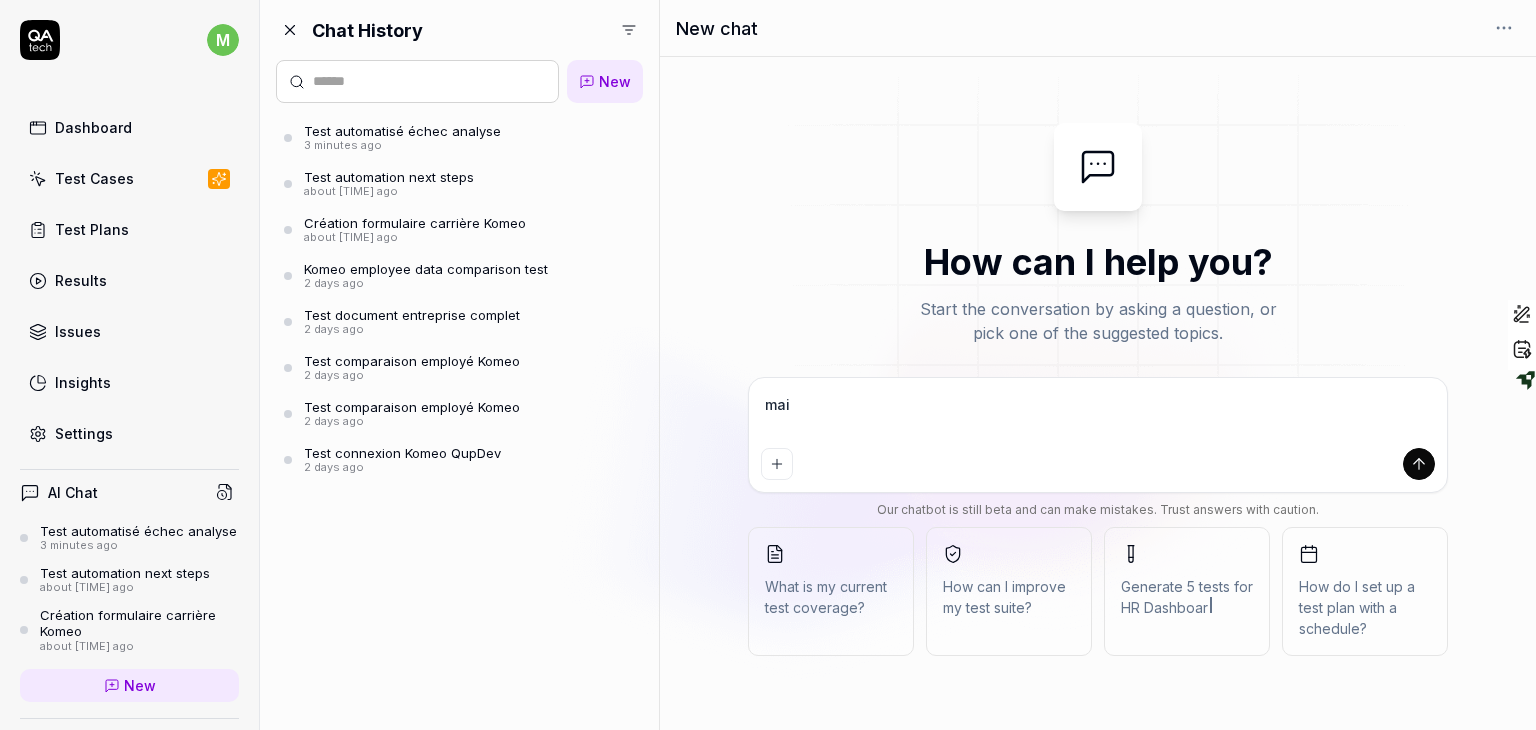 type on "ma" 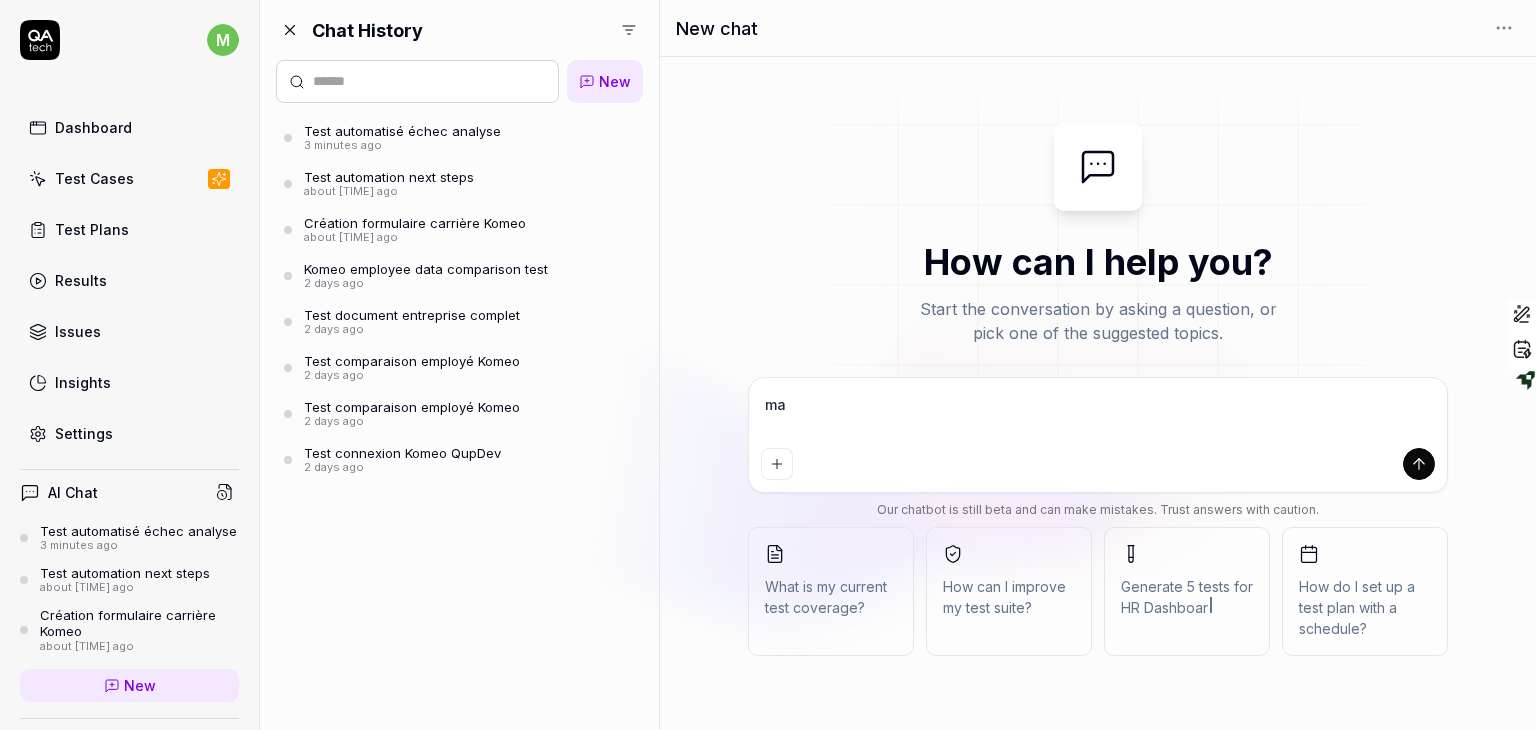 type on "m" 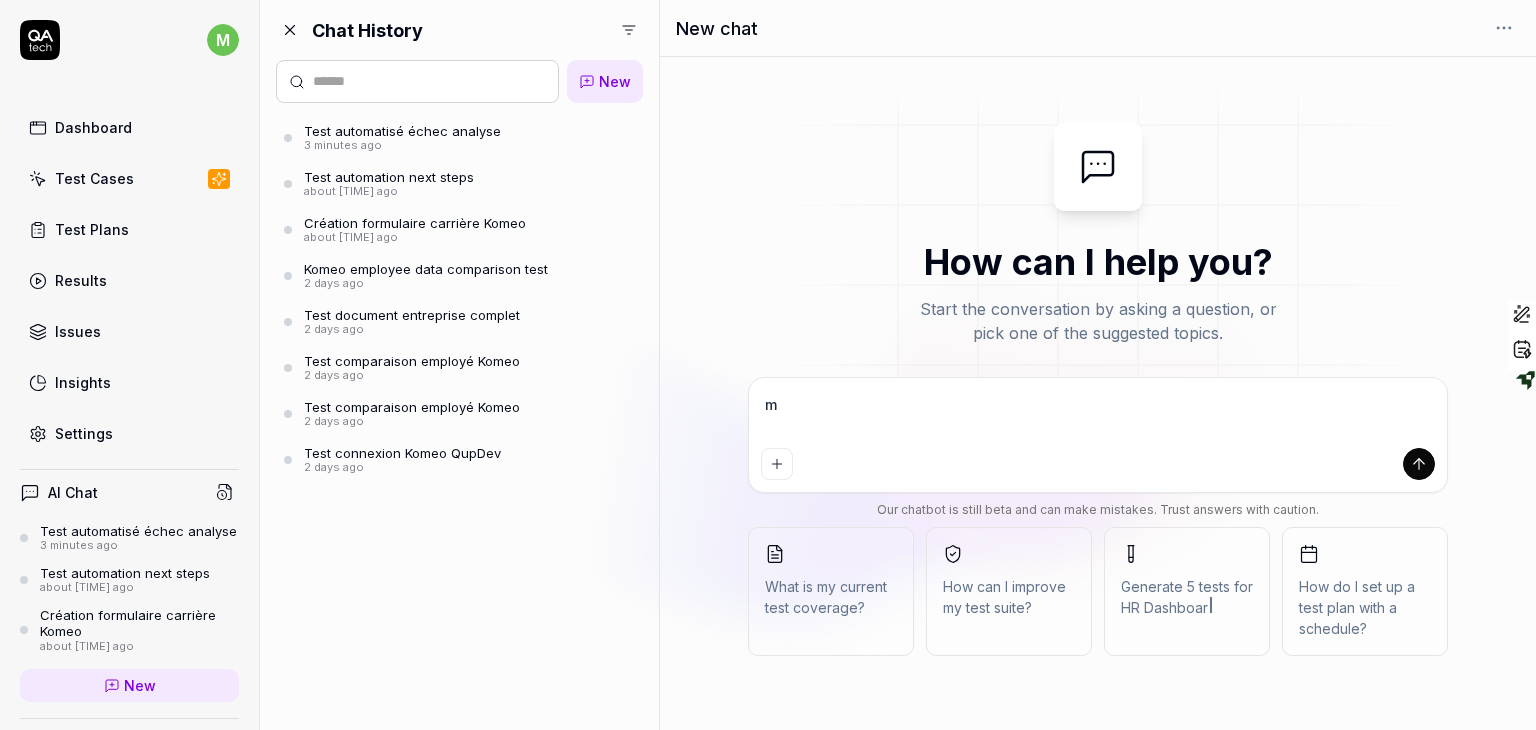 type 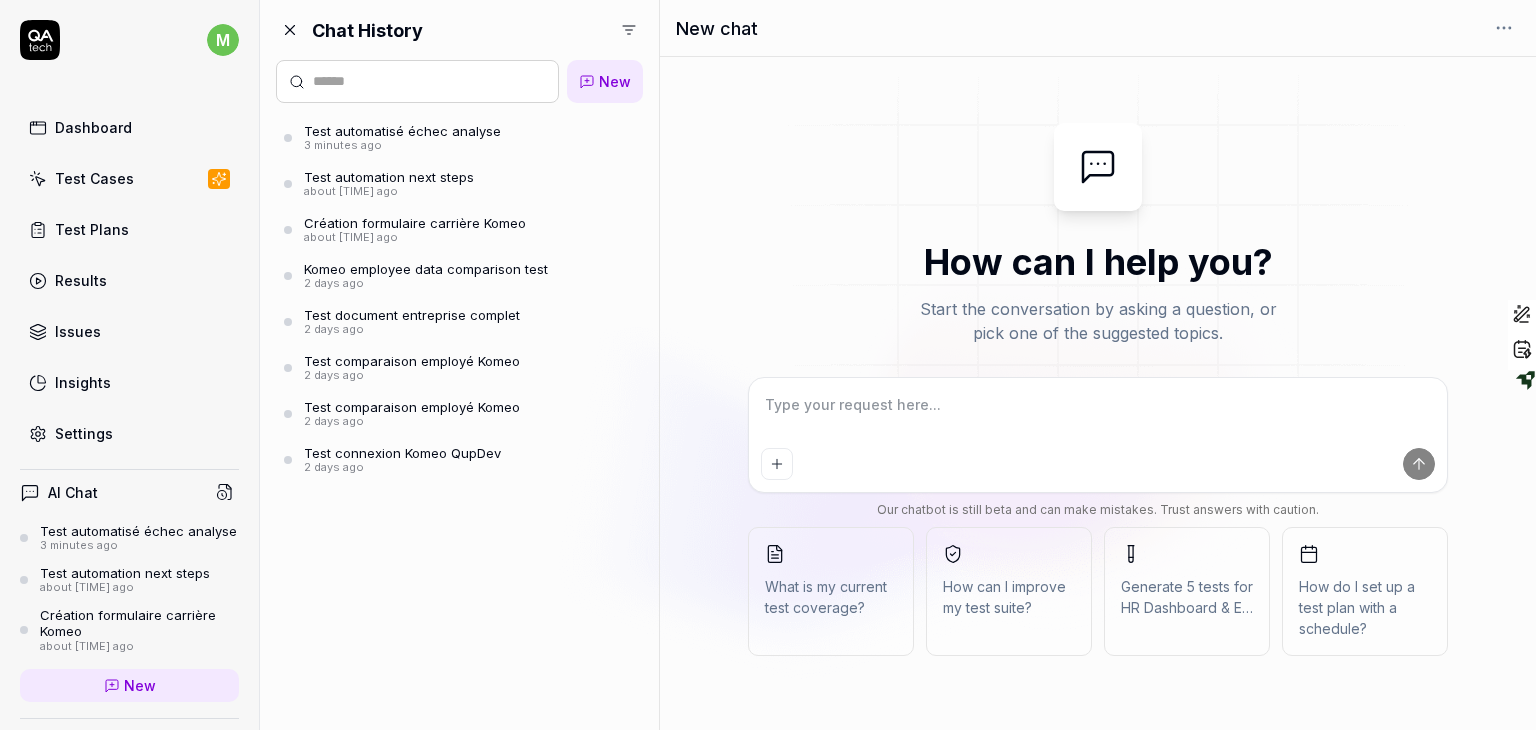 type on "e" 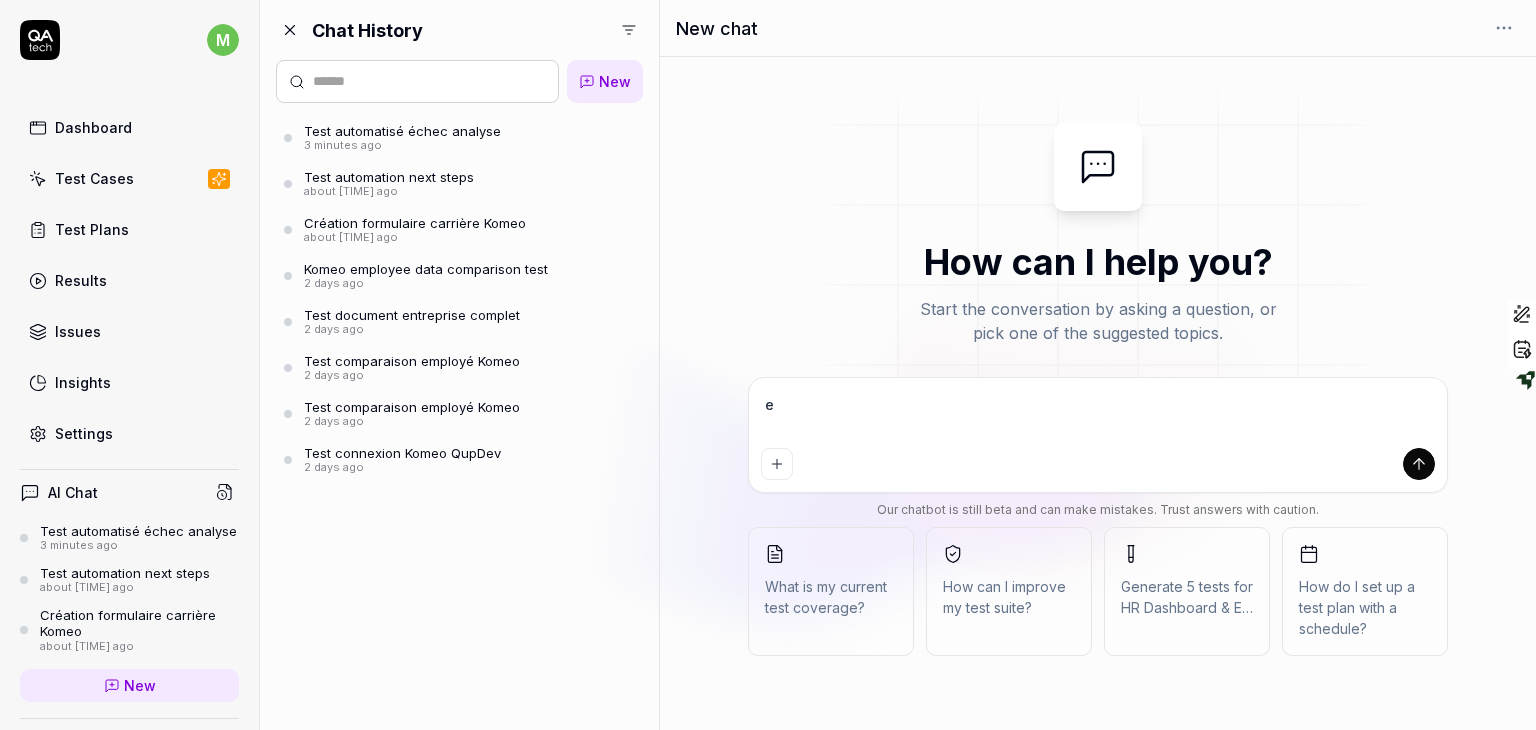 type on "es" 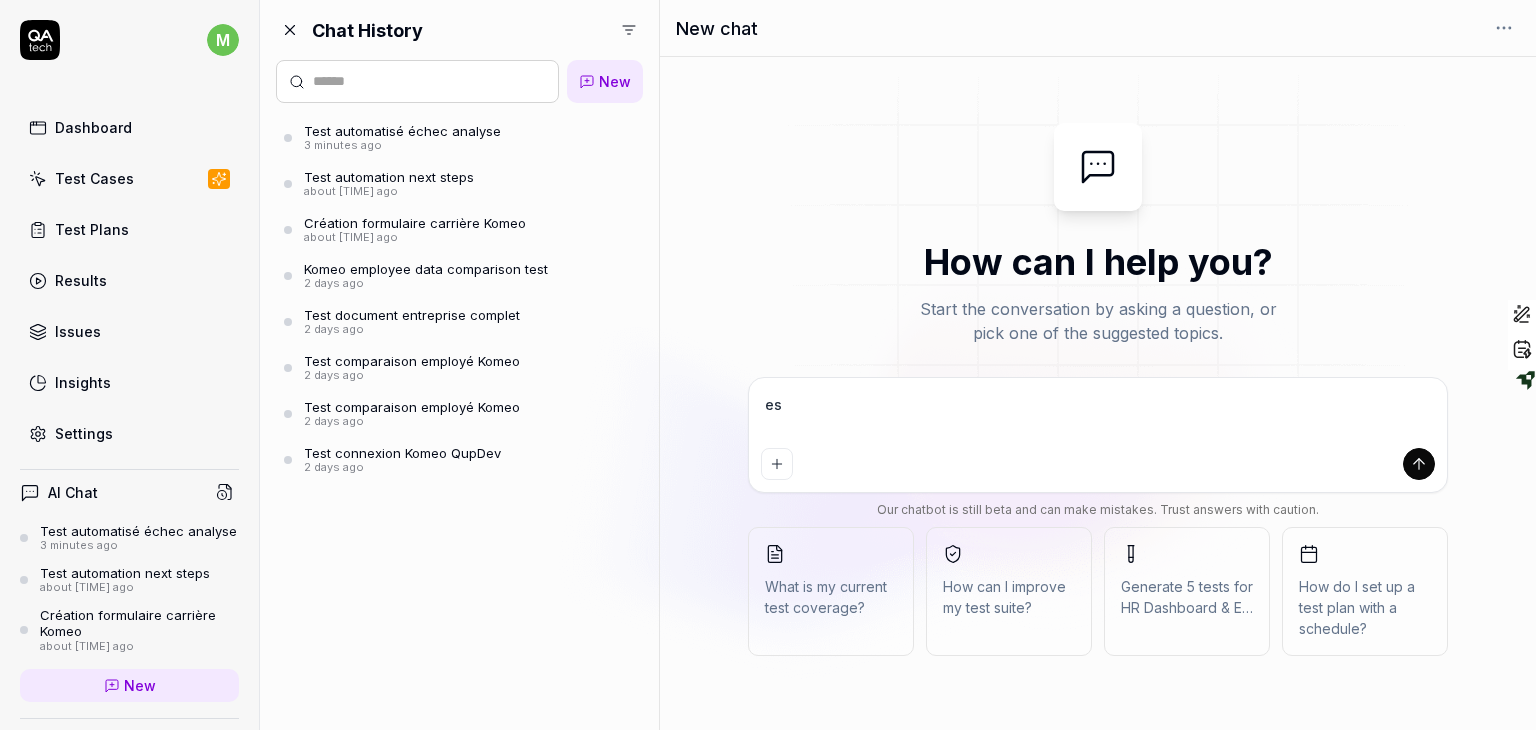 type on "est" 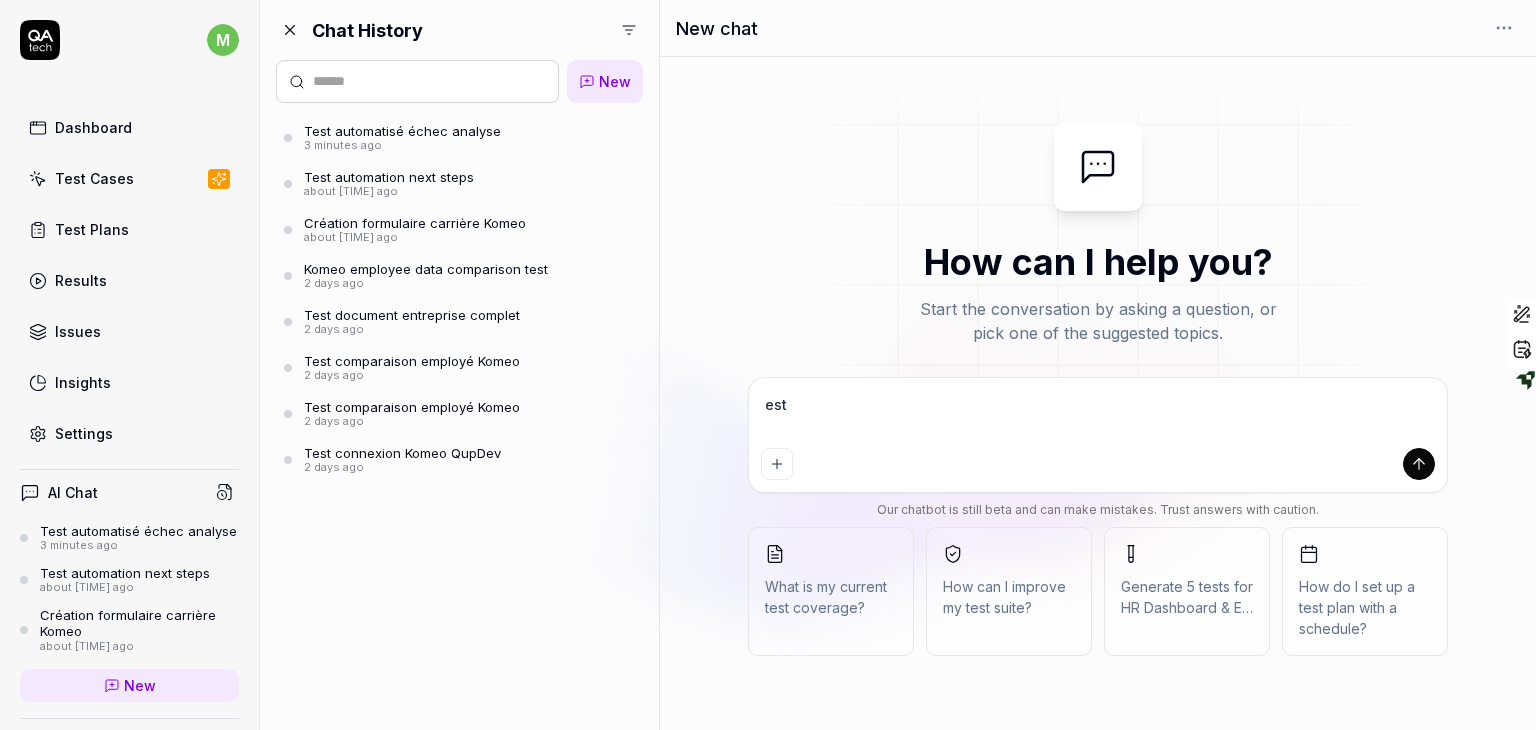 type on "est" 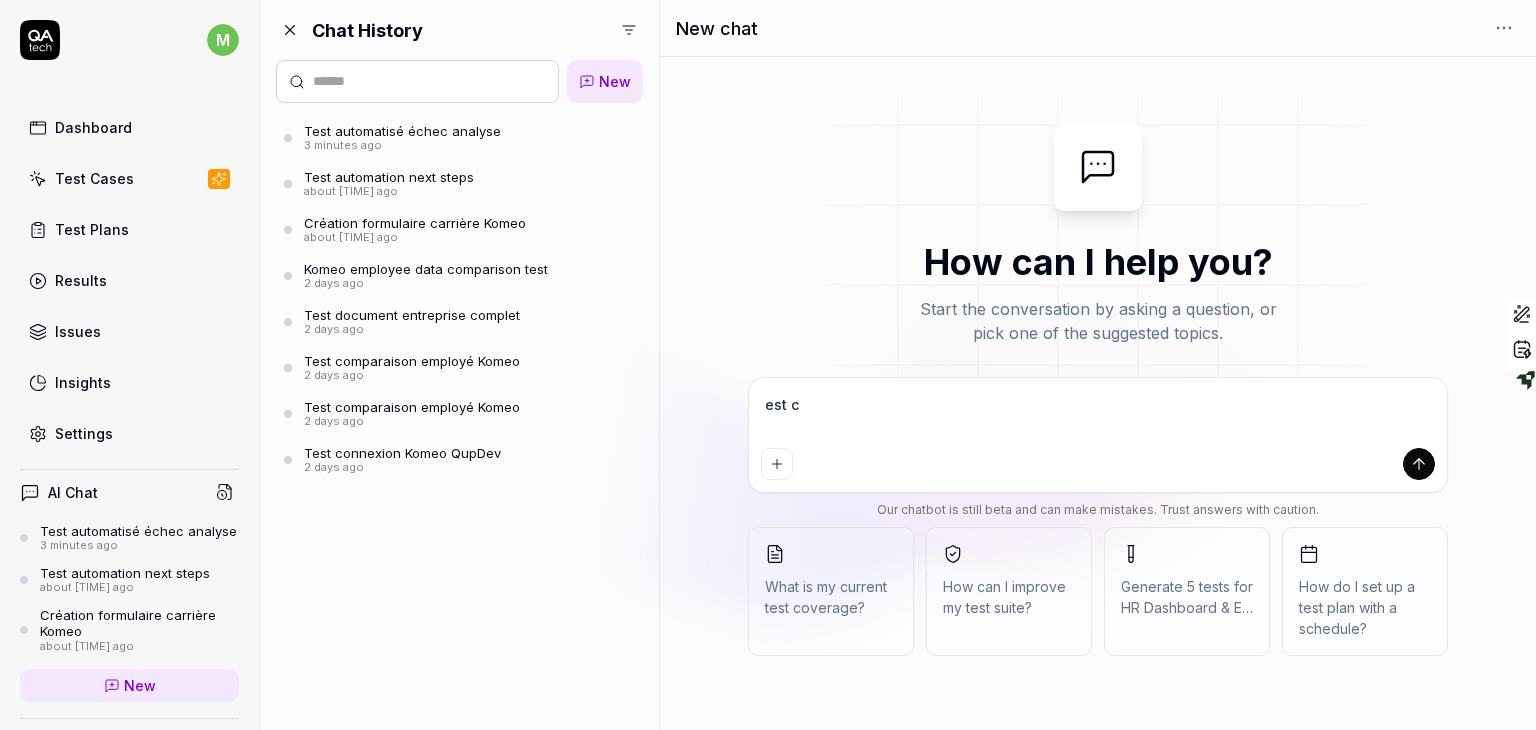 type on "*" 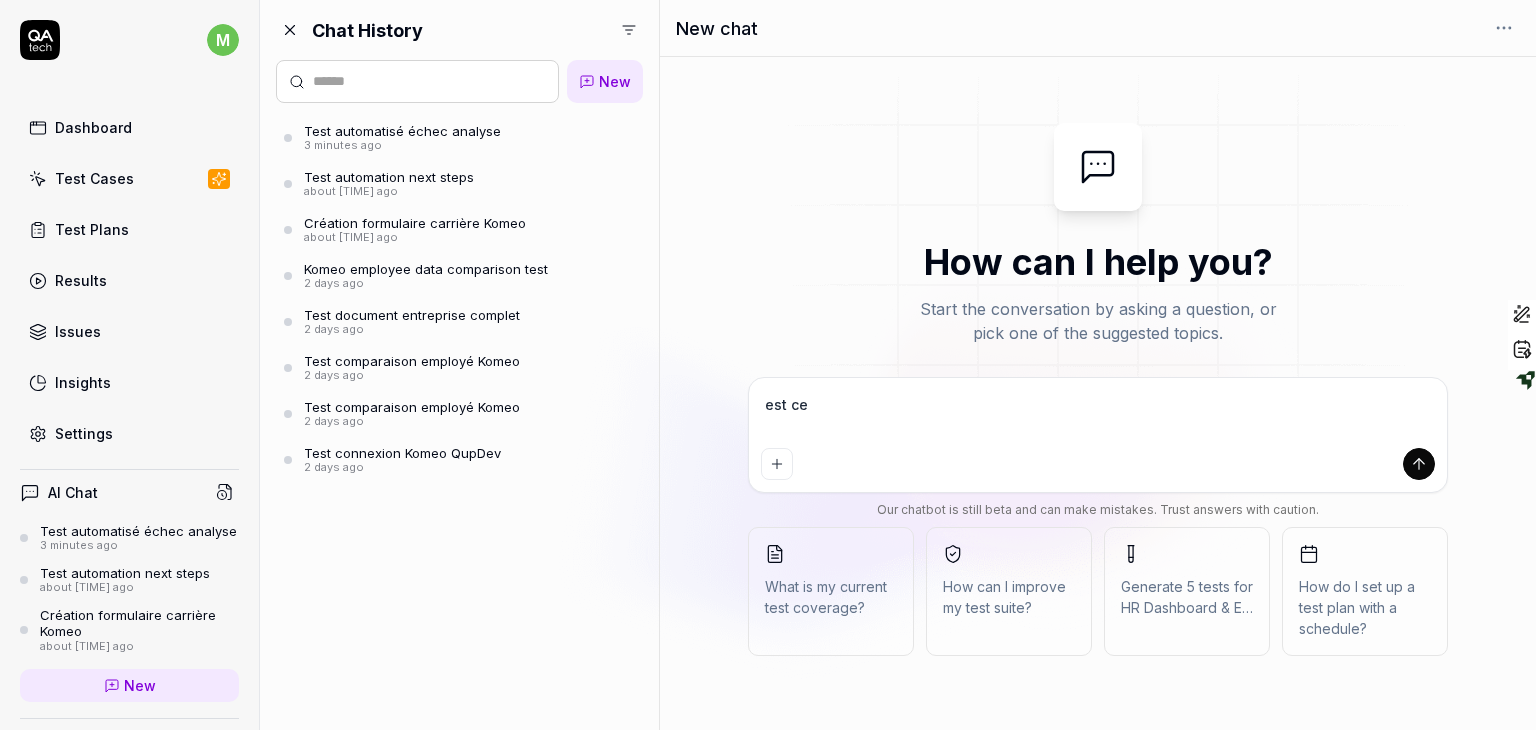 type on "est ce" 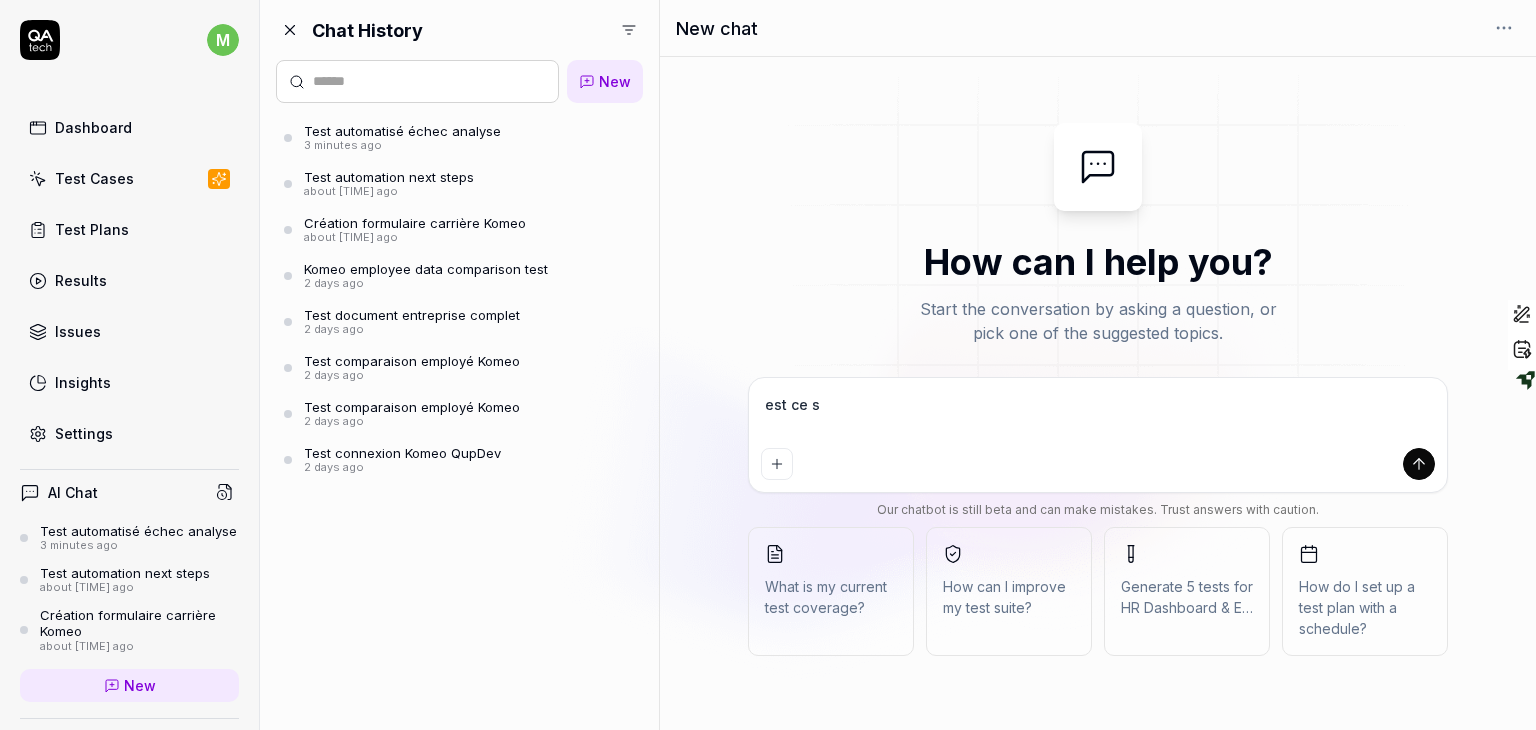 type on "est ce" 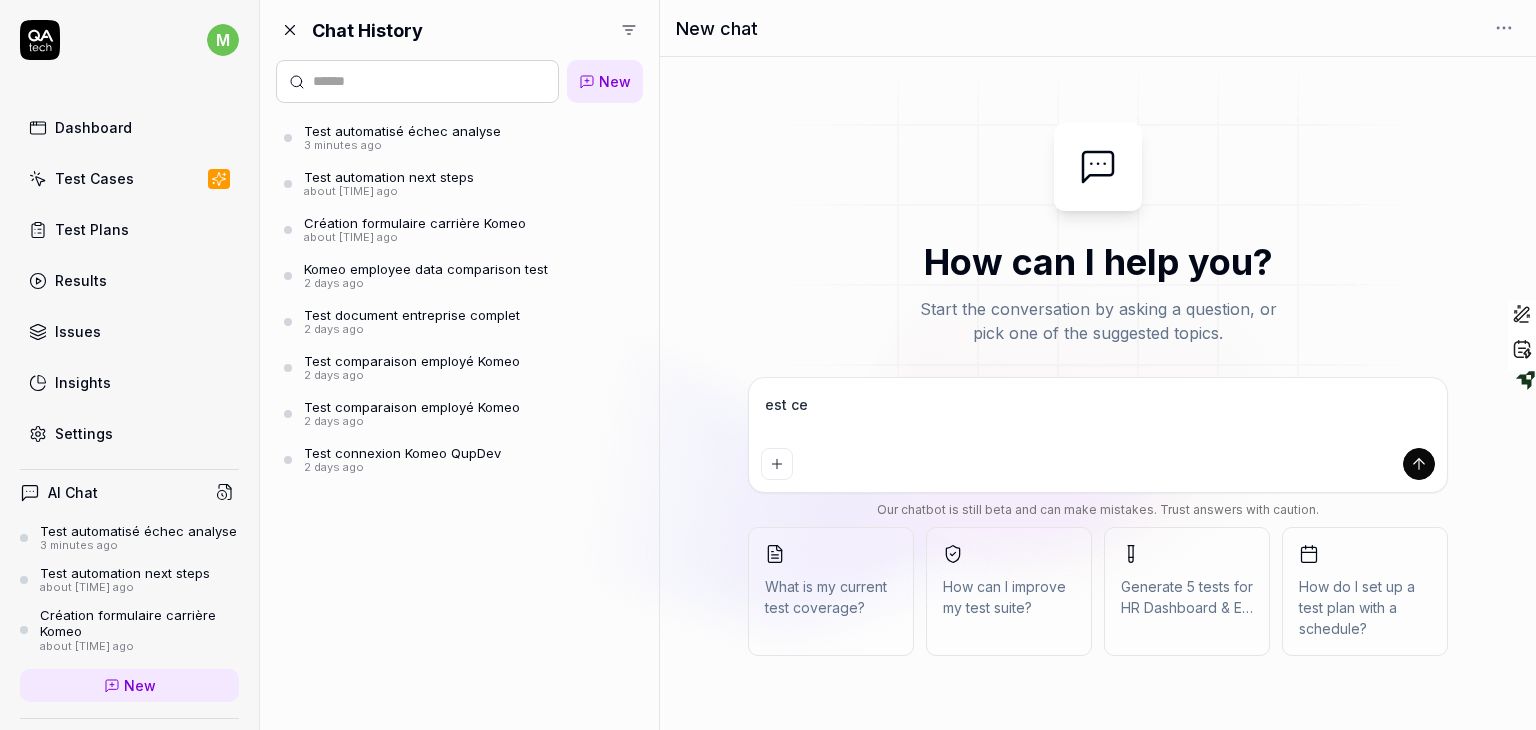 type on "est ce q" 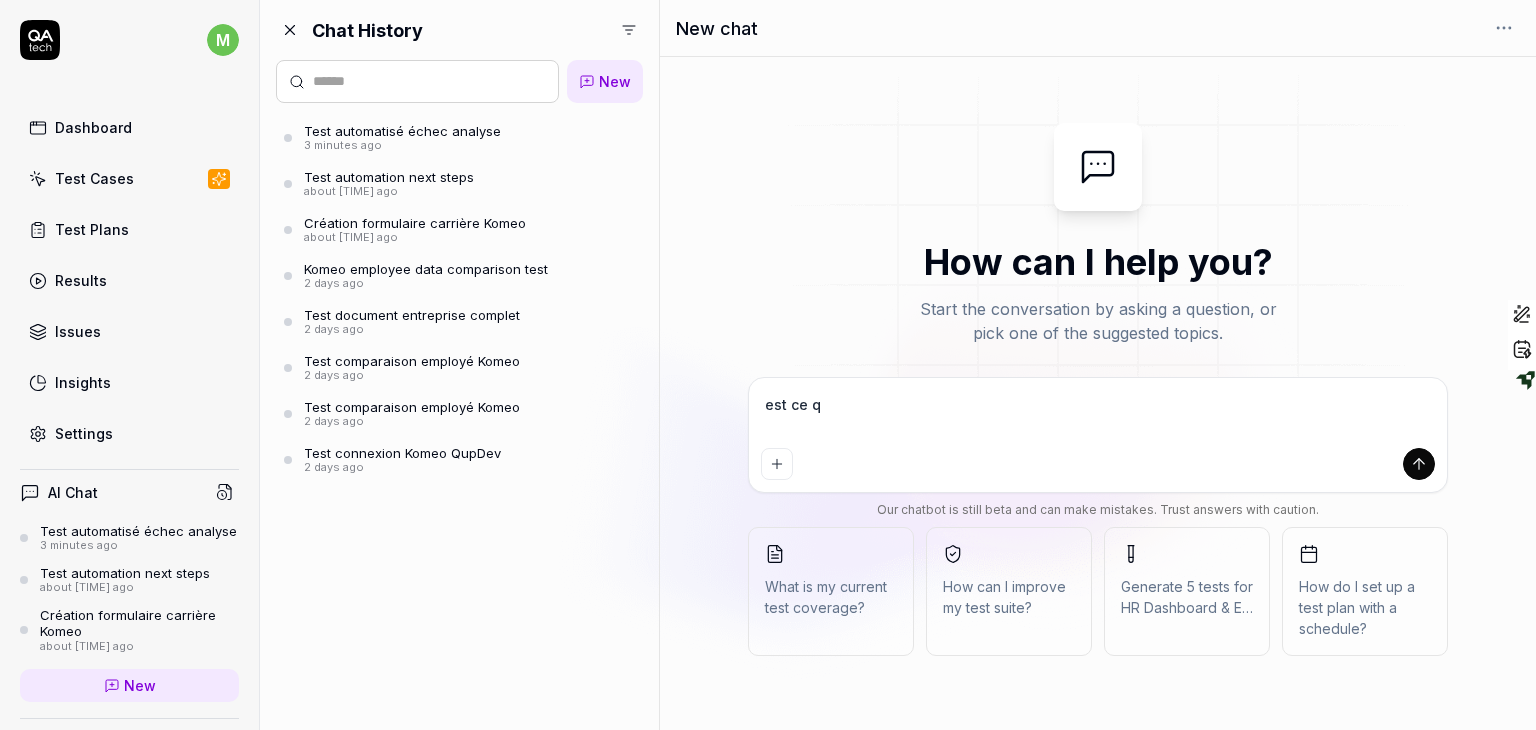 type on "est ce qu" 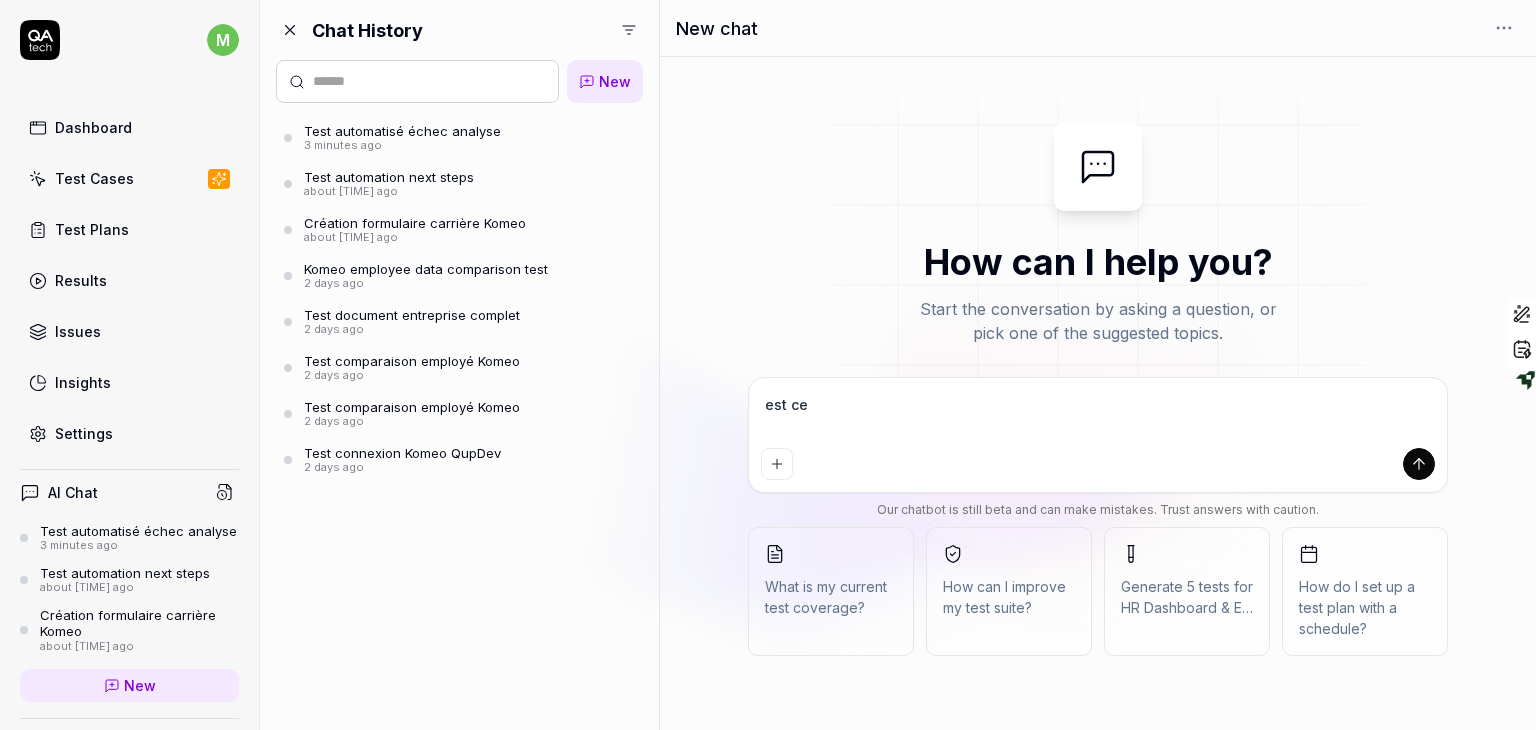 type on "est ce que" 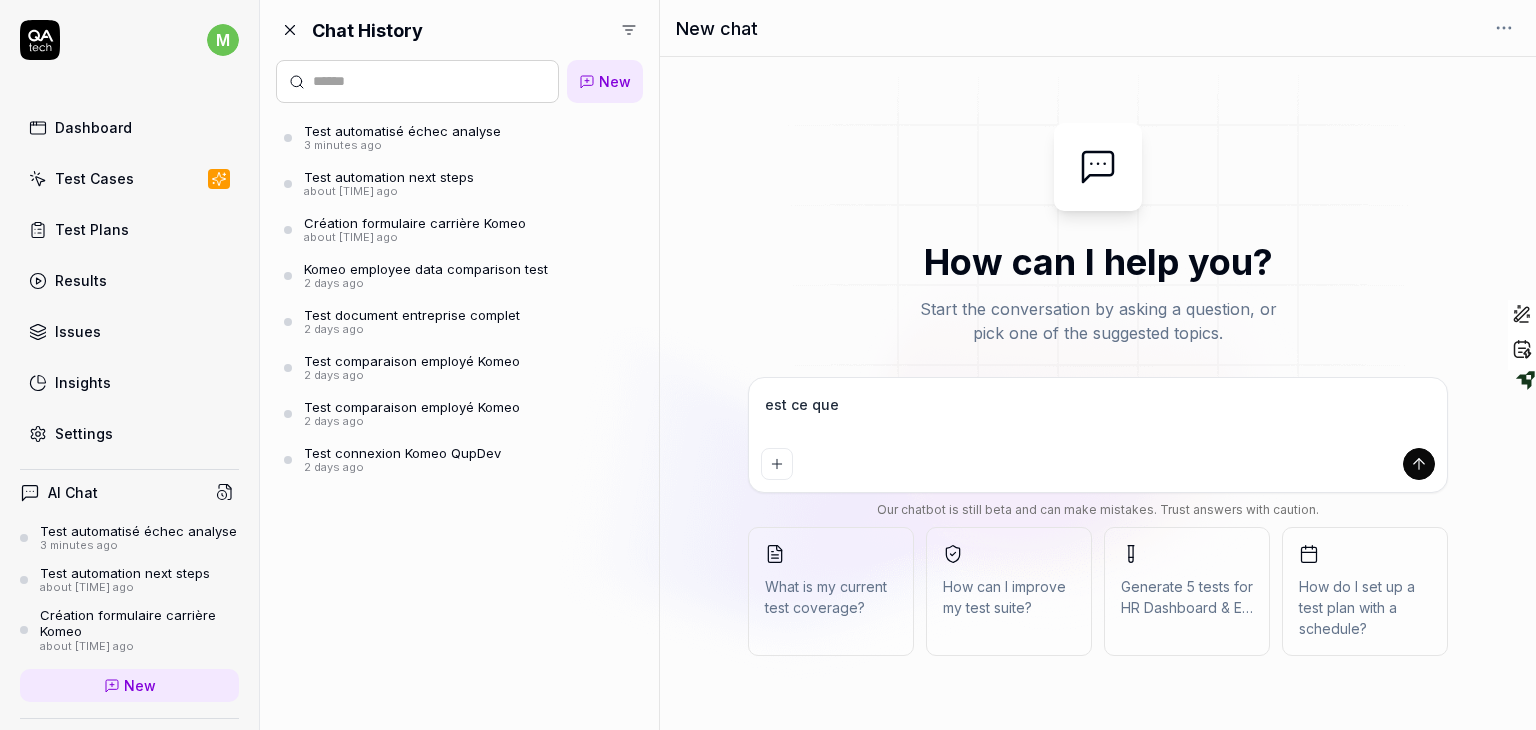 type on "est ce que" 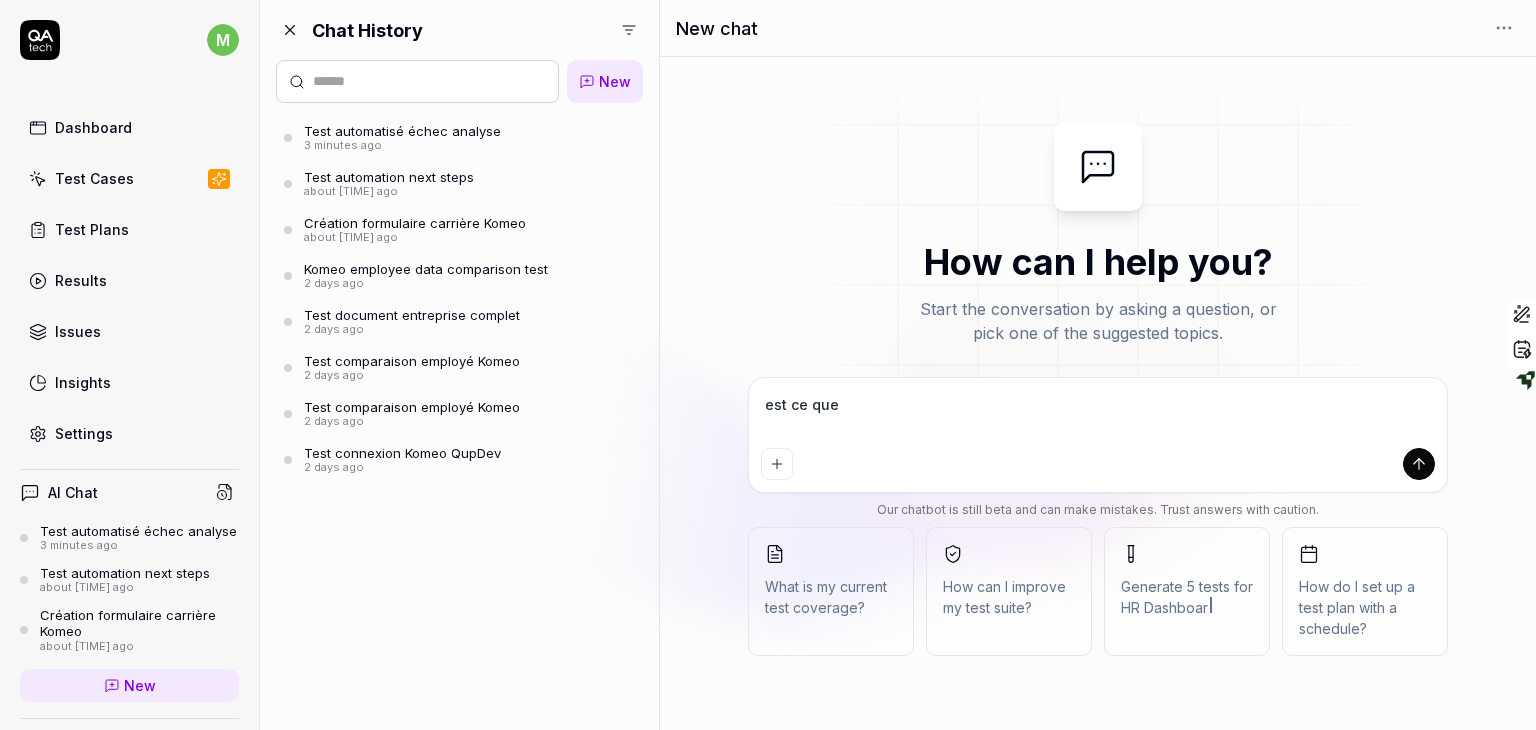 type on "est ce que t" 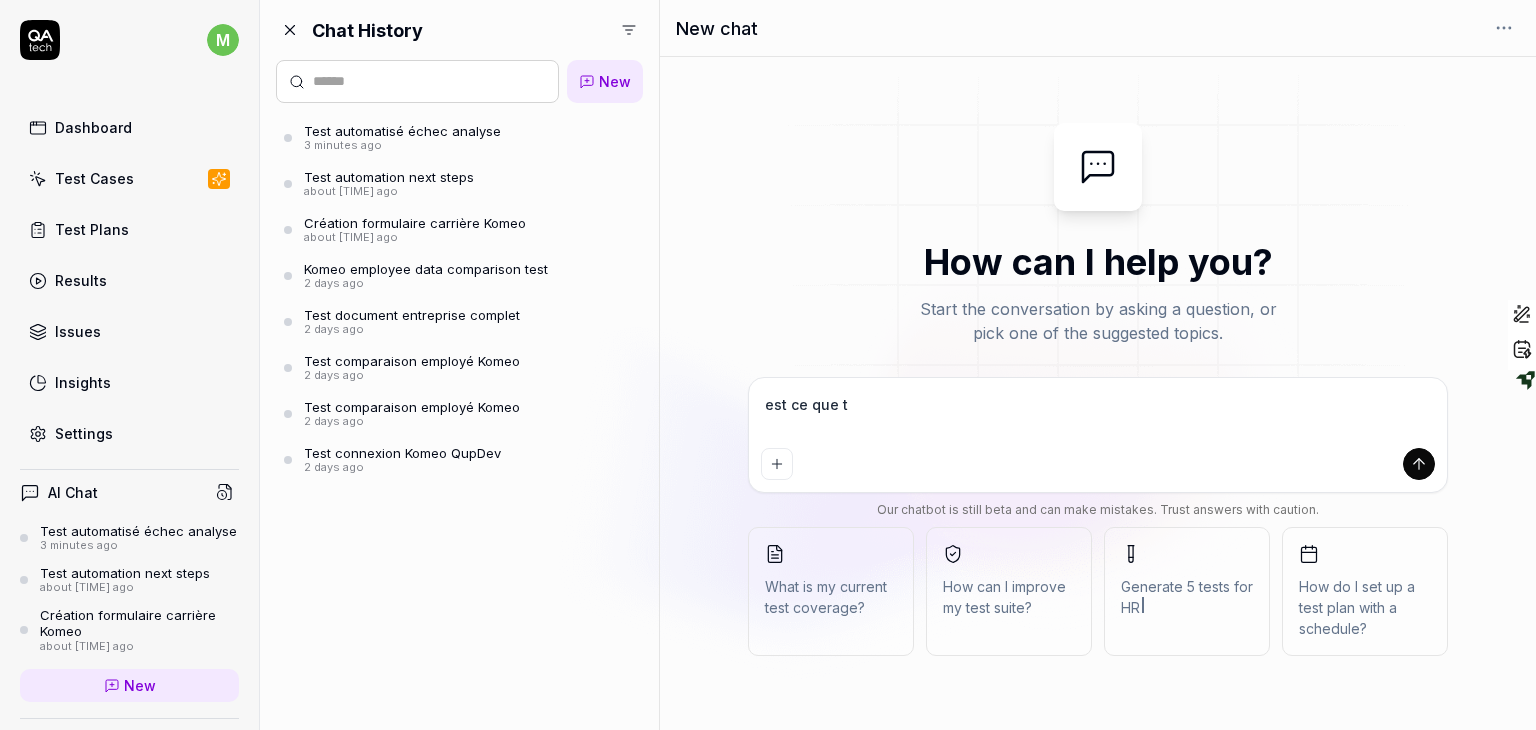 type on "est ce que tu" 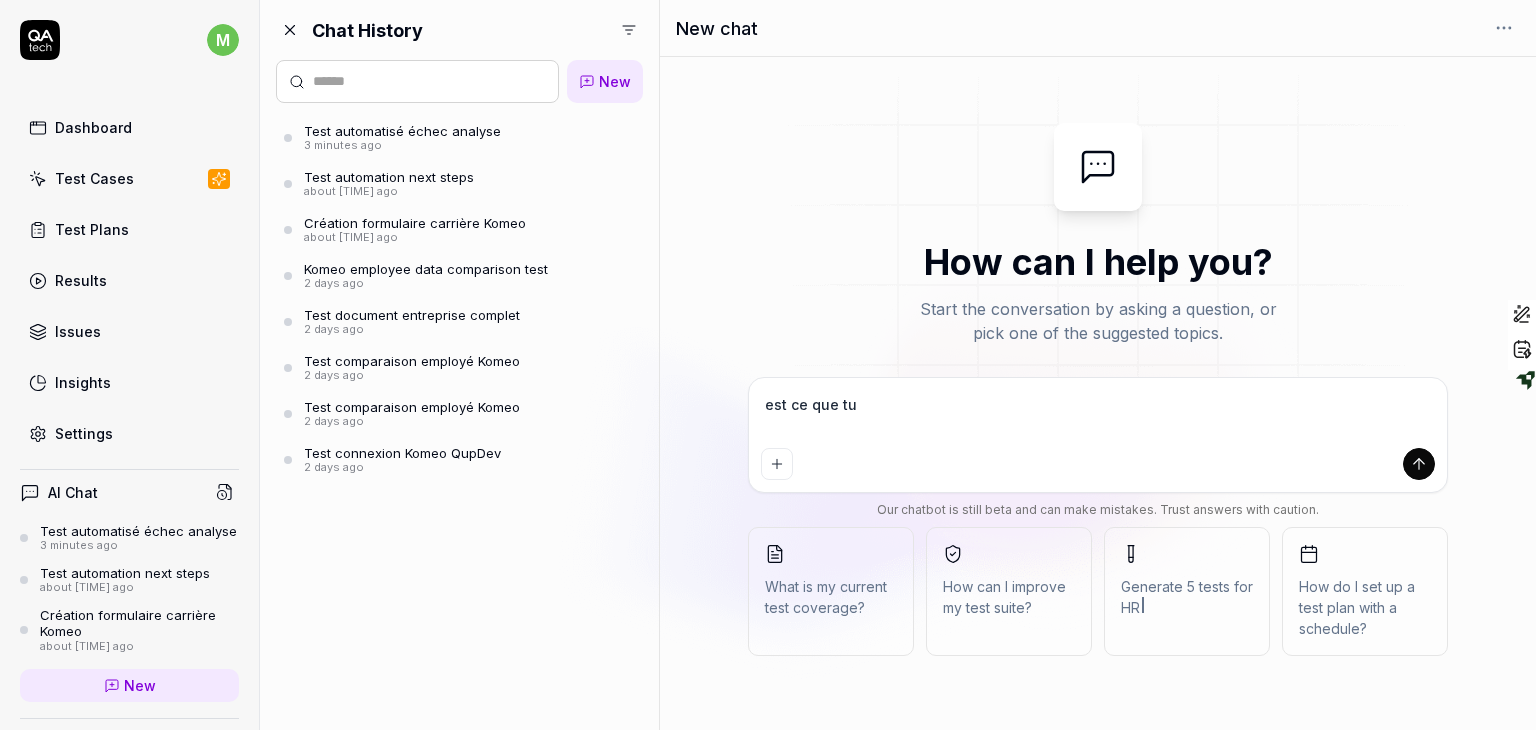 type on "*" 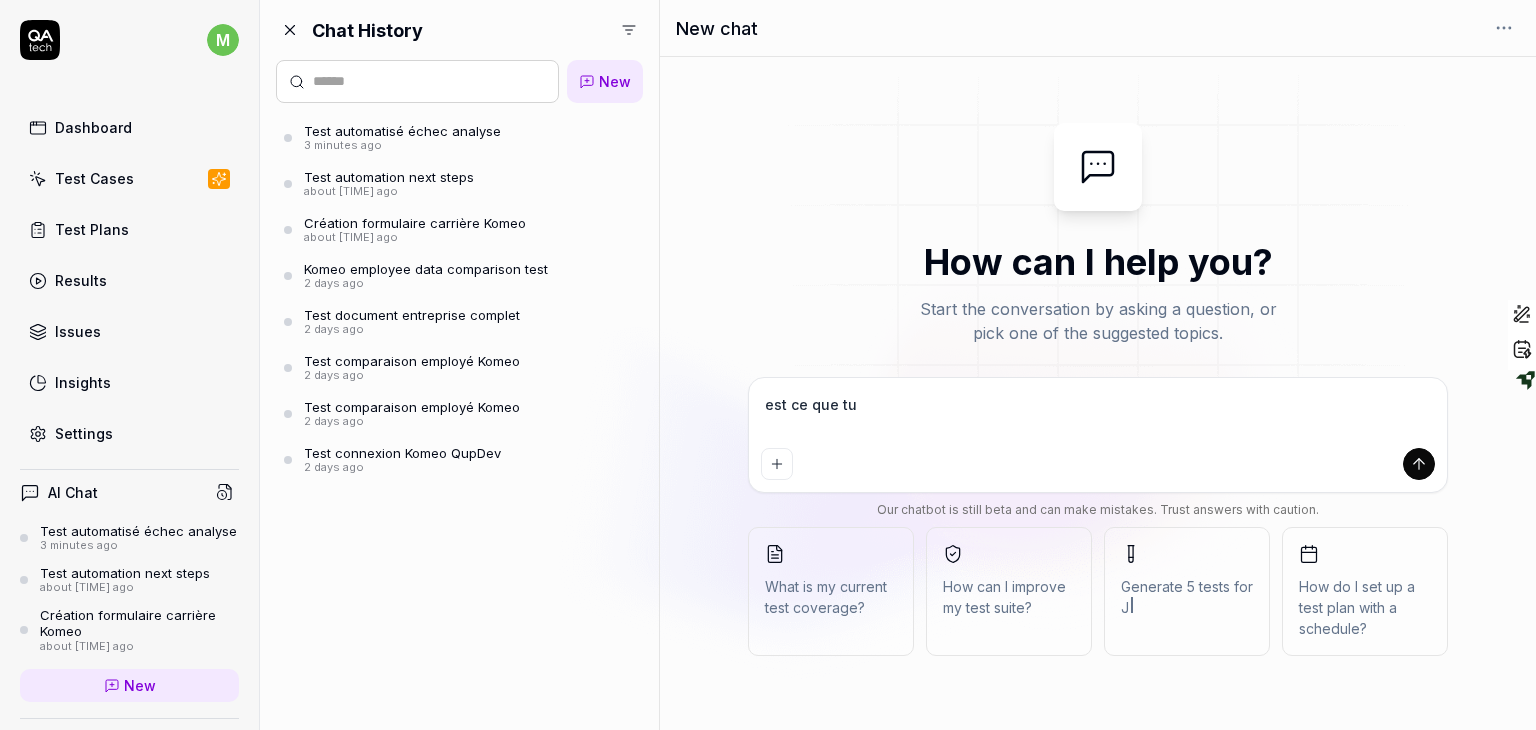 type on "est ce que tu" 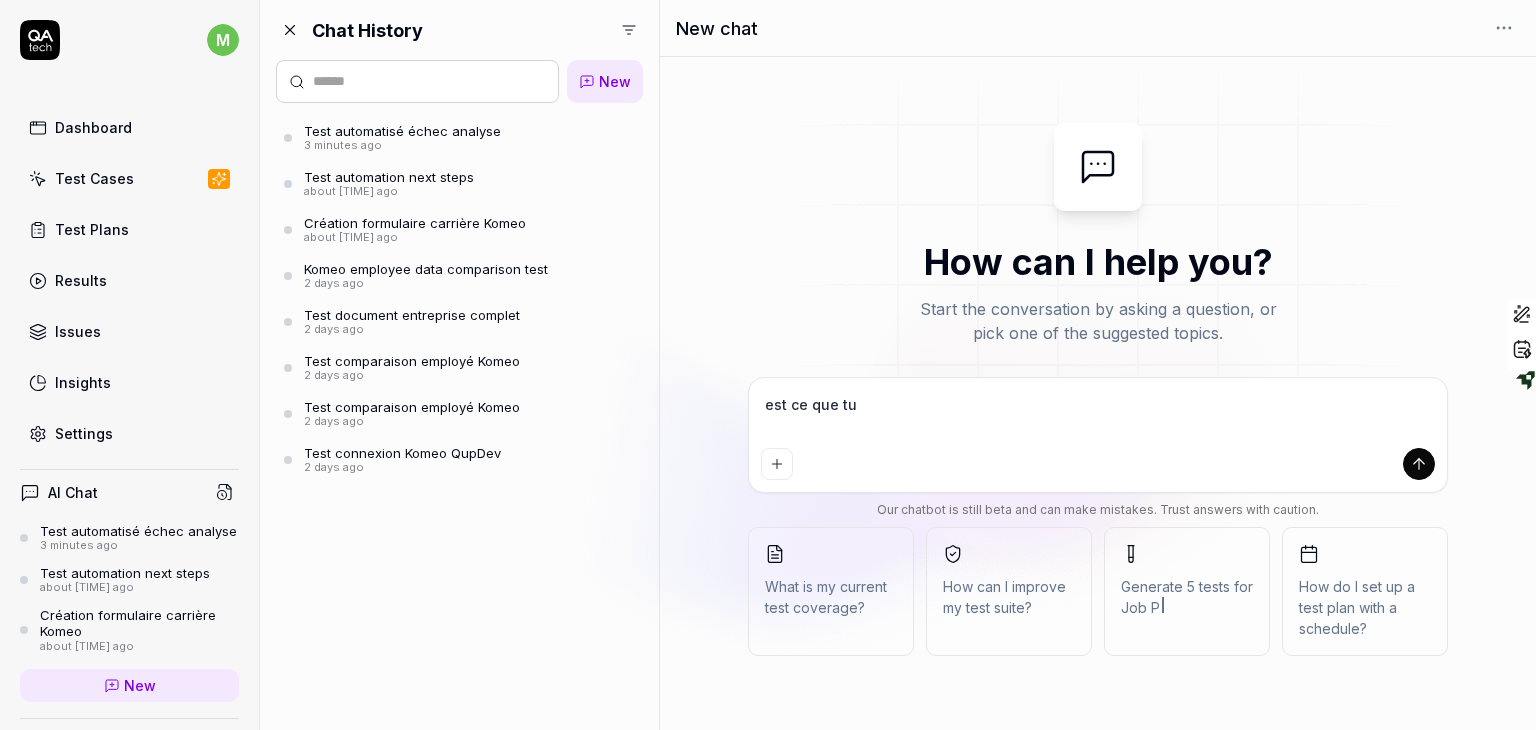type on "est ce que tu p" 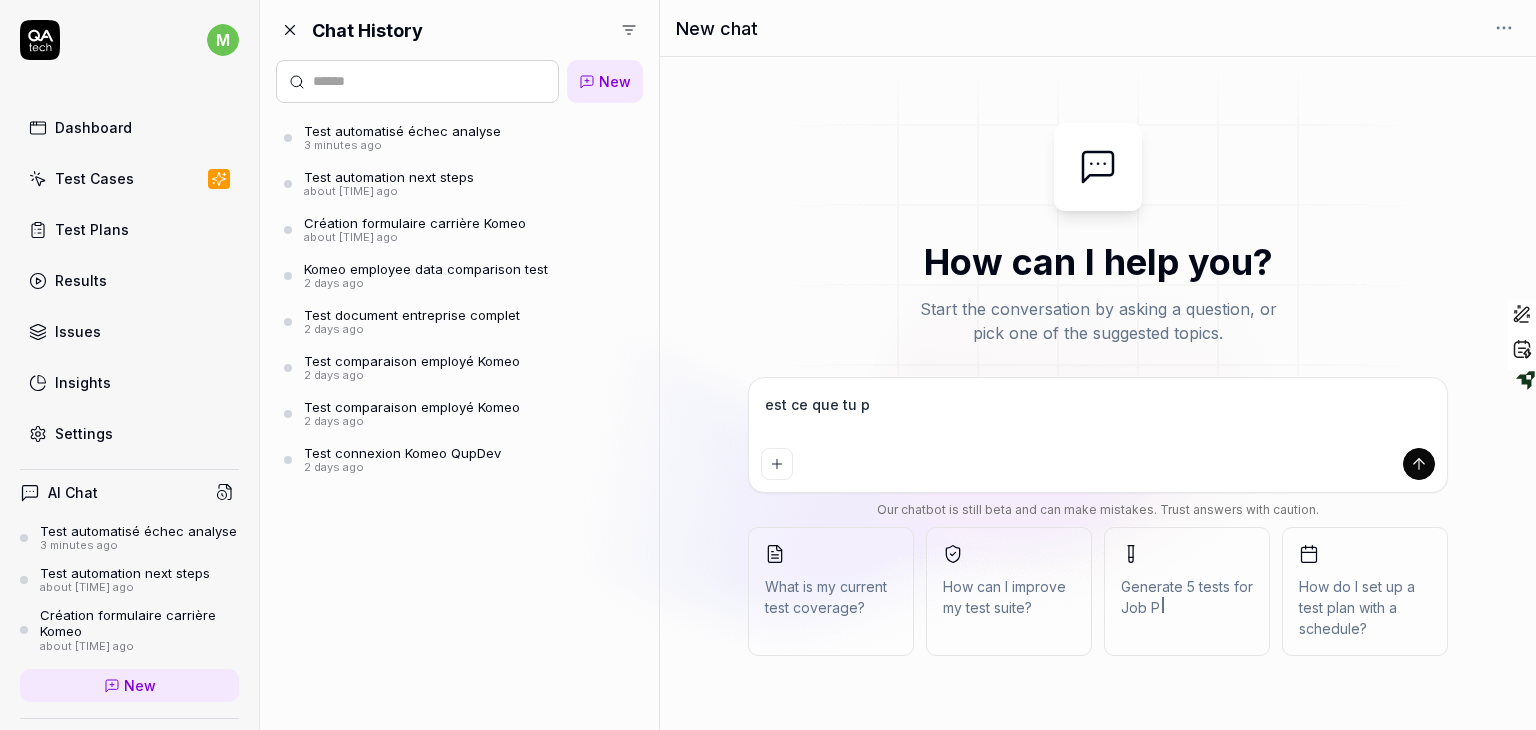 type on "est ce que tu pe" 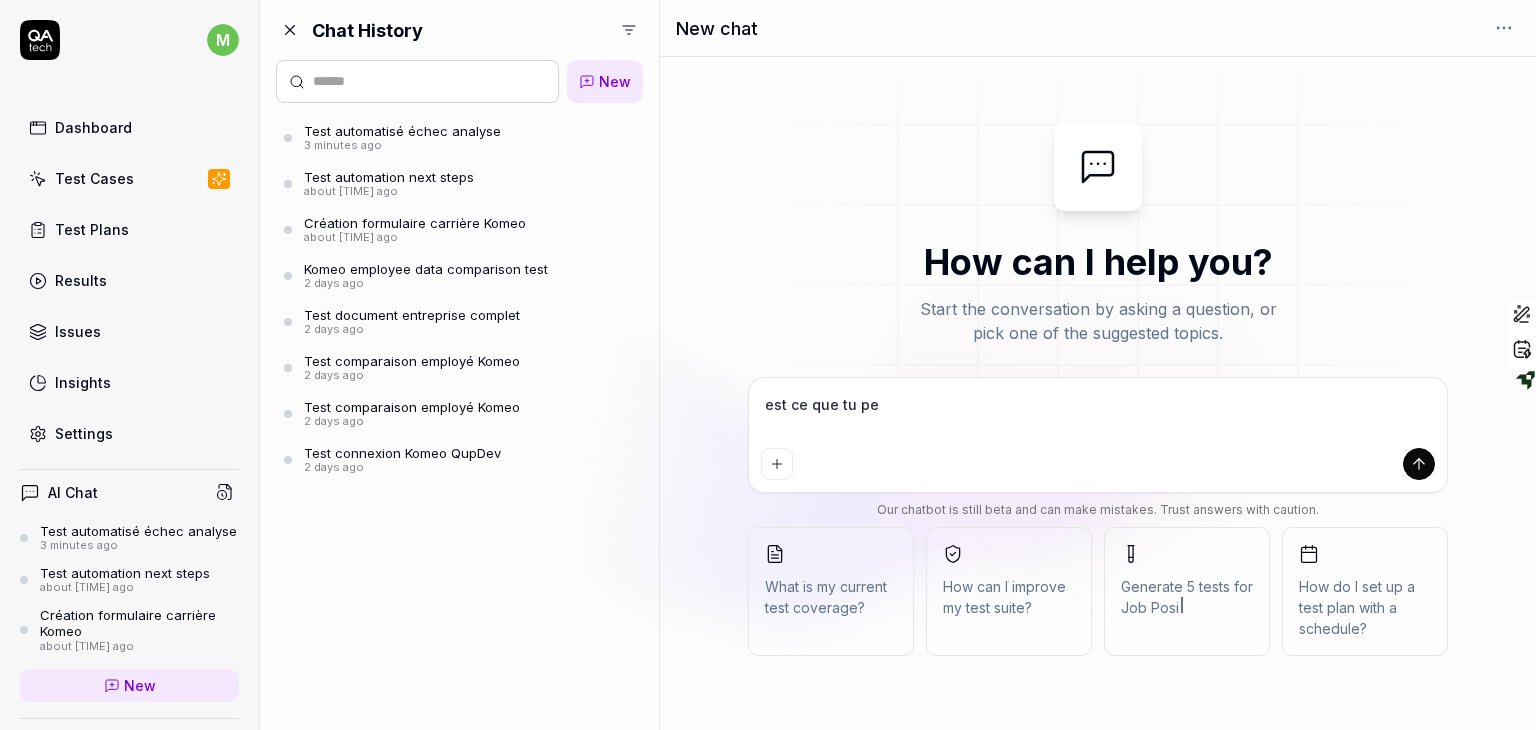 type on "est ce que tu peu" 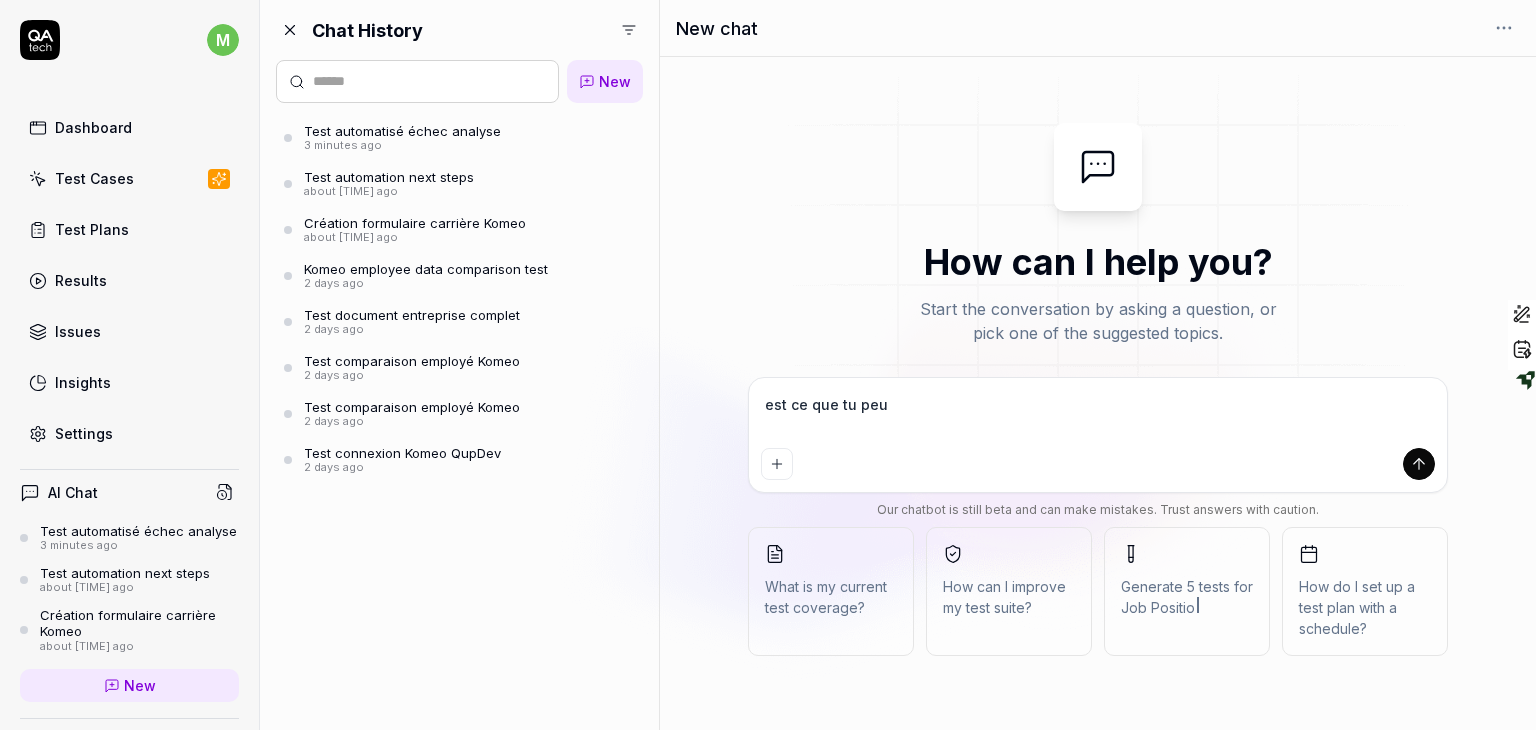 type on "est ce que tu peux" 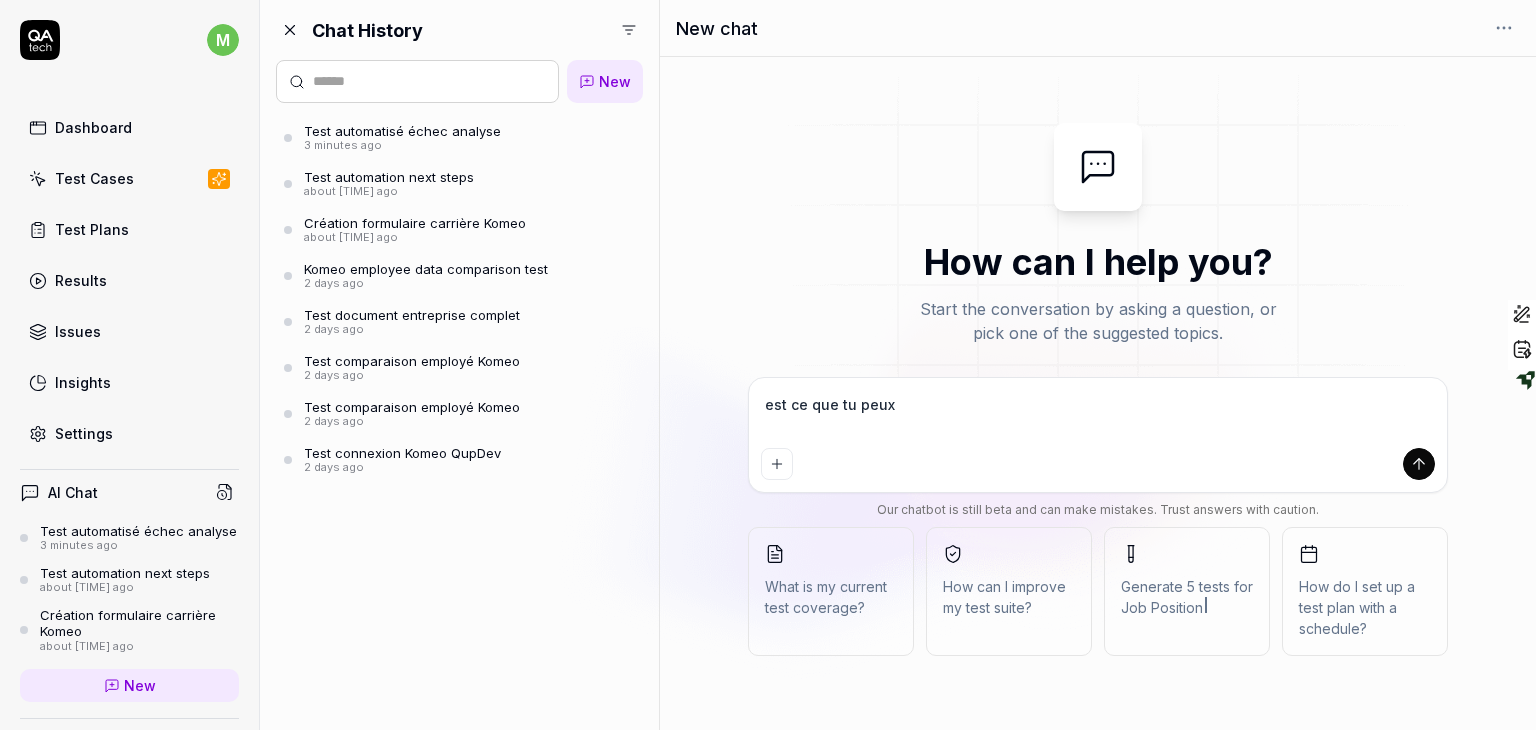 type on "est ce que tu peux" 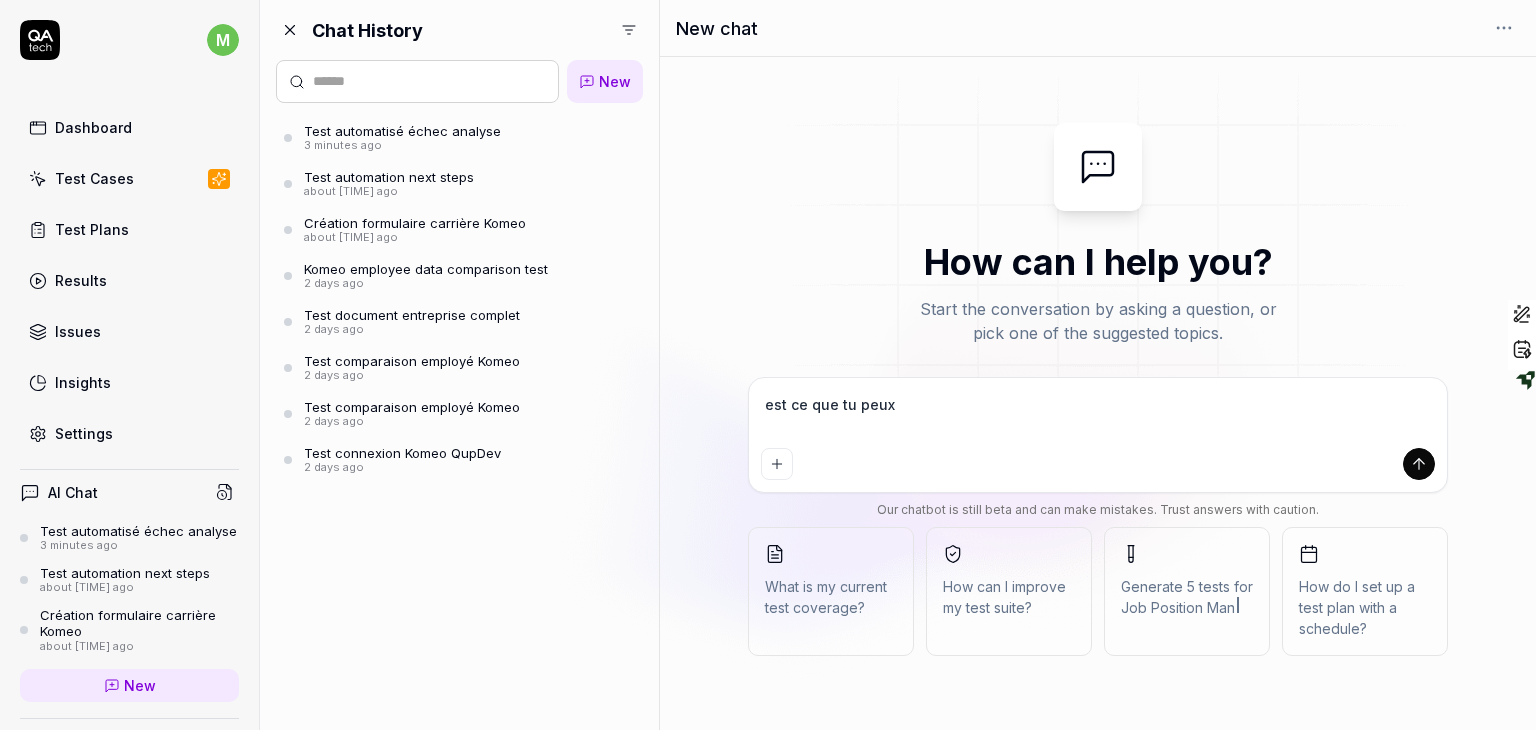 type on "est ce que tu peux m" 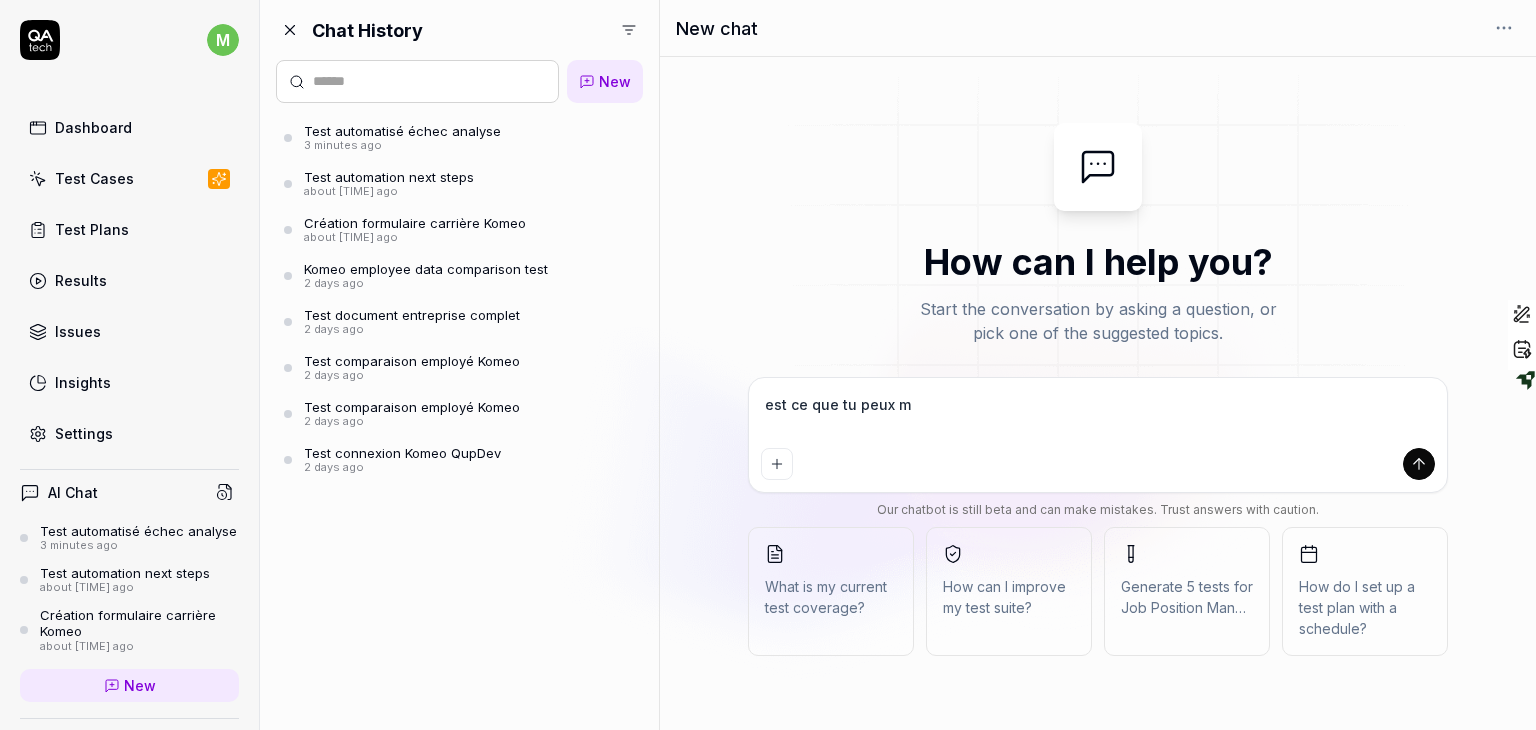 type on "est ce que tu peux me" 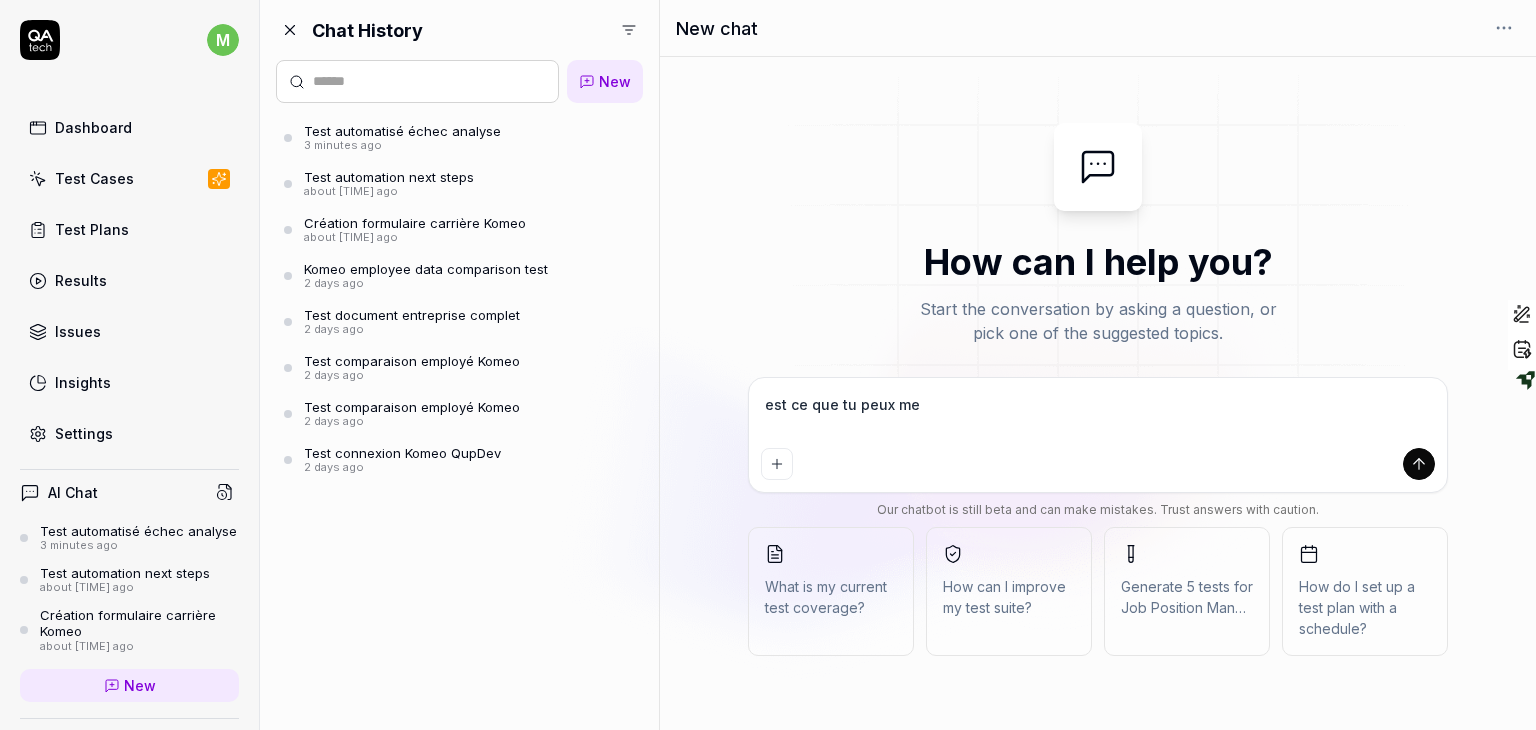 type on "est ce que tu peux me" 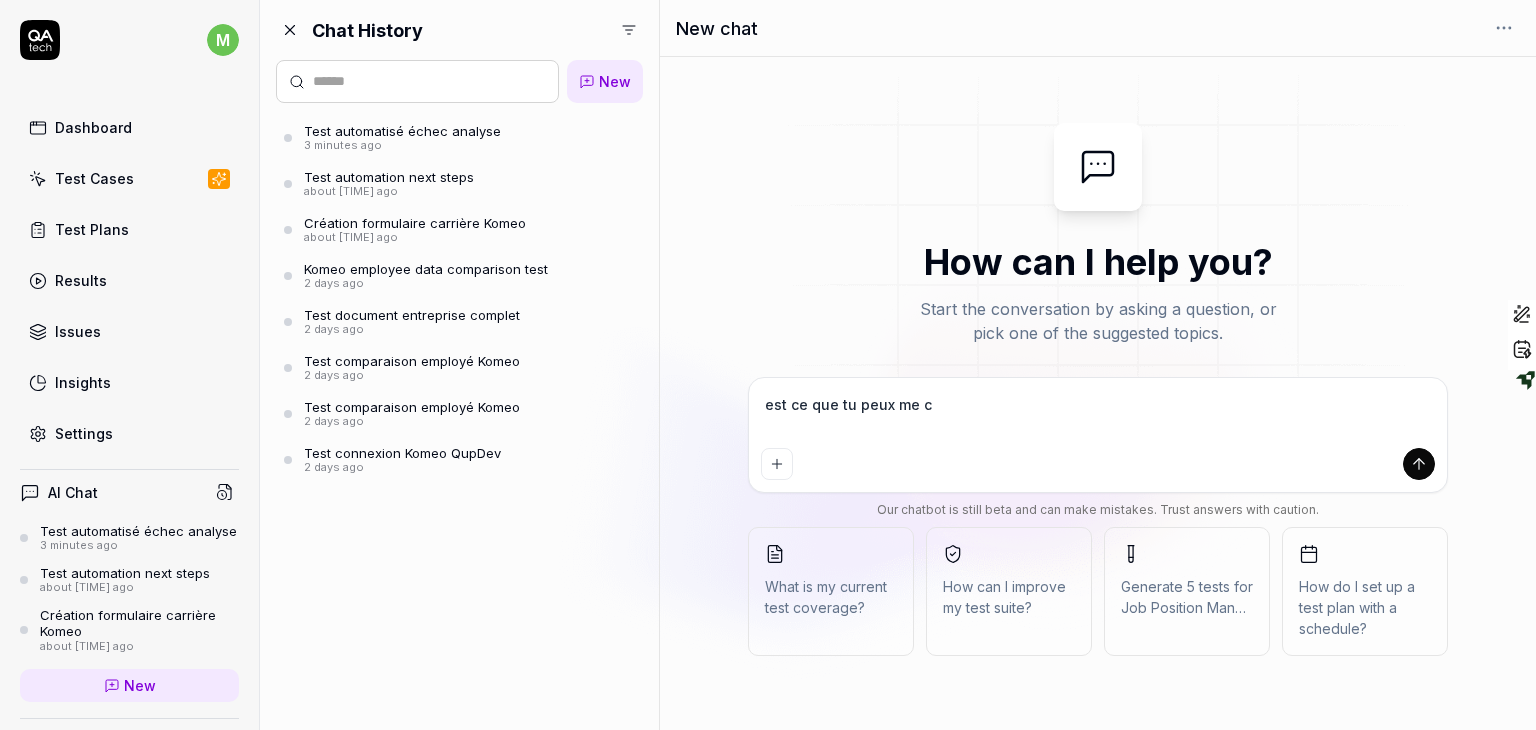 type on "est ce que tu peux me cr" 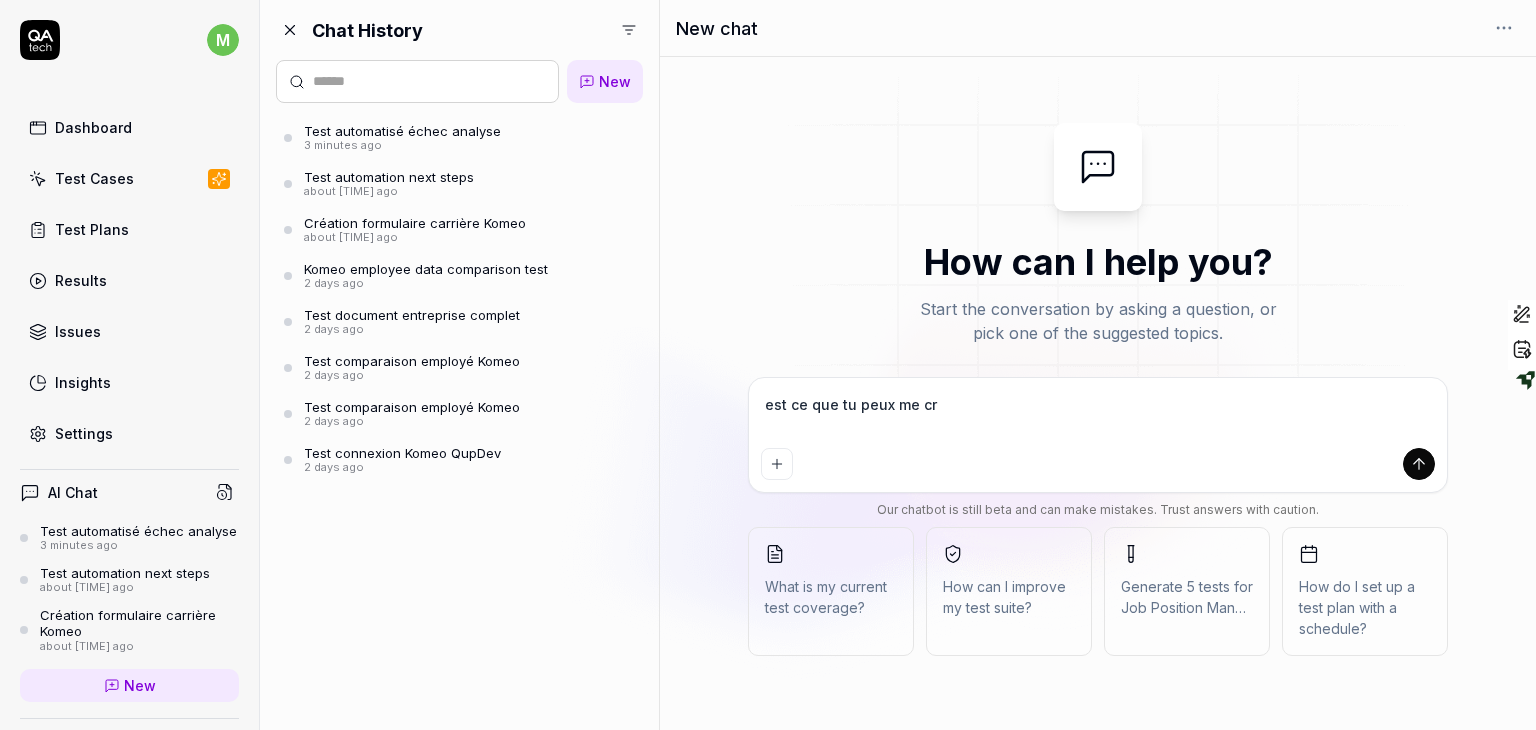type on "est ce que tu peux me cre" 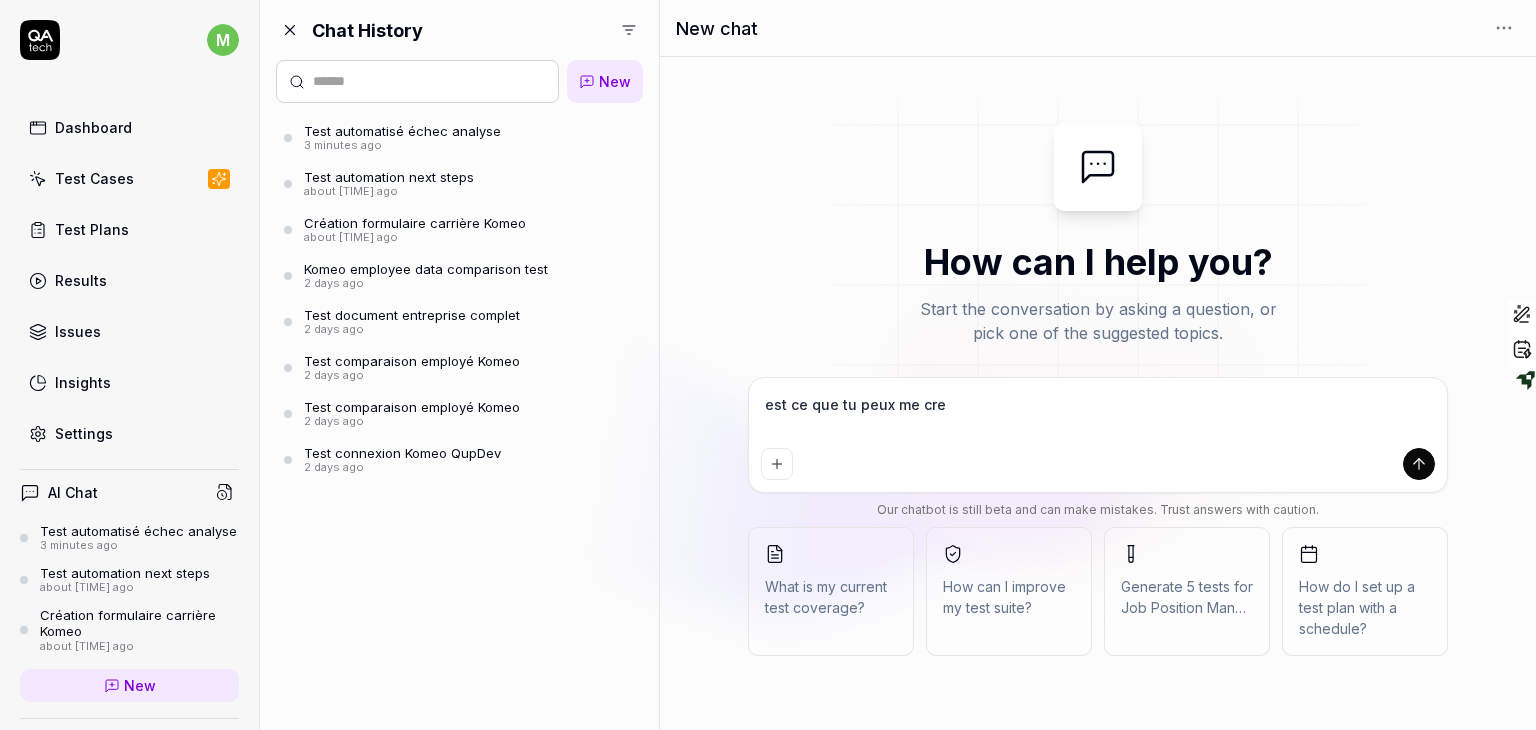 type on "est ce que tu peux me crer" 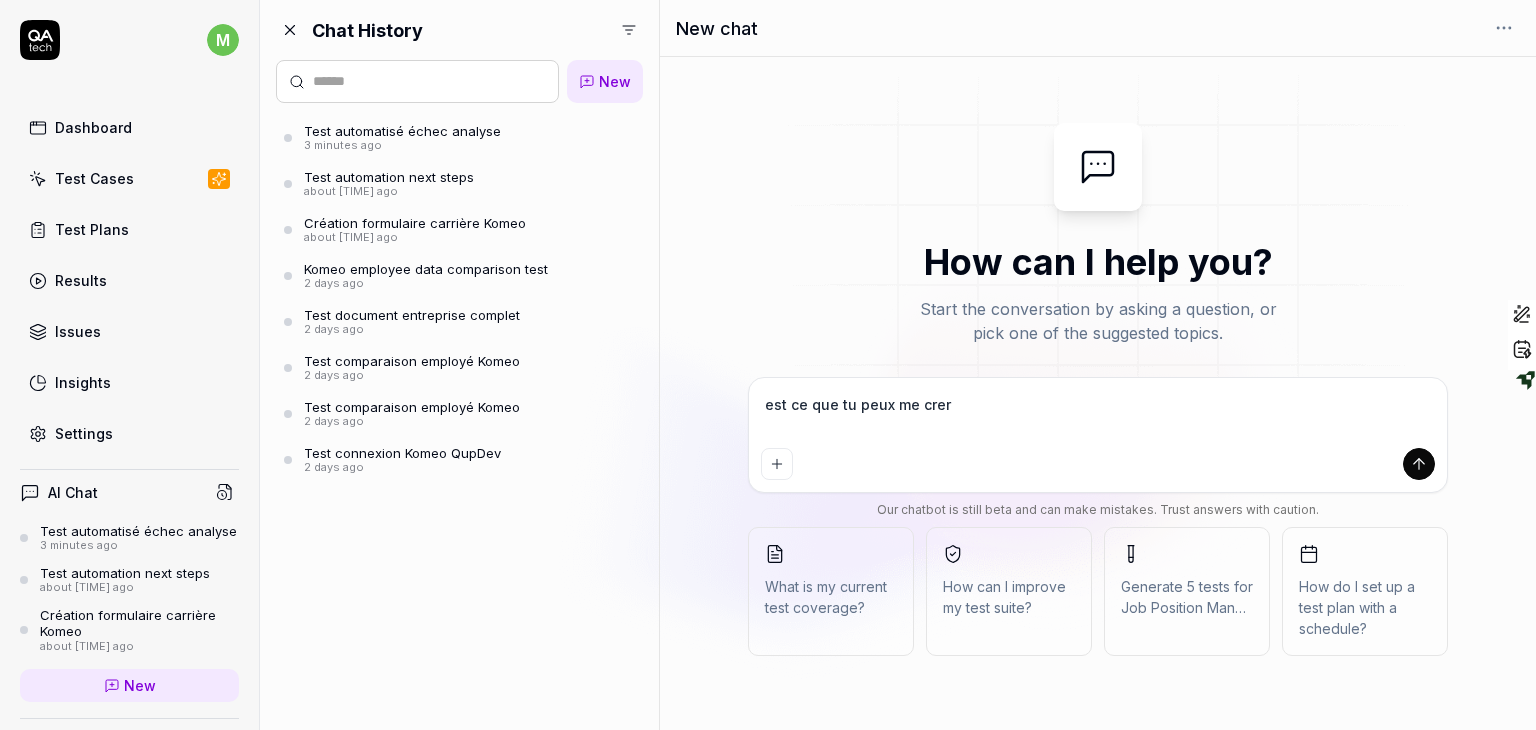 type on "est ce que tu peux me cre" 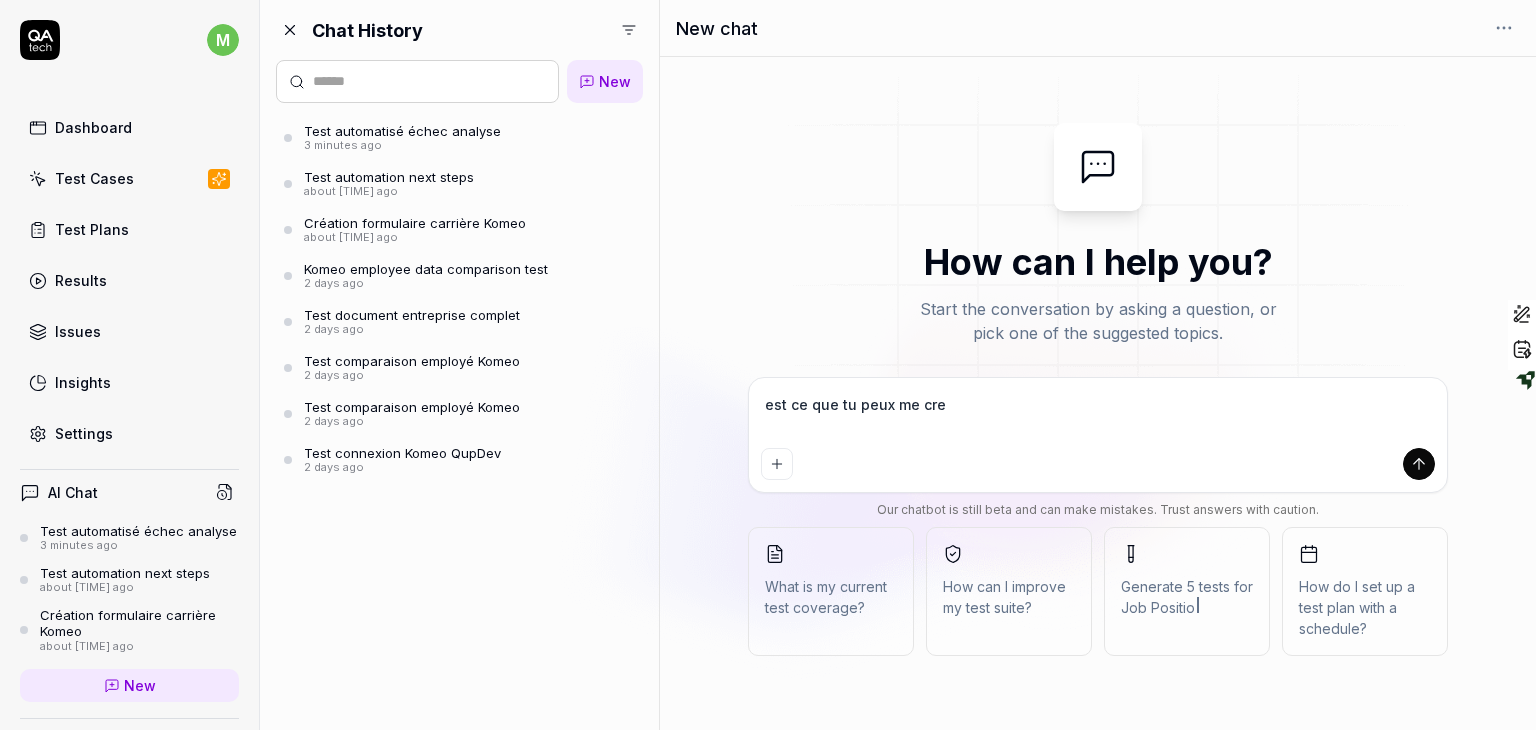 type on "est ce que tu peux me cree" 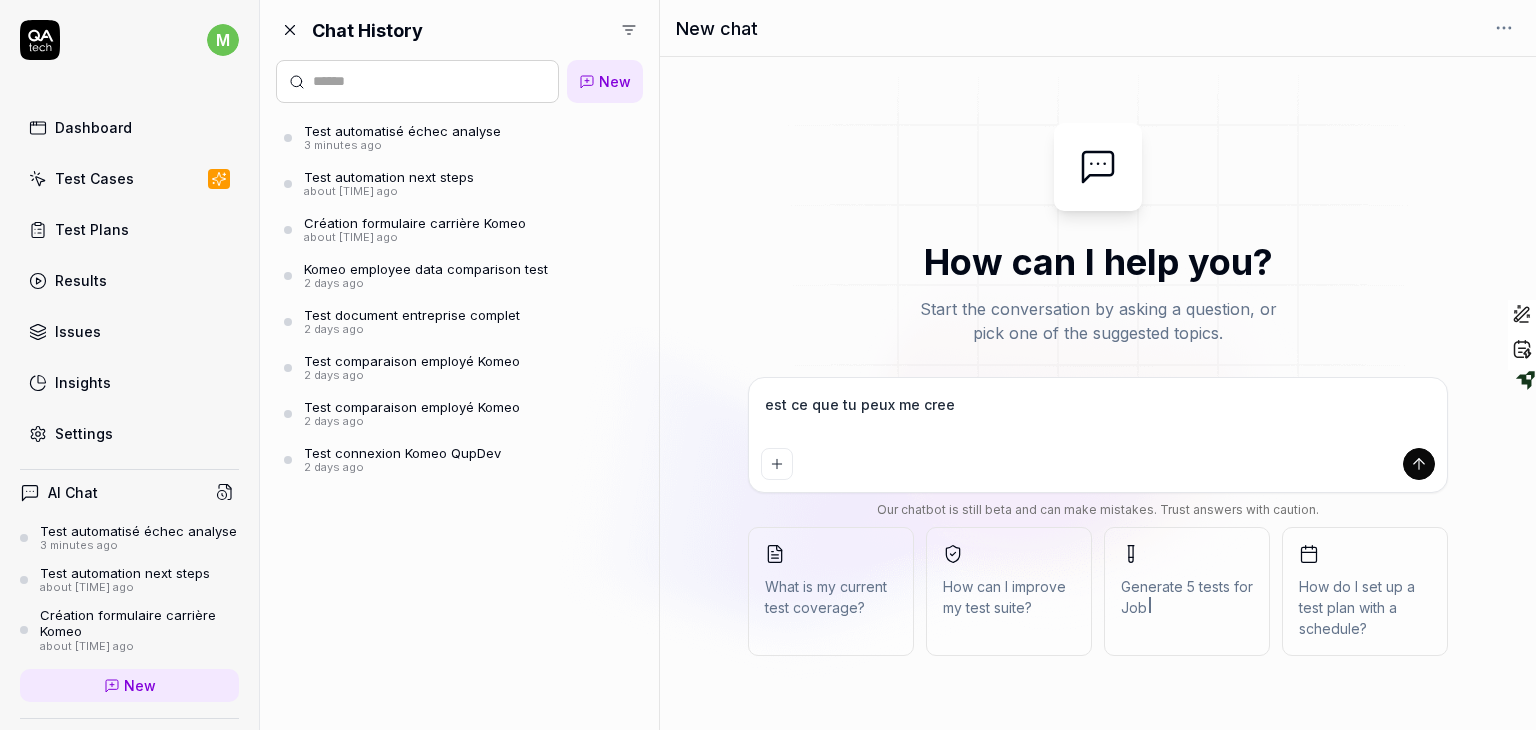 type on "*" 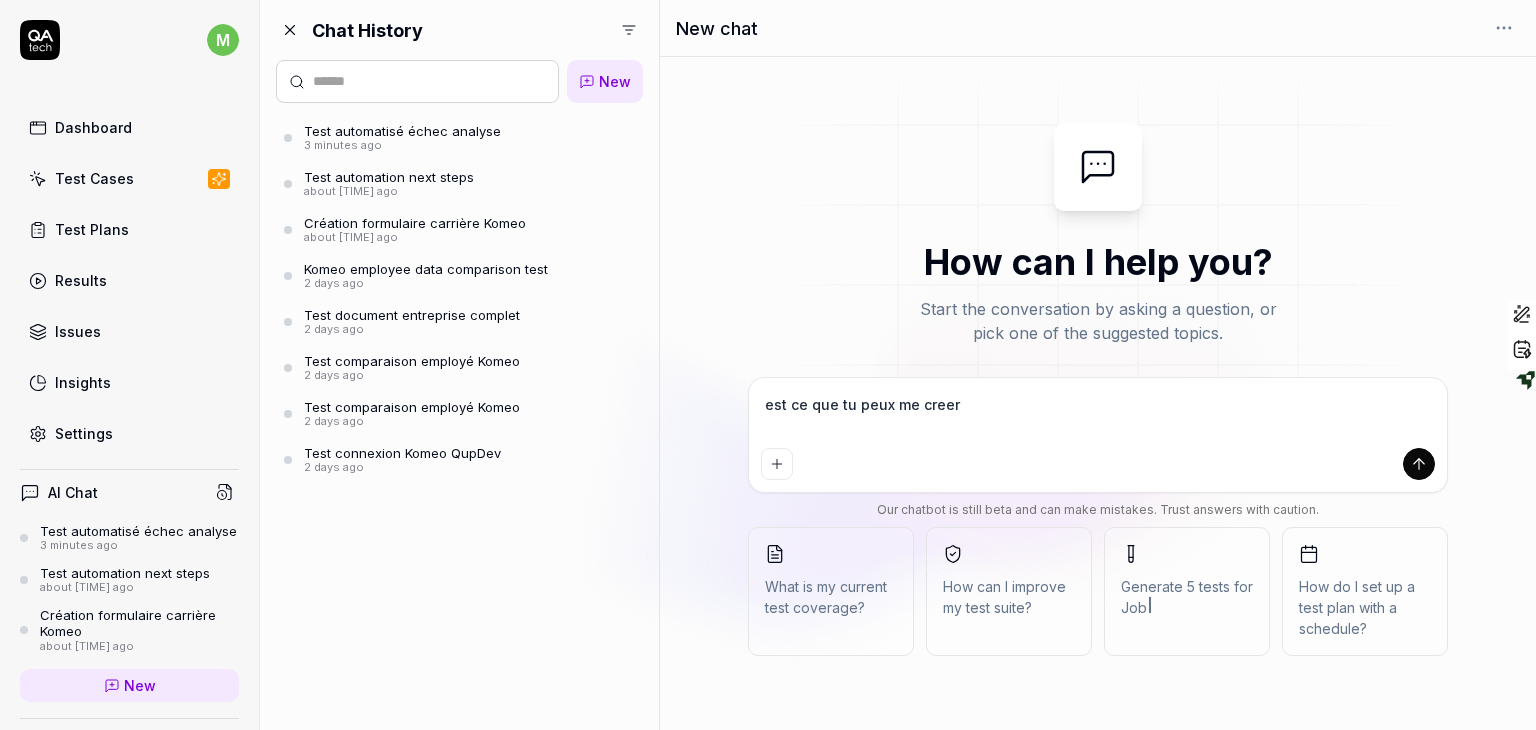 type on "est ce que tu peux me creer" 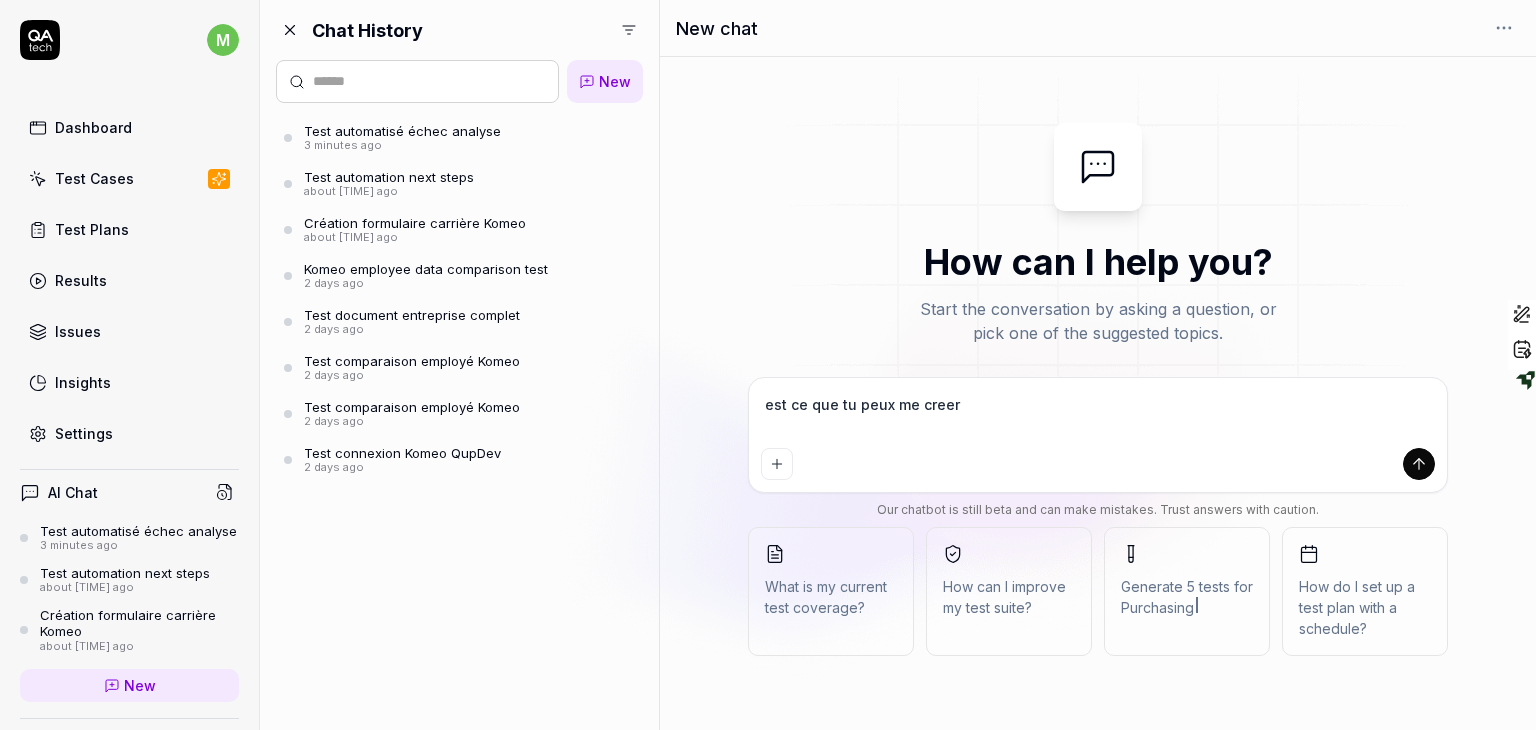 type on "est ce que tu peux me creer u" 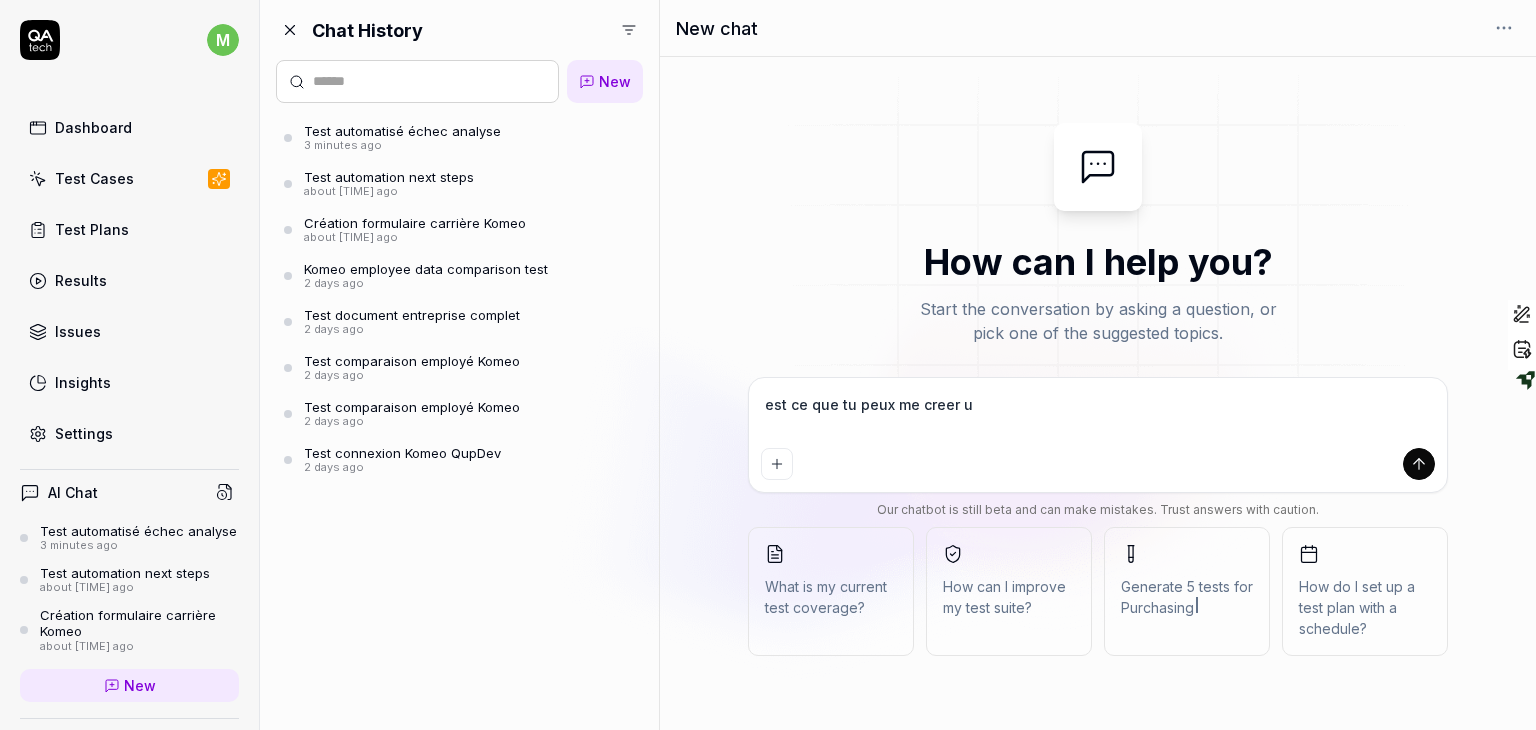 type on "*" 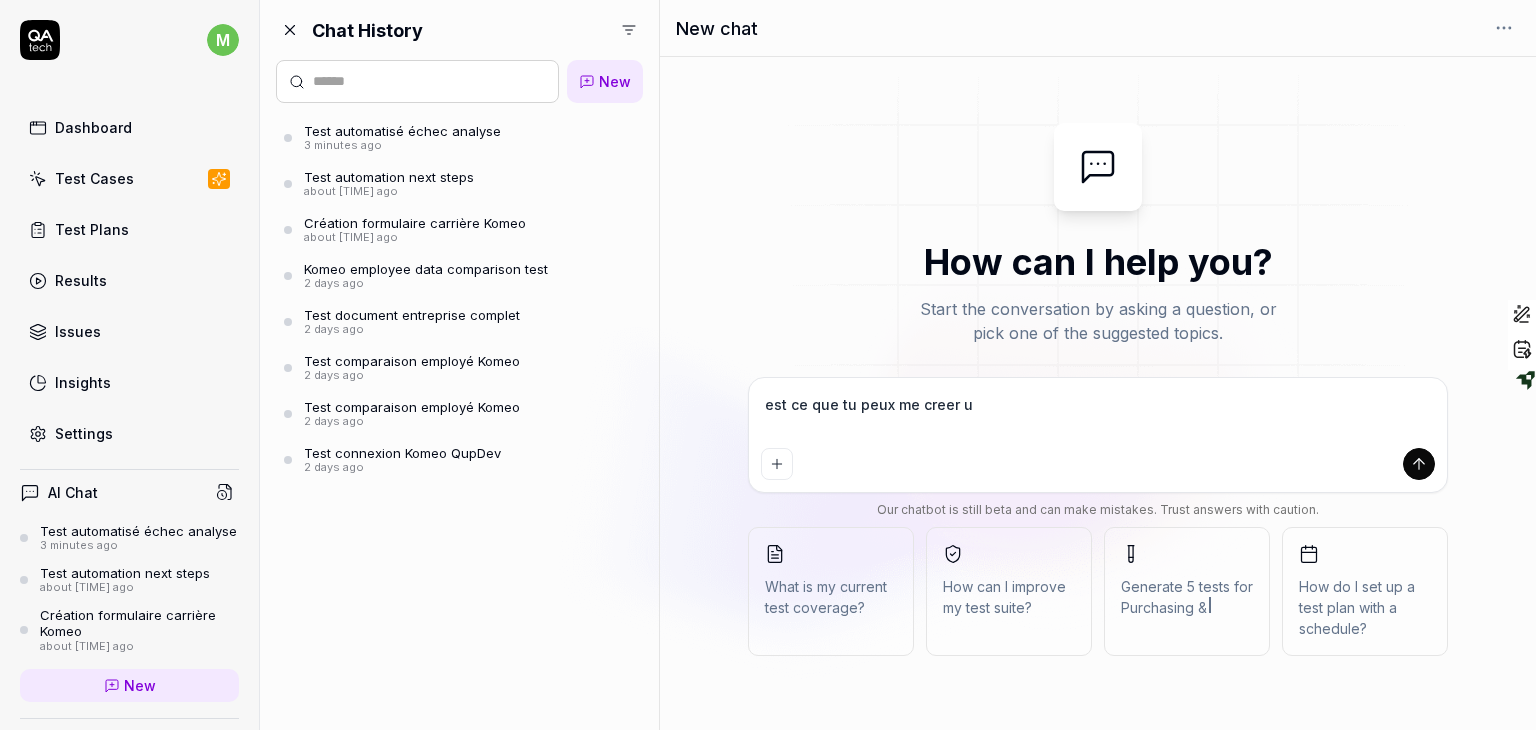 type on "est ce que tu peux me creer un" 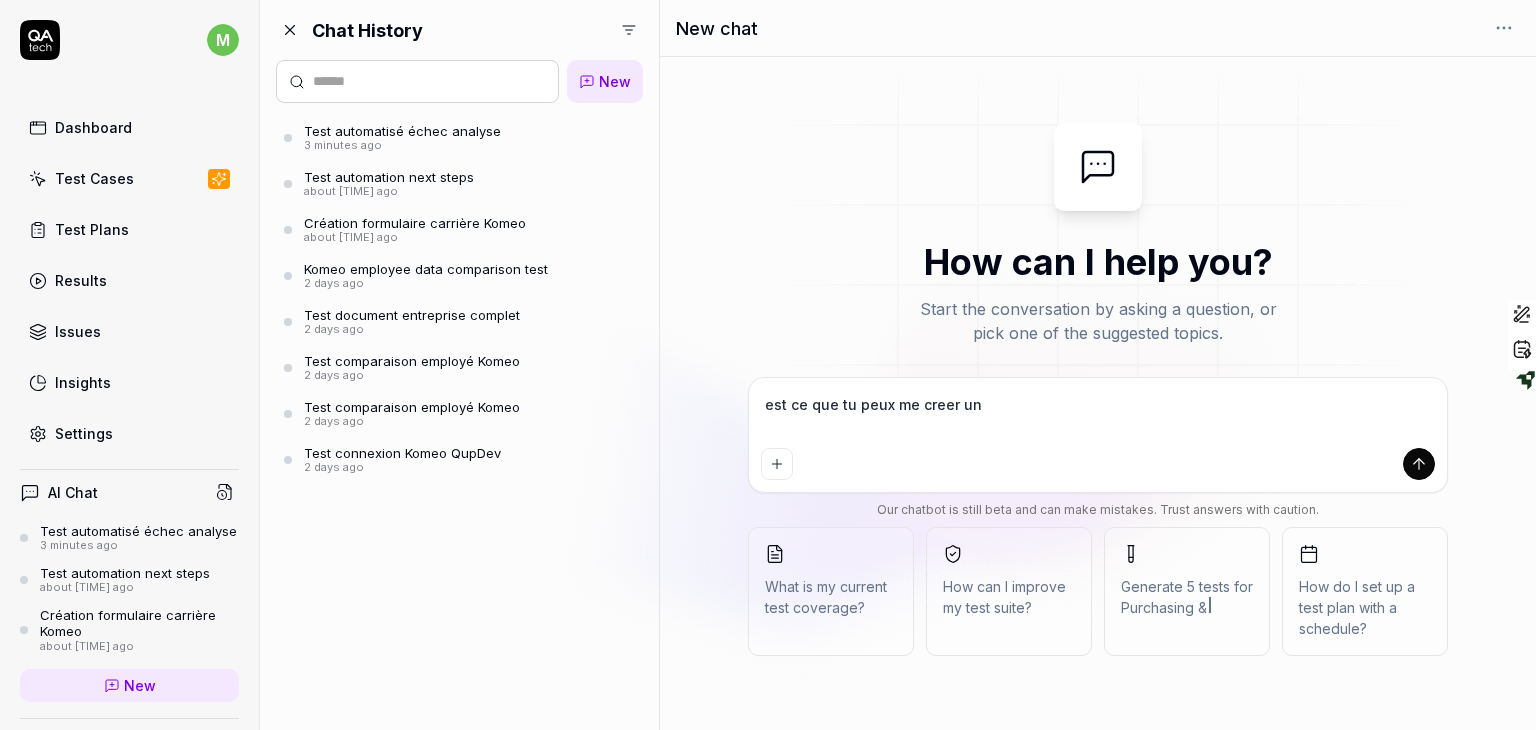 type on "est ce que tu peux me creer un" 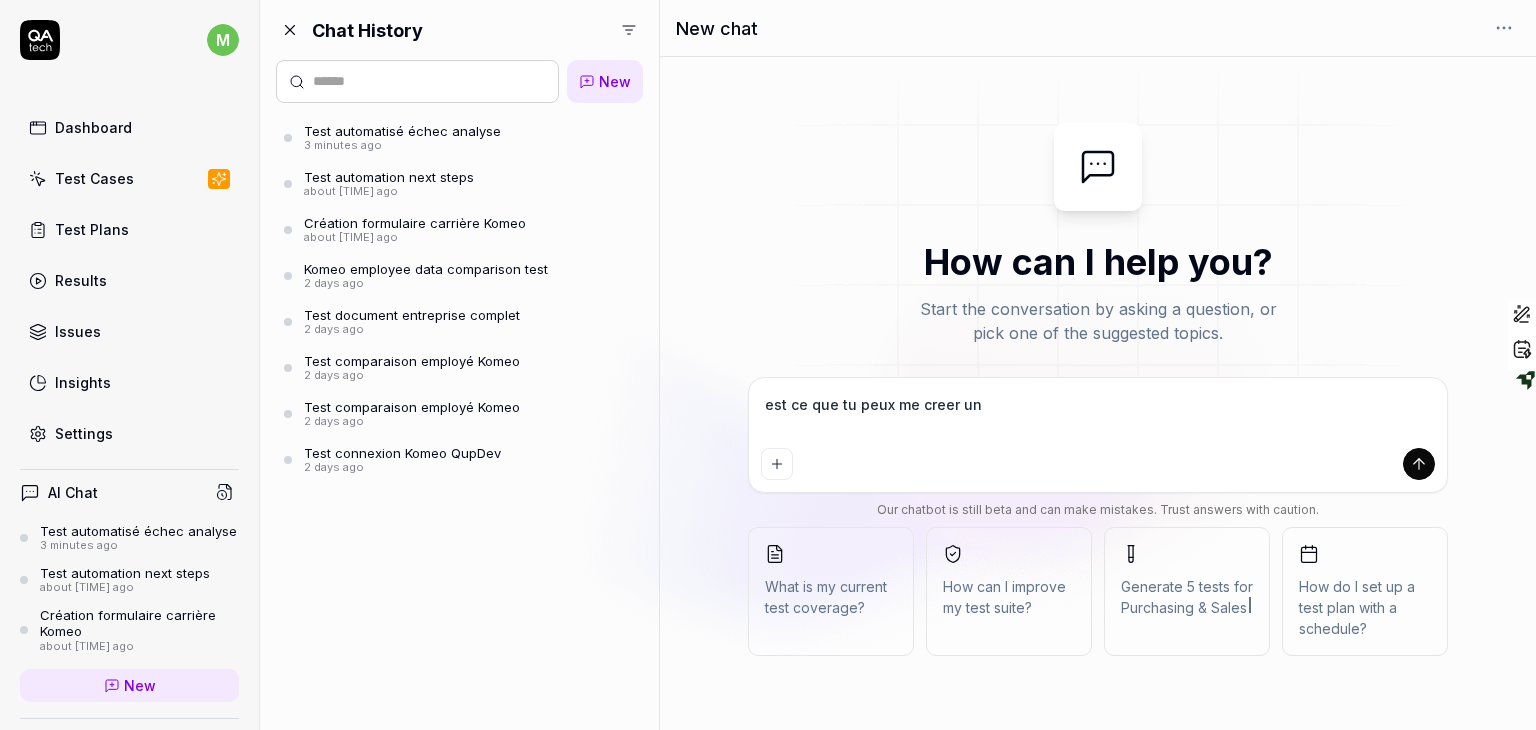 type on "est ce que tu peux me creer un t" 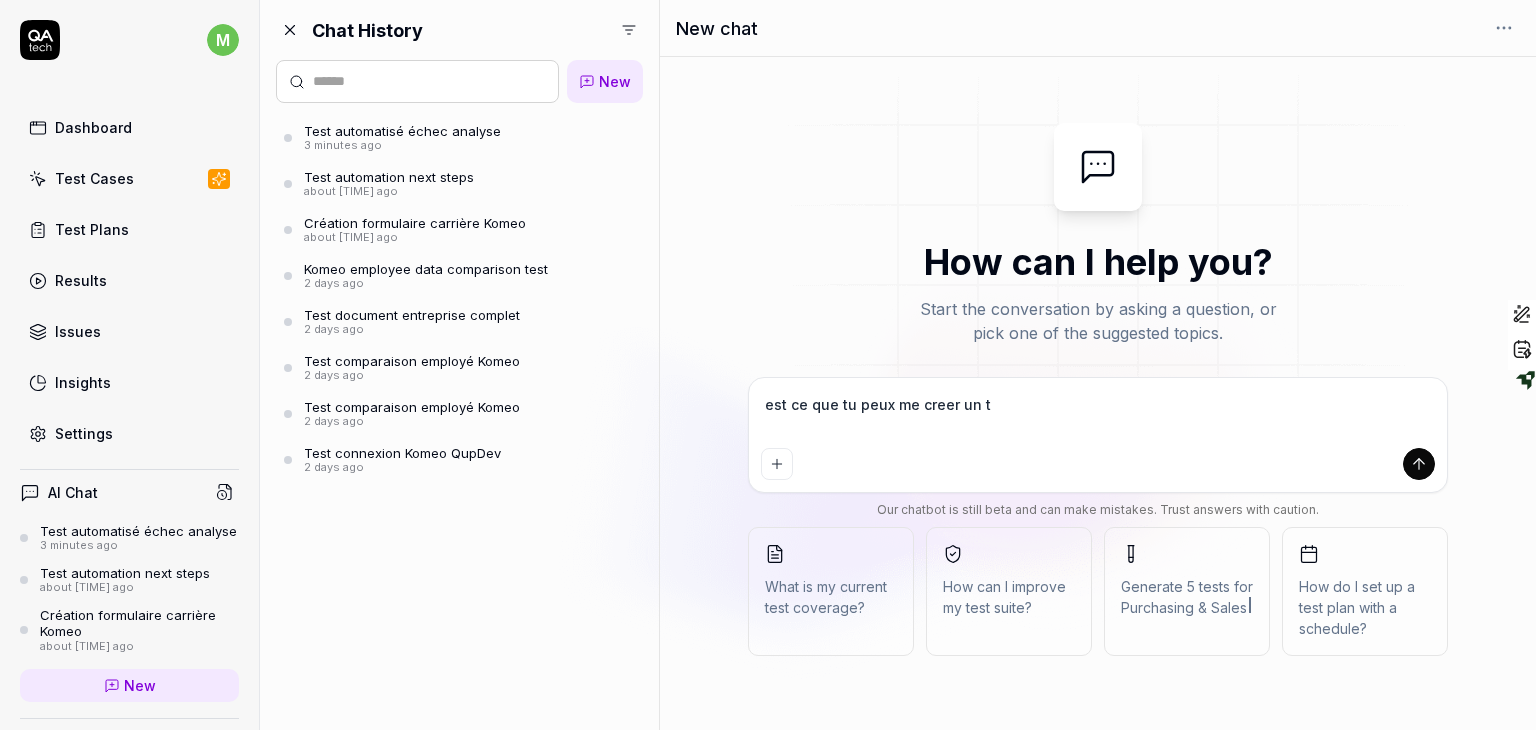 type on "est ce que tu peux me creer un te" 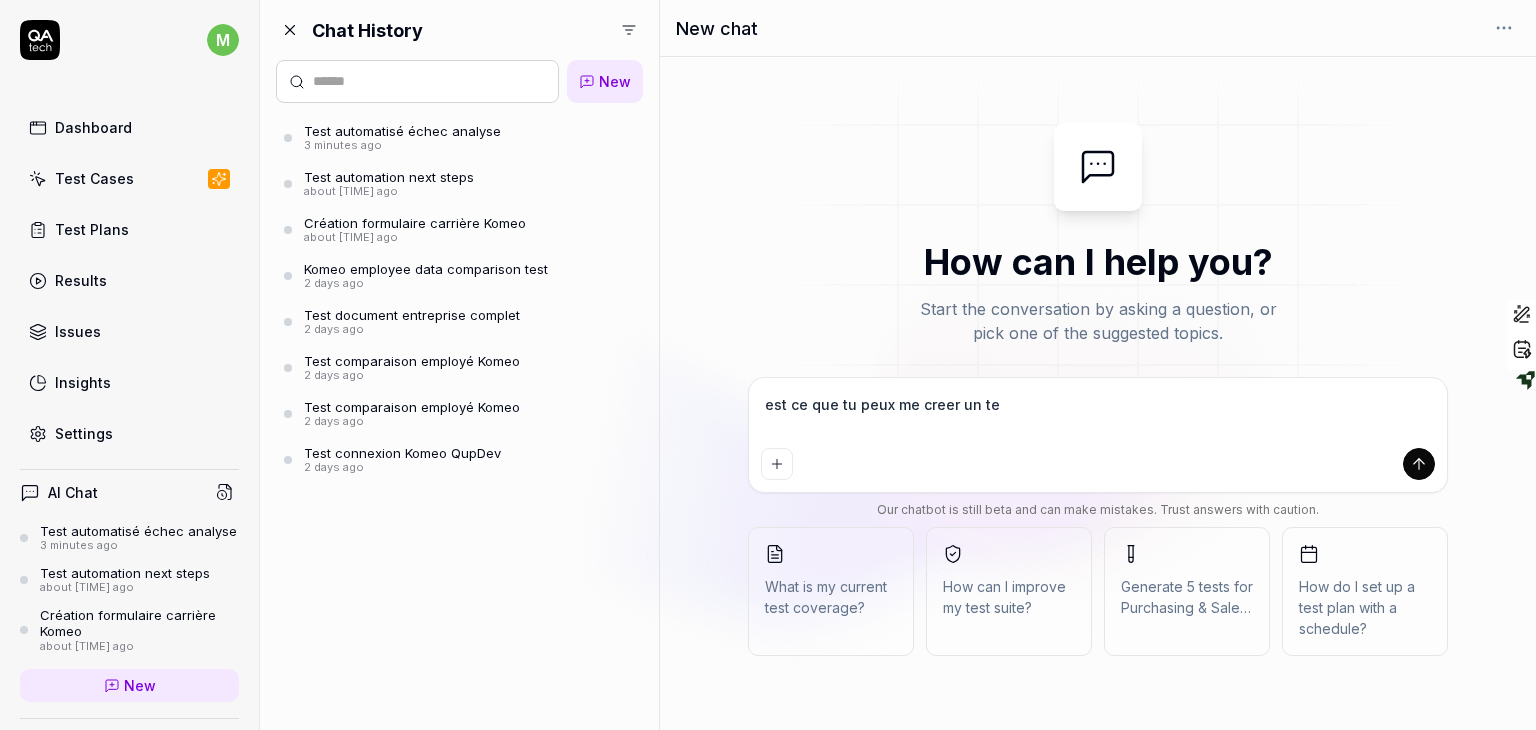 type on "est ce que tu peux me creer un tes" 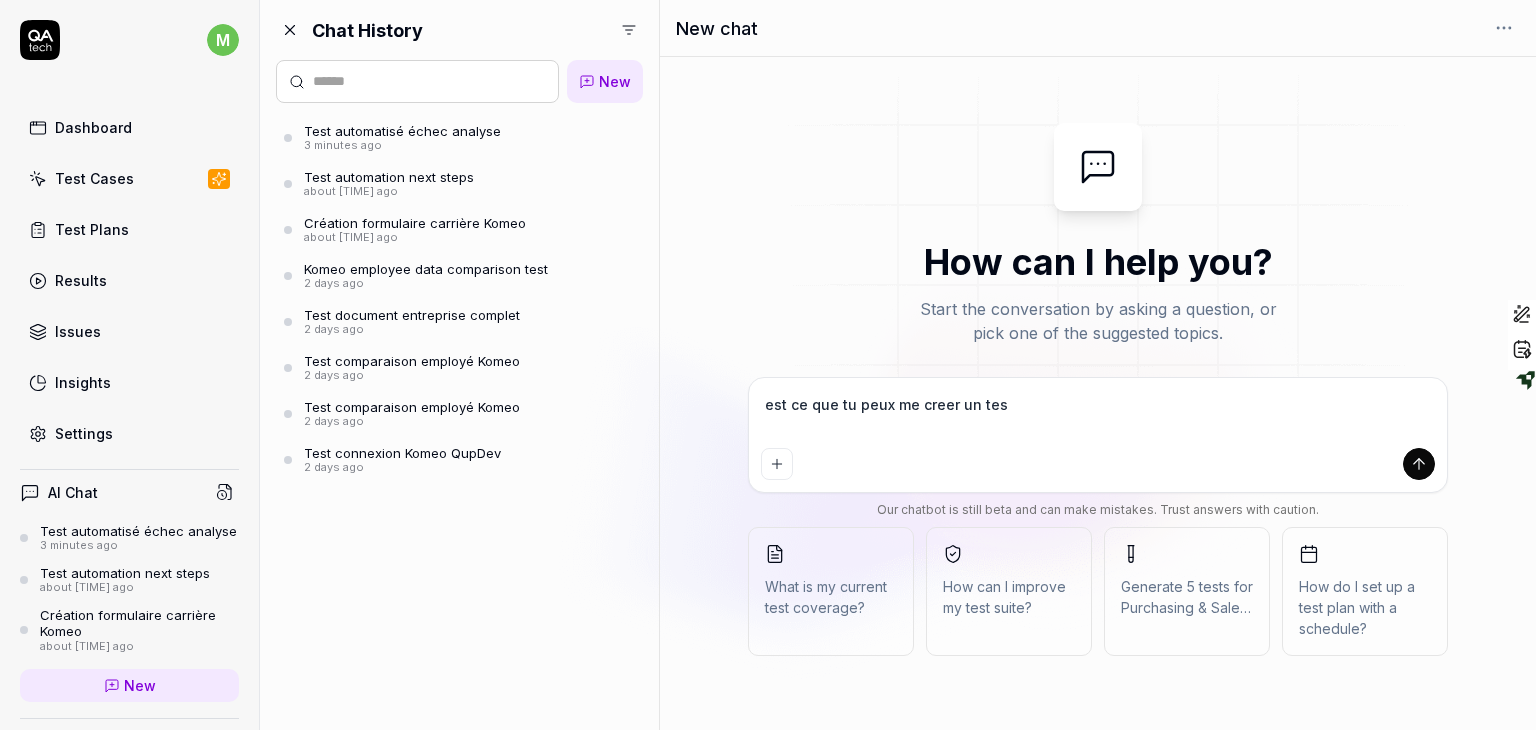 type on "*" 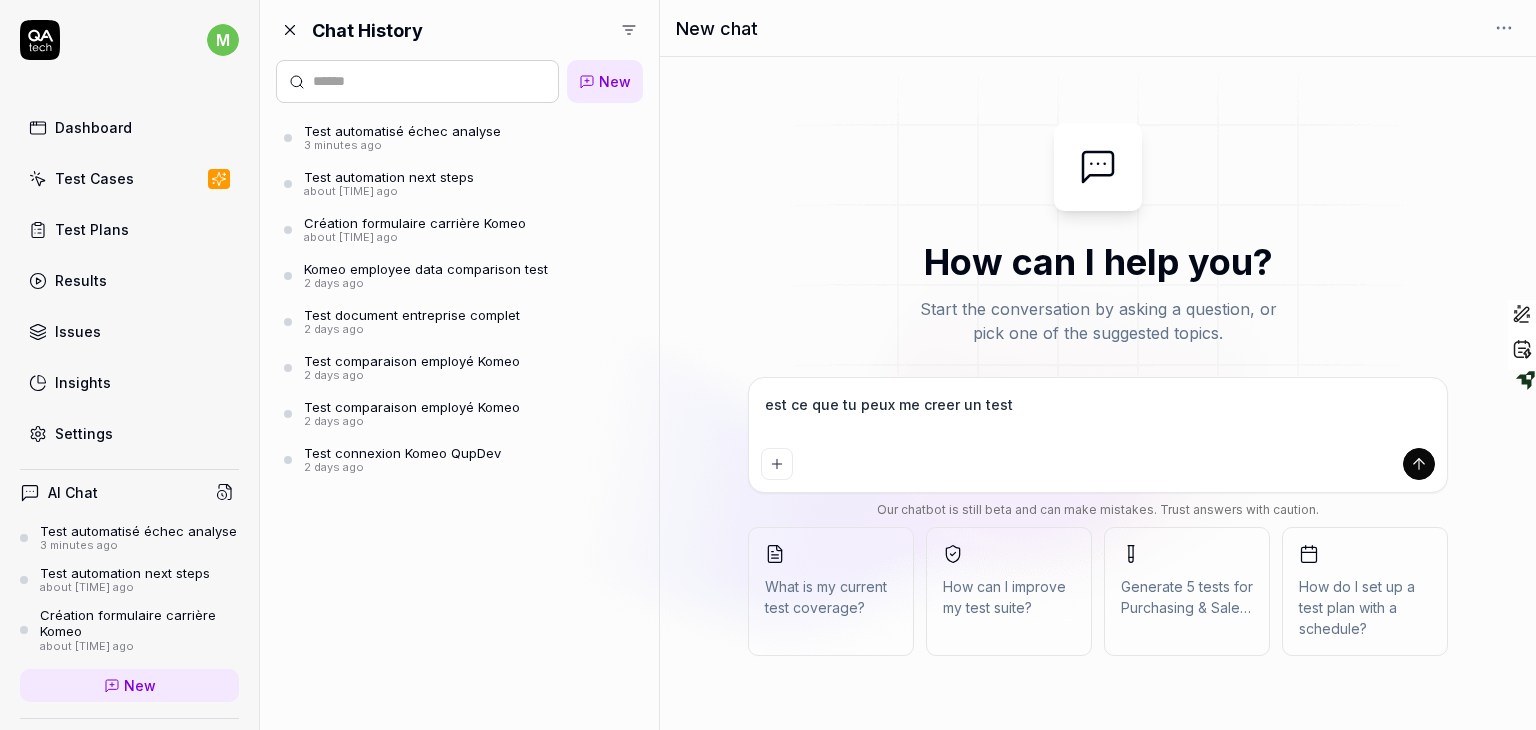 type on "est ce que tu peux me creer un test" 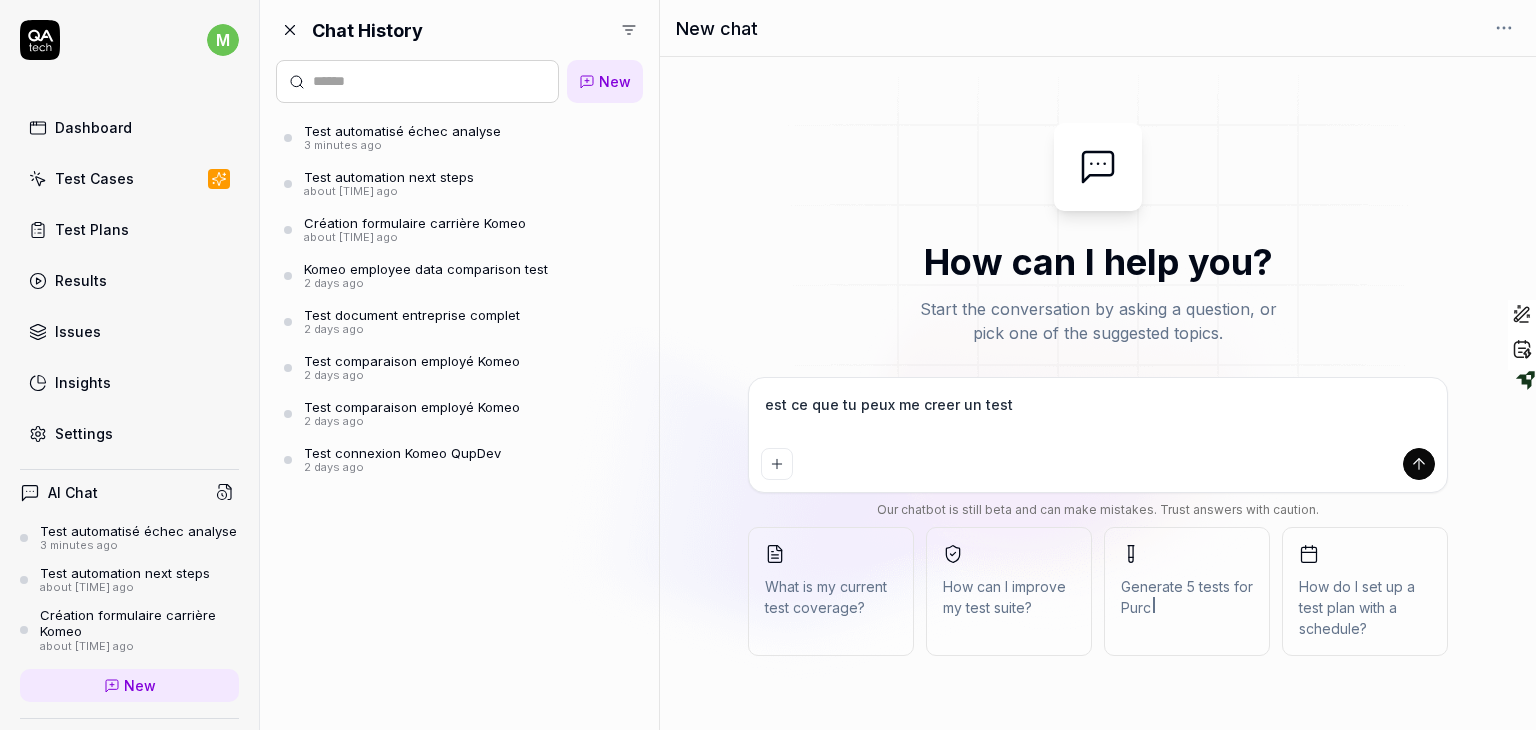 type on "*" 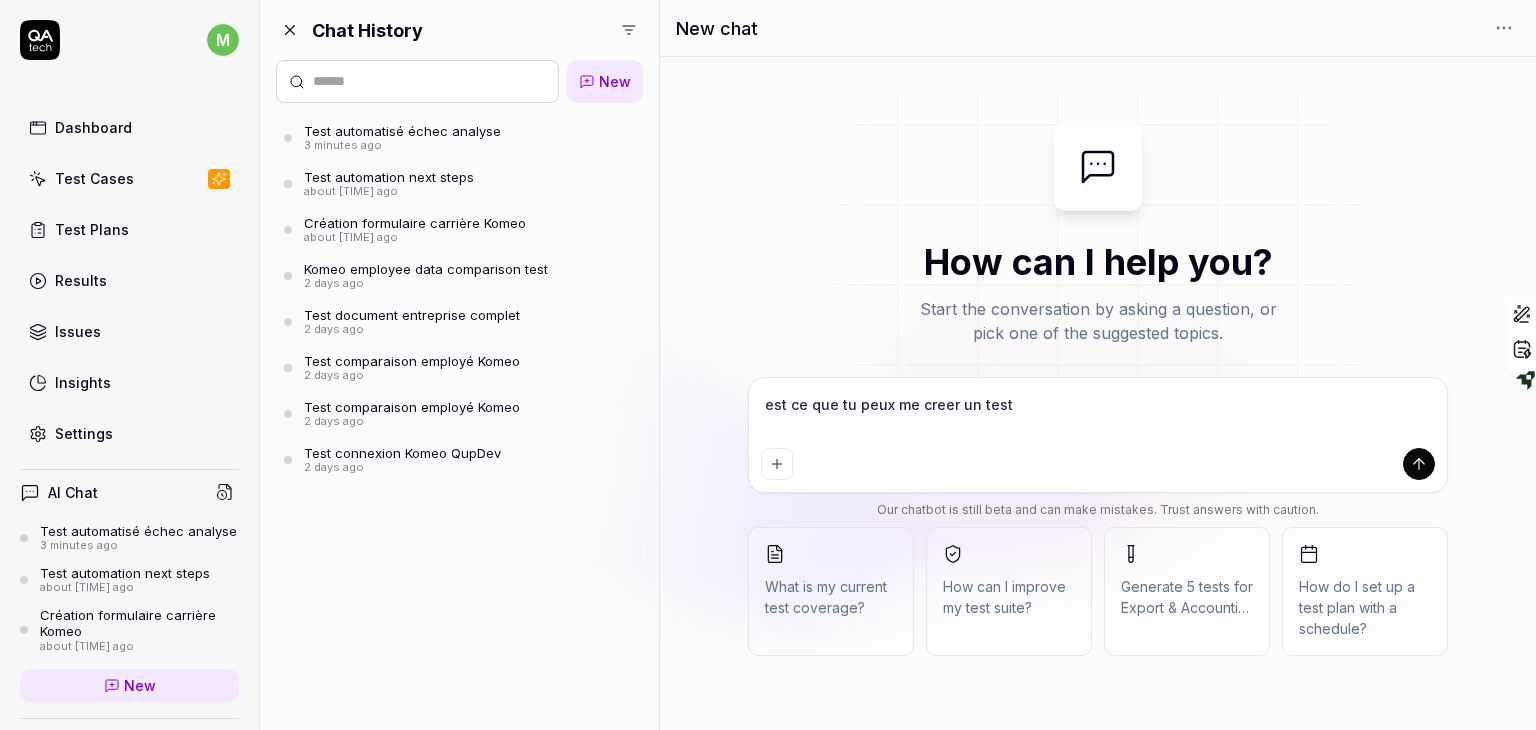 type on "est ce que tu peux me creer un test" 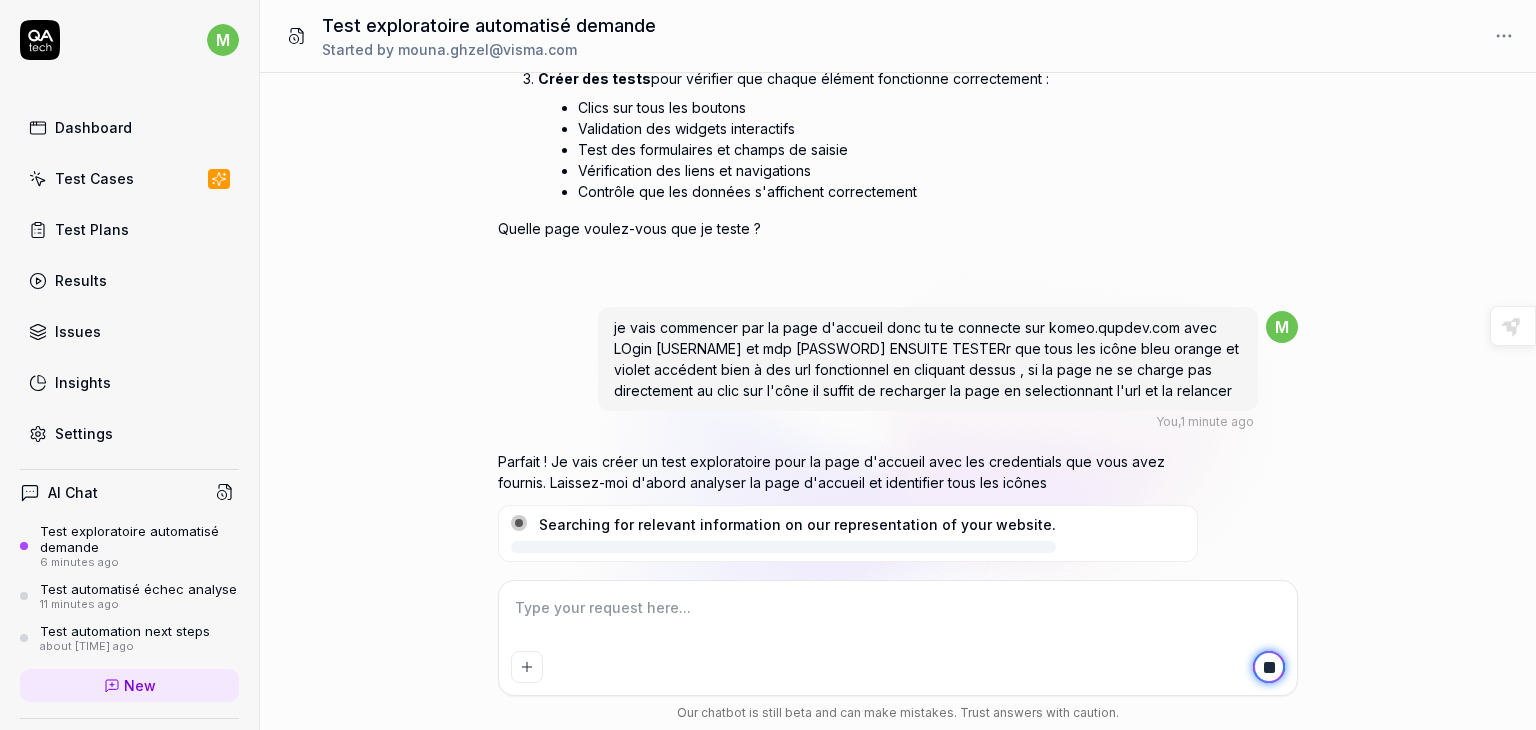 scroll, scrollTop: 508, scrollLeft: 0, axis: vertical 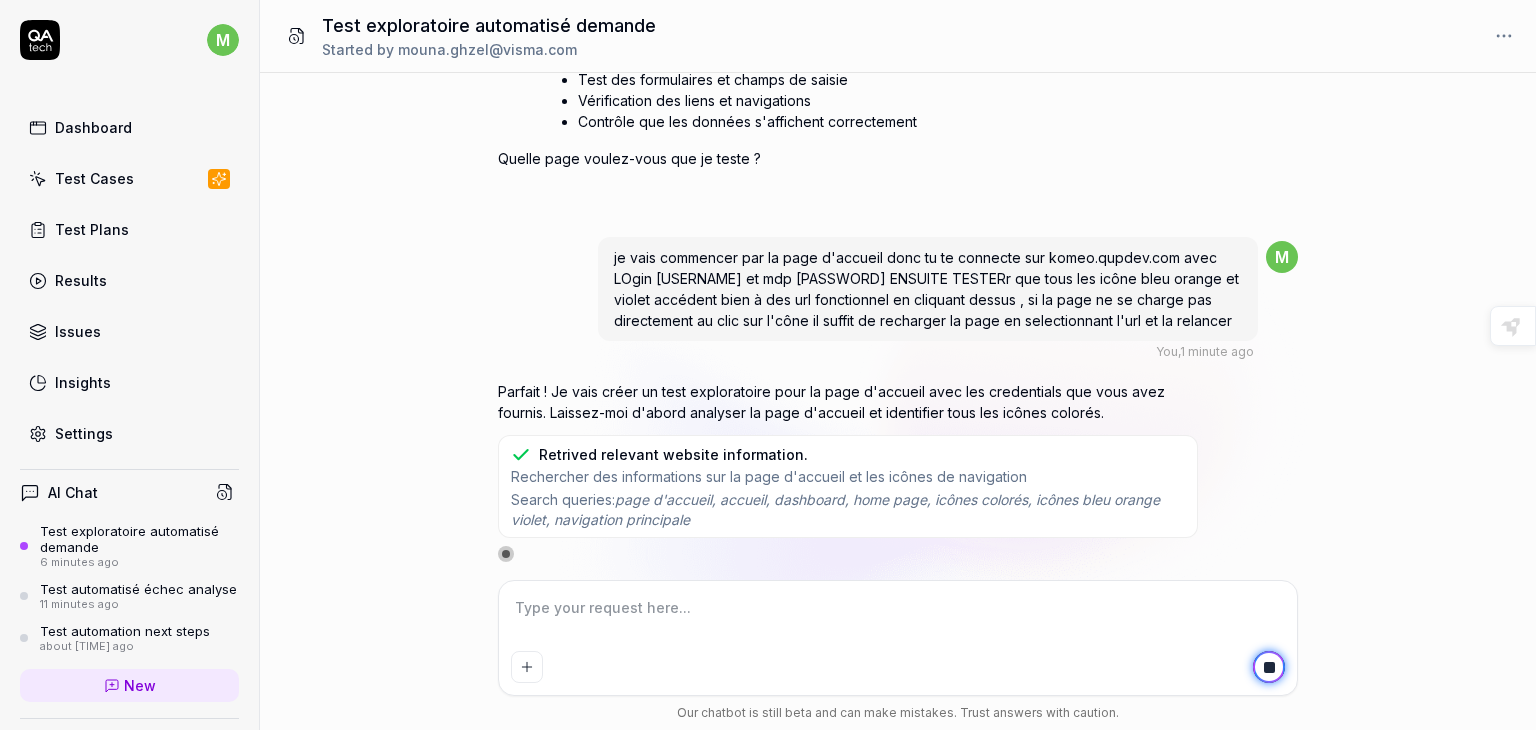 click on "page d'accueil, accueil, dashboard, home page, icônes colorés, icônes bleu orange violet, navigation principale" at bounding box center [835, 509] 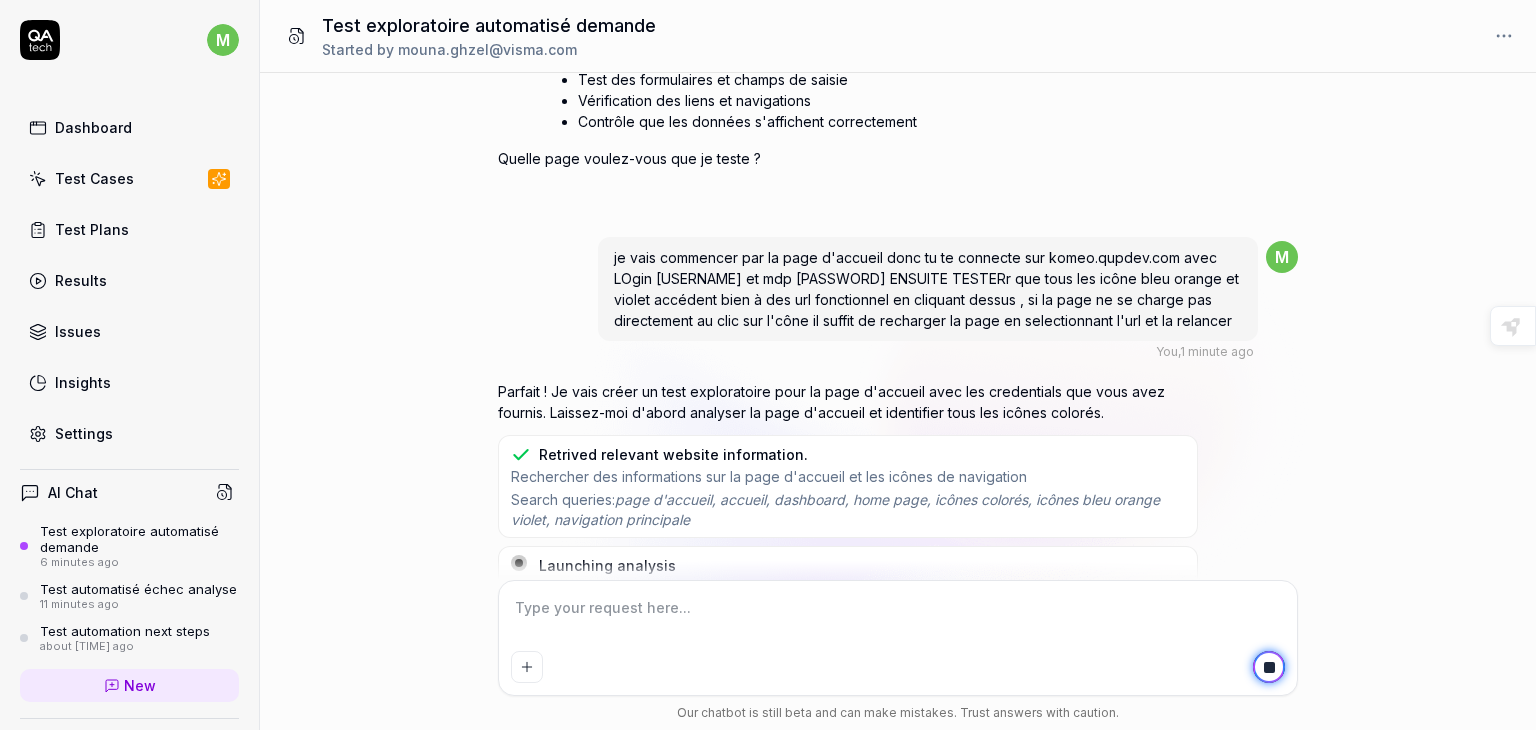 scroll, scrollTop: 548, scrollLeft: 0, axis: vertical 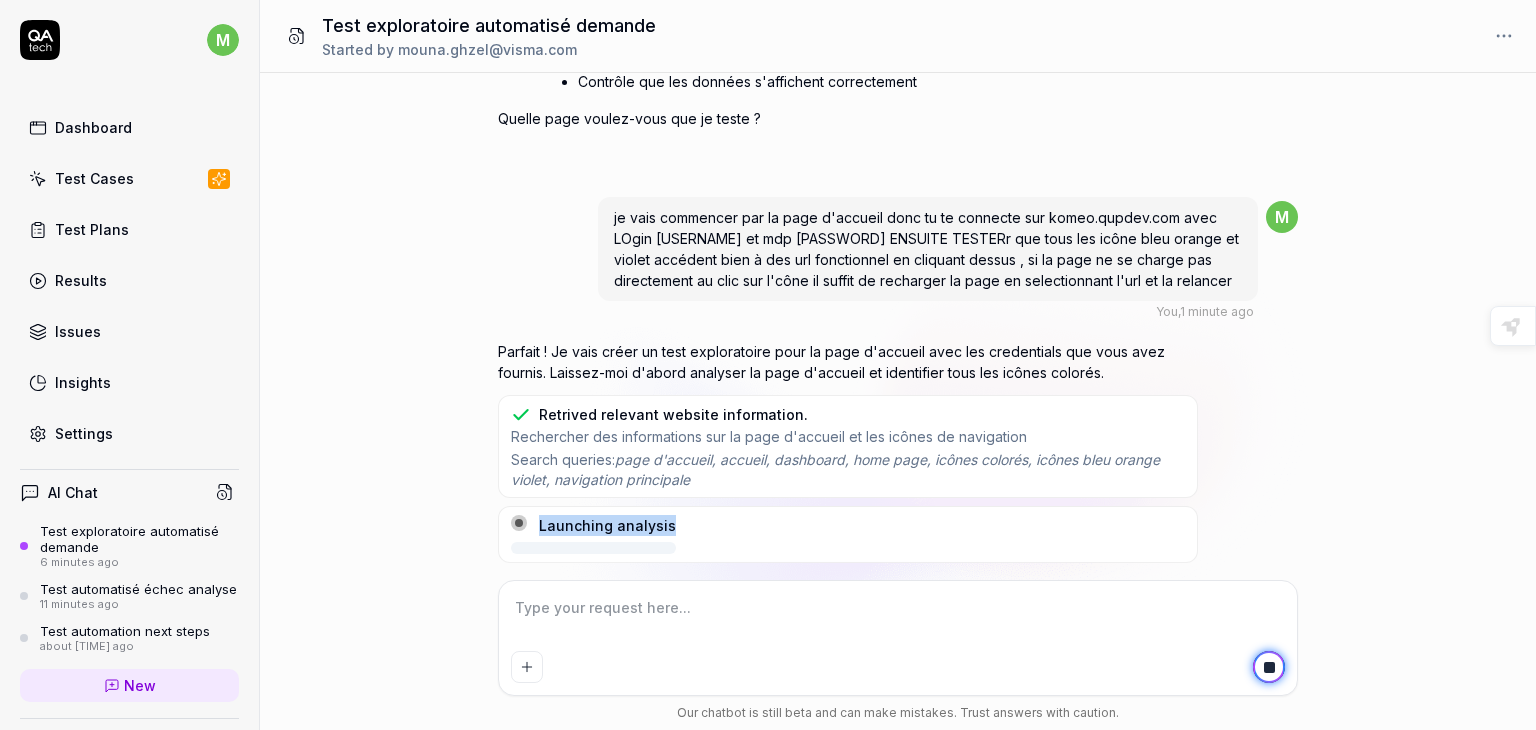 drag, startPoint x: 1068, startPoint y: 494, endPoint x: 1060, endPoint y: 593, distance: 99.32271 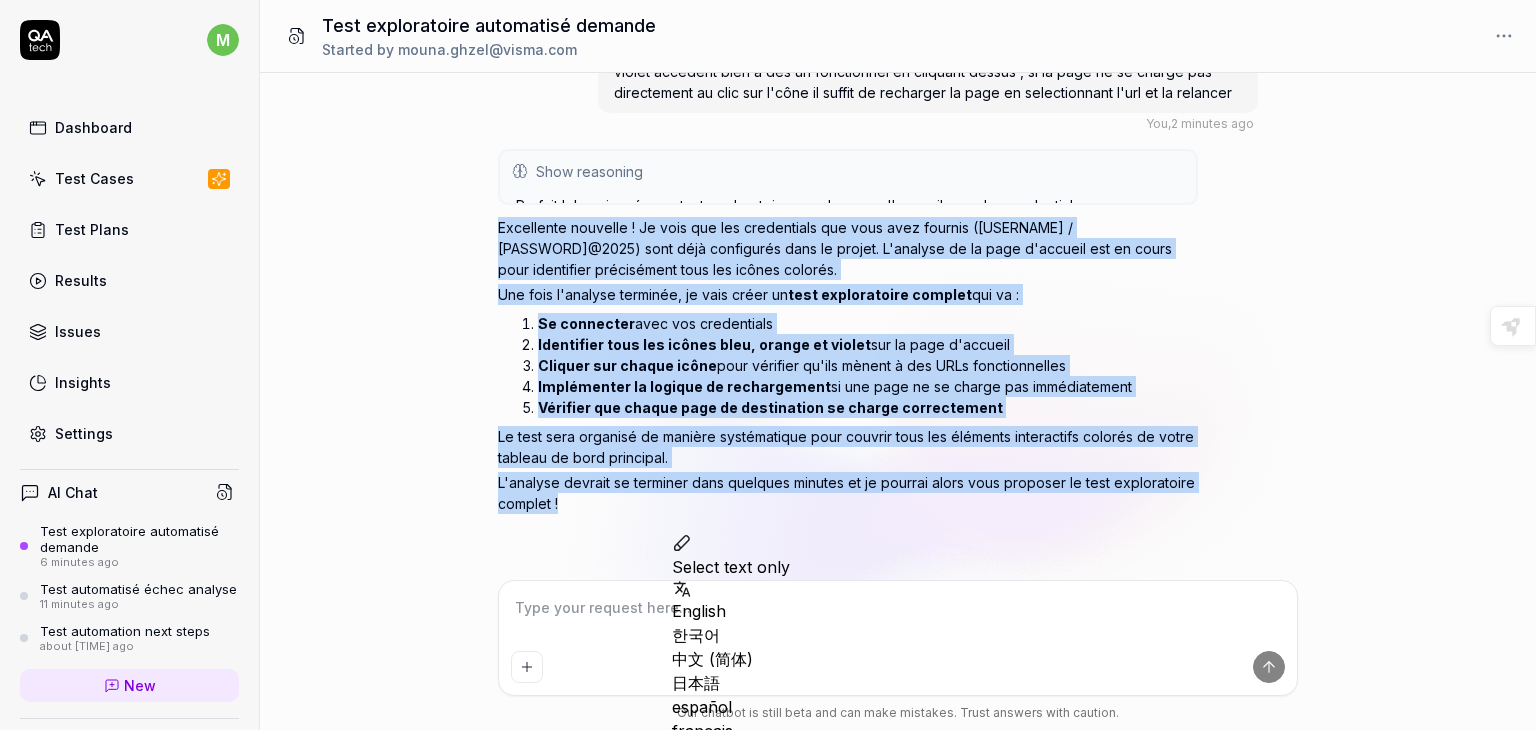 scroll, scrollTop: 728, scrollLeft: 0, axis: vertical 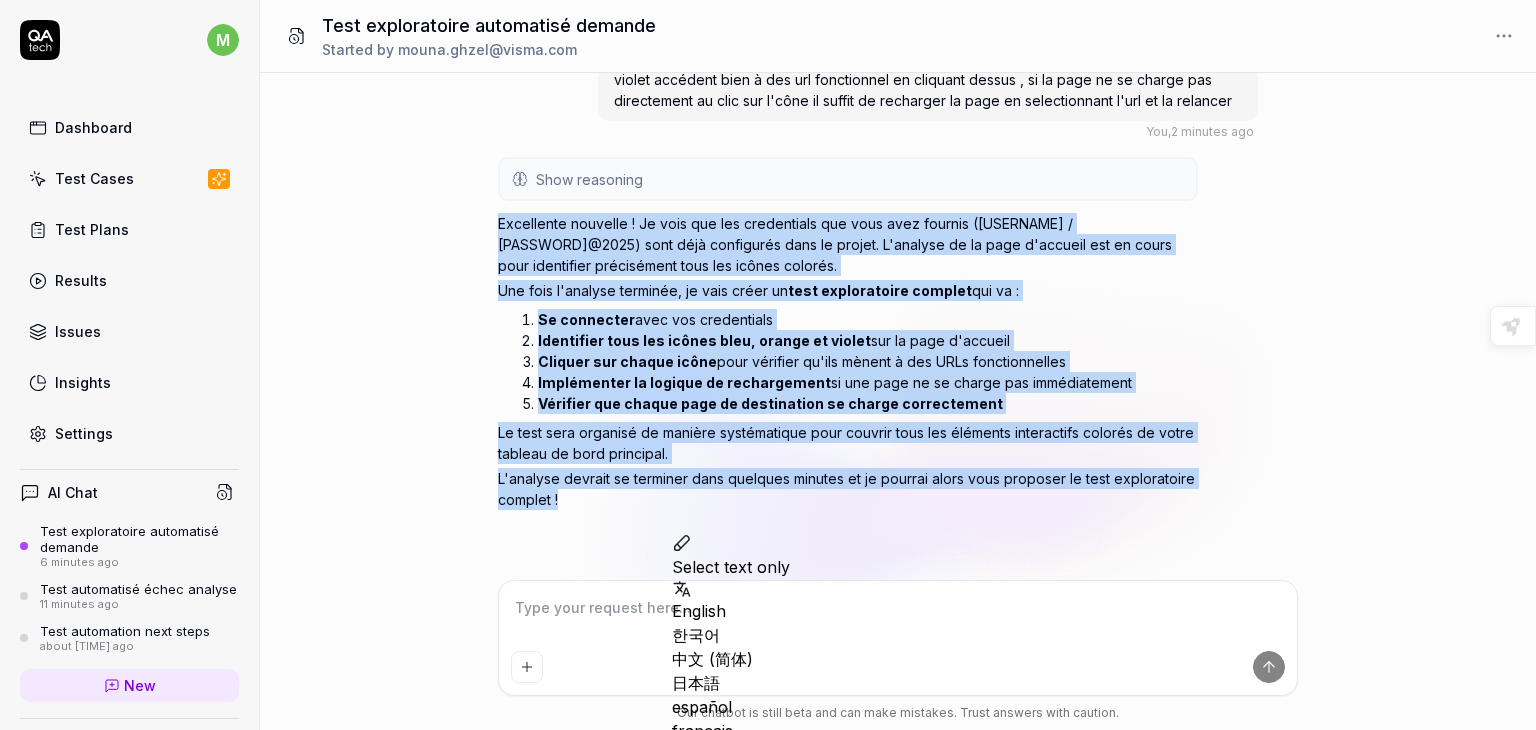 click on "est ce que tu peux me cree un test exploratoire çàd je te donne une page et tu teste toutes les fonctionalités exemple que tous les boutons fonctionne tous les widgets renvoi des données au clic ? You ,  8 minutes ago m Show reasoning Je peux certainement vous aider à créer un test exploratoire ! C'est une excellente approche pour vérifier que tous les éléments d'une page fonctionnent correctement.
Quelle page souhaitez-vous que je teste de manière exploratoire ?
Vous pouvez me donner :
L'URL spécifique de la page
Ou le nom/description de la page (ex: "page de gestion des absences", "tableau de bord principal", etc.)
Une fois que vous m'indiquez la page, je vais :
Analyser  toutes les fonctionnalités disponibles sur cette page
Identifier  tous les boutons, widgets, formulaires, liens, etc.
Créer des tests  pour vérifier que chaque élément fonctionne correctement :
Clics sur tous les boutons
Validation des widgets interactifs
You ,  2 minutes ago m" at bounding box center (898, 326) 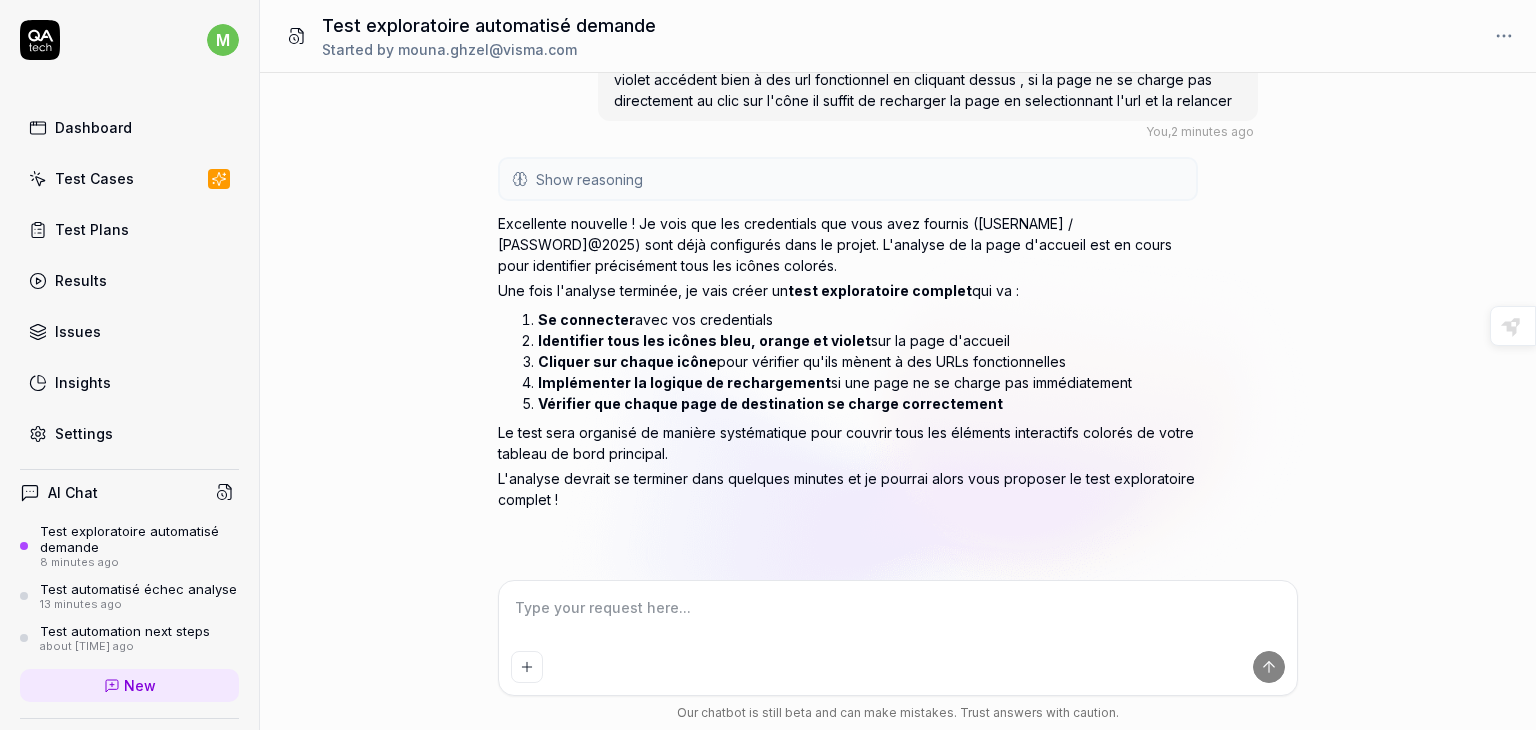 click at bounding box center [898, 618] 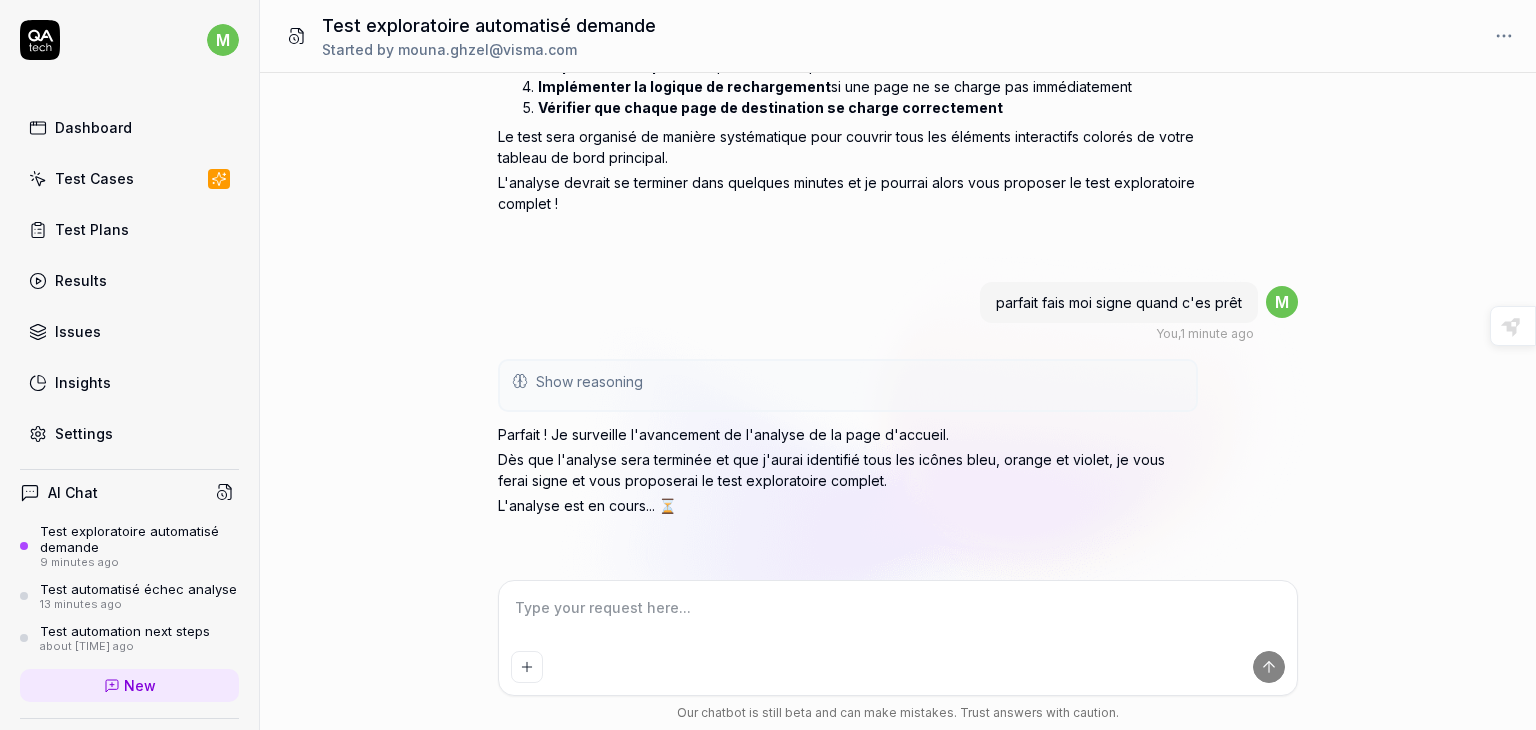 scroll, scrollTop: 1020, scrollLeft: 0, axis: vertical 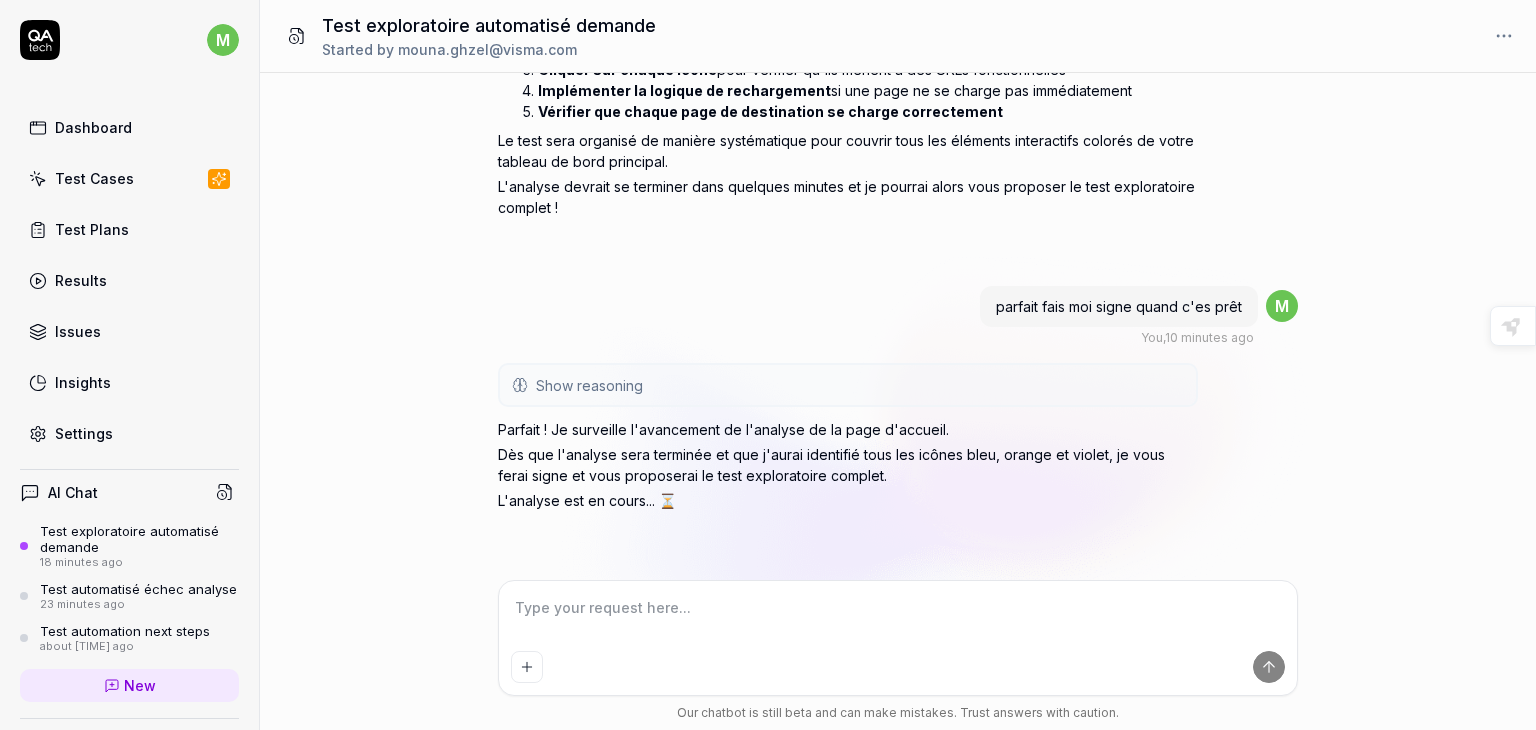 click at bounding box center [898, 618] 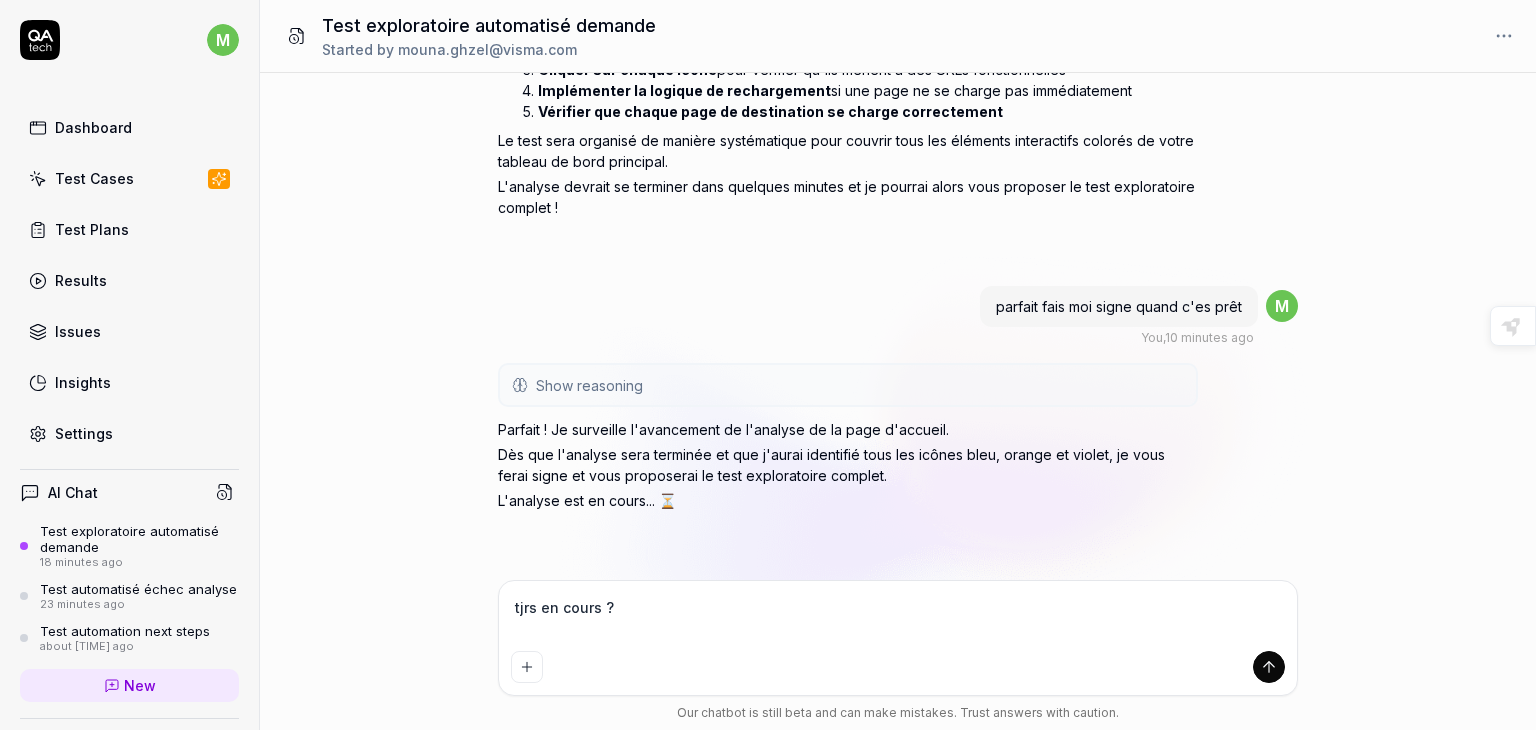 click on "Dès que l'analyse sera terminée et que j'aurai identifié tous les icônes bleu, orange et violet, je vous ferai signe et vous proposerai le test exploratoire complet." at bounding box center [848, 465] 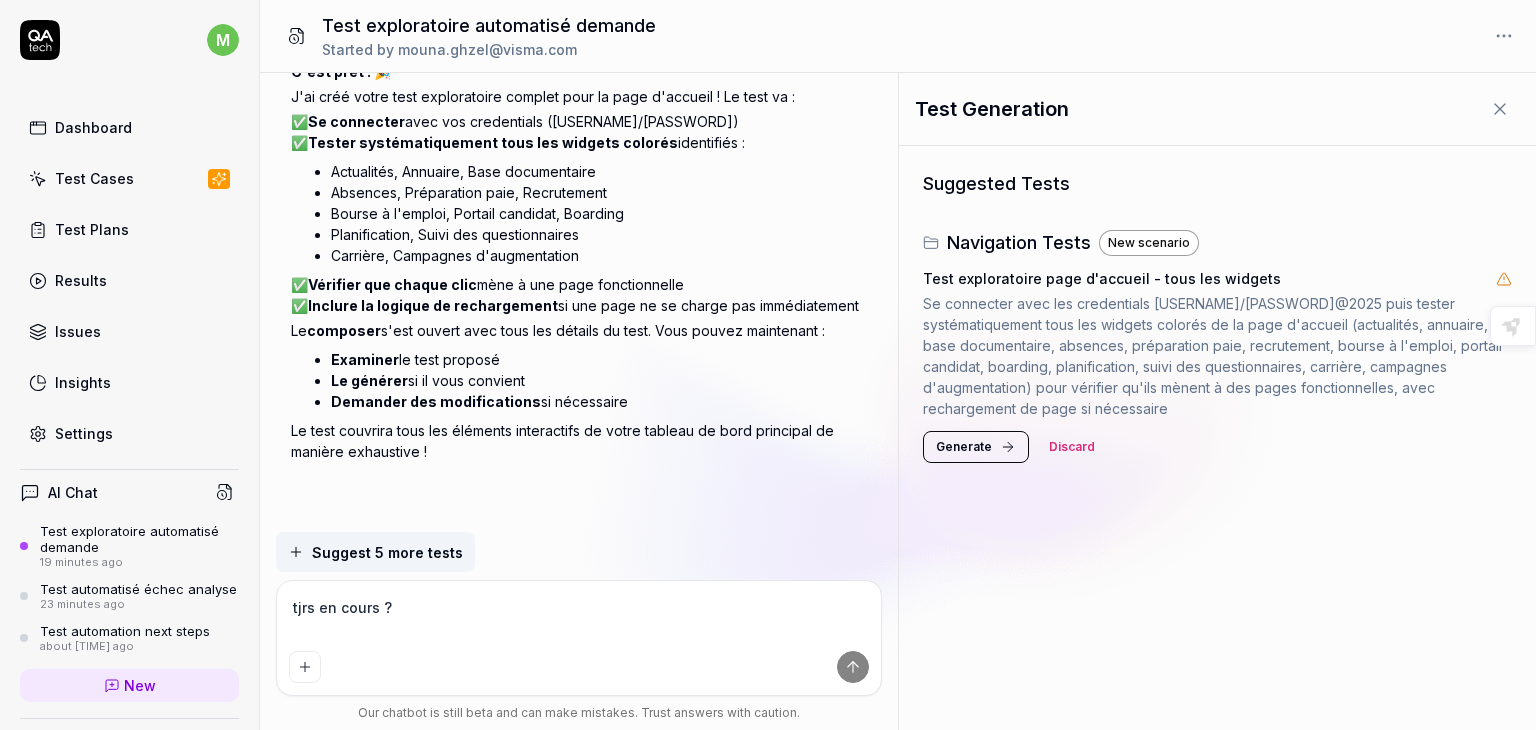 scroll, scrollTop: 1770, scrollLeft: 0, axis: vertical 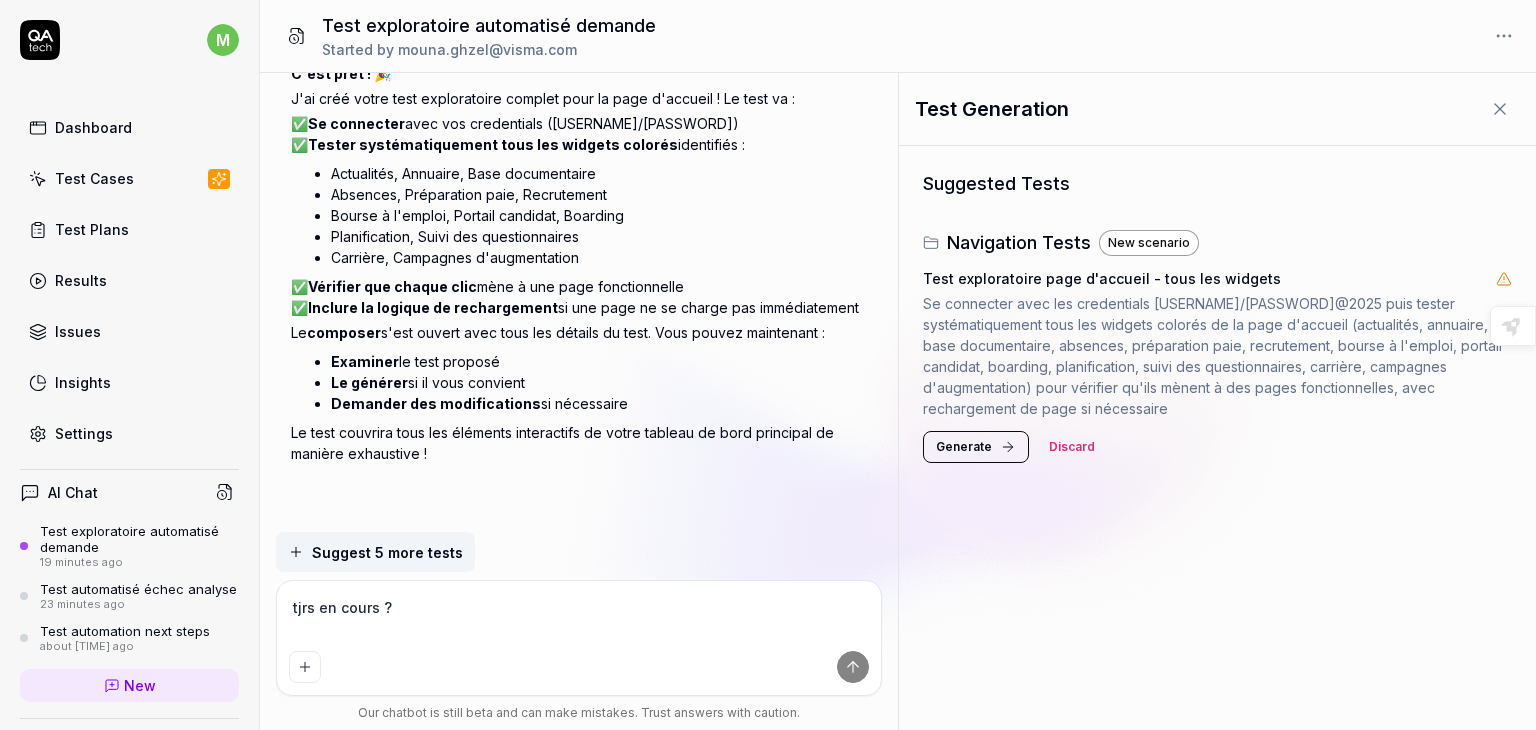 click 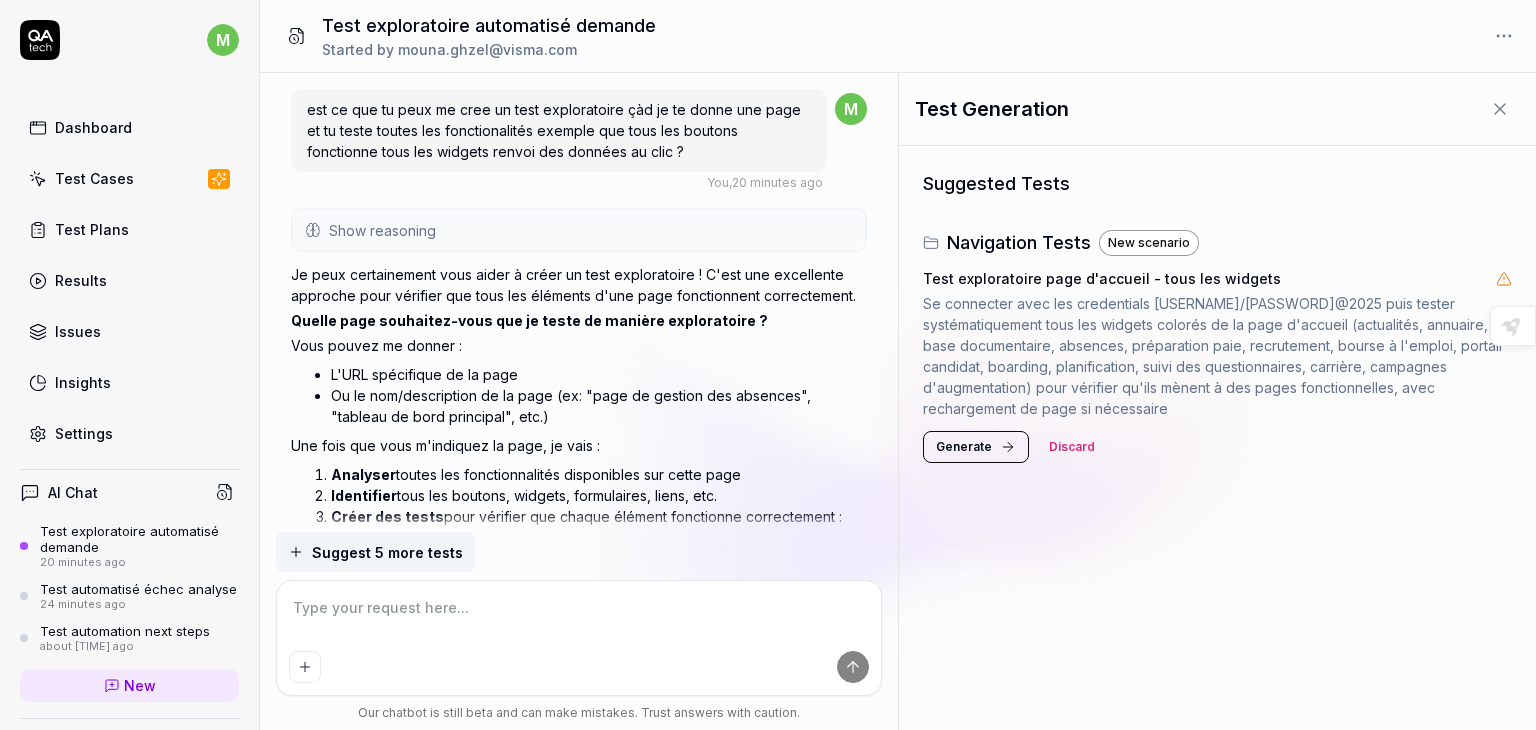 scroll, scrollTop: 1770, scrollLeft: 0, axis: vertical 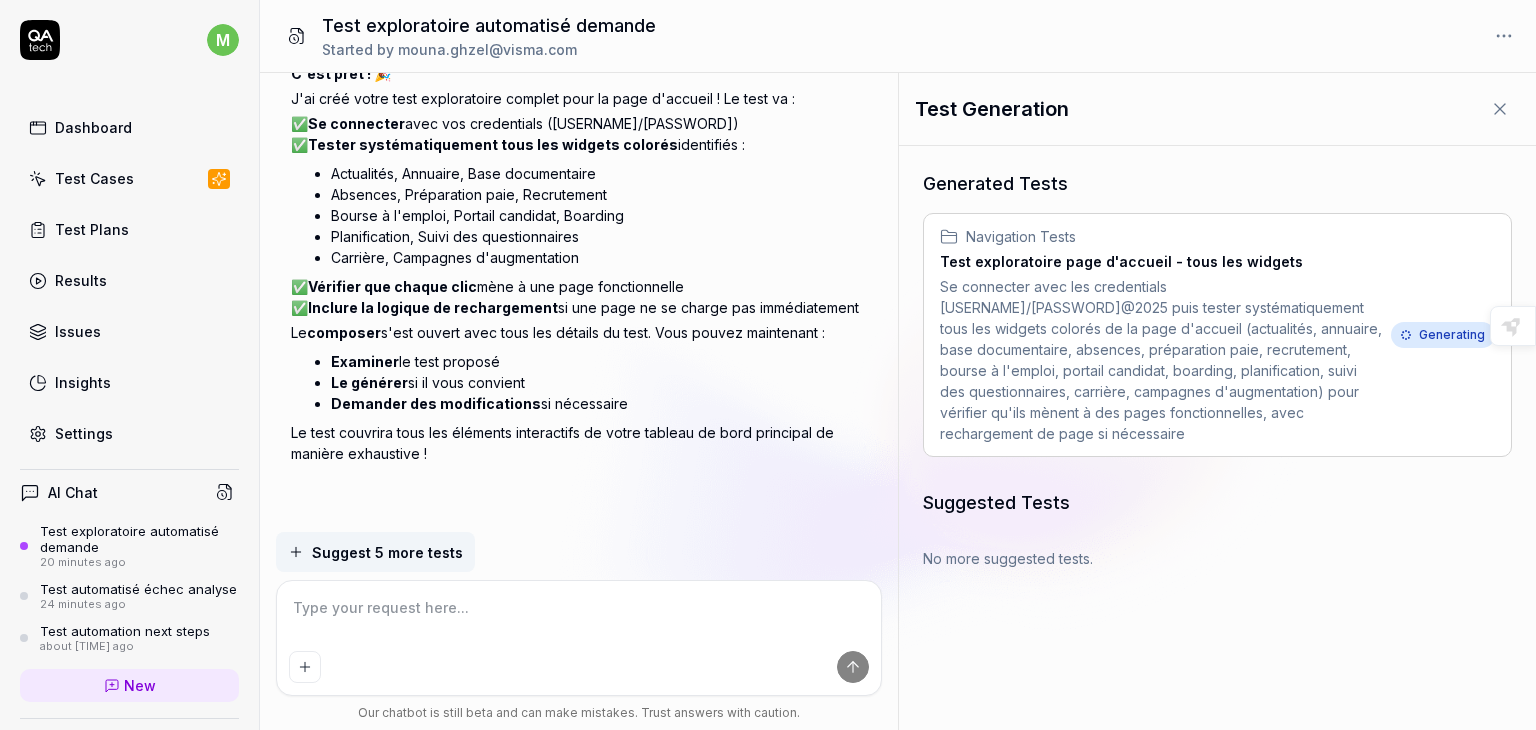 click on "Se connecter avec les credentials mounamgh/MOgh@2025 puis tester systématiquement tous les widgets colorés de la page d'accueil (actualités, annuaire, base documentaire, absences, préparation paie, recrutement, bourse à l'emploi, portail candidat, boarding, planification, suivi des questionnaires, carrière, campagnes d'augmentation) pour vérifier qu'ils mènent à des pages fonctionnelles, avec rechargement de page si nécessaire" at bounding box center (1161, 360) 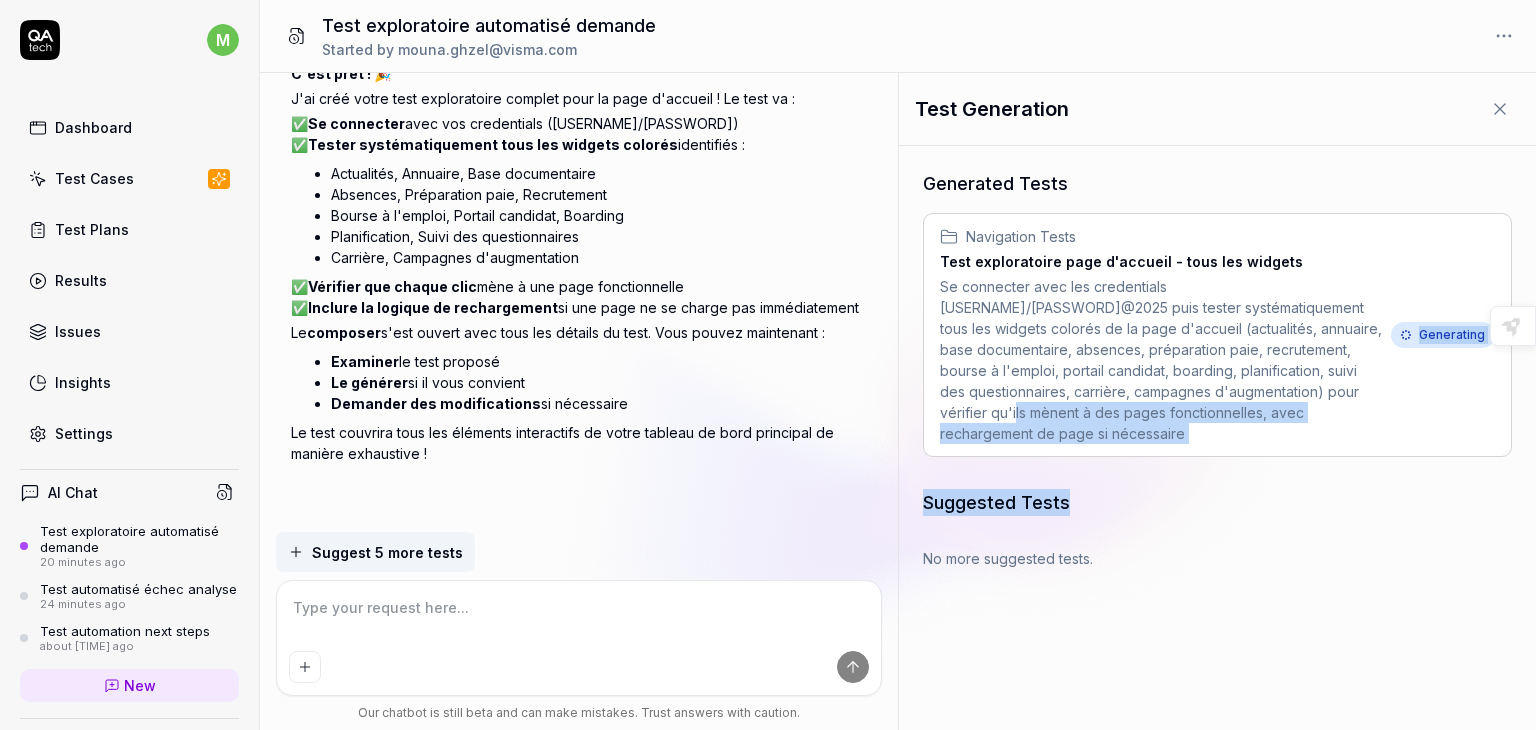 drag, startPoint x: 1302, startPoint y: 389, endPoint x: 1300, endPoint y: 447, distance: 58.034473 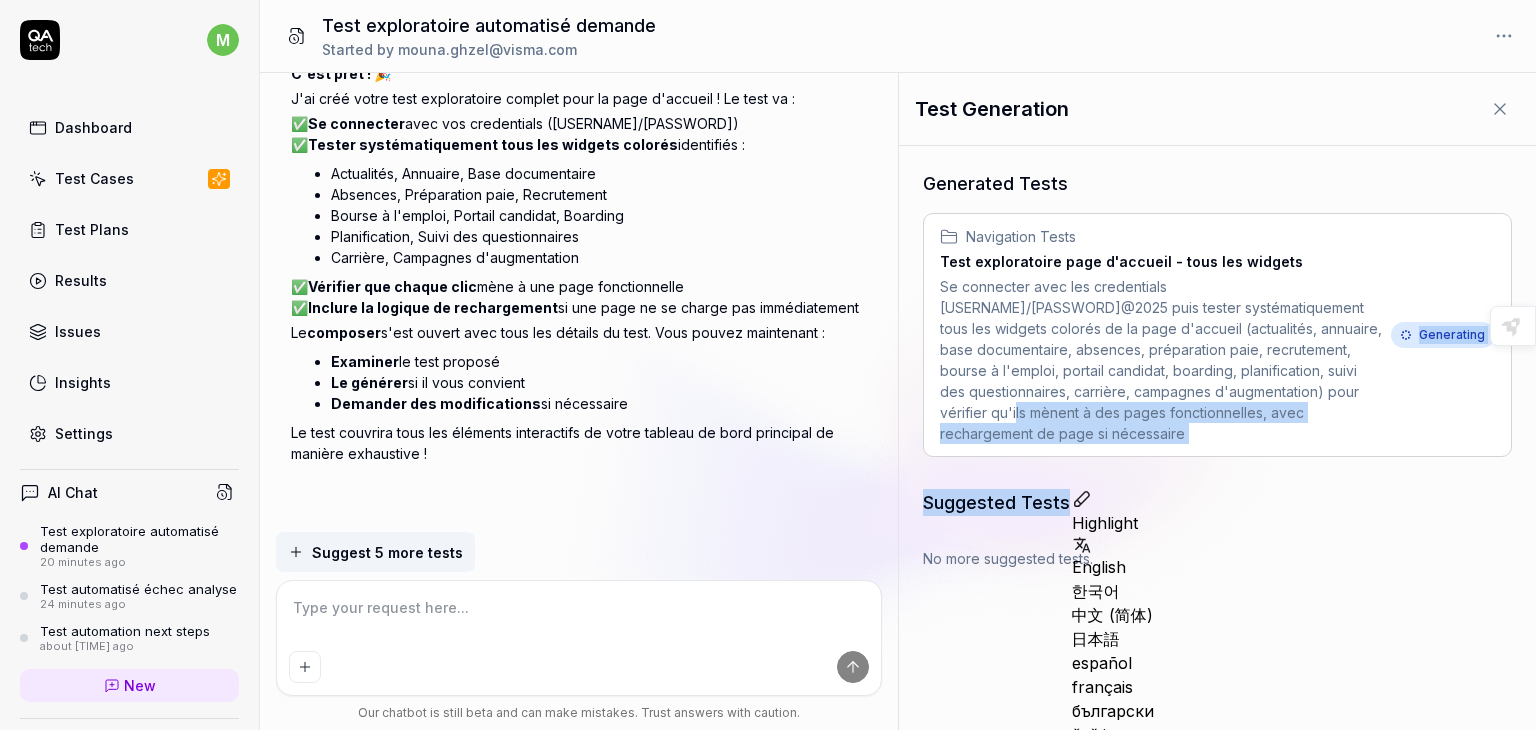 click on "Generated Tests Navigation Tests Test exploratoire page d'accueil - tous les widgets Se connecter avec les credentials mounamgh/MOgh@2025 puis tester systématiquement tous les widgets colorés de la page d'accueil (actualités, annuaire, base documentaire, absences, préparation paie, recrutement, bourse à l'emploi, portail candidat, boarding, planification, suivi des questionnaires, carrière, campagnes d'augmentation) pour vérifier qu'ils mènent à des pages fonctionnelles, avec rechargement de page si nécessaire Generating Suggested Tests No more suggested tests." at bounding box center [1217, 438] 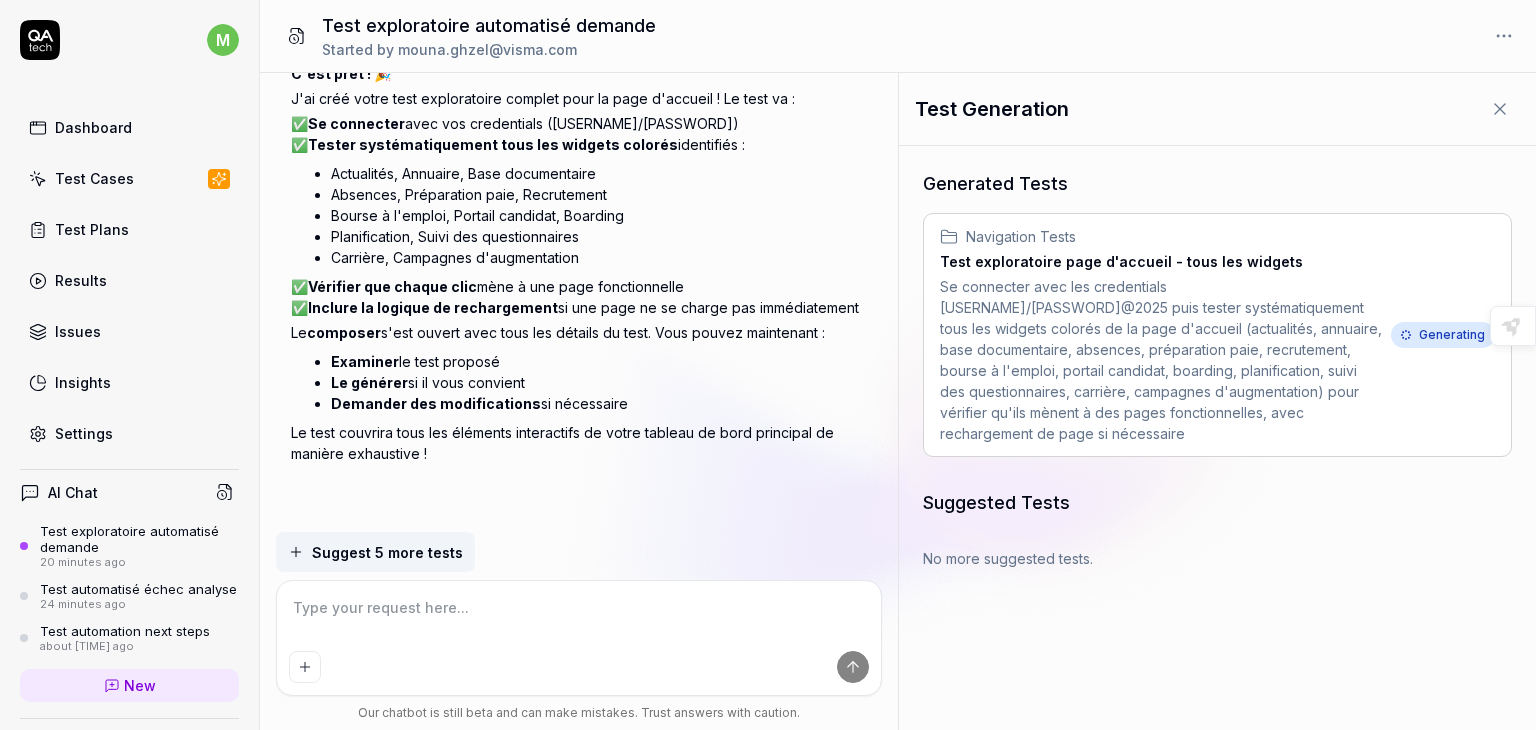 click on "Le test couvrira tous les éléments interactifs de votre tableau de bord principal de manière exhaustive !" at bounding box center (579, 443) 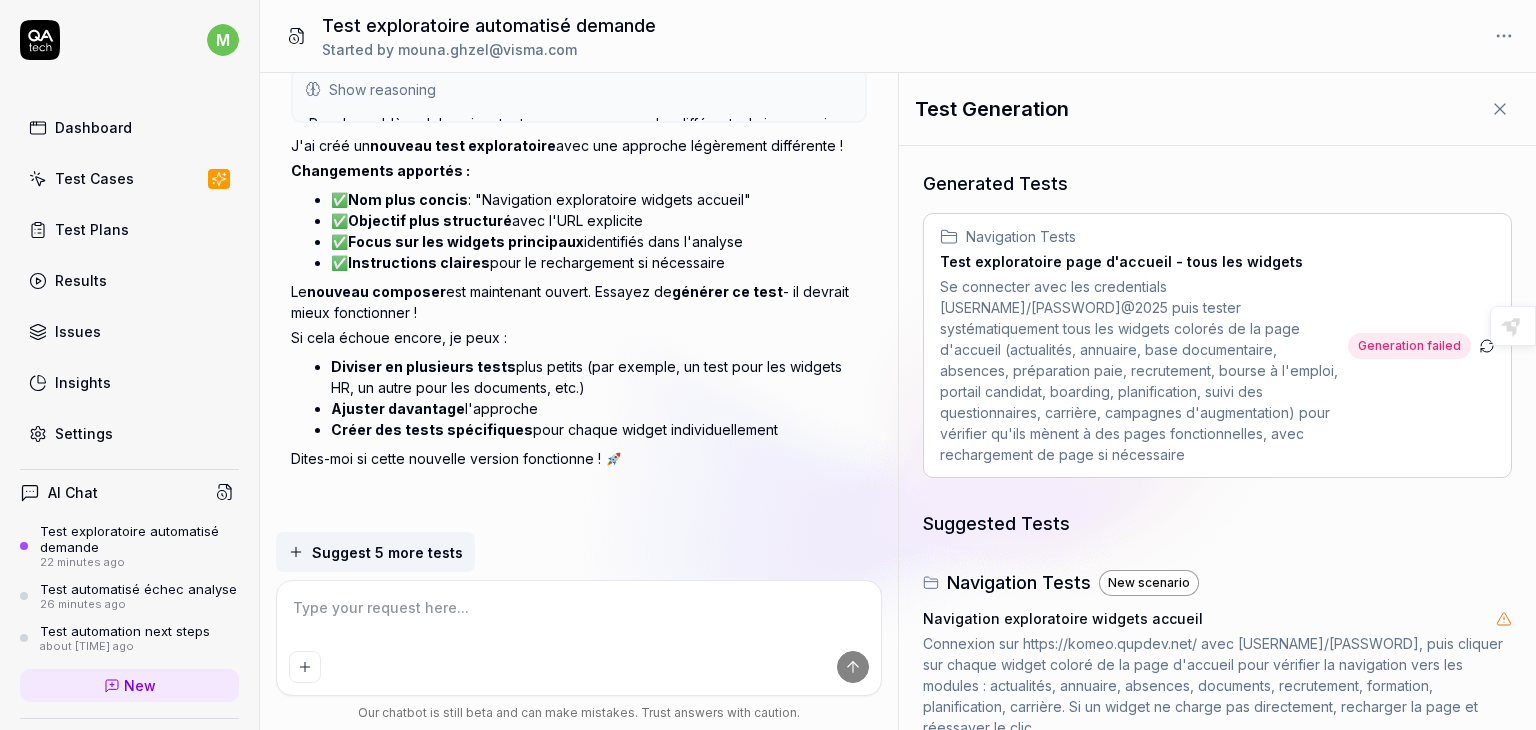 scroll, scrollTop: 2304, scrollLeft: 0, axis: vertical 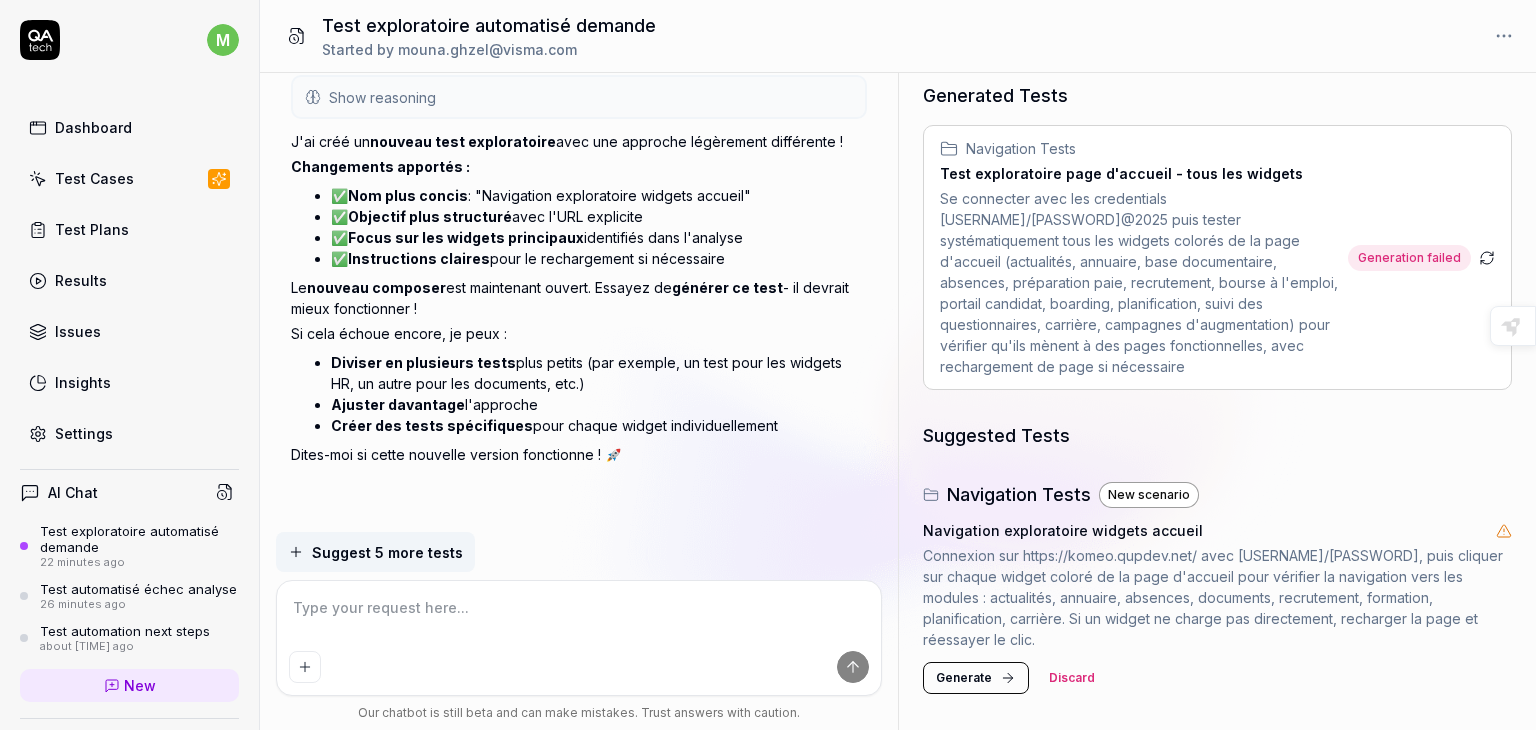 click on "Generate" at bounding box center [964, 678] 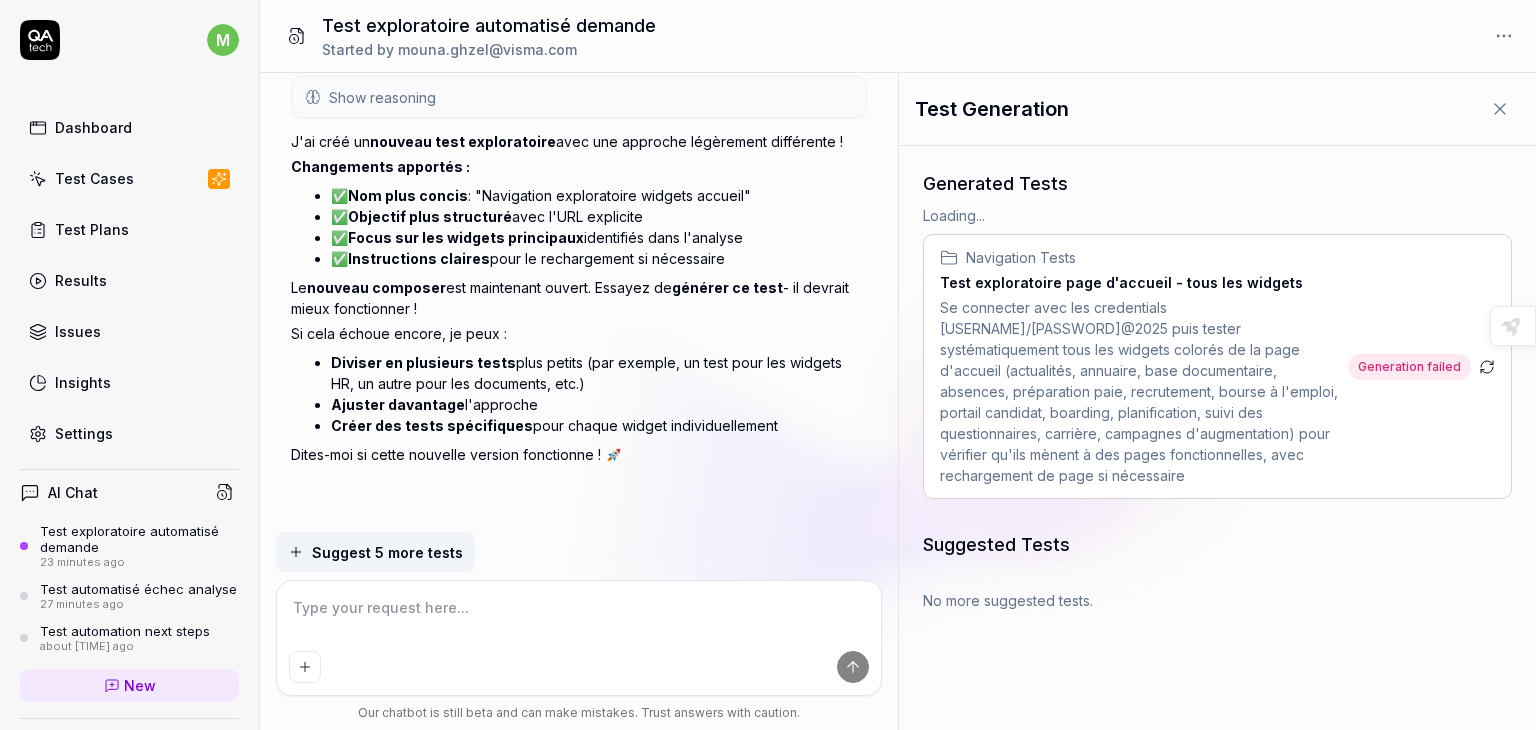 scroll, scrollTop: 0, scrollLeft: 0, axis: both 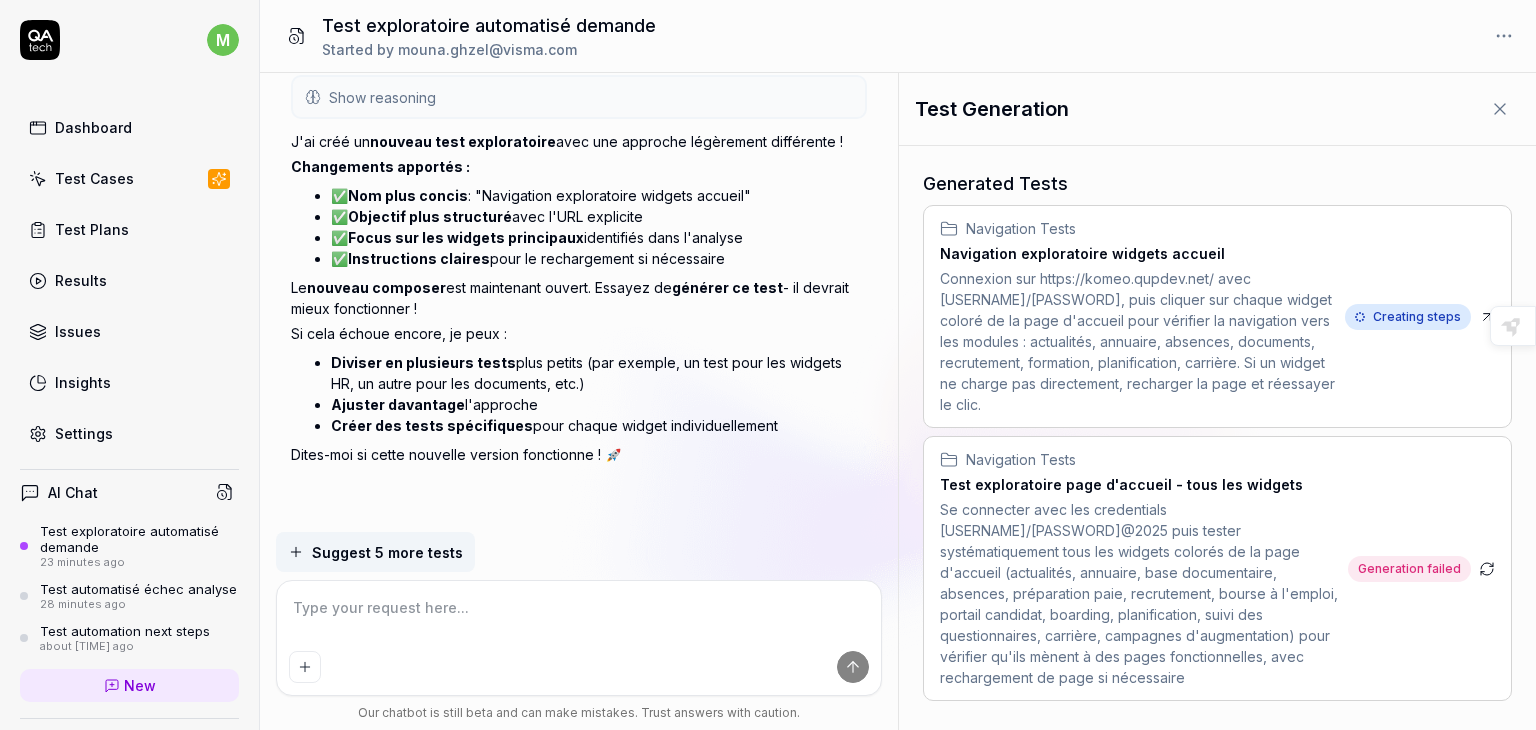 click on "Creating steps" at bounding box center (1408, 317) 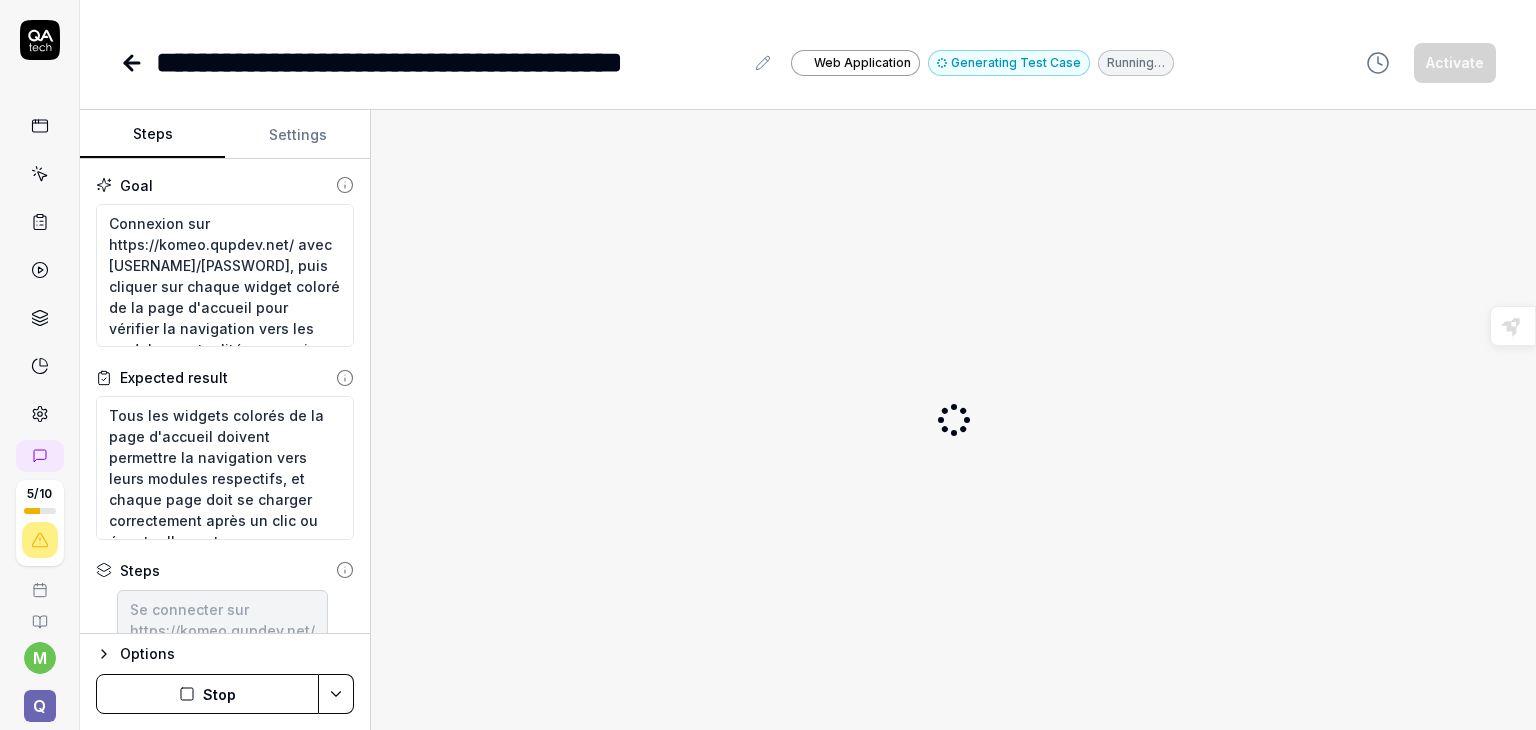 scroll, scrollTop: 0, scrollLeft: 0, axis: both 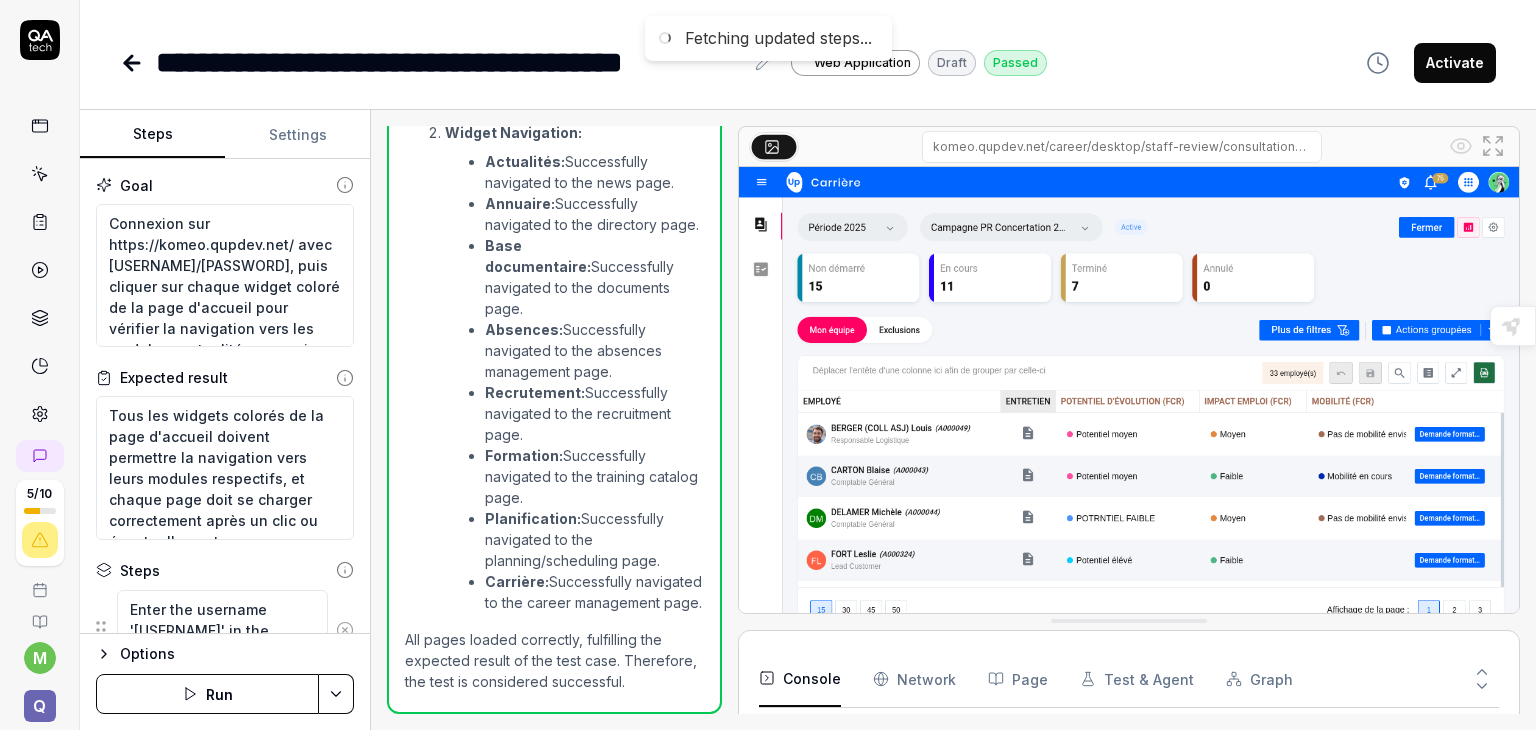 type on "*" 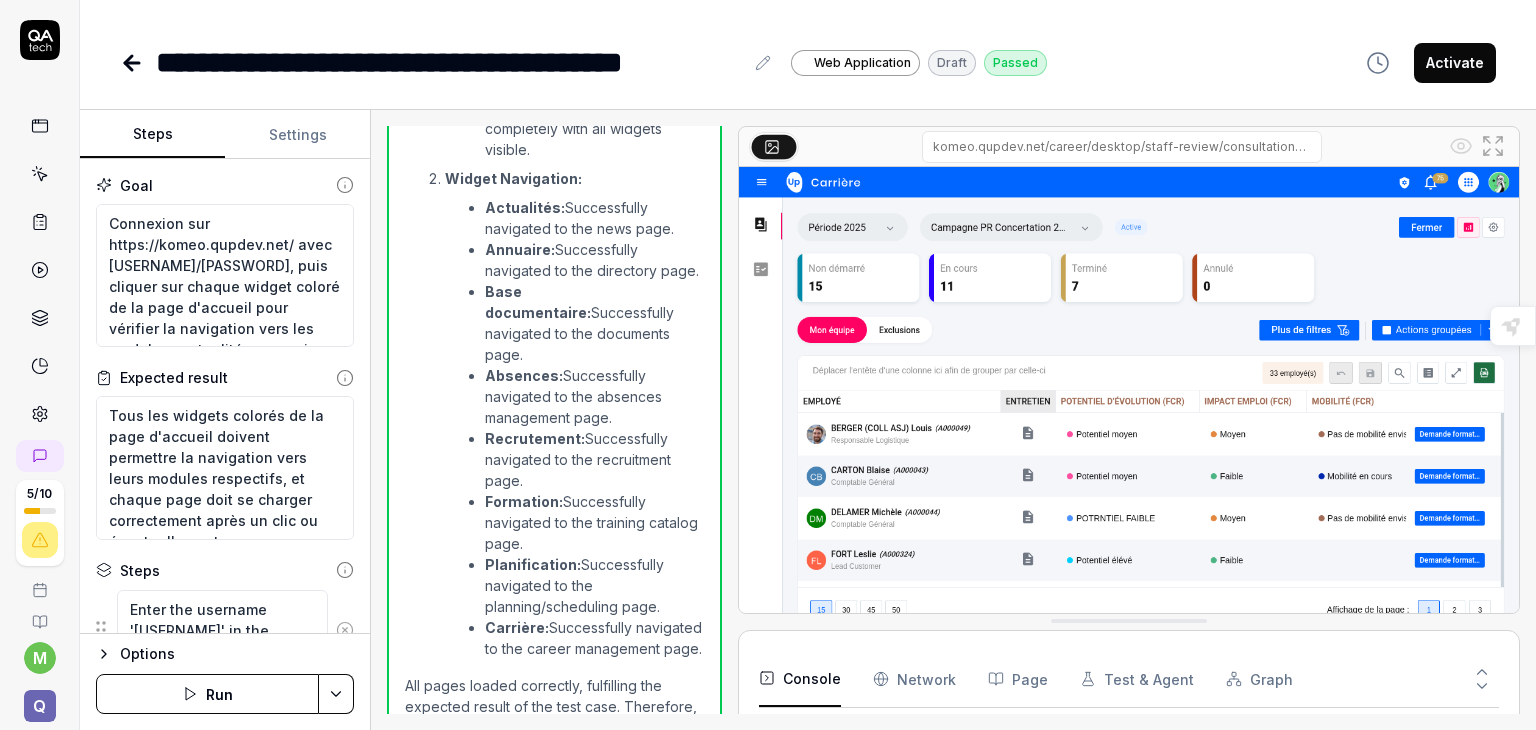 scroll, scrollTop: 1988, scrollLeft: 0, axis: vertical 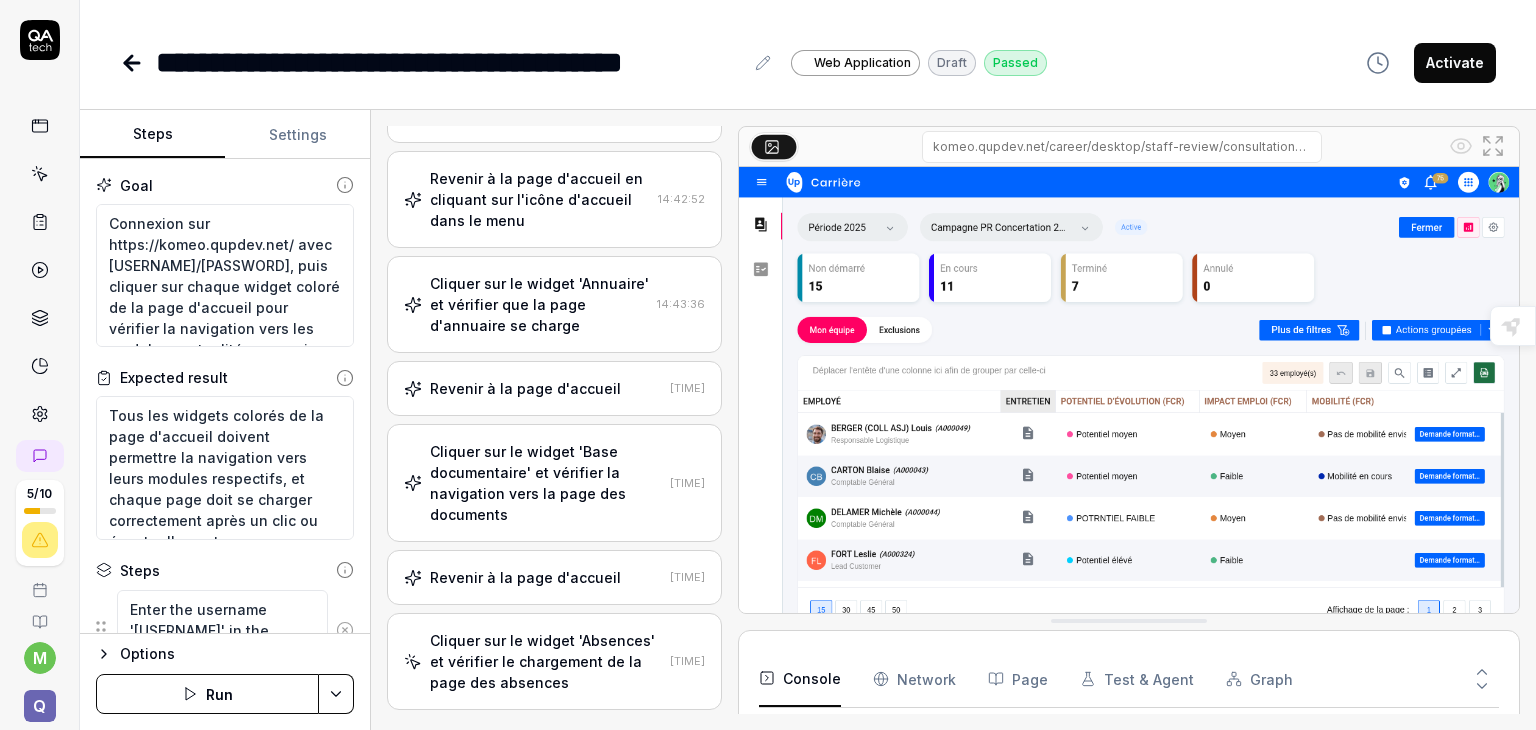 click 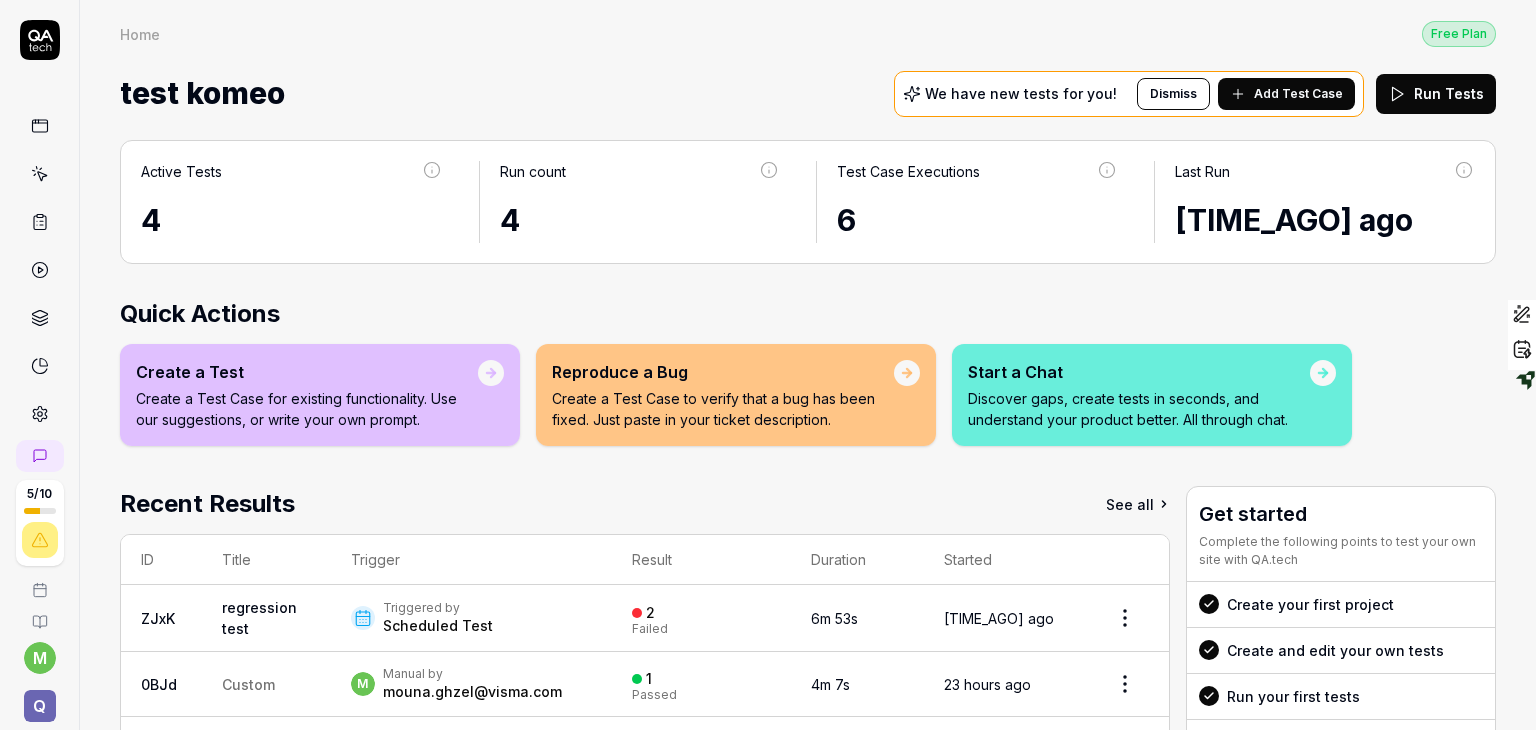click at bounding box center [40, 174] 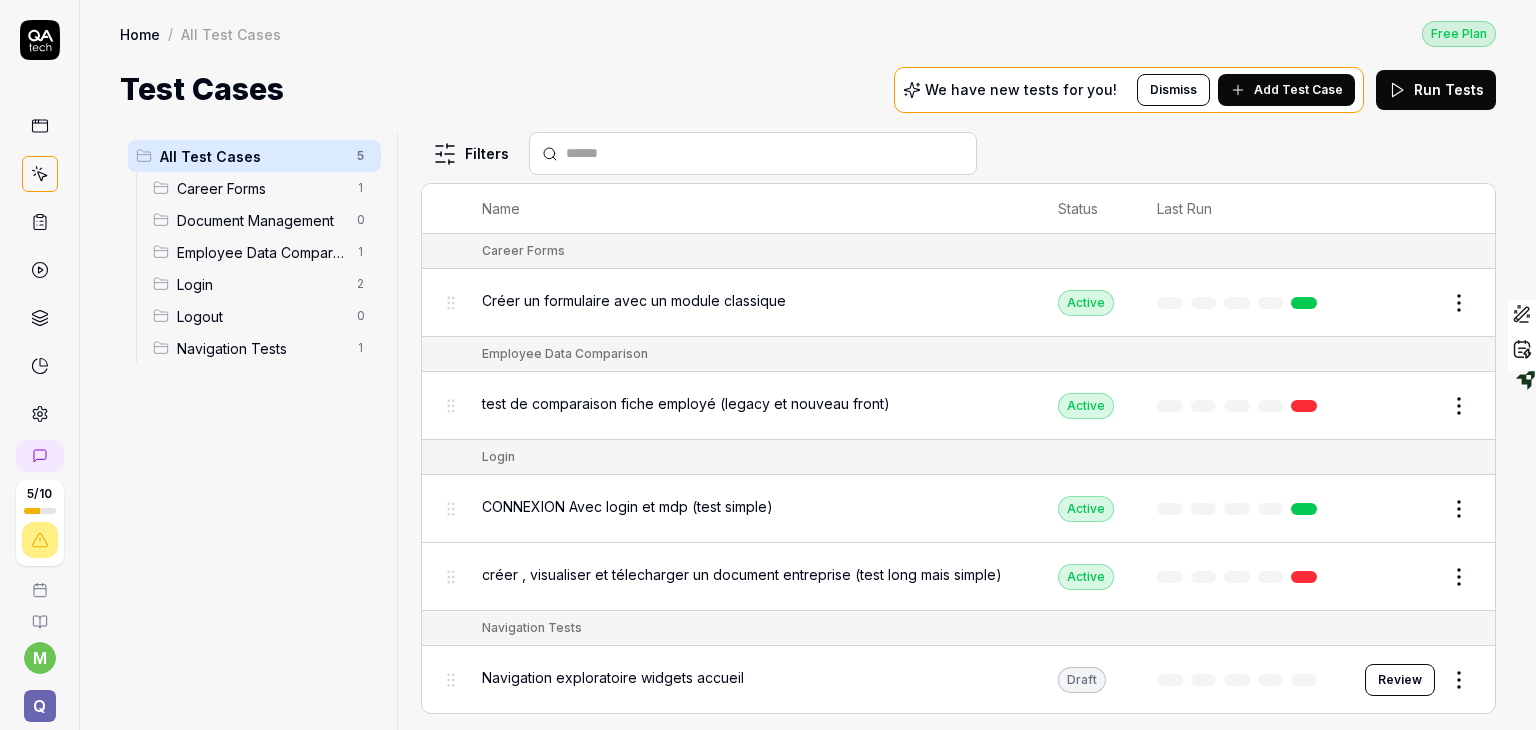 click on "Career Forms" at bounding box center [261, 188] 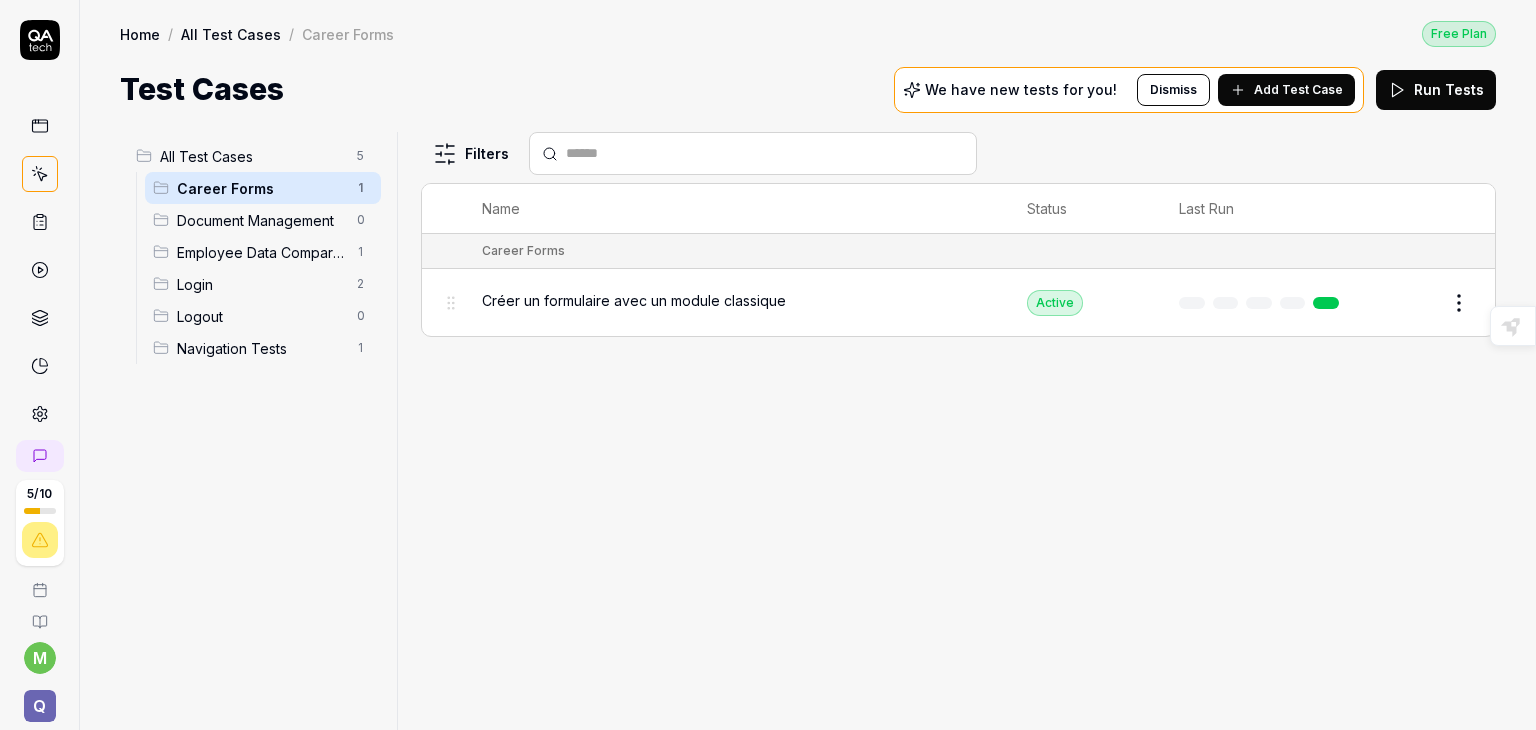 click on "Document Management" at bounding box center (261, 220) 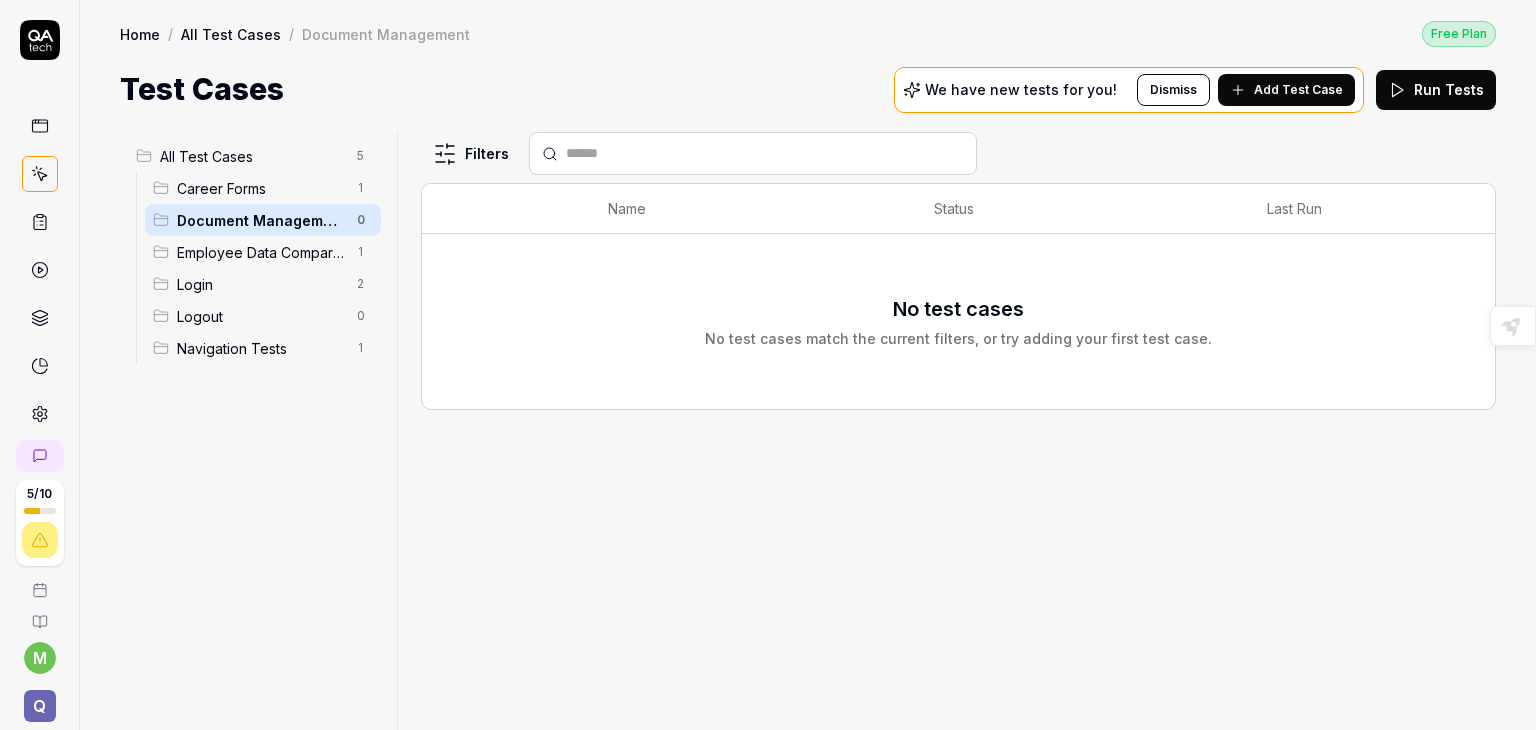 click on "Career Forms" at bounding box center [261, 188] 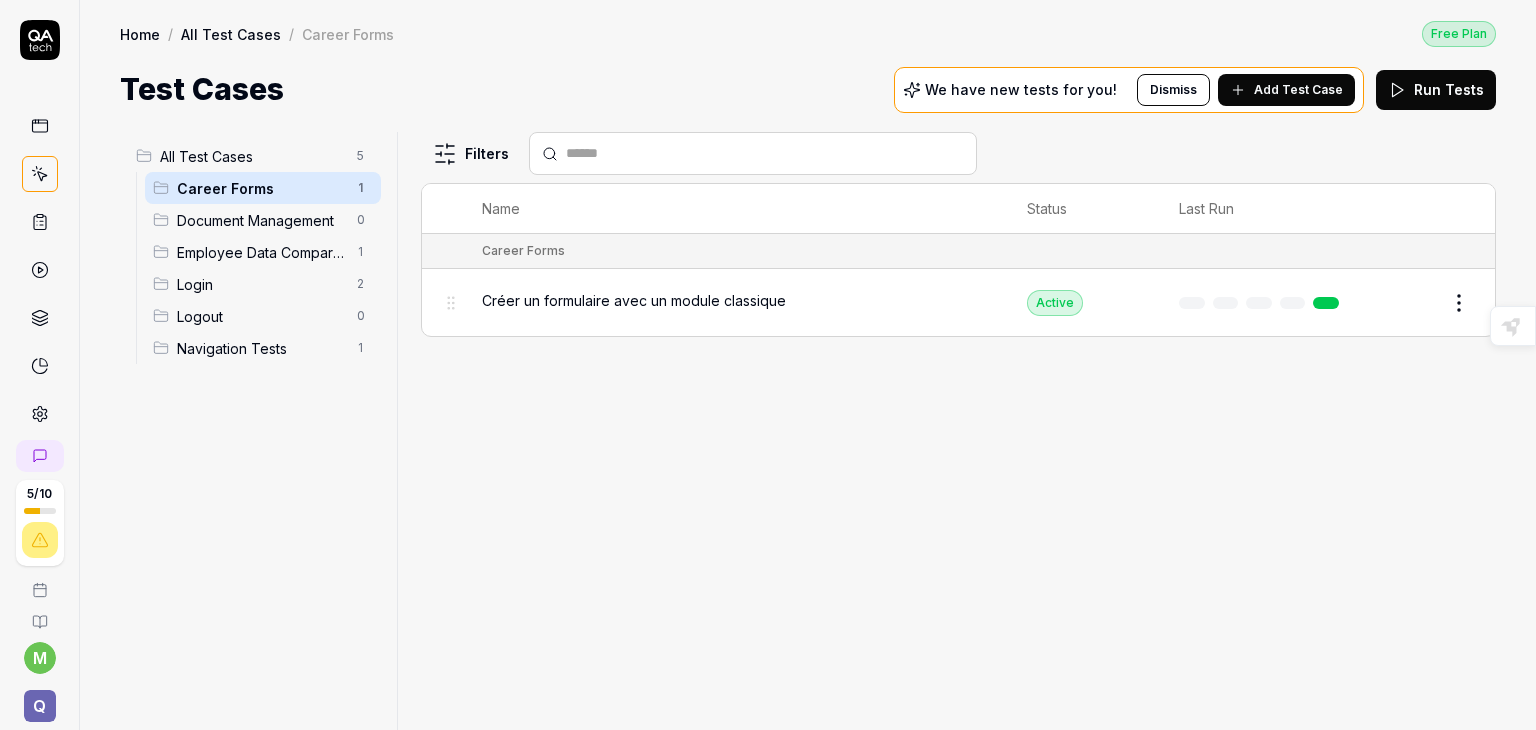 click on "All Test Cases" at bounding box center [252, 156] 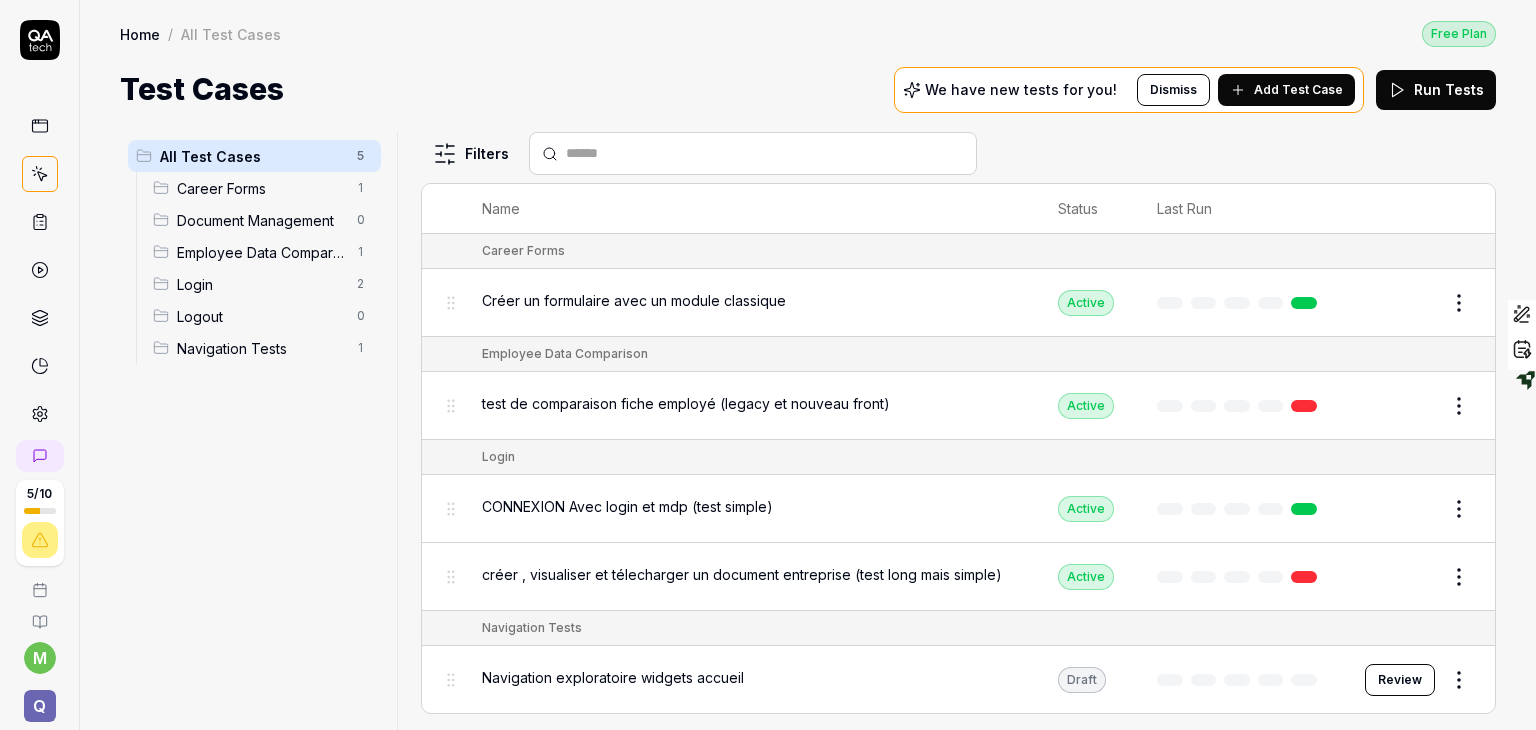 click 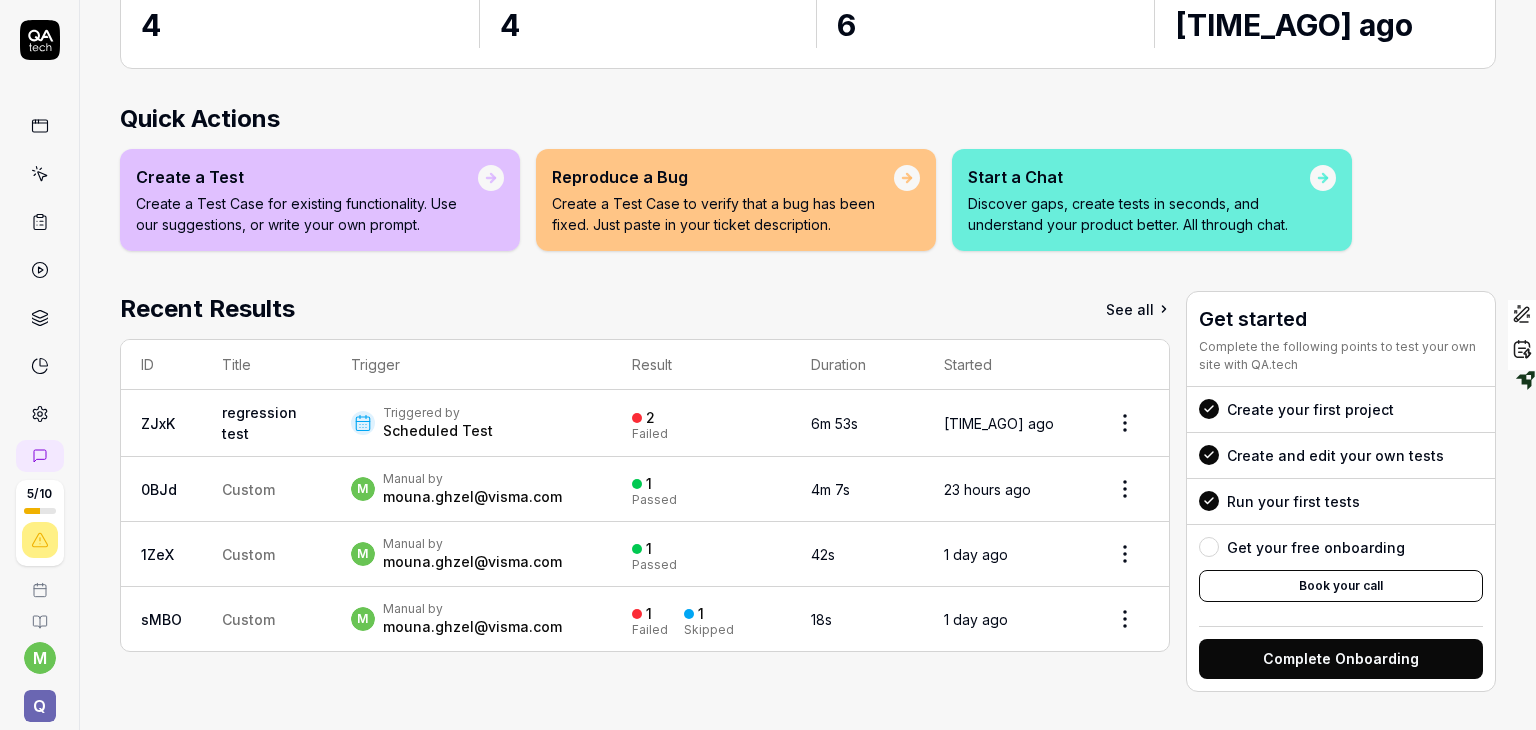 scroll, scrollTop: 0, scrollLeft: 0, axis: both 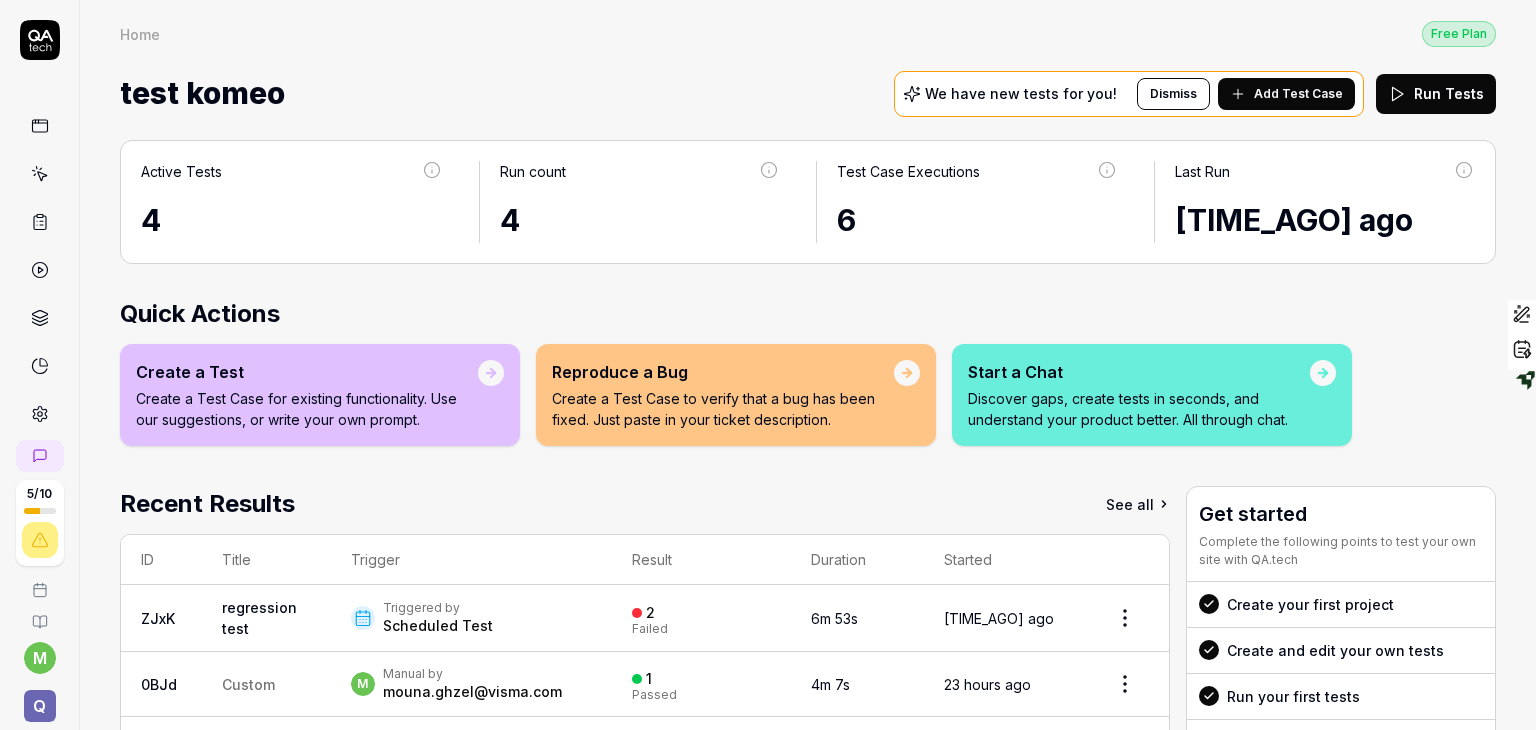 click 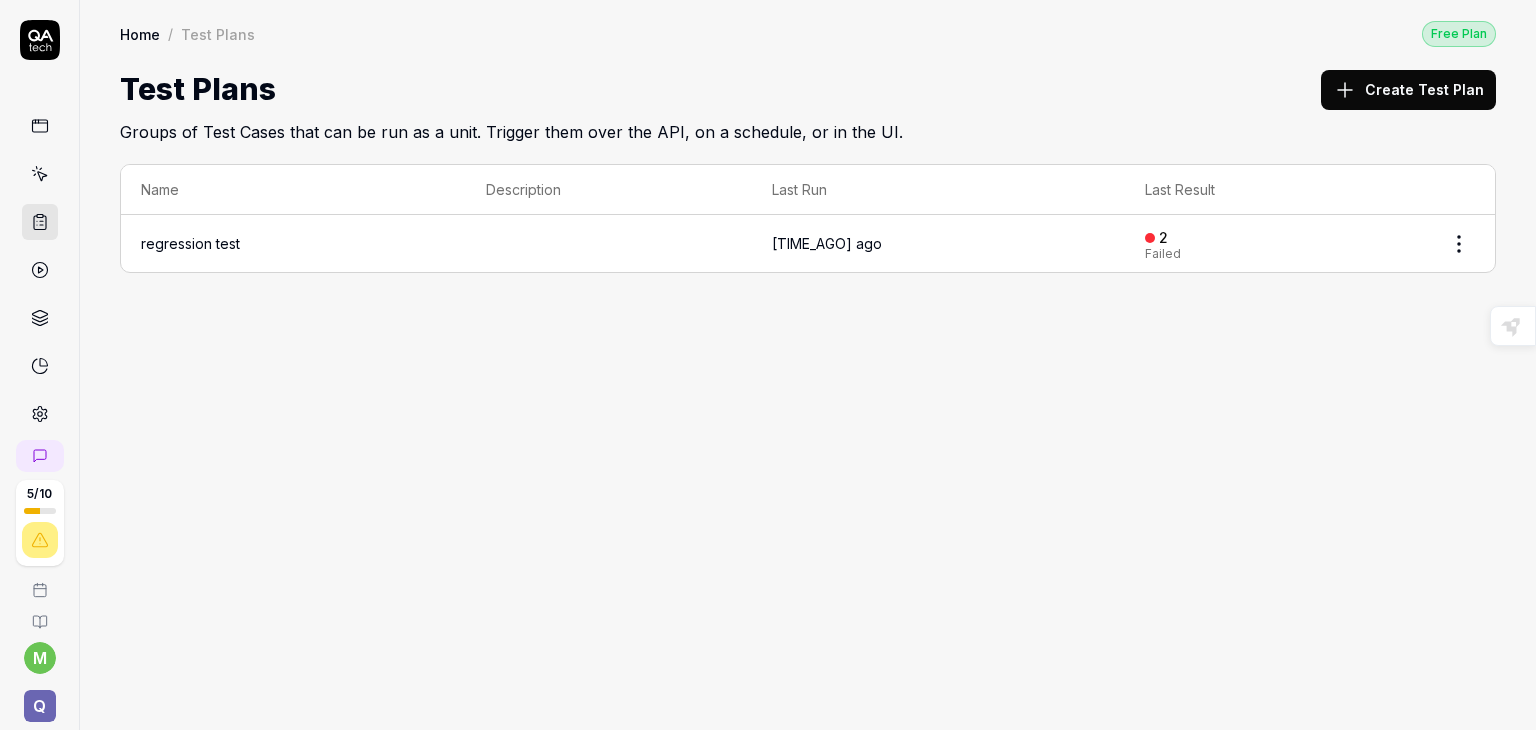 click 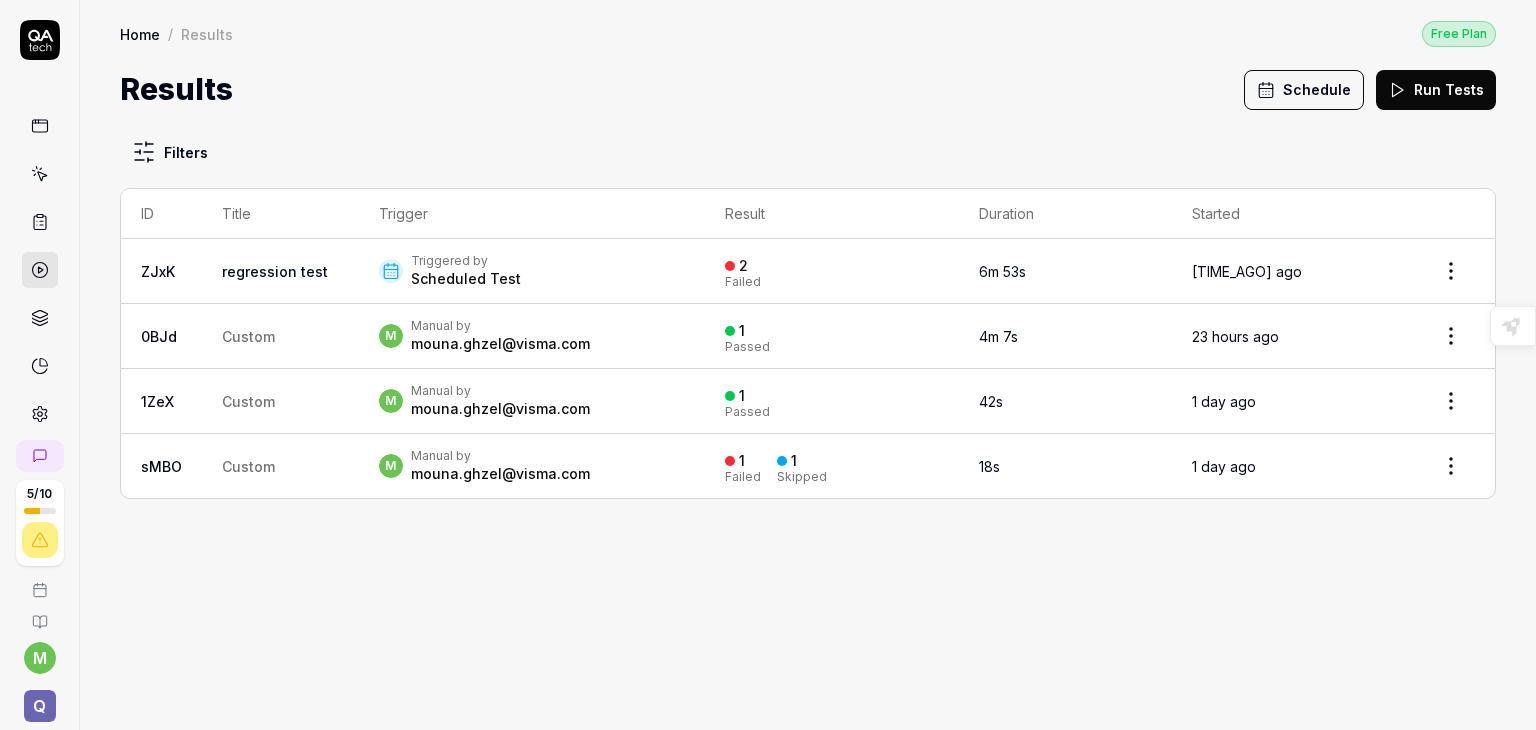 click 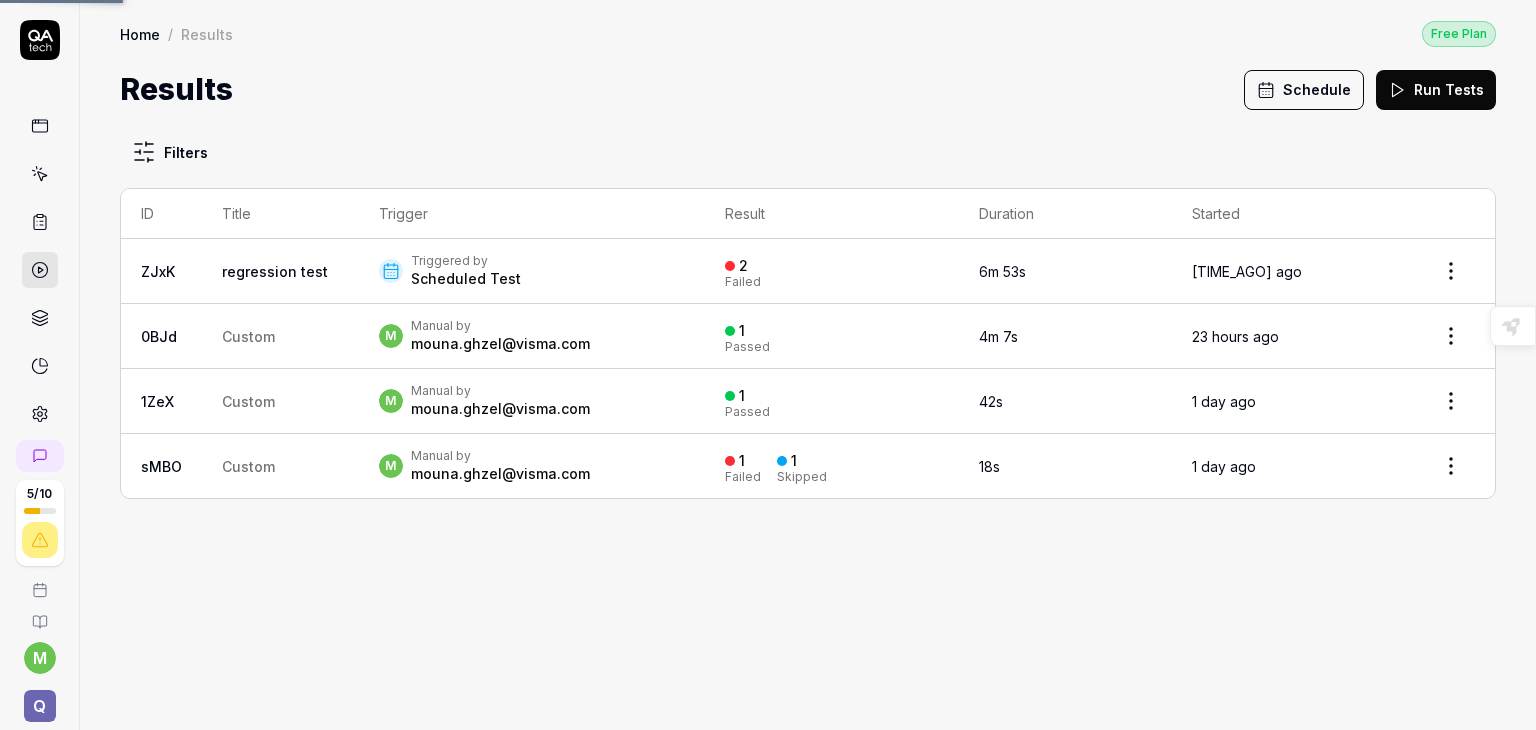click 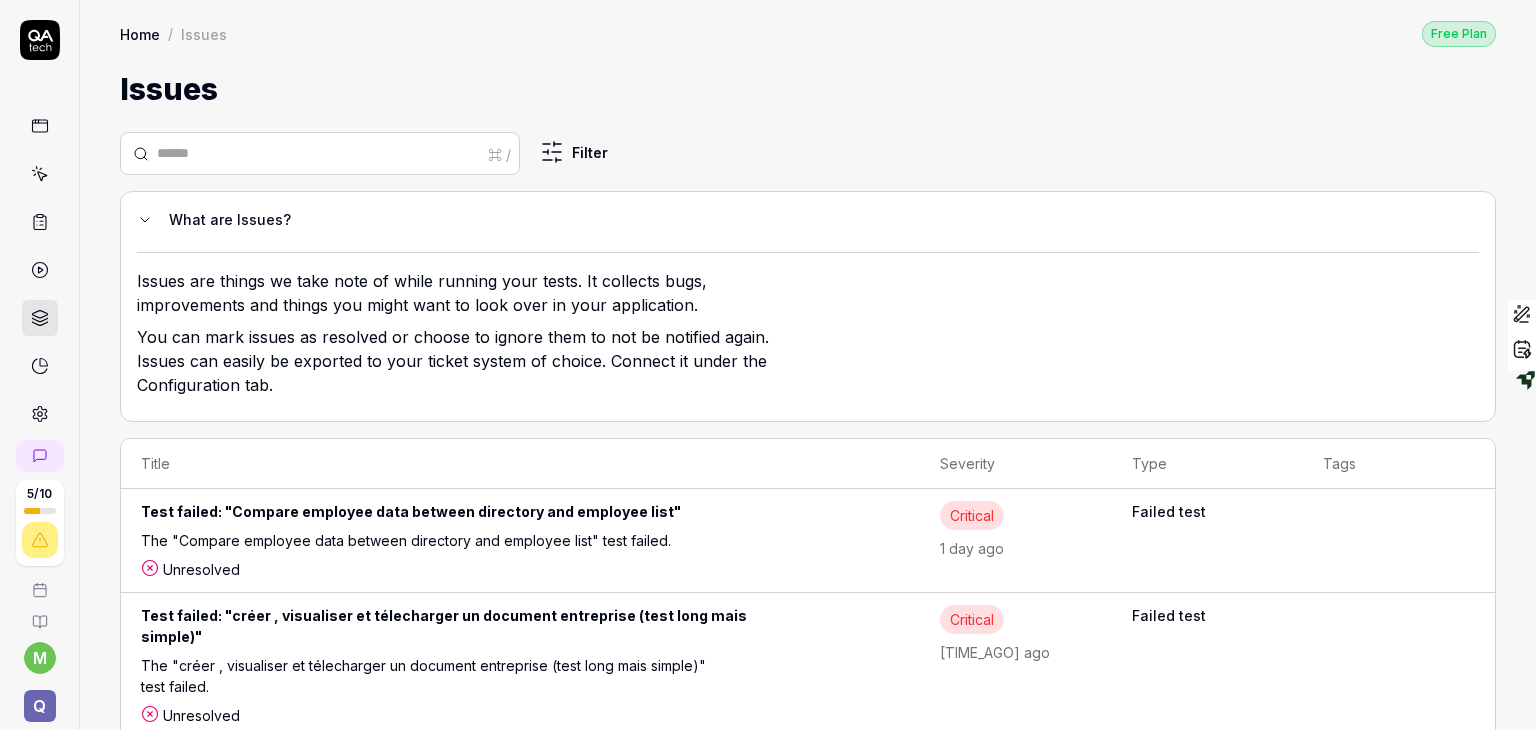 click at bounding box center [40, 174] 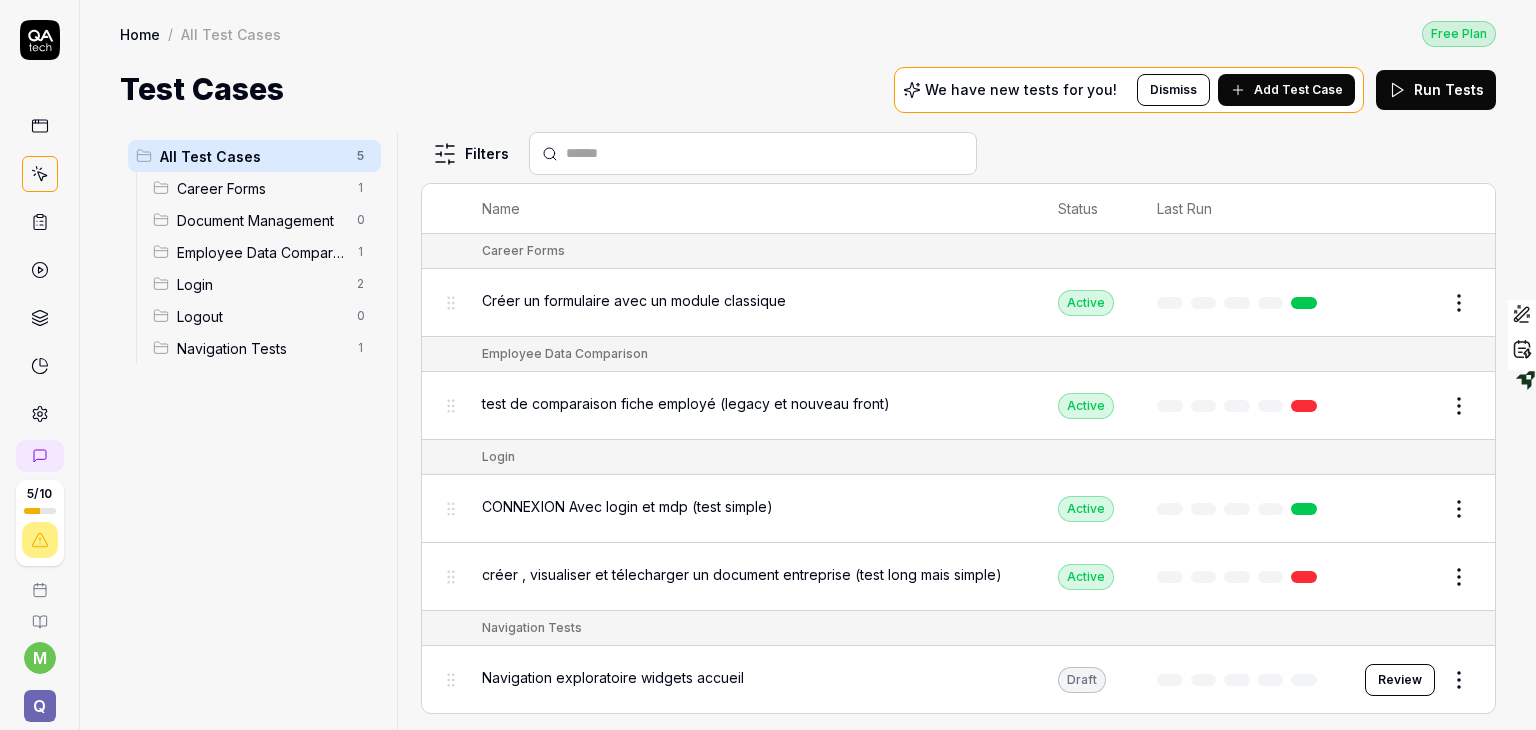 click 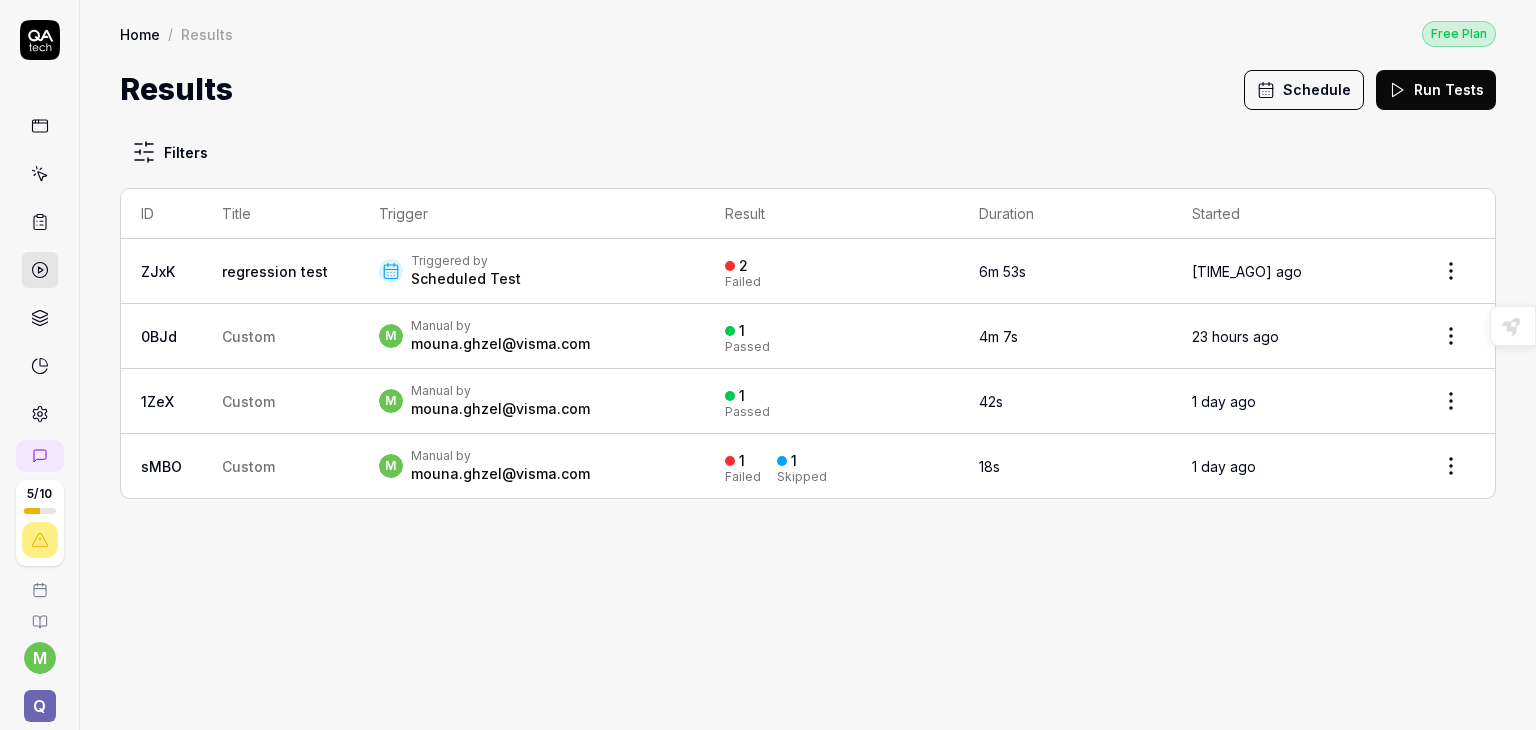 click 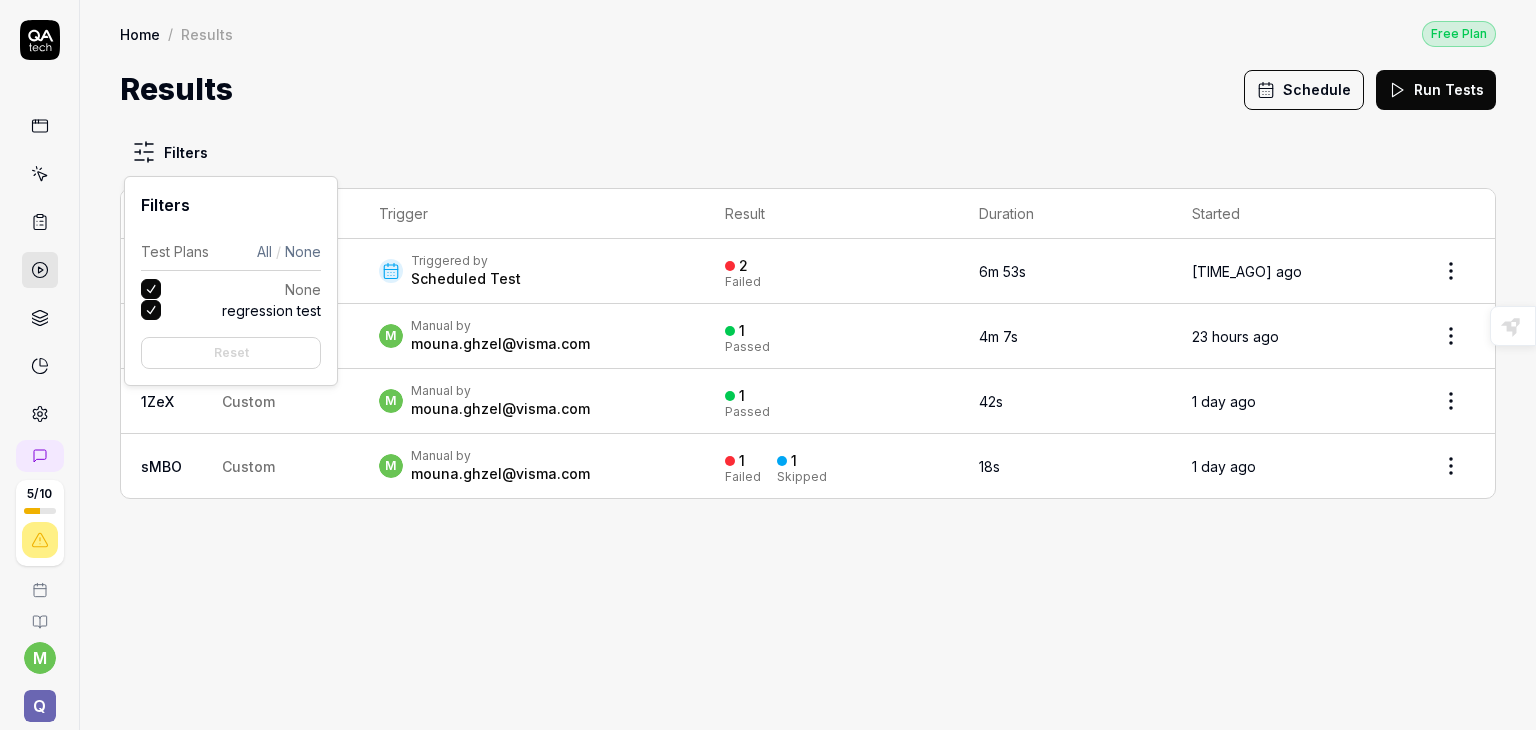 click on "5  /  10 m Q Home / Results Free Plan Home / Results Free Plan Results Schedule Run Tests Filters ID Title Trigger Result Duration Started ZJxK regression test Triggered by Scheduled Test 2 Failed 6m 53s 10 hours ago 0BJd Custom m Manual by mouna.ghzel@visma.com 1 Passed 4m 7s 23 hours ago 1ZeX Custom m Manual by mouna.ghzel@visma.com 1 Passed 42s 1 day ago sMBO Custom m Manual by mouna.ghzel@visma.com 1 Failed 1 Skipped 18s 1 day ago Highlight an image Highlight Ask AI Turn off Delete Important Important Important Important Important Important Change a color Write a memo Go to Liner Ask AI *
Filters Test Plans All / None None regression test Reset
Select text only
Important
More important
Most Important
Key phrase
Agree
Disagree" at bounding box center [768, 365] 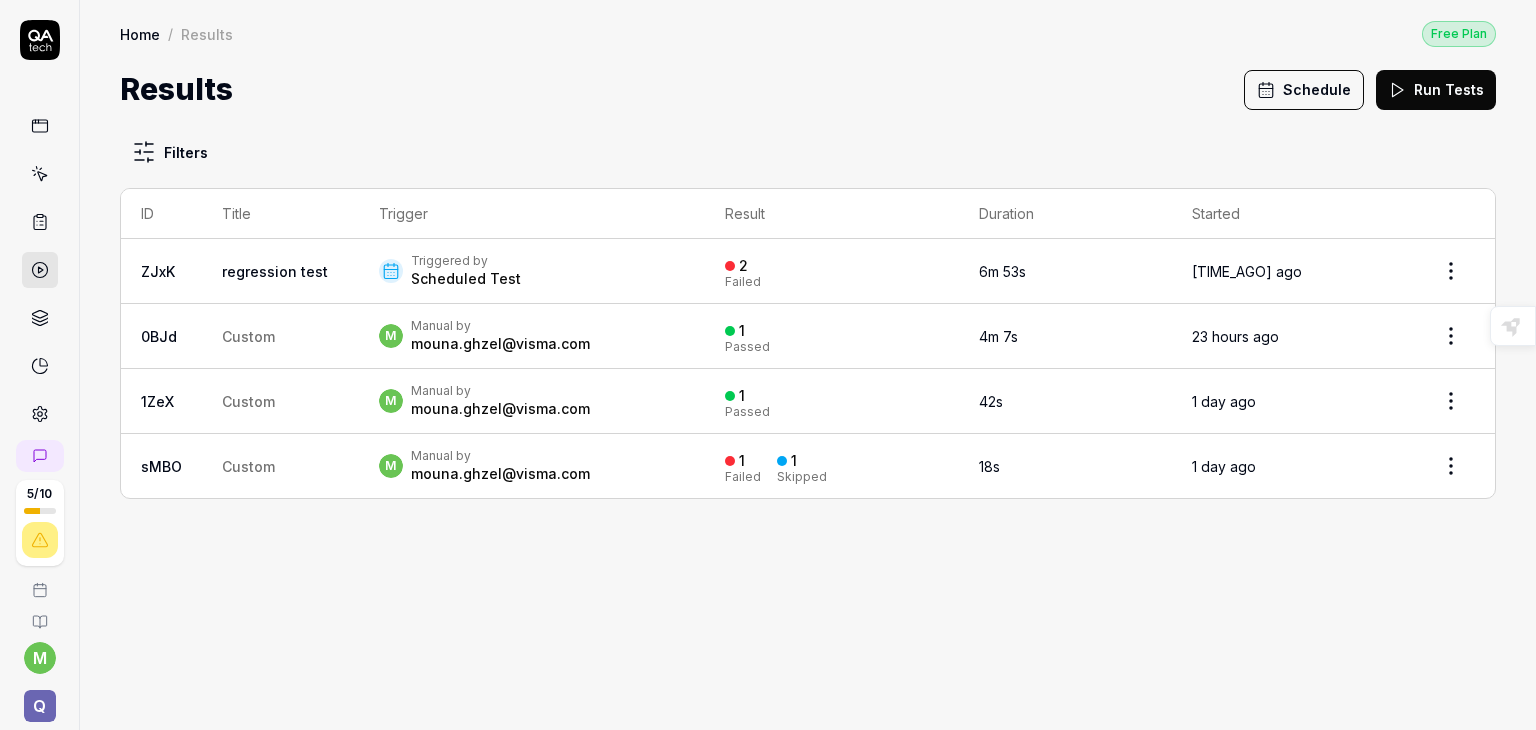 click on "5  /  10 m Q Home / Results Free Plan Home / Results Free Plan Results Schedule Run Tests Filters ID Title Trigger Result Duration Started ZJxK regression test Triggered by Scheduled Test 2 Failed 6m 53s 10 hours ago 0BJd Custom m Manual by mouna.ghzel@visma.com 1 Passed 4m 7s 23 hours ago 1ZeX Custom m Manual by mouna.ghzel@visma.com 1 Passed 42s 1 day ago sMBO Custom m Manual by mouna.ghzel@visma.com 1 Failed 1 Skipped 18s 1 day ago Highlight an image Highlight Ask AI Turn off Delete Important Important Important Important Important Important Change a color Write a memo Go to Liner Ask AI *
Select text only
Important
More important
Most Important
Key phrase
Agree
Disagree" at bounding box center [768, 365] 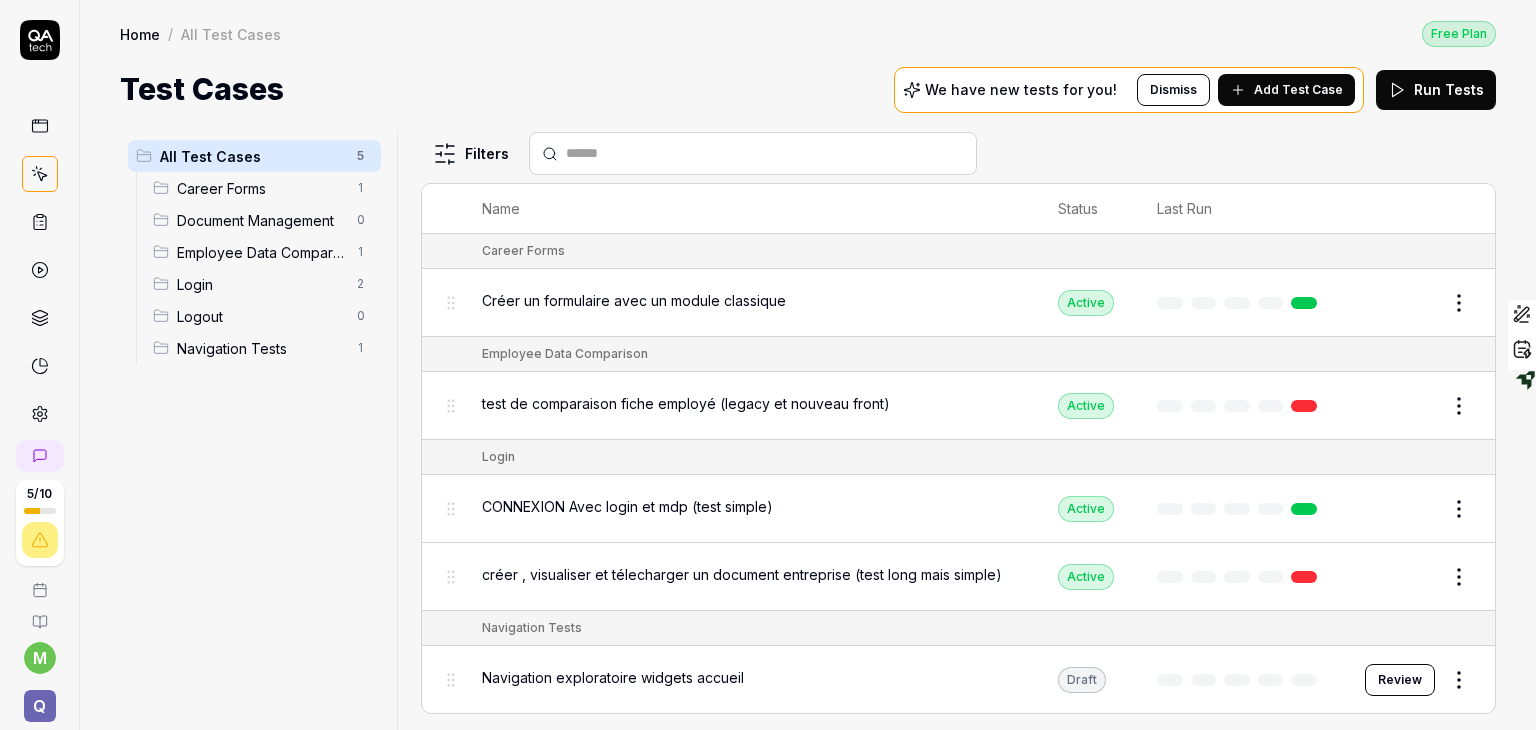 click on "Navigation Tests" at bounding box center (261, 348) 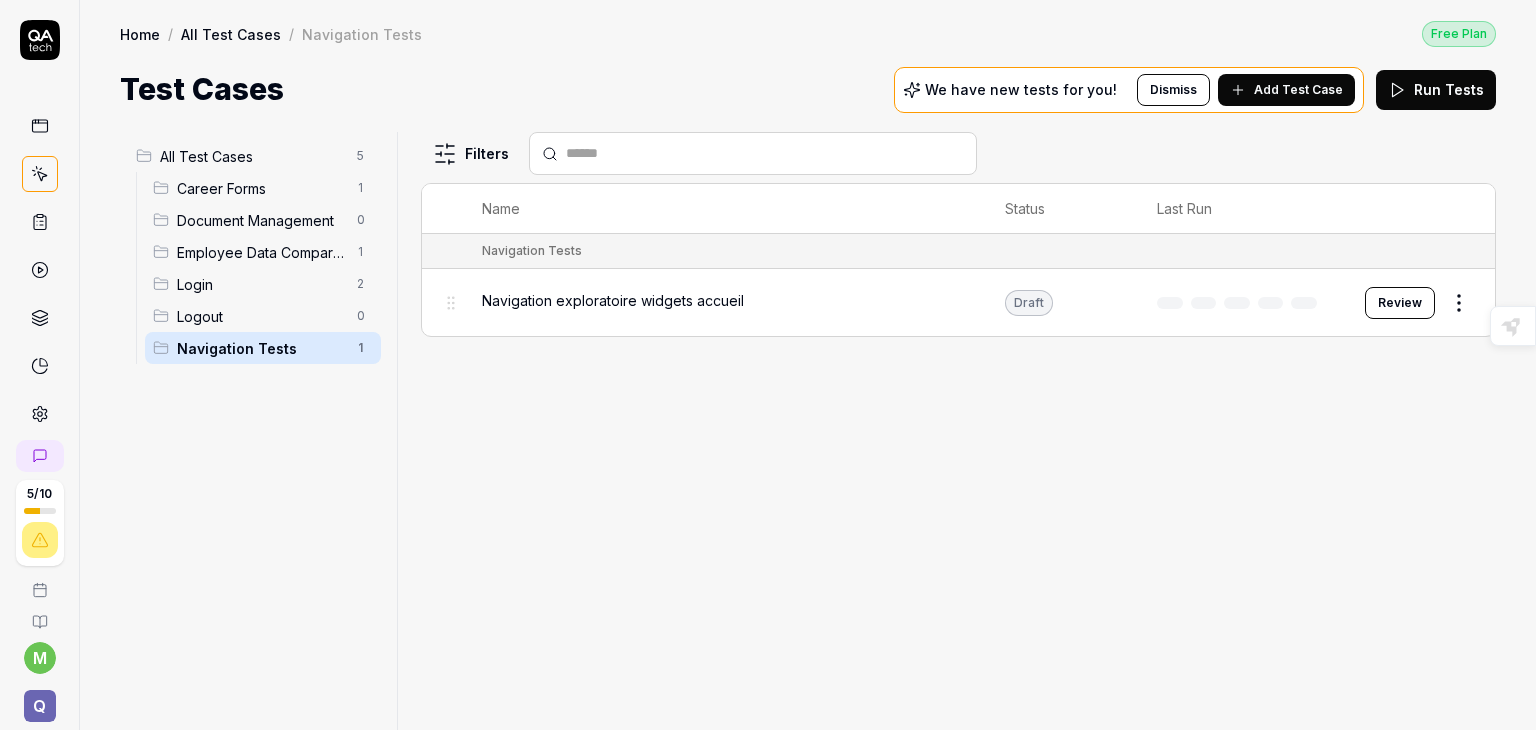 click on "Dismiss" at bounding box center [1173, 90] 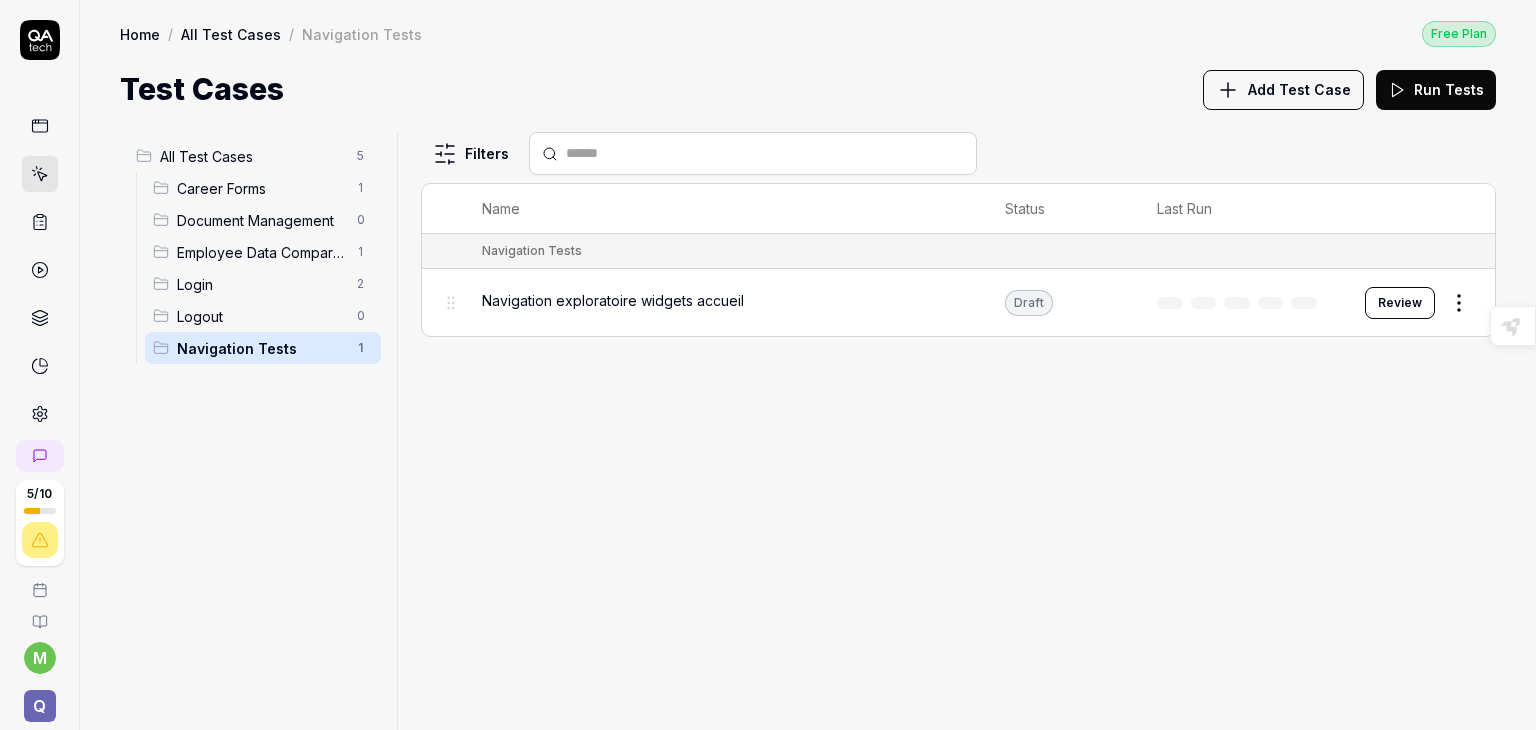 click on "Navigation exploratoire widgets accueil" at bounding box center [613, 300] 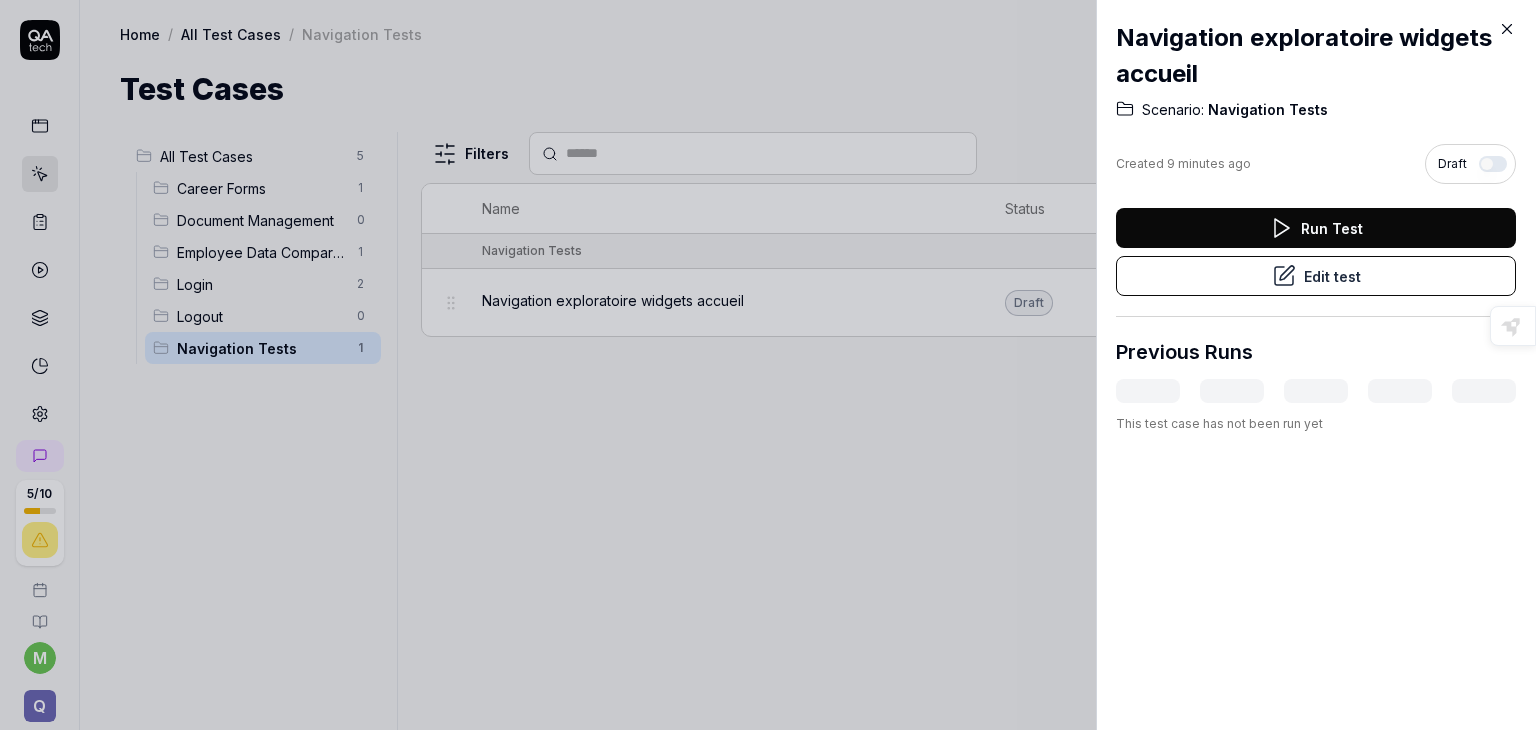 click at bounding box center (1493, 164) 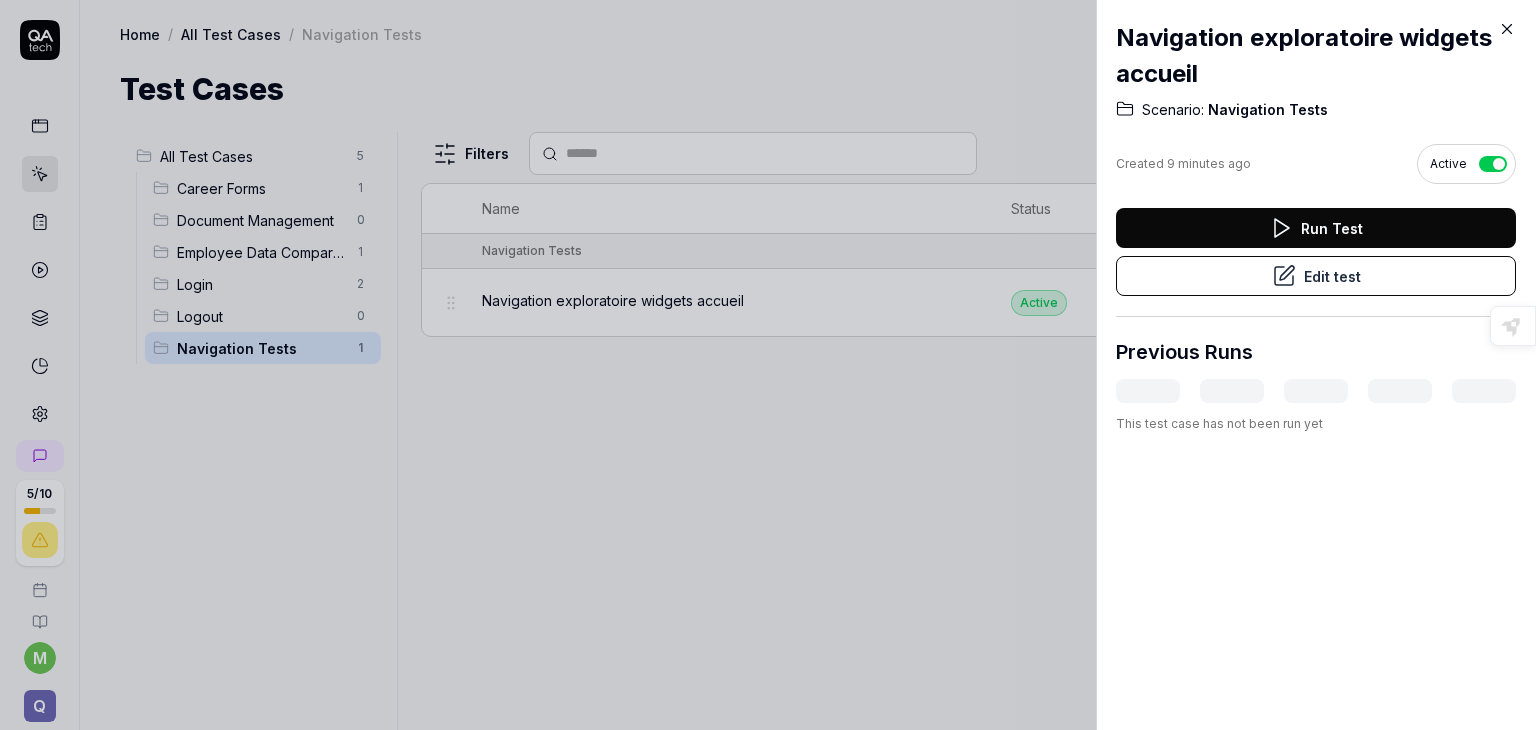 click on "Run Test" at bounding box center [1316, 228] 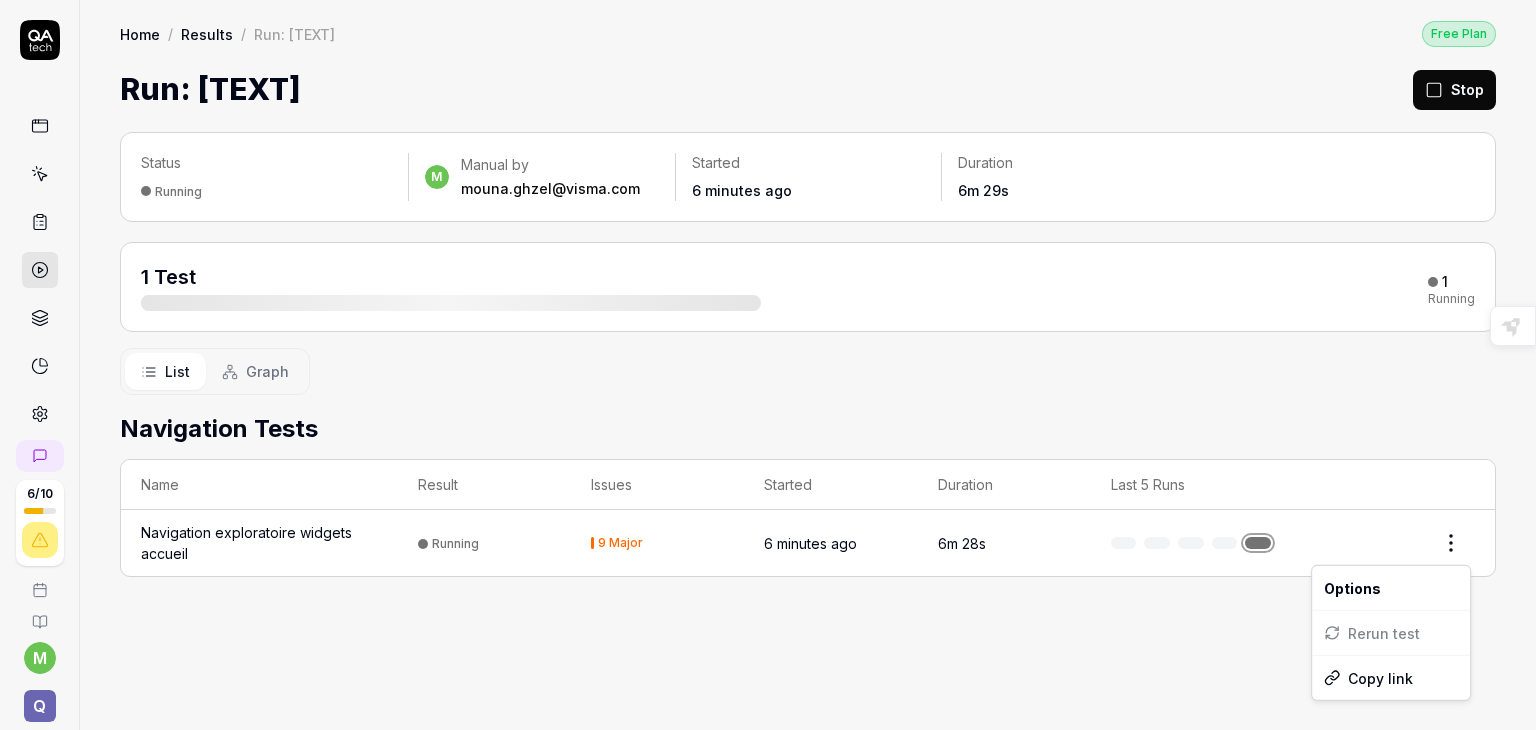 click on "6  /  10 m Q Home / Results / Run: odIu Free Plan Home / Results / Run: odIu Free Plan Run: odIu Stop Status Running m Manual by mouna.ghzel@visma.com Started 6 minutes ago Duration 6m 29s 1 Test   1 Running List Graph Navigation Tests Name Result Issues Started Duration Last 5 Runs Navigation exploratoire widgets accueil Running 9   Major 6 minutes ago 6m 28s Highlight an image Highlight Ask AI Turn off Delete Important Important Important Important Important Important Change a color Write a memo Go to Liner Ask AI *
Options   Rerun test  Copy link
Select text only
Important
More important
Most Important
Key phrase
Agree
Disagree" at bounding box center [768, 365] 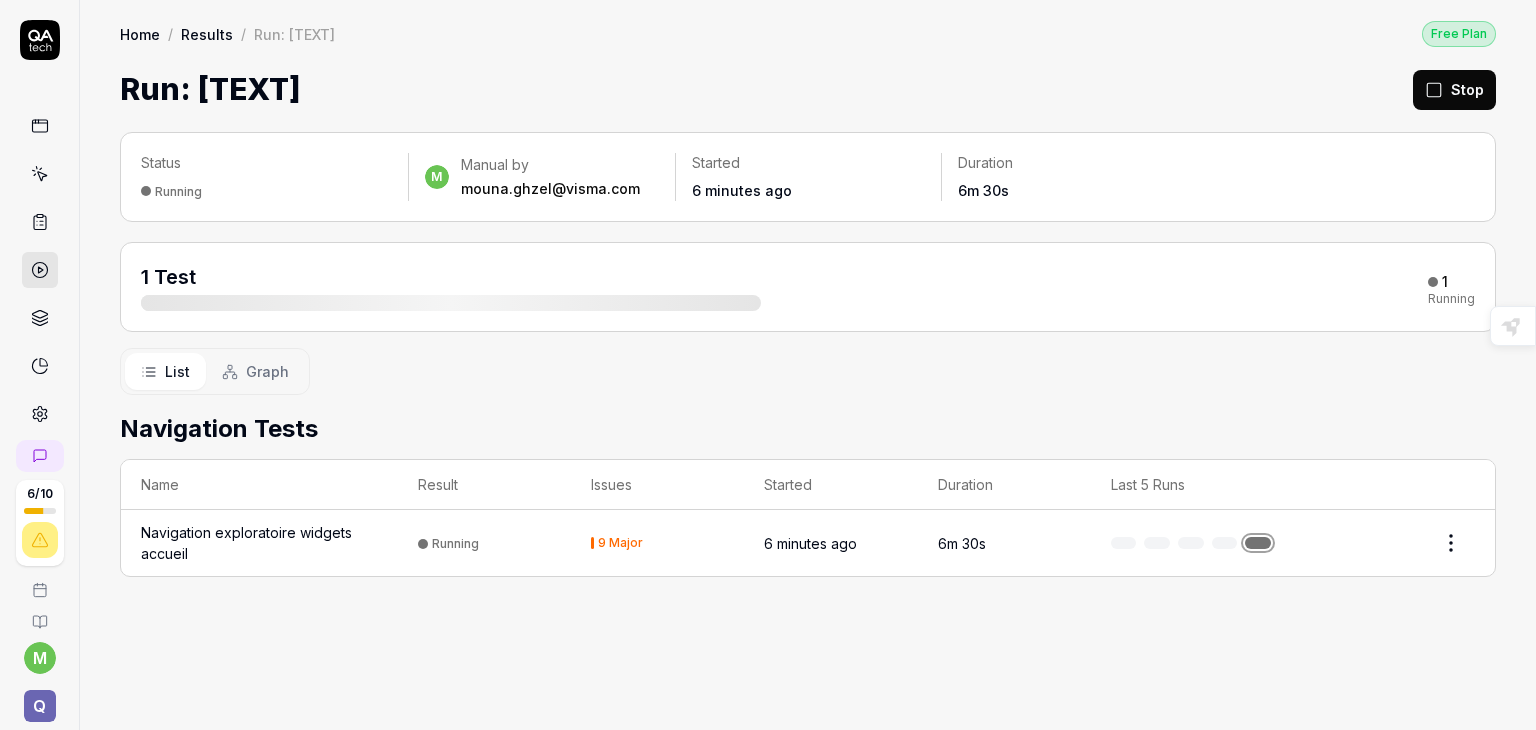 click on "List Graph" at bounding box center (808, 371) 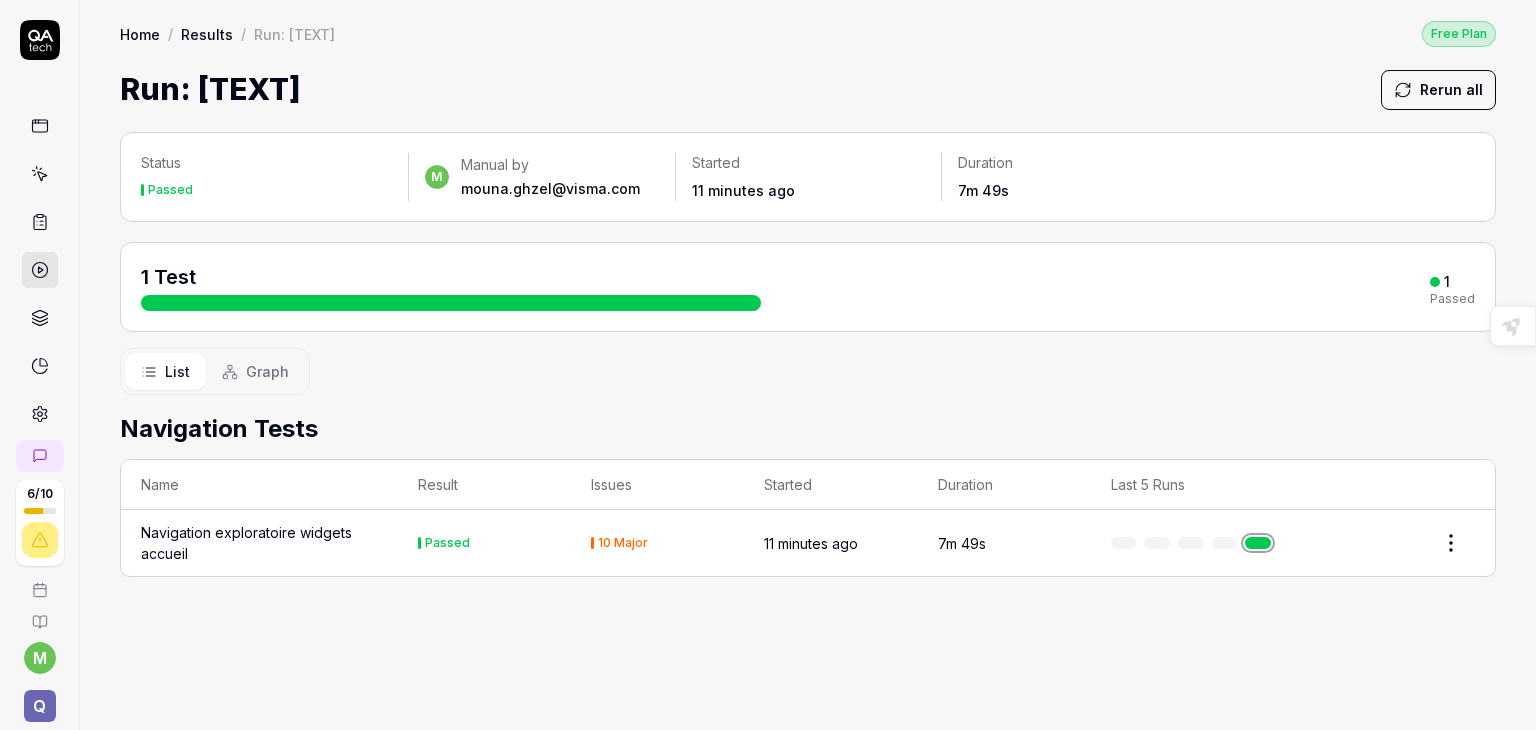click on "10   Major" at bounding box center [657, 543] 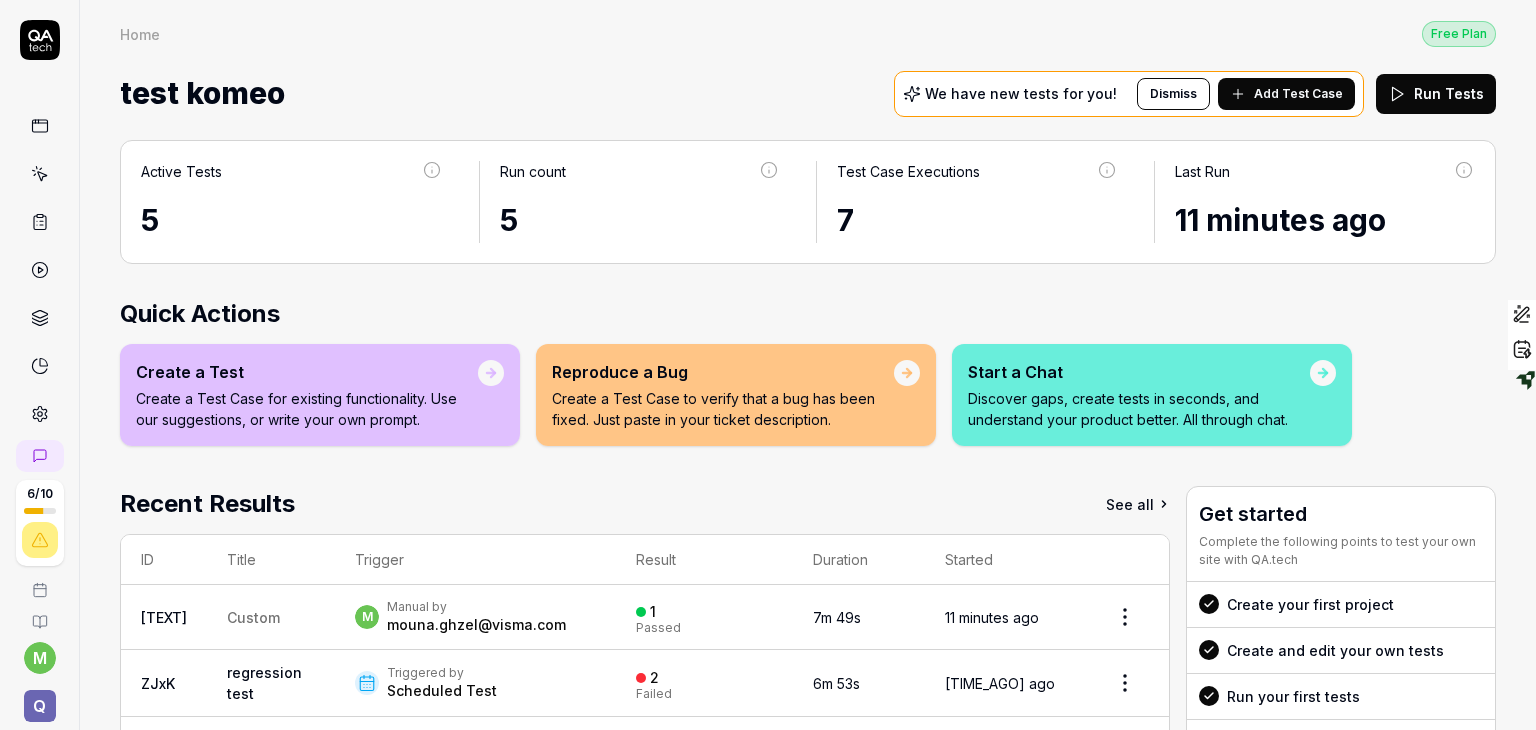 click 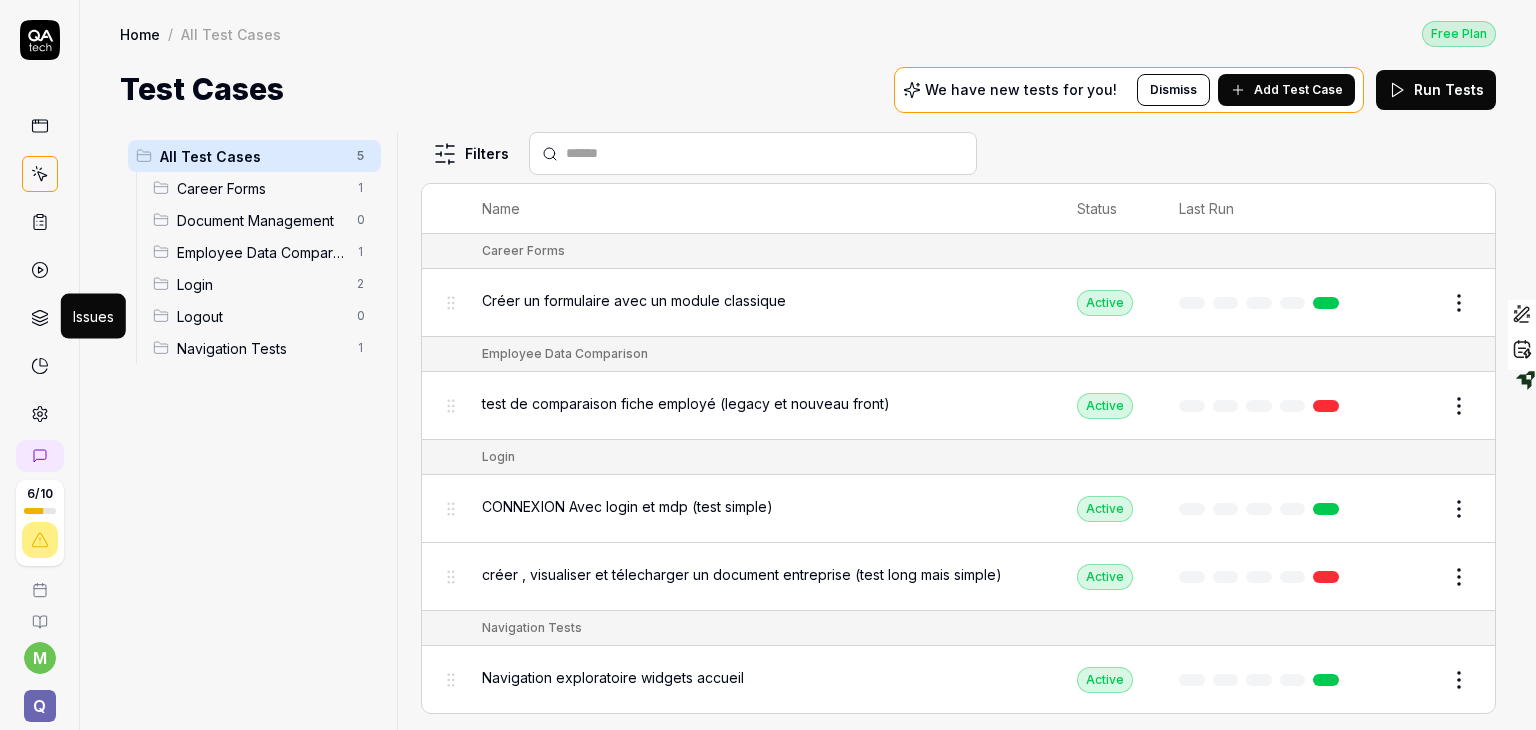 click at bounding box center [40, 318] 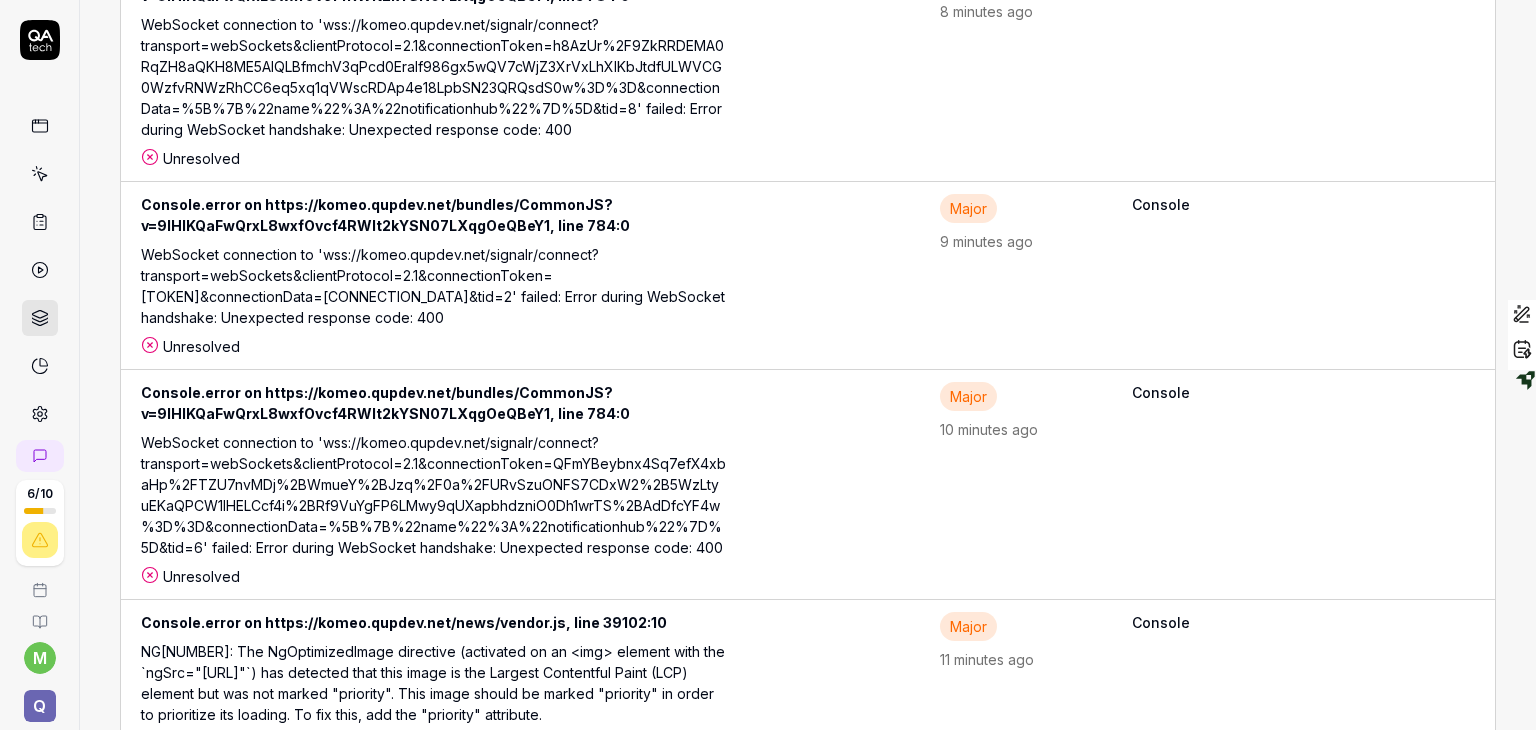 scroll, scrollTop: 0, scrollLeft: 0, axis: both 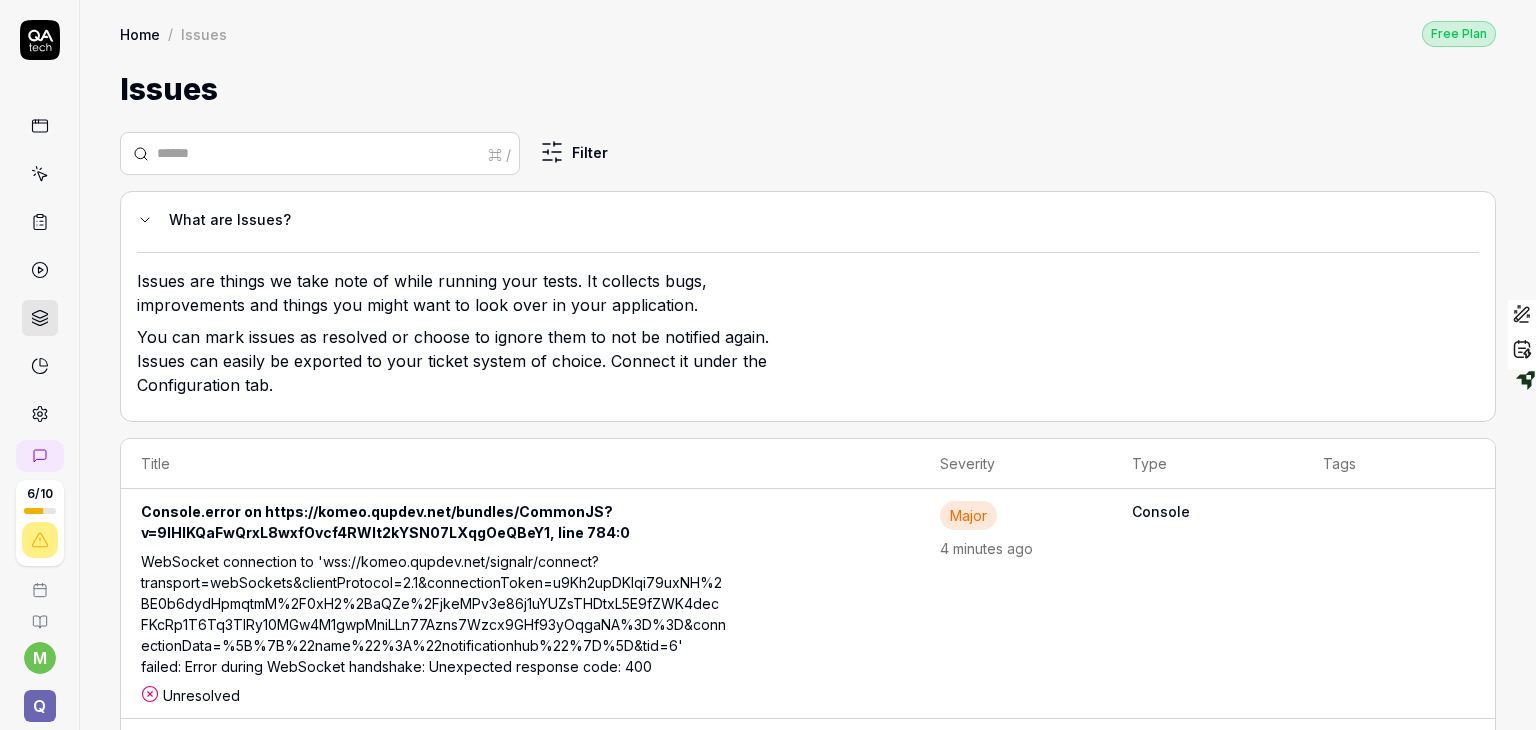 click on "6  /  10 m Q" at bounding box center (40, 365) 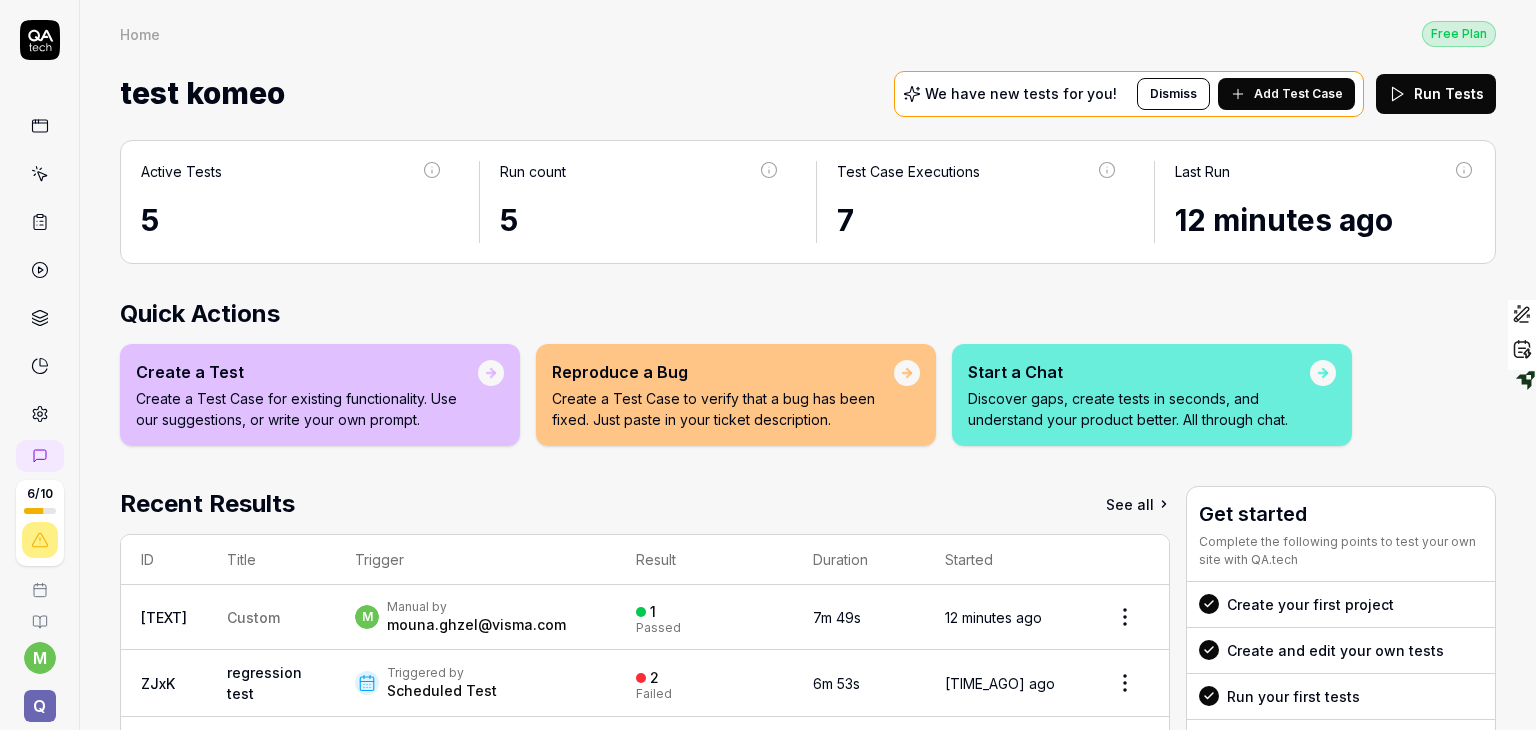 click 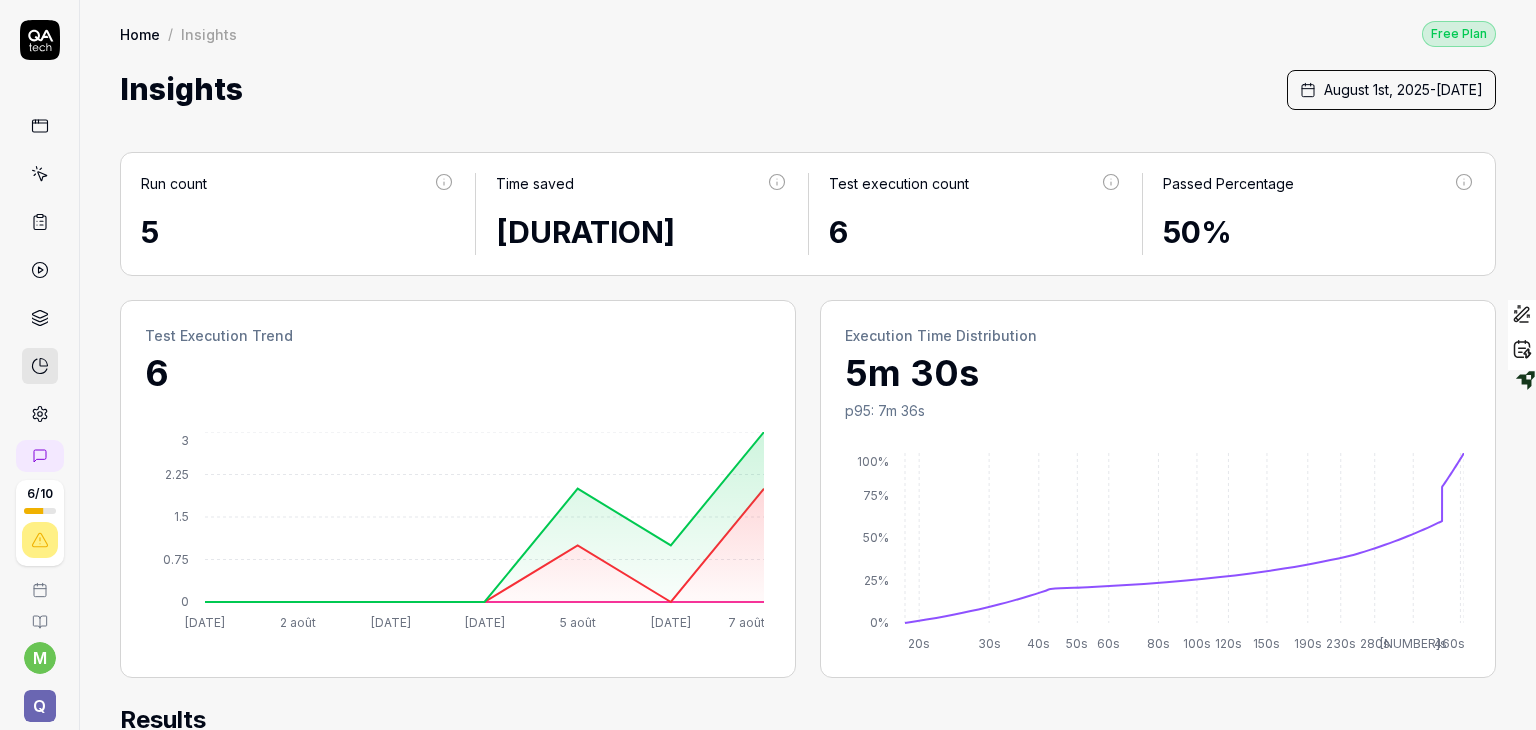 click 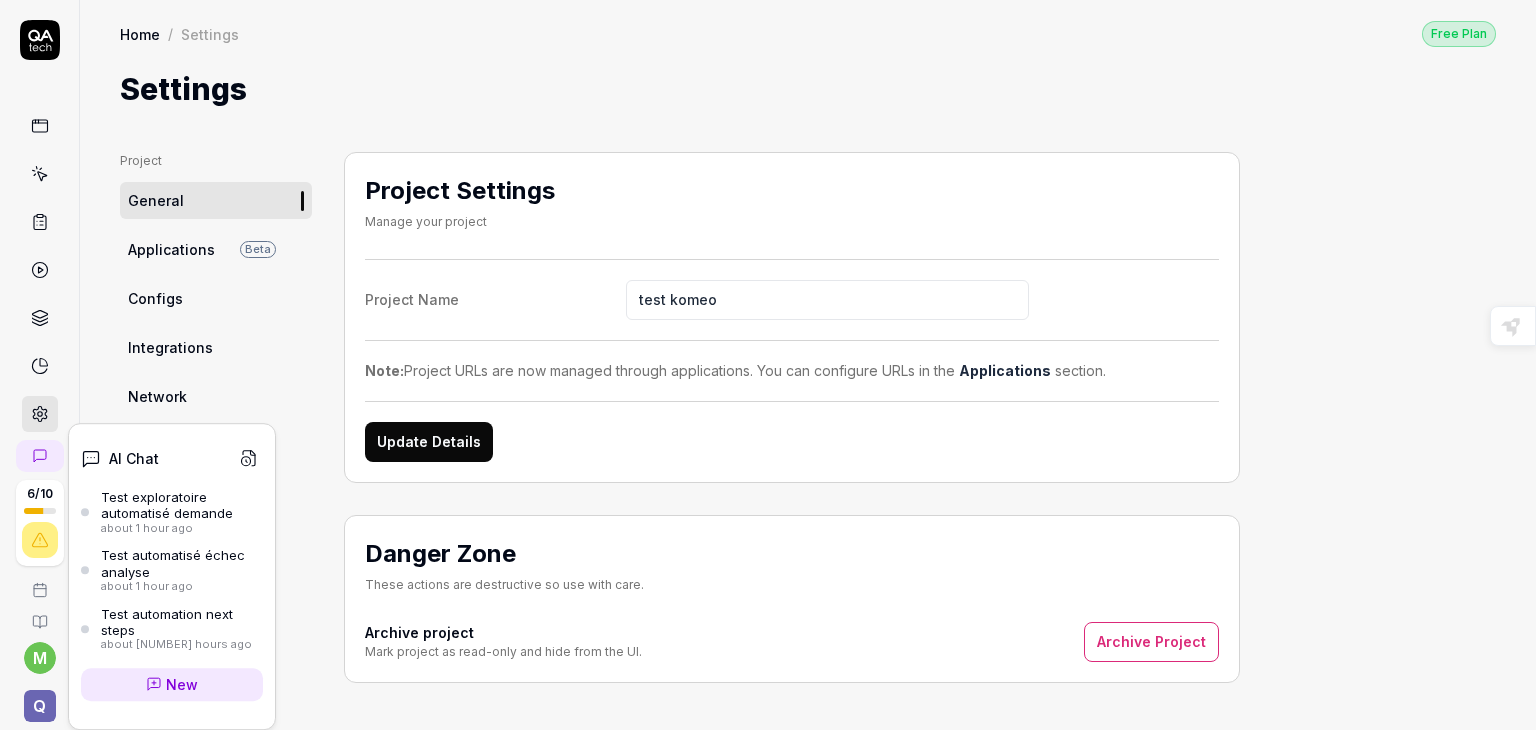 click on "New" at bounding box center (182, 684) 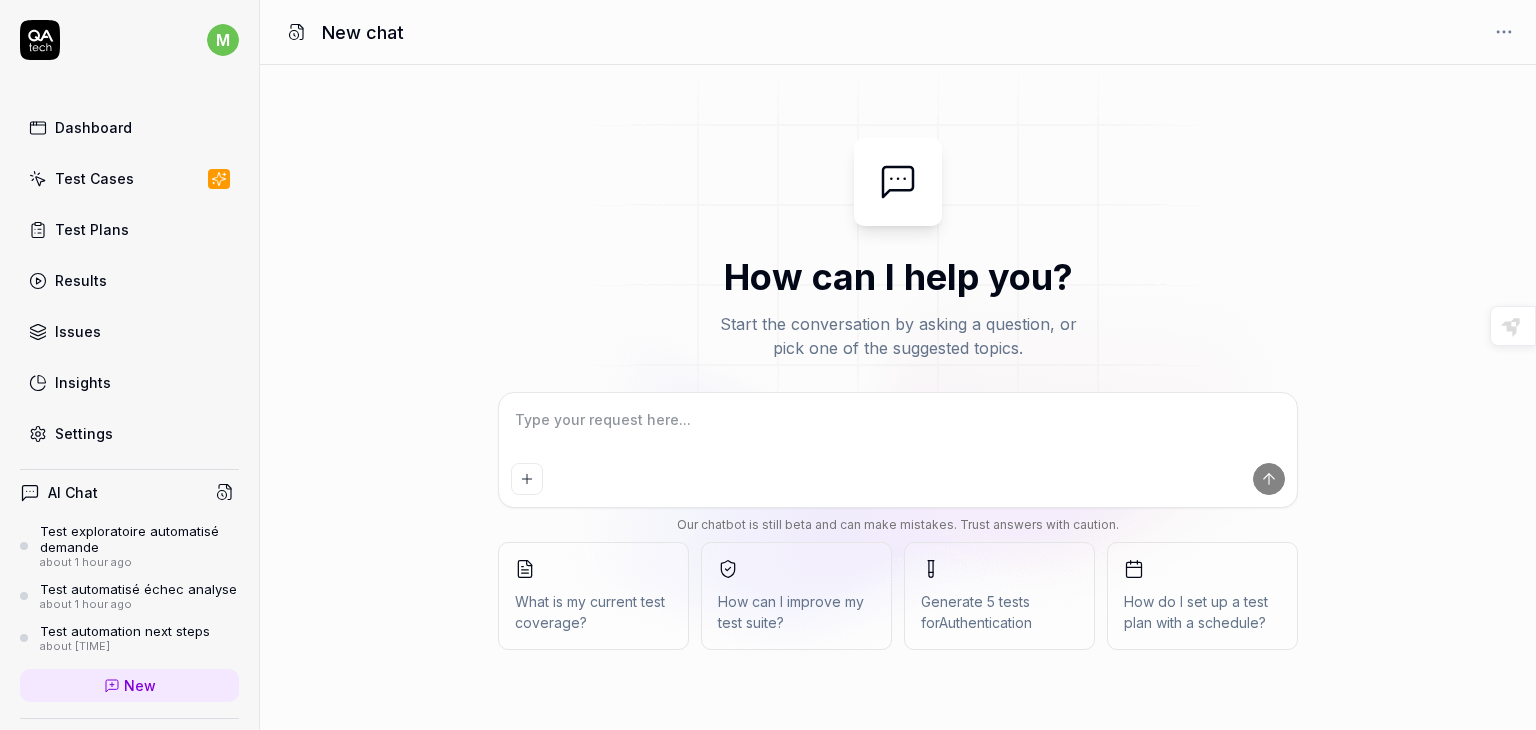 scroll, scrollTop: 0, scrollLeft: 0, axis: both 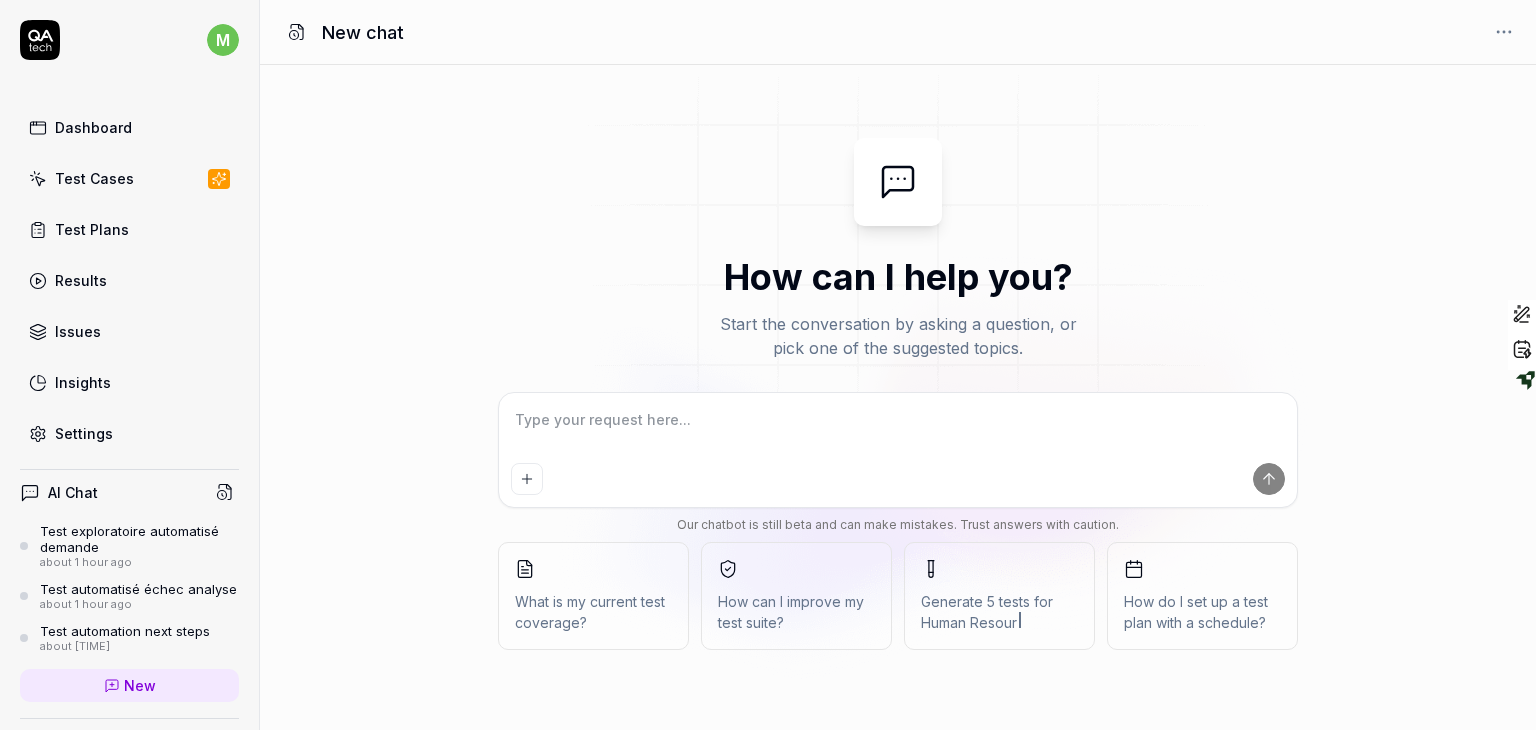 type on "l" 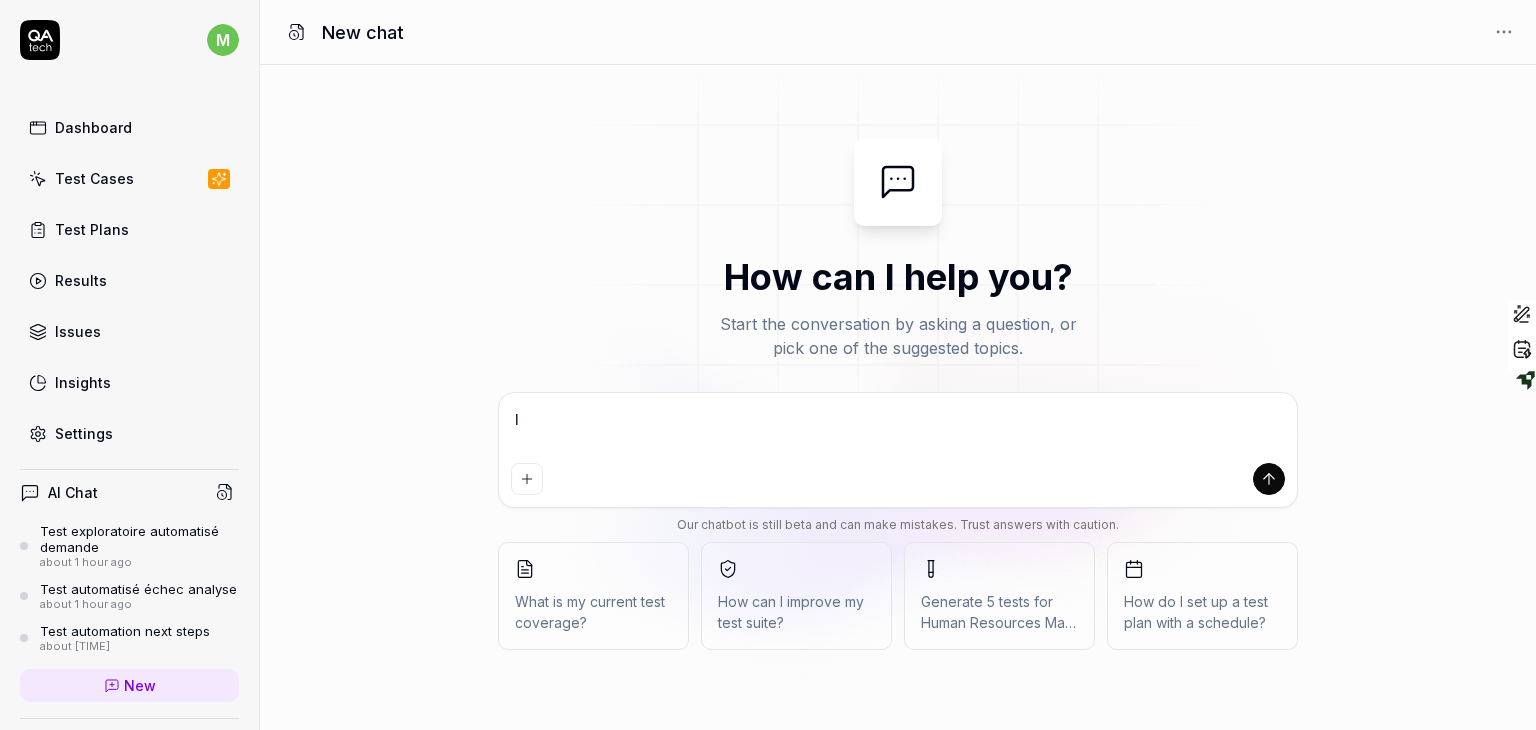type on "l'" 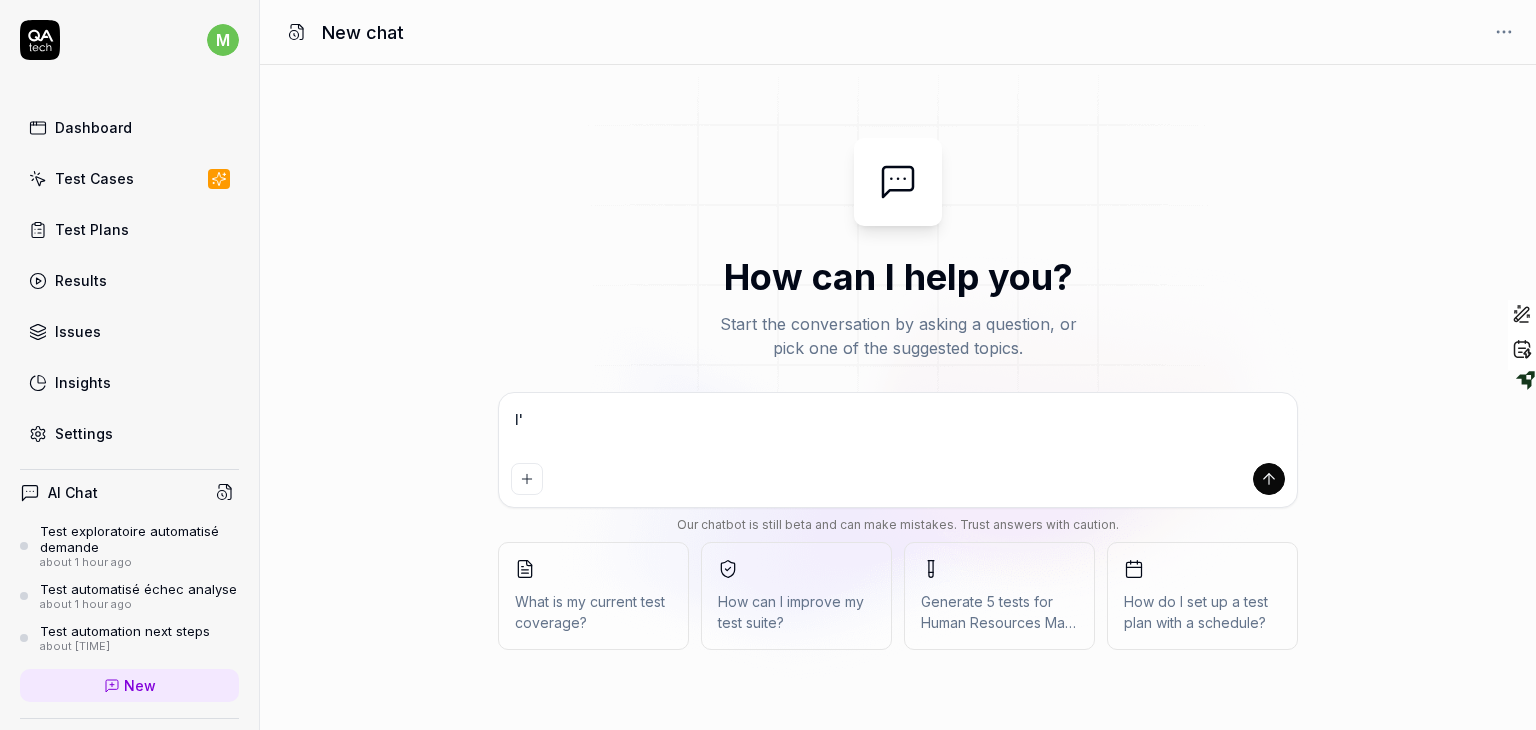 type on "l'o" 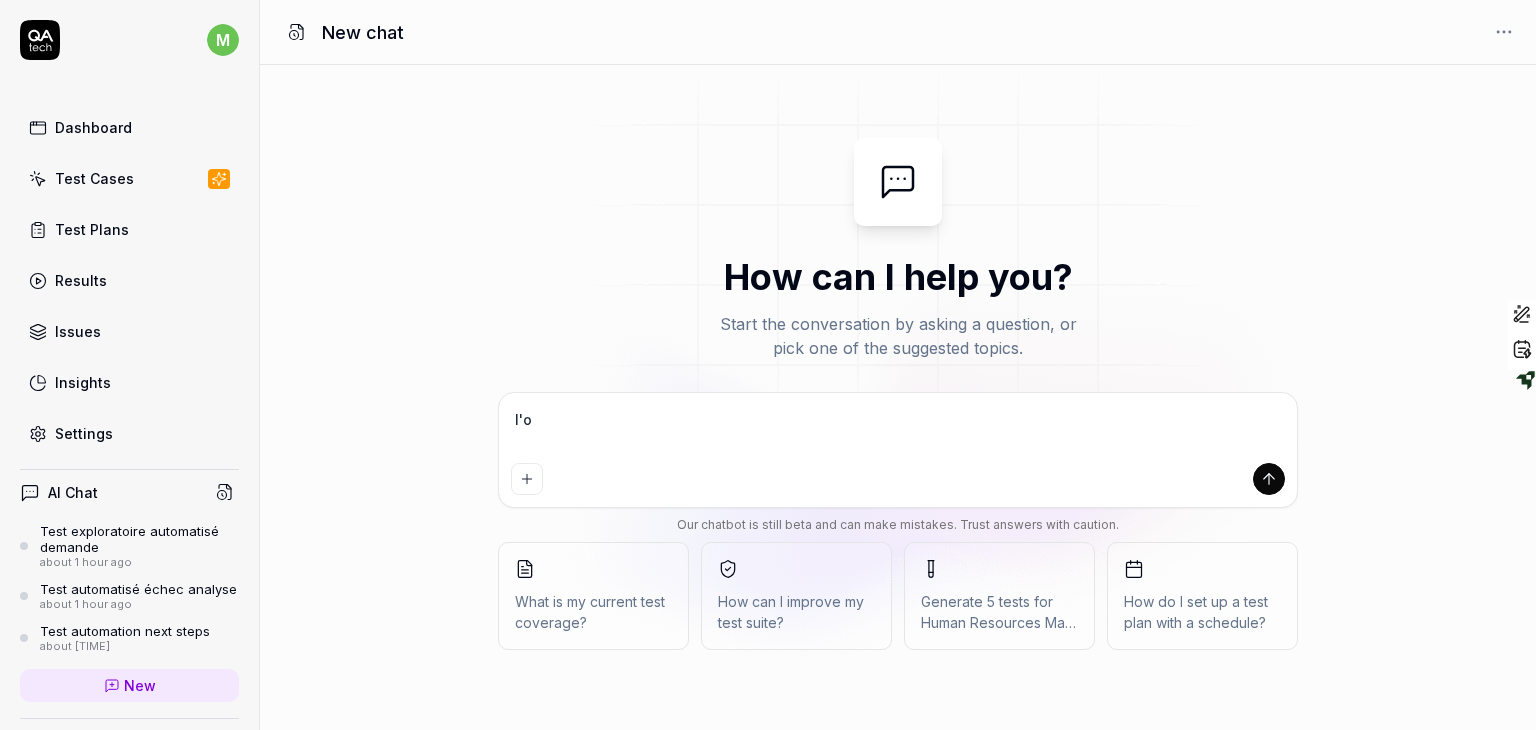type on "l'on" 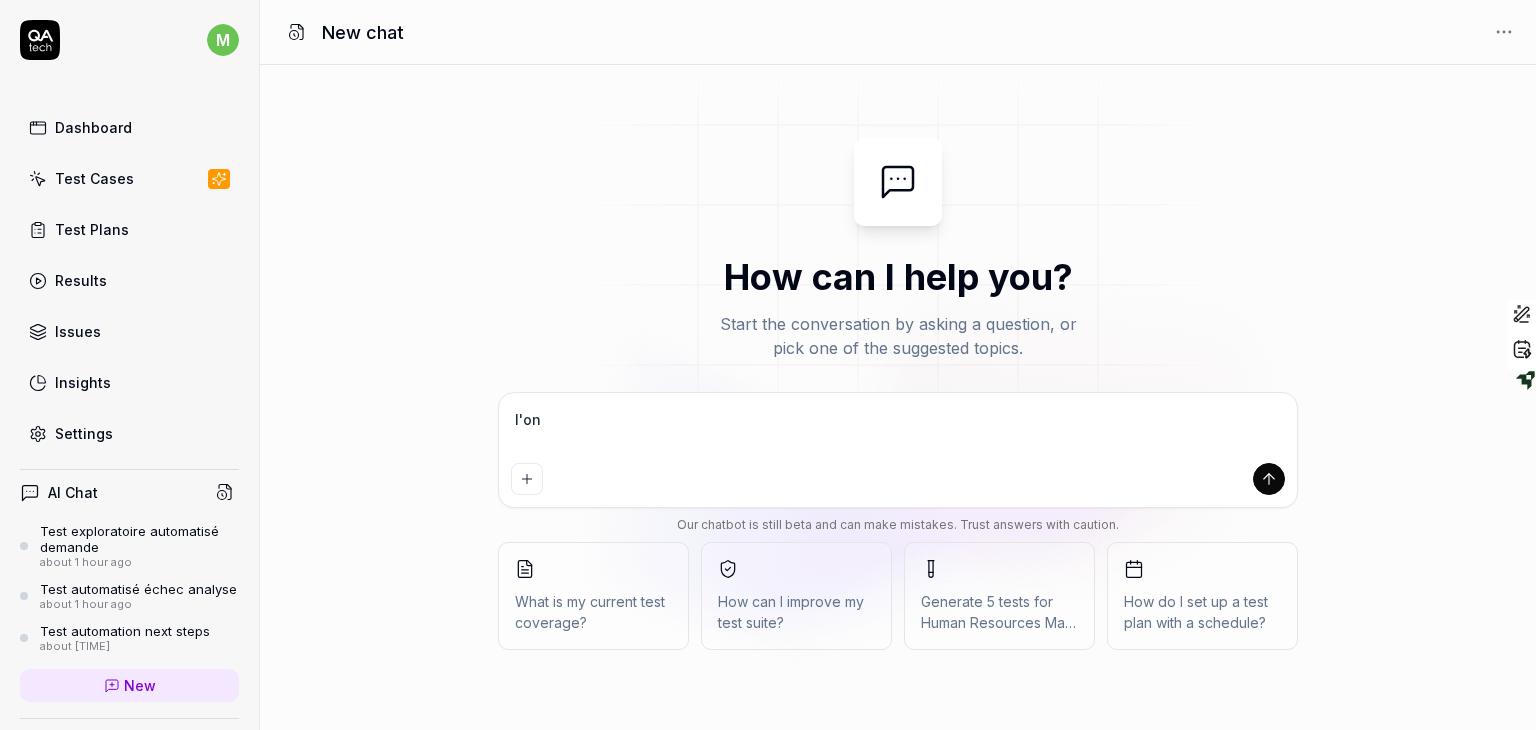 type on "l'ong" 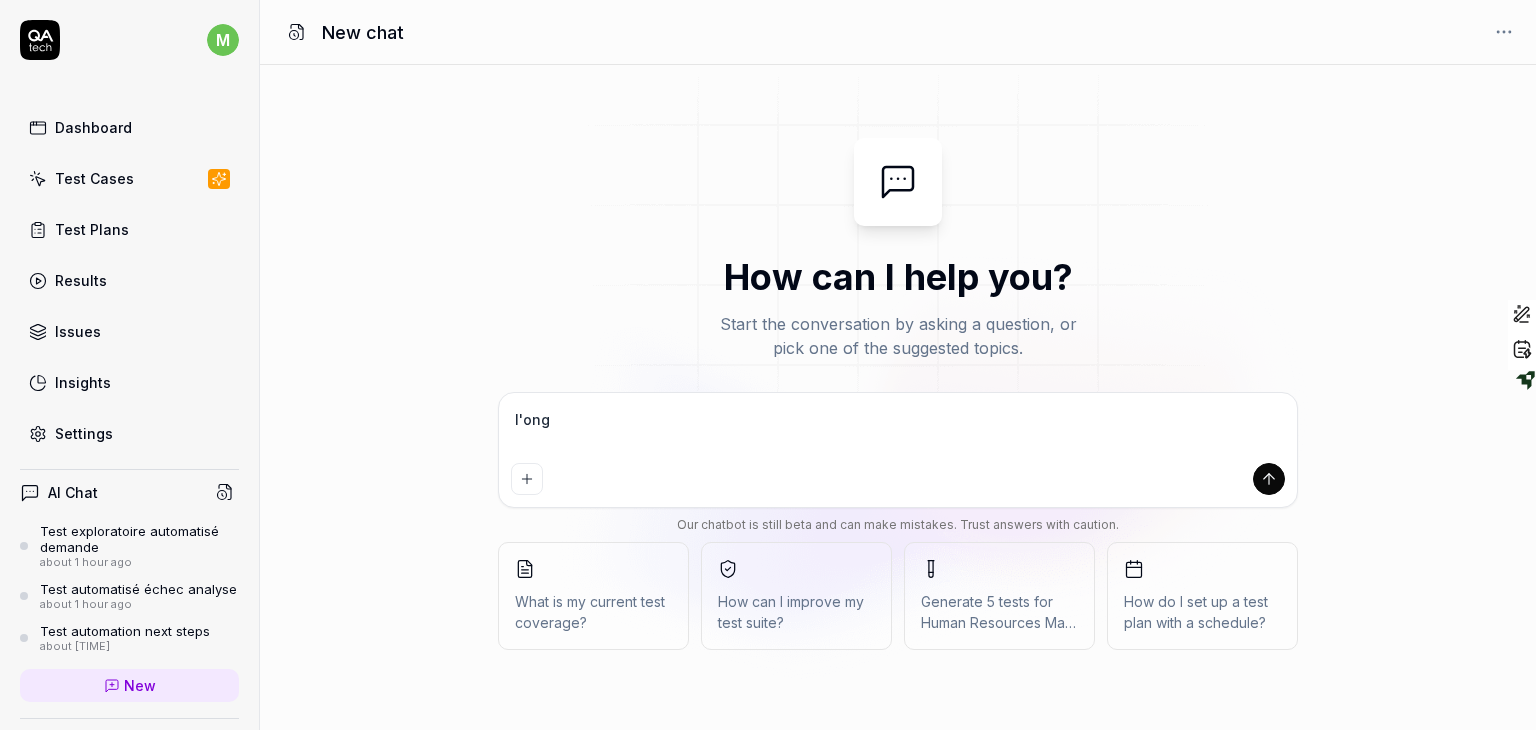type on "l'ongl" 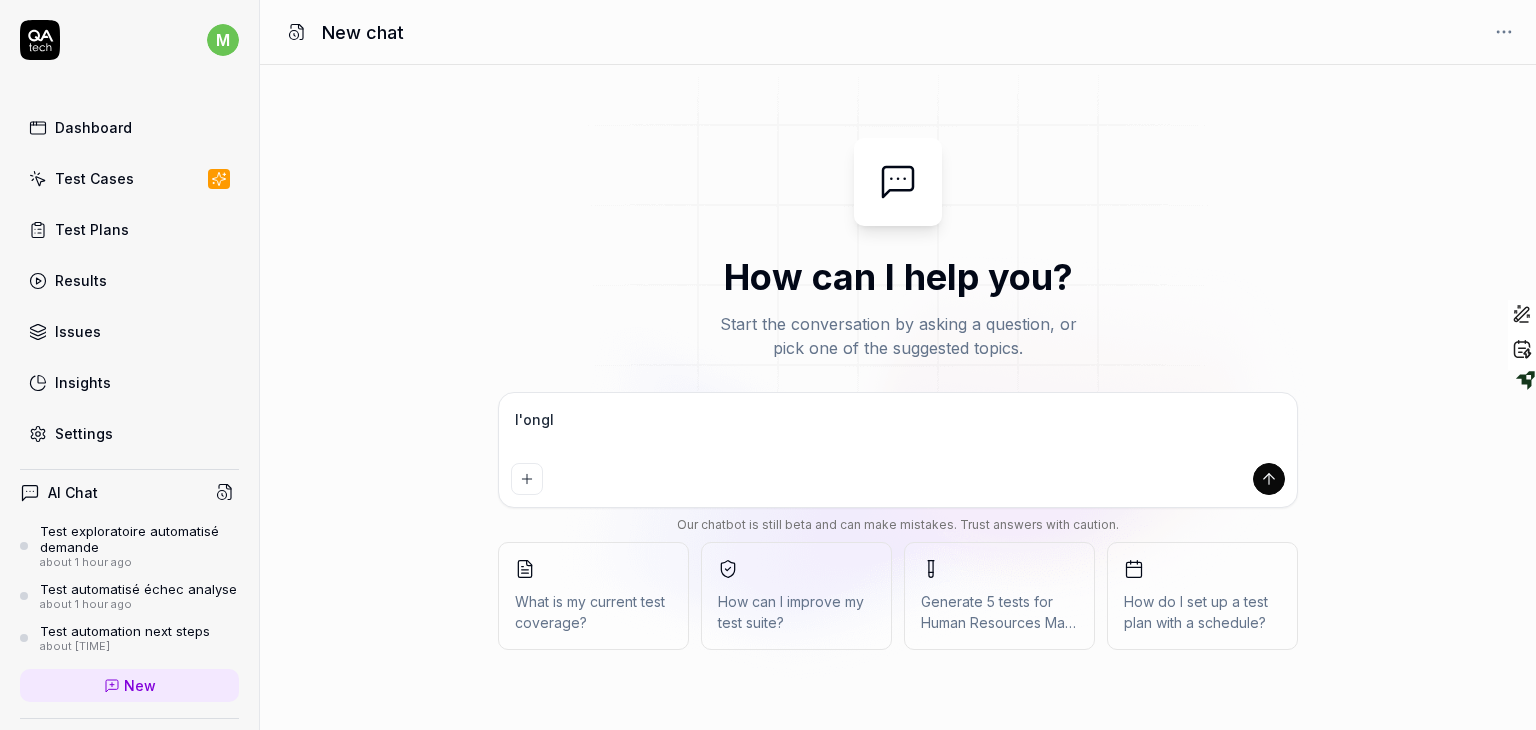 type on "l'ongle" 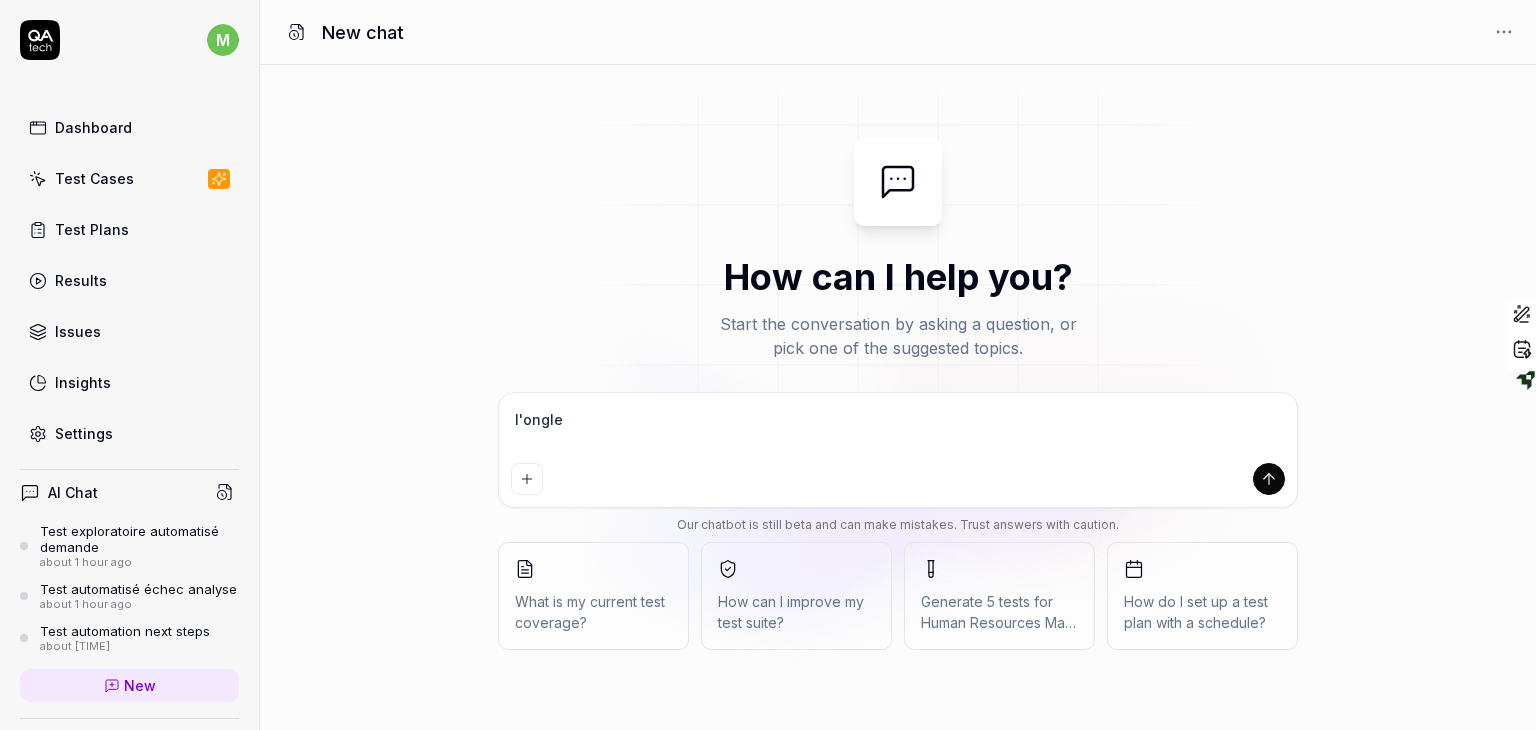 type on "l'onglet" 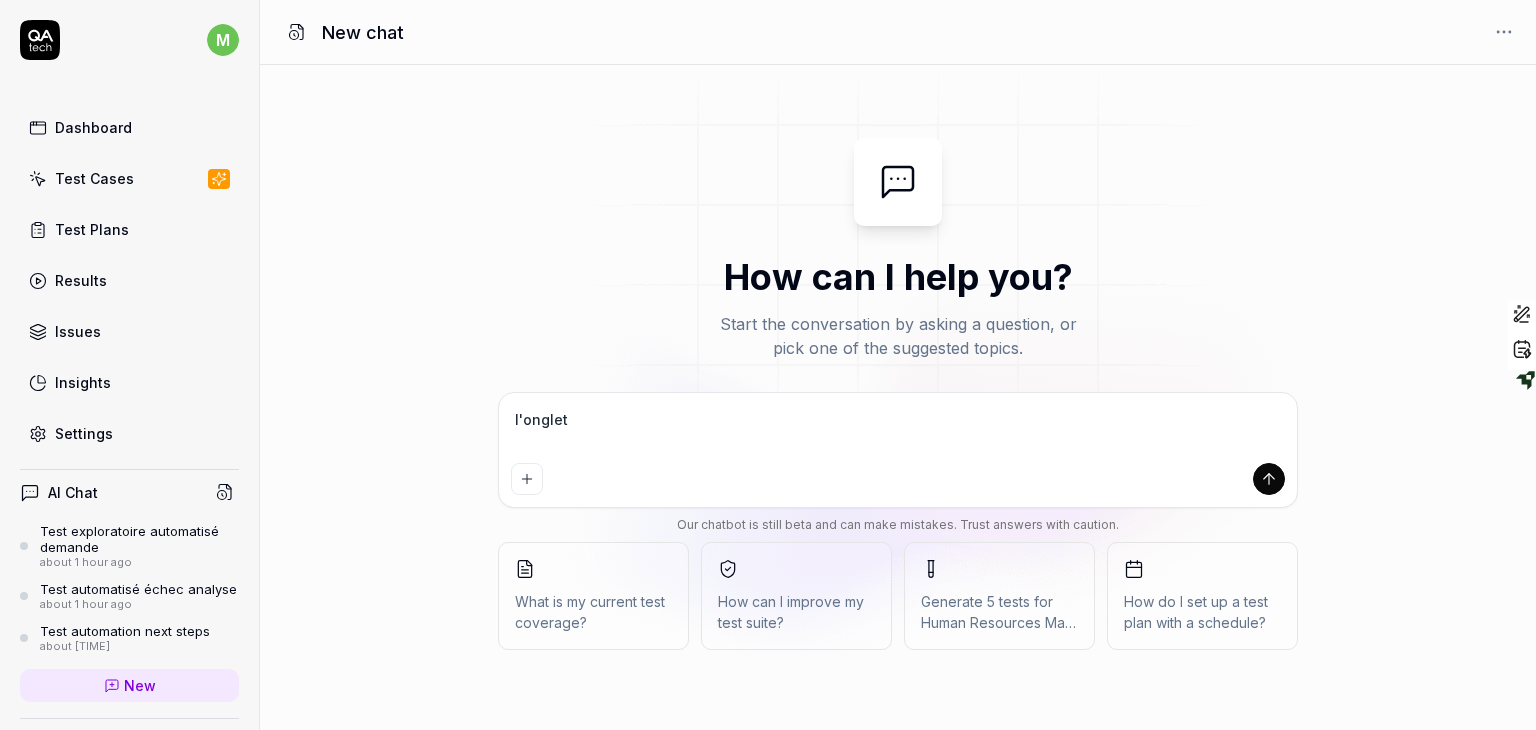 type on "l'onglet" 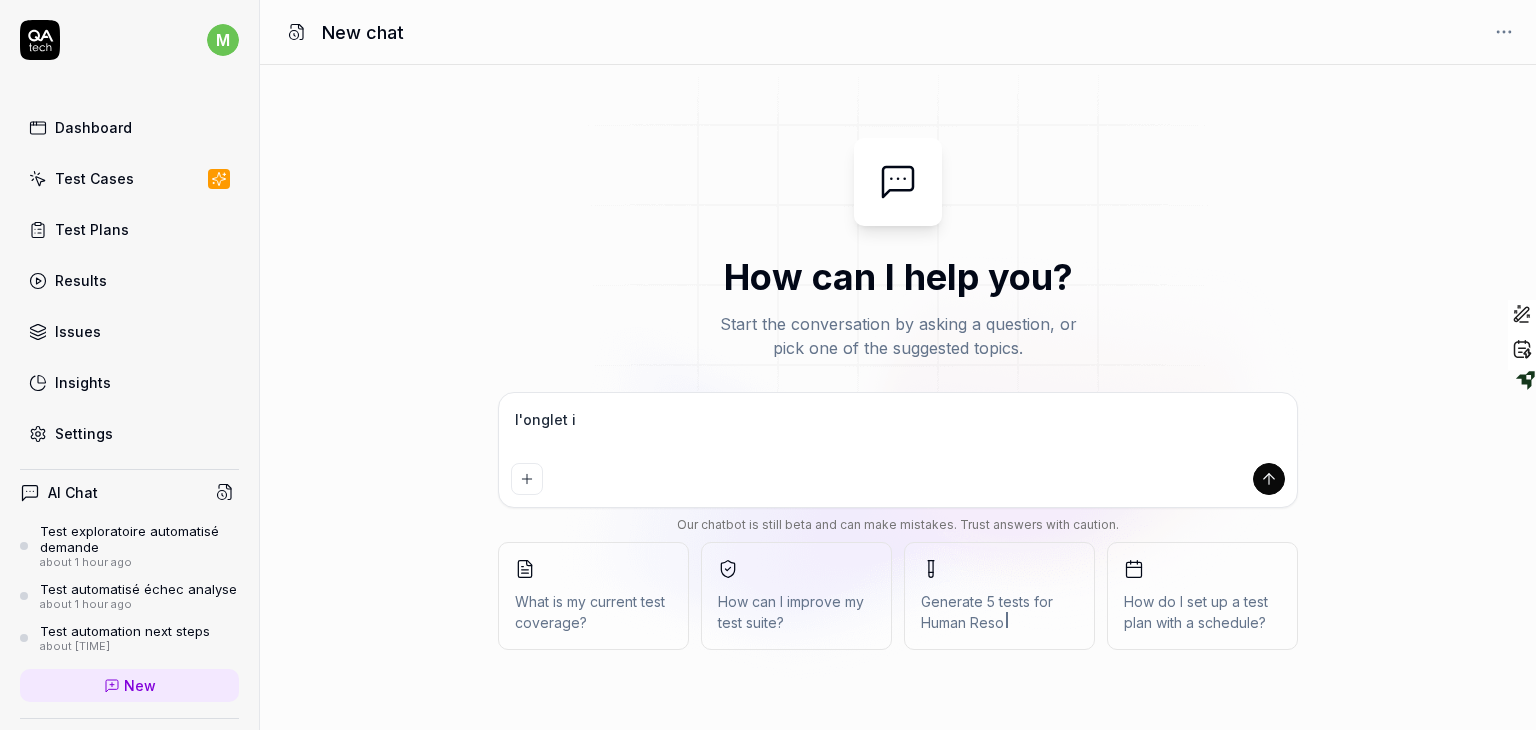 type on "l'onglet is" 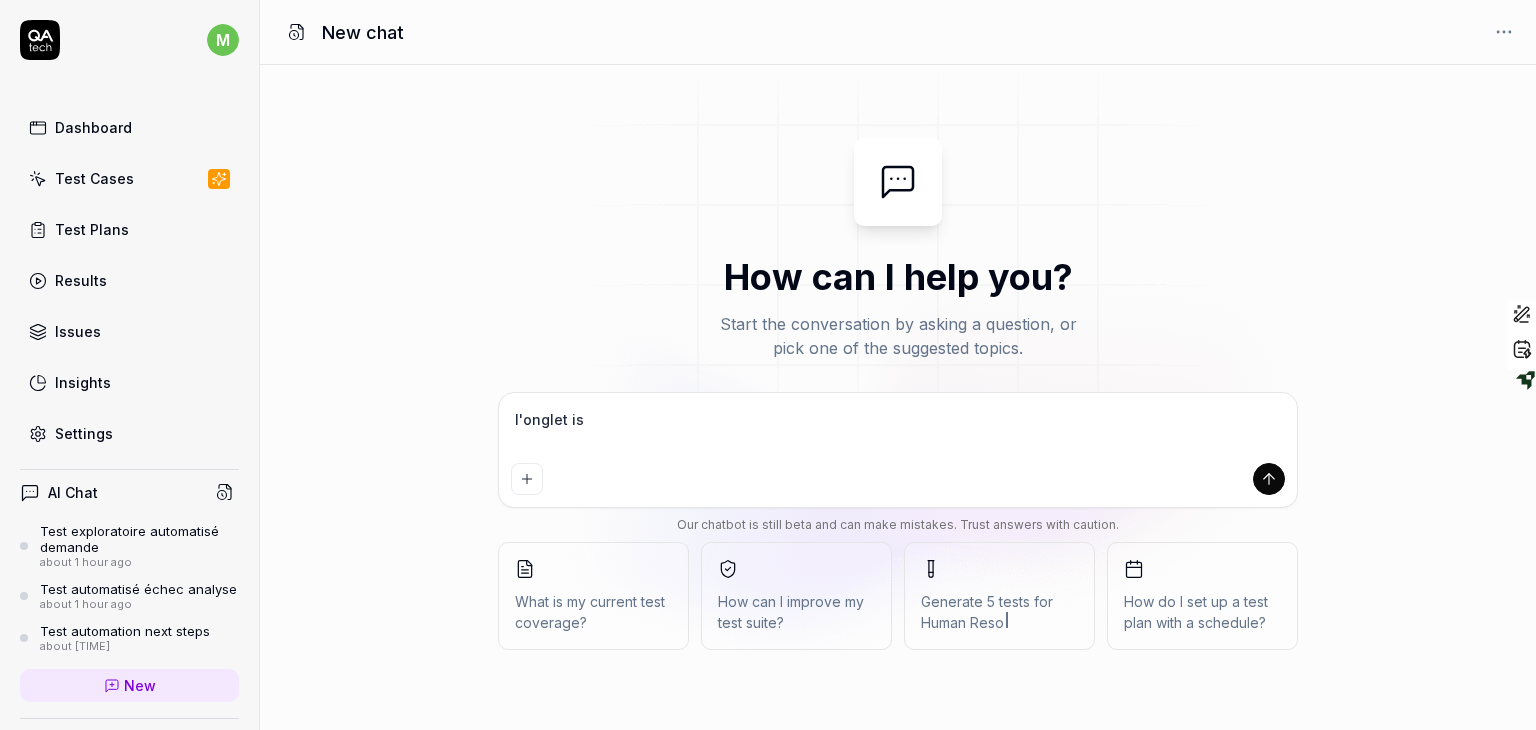 type on "*" 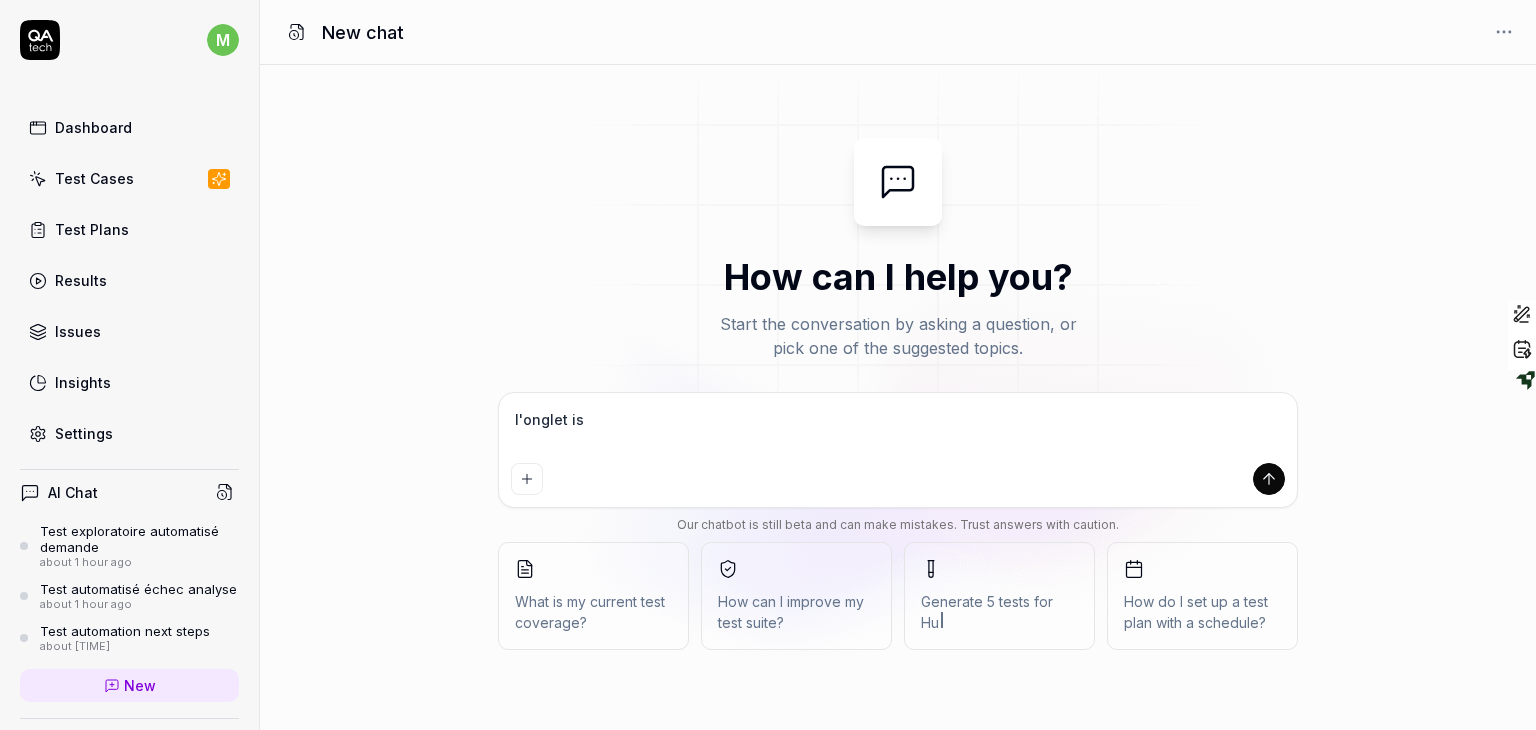 type on "l'onglet iss" 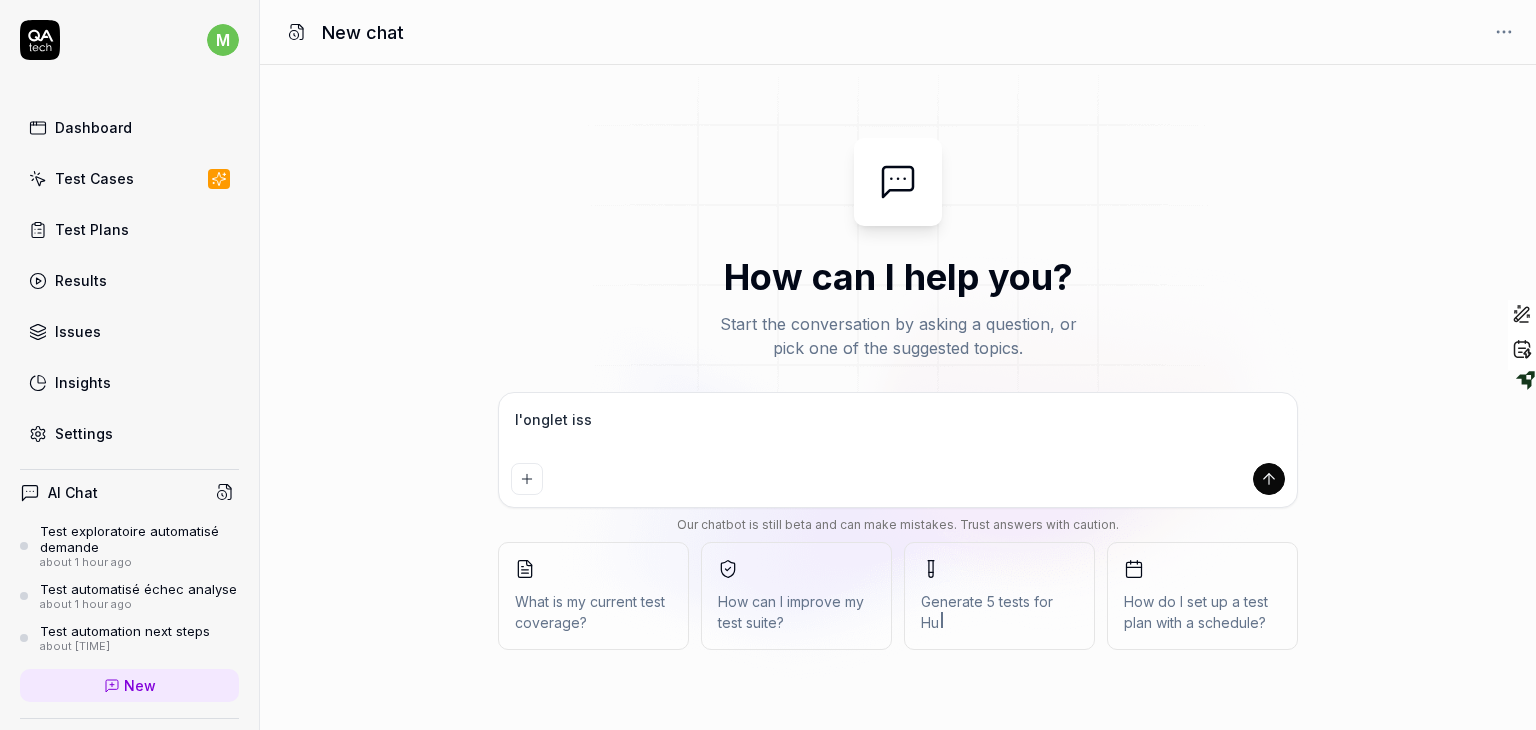 type on "*" 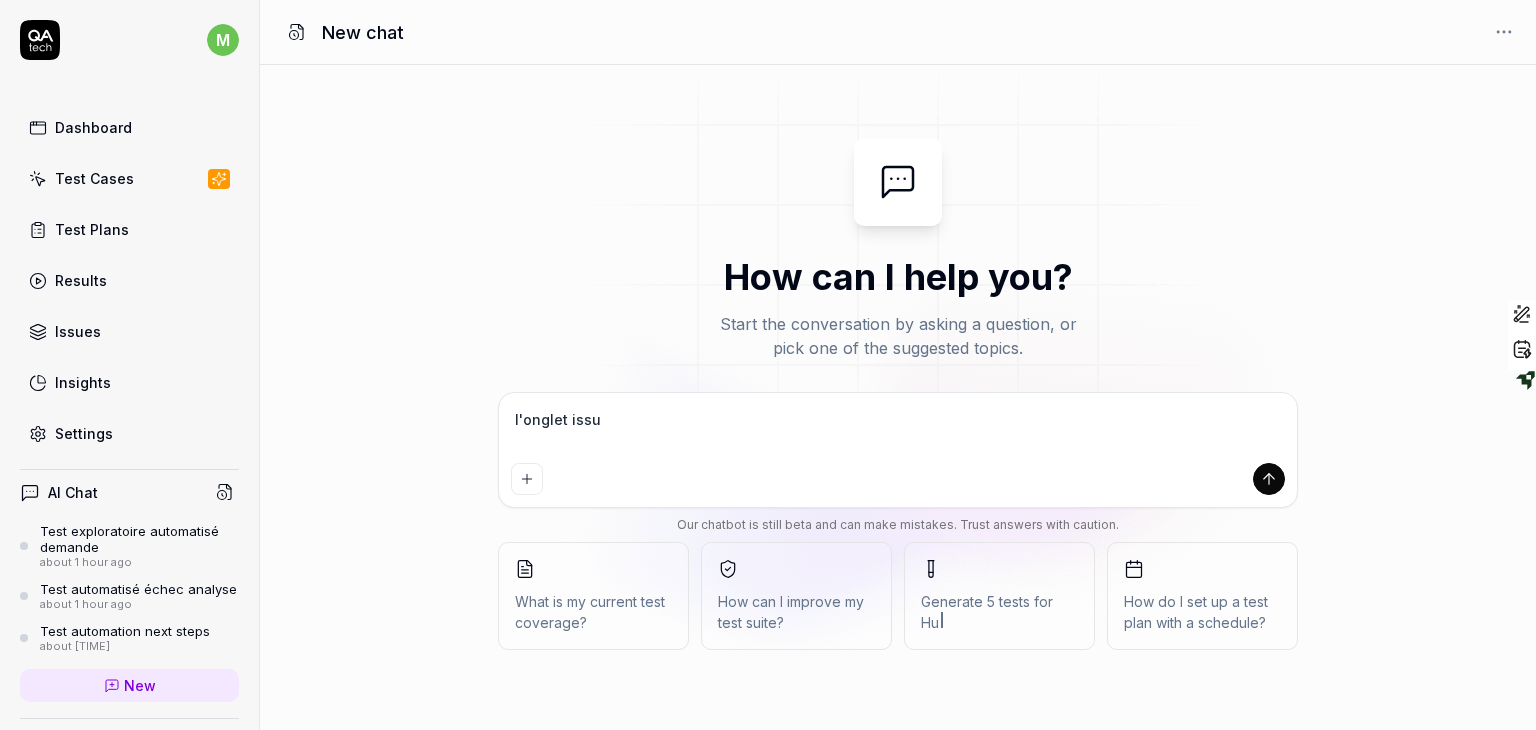 type on "*" 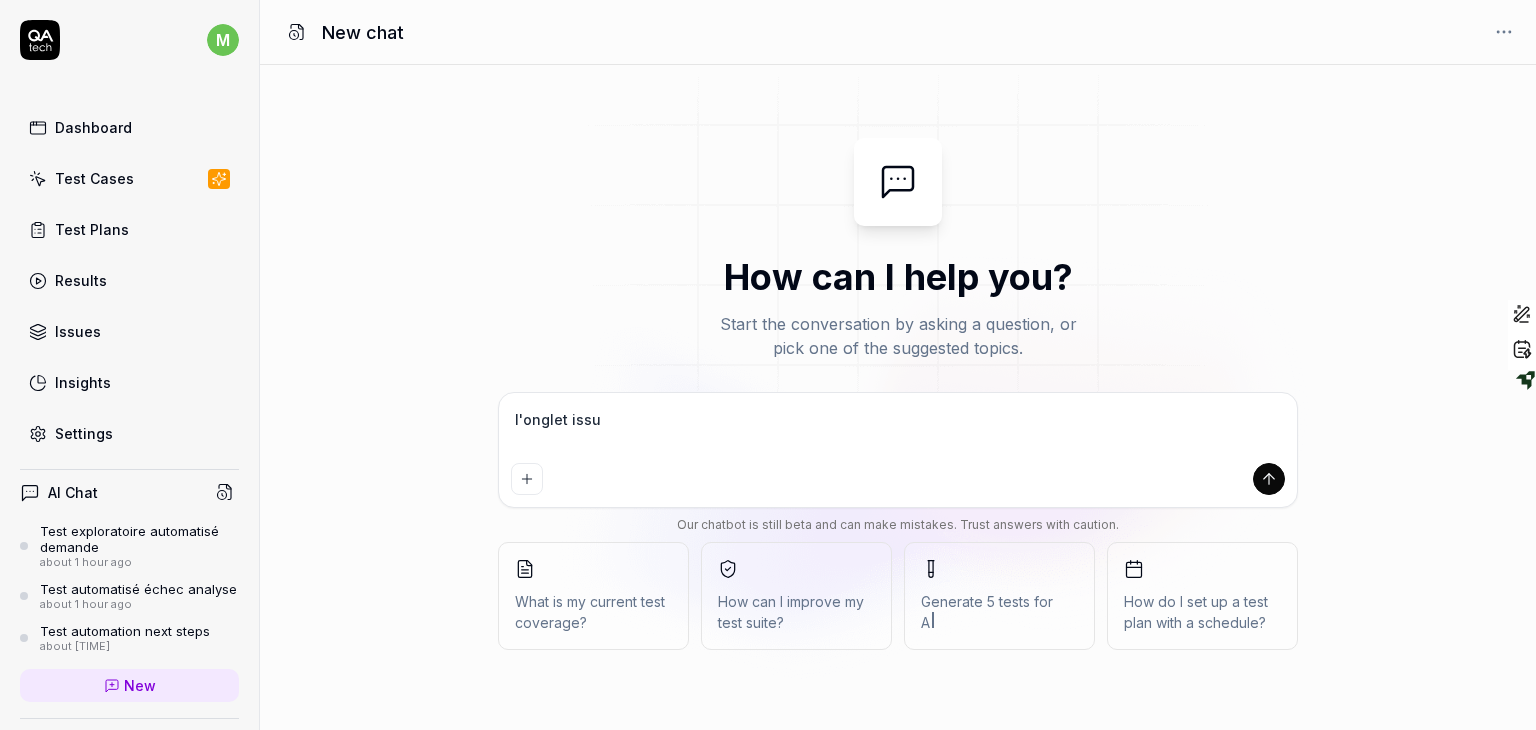 type on "l'onglet issue" 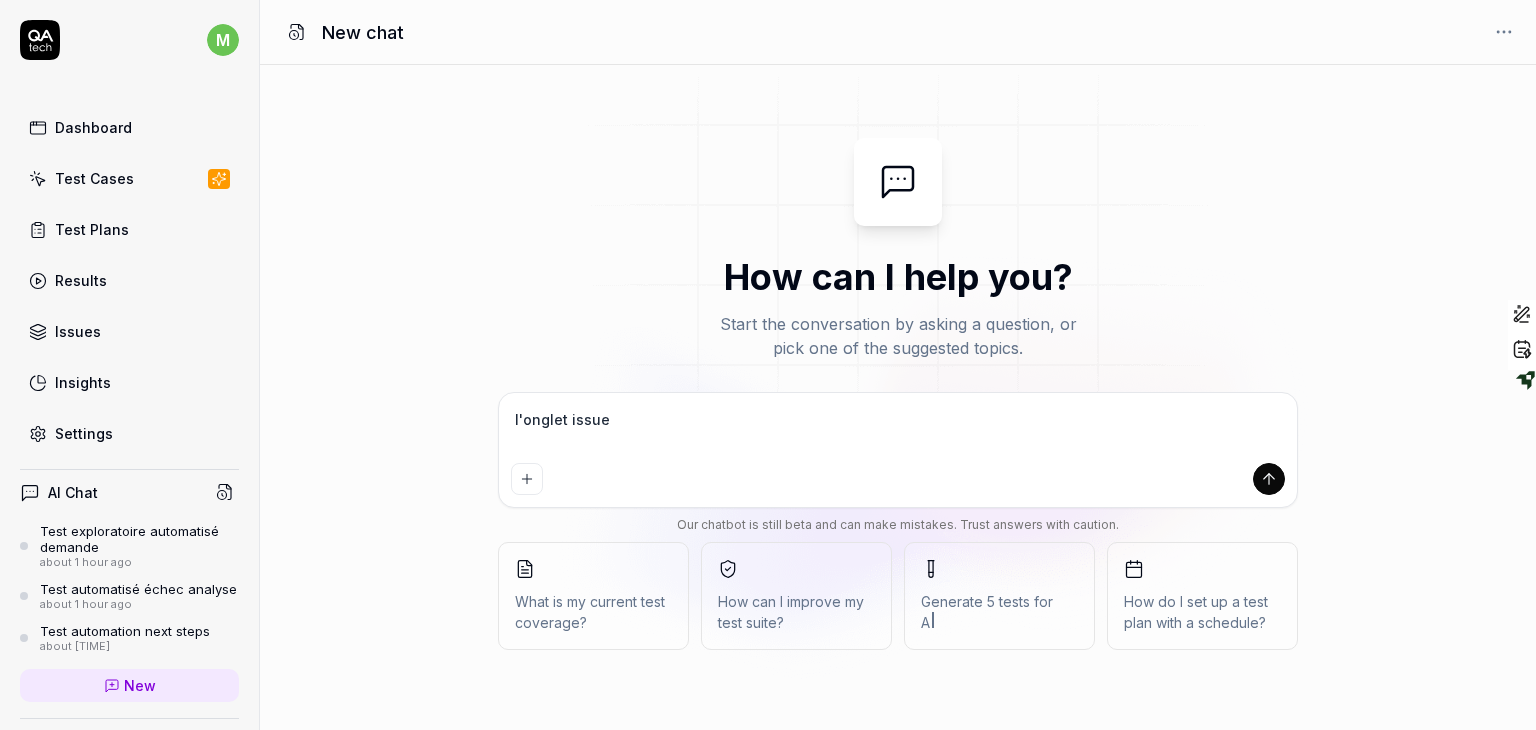 type on "l'onglet issue" 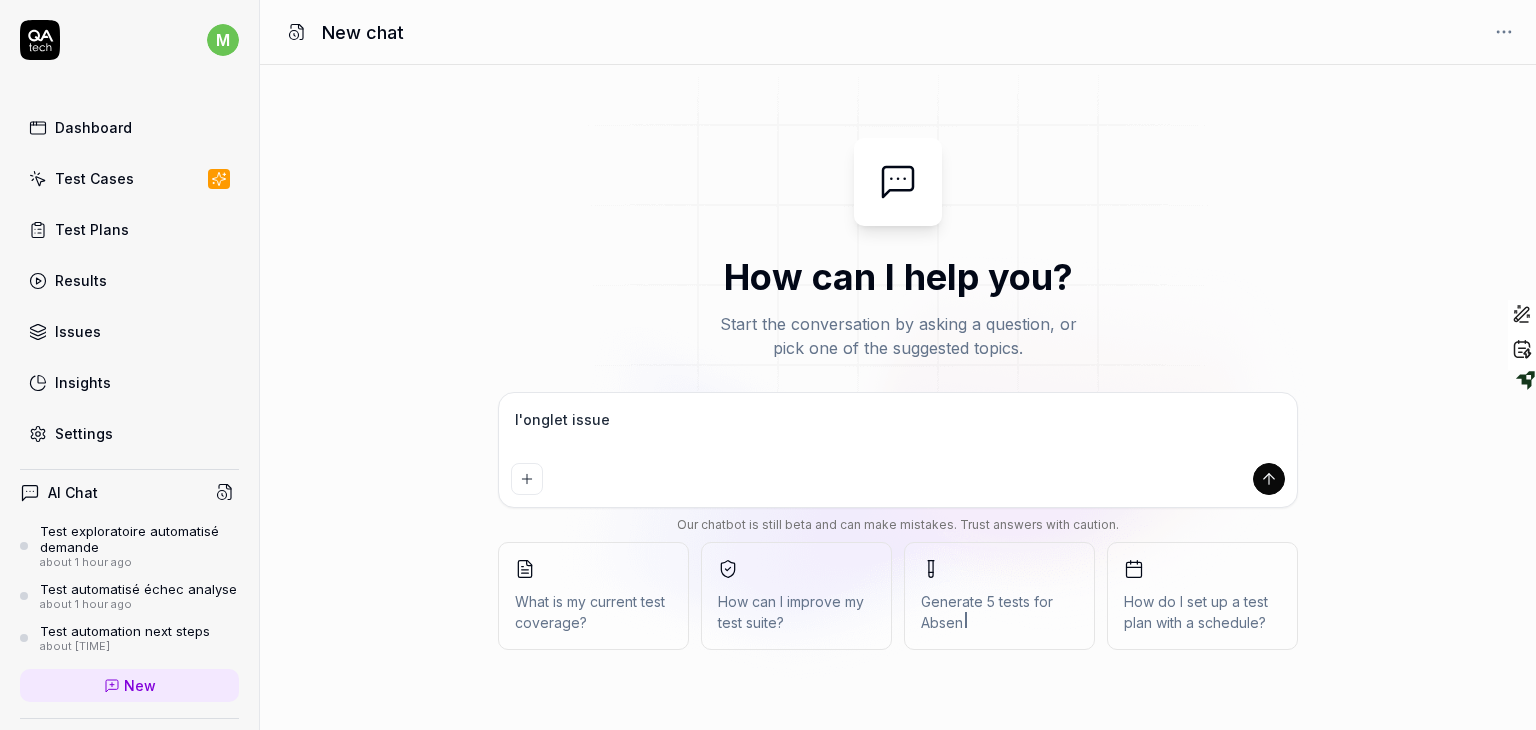 type on "l'onglet issue c" 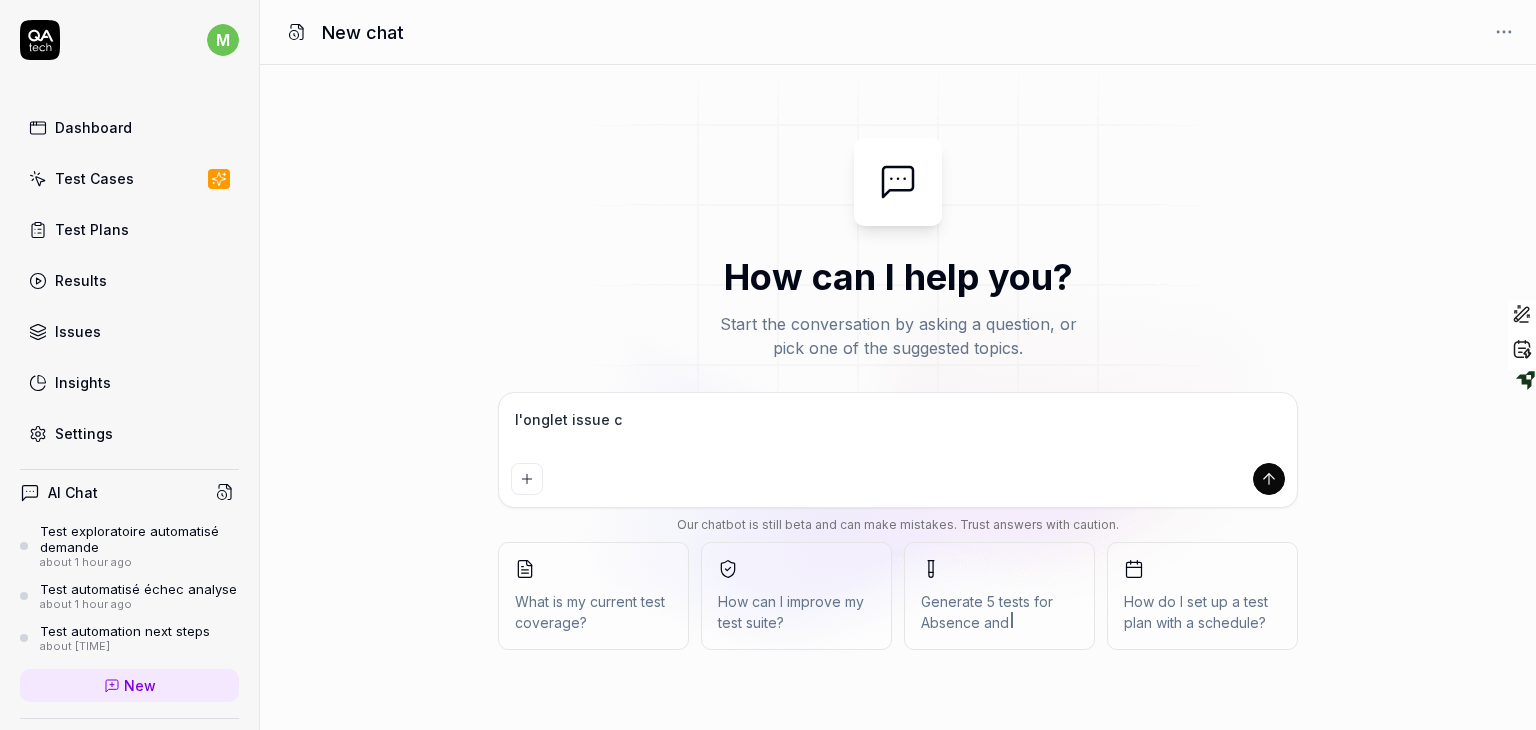 type on "l'onglet issue c'" 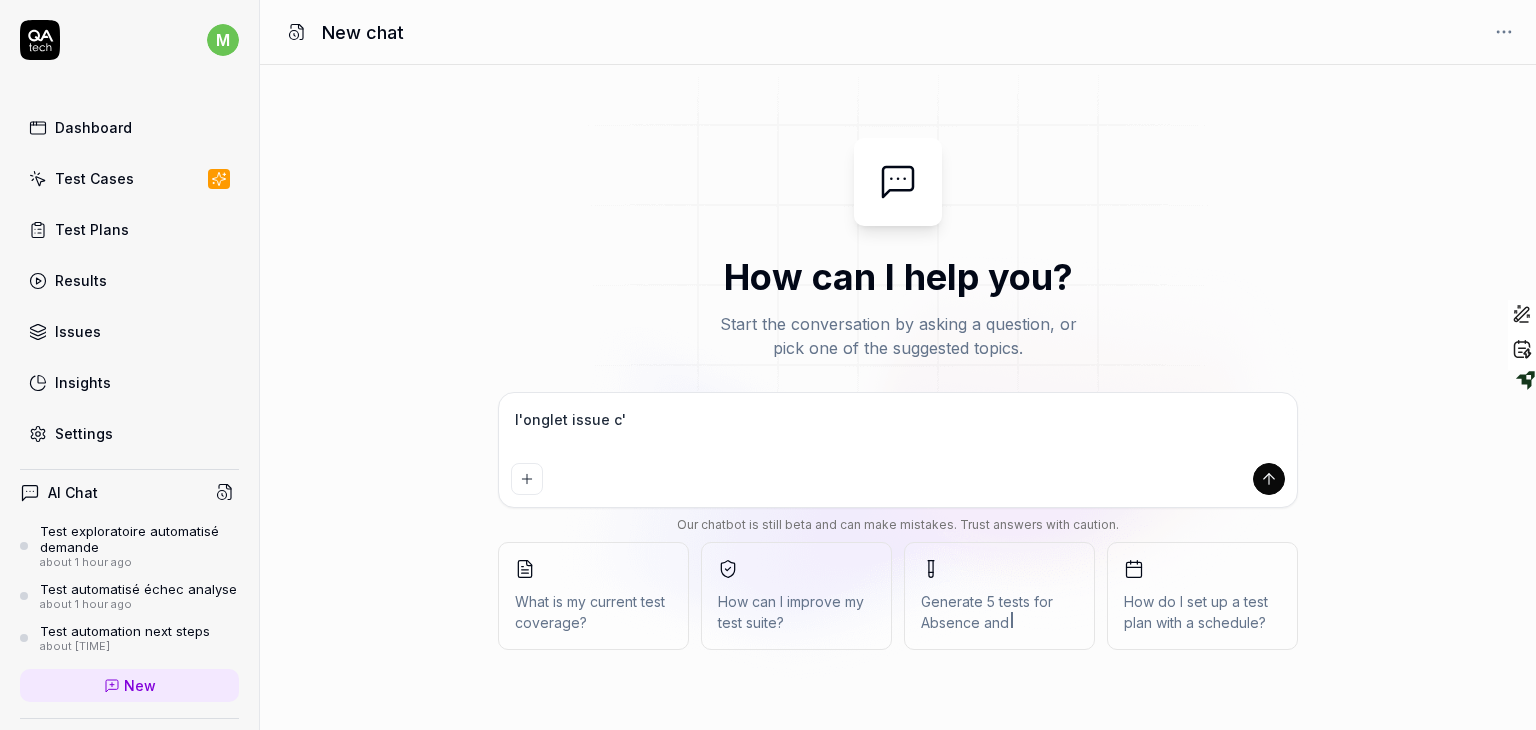 type on "l'onglet issue c'e" 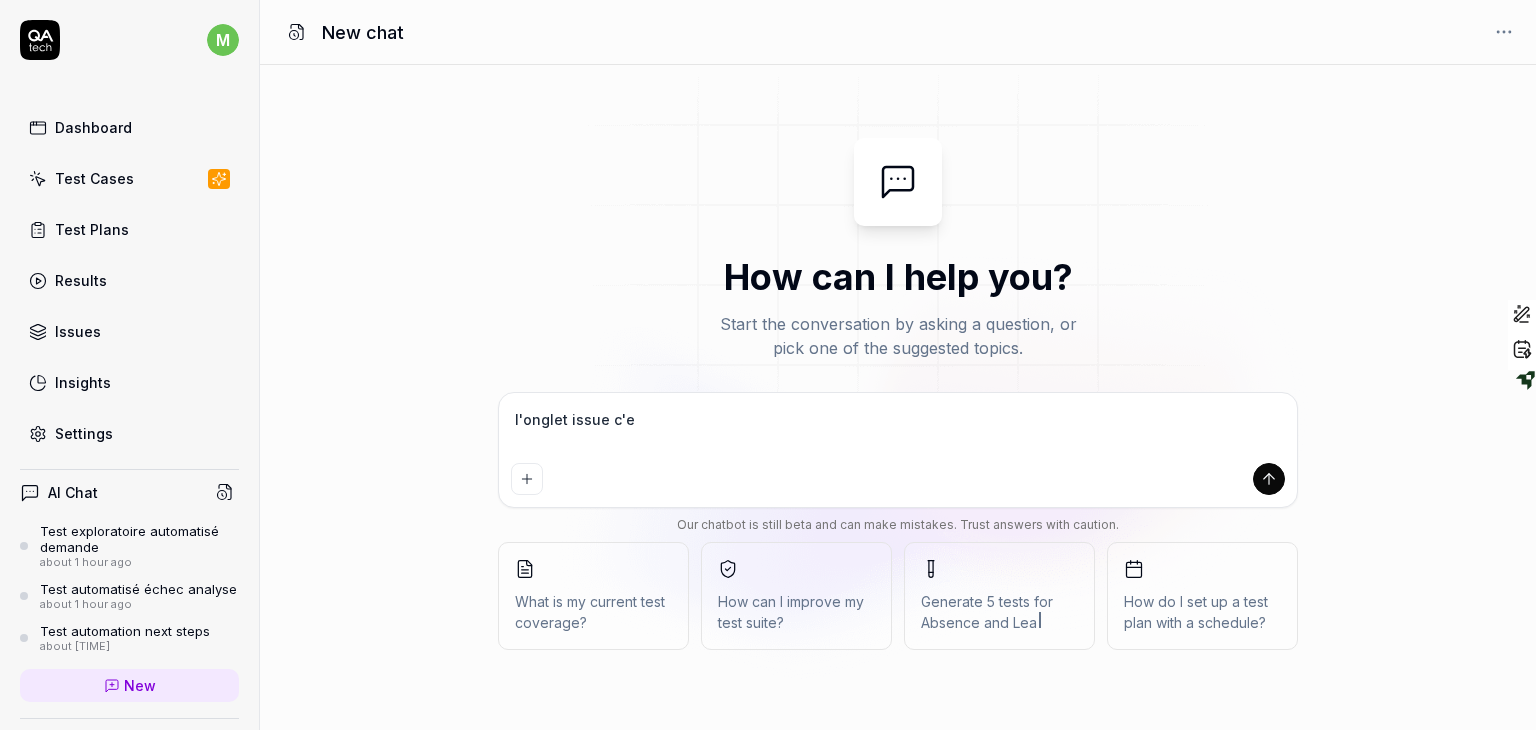 type on "l'onglet issue c'es" 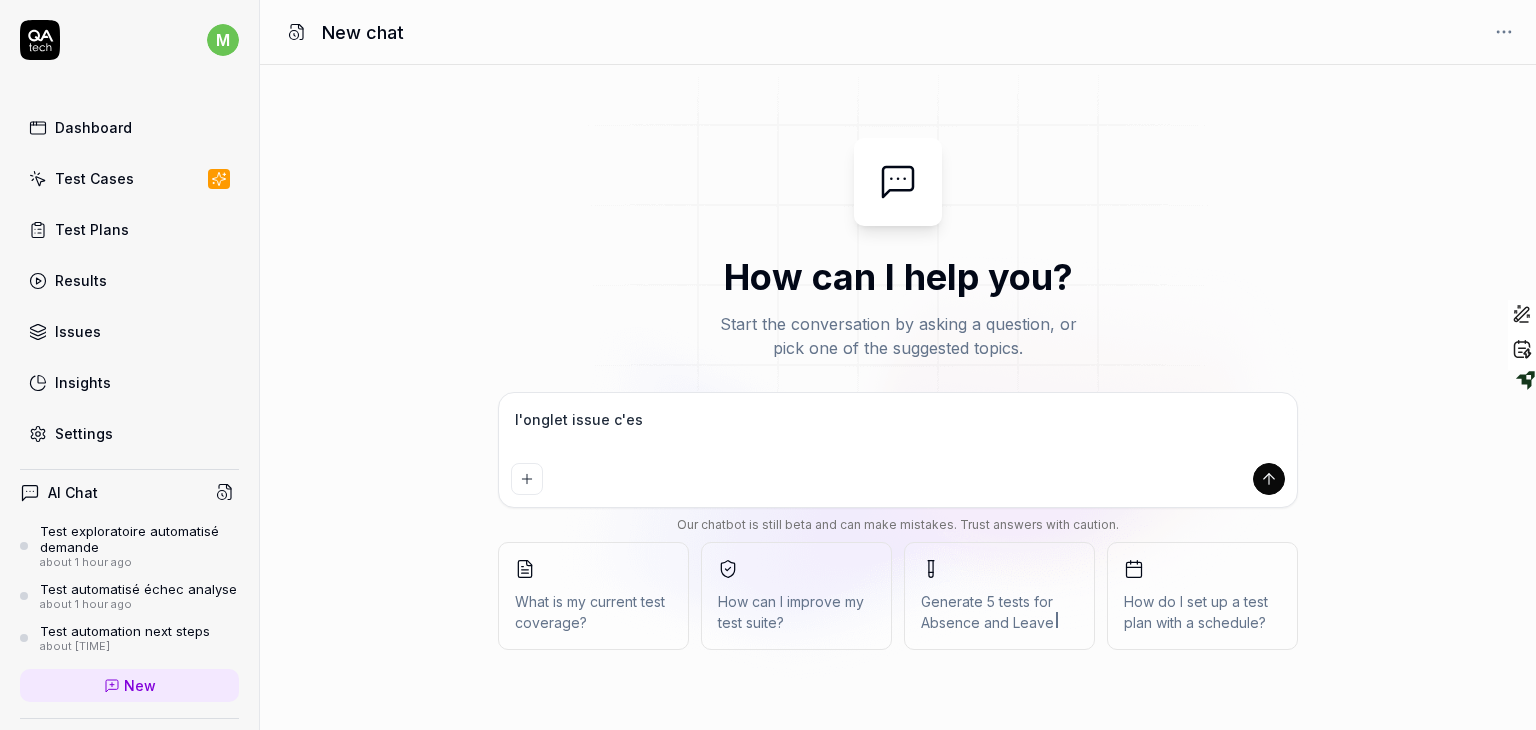 type on "l'onglet issue c'est" 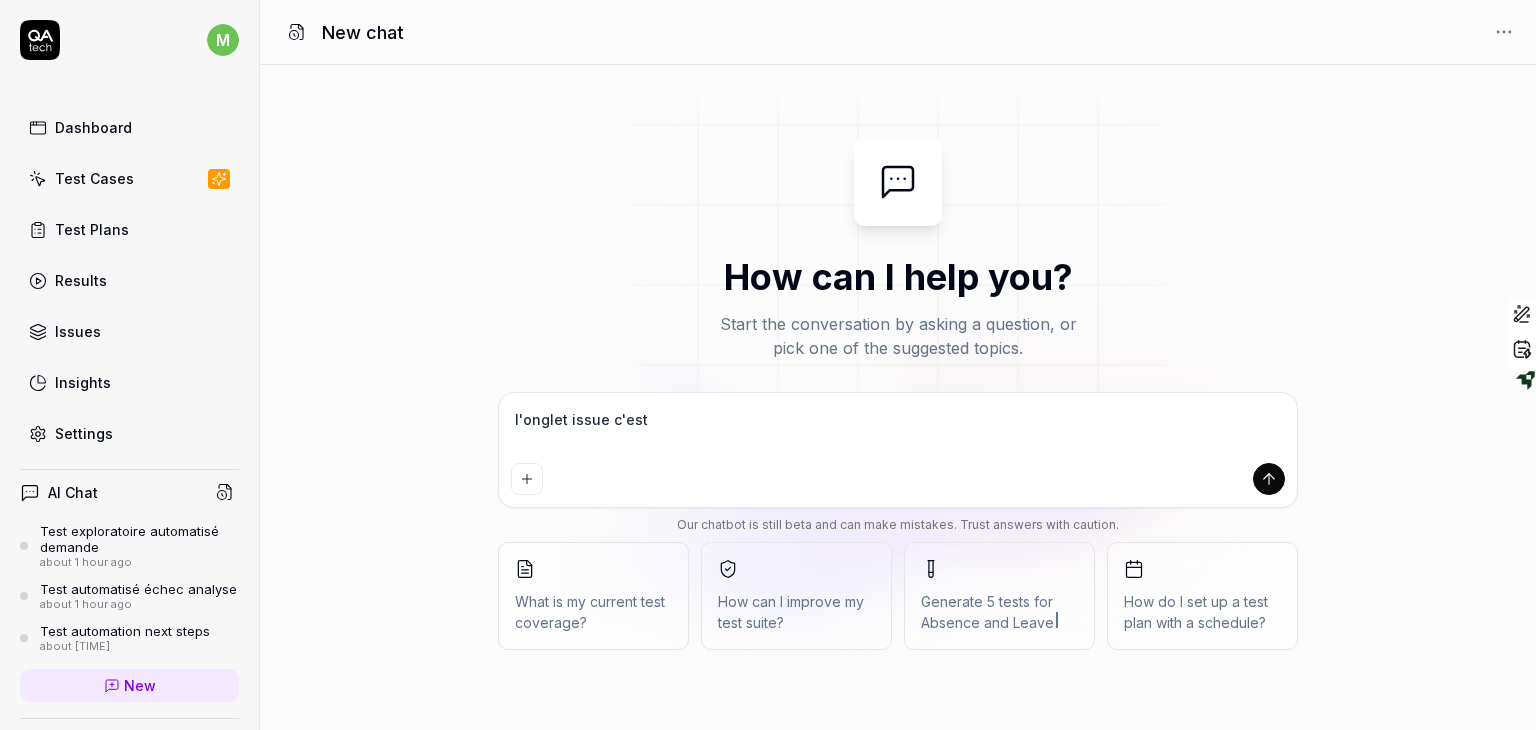 type on "*" 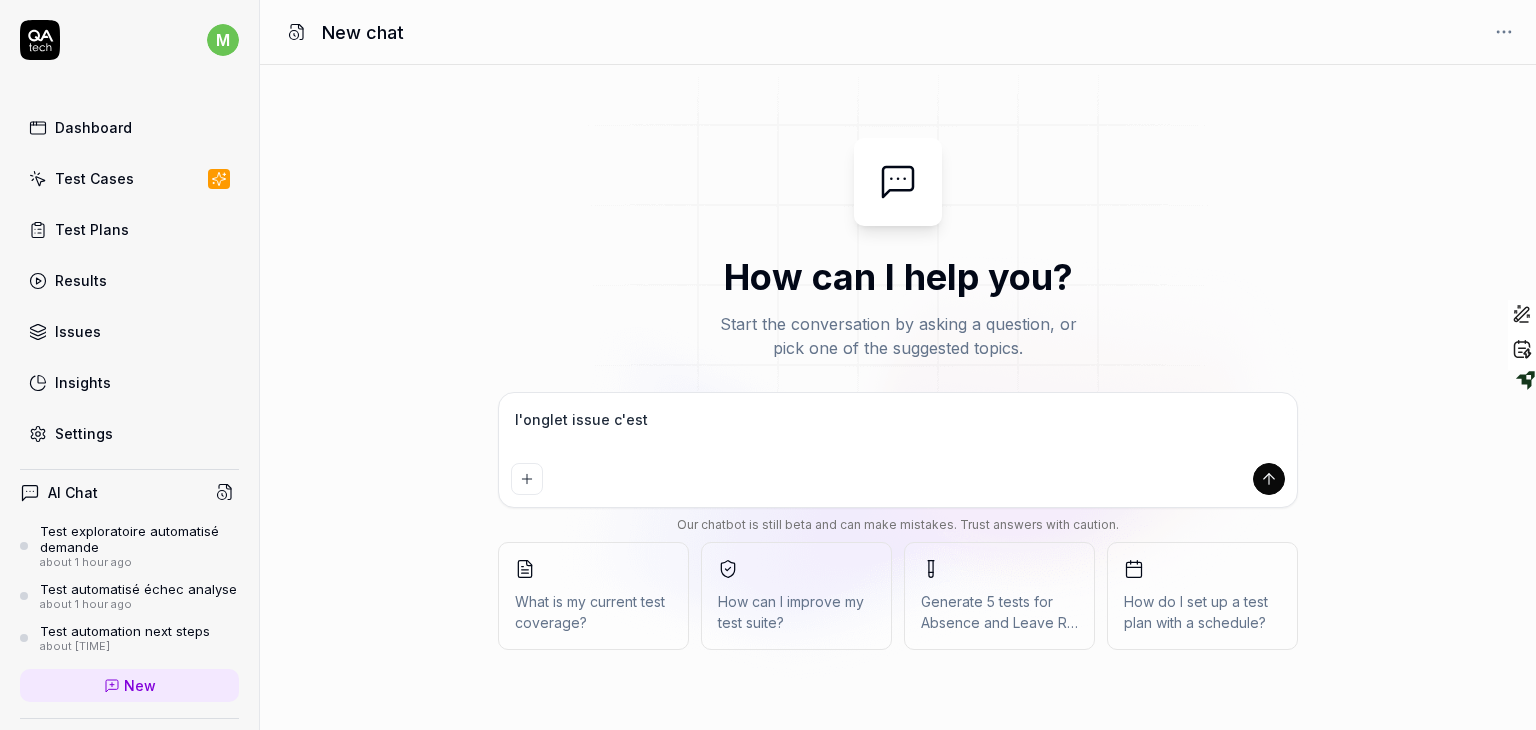 type on "l'onglet issue c'est" 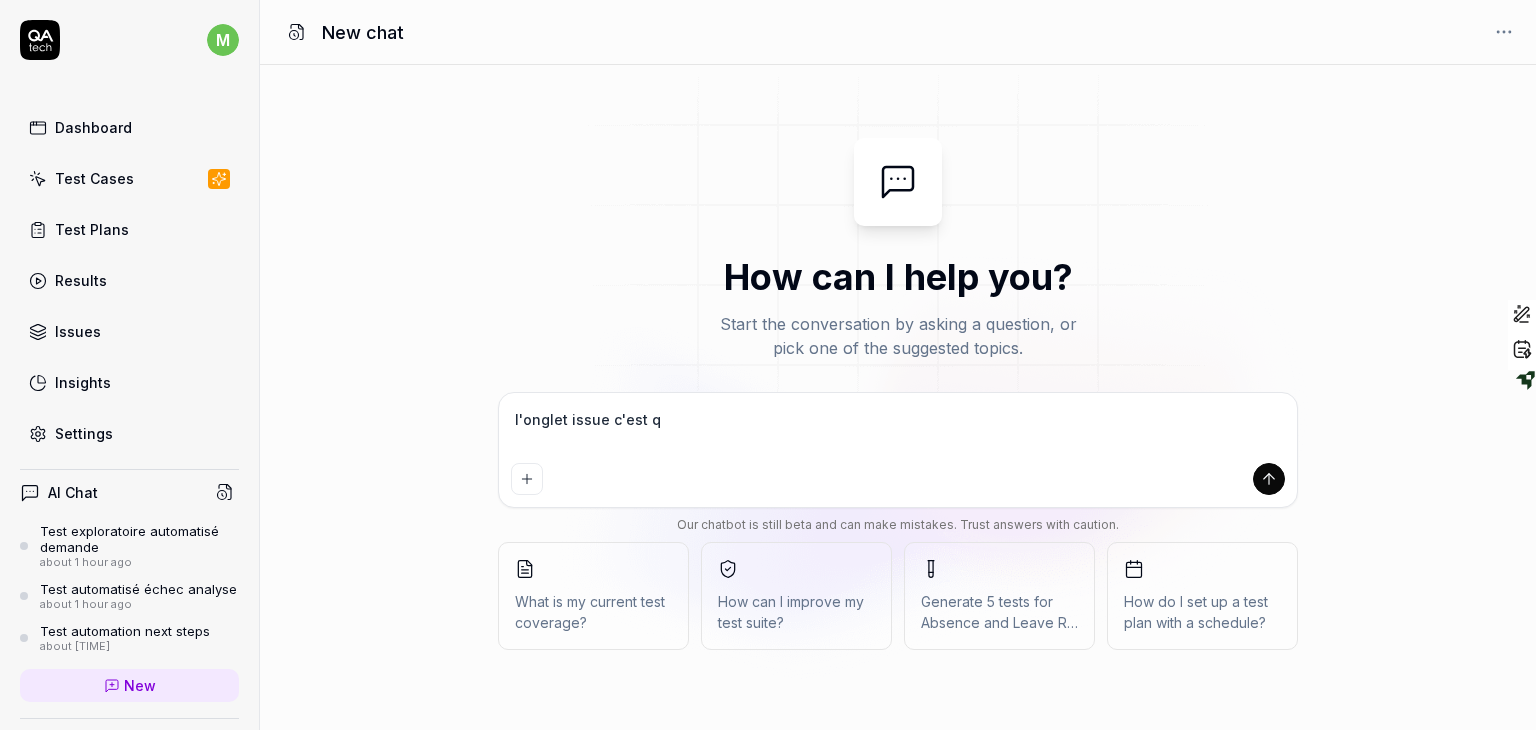type on "l'onglet issue c'est qu" 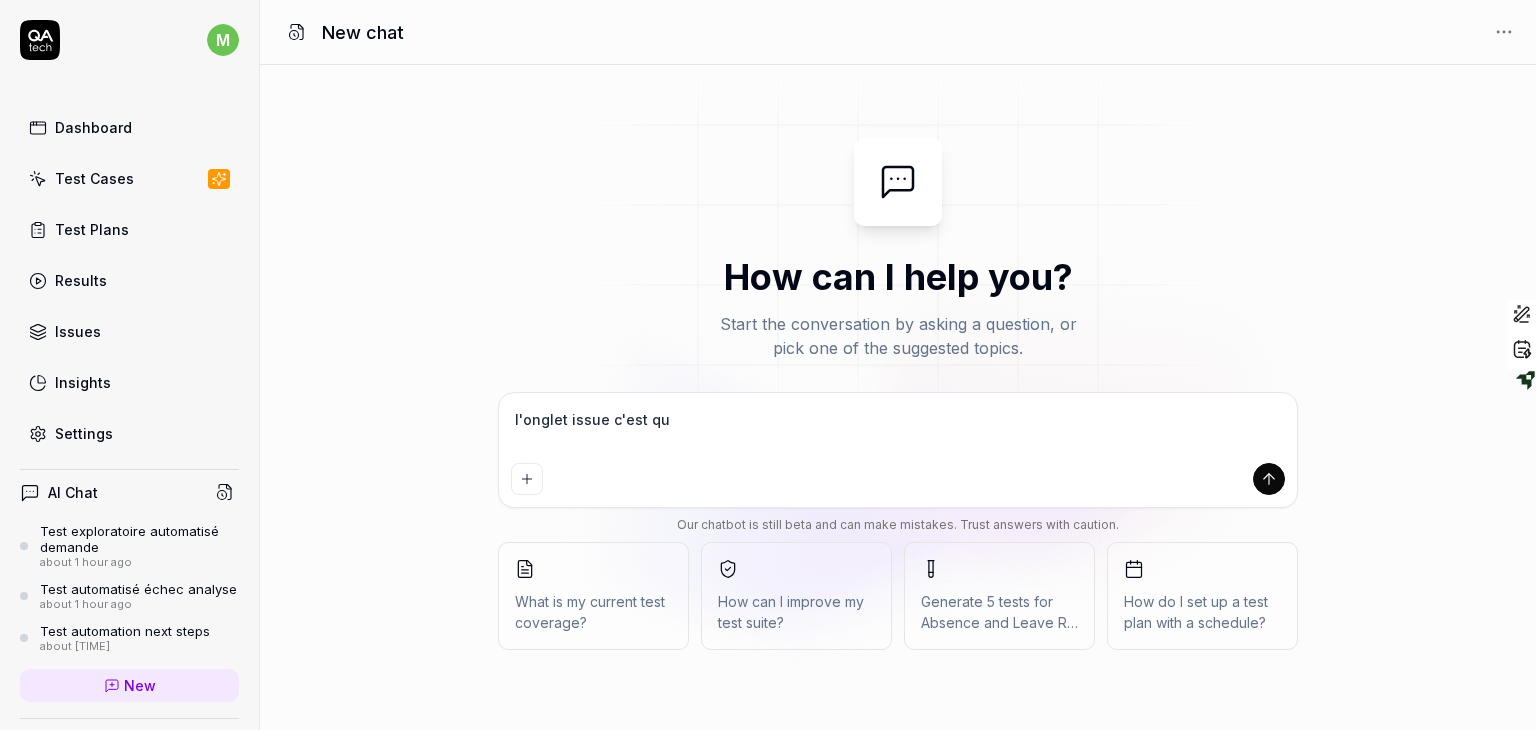 type on "l'onglet issue c'est quo" 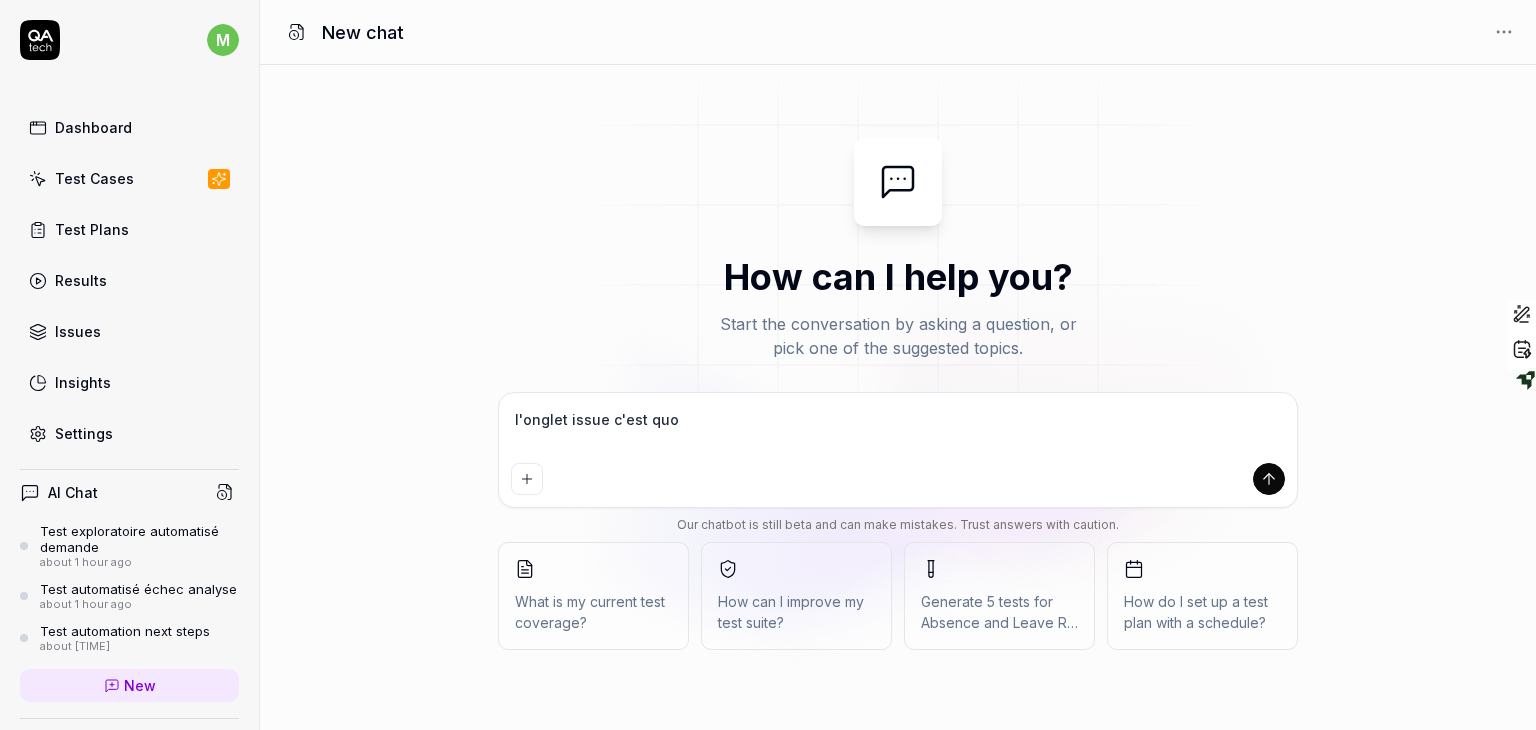 type on "l'onglet issue c'est quoi" 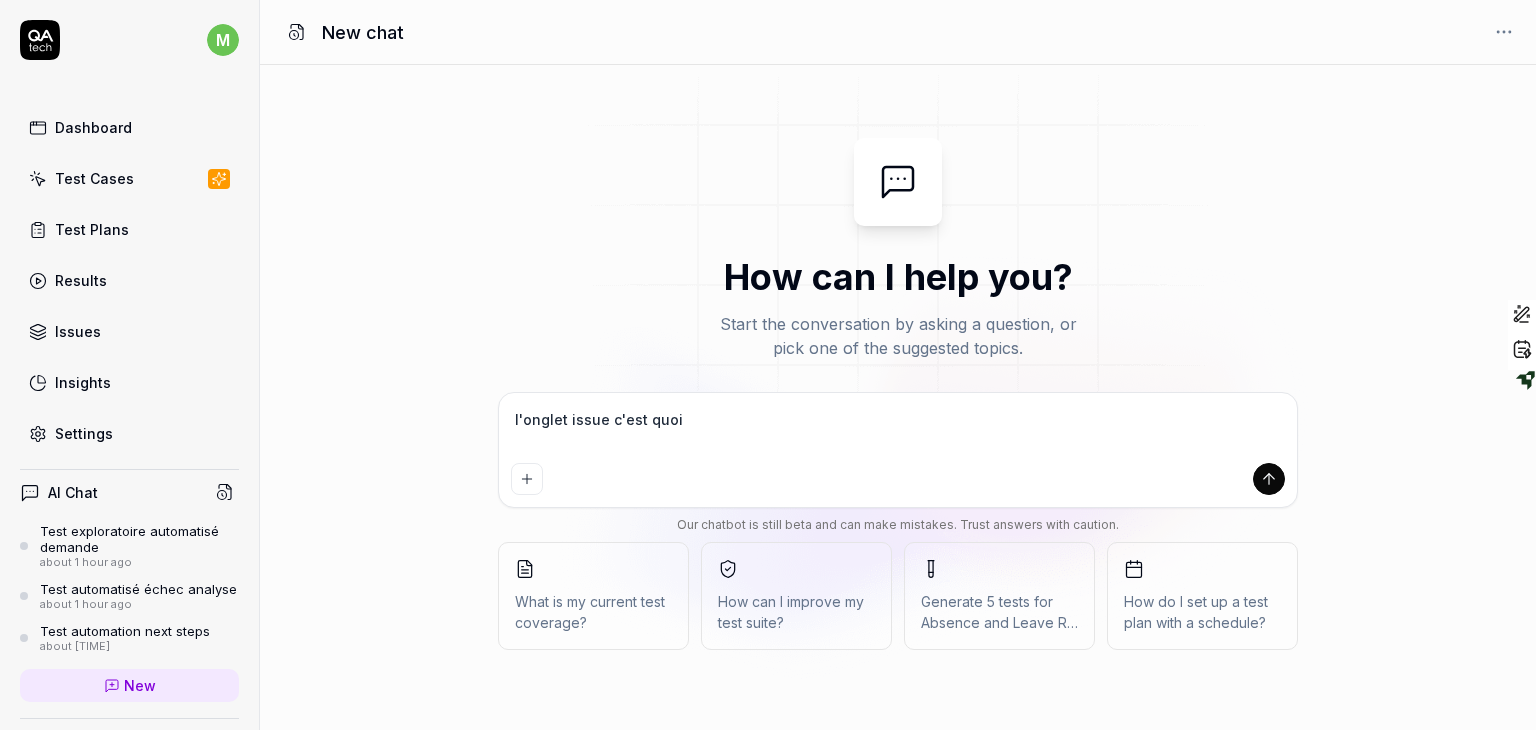 type on "l'onglet issue c'est quoi" 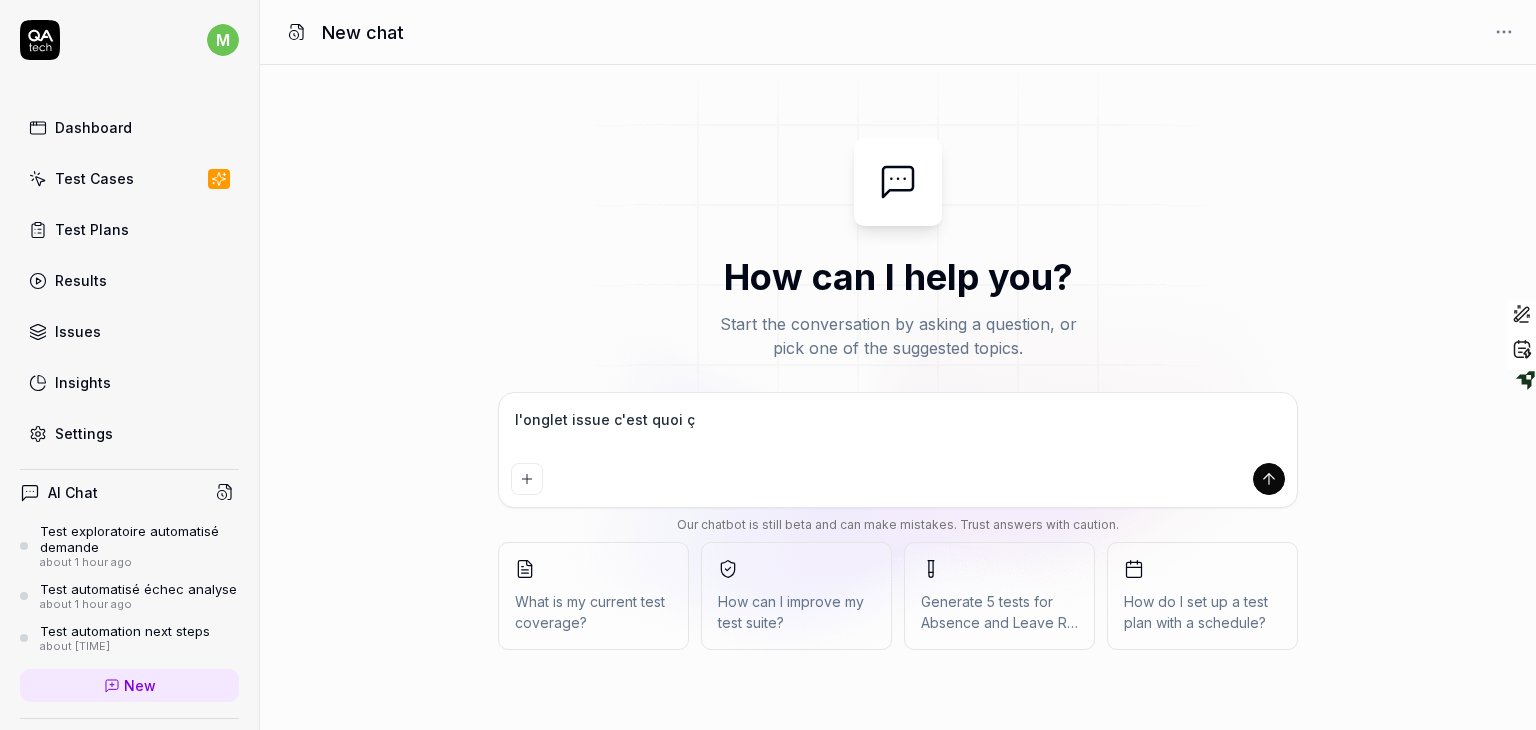 type on "l'onglet issue c'est quoi ça" 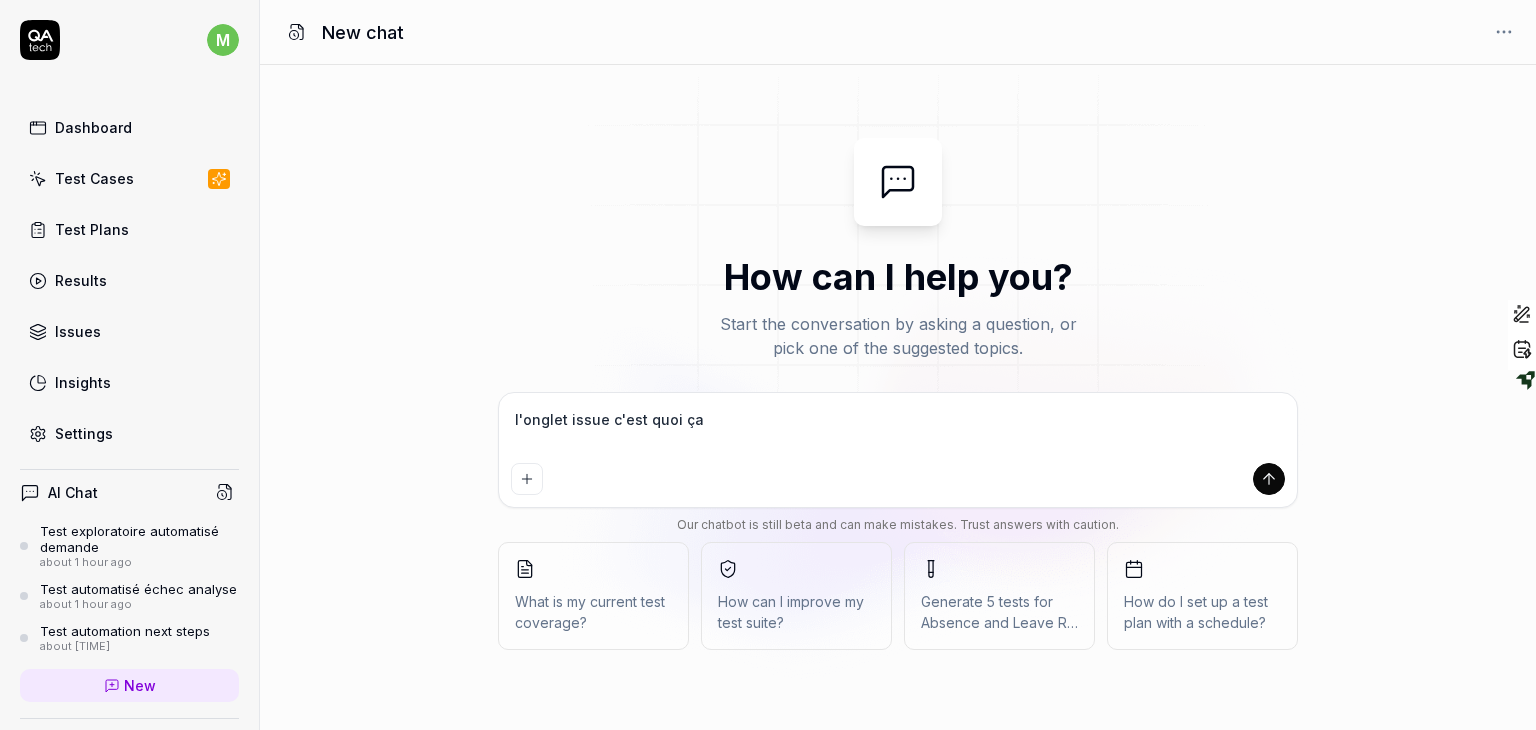 type on "l'onglet issue c'est quoi ça" 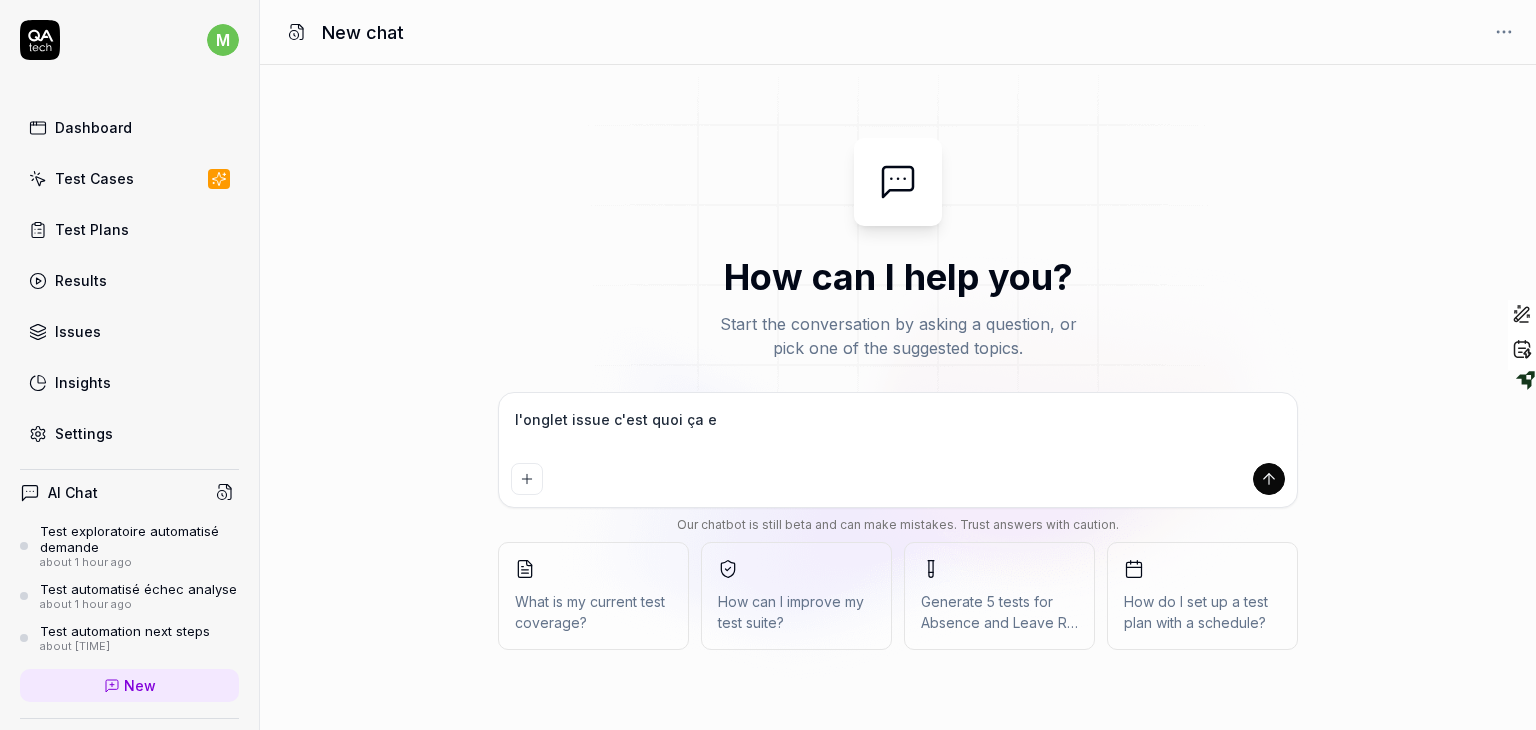 type on "l'onglet issue c'est quoi ça ex" 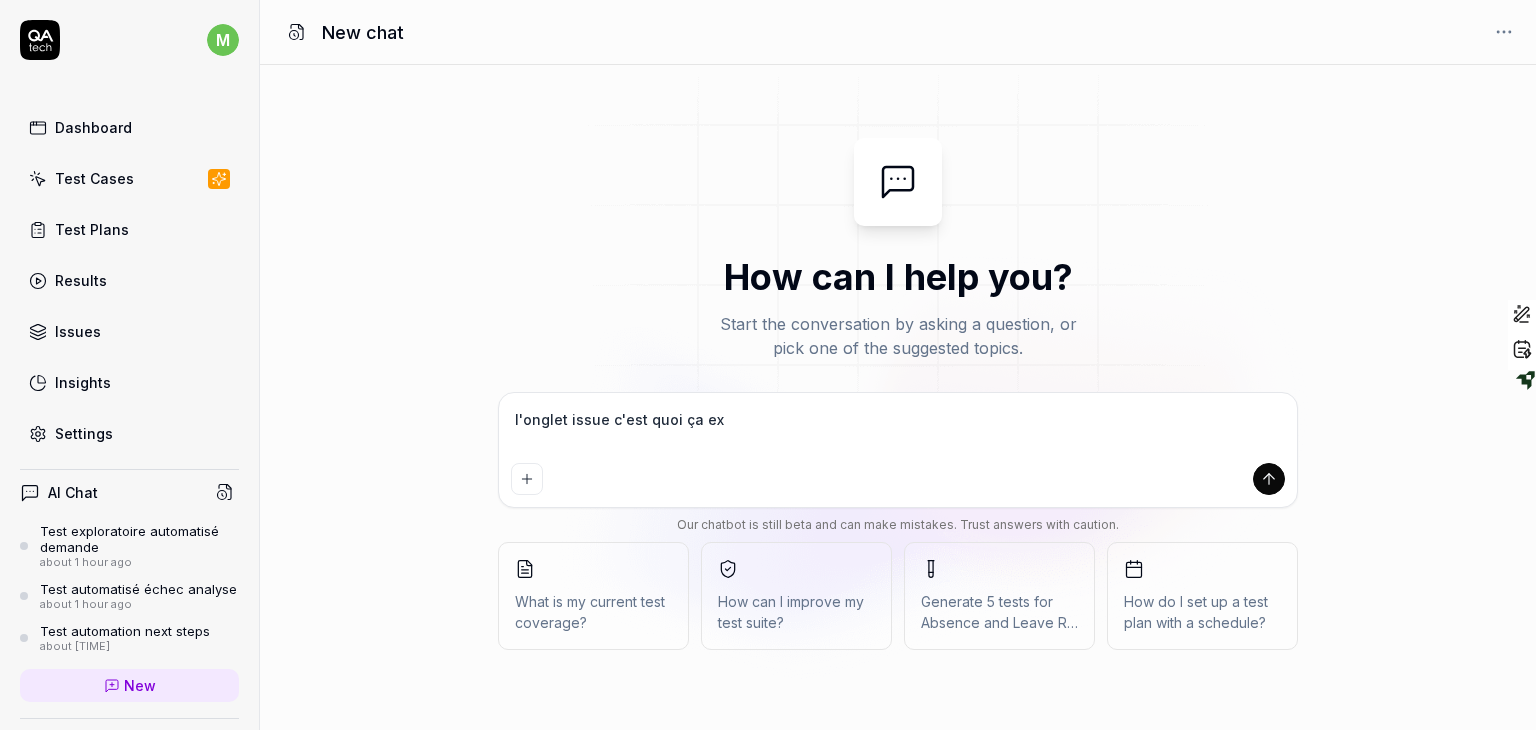 type on "l'onglet issue c'est quoi ça exp" 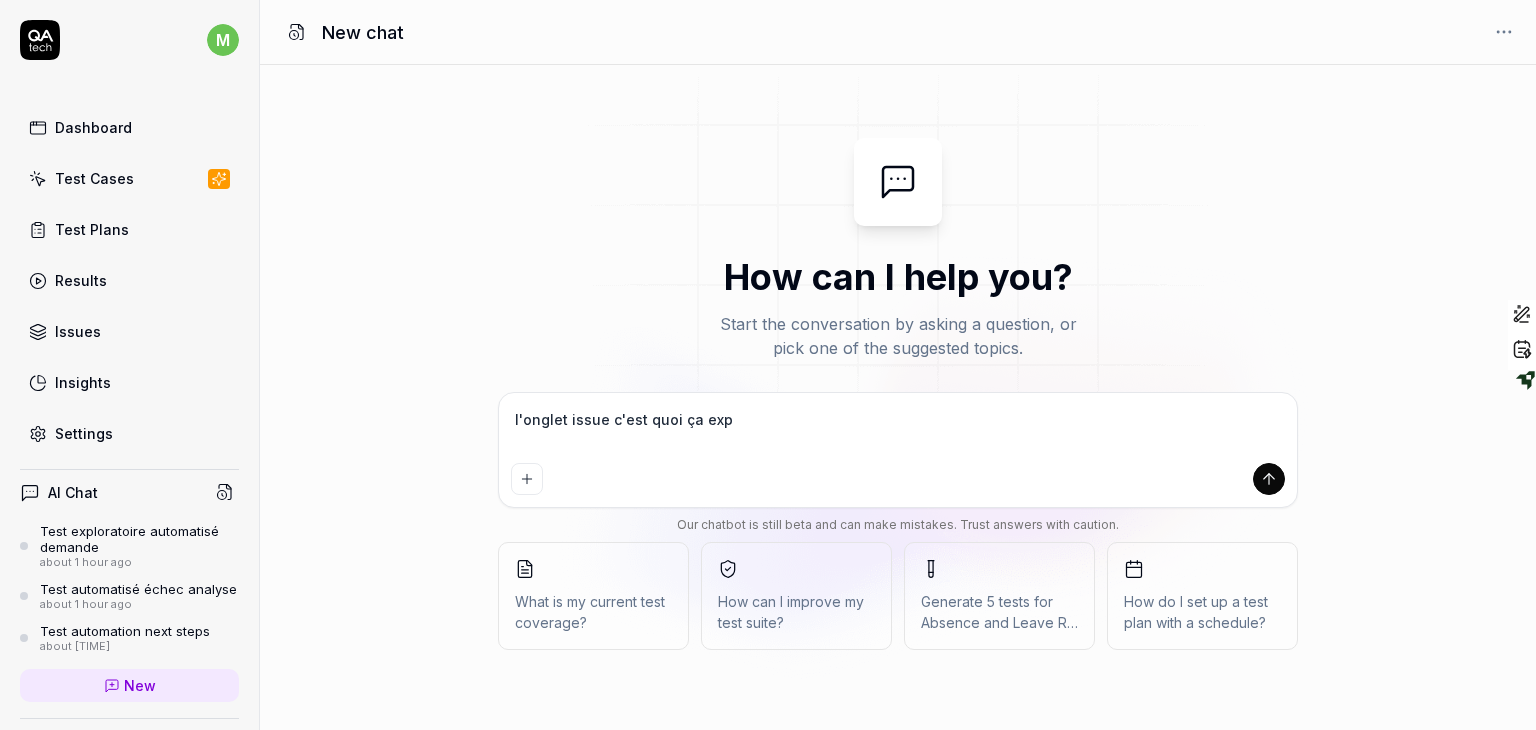type on "l'onglet issue c'est quoi ça expo" 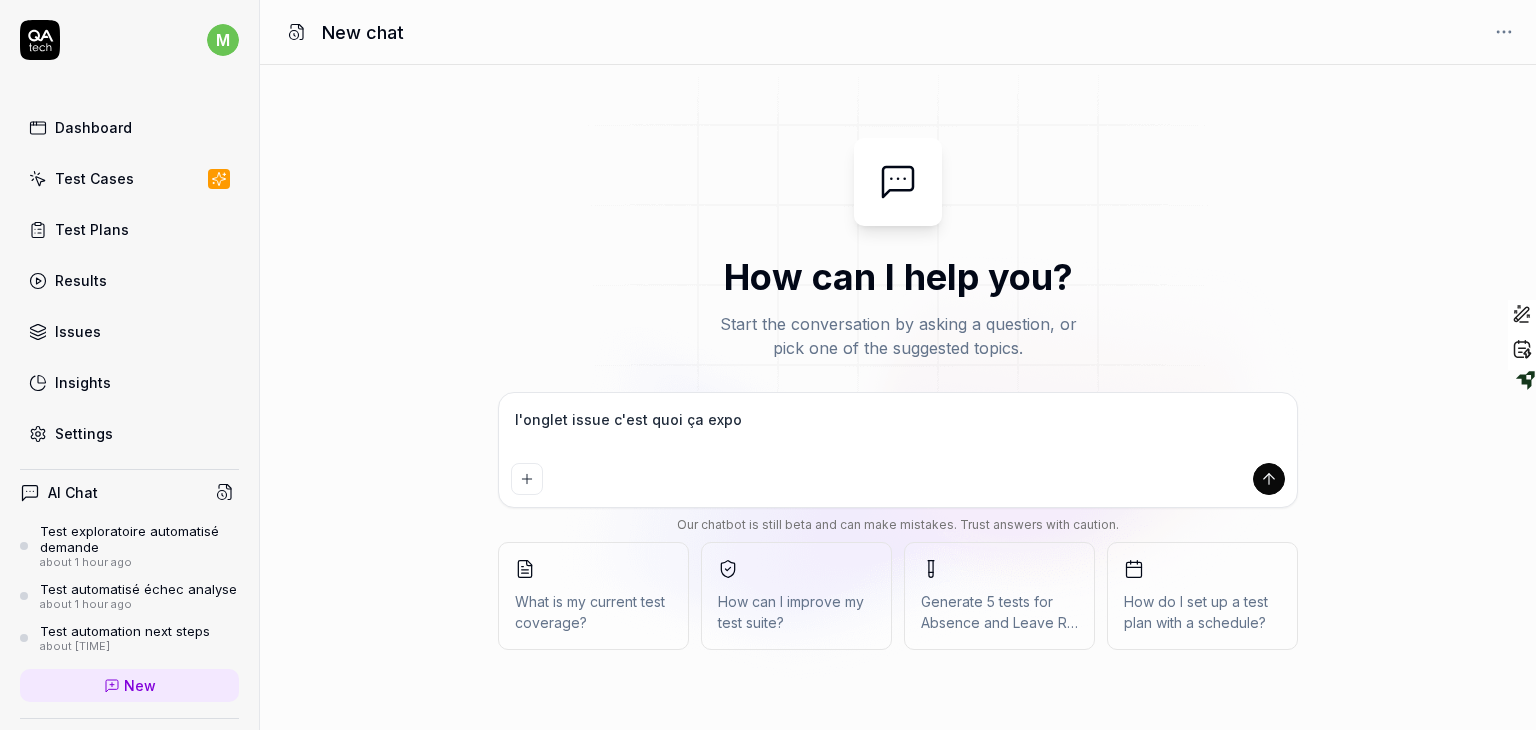 type on "l'onglet issue c'est quoi ça expos" 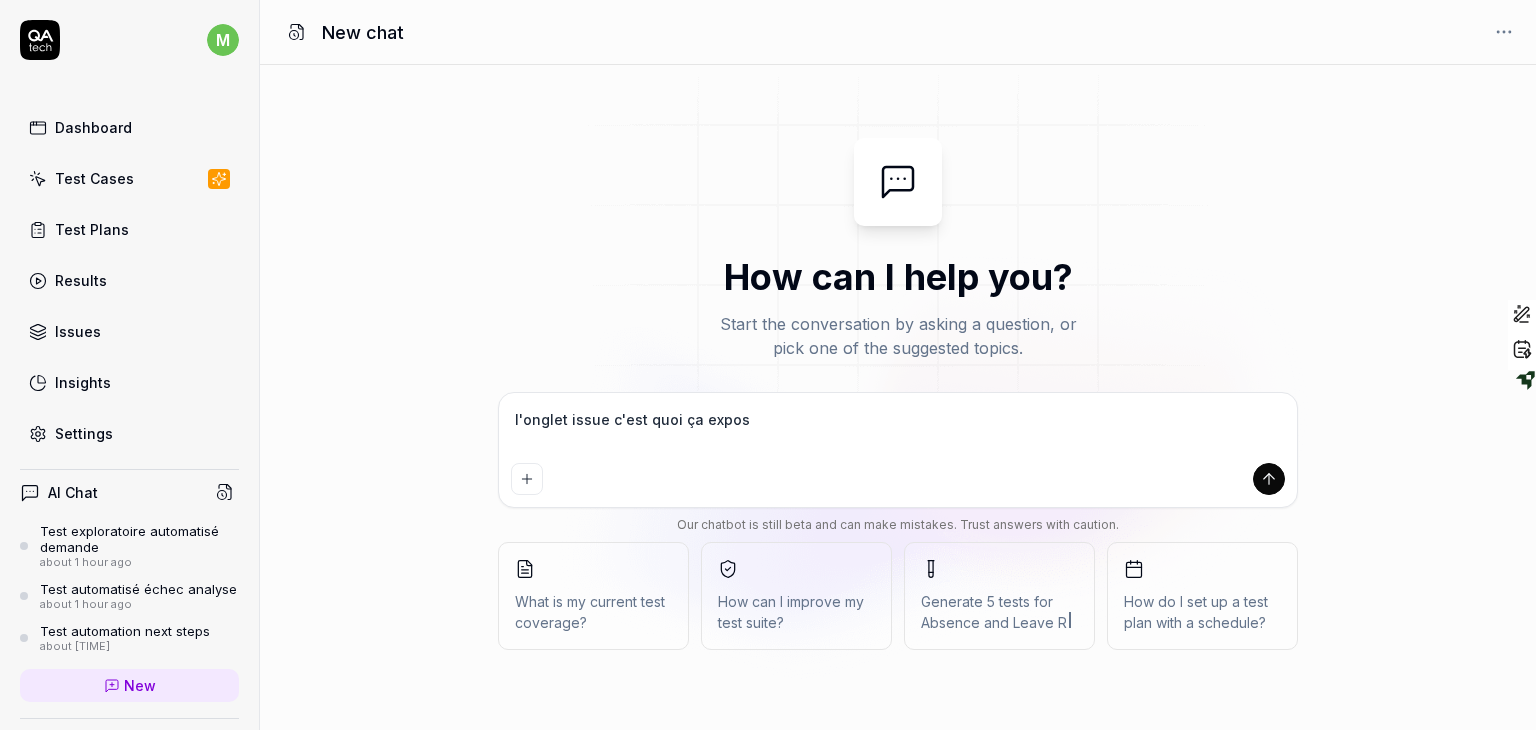 type on "l'onglet issue c'est quoi ça expose" 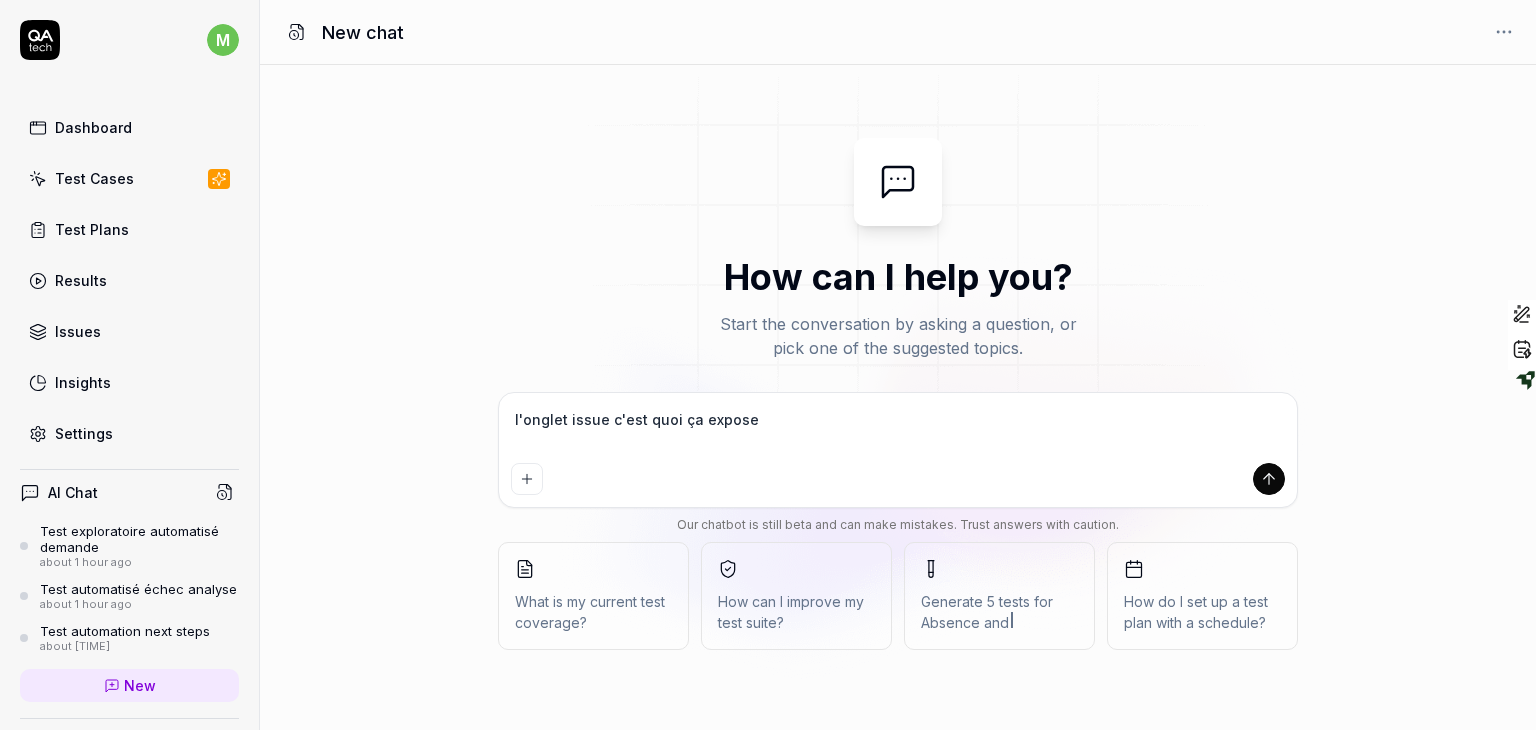 type on "l'onglet issue c'est quoi ça expose" 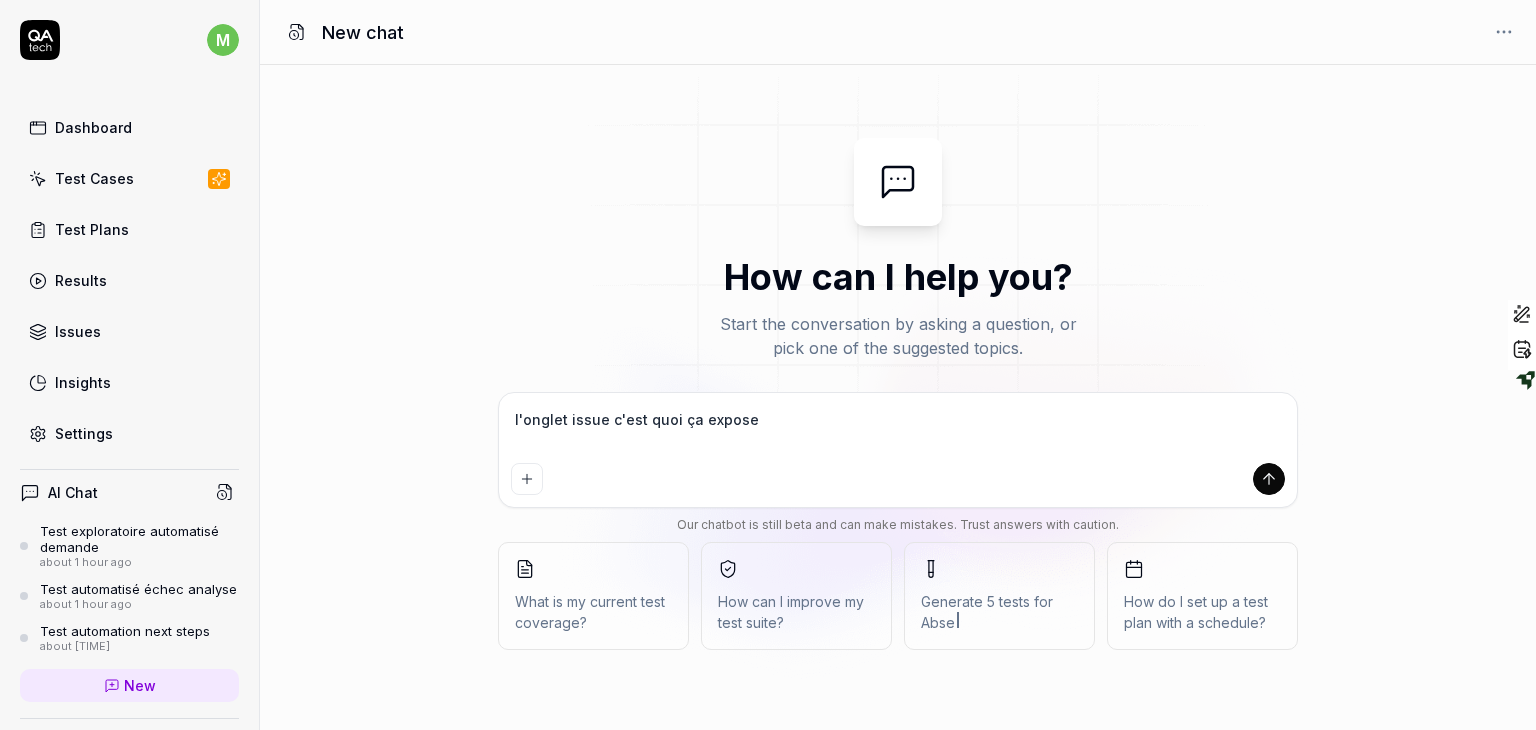 type on "*" 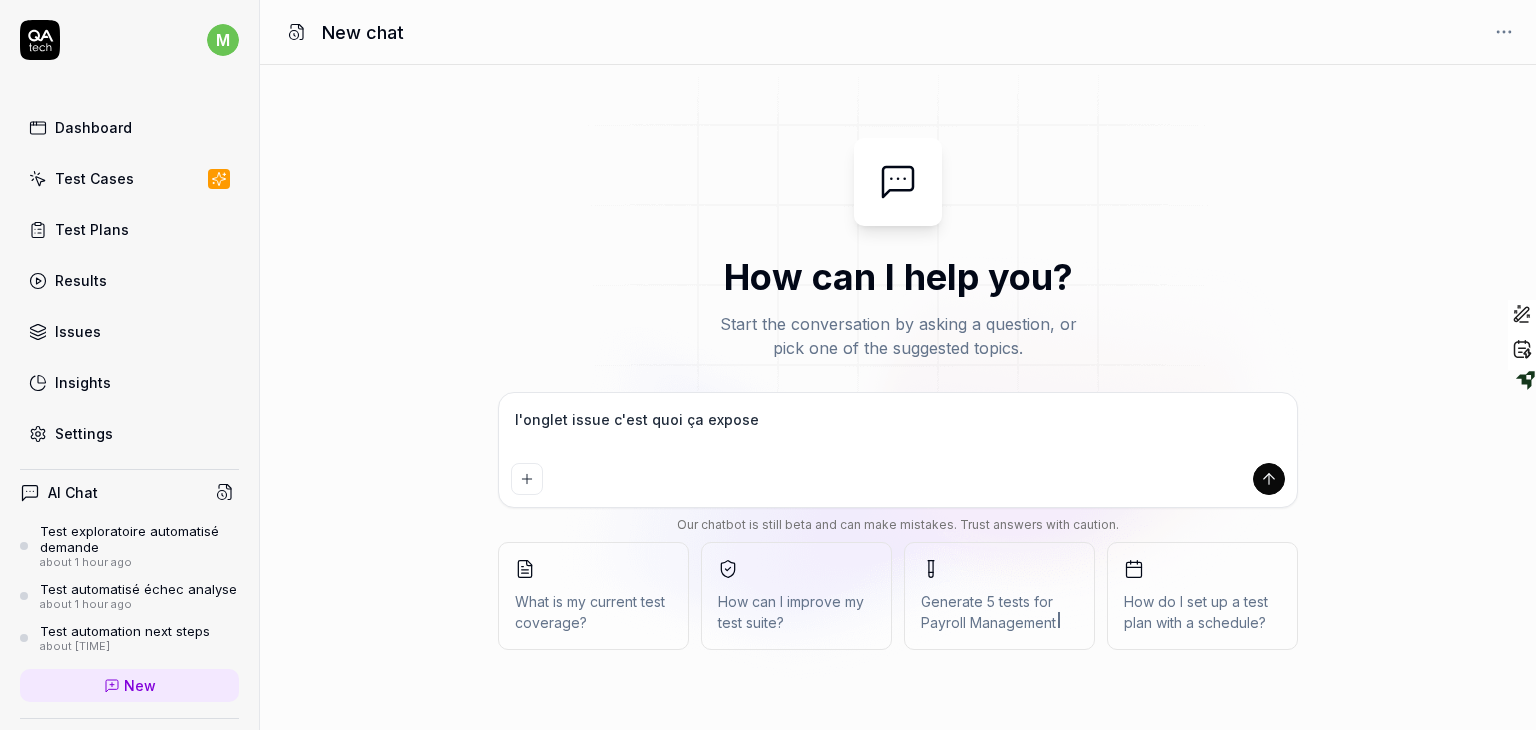 type on "l'onglet issue c'est quoi ça expose l" 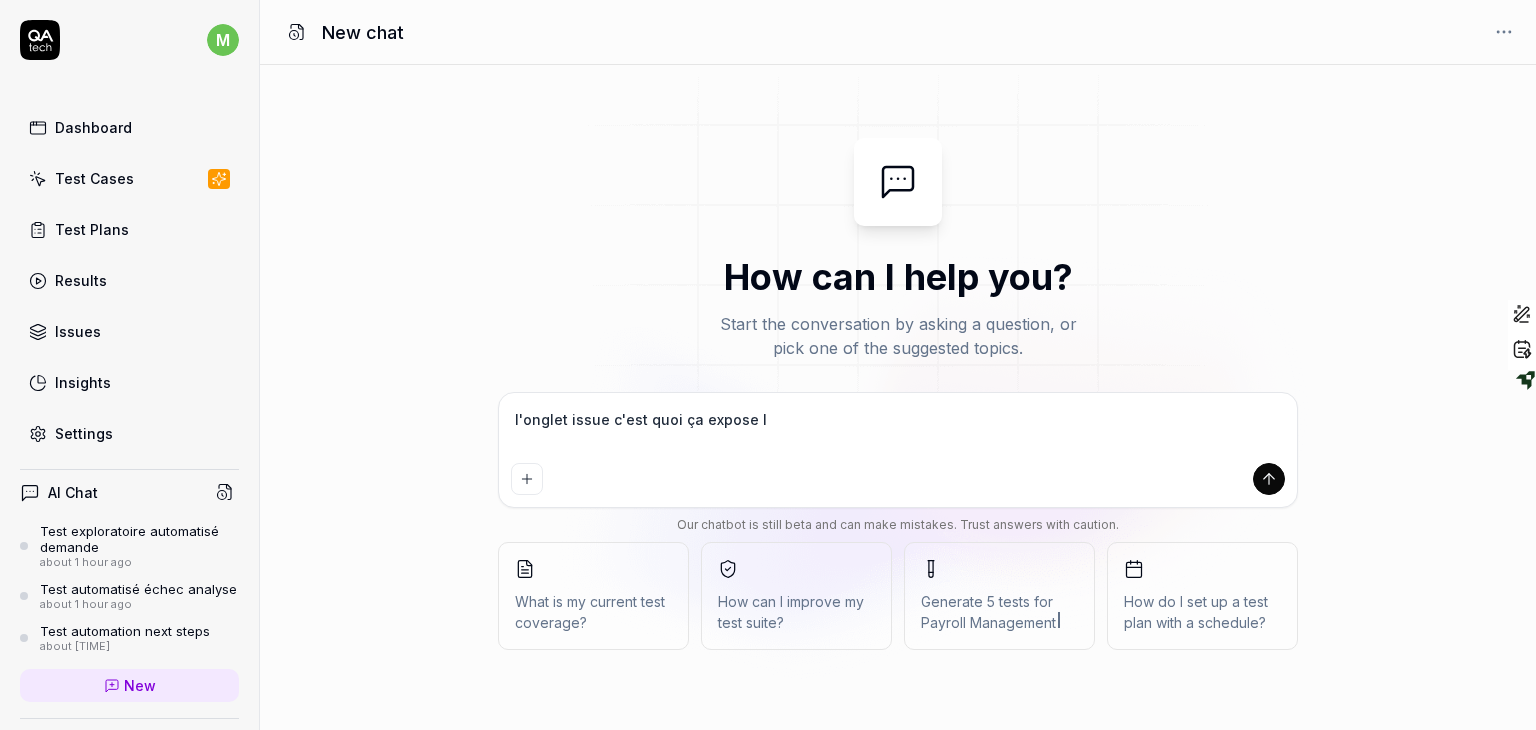 type on "l'onglet issue c'est quoi ça expose le" 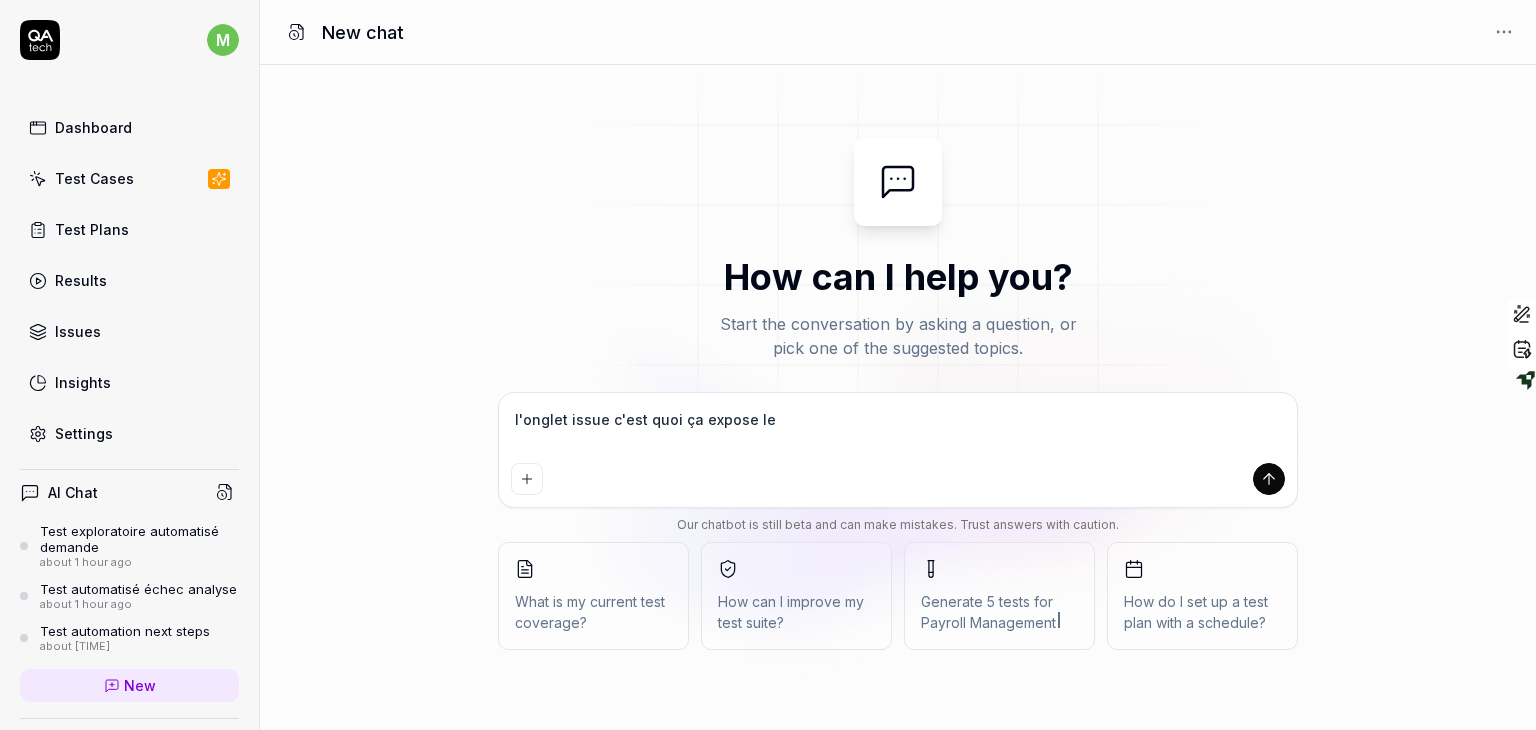 type on "l'onglet issue c'est quoi ça expose les" 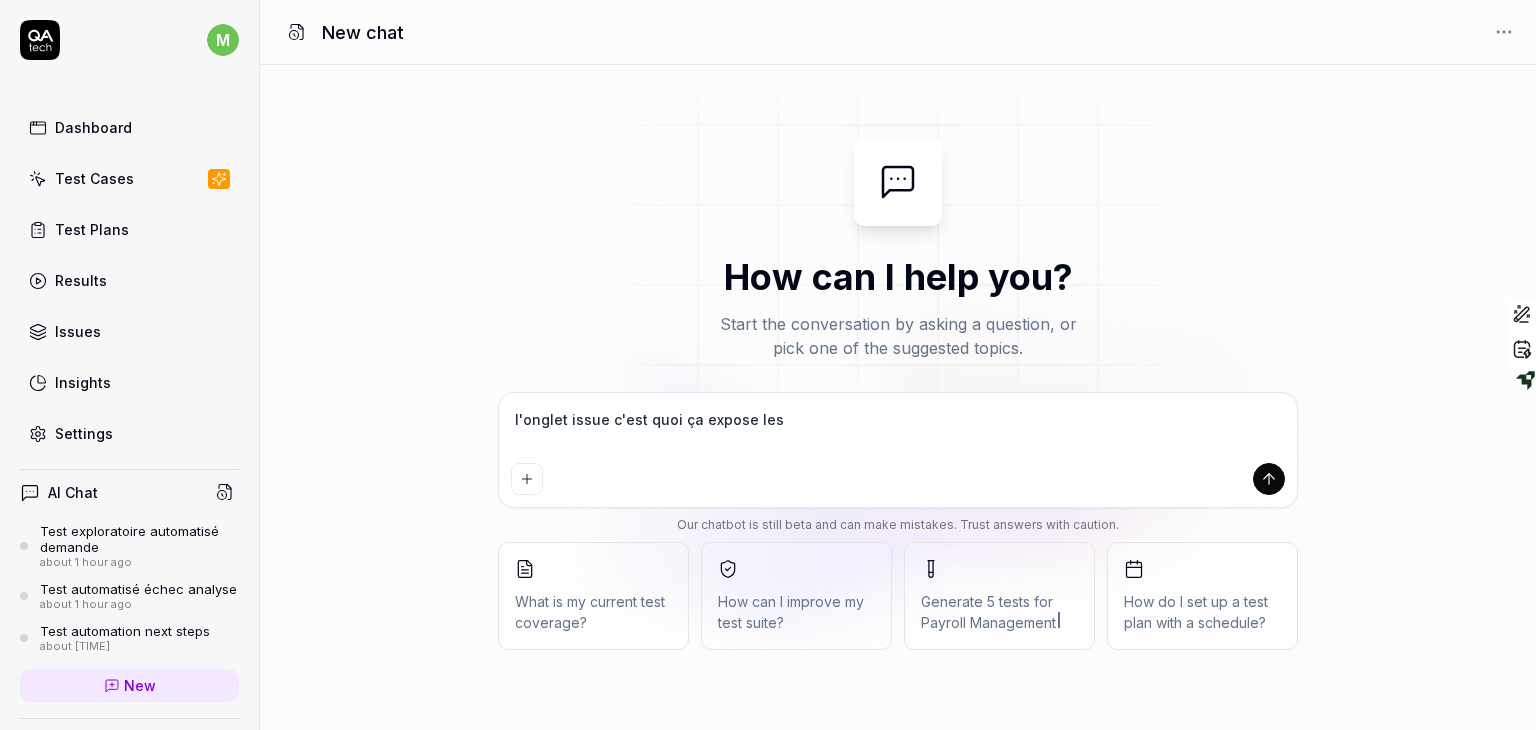 type on "*" 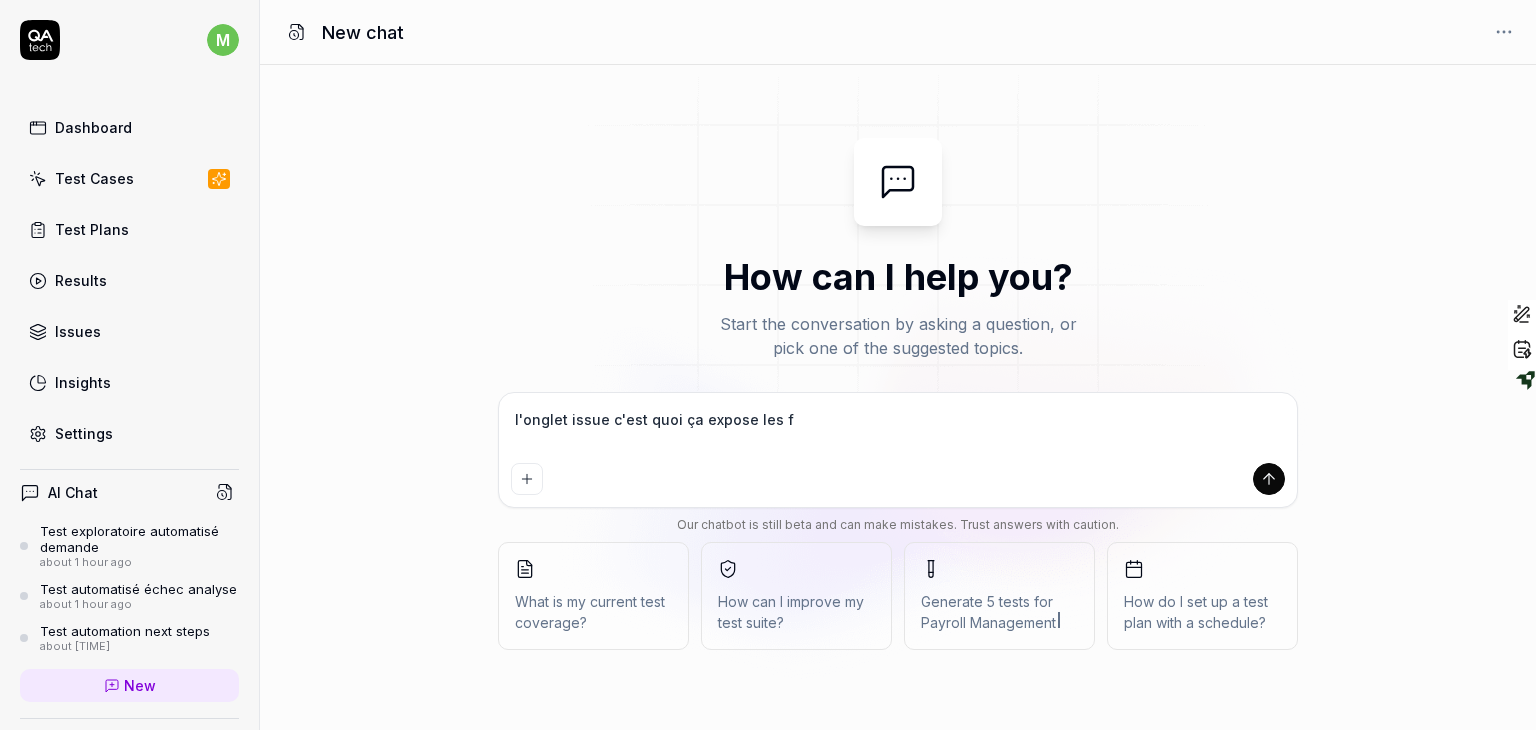 type on "l'onglet issue c'est quoi ça expose les fa" 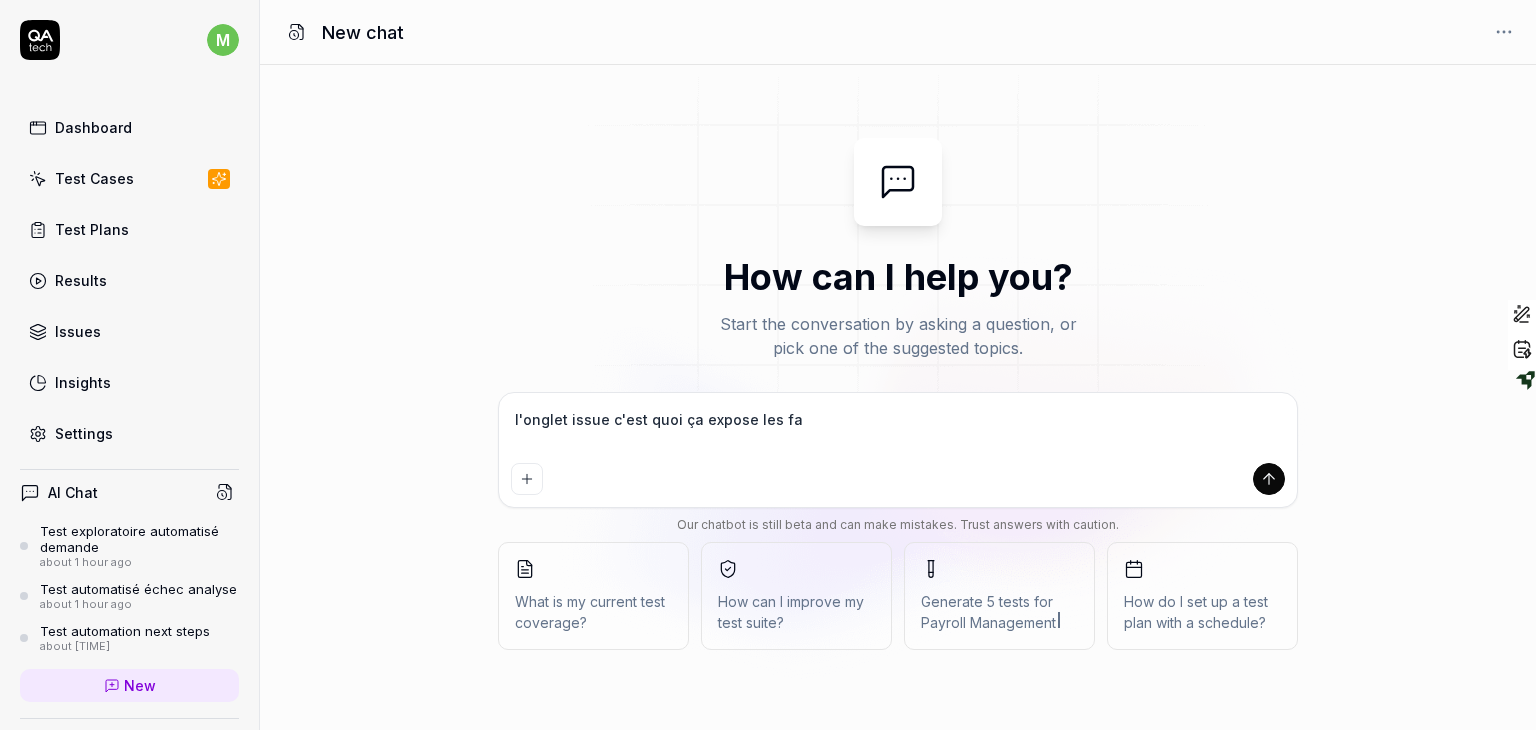 type on "l'onglet issue c'est quoi ça expose les fai" 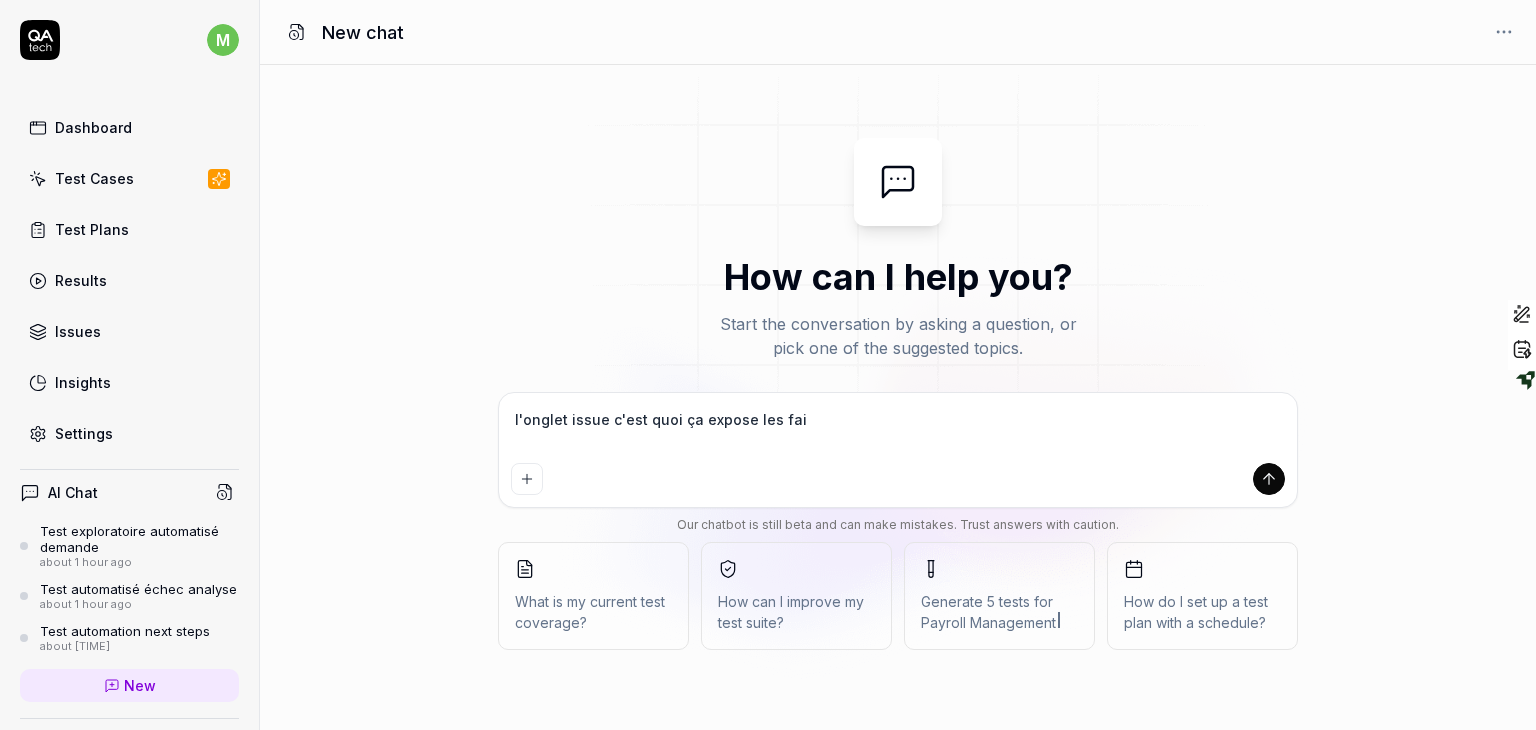 type on "l'onglet issue c'est quoi ça expose les fail" 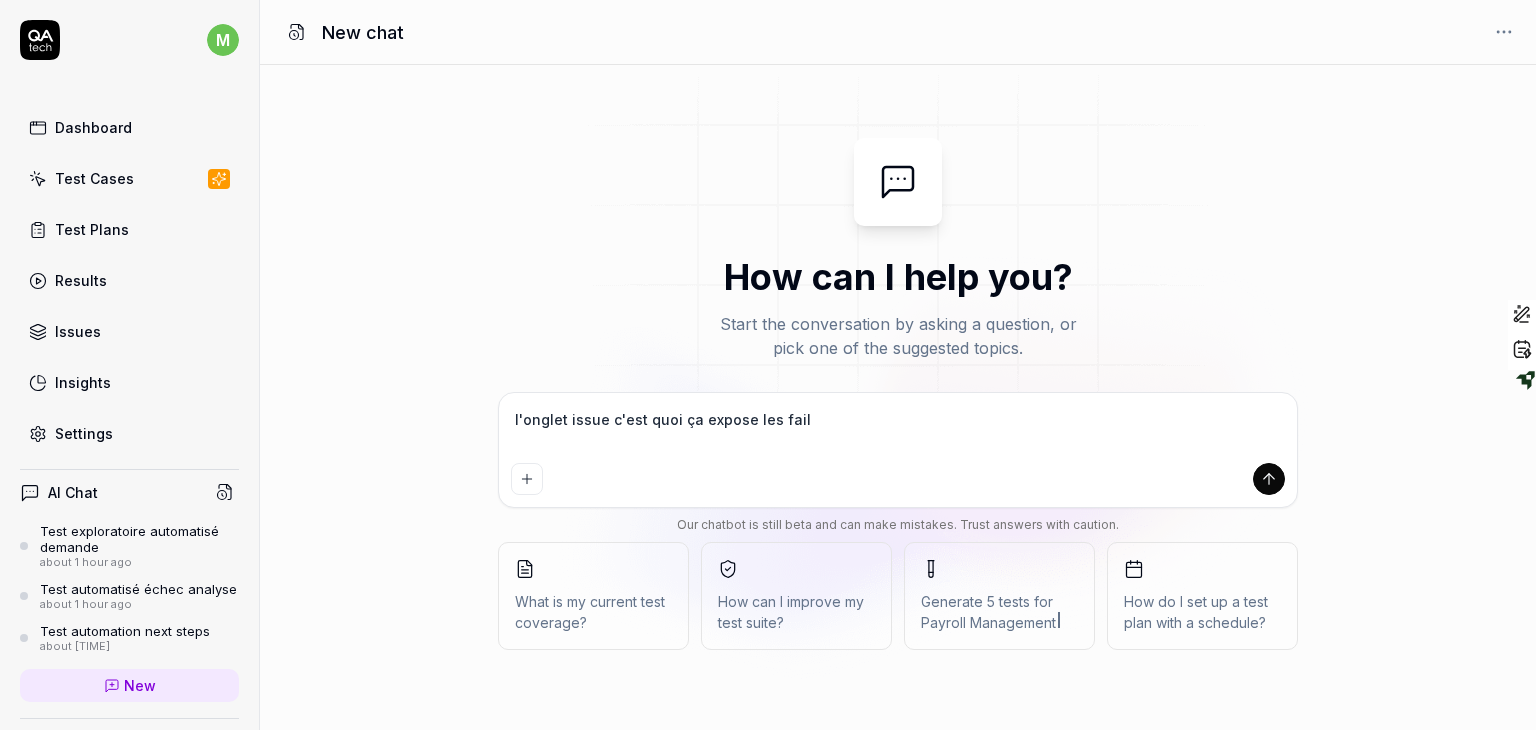 type on "l'onglet issue c'est quoi ça expose les failu" 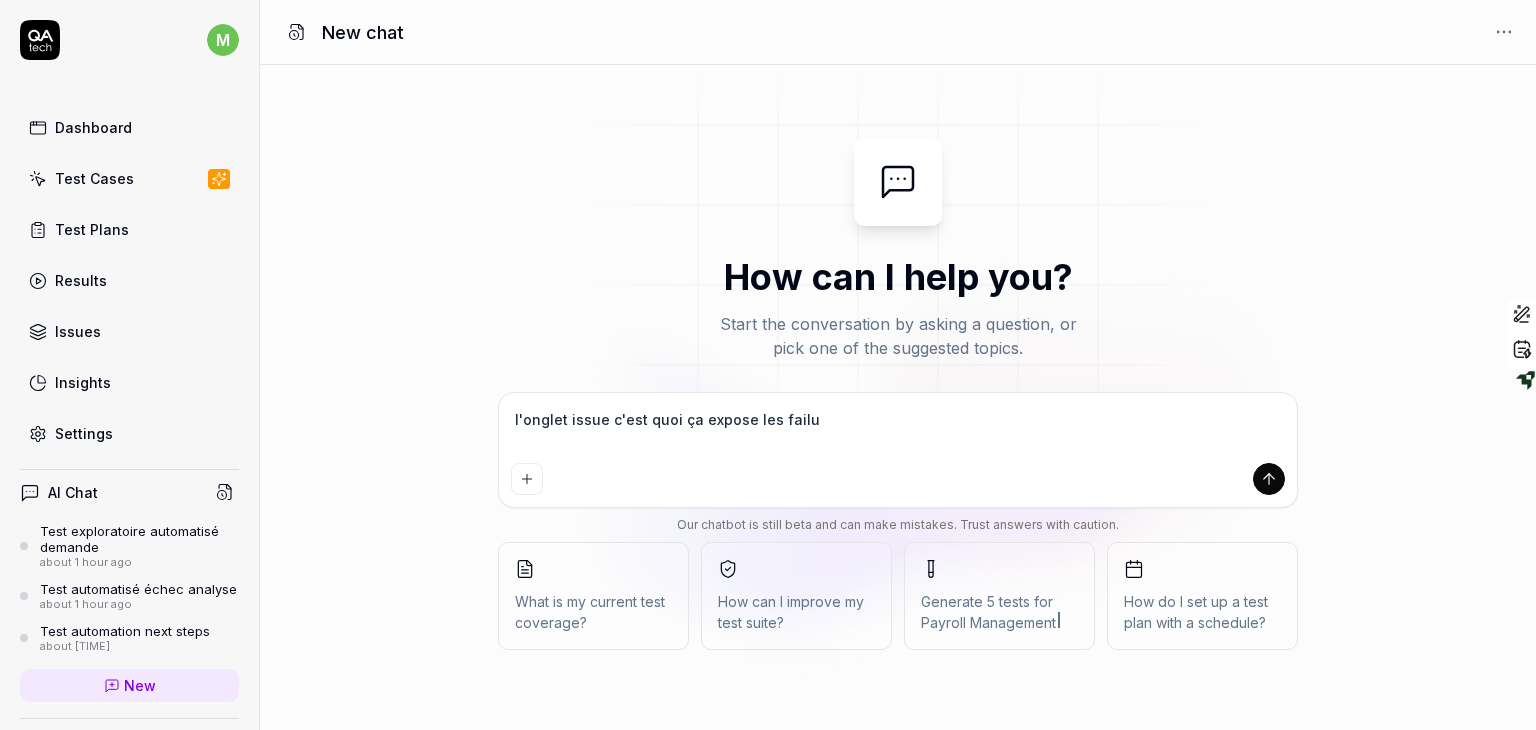 type on "l'onglet issue c'est quoi ça expose les failut" 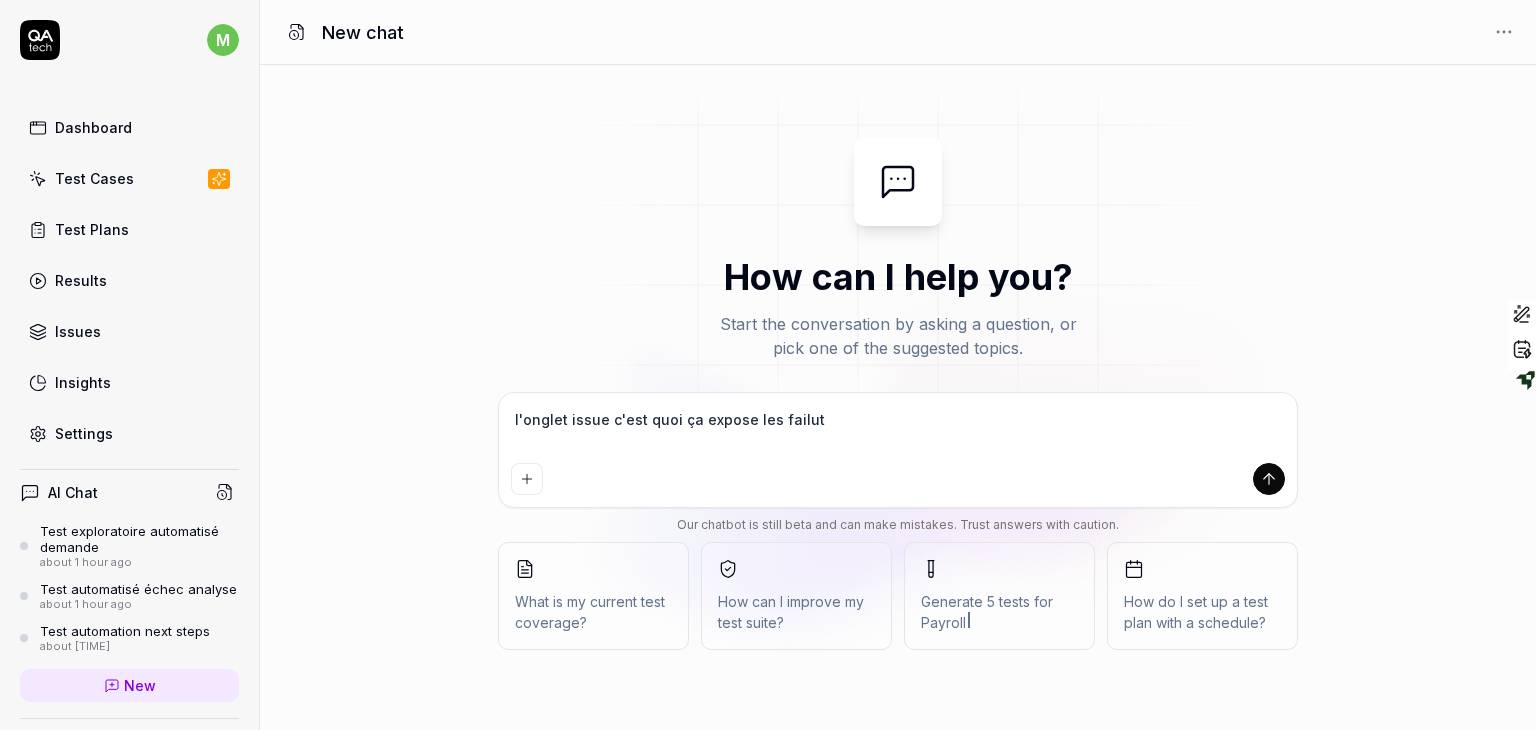 type on "*" 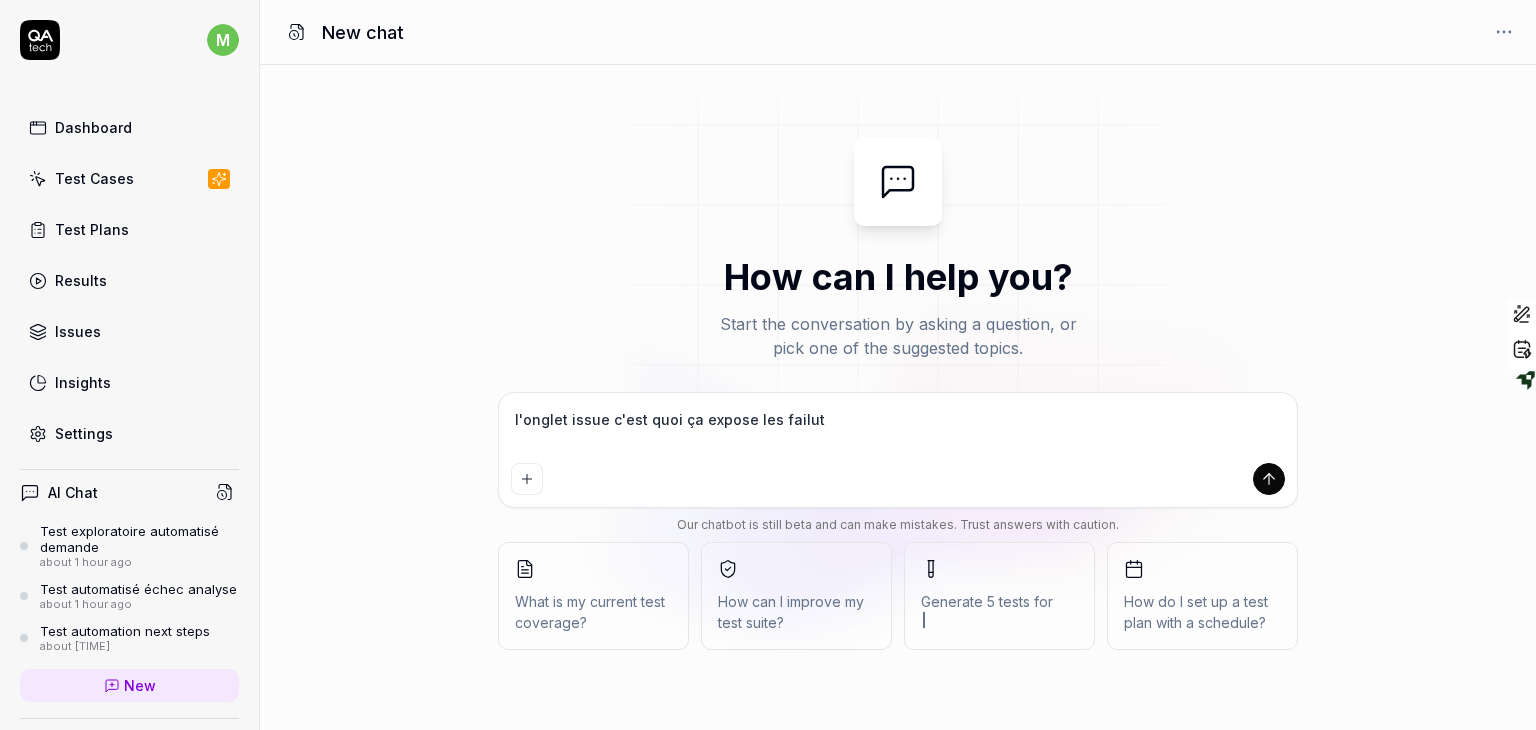 type on "l'onglet issue c'est quoi ça expose les failu" 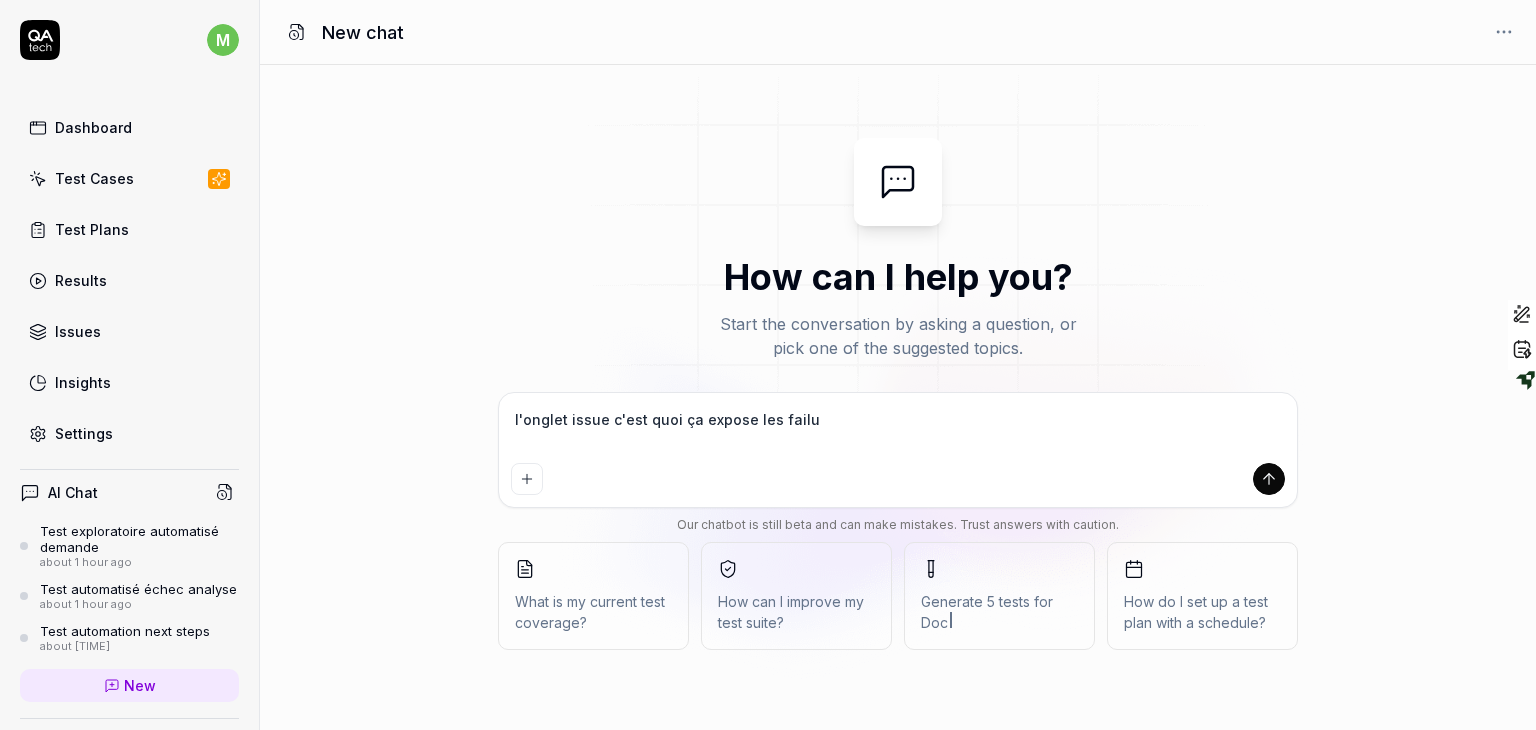 type on "l'onglet issue c'est quoi ça expose les failur" 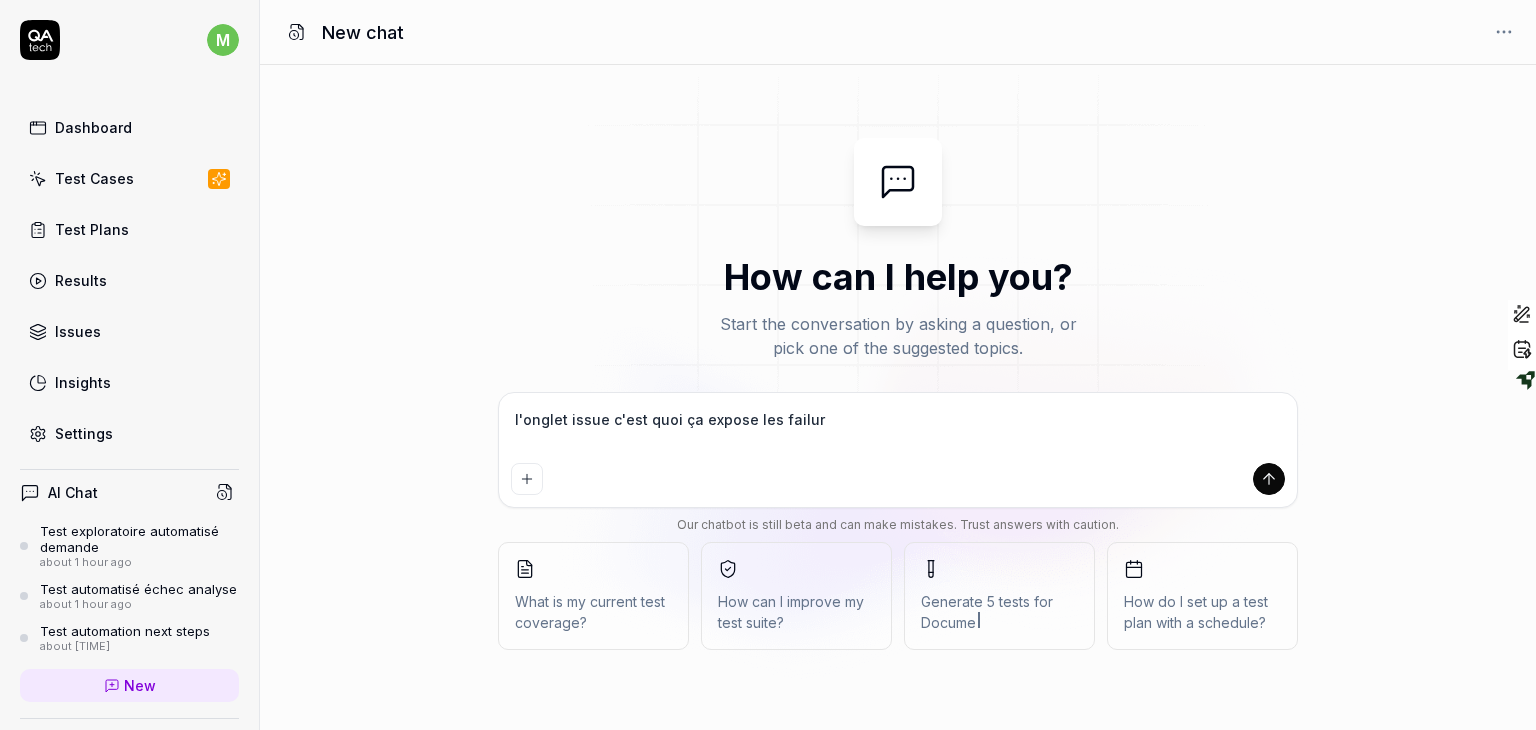 type on "l'onglet issue c'est quoi ça expose les failure" 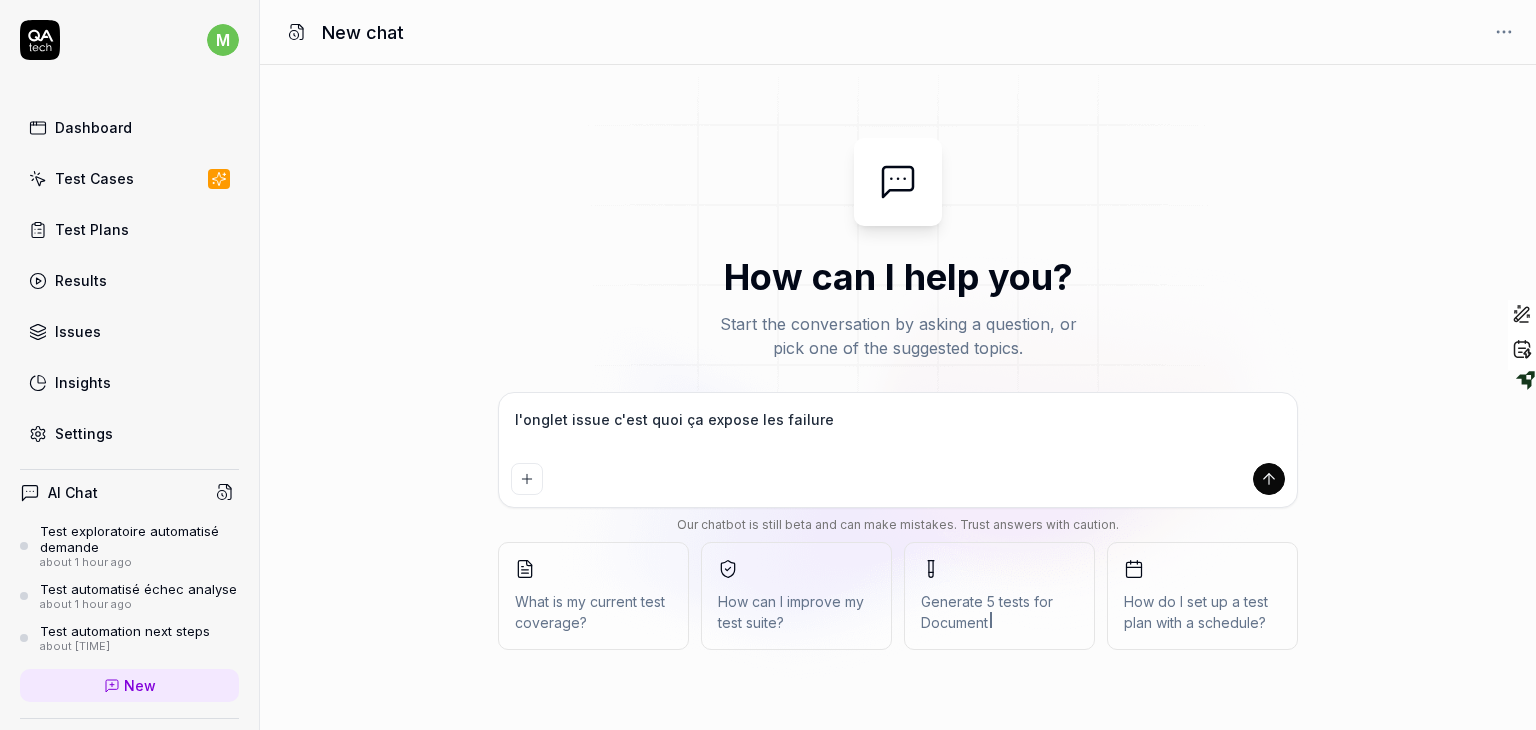 type on "l'onglet issue c'est quoi ça expose les failure" 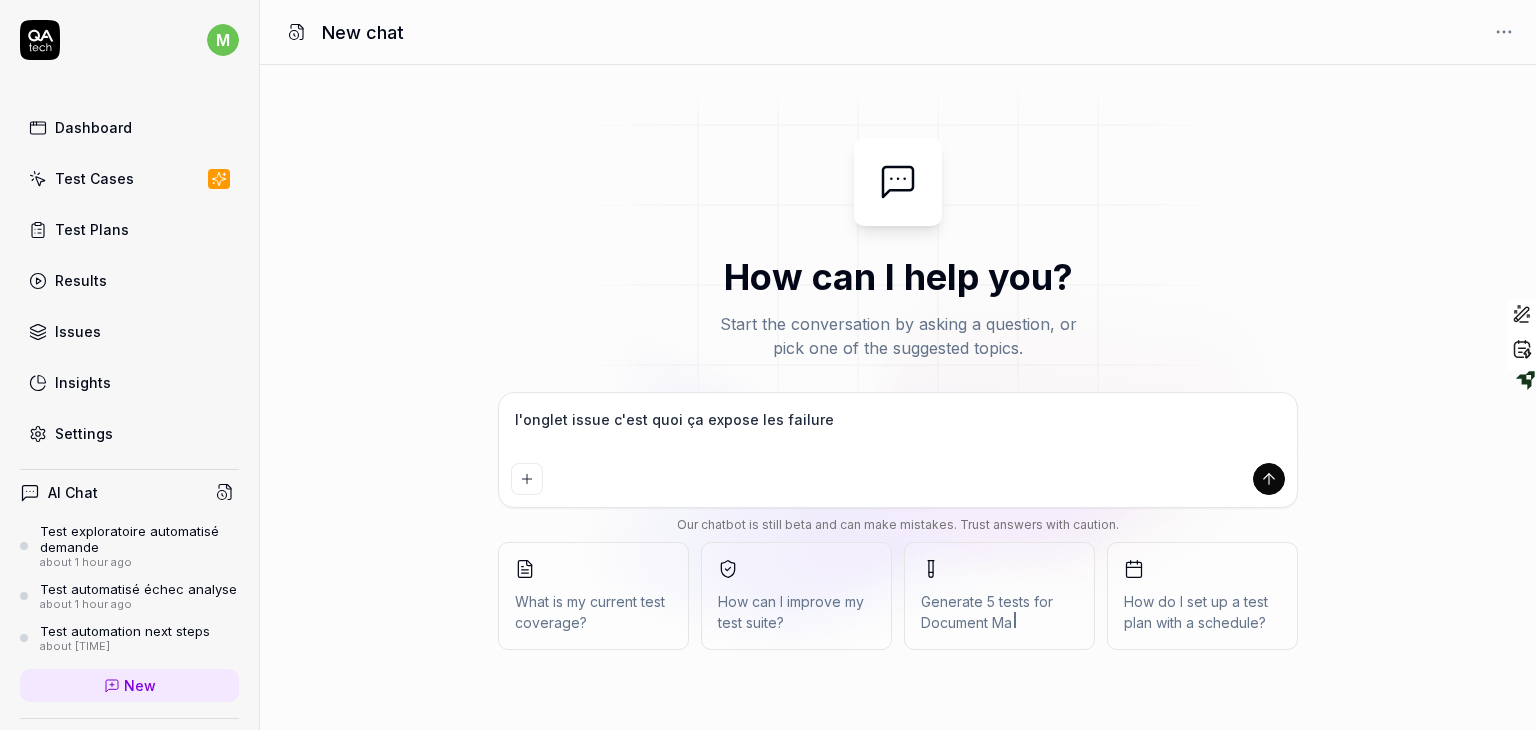 type on "l'onglet issue c'est quoi ça expose les failure r" 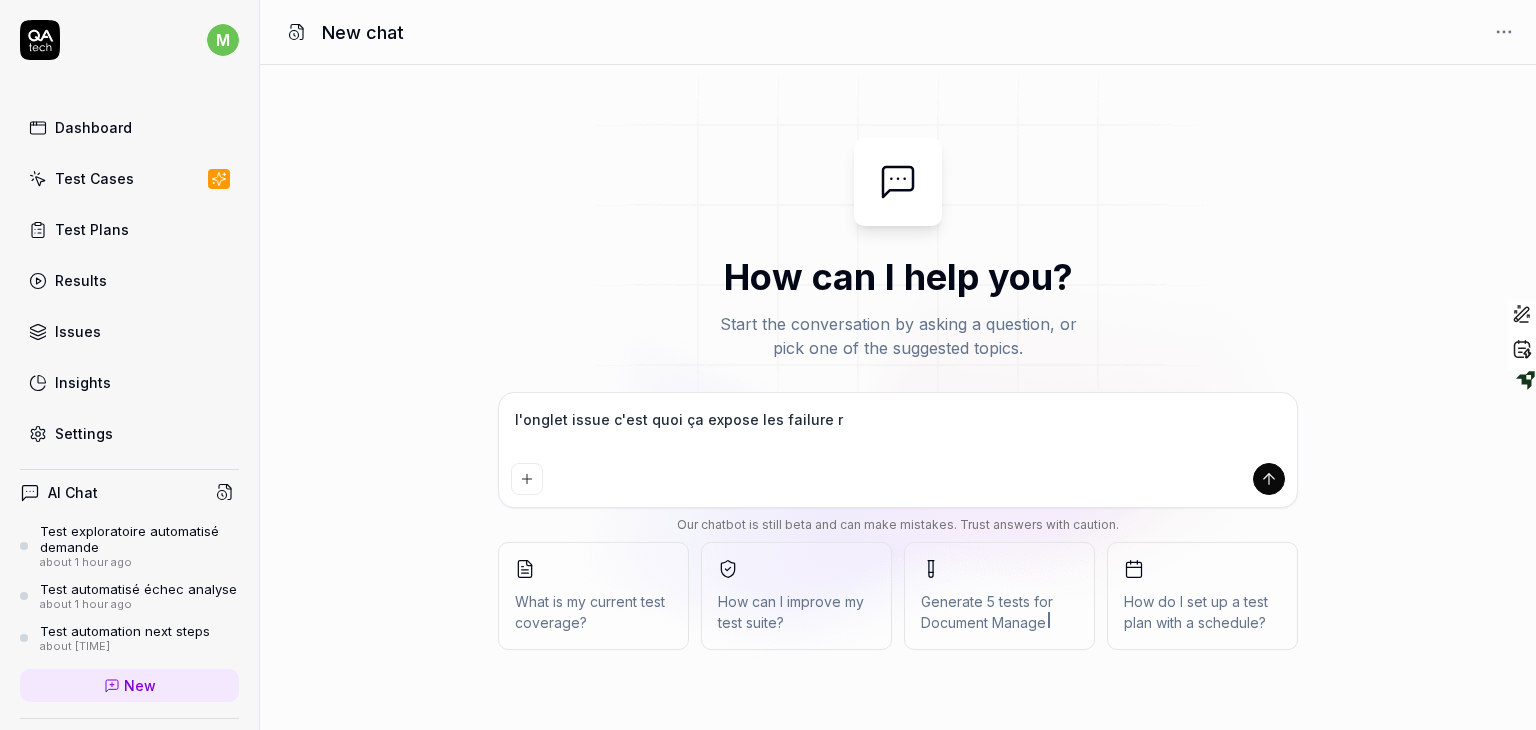 type on "l'onglet issue c'est quoi ça expose les failure re" 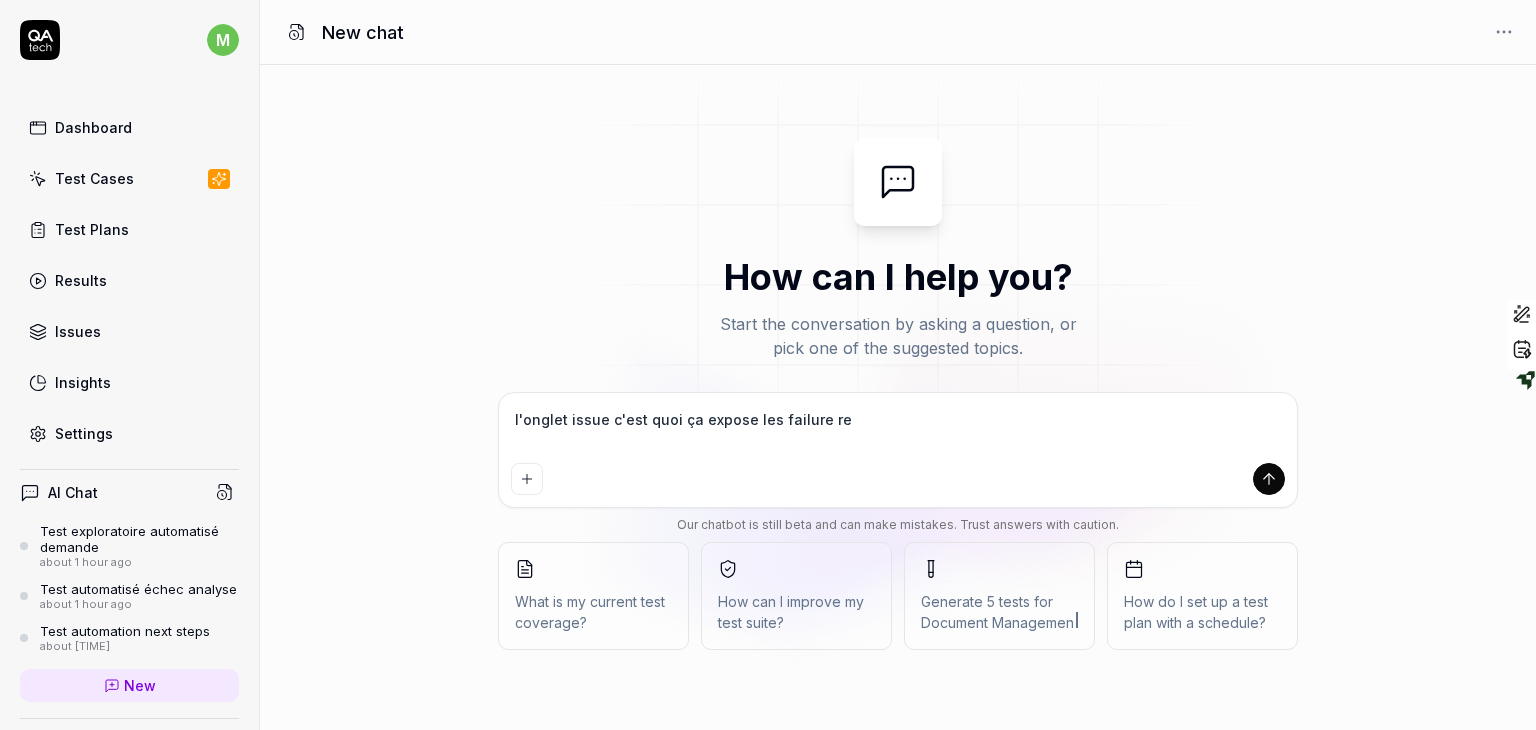 type on "l'onglet issue c'est quoi ça expose les failure rea" 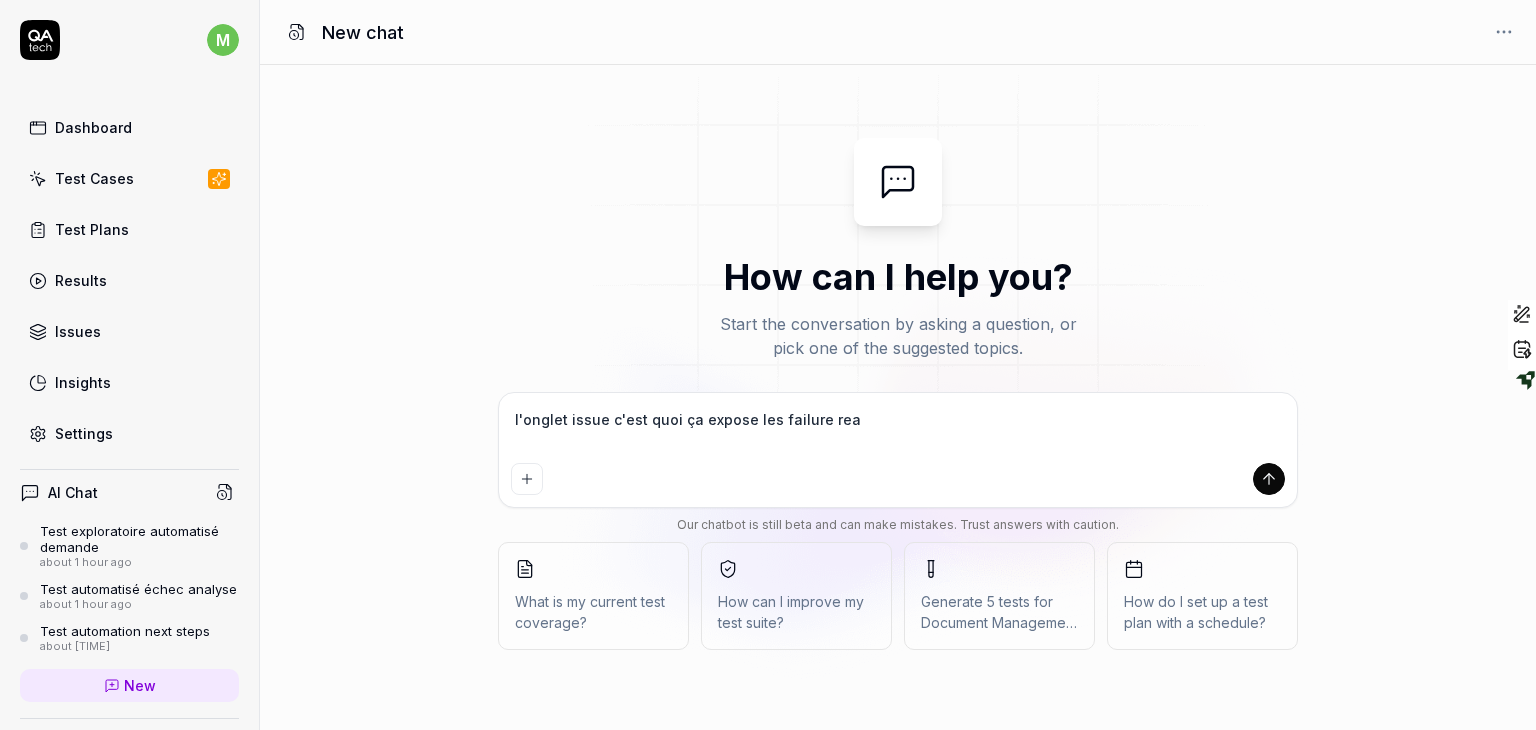 type on "l'onglet issue c'est quoi ça expose les failure reas" 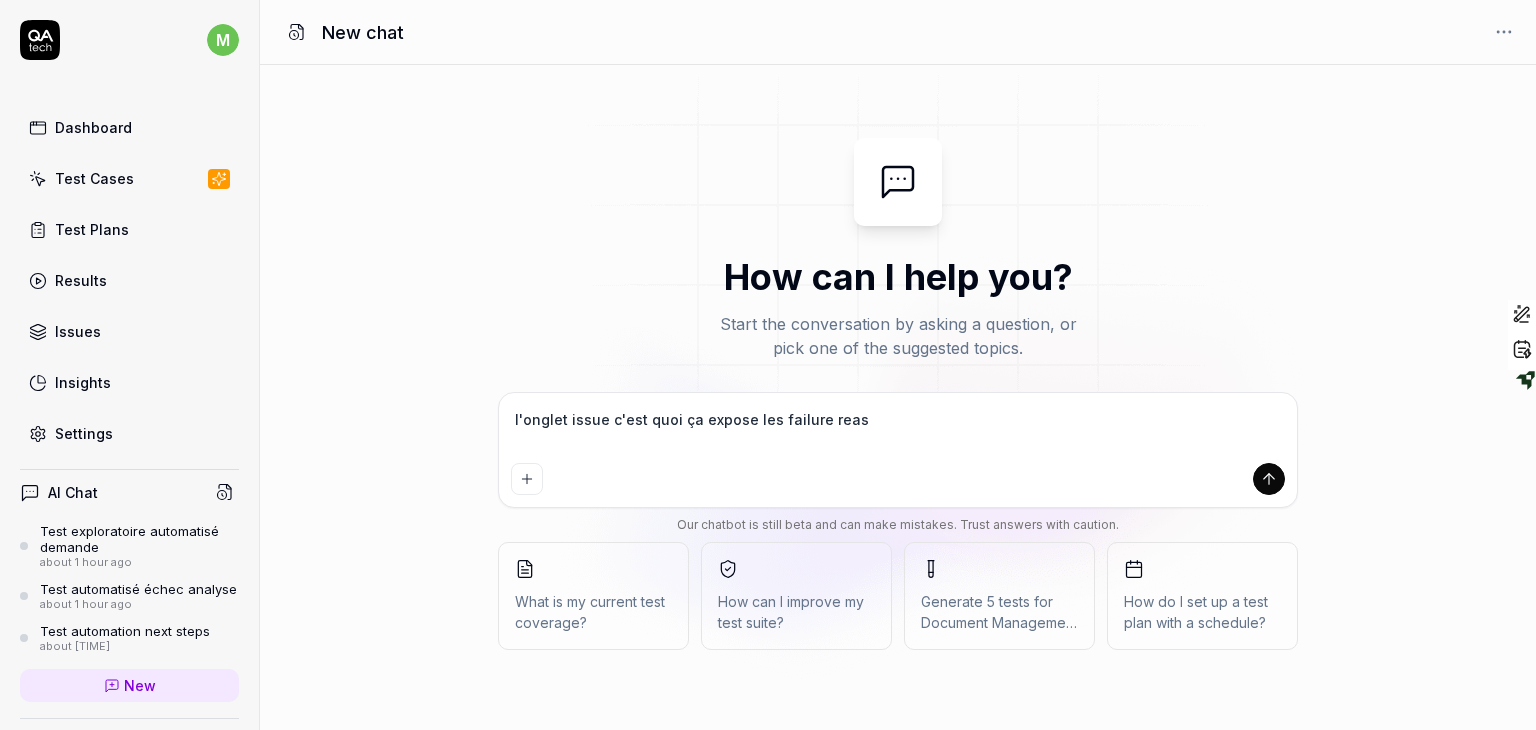 type on "l'onglet issue c'est quoi ça expose les failure reaso" 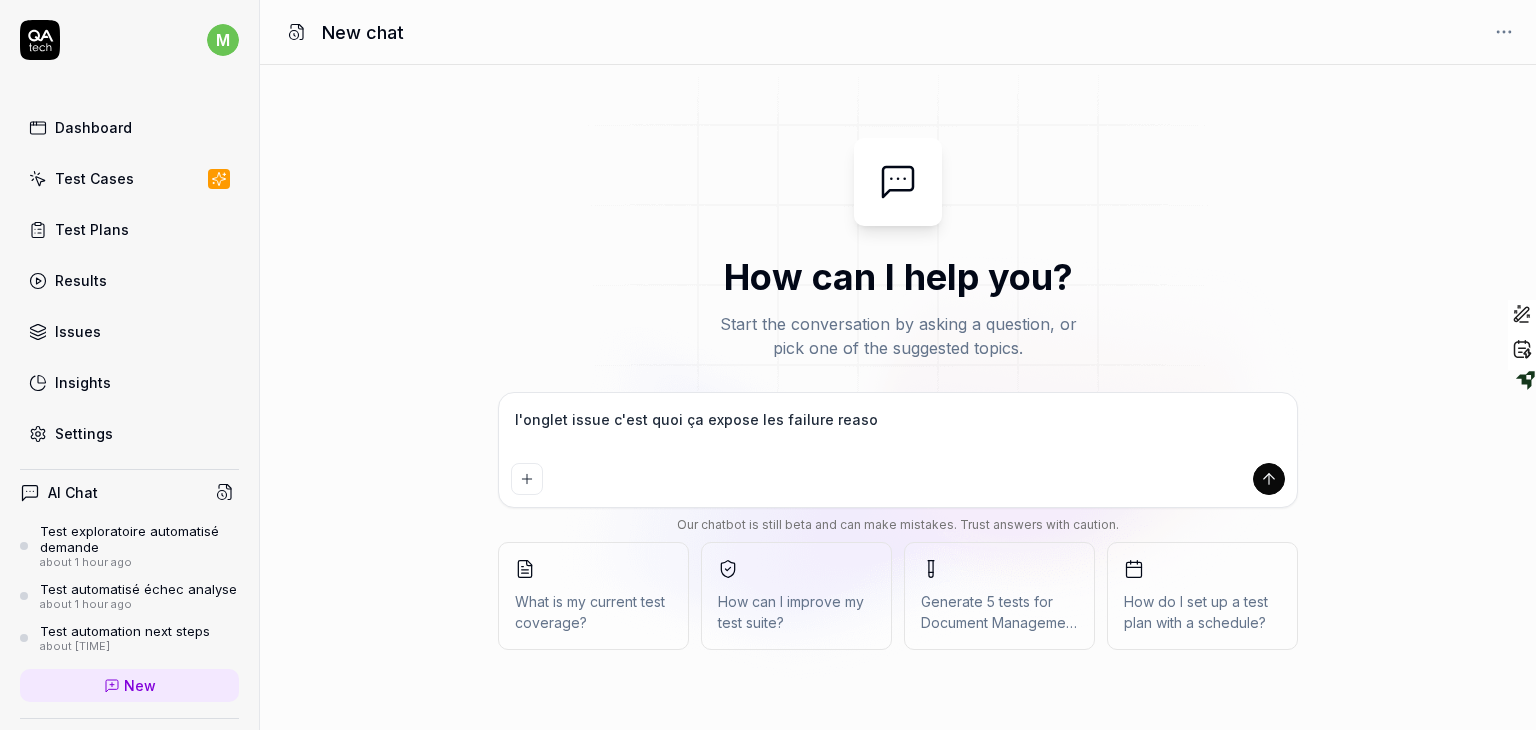 type on "l'onglet issue c'est quoi ça expose les failure reason" 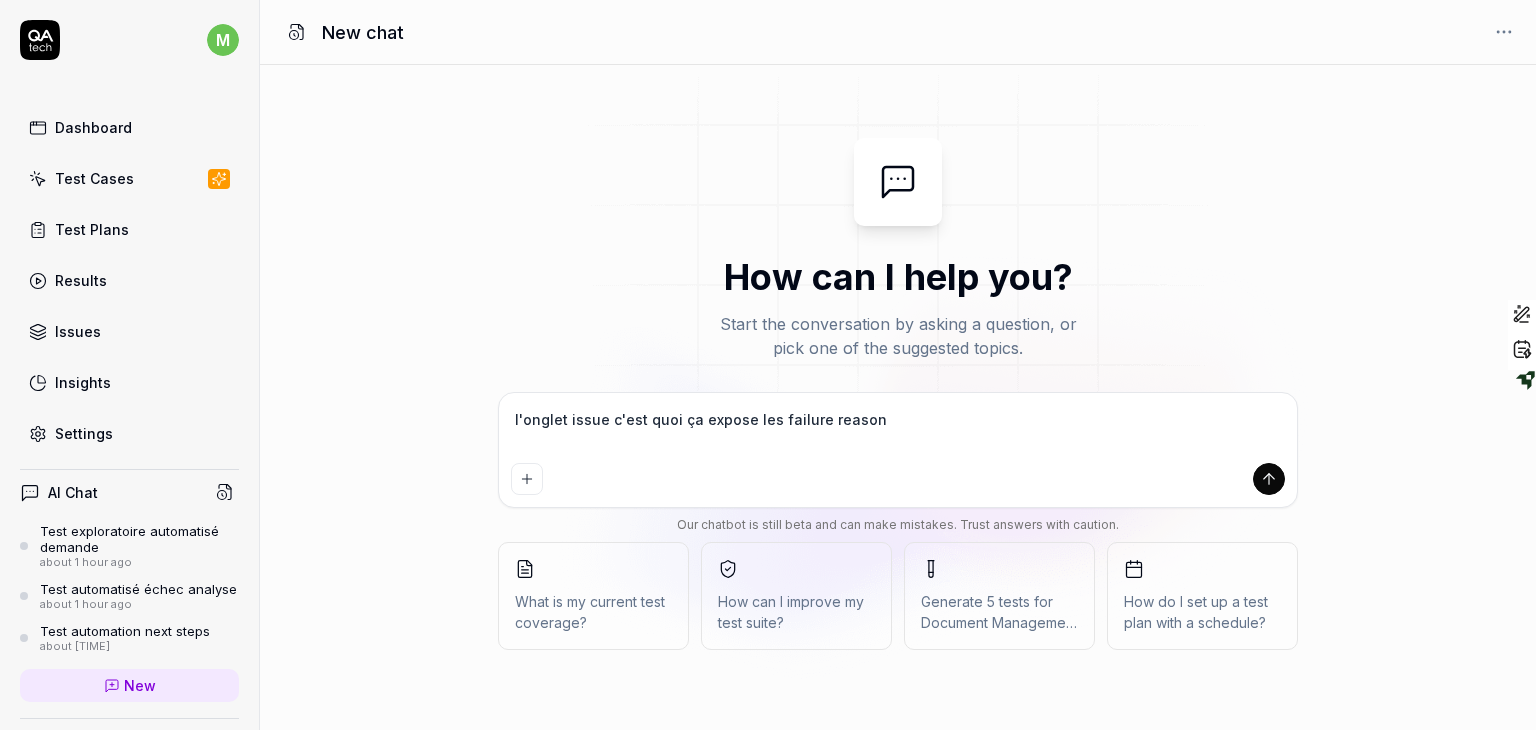 type on "l'onglet issue c'est quoi ça expose les failure reason" 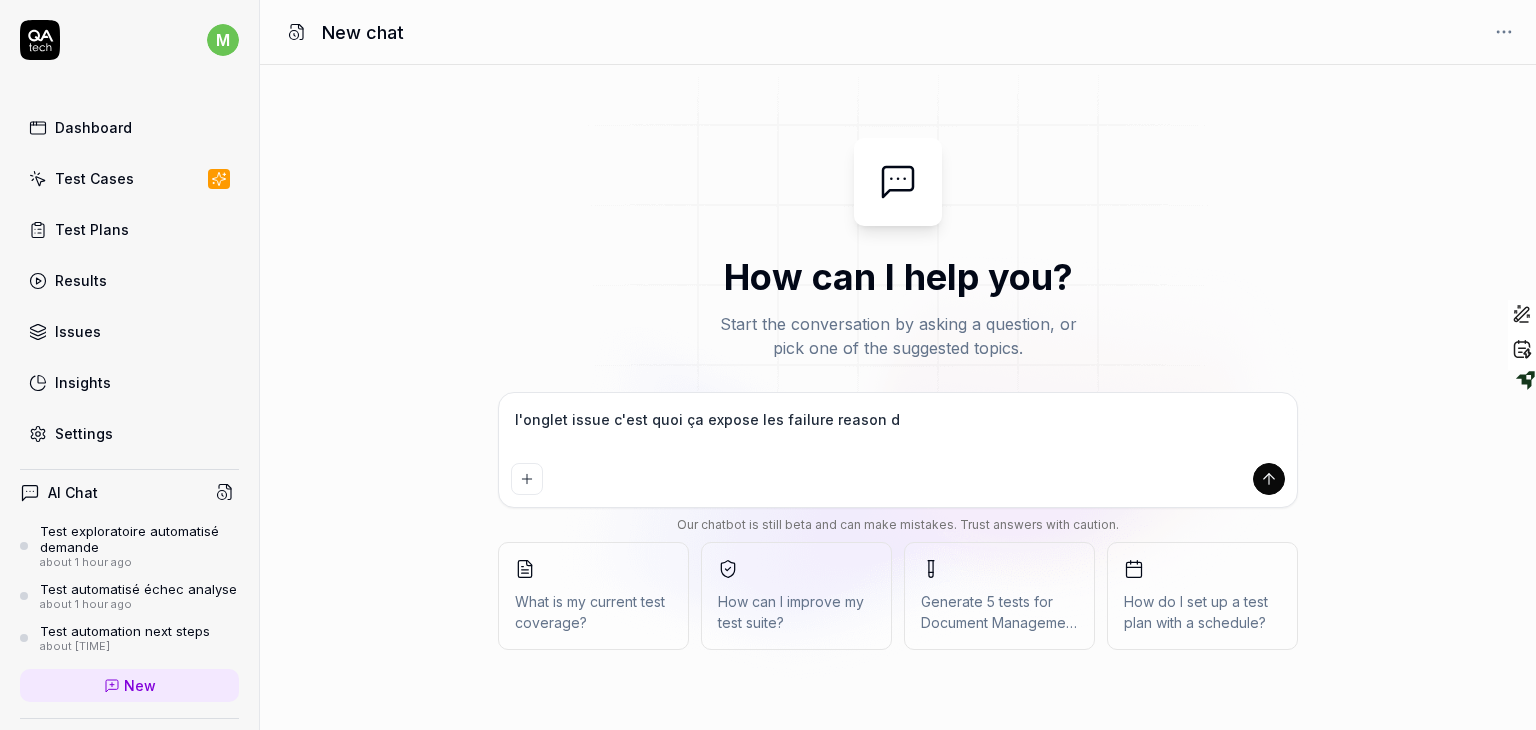 type on "l'onglet issue c'est quoi ça expose les failure reason de" 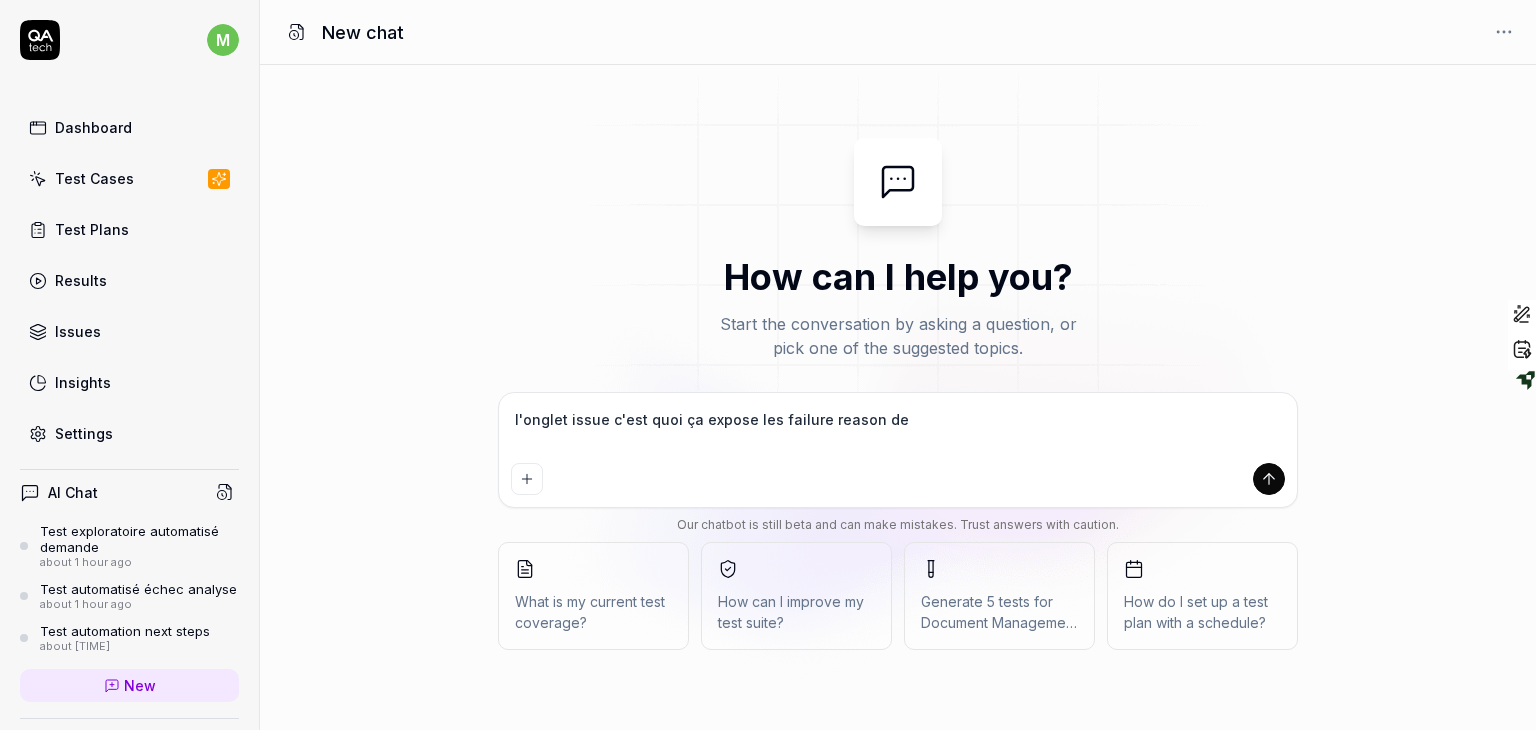 type on "l'onglet issue c'est quoi ça expose les failure reason des" 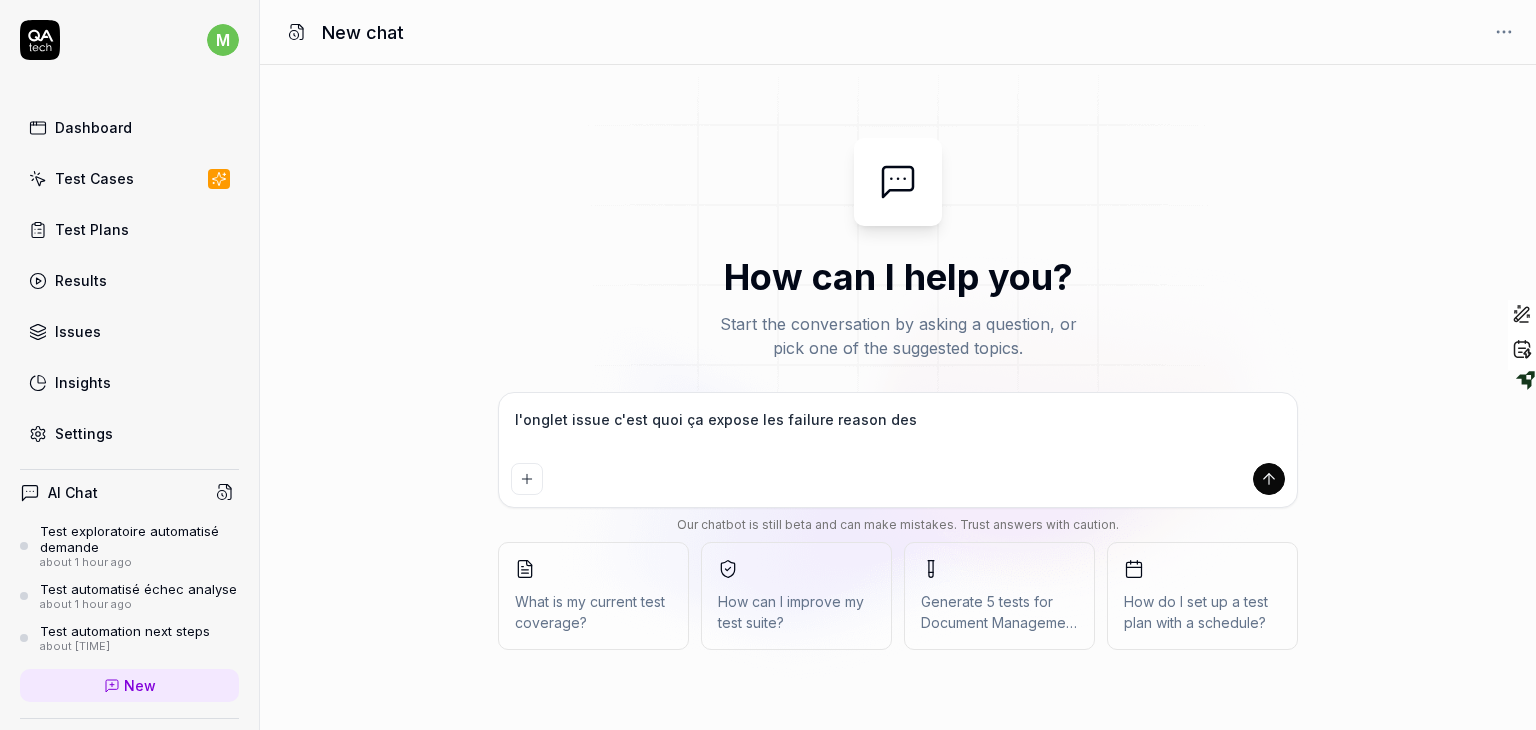 type on "*" 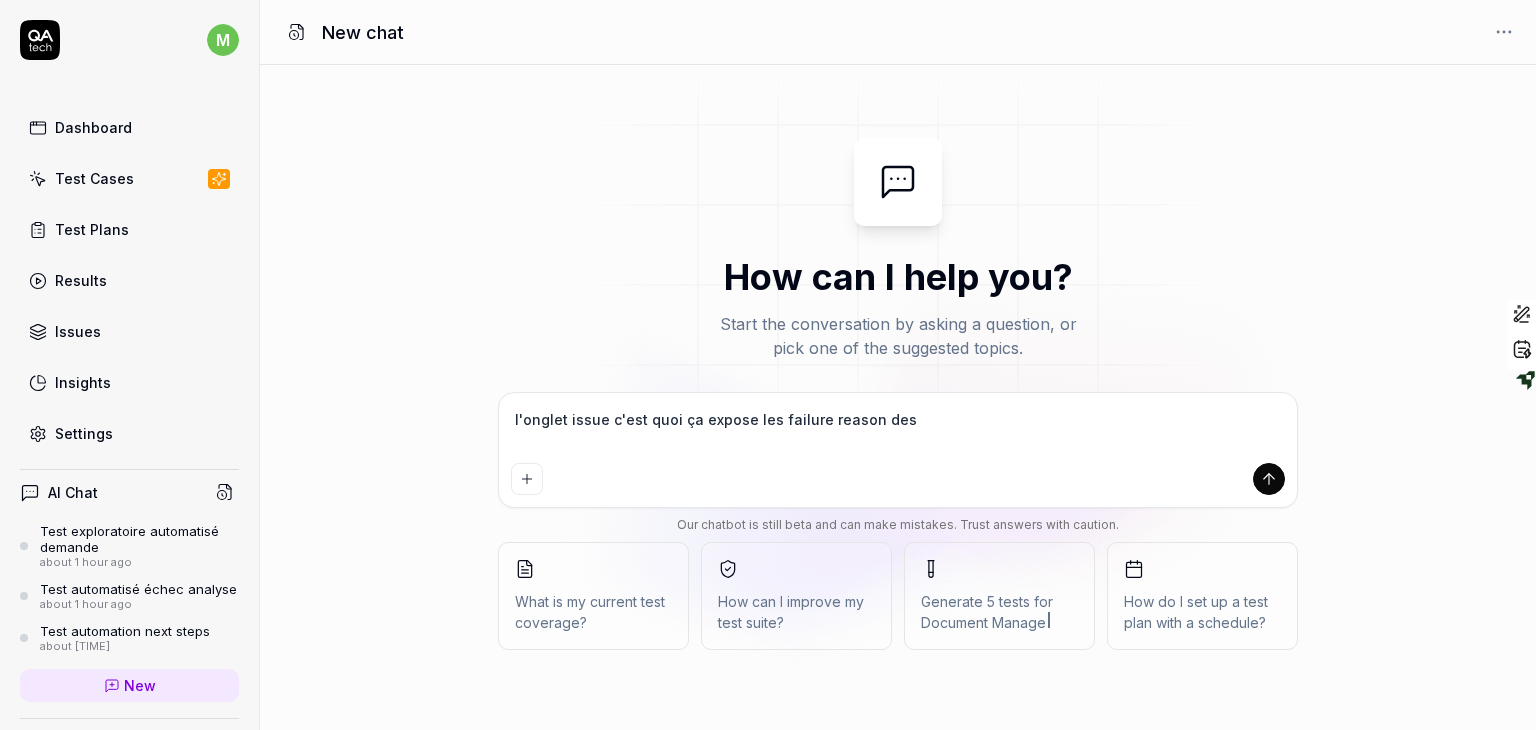 type on "l'onglet issue c'est quoi ça expose les failure reason des" 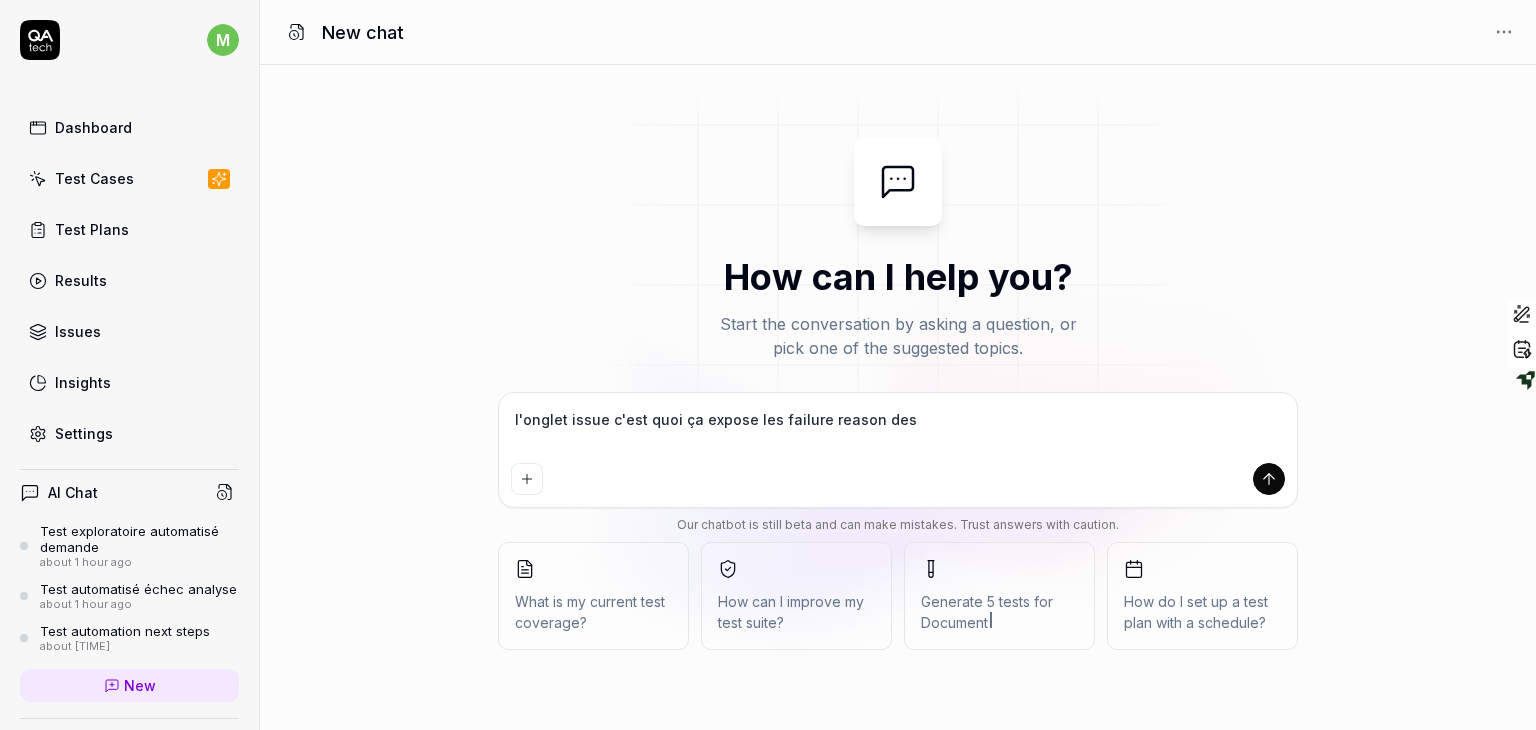 type on "l'onglet issue c'est quoi ça expose les failure reason des t" 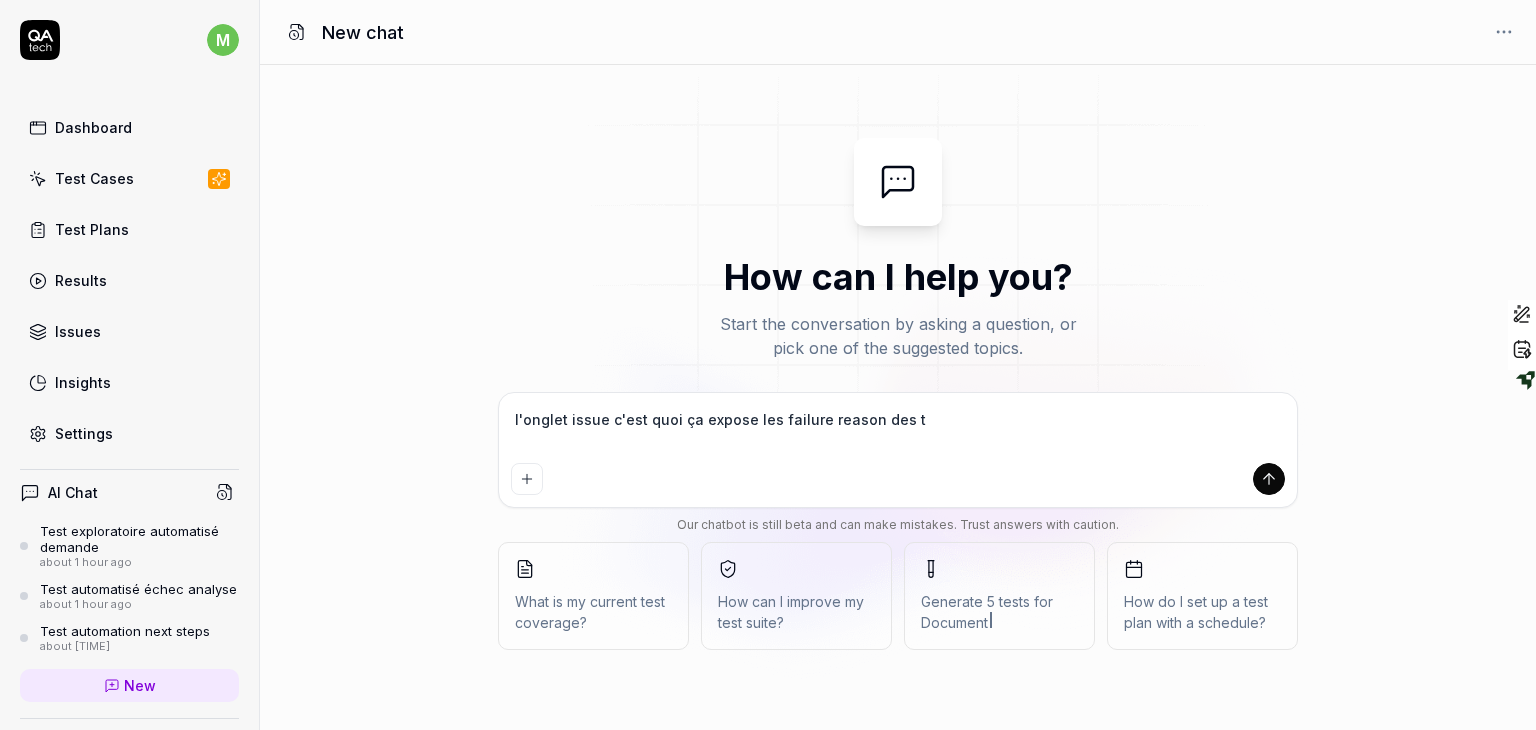 type on "*" 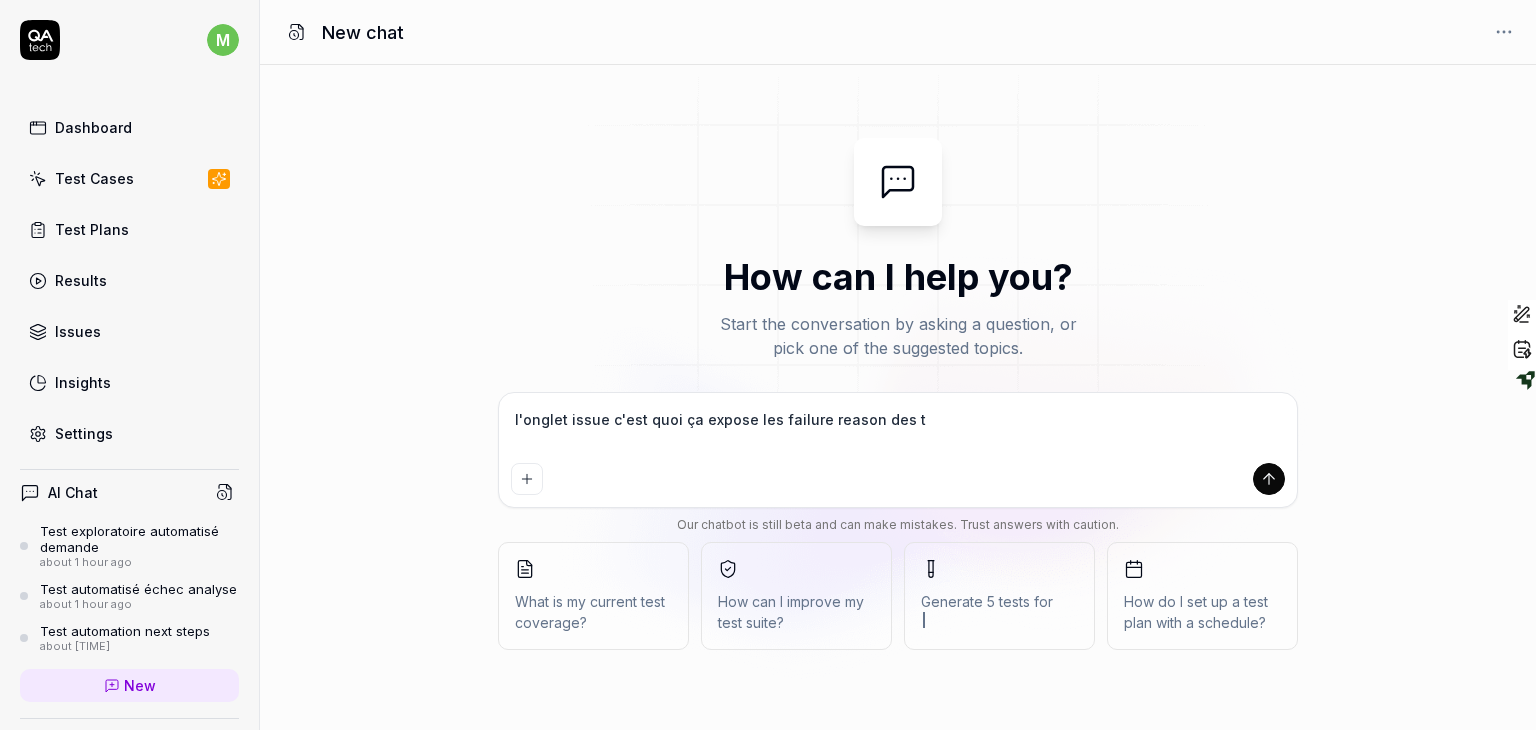 type on "l'onglet issue c'est quoi ça expose les failure reason des te" 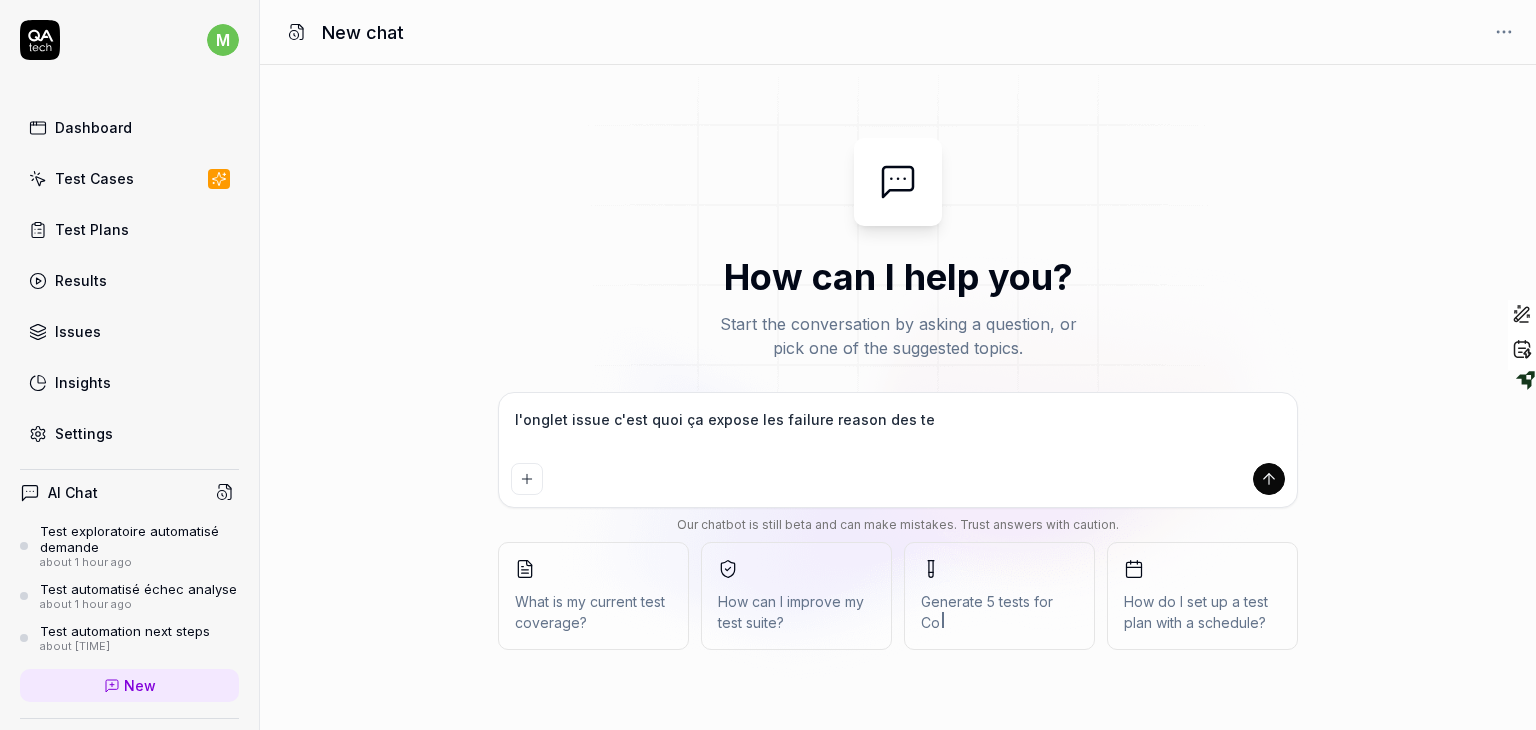 type on "l'onglet issue c'est quoi ça expose les failure reason des tes" 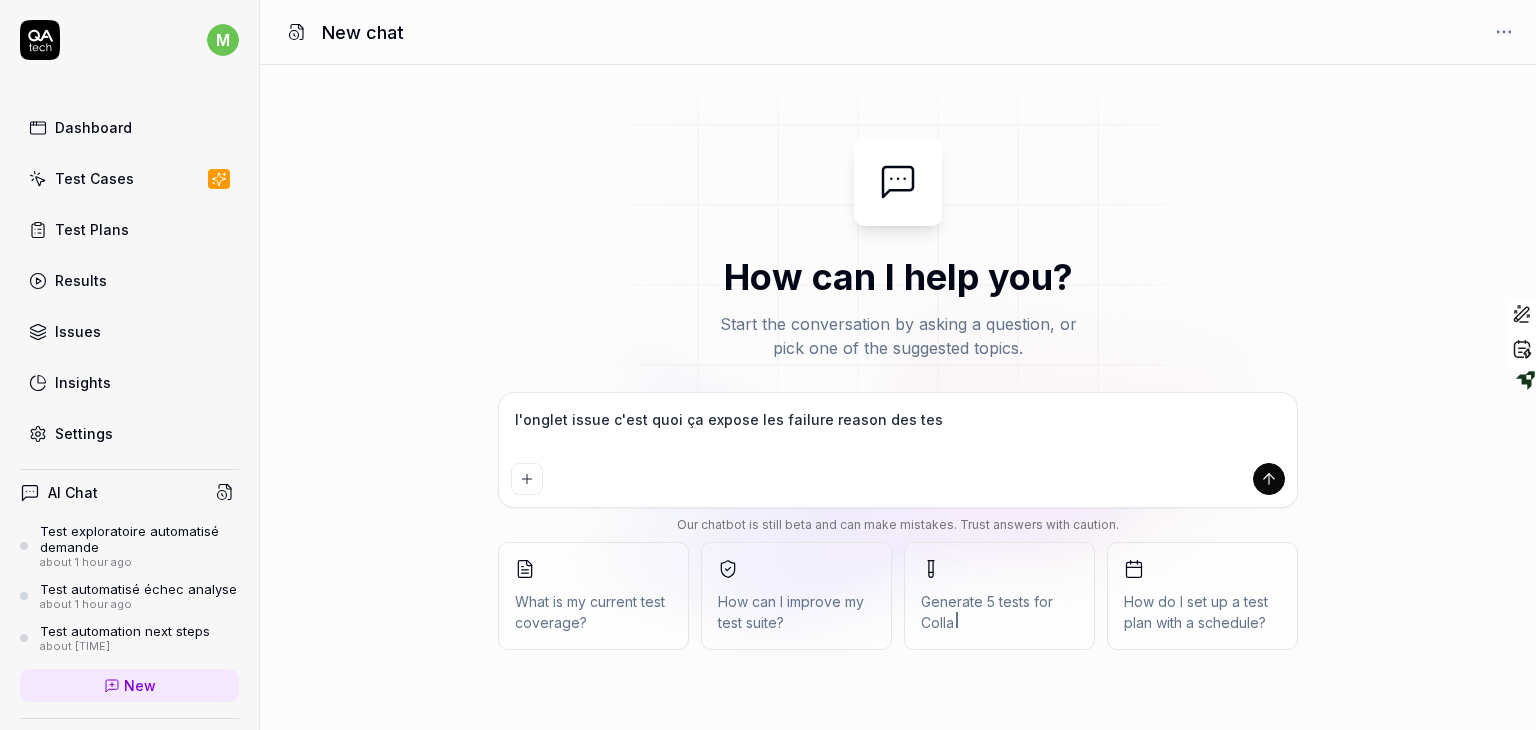 type on "l'onglet issue c'est quoi ça expose les failure reason des test" 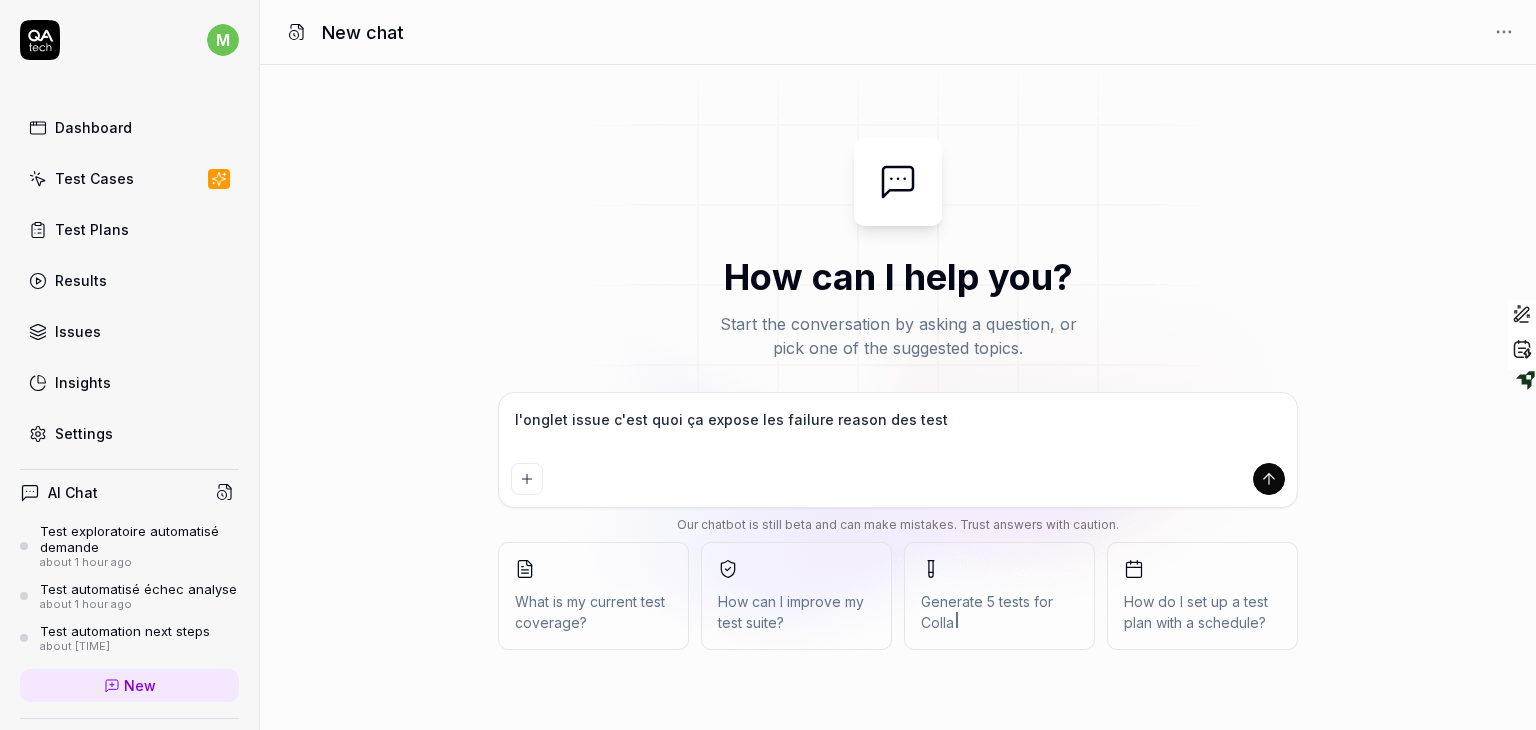 type on "*" 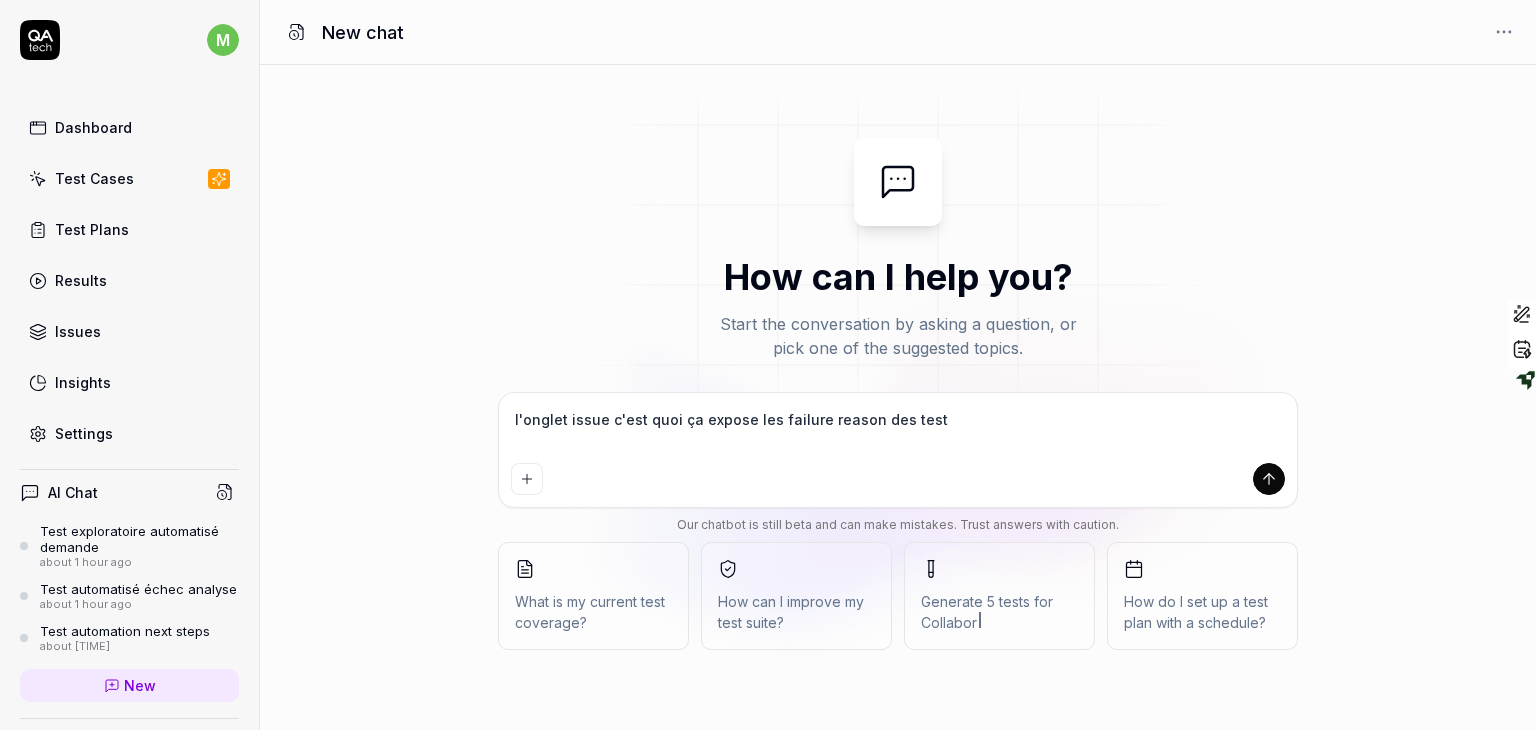 type on "l'onglet issue c'est quoi ça expose les failure reason des test" 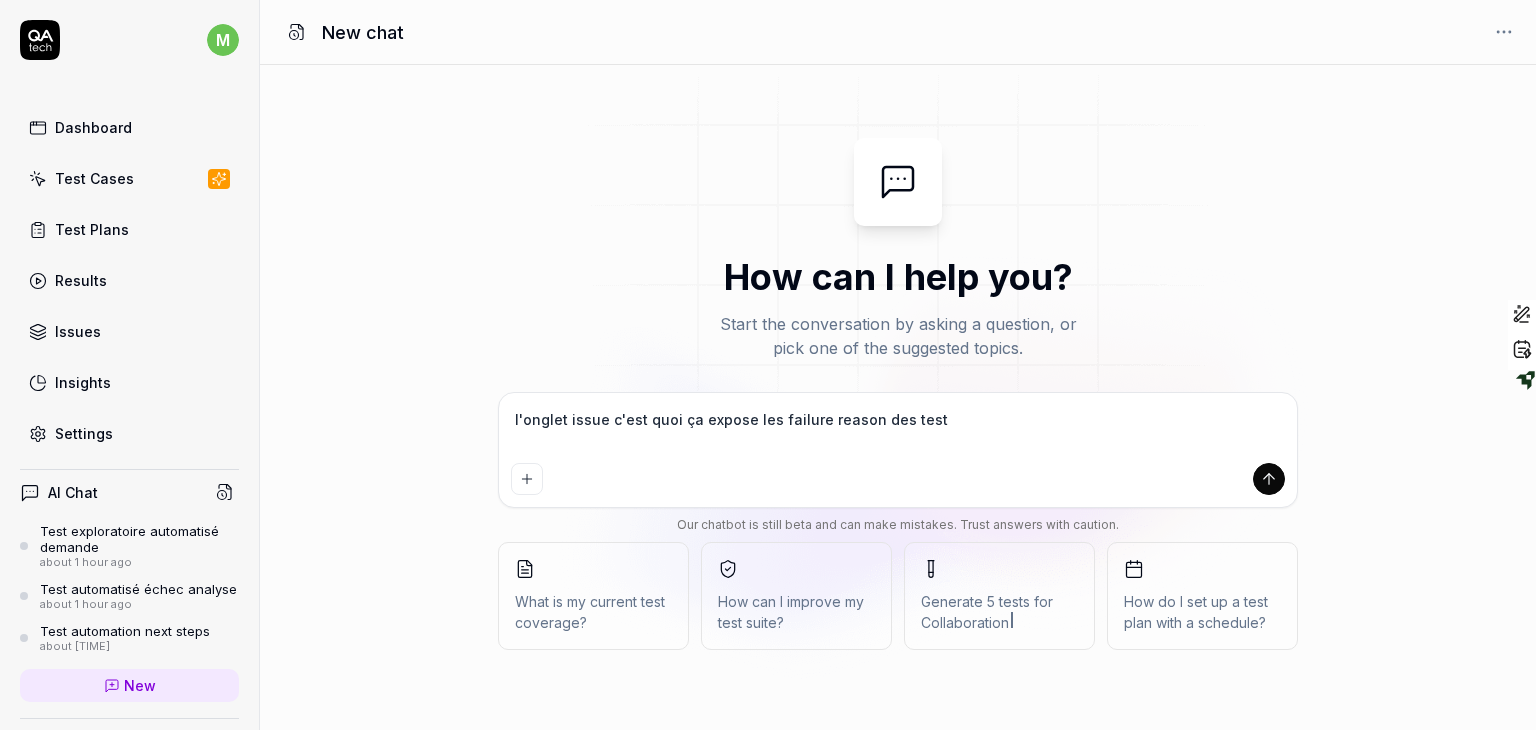 type on "l'onglet issue c'est quoi ça expose les failure reason des test f" 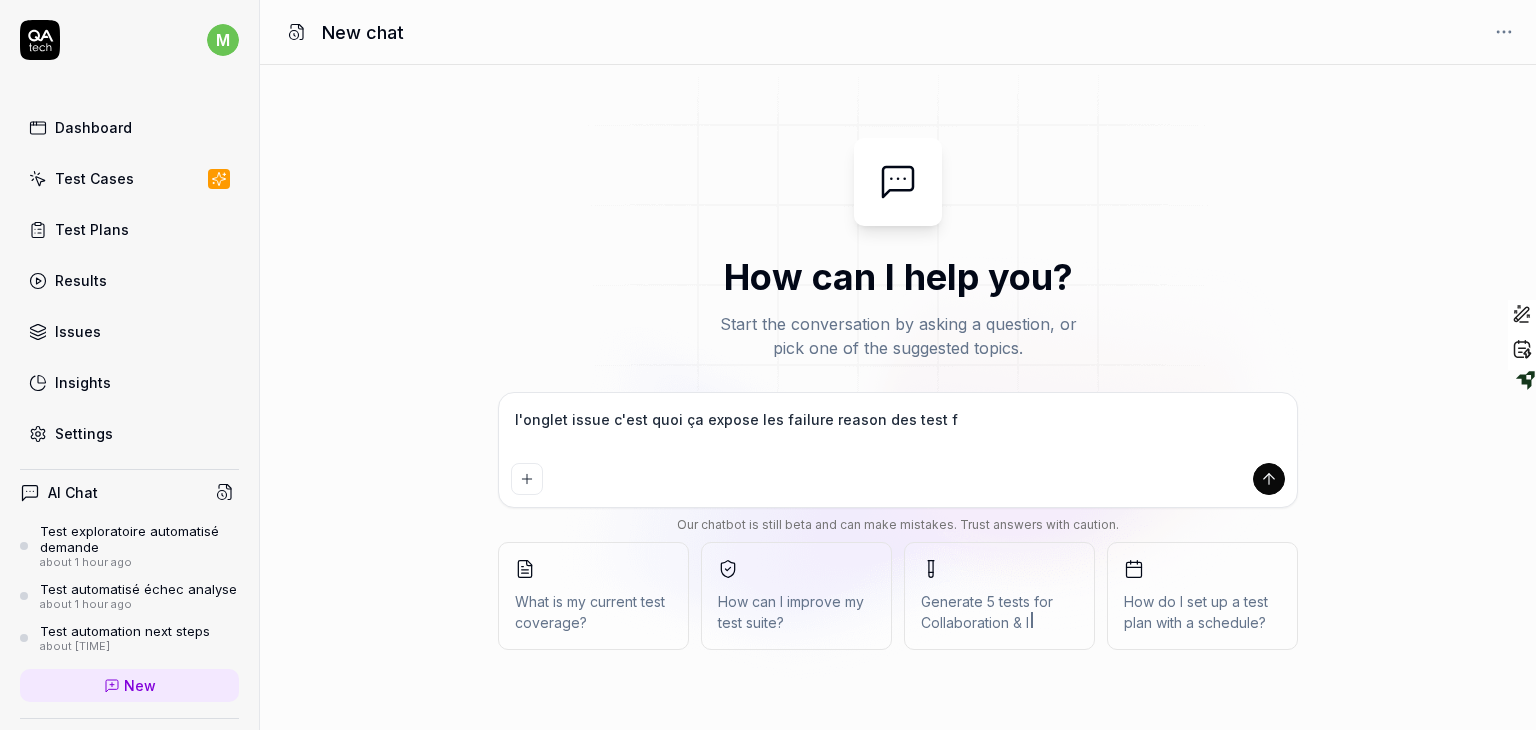 type on "l'onglet issue c'est quoi ça expose les failure reason des test fa" 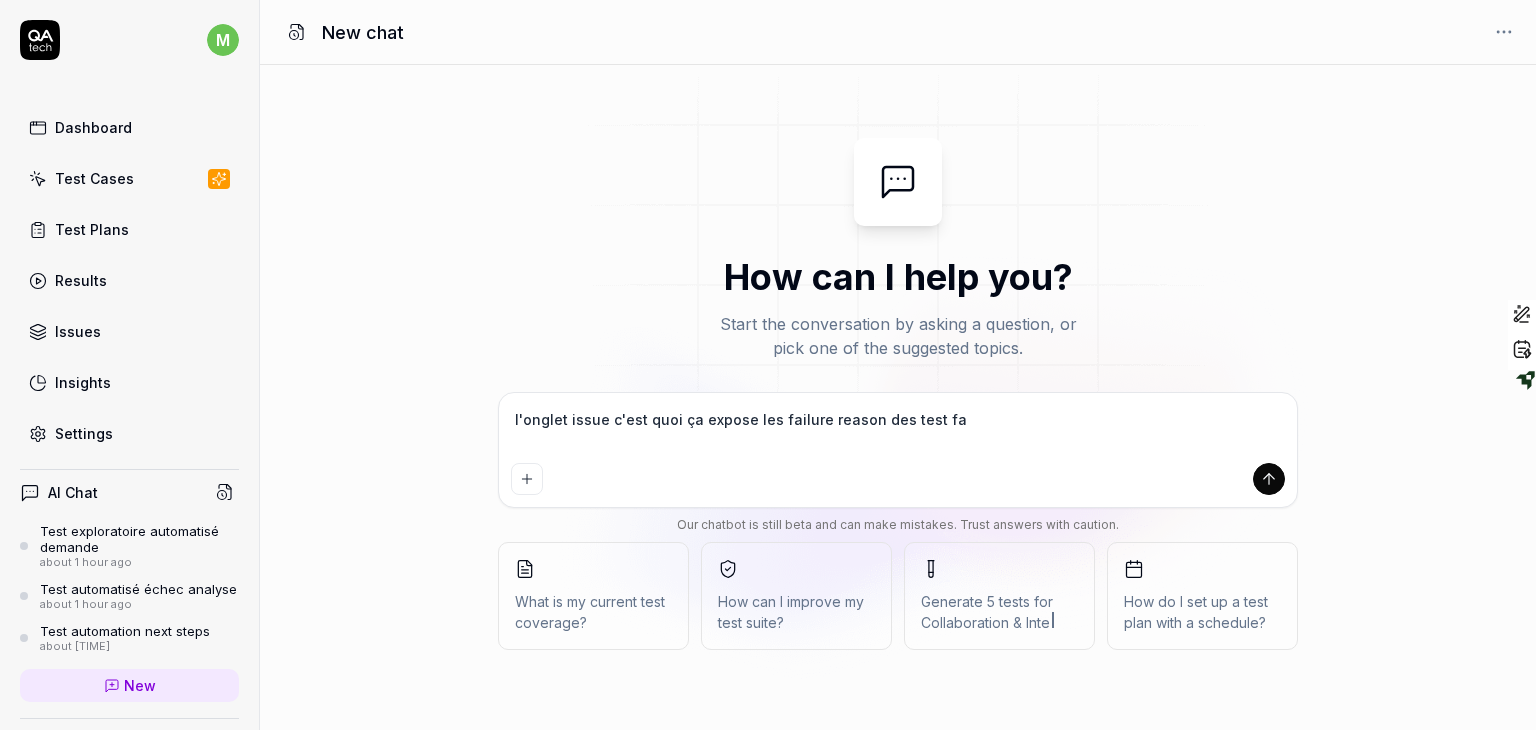 type on "l'onglet issue c'est quoi ça expose les failure reason des test fai" 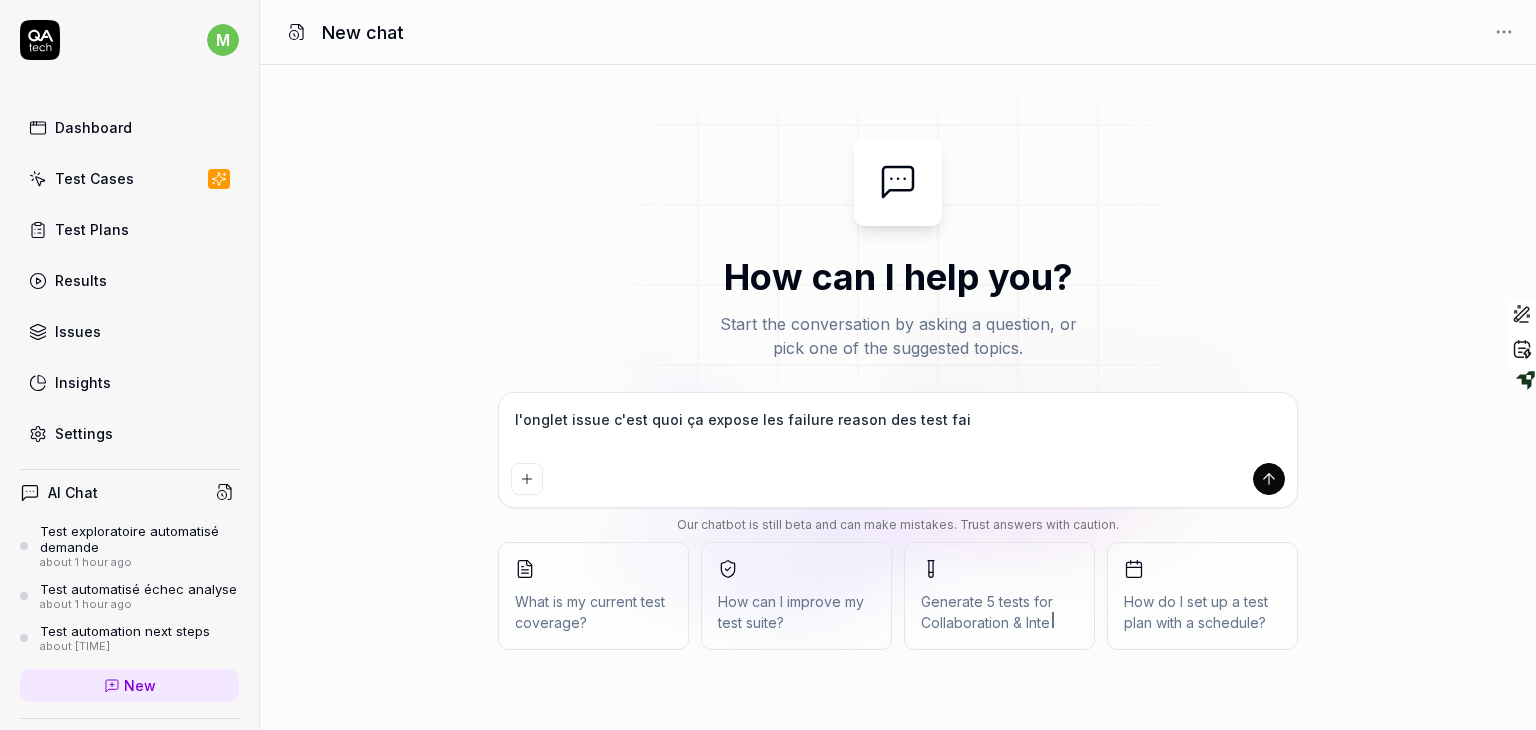type on "*" 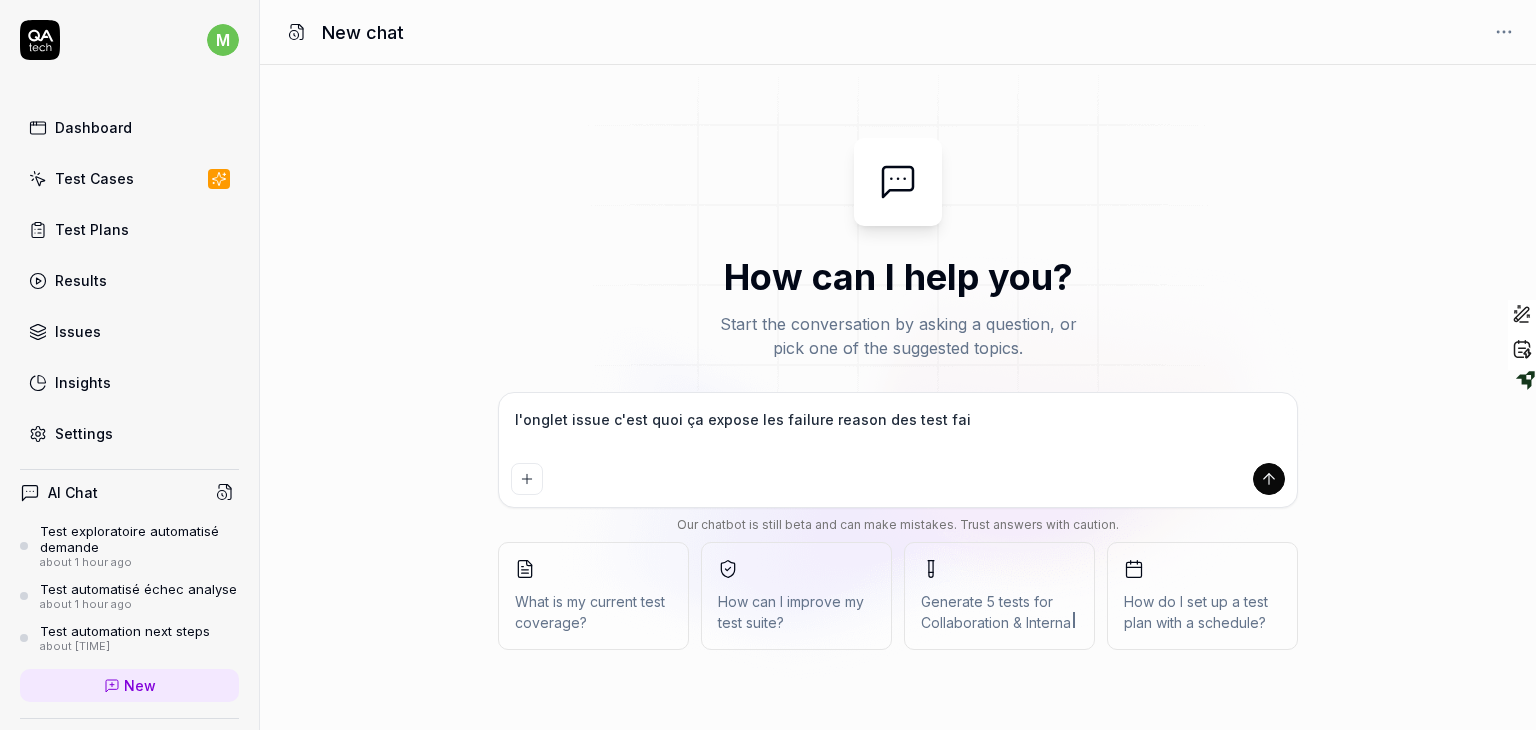 type on "l'onglet issue c'est quoi ça expose les failure reason des test fail" 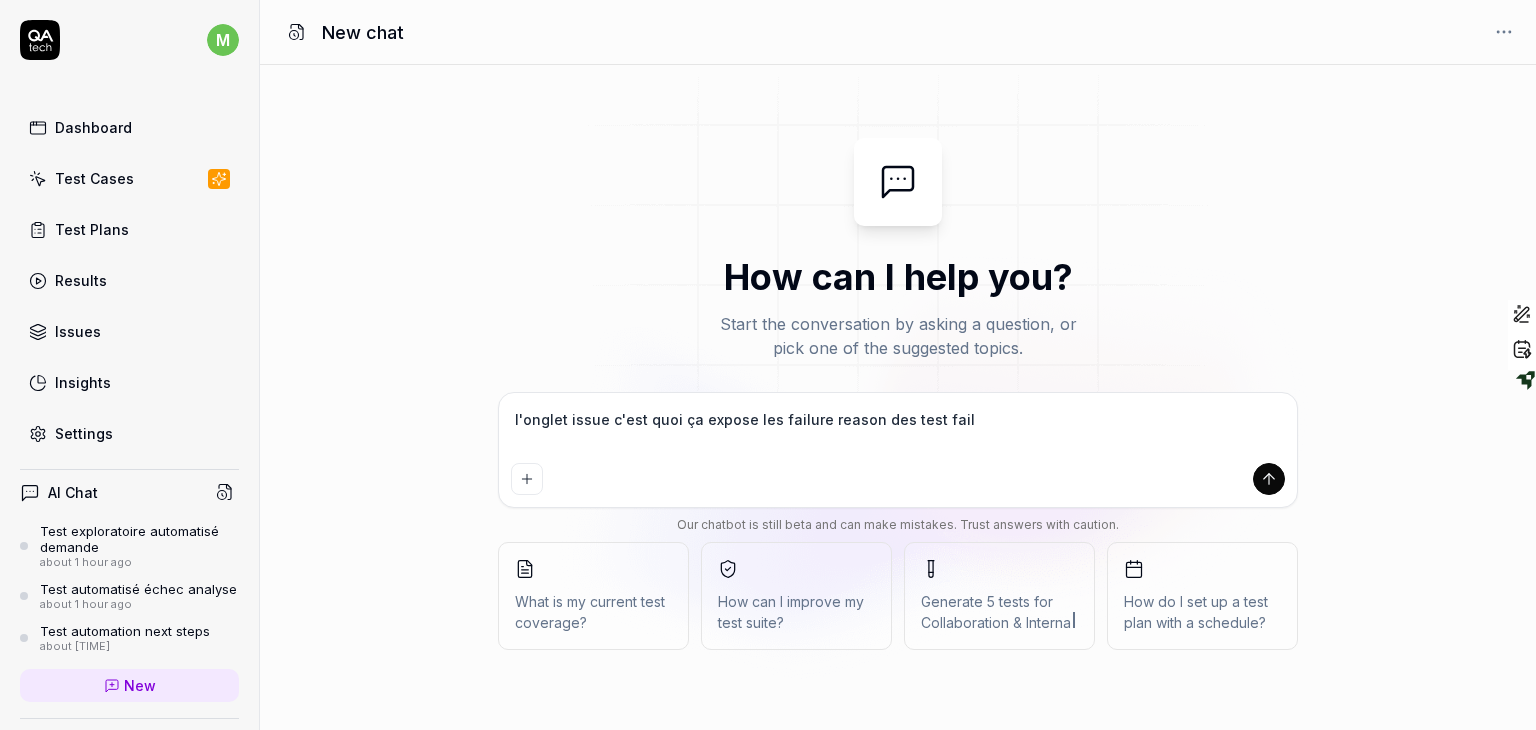 type on "l'onglet issue c'est quoi ça expose les failure reason des test faile" 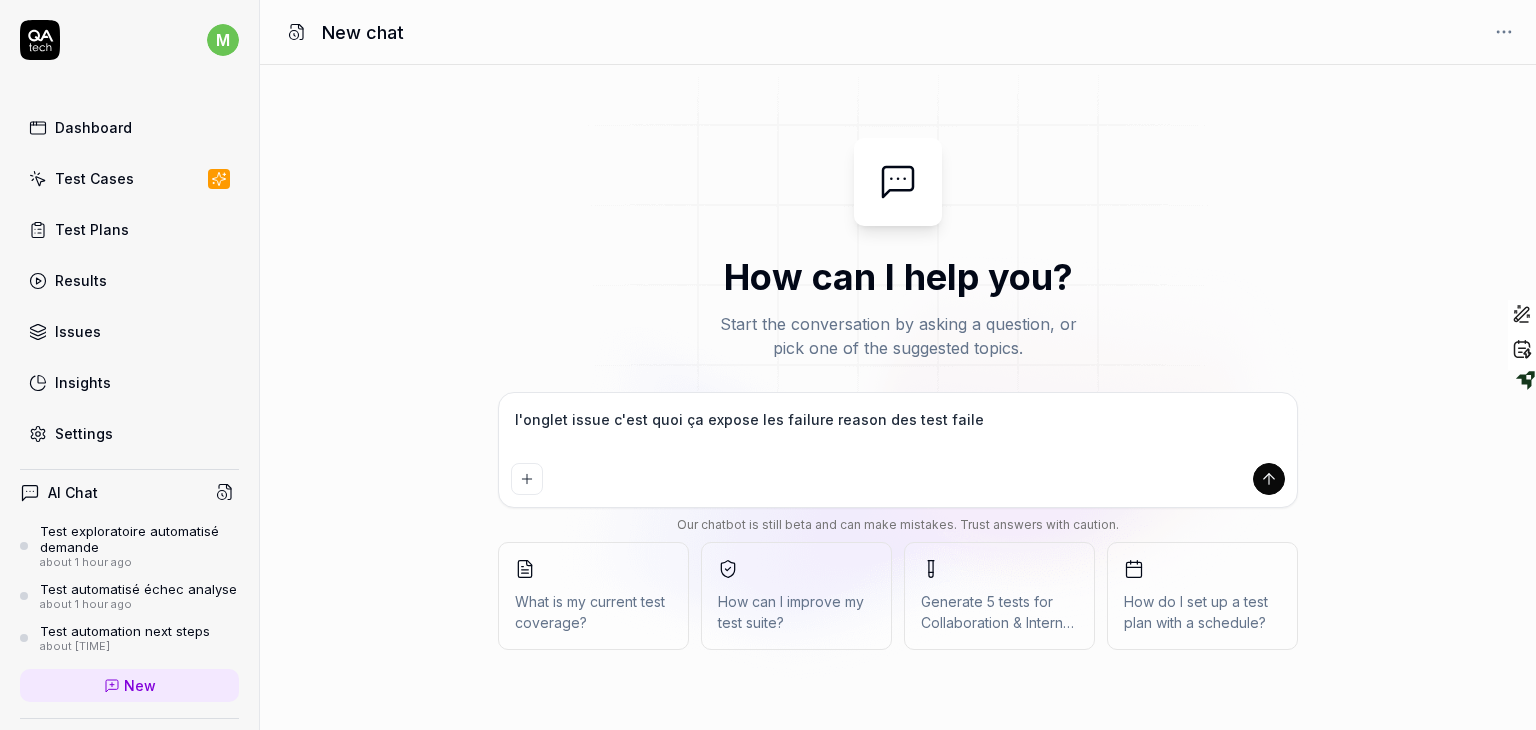 type on "l'onglet issue c'est quoi ça expose les failure reason des test failes" 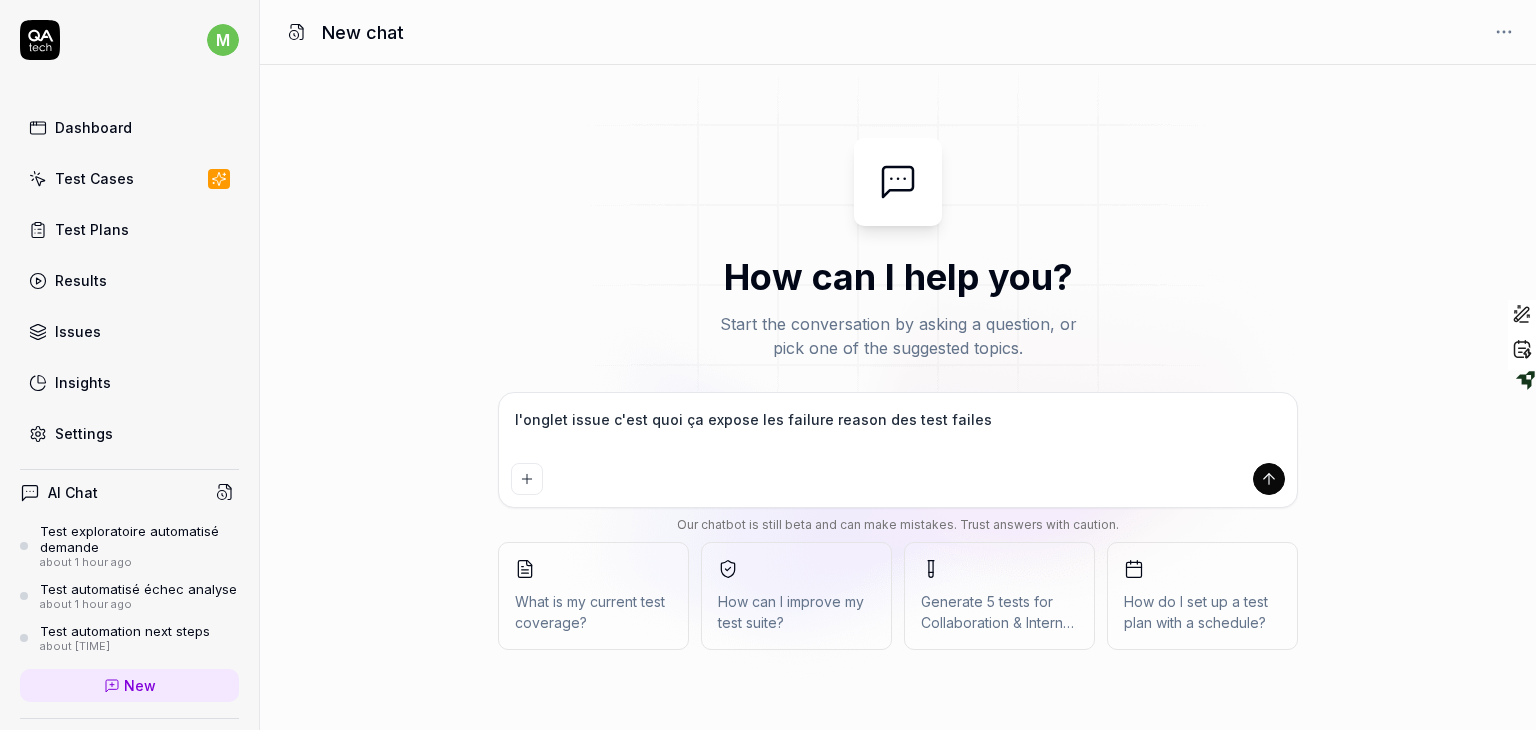 type on "l'onglet issue c'est quoi ça expose les failure reason des test failes" 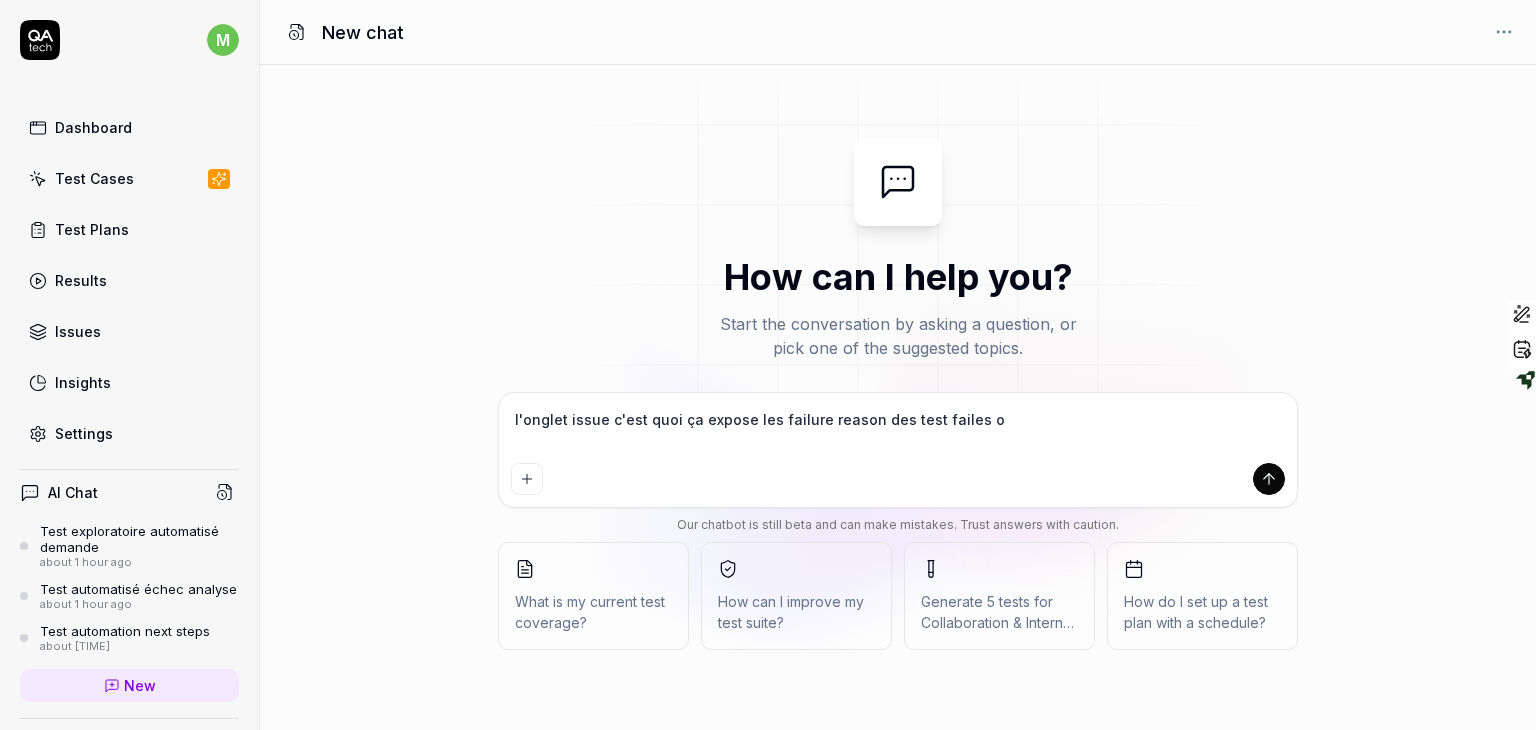 type on "l'onglet issue c'est quoi ça expose les failure reason des test failes ou" 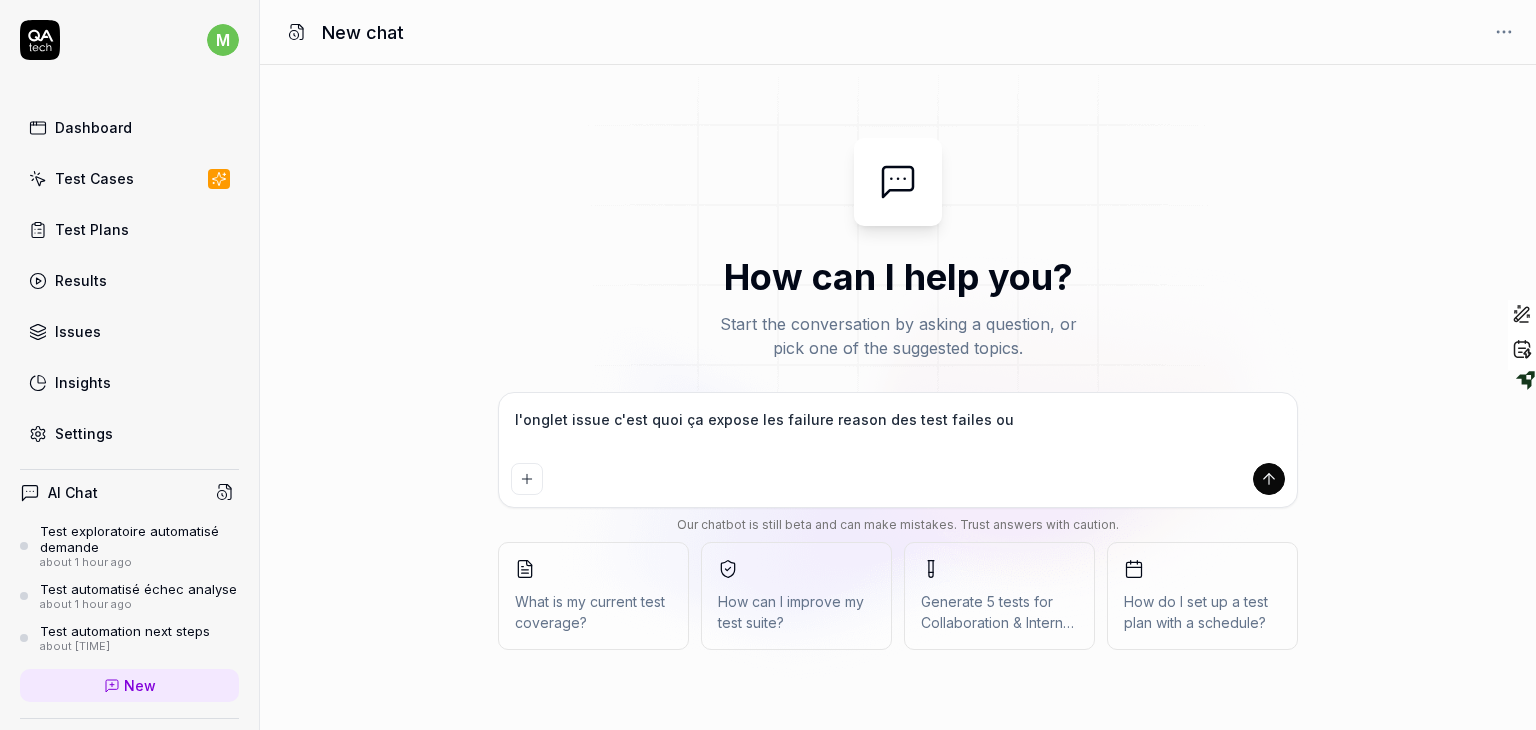 type on "l'onglet issue c'est quoi ça expose les failure reason des test failes ou" 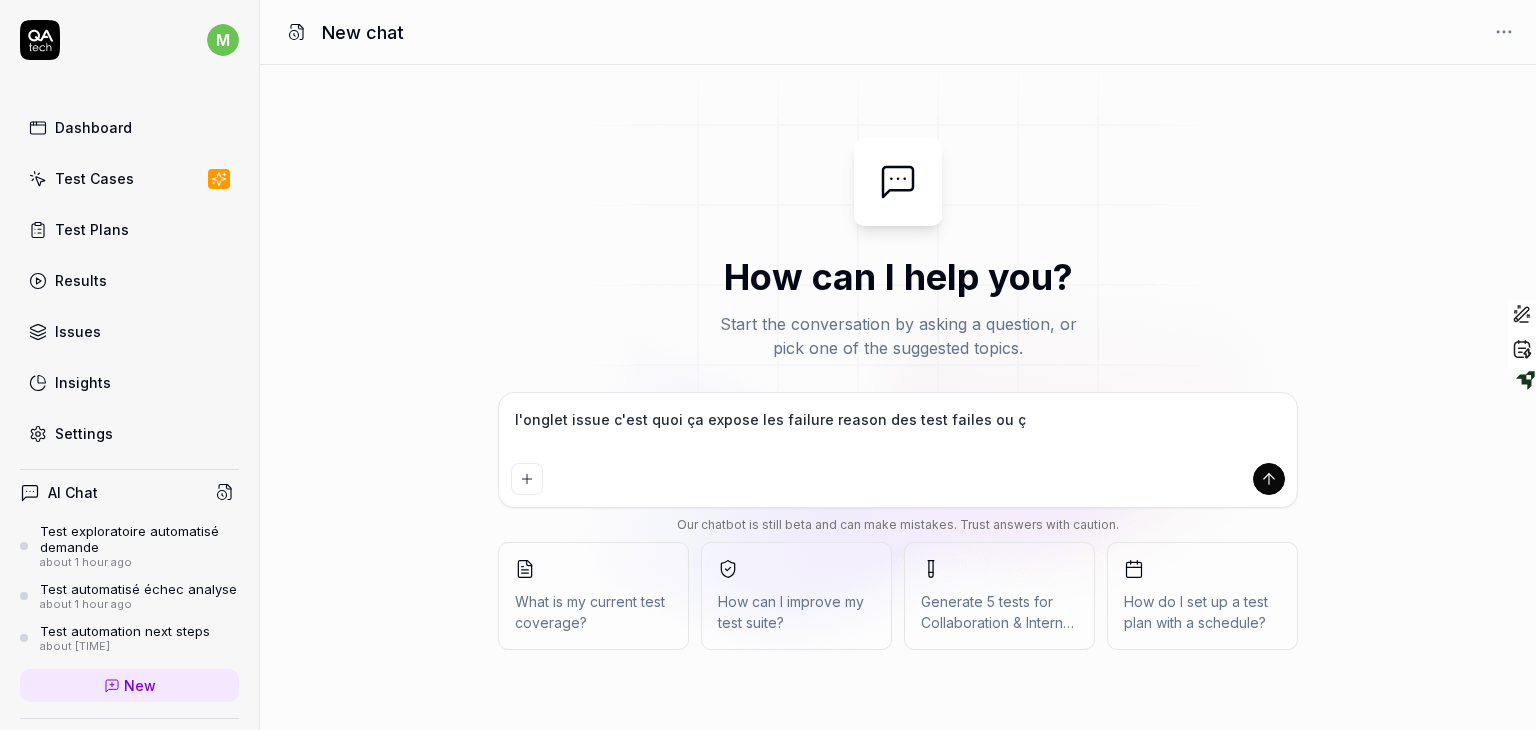 type on "l'onglet issue c'est quoi ça expose les failure reason des test failes ou ça" 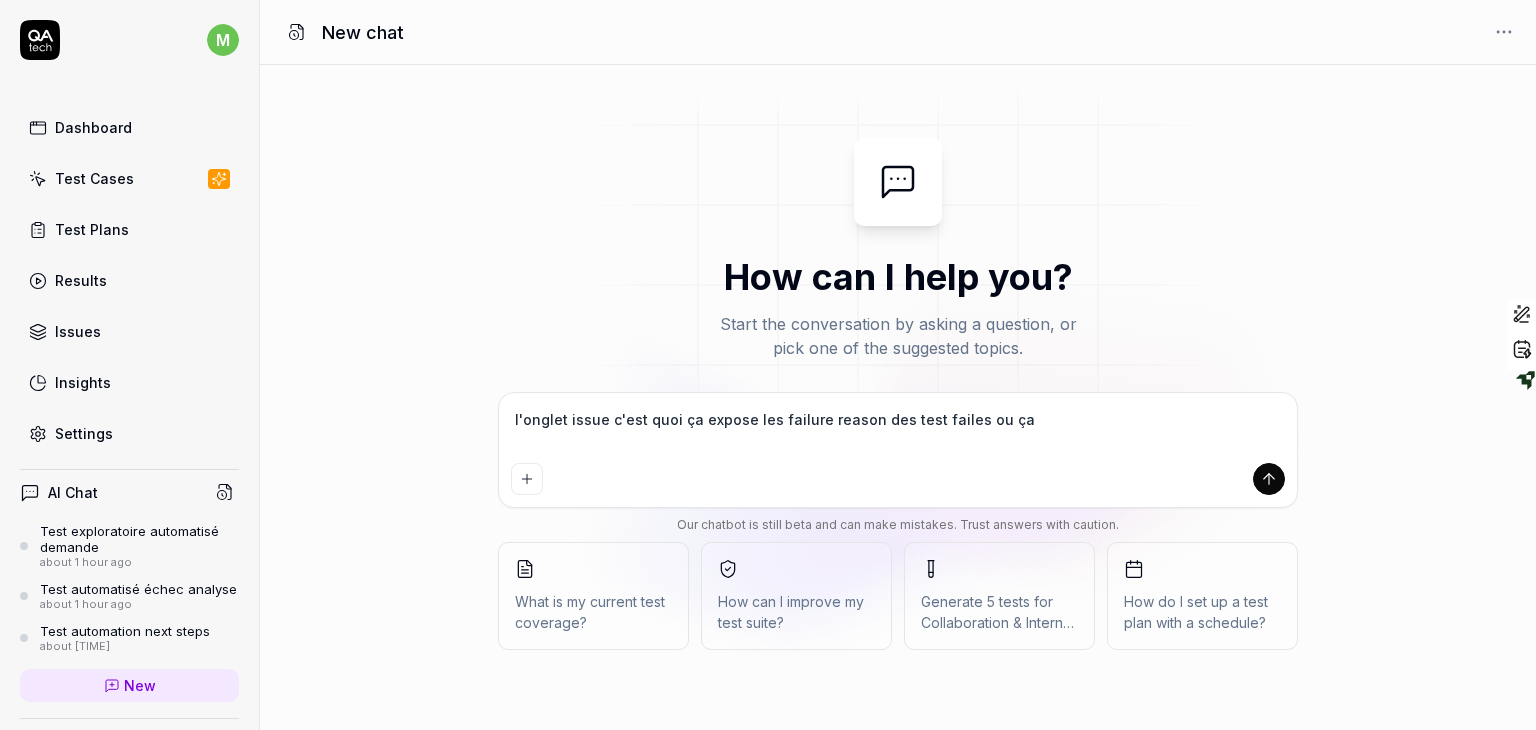 type on "l'onglet issue c'est quoi ça expose les failure reason des test failes ou ça" 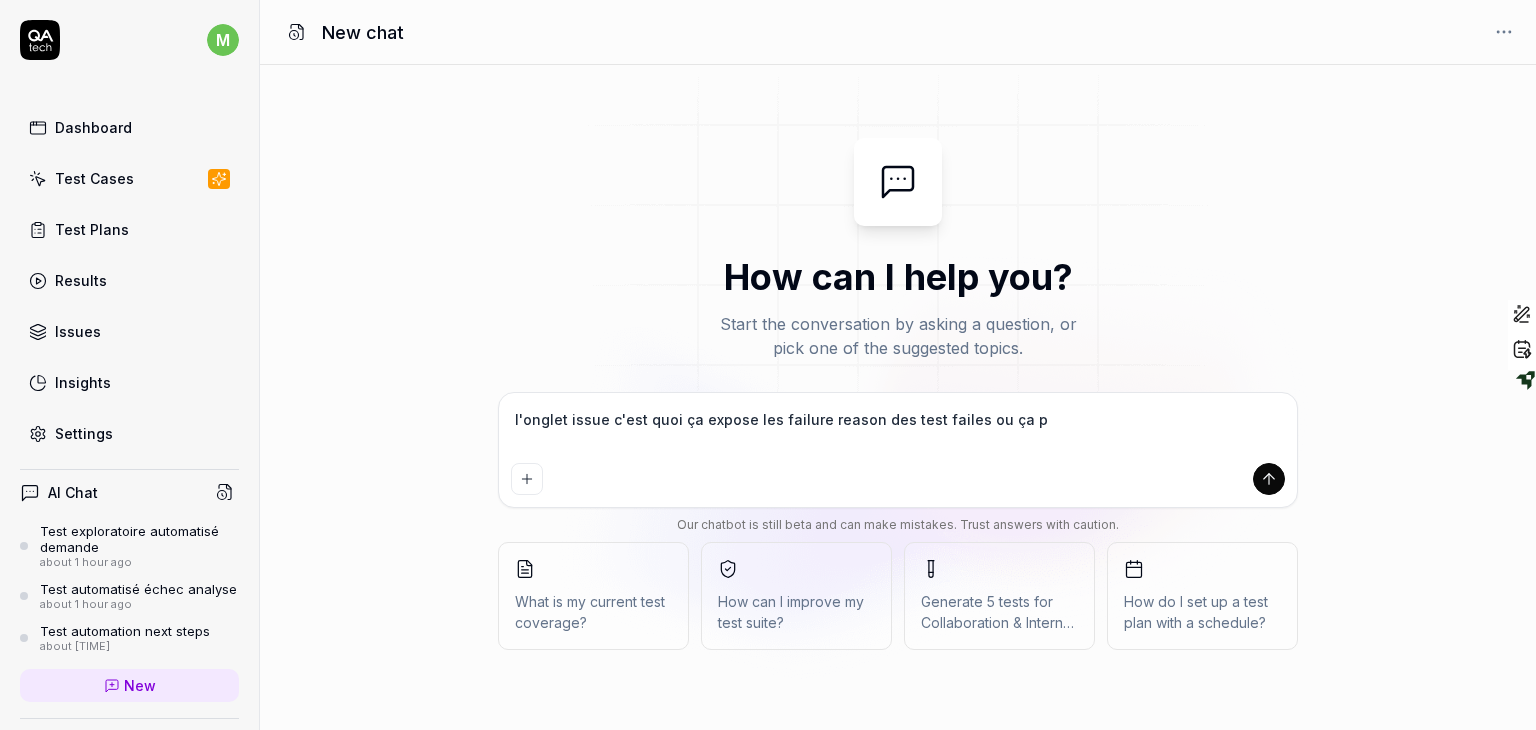 type on "l'onglet issue c'est quoi ça expose les failure reason des test failes ou ça pe" 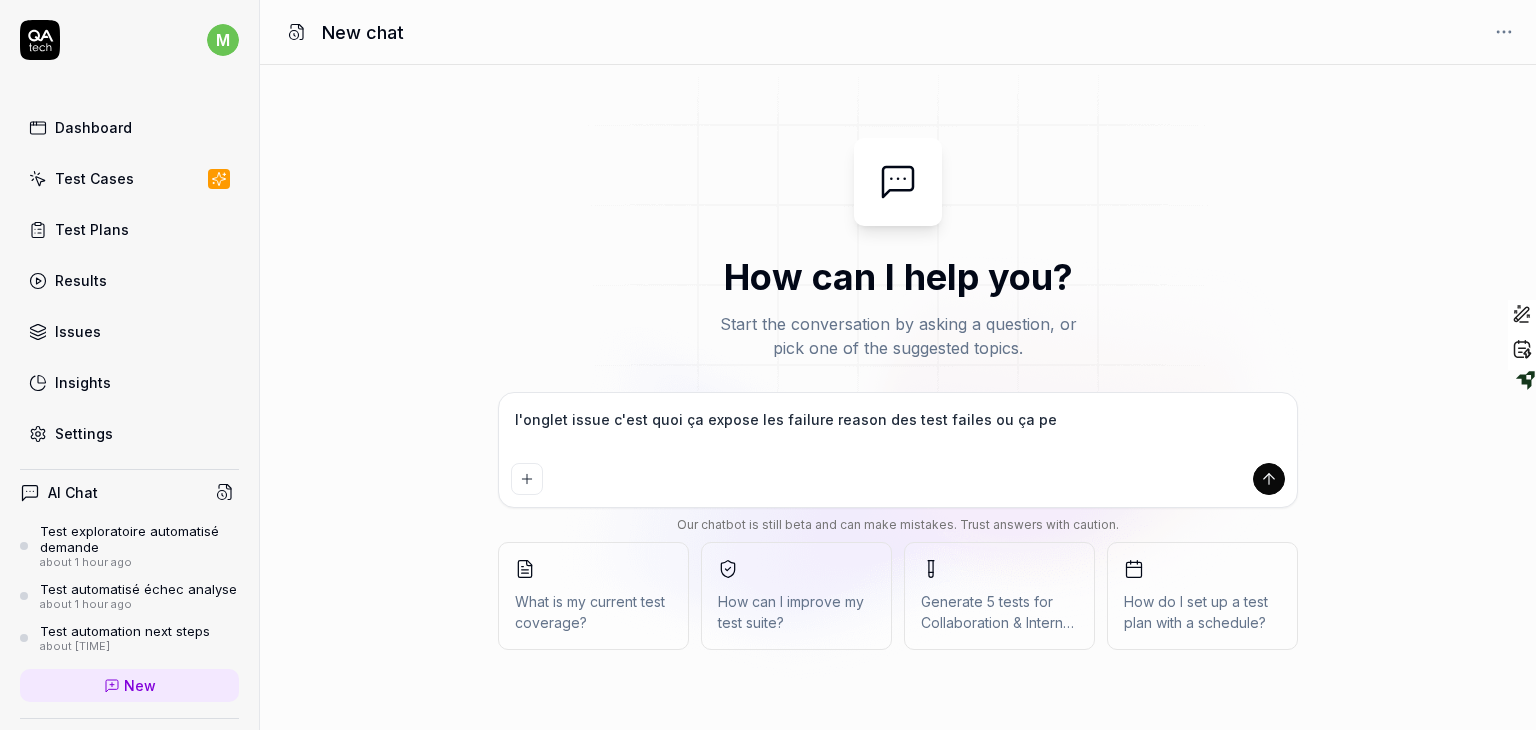 type on "l'onglet issue c'est quoi ça expose les failure reason des test failes ou ça peu" 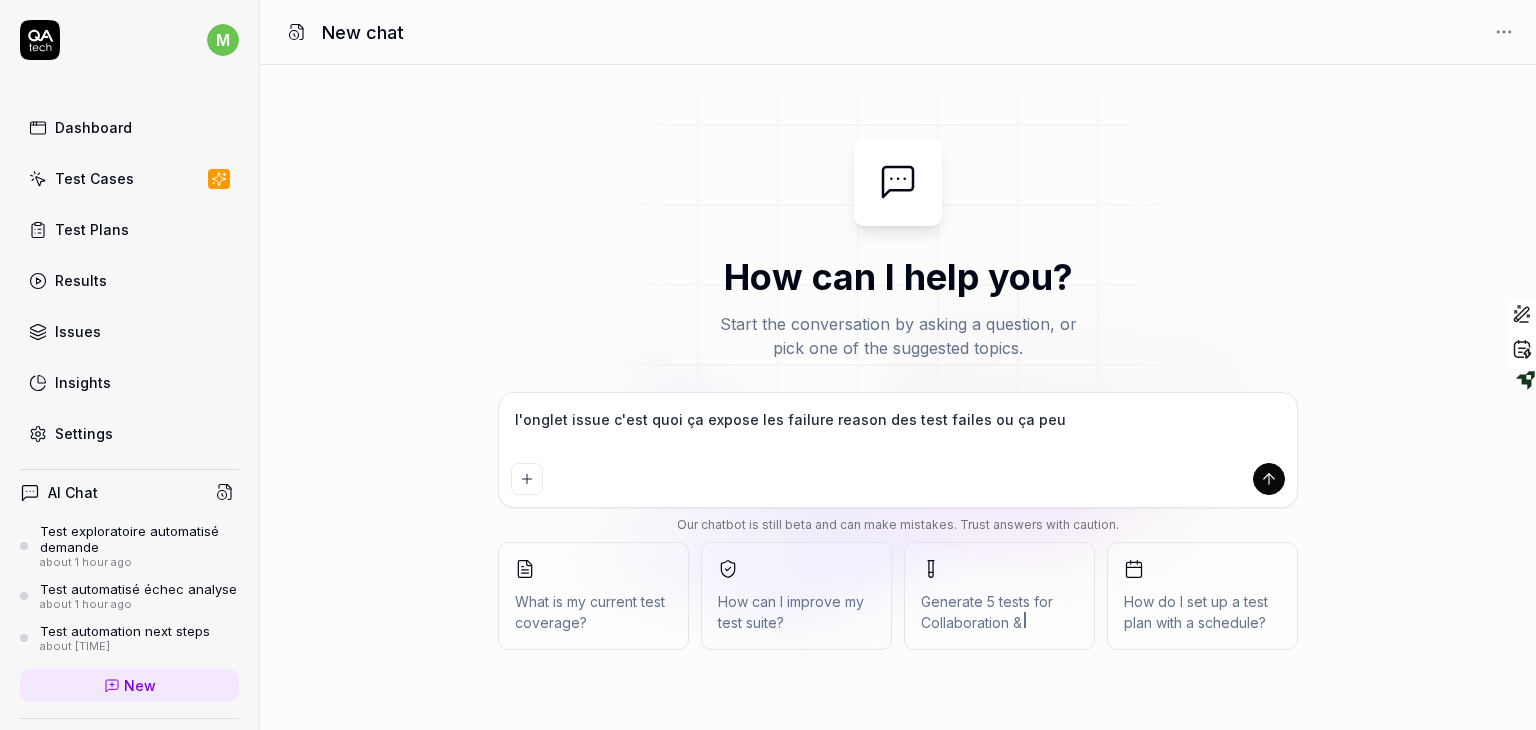 type on "l'onglet issue c'est quoi ça expose les failure reason des test failes ou ça peut" 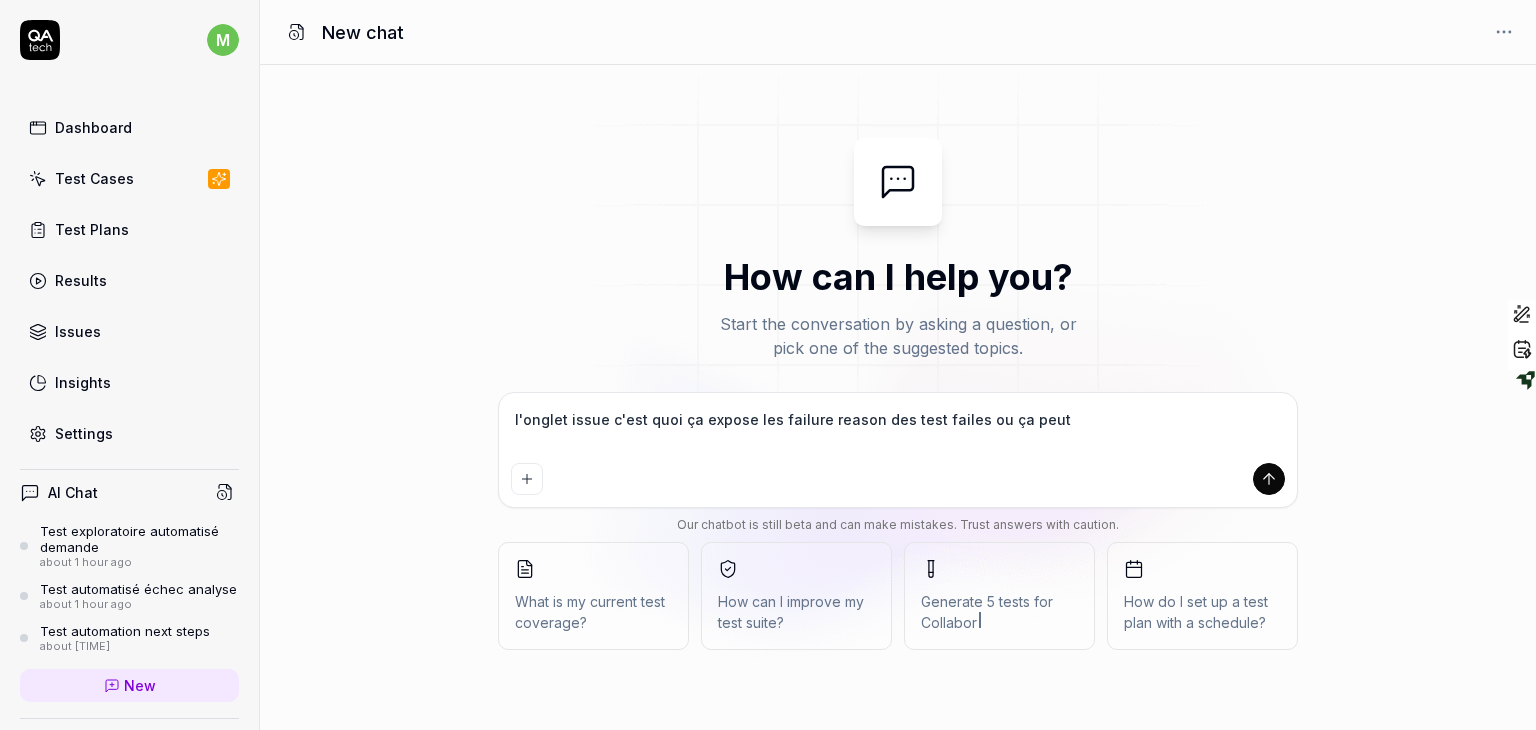 type on "l'onglet issue c'est quoi ça expose les failure reason des test failes ou ça peut" 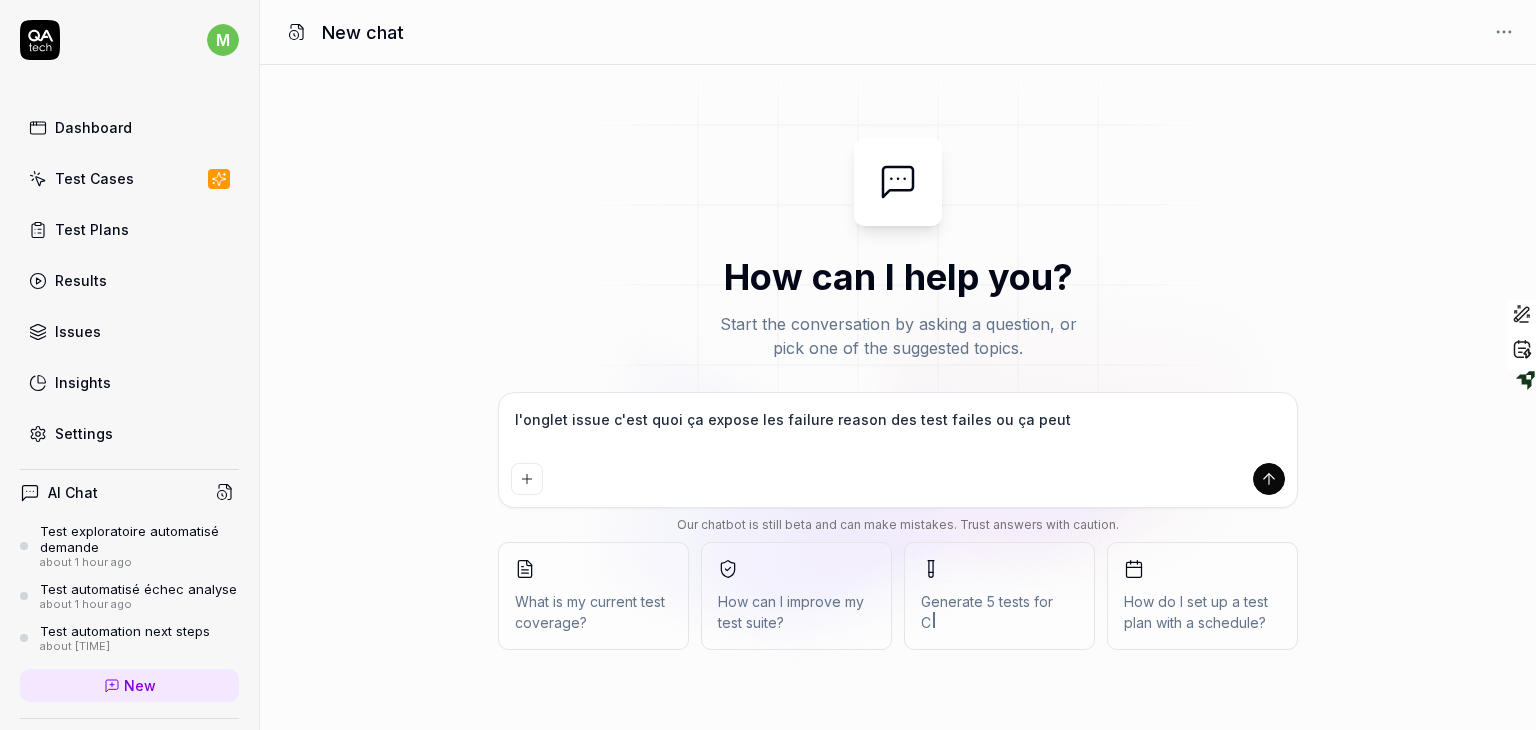 type on "*" 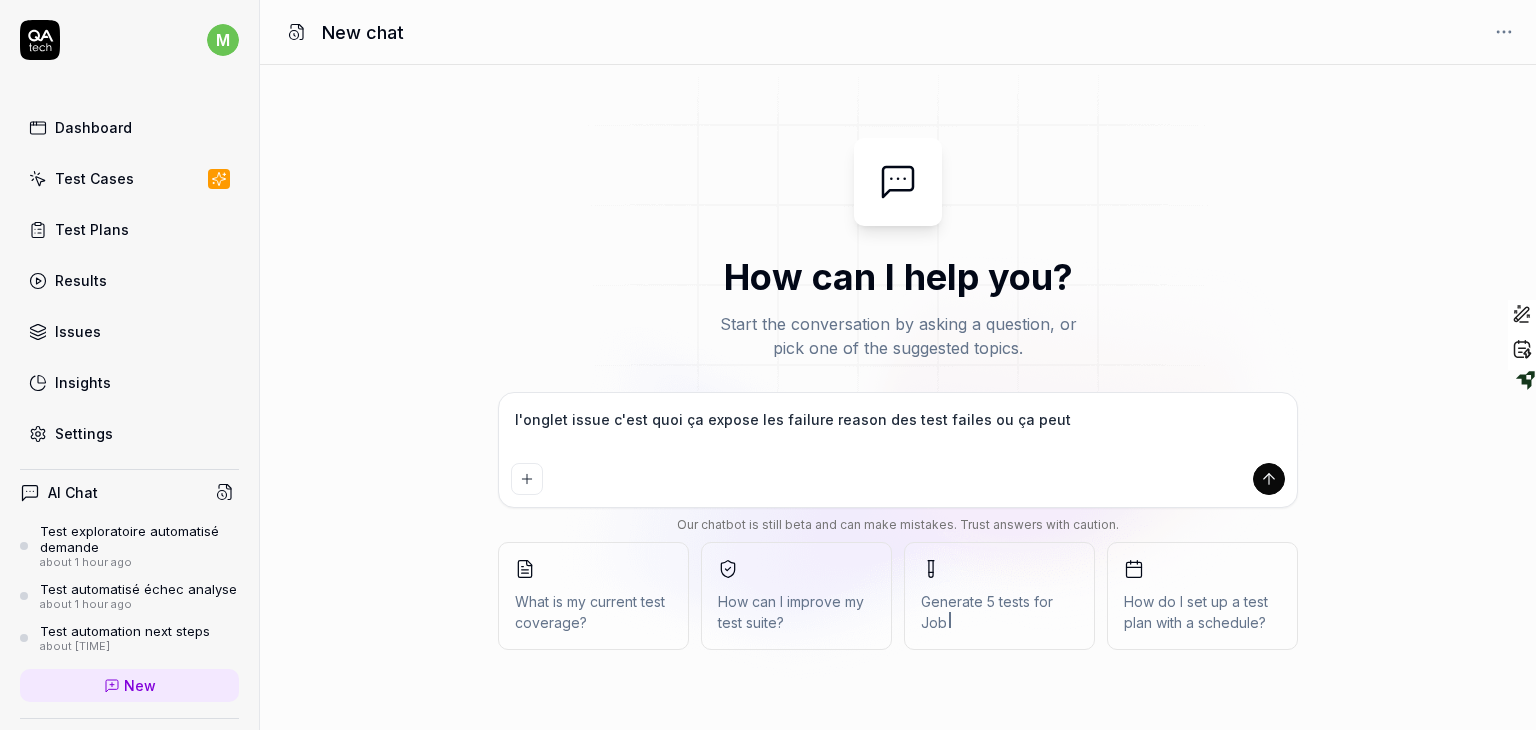 type on "l'onglet issue c'est quoi ça expose les failure reason des test failes ou ça peut p" 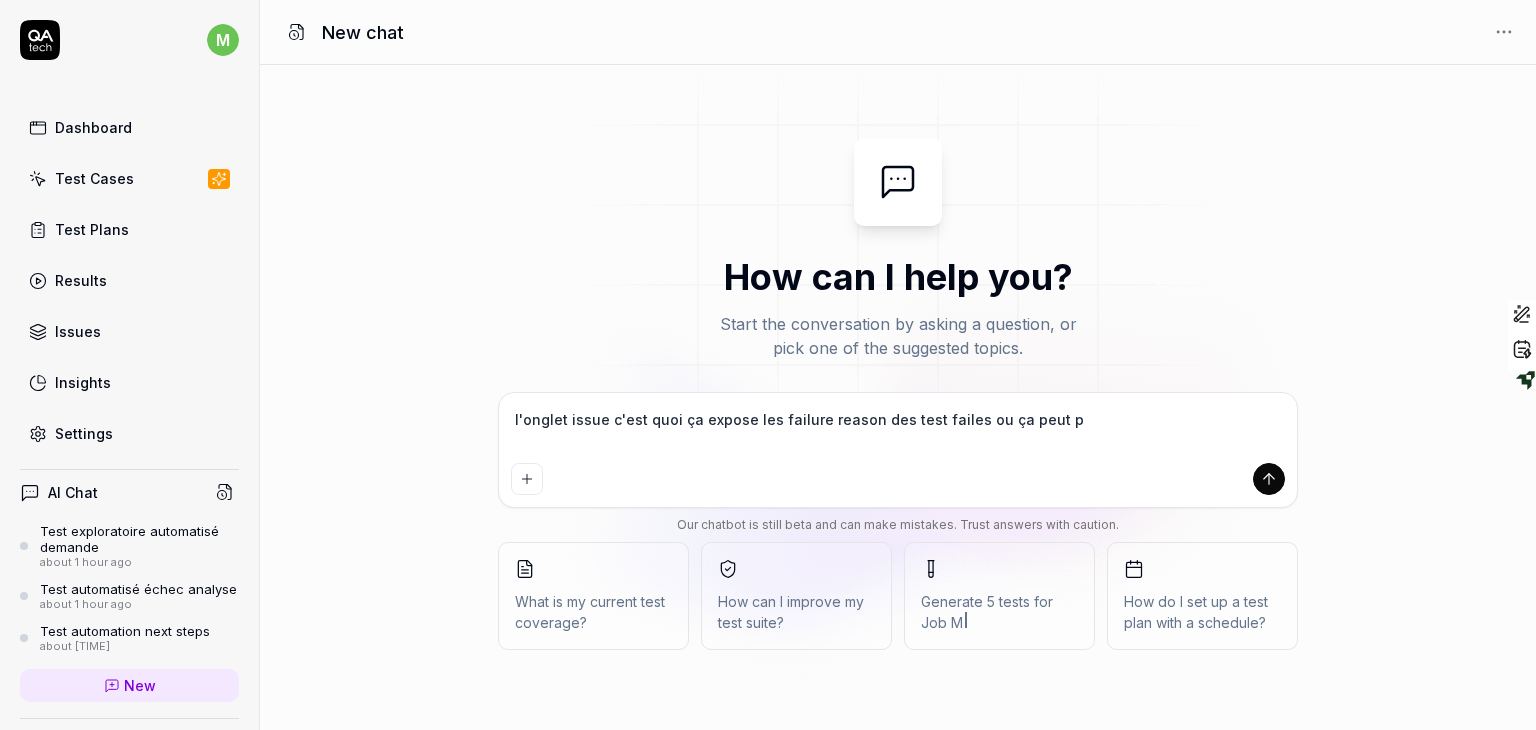 type on "l'onglet issue c'est quoi ça expose les failure reason des test failes ou ça peut pr" 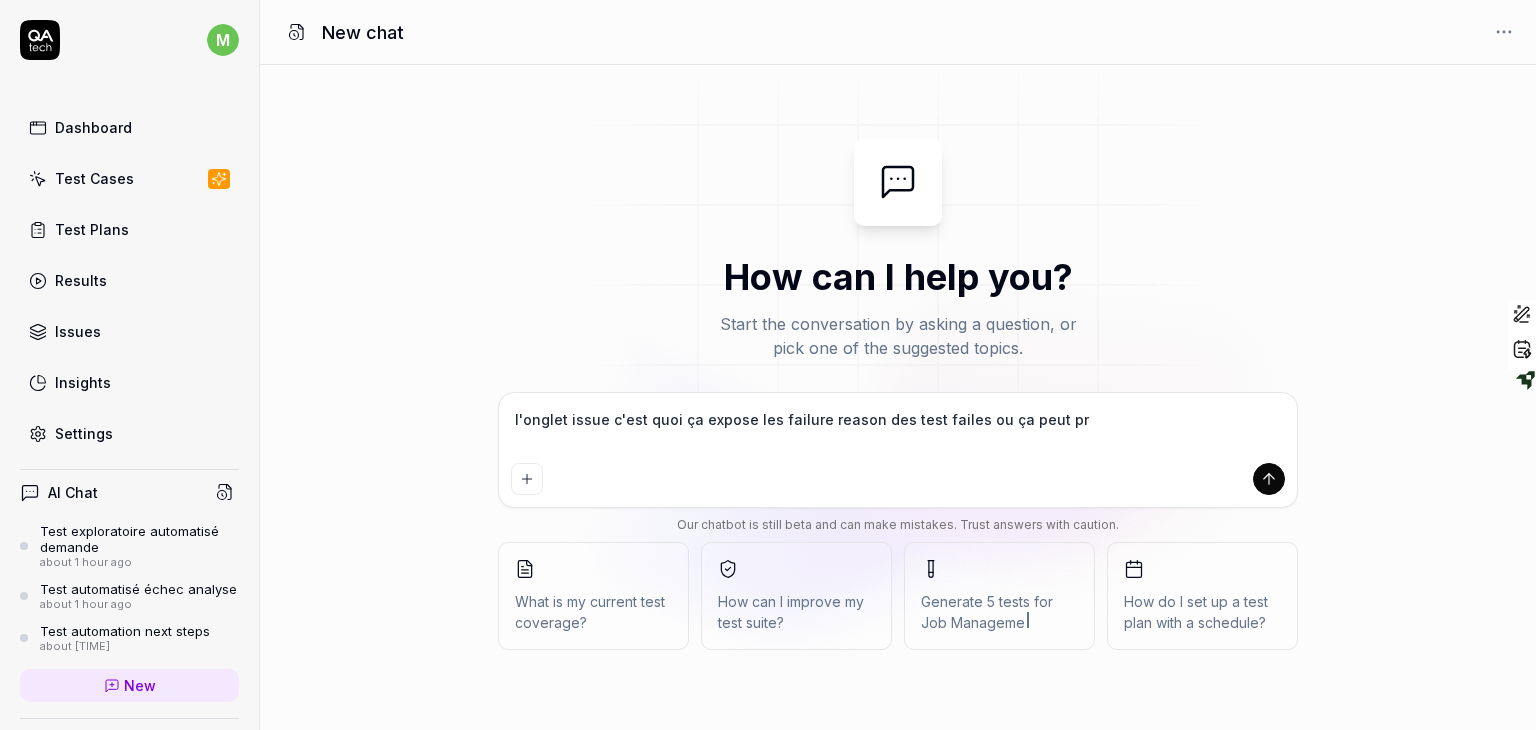 type on "l'onglet issue c'est quoi ça expose les failure reason des test failes ou ça peut pré" 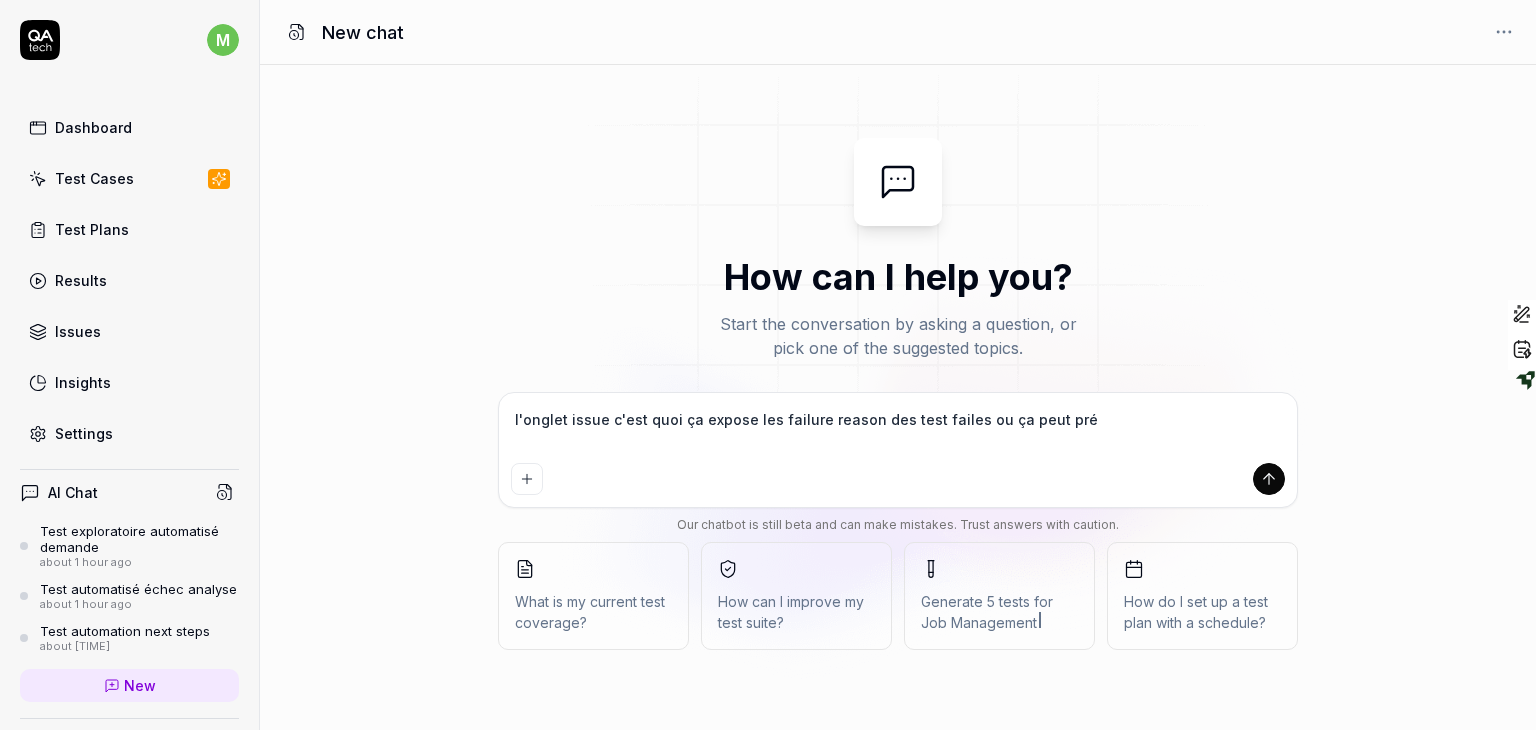type on "l'onglet issue c'est quoi ça expose les failure reason des test failes ou ça peut prés" 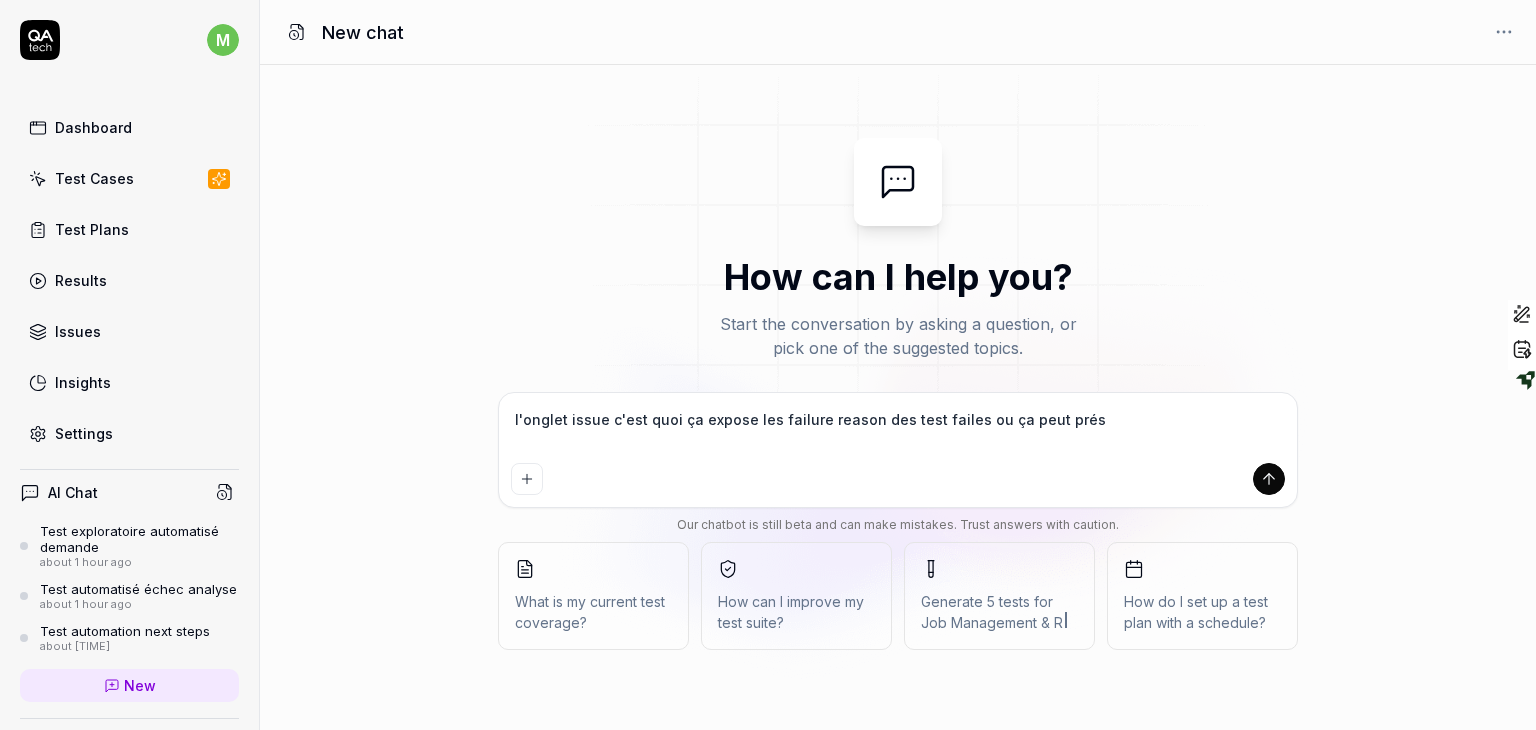 type on "l'onglet issue c'est quoi ça expose les failure reason des test failes ou ça peut prése" 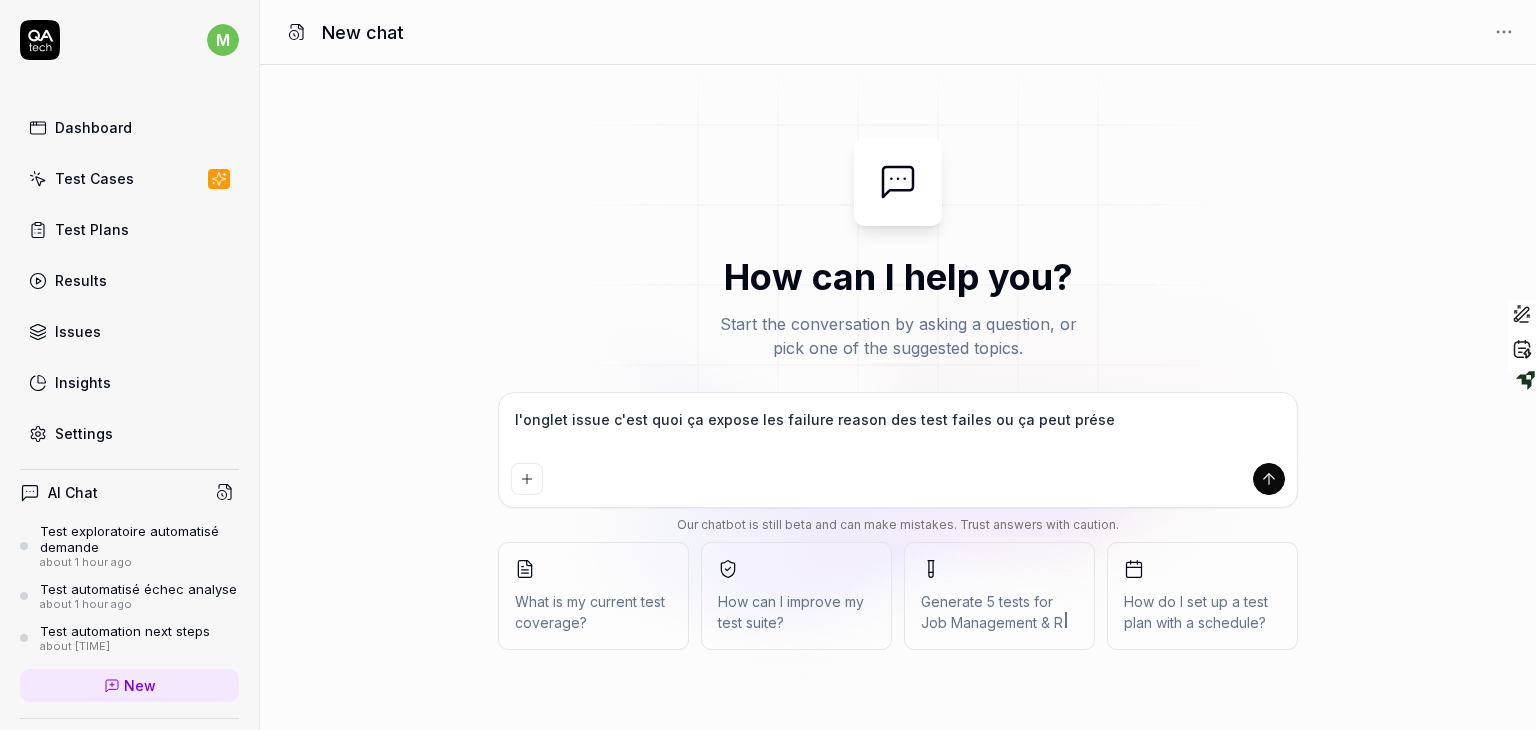 type on "l'onglet issue c'est quoi ça expose les failure reason des test failes ou ça peut présen" 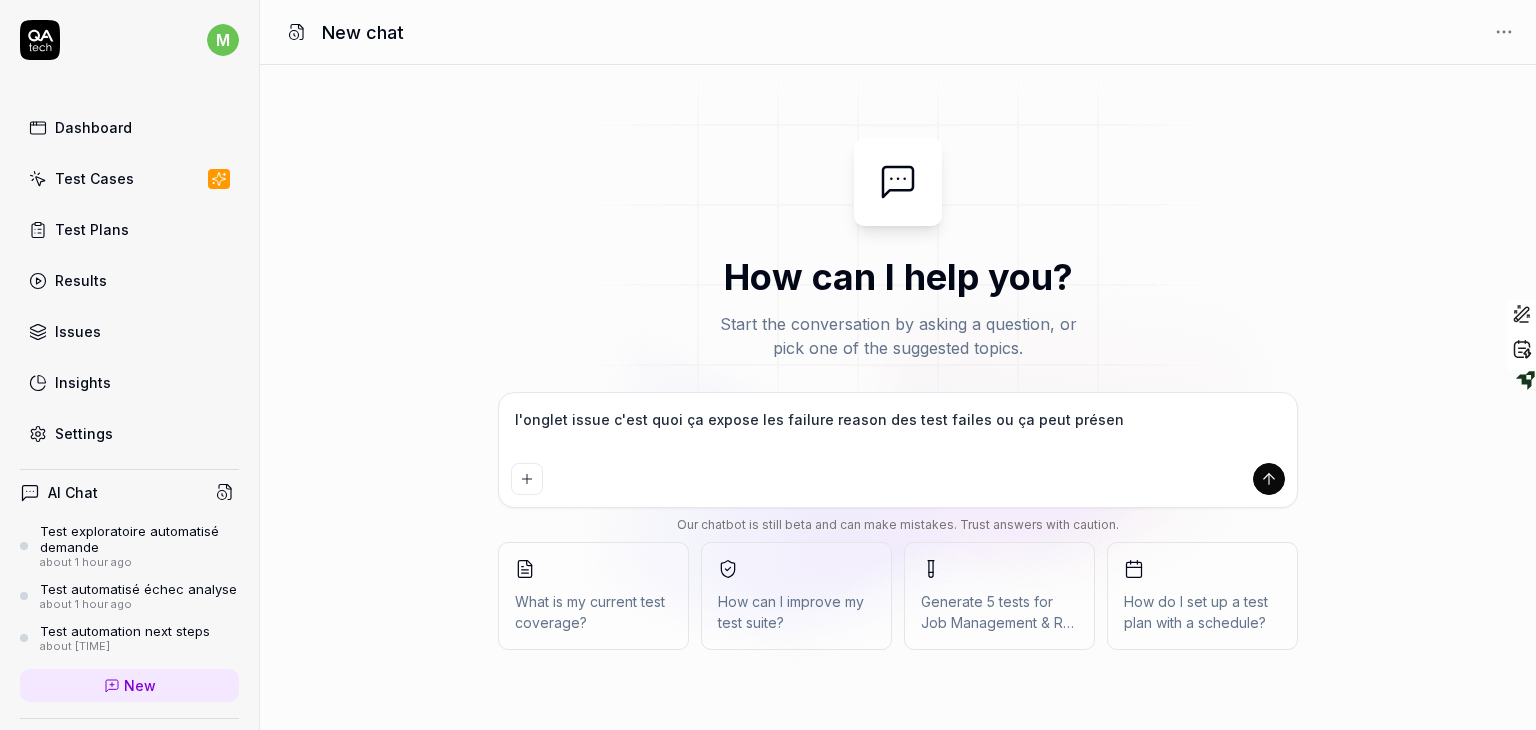 type on "l'onglet issue c'est quoi ça expose les failure reason des test failes ou ça peut présent" 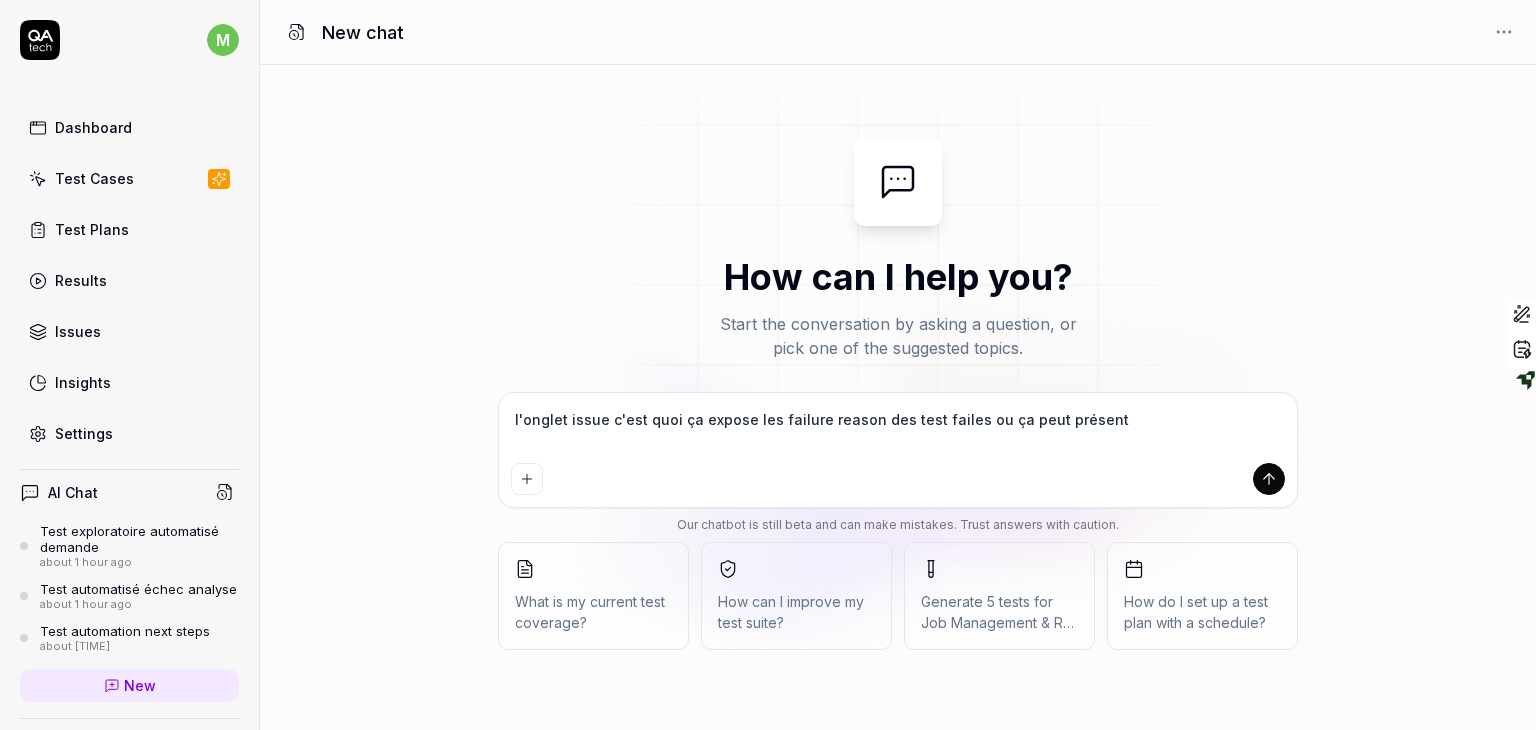 type on "l'onglet issue c'est quoi ça expose les failure reason des test failes ou ça peut présente" 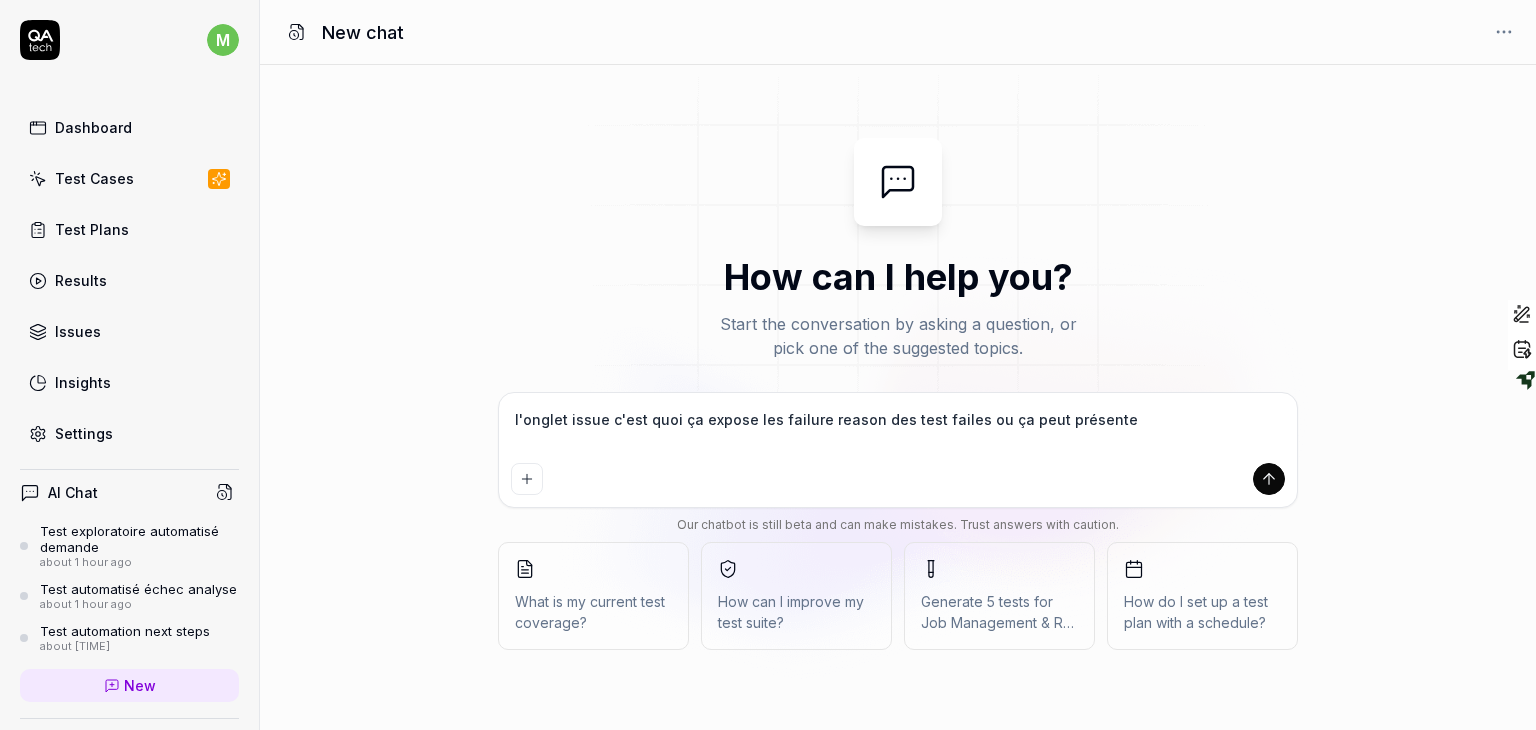 type on "l'onglet issue c'est quoi ça expose les failure reason des test failes ou ça peut présenter" 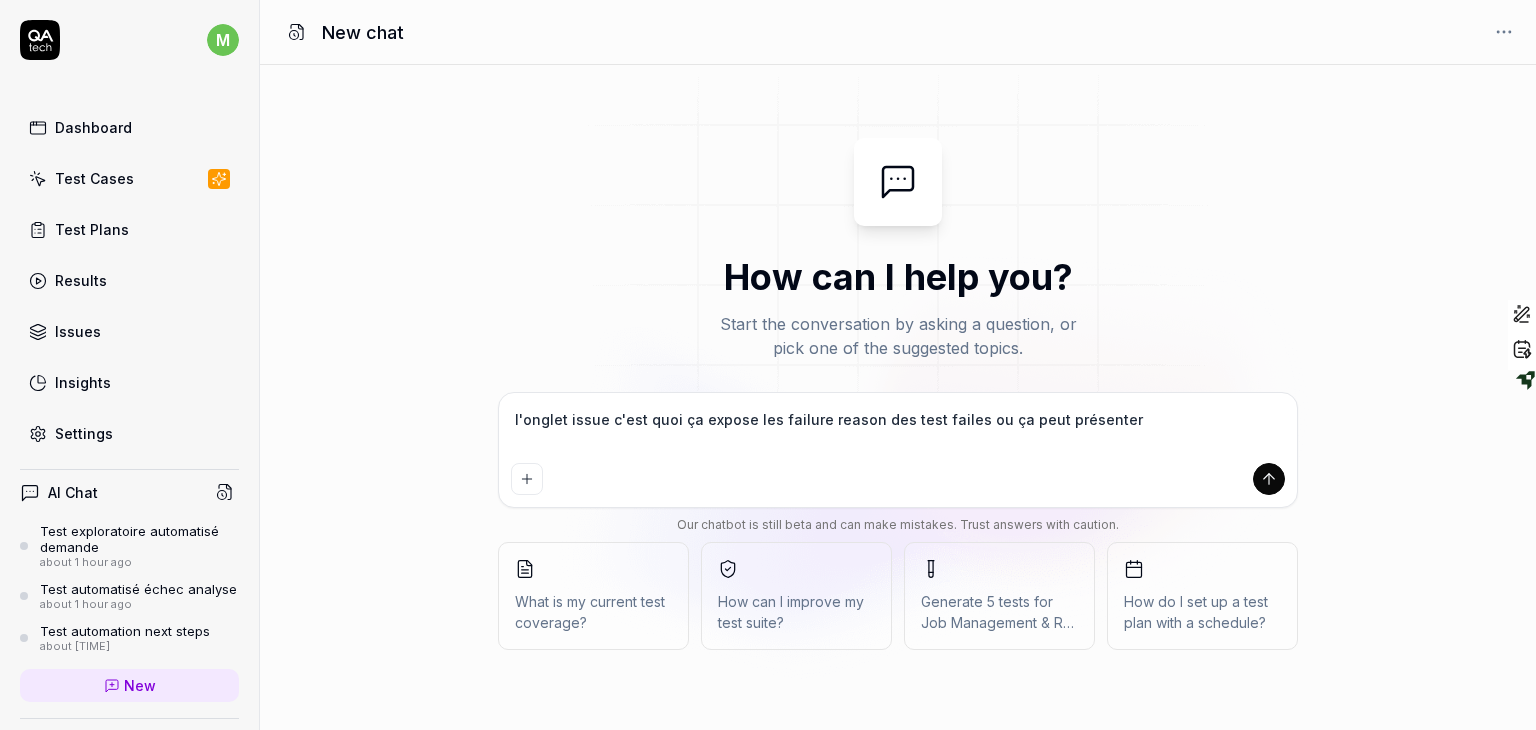 type on "*" 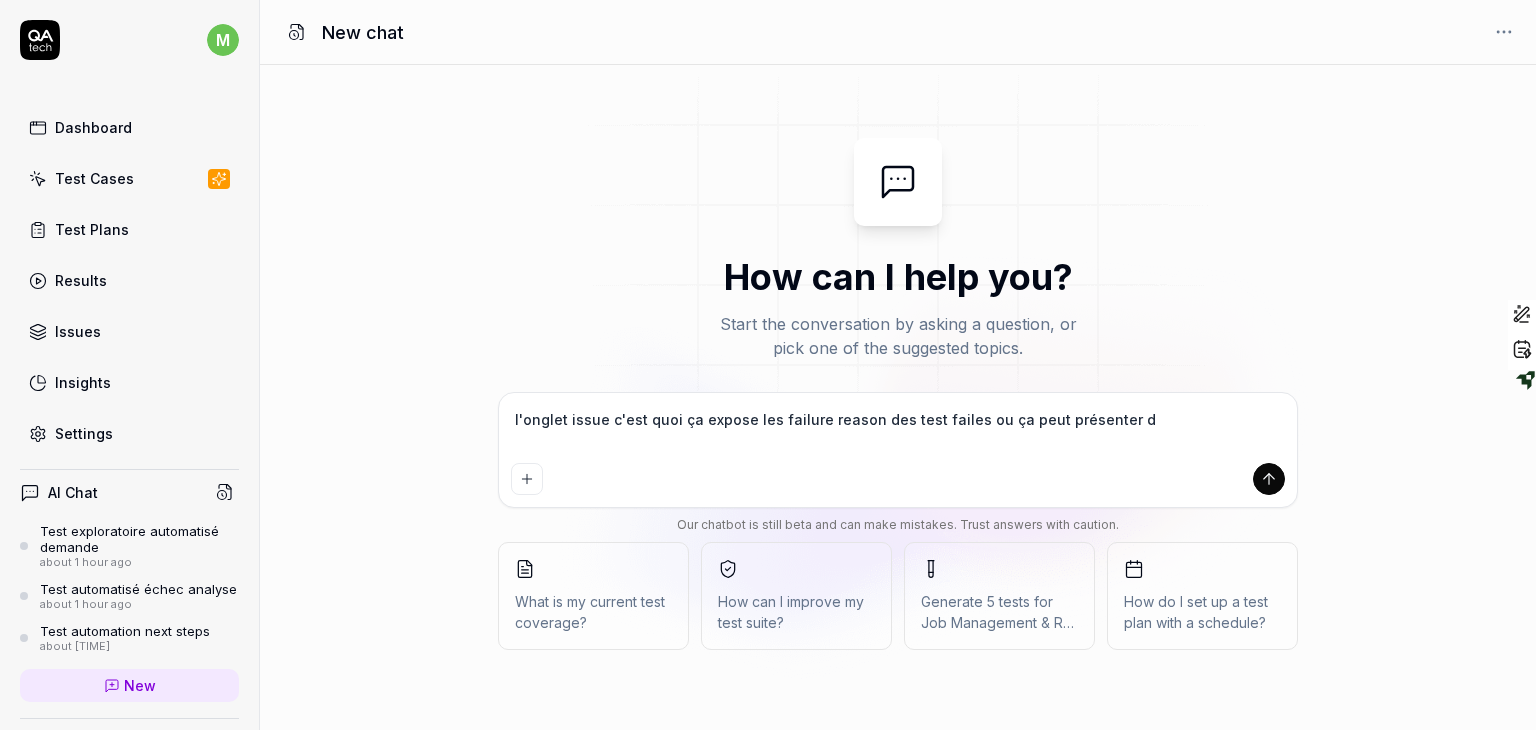 type on "l'onglet issue c'est quoi ça expose les failure reason des test failes ou ça peut présenter ds" 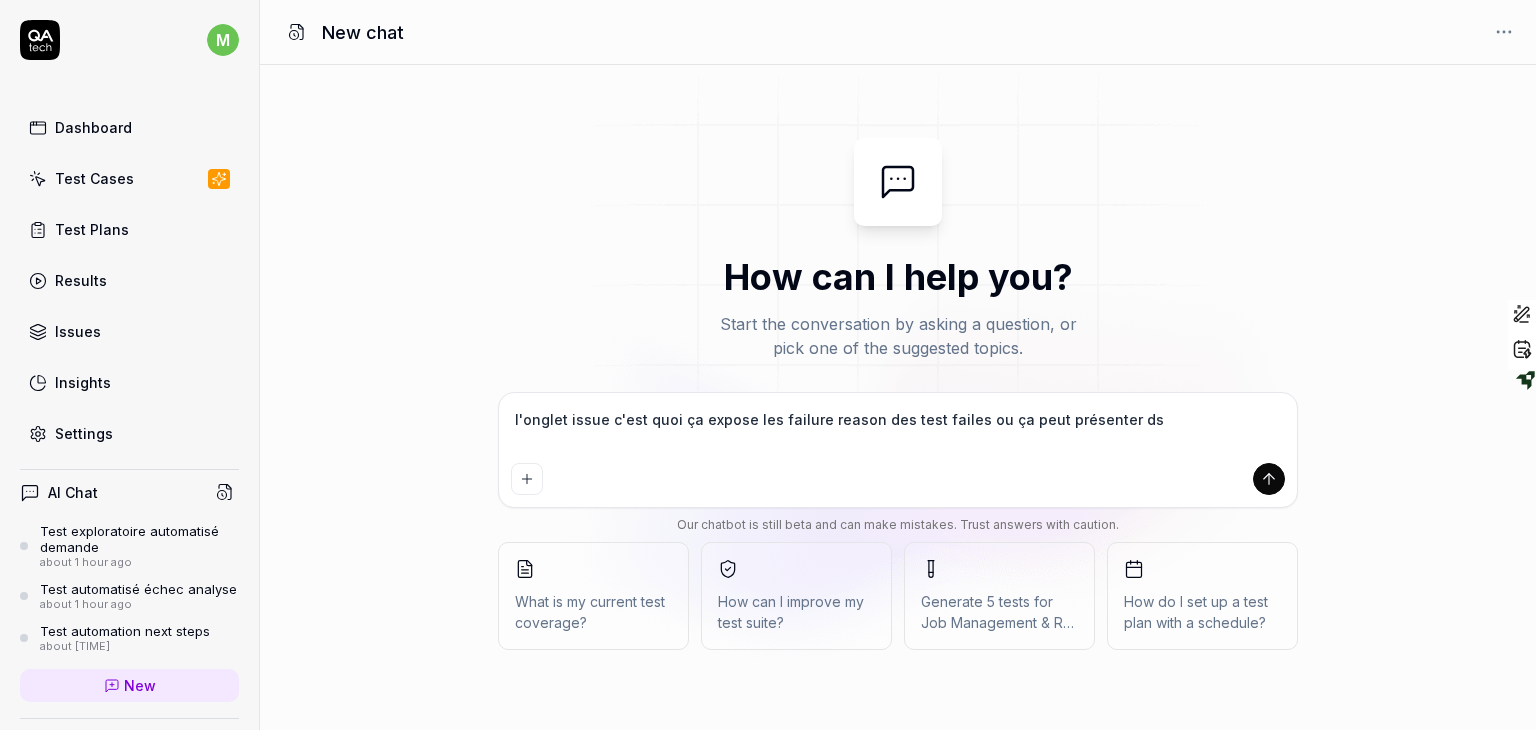 type on "l'onglet issue c'est quoi ça expose les failure reason des test failes ou ça peut présenter ds" 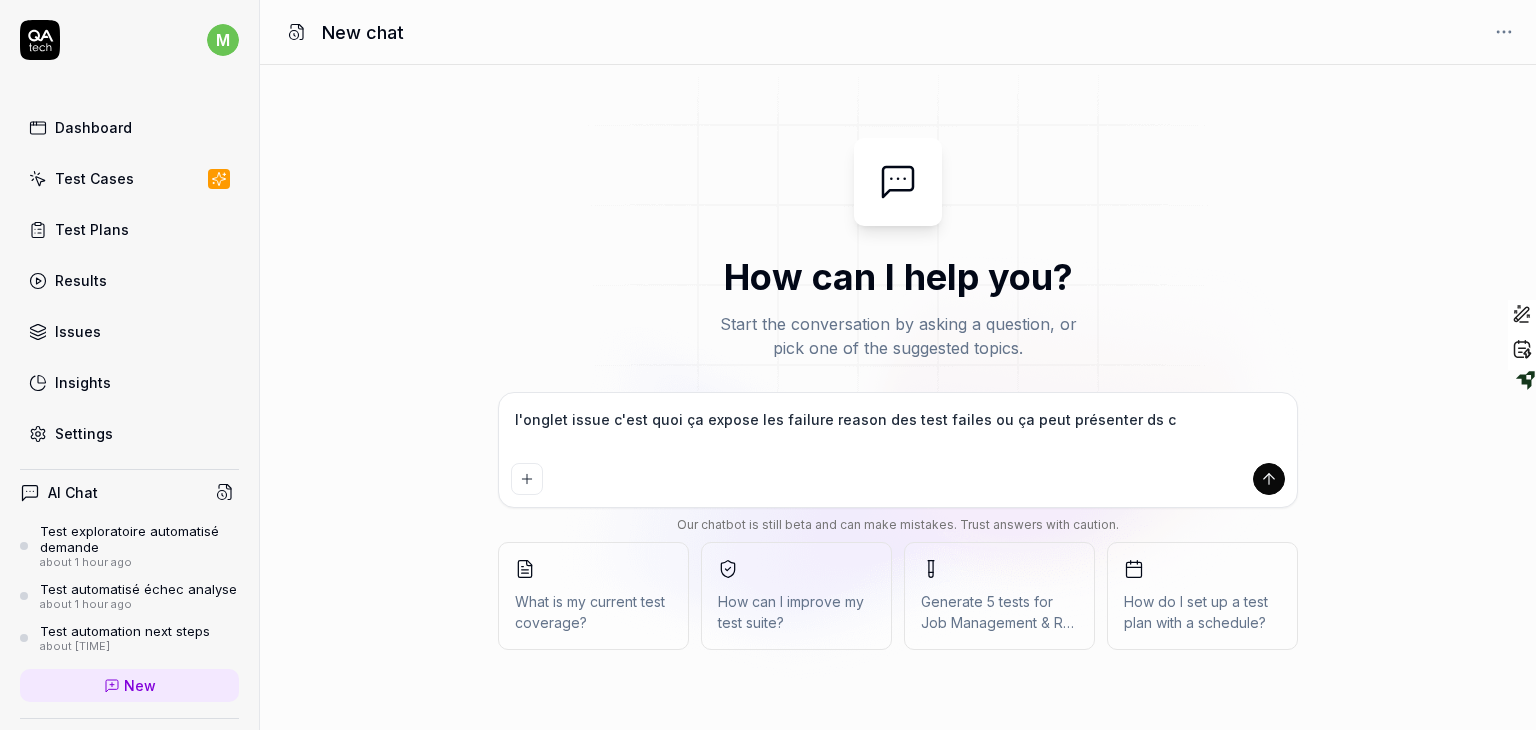 type on "l'onglet issue c'est quoi ça expose les failure reason des test failes ou ça peut présenter ds ch" 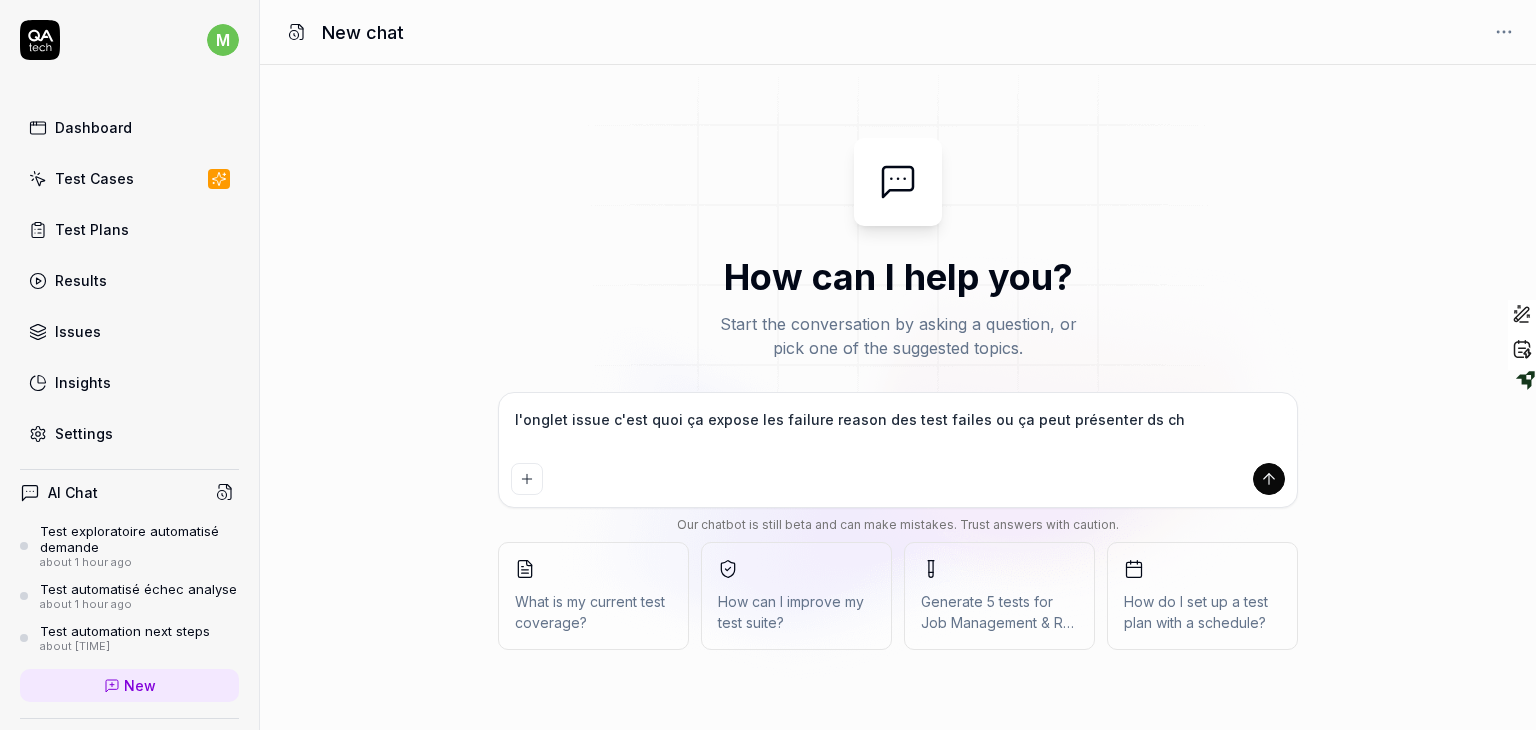type on "l'onglet issue c'est quoi ça expose les failure reason des test failes ou ça peut présenter ds cho" 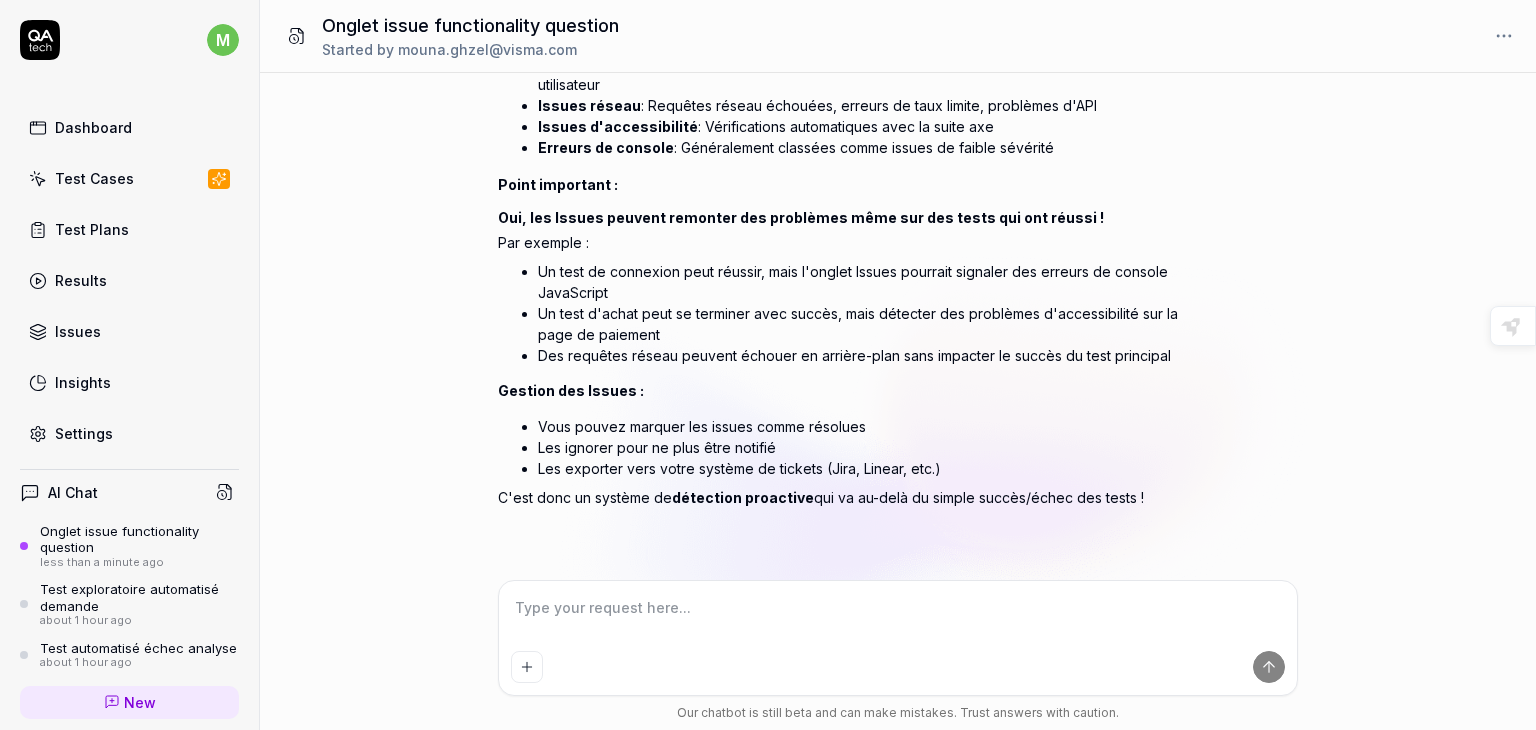 scroll, scrollTop: 362, scrollLeft: 0, axis: vertical 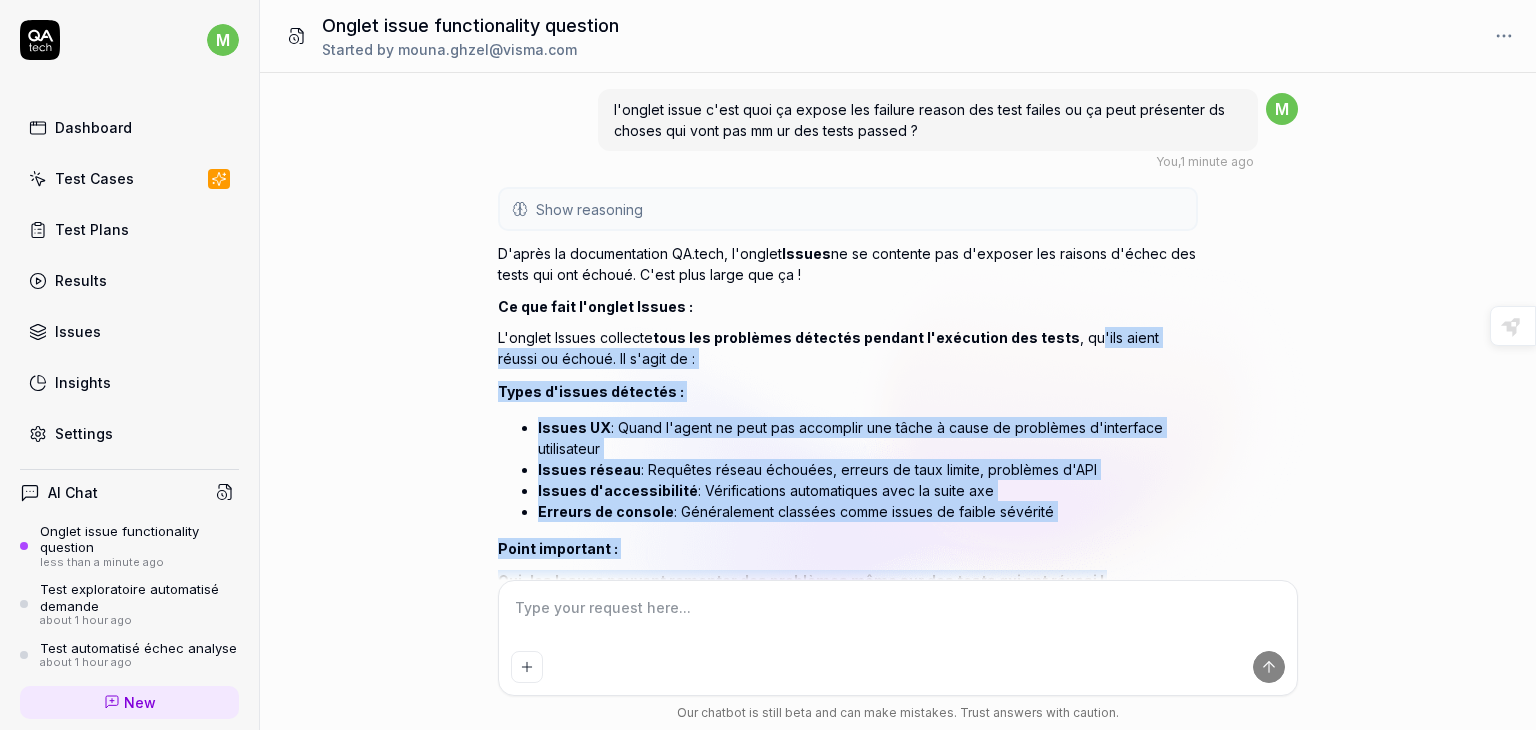 drag, startPoint x: 1115, startPoint y: 433, endPoint x: 1076, endPoint y: 323, distance: 116.70904 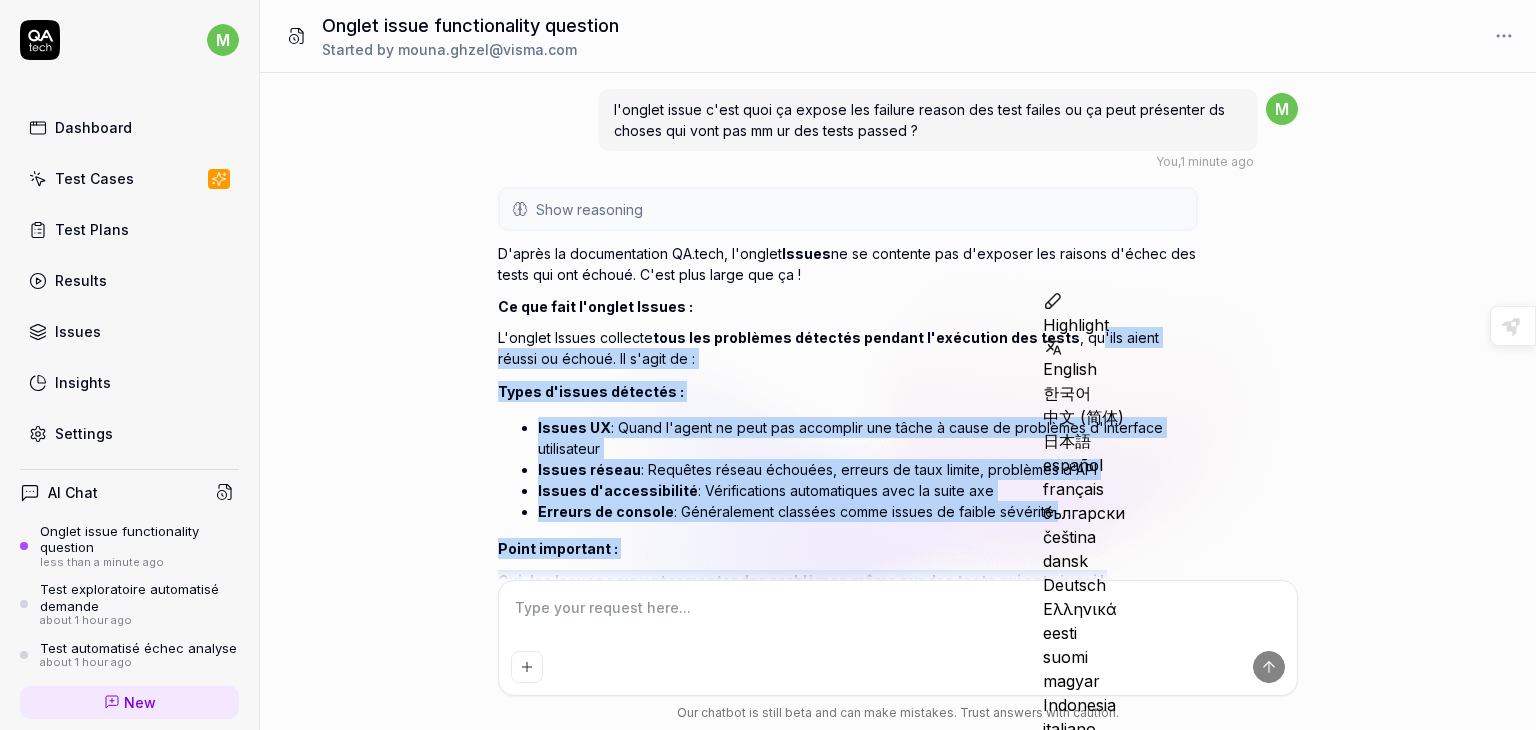 click on "L'onglet Issues collecte  tous les problèmes détectés pendant l'exécution des tests , qu'ils aient réussi ou échoué. Il s'agit de :" at bounding box center (848, 348) 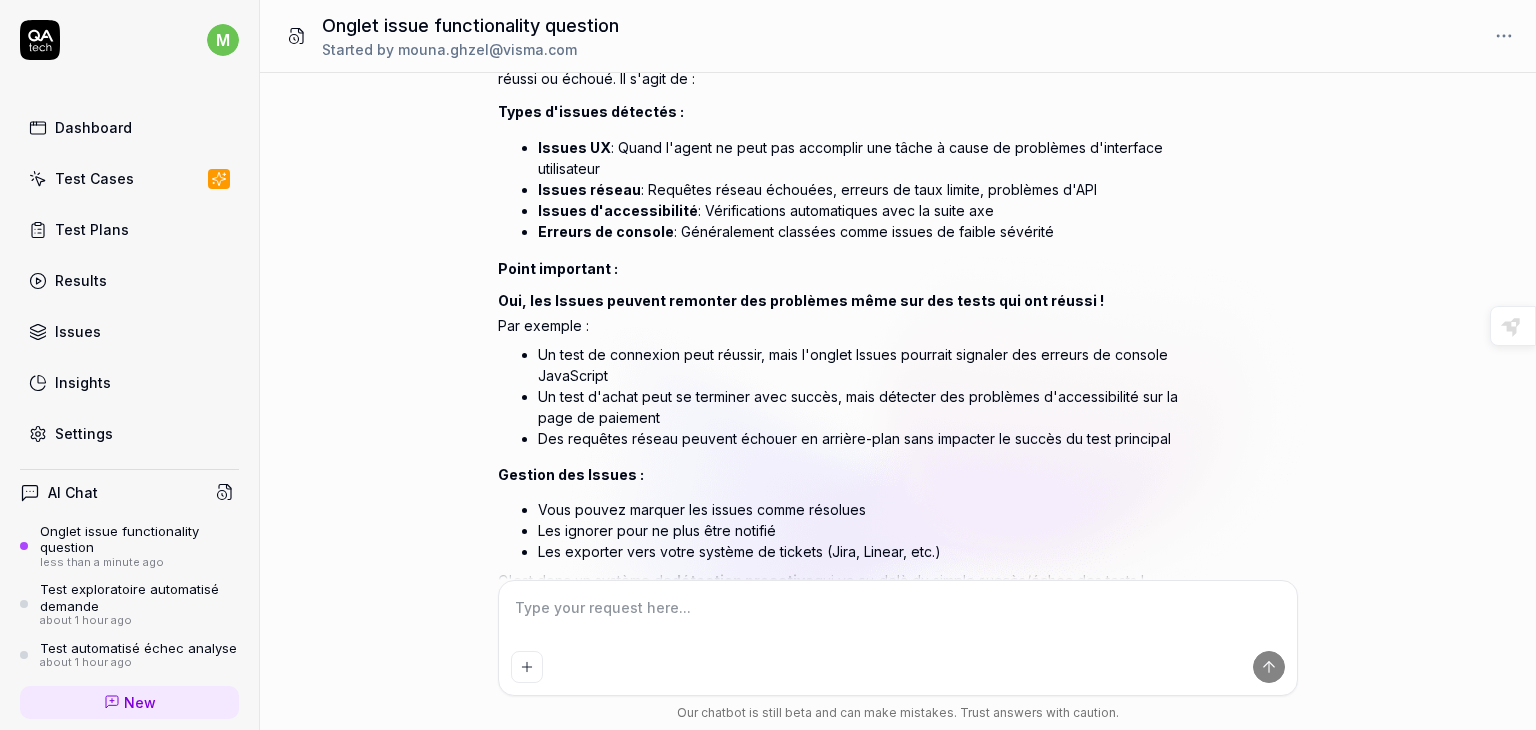 scroll, scrollTop: 362, scrollLeft: 0, axis: vertical 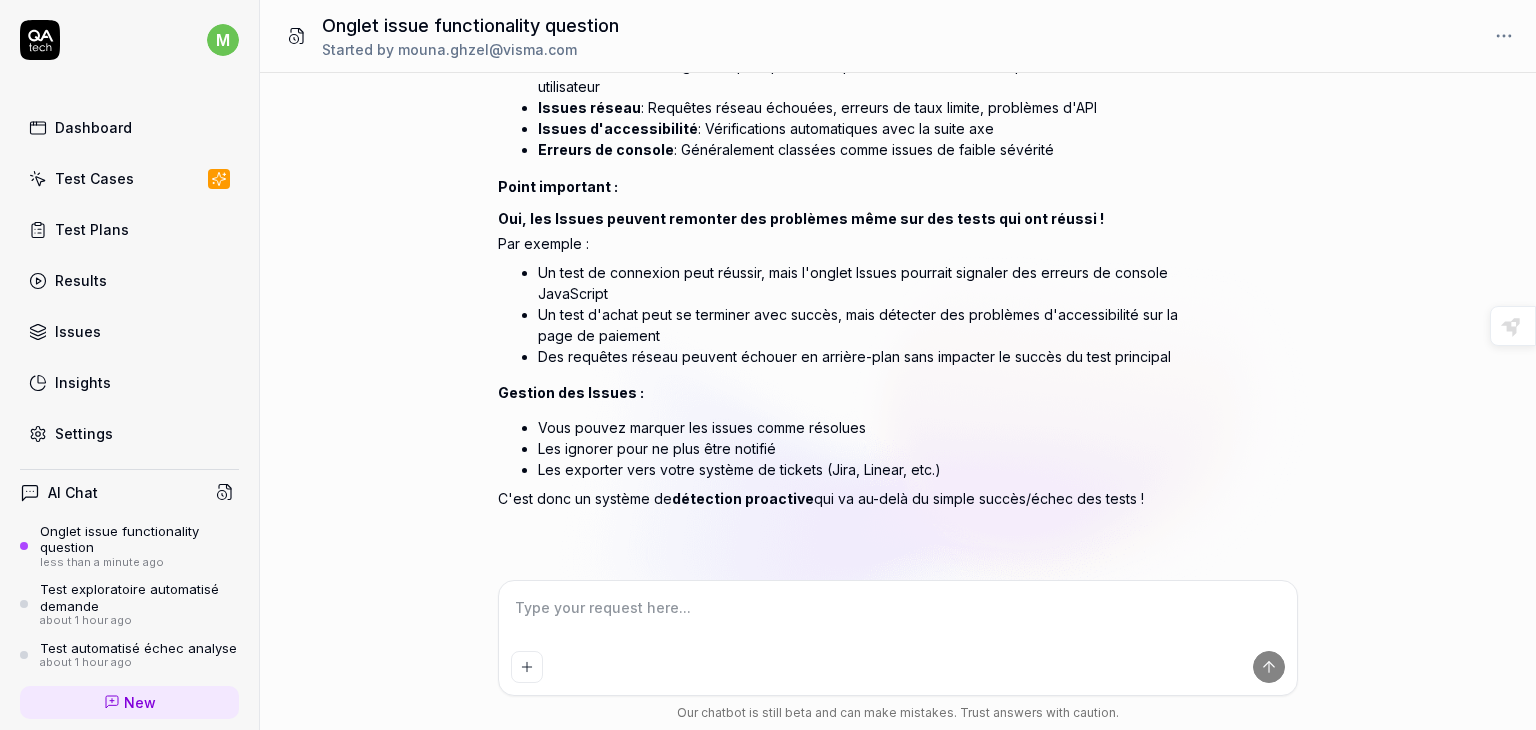 click at bounding box center [898, 618] 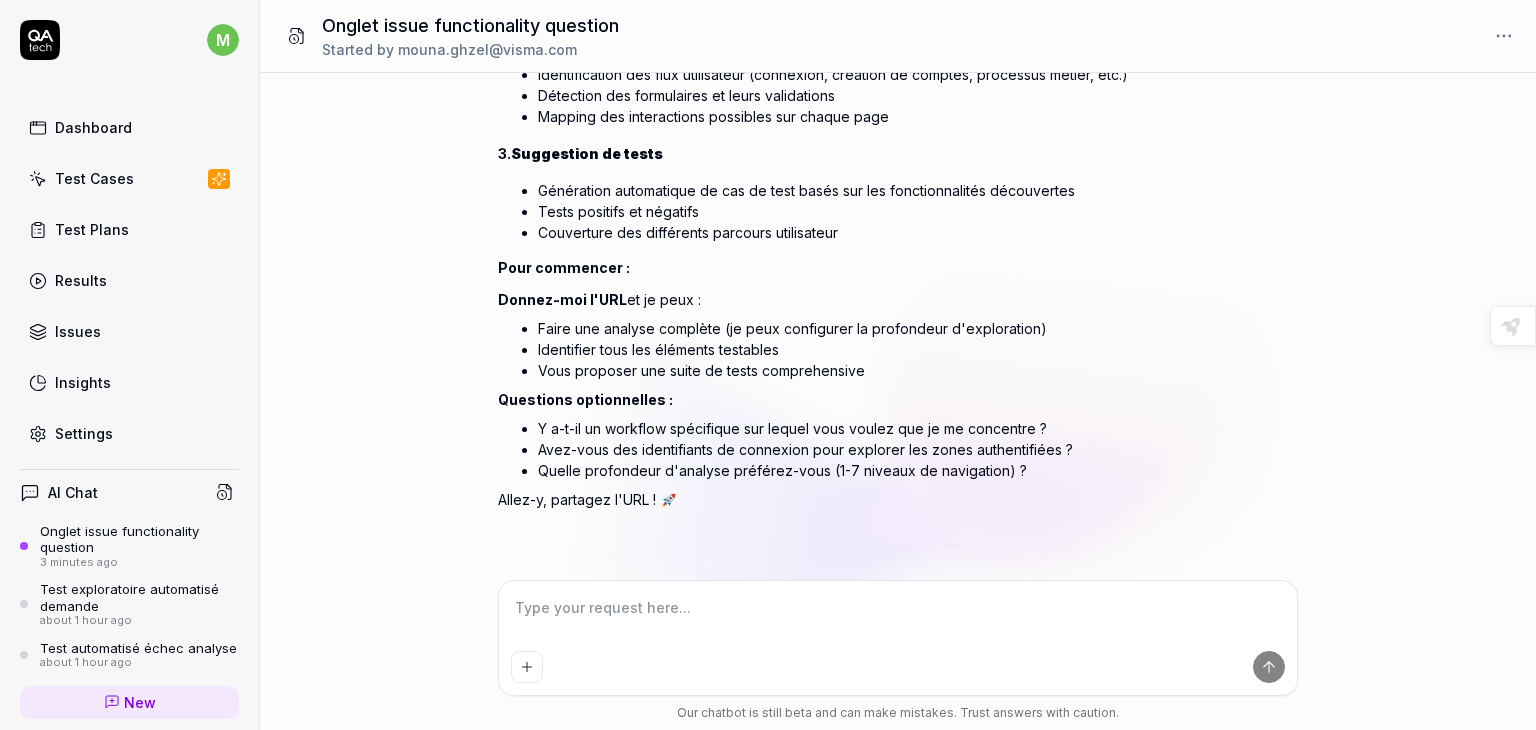 scroll, scrollTop: 1287, scrollLeft: 0, axis: vertical 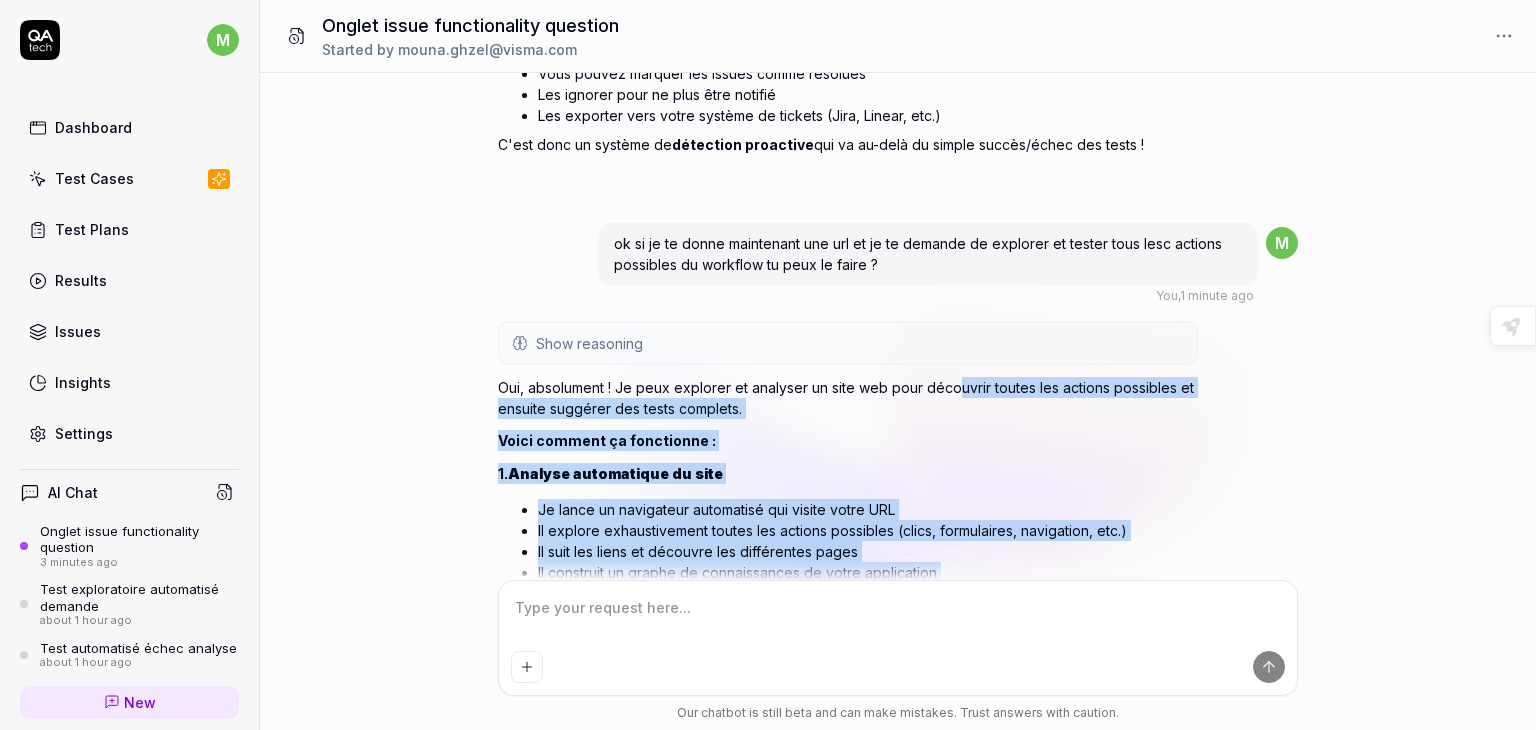 drag, startPoint x: 1008, startPoint y: 337, endPoint x: 957, endPoint y: 386, distance: 70.724815 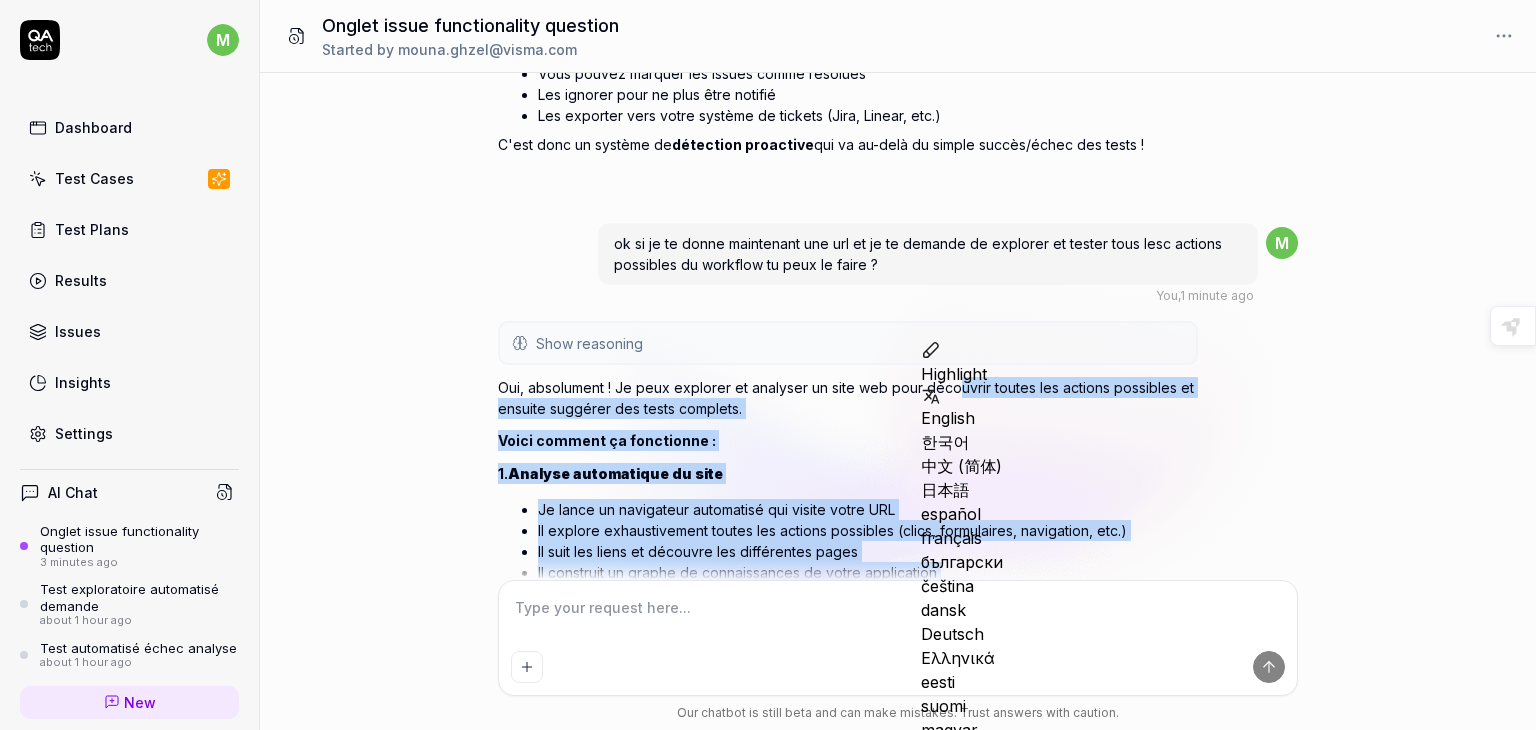 click on "1.  Analyse automatique du site" at bounding box center (848, 473) 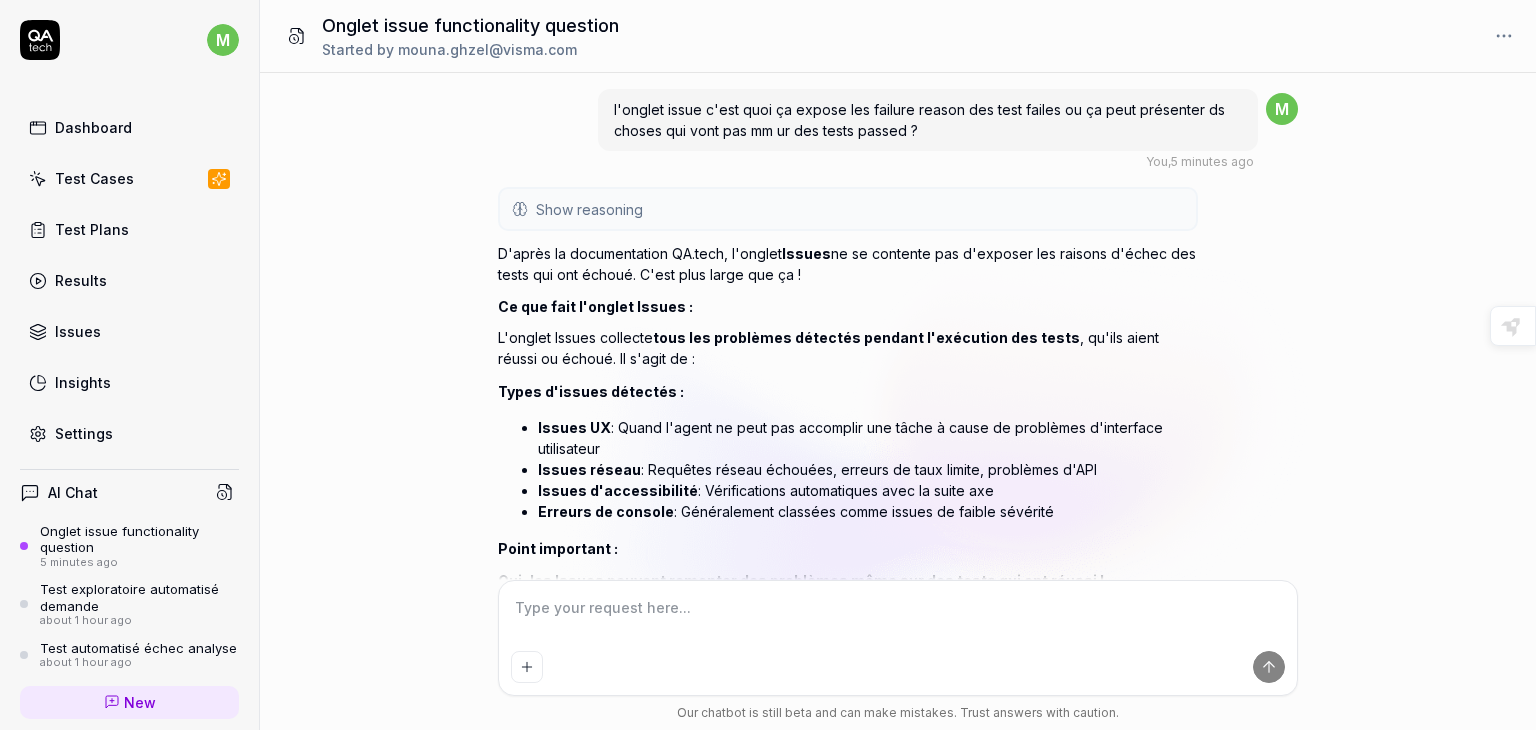scroll, scrollTop: 1287, scrollLeft: 0, axis: vertical 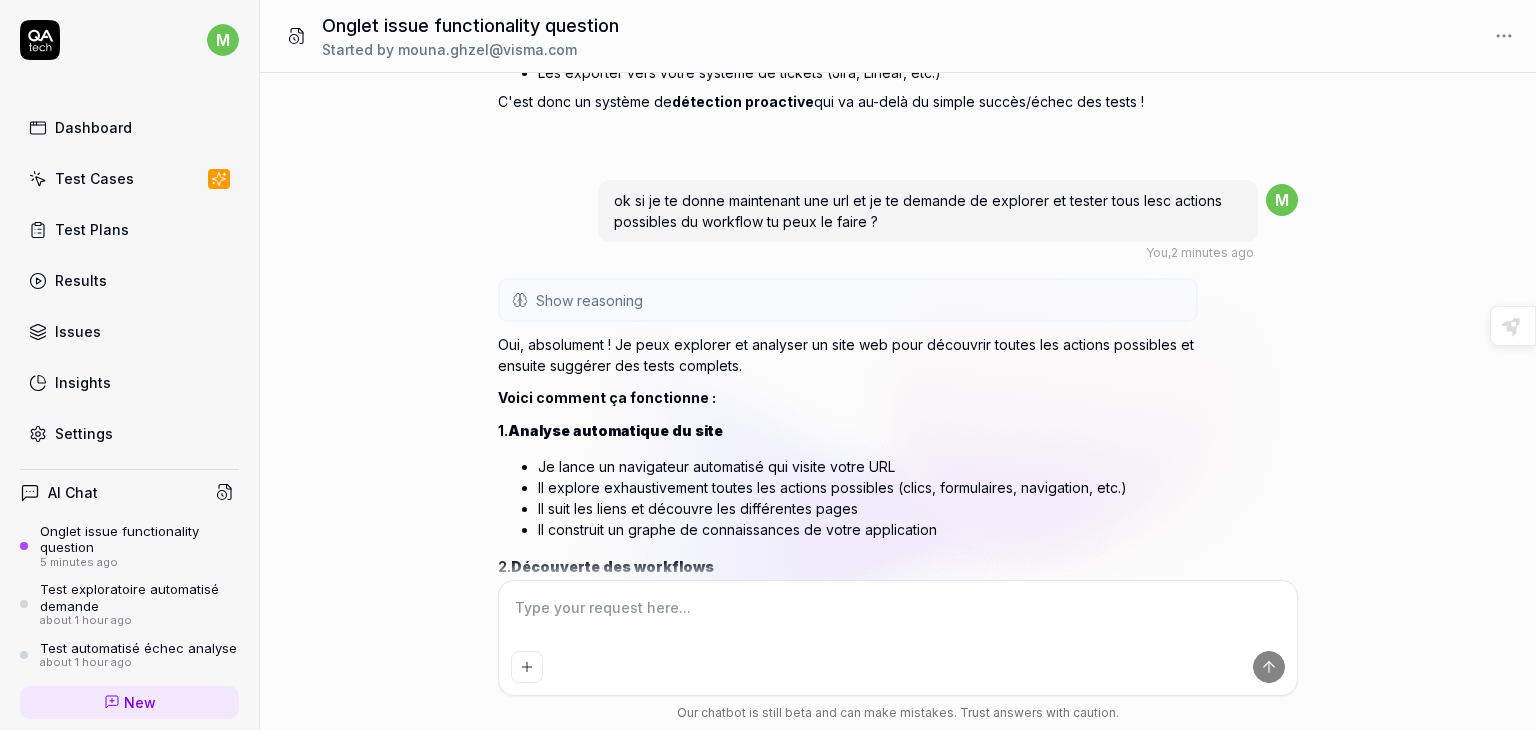 drag, startPoint x: 971, startPoint y: 427, endPoint x: 891, endPoint y: 553, distance: 149.25146 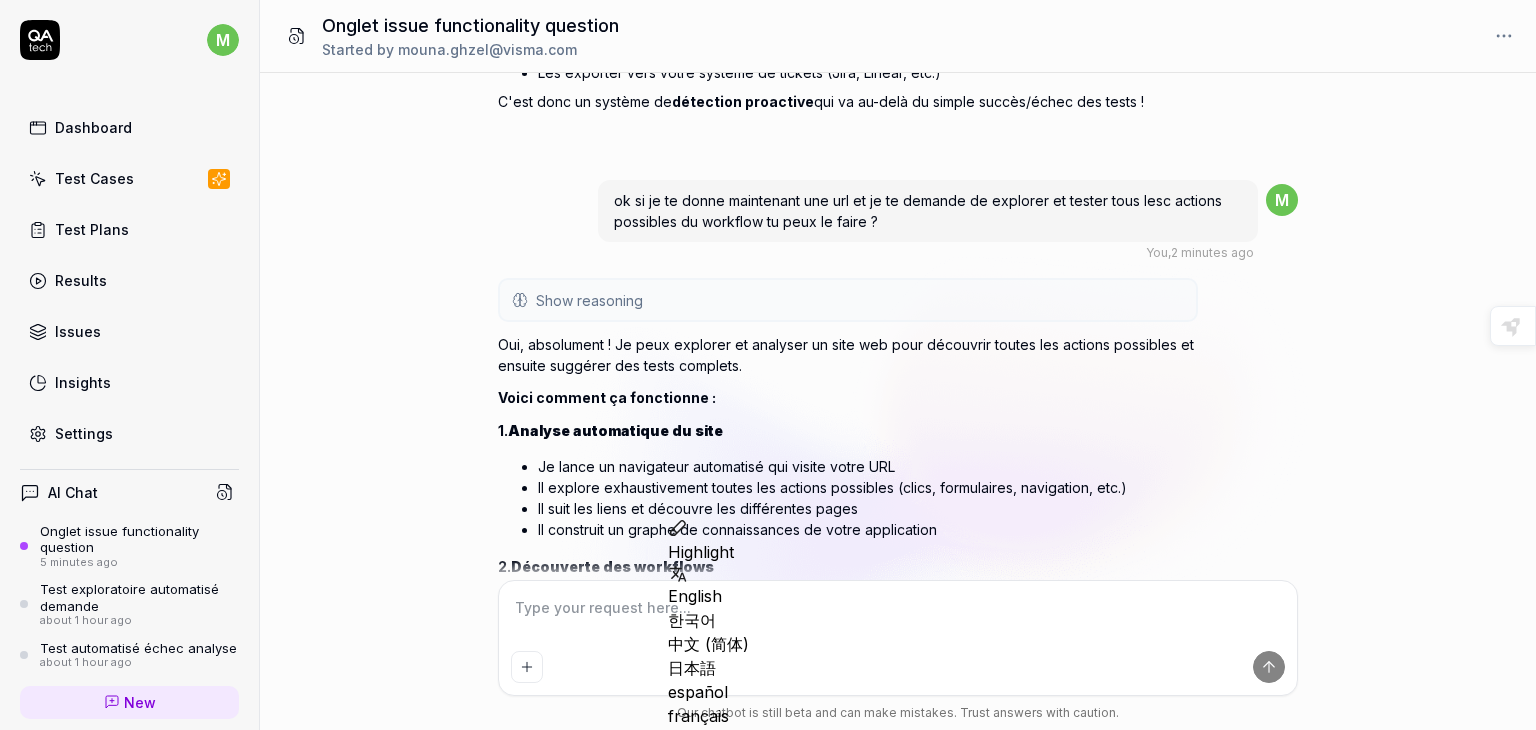 click on "1.  Analyse automatique du site" at bounding box center (848, 430) 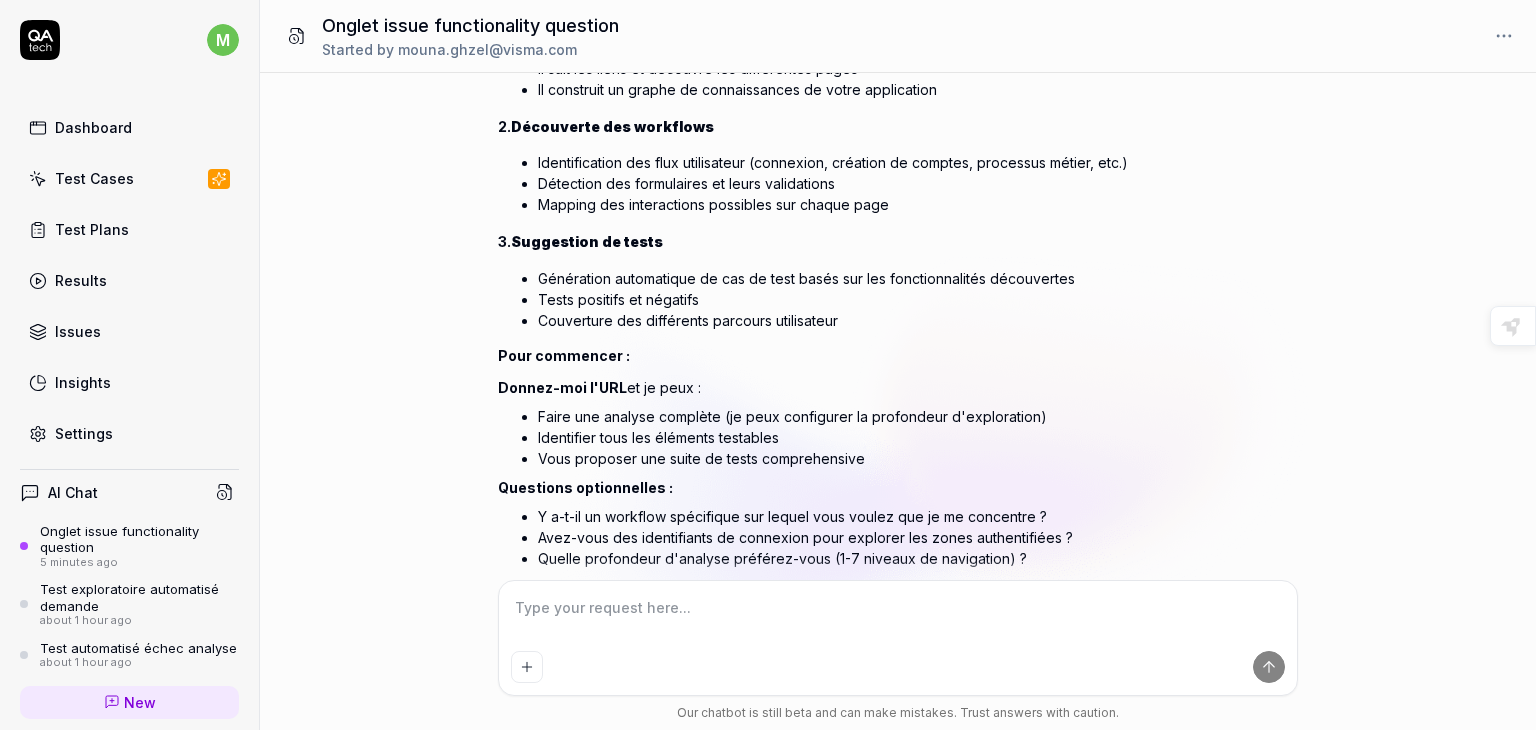 scroll, scrollTop: 1287, scrollLeft: 0, axis: vertical 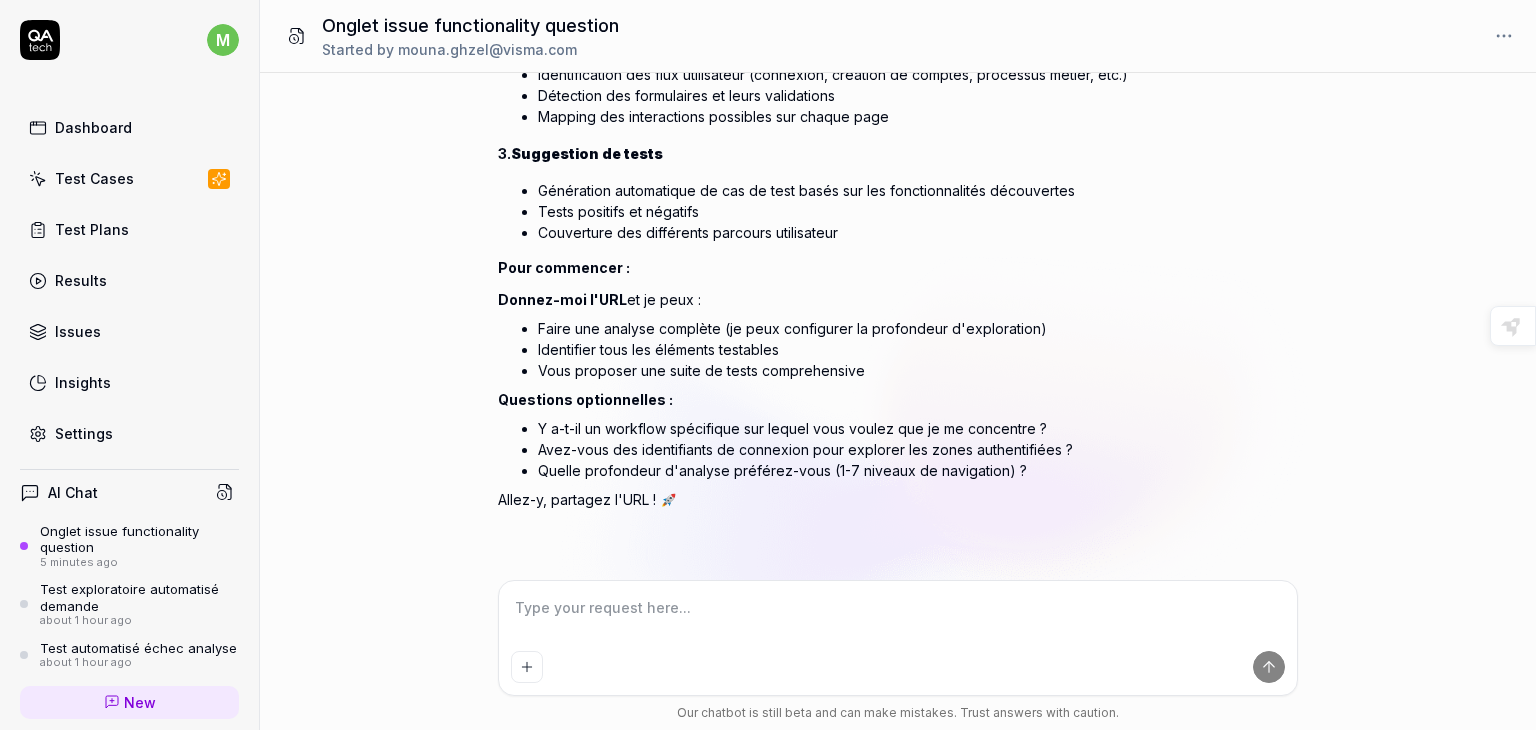click on "Avez-vous des identifiants de connexion pour explorer les zones authentifiées ?" at bounding box center [868, 449] 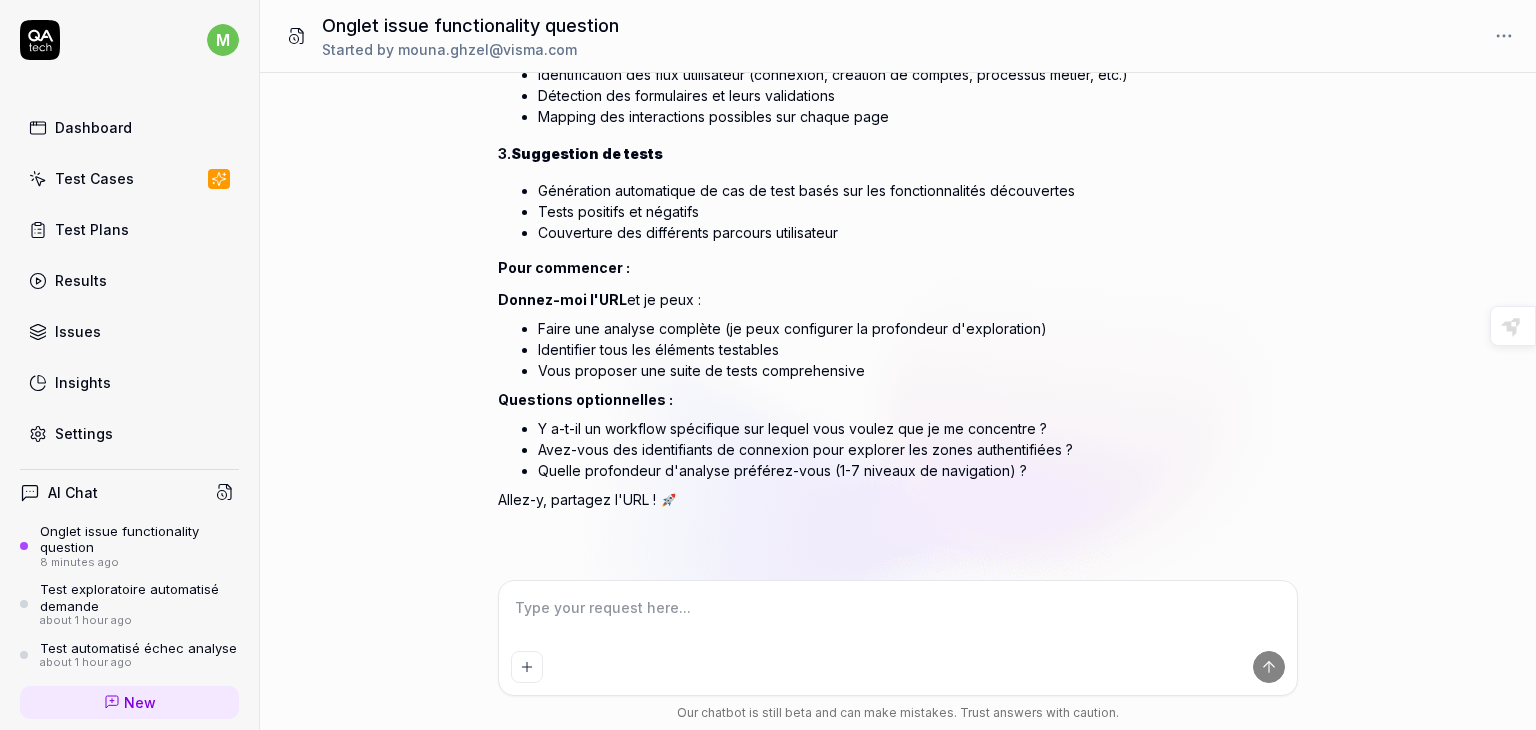 click at bounding box center [898, 618] 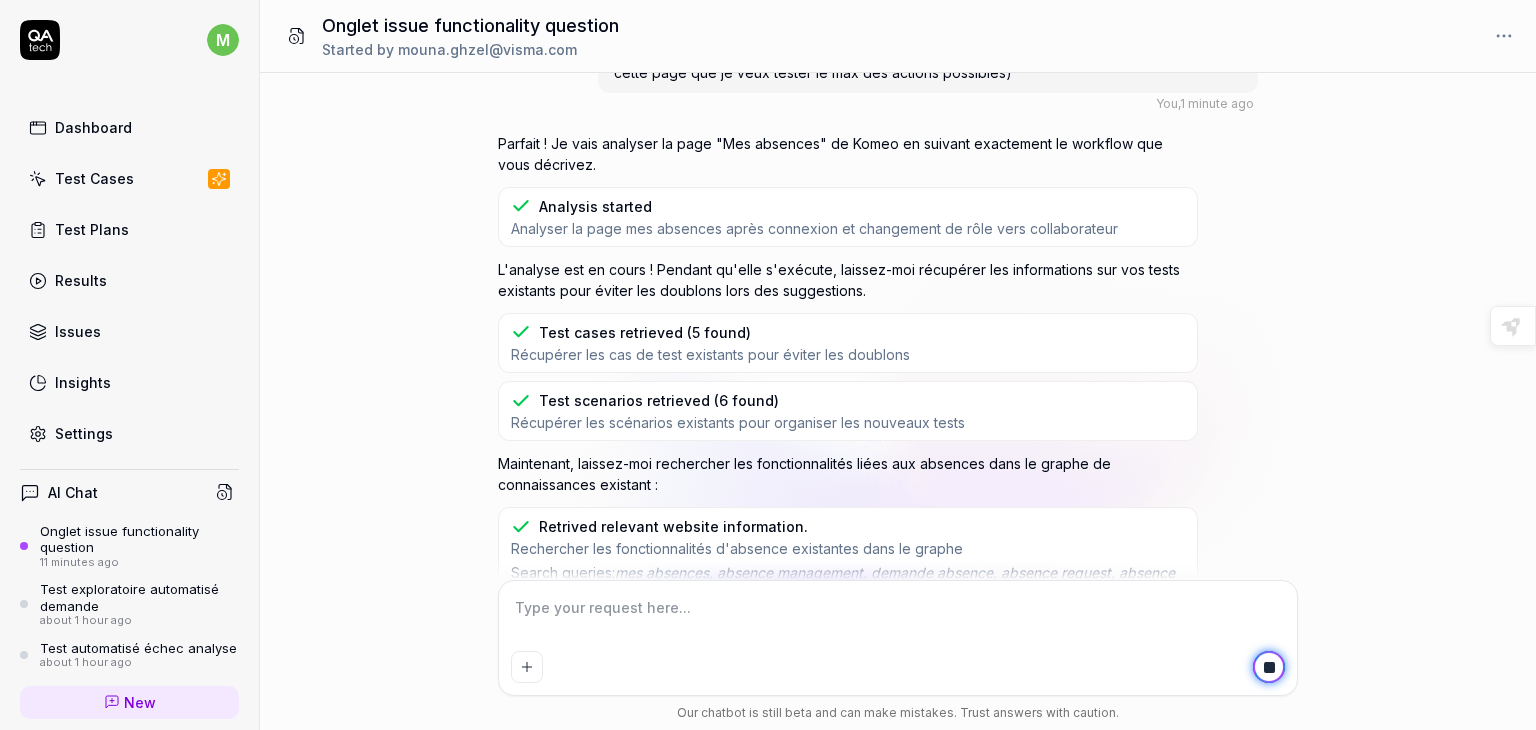 scroll, scrollTop: 1946, scrollLeft: 0, axis: vertical 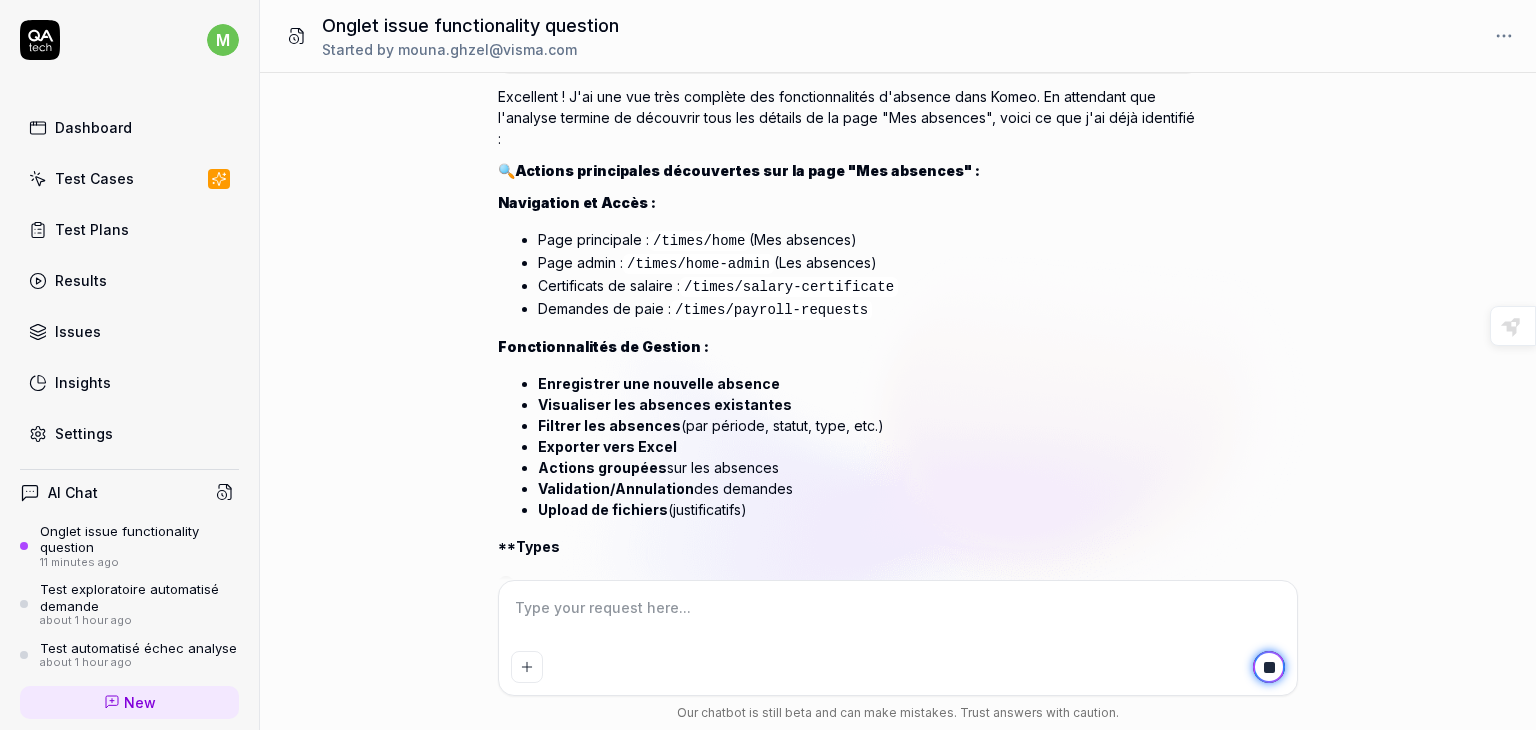 drag, startPoint x: 914, startPoint y: 377, endPoint x: 975, endPoint y: 102, distance: 281.68423 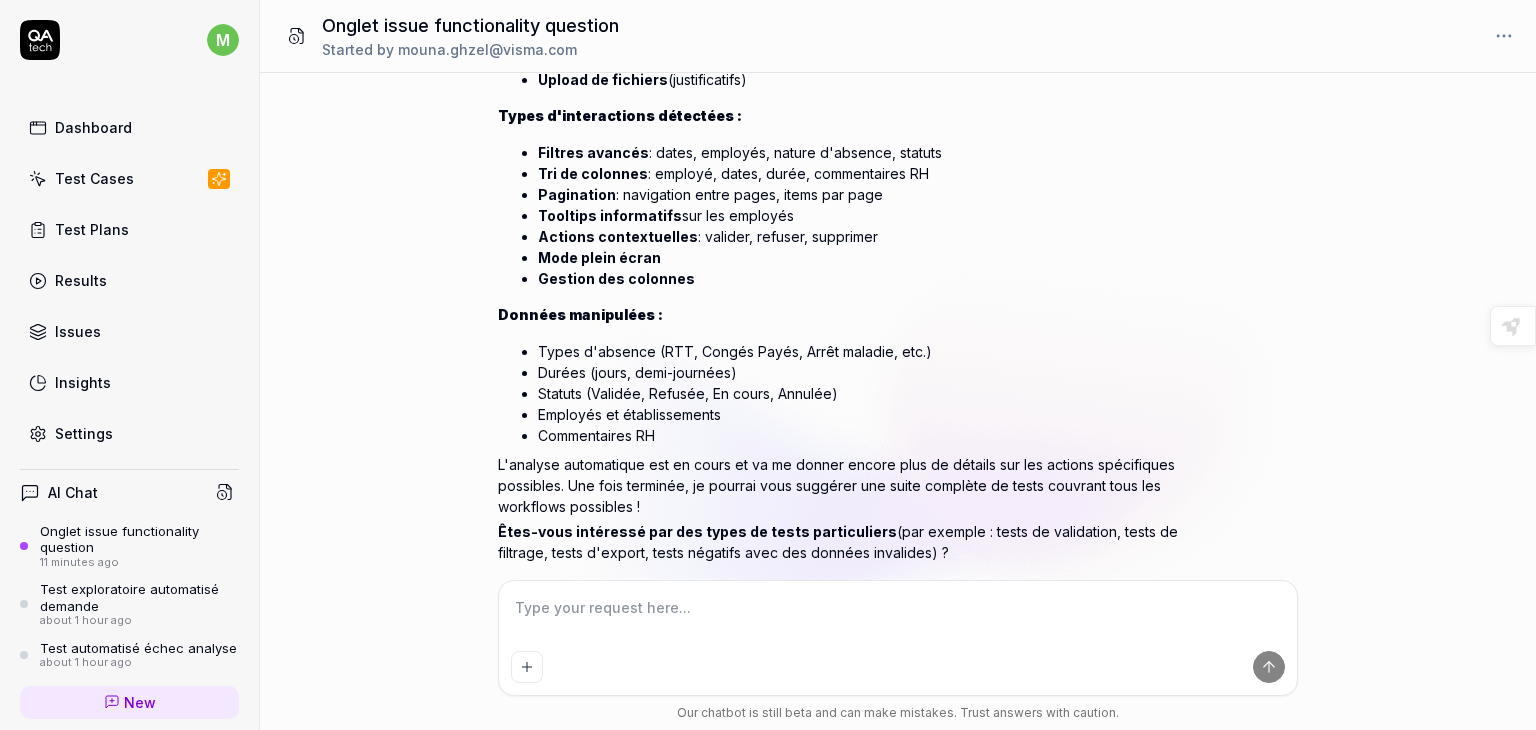 scroll, scrollTop: 2428, scrollLeft: 0, axis: vertical 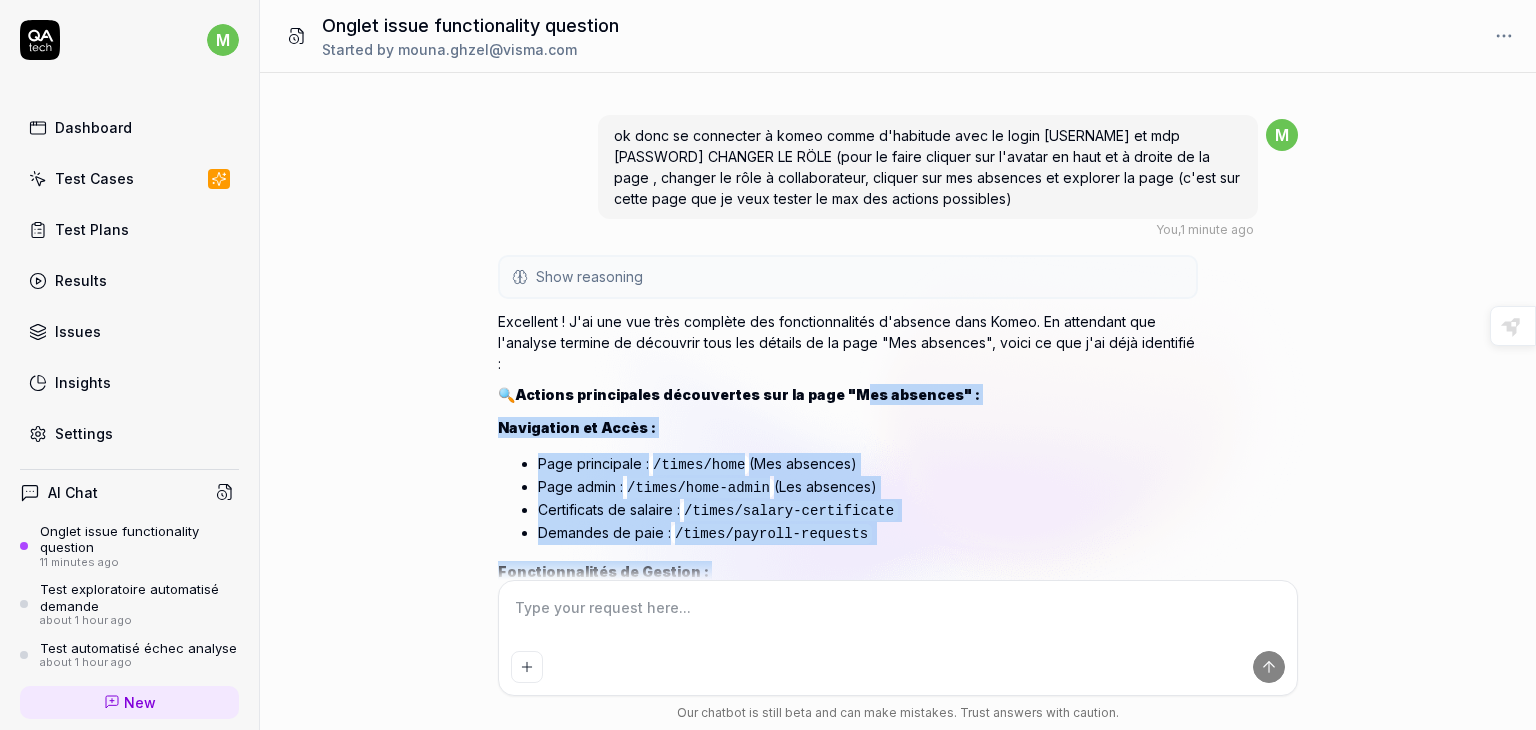 drag, startPoint x: 858, startPoint y: 490, endPoint x: 856, endPoint y: 356, distance: 134.01492 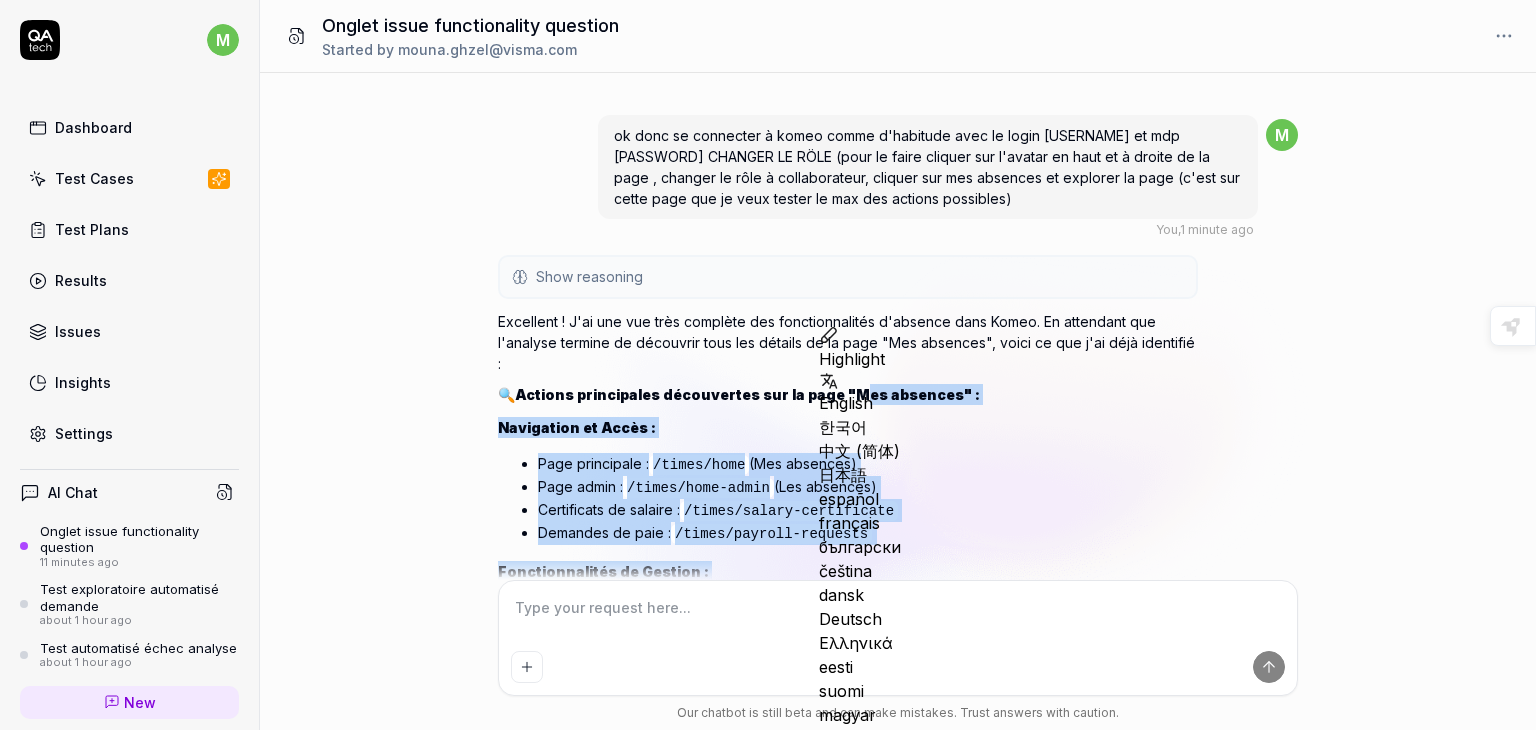 click on "English" at bounding box center [899, 403] 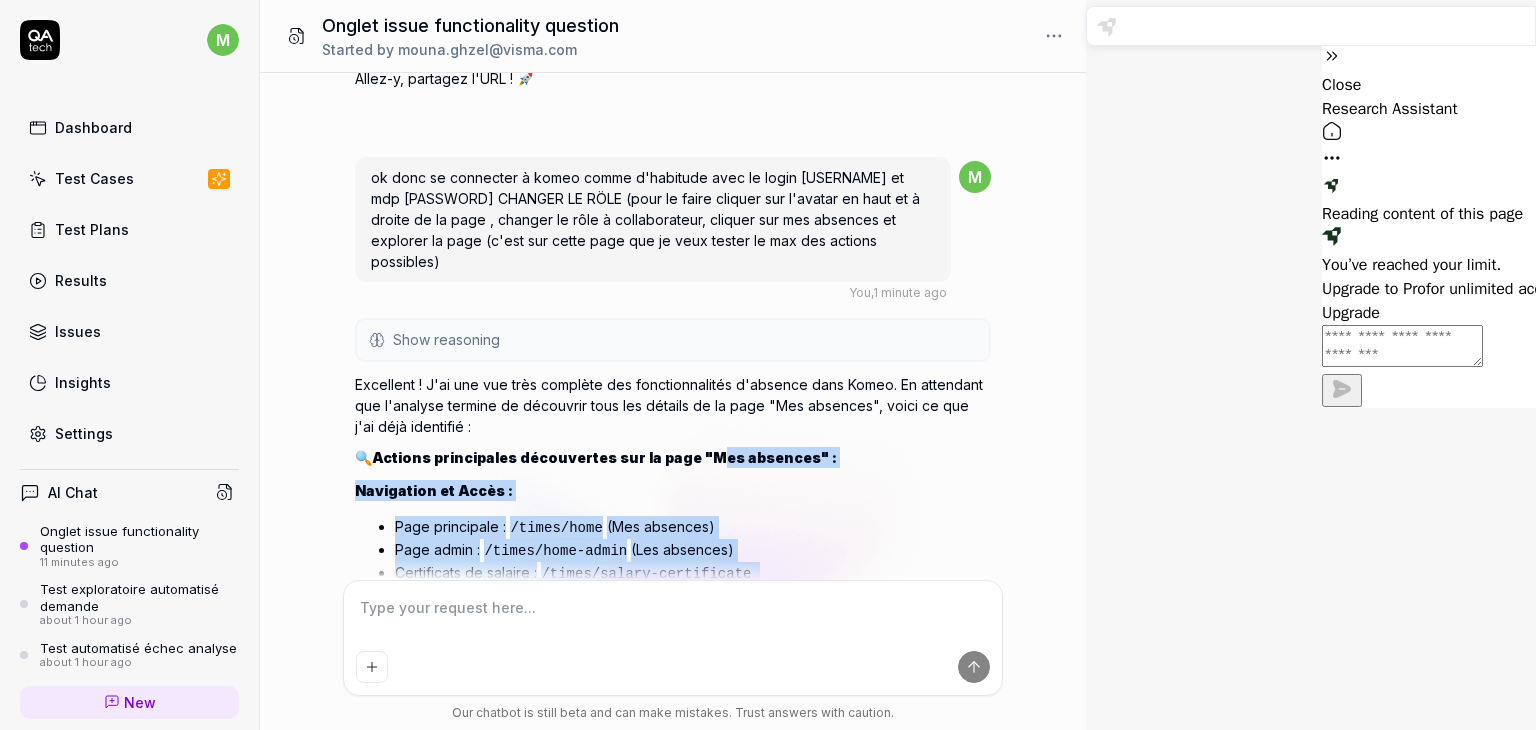 scroll, scrollTop: 1792, scrollLeft: 0, axis: vertical 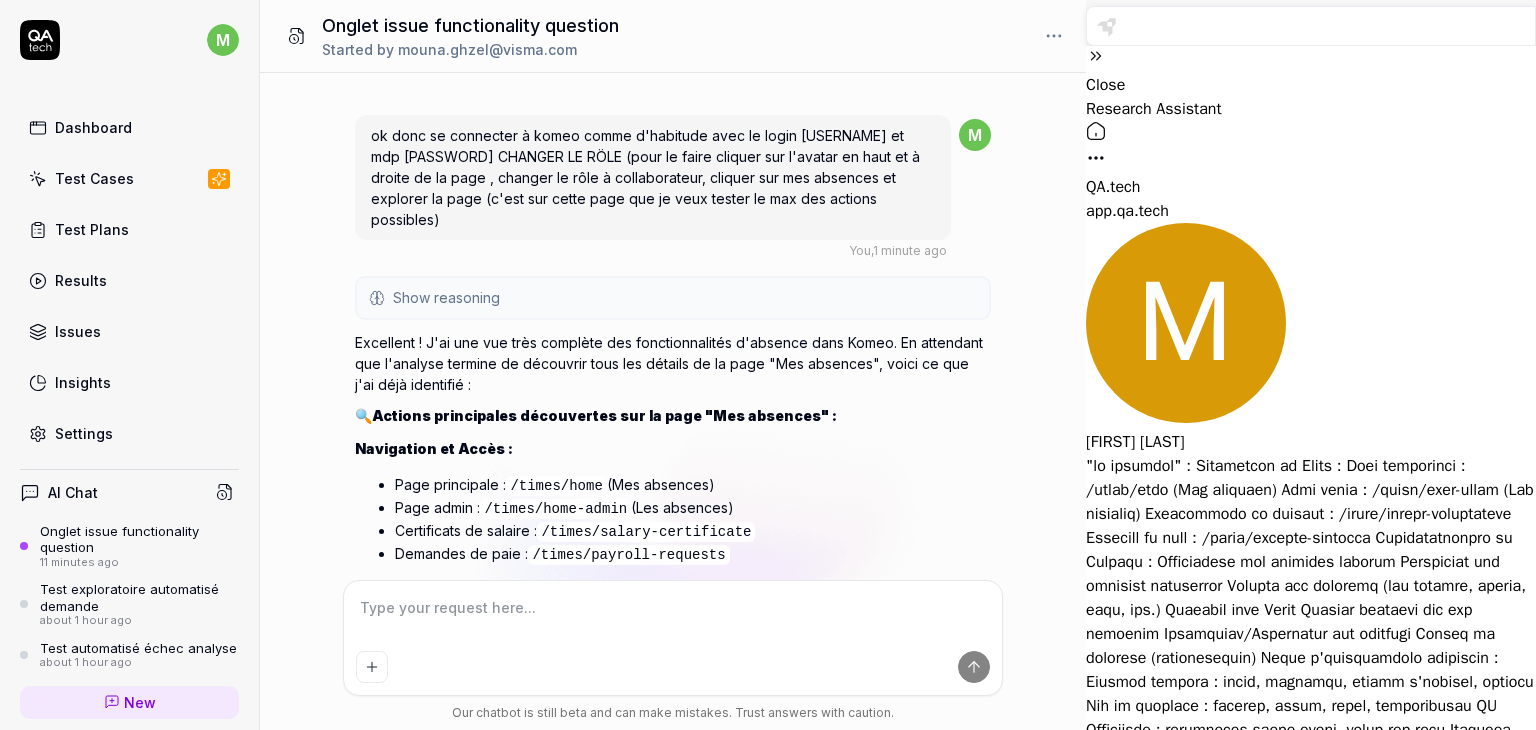 click on "Close" at bounding box center (1311, 71) 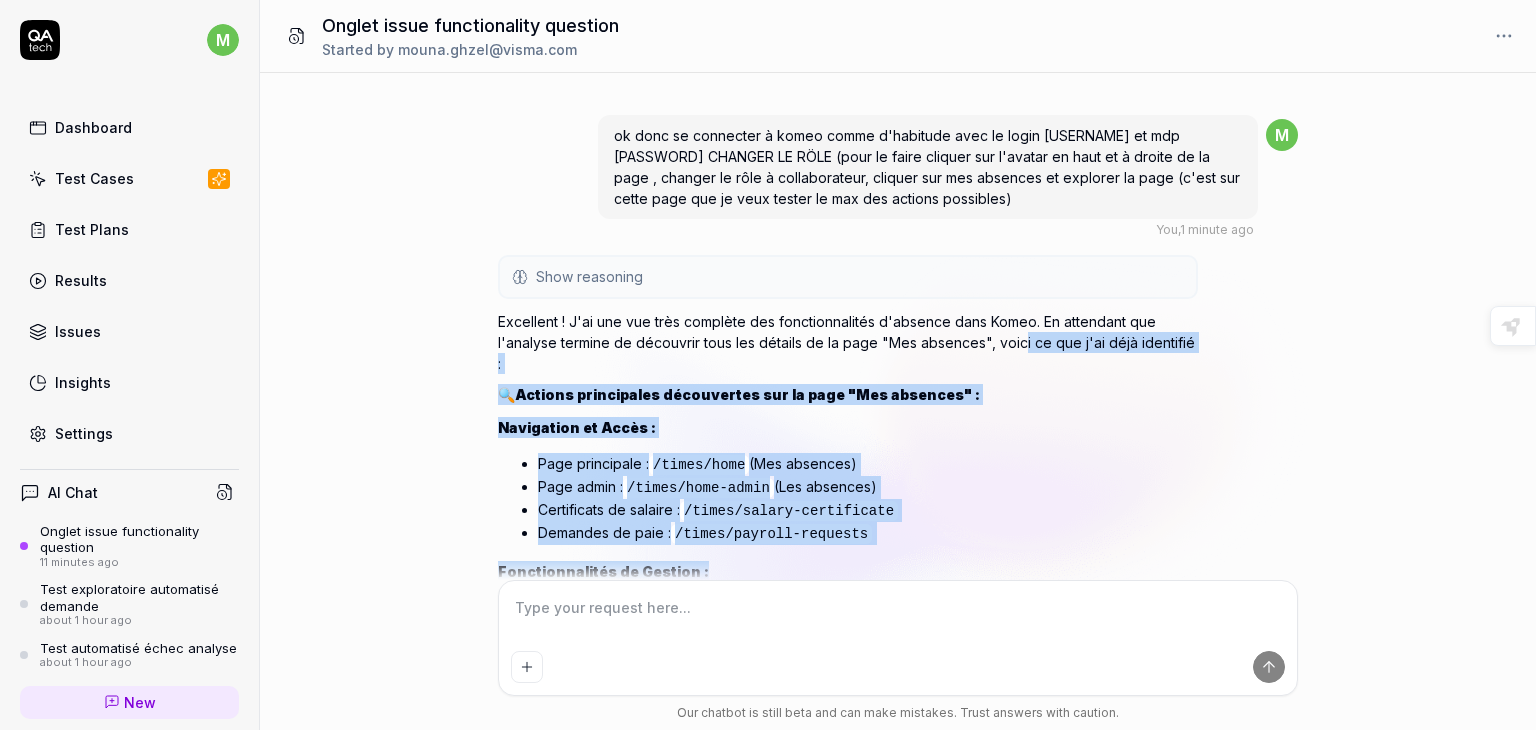 drag, startPoint x: 1021, startPoint y: 329, endPoint x: 982, endPoint y: 549, distance: 223.43008 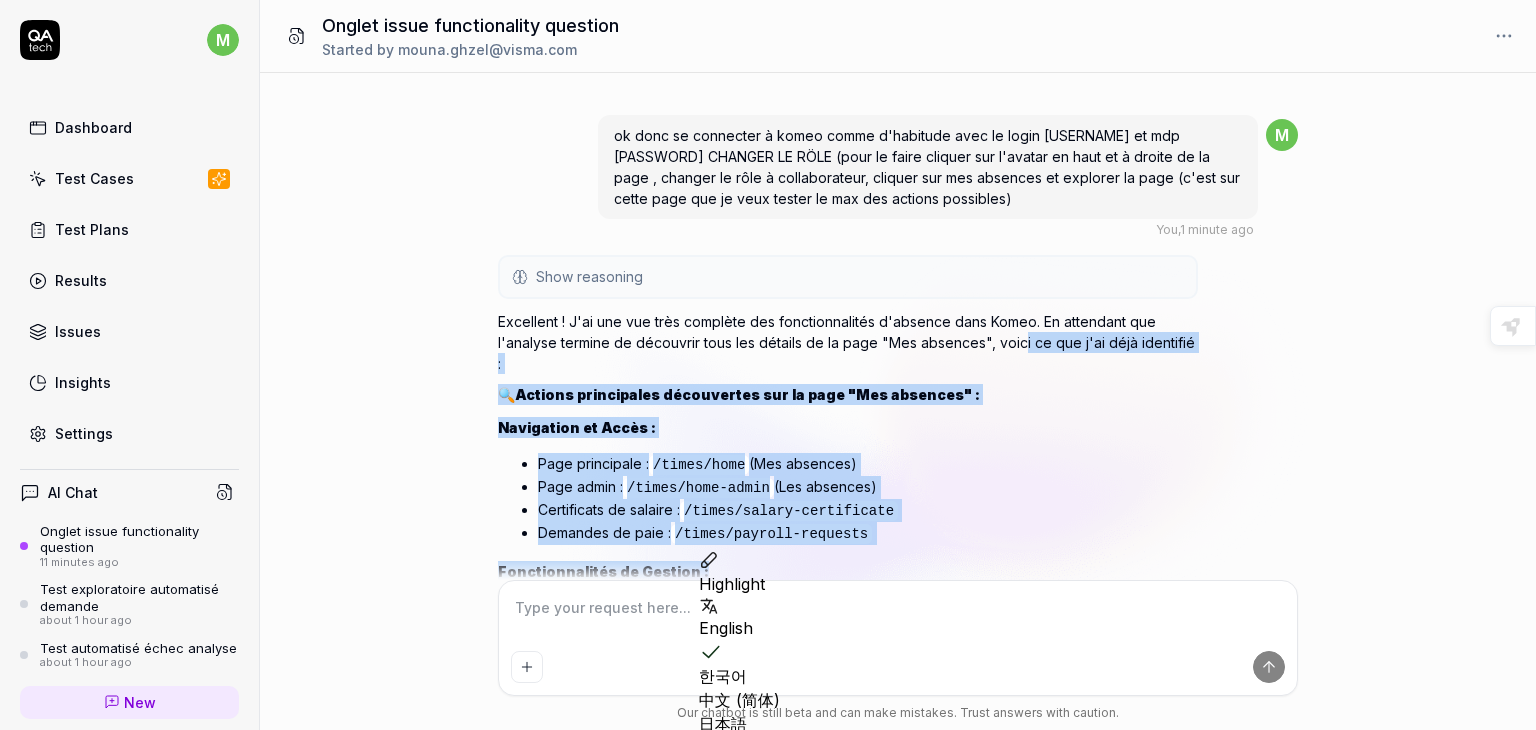 click on "Page principale :  /times/home  (Mes absences)" at bounding box center (868, 464) 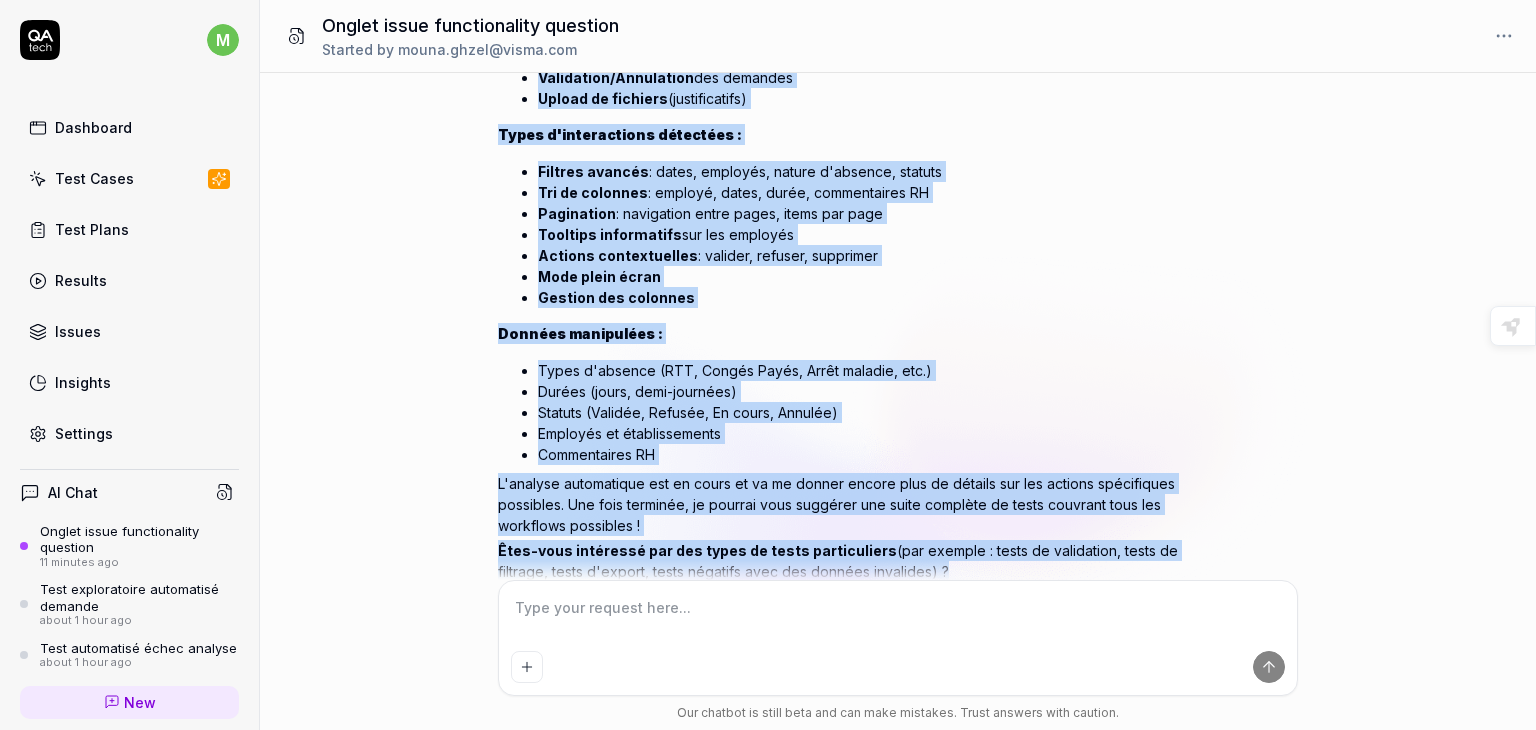 scroll, scrollTop: 2428, scrollLeft: 0, axis: vertical 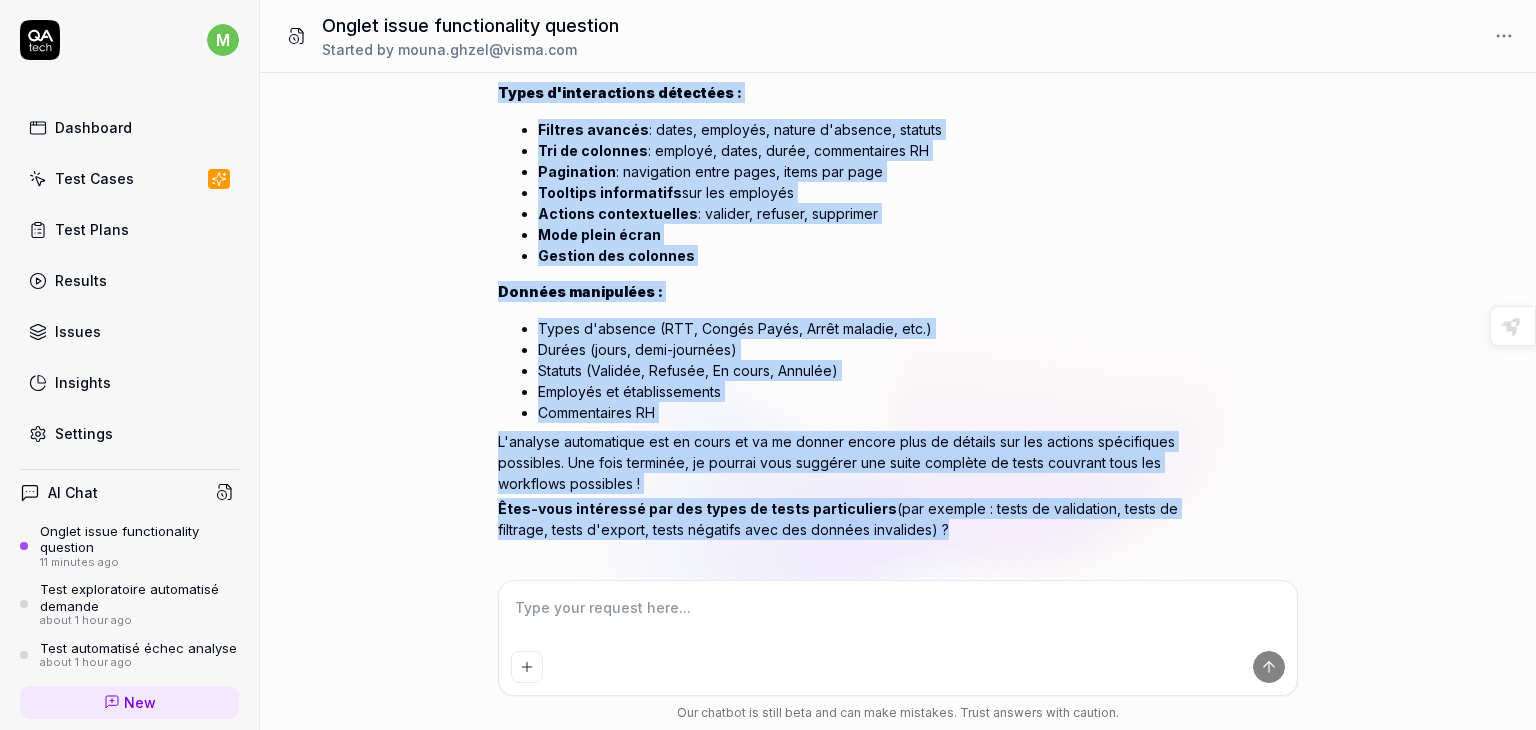 drag, startPoint x: 701, startPoint y: 438, endPoint x: 721, endPoint y: 572, distance: 135.48431 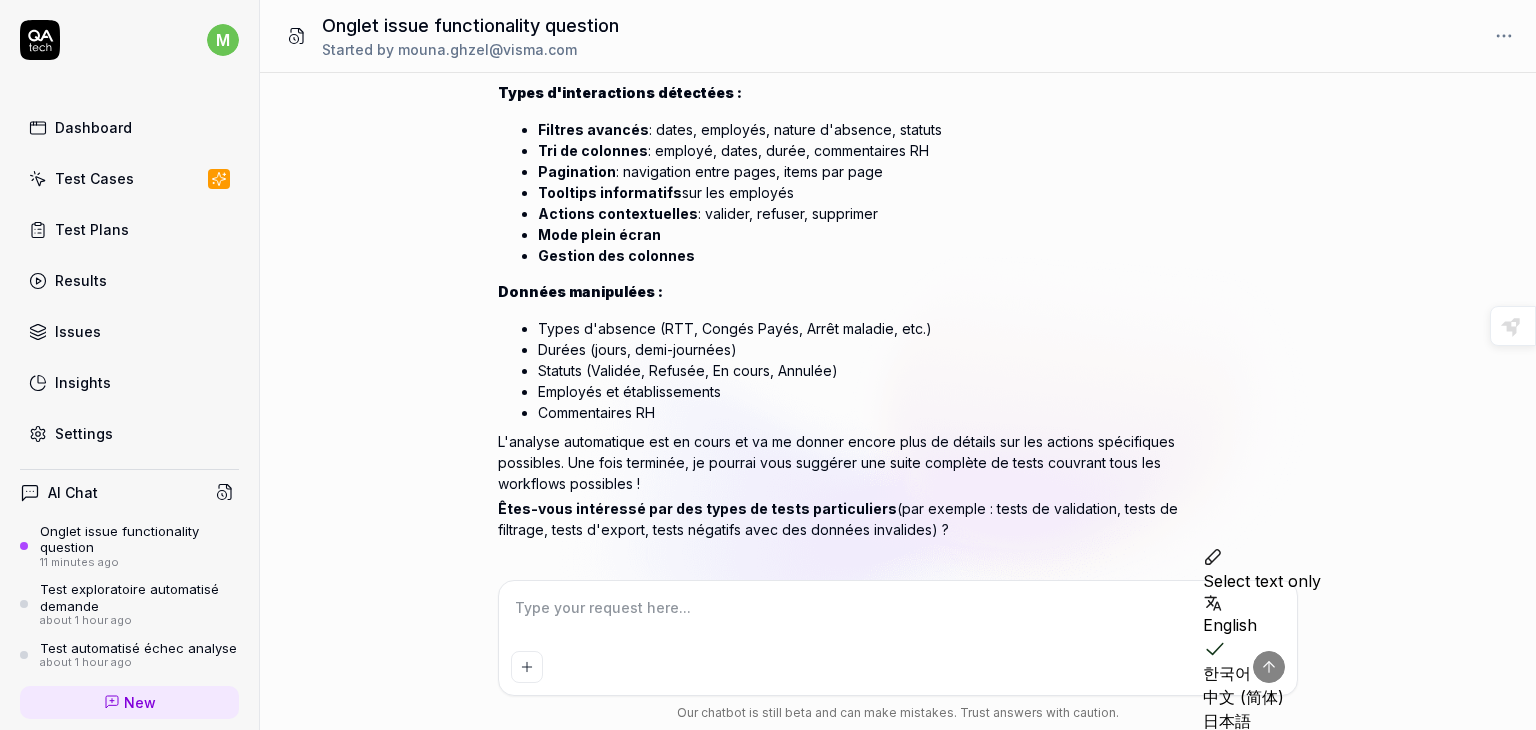 click at bounding box center [898, 618] 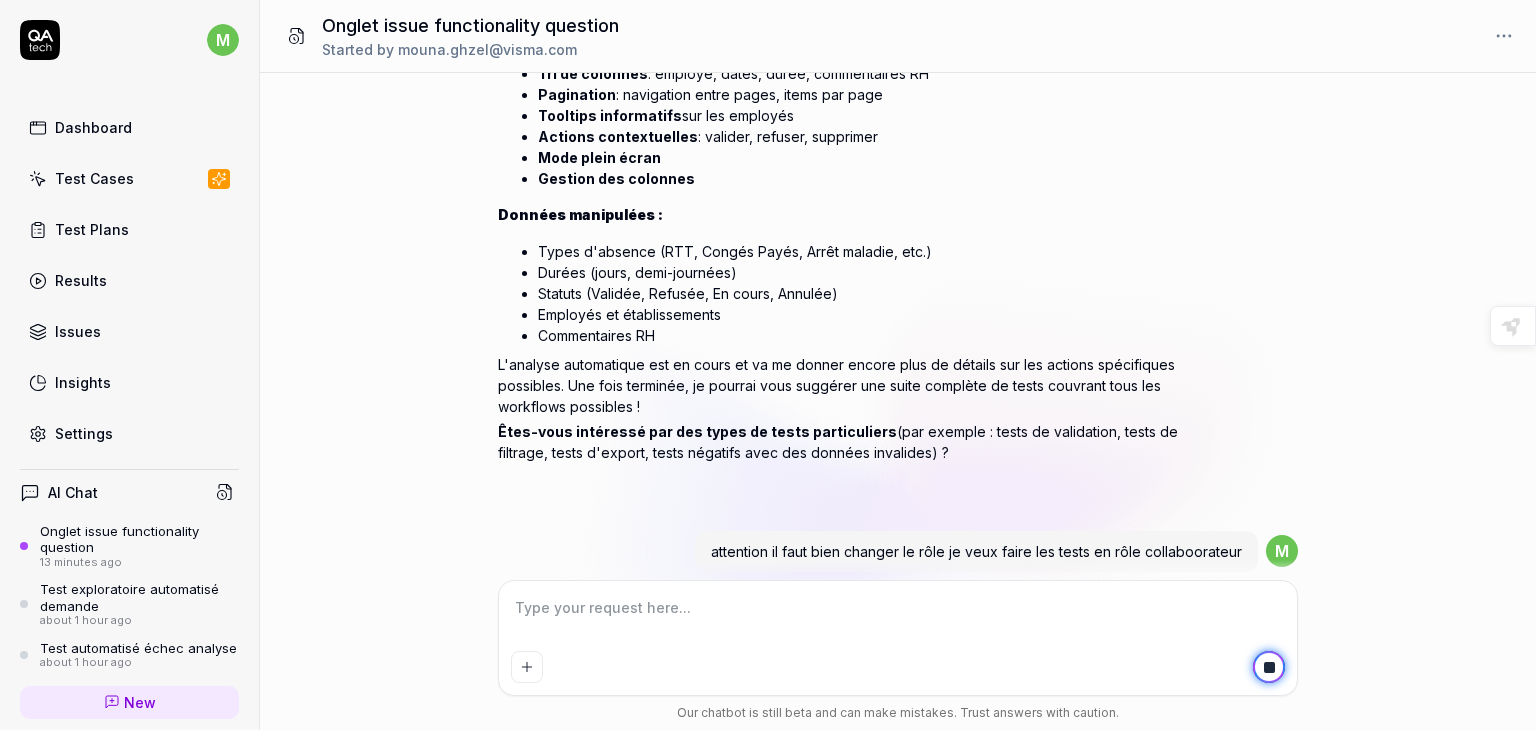scroll, scrollTop: 2537, scrollLeft: 0, axis: vertical 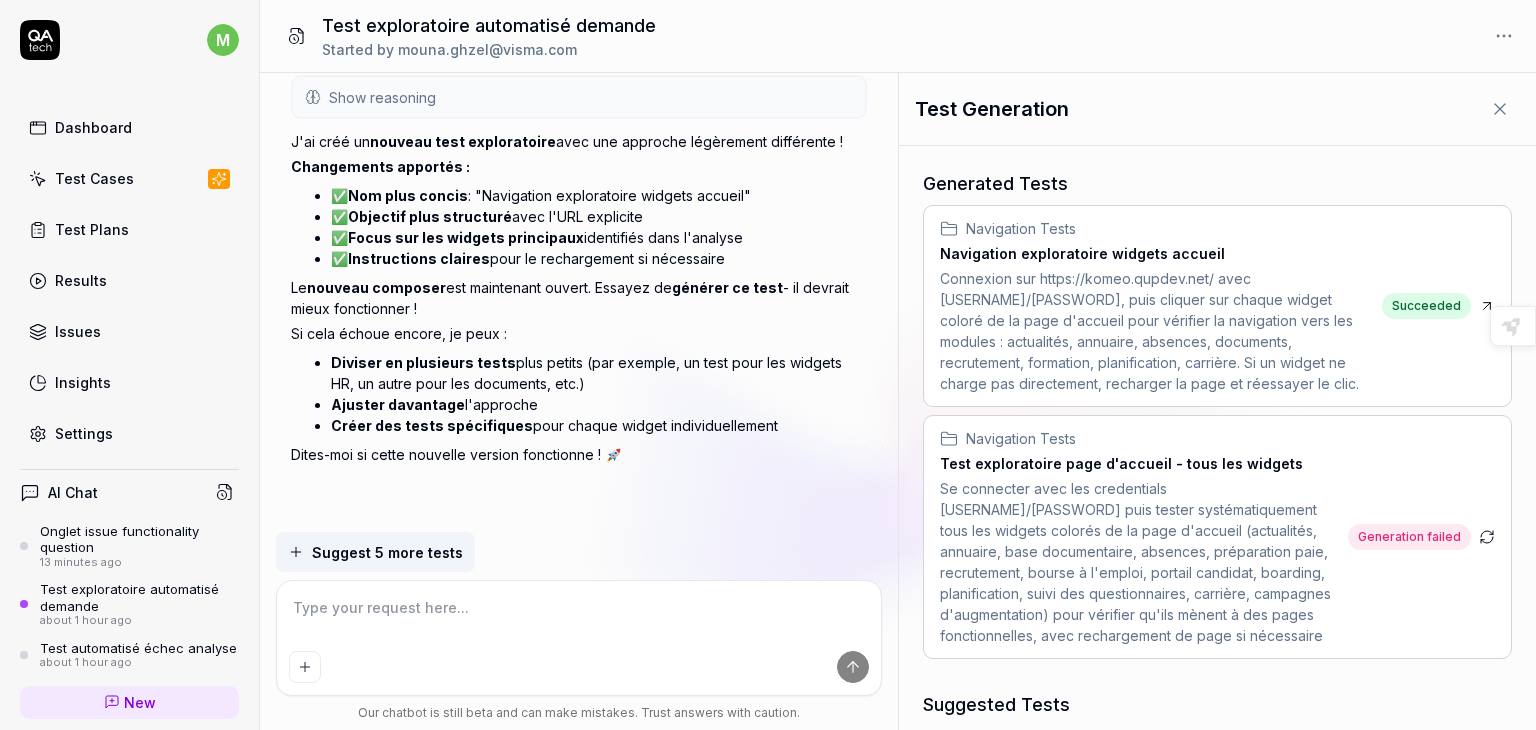 click on "Test Cases" at bounding box center [129, 178] 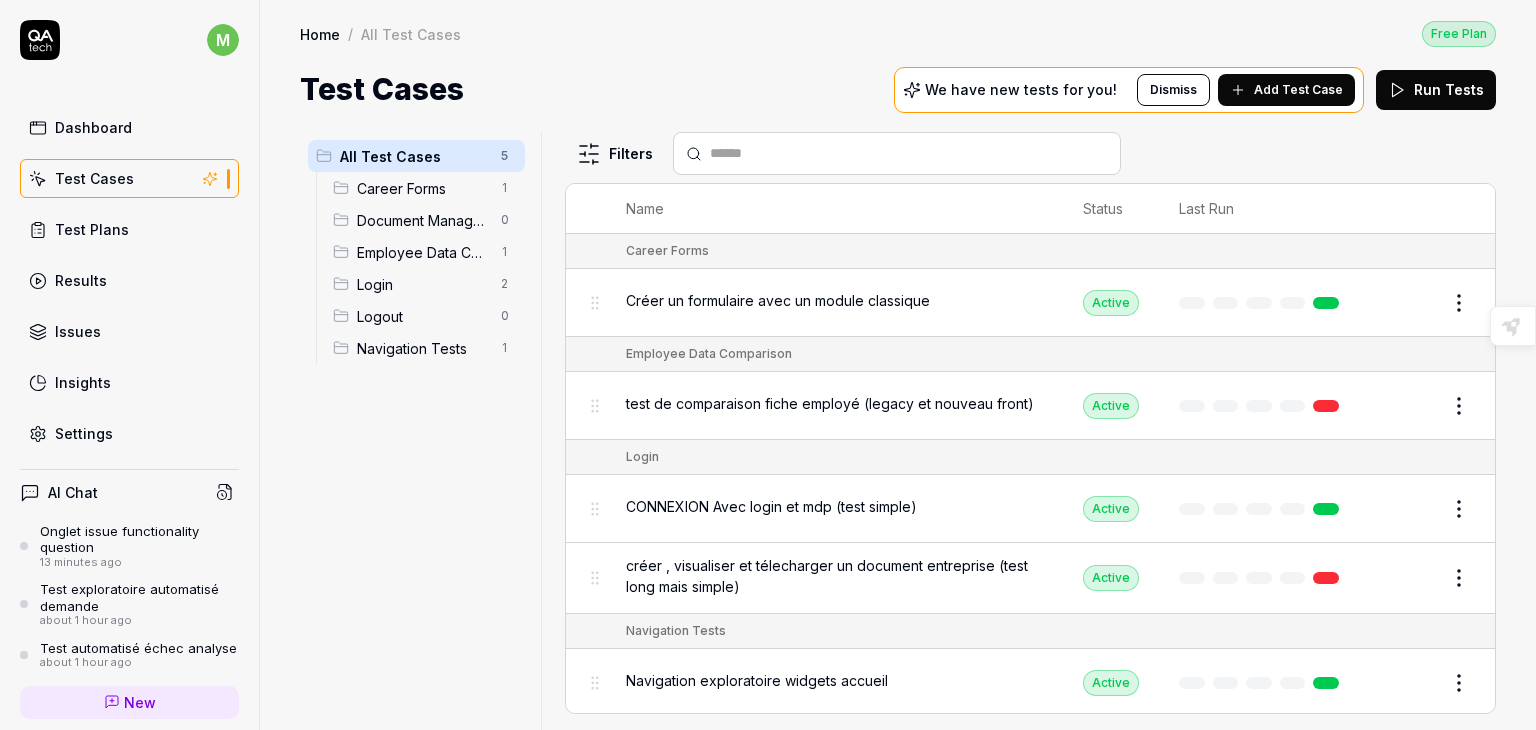 scroll, scrollTop: 0, scrollLeft: 0, axis: both 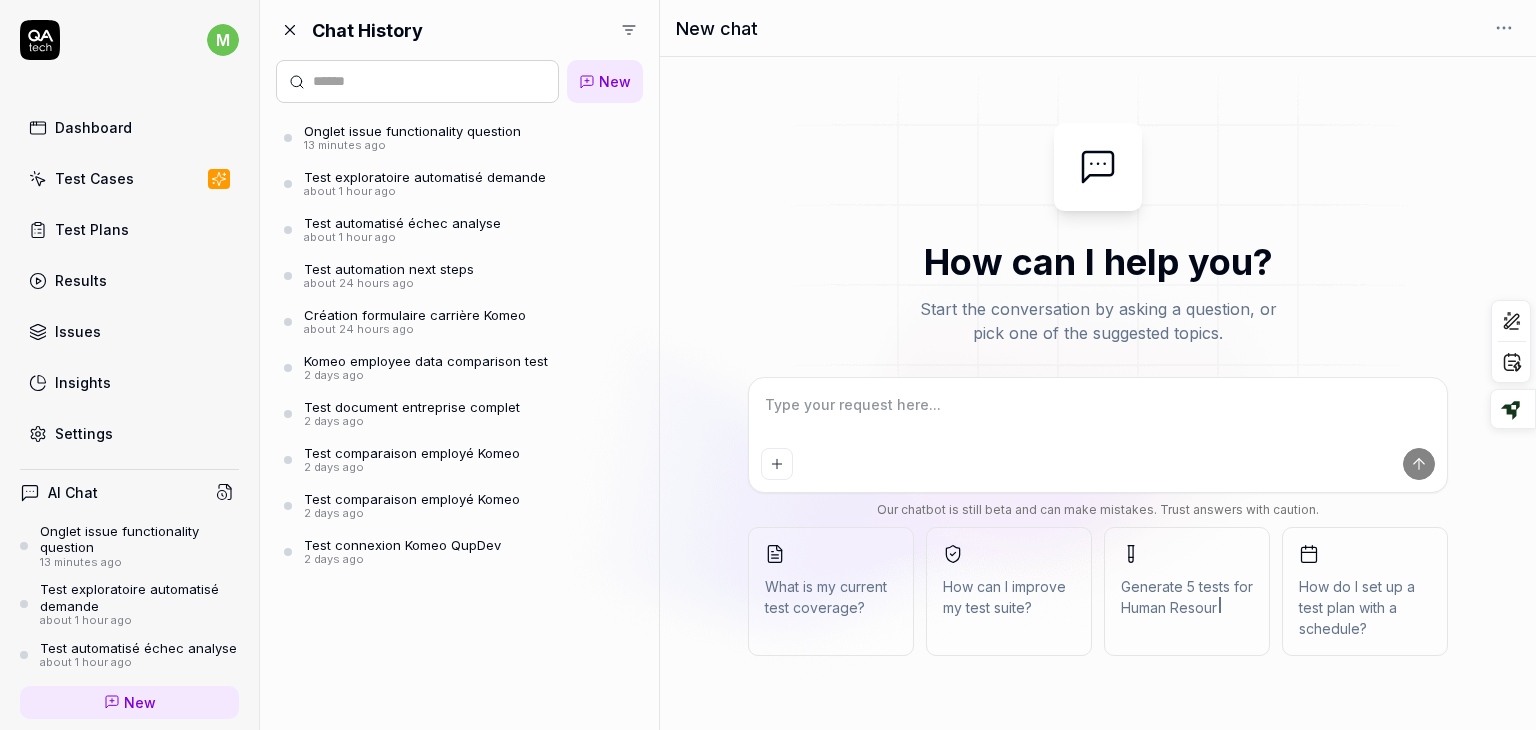 click on "Onglet issue functionality question" at bounding box center (412, 131) 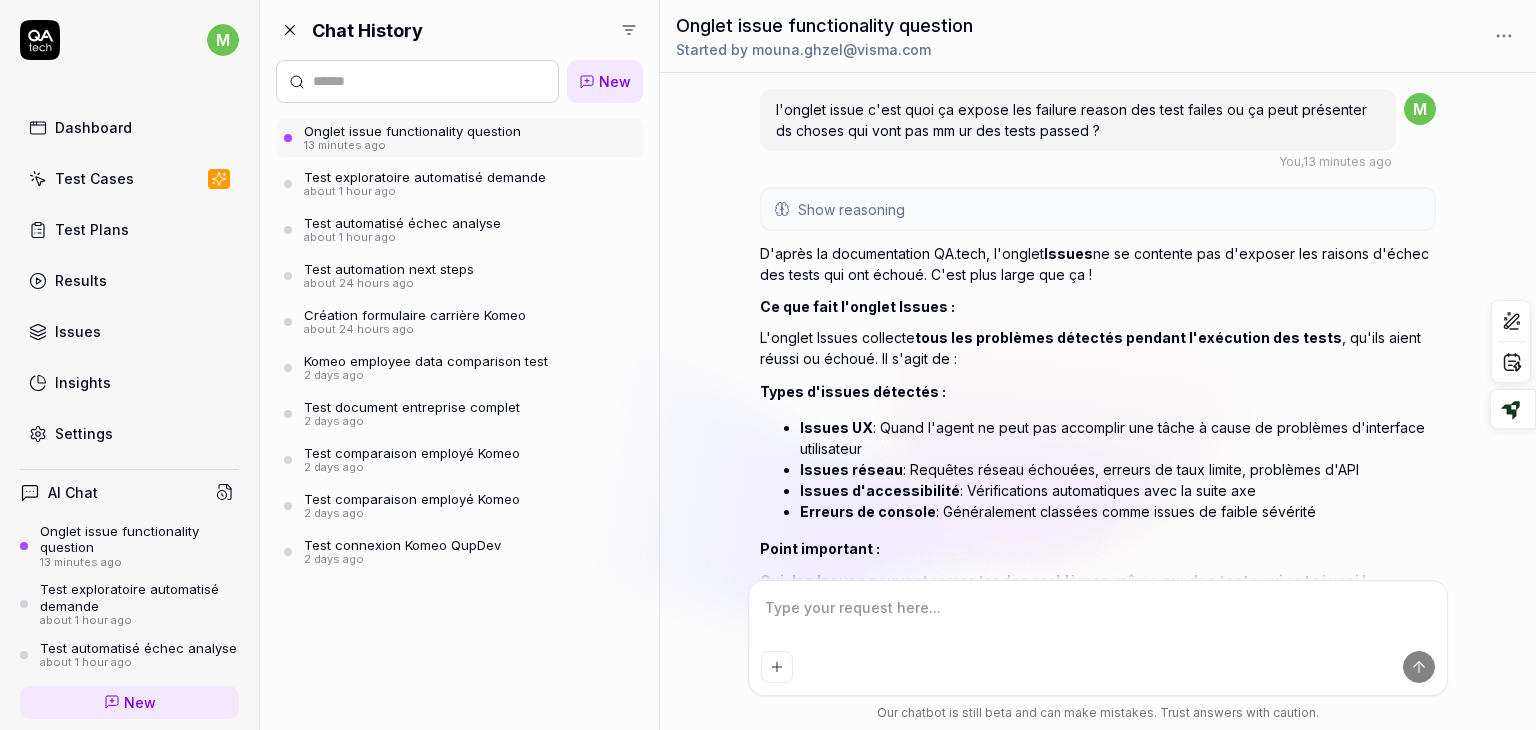 scroll, scrollTop: 3268, scrollLeft: 0, axis: vertical 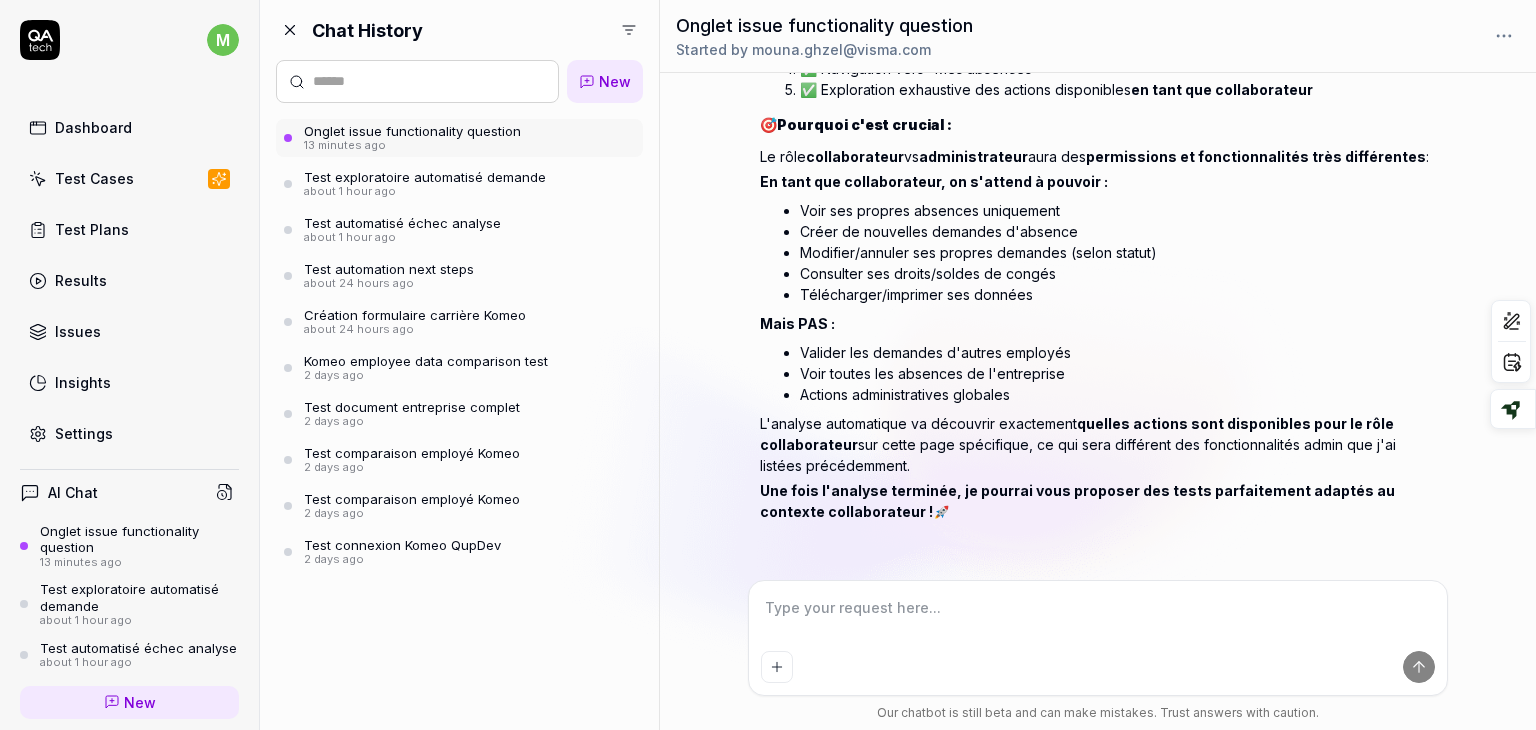 click on "Voir toutes les absences de l'entreprise" at bounding box center (1117, 373) 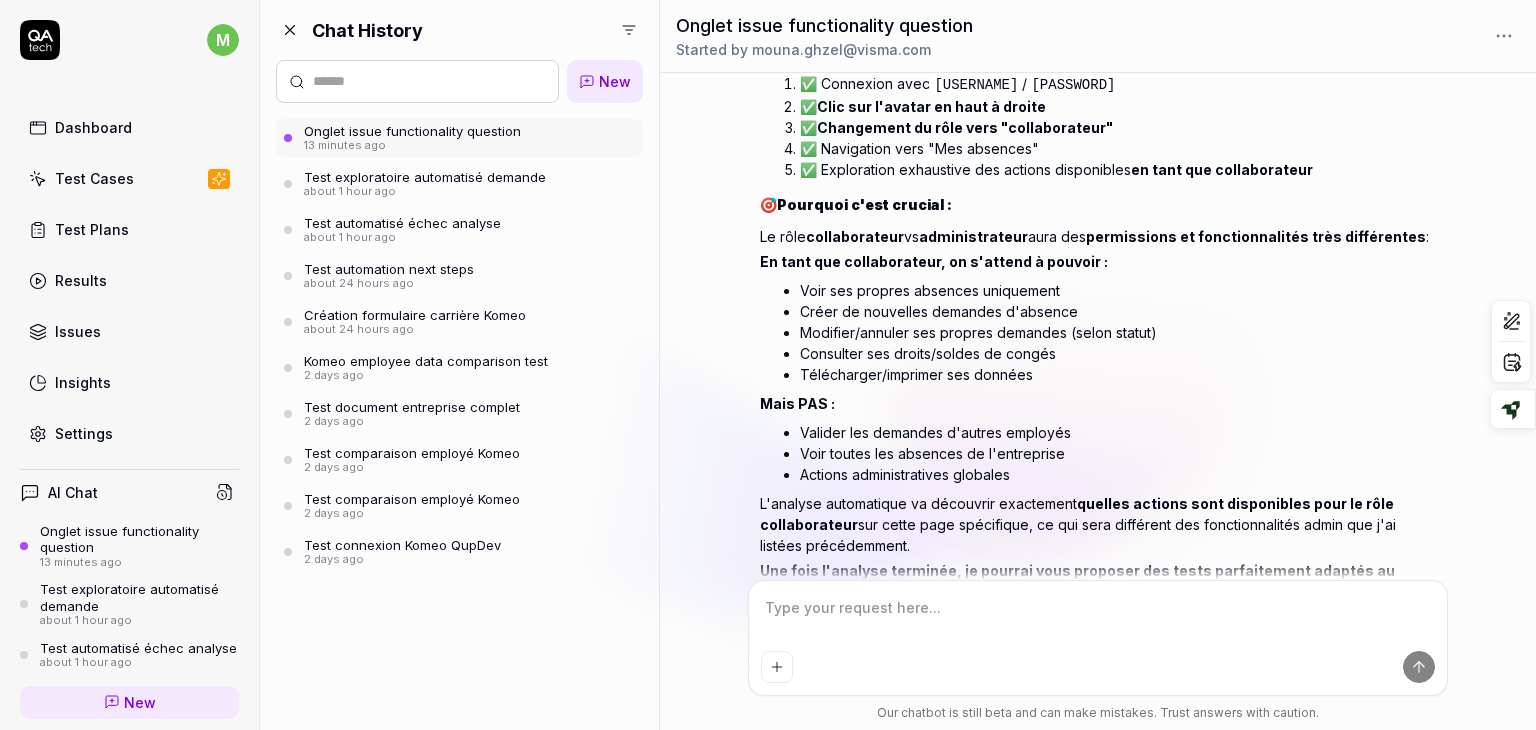 scroll, scrollTop: 3268, scrollLeft: 0, axis: vertical 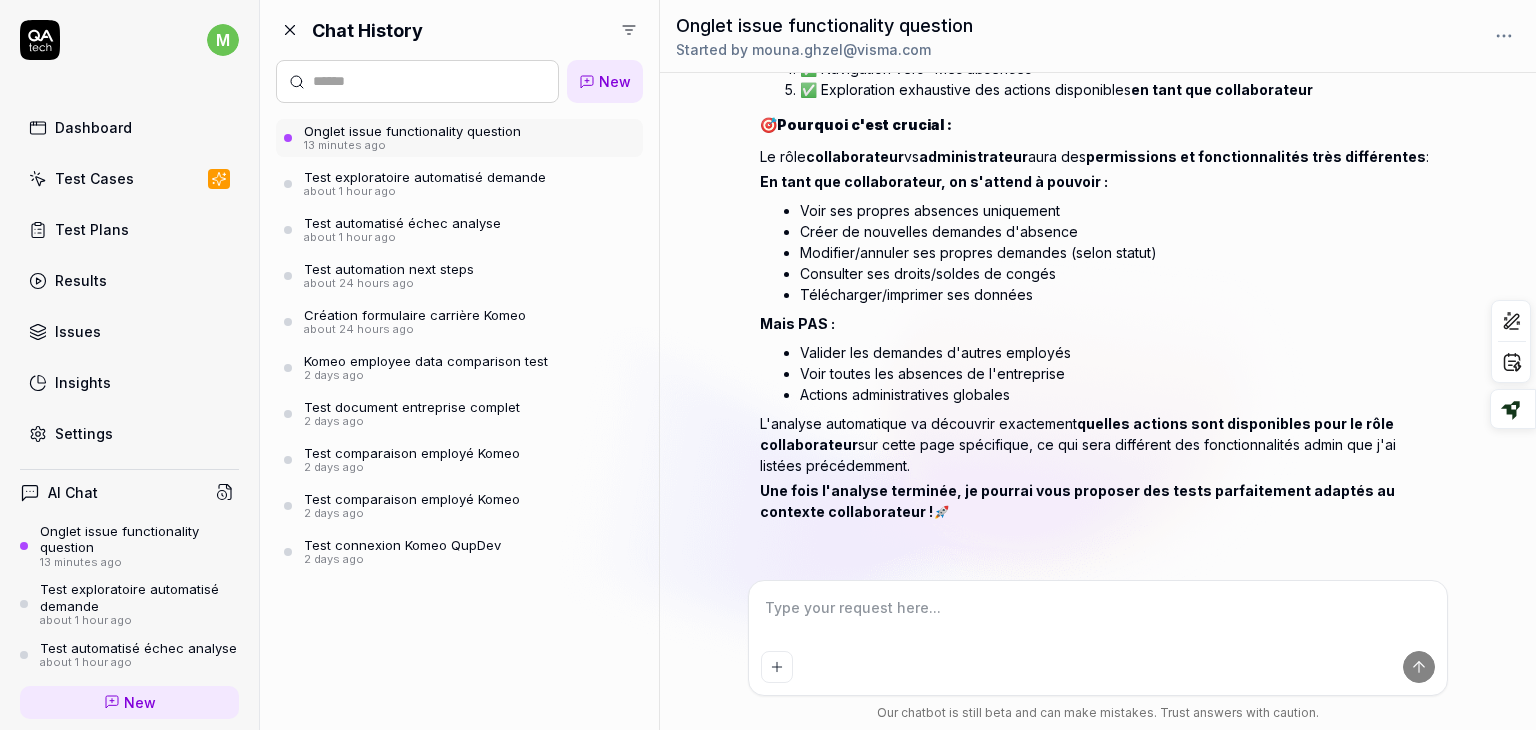 click at bounding box center [1098, 618] 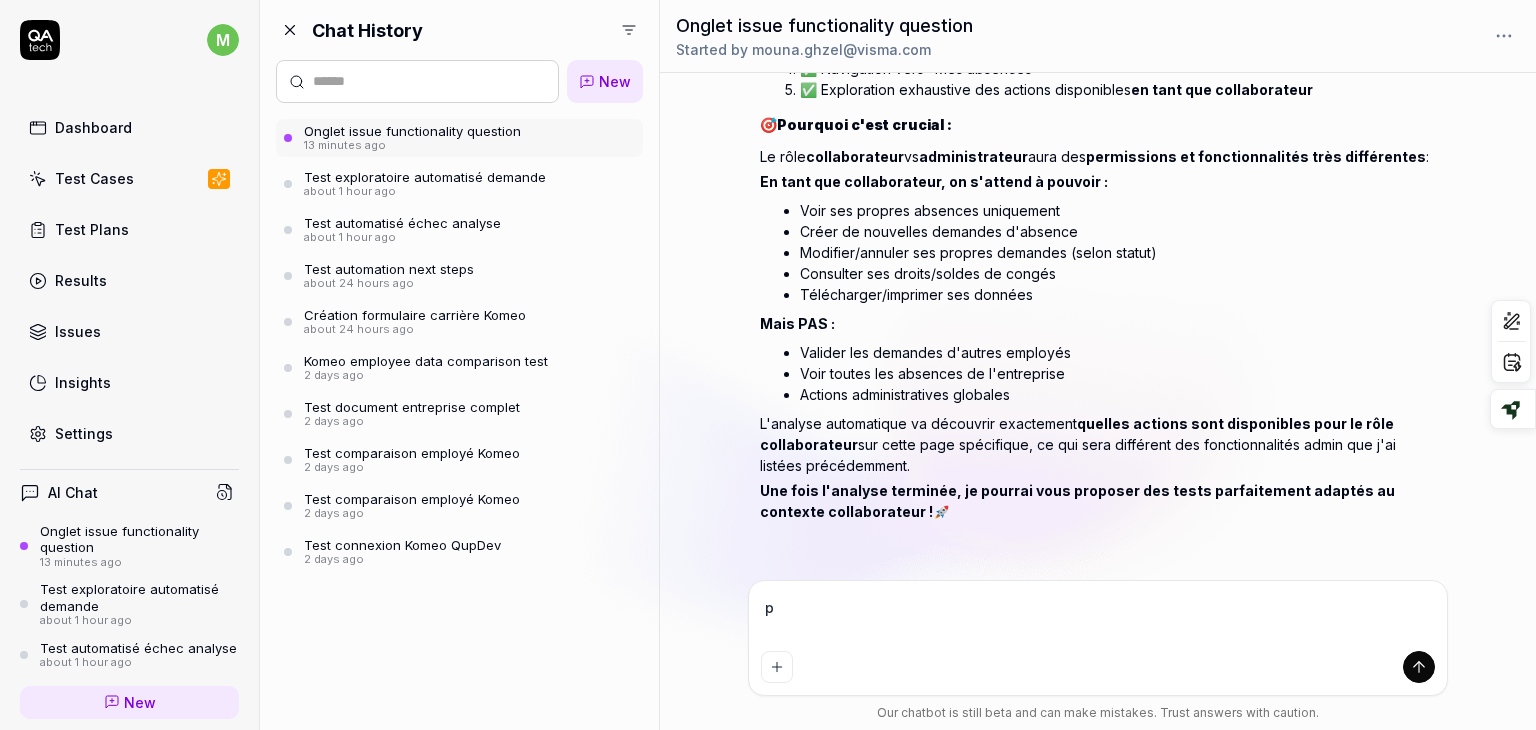 type on "*" 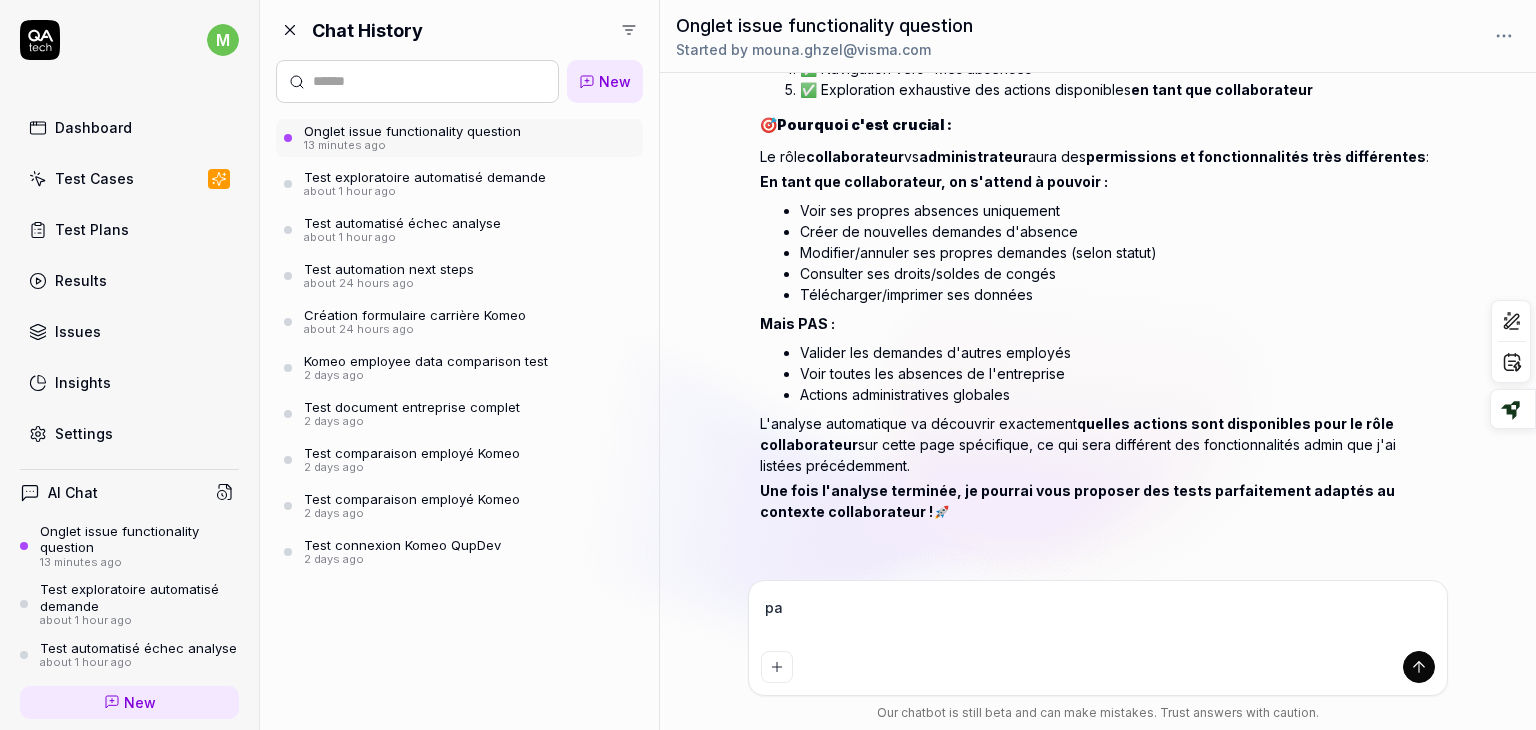 type on "*" 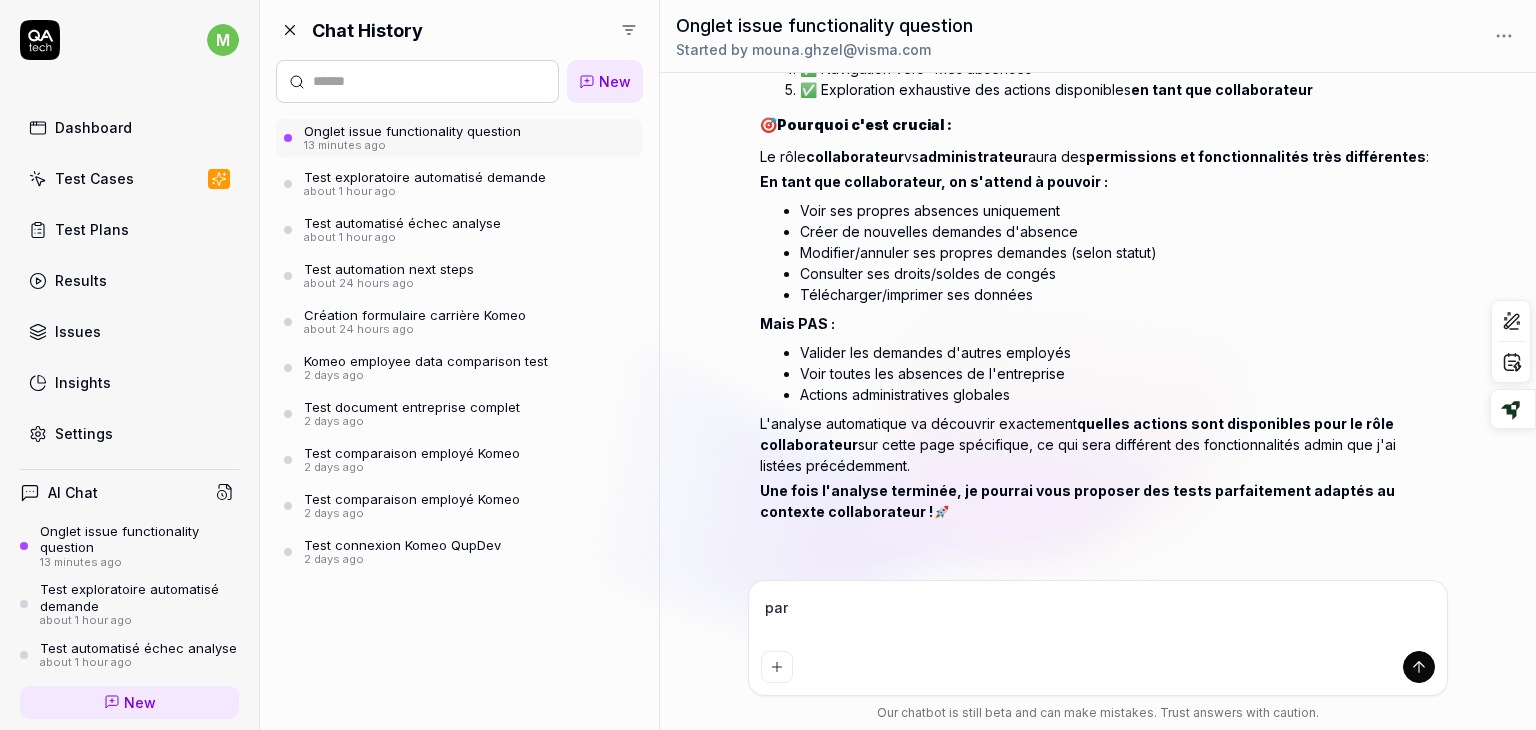 type on "*" 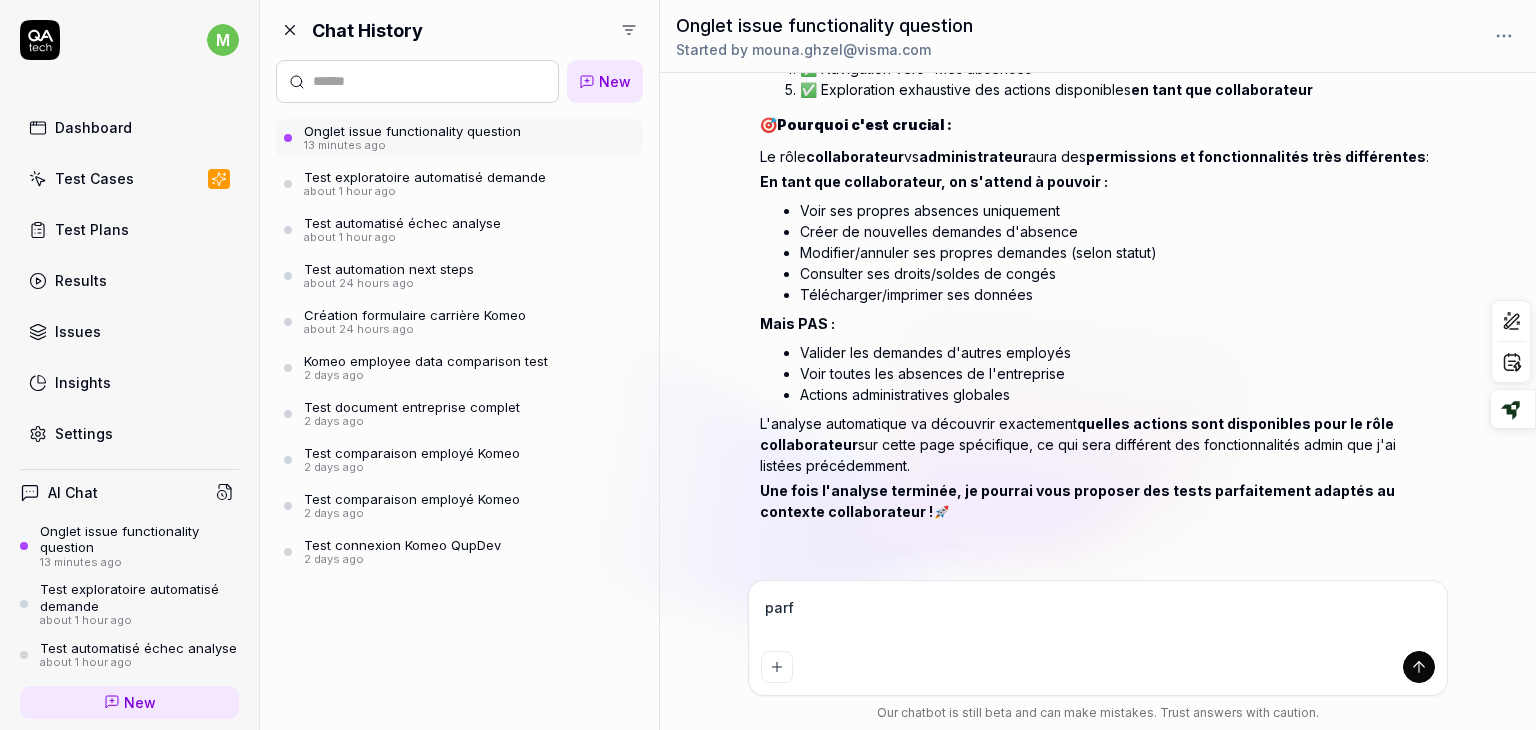 type on "*" 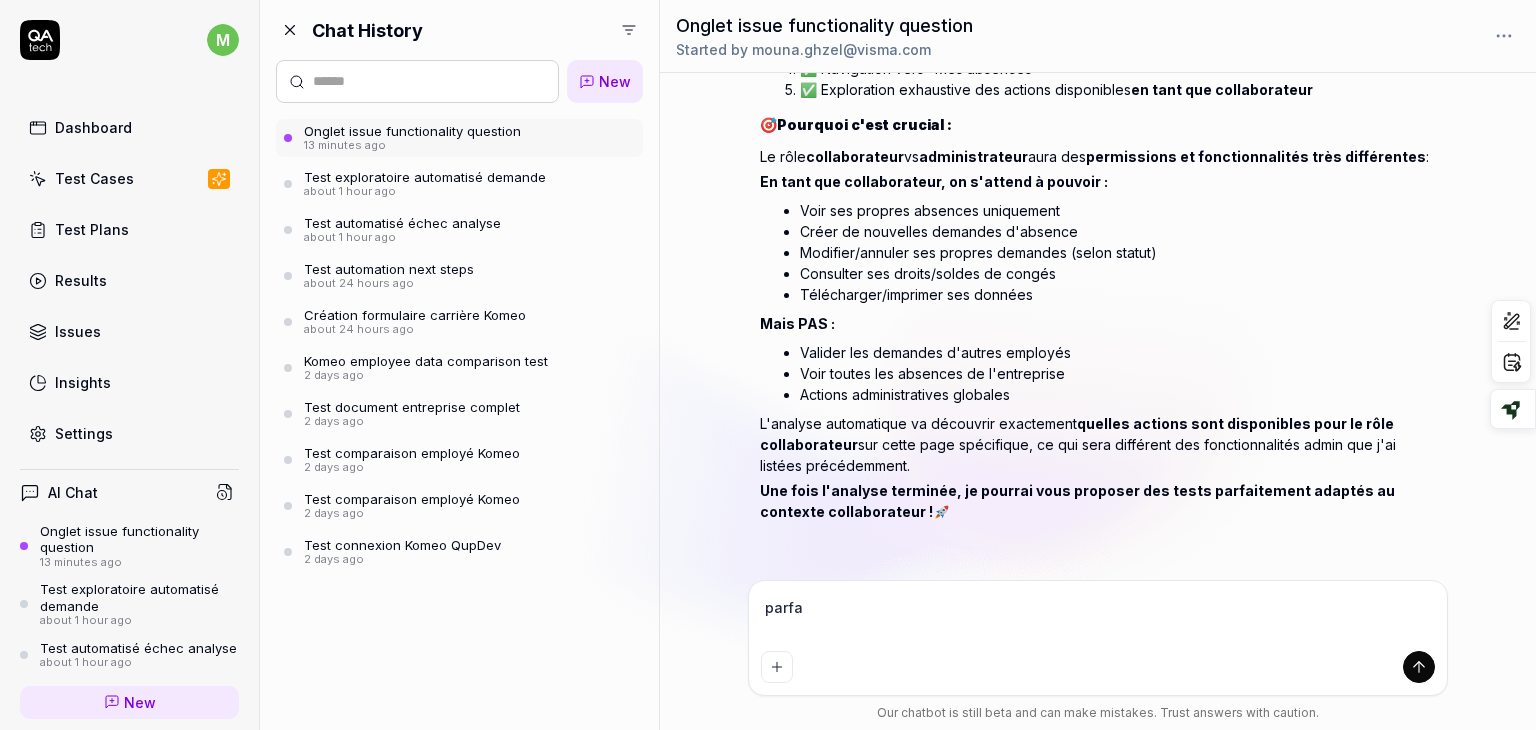 type on "*" 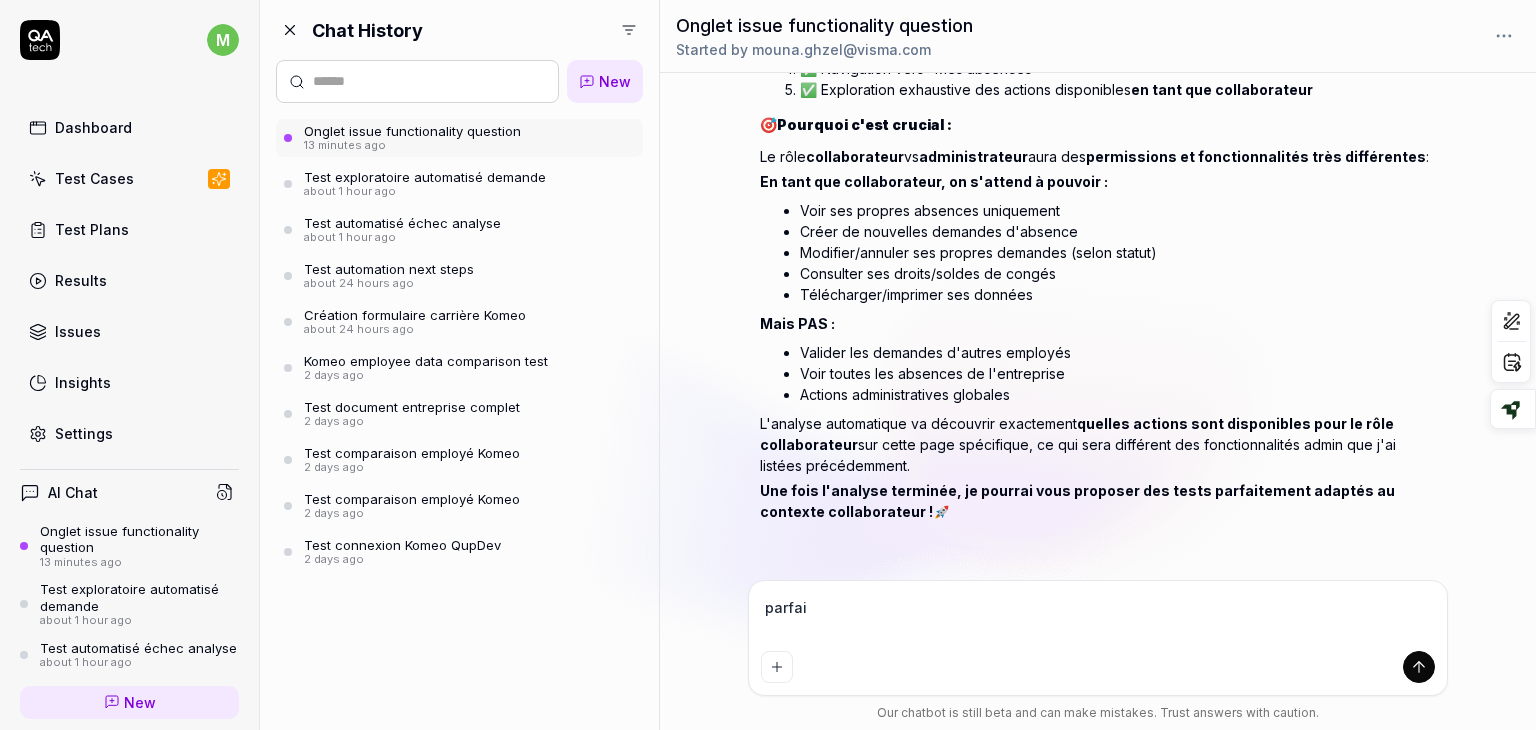 type on "*" 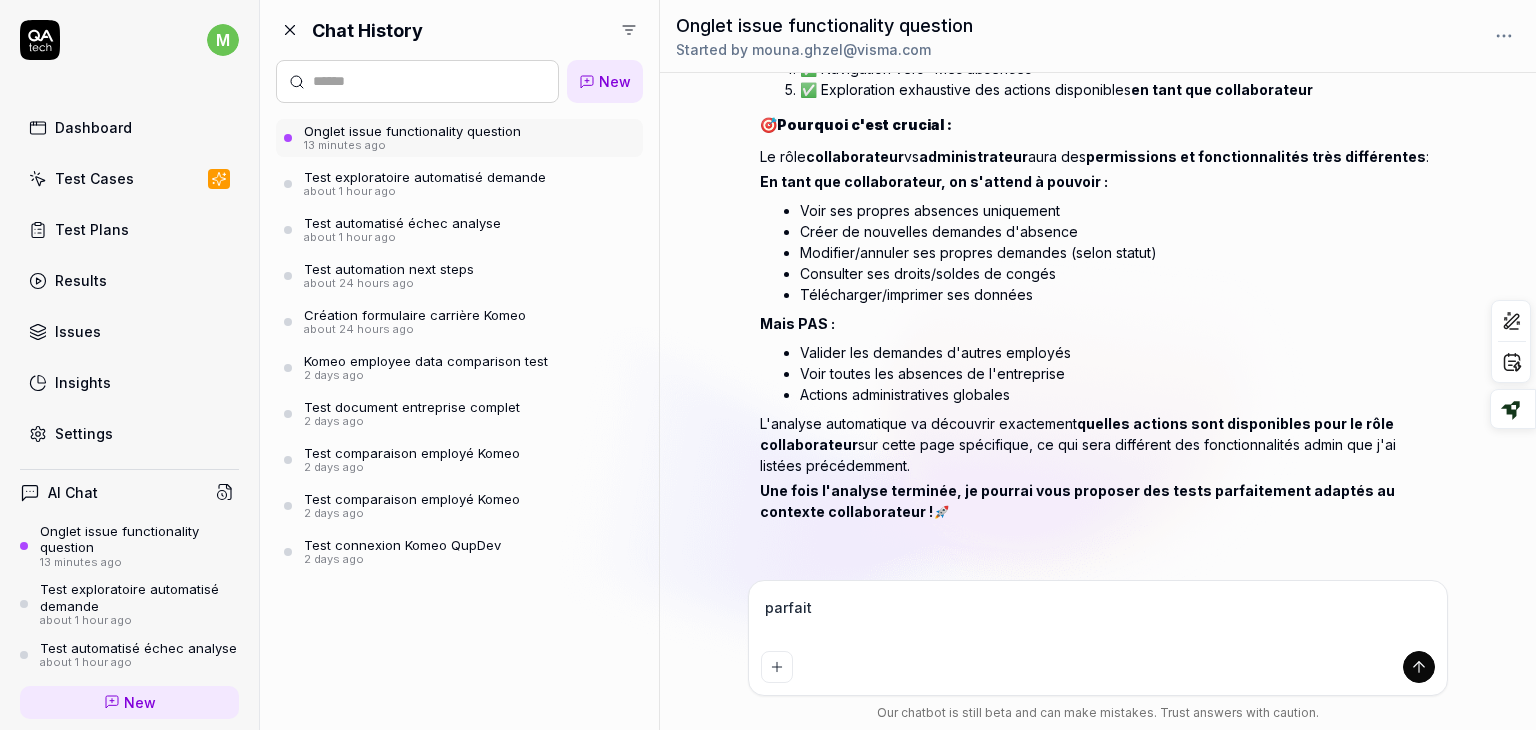 type on "*" 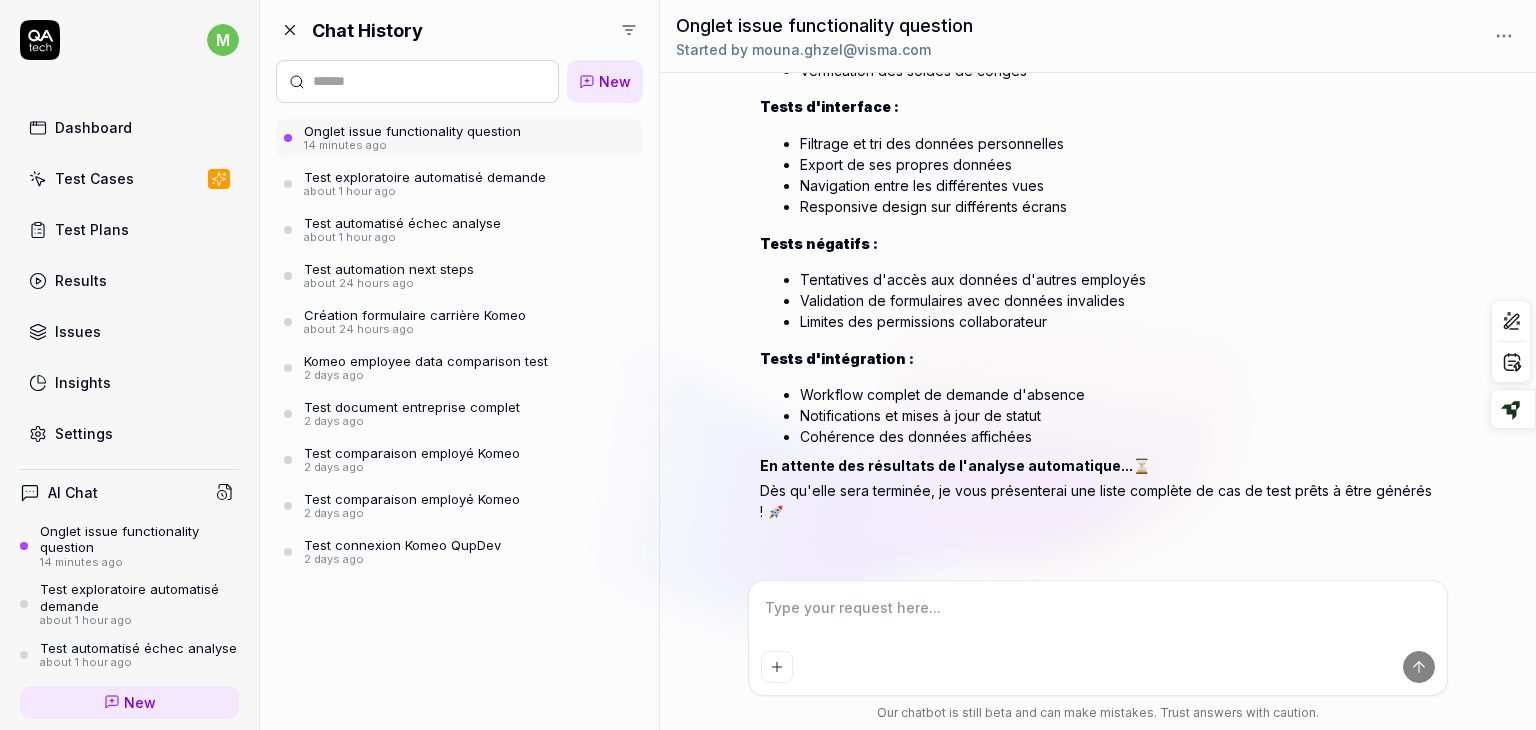 scroll, scrollTop: 4141, scrollLeft: 0, axis: vertical 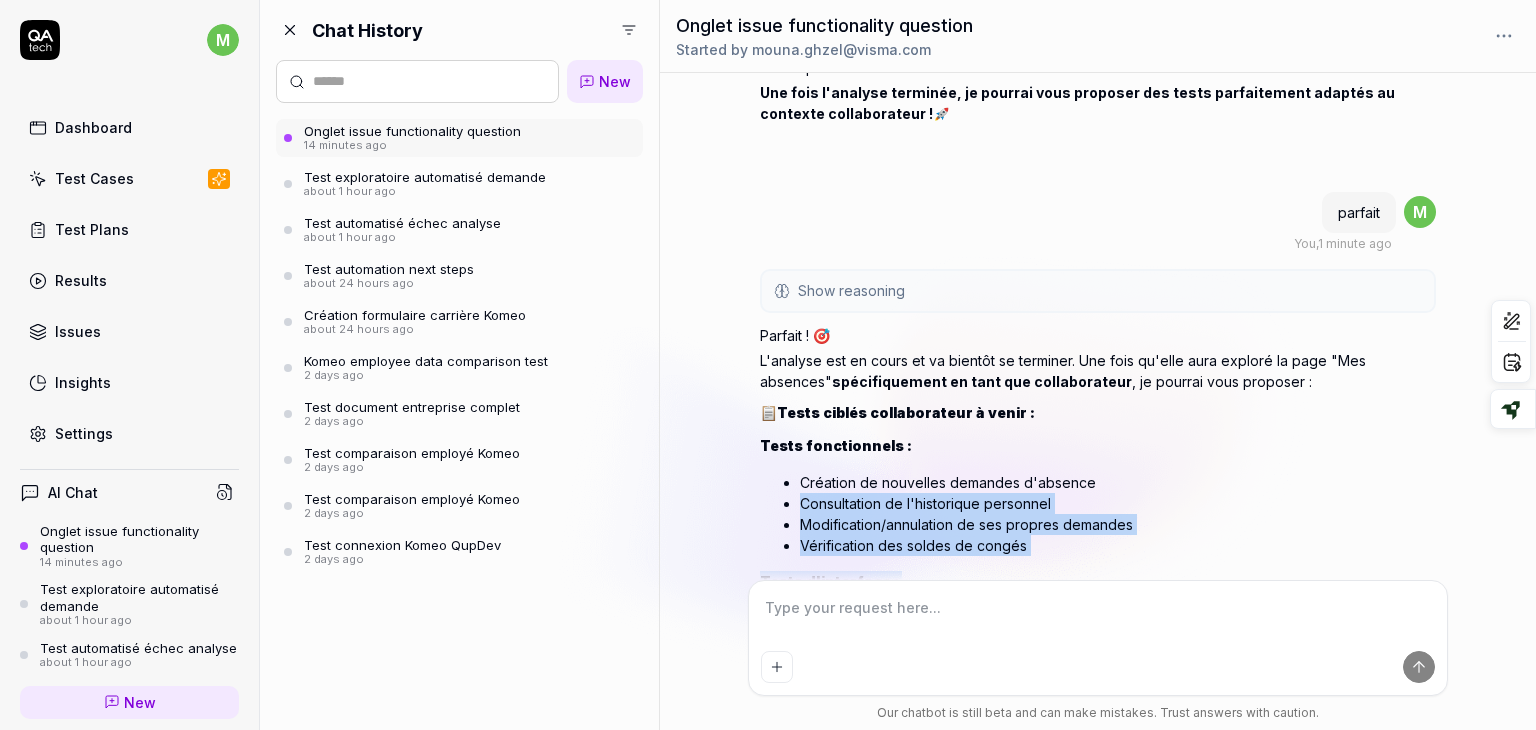 drag, startPoint x: 1200, startPoint y: 393, endPoint x: 1186, endPoint y: 444, distance: 52.886673 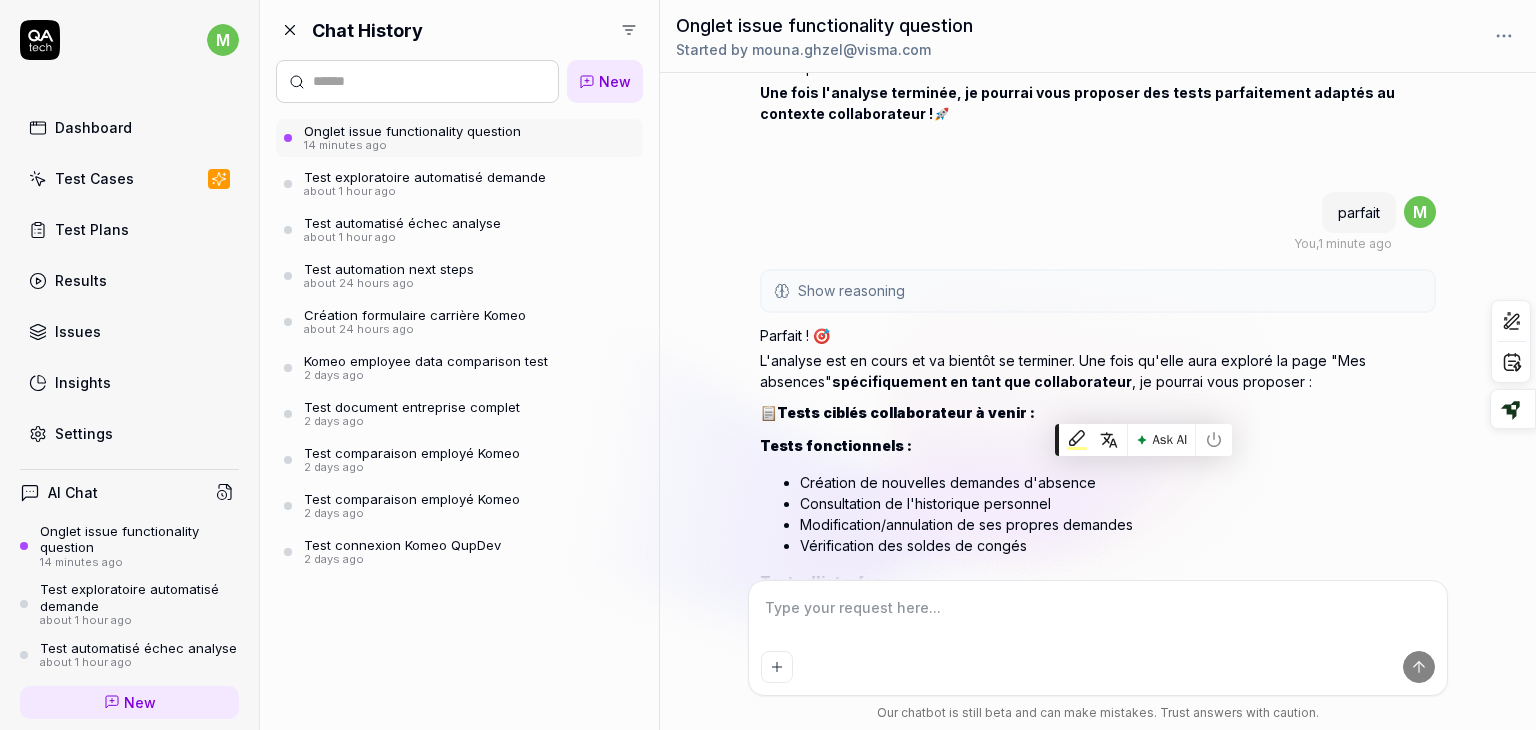 click on "📋  Tests ciblés collaborateur à venir :" at bounding box center (1097, 412) 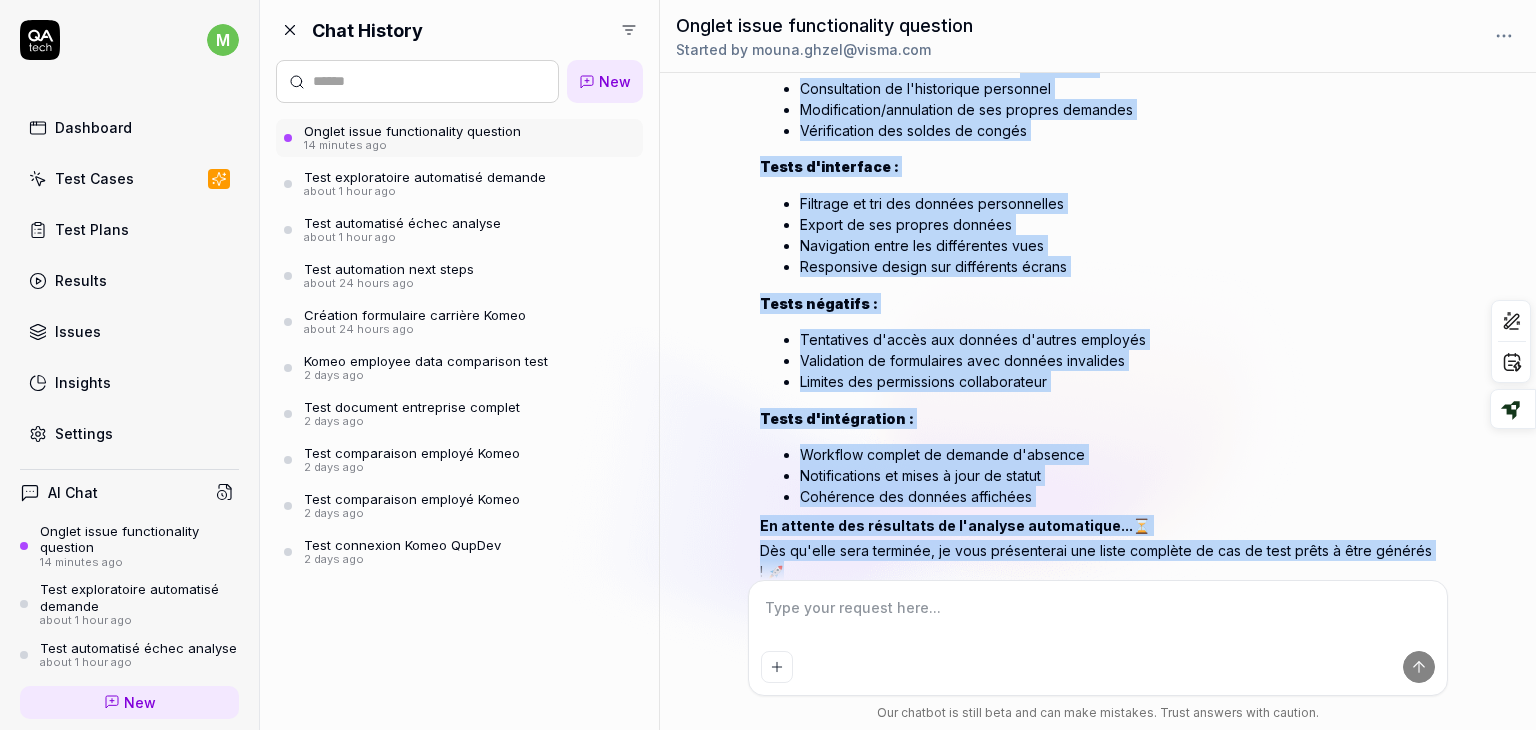 scroll, scrollTop: 4141, scrollLeft: 0, axis: vertical 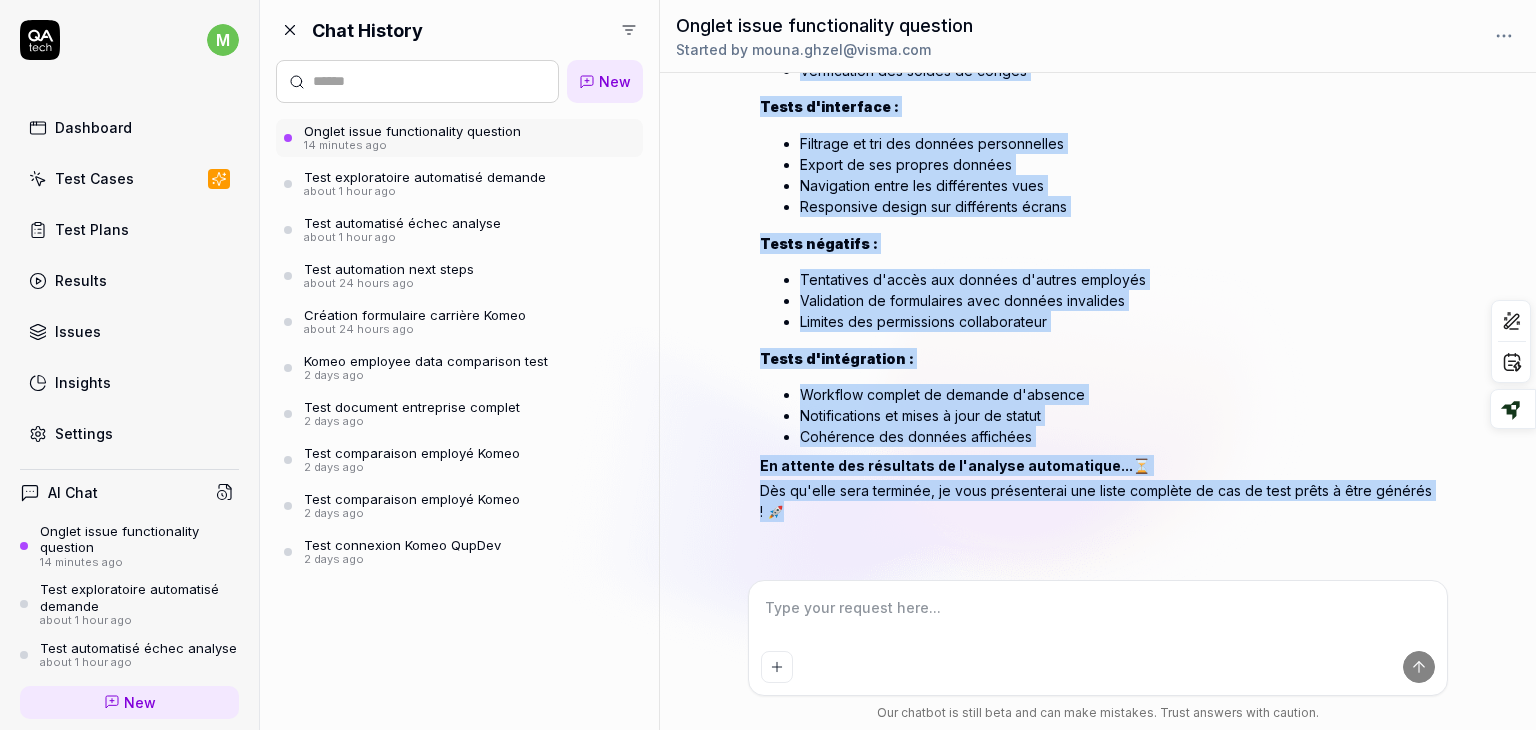 drag, startPoint x: 1019, startPoint y: 451, endPoint x: 1022, endPoint y: 560, distance: 109.041275 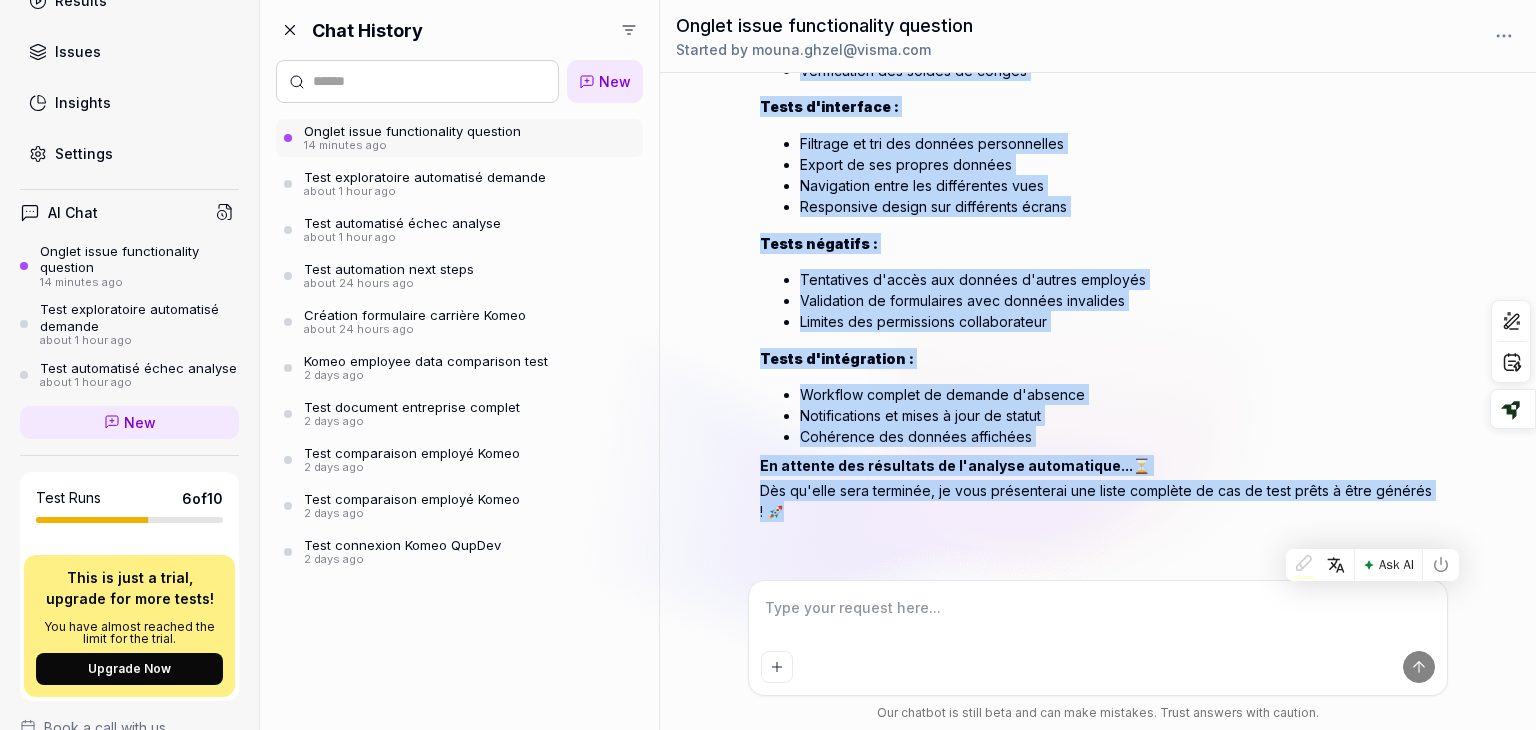 scroll, scrollTop: 278, scrollLeft: 0, axis: vertical 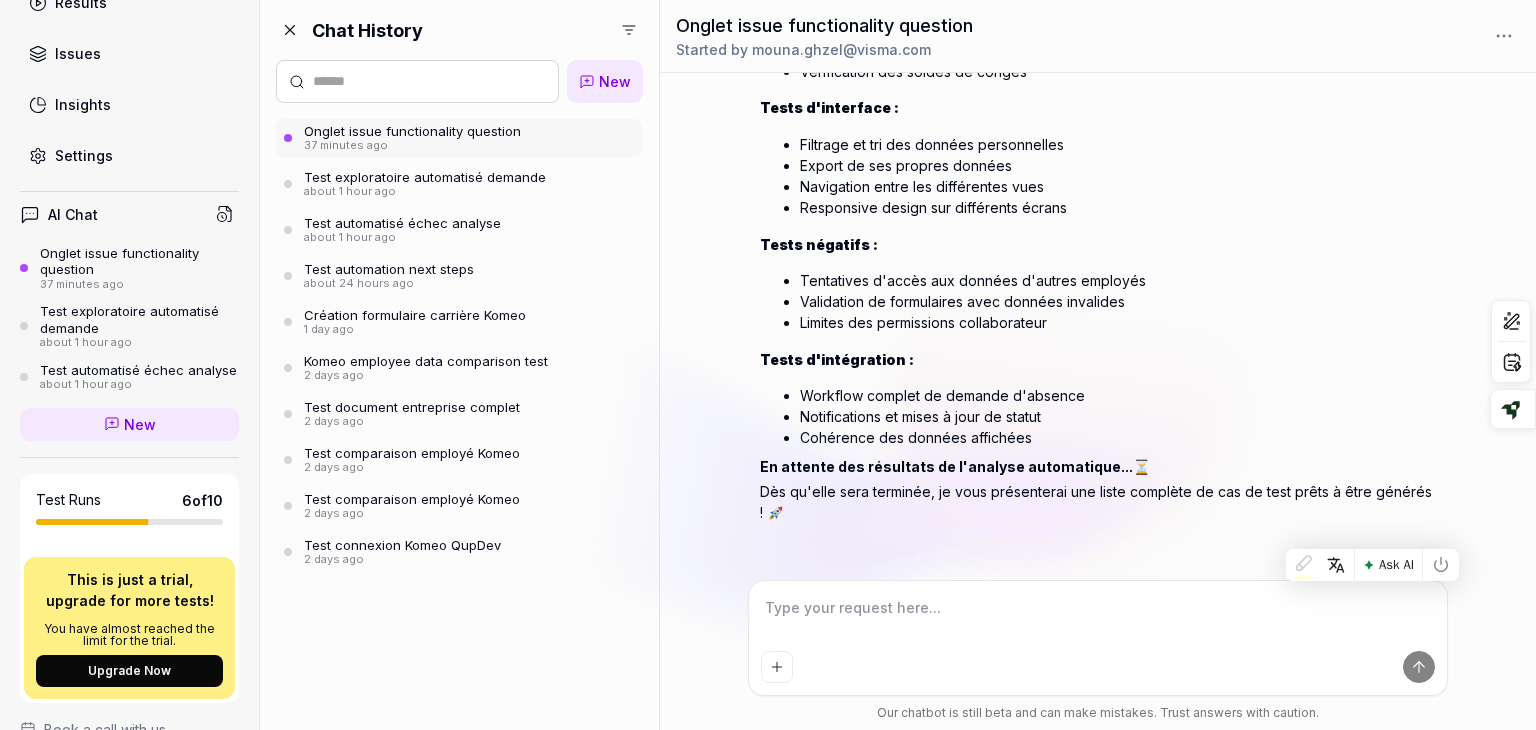 click at bounding box center [1098, 618] 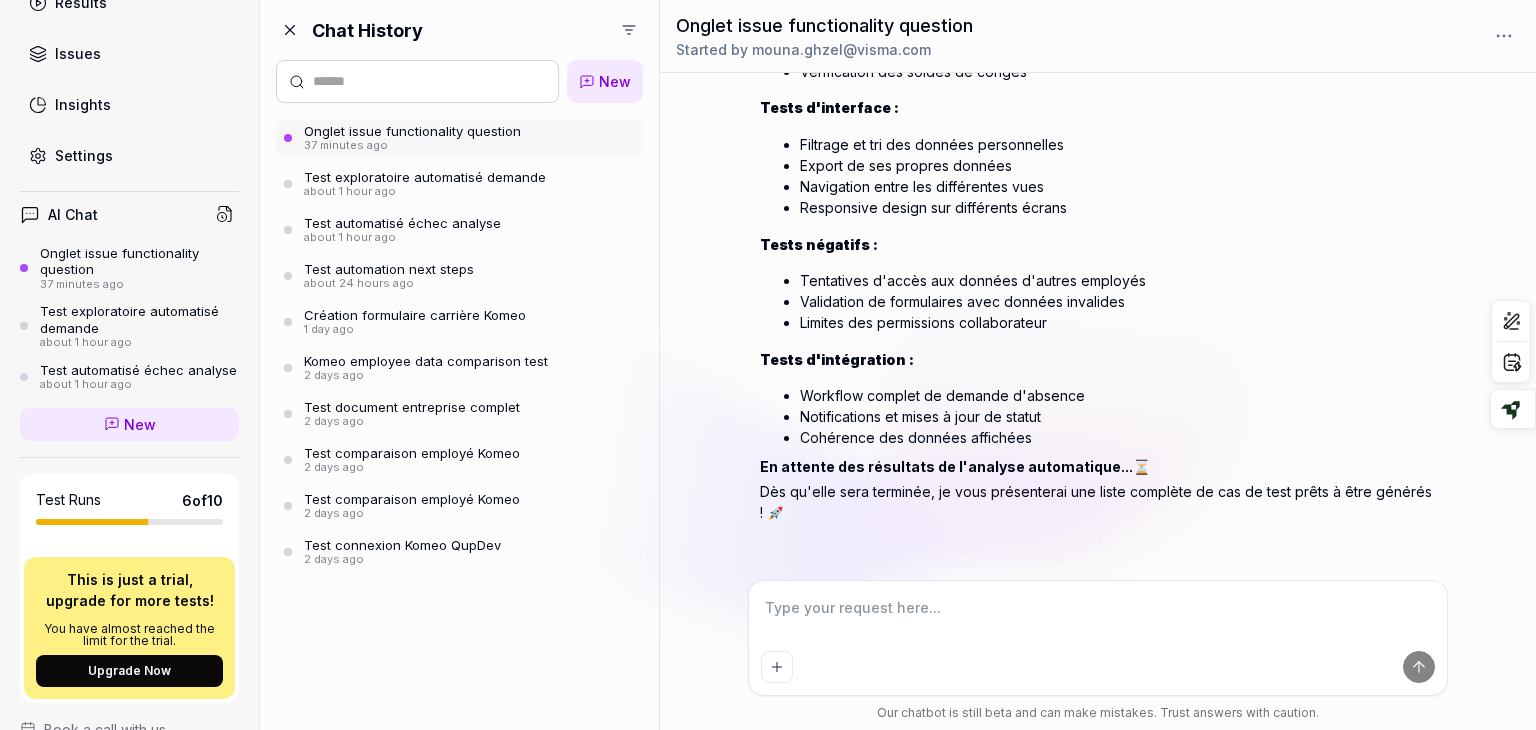 click at bounding box center [1098, 618] 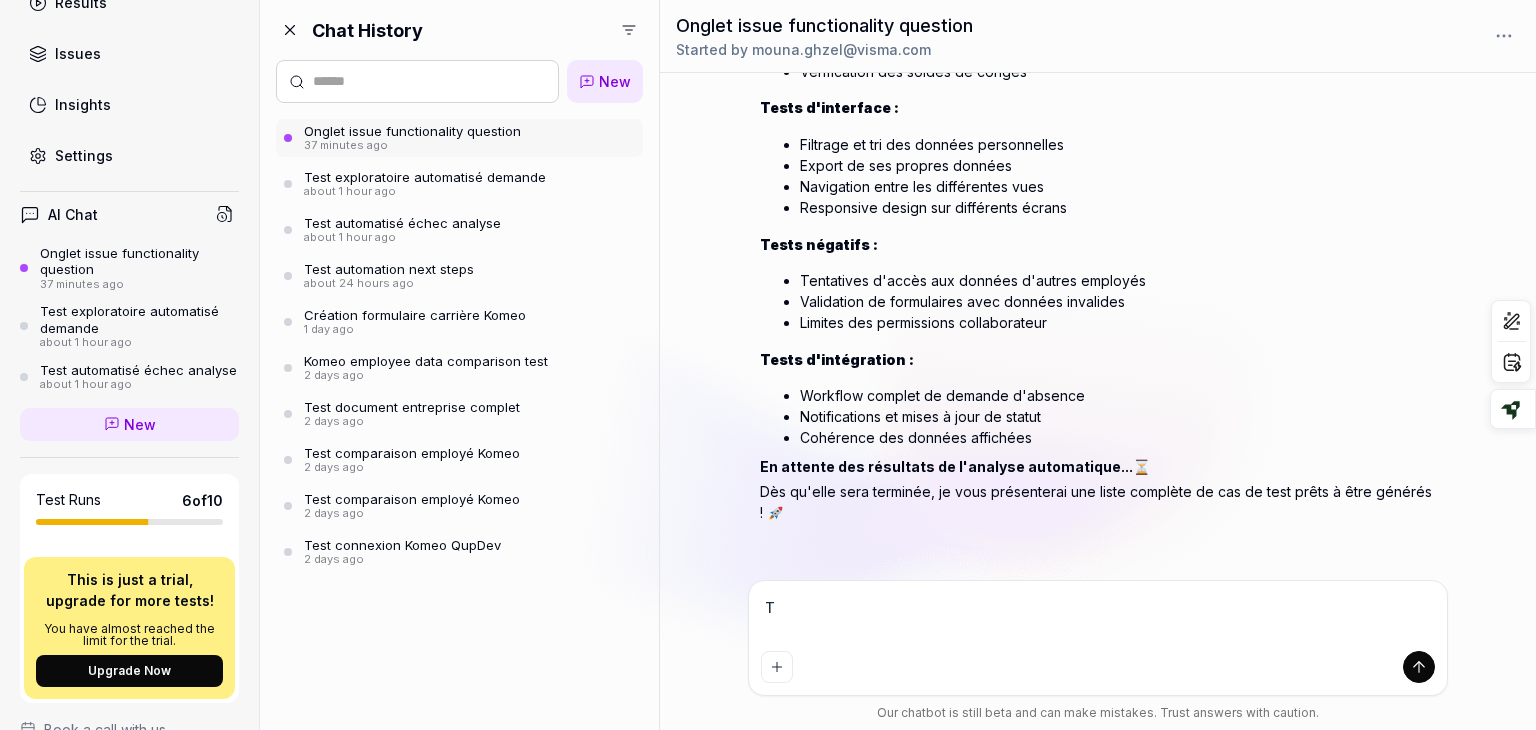 type on "*" 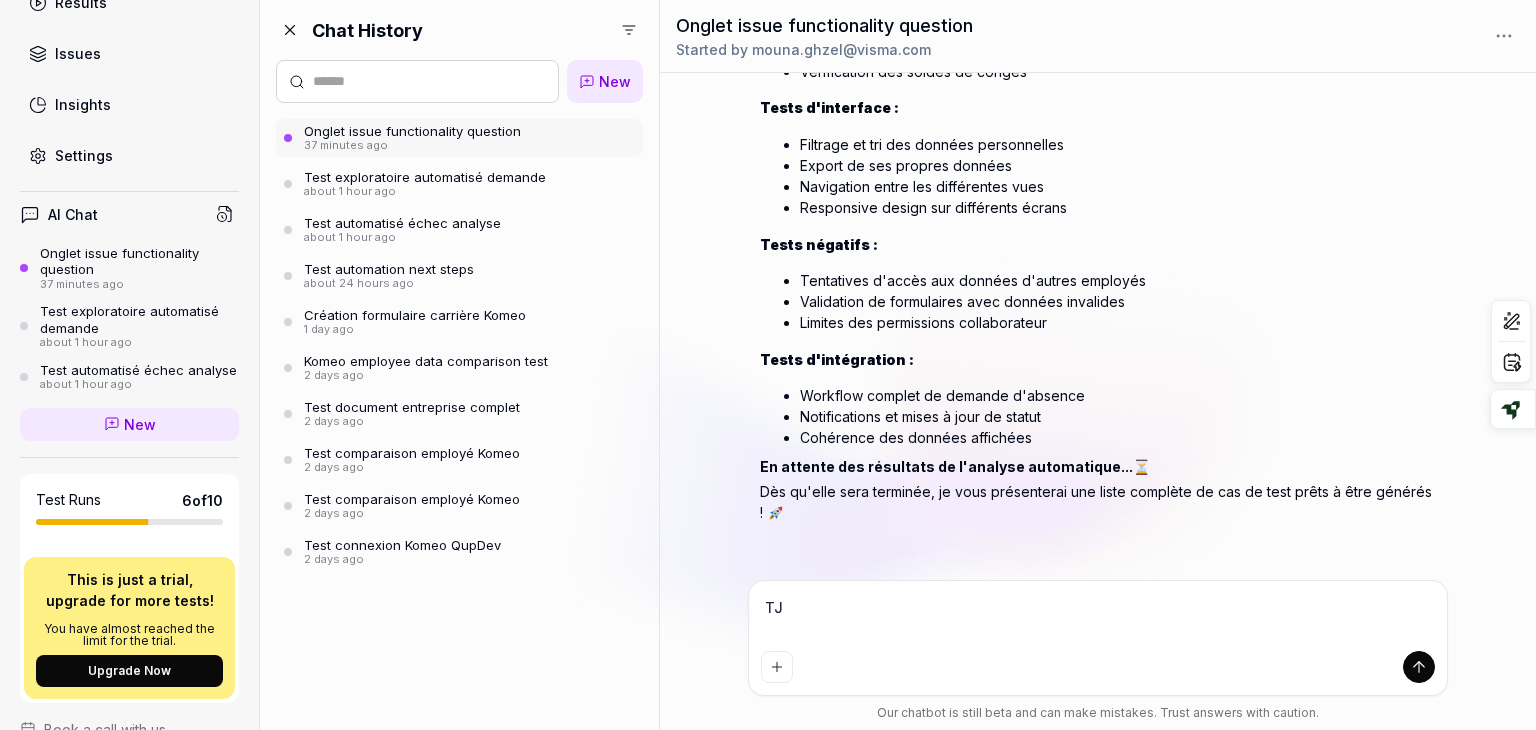 type on "*" 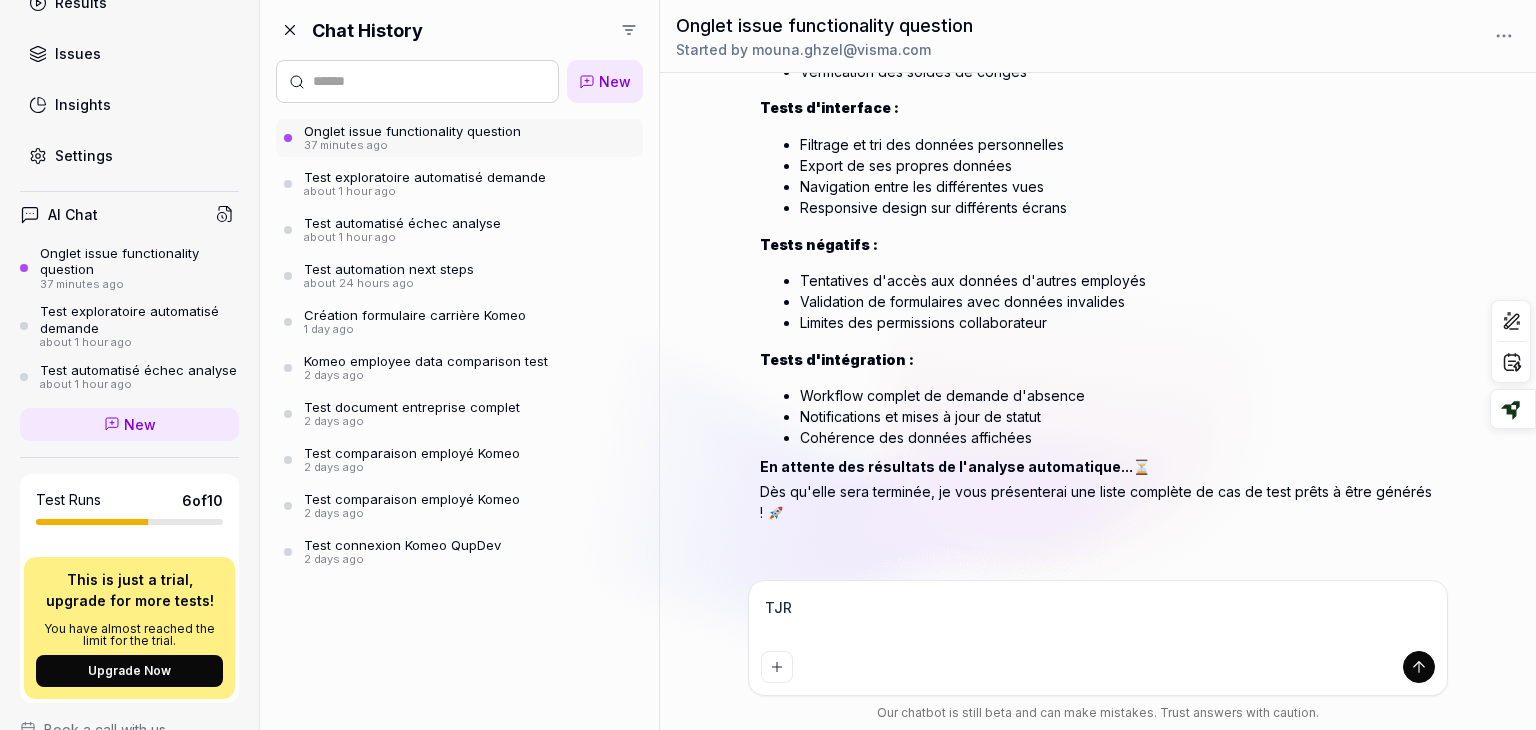 type on "*" 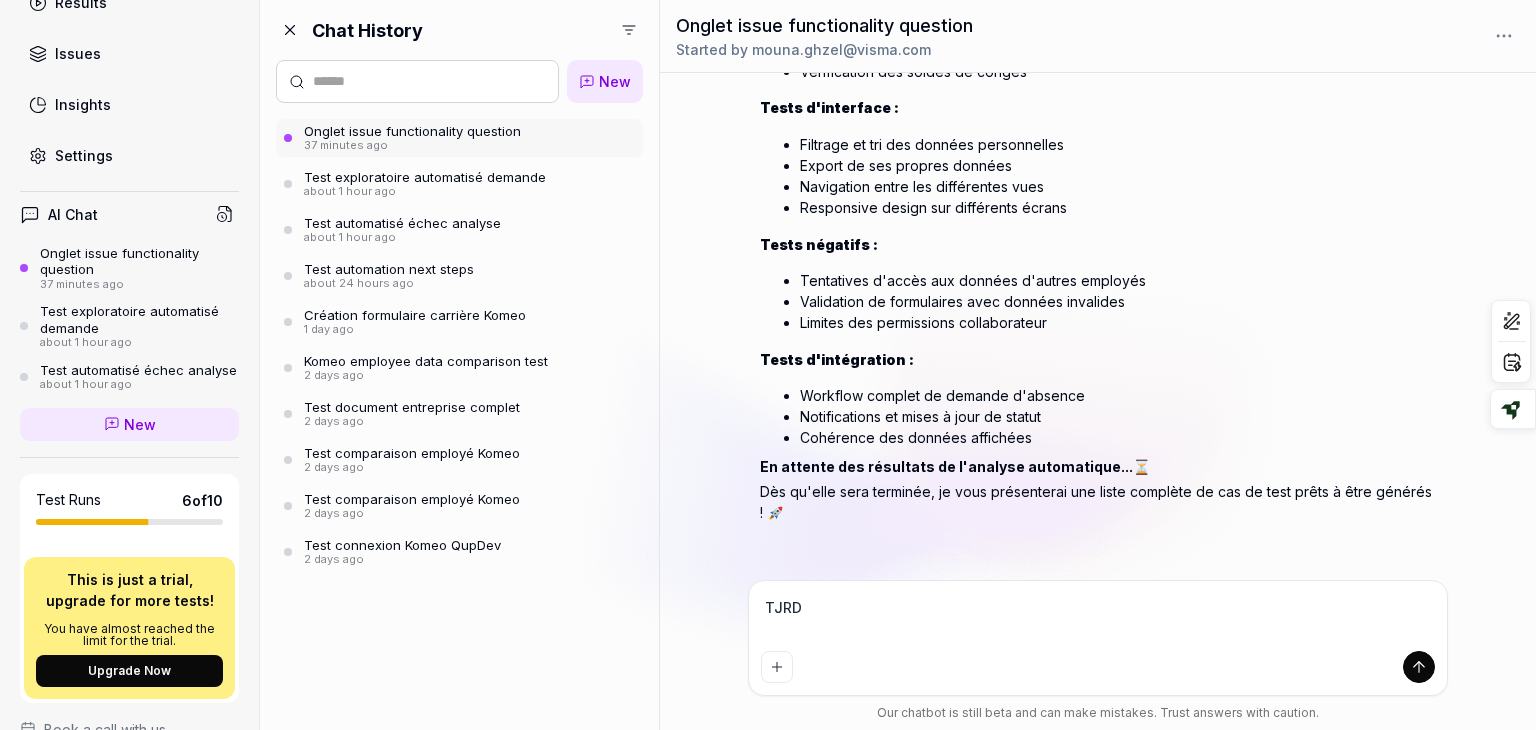 type on "*" 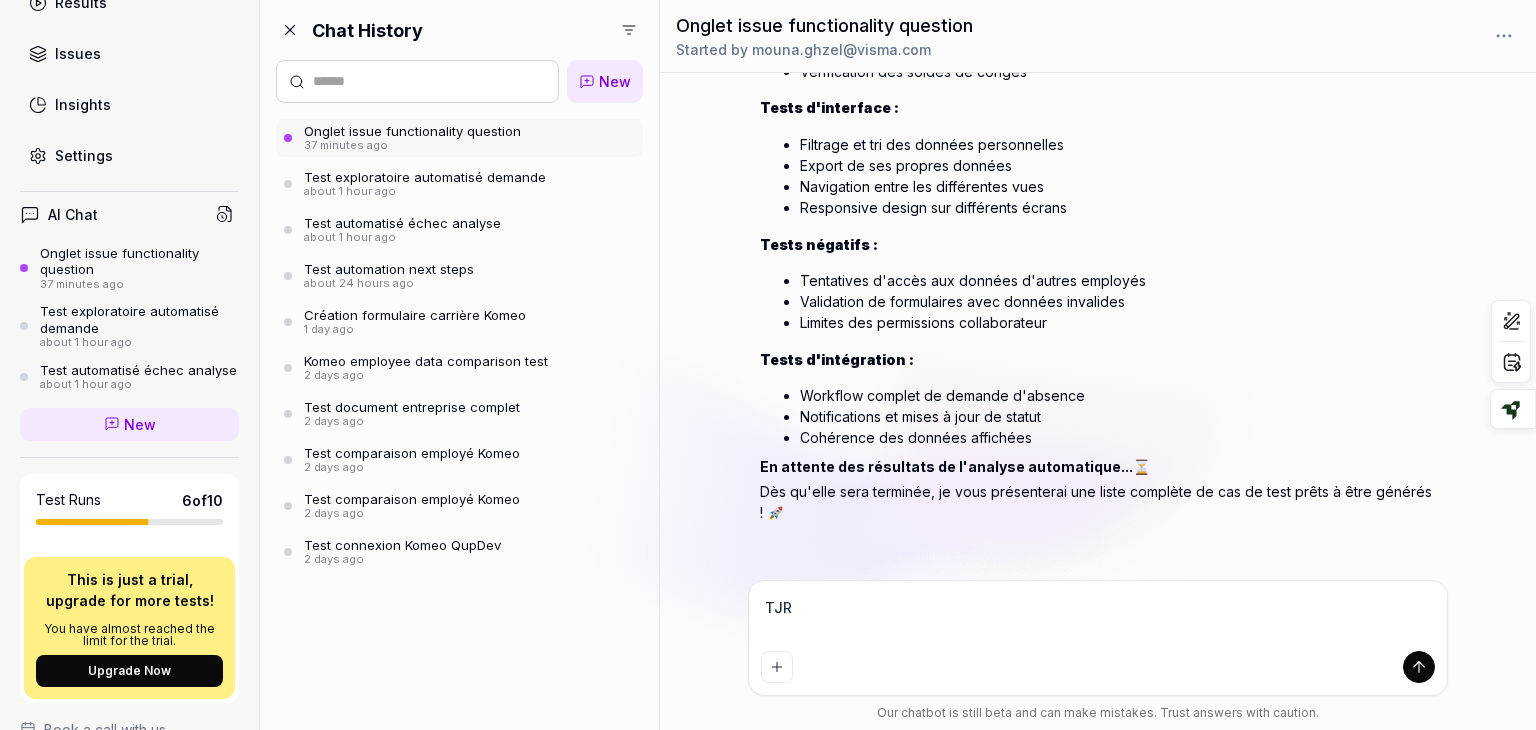 type on "*" 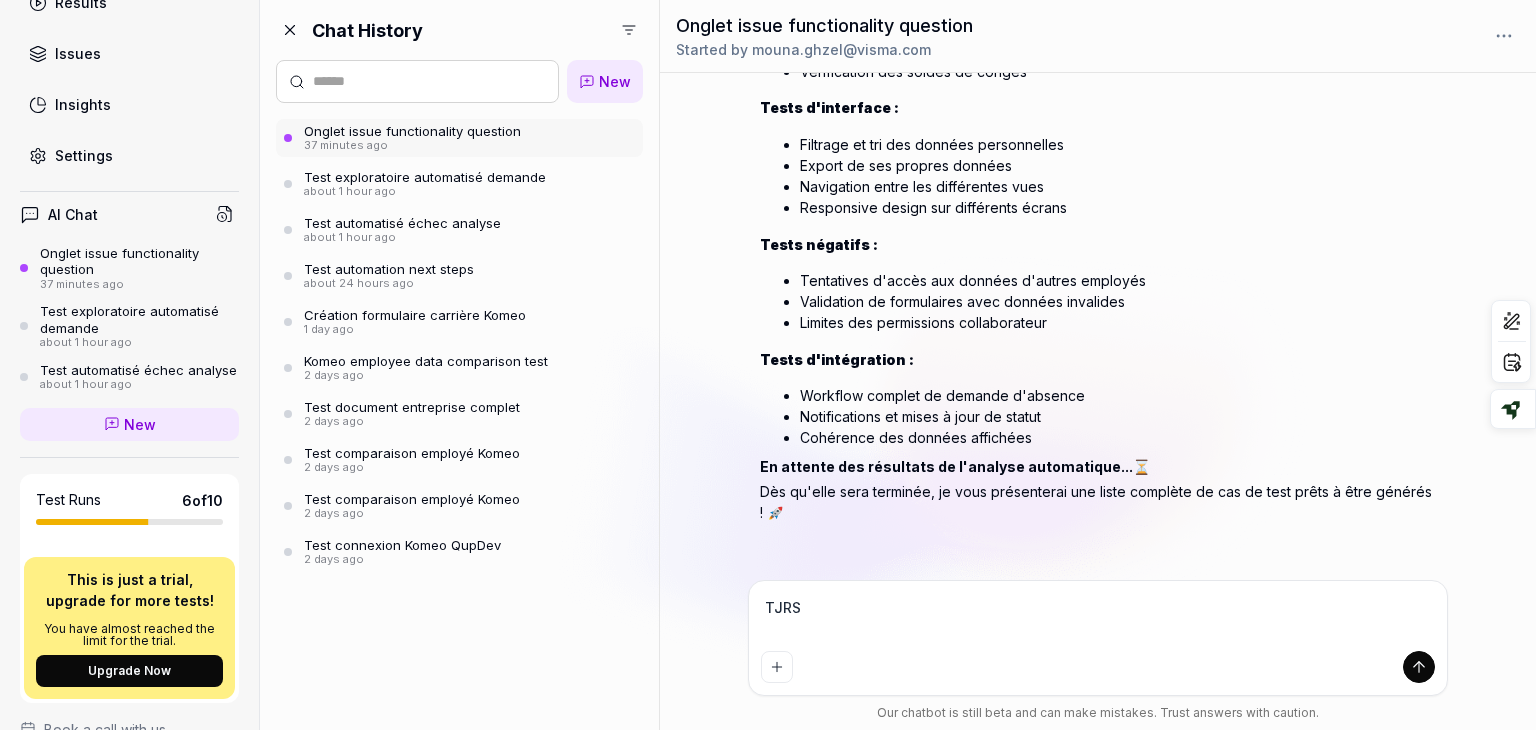 type on "*" 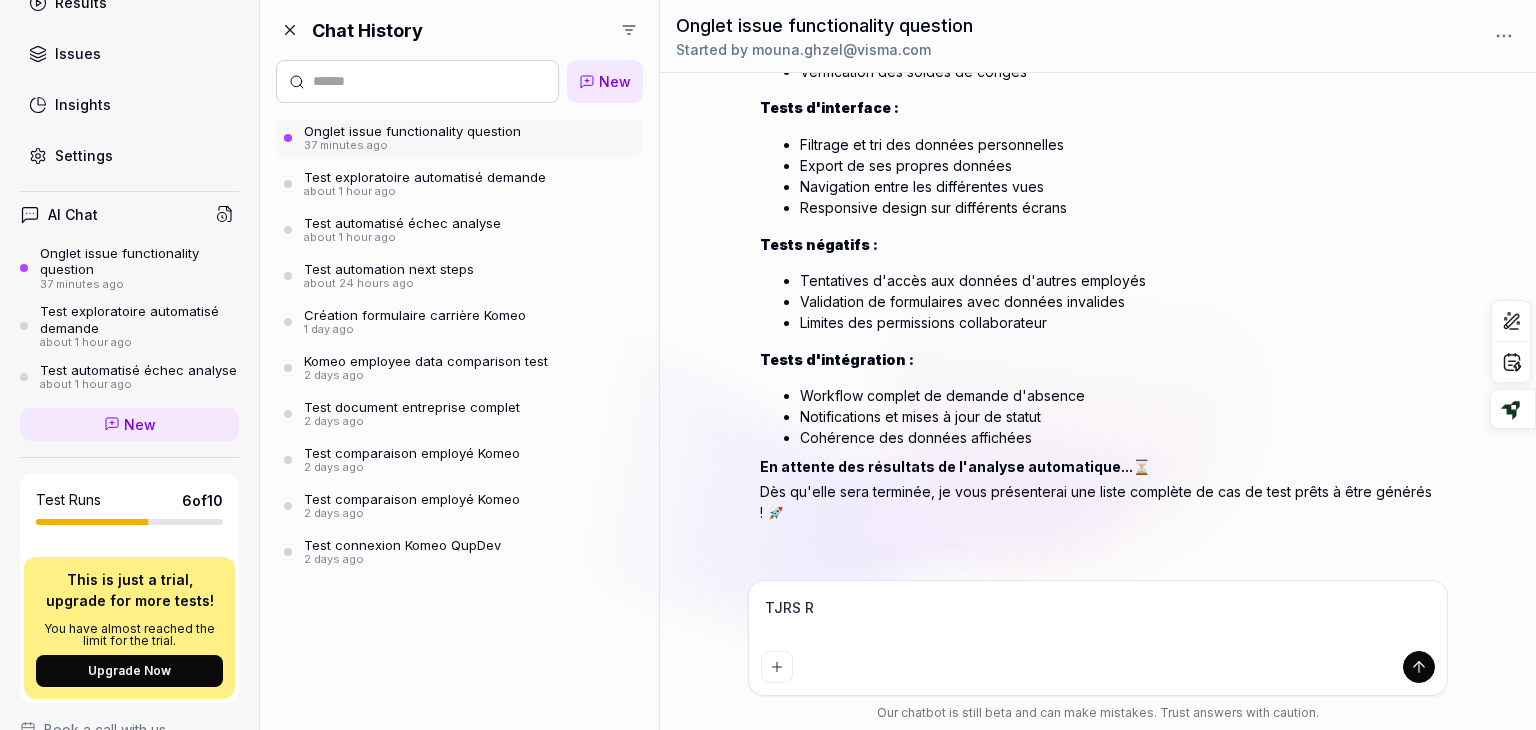 type on "*" 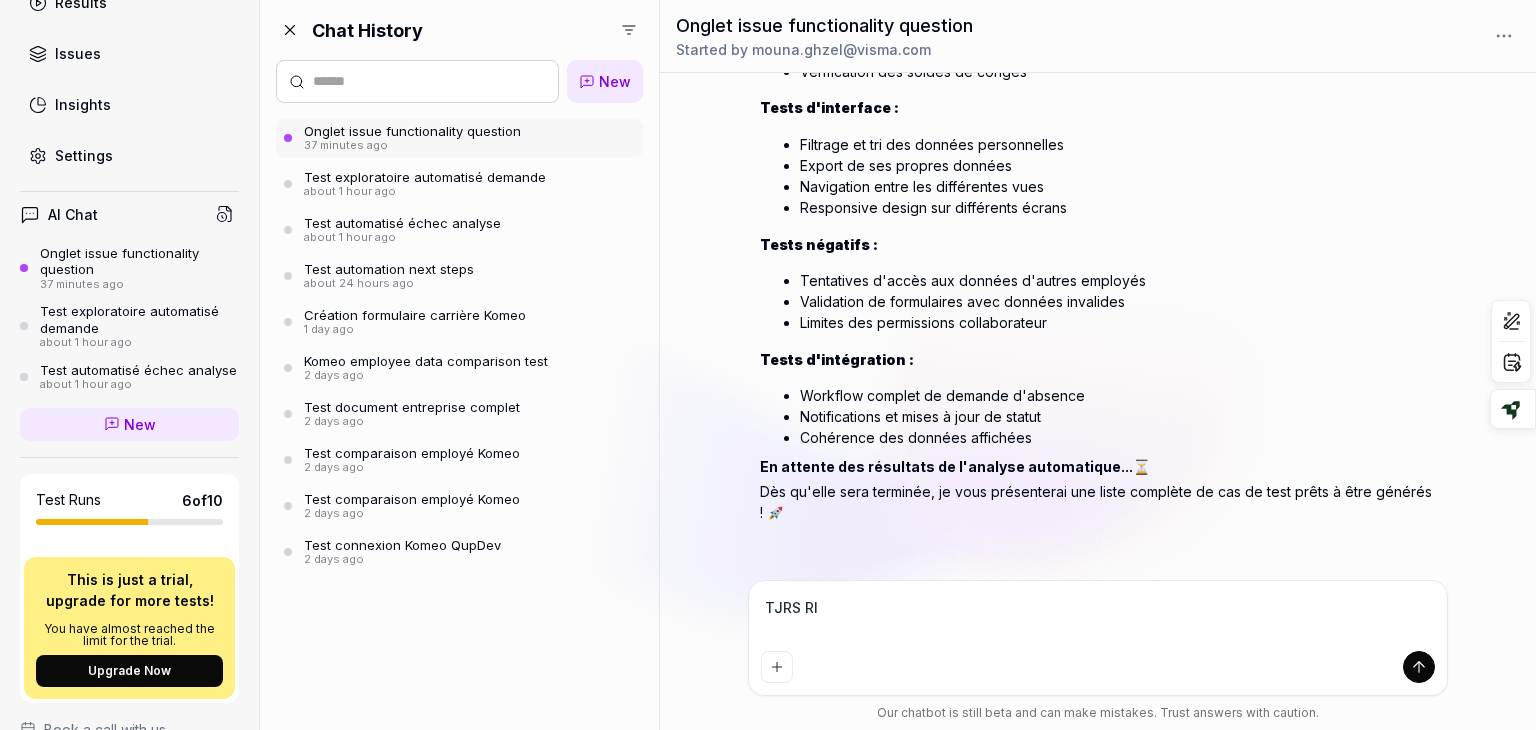 type on "*" 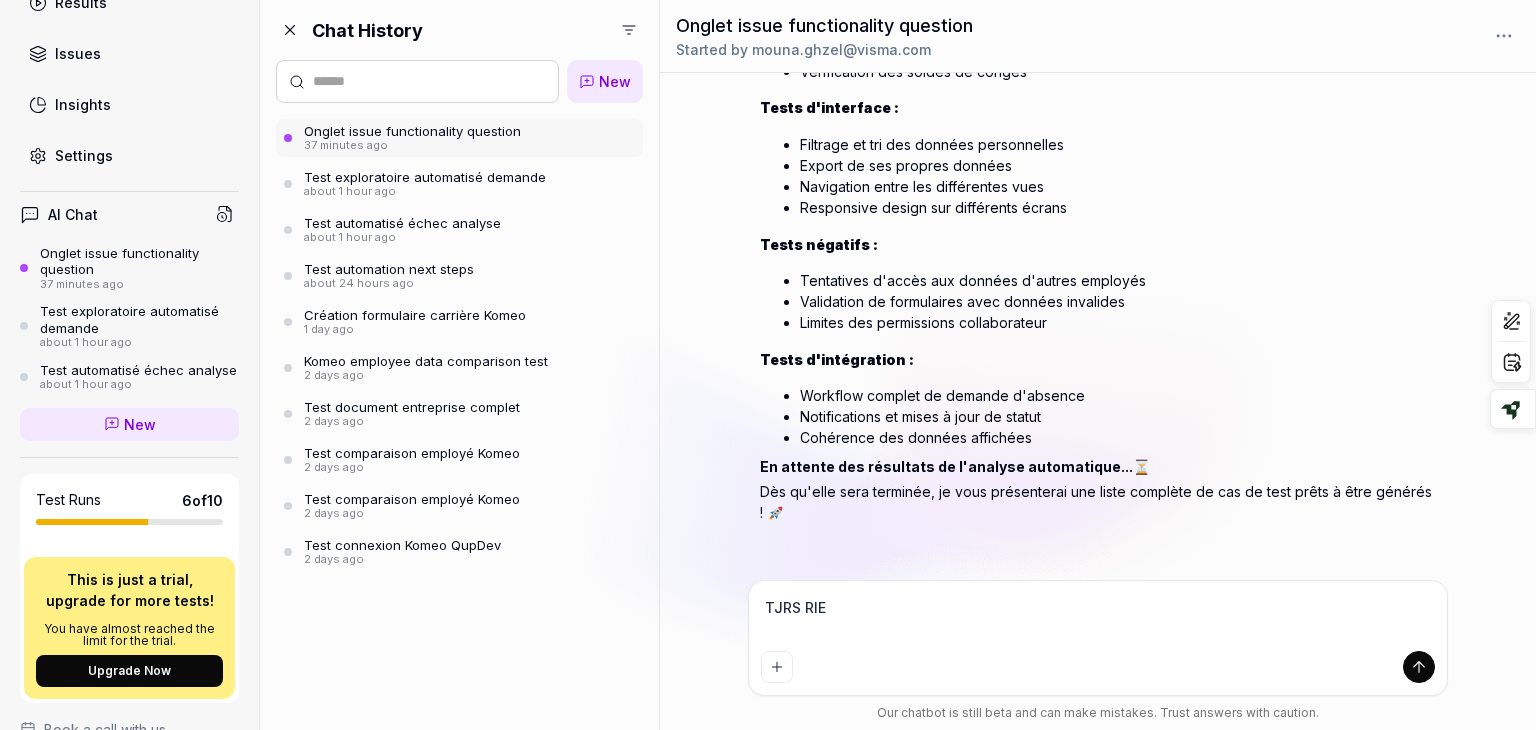 type on "*" 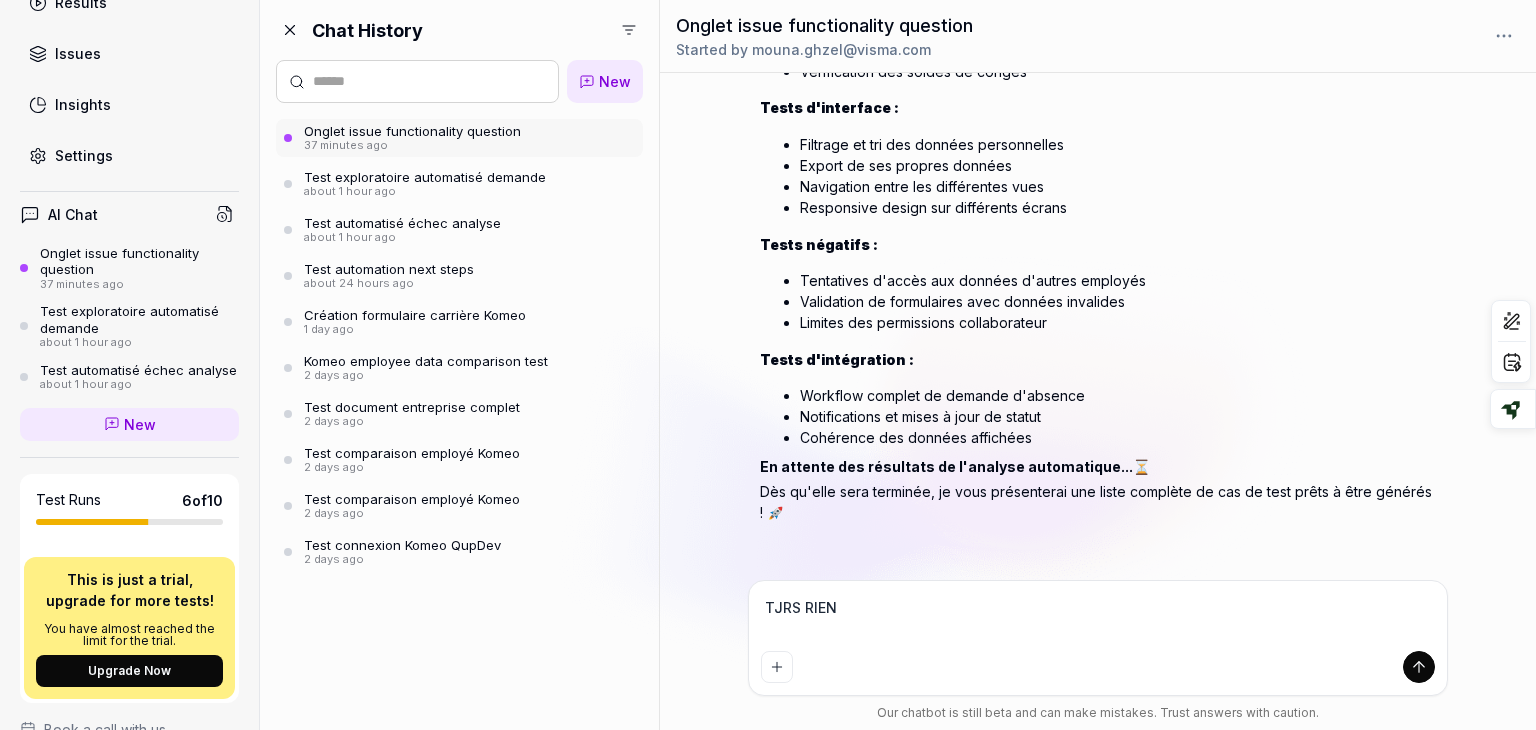 type on "*" 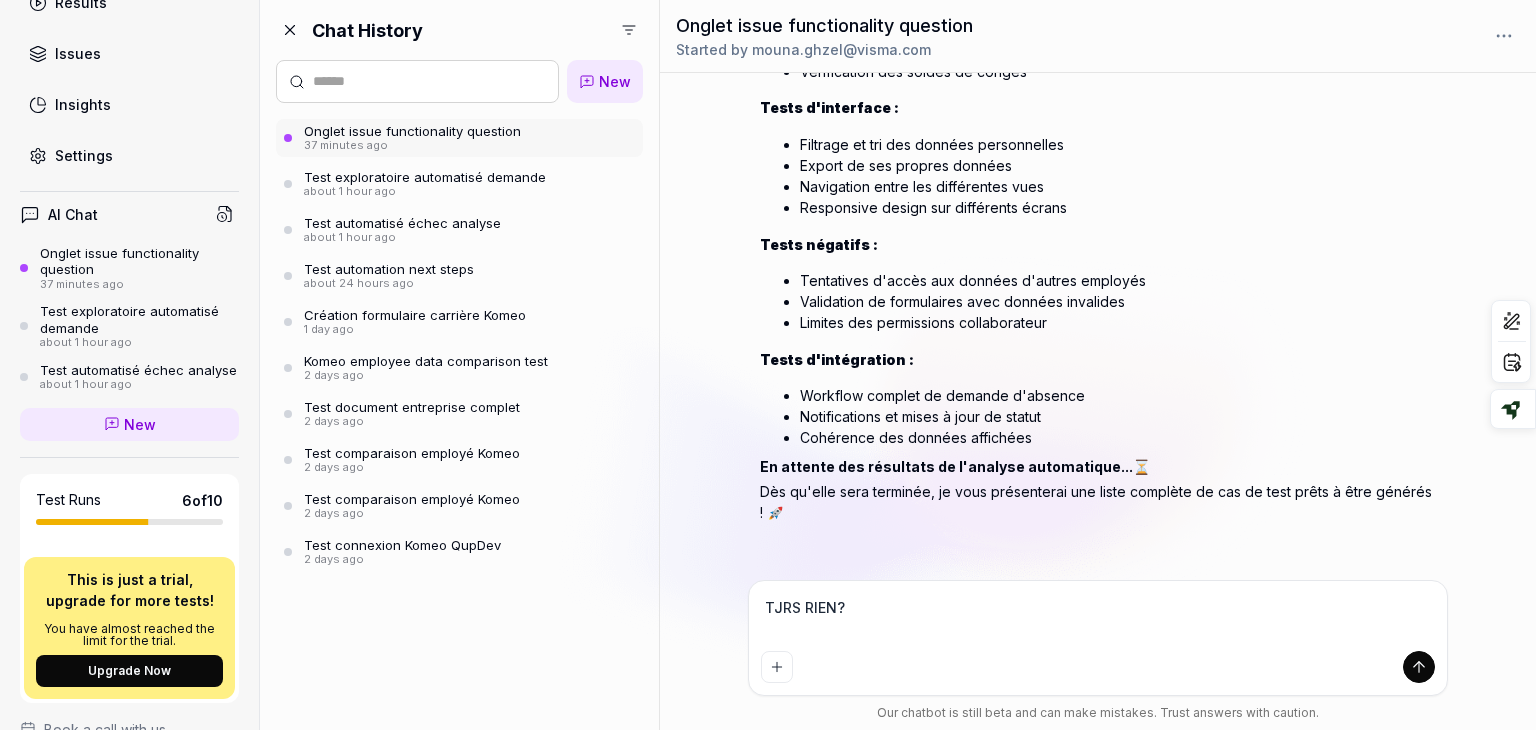 type on "*" 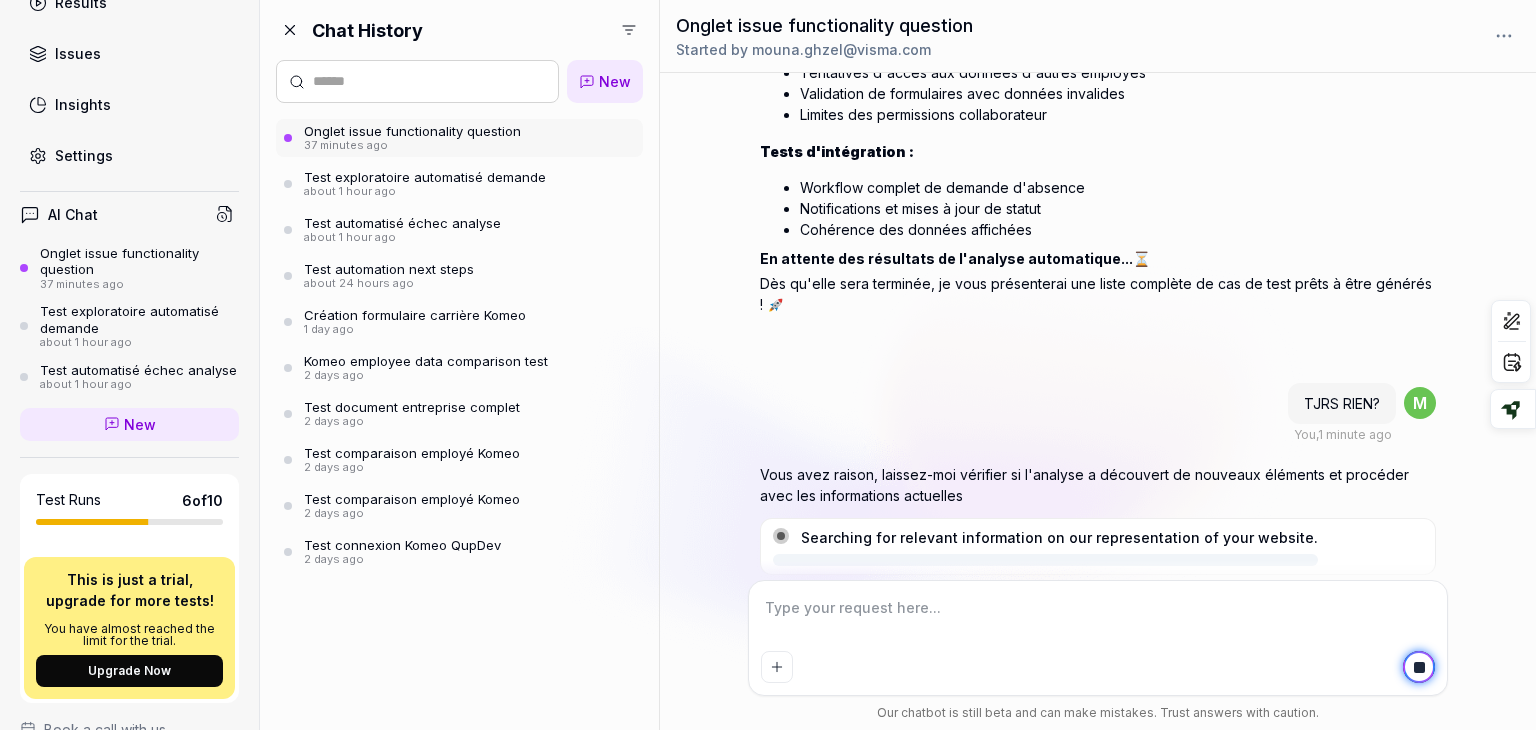 scroll, scrollTop: 4437, scrollLeft: 0, axis: vertical 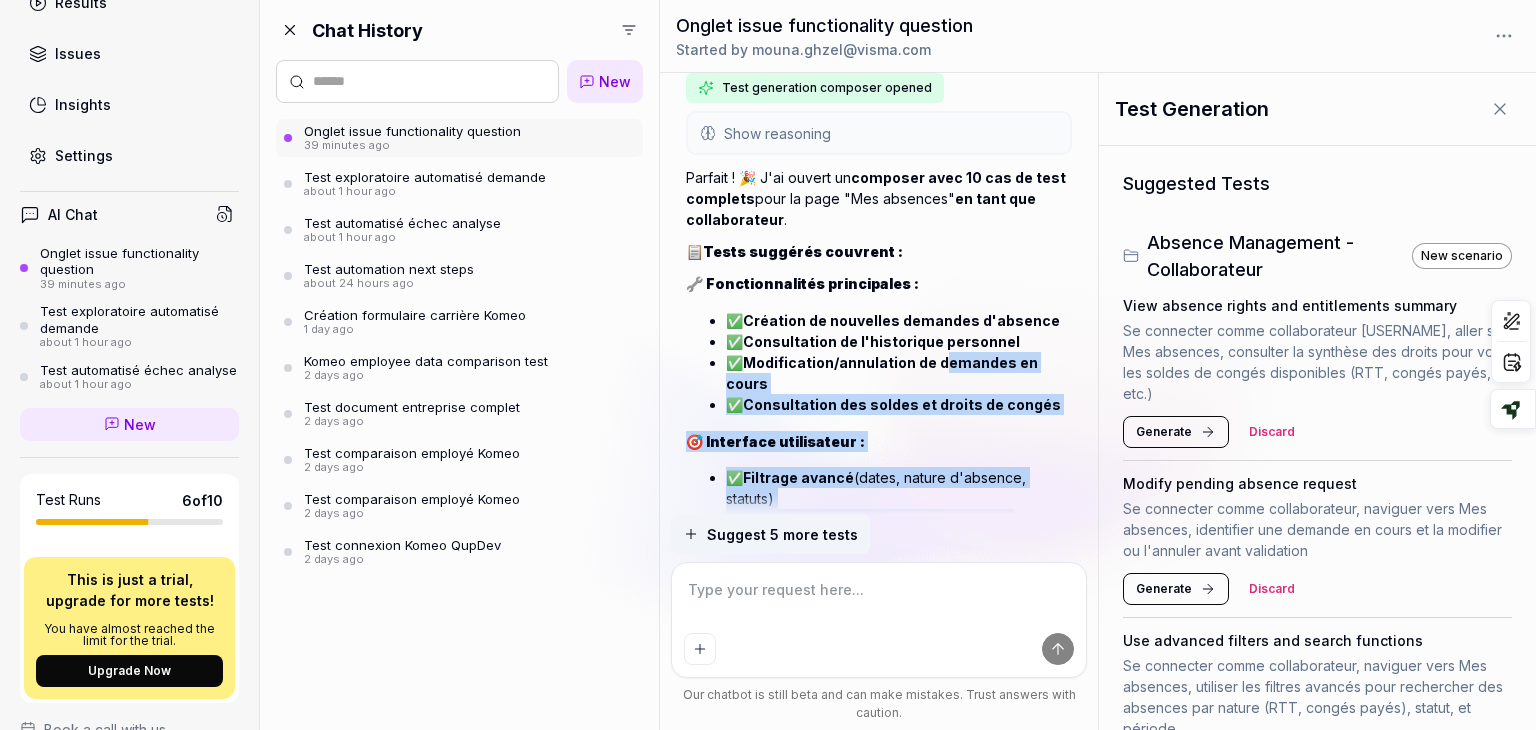 drag, startPoint x: 949, startPoint y: 294, endPoint x: 947, endPoint y: 246, distance: 48.04165 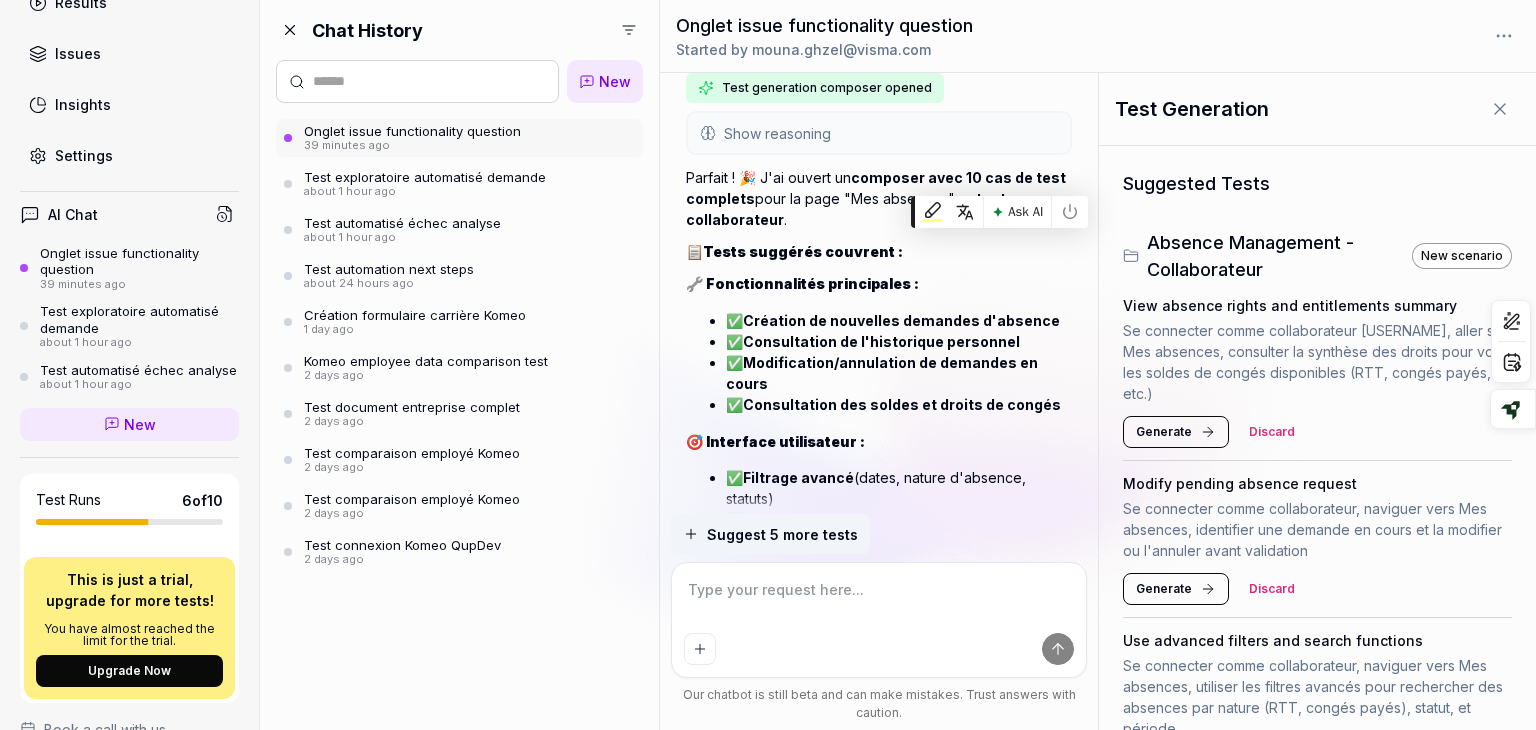 click on "Parfait ! 🎉 J'ai ouvert un  composer avec 10 cas de test complets  pour la page "Mes absences"  en tant que collaborateur .
📋  Tests suggérés couvrent :
🔧 Fonctionnalités principales :
✅  Création de nouvelles demandes d'absence
✅  Consultation de l'historique personnel
✅  Modification/annulation de demandes en cours
✅  Consultation des soldes et droits de congés
🎯 Interface utilisateur :
✅  Filtrage avancé  (dates, nature d'absence, statuts)
✅  Export Excel  des données personnelles
✅  Tri et pagination  des résultats
✅  Mode plein écran  et gestion des colonnes
📎 Gestion de fichiers :
✅  Upload de justificatifs  (certificats médicaux, etc.)
⚠️ Tests négatifs :
✅  Validation de données invalides  (dates incohérentes)
🔄  Workflow respecté :
Tous les tests incluent le processus complet :
Connexion avec  mounamgh  /  MOgh@2025
Changement de rôle vers "collaborateur"
Navigation vers "Mes absences"" at bounding box center [879, 569] 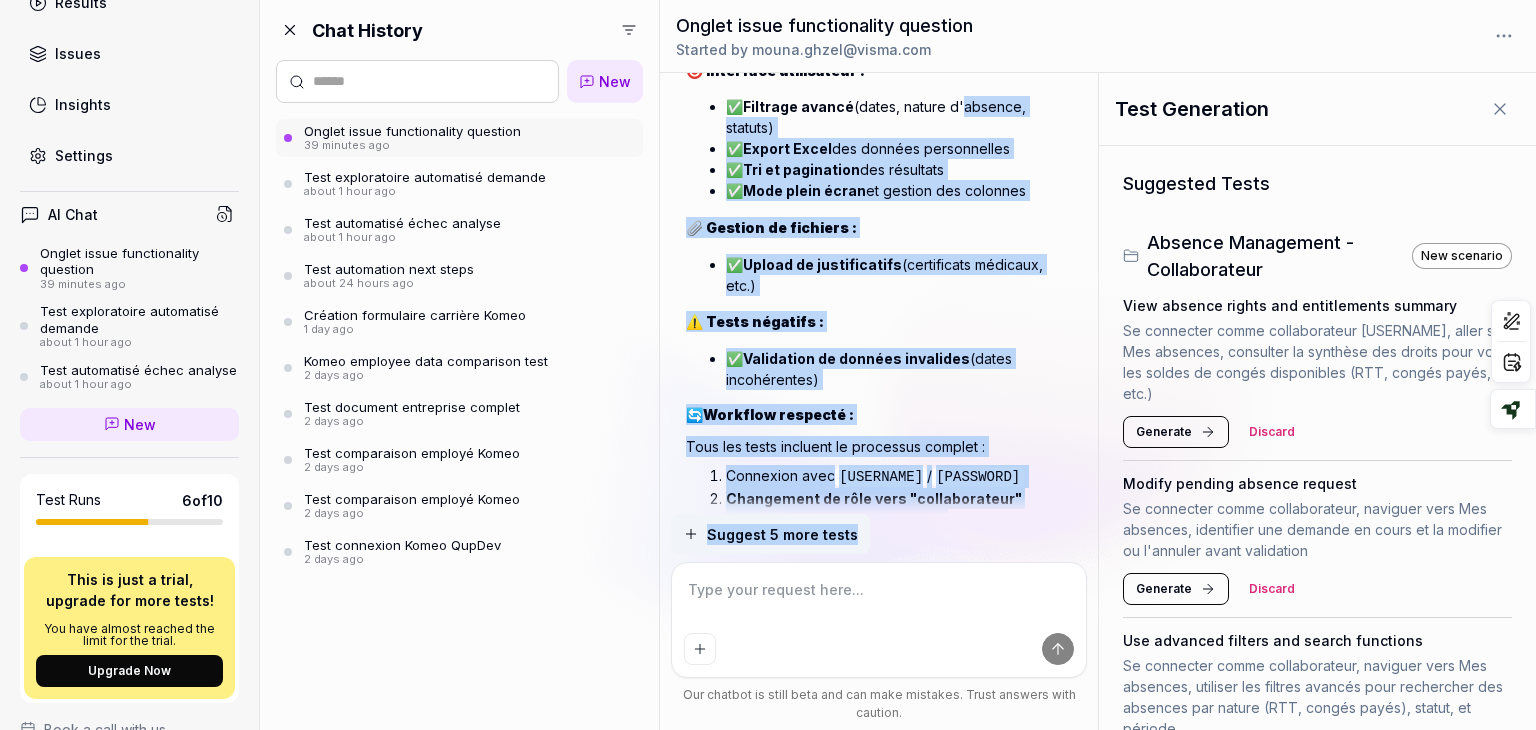 scroll, scrollTop: 6234, scrollLeft: 0, axis: vertical 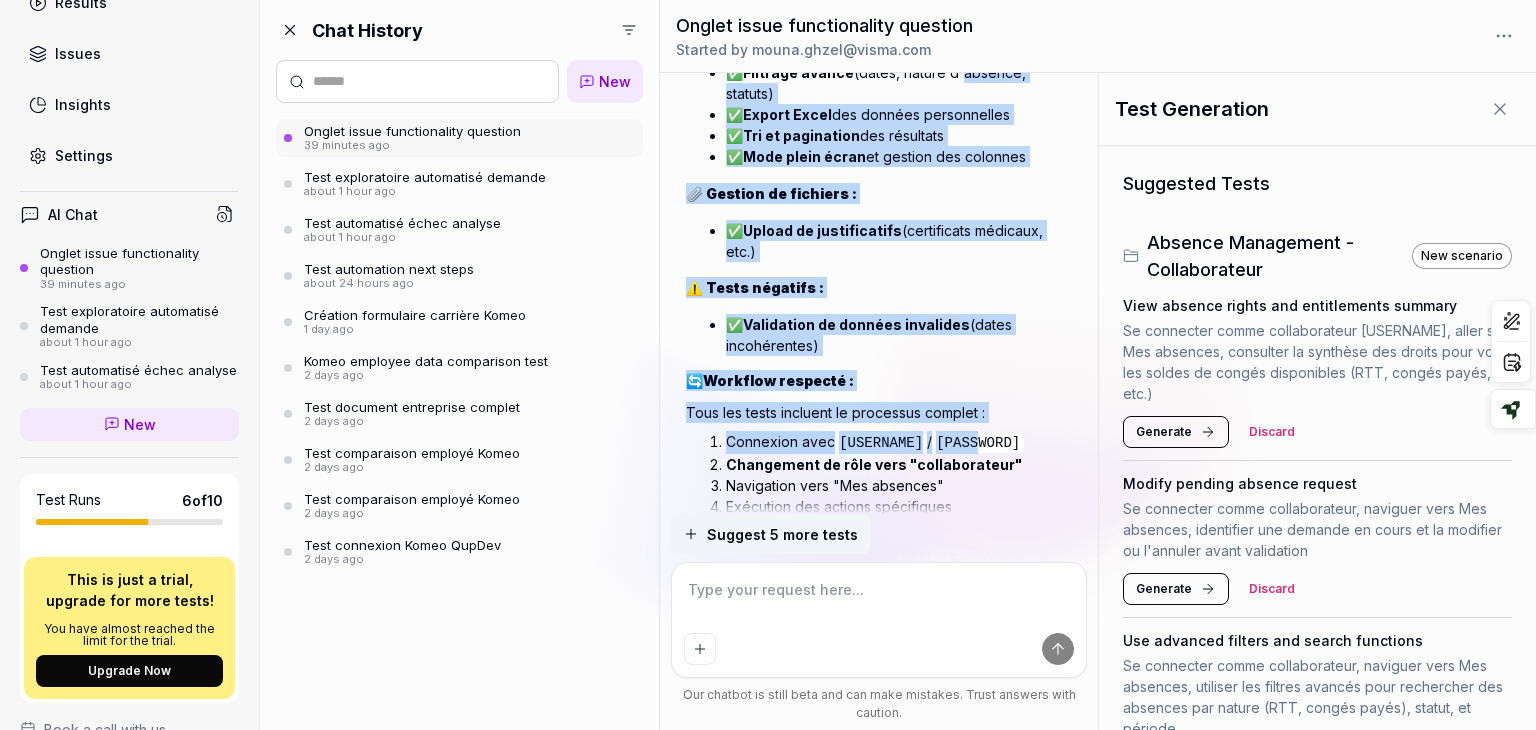 drag, startPoint x: 961, startPoint y: 361, endPoint x: 961, endPoint y: 321, distance: 40 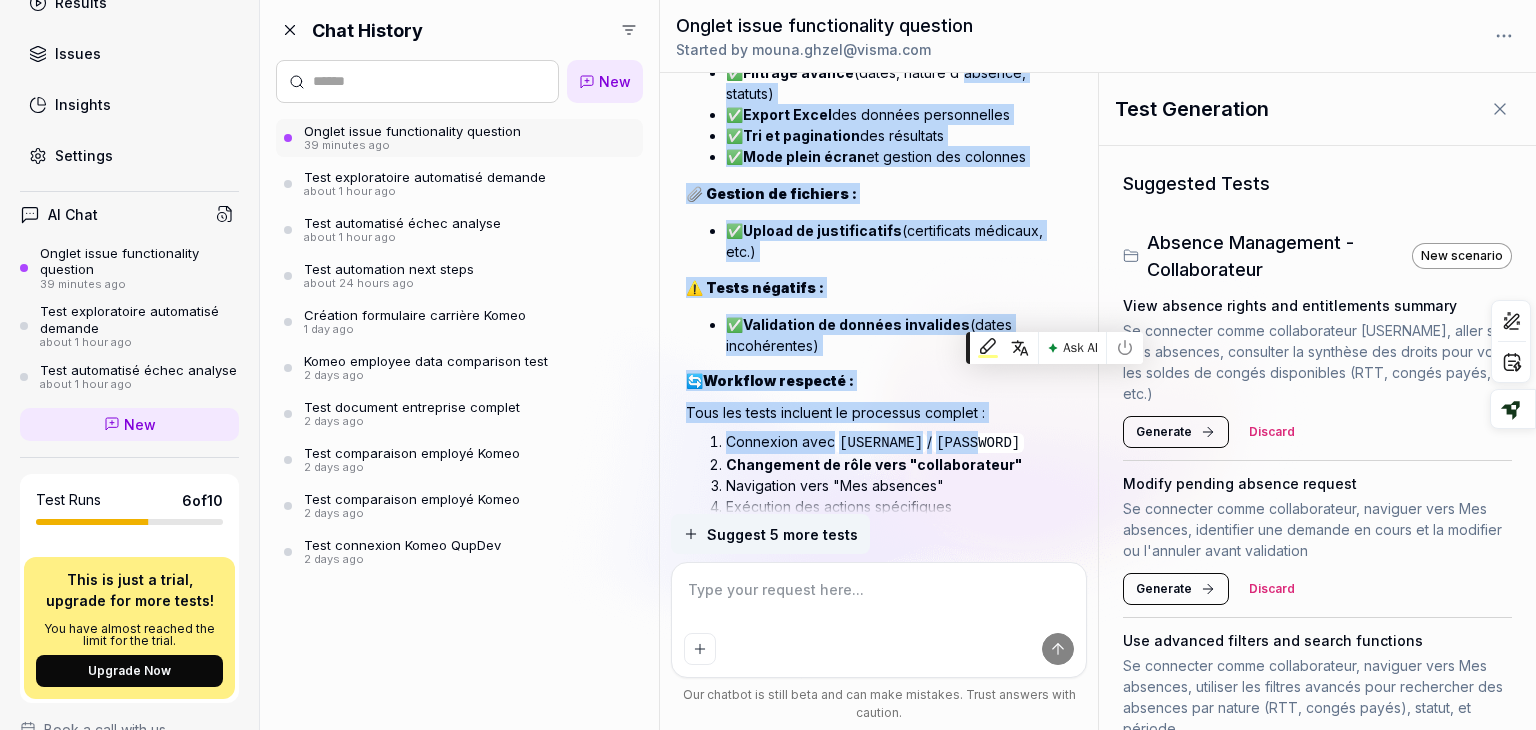 click on "⚠️ Tests négatifs :" at bounding box center (879, 287) 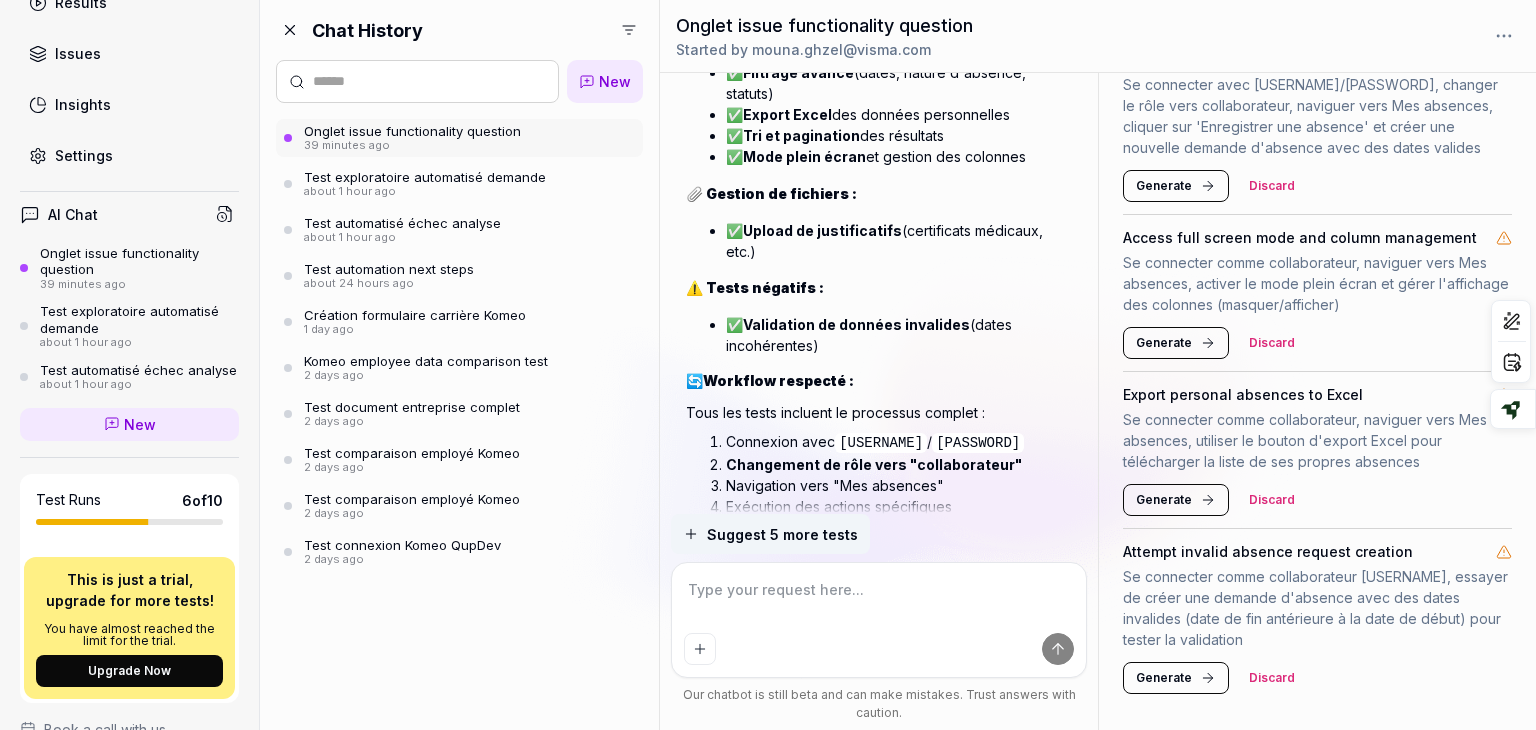scroll, scrollTop: 1270, scrollLeft: 0, axis: vertical 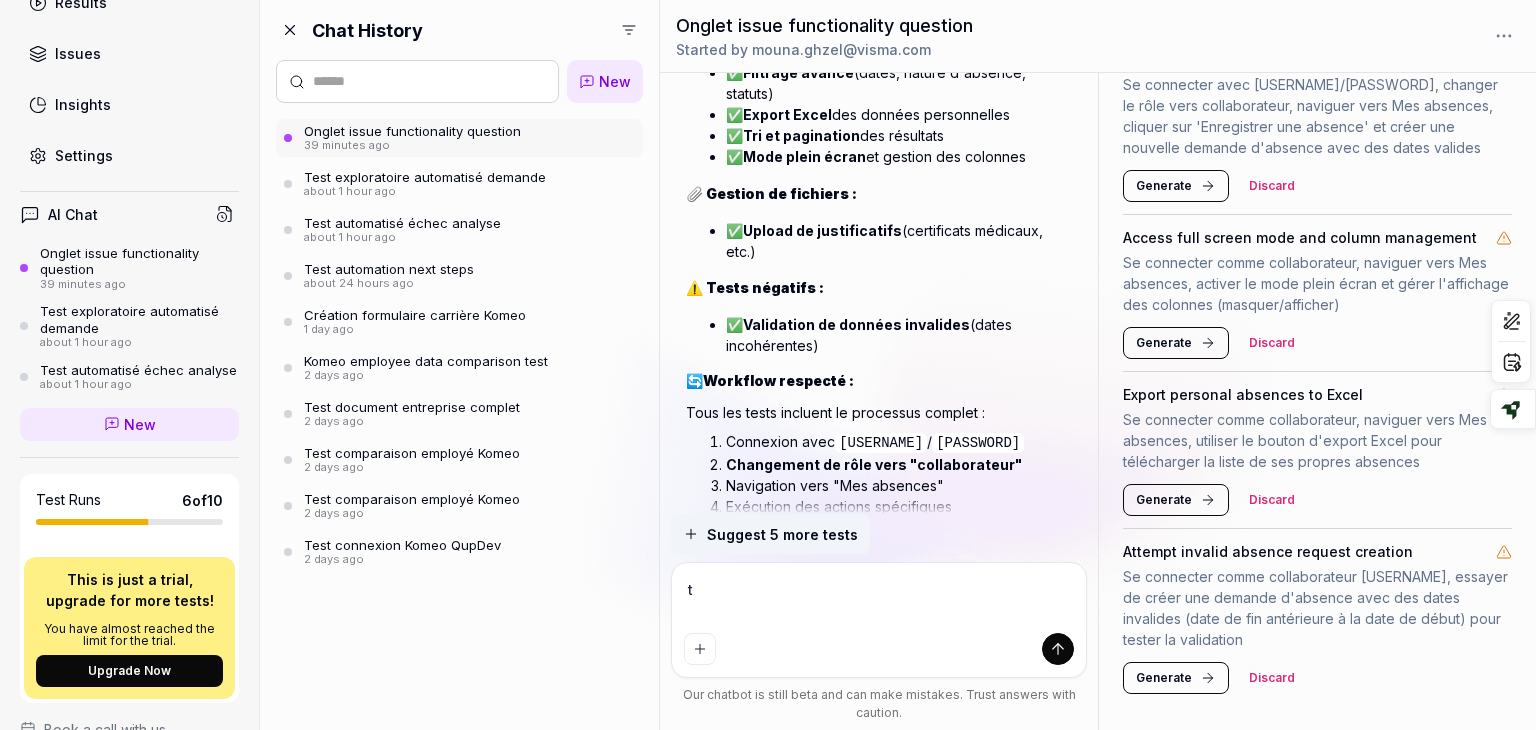 type on "*" 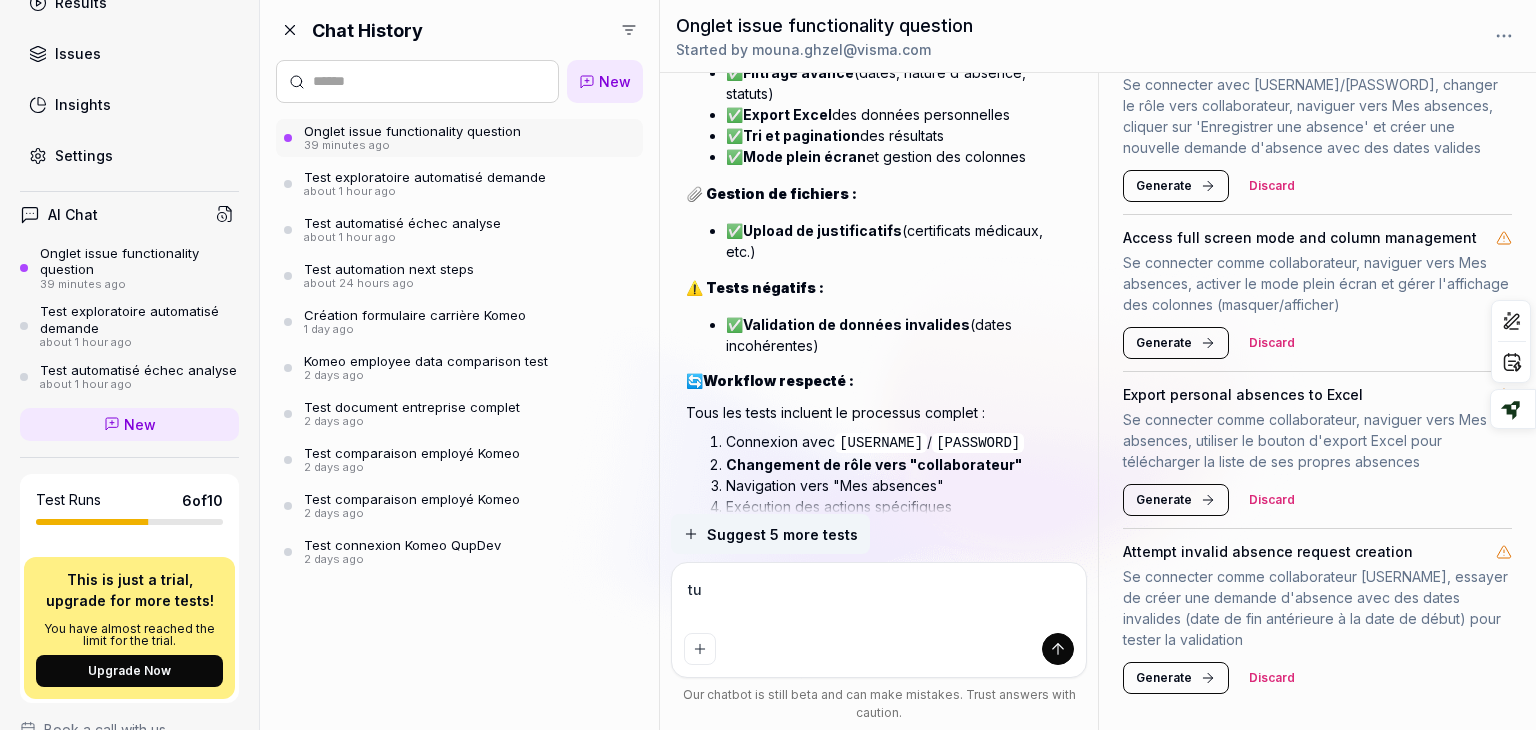 type on "*" 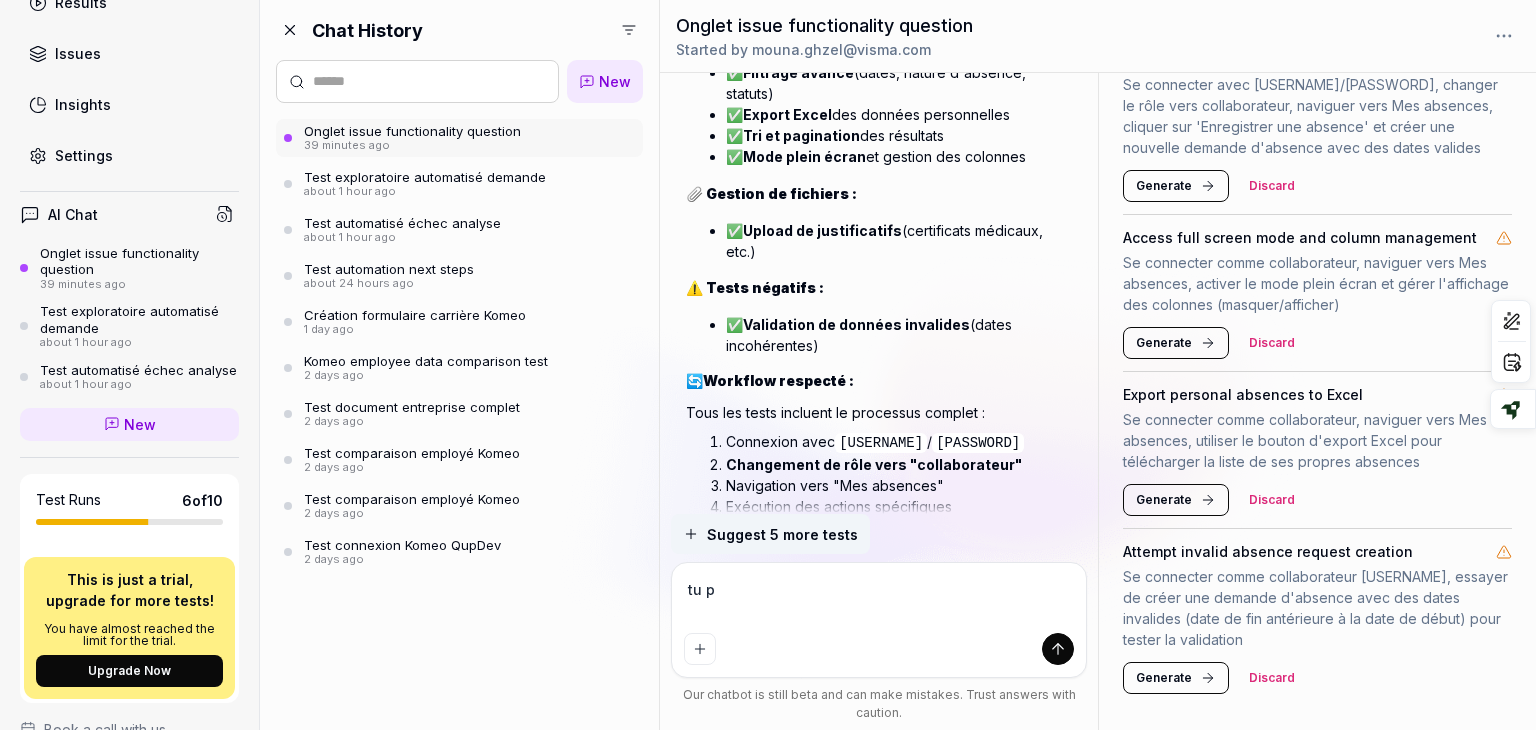 type on "*" 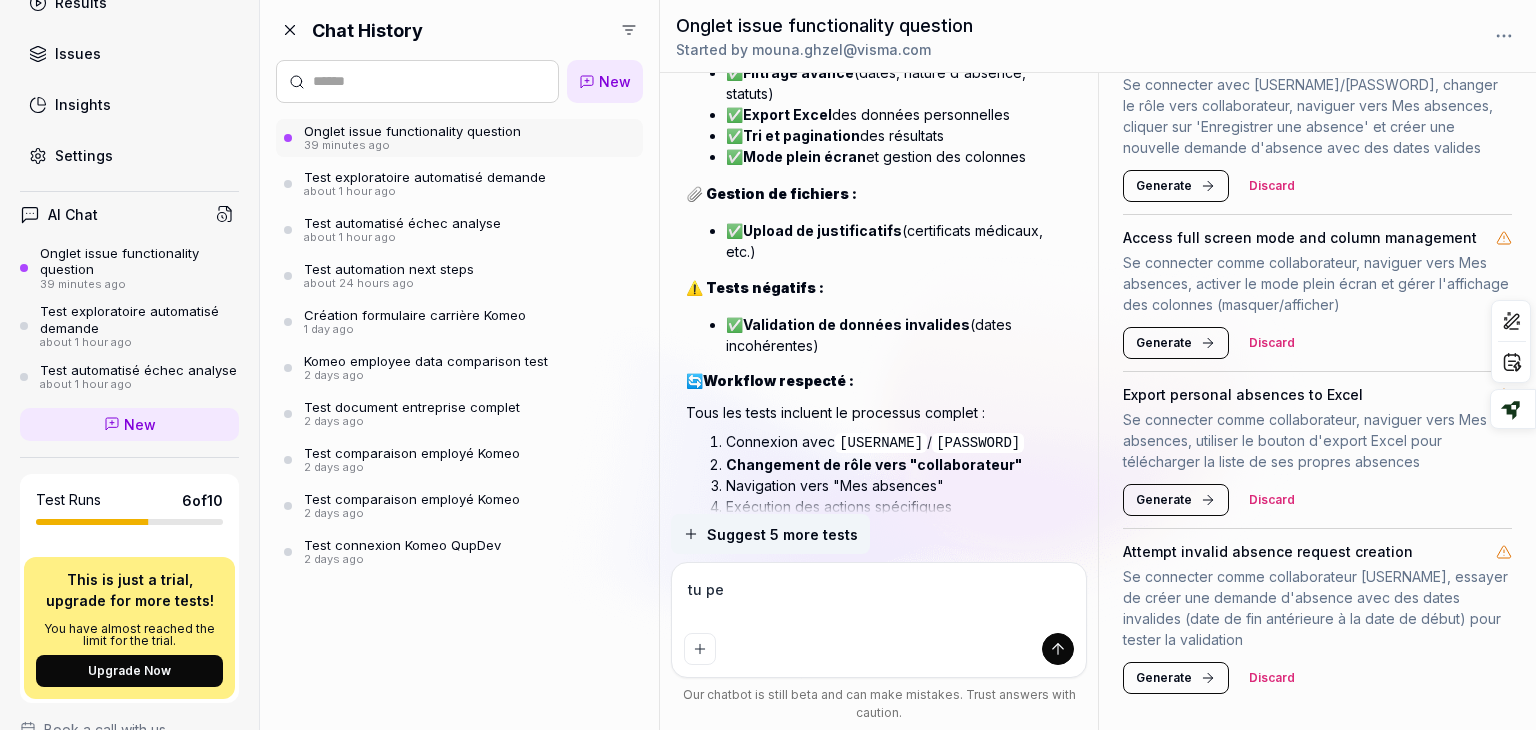 type on "*" 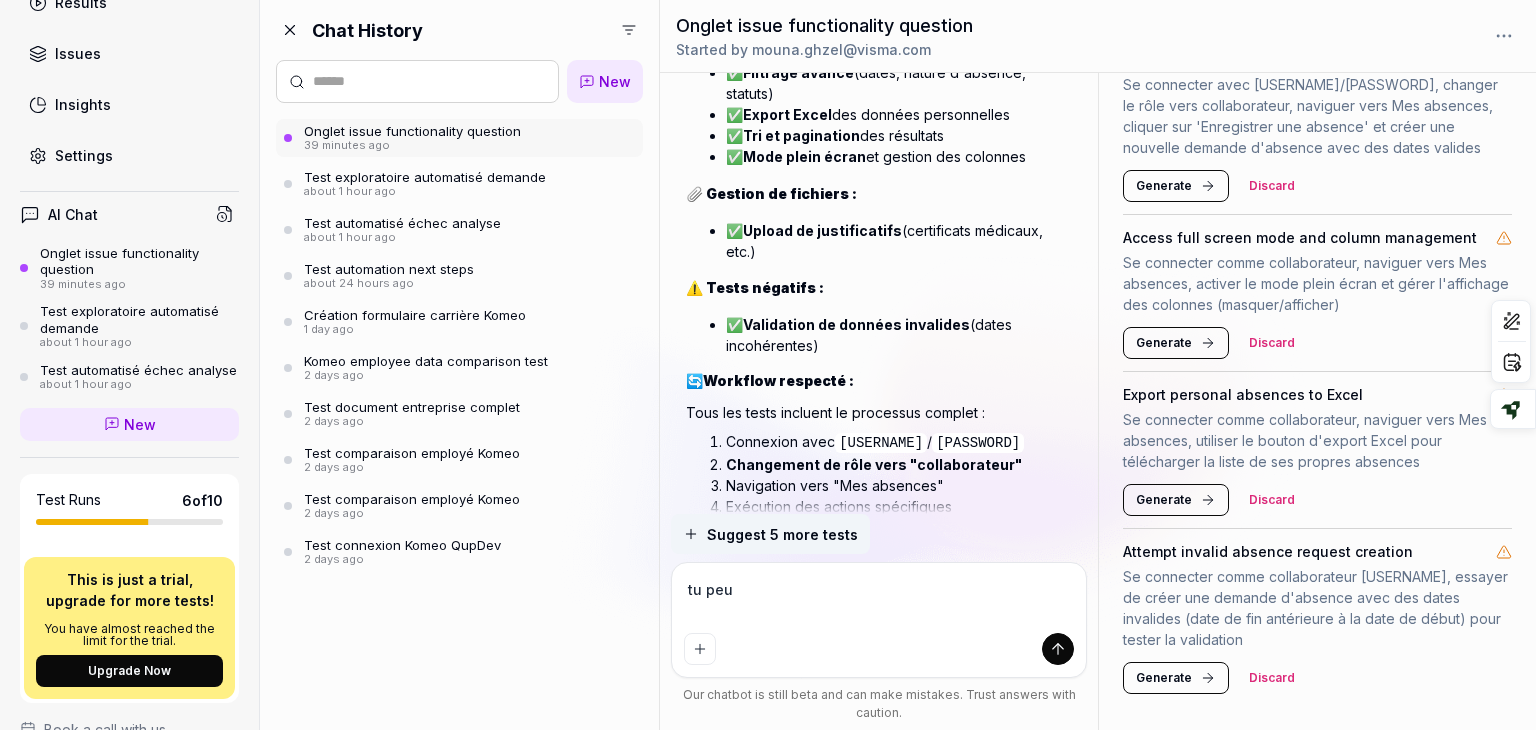 type on "*" 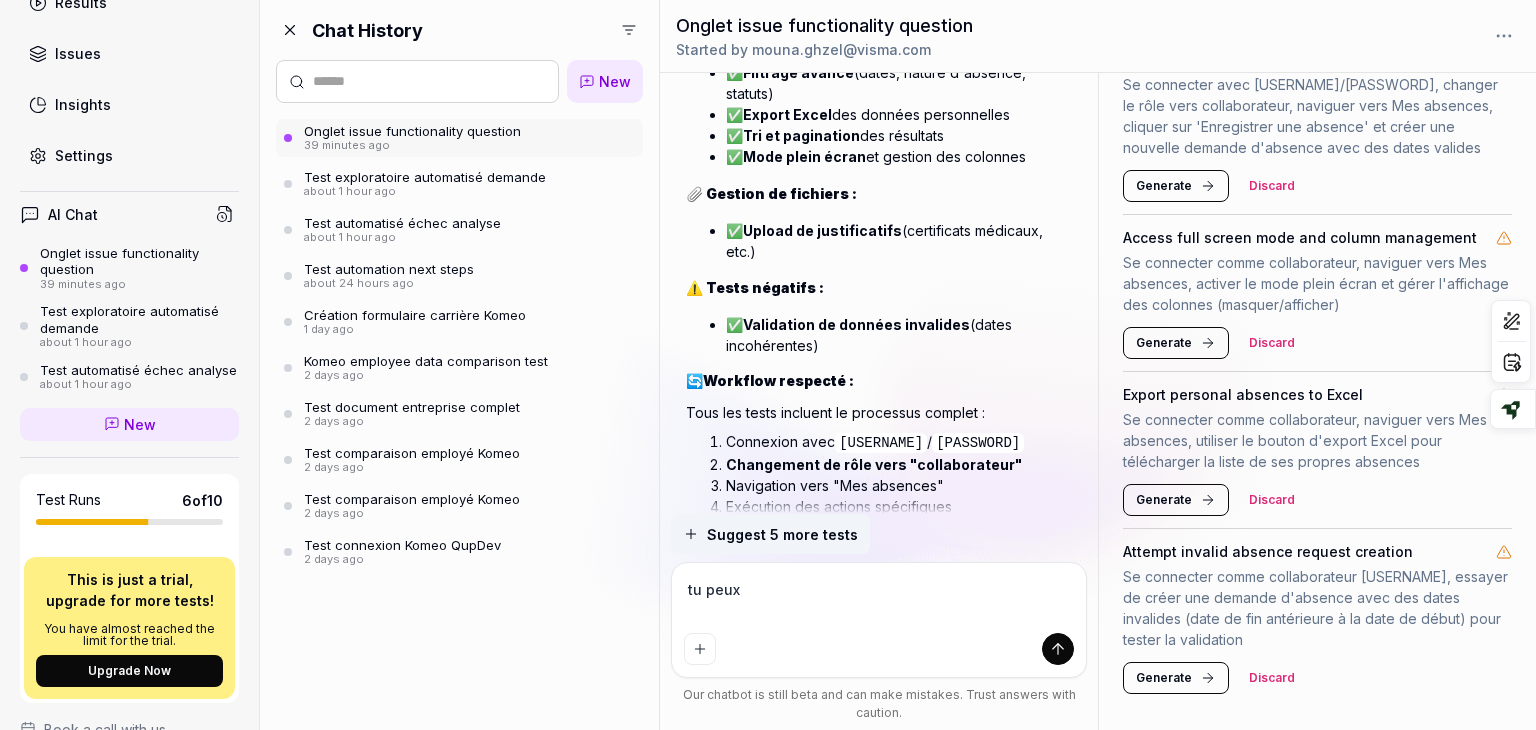 type on "*" 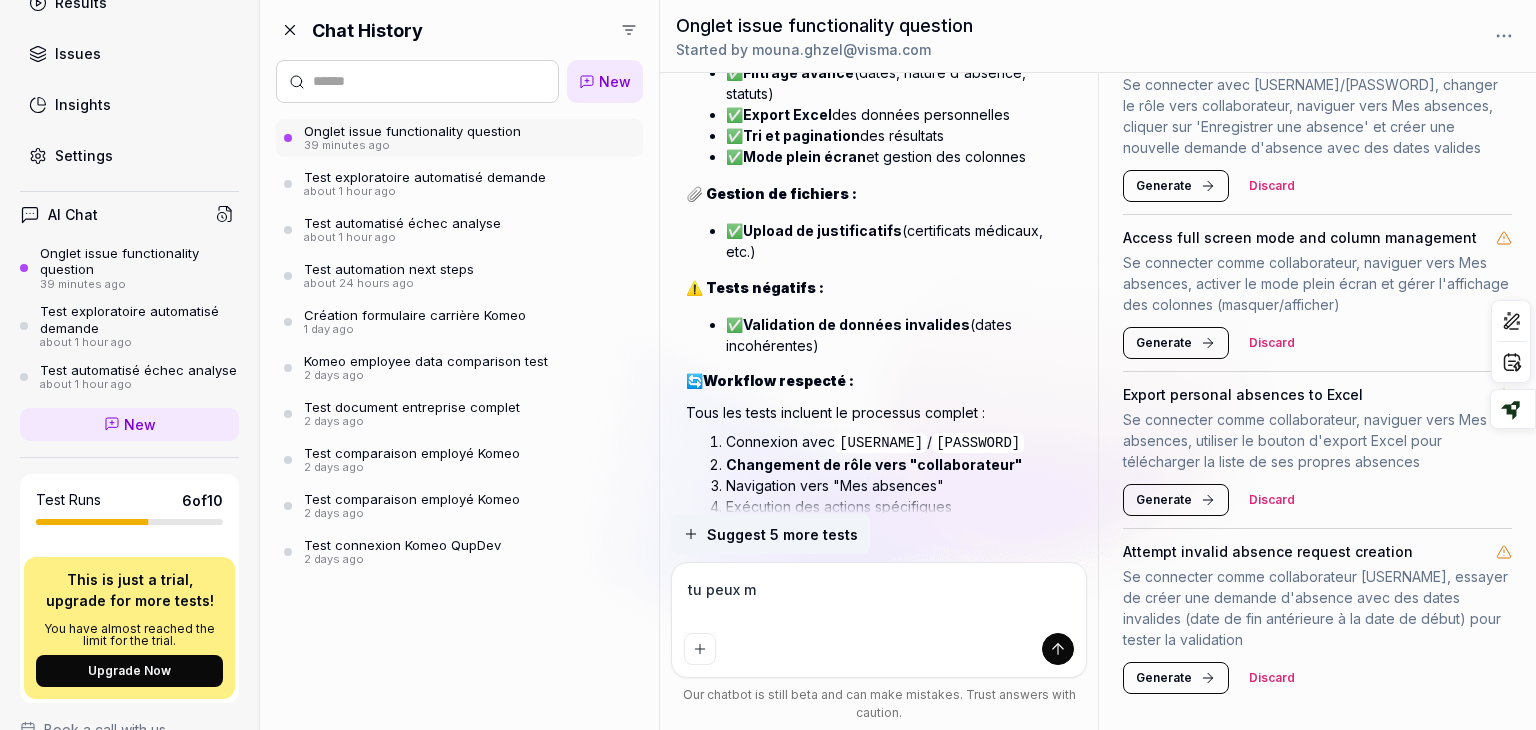 type on "*" 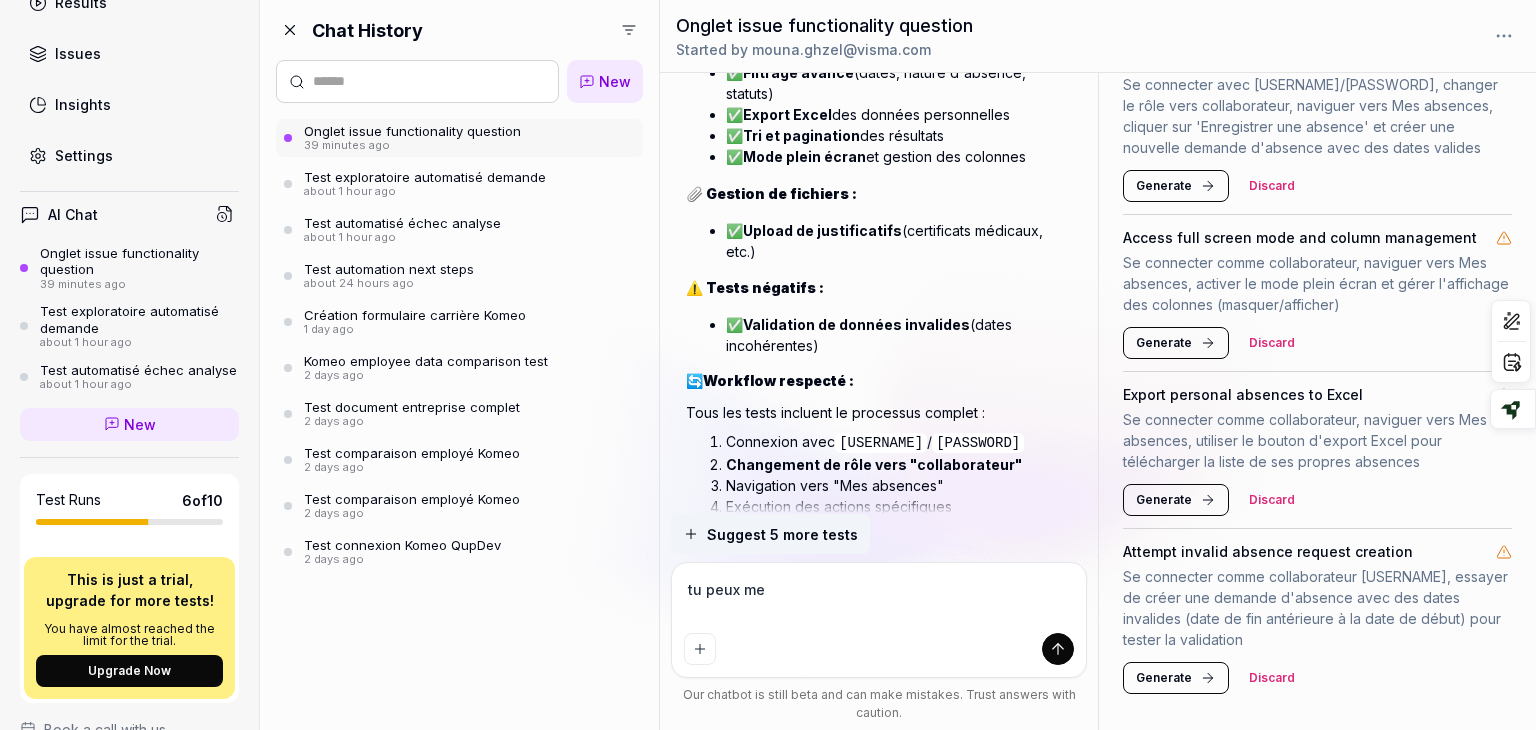 type on "*" 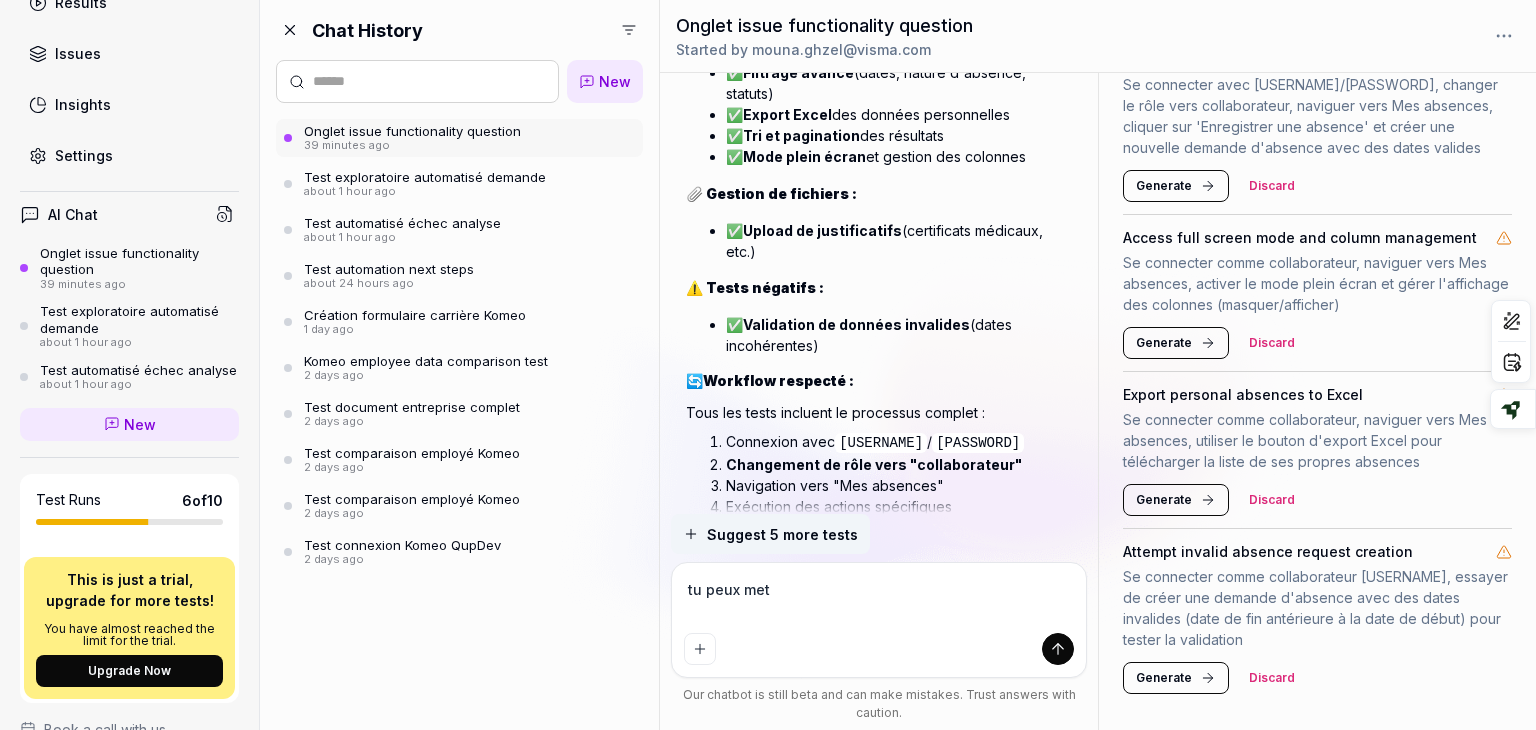 type on "*" 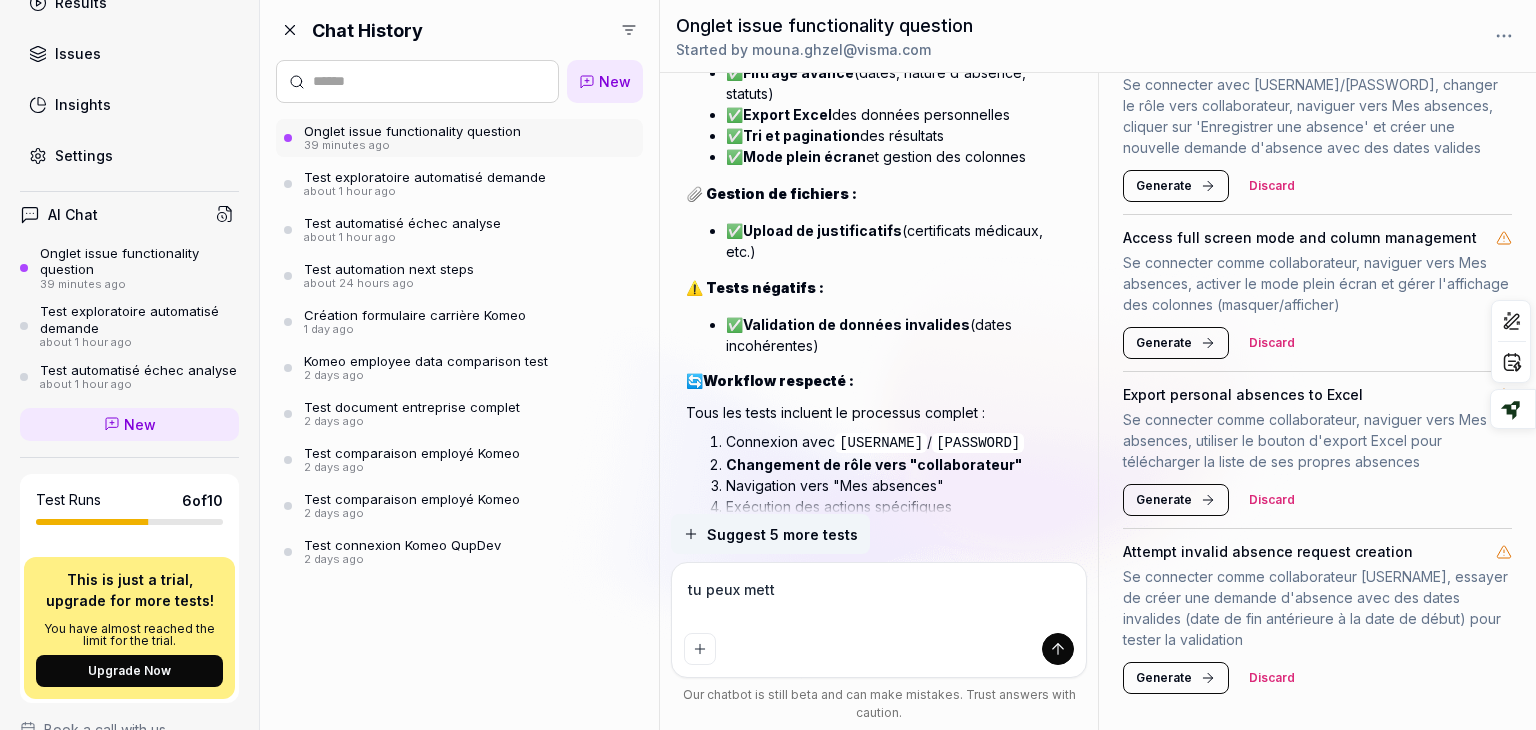type on "*" 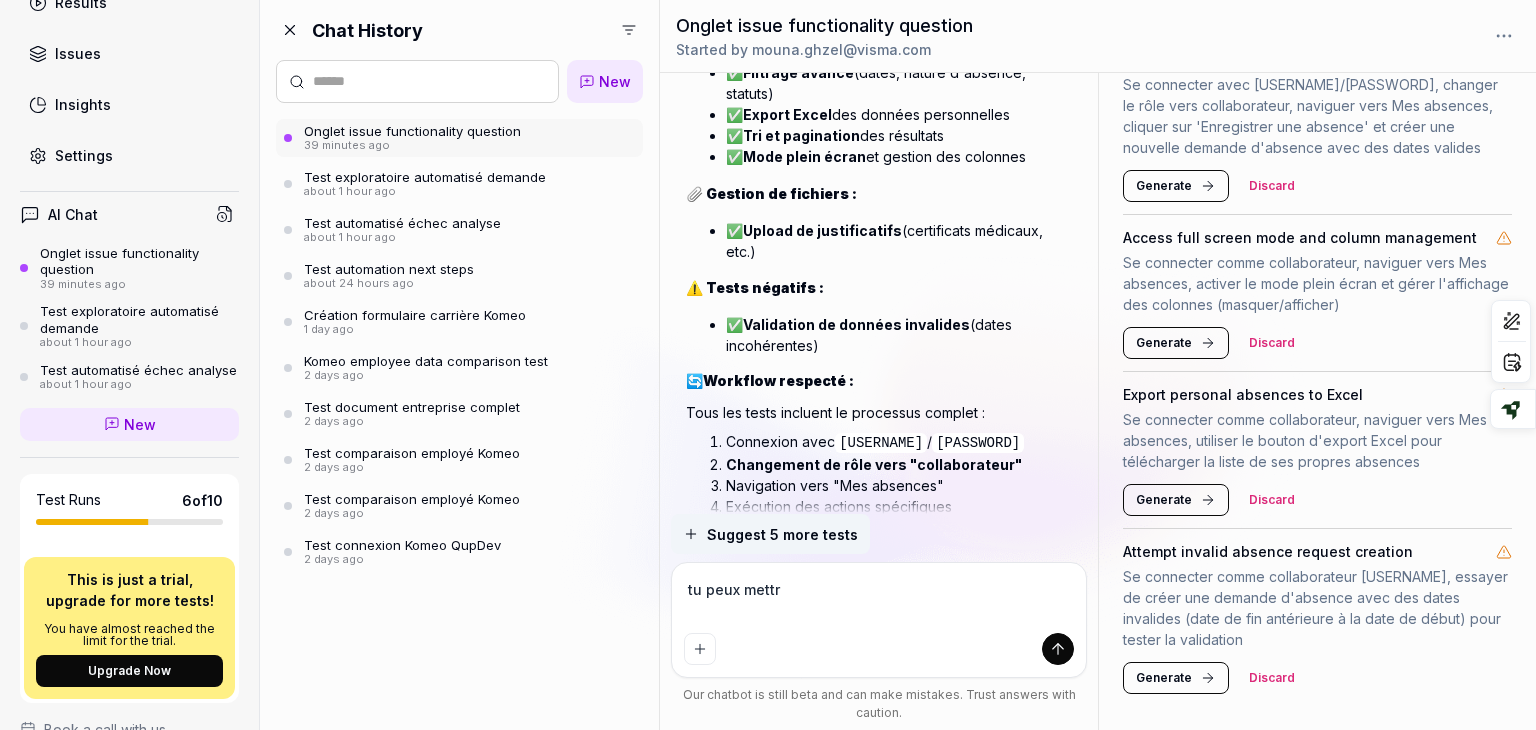 type on "*" 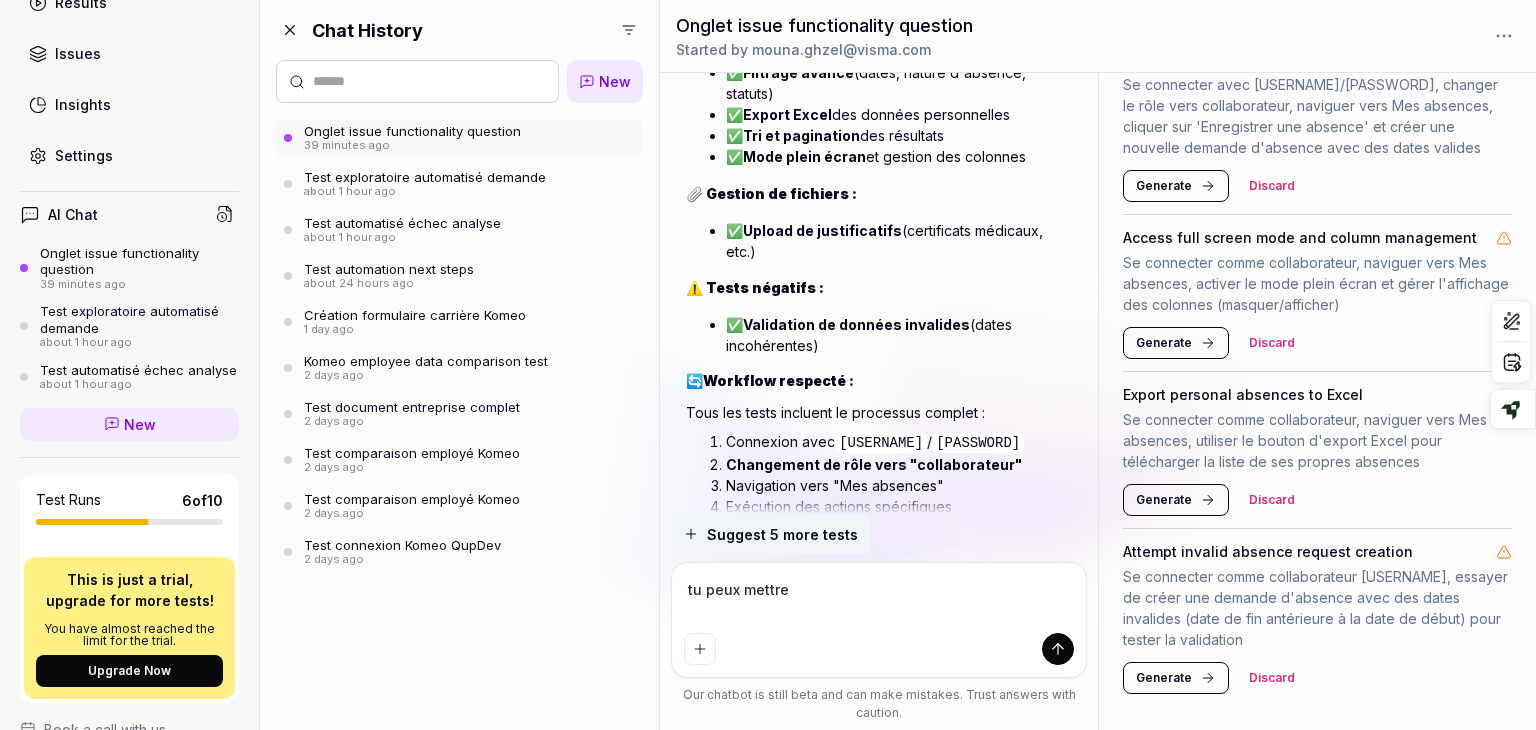 type on "*" 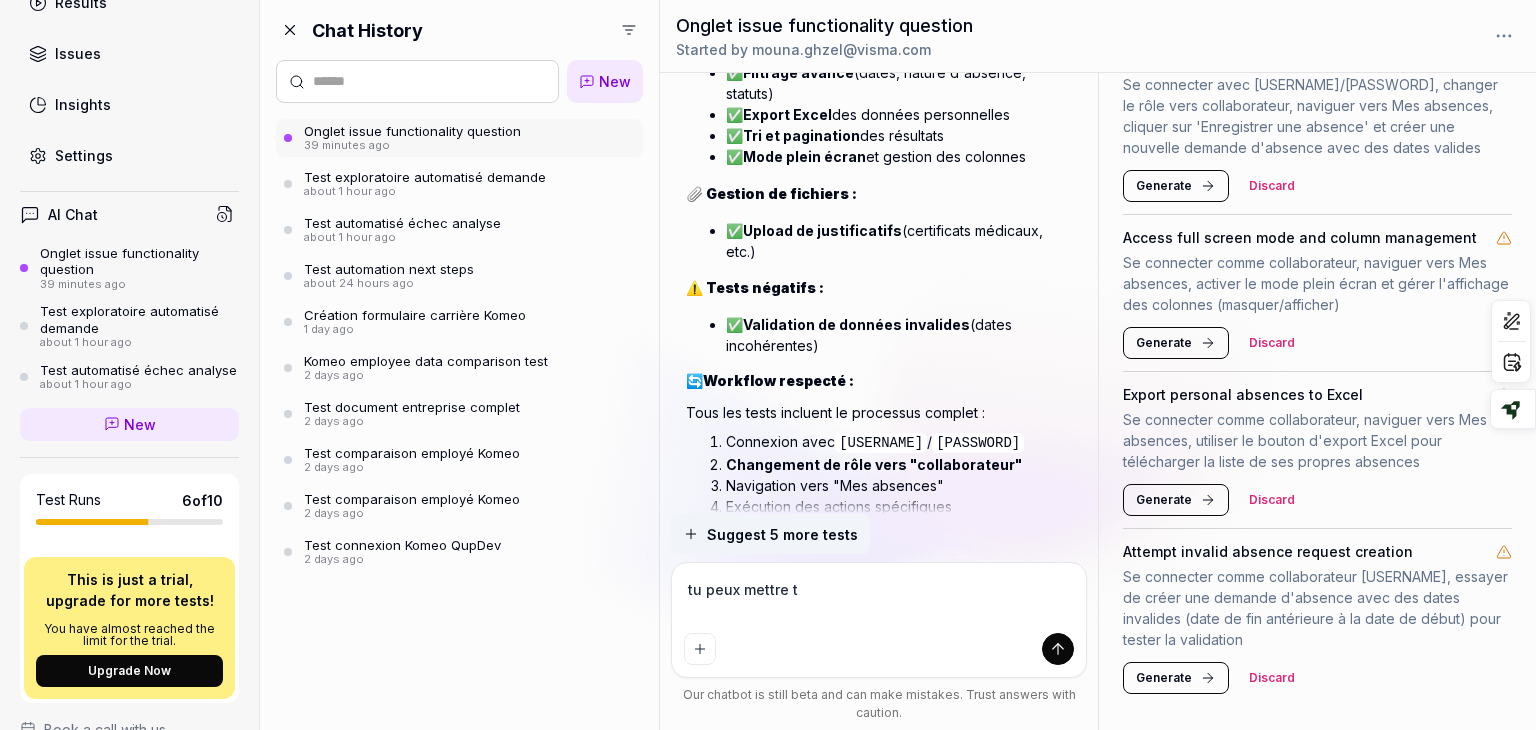 type on "*" 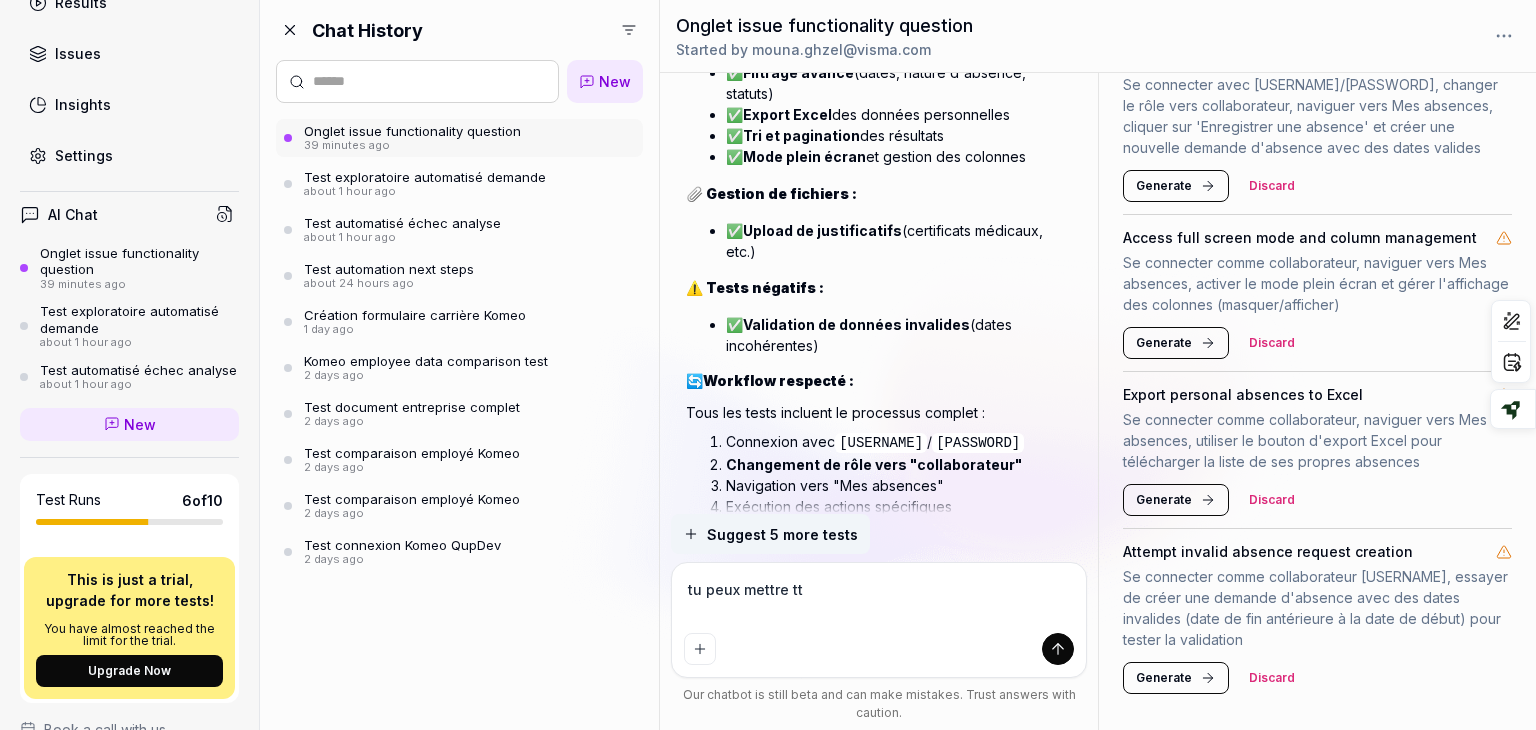 type on "*" 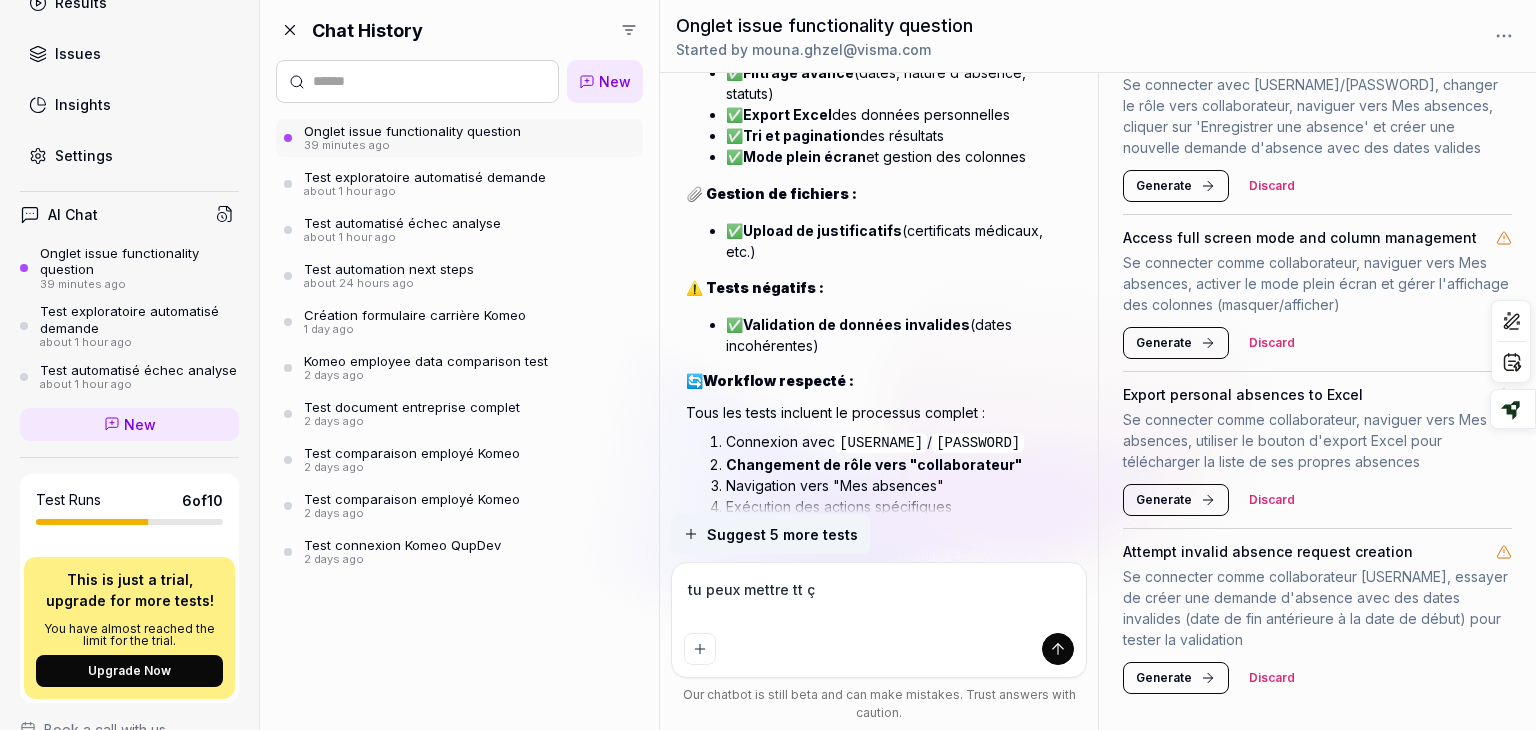 type on "*" 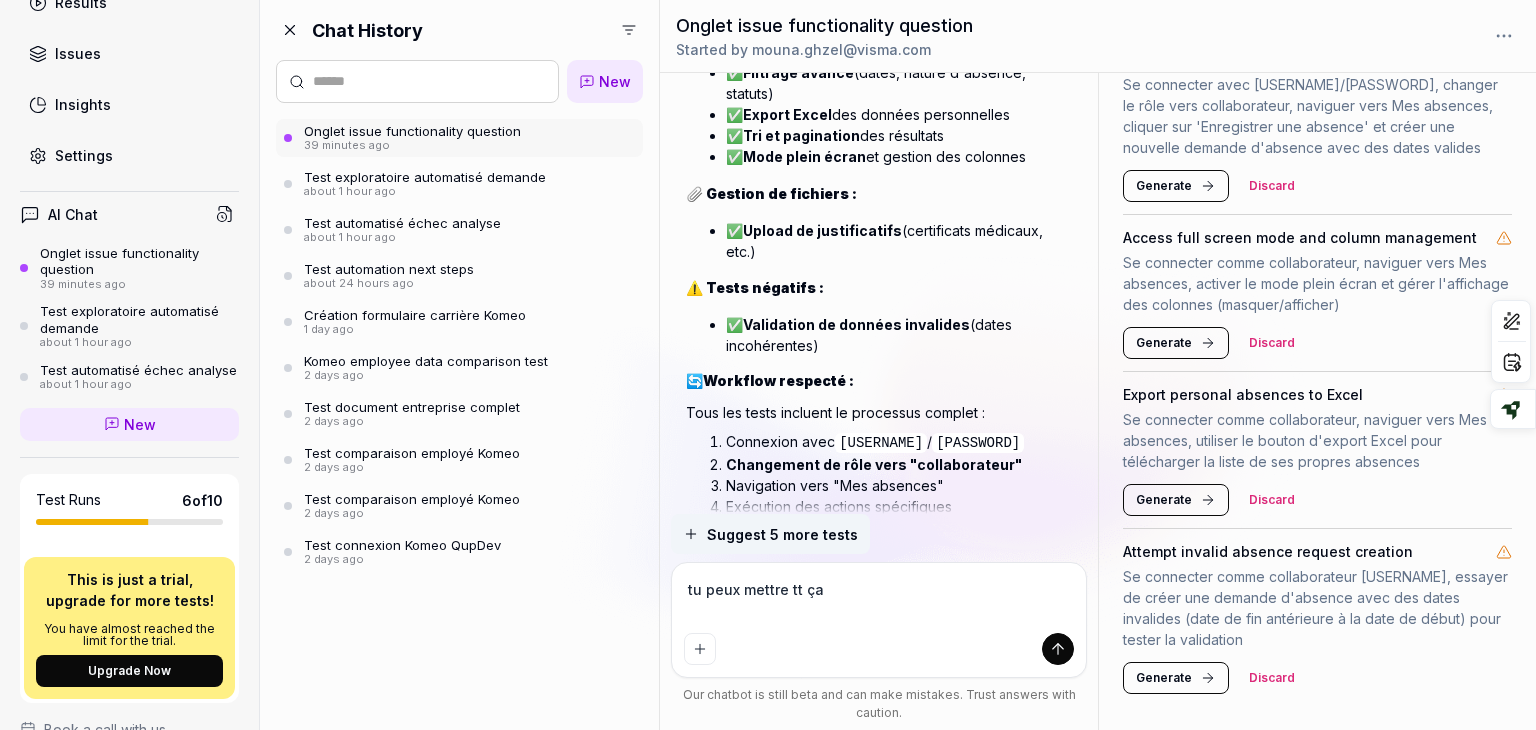 type on "*" 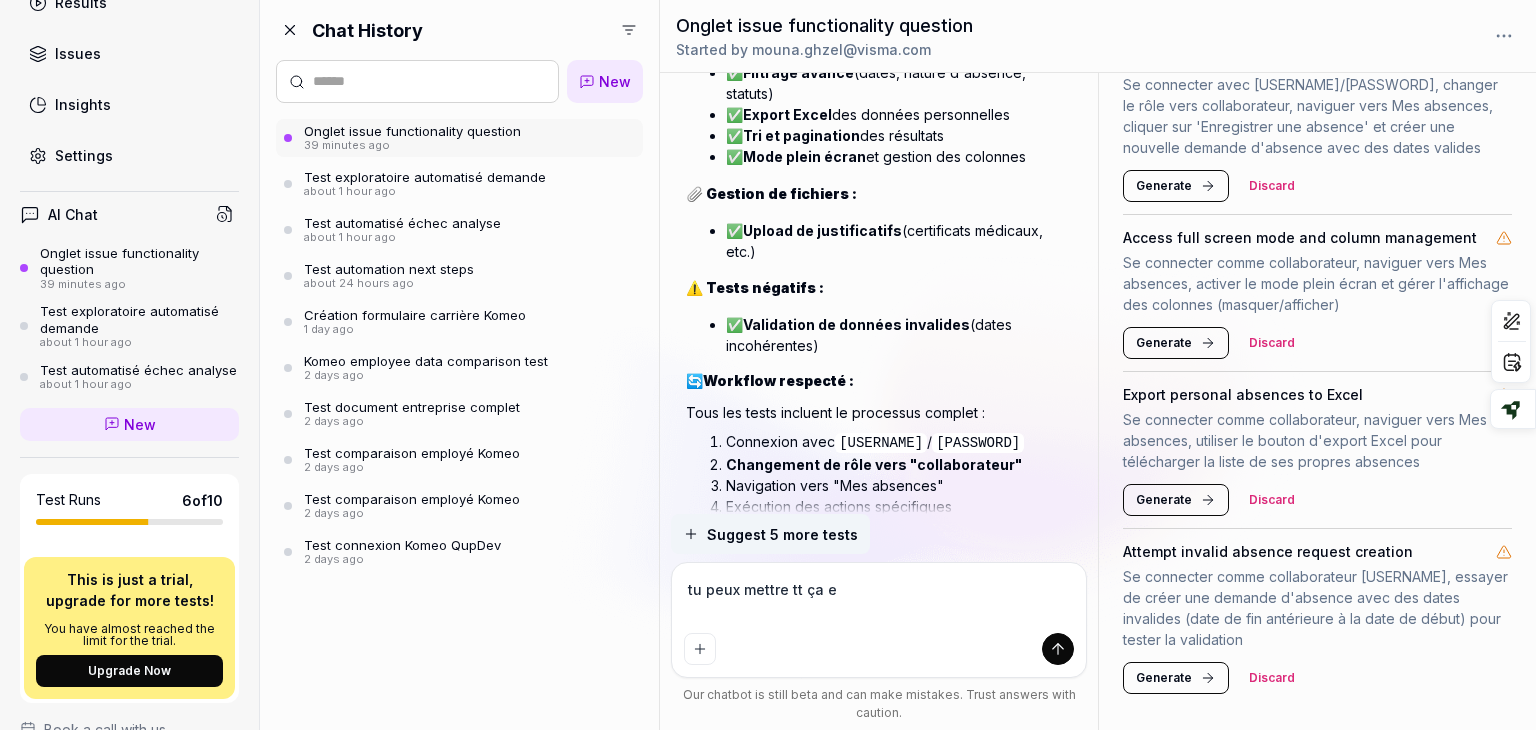 type on "*" 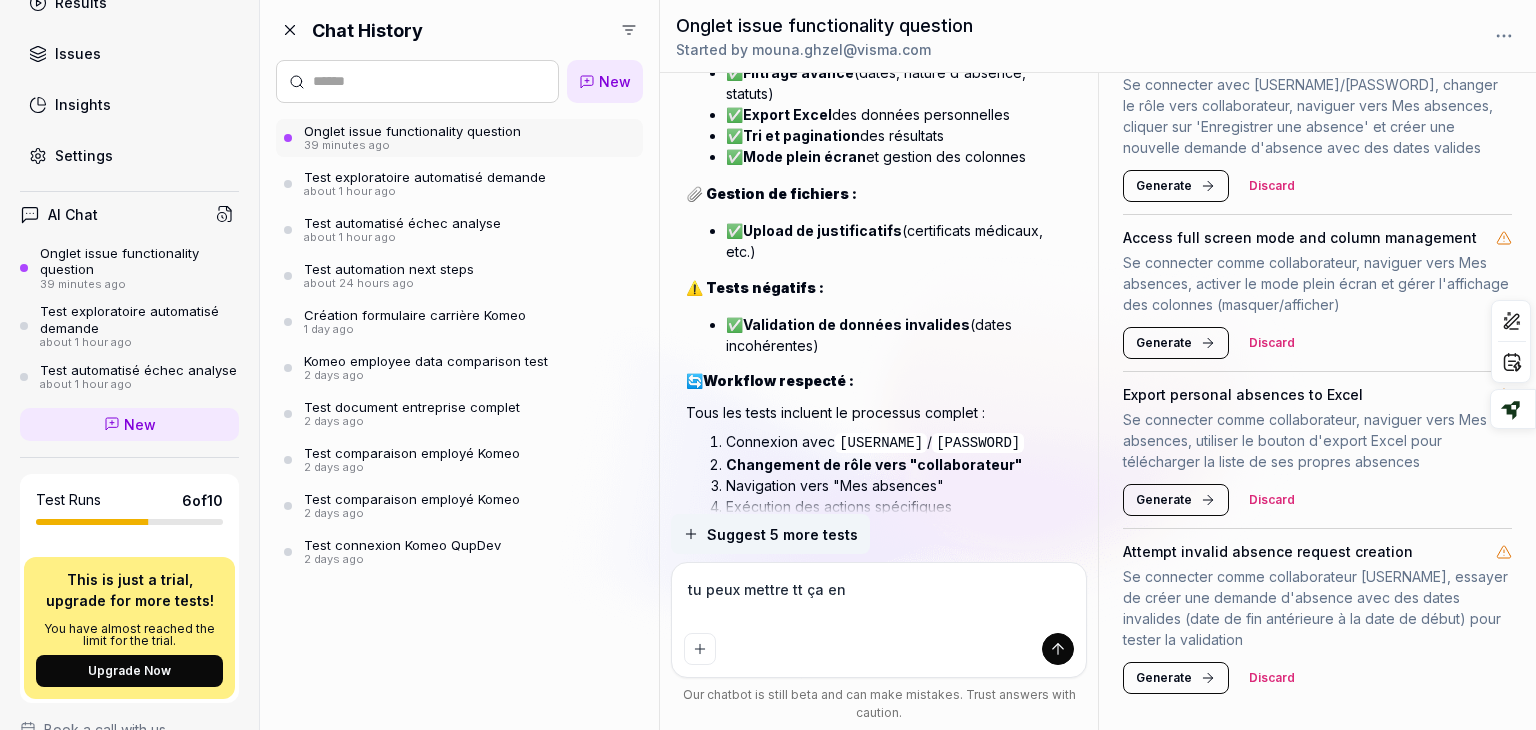 type on "*" 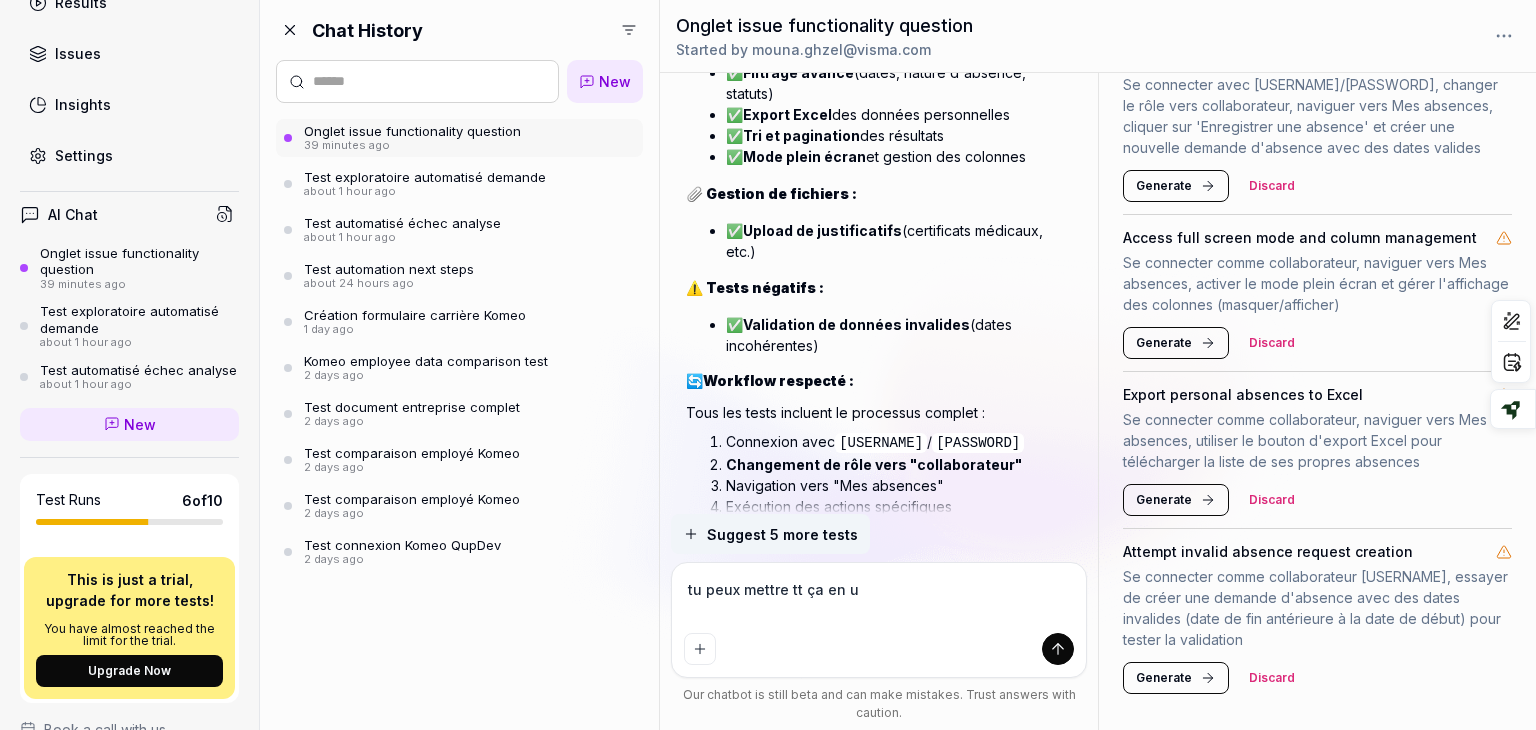 type on "*" 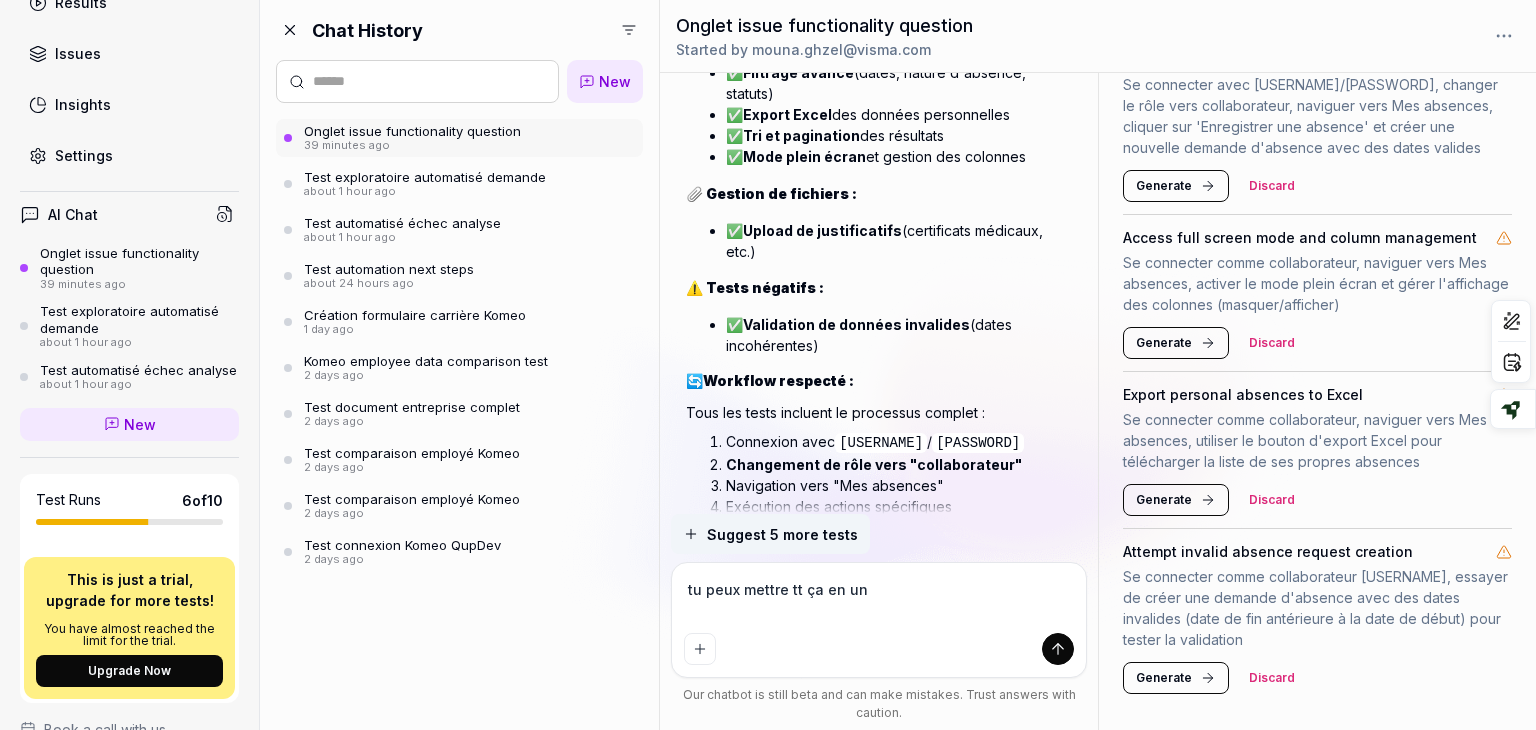 type on "*" 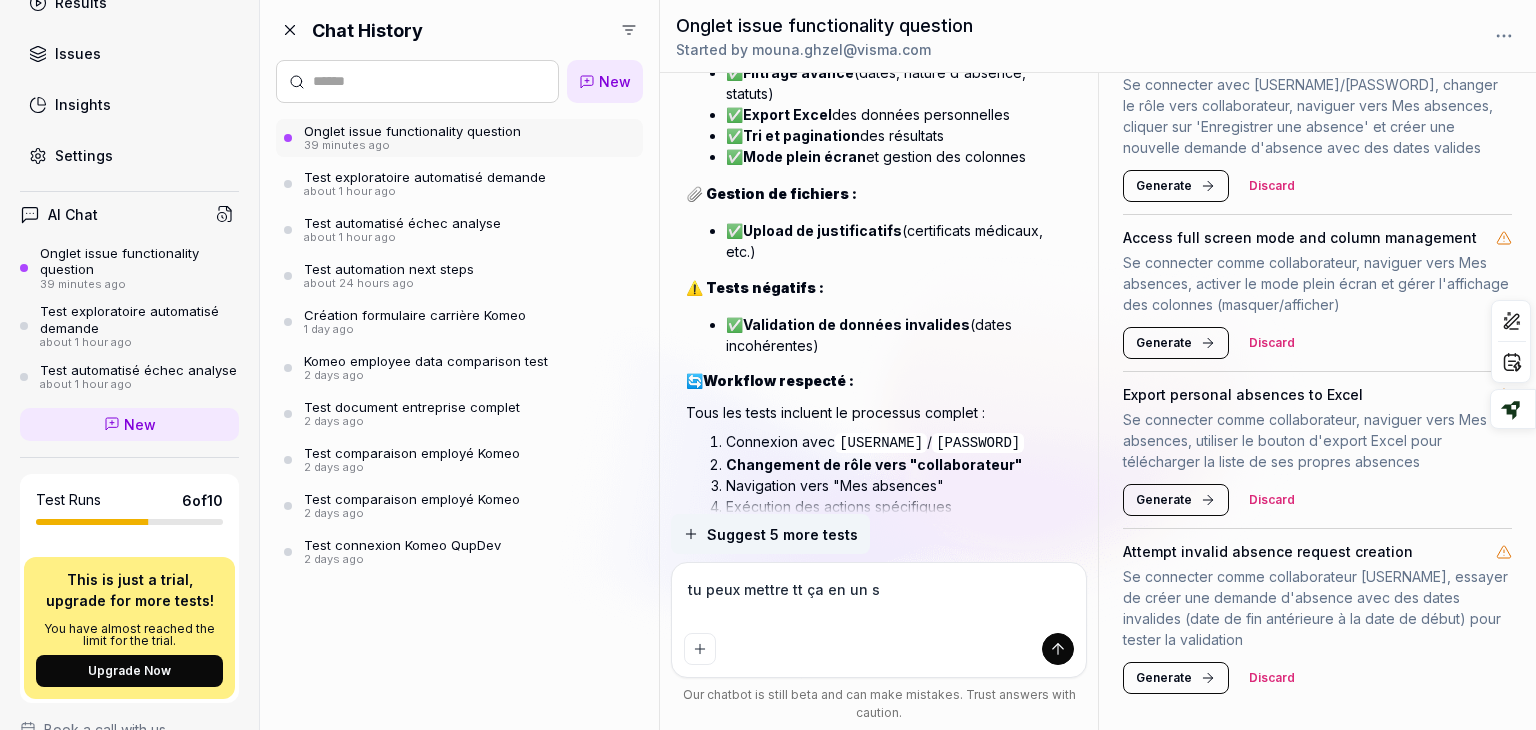 type on "*" 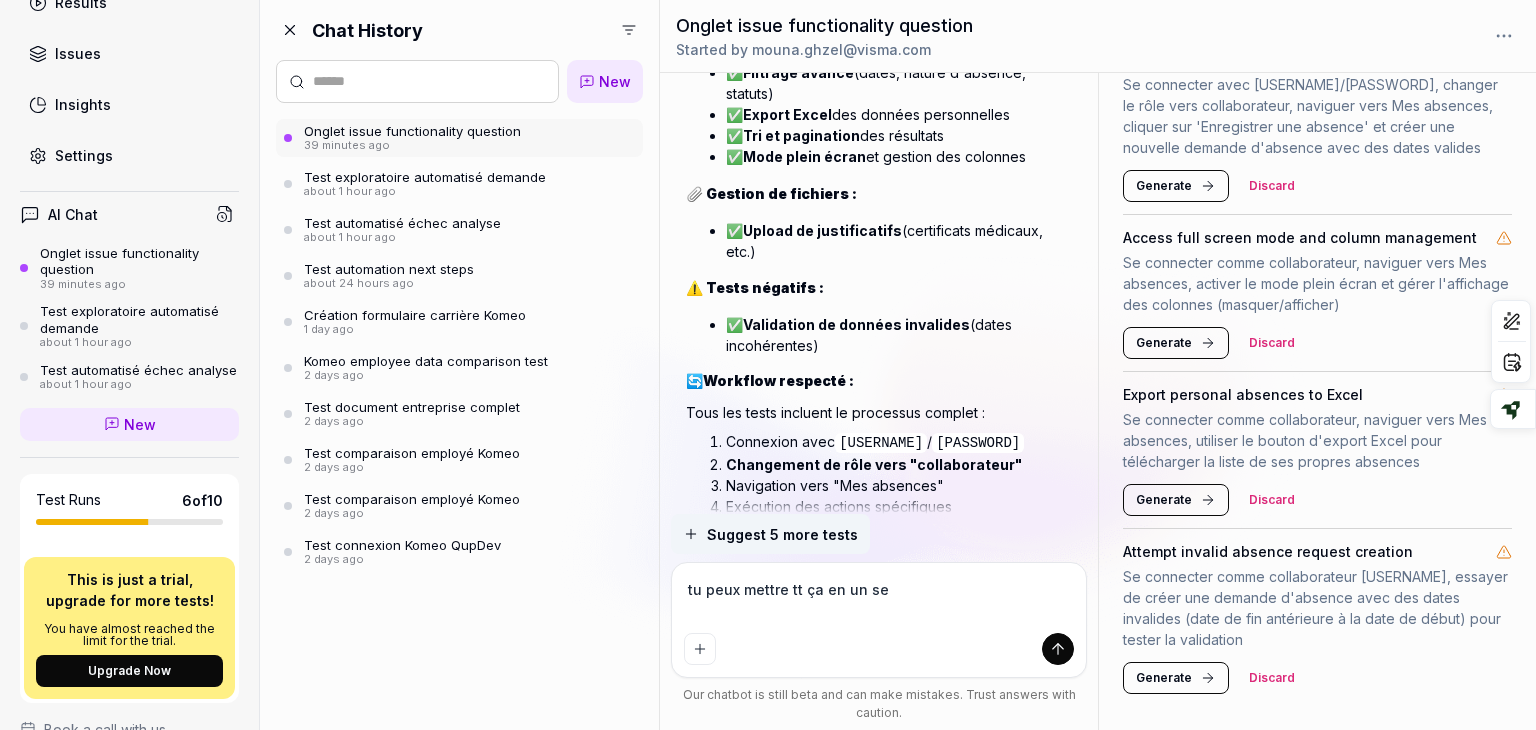type on "*" 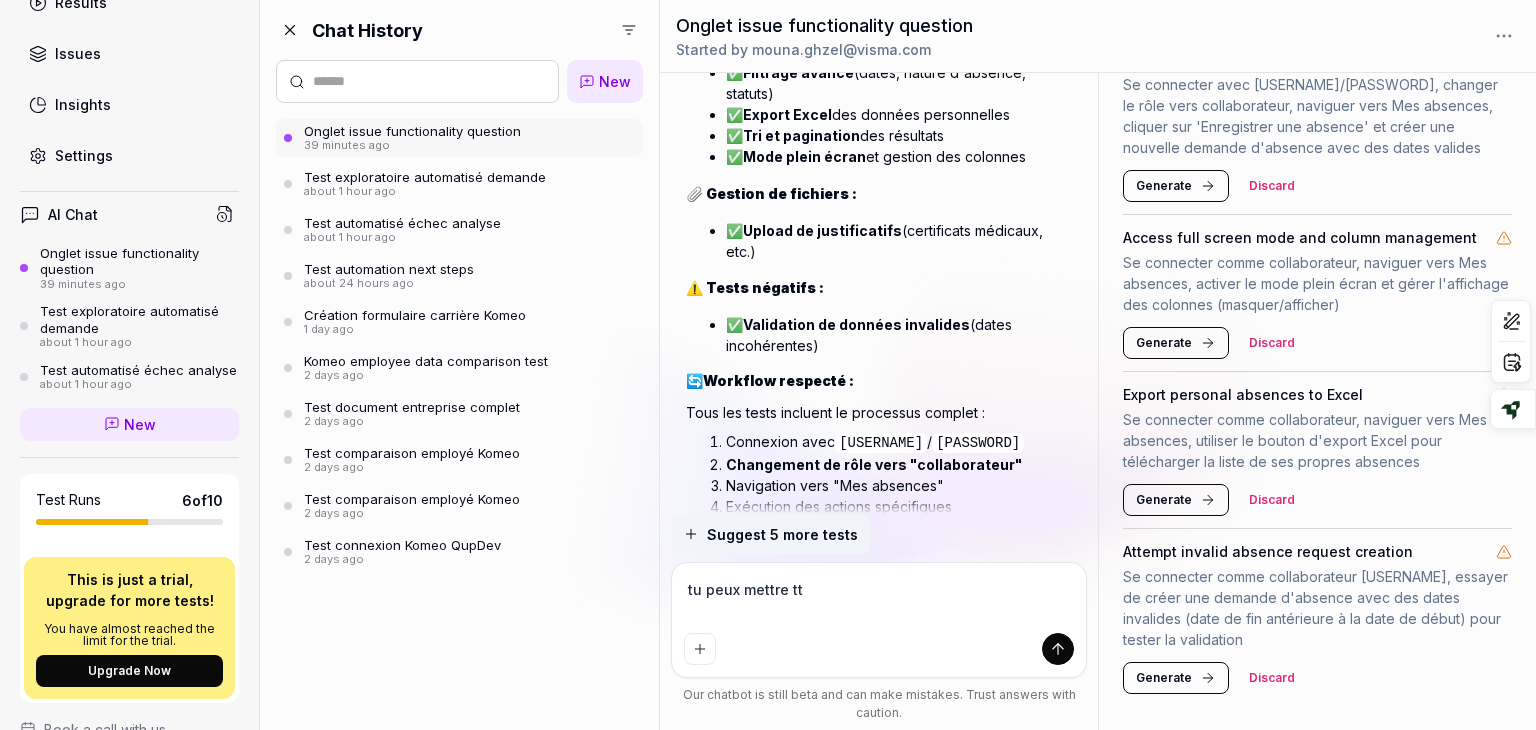 type on "*" 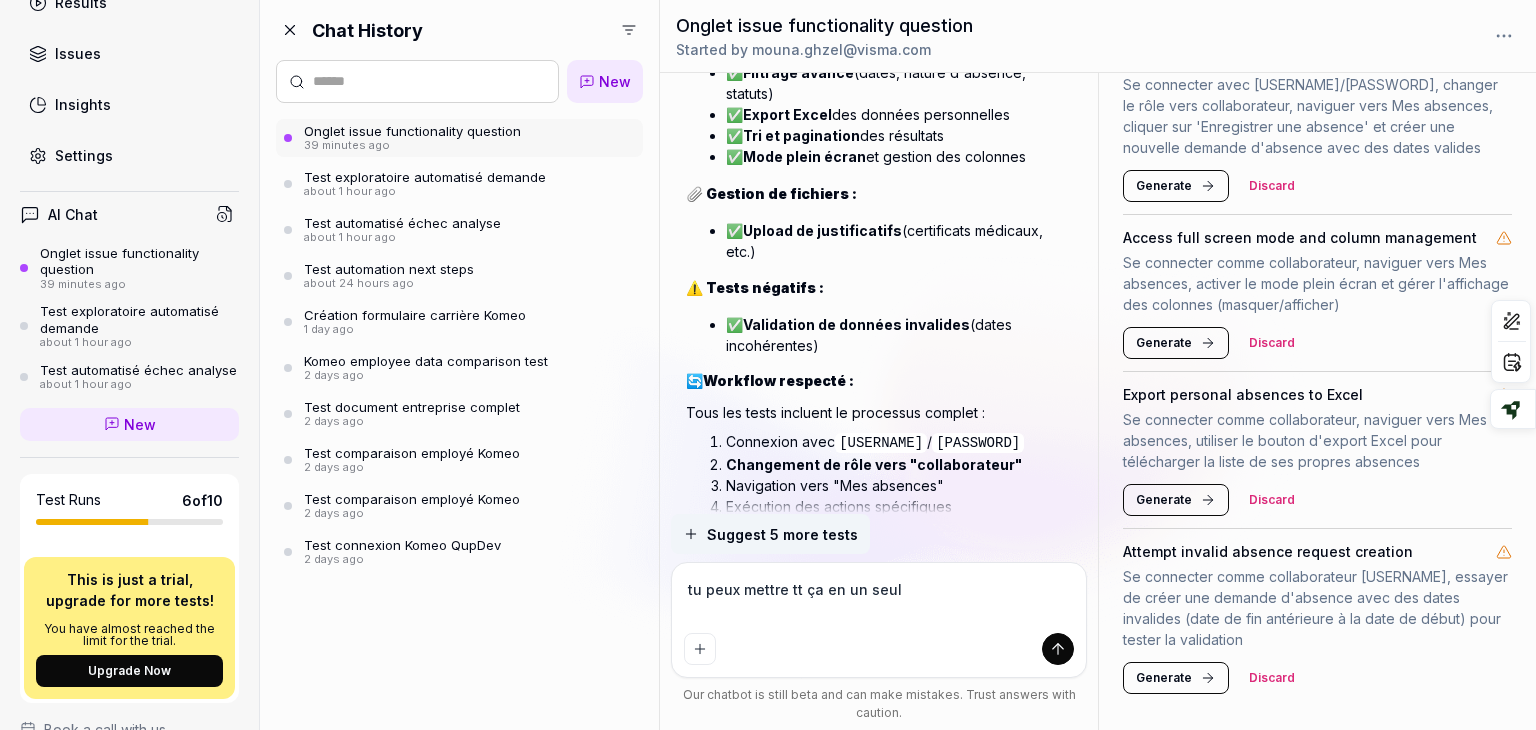 type on "*" 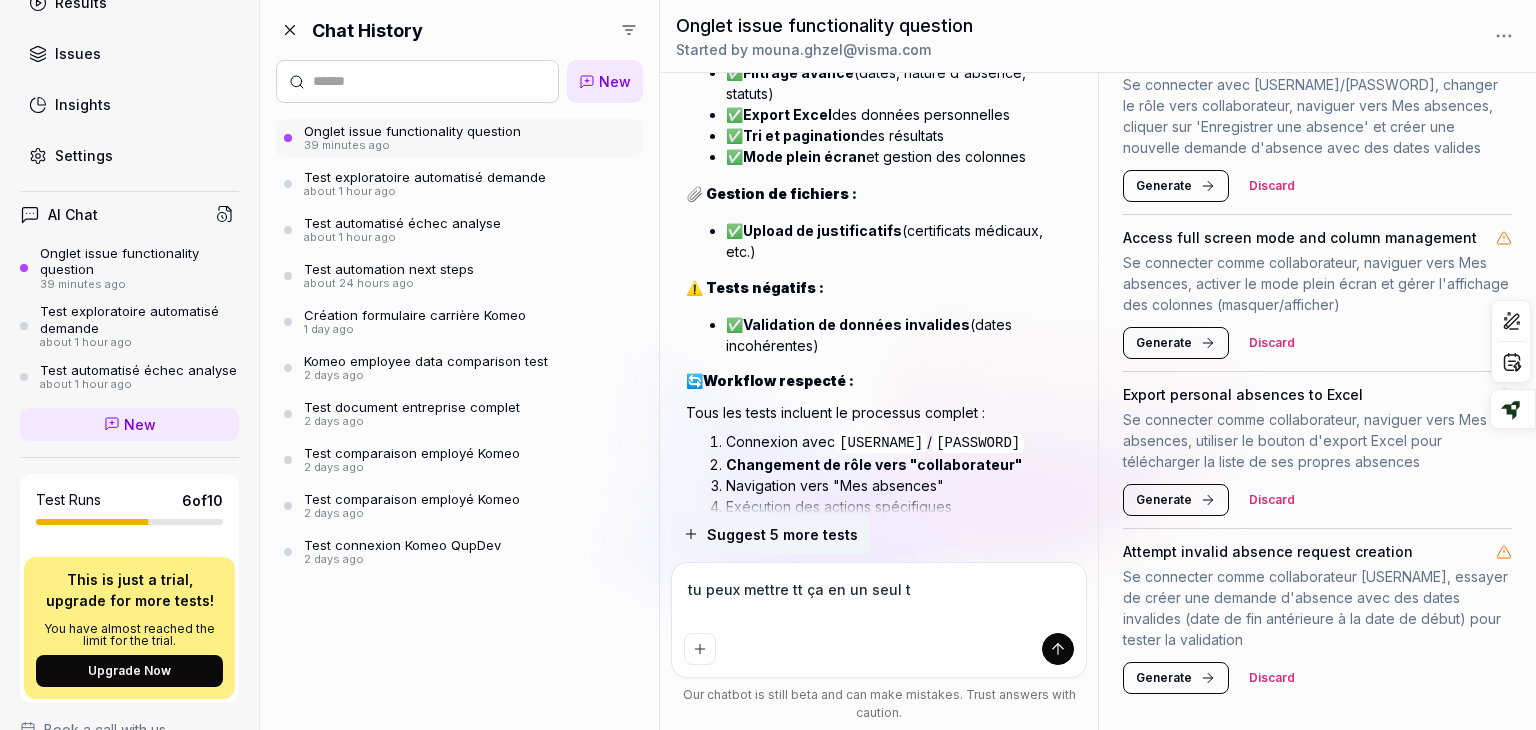 type on "*" 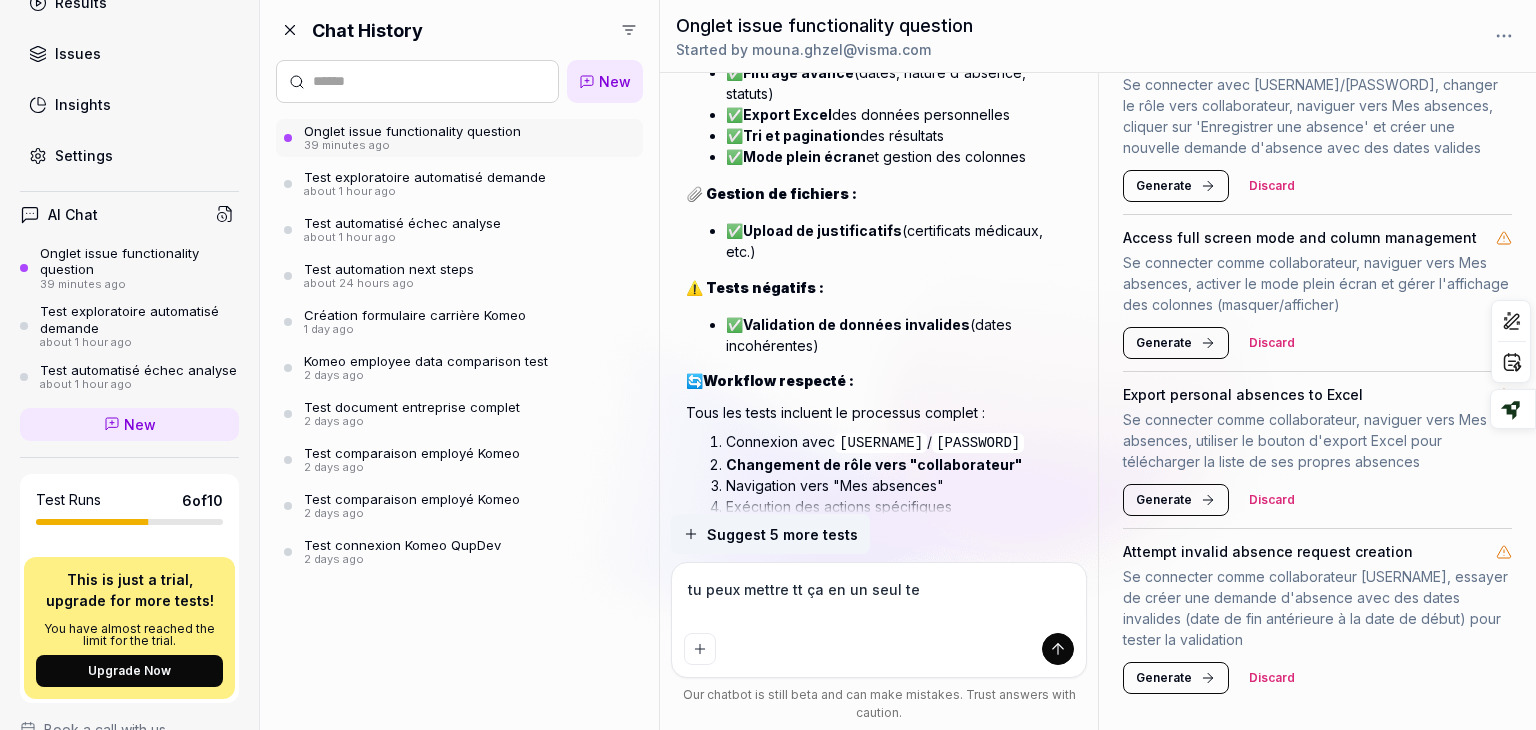 type on "*" 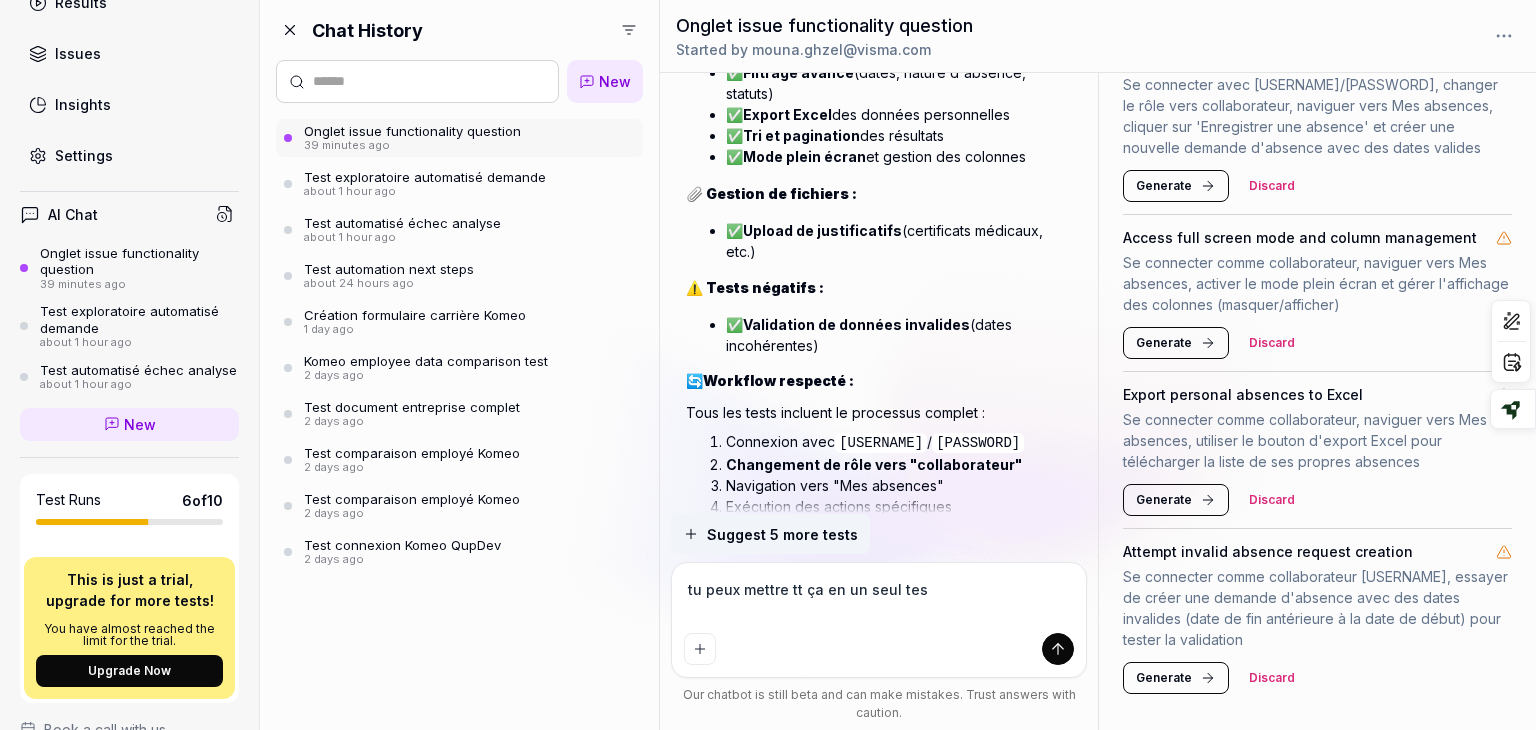 type on "*" 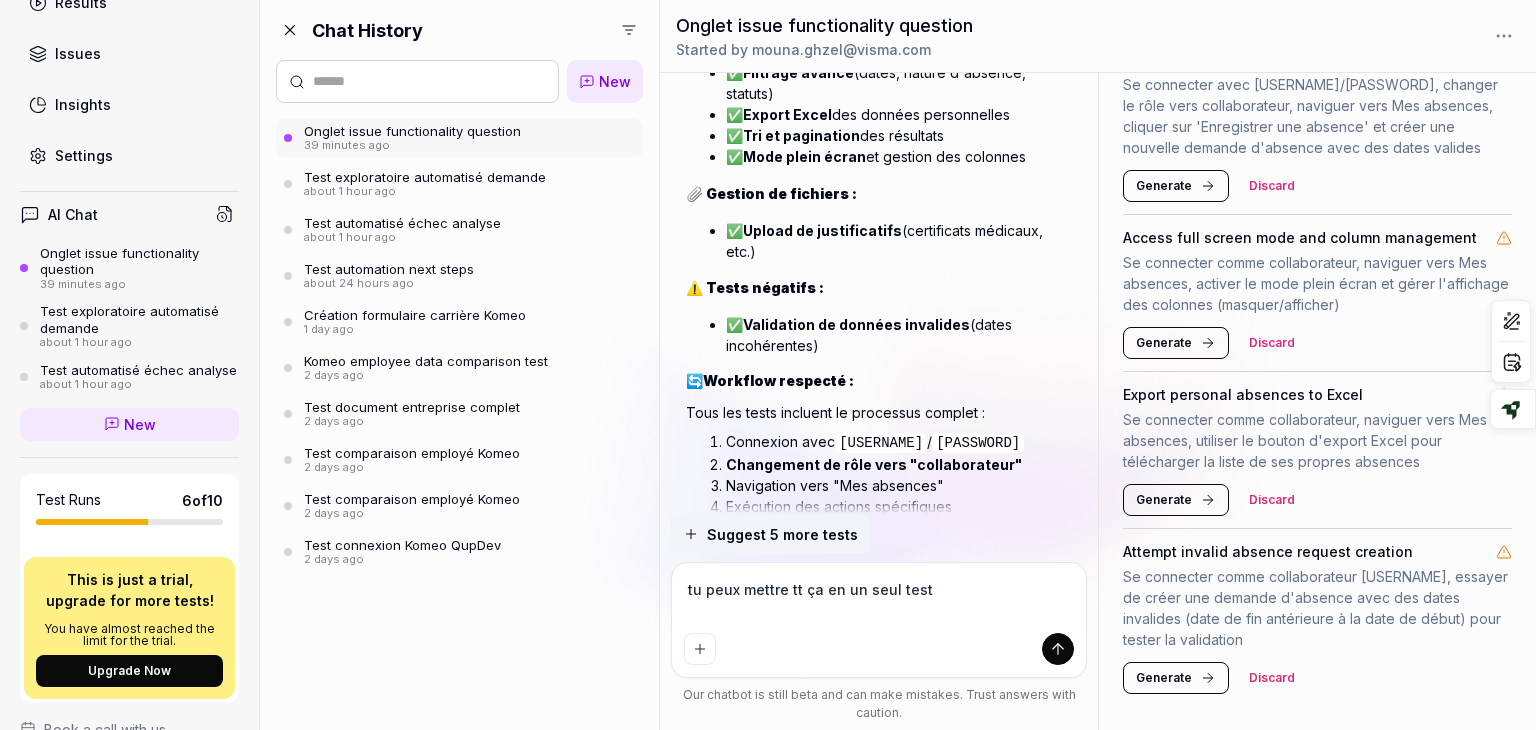 type on "*" 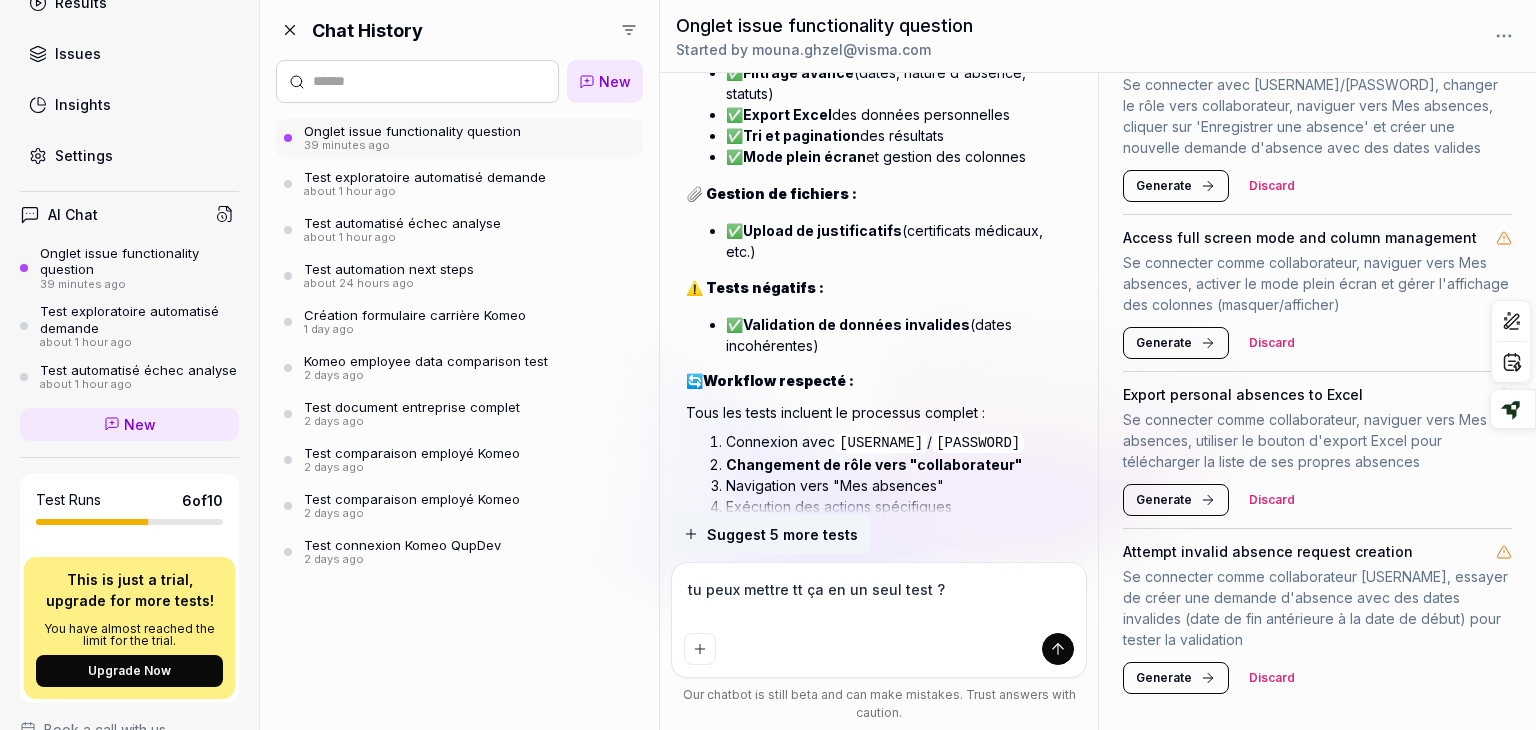 type 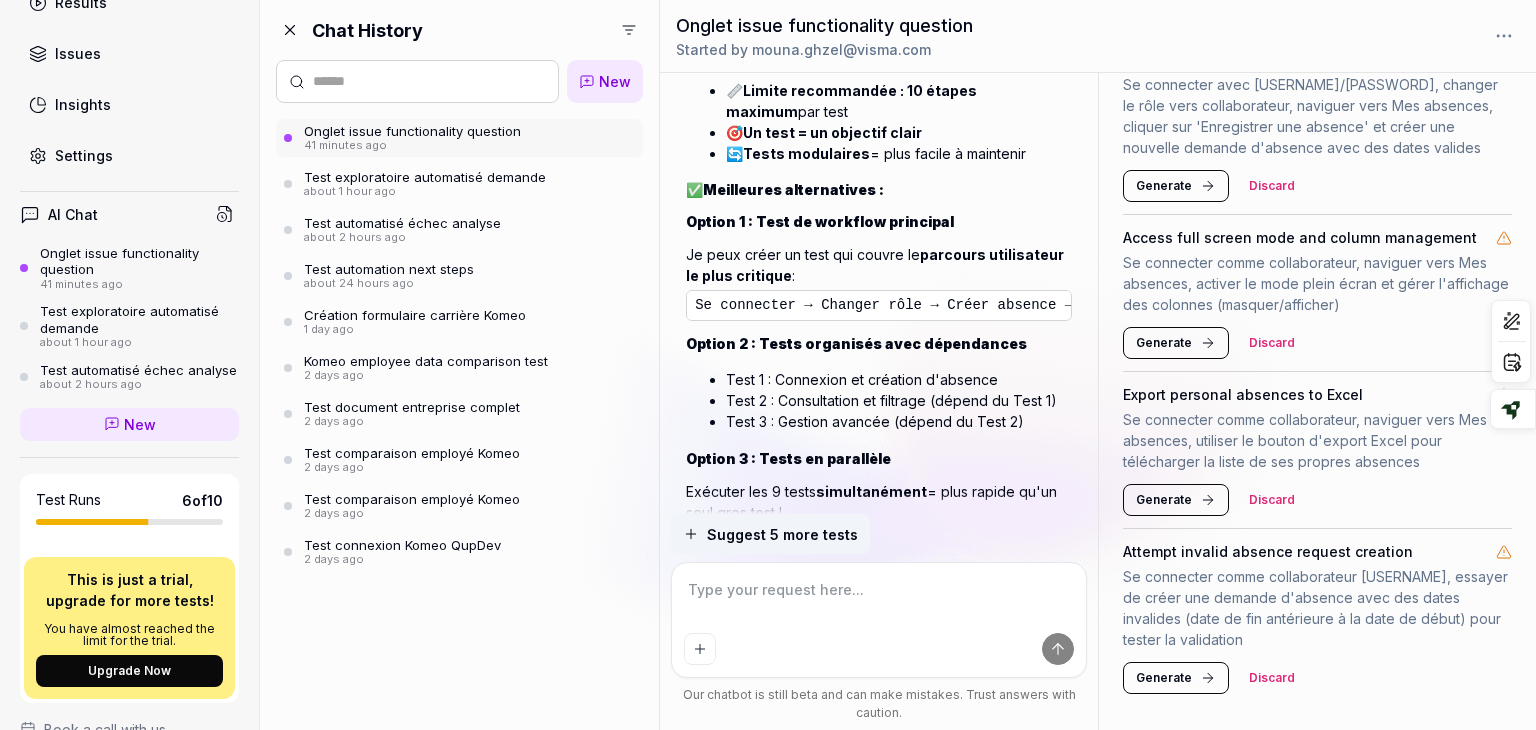 scroll, scrollTop: 7258, scrollLeft: 0, axis: vertical 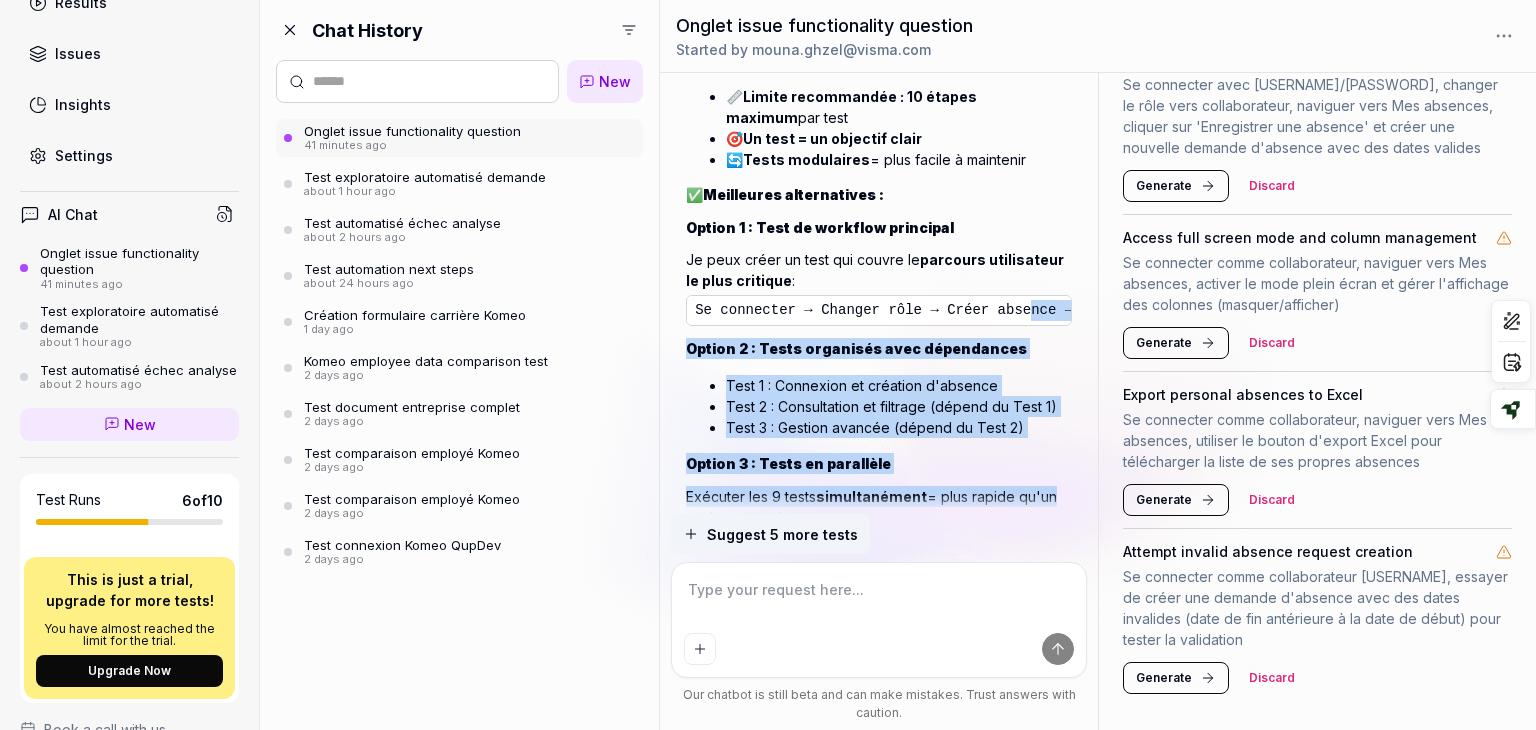 drag, startPoint x: 1044, startPoint y: 390, endPoint x: 1005, endPoint y: 174, distance: 219.4926 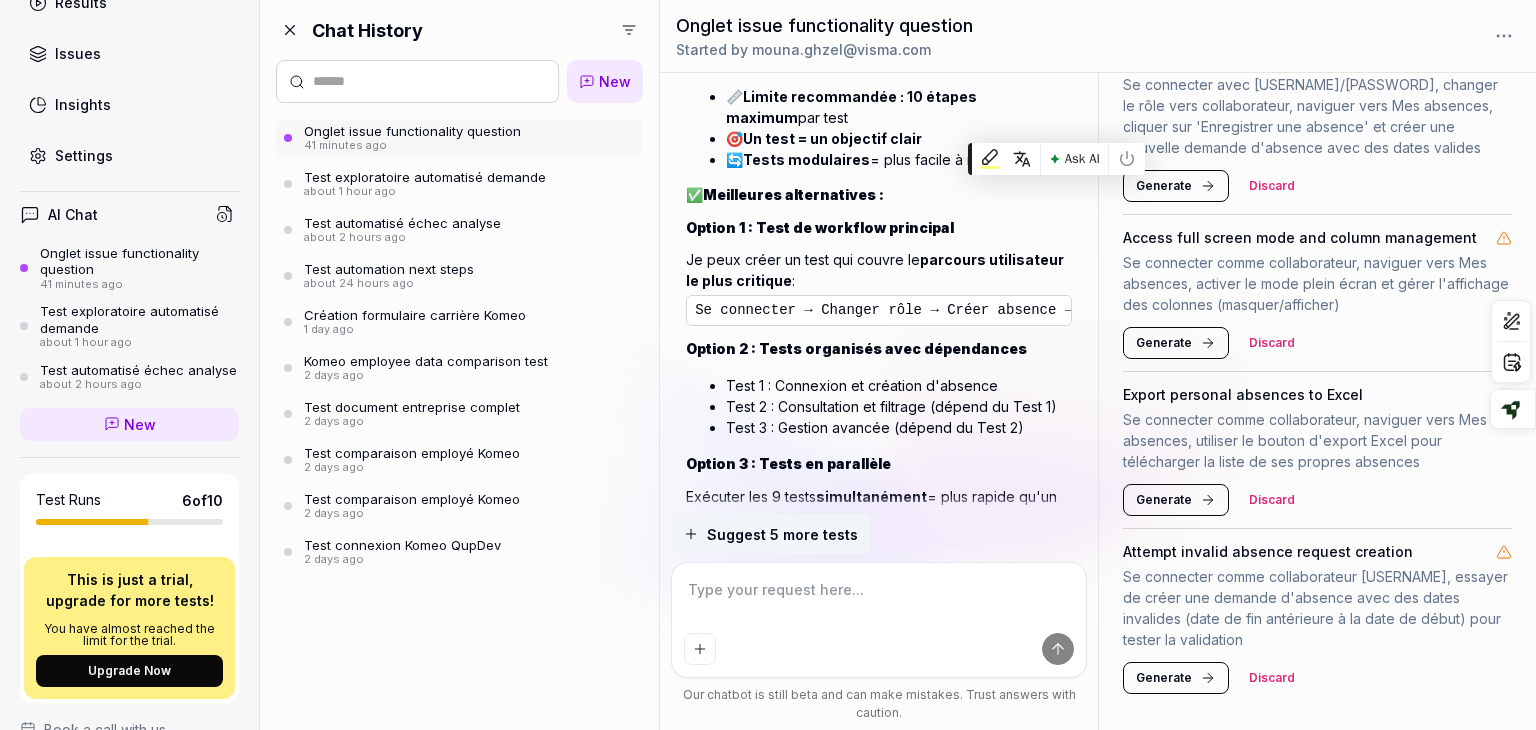 click on "Suggest 5 more tests" at bounding box center [879, 534] 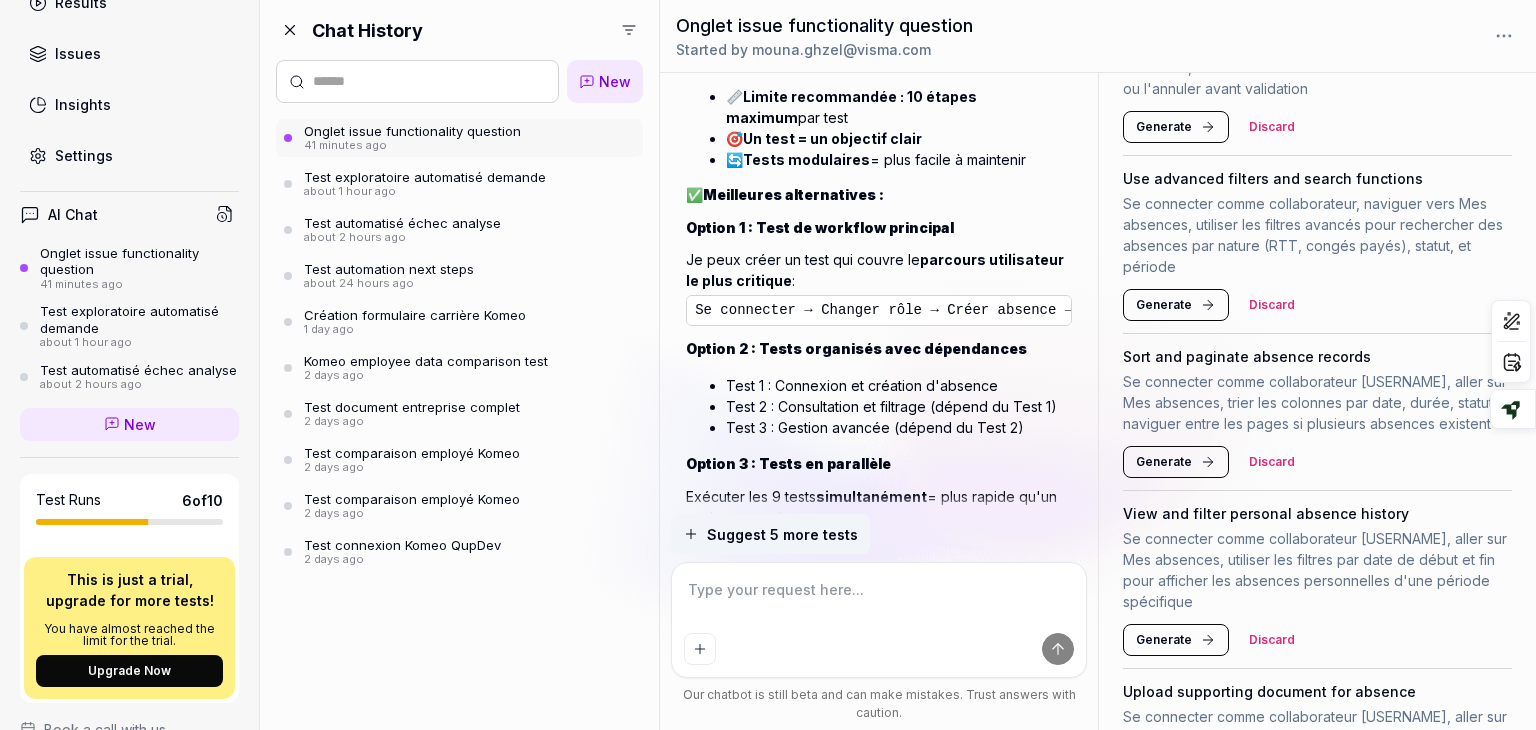 scroll, scrollTop: 380, scrollLeft: 0, axis: vertical 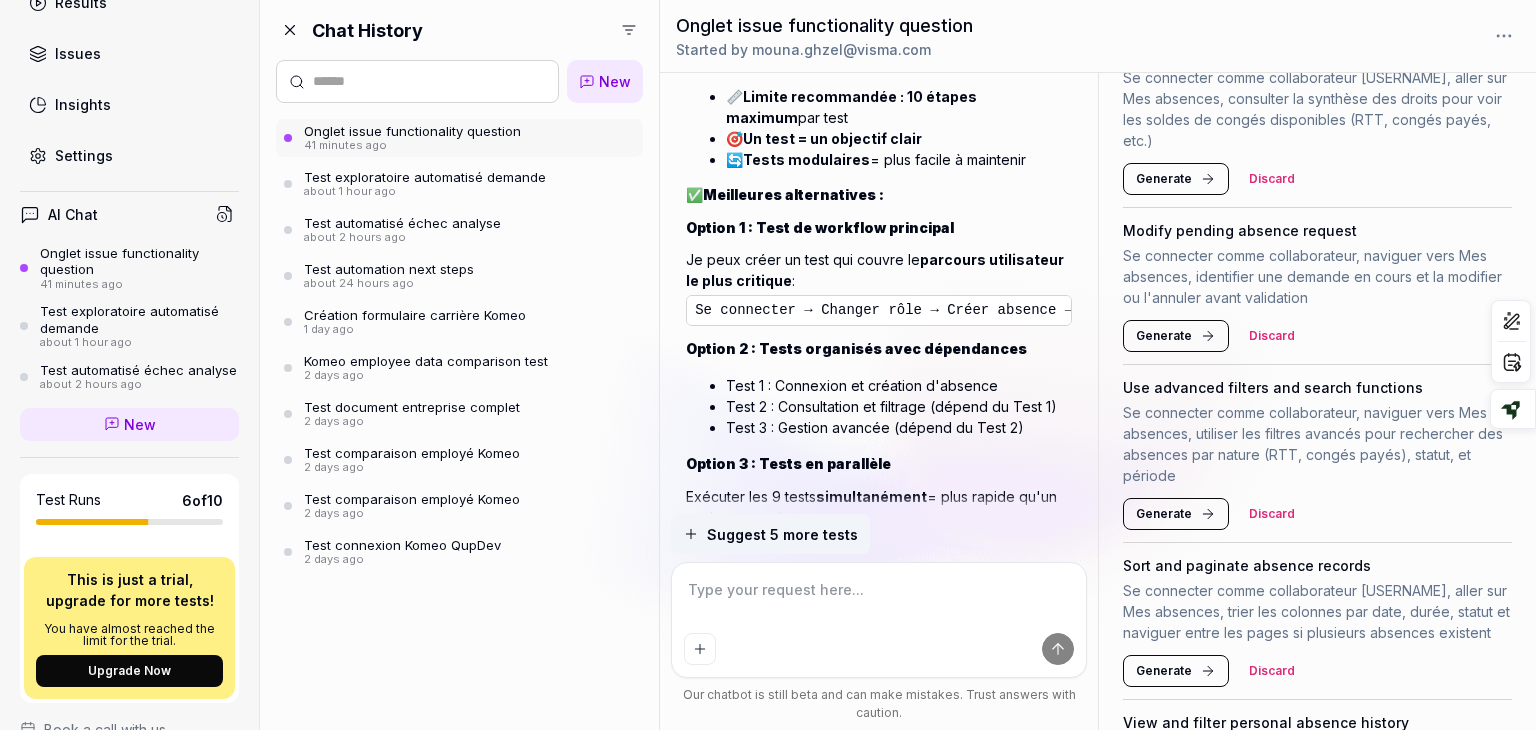 click on "Generate" at bounding box center [1164, 514] 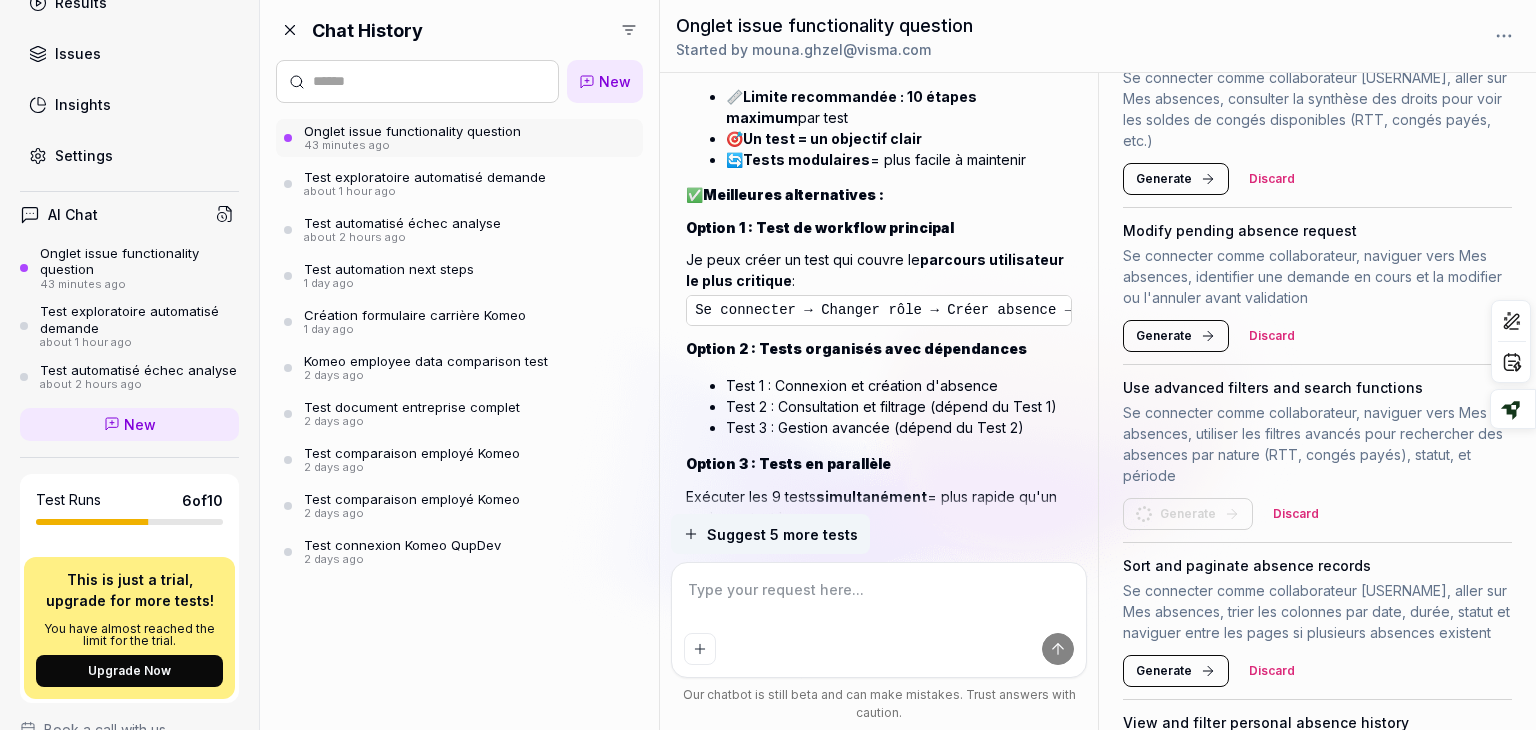 click at bounding box center [879, 600] 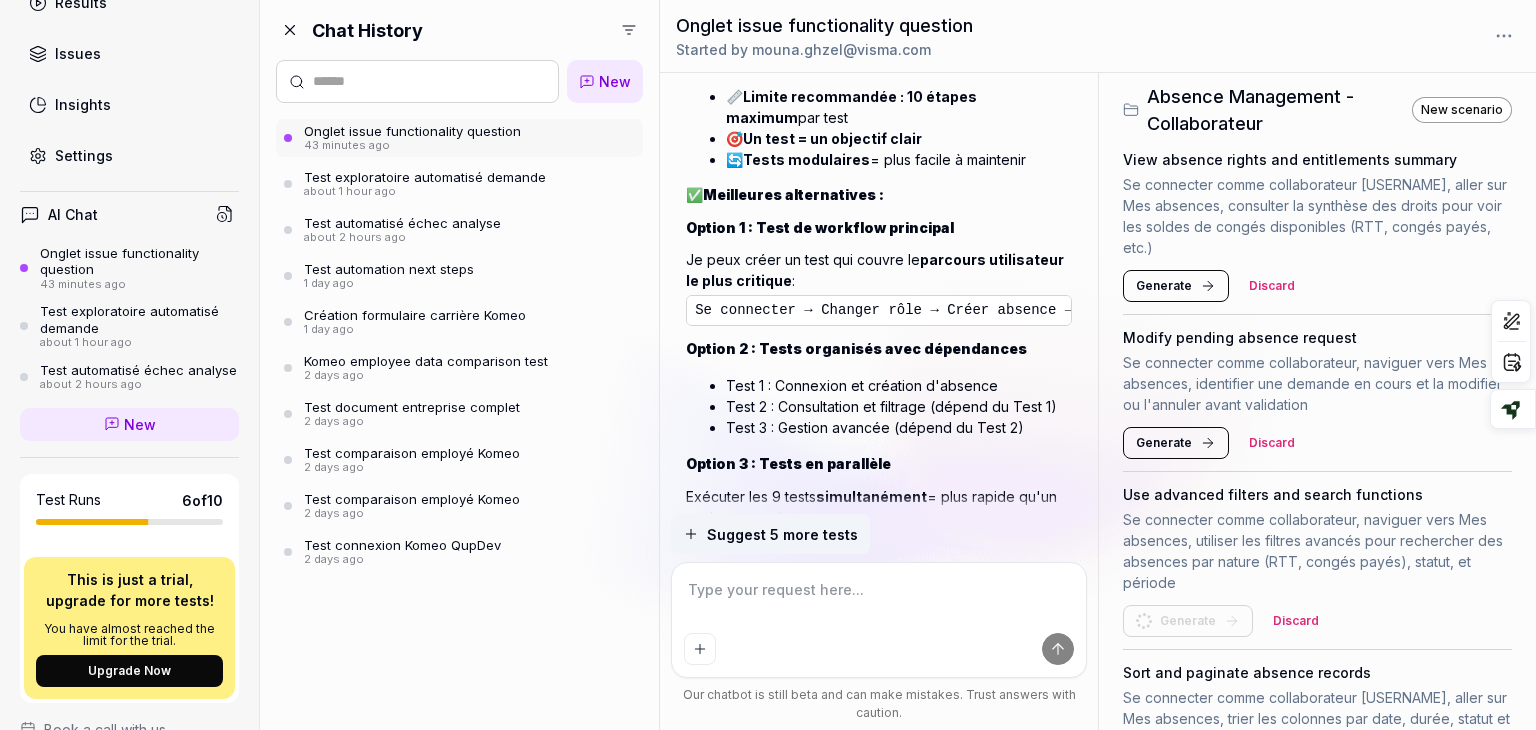 scroll, scrollTop: 141, scrollLeft: 0, axis: vertical 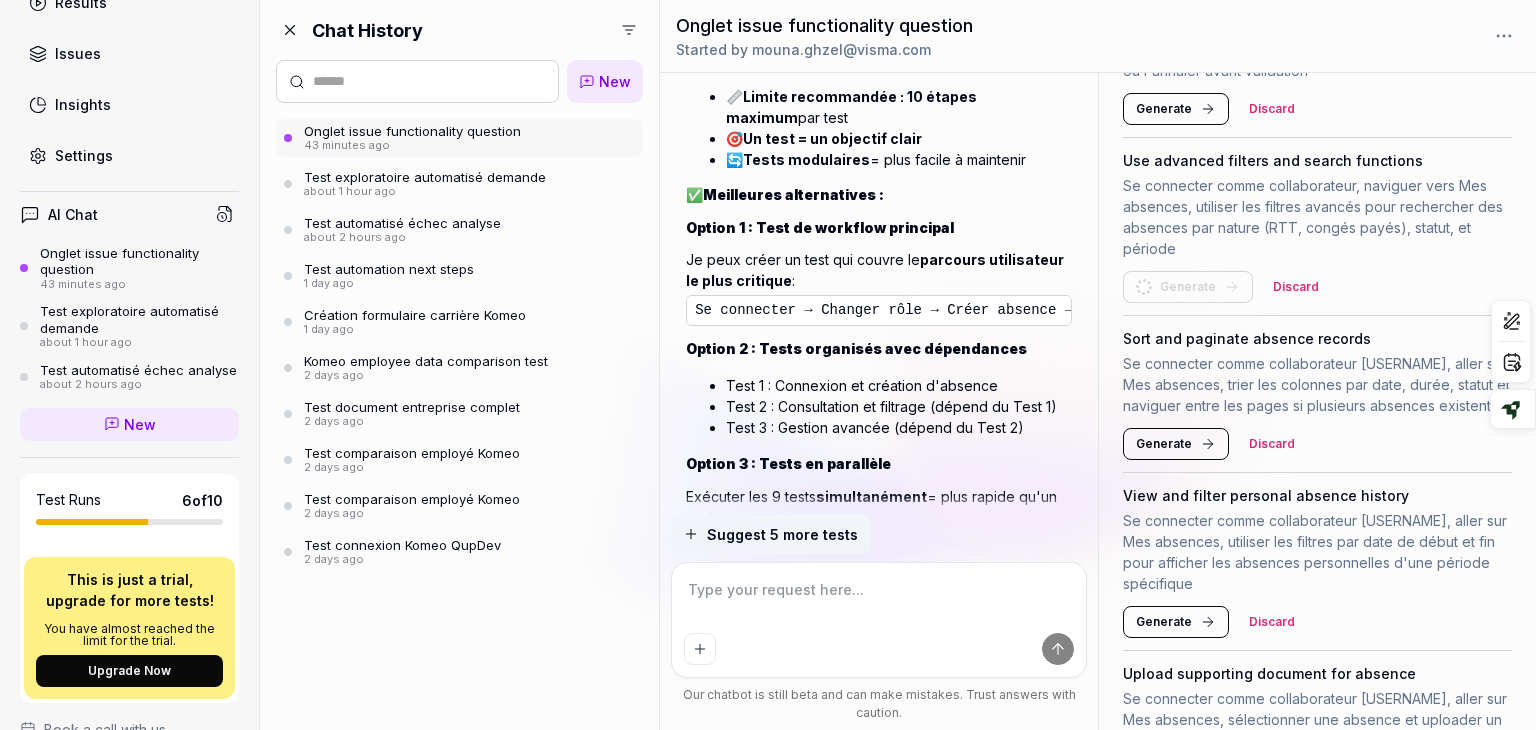 click at bounding box center (879, 600) 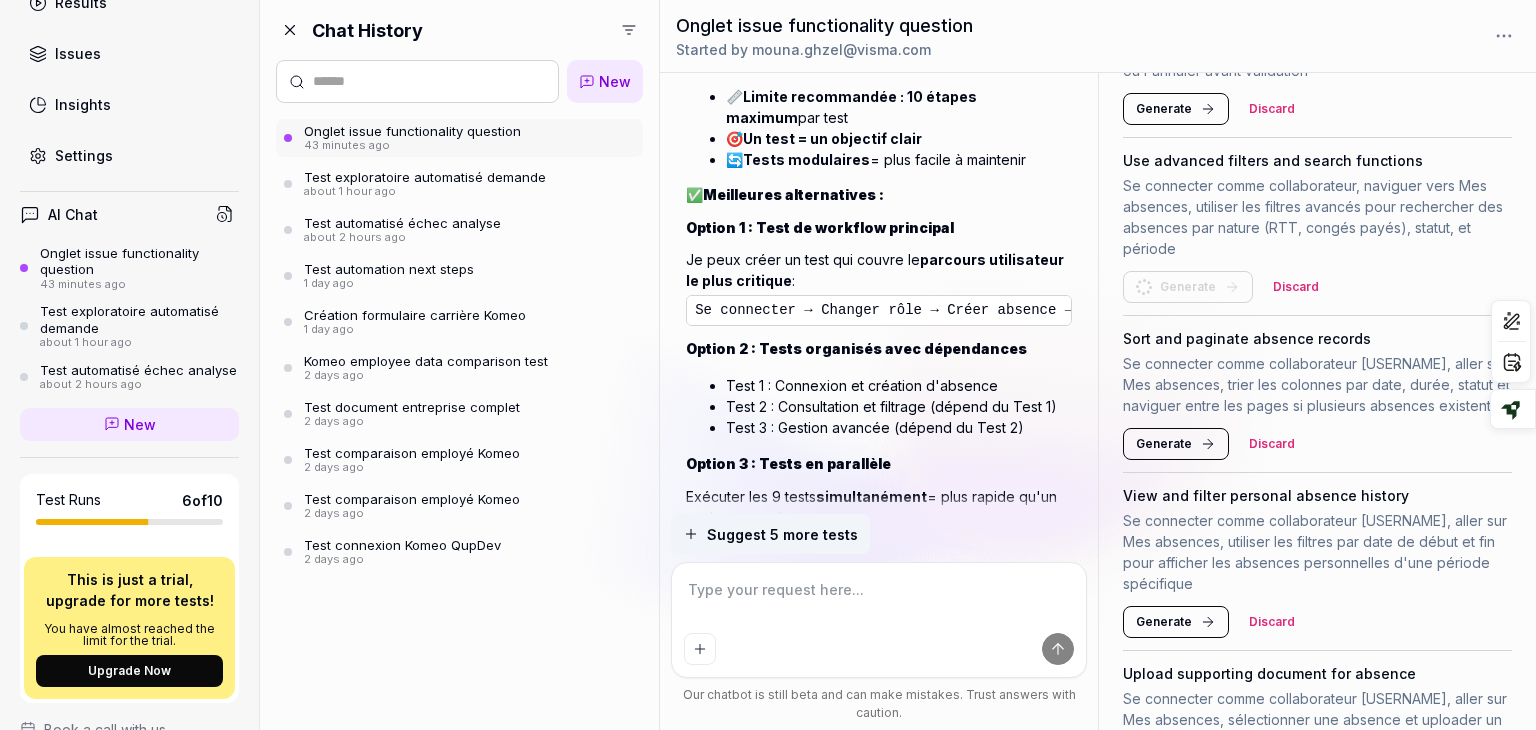 click on "Discard" at bounding box center [1296, 287] 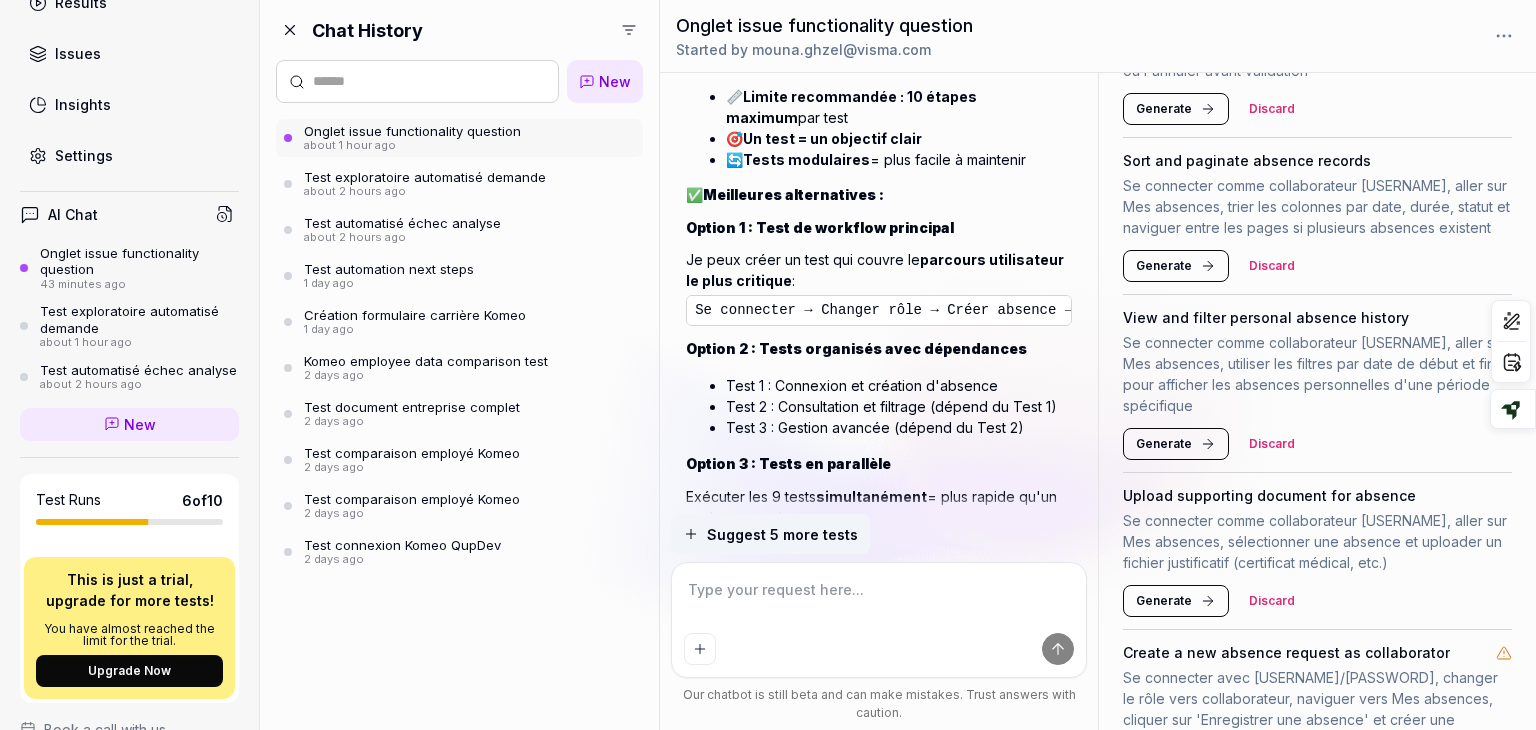 click on "Generate" at bounding box center [1164, 266] 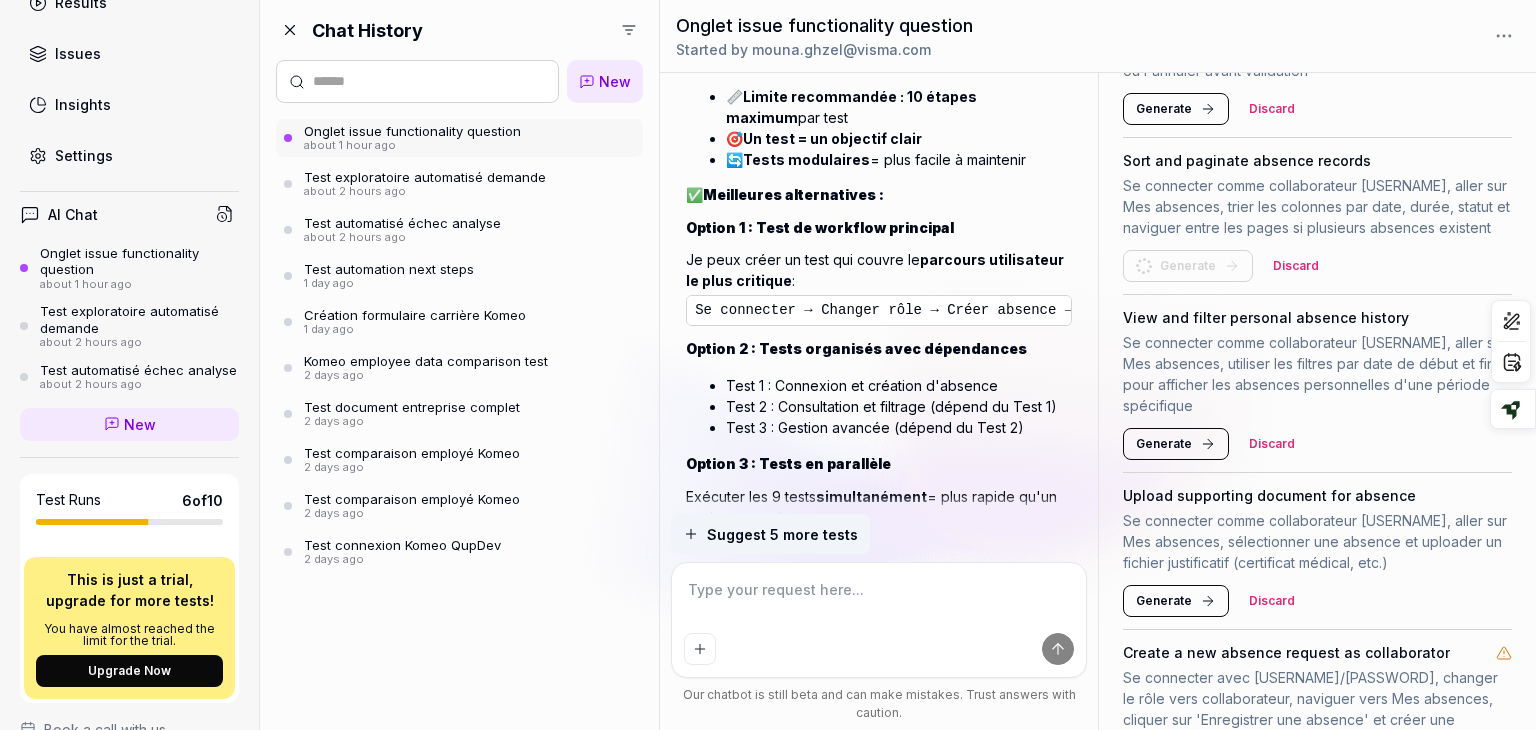 click on "Discard" at bounding box center [1296, 266] 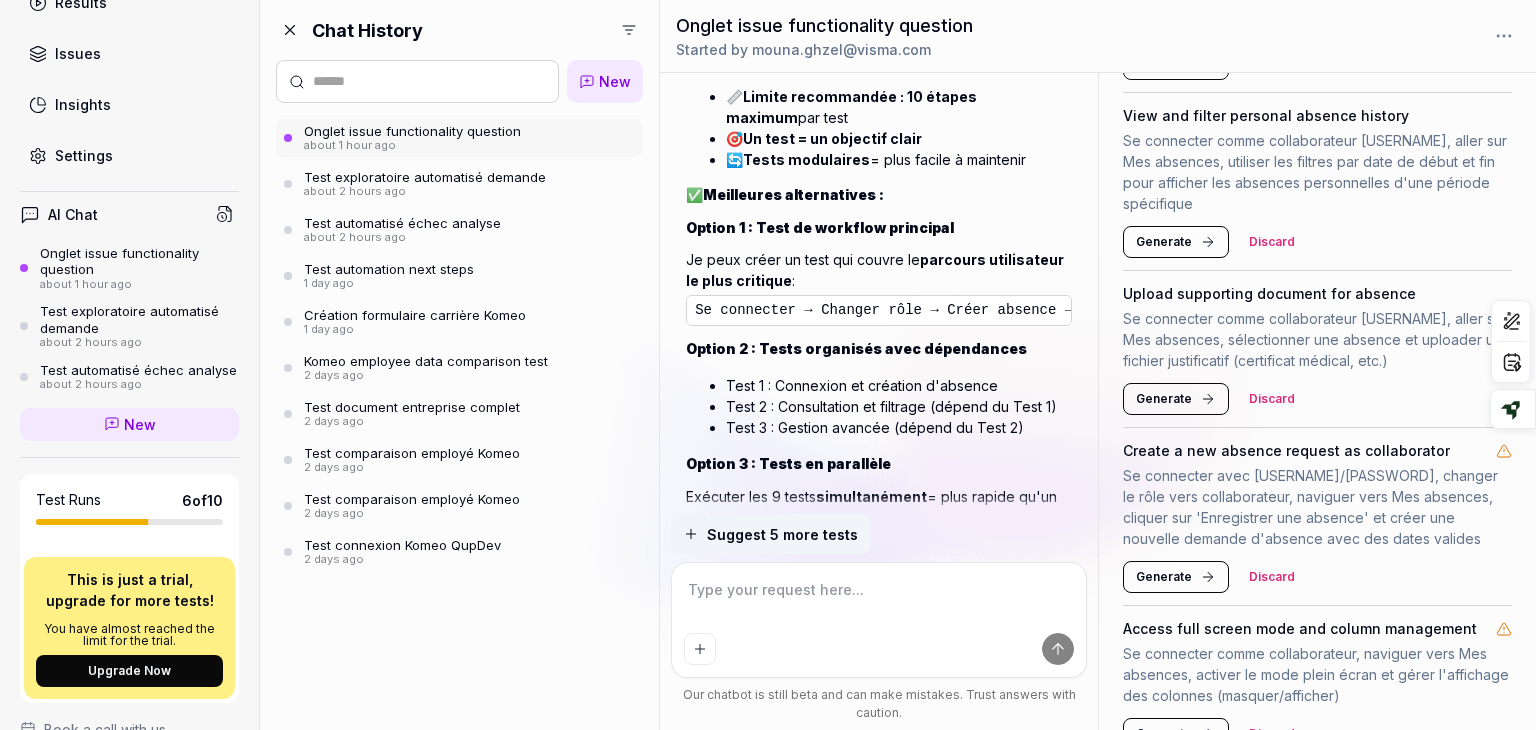 scroll, scrollTop: 543, scrollLeft: 0, axis: vertical 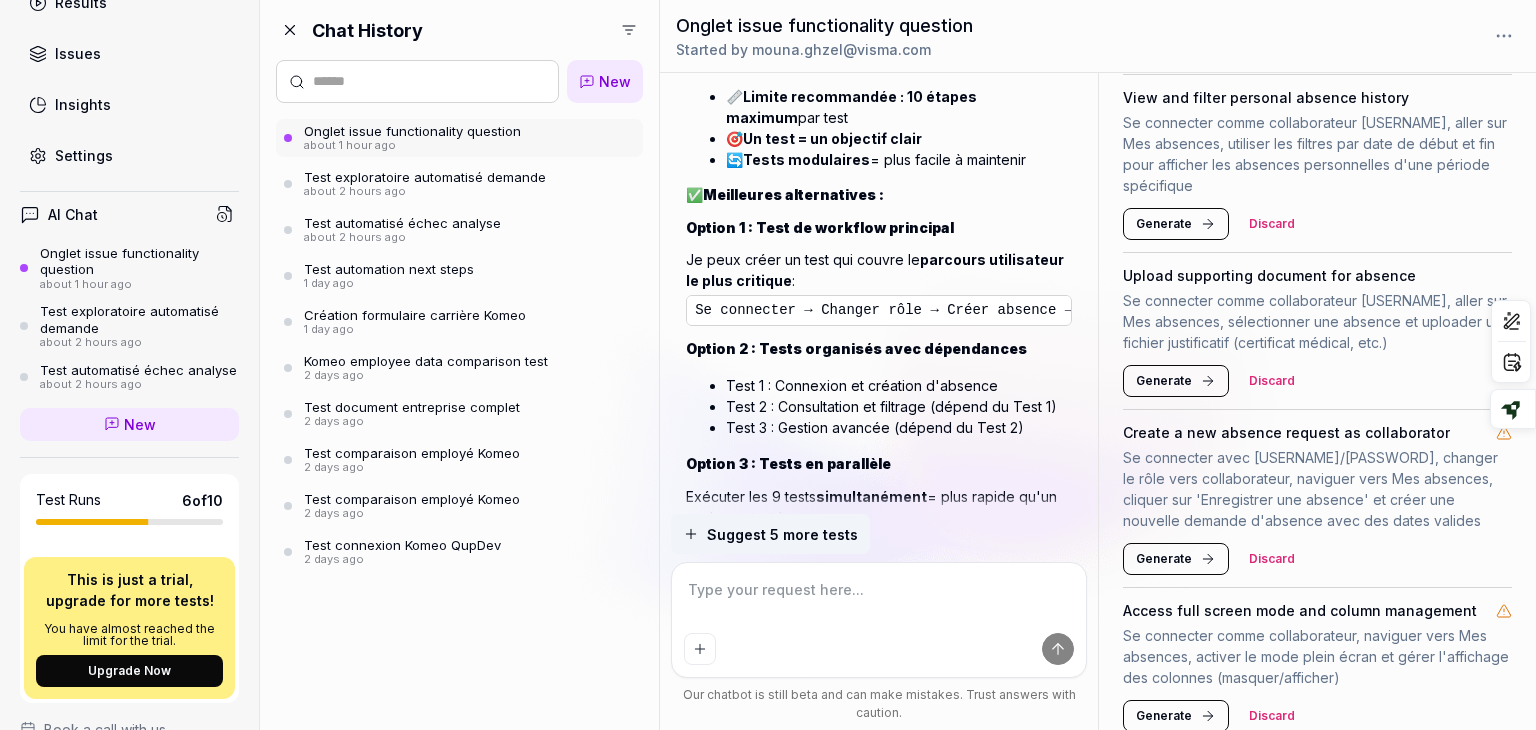 click on "Generate" at bounding box center (1164, 559) 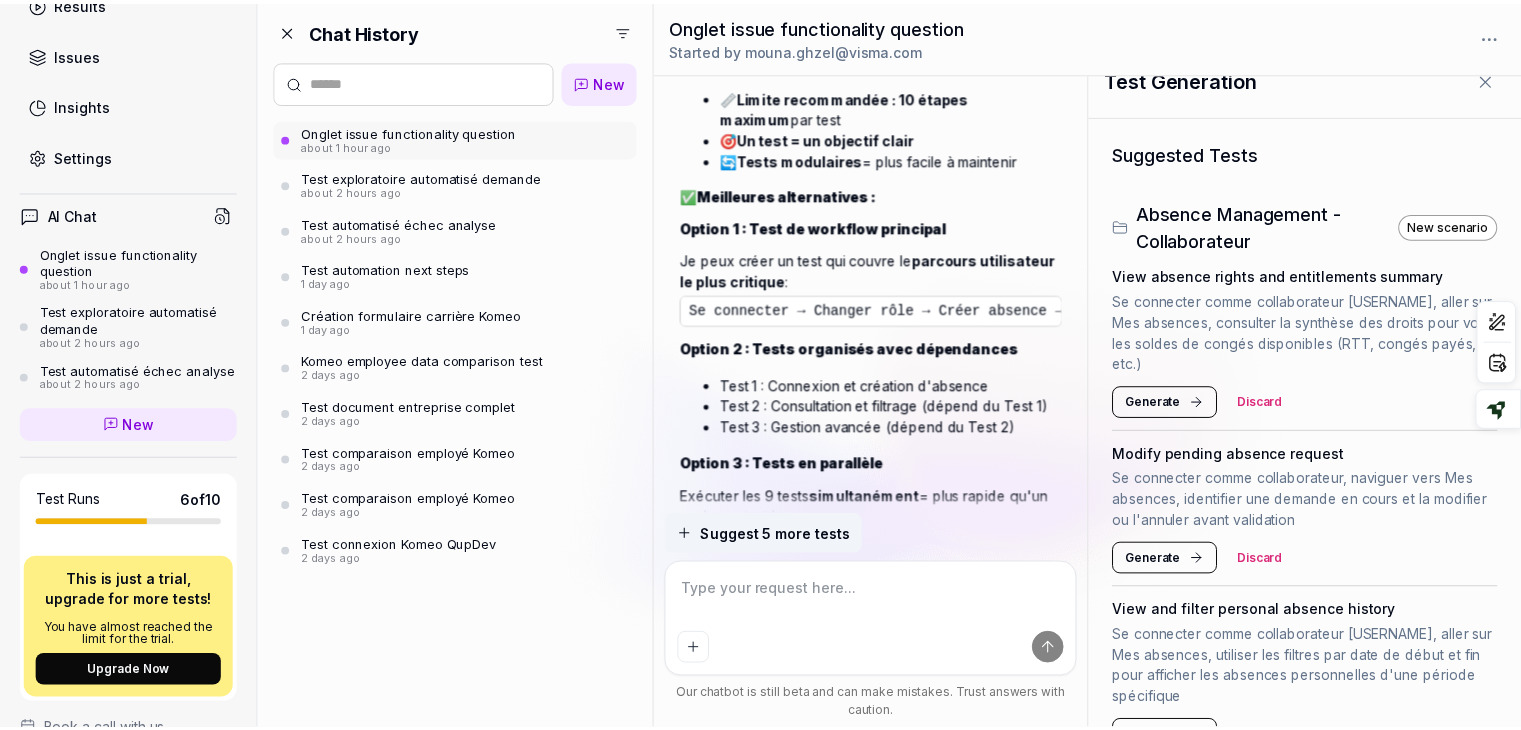 scroll, scrollTop: 0, scrollLeft: 0, axis: both 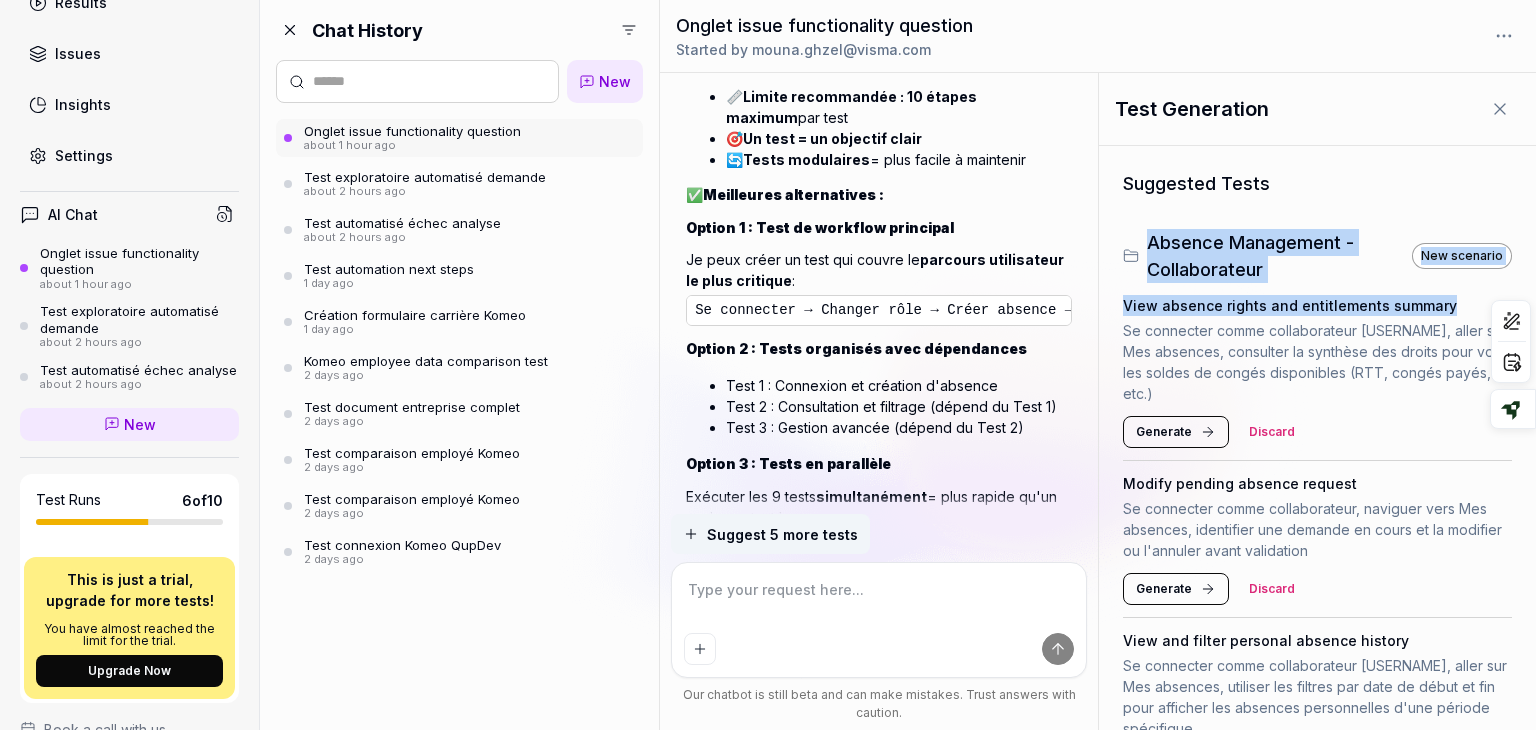 drag, startPoint x: 1535, startPoint y: 162, endPoint x: 1535, endPoint y: 303, distance: 141 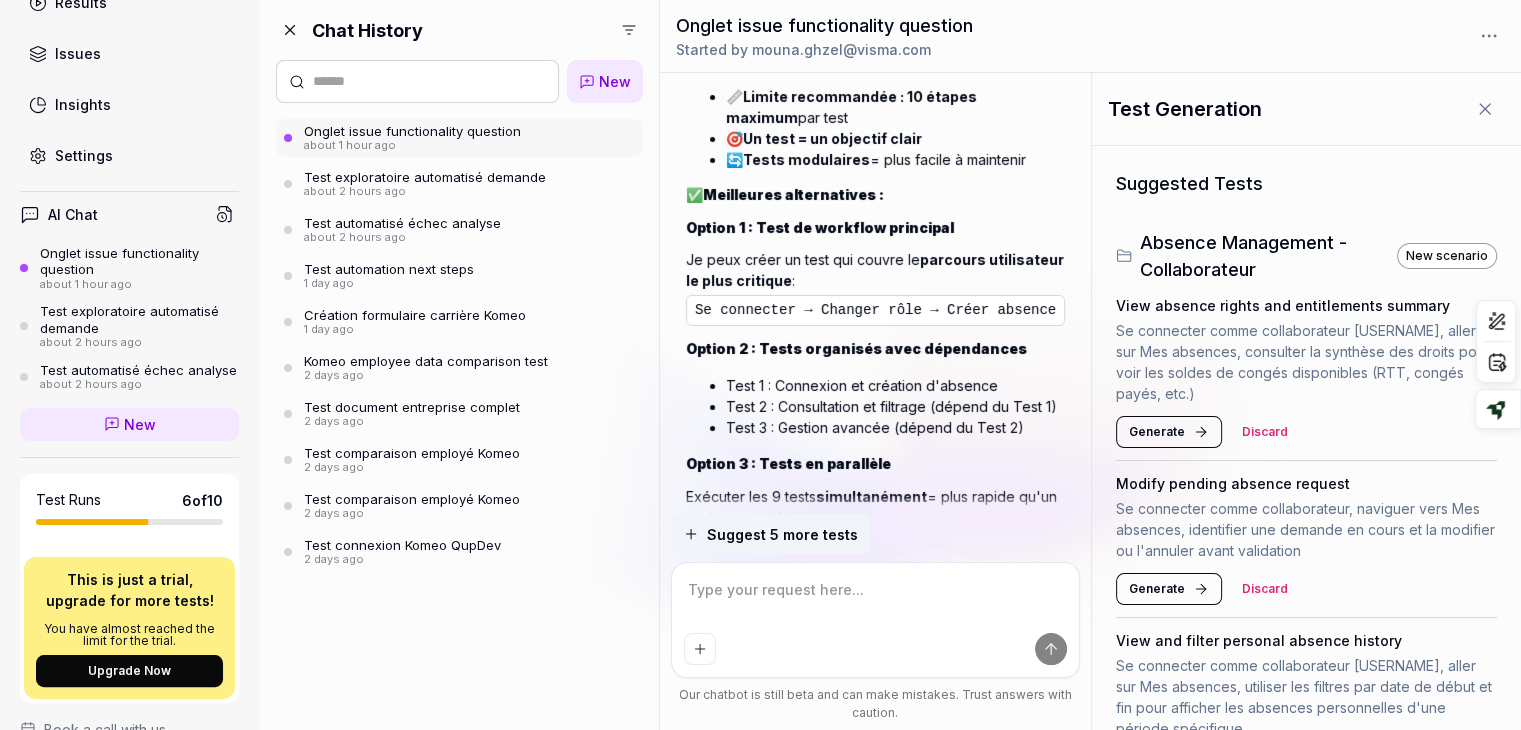click on "Test Generation" at bounding box center [1307, 109] 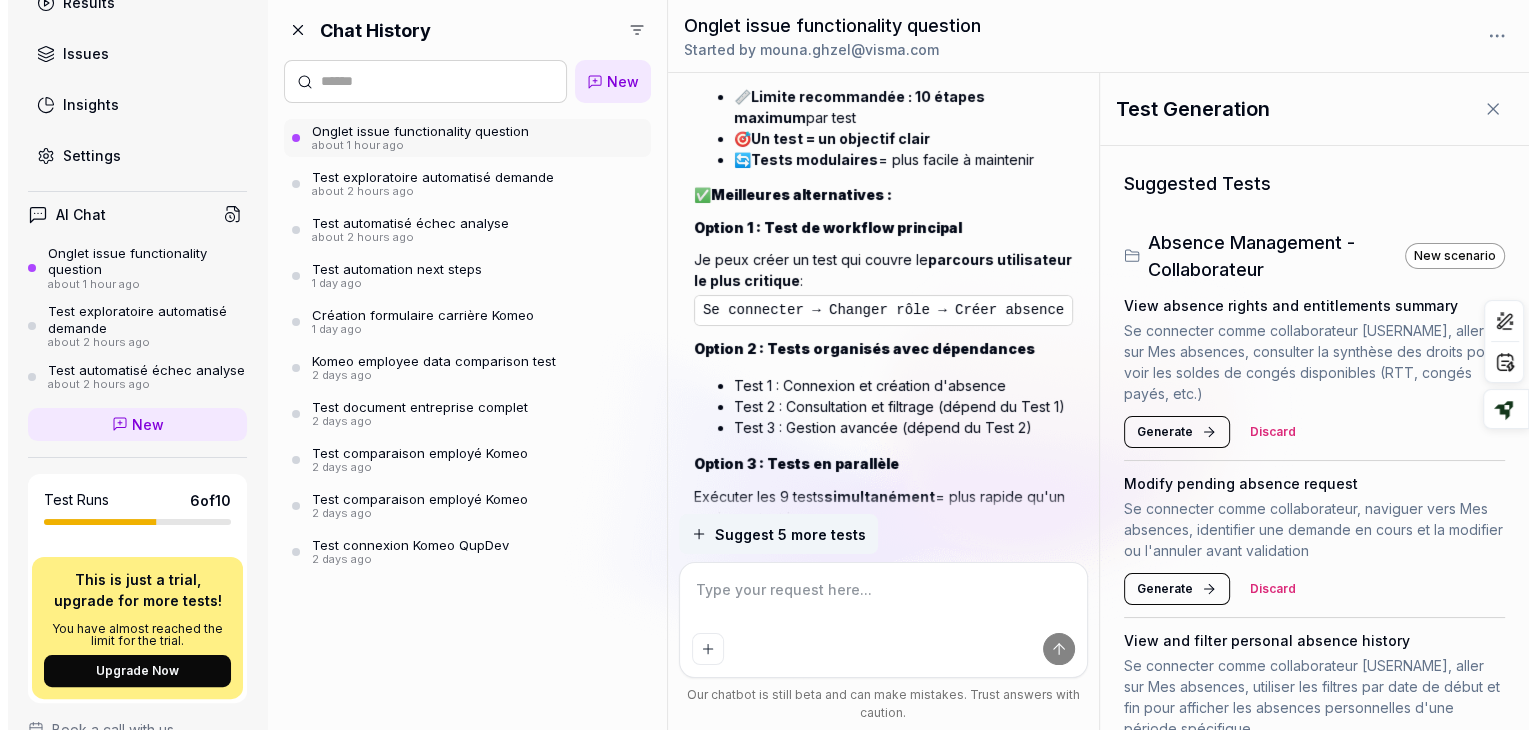 scroll, scrollTop: 7258, scrollLeft: 0, axis: vertical 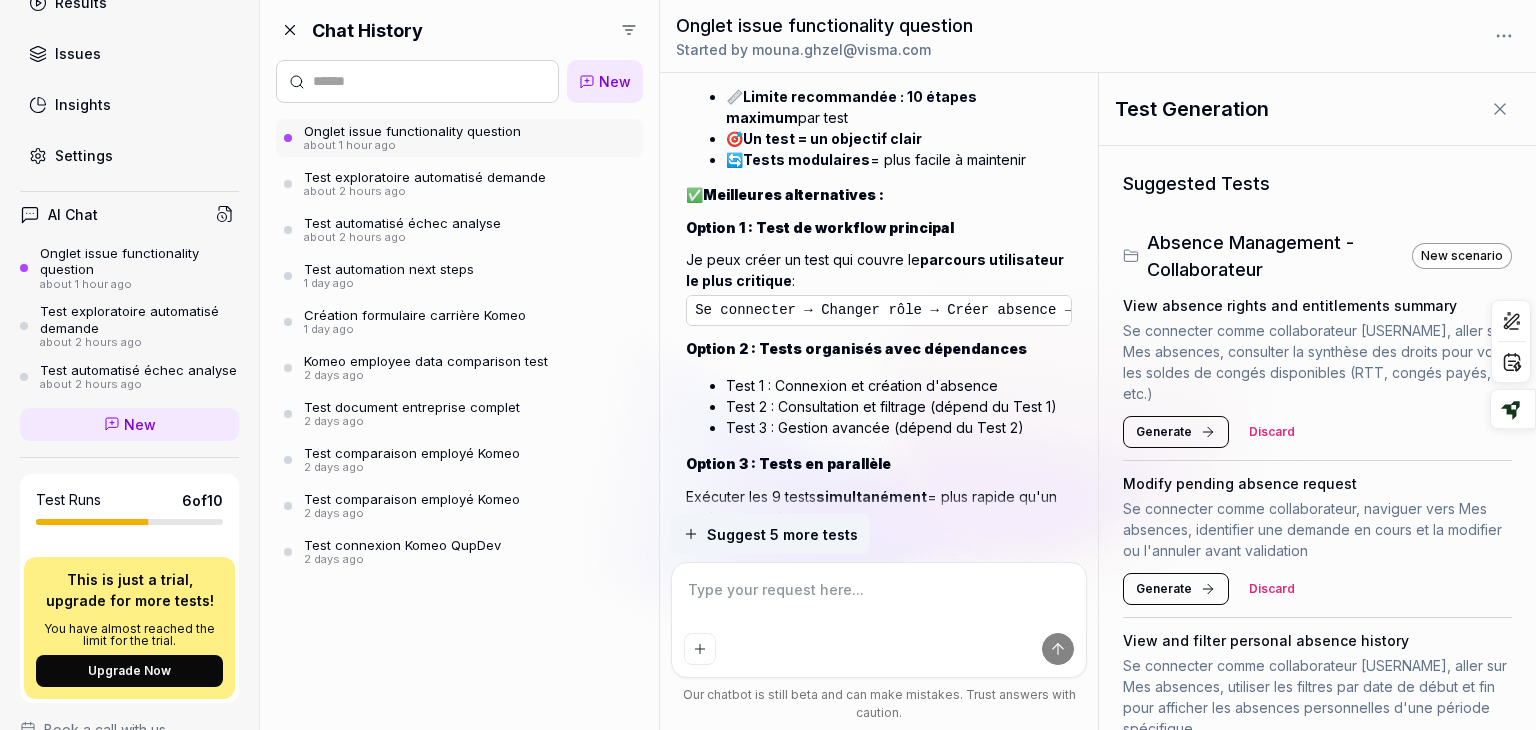 click on "New scenario" at bounding box center [1462, 256] 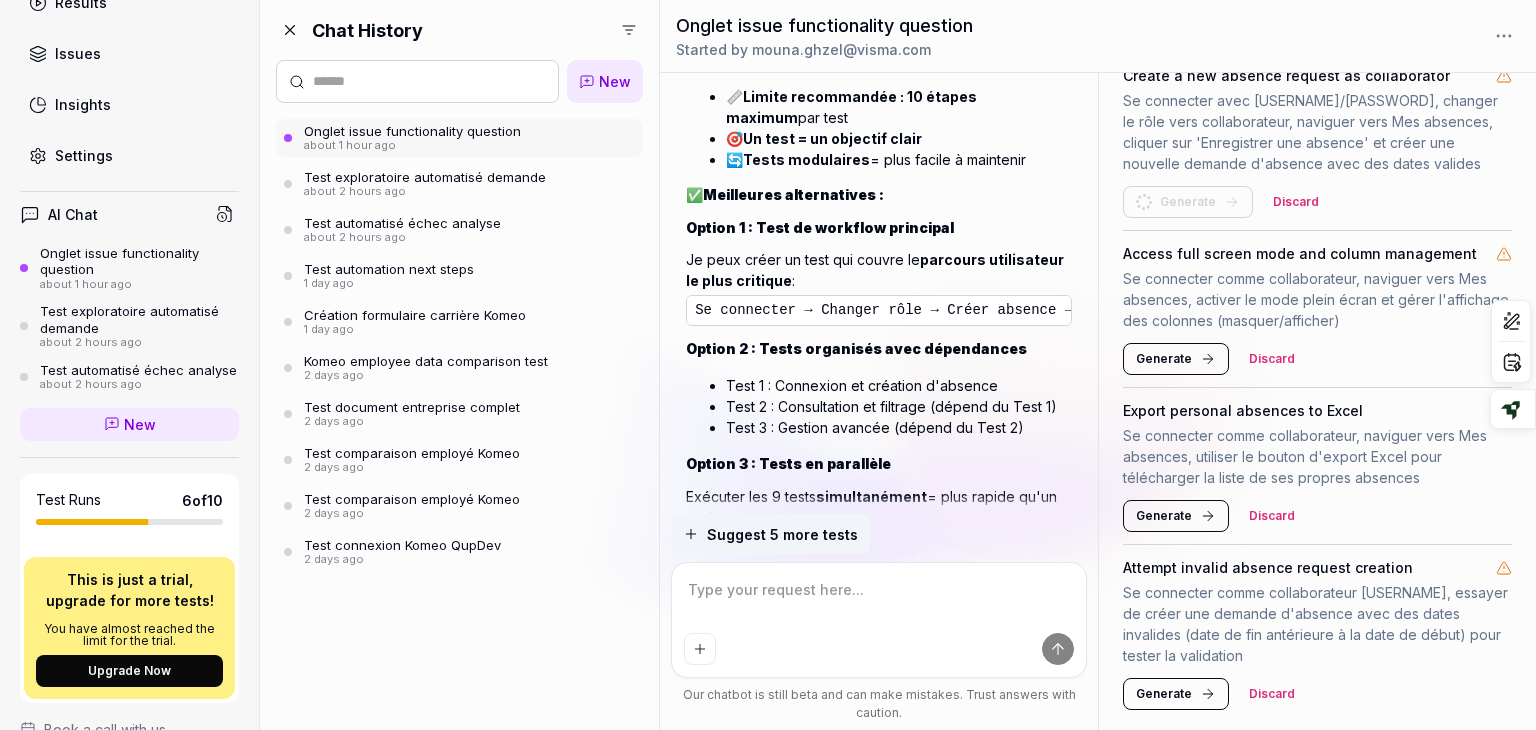 scroll, scrollTop: 914, scrollLeft: 0, axis: vertical 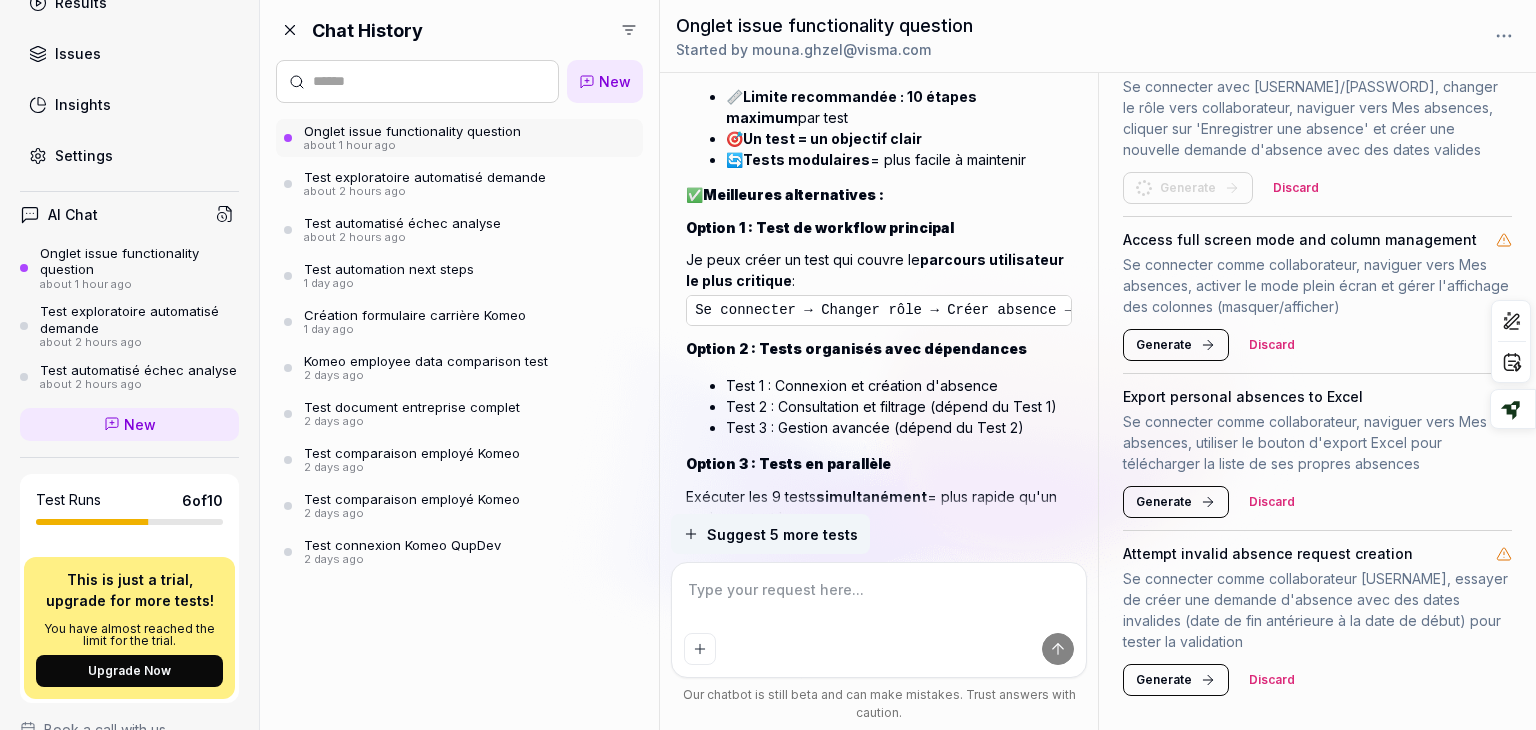 click at bounding box center (879, 600) 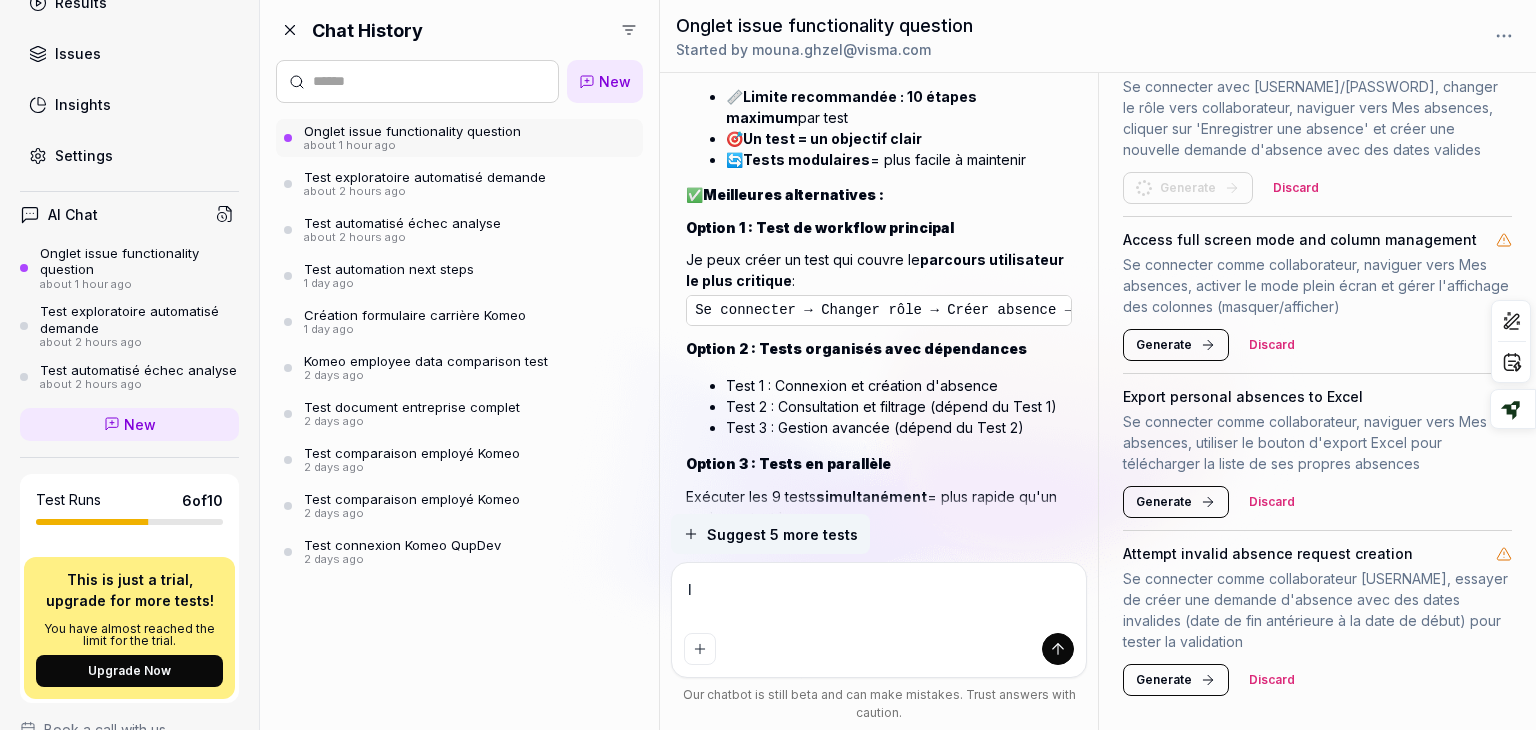 type on "*" 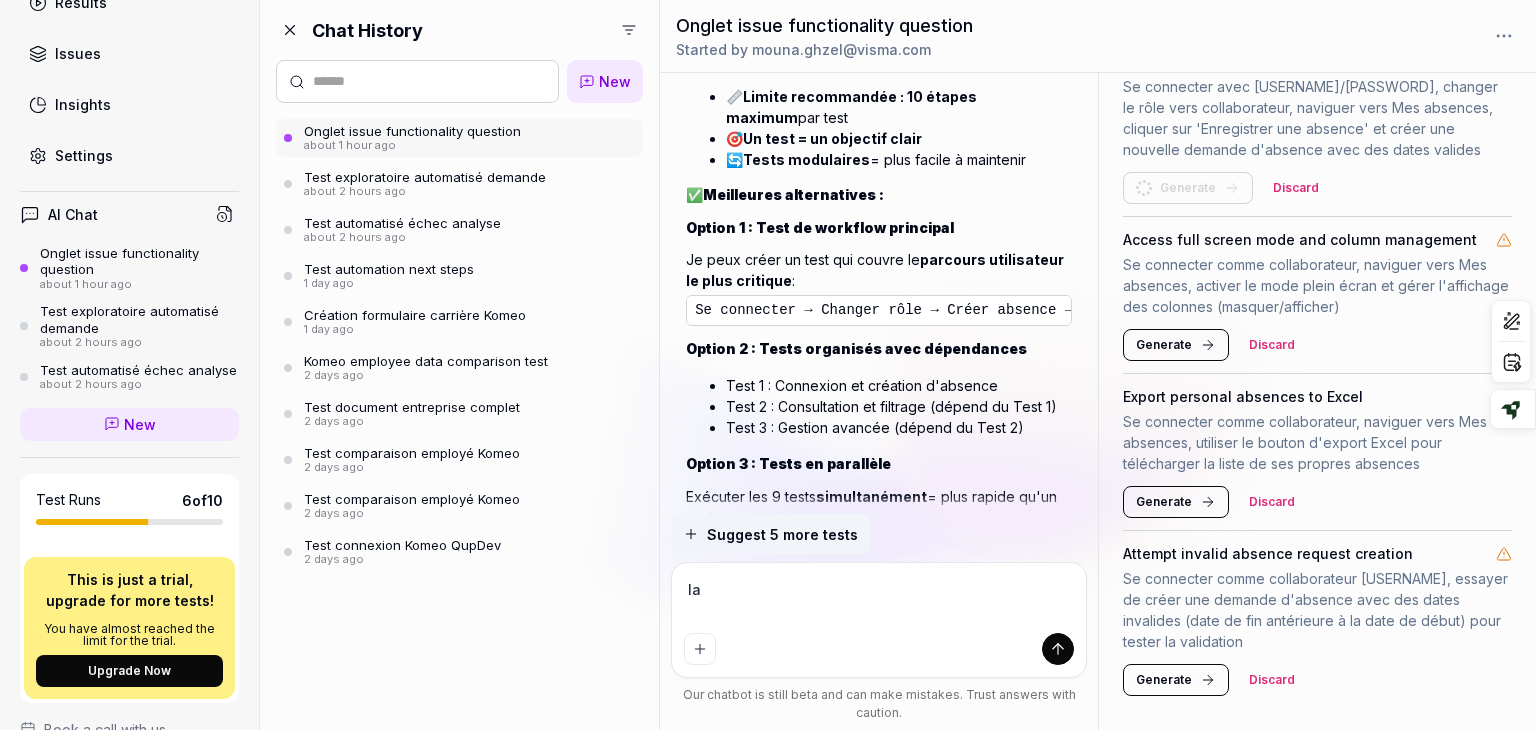 type on "*" 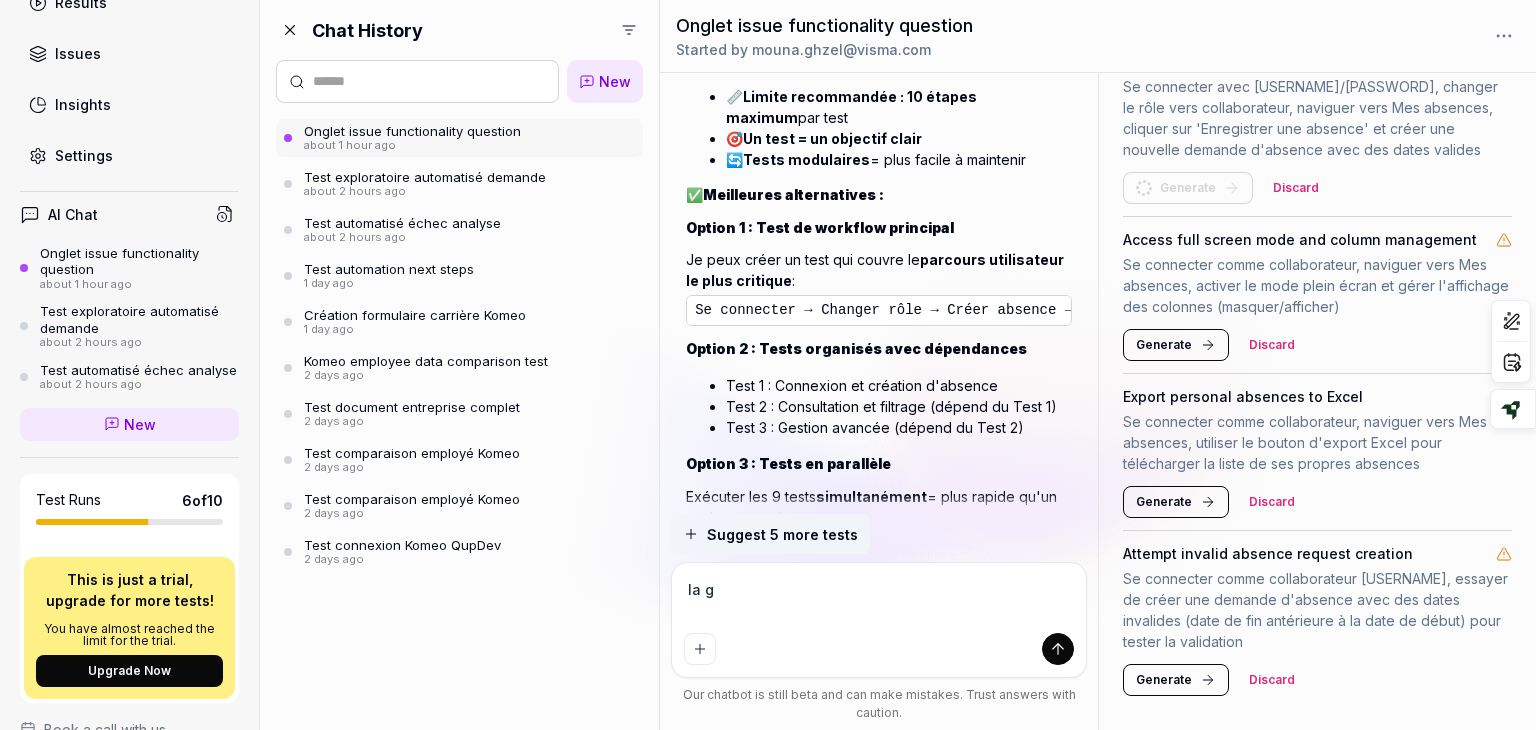type on "*" 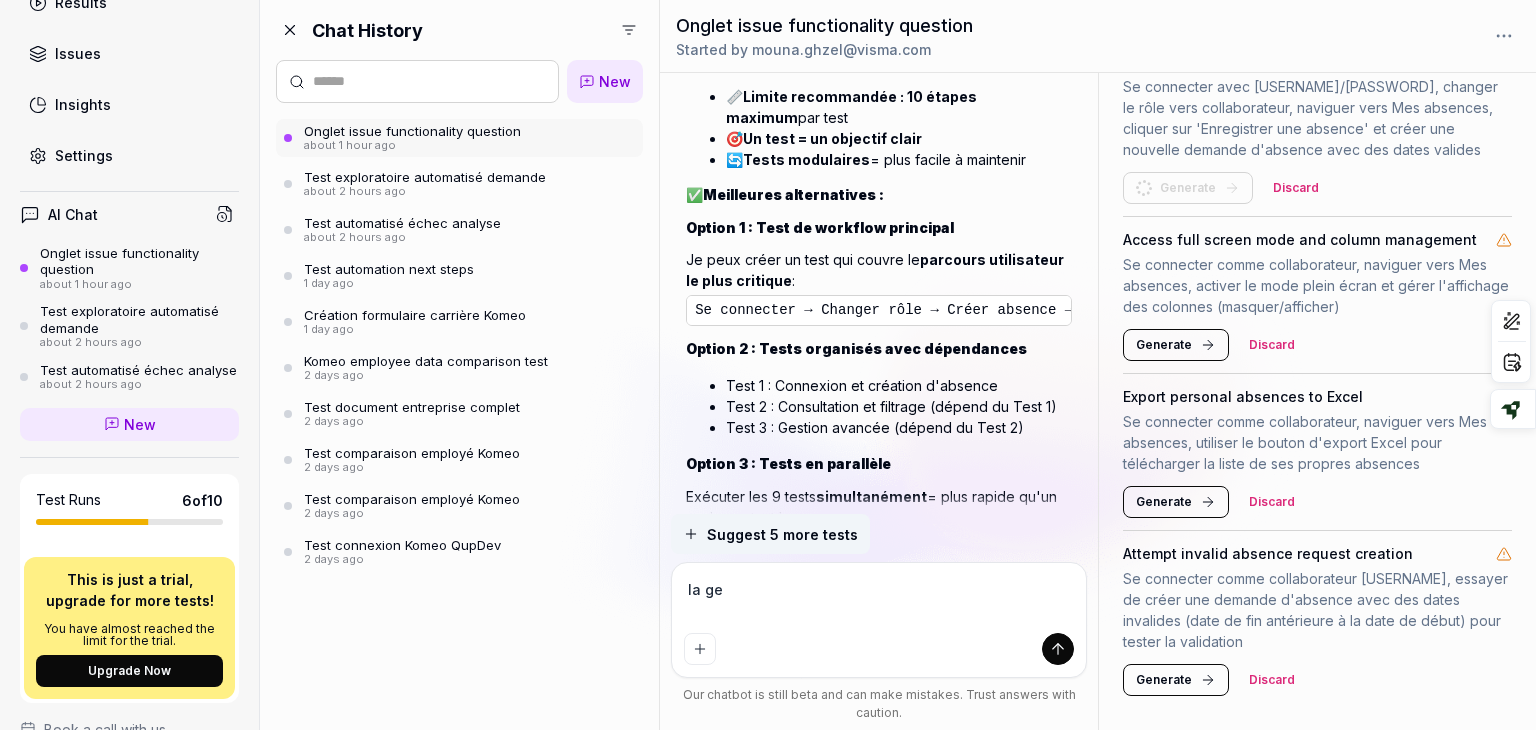type on "*" 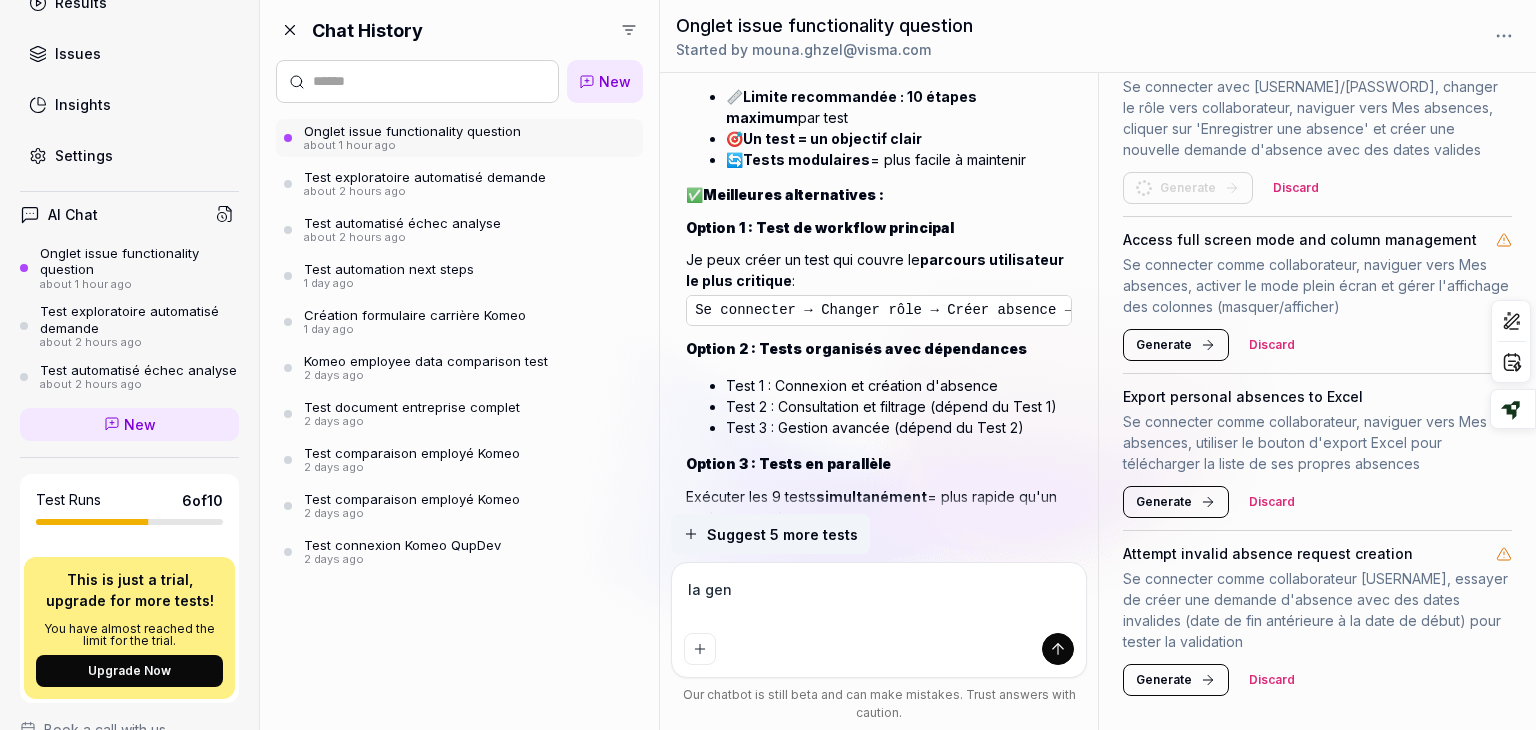 type on "*" 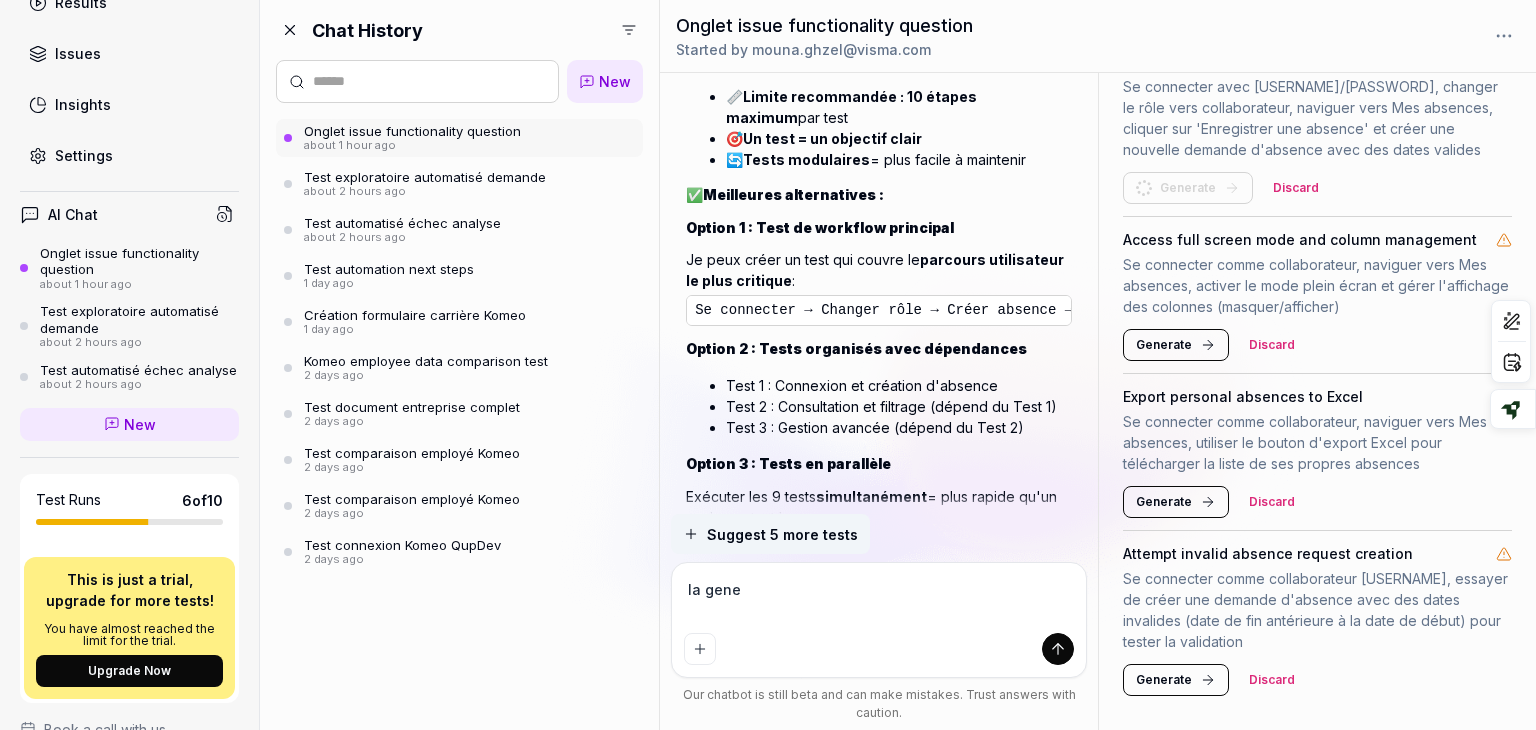type on "*" 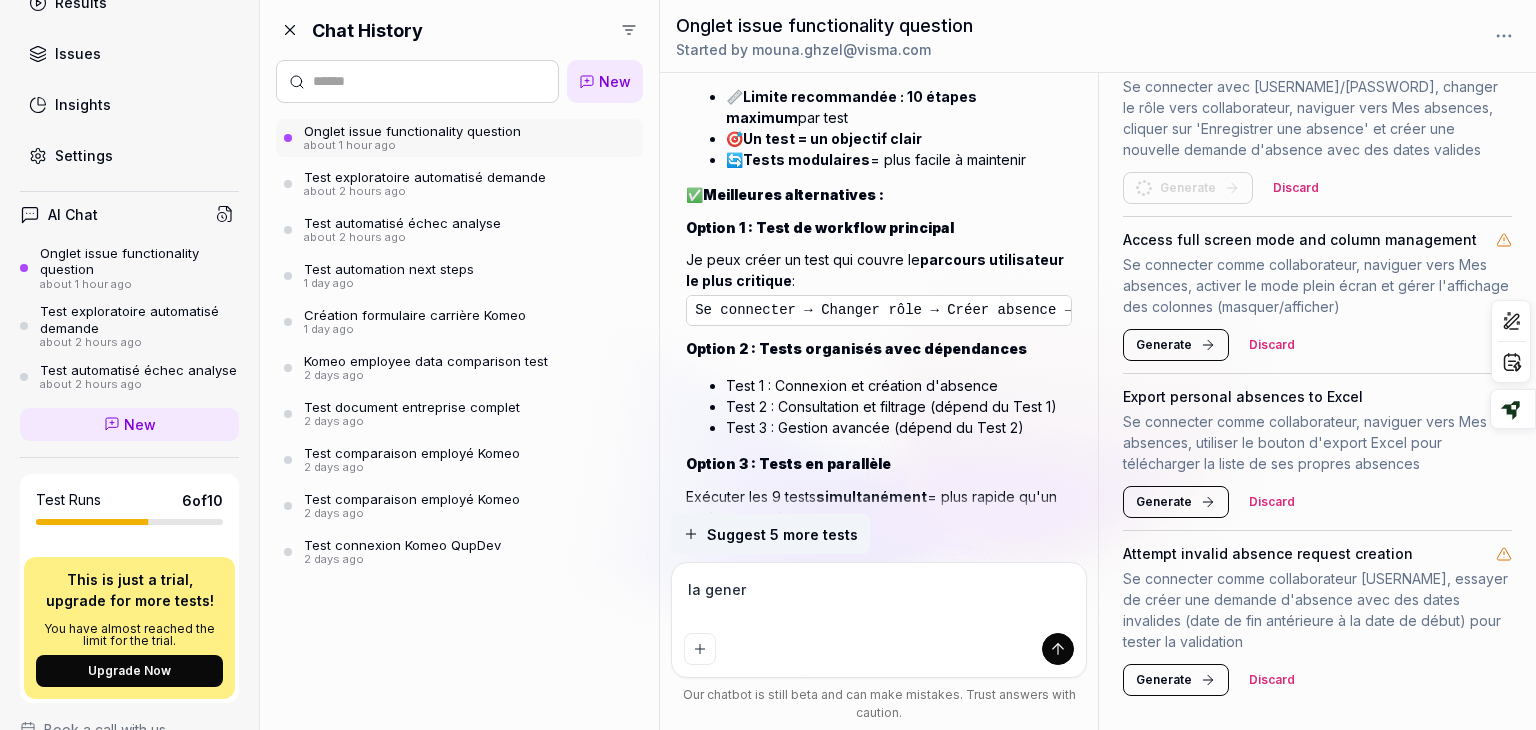 type on "*" 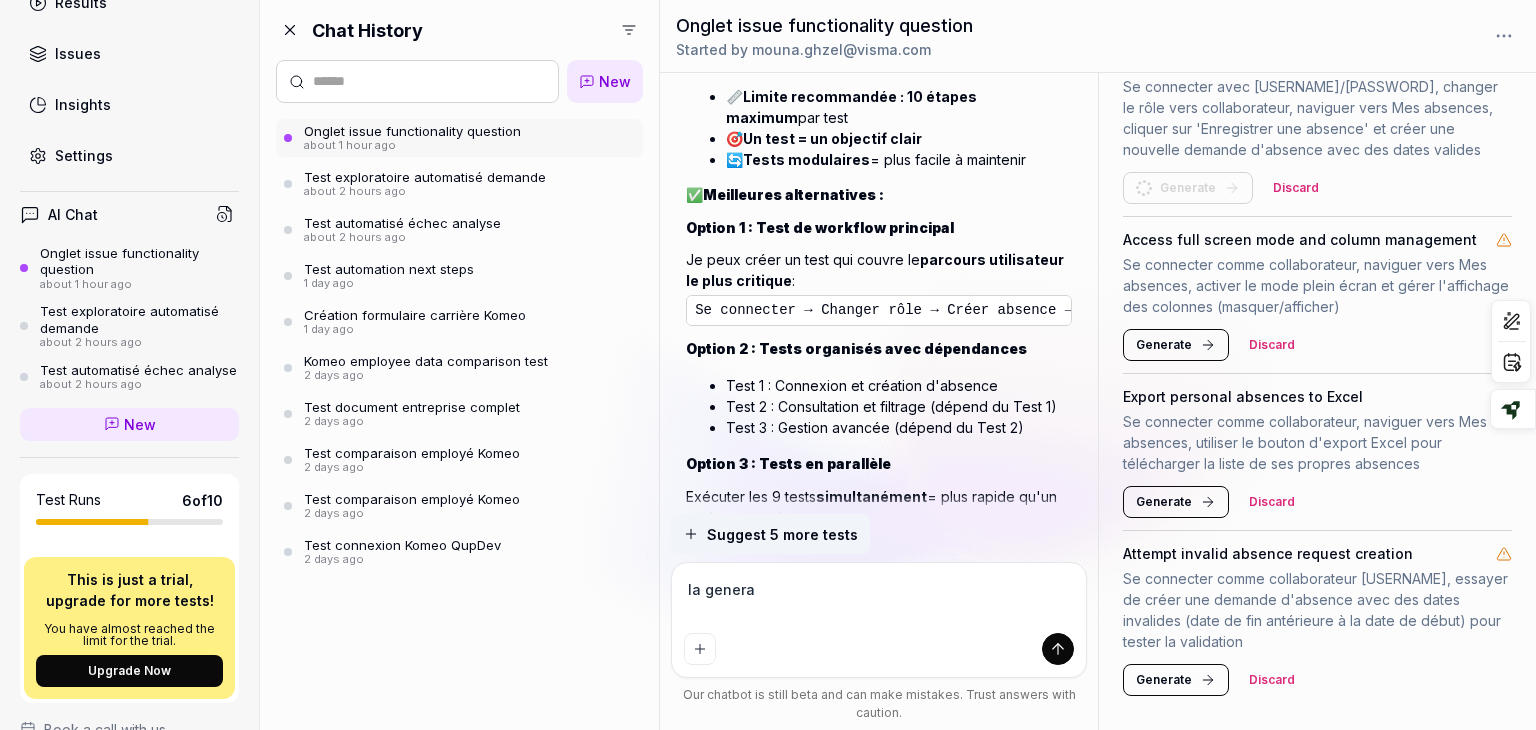 type on "*" 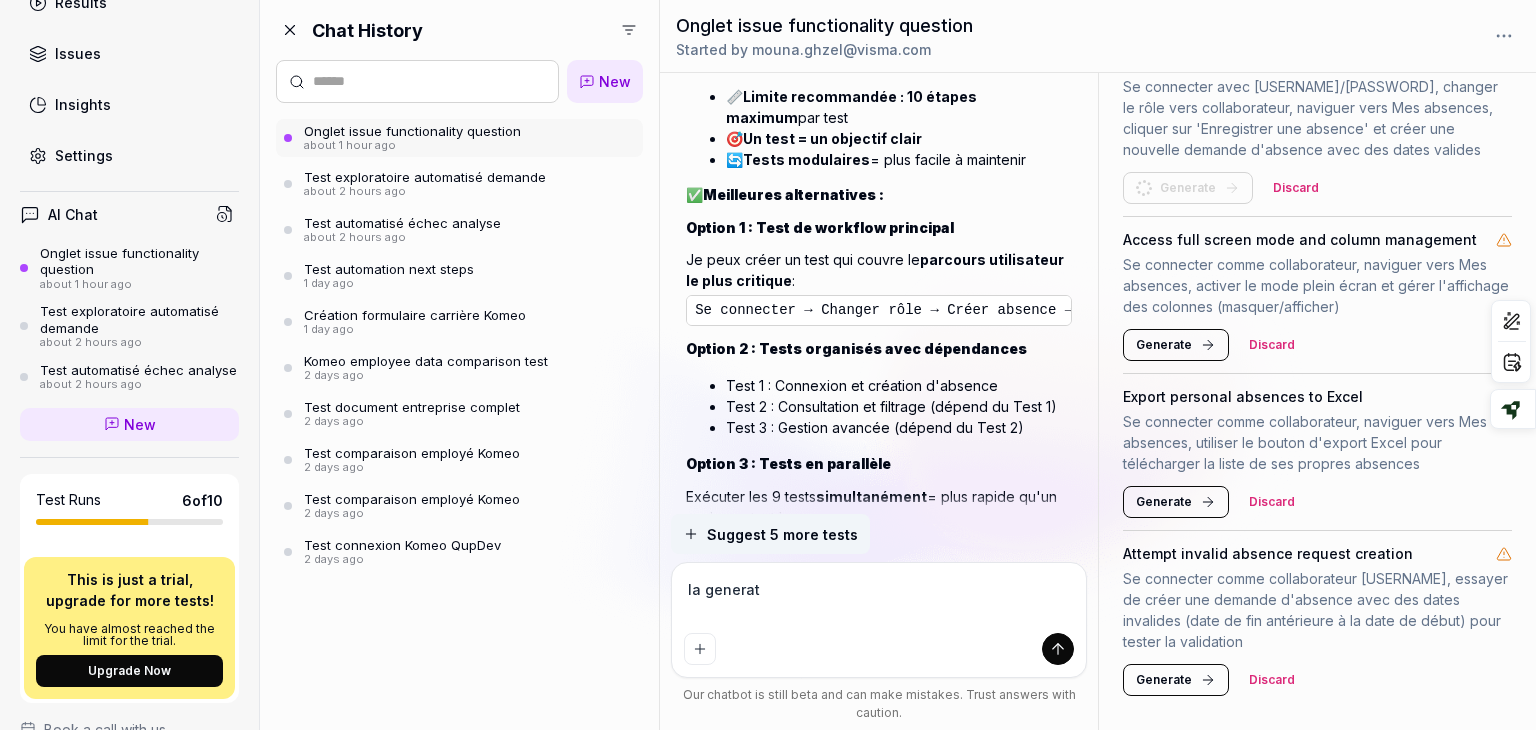 type on "*" 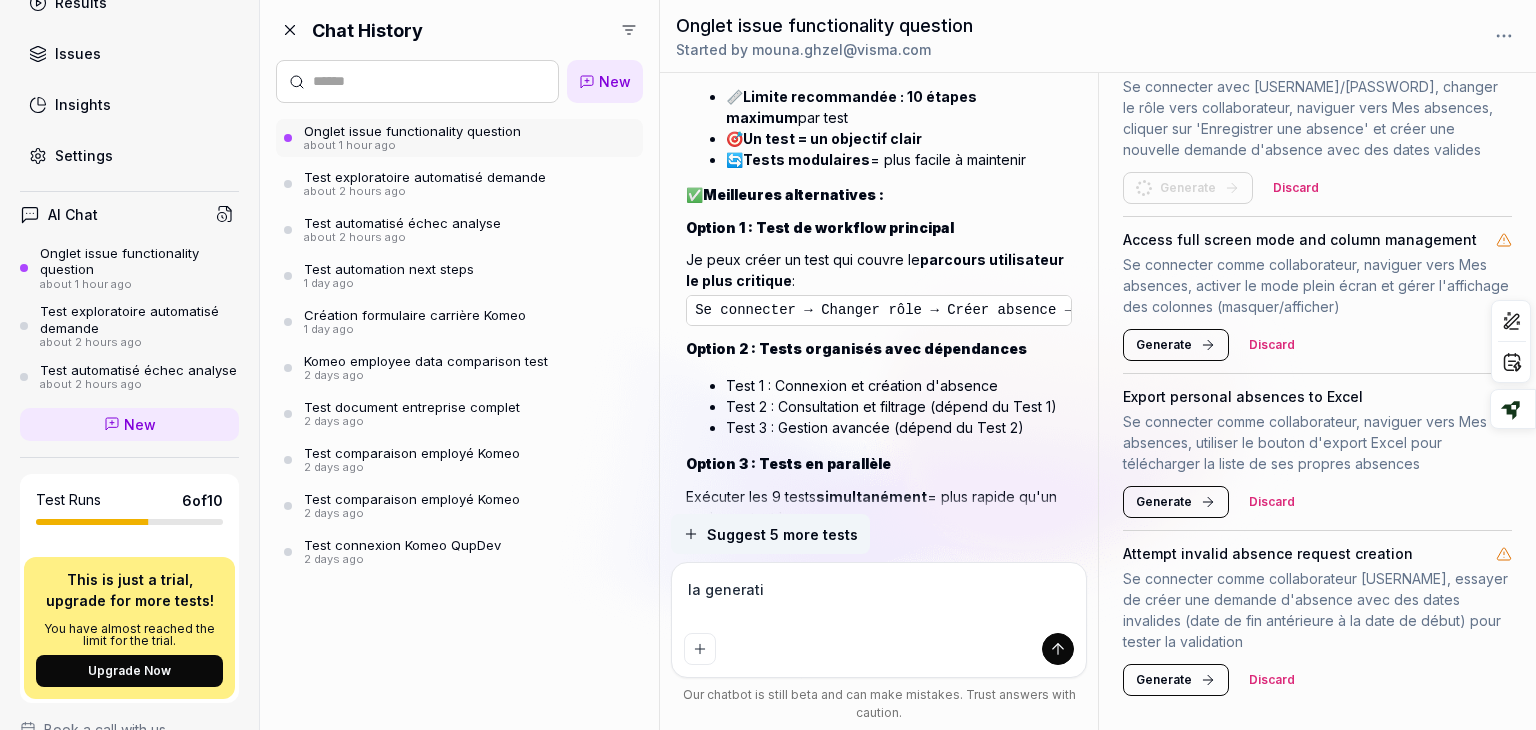 type on "*" 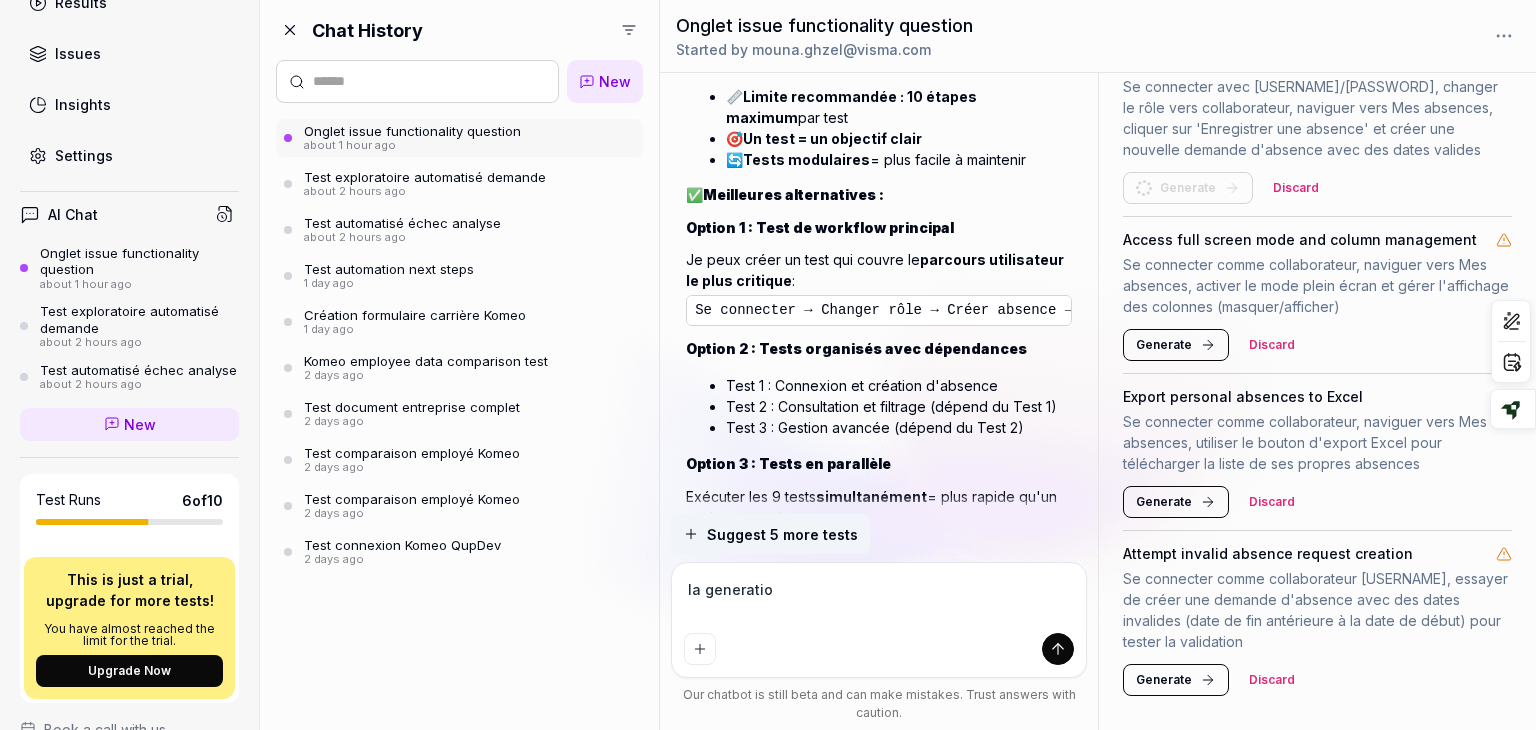 type on "*" 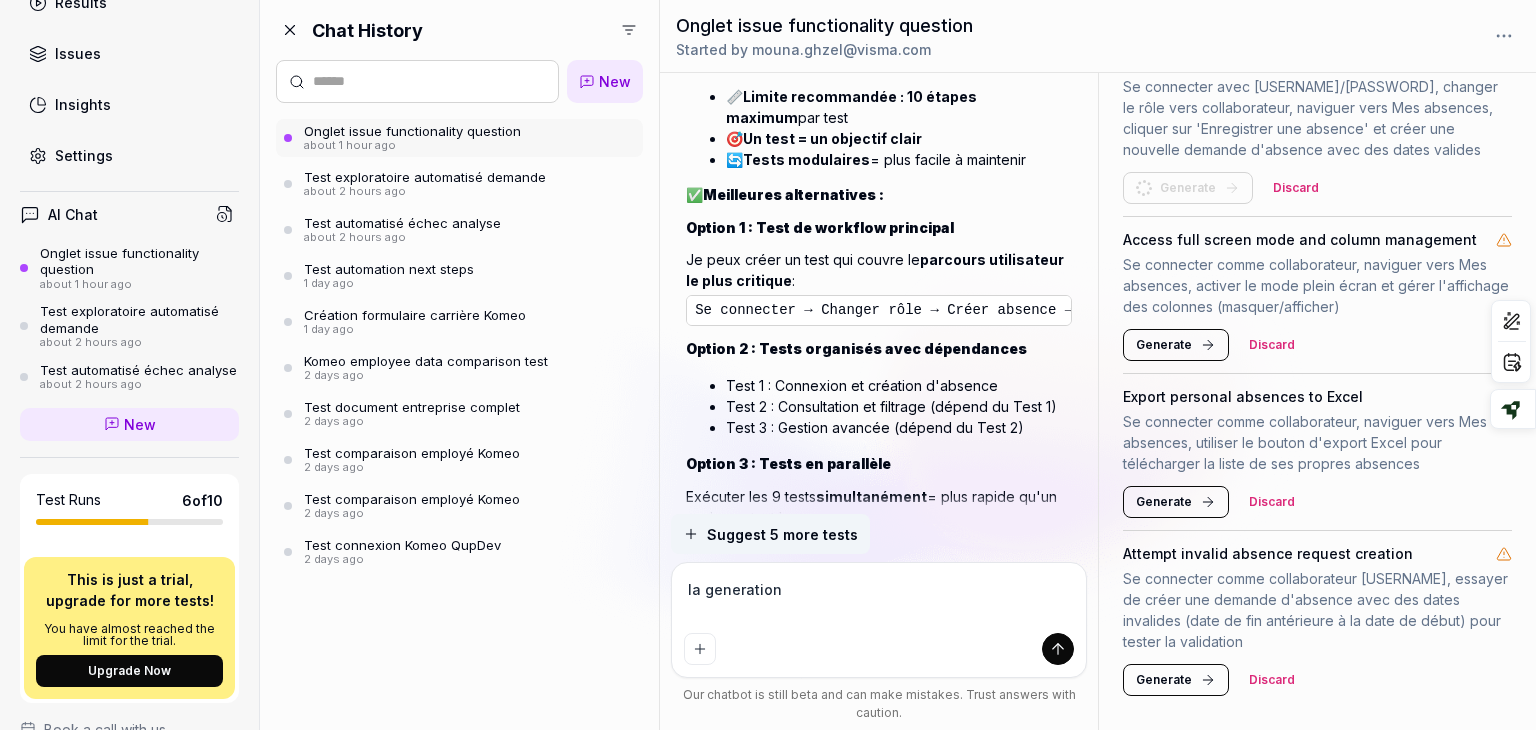 type on "*" 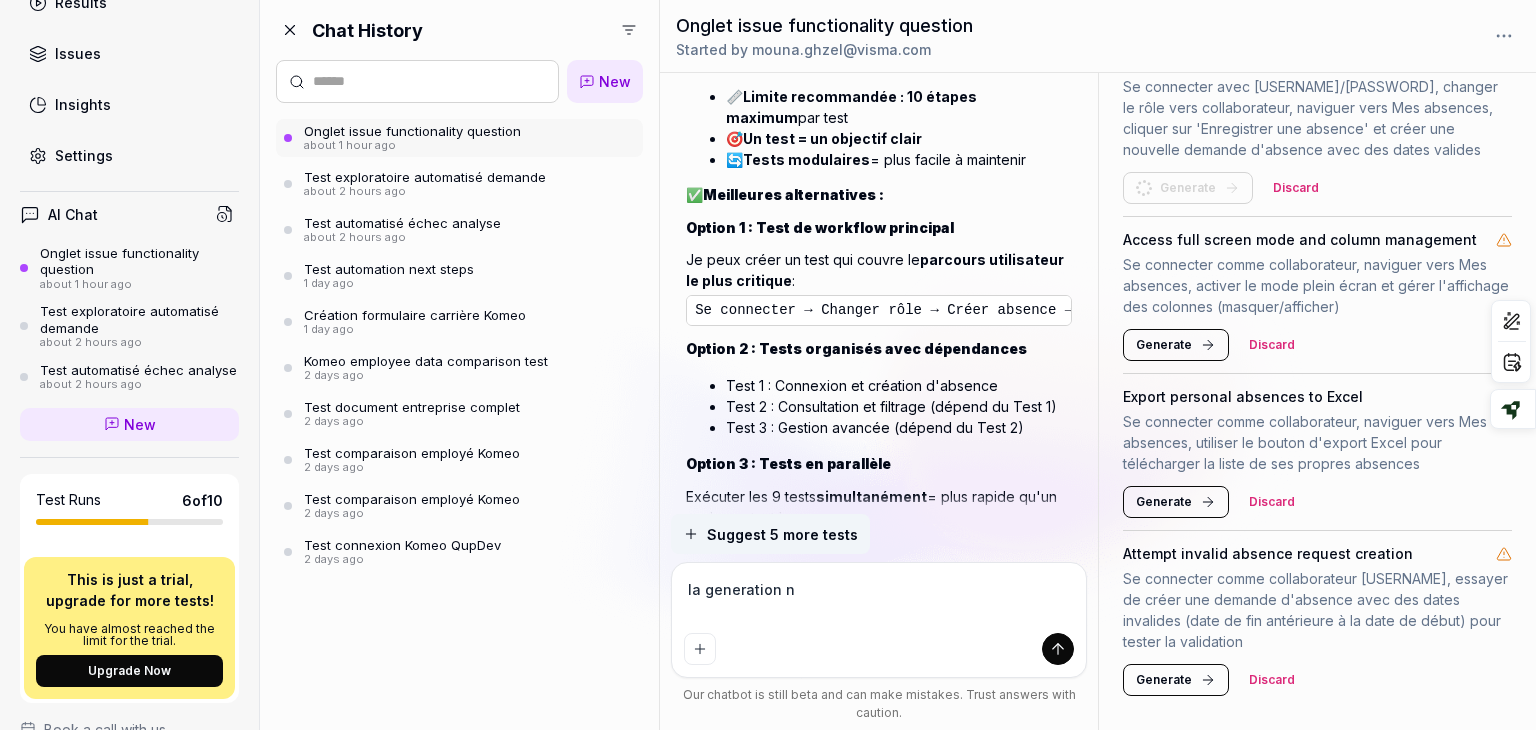 type on "*" 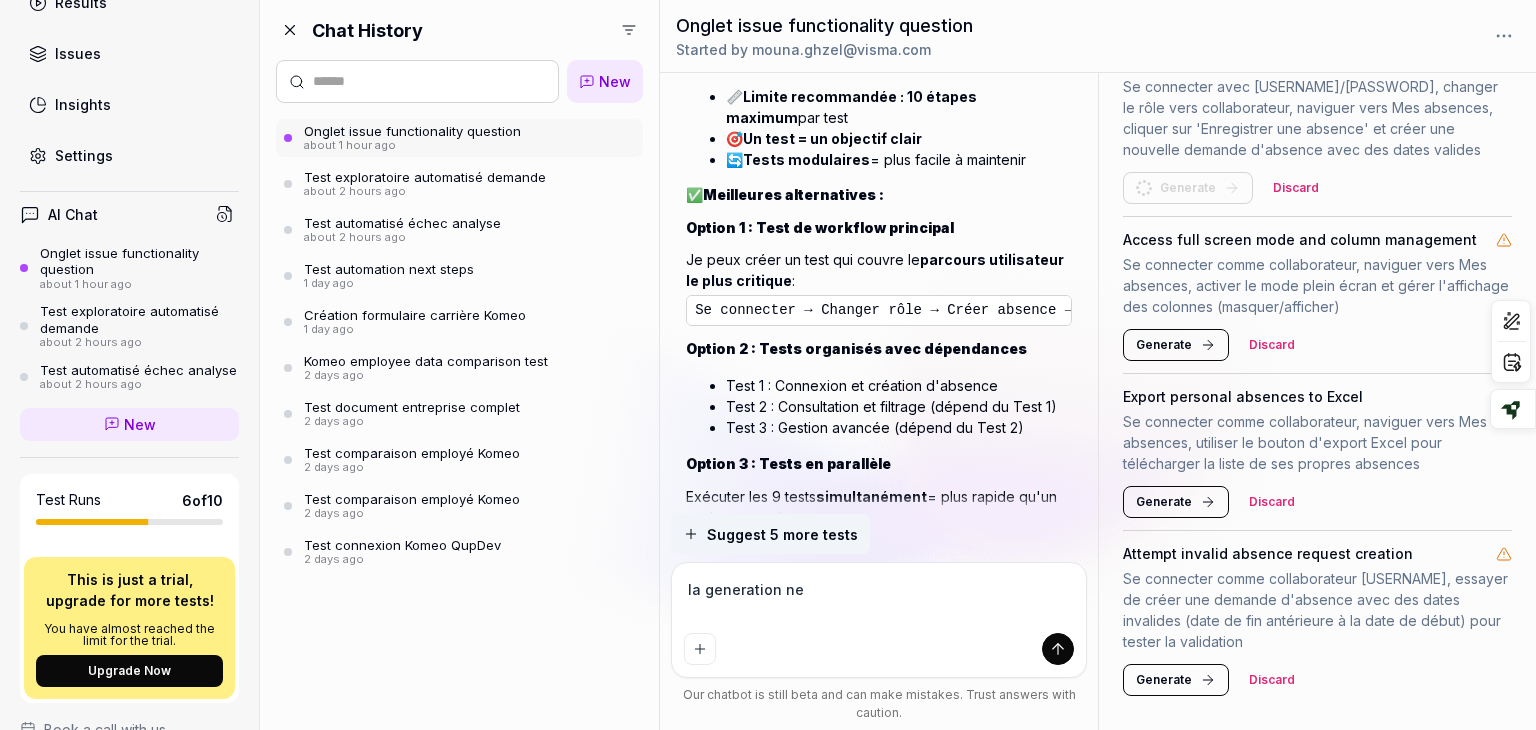 type on "*" 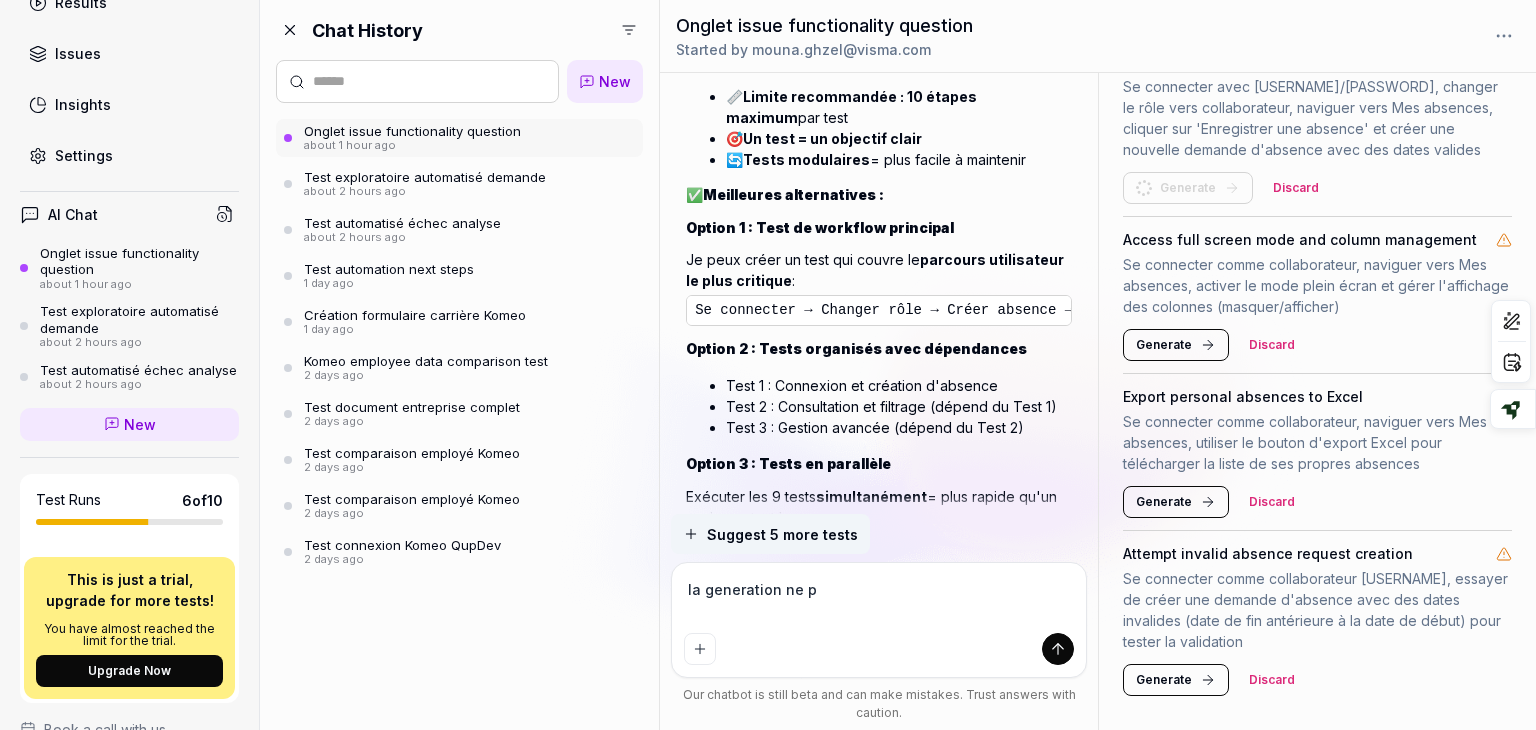 type on "*" 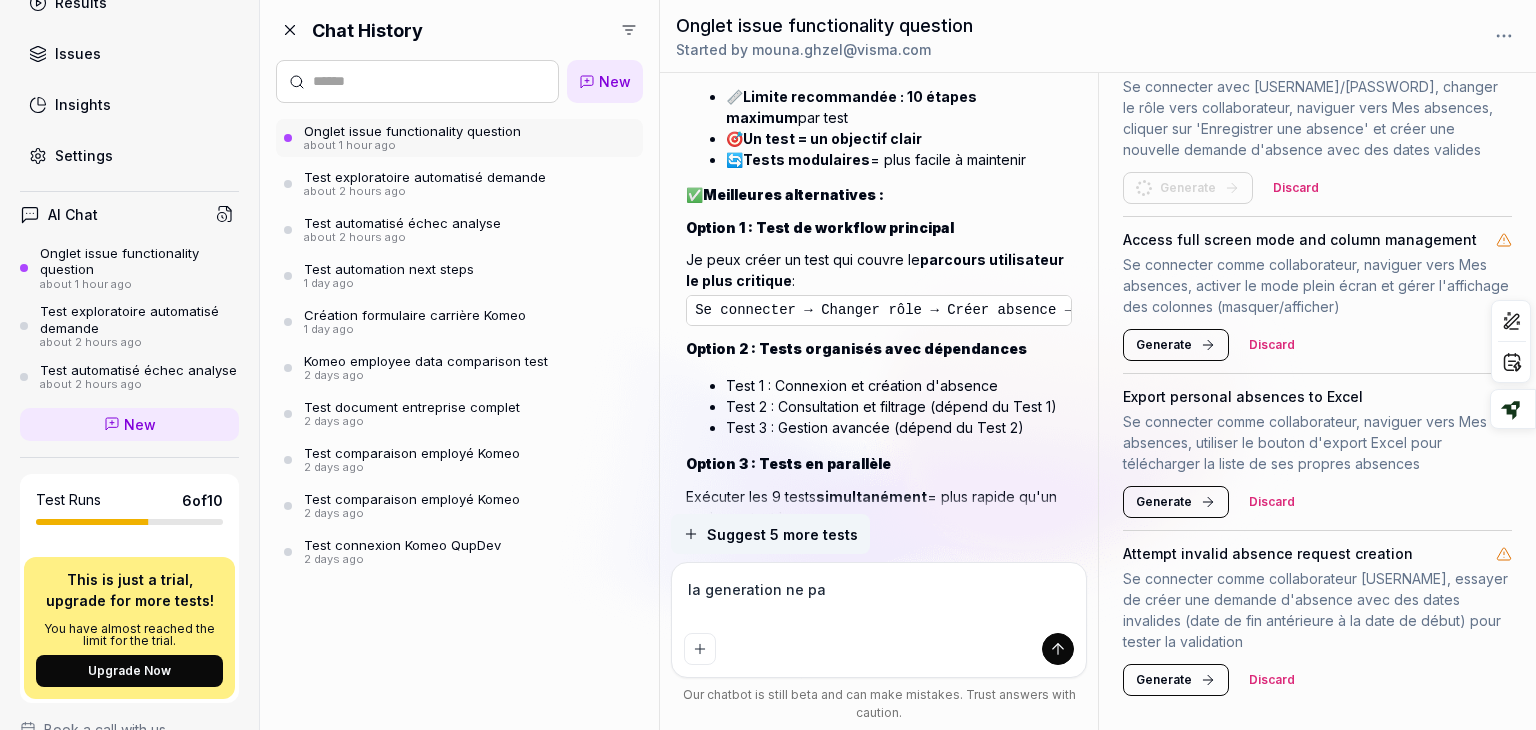 type on "*" 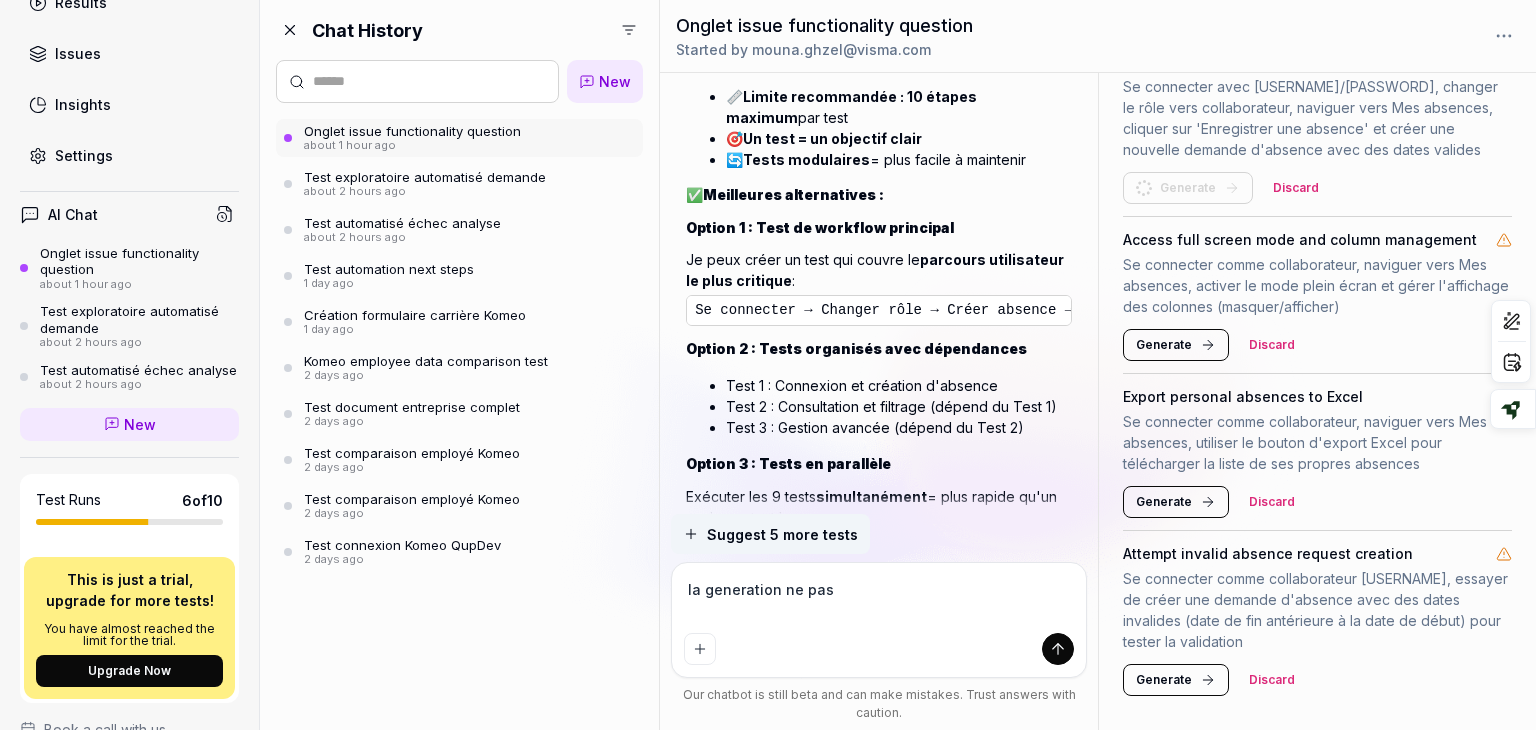 type on "*" 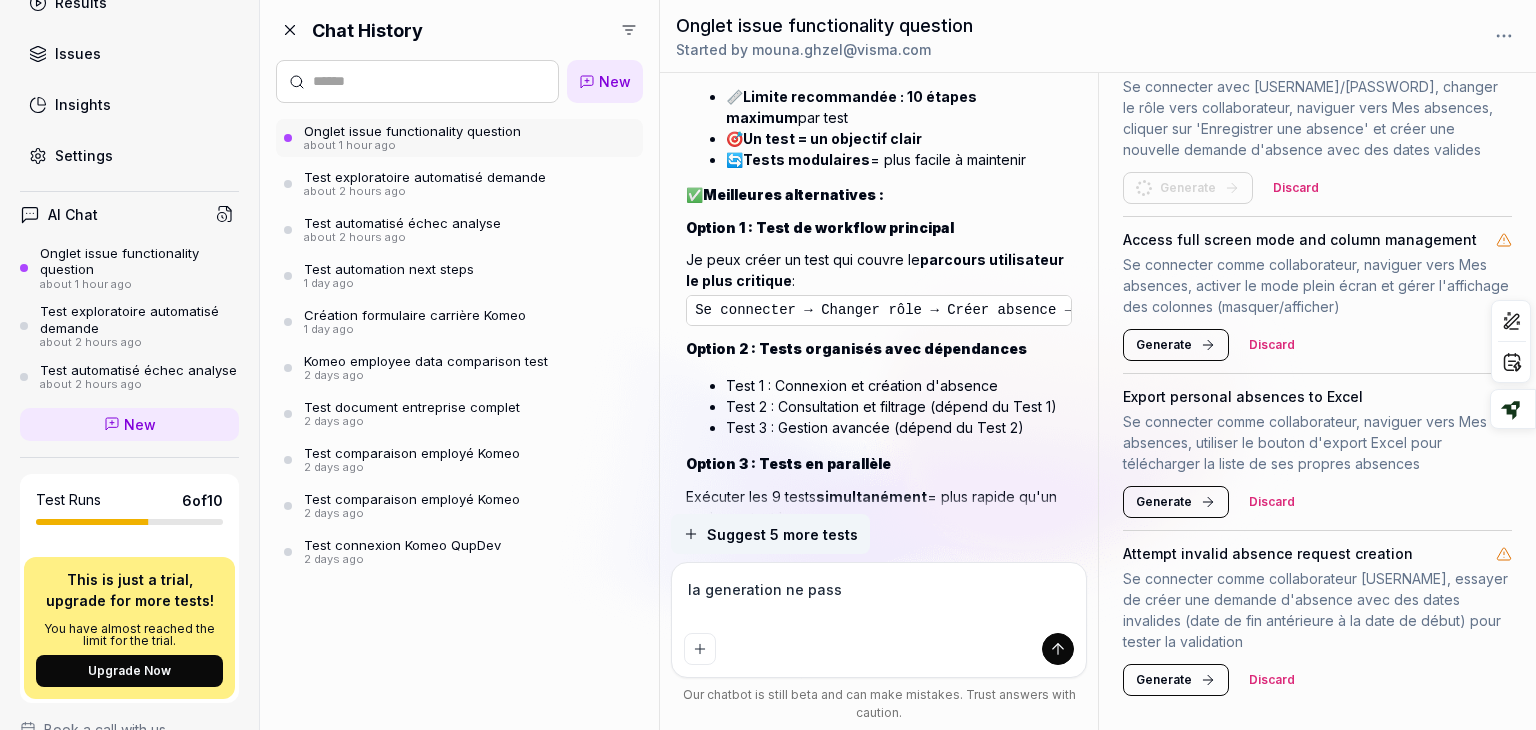type on "*" 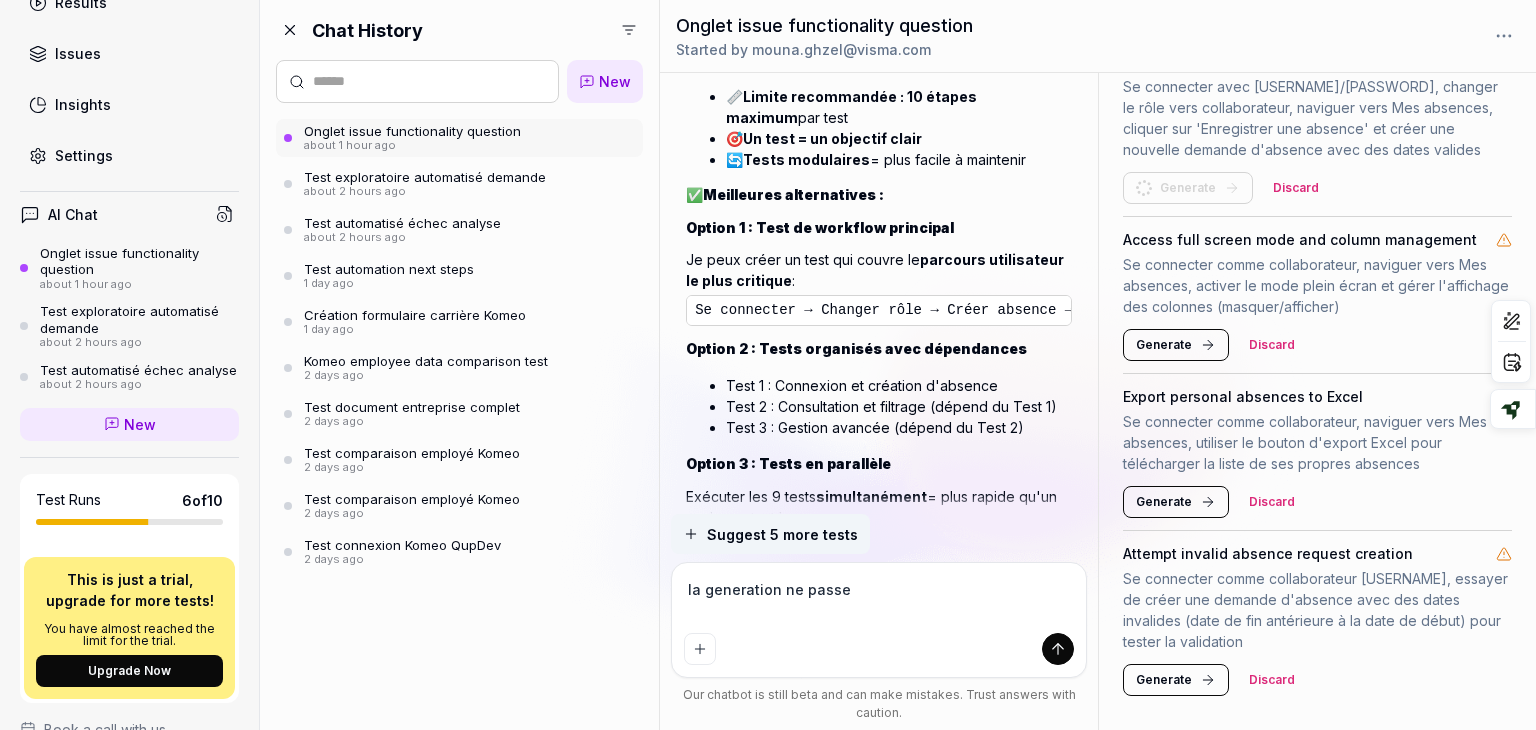 type on "*" 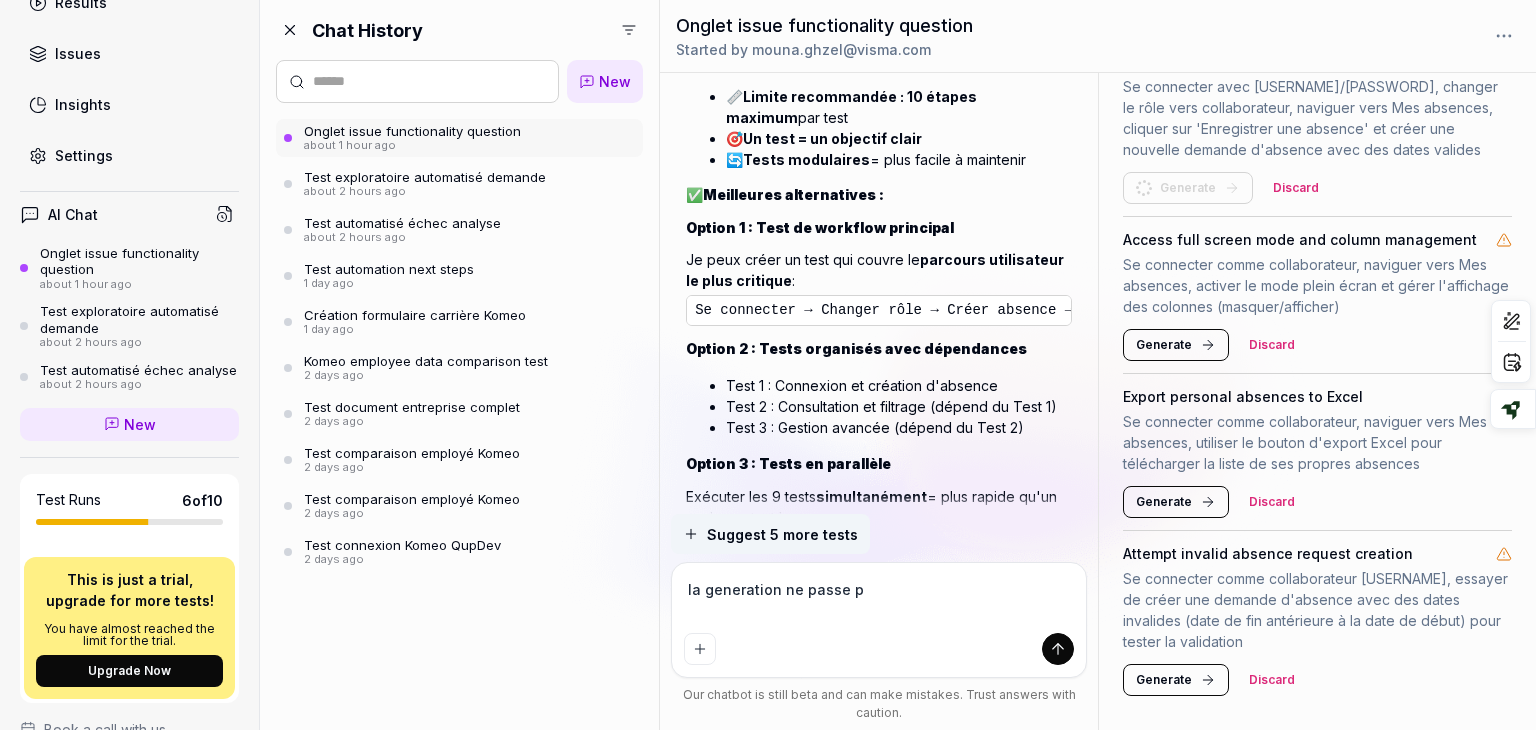 type on "*" 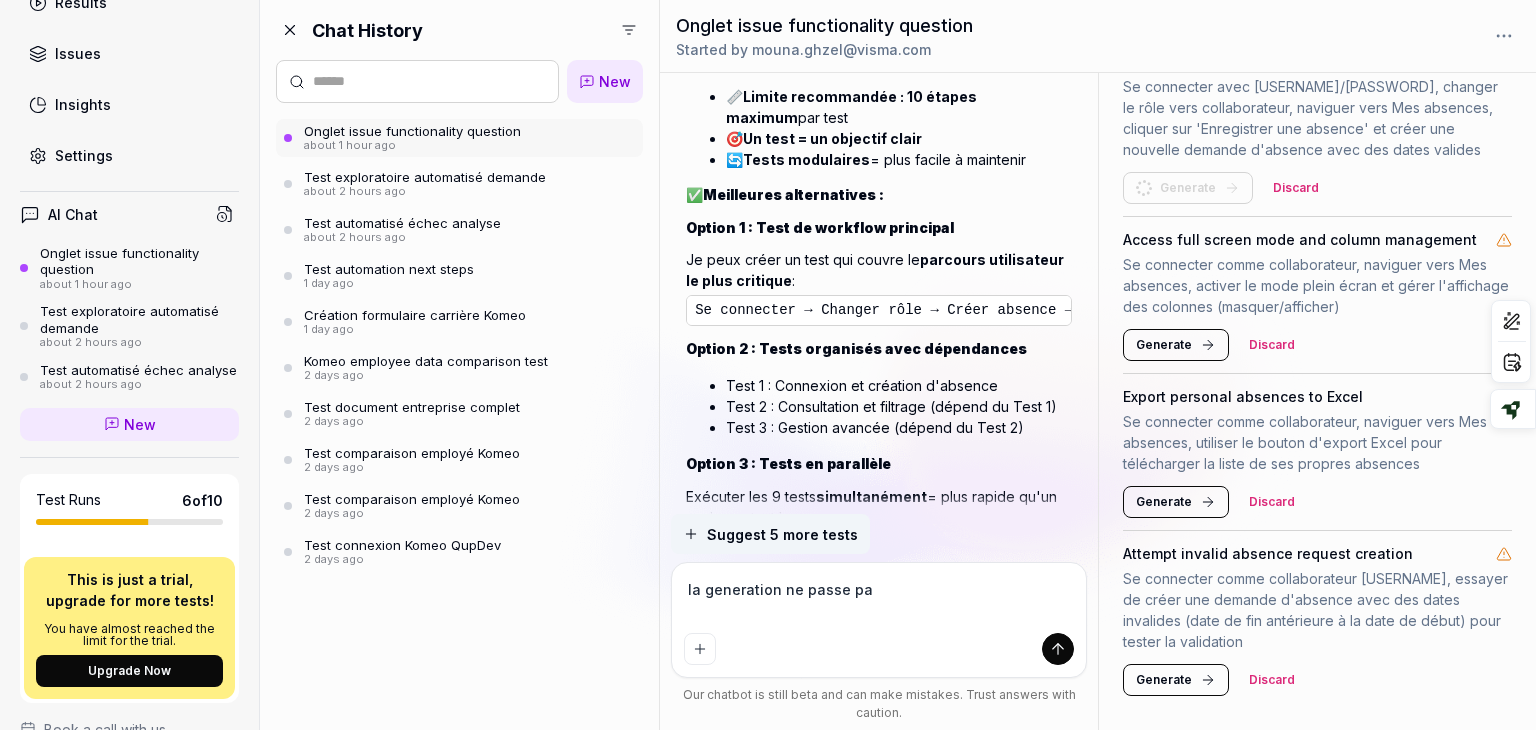 type on "*" 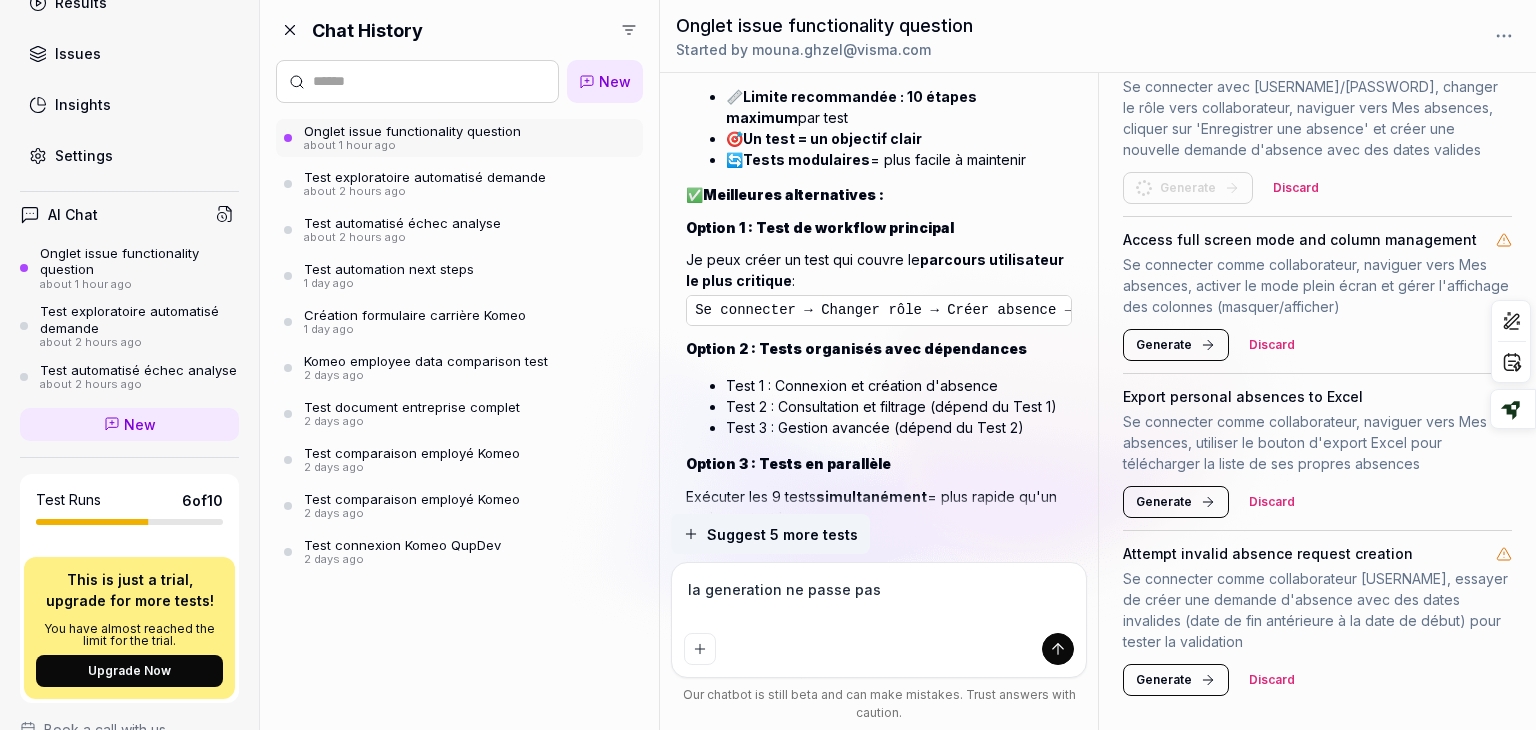 type on "*" 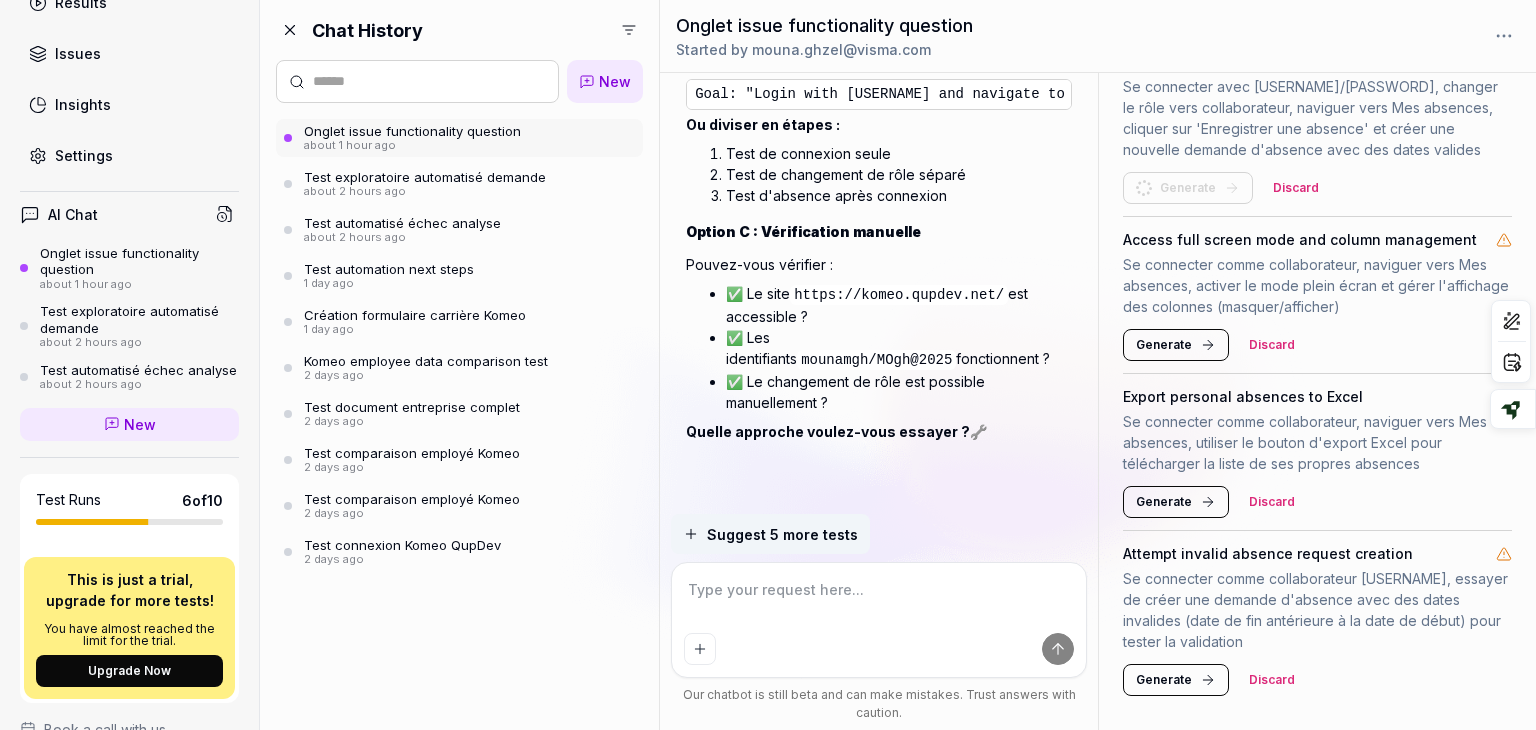 scroll, scrollTop: 8086, scrollLeft: 0, axis: vertical 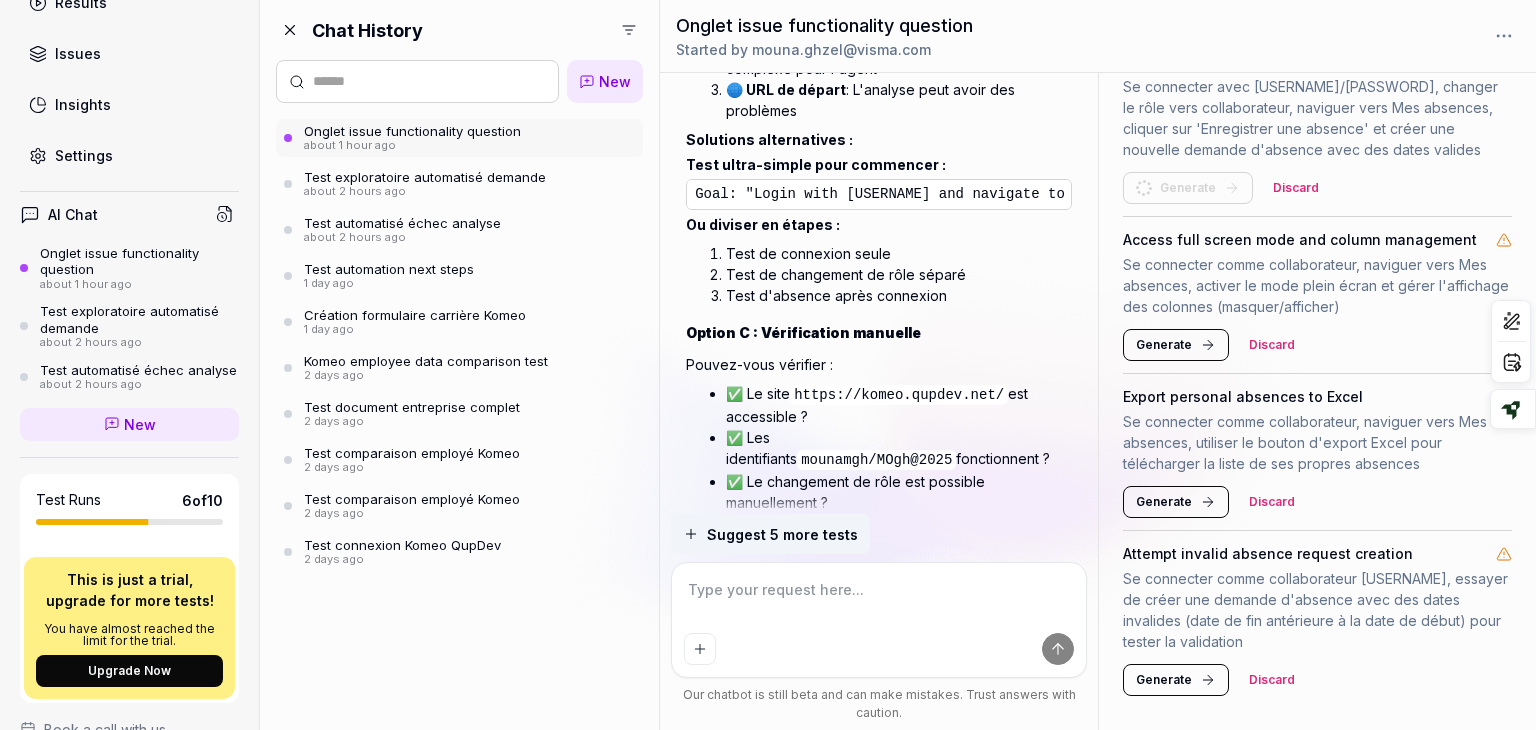 click on "Discard" at bounding box center (1296, 188) 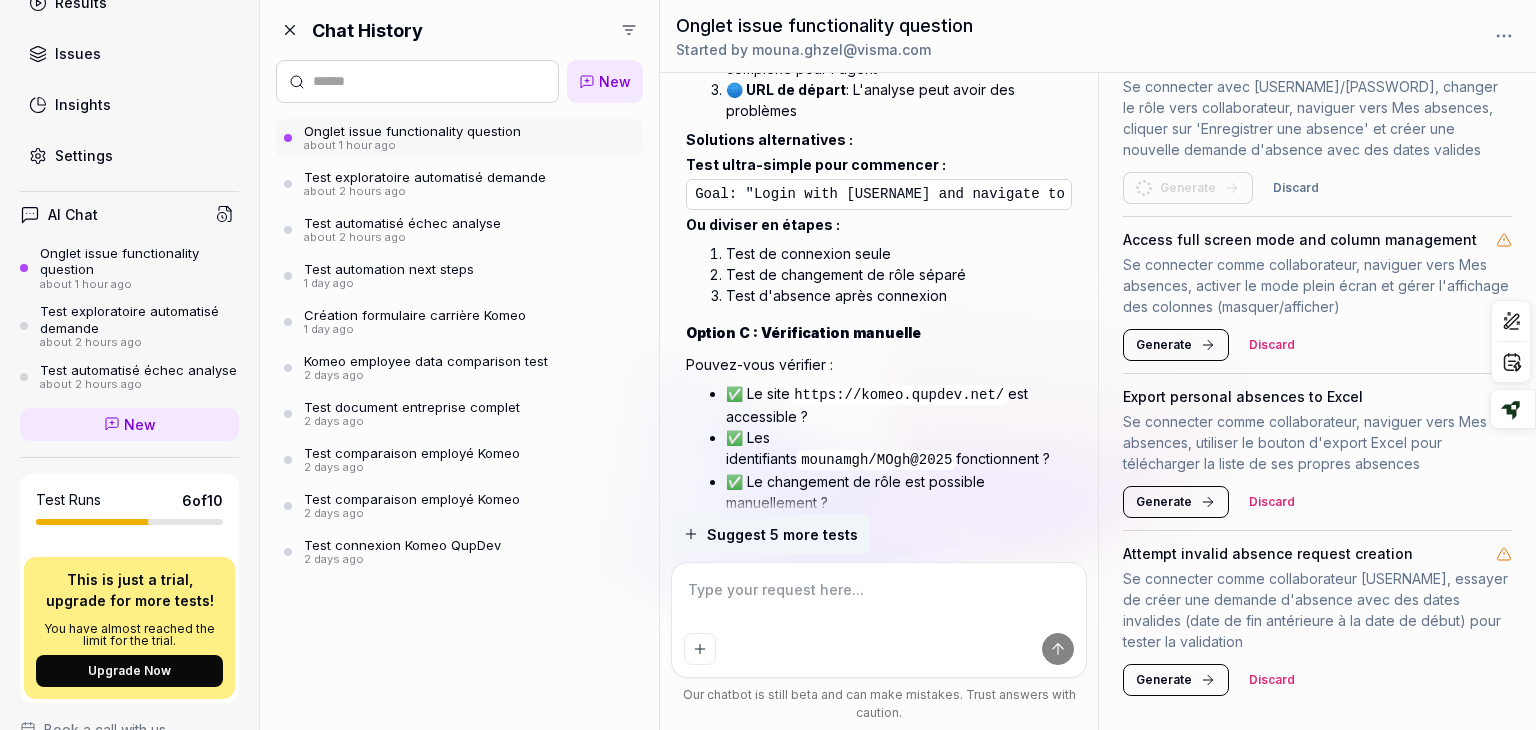 scroll, scrollTop: 736, scrollLeft: 0, axis: vertical 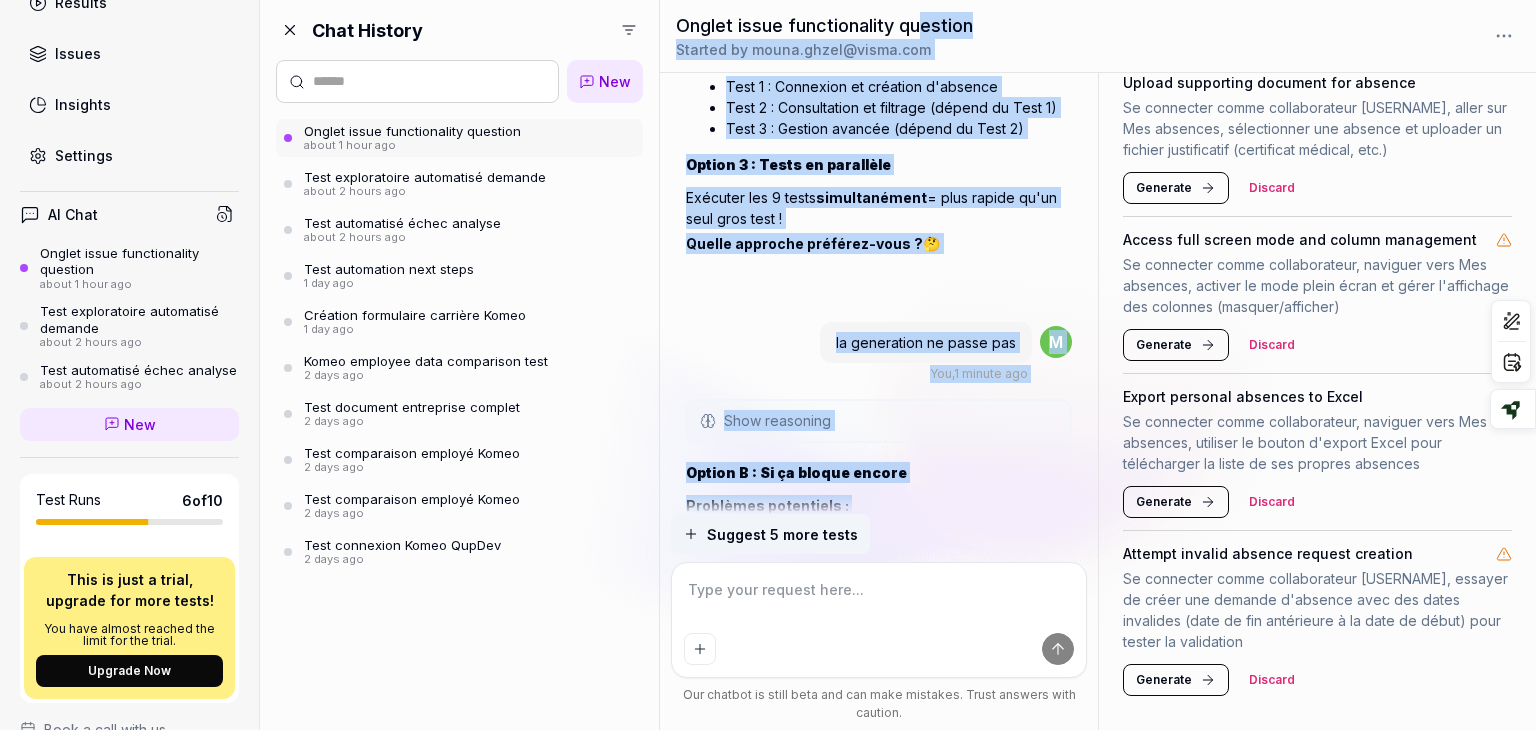 drag, startPoint x: 914, startPoint y: 442, endPoint x: 924, endPoint y: 32, distance: 410.12195 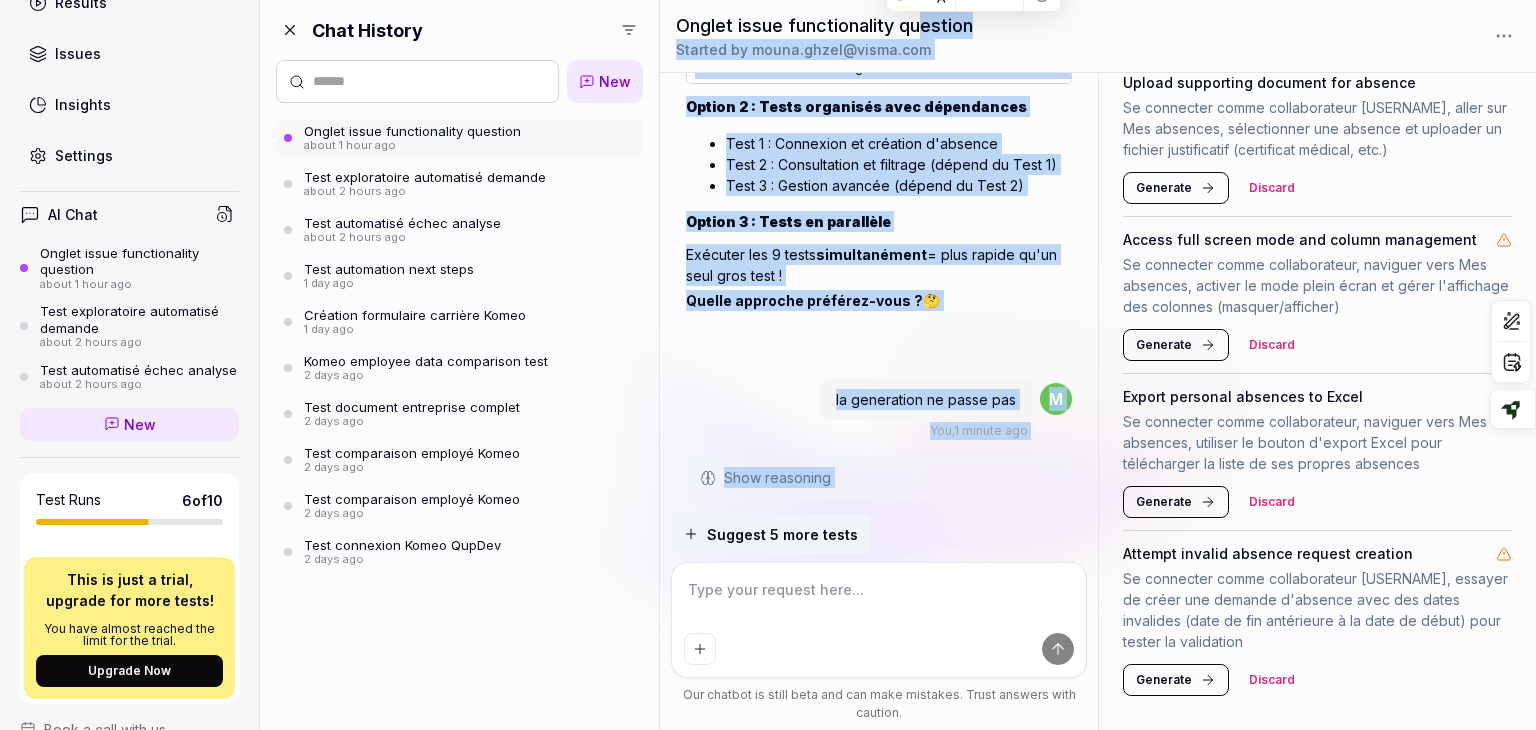 click on "Problèmes potentiels :" at bounding box center [879, 562] 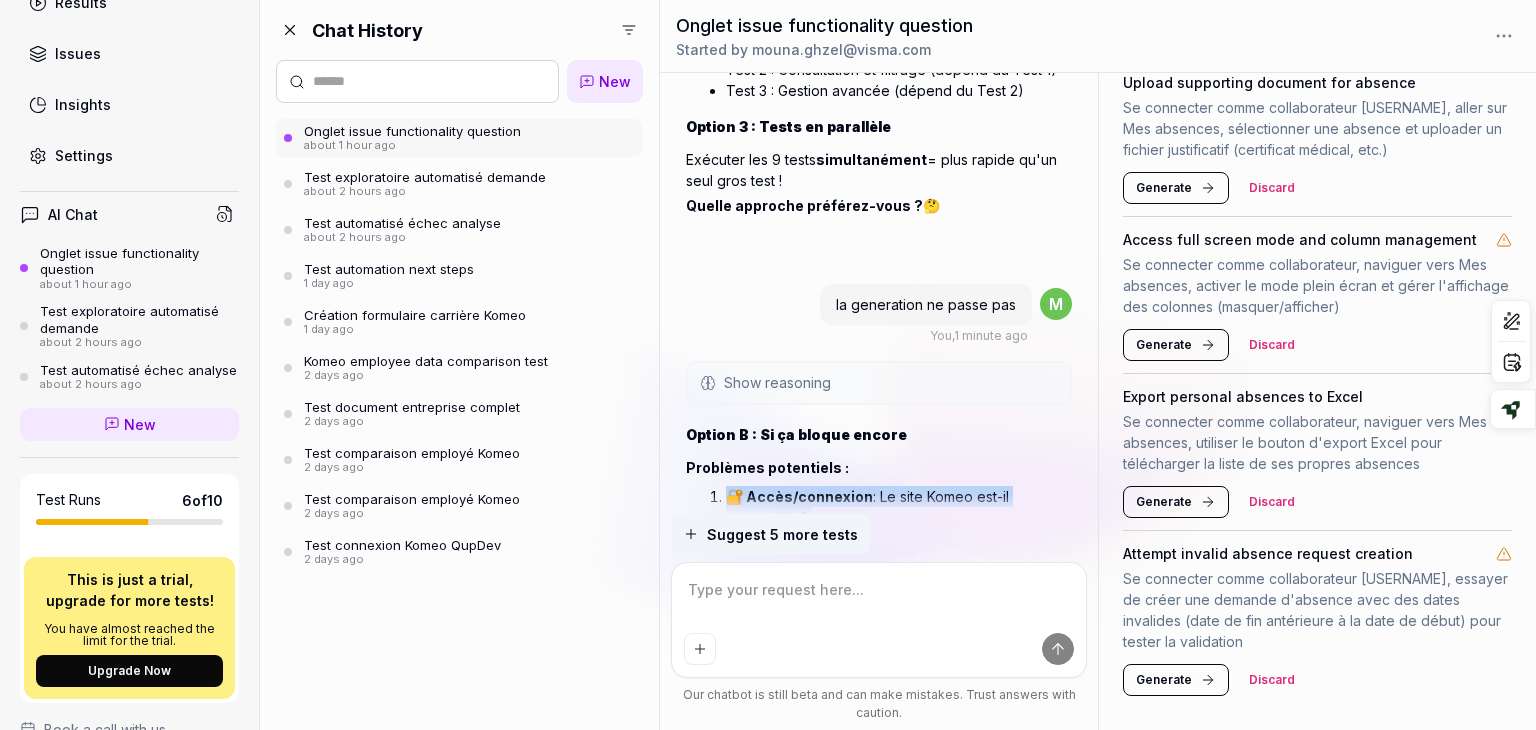 drag, startPoint x: 940, startPoint y: 460, endPoint x: 940, endPoint y: 501, distance: 41 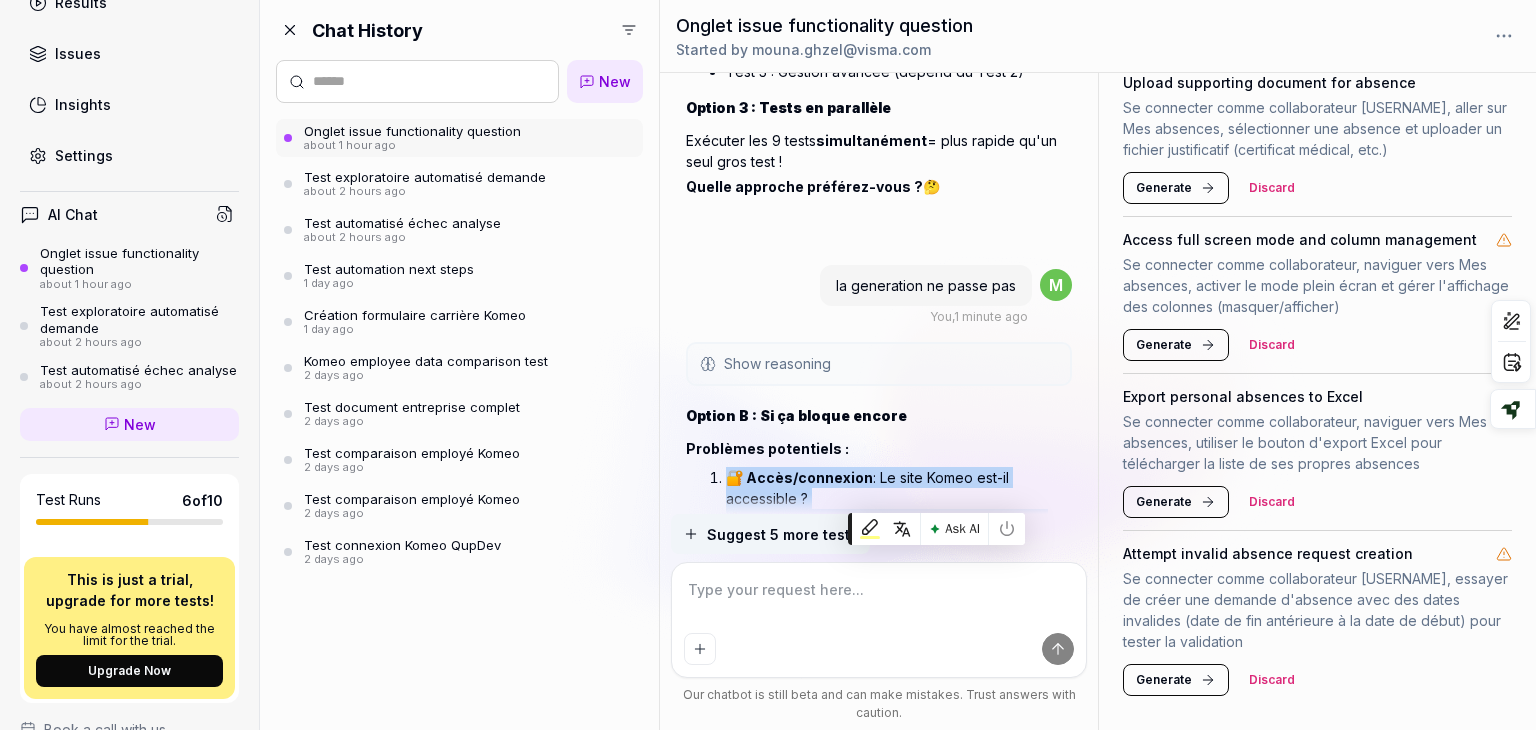 click on "🔐 Accès/connexion  : Le site Komeo est-il accessible ?" at bounding box center (899, 488) 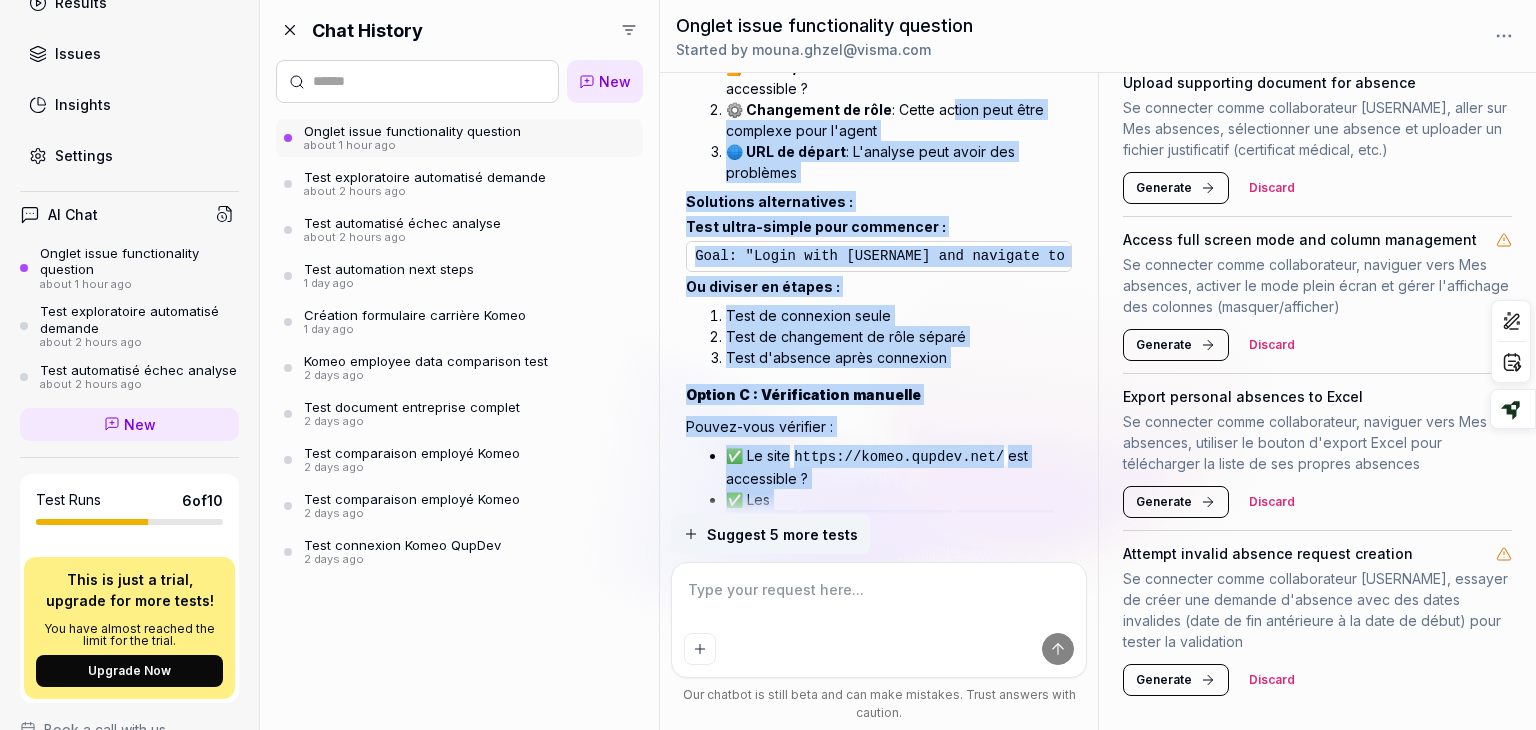 scroll, scrollTop: 8086, scrollLeft: 0, axis: vertical 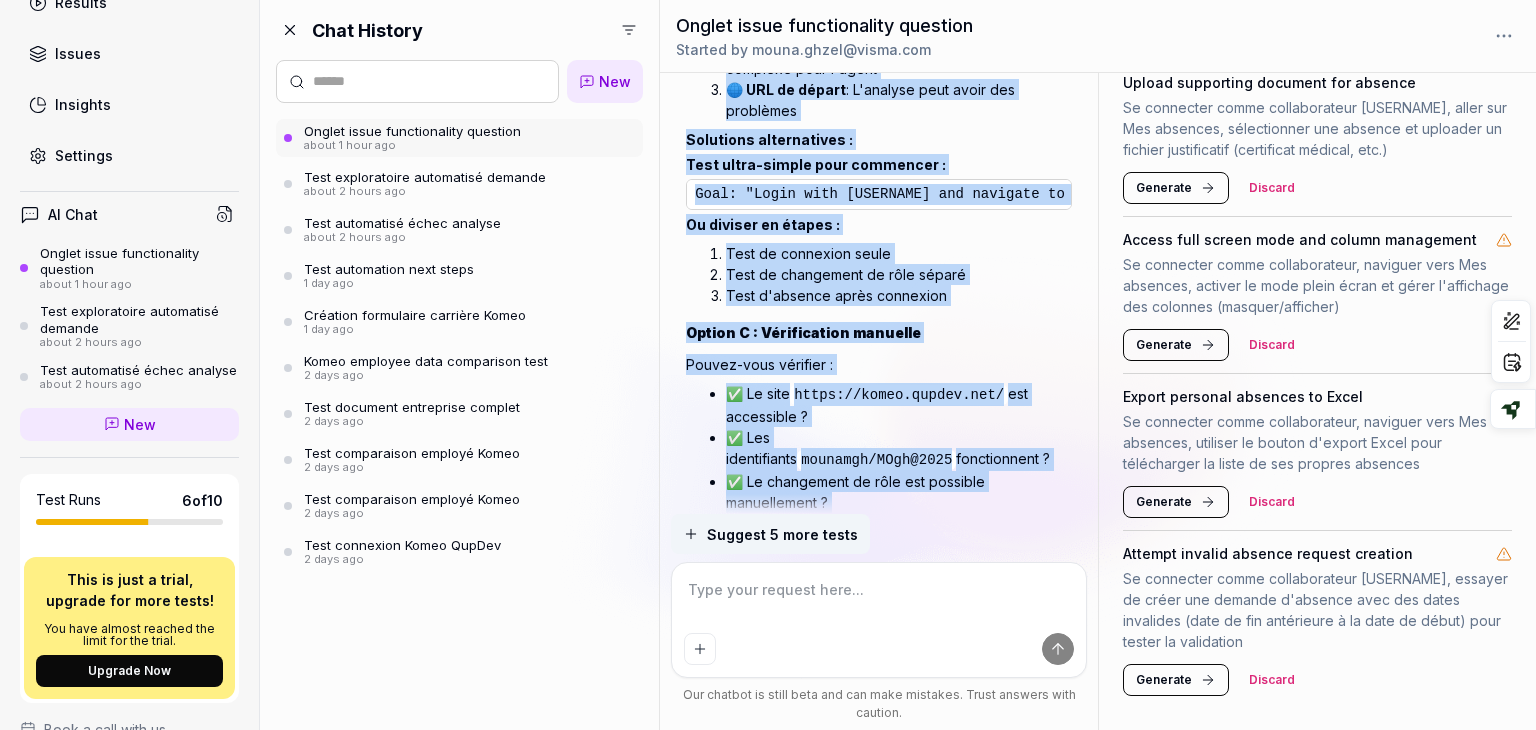 drag, startPoint x: 943, startPoint y: 402, endPoint x: 934, endPoint y: 496, distance: 94.42987 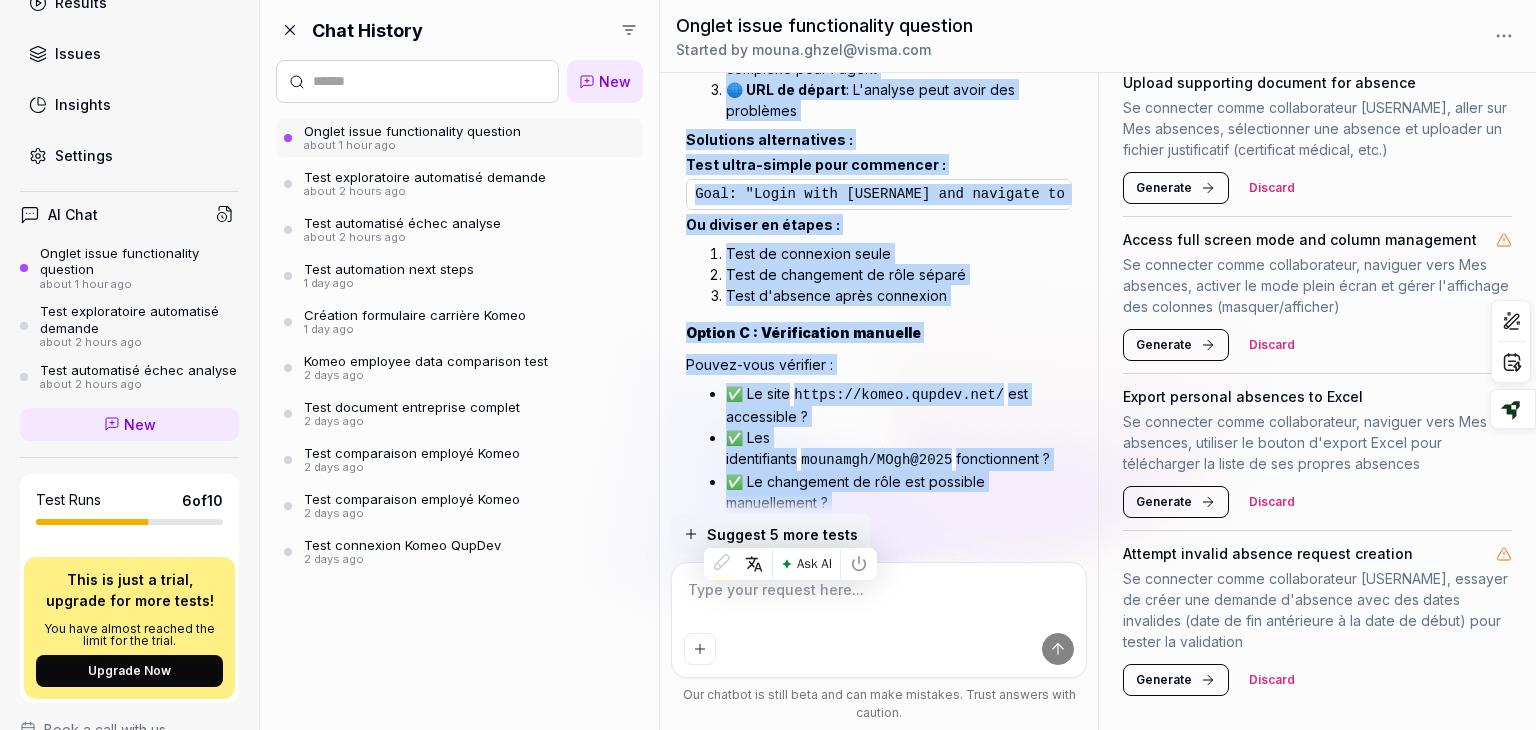 click on "l'onglet issue c'est quoi ça expose les failure reason des test failes ou ça peut présenter ds choses qui vont pas mm ur des tests passed ? You ,  about 1 hour ago m Show reasoning QA.tech documentation retrieved Utilisateur demande des infos sur l'onglet "issue" dans l'interface QA.tech D'après la documentation QA.tech, l'onglet  Issues  ne se contente pas d'exposer les raisons d'échec des tests qui ont échoué. C'est plus large que ça !
Ce que fait l'onglet Issues :
L'onglet Issues collecte  tous les problèmes détectés pendant l'exécution des tests , qu'ils aient réussi ou échoué. Il s'agit de :
Types d'issues détectés :
Issues UX  : Quand l'agent ne peut pas accomplir une tâche à cause de problèmes d'interface utilisateur
Issues réseau  : Requêtes réseau échouées, erreurs de taux limite, problèmes d'API
Issues d'accessibilité  : Vérifications automatiques avec la suite axe
Erreurs de console  : Généralement classées comme issues de faible sévérité" at bounding box center [879, 293] 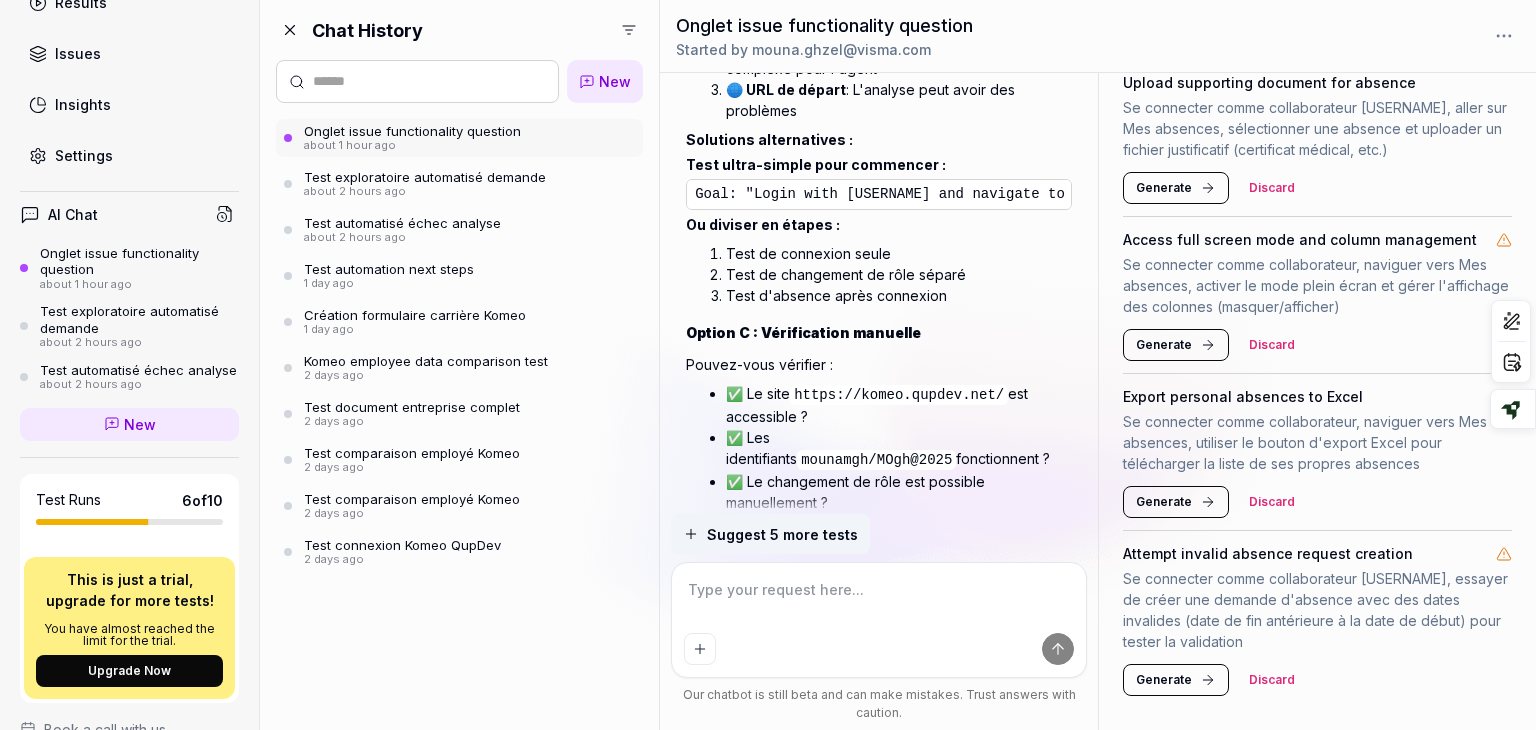 click on "Generate" at bounding box center [1164, 188] 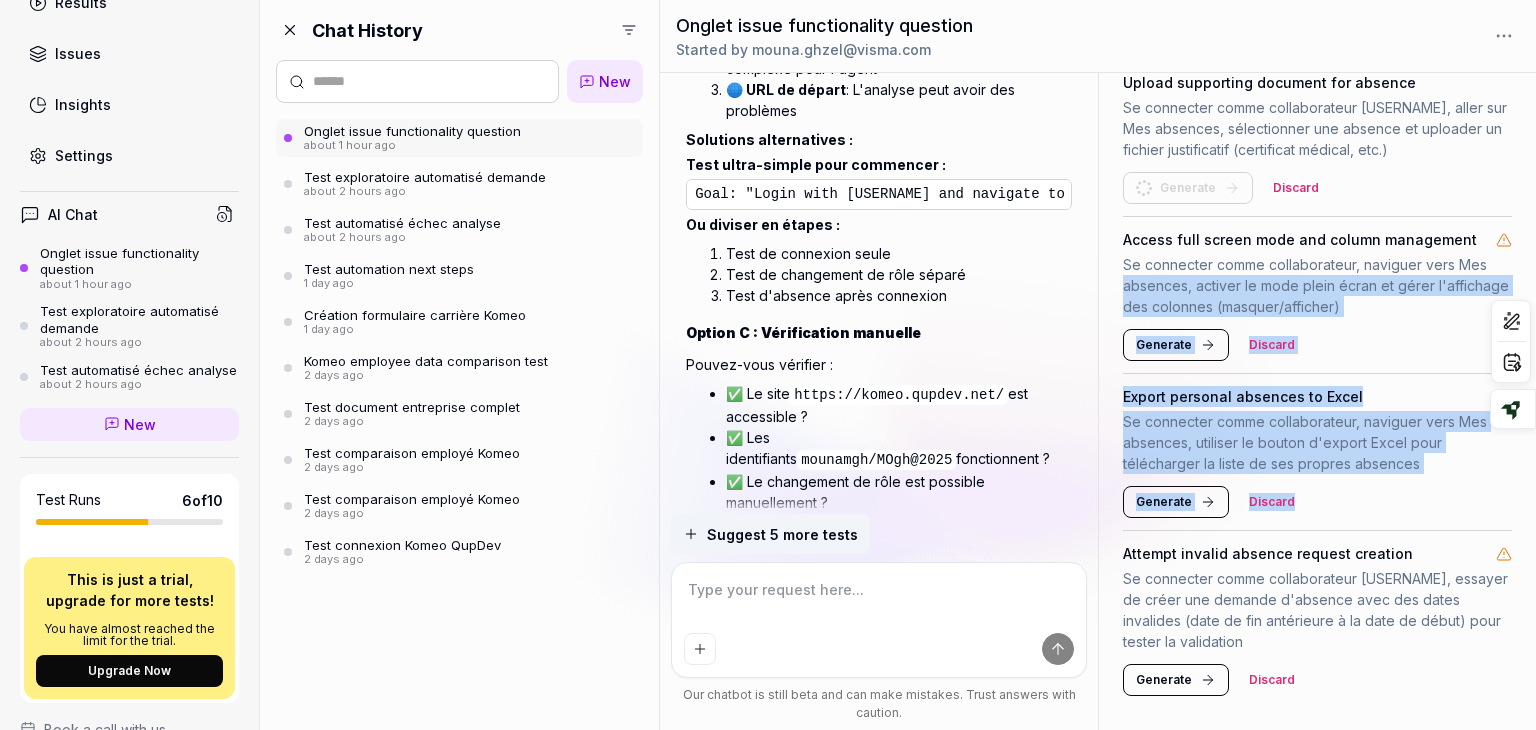 drag, startPoint x: 1535, startPoint y: 508, endPoint x: 1524, endPoint y: 269, distance: 239.253 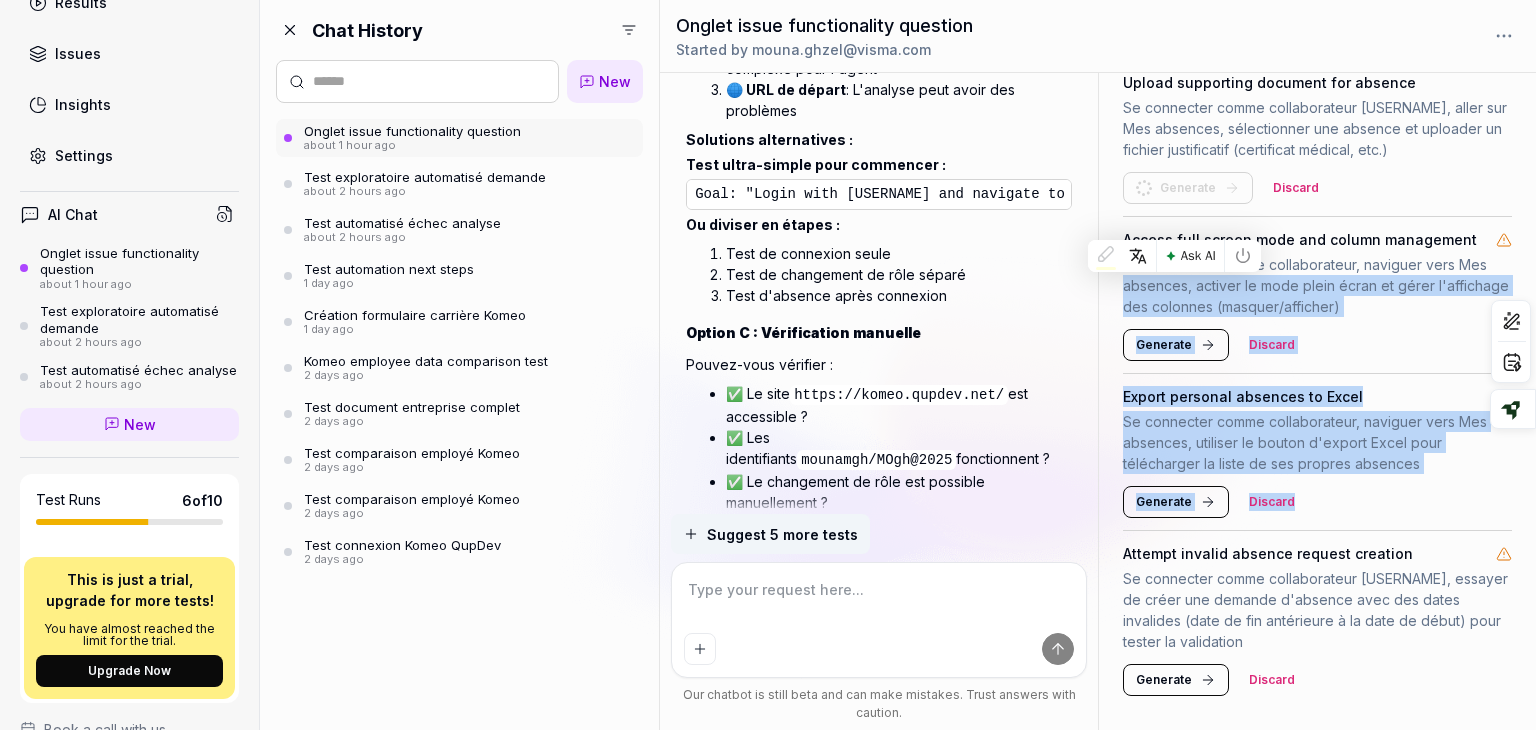click on "Discard" at bounding box center (1296, 188) 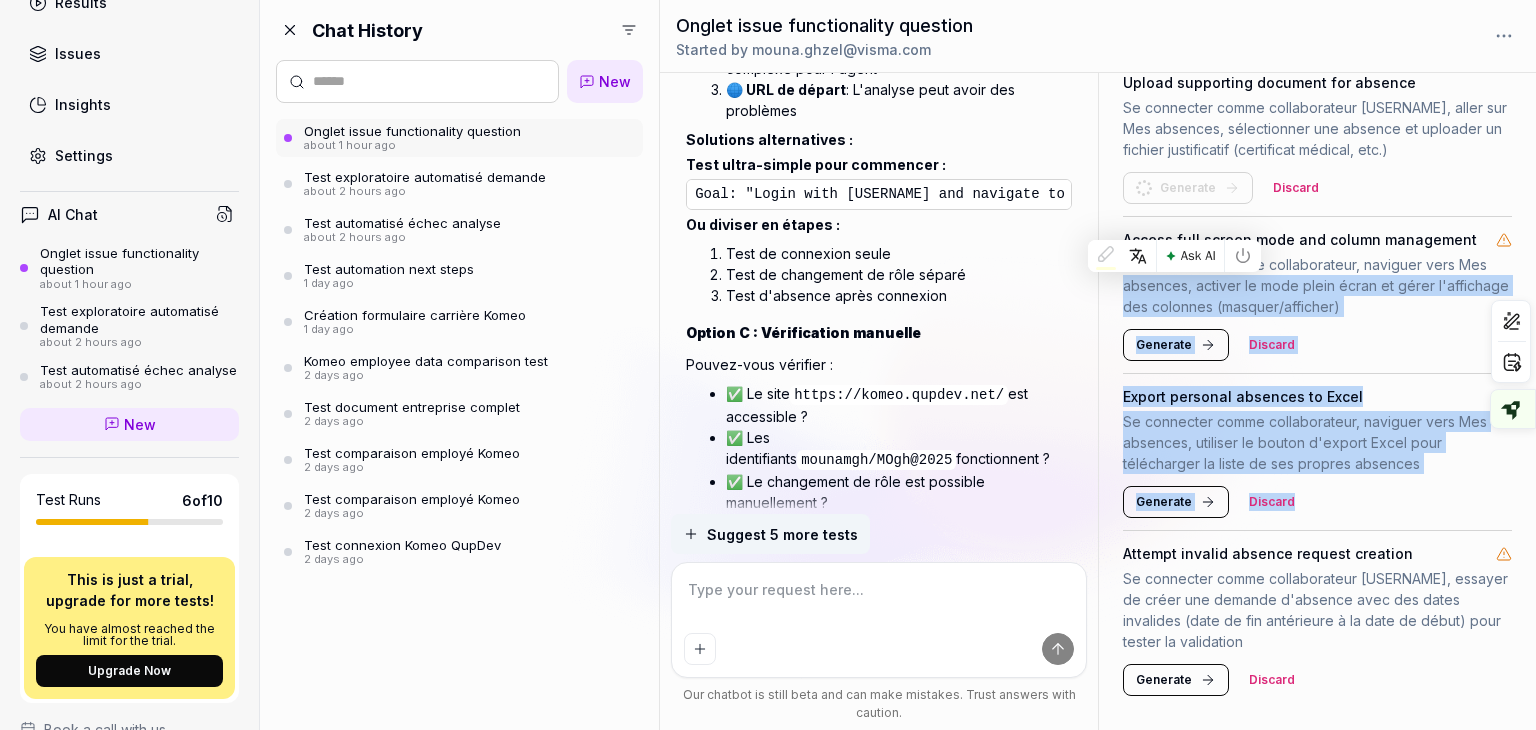 scroll, scrollTop: 580, scrollLeft: 0, axis: vertical 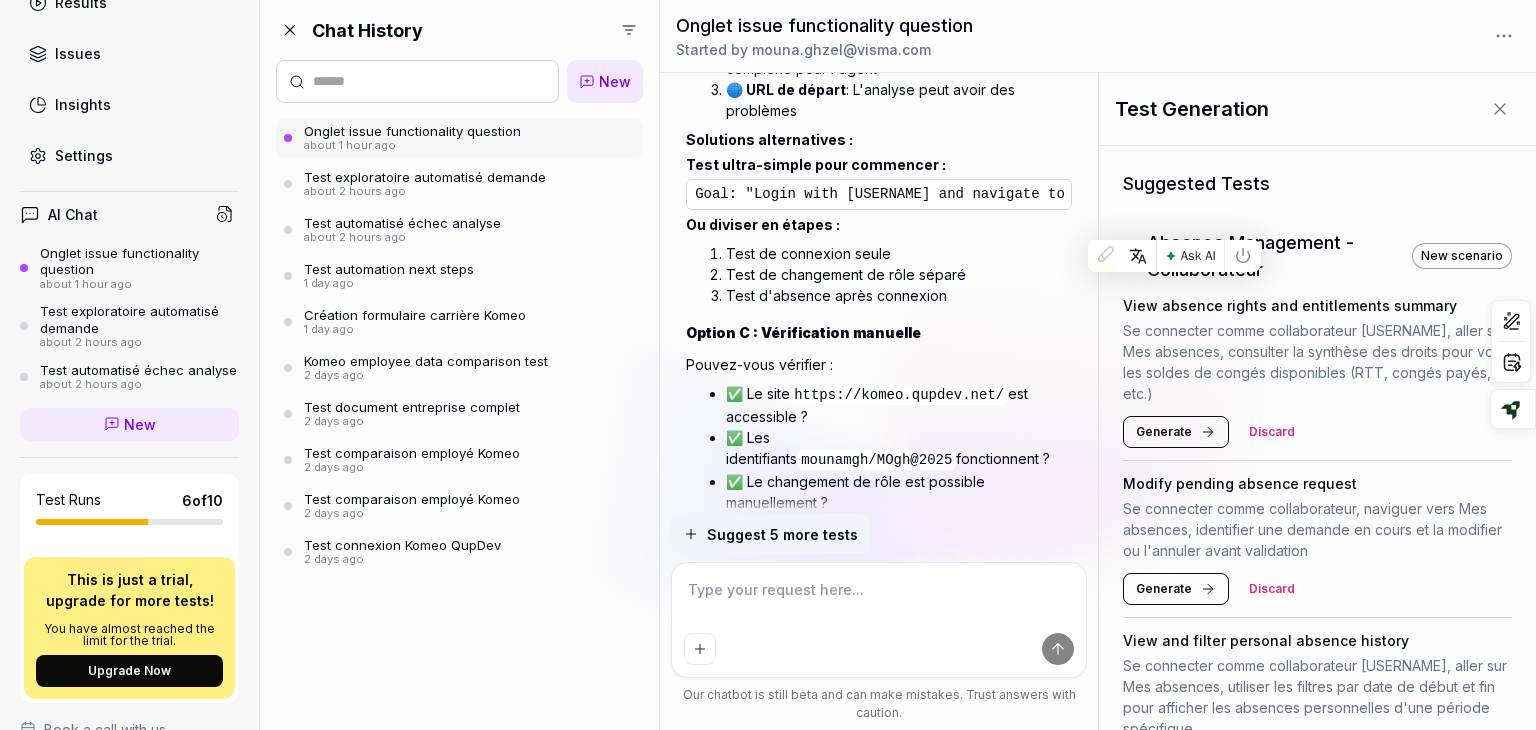 click on "Generate" at bounding box center (1176, 432) 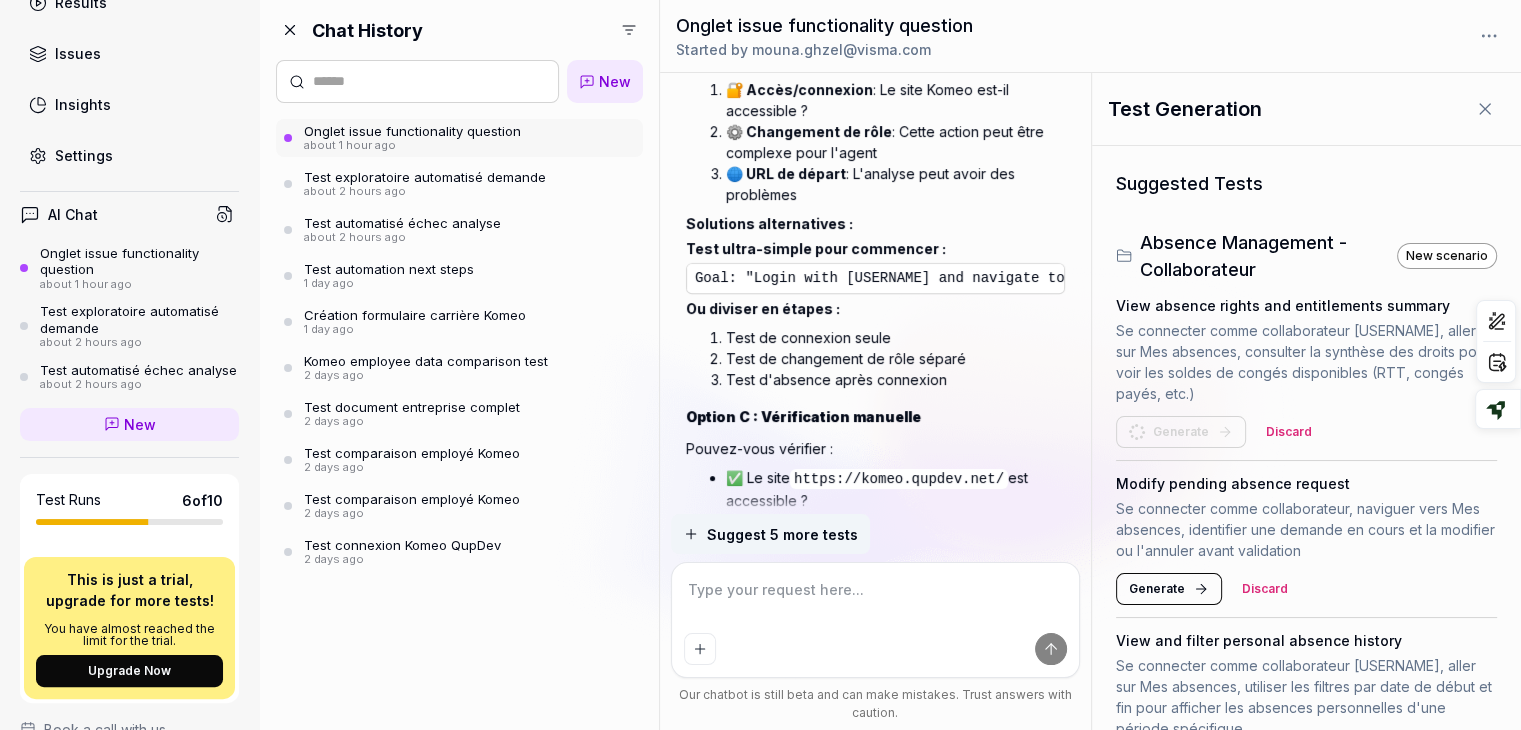 scroll, scrollTop: 8170, scrollLeft: 0, axis: vertical 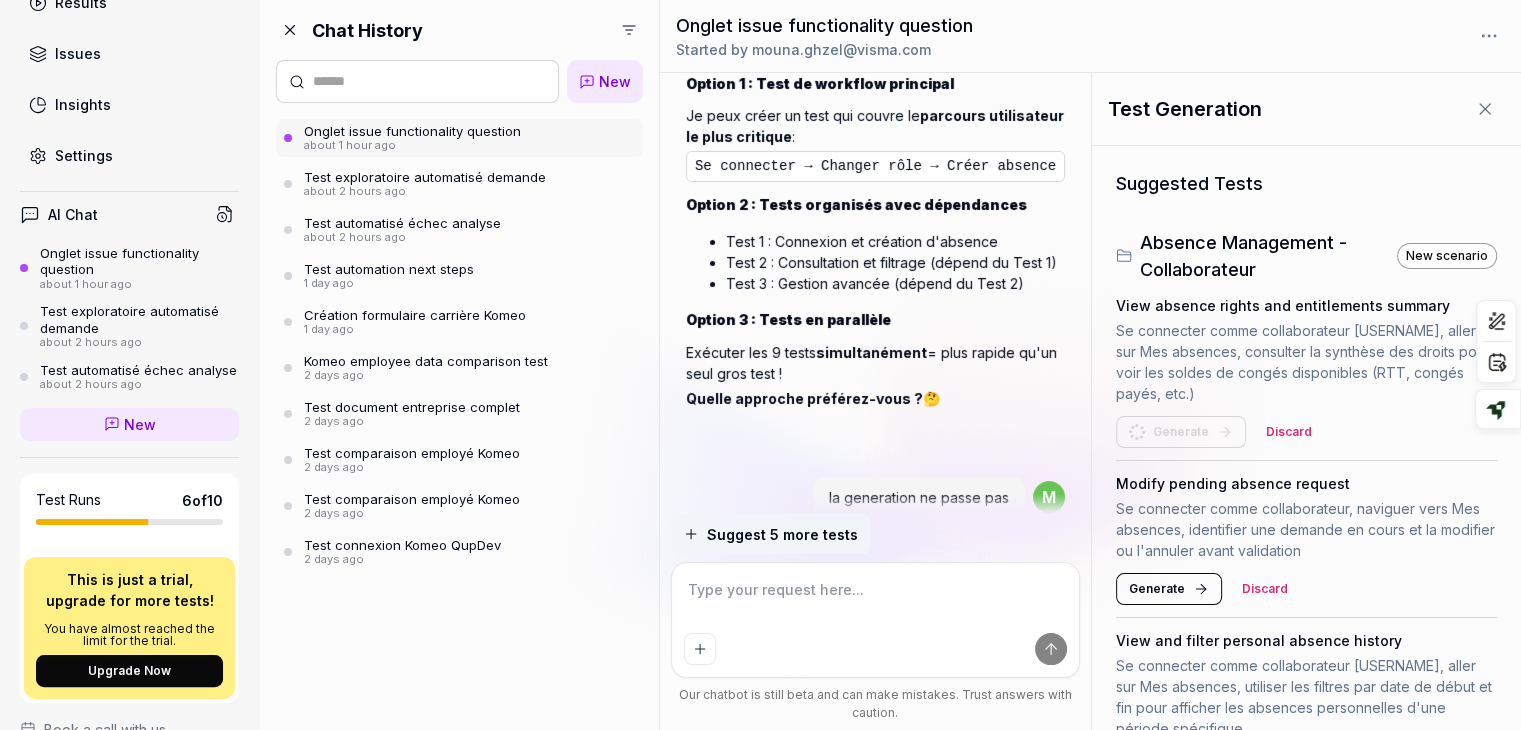 drag, startPoint x: 968, startPoint y: 442, endPoint x: 922, endPoint y: 20, distance: 424.4997 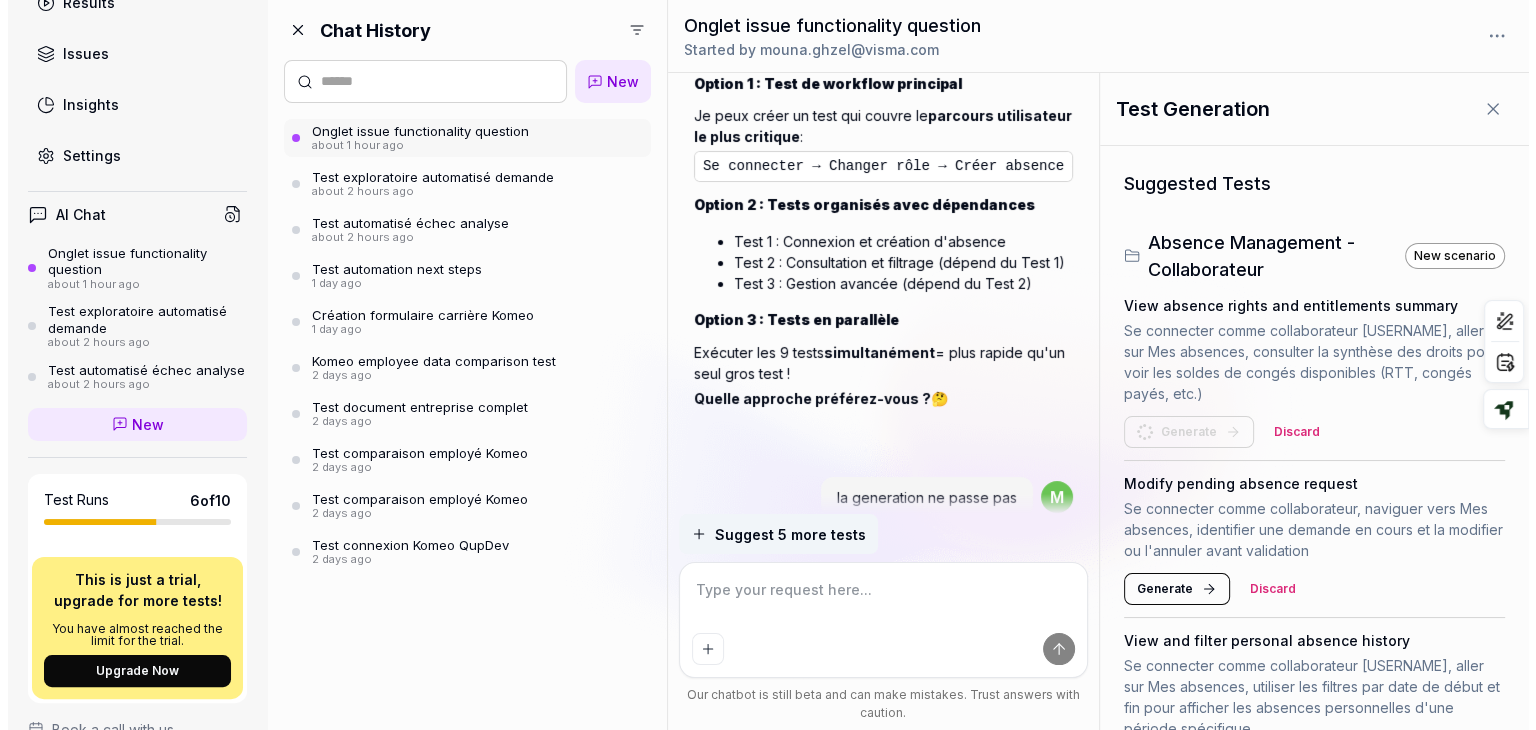 scroll, scrollTop: 7333, scrollLeft: 0, axis: vertical 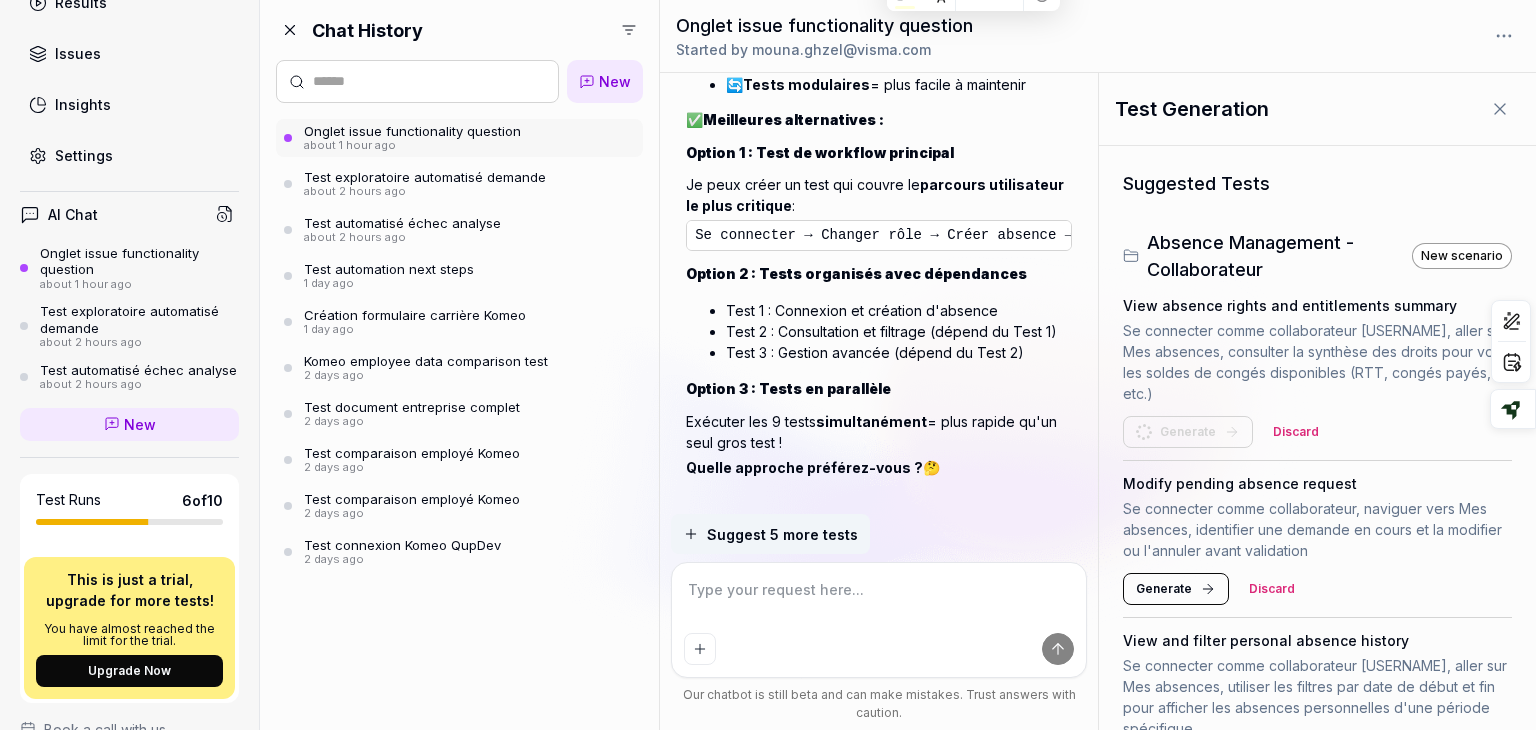 click on "l'onglet issue c'est quoi ça expose les failure reason des test failes ou ça peut présenter ds choses qui vont pas mm ur des tests passed ? You ,  about 1 hour ago m Show reasoning QA.tech documentation retrieved Utilisateur demande des infos sur l'onglet "issue" dans l'interface QA.tech D'après la documentation QA.tech, l'onglet  Issues  ne se contente pas d'exposer les raisons d'échec des tests qui ont échoué. C'est plus large que ça !
Ce que fait l'onglet Issues :
L'onglet Issues collecte  tous les problèmes détectés pendant l'exécution des tests , qu'ils aient réussi ou échoué. Il s'agit de :
Types d'issues détectés :
Issues UX  : Quand l'agent ne peut pas accomplir une tâche à cause de problèmes d'interface utilisateur
Issues réseau  : Requêtes réseau échouées, erreurs de taux limite, problèmes d'API
Issues d'accessibilité  : Vérifications automatiques avec la suite axe
Erreurs de console  : Généralement classées comme issues de faible sévérité" at bounding box center (879, -2949) 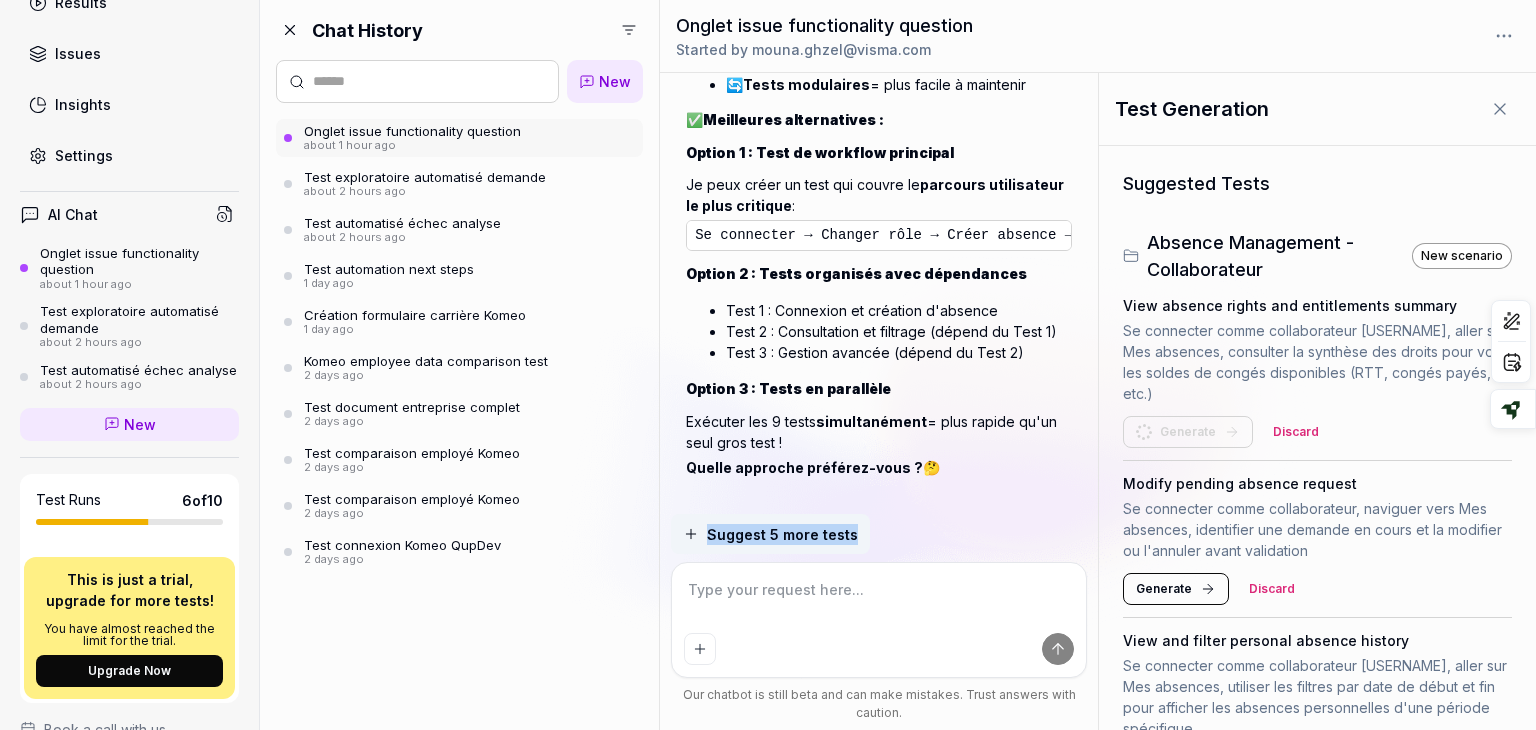 scroll, scrollTop: 8086, scrollLeft: 0, axis: vertical 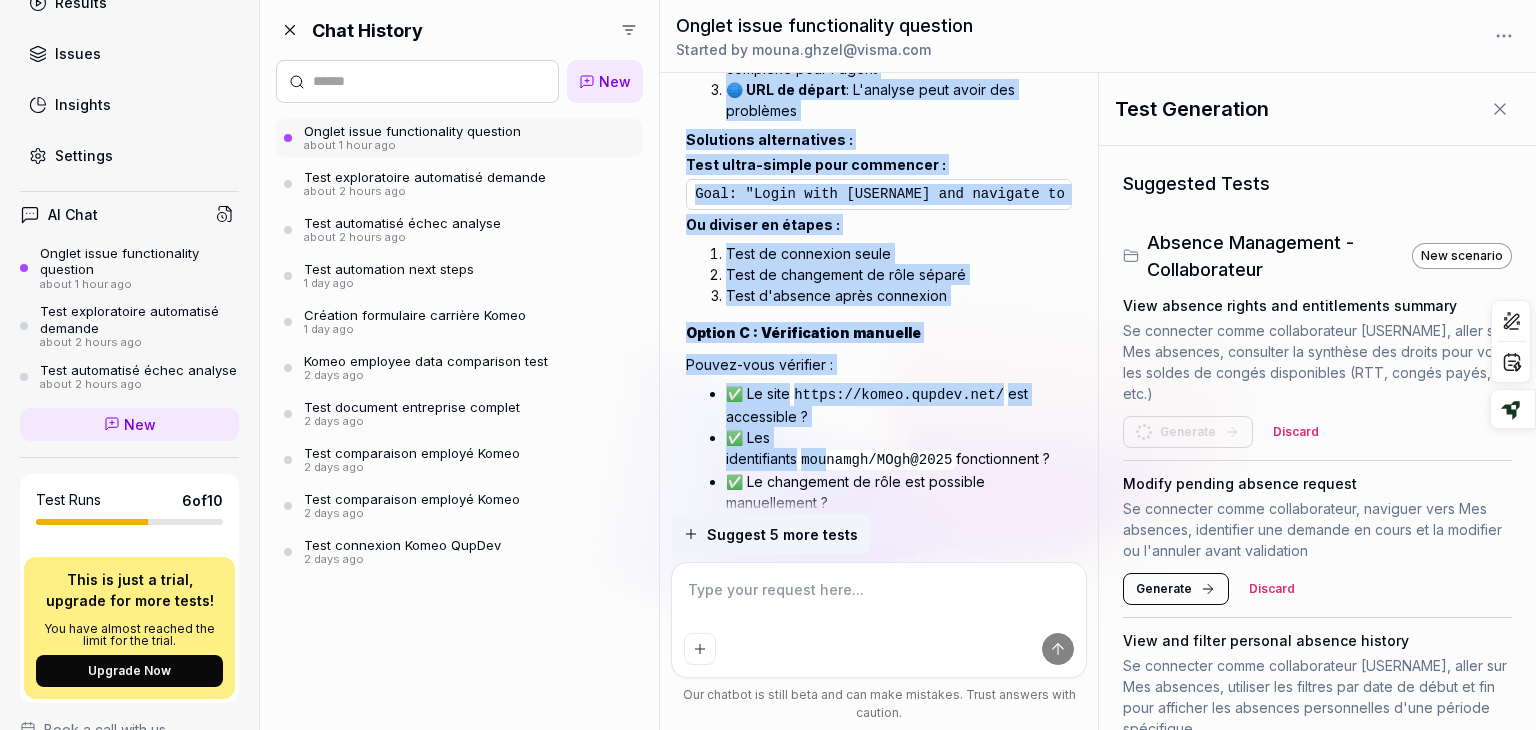 drag, startPoint x: 857, startPoint y: 462, endPoint x: 884, endPoint y: 339, distance: 125.92855 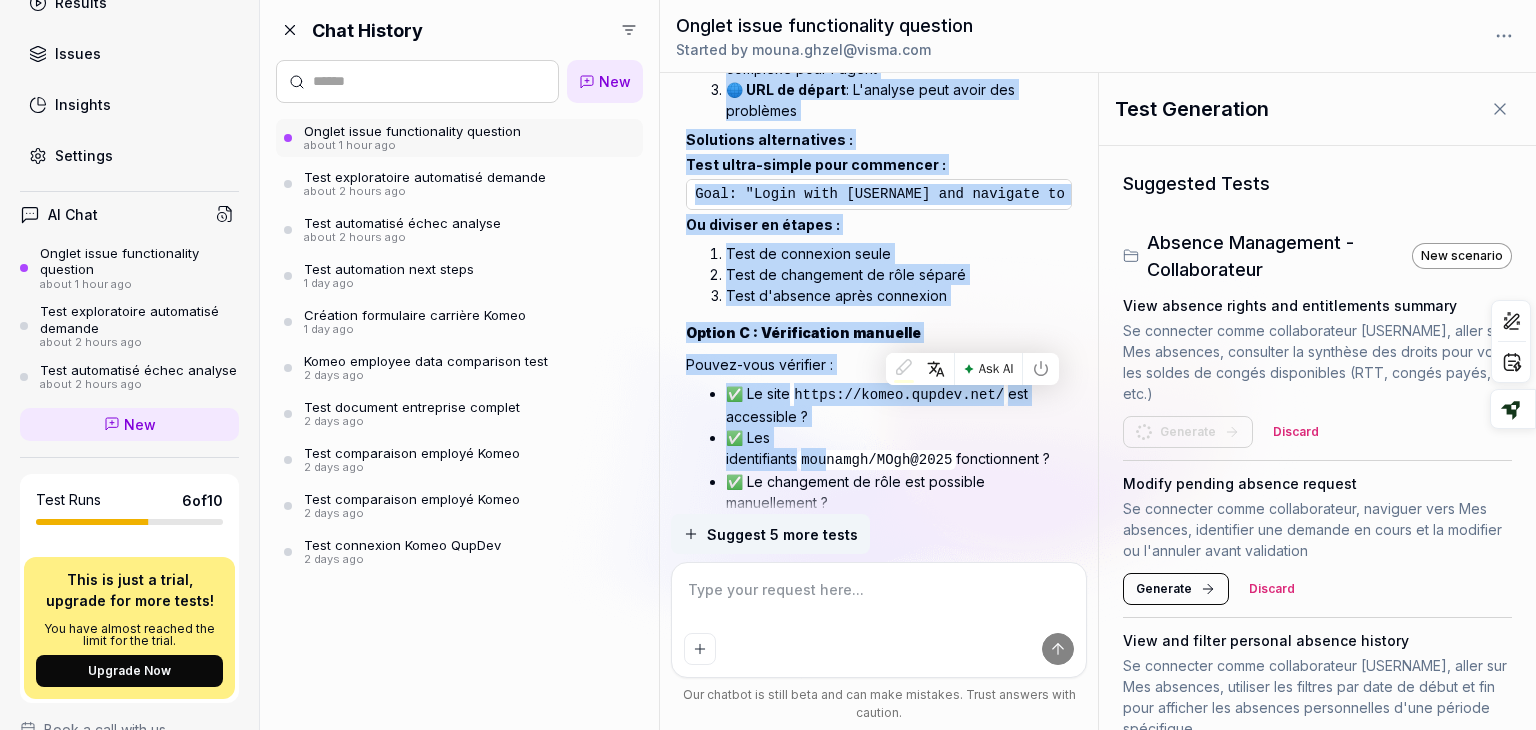 click on "Test de changement de rôle séparé" at bounding box center (899, 274) 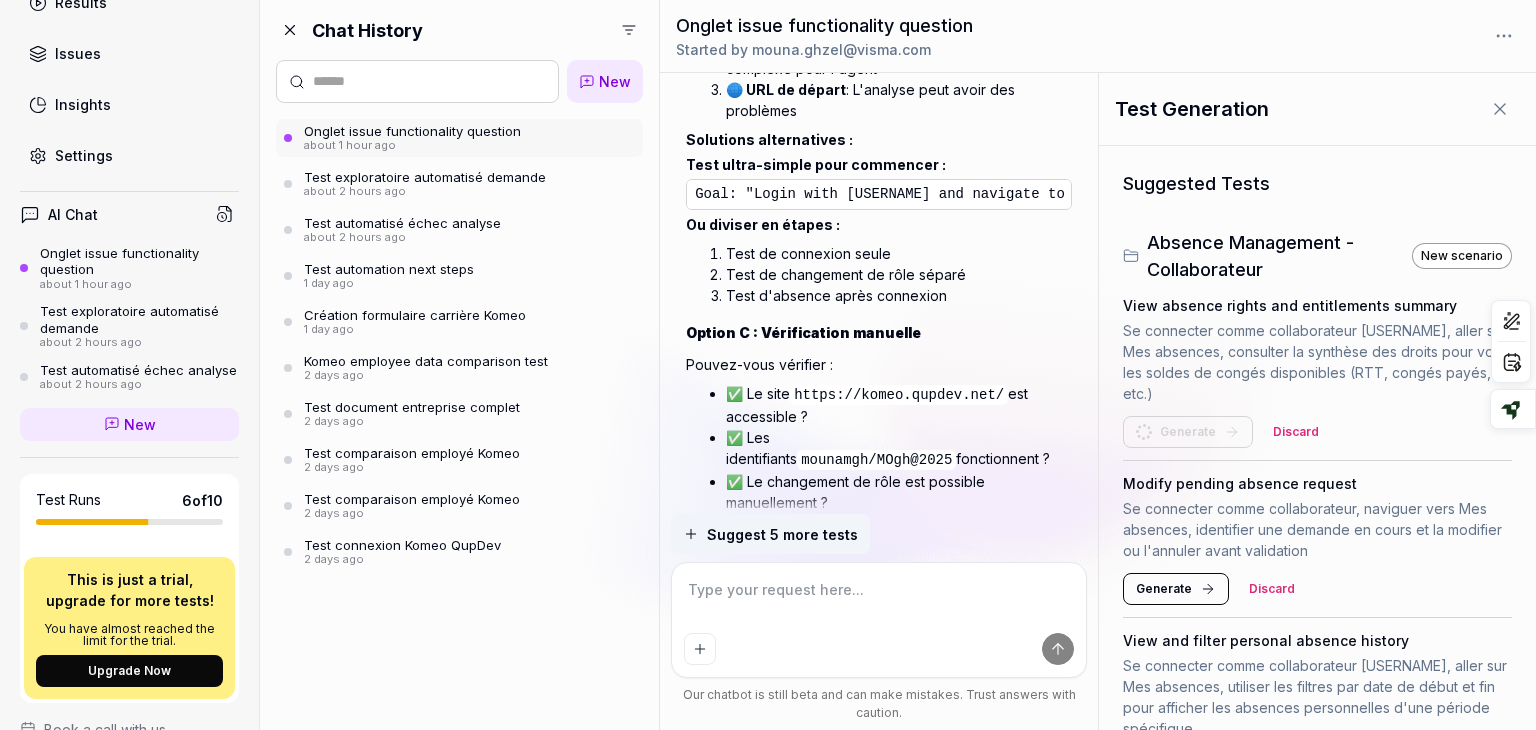 click at bounding box center (879, 600) 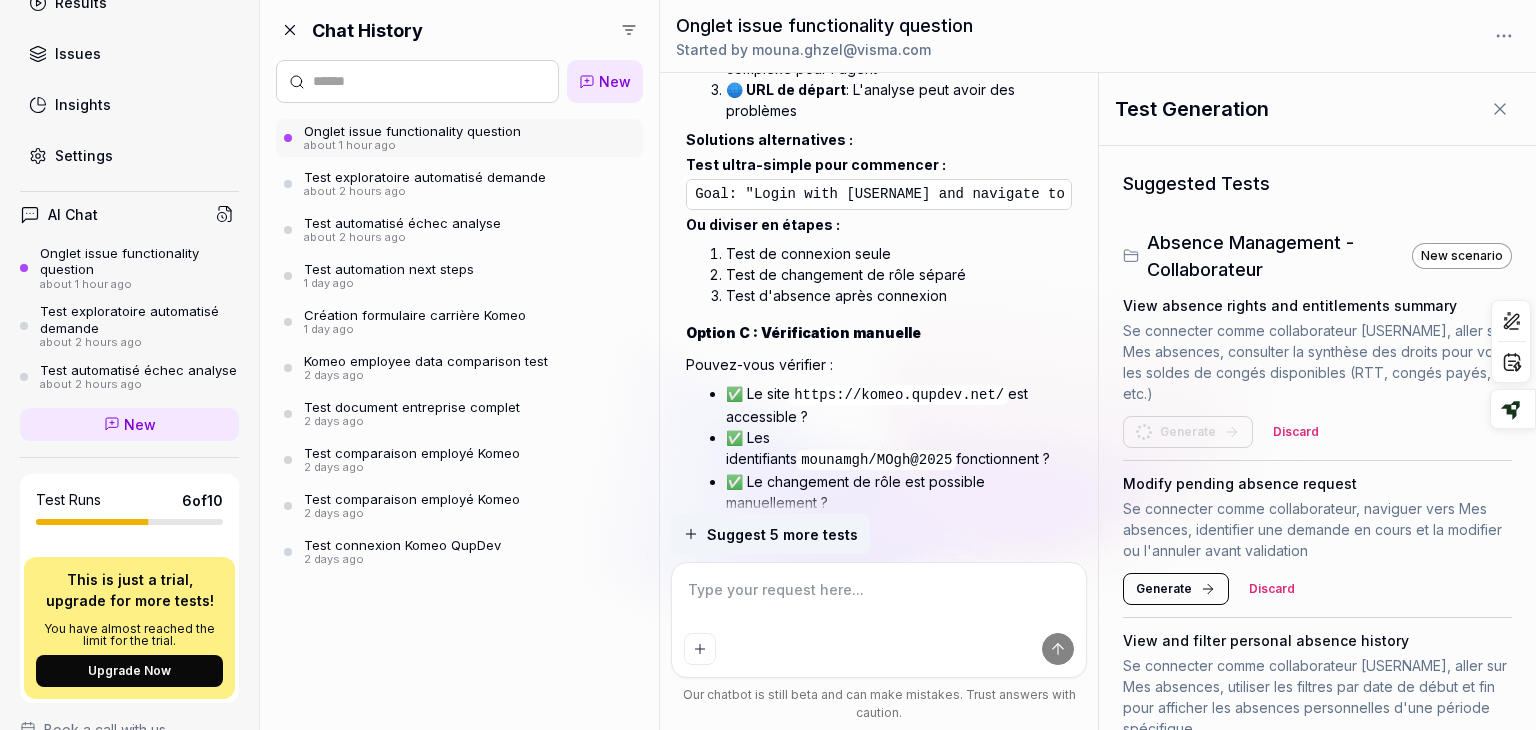 click on "Discard" at bounding box center [1296, 432] 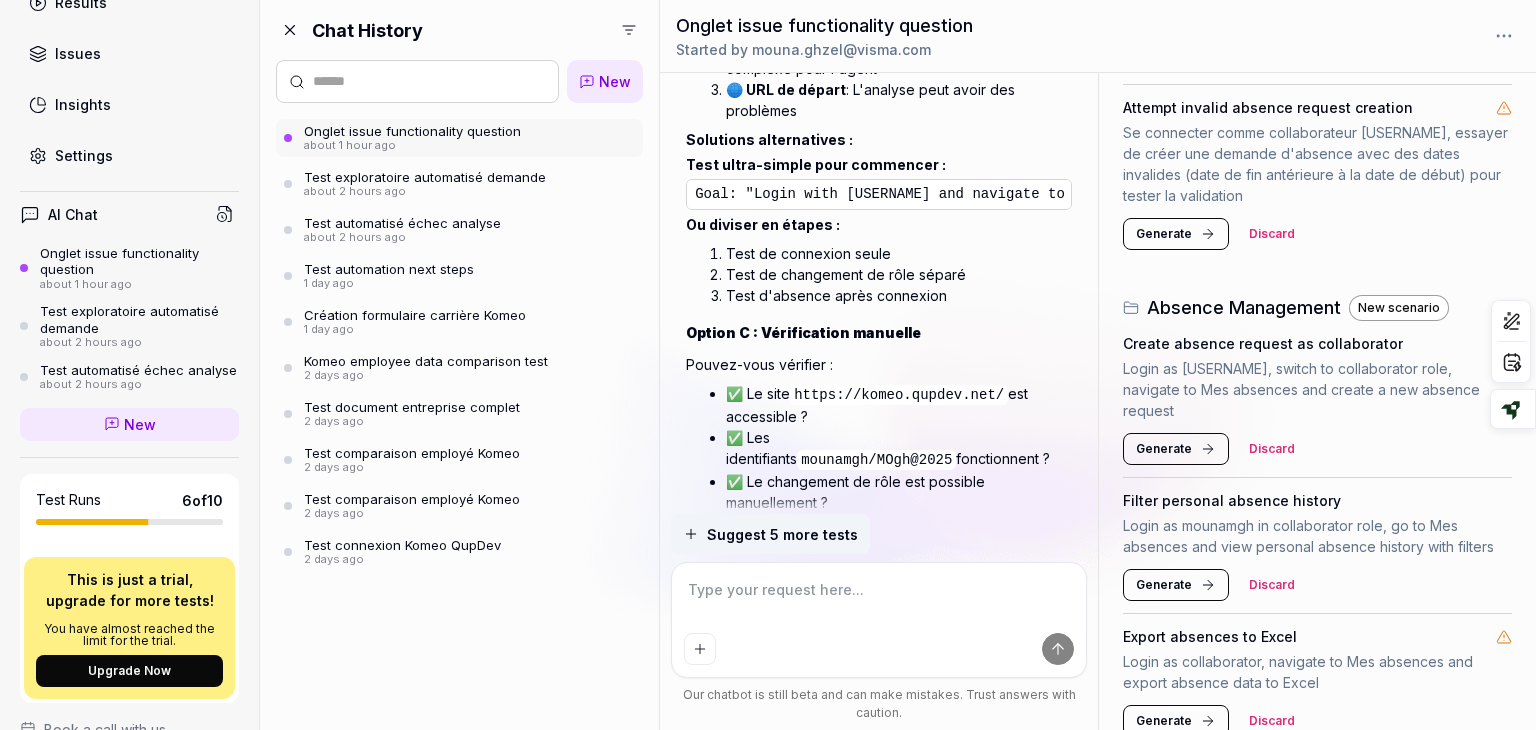 scroll, scrollTop: 888, scrollLeft: 0, axis: vertical 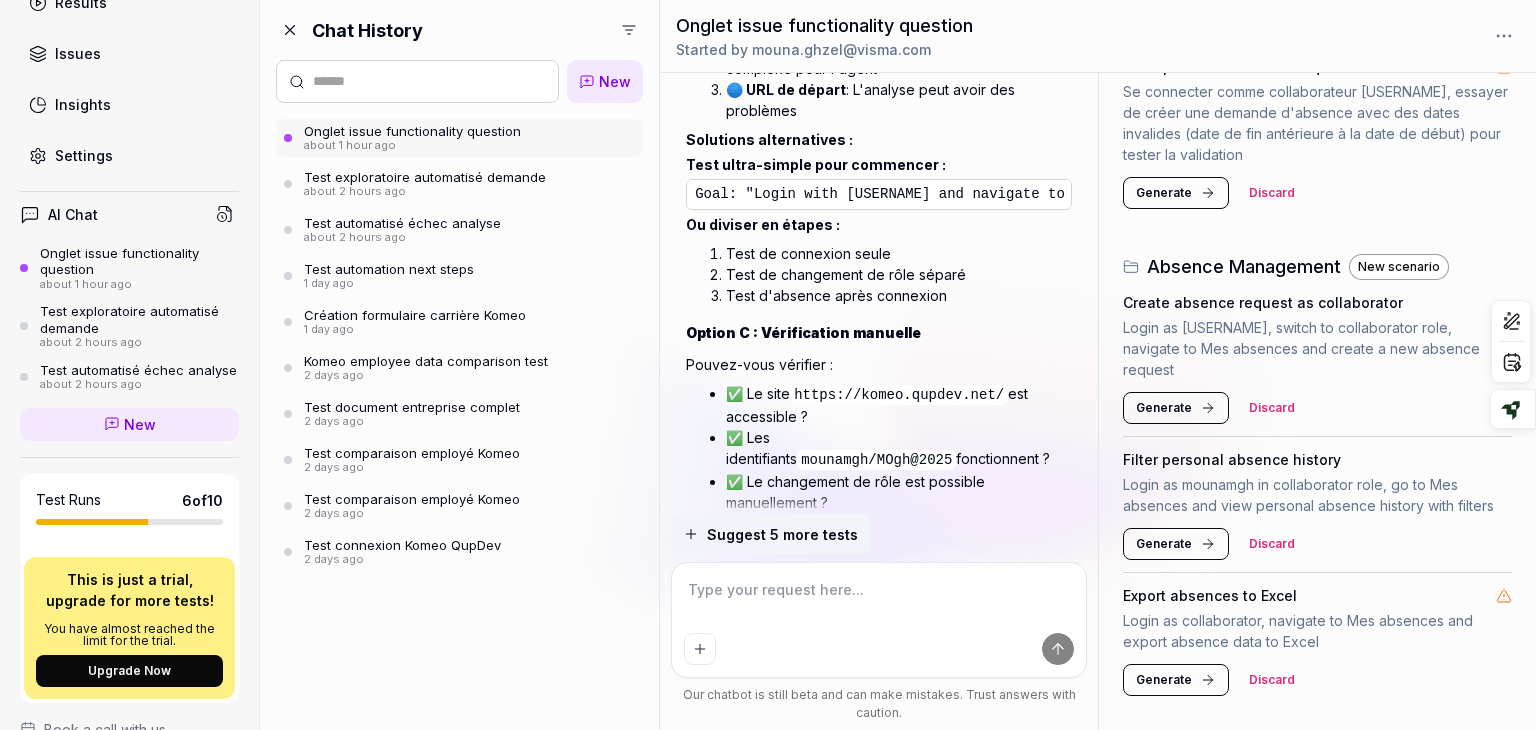 click on "Generate" at bounding box center (1164, 544) 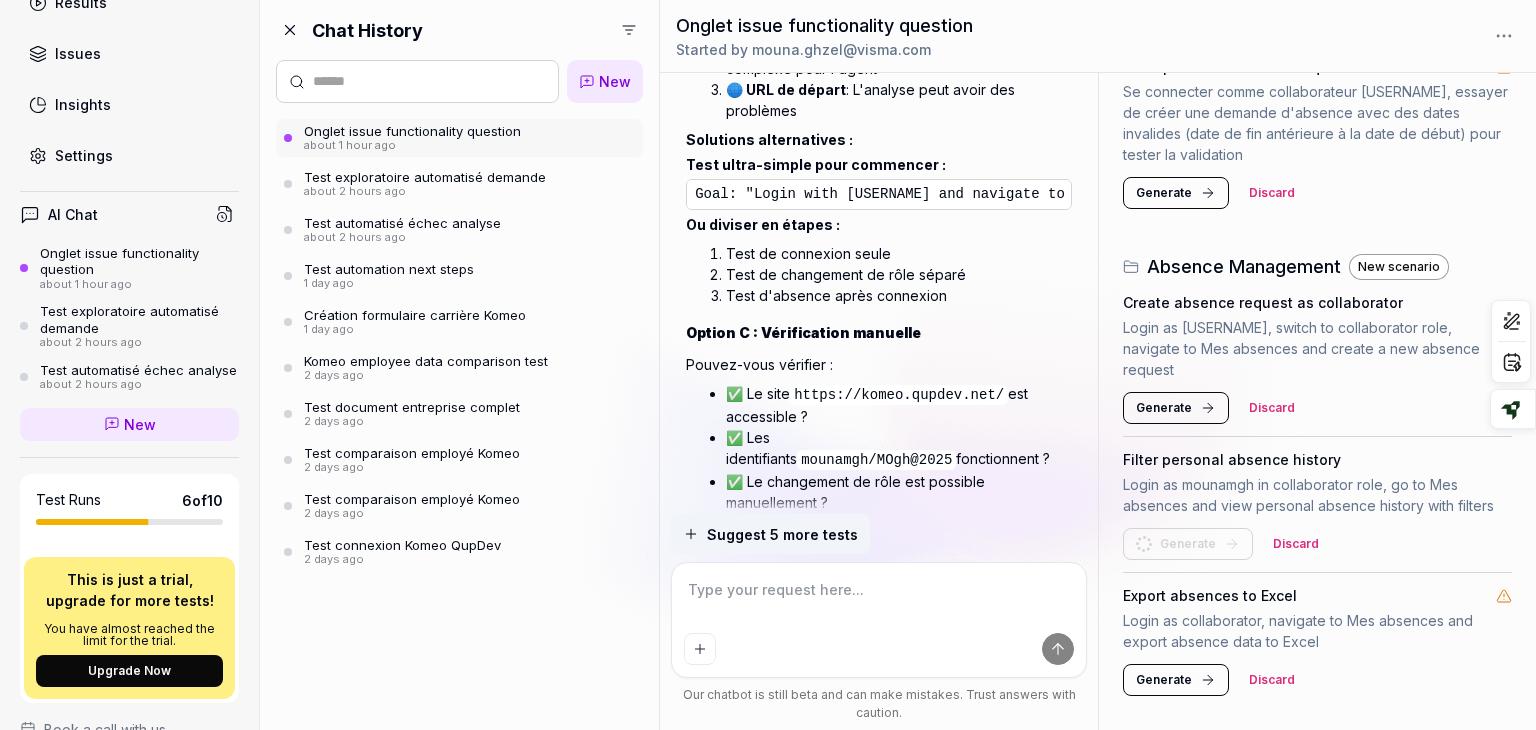 click at bounding box center (879, 600) 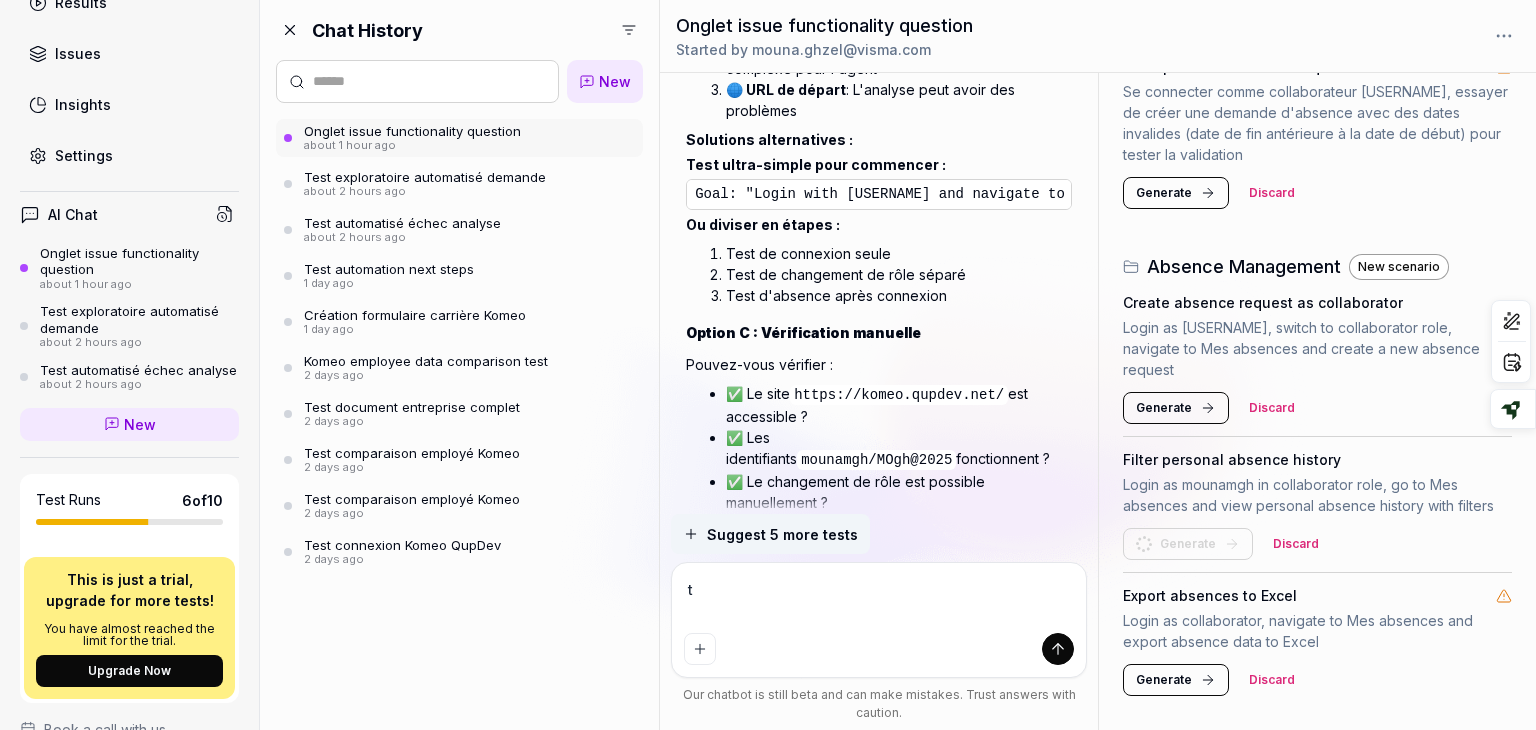 type on "*" 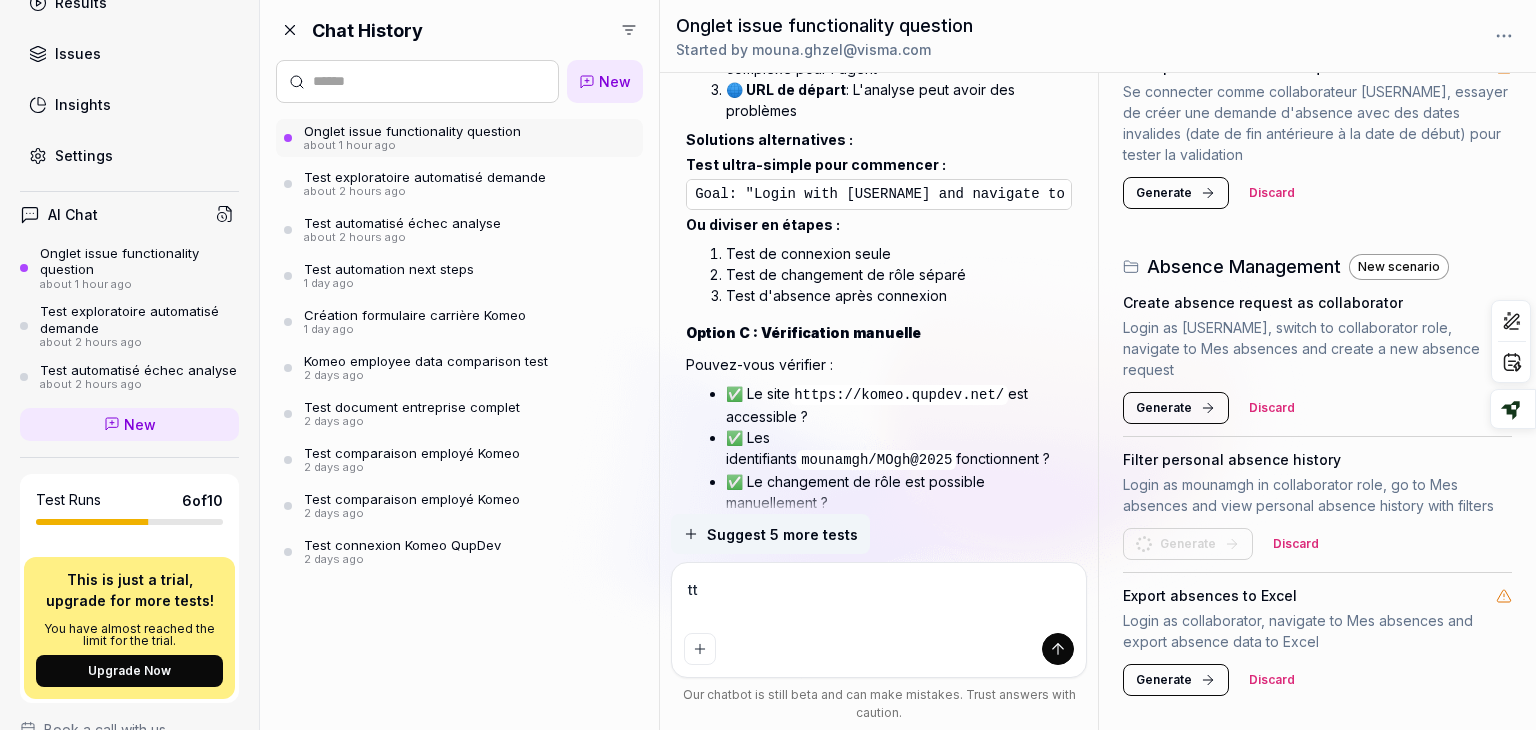type on "*" 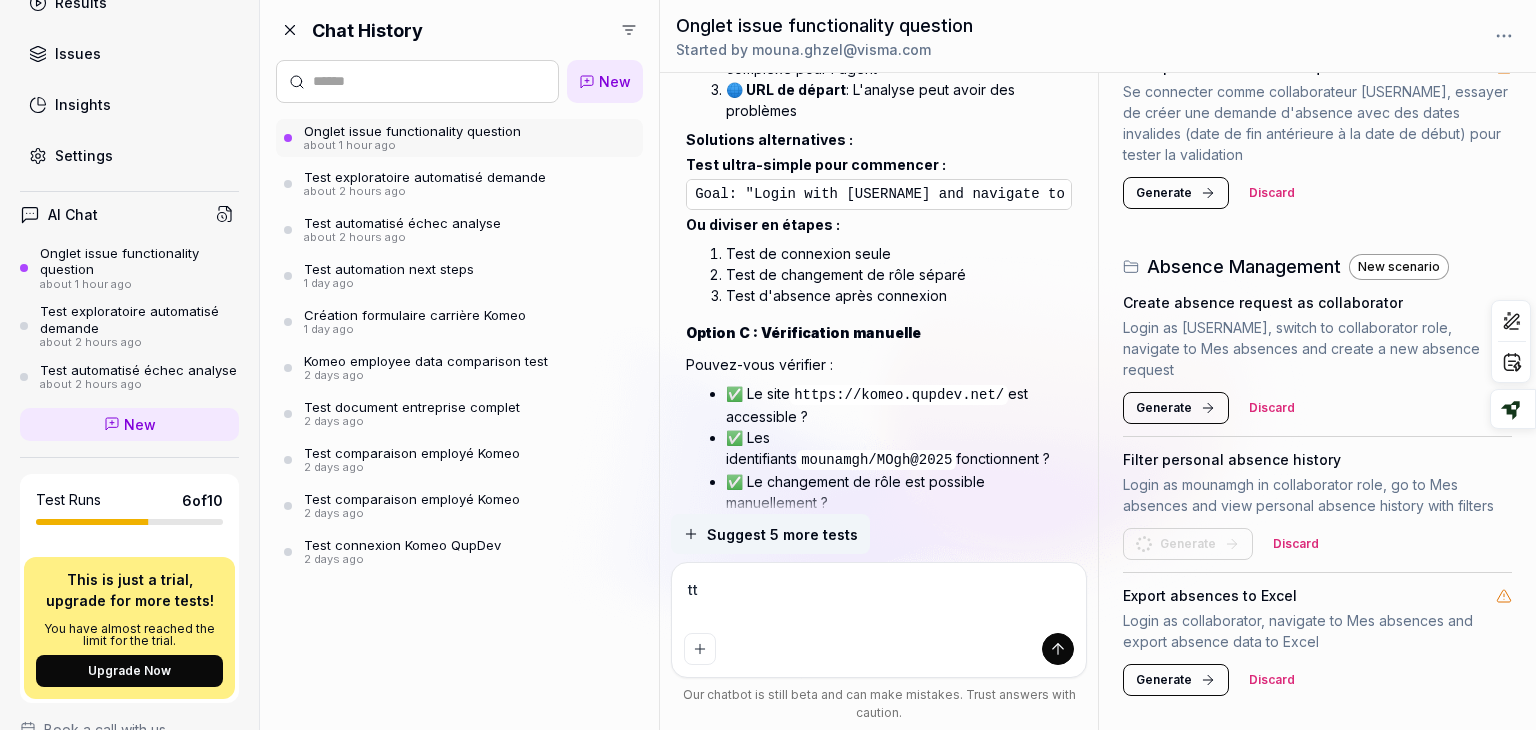 type on "tt" 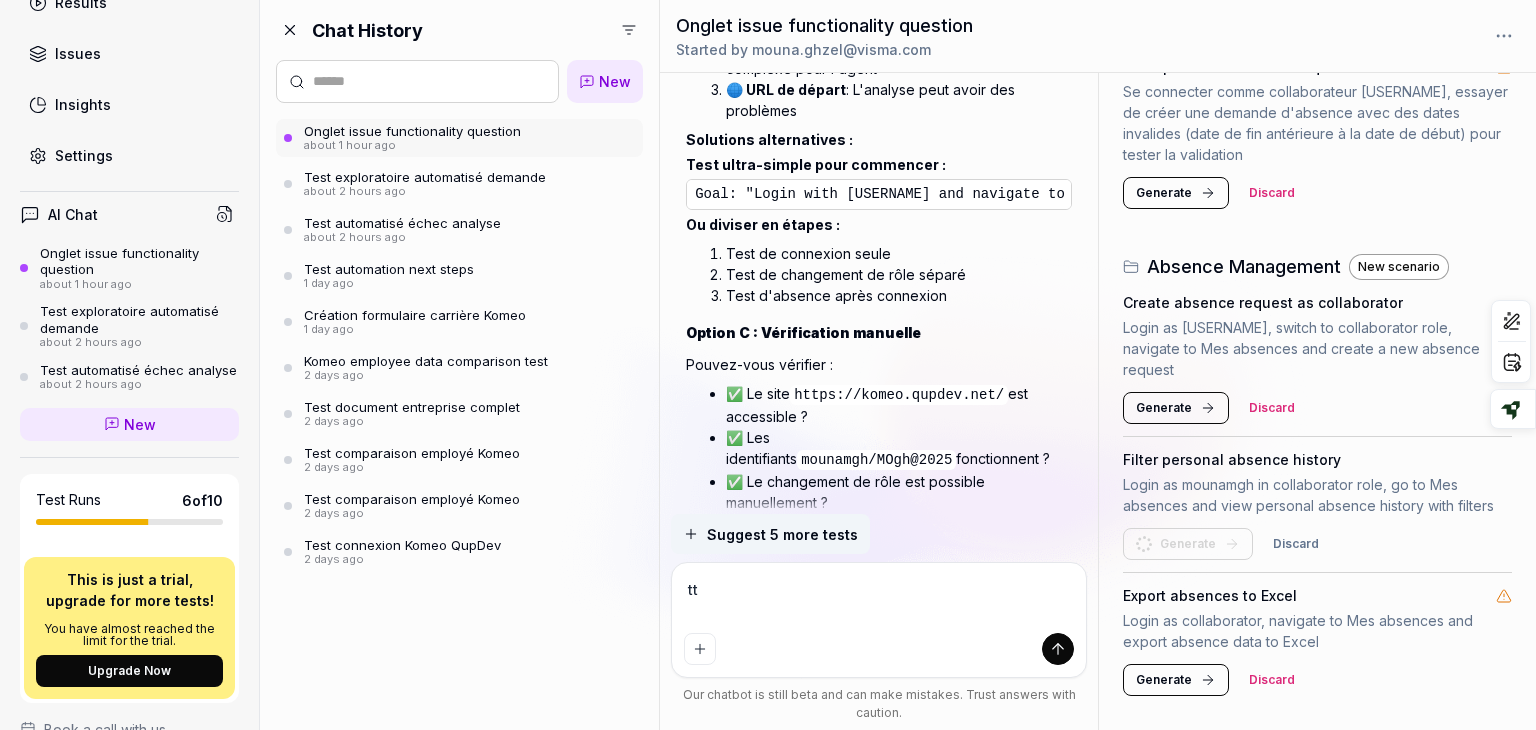 scroll, scrollTop: 752, scrollLeft: 0, axis: vertical 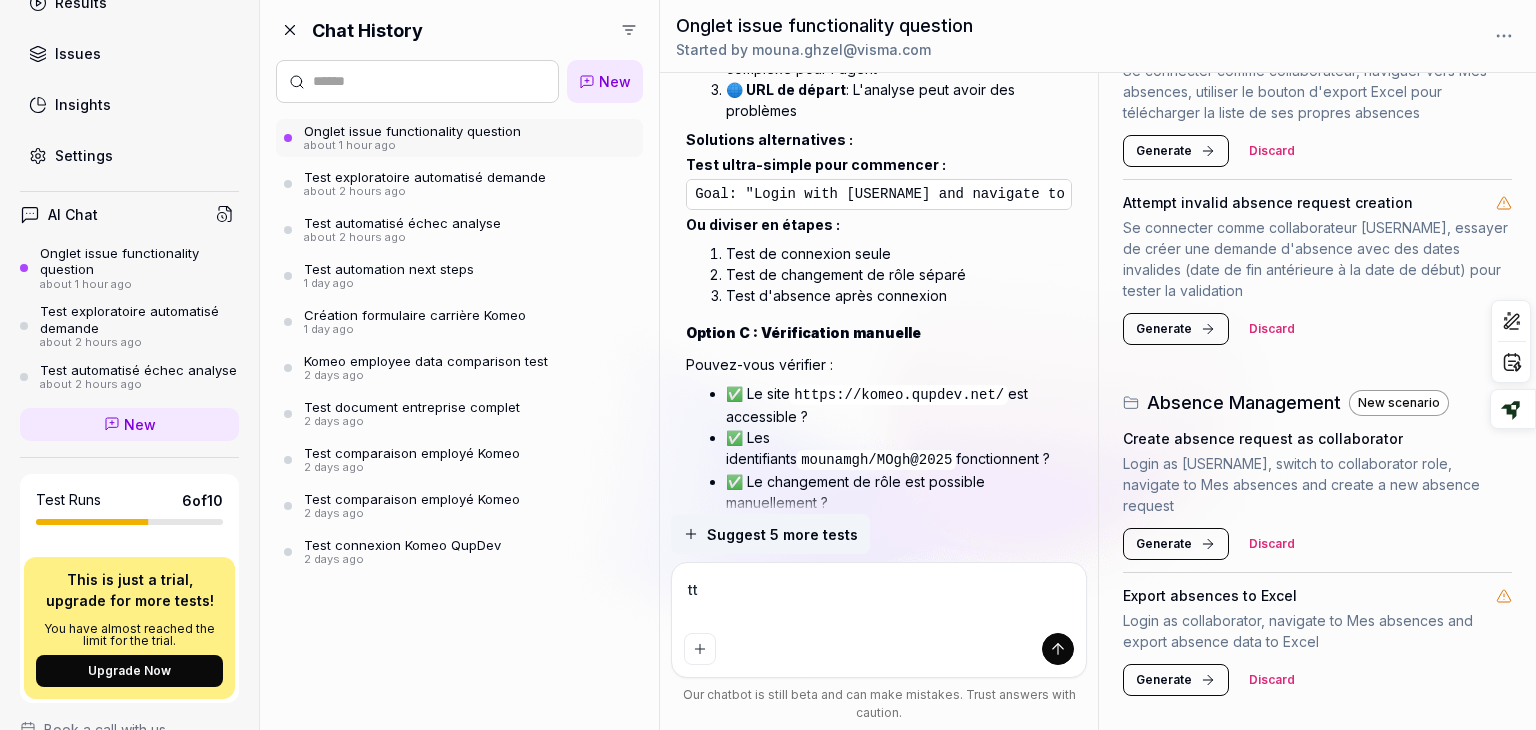 click on "tt" at bounding box center (879, 600) 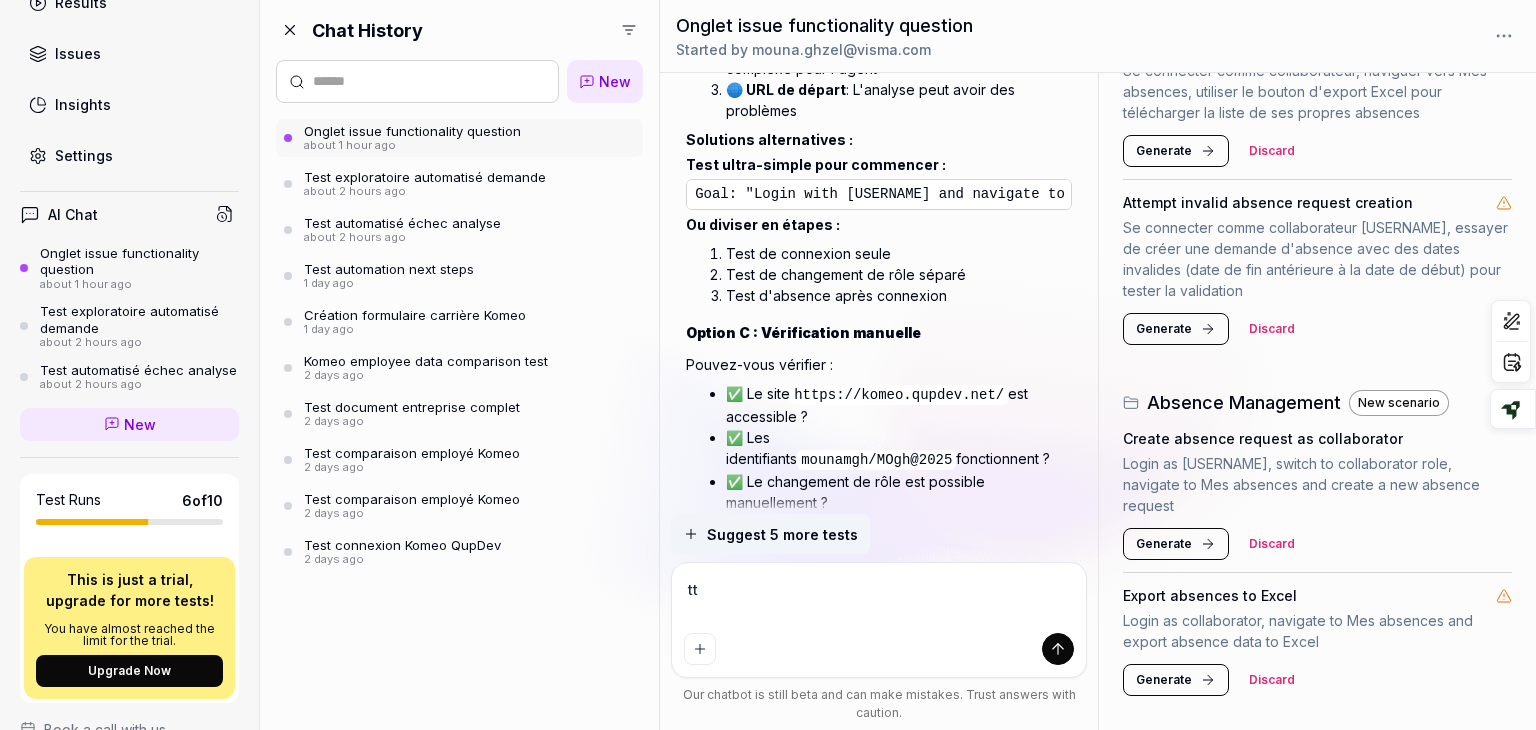 type on "*" 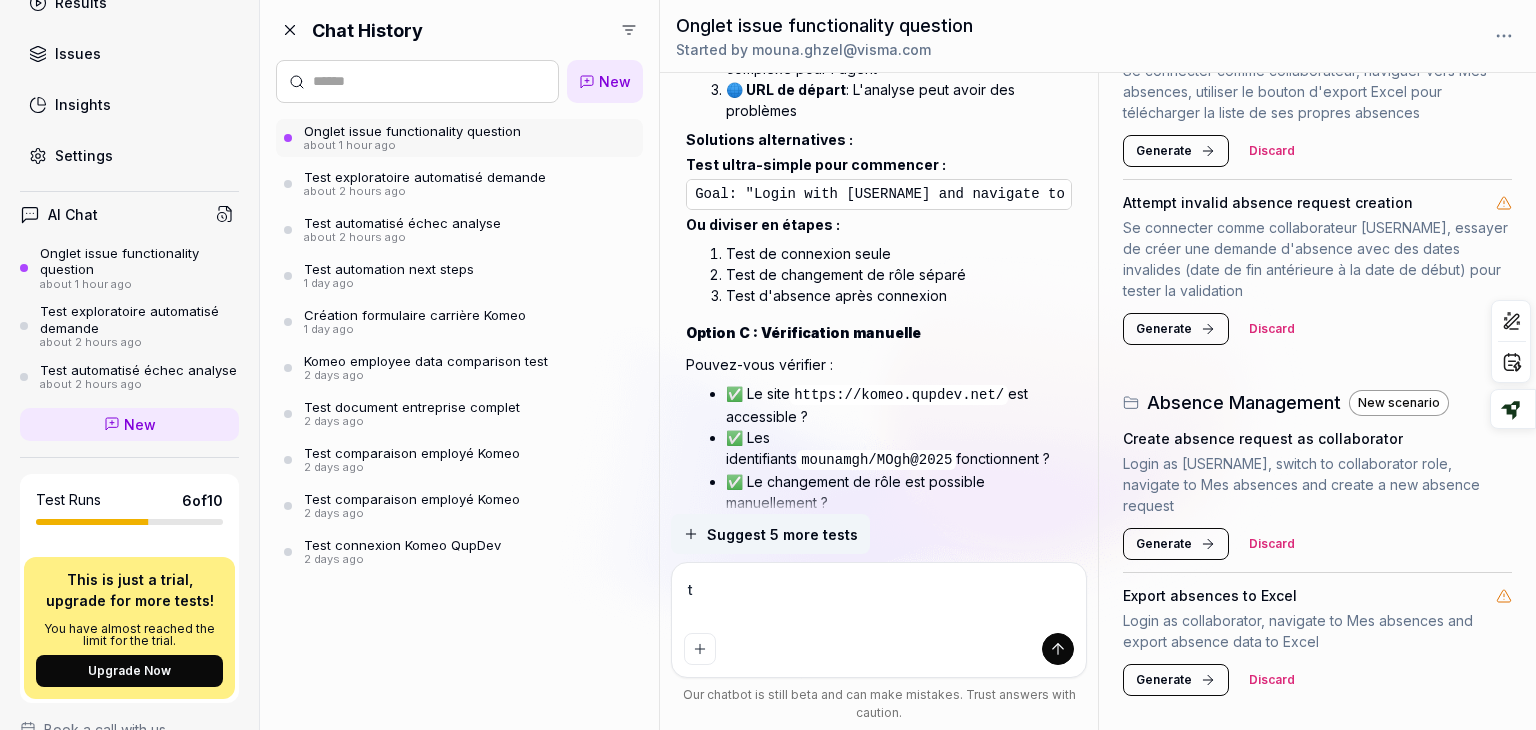 type on "*" 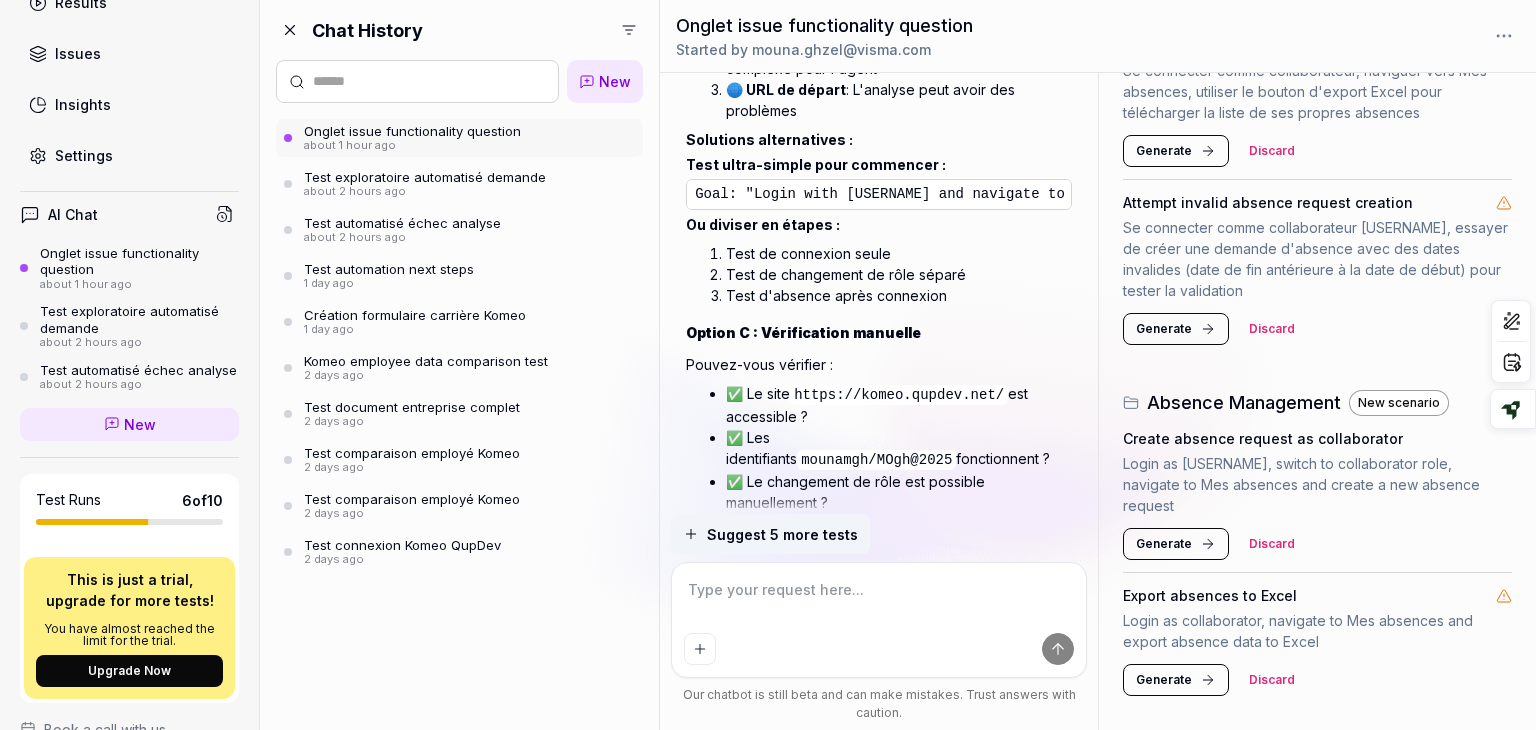 type on "*" 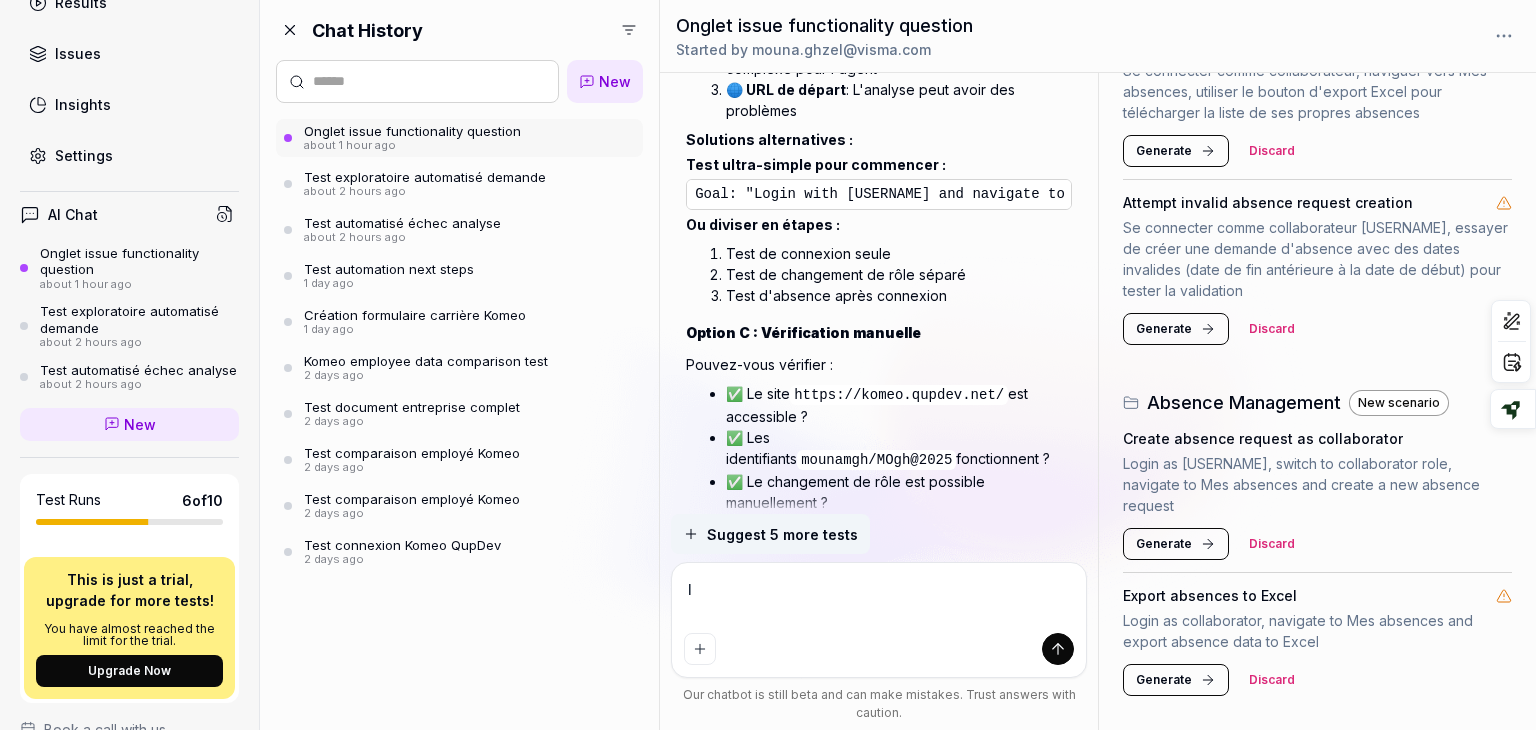type on "*" 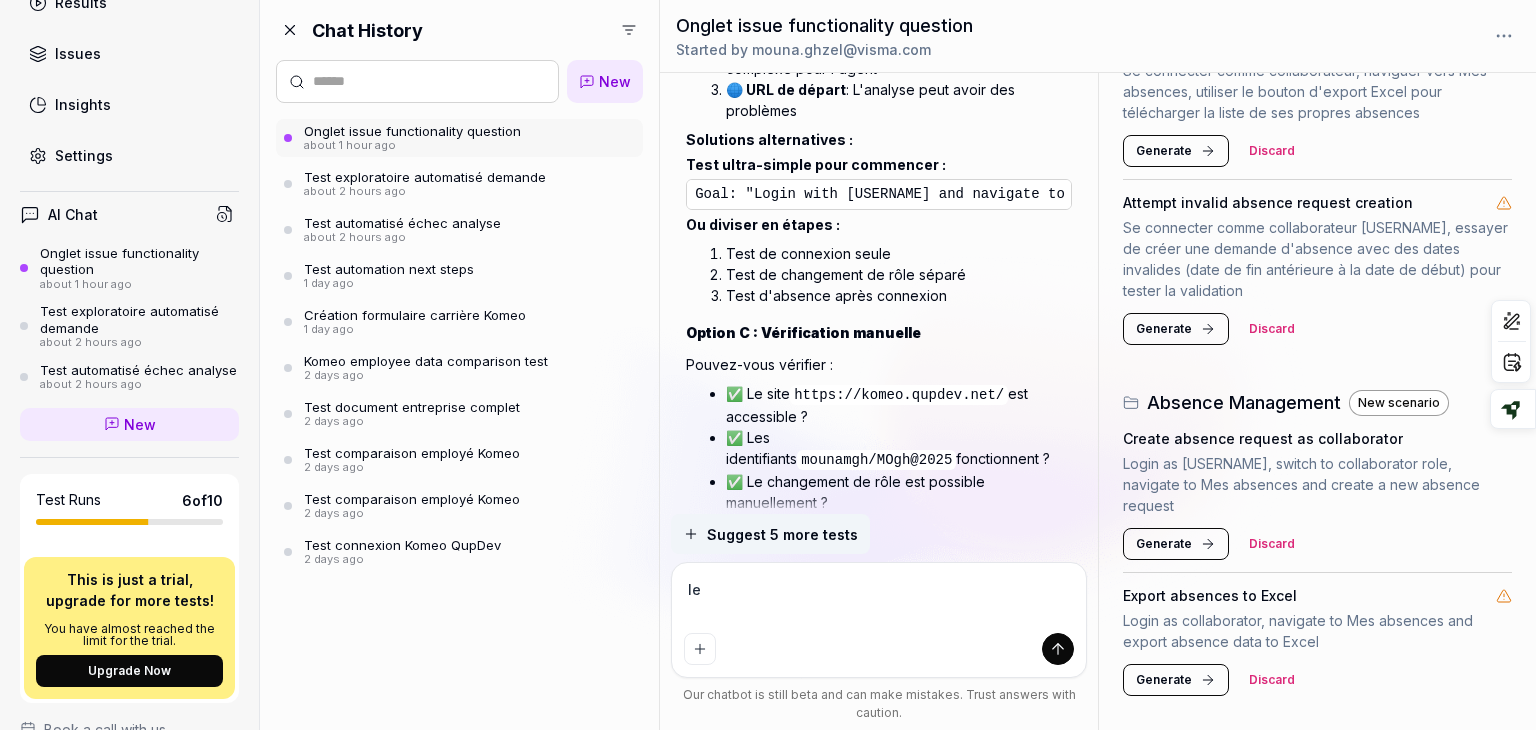type on "*" 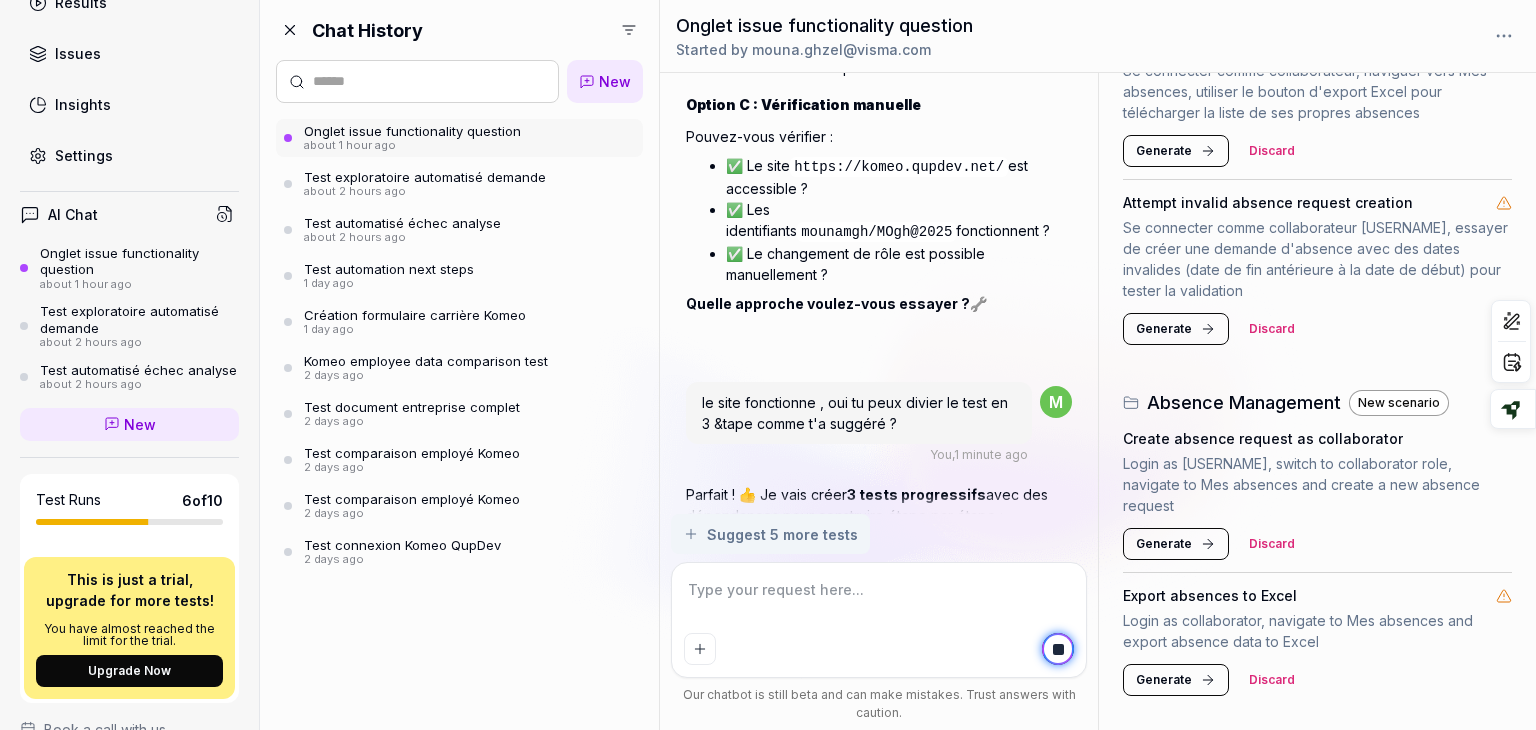 scroll, scrollTop: 8360, scrollLeft: 0, axis: vertical 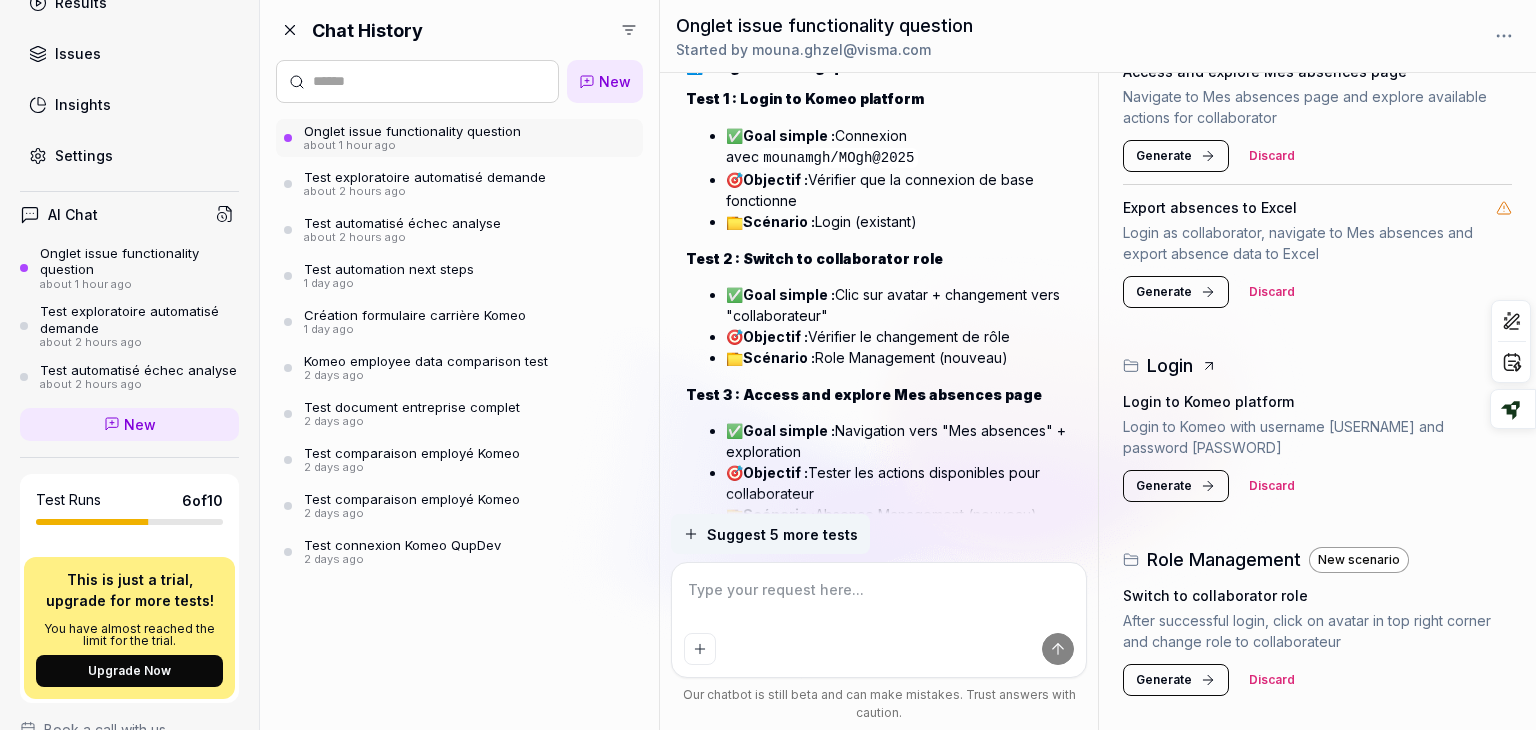 drag, startPoint x: 971, startPoint y: 436, endPoint x: 970, endPoint y: 486, distance: 50.01 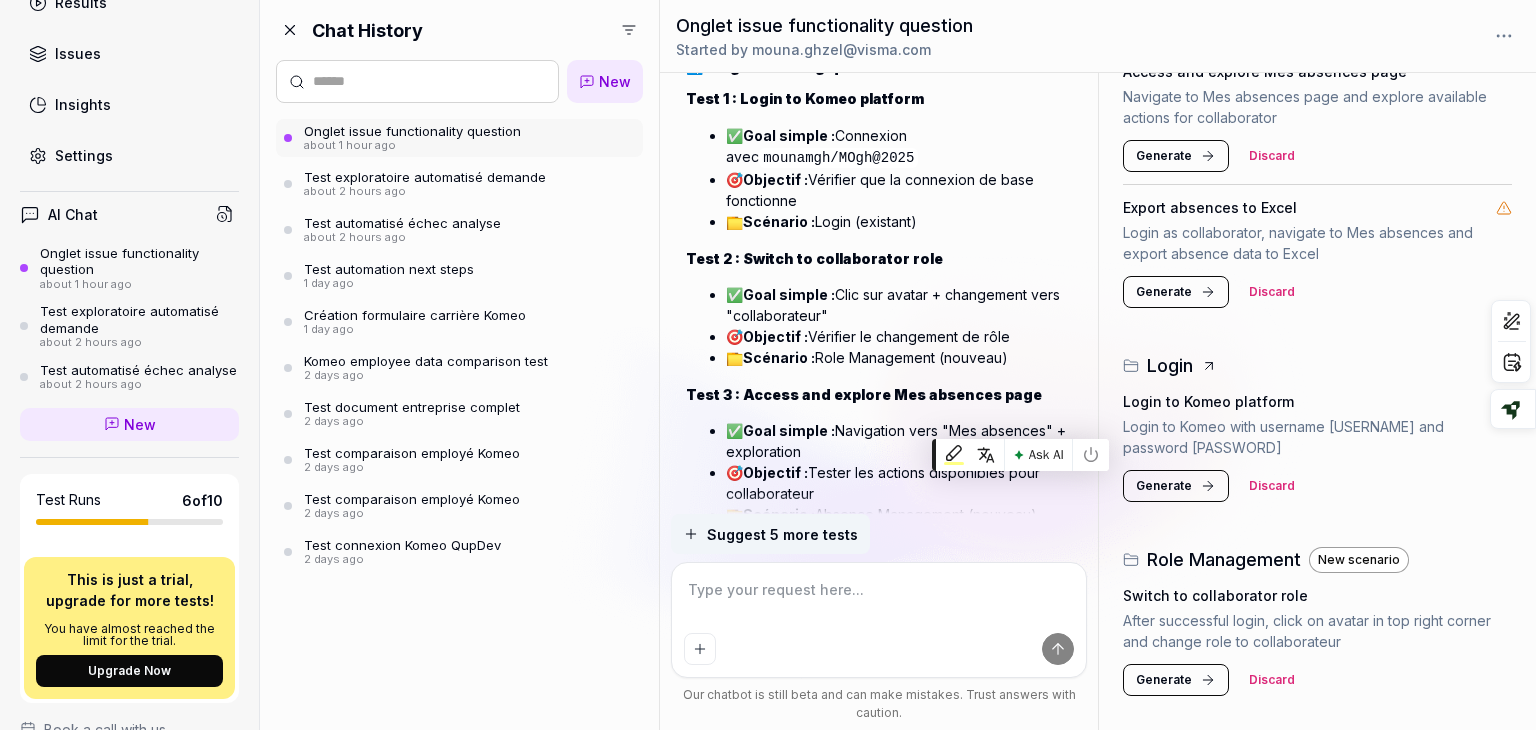 click on "✅  Goal simple :  Navigation vers "Mes absences" + exploration" at bounding box center (899, 441) 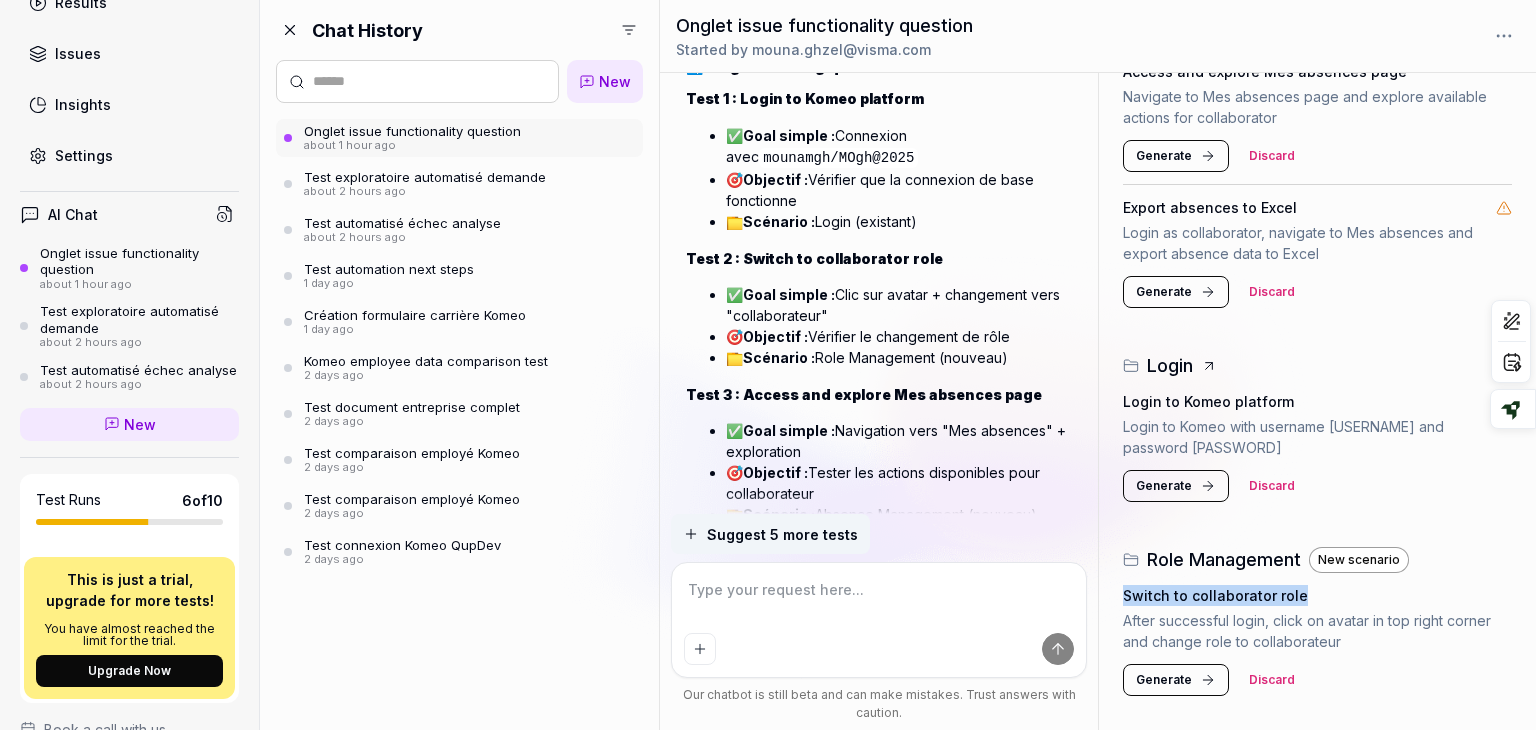 drag, startPoint x: 1535, startPoint y: 585, endPoint x: 1524, endPoint y: 554, distance: 32.89377 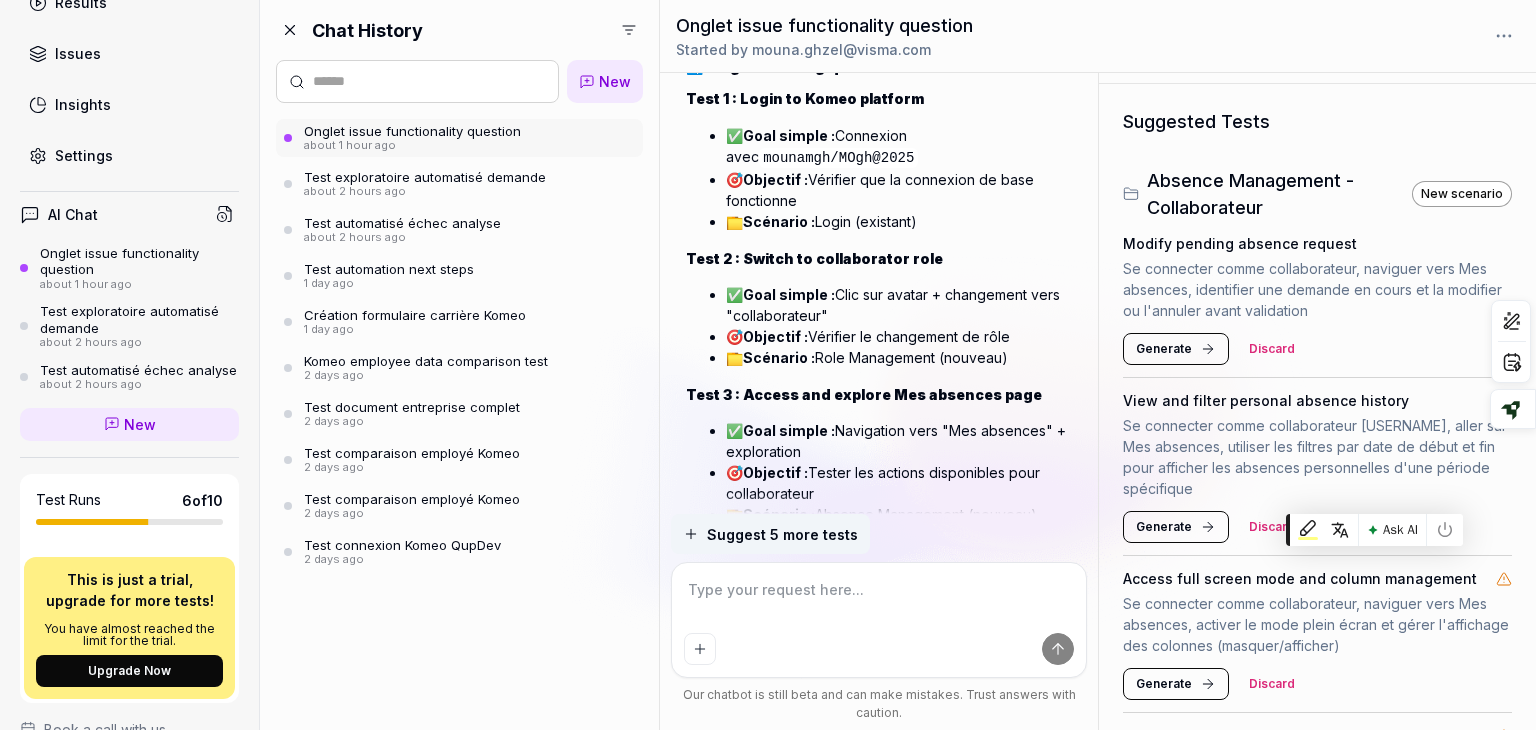scroll, scrollTop: 0, scrollLeft: 0, axis: both 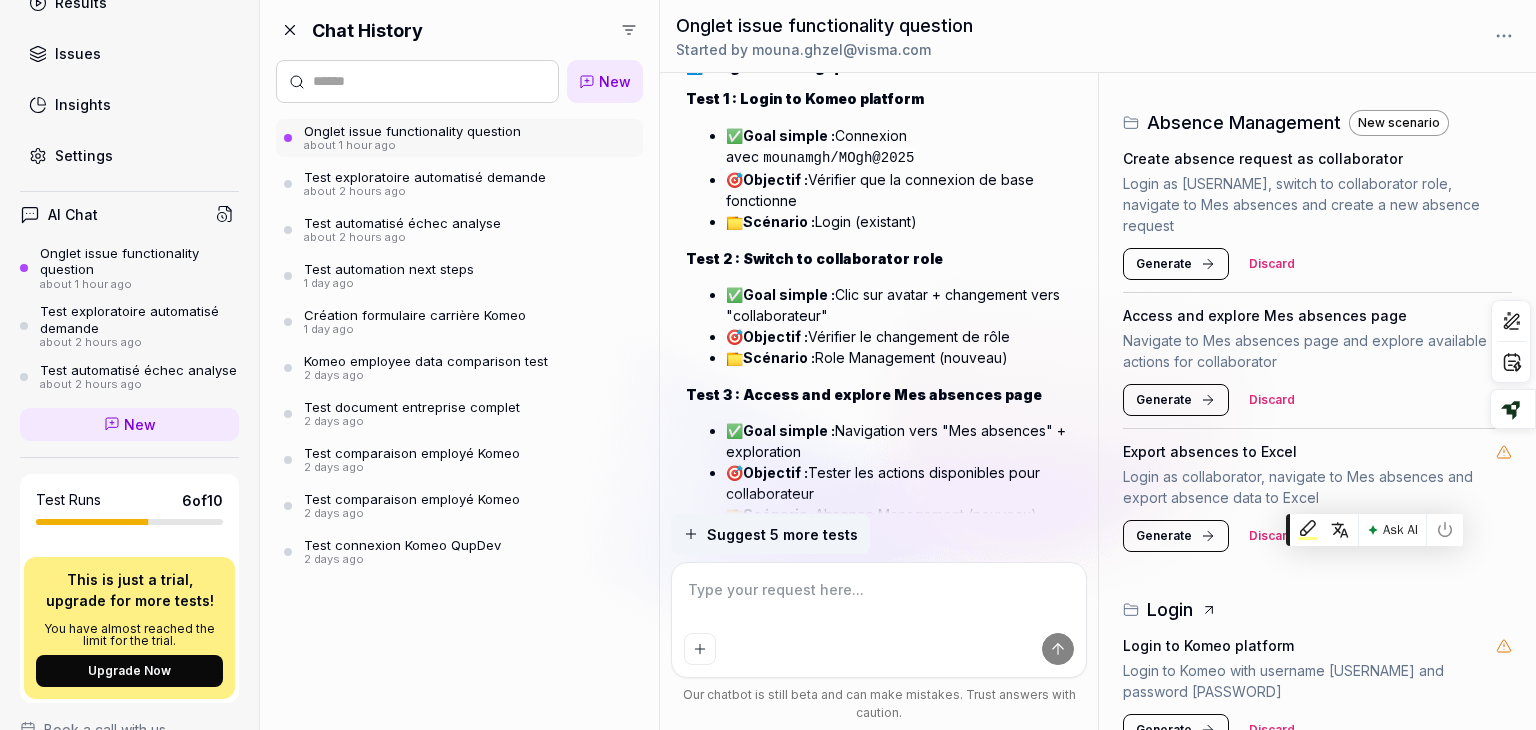 click on "Generate" at bounding box center (1164, 400) 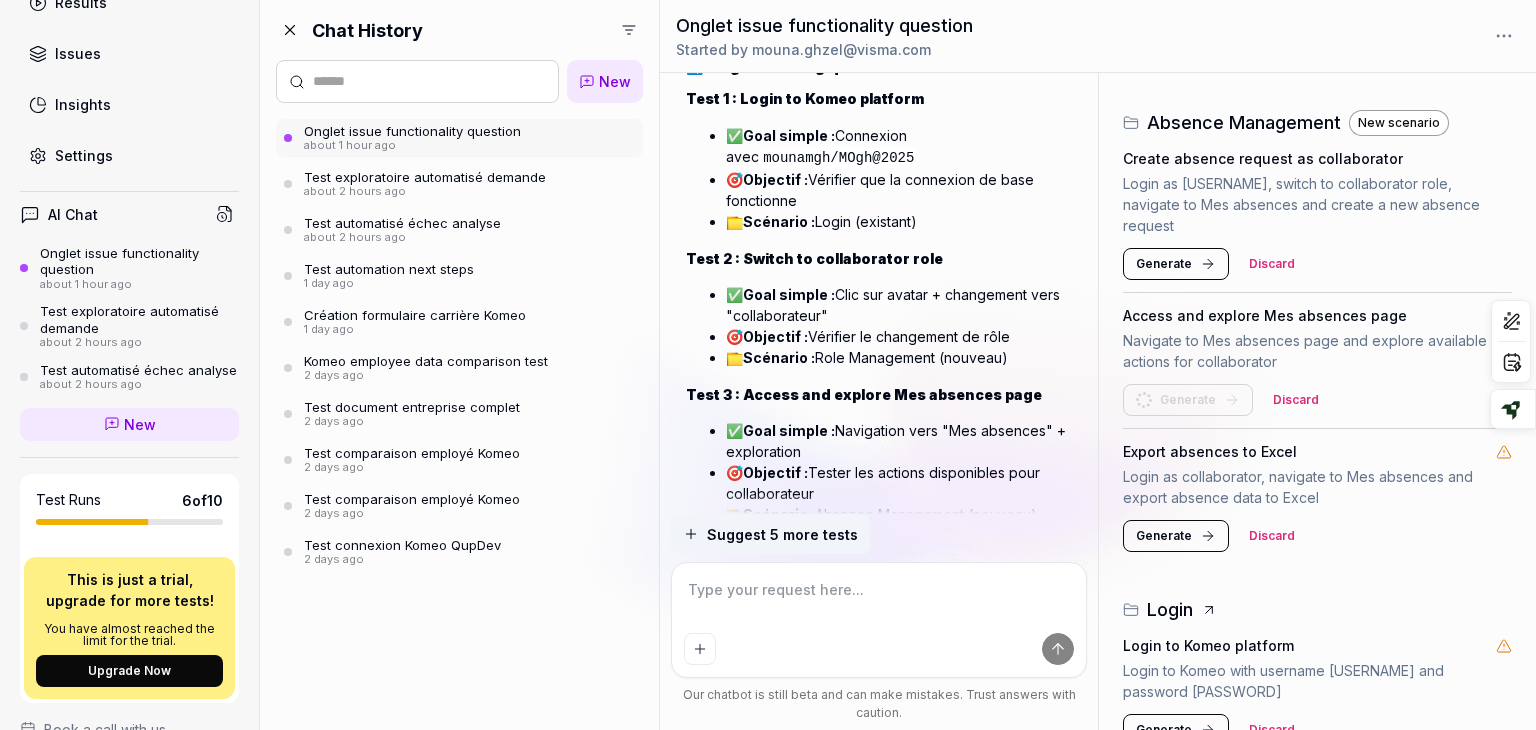 click on "Suggest 5 more tests" at bounding box center [782, 534] 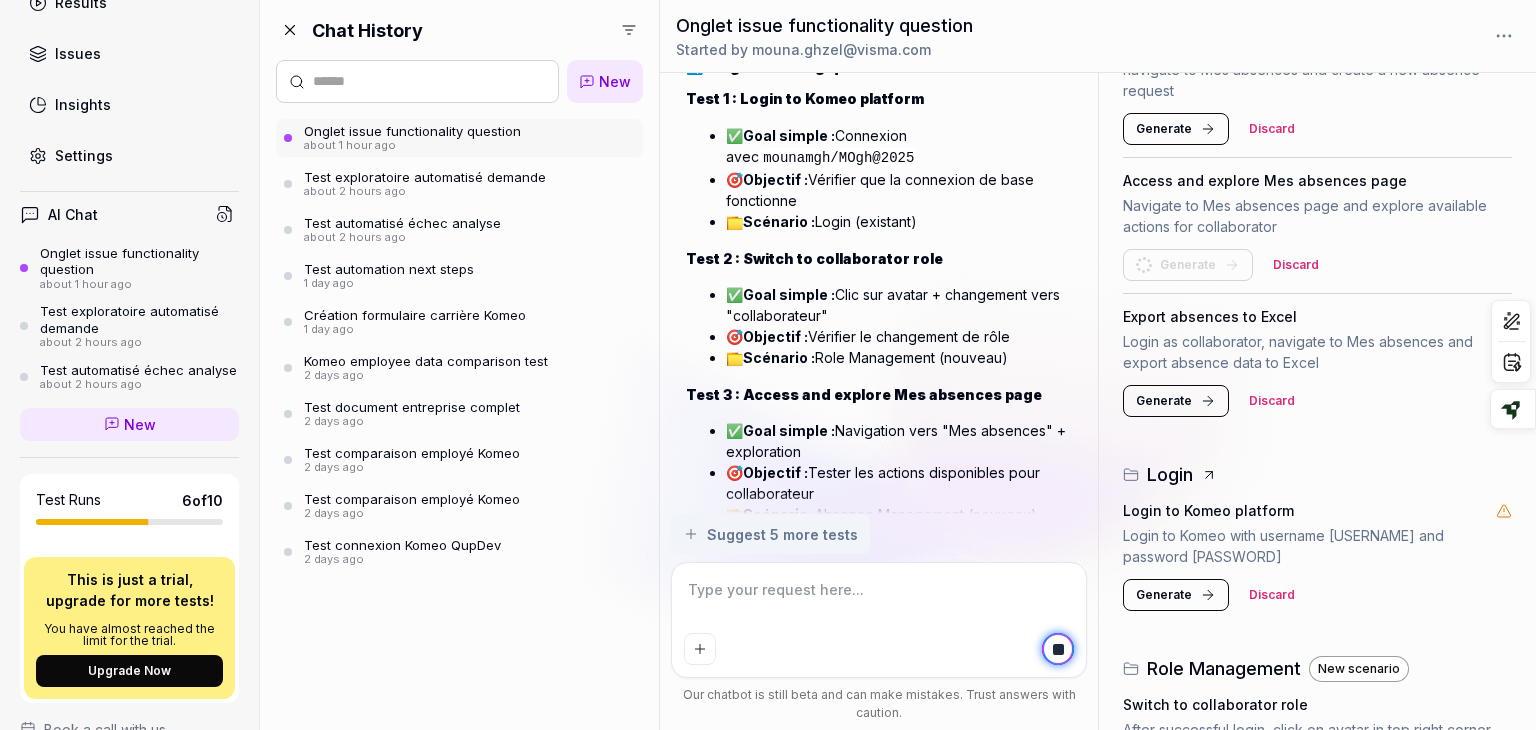 scroll, scrollTop: 1276, scrollLeft: 0, axis: vertical 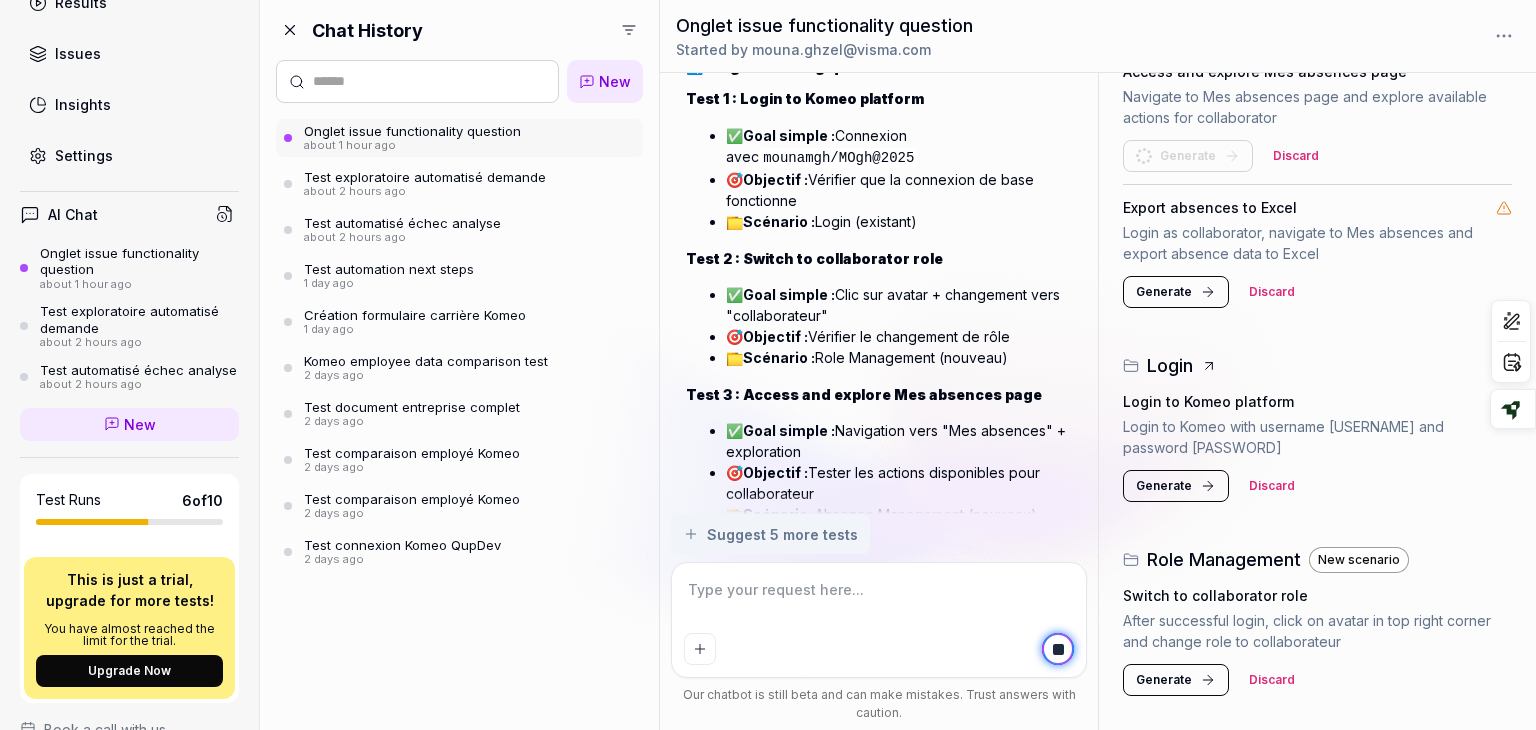 click at bounding box center [879, 600] 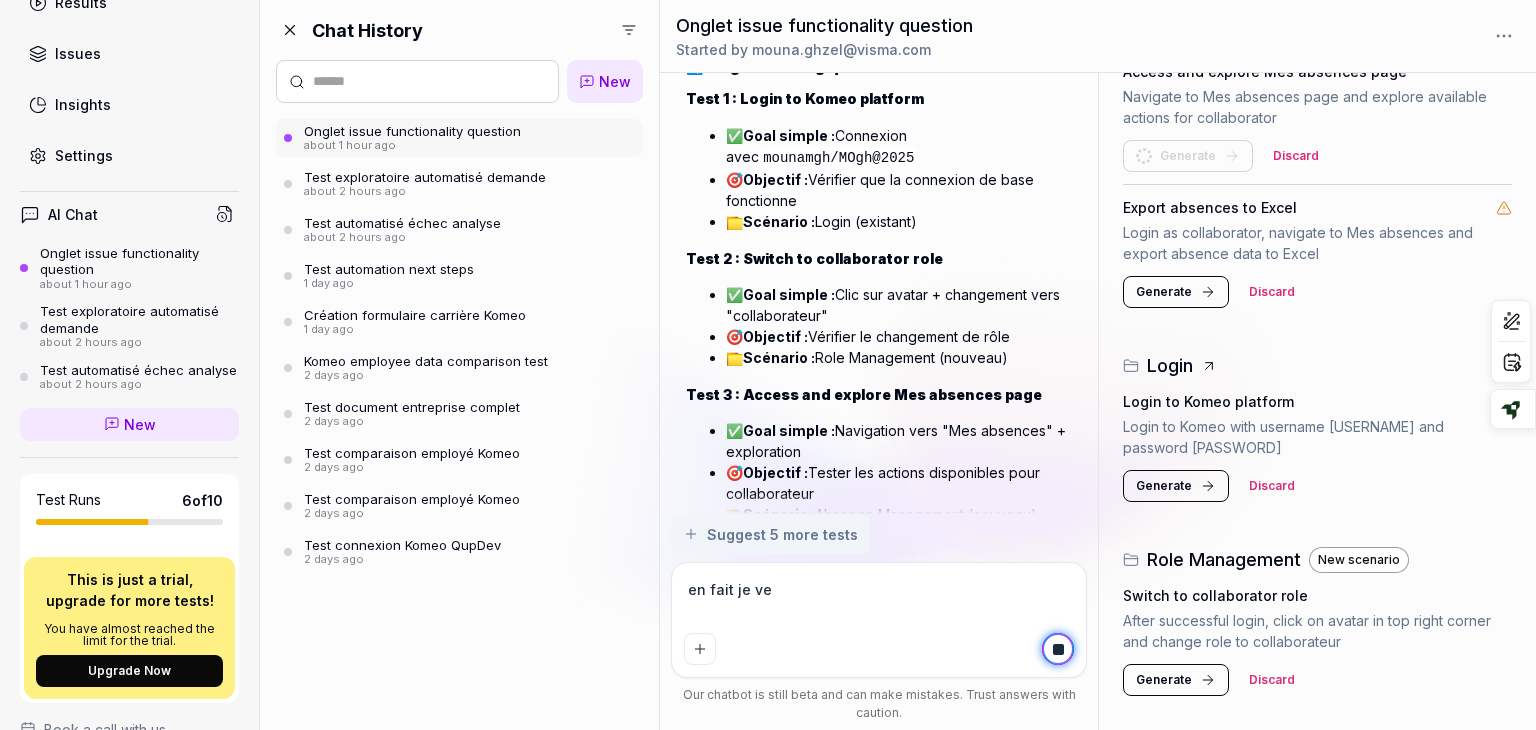 click on "New" at bounding box center (605, 81) 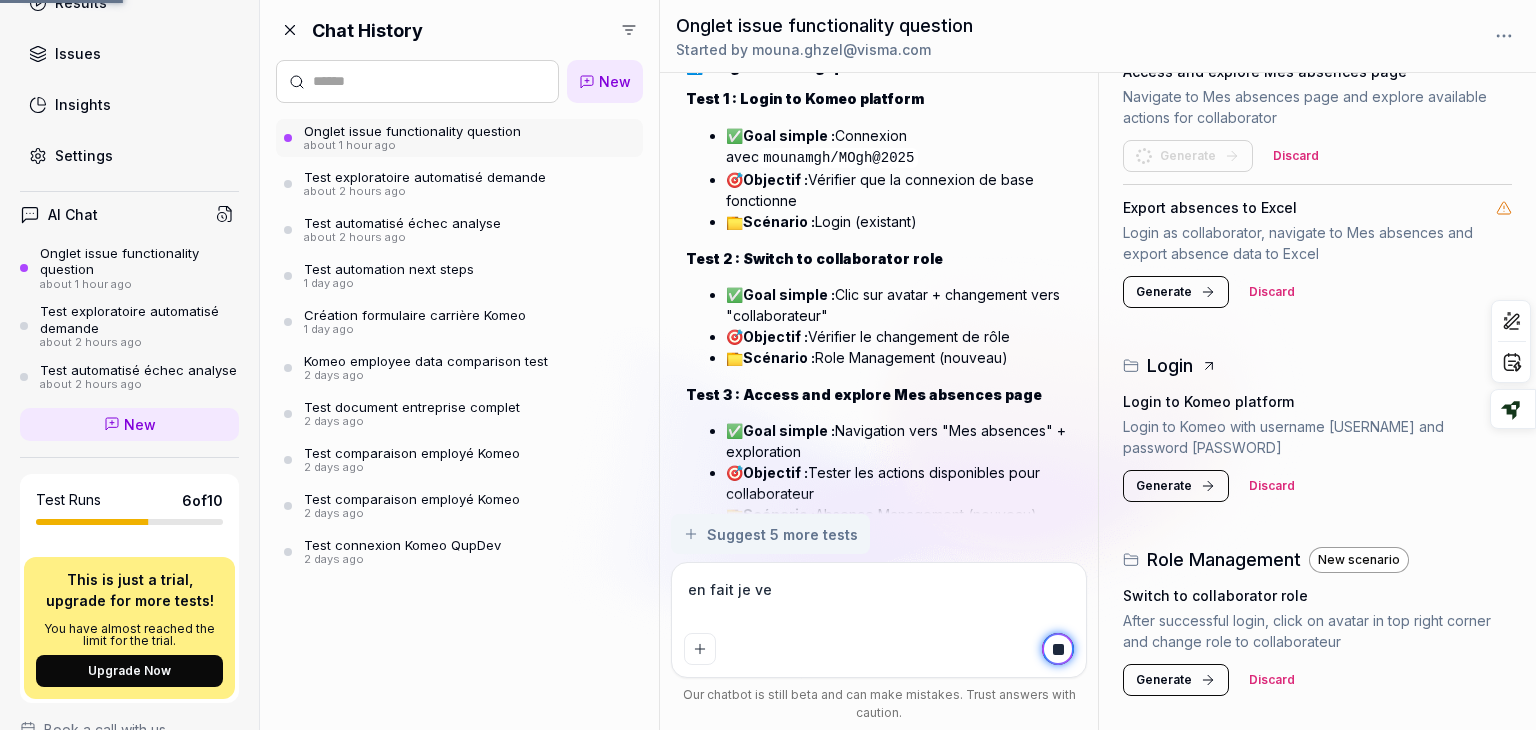 click on "en fait je ve" at bounding box center (879, 600) 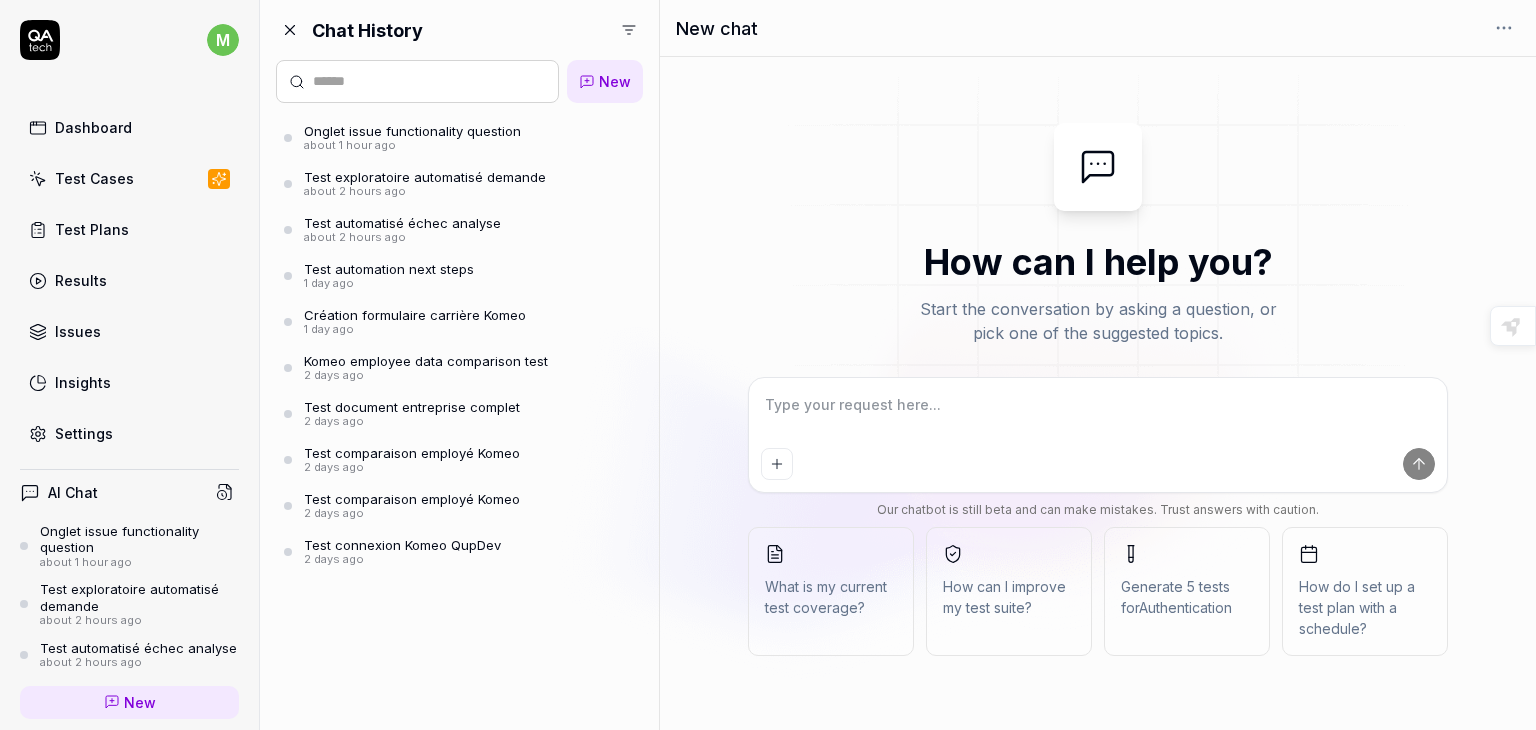 scroll, scrollTop: 0, scrollLeft: 0, axis: both 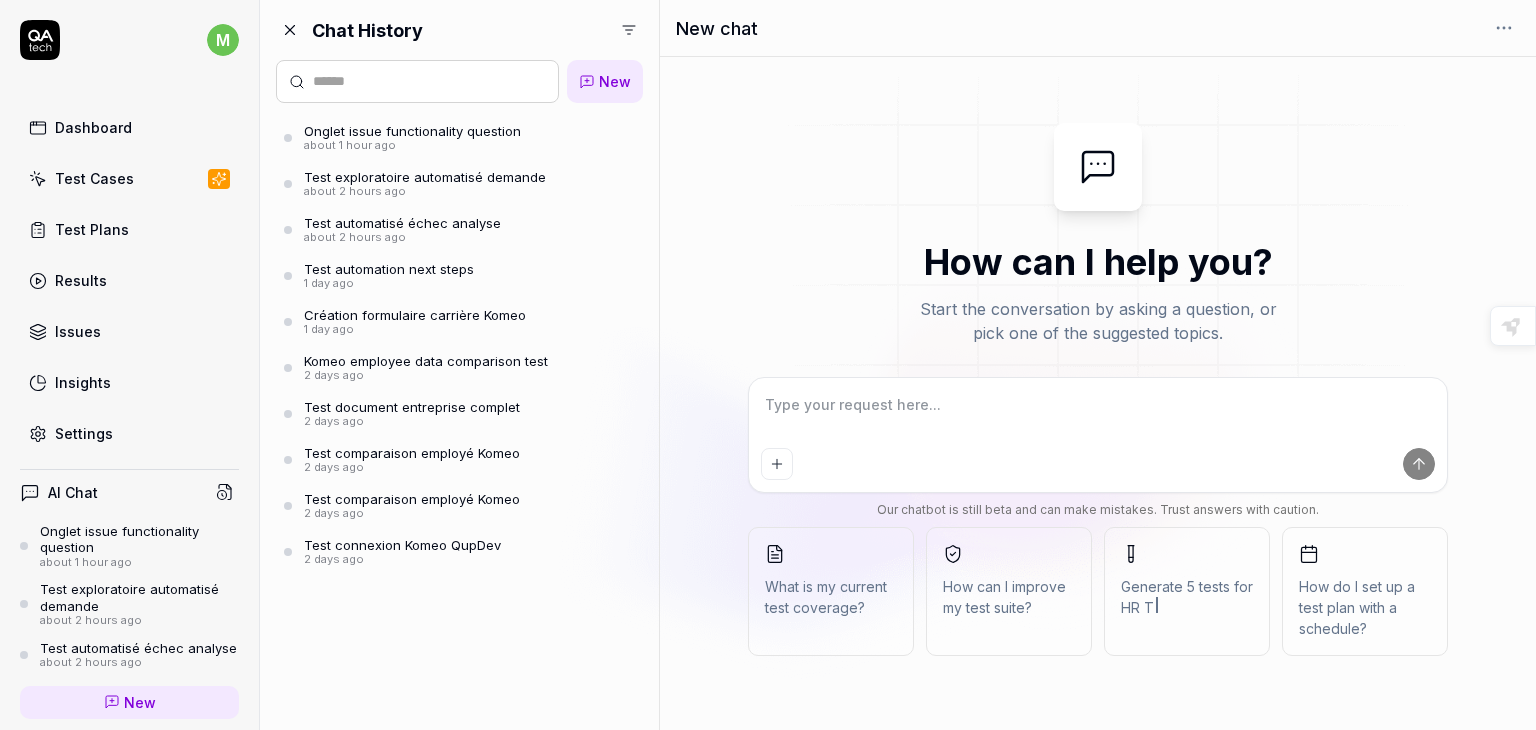 click at bounding box center [1098, 415] 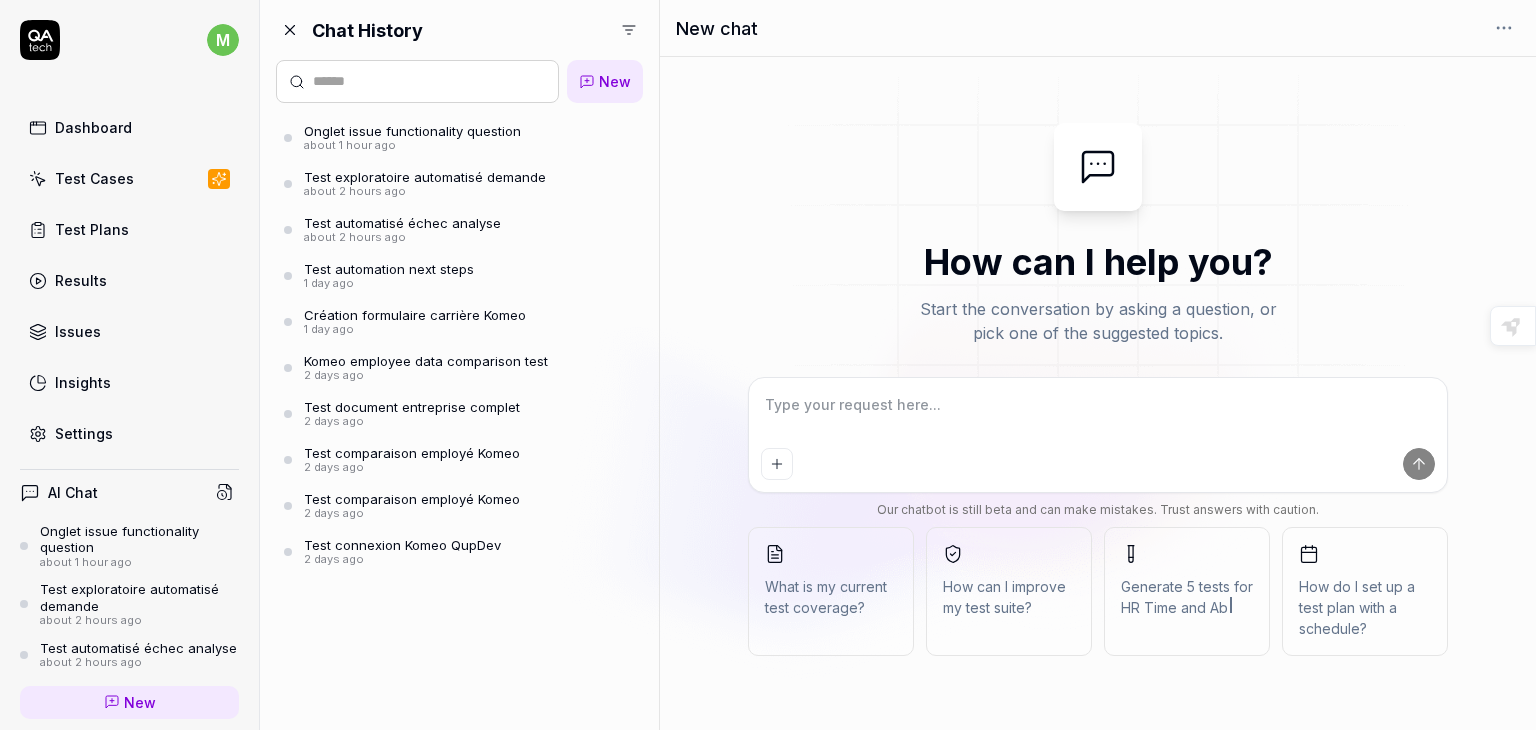 type on "*" 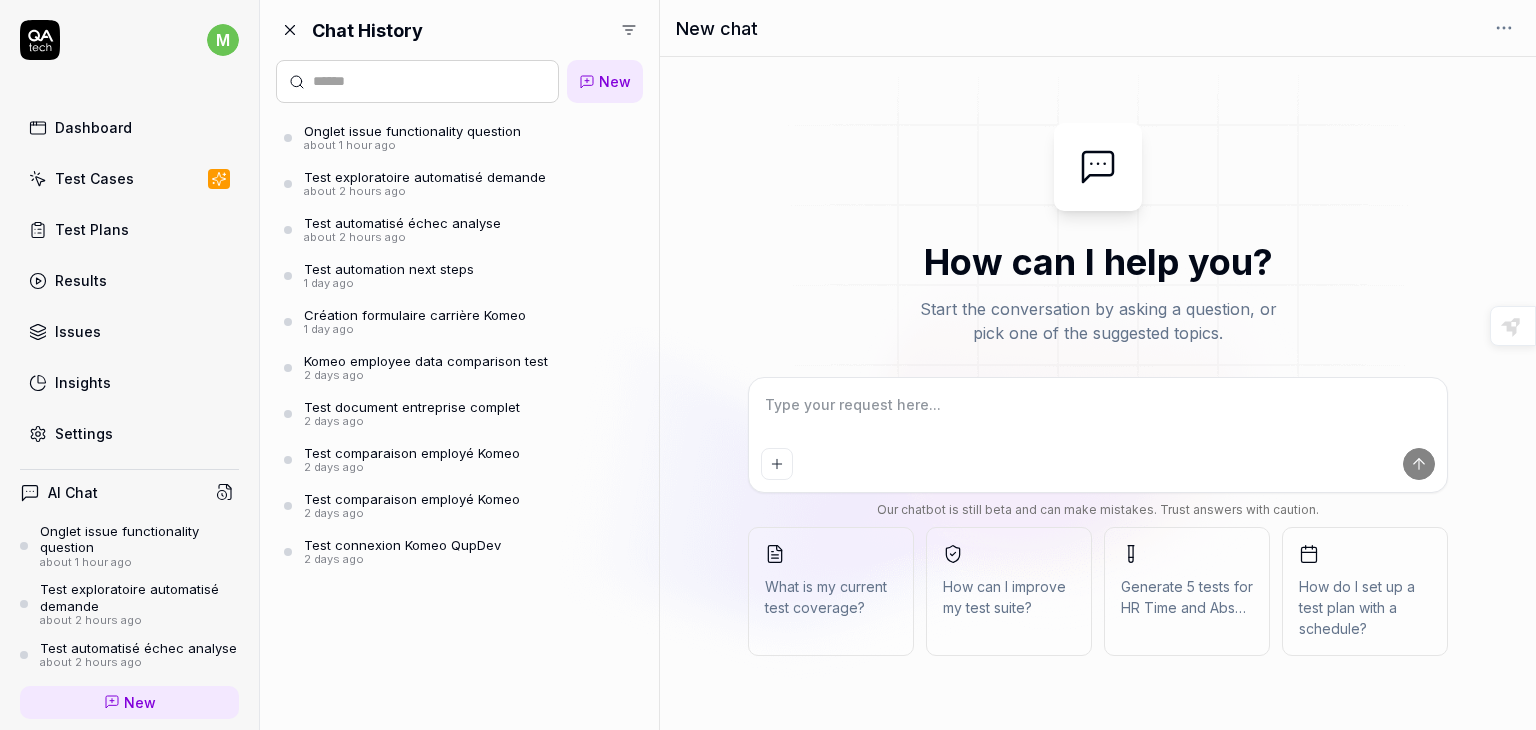 type on "j" 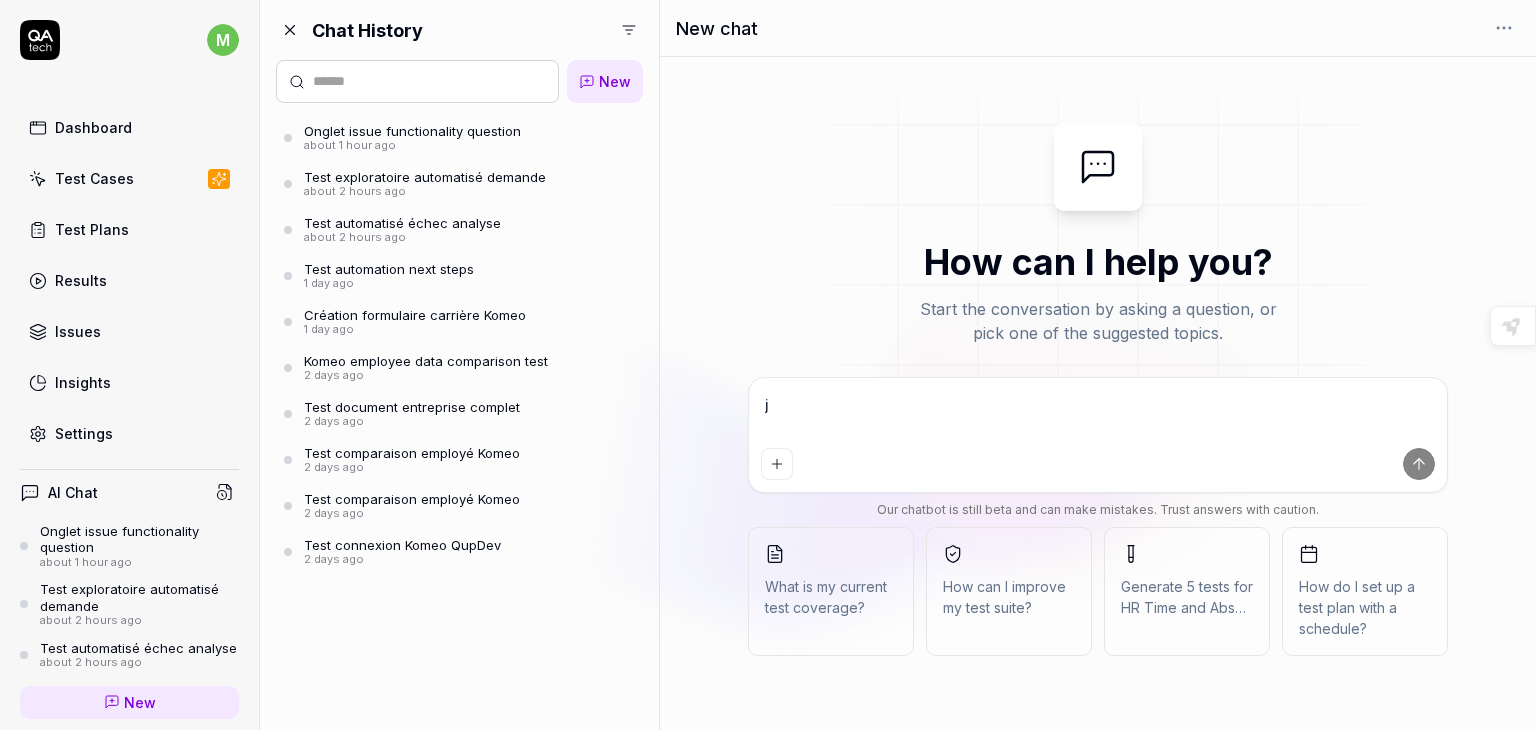type on "*" 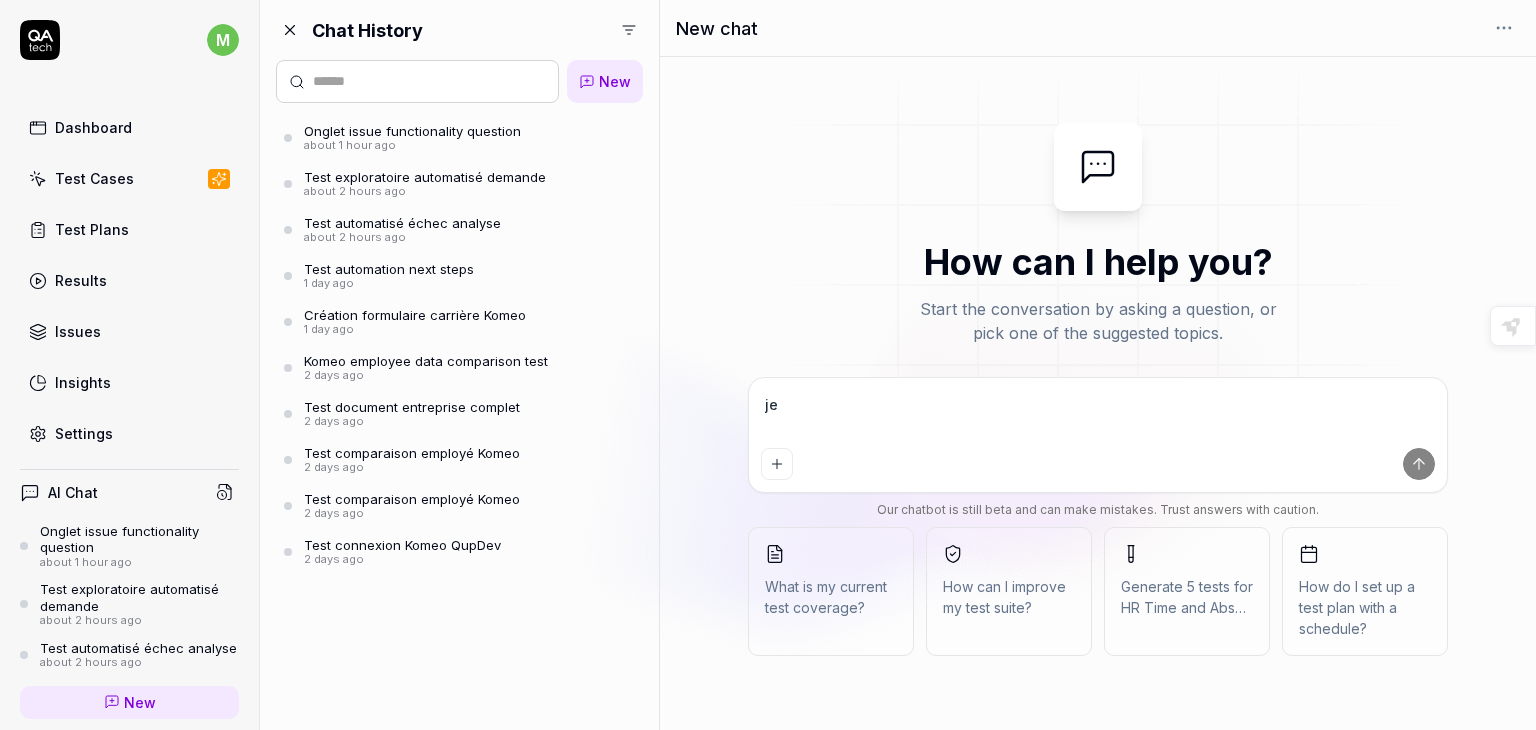 type on "*" 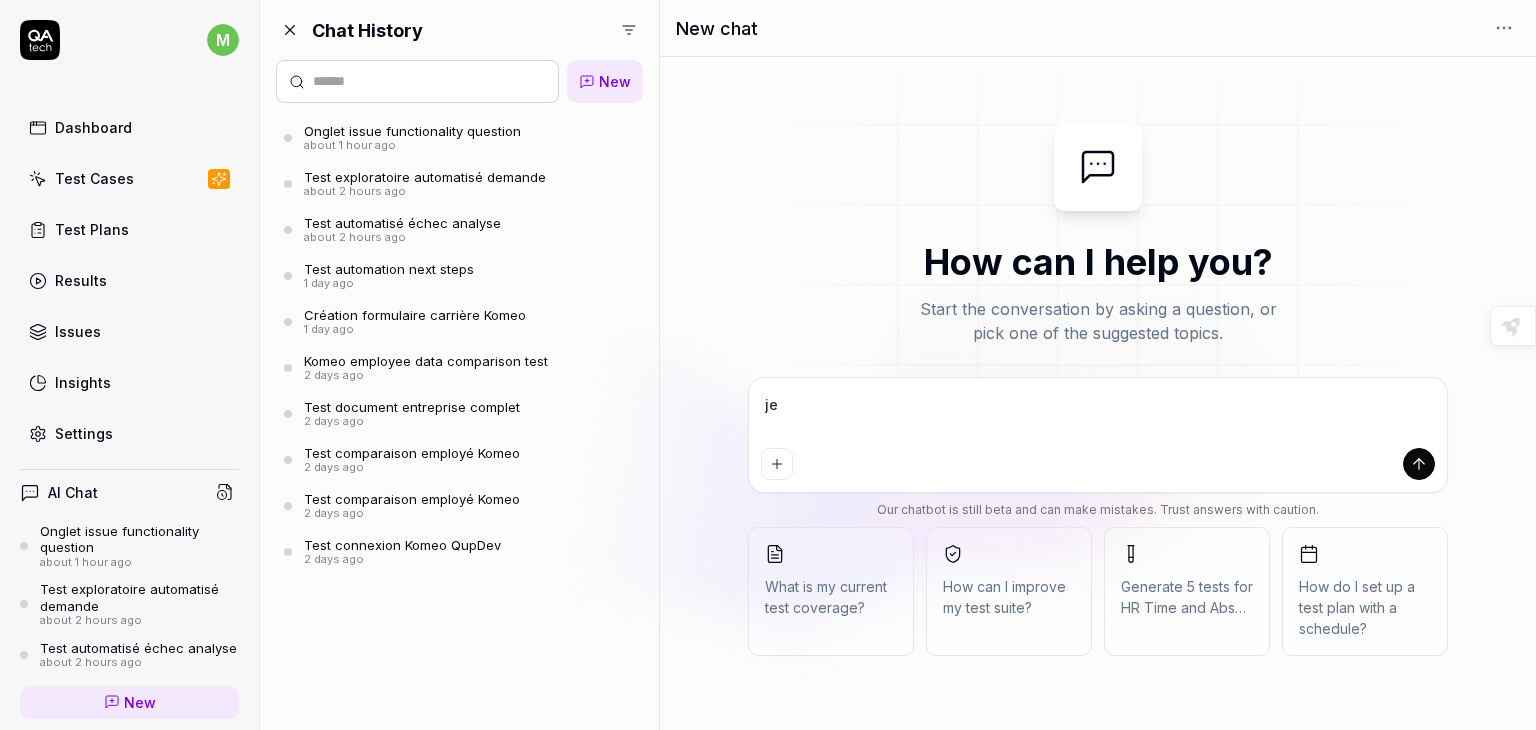 type on "je" 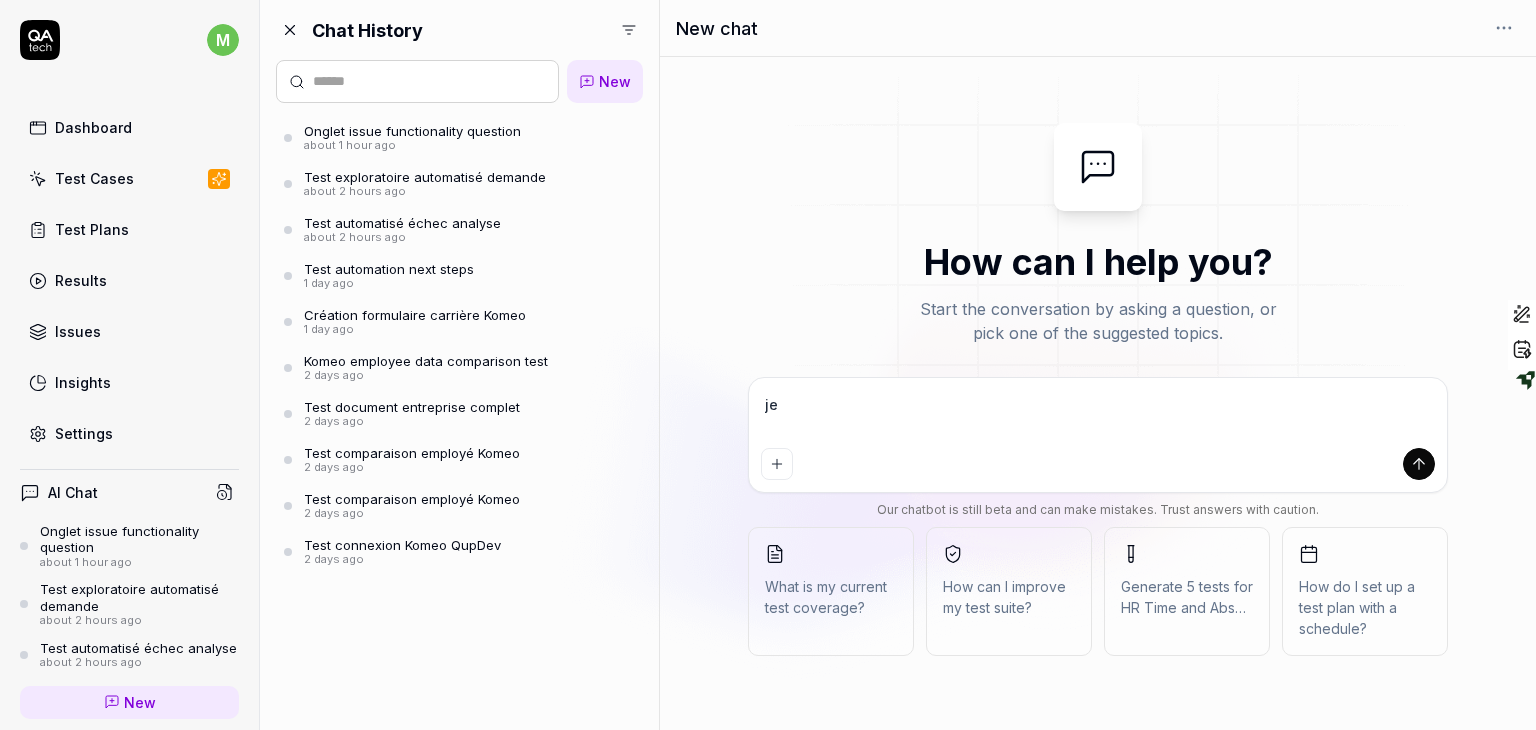 type on "je v" 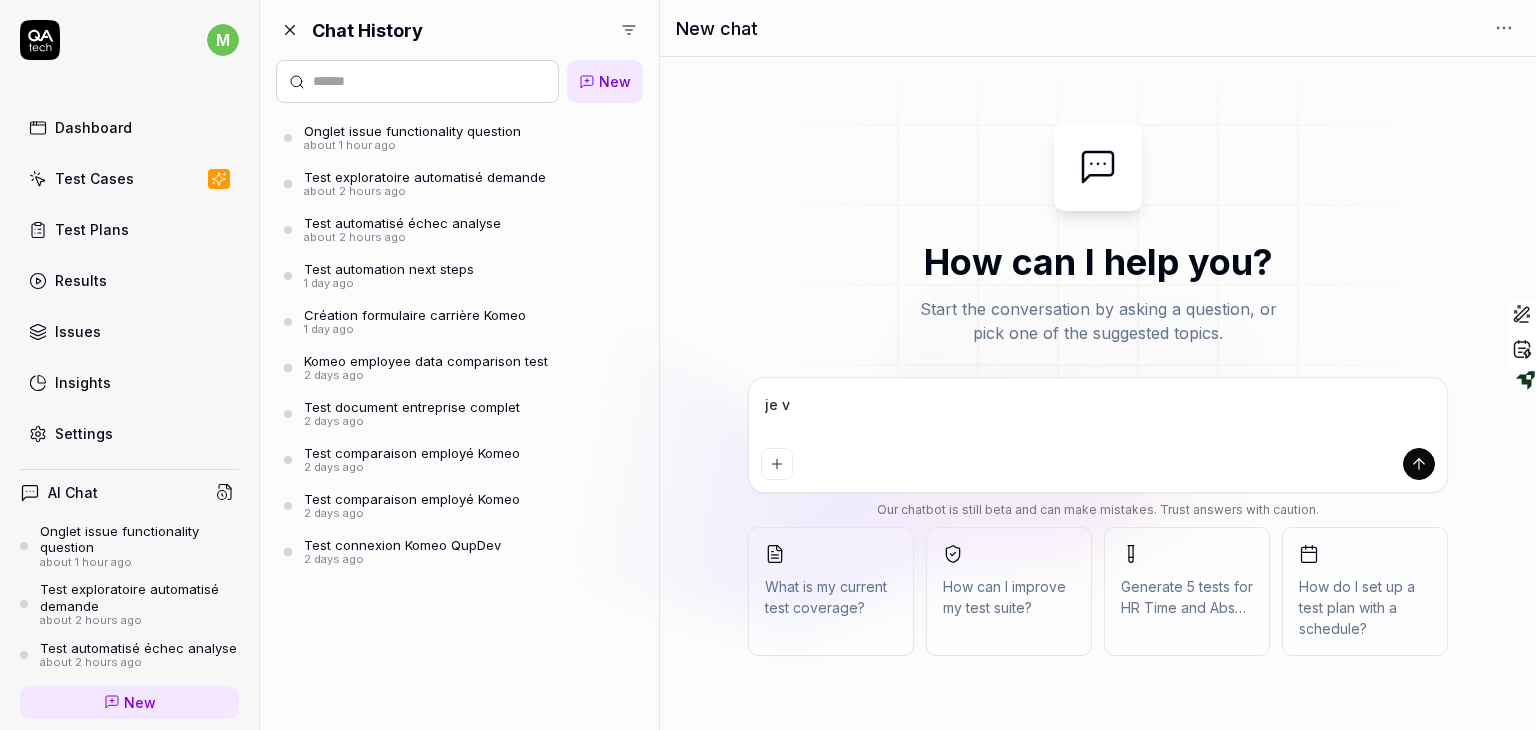 type on "je ve" 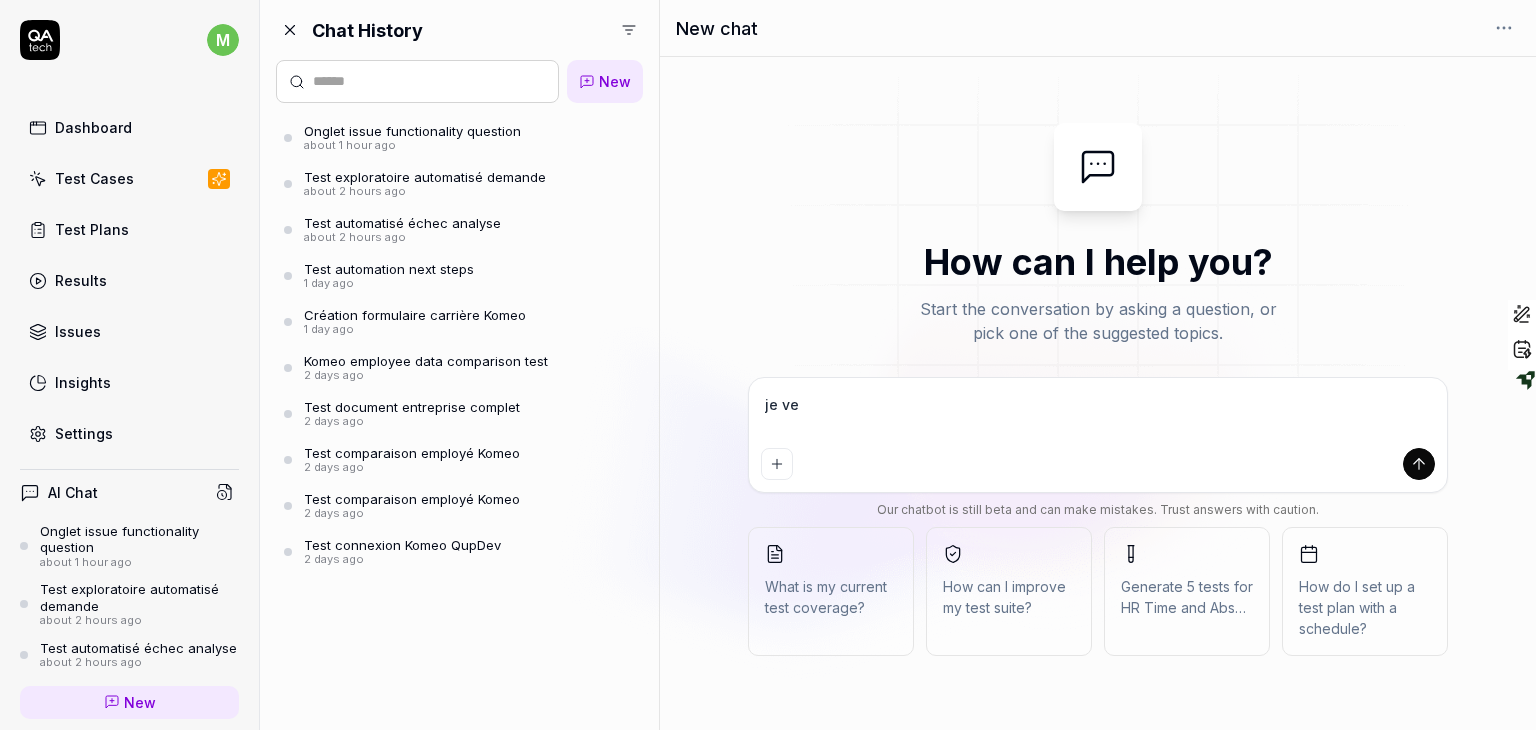type on "je veu" 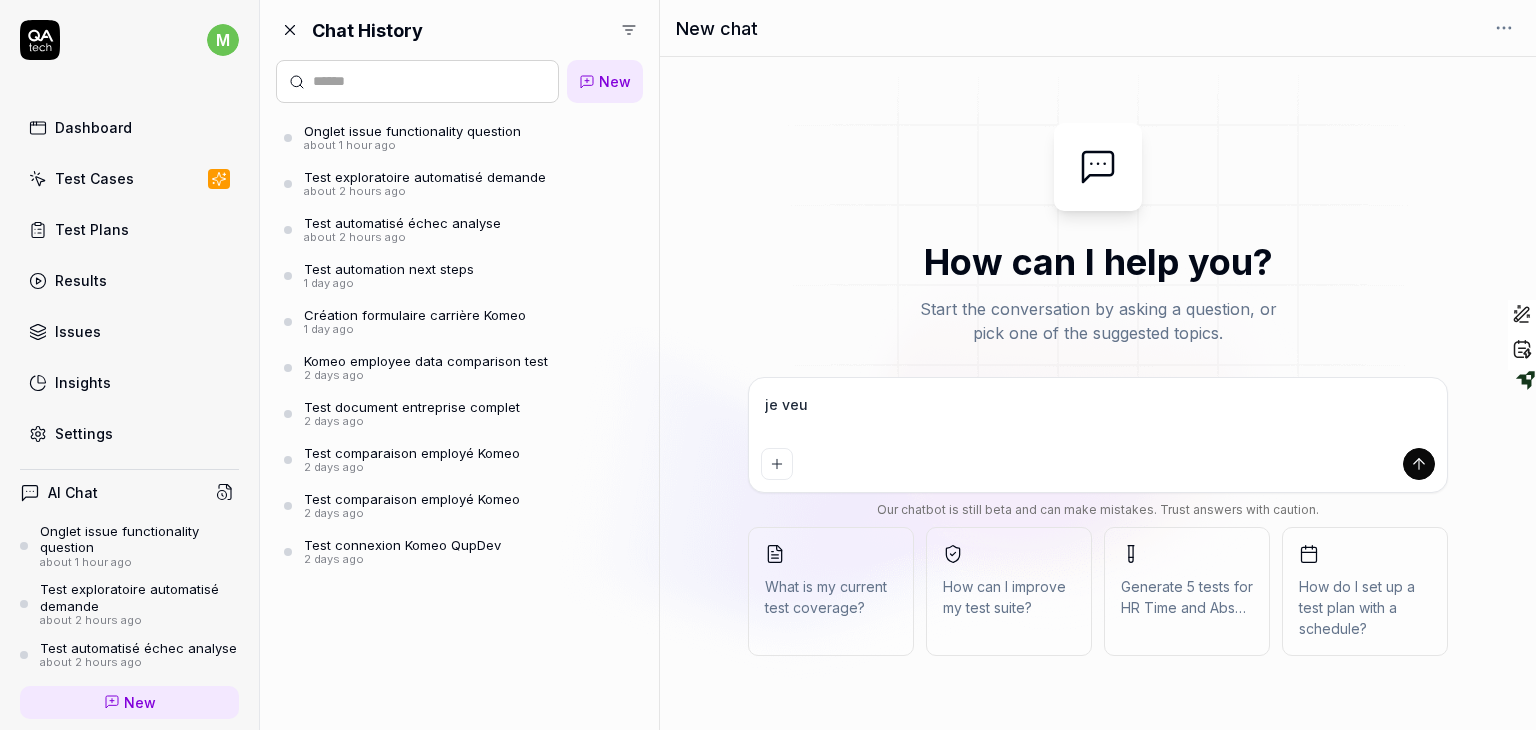 type on "je veux" 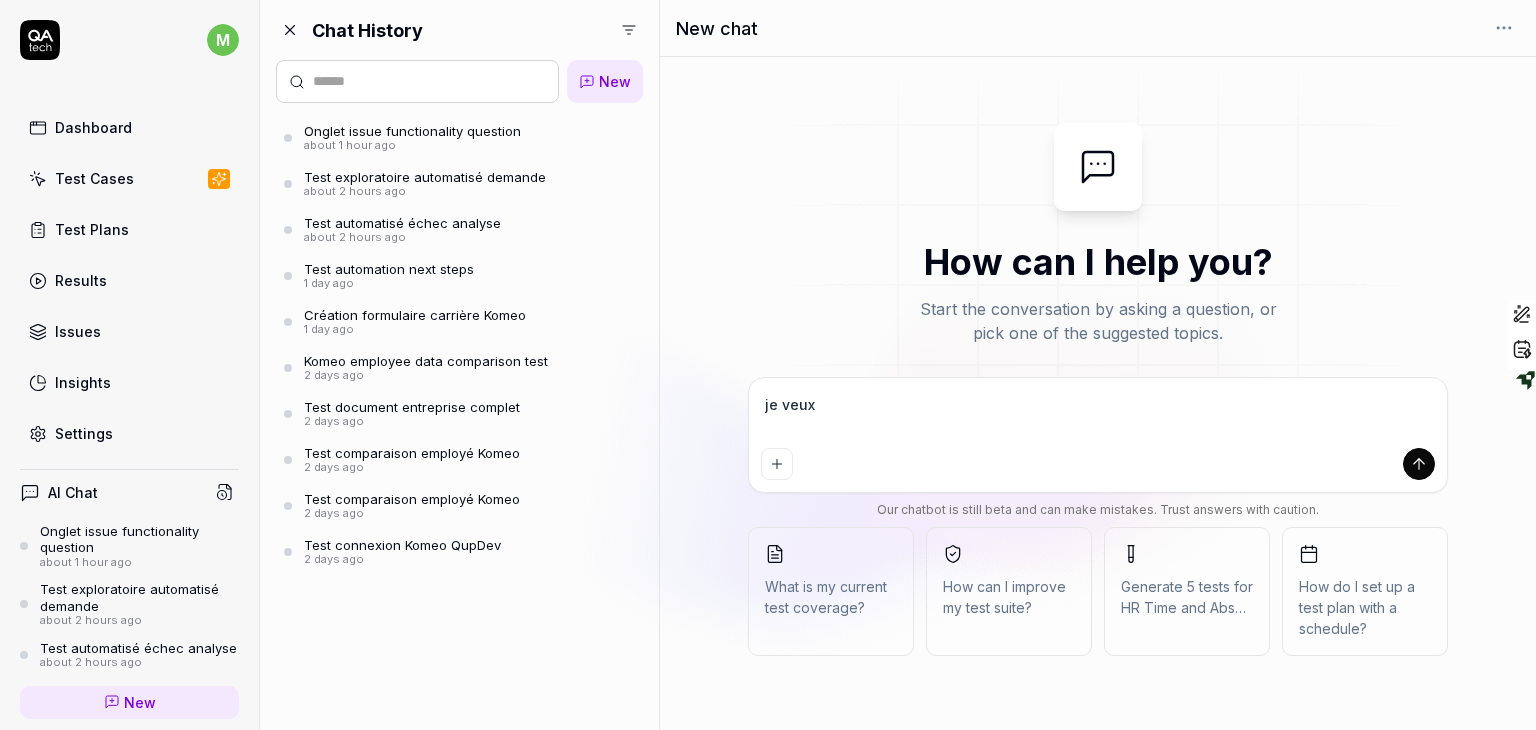 type on "je veux" 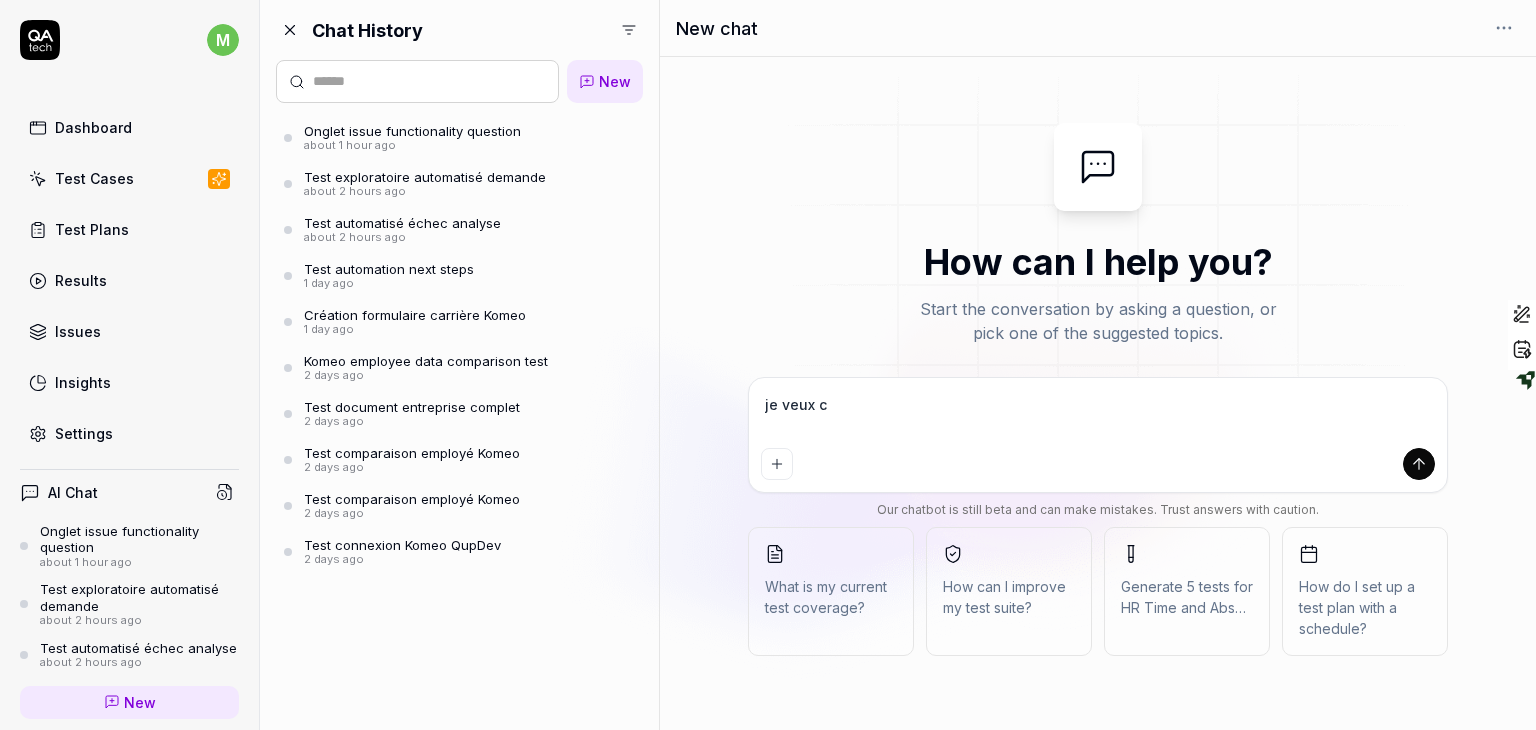 type on "je veux cr" 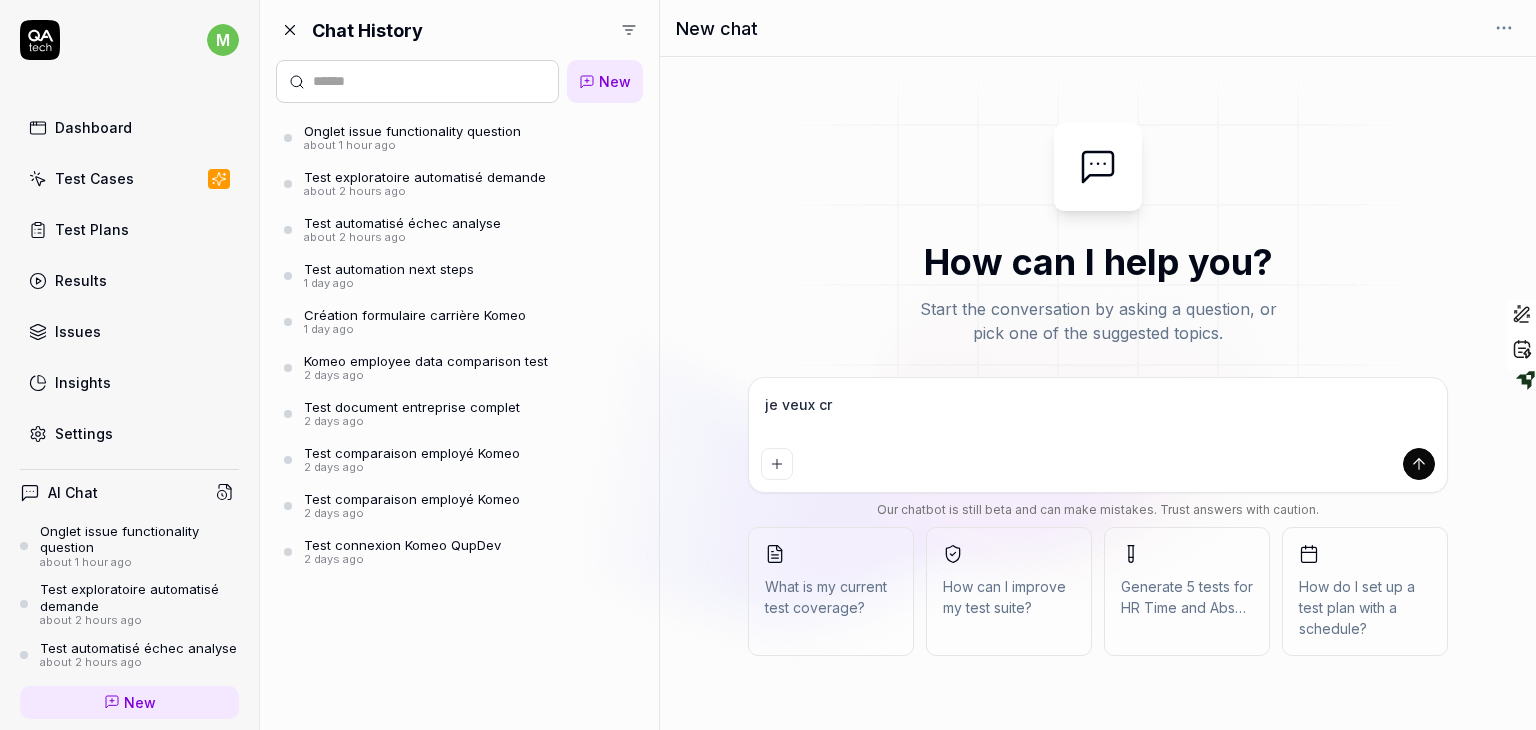 type on "je veux cré" 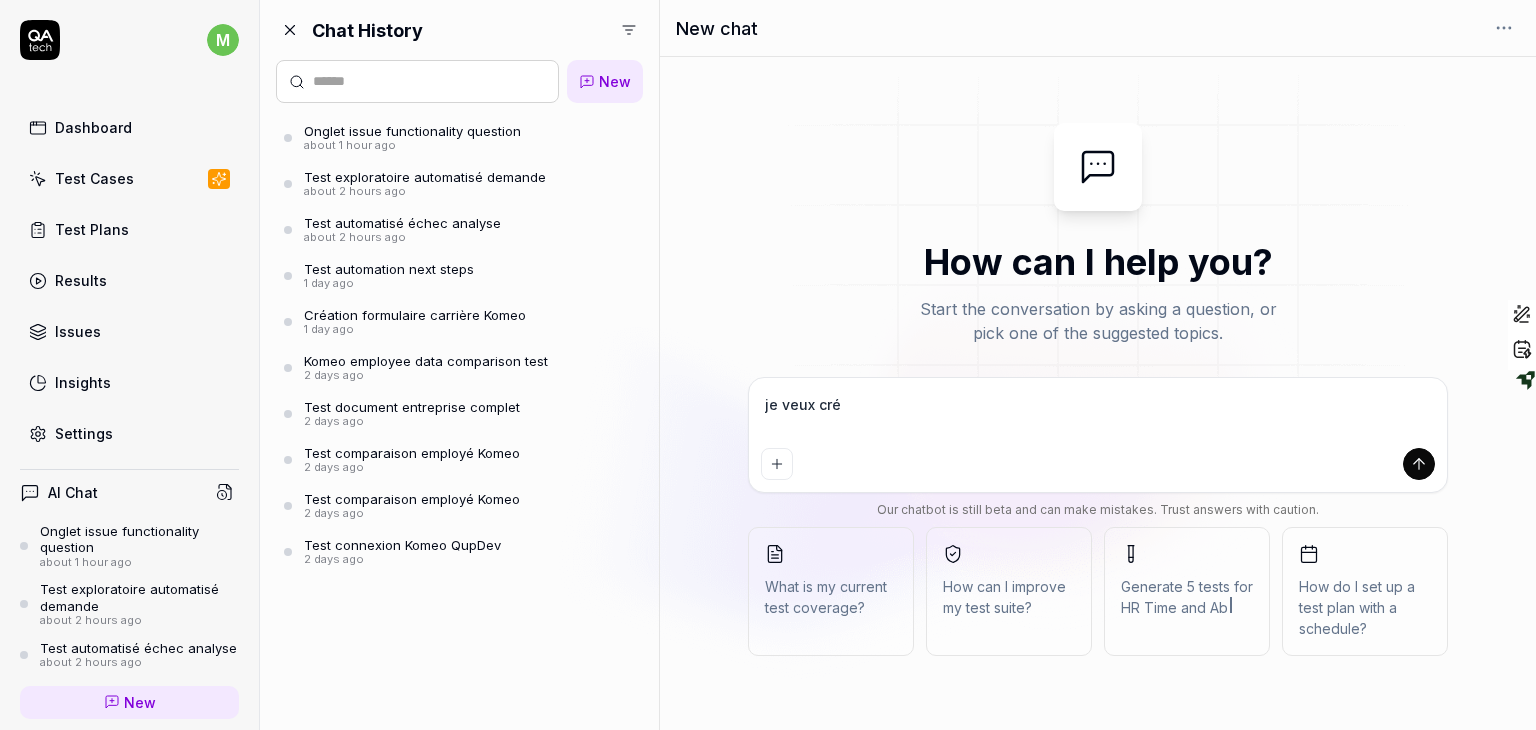 type on "je veux crée" 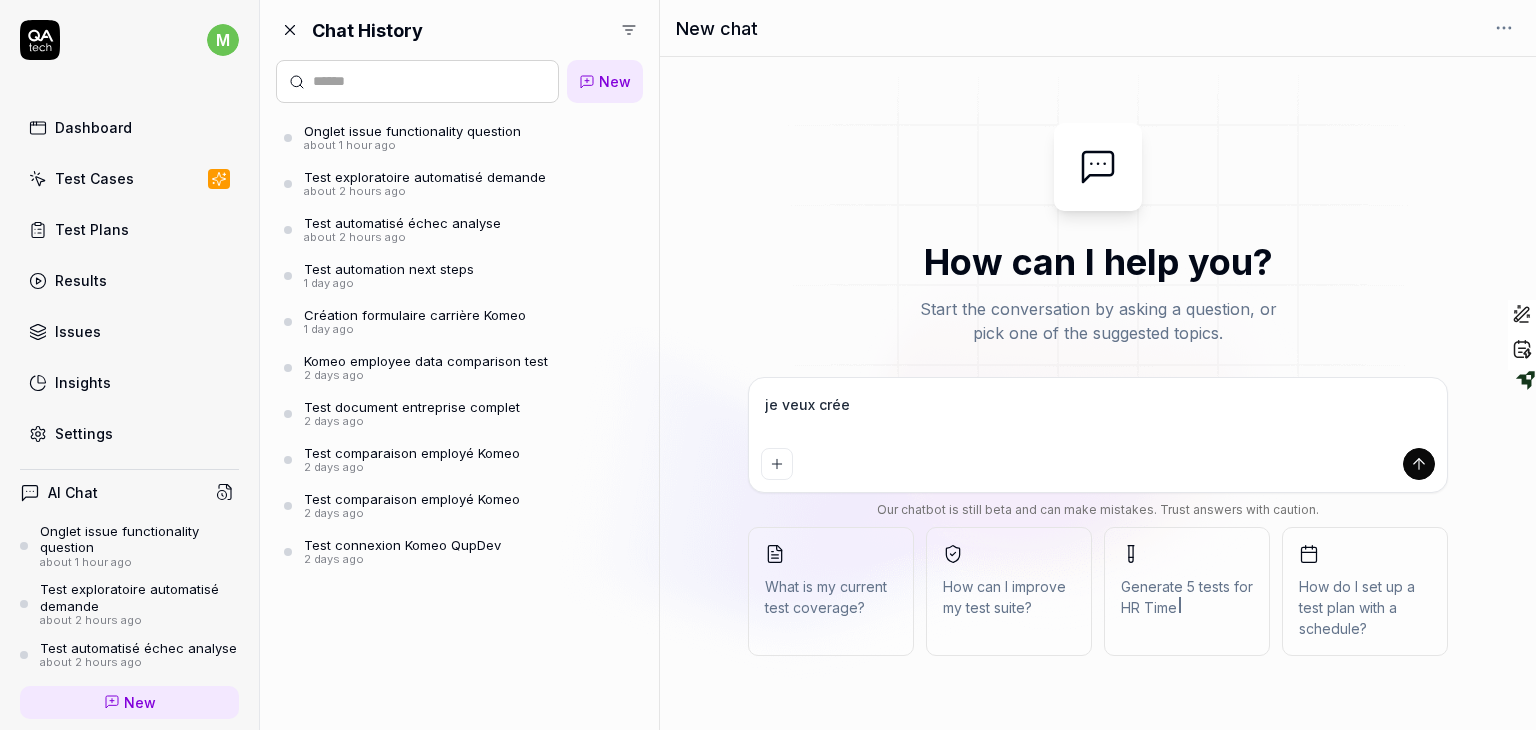 type on "je veux créer" 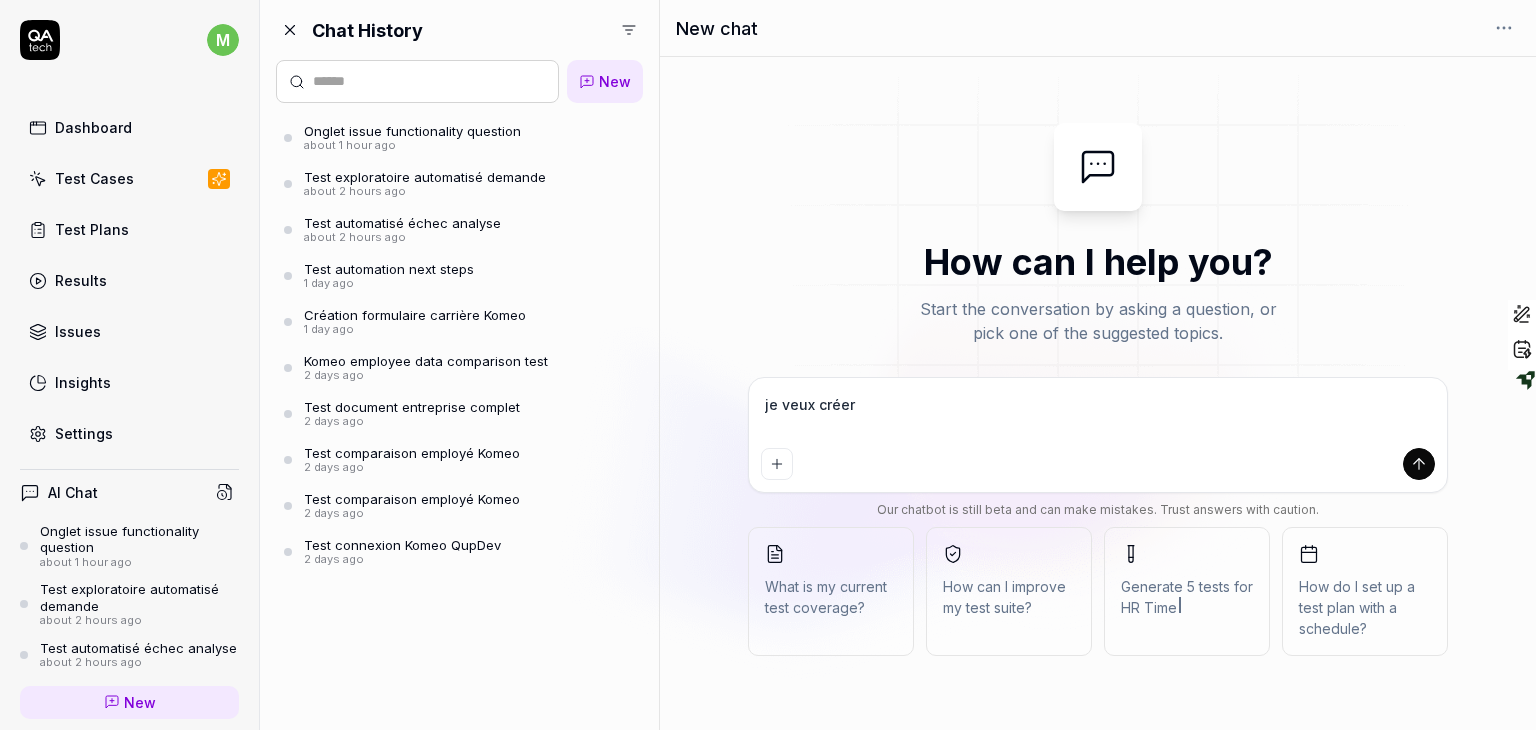 type on "*" 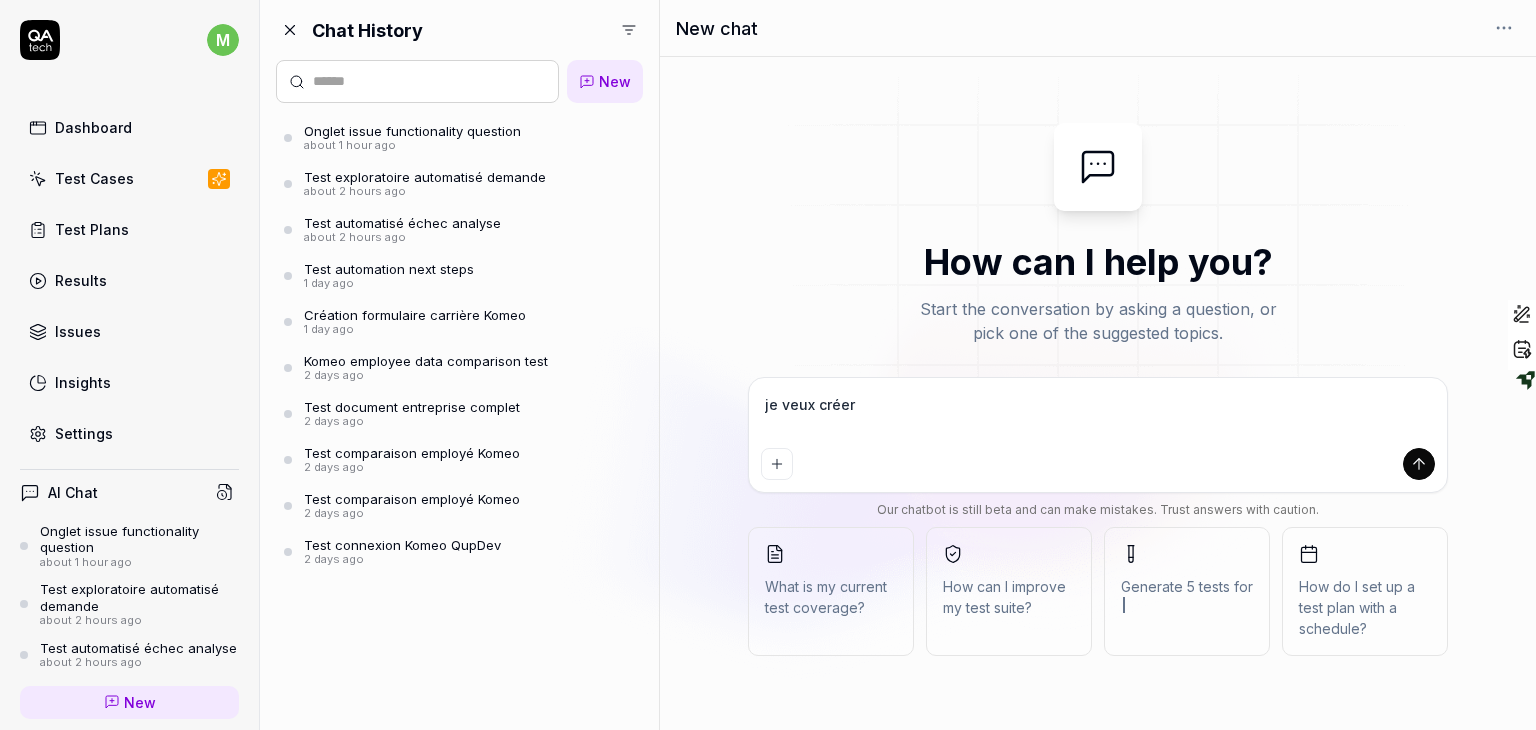 type on "je veux créer" 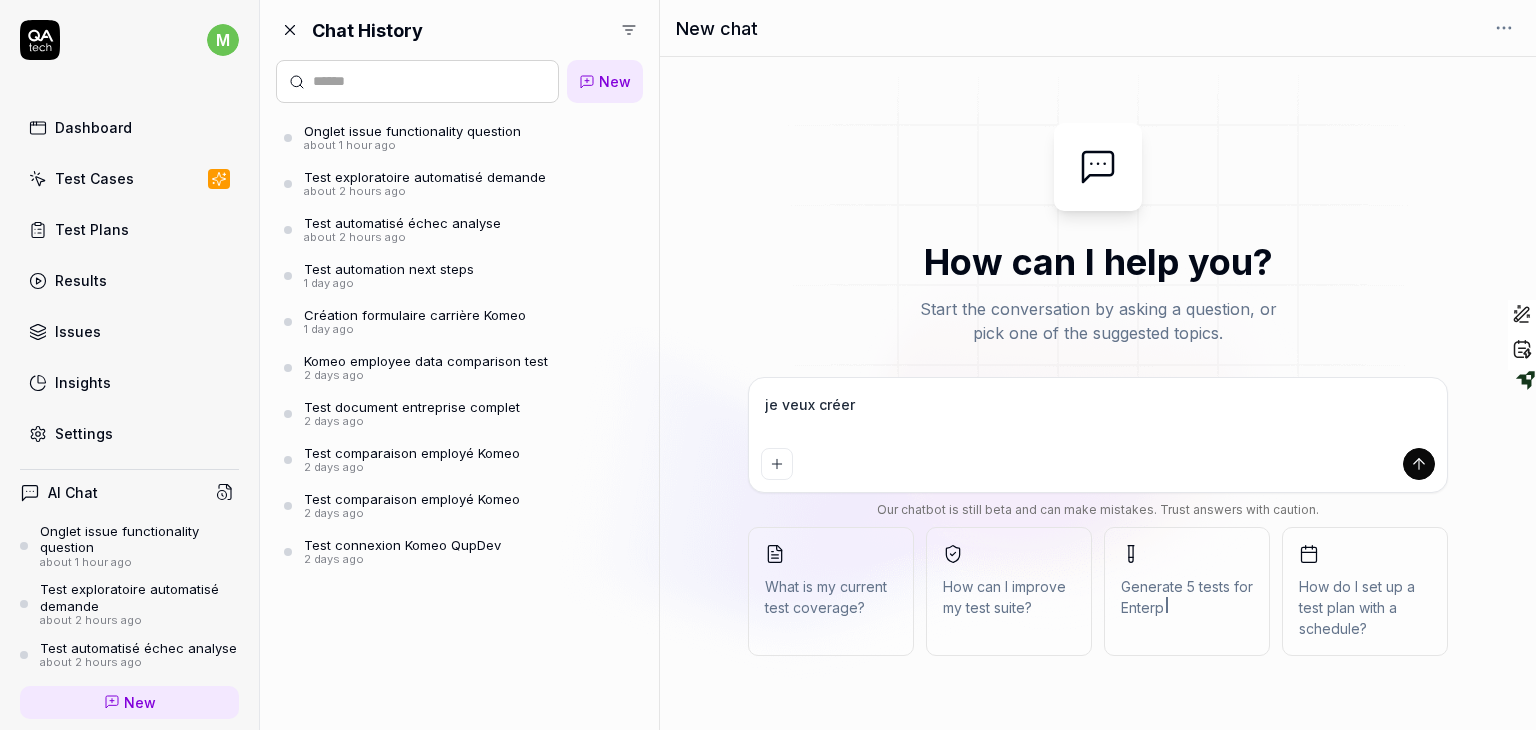 type on "je veux créer u" 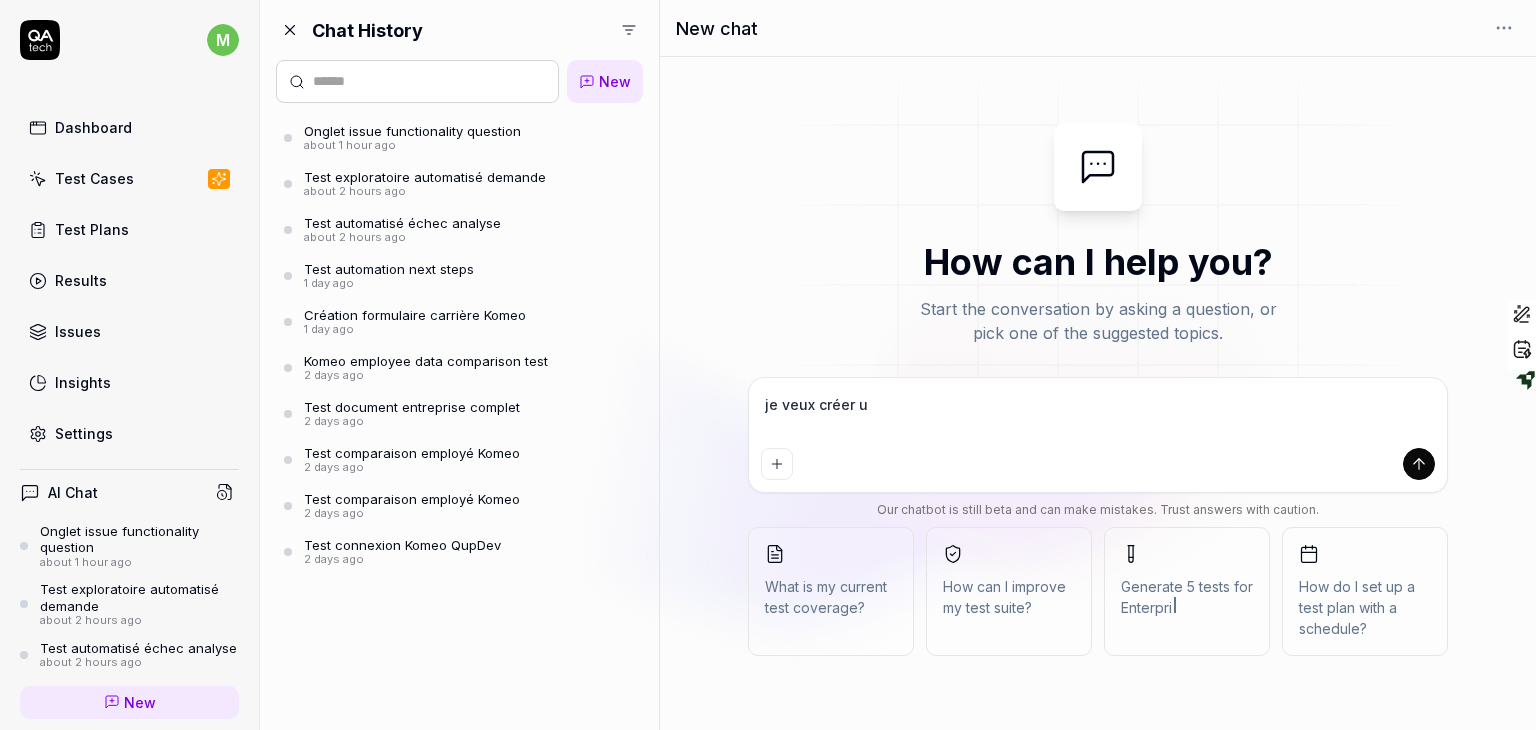 type on "je veux créer un" 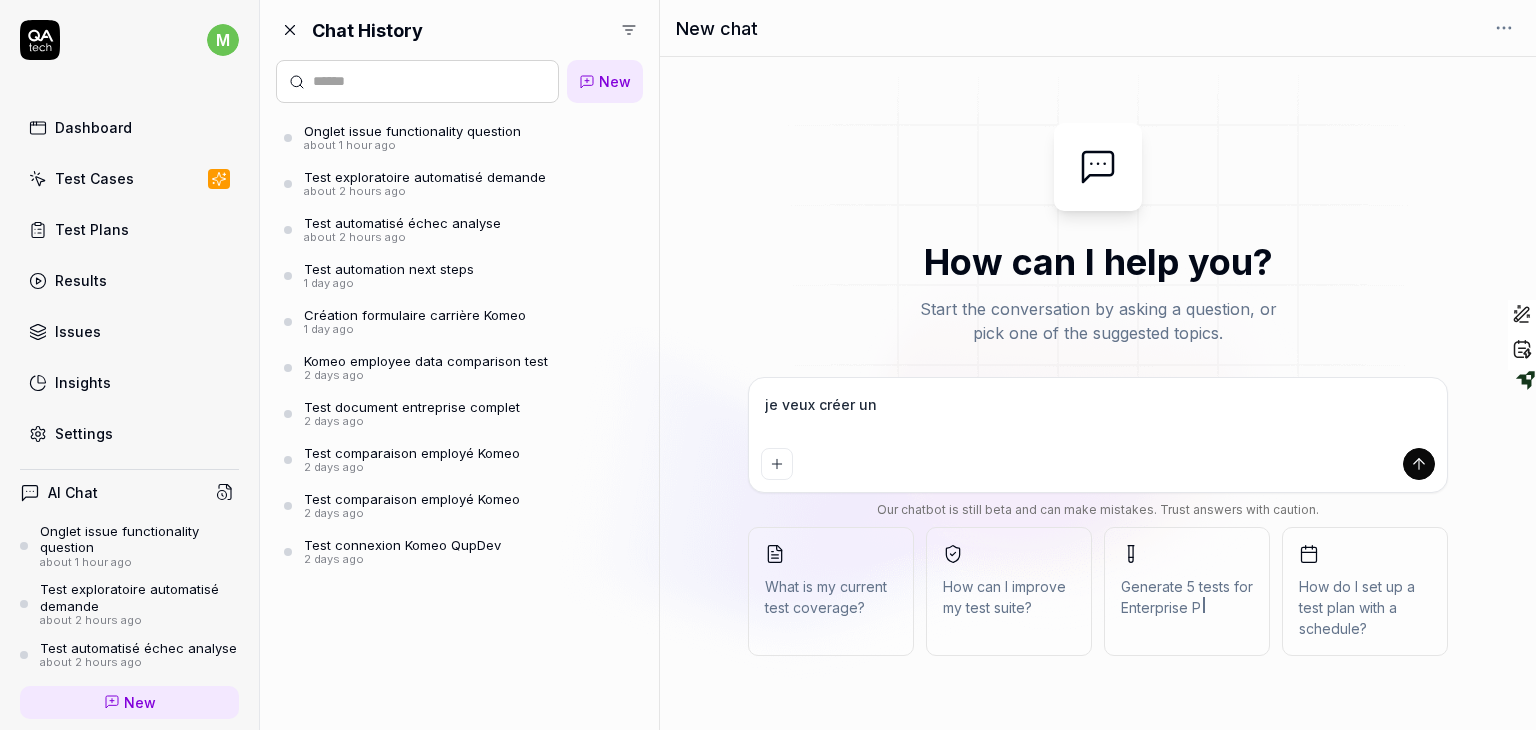type on "je veux créer un" 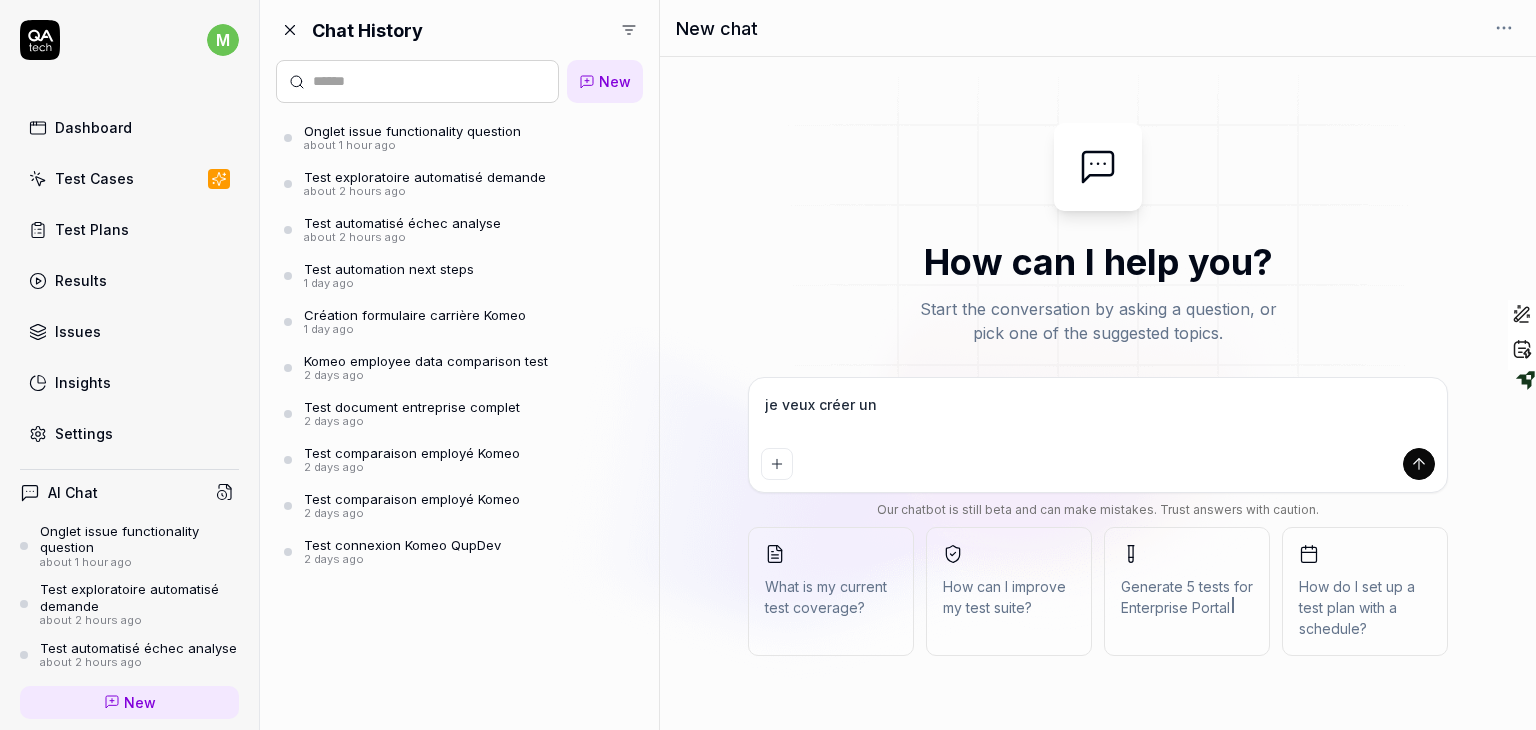 type on "je veux créer un  t" 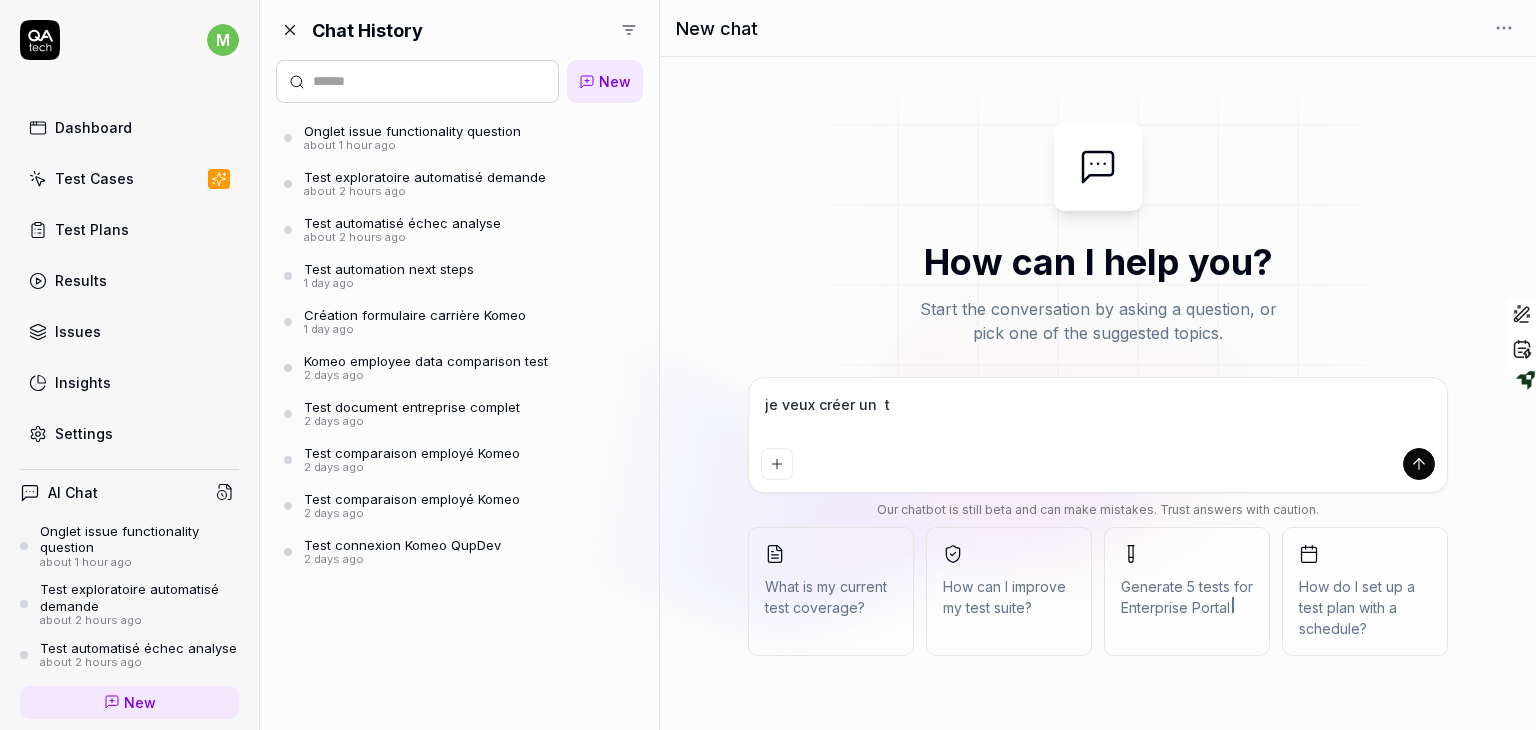 type on "je veux créer un  te" 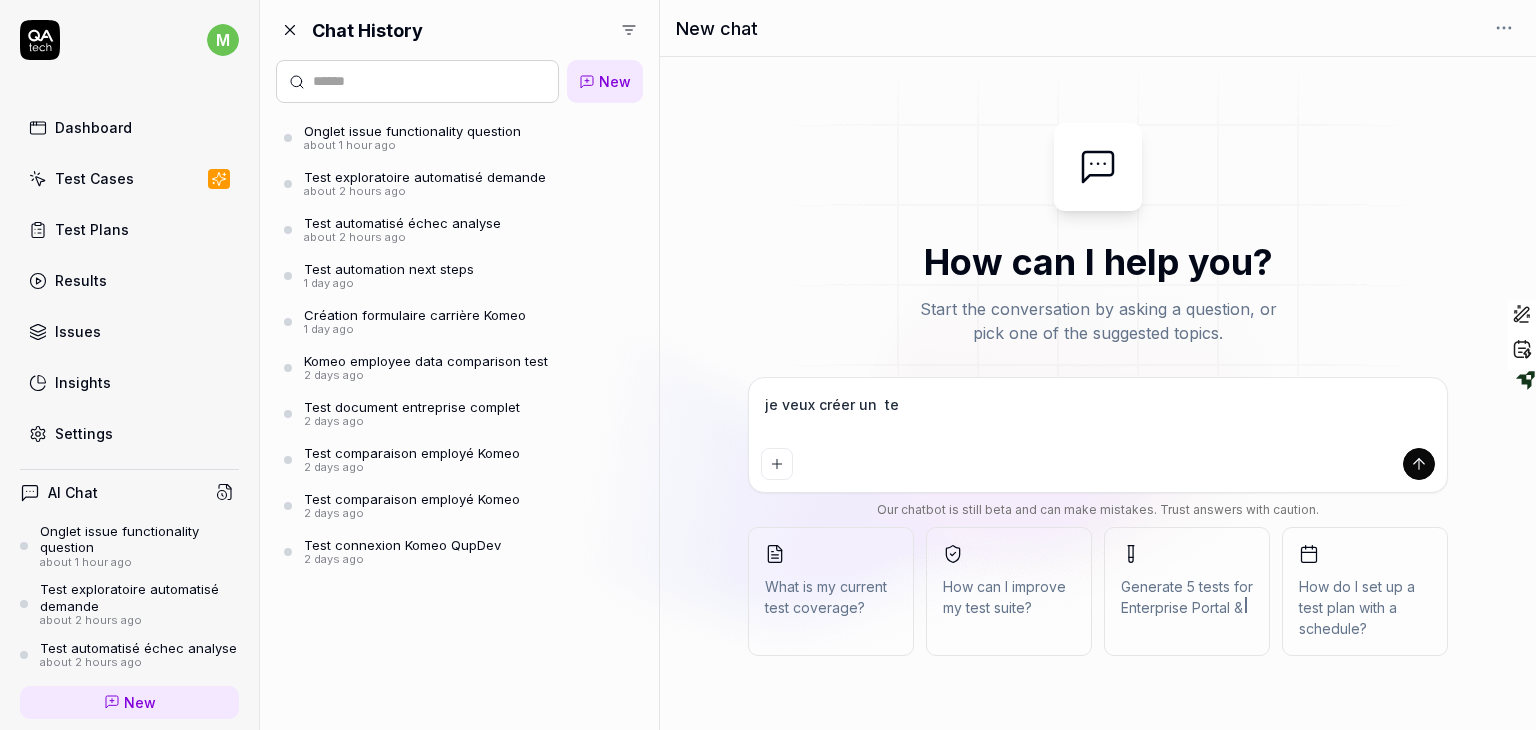 type on "je veux créer un  tes" 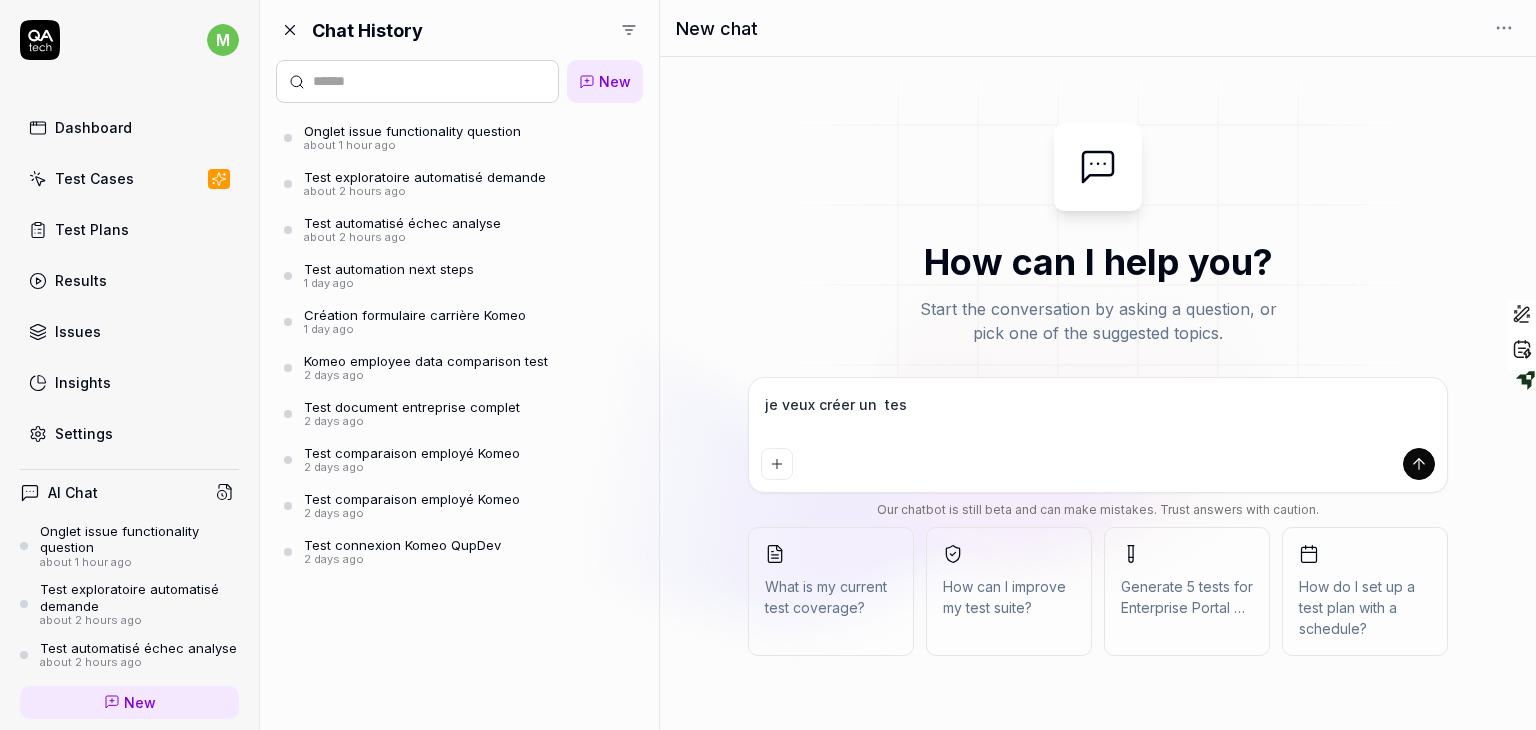 type on "je veux créer un  test" 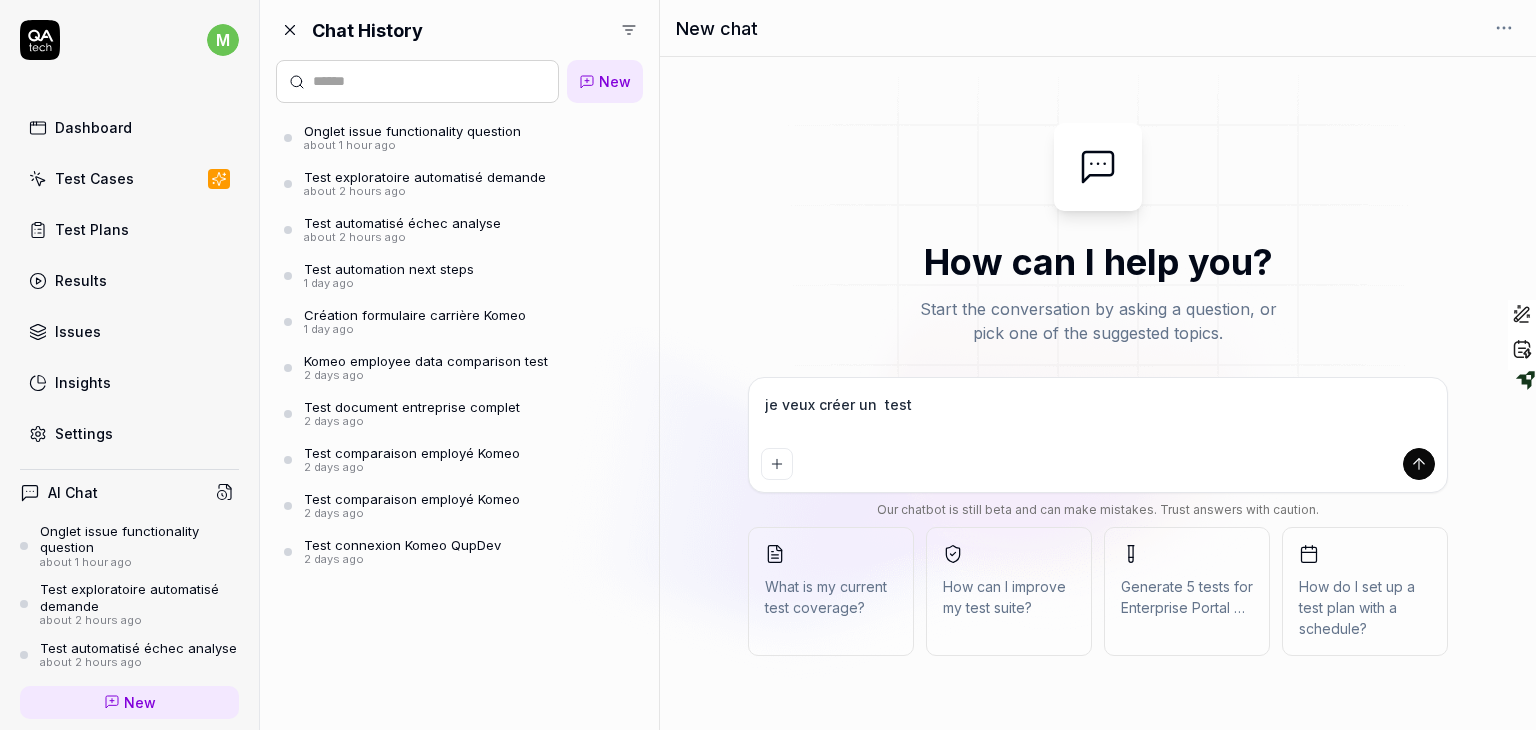 type on "je veux créer un  test" 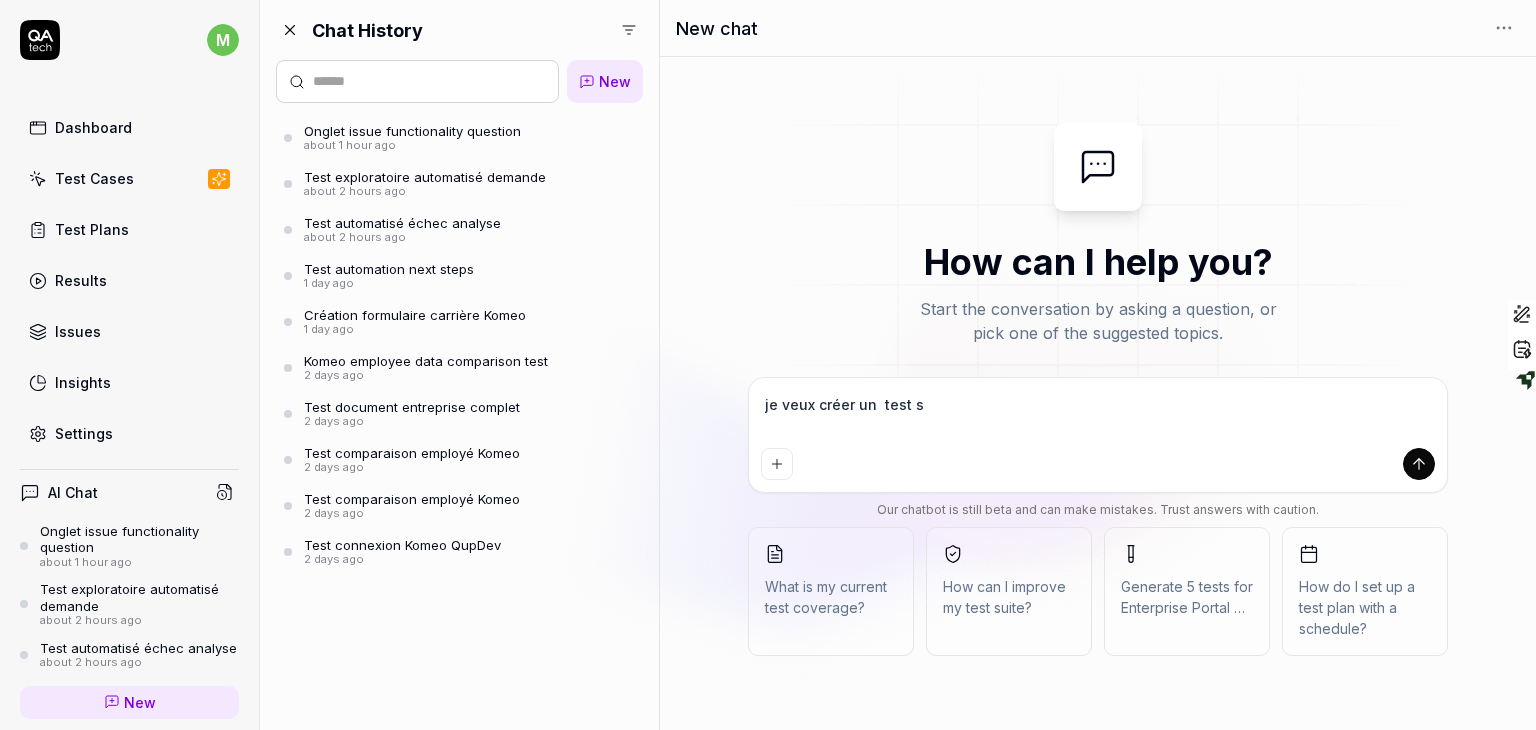 type on "je veux créer un  test se" 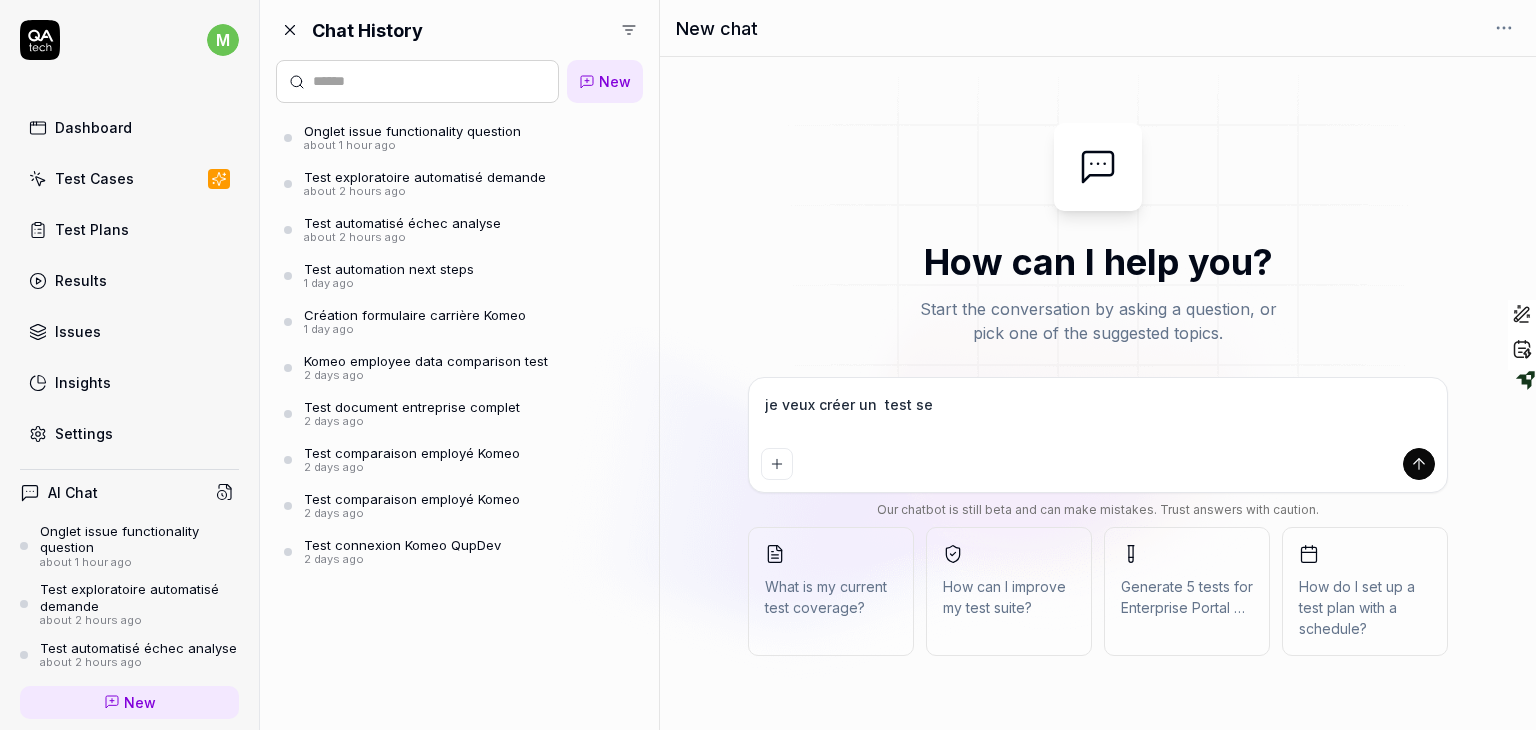 type on "je veux créer un  test se" 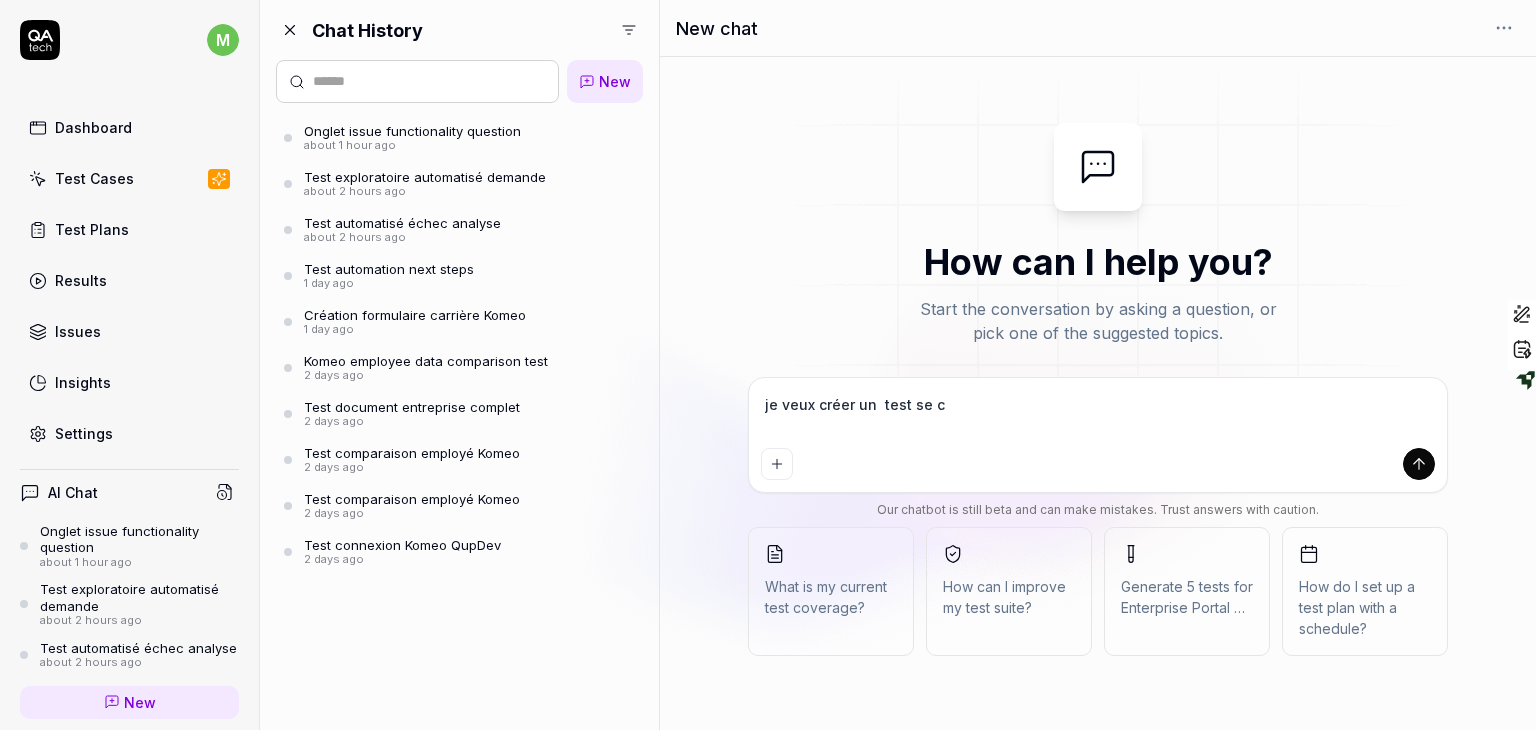 type on "je veux créer un  test se co" 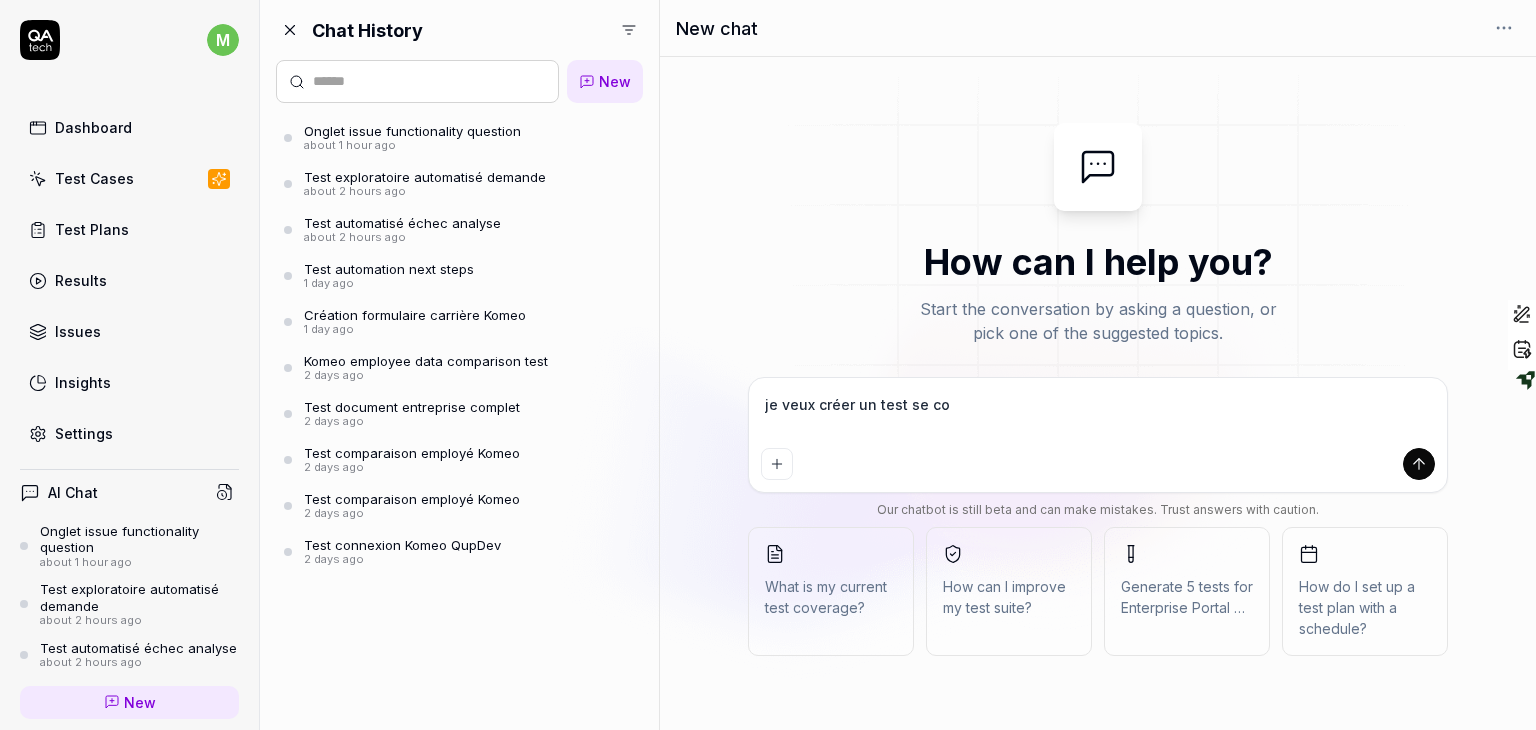type on "je veux créer un  test se con" 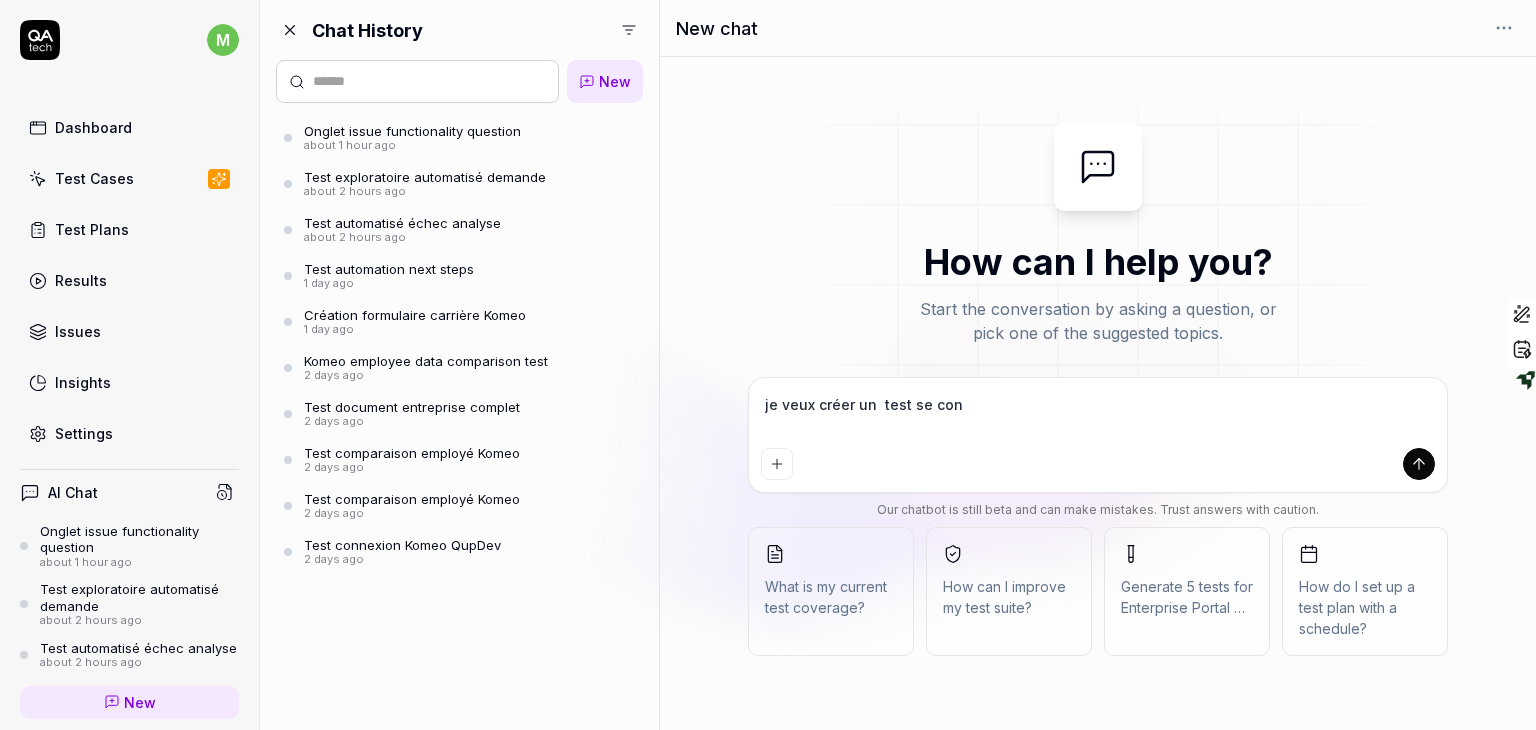 type on "je veux créer un  test se conn" 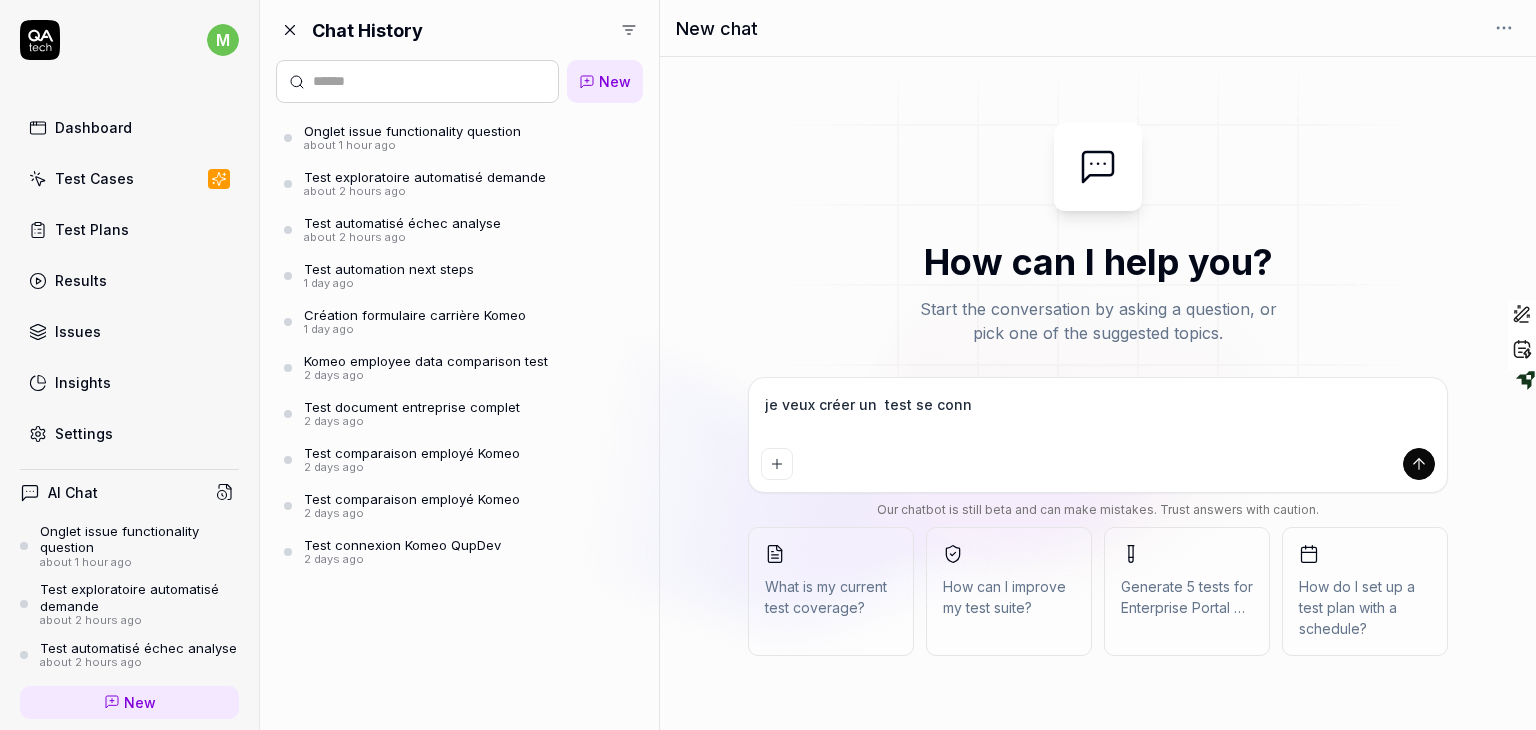 type on "je veux créer un  test se conne" 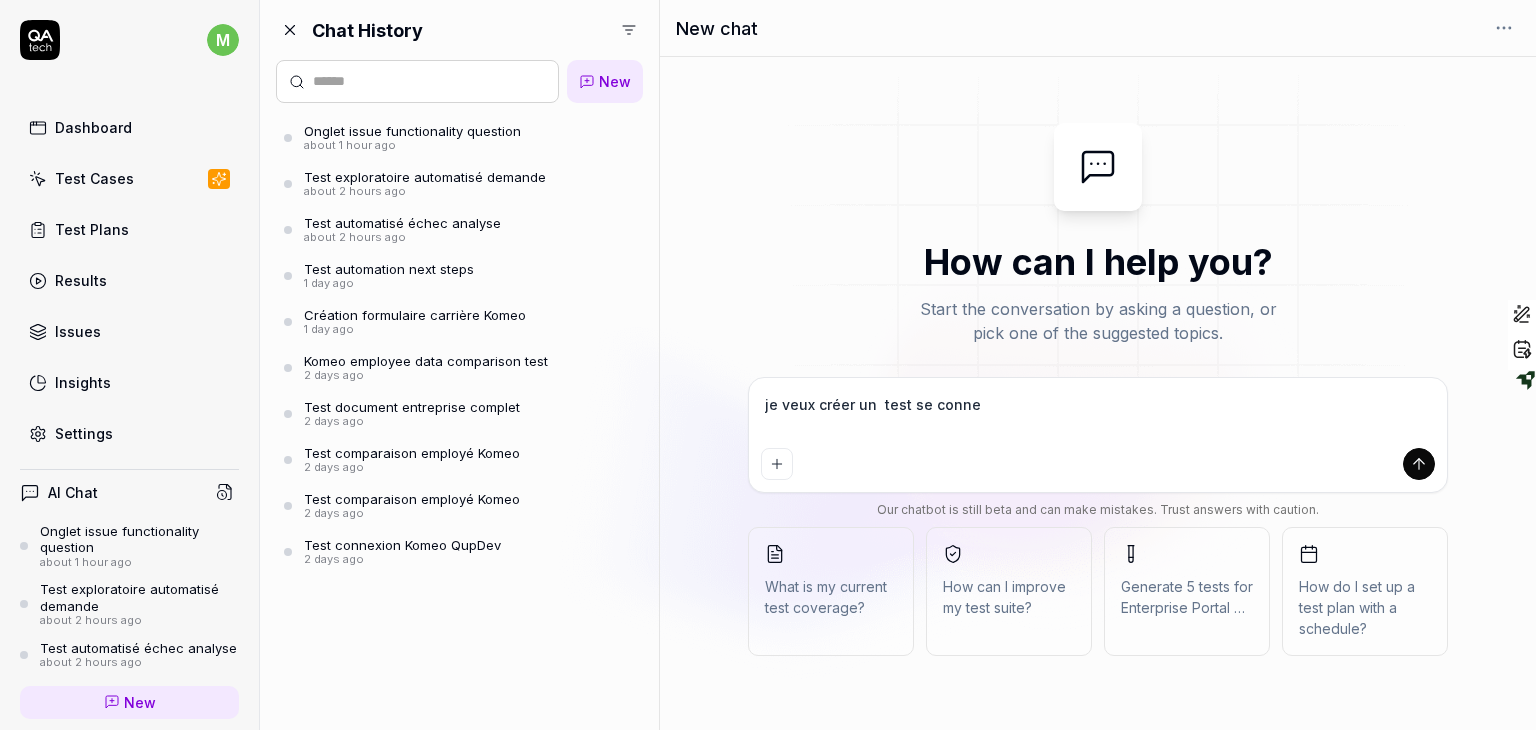 type on "*" 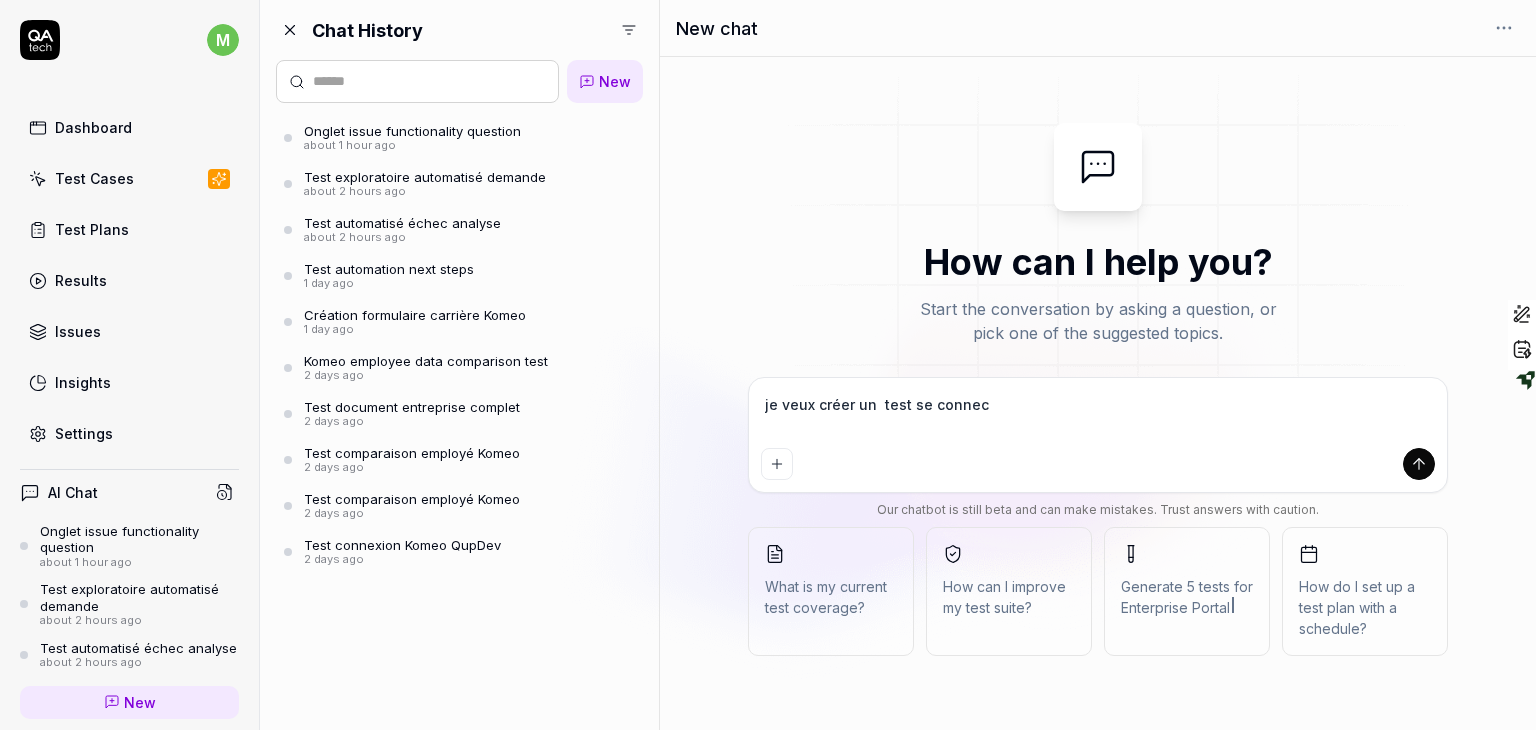 type on "je veux créer un  test se connect" 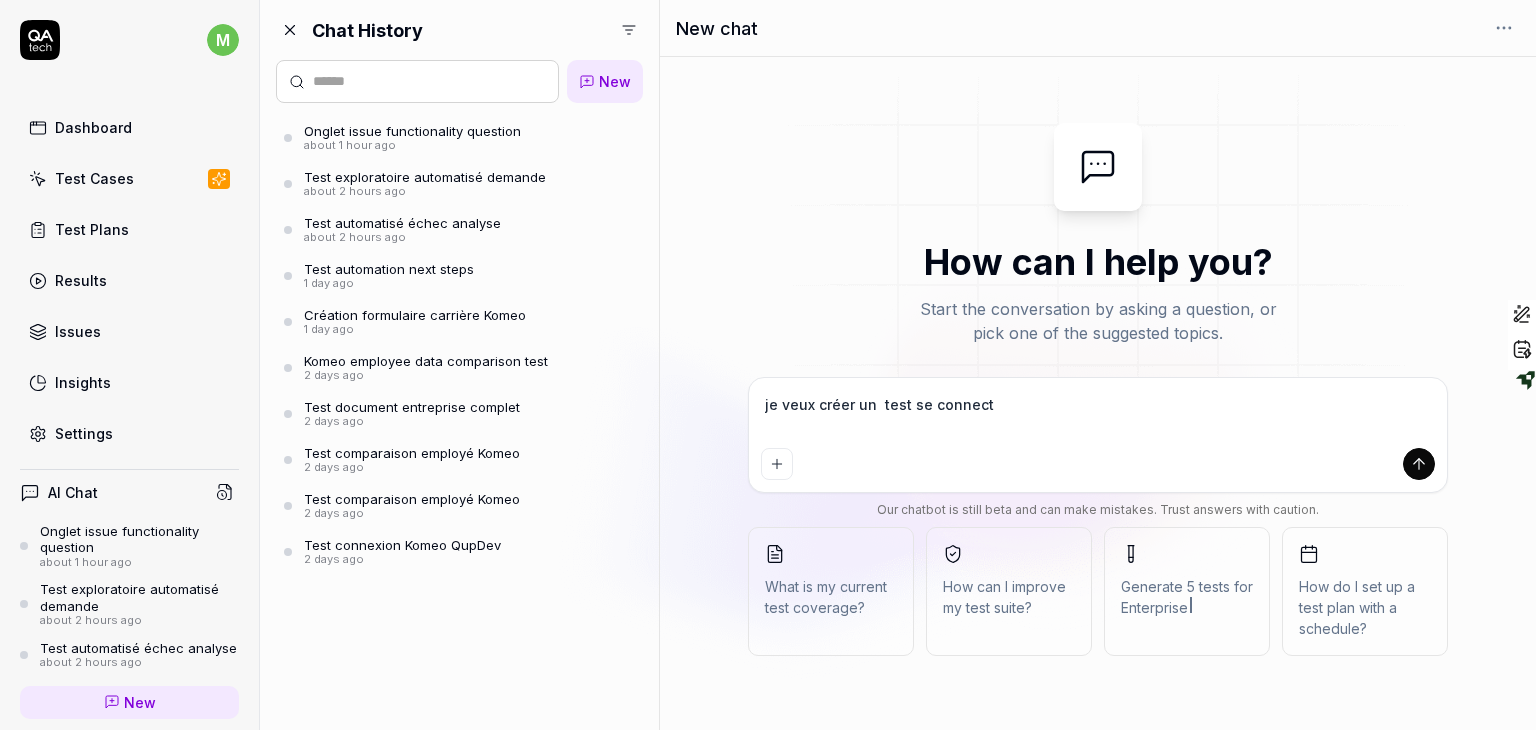 type on "je veux créer un  test se connecte" 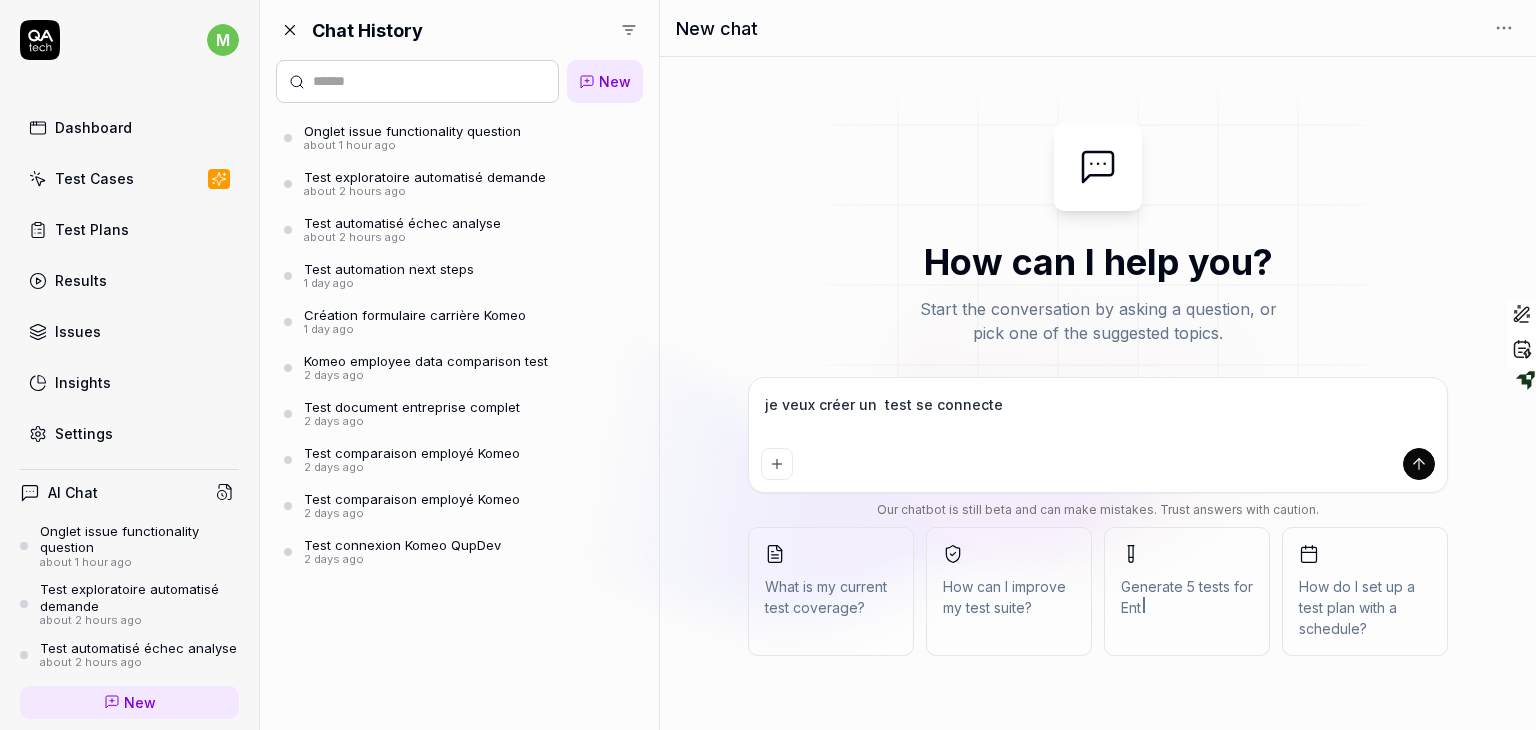 type on "*" 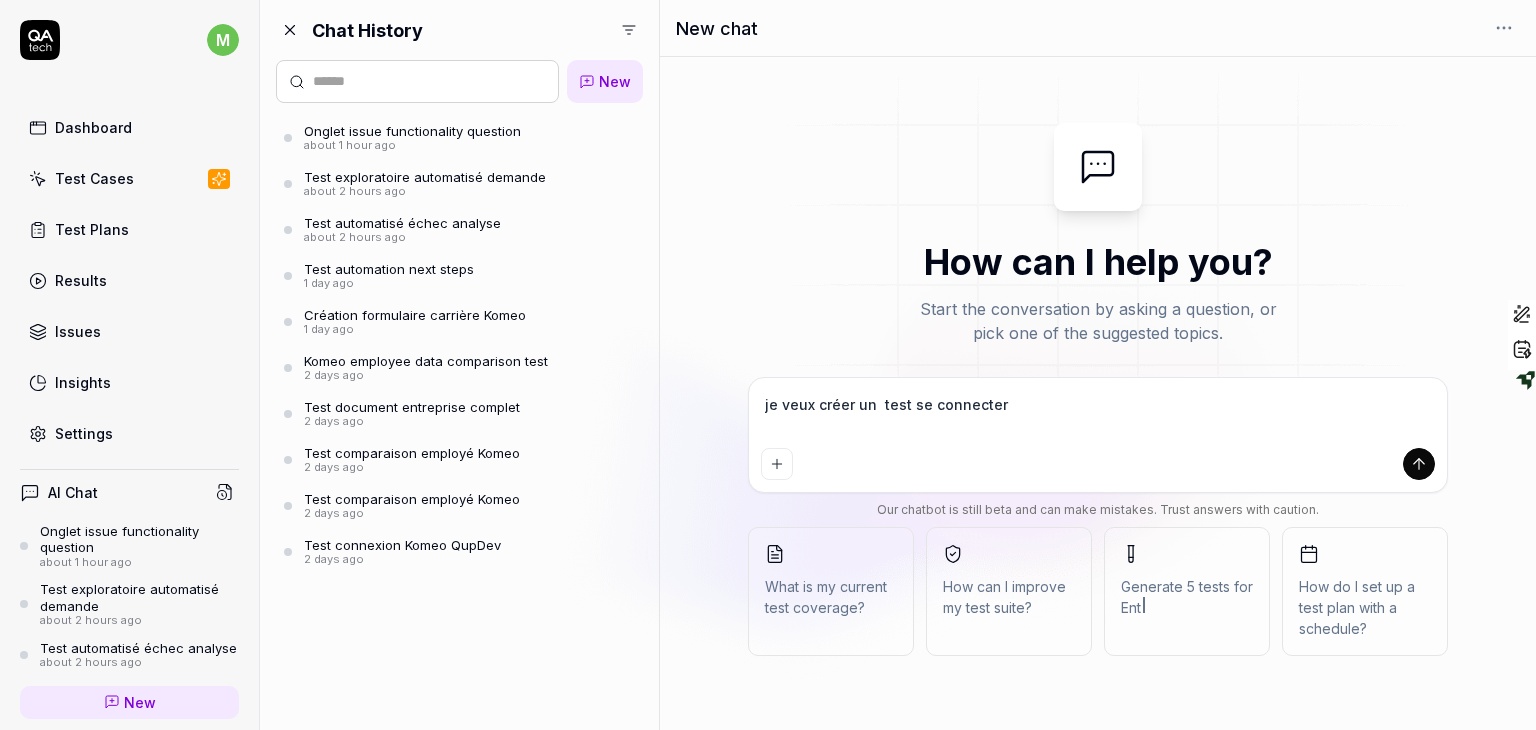 type on "je veux créer un  test se connecter" 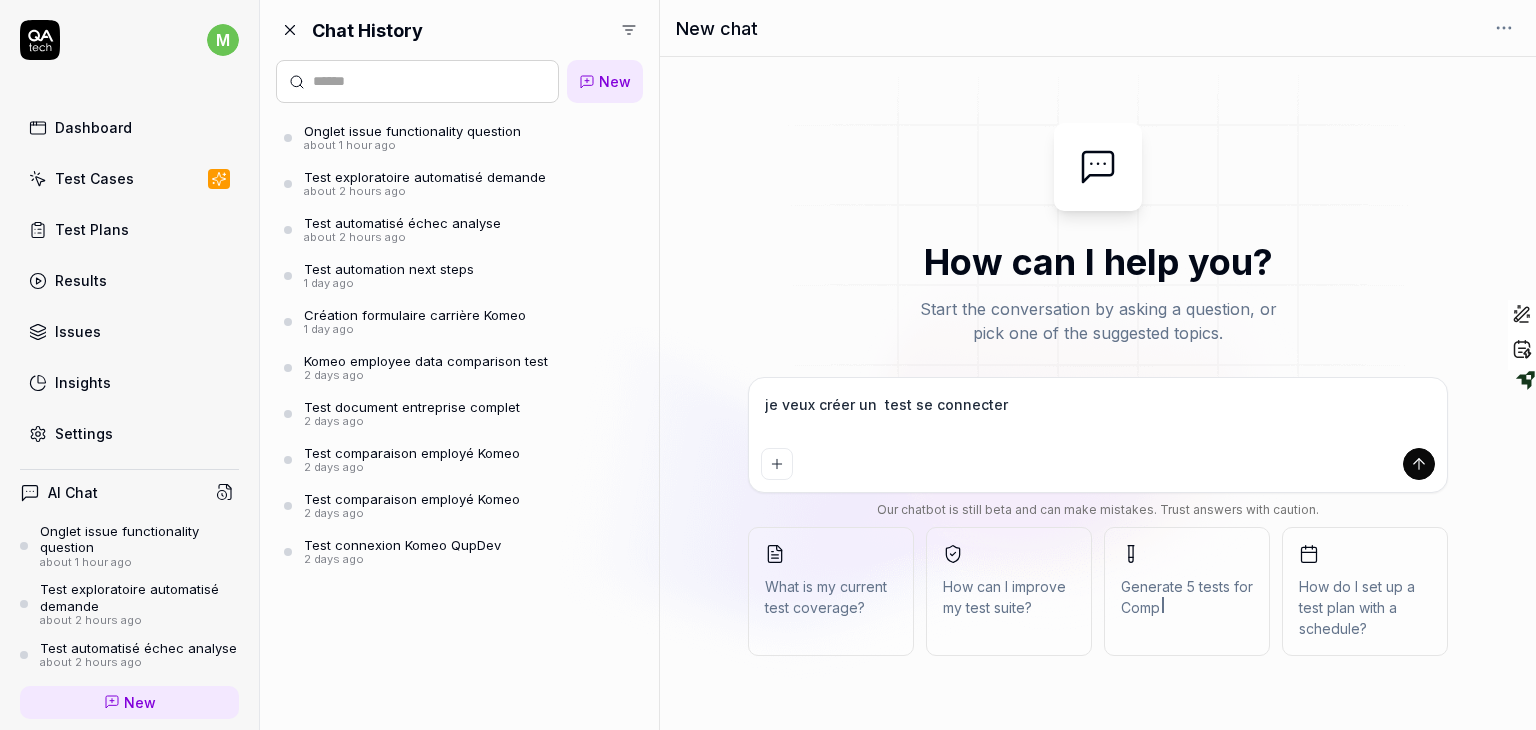 type on "je veux créer un  test se connecter a" 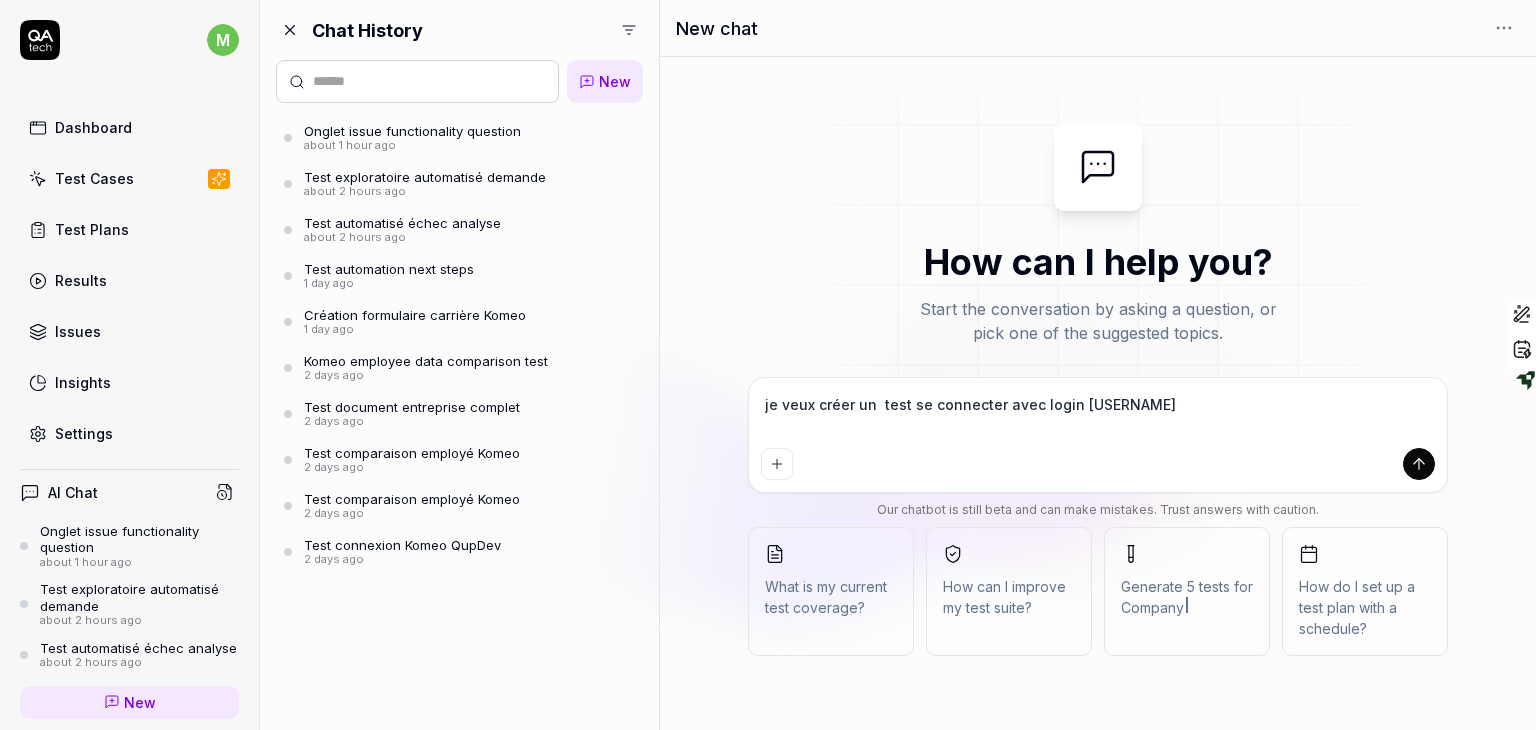 type on "je veux créer un  test se connecter av" 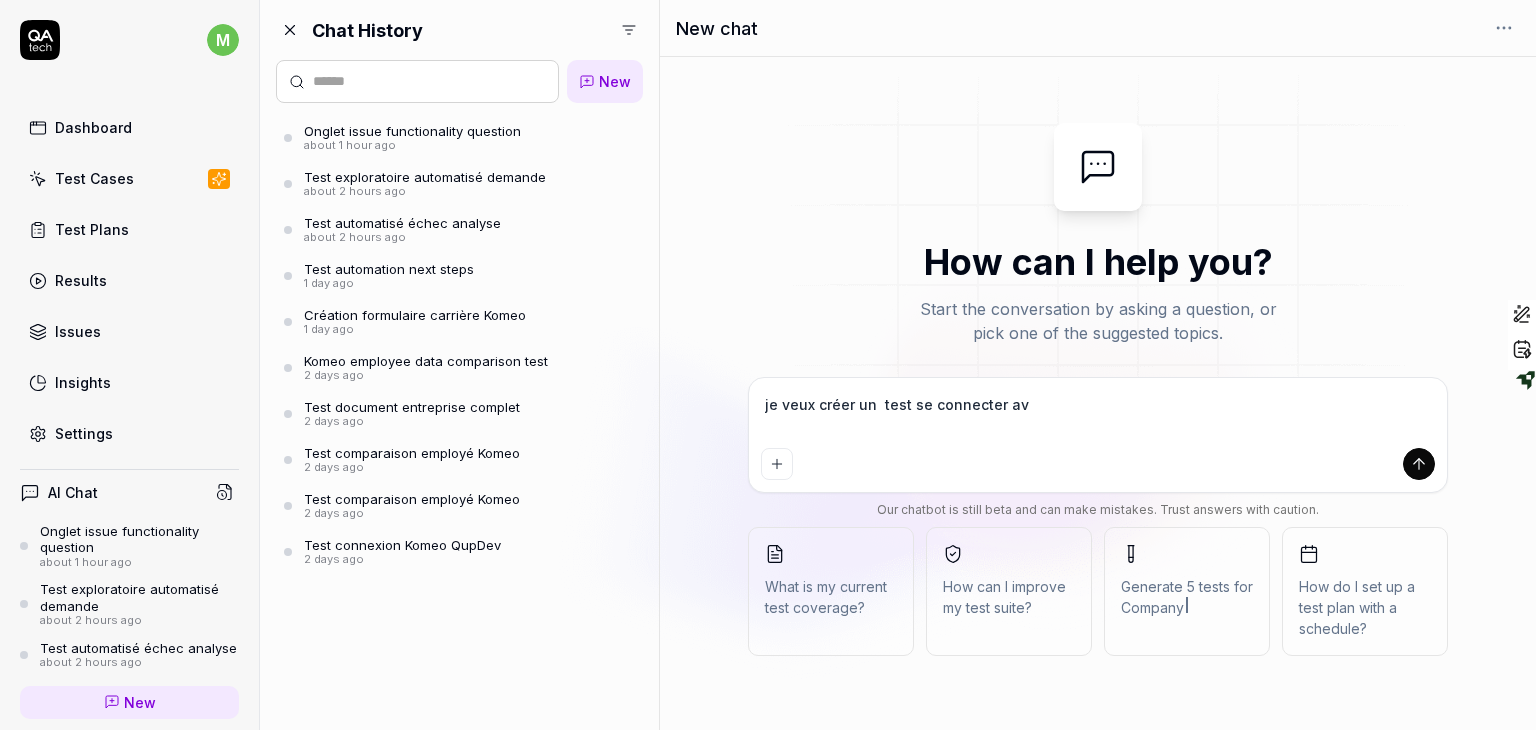 type on "je veux créer un  test se connecter ave" 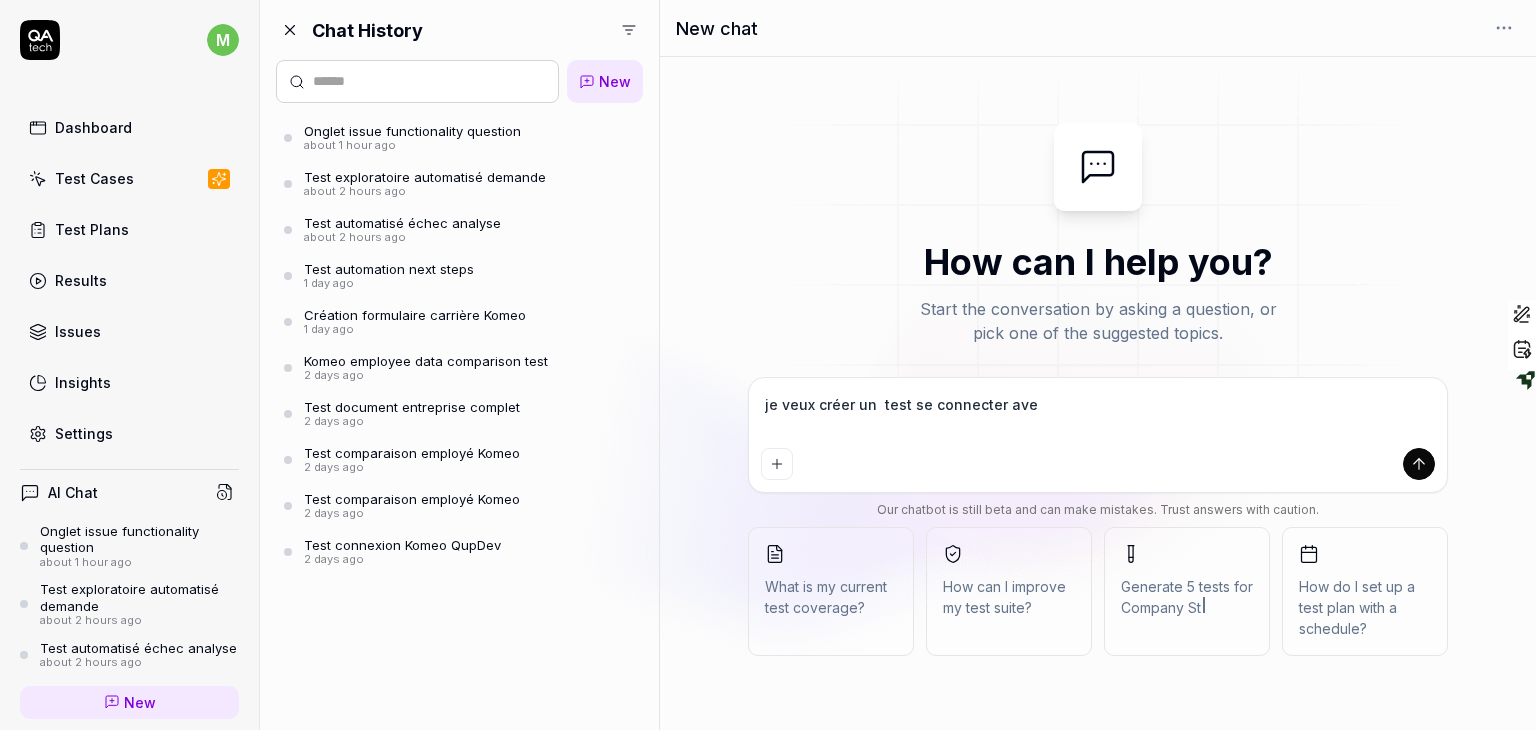 type on "je veux créer un  test se connecter avec" 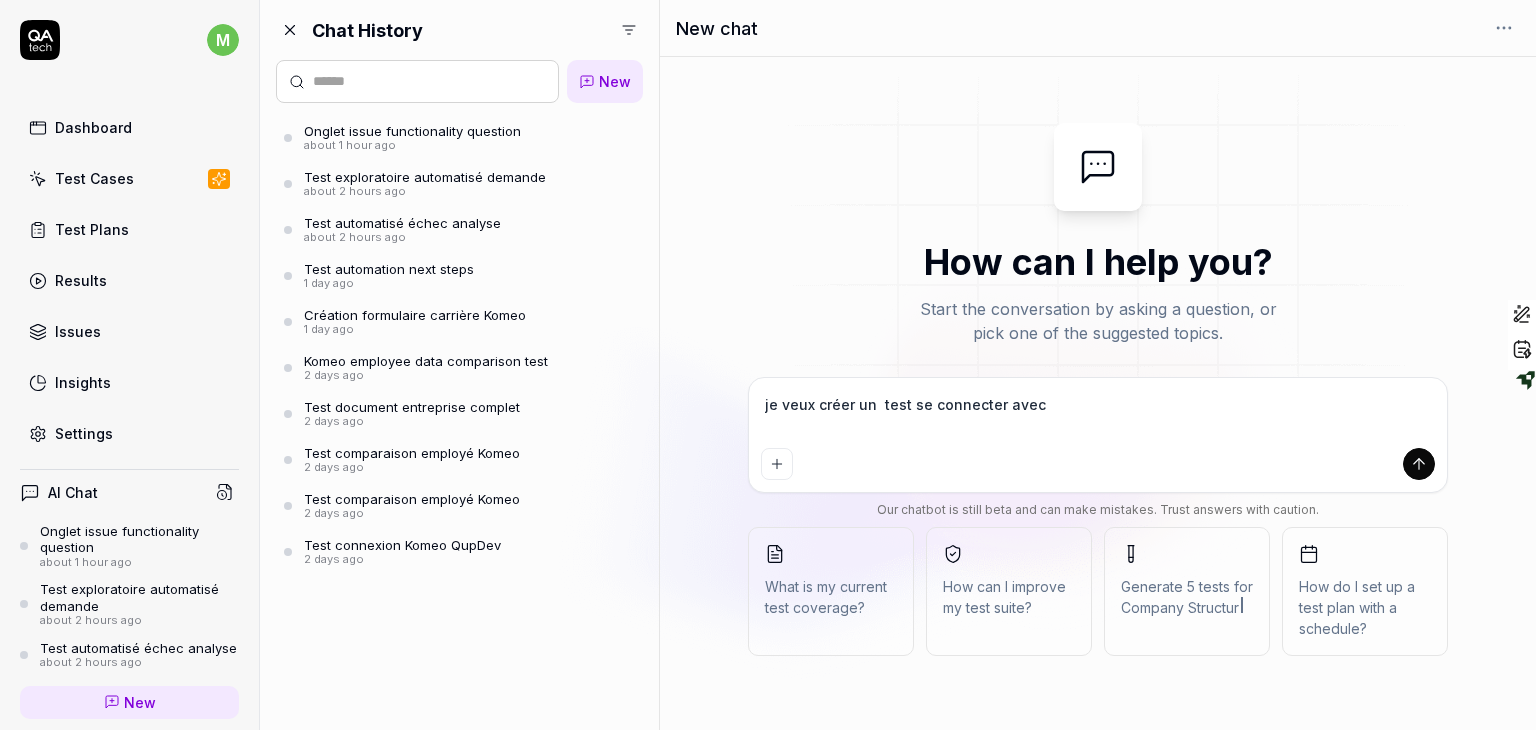 type on "je veux créer un  test se connecter avec" 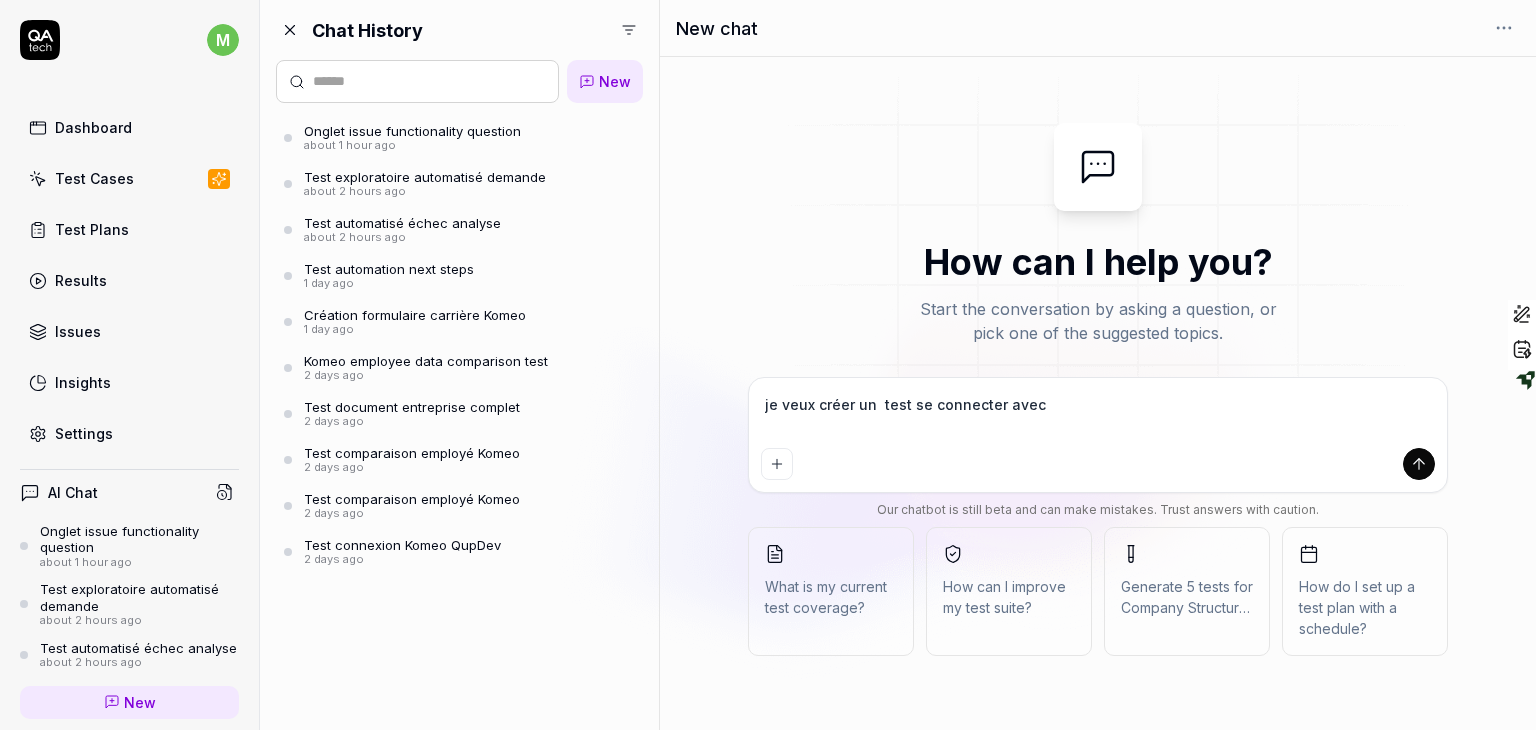 type on "je veux créer un  test se connecter avec l" 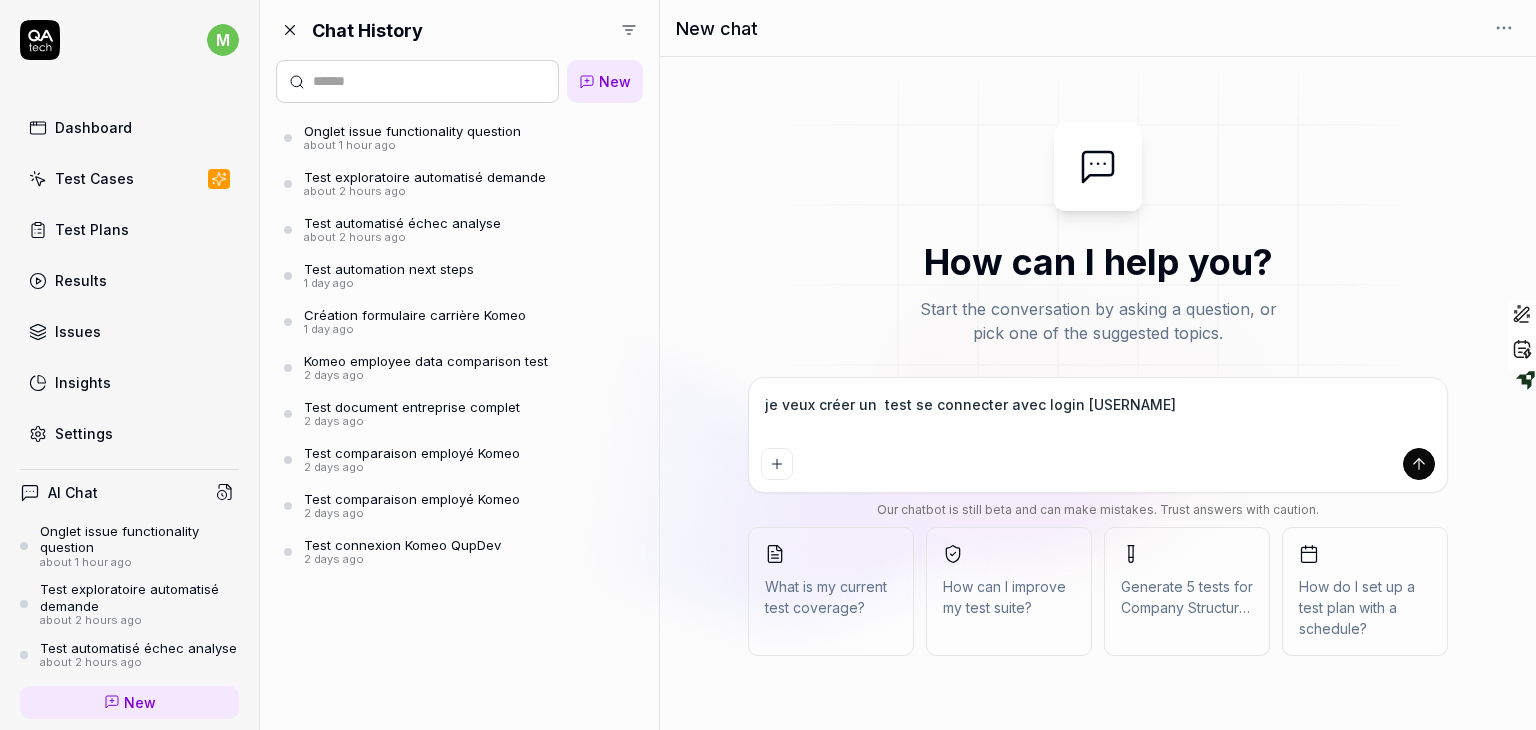 type on "je veux créer un  test se connecter avec lo" 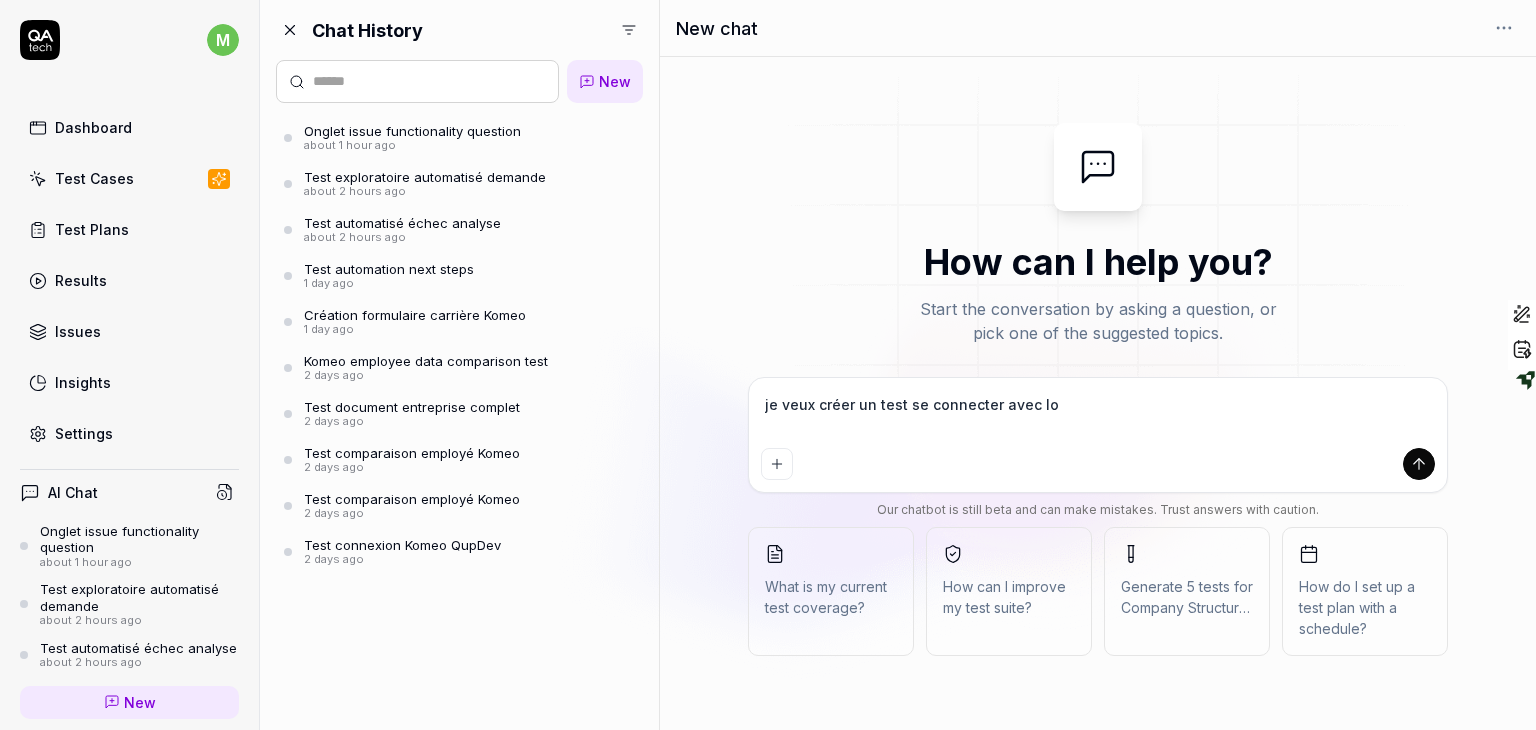 type on "je veux créer un  test se connecter avec log" 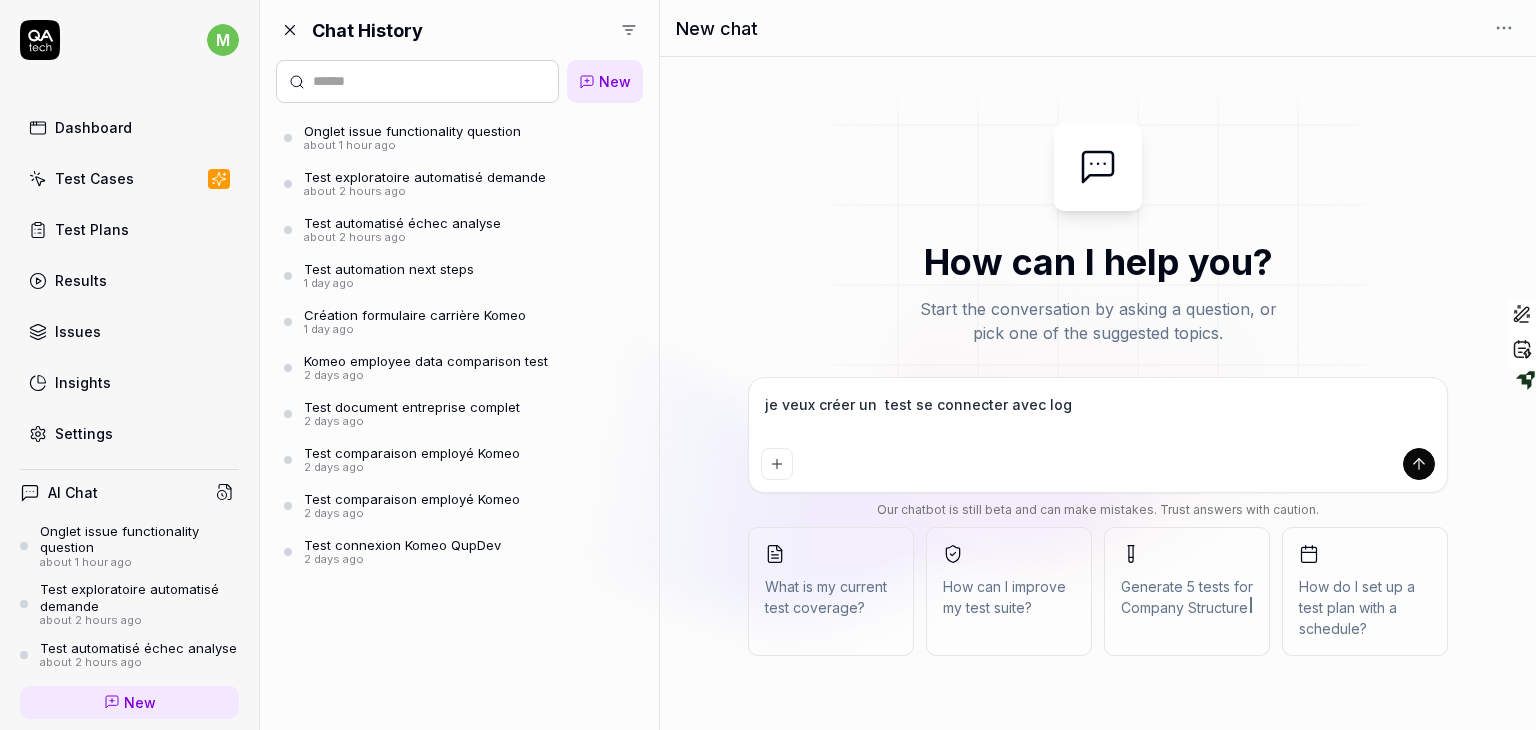 type on "je veux créer un  test se connecter avec logi" 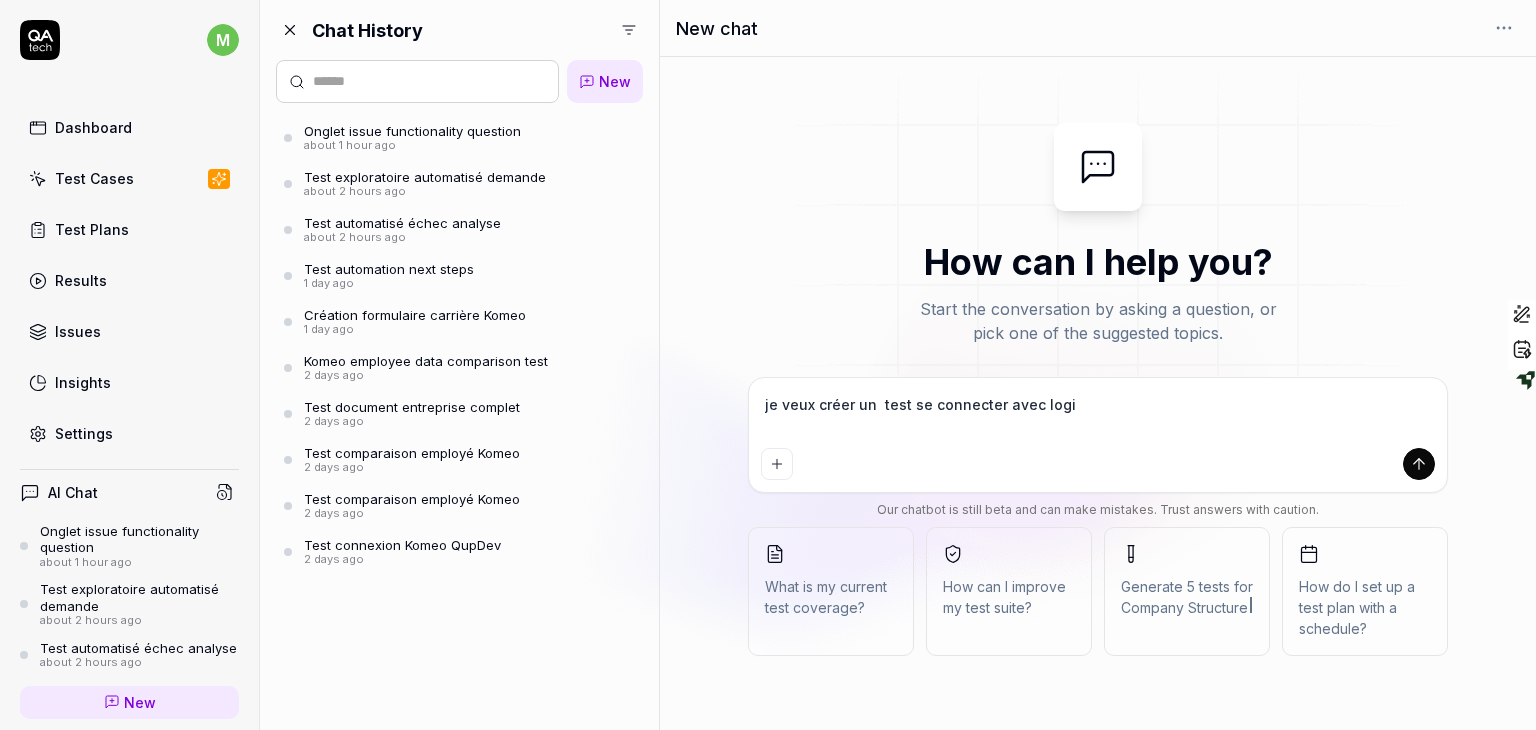 type on "*" 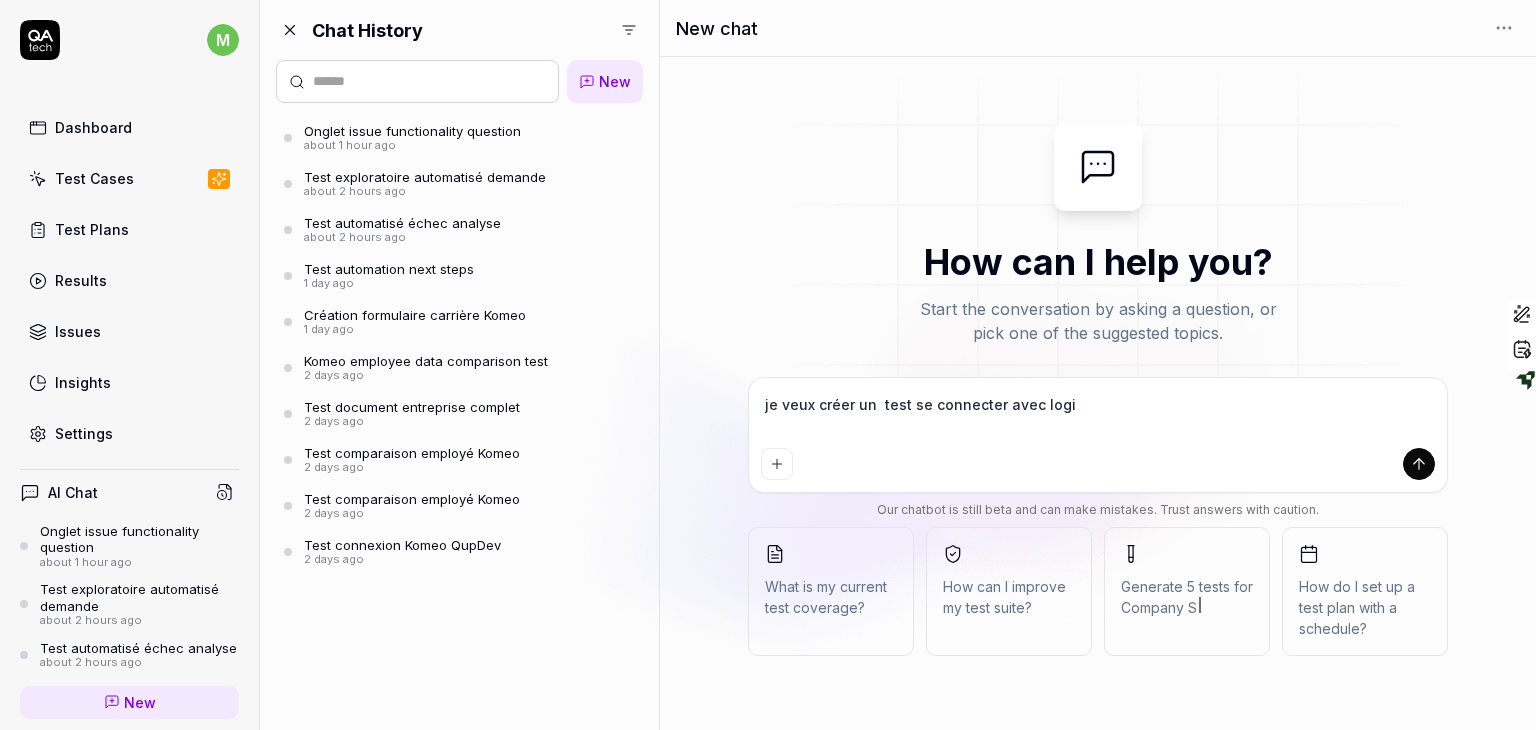 type on "je veux créer un  test se connecter avec login" 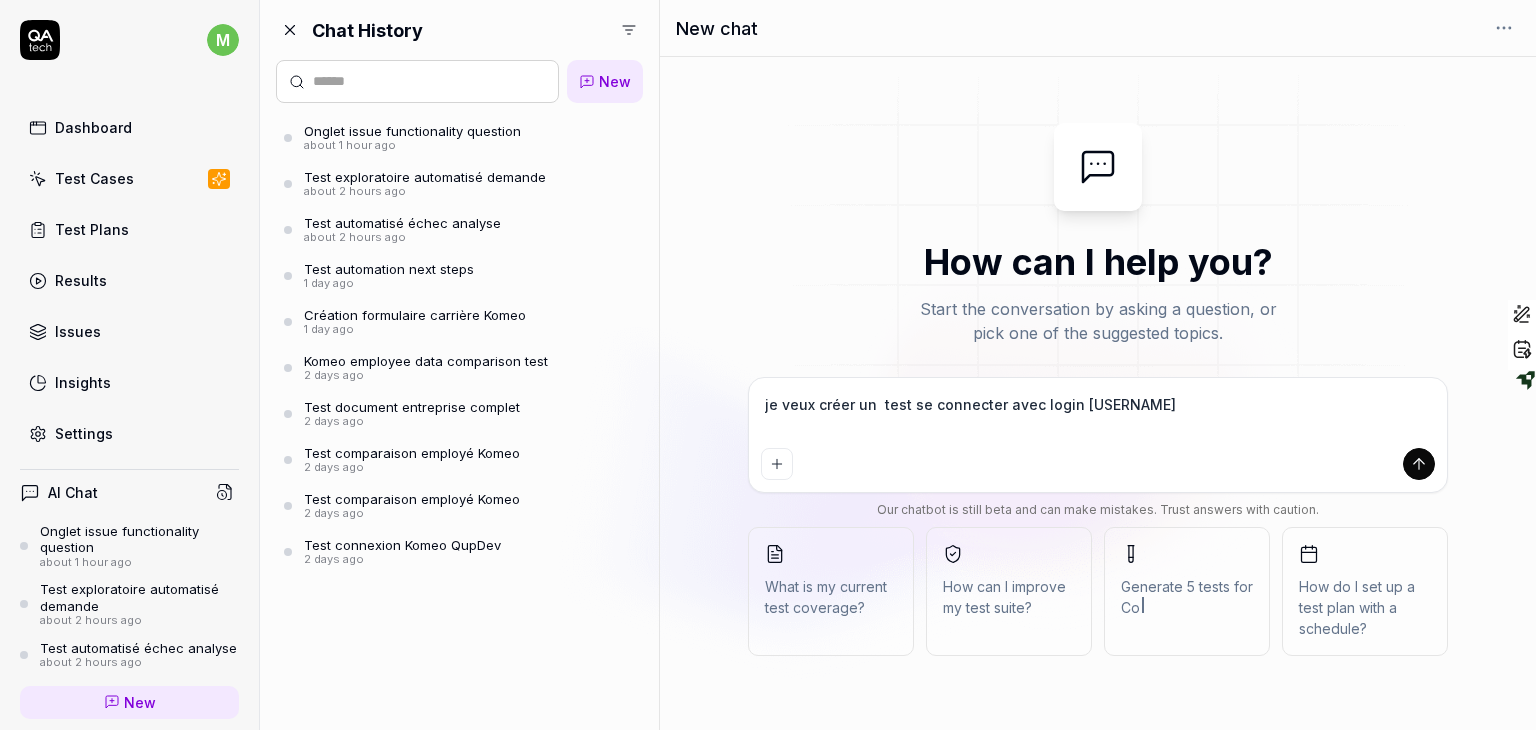 type on "je veux créer un  test se connecter avec login" 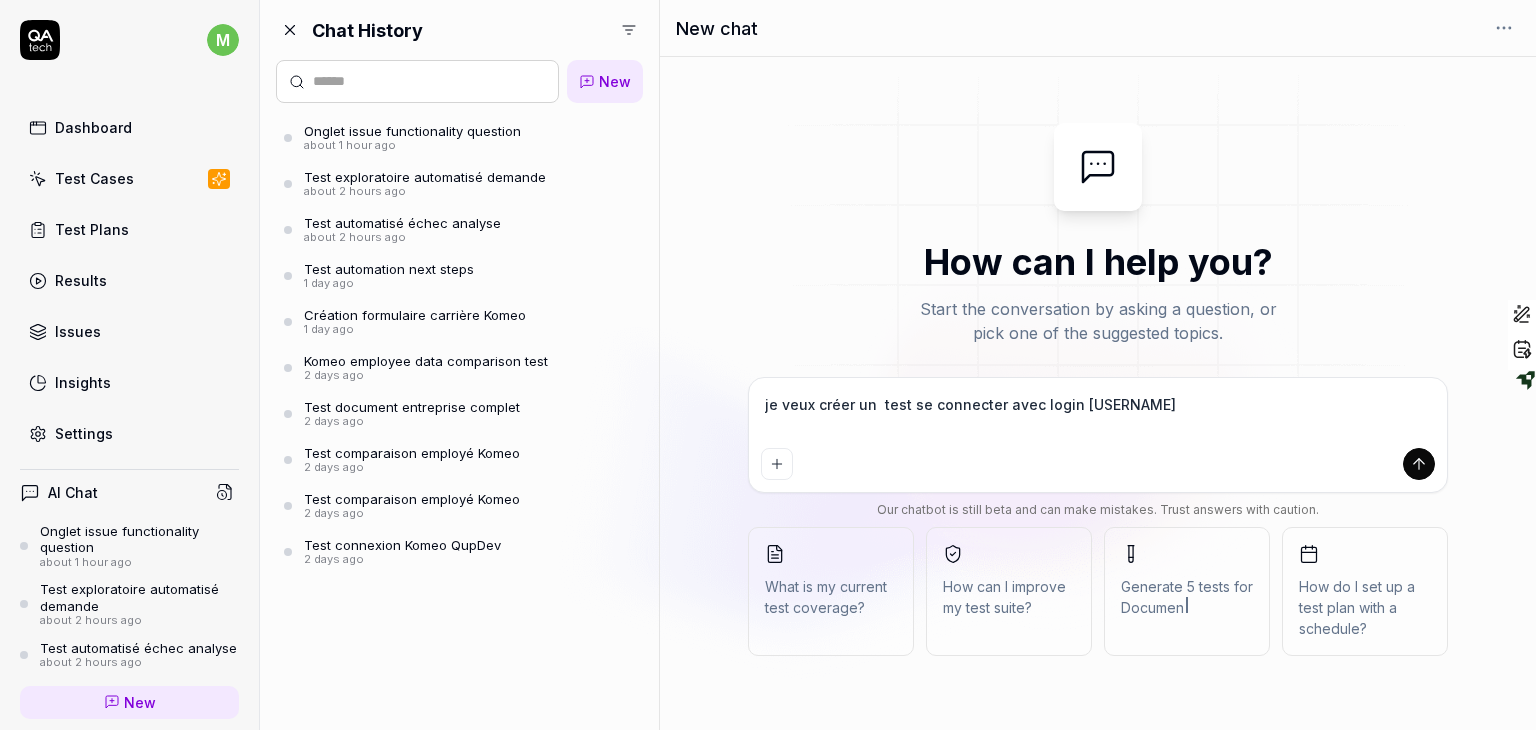 type on "je veux créer un  test se connecter avec login m" 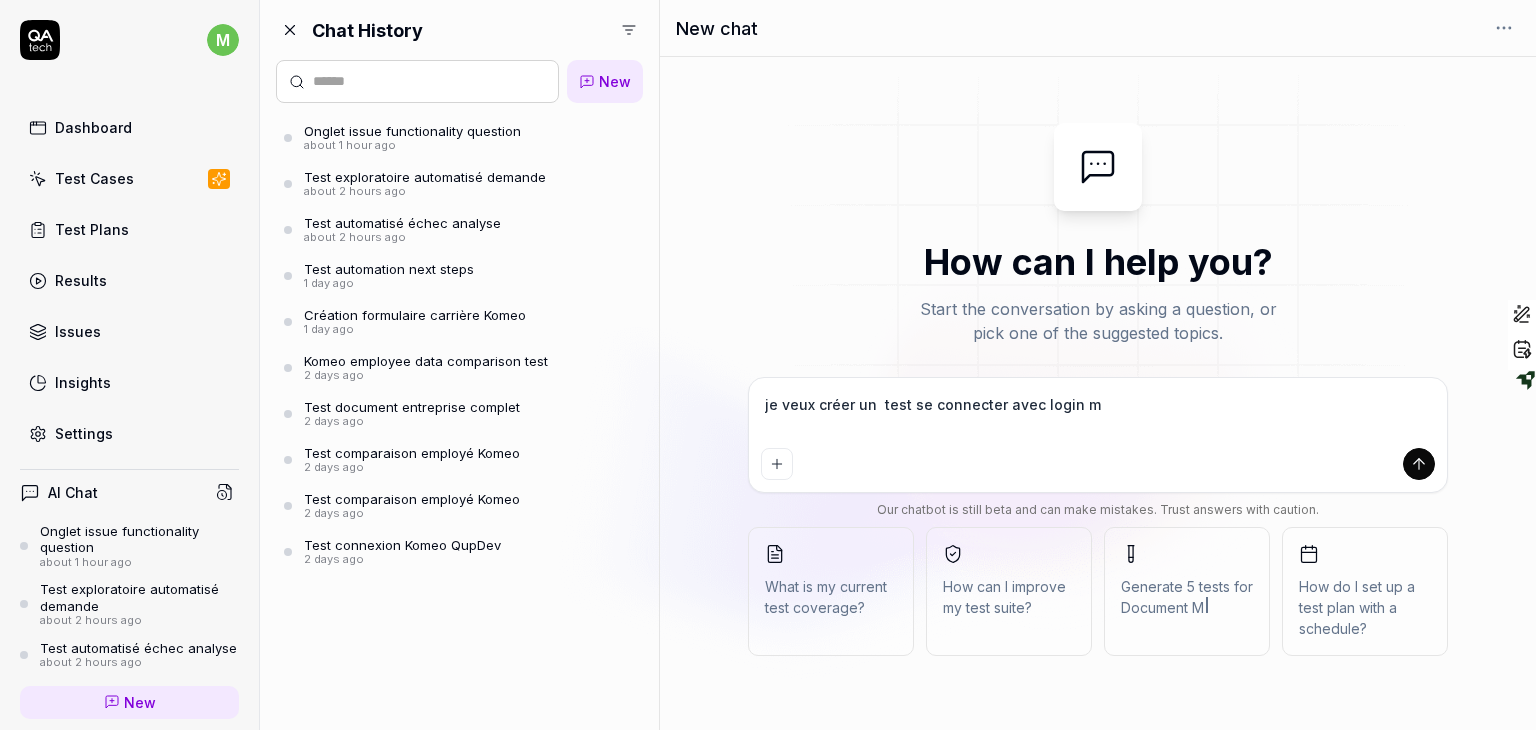 type on "je veux créer un  test se connecter avec login mo" 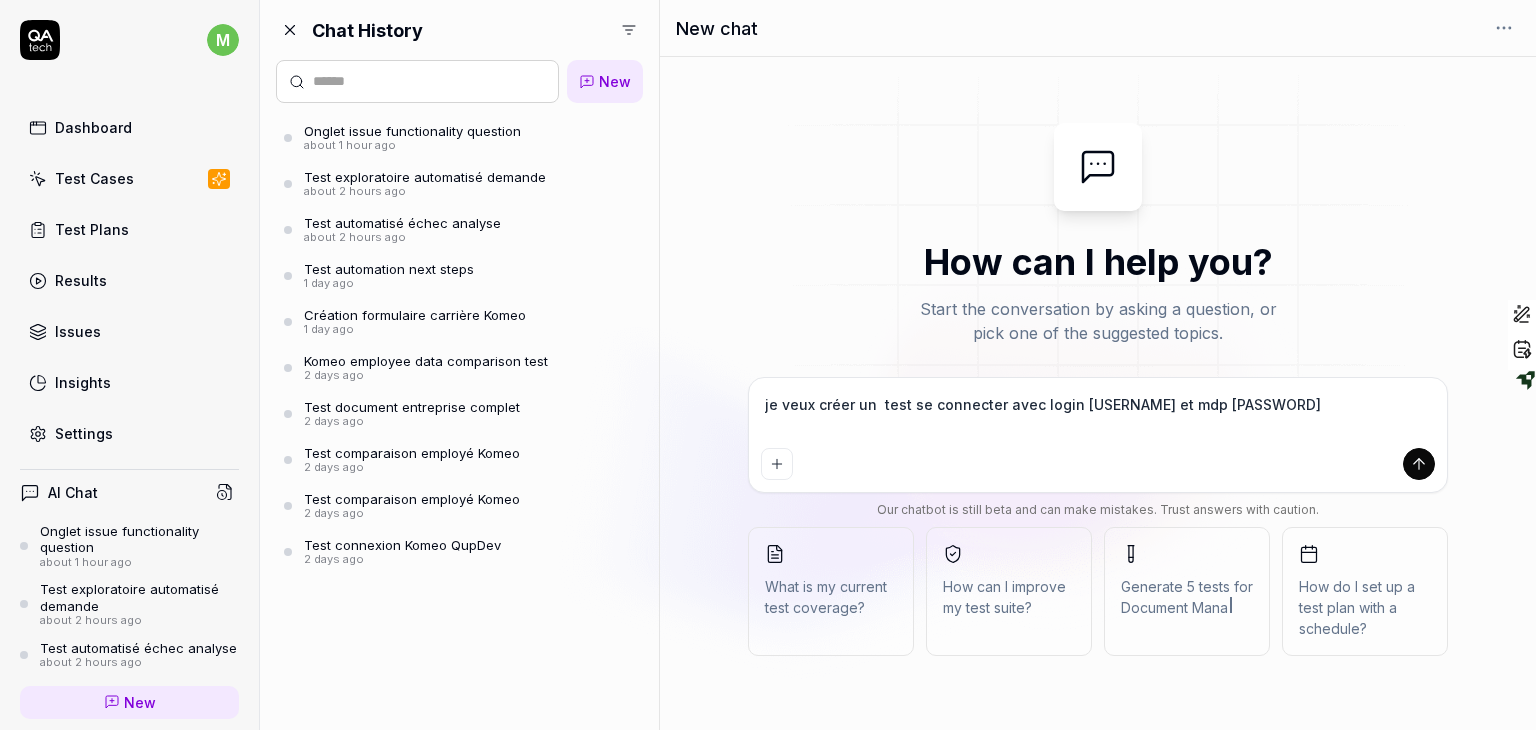 type on "je veux créer un  test se connecter avec login mou" 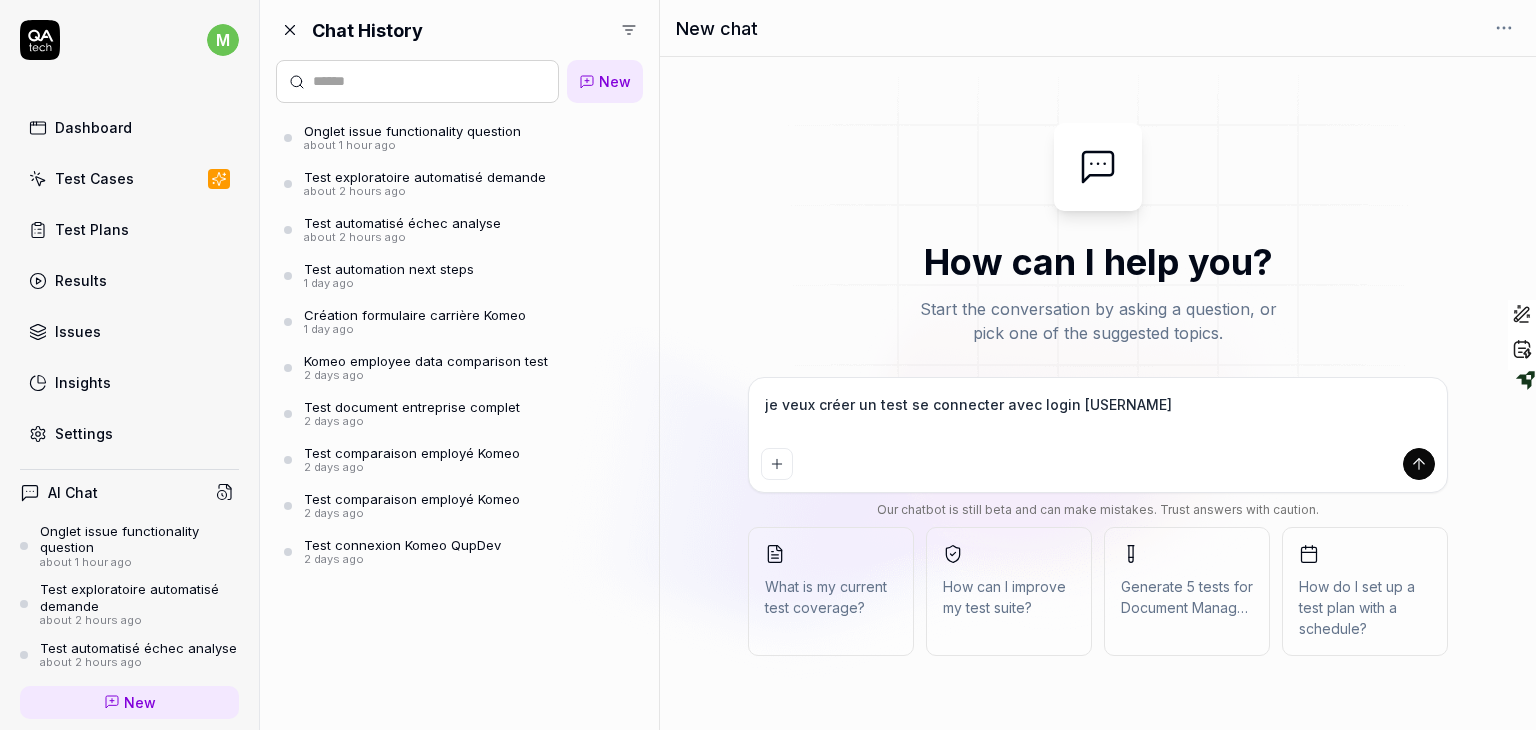 type on "je veux créer un  test se connecter avec login moun" 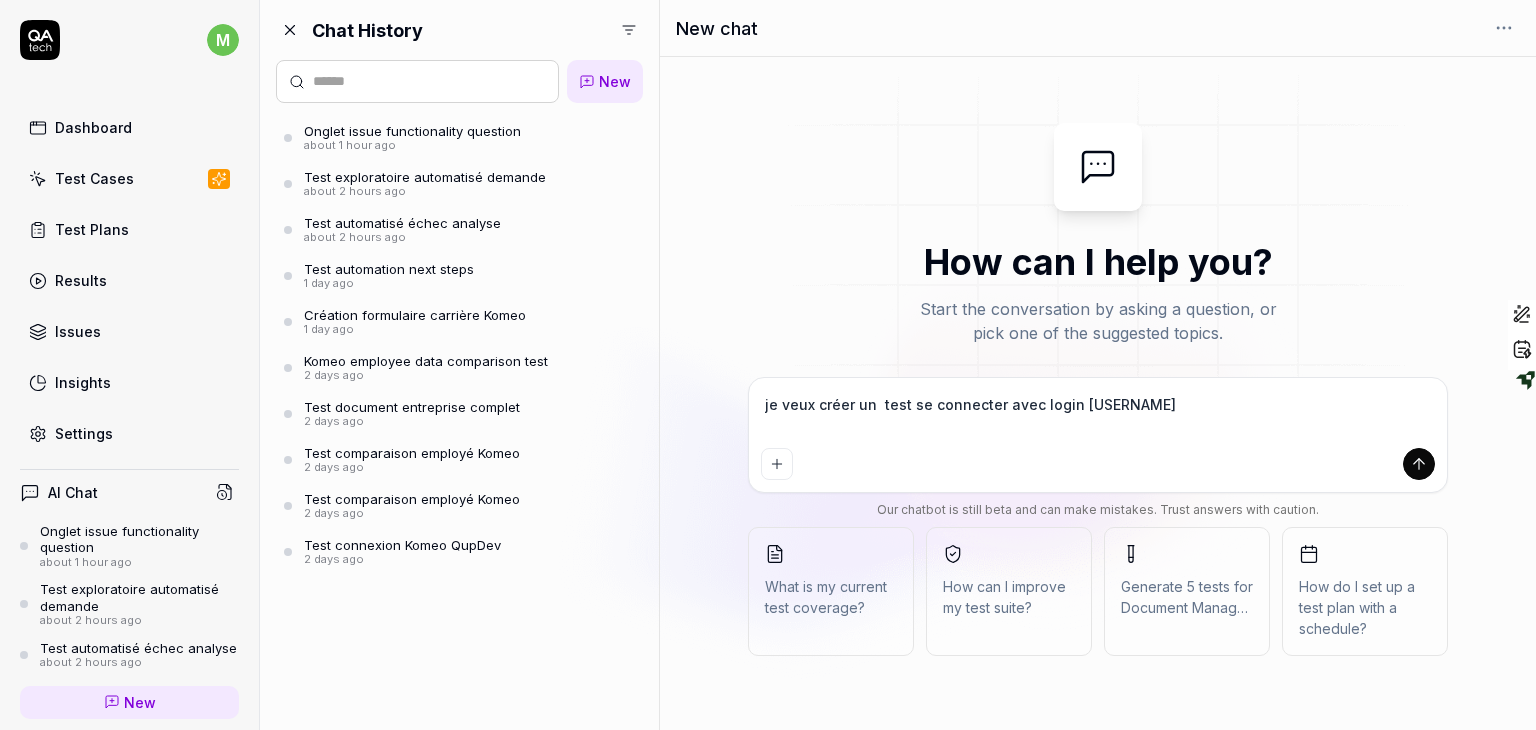 type on "*" 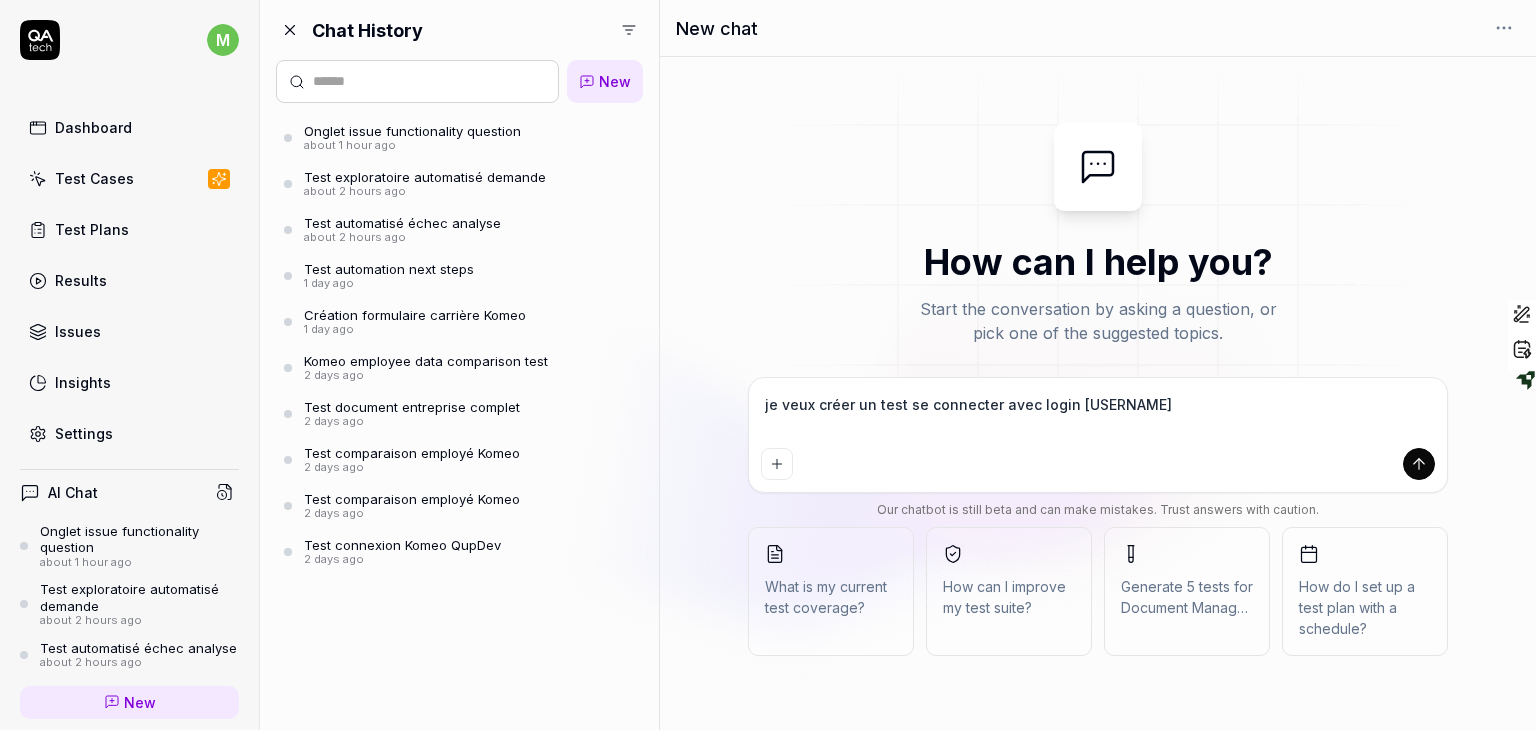 type on "je veux créer un  test se connecter avec login mounamgh" 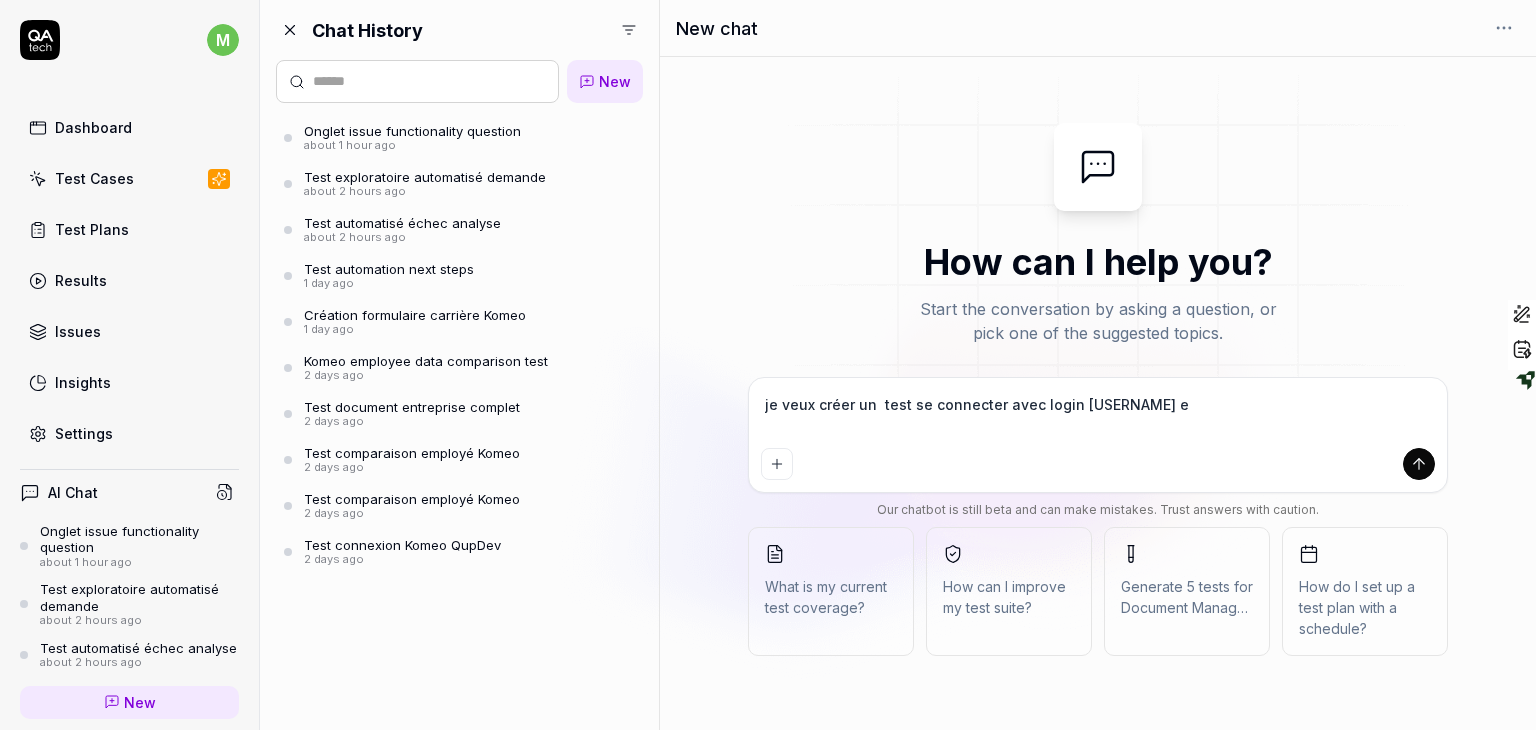 type on "je veux créer un  test se connecter avec login mounamgh et" 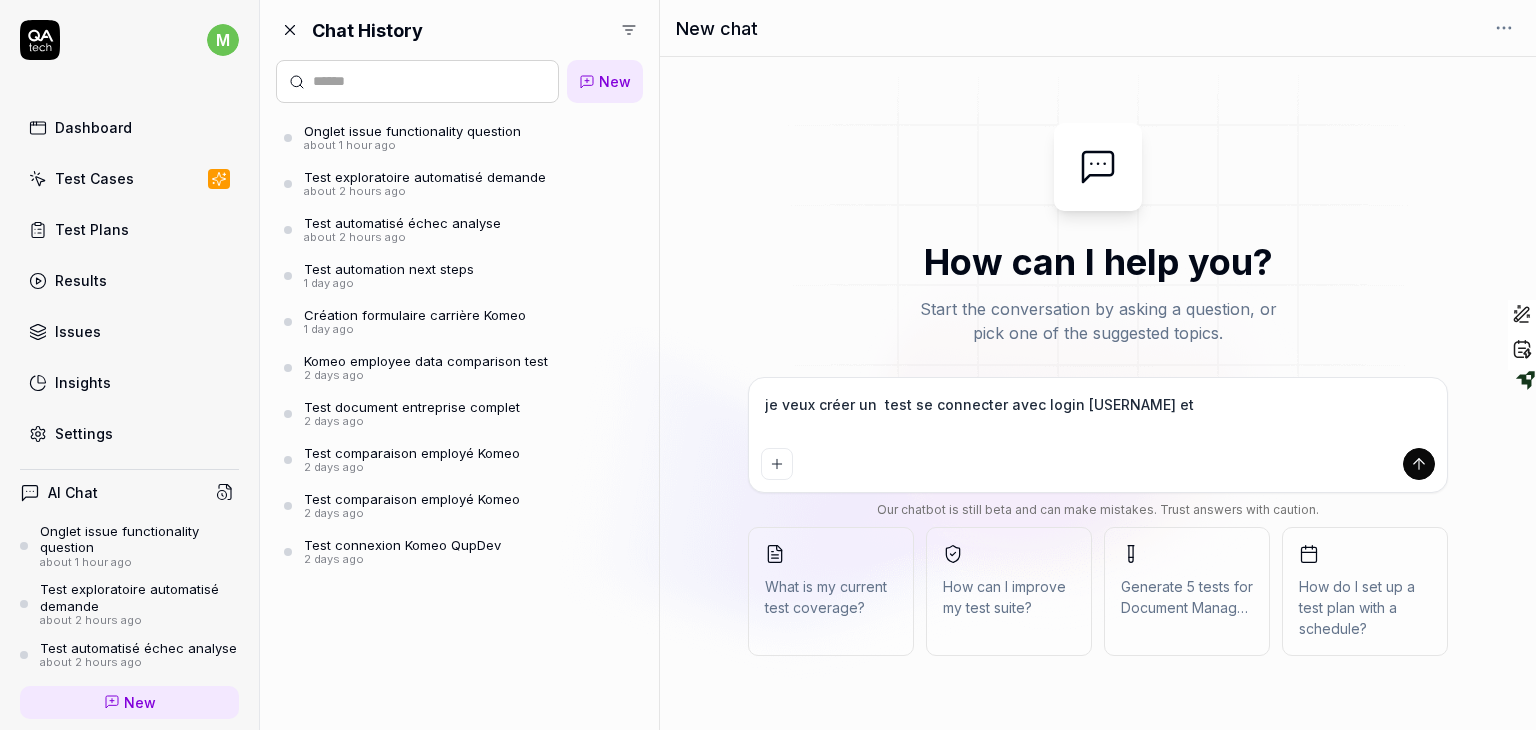 type on "je veux créer un  test se connecter avec login mounamgh et" 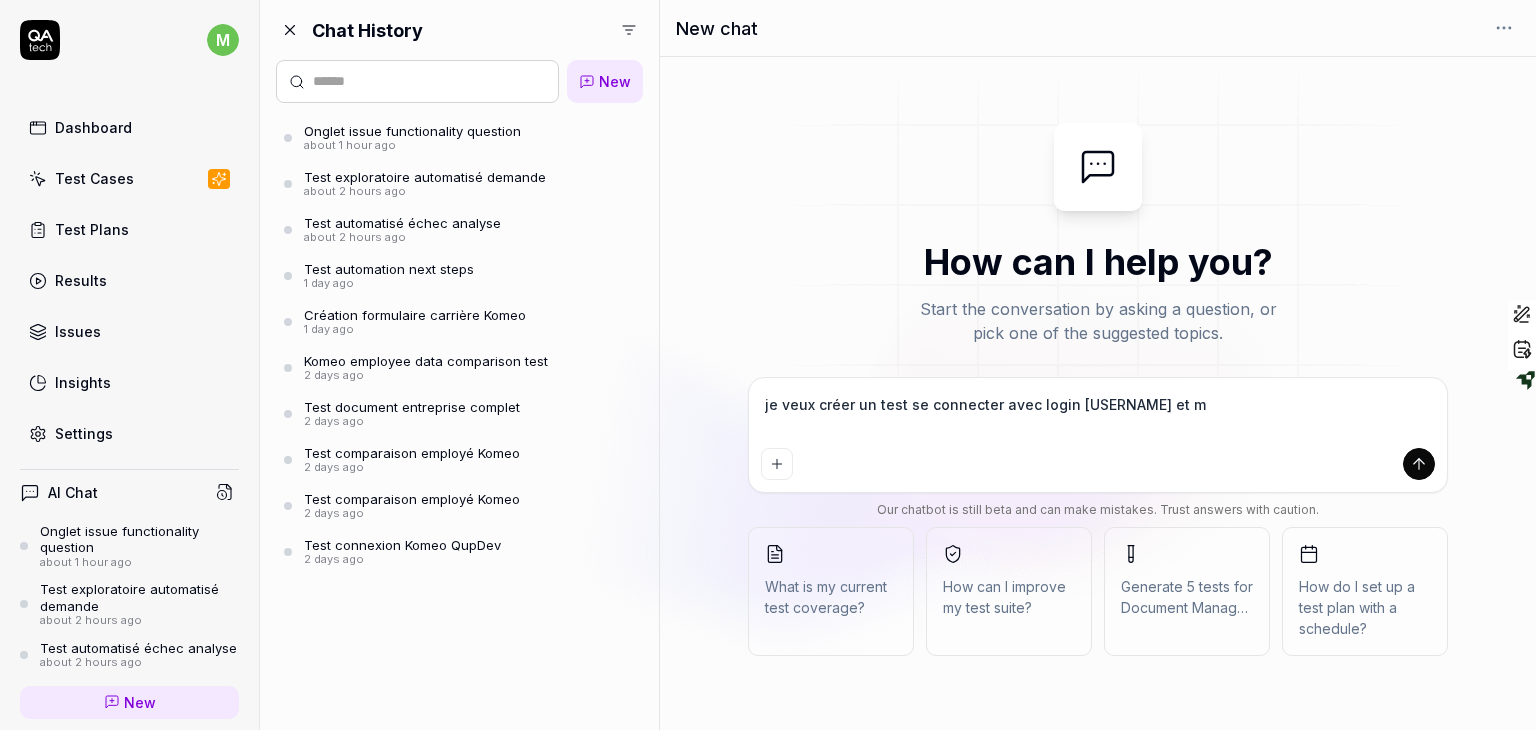 type on "je veux créer un  test se connecter avec login mounamgh et md" 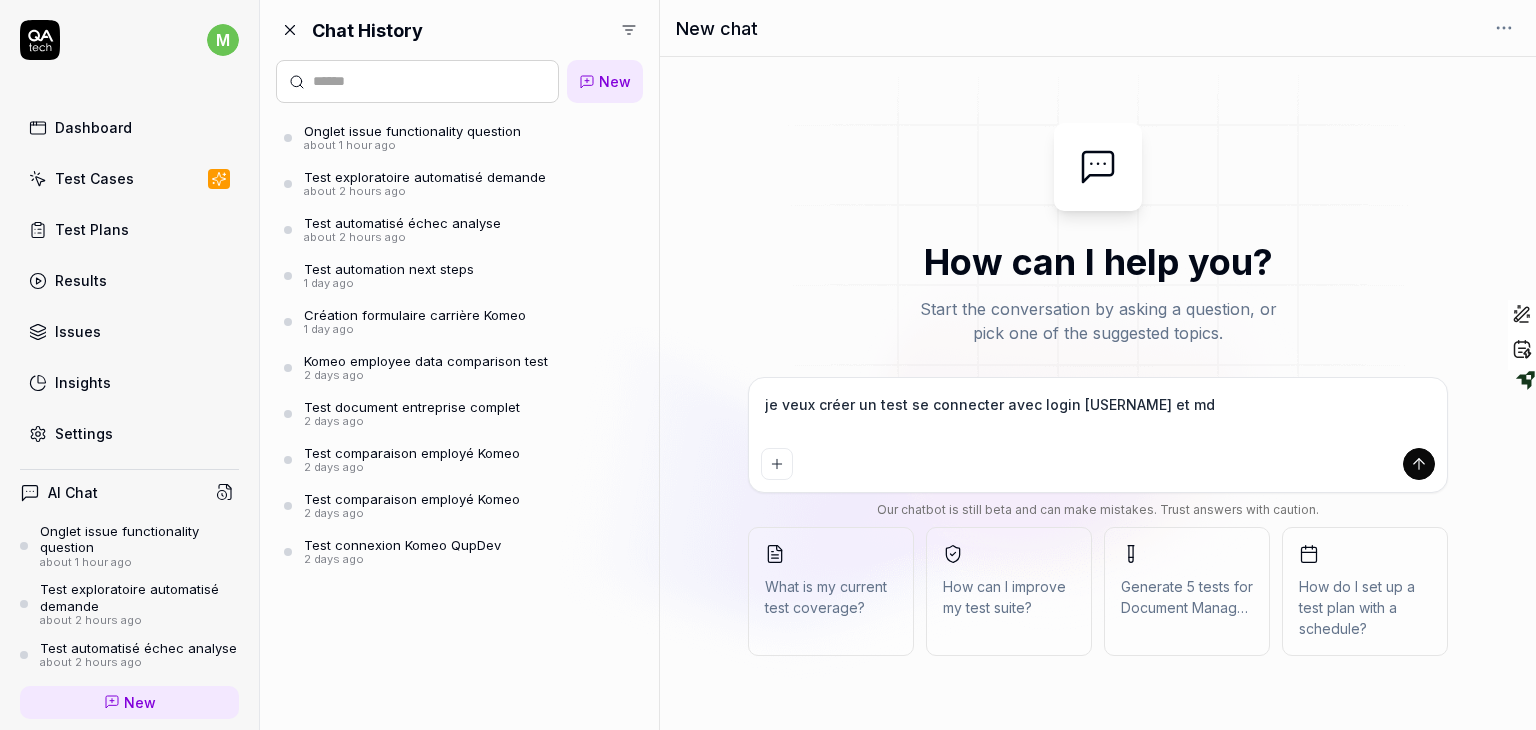 type on "je veux créer un  test se connecter avec login mounamgh et mdp" 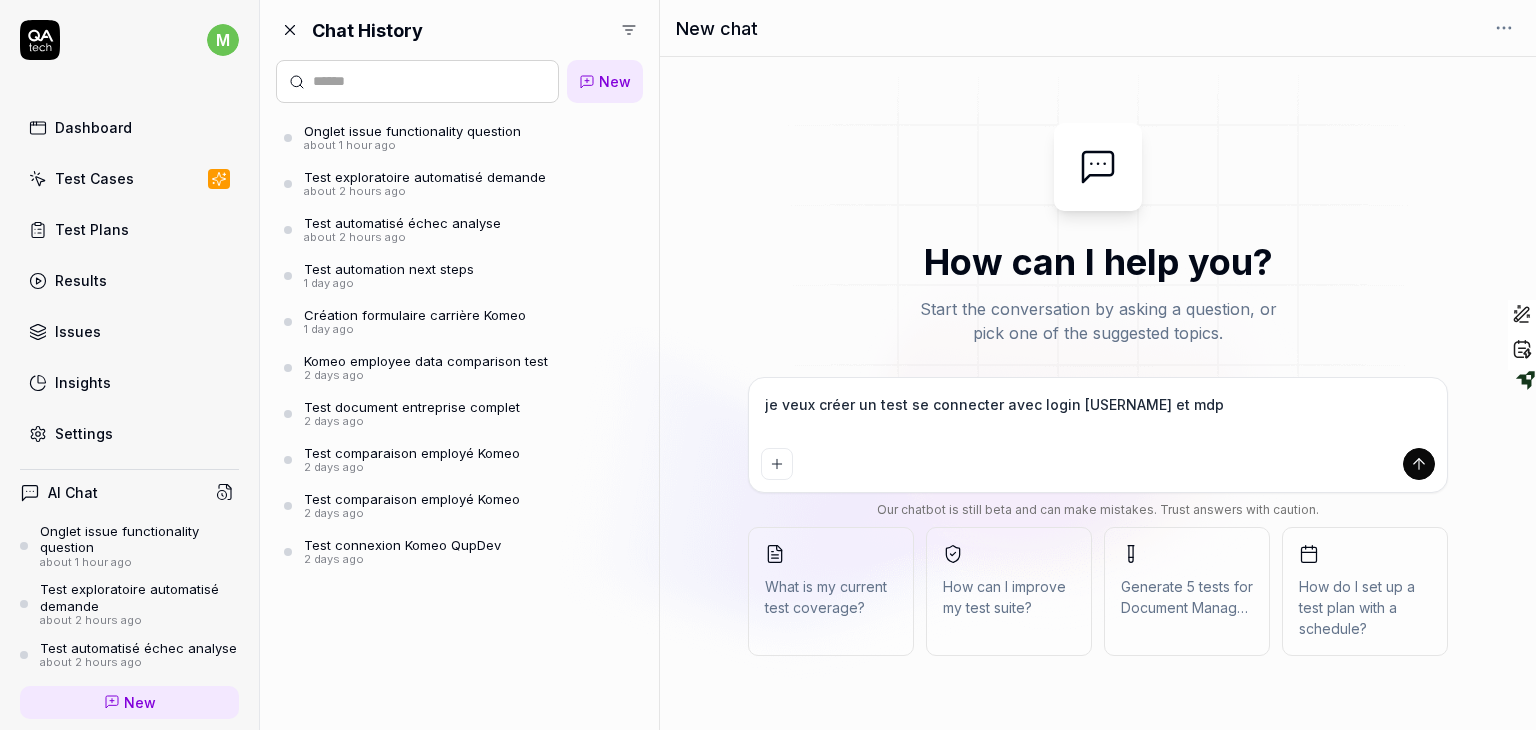 type on "*" 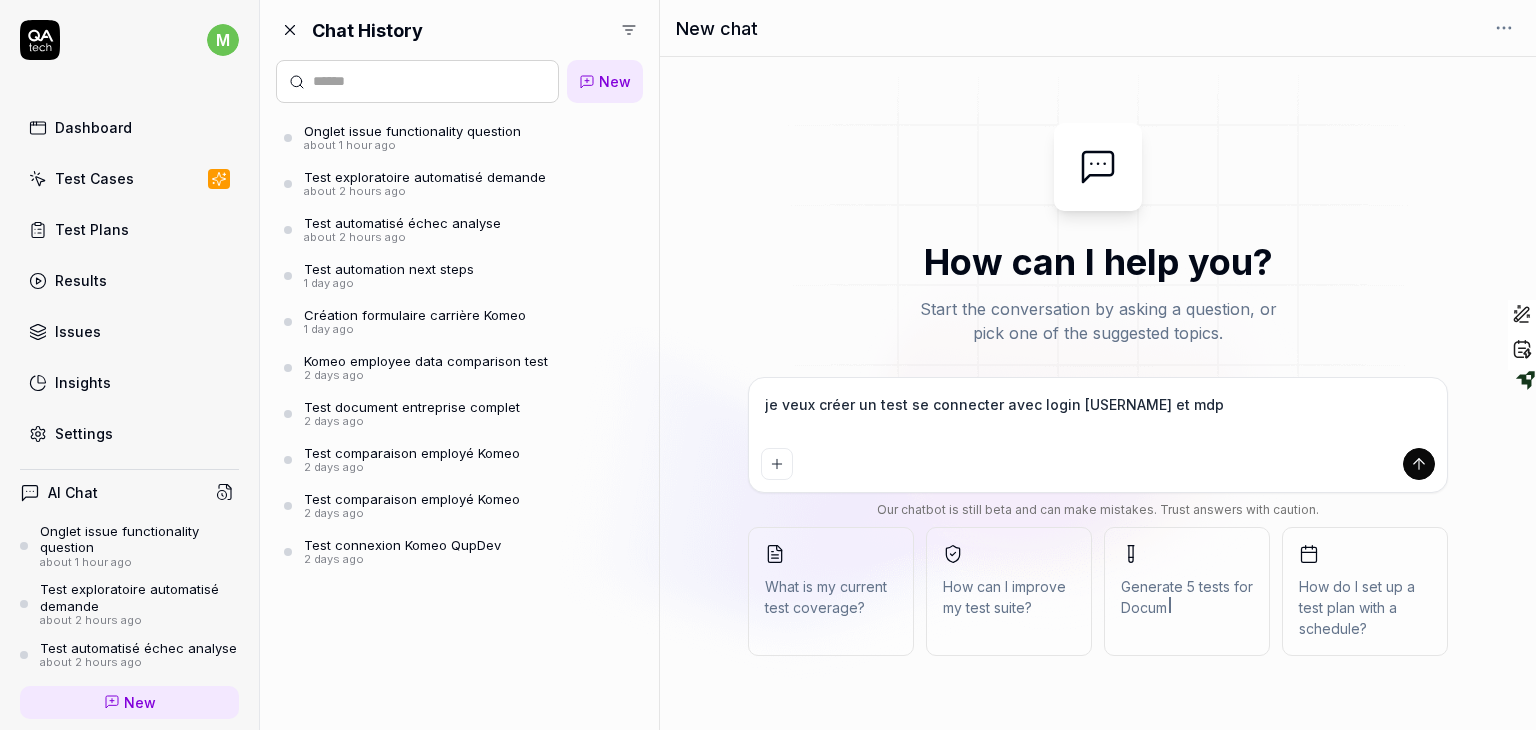 type on "*" 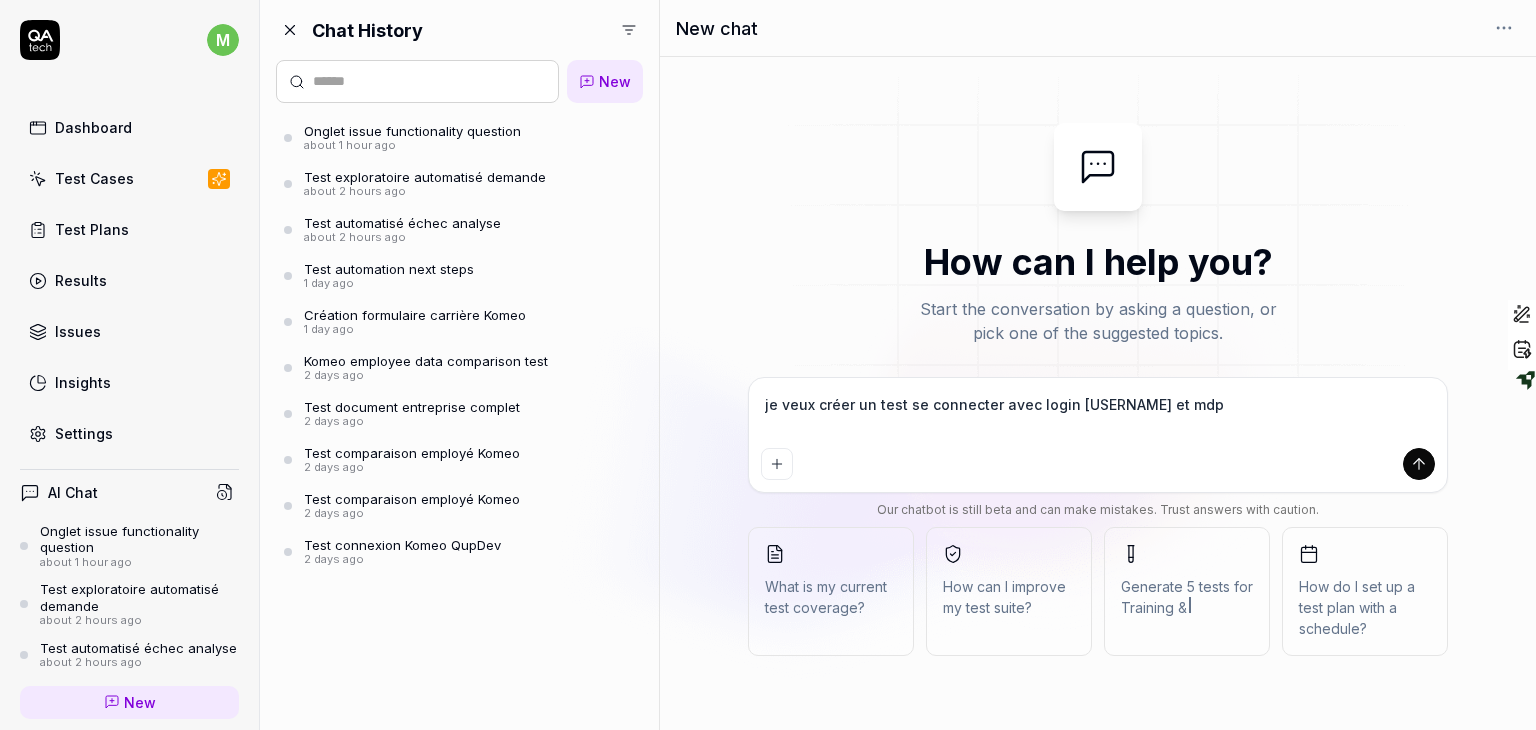 type on "je veux créer un  test se connecter avec login mounamgh et mdp M" 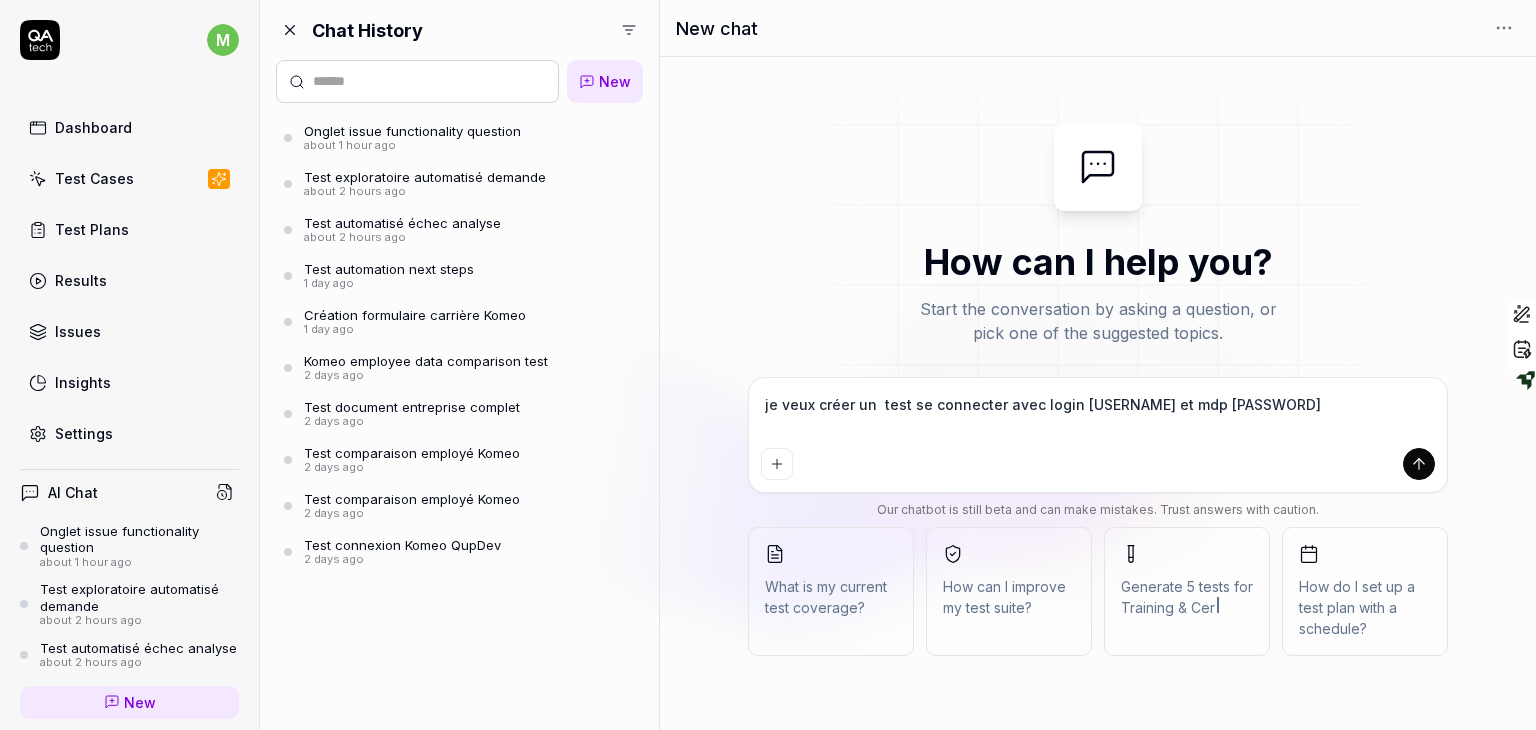 type on "je veux créer un  test se connecter avec login mounamgh et mdp MO" 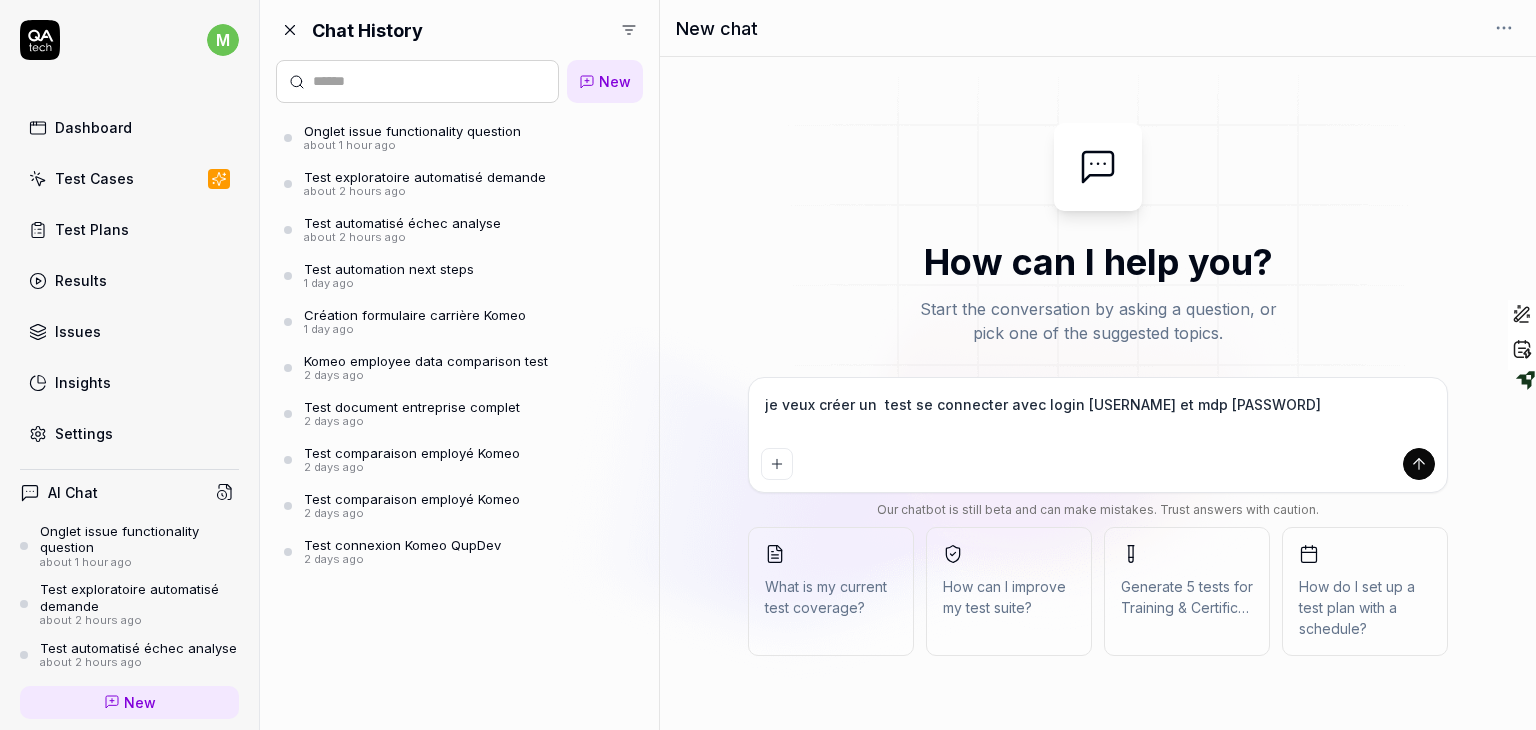 type on "je veux créer un  test se connecter avec login mounamgh et mdp MOg" 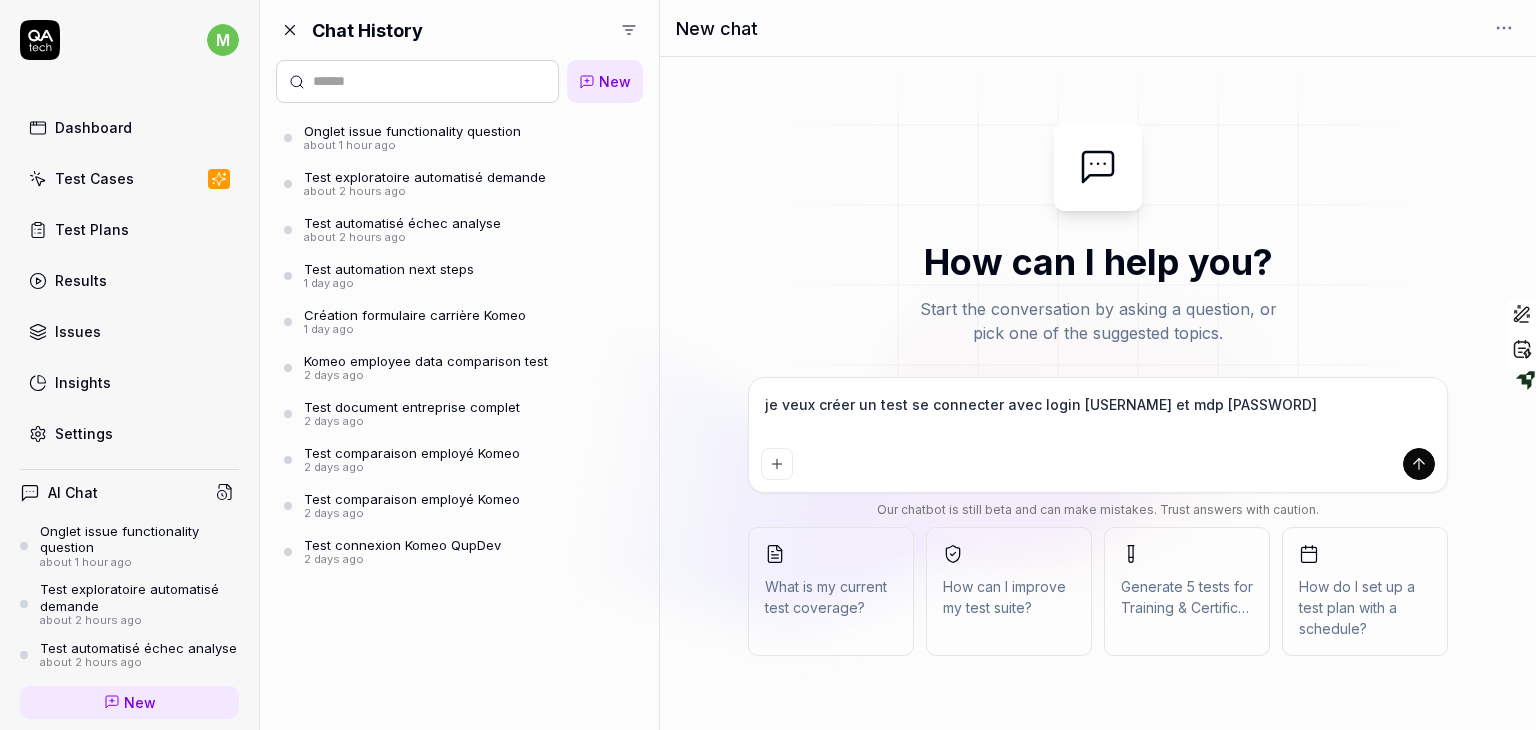 type on "je veux créer un  test se connecter avec login mounamgh et mdp MOgh" 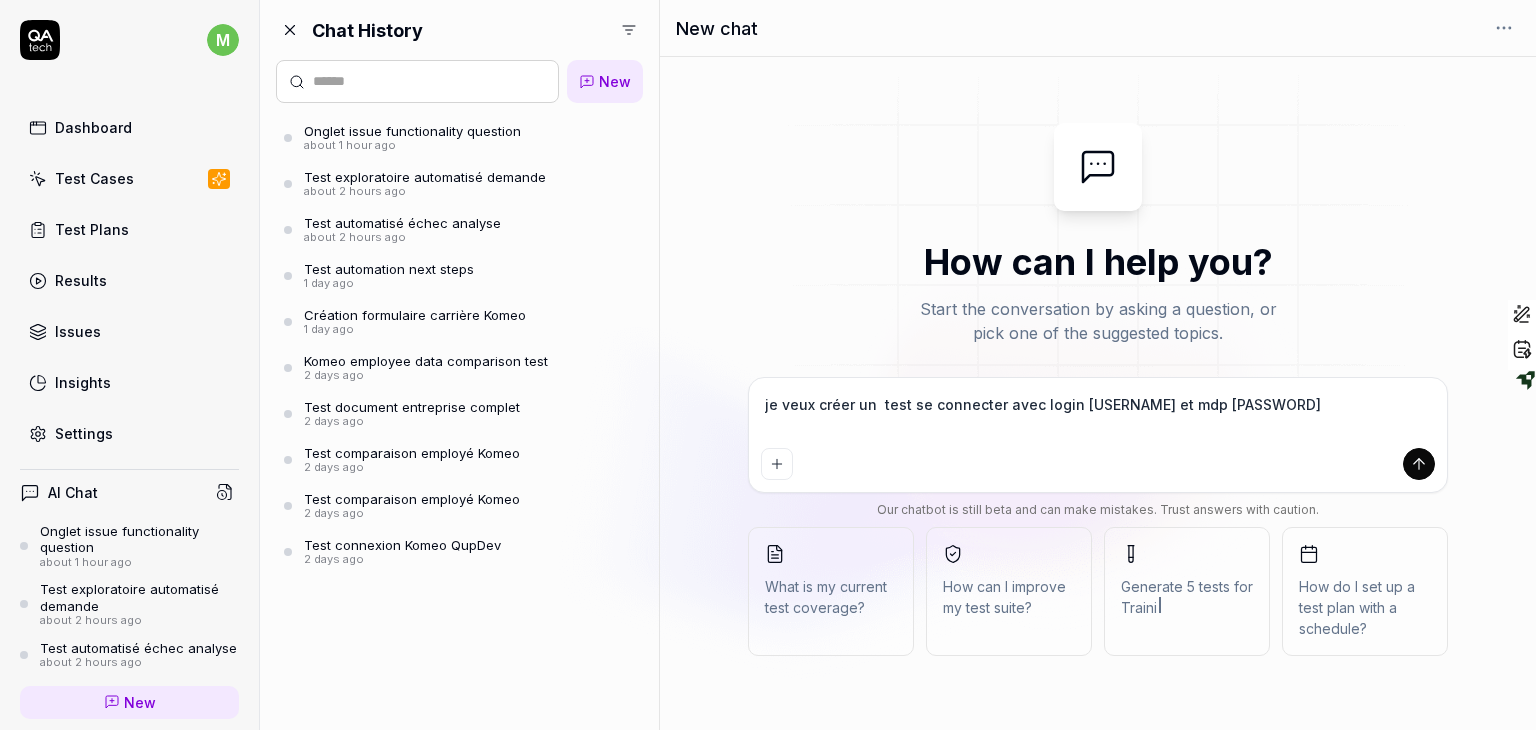 type on "je veux créer un  test se connecter avec login mounamgh et mdp MOgh@2" 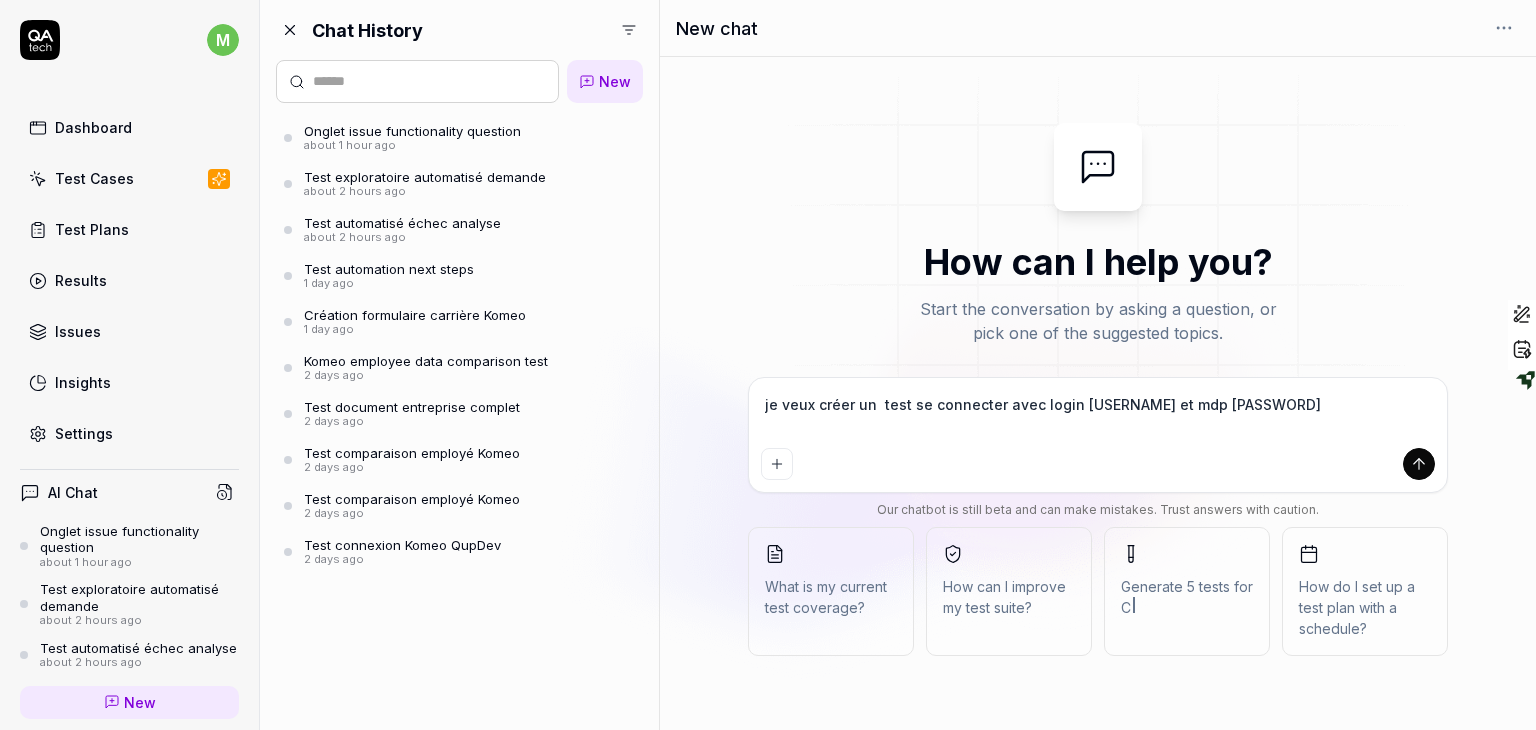type on "je veux créer un  test se connecter avec login mounamgh et mdp MOgh@20" 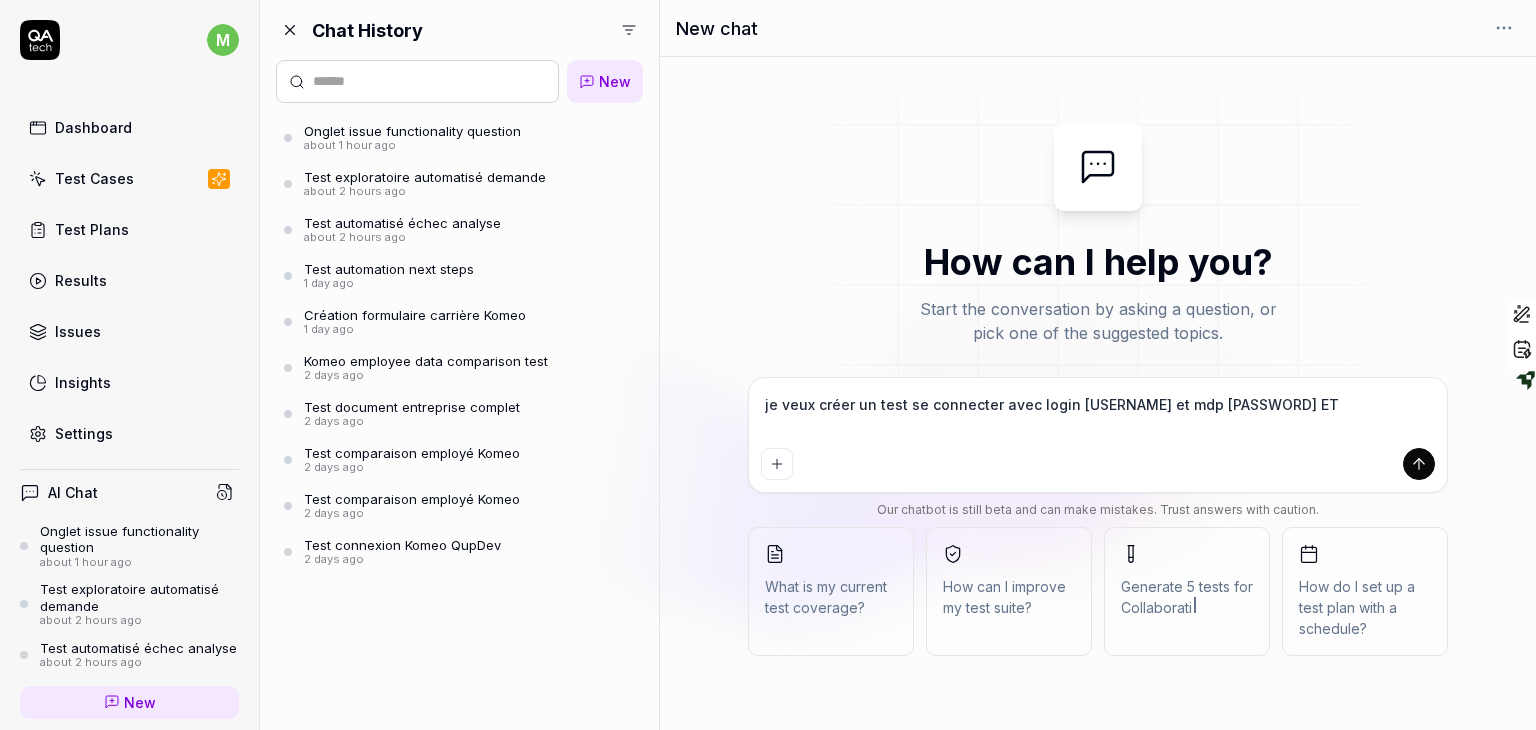 type on "je veux créer un  test se connecter avec login mounamgh et mdp MOgh@202" 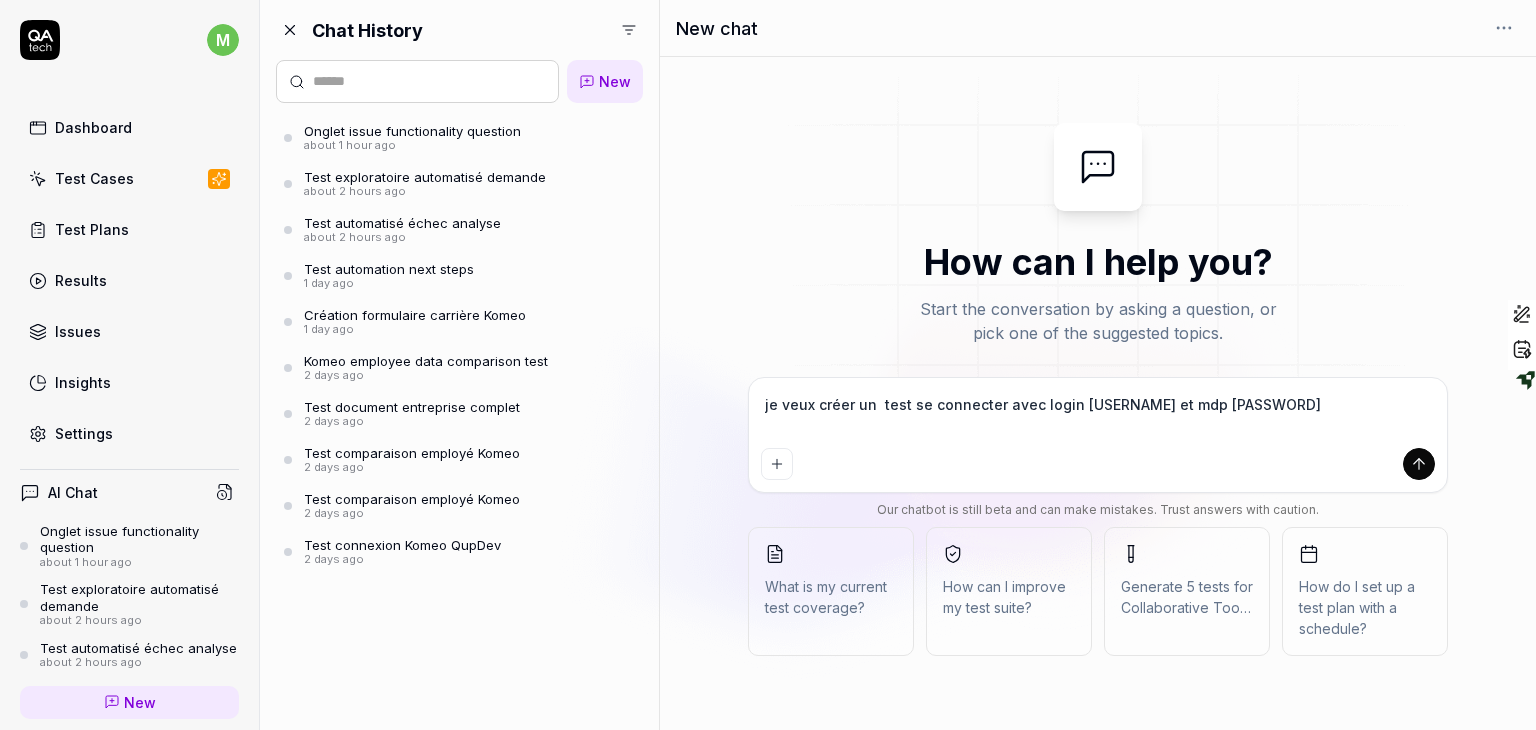 type on "je veux créer un  test se connecter avec login mounamgh et mdp MOgh@2025" 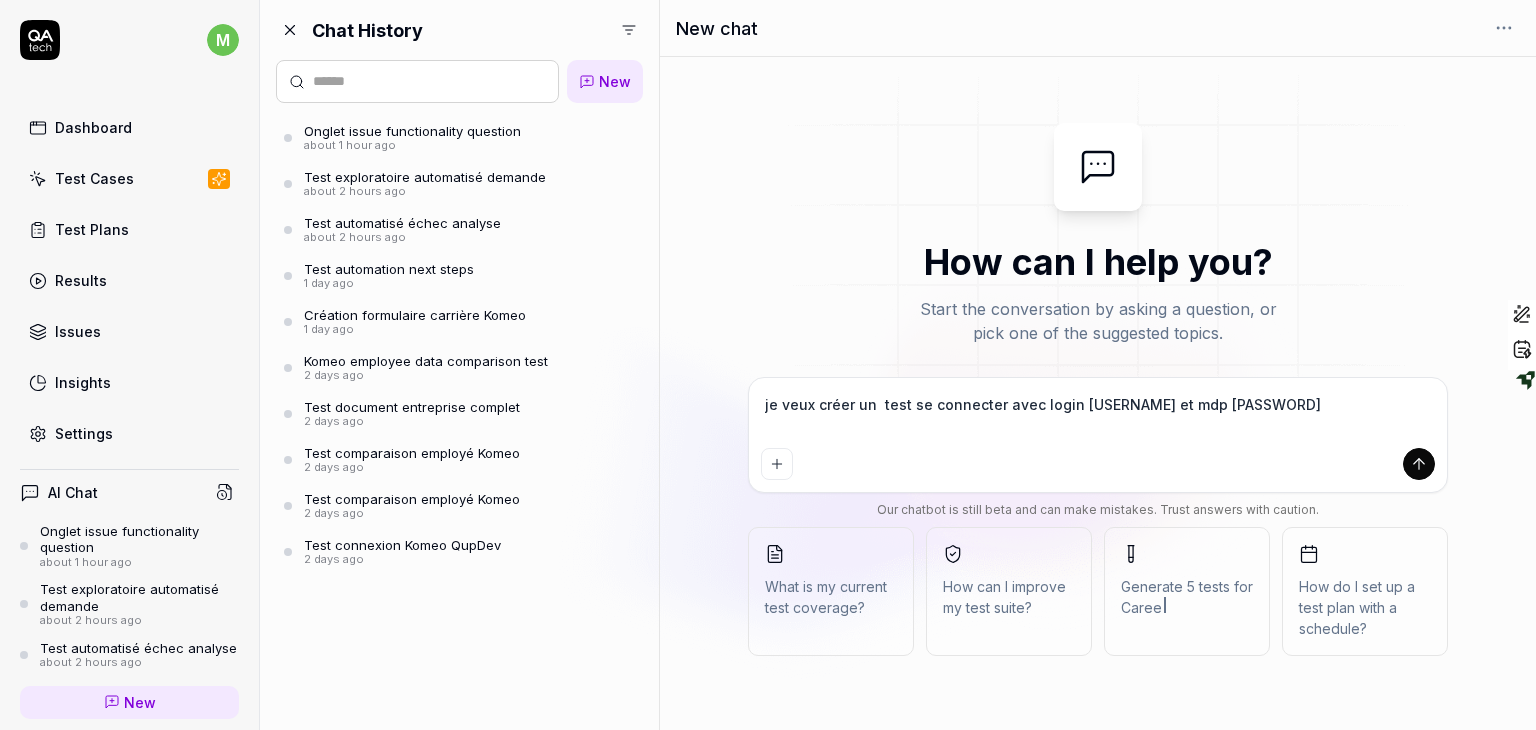 type on "*" 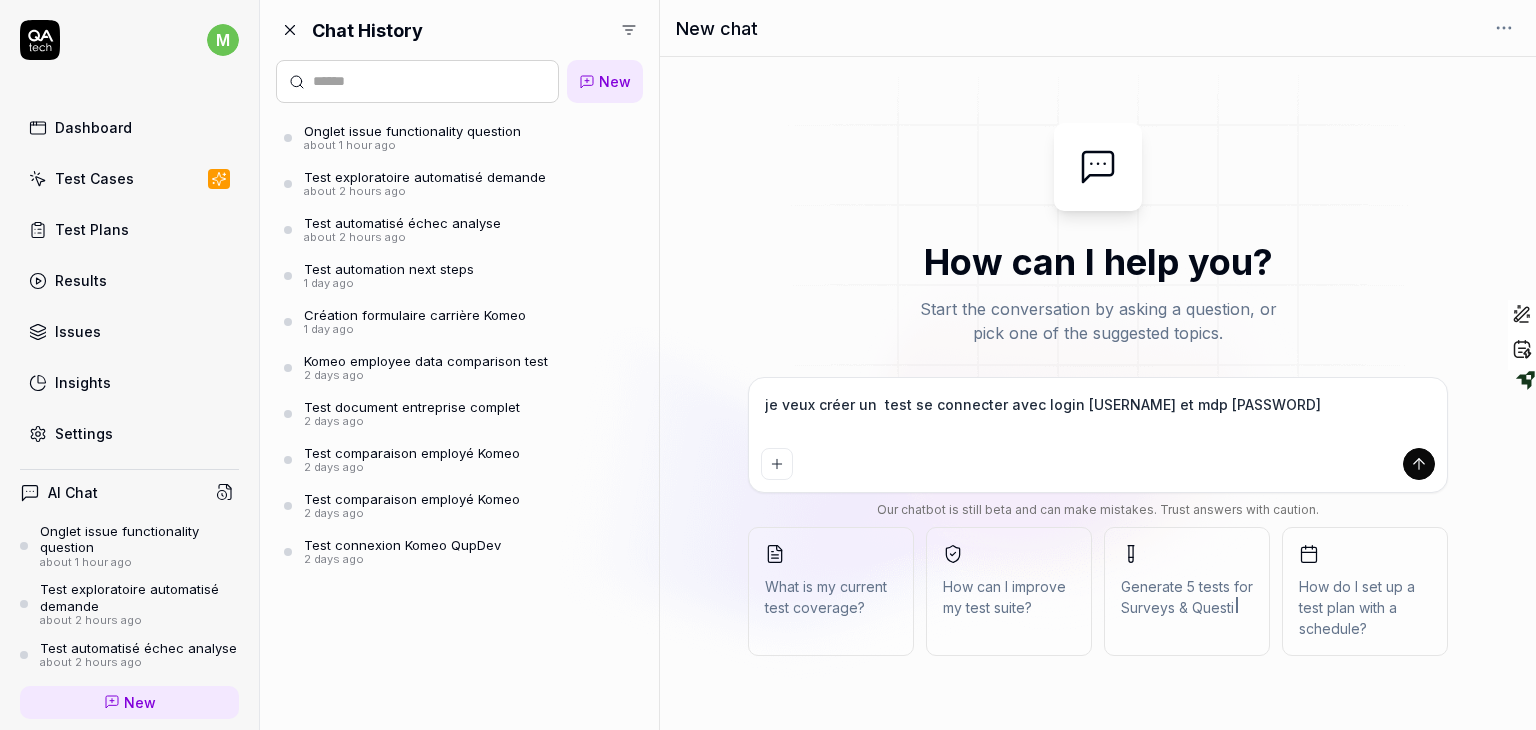 type on "je veux créer un  test se connecter avec login mounamgh et mdp MOgh@2025 E" 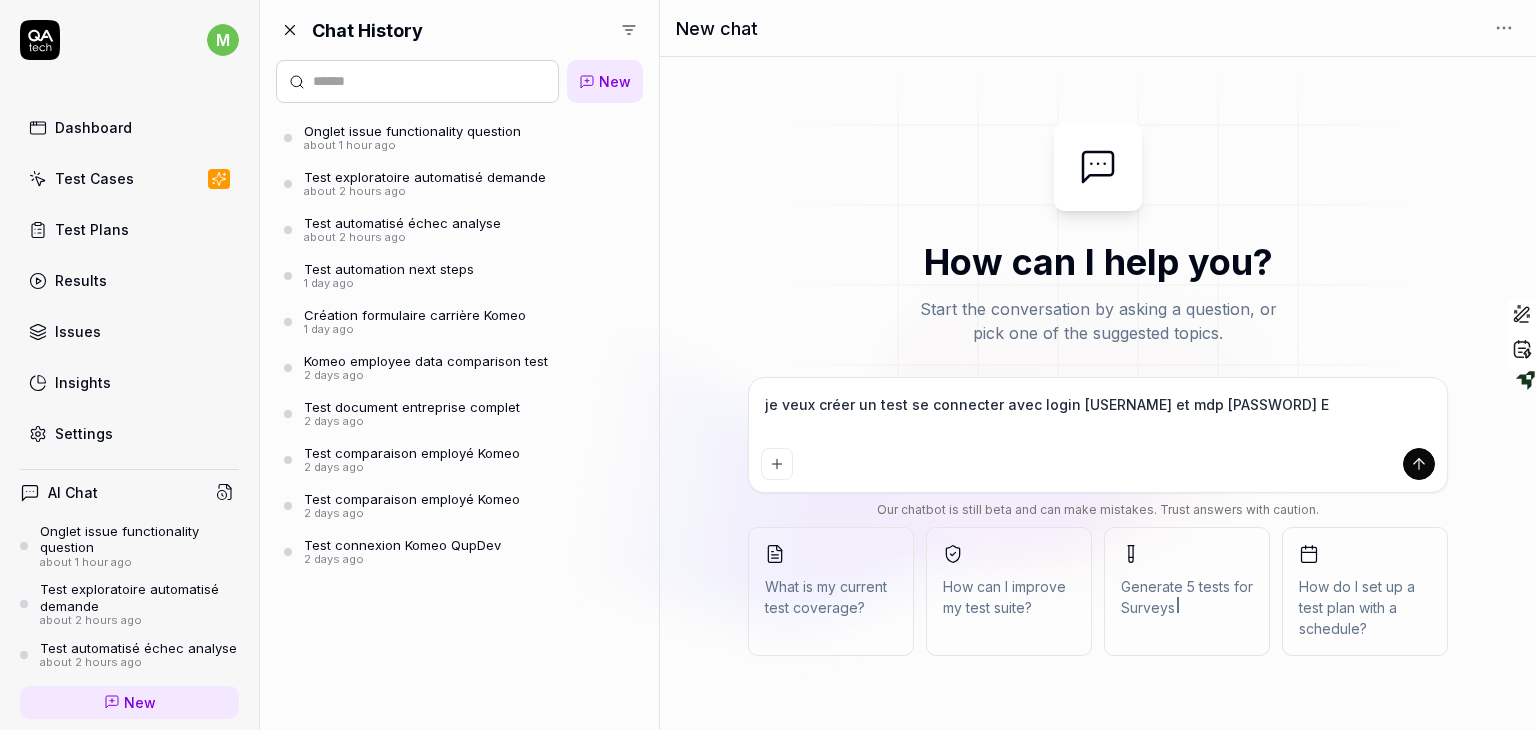 type on "je veux créer un  test se connecter avec login mounamgh et mdp MOgh@2025 ET" 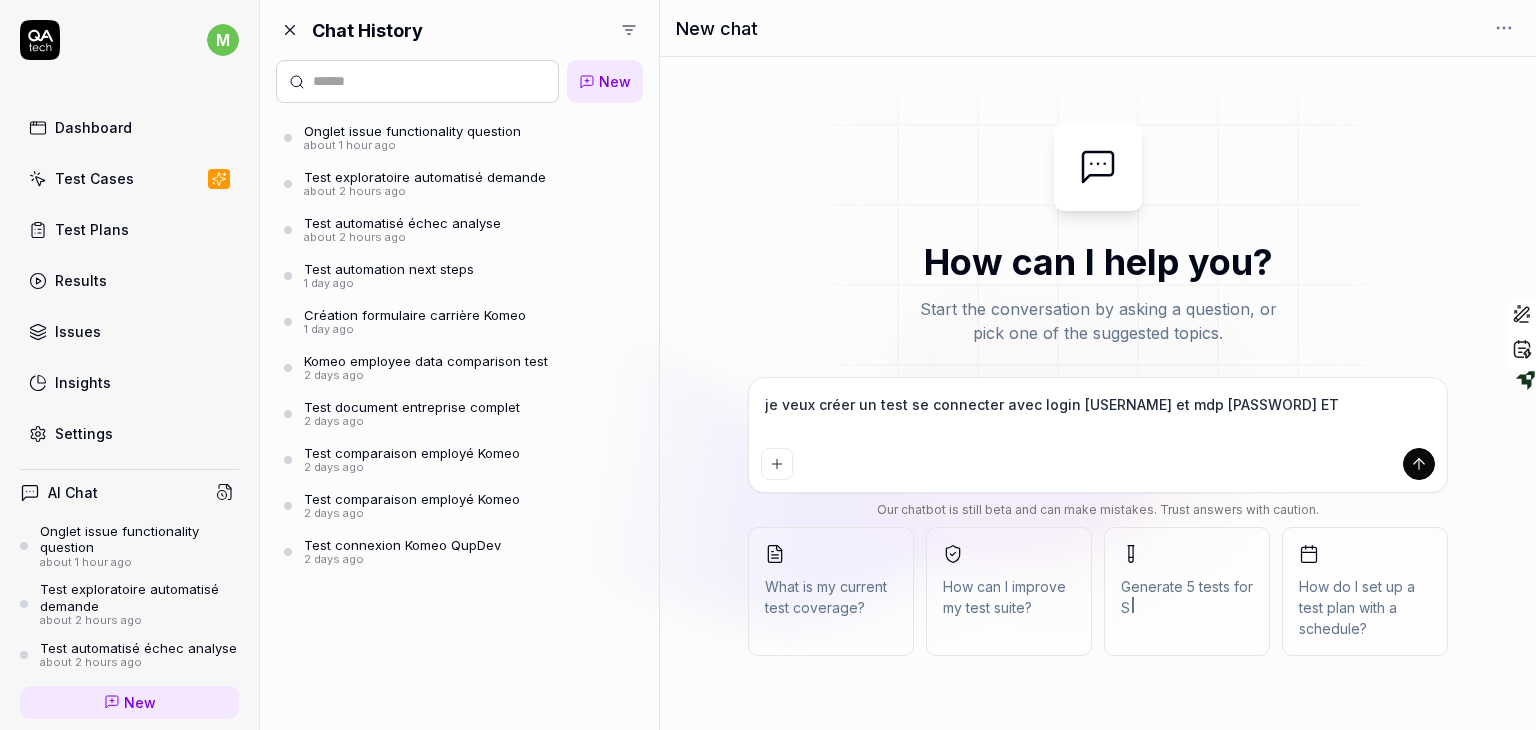 type on "*" 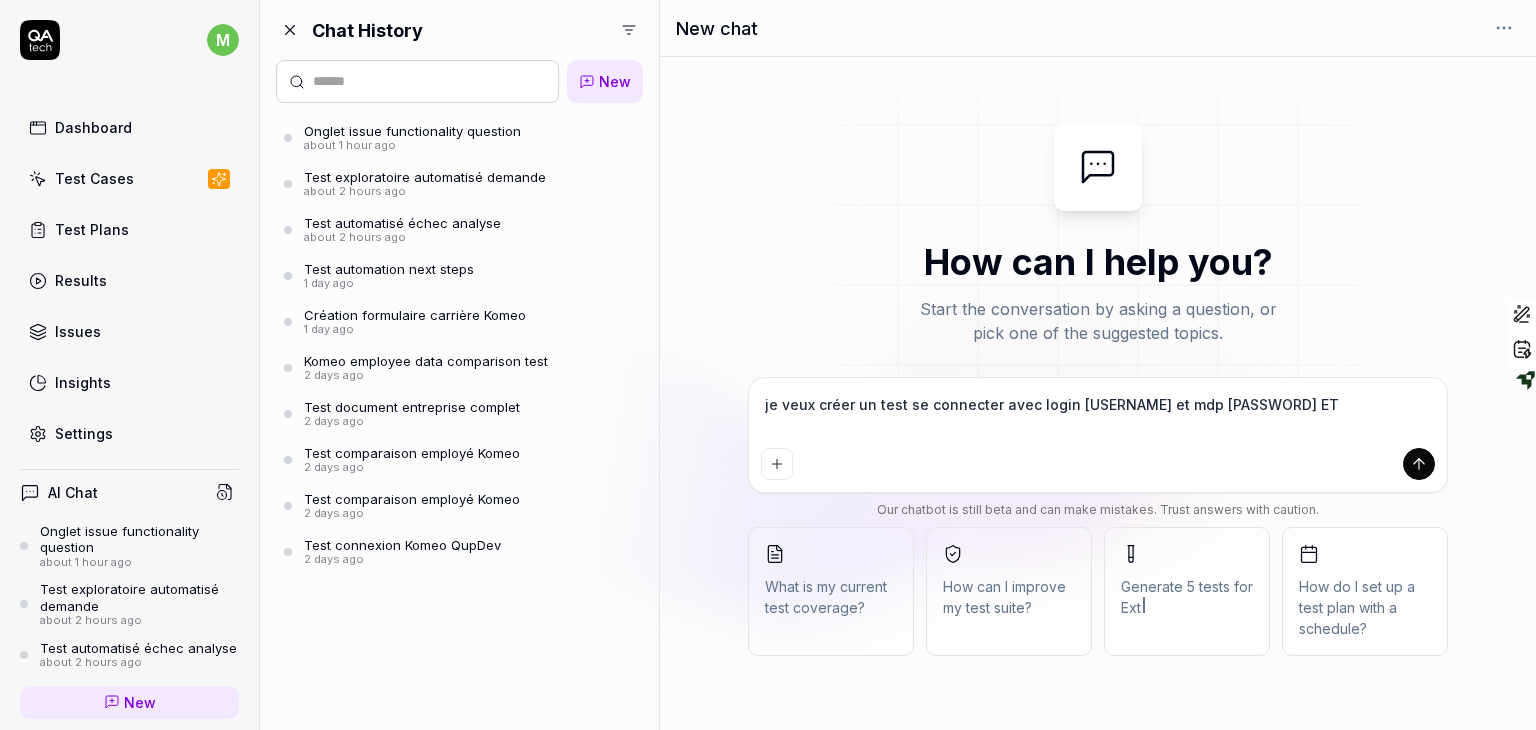type on "je veux créer un  test se connecter avec login mounamgh et mdp MOgh@2025 ET" 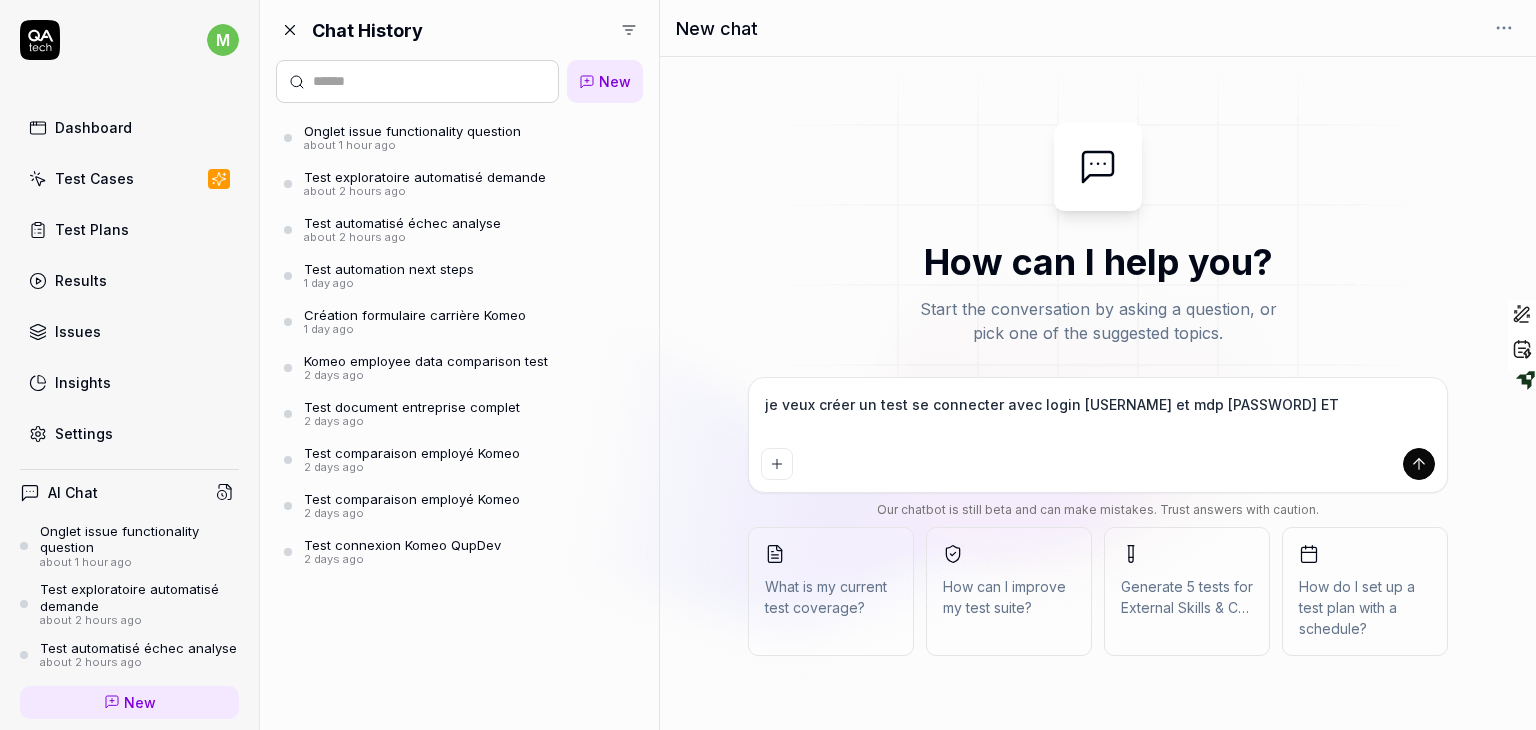 type on "je veux créer un  test se connecter avec login mounamgh et mdp MOgh@2025 ET A" 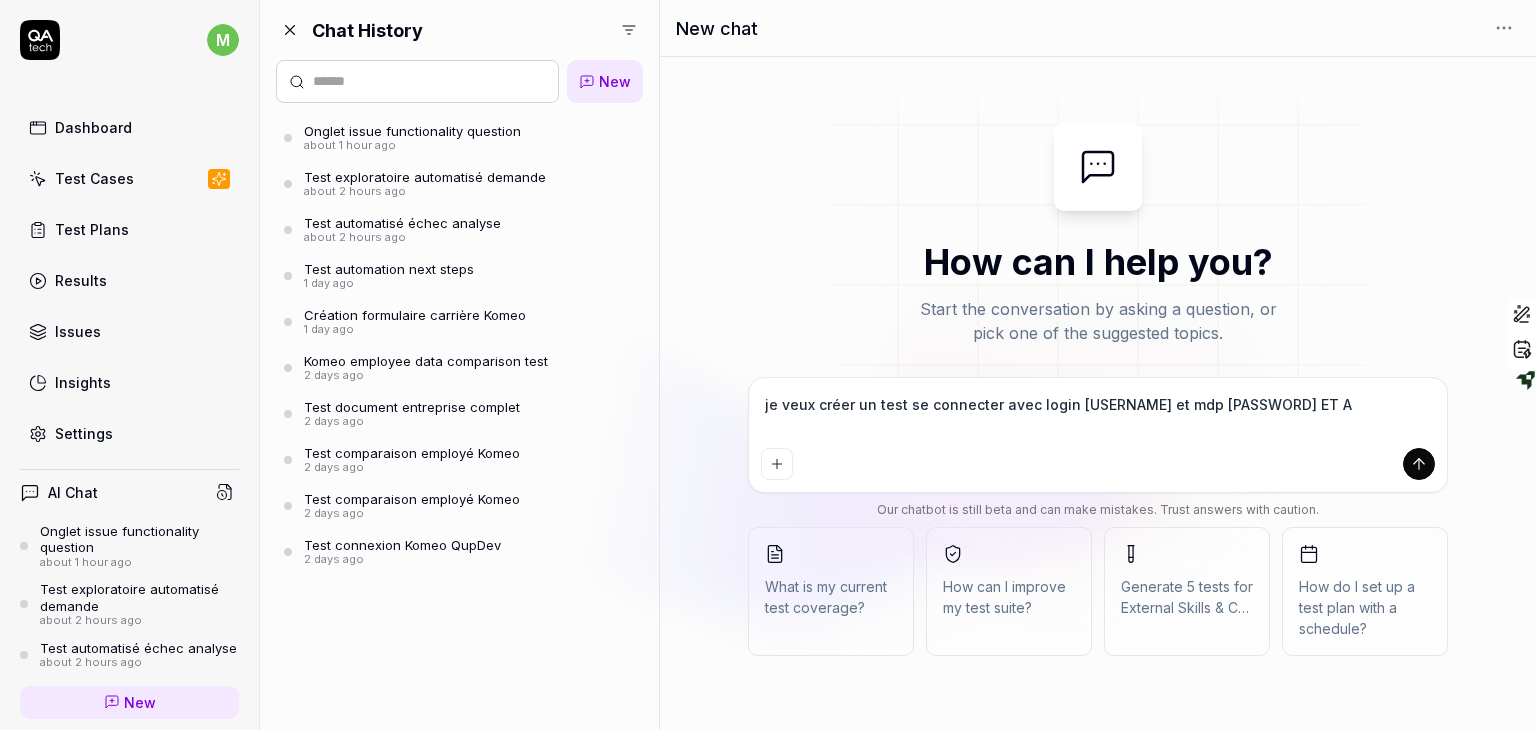 type on "je veux créer un  test se connecter avec login mounamgh et mdp MOgh@2025 ET AL" 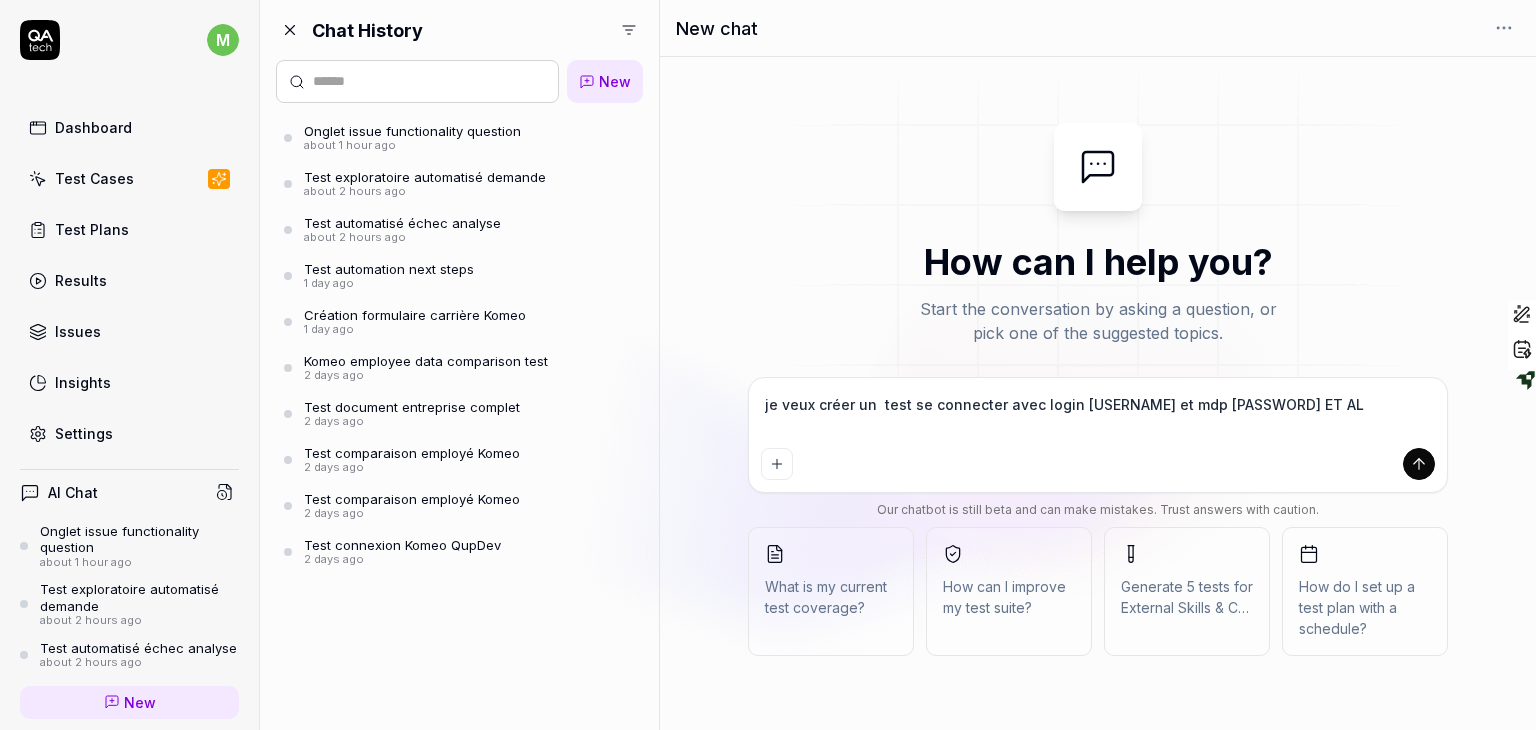 type on "je veux créer un  test se connecter avec login mounamgh et mdp MOgh@2025 ET ALL" 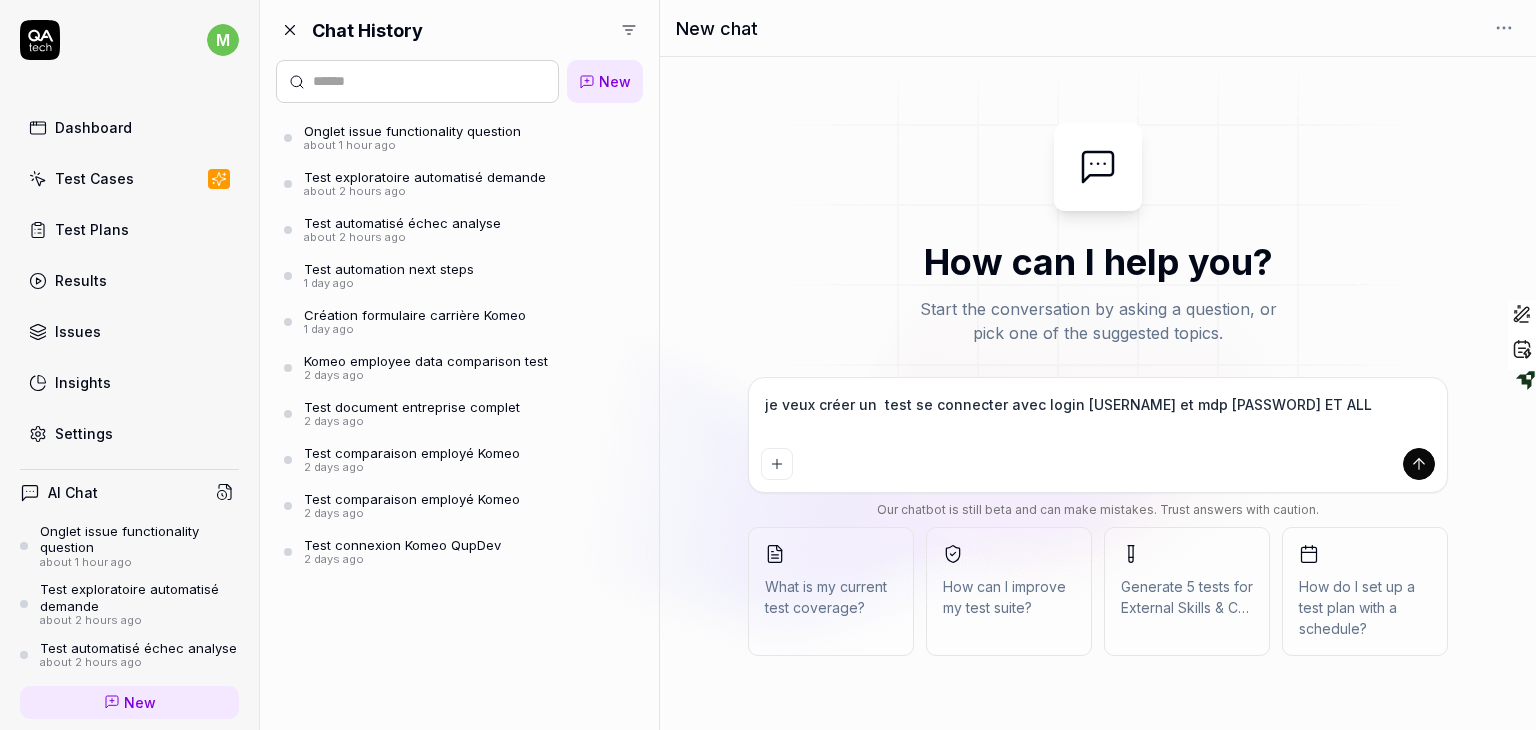 type on "je veux créer un  test se connecter avec login mounamgh et mdp MOgh@2025 ET ALLE" 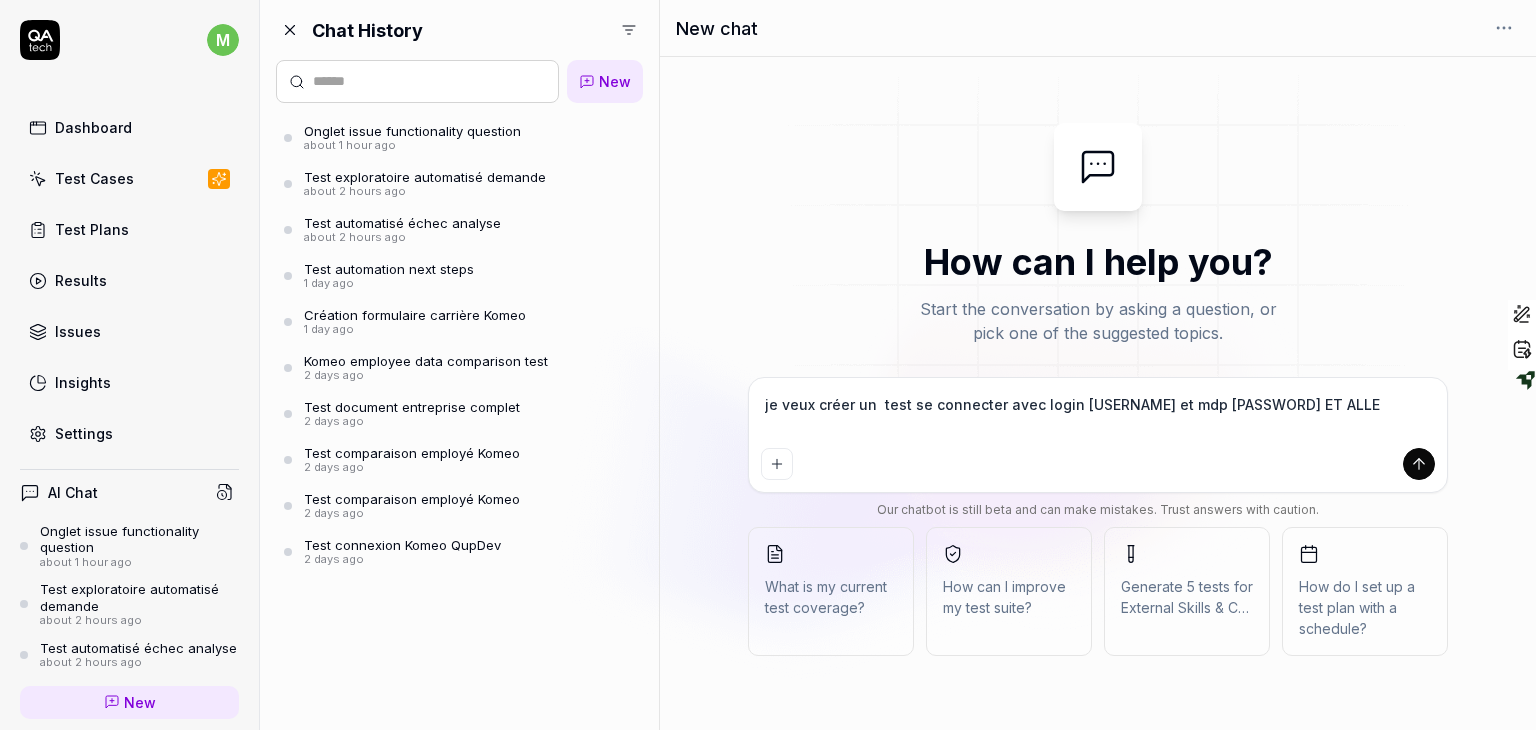 type on "je veux créer un  test se connecter avec login mounamgh et mdp MOgh@2025 ET ALLER" 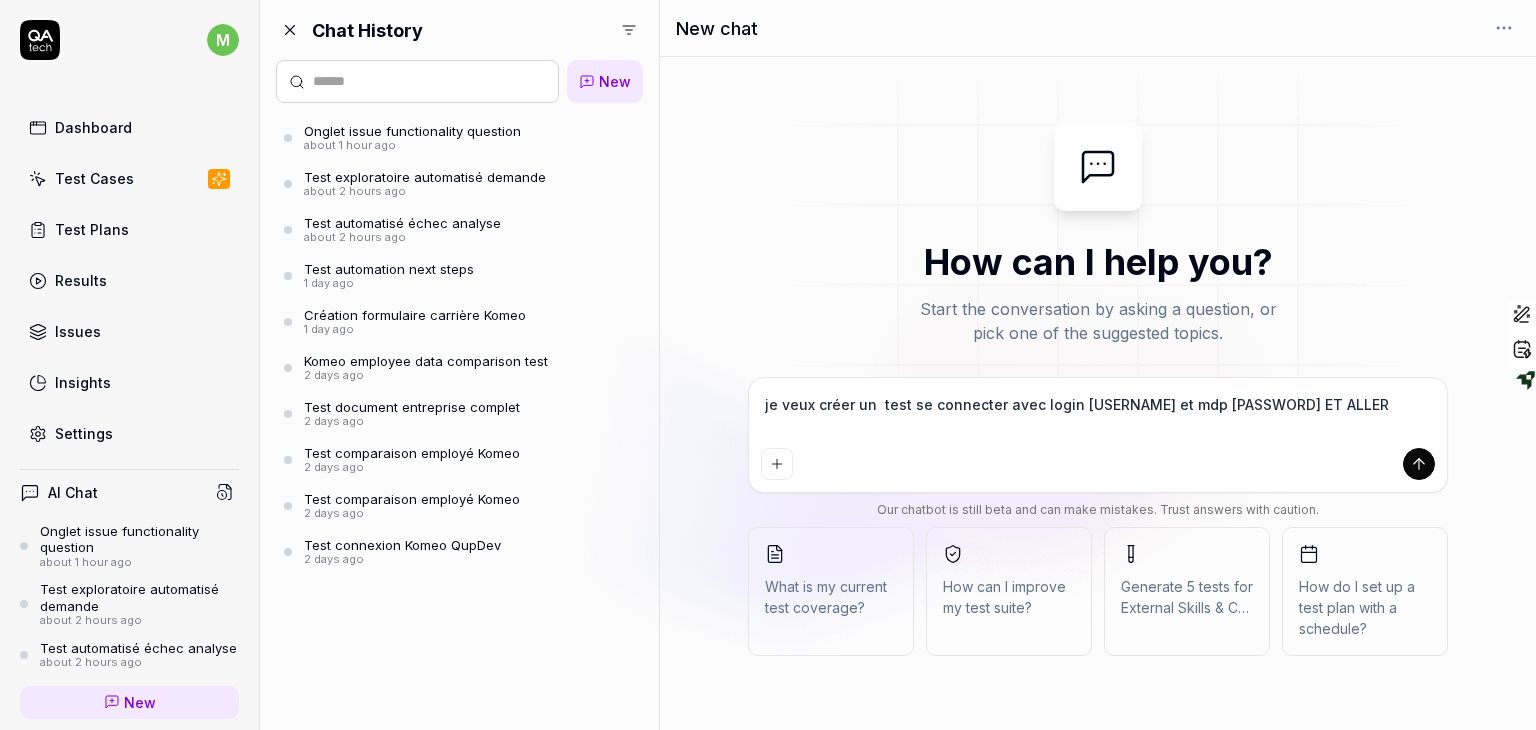 type on "je veux créer un  test se connecter avec login mounamgh et mdp MOgh@2025 ET ALLER" 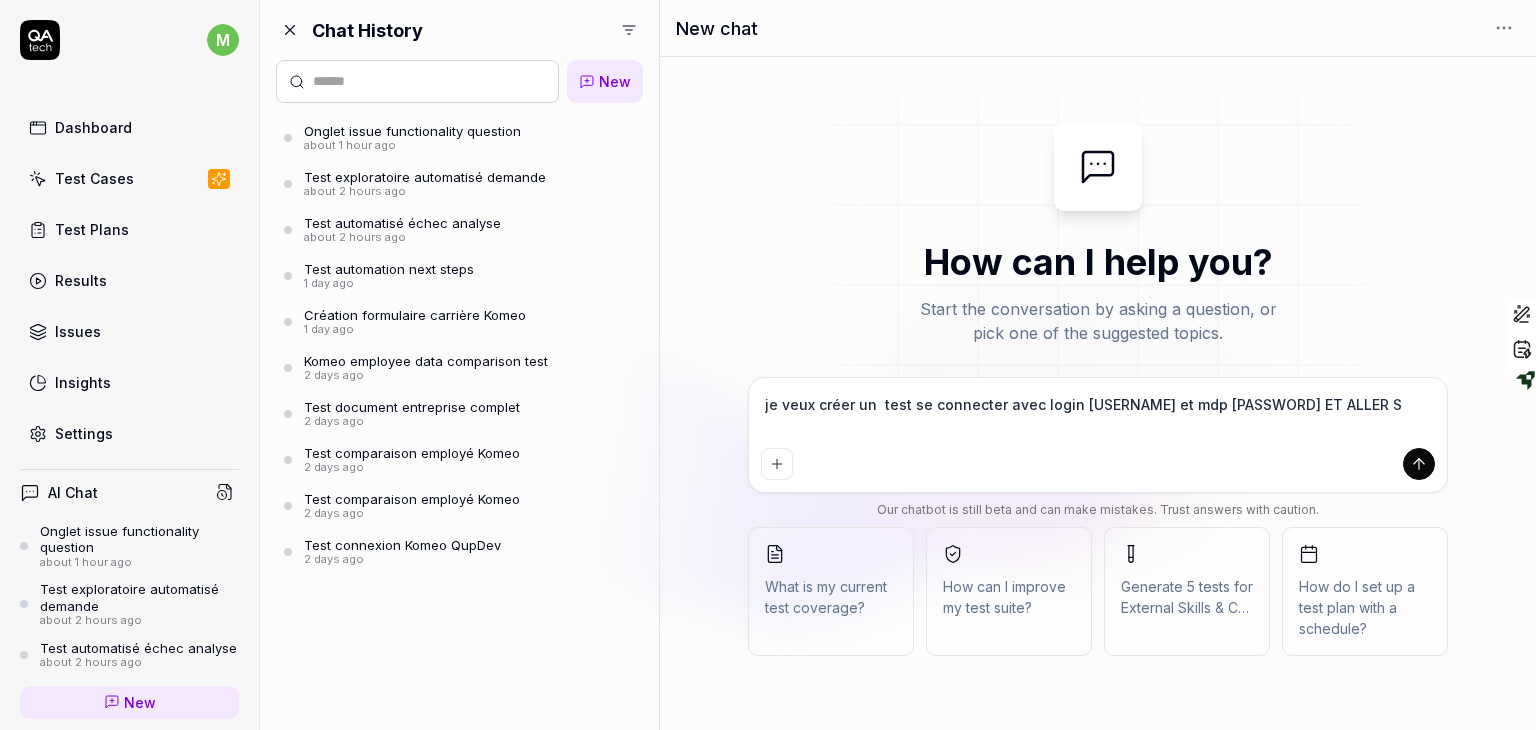 type on "je veux créer un  test se connecter avec login mounamgh et mdp MOgh@2025 ET ALLER SU" 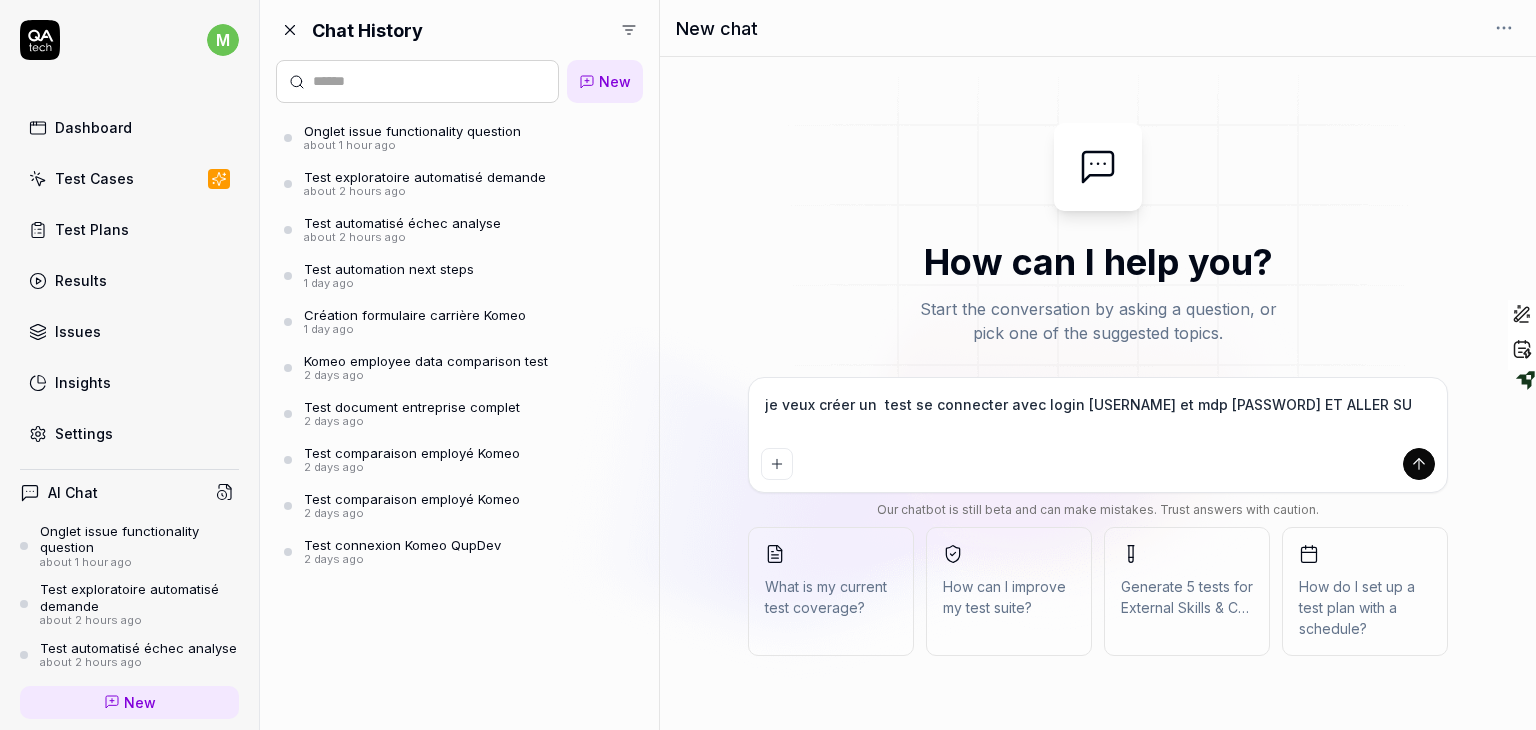 type on "je veux créer un  test se connecter avec login mounamgh et mdp MOgh@2025 ET ALLER SUR" 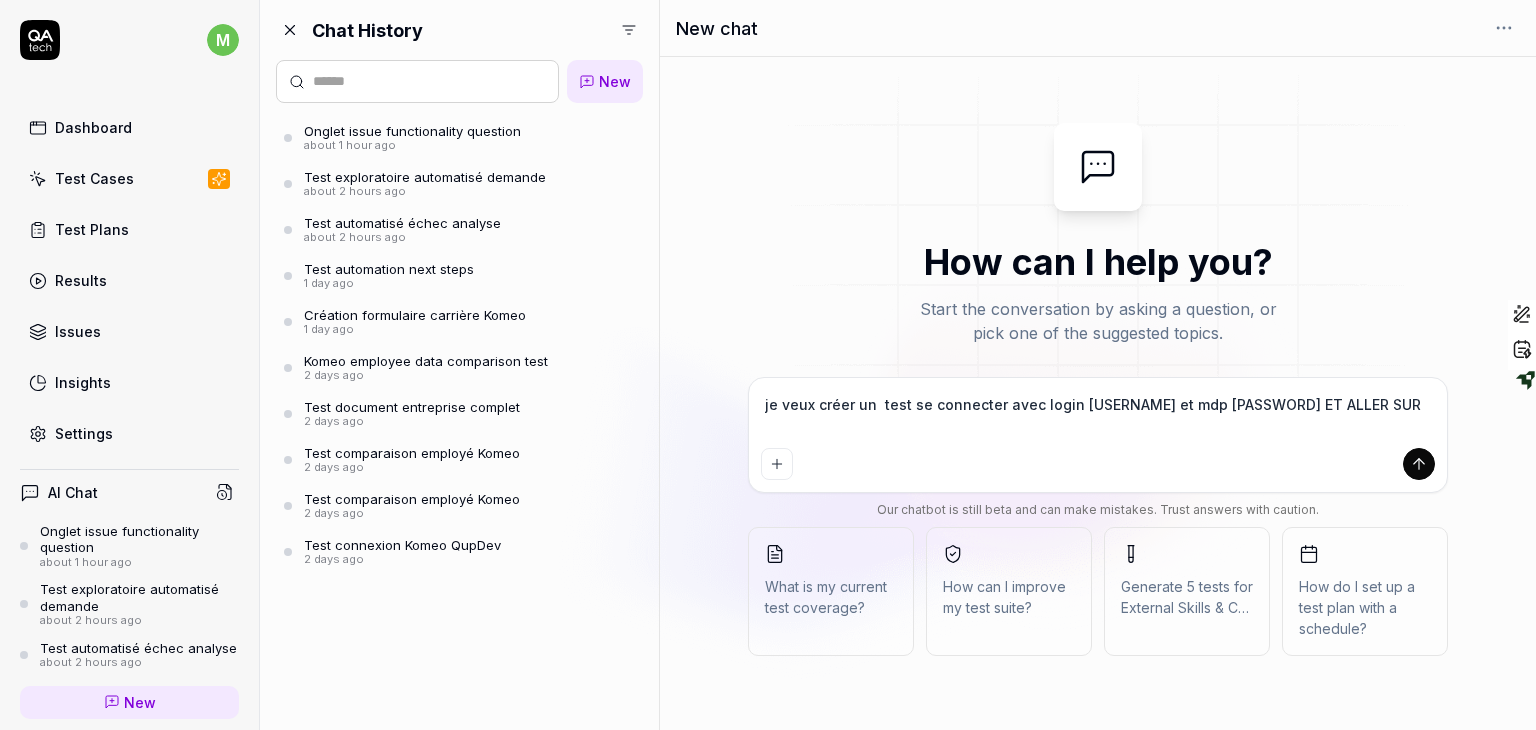 type on "je veux créer un  test se connecter avec login mounamgh et mdp MOgh@2025 ET ALLER SUR" 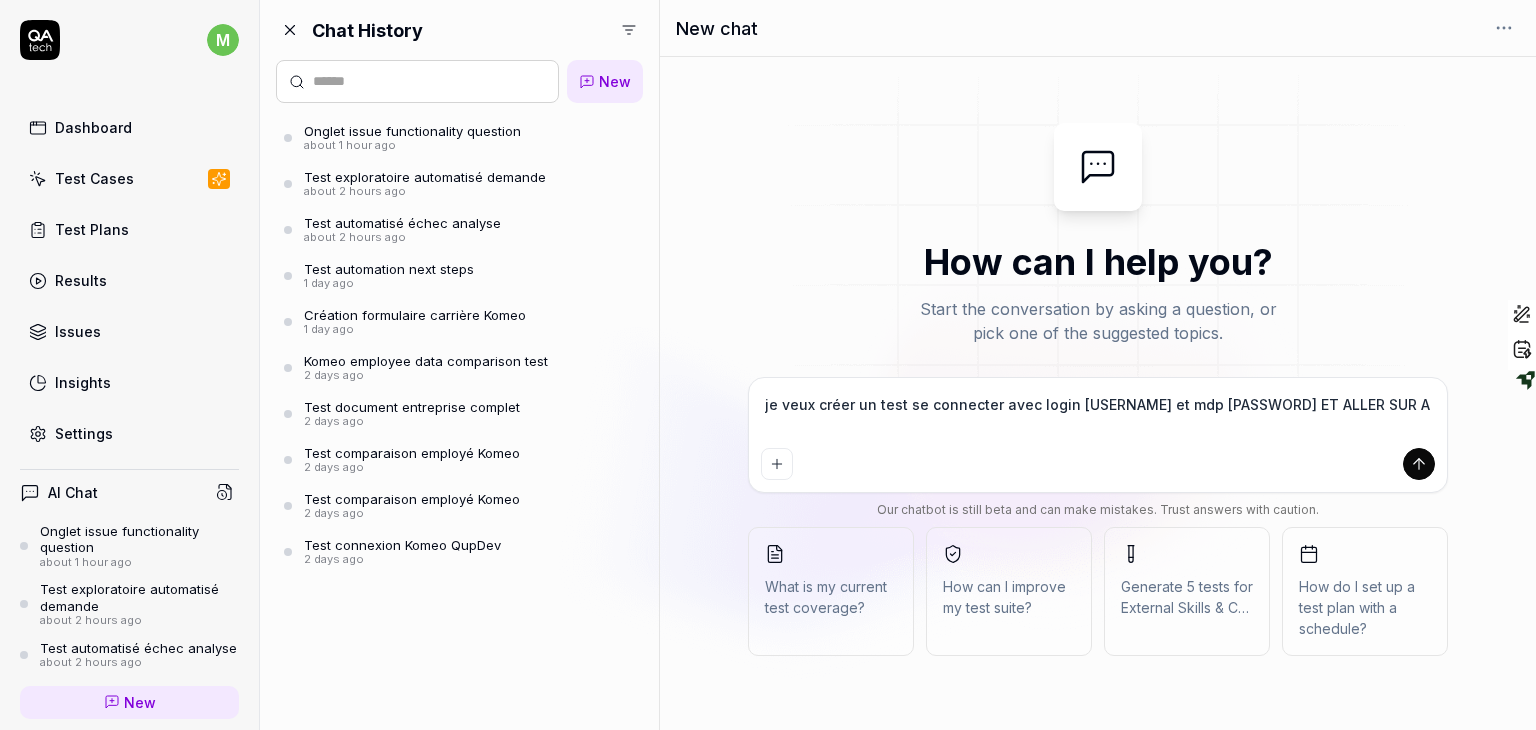 type on "je veux créer un  test se connecter avec login mounamgh et mdp MOgh@2025 ET ALLER SUR AB" 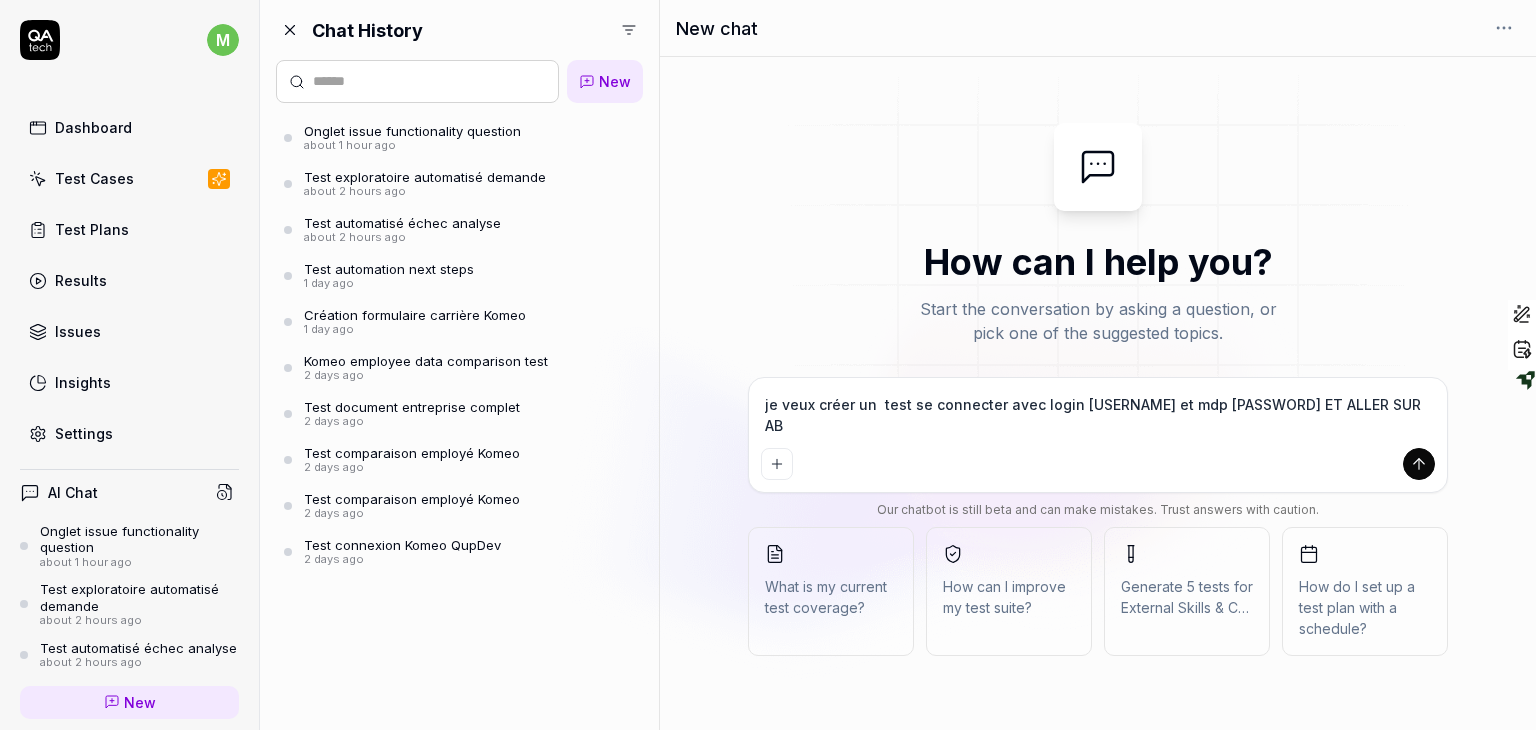 type on "je veux créer un  test se connecter avec login mounamgh et mdp MOgh@2025 ET ALLER SUR ABS" 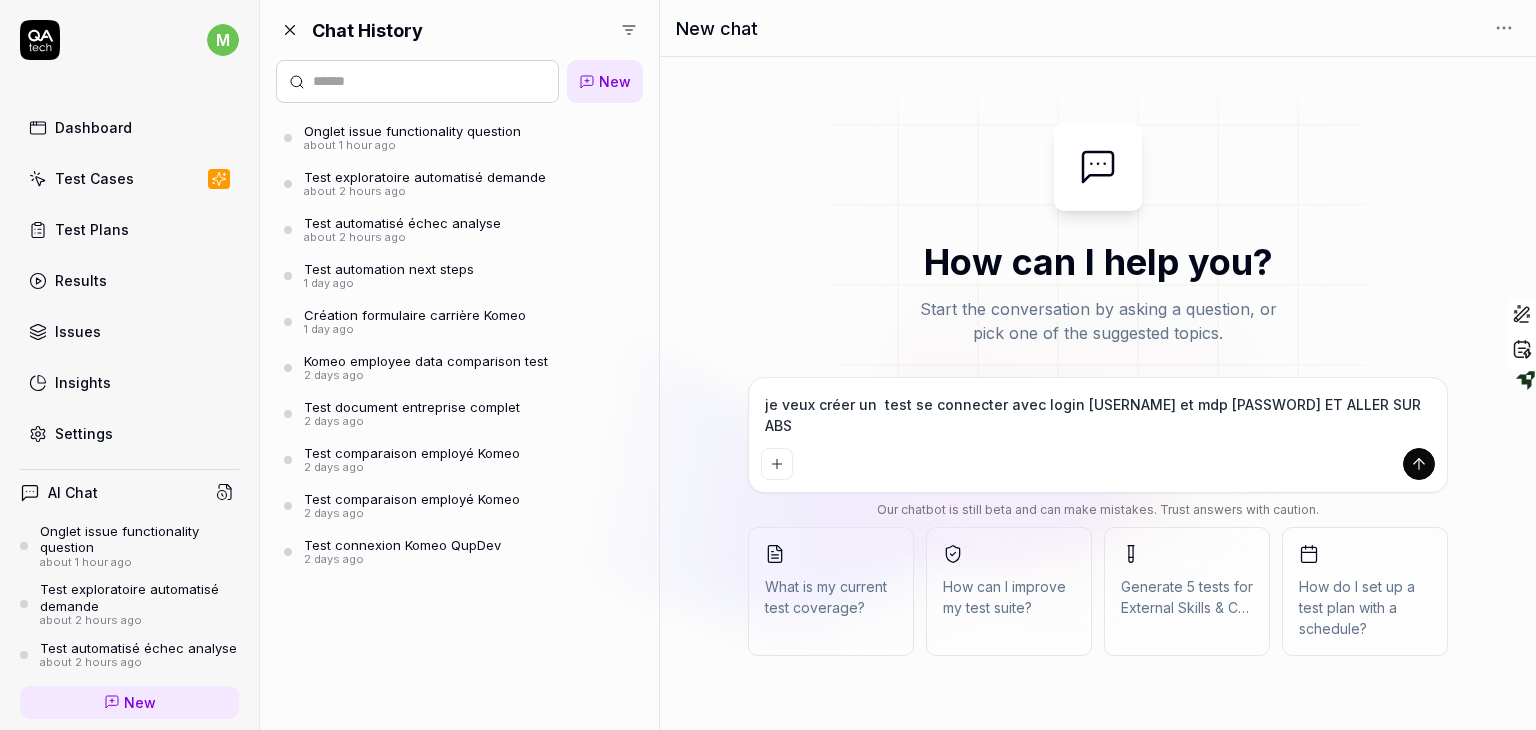 type on "je veux créer un  test se connecter avec login mounamgh et mdp MOgh@2025 ET ALLER SUR ABSE" 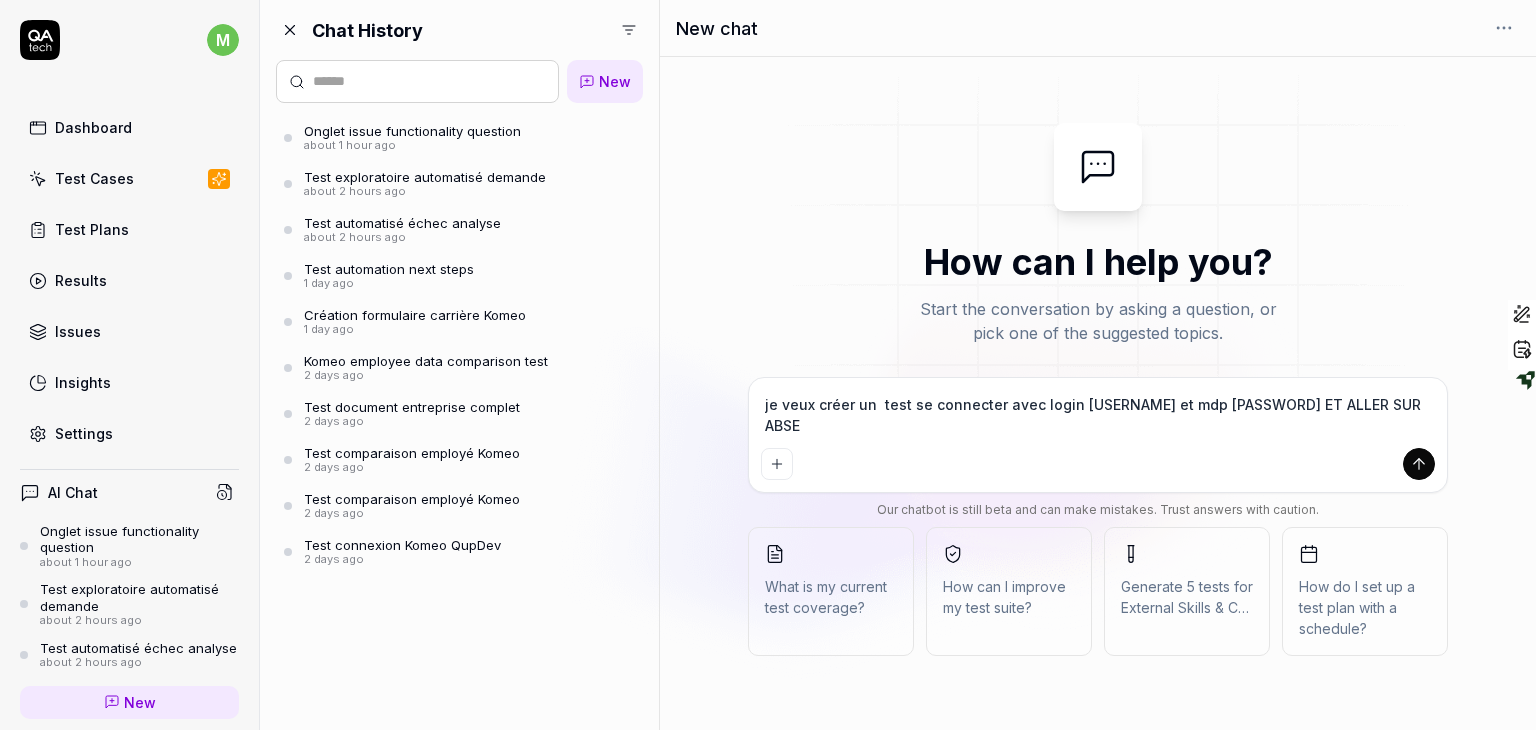 type on "je veux créer un  test se connecter avec login mounamgh et mdp MOgh@2025 ET ALLER SUR ABSEN" 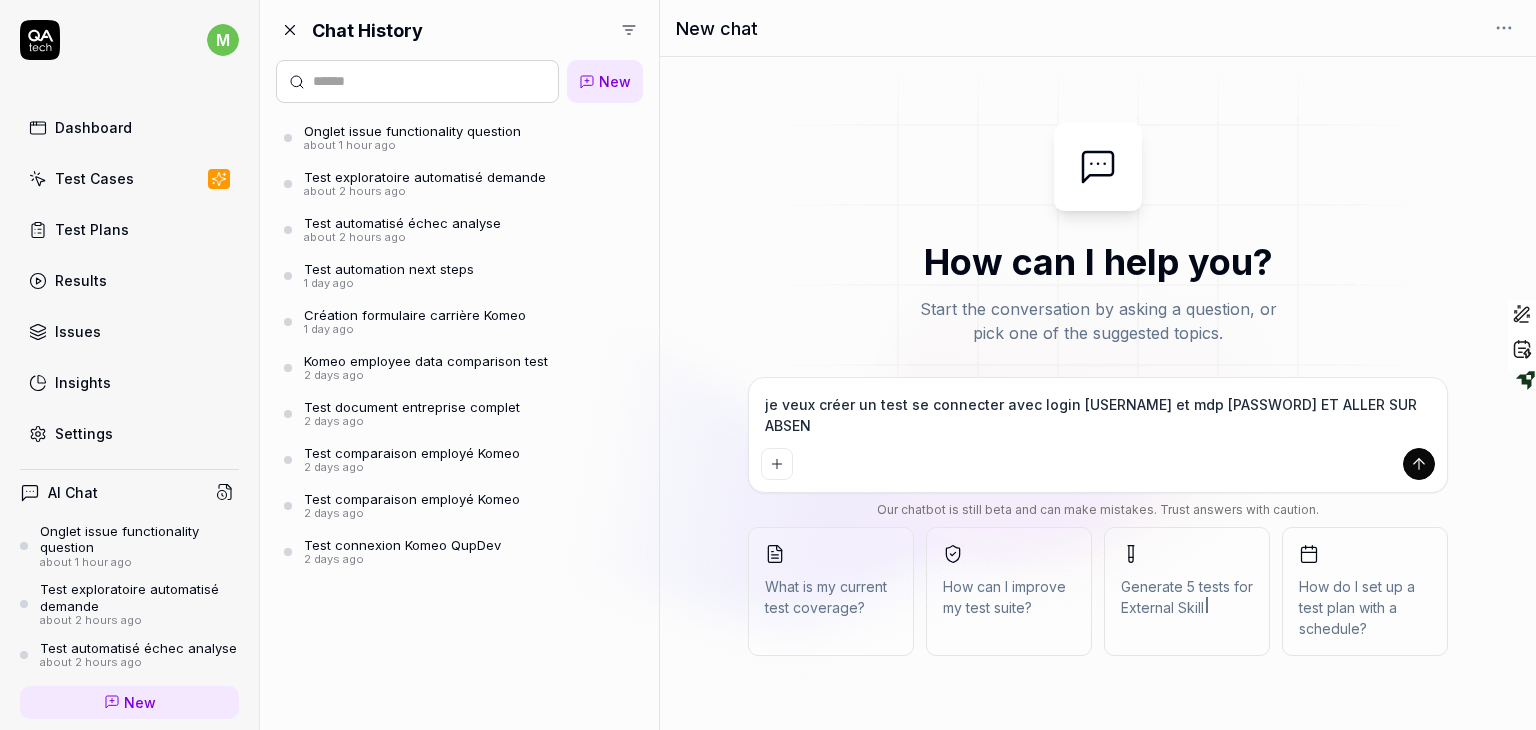 type on "je veux créer un  test se connecter avec login mounamgh et mdp MOgh@2025 ET ALLER SUR ABSENC" 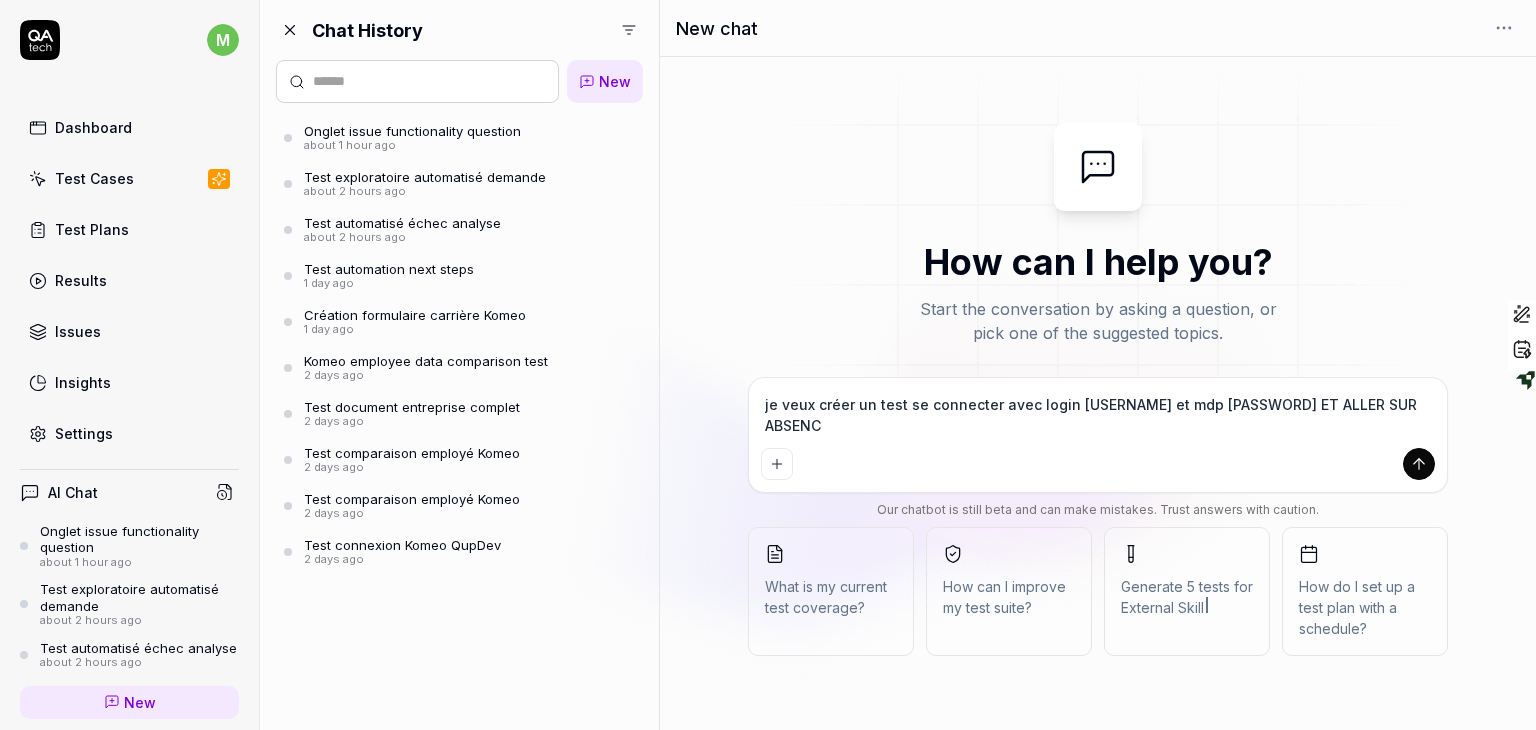 type on "je veux créer un  test se connecter avec login mounamgh et mdp MOgh@2025 ET ALLER SUR ABSENCE" 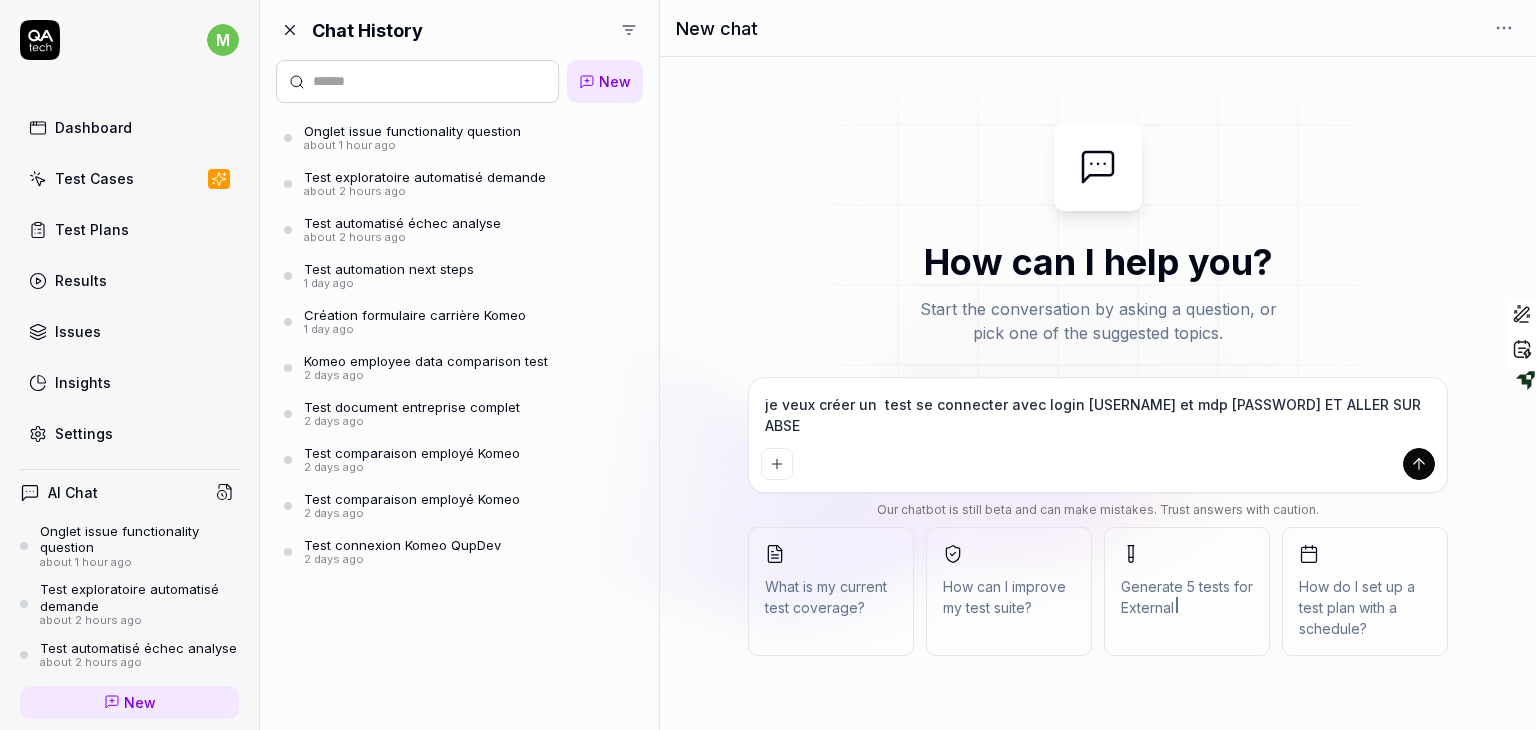 type on "je veux créer un  test se connecter avec login mounamgh et mdp MOgh@2025 ET ALLER SUR ABSENCES" 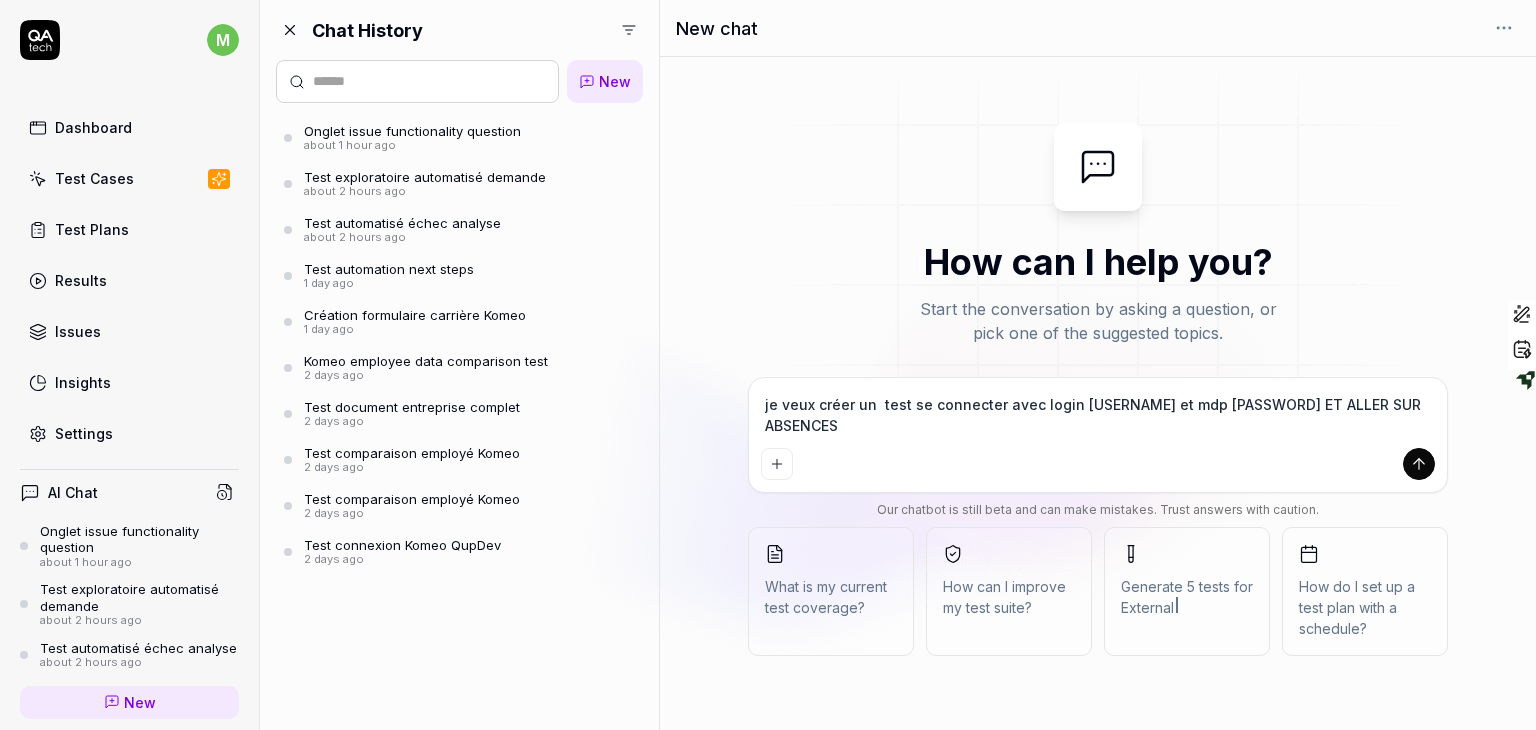 type on "*" 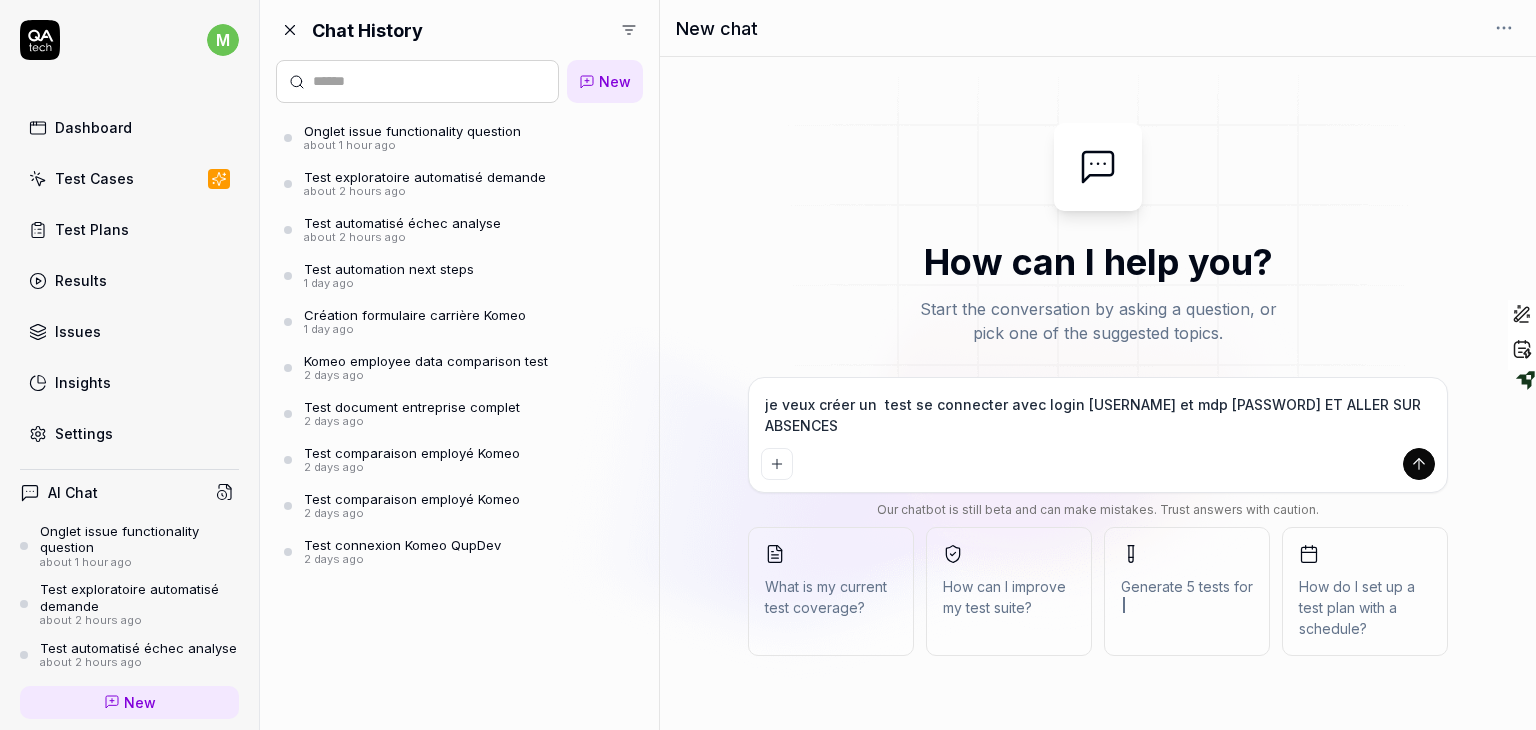 type on "je veux créer un  test se connecter avec login mounamgh et mdp MOgh@2025 ET ALLER SUR ABSENCES" 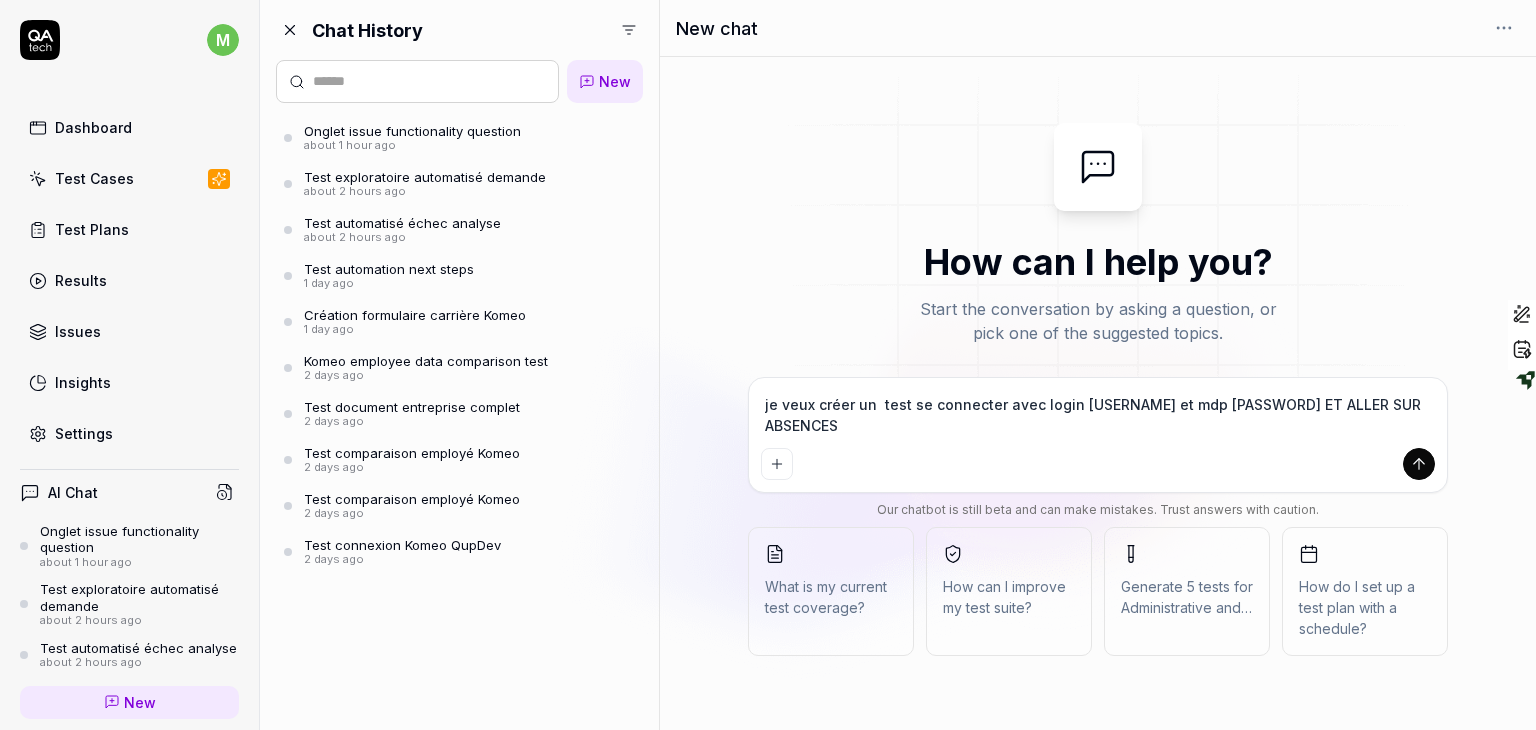 type on "je veux créer un  test se connecter avec login mounamgh et mdp MOgh@2025 ET ALLER SUR ABSENCES v" 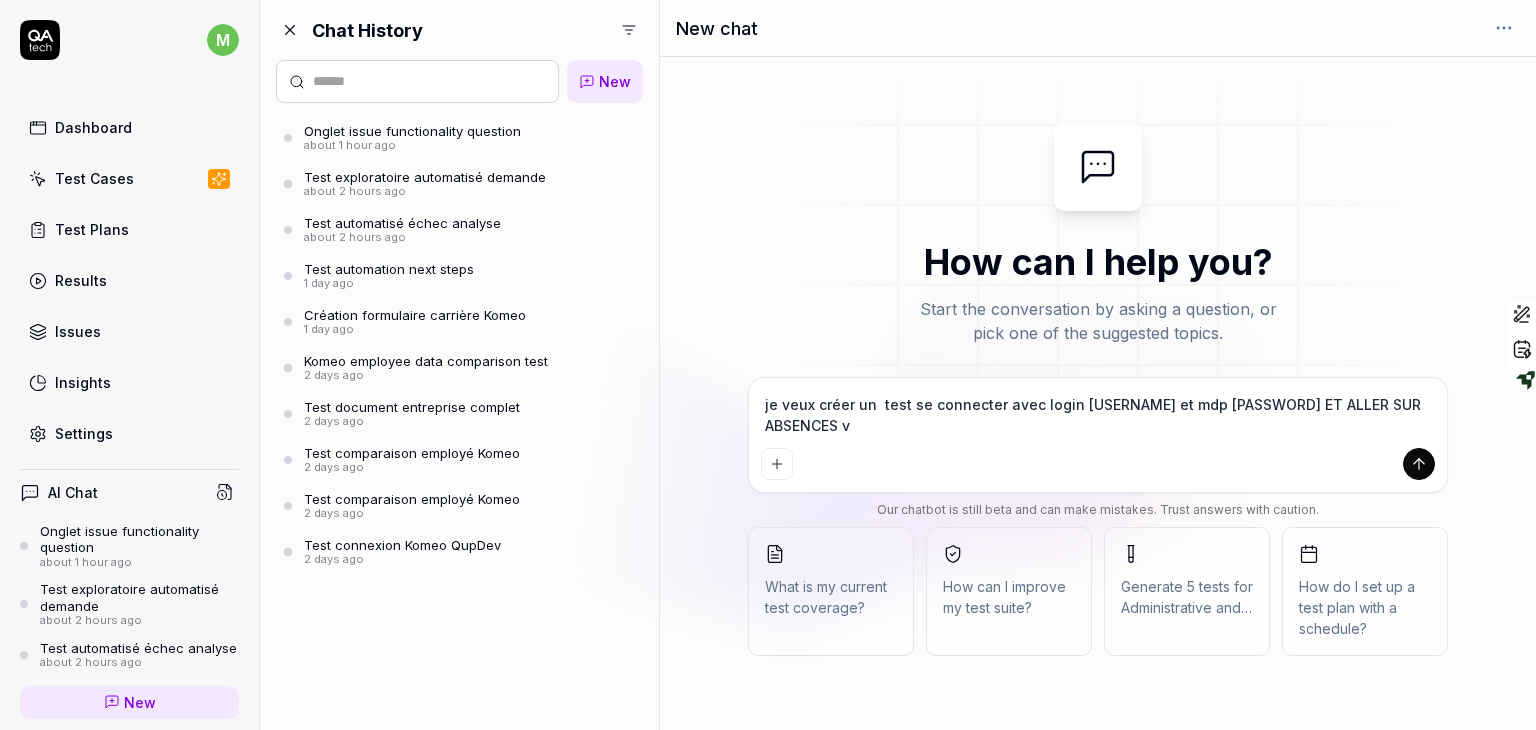 type on "je veux créer un  test se connecter avec login mounamgh et mdp MOgh@2025 ET ALLER SUR ABSENCES vé" 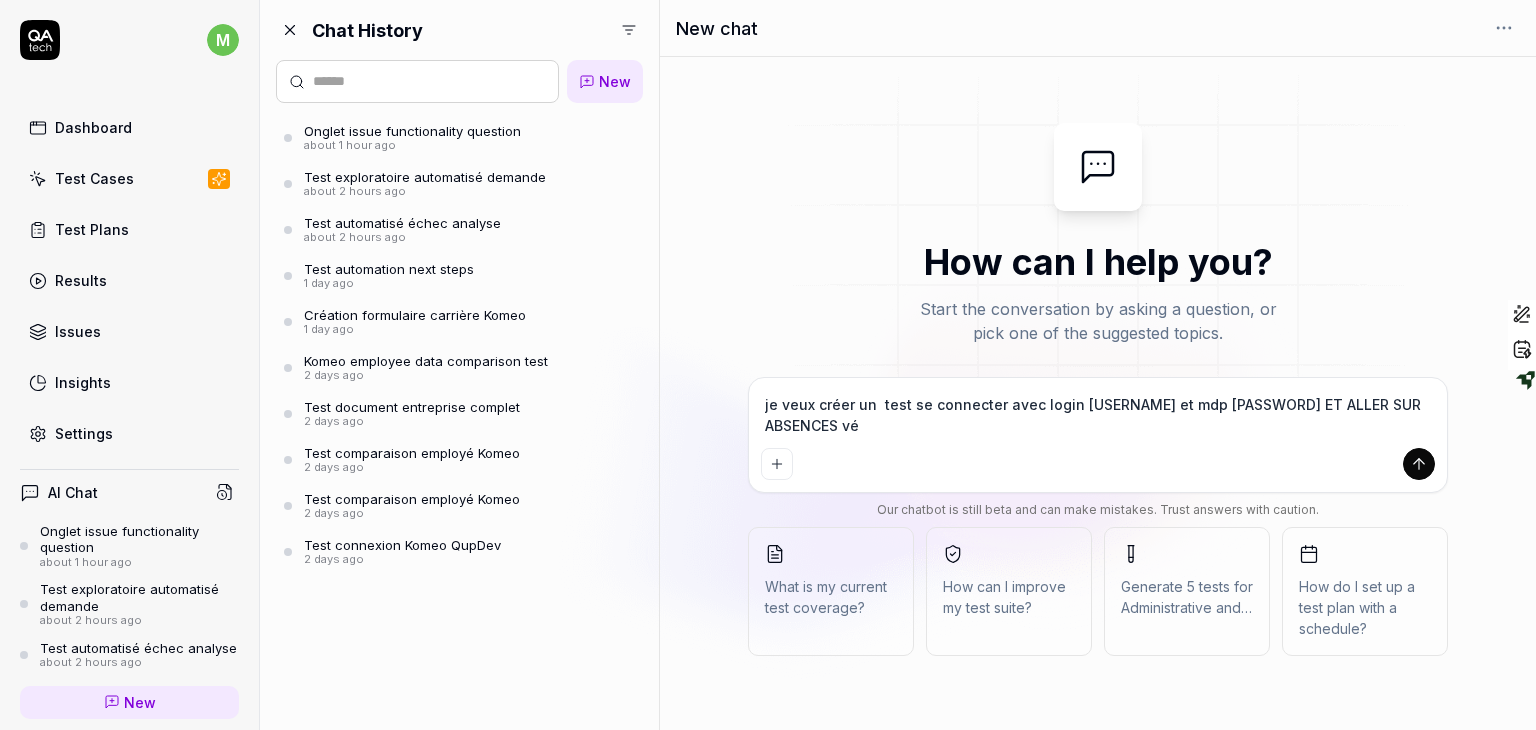 type on "je veux créer un  test se connecter avec login mounamgh et mdp MOgh@2025 ET ALLER SUR ABSENCES vér" 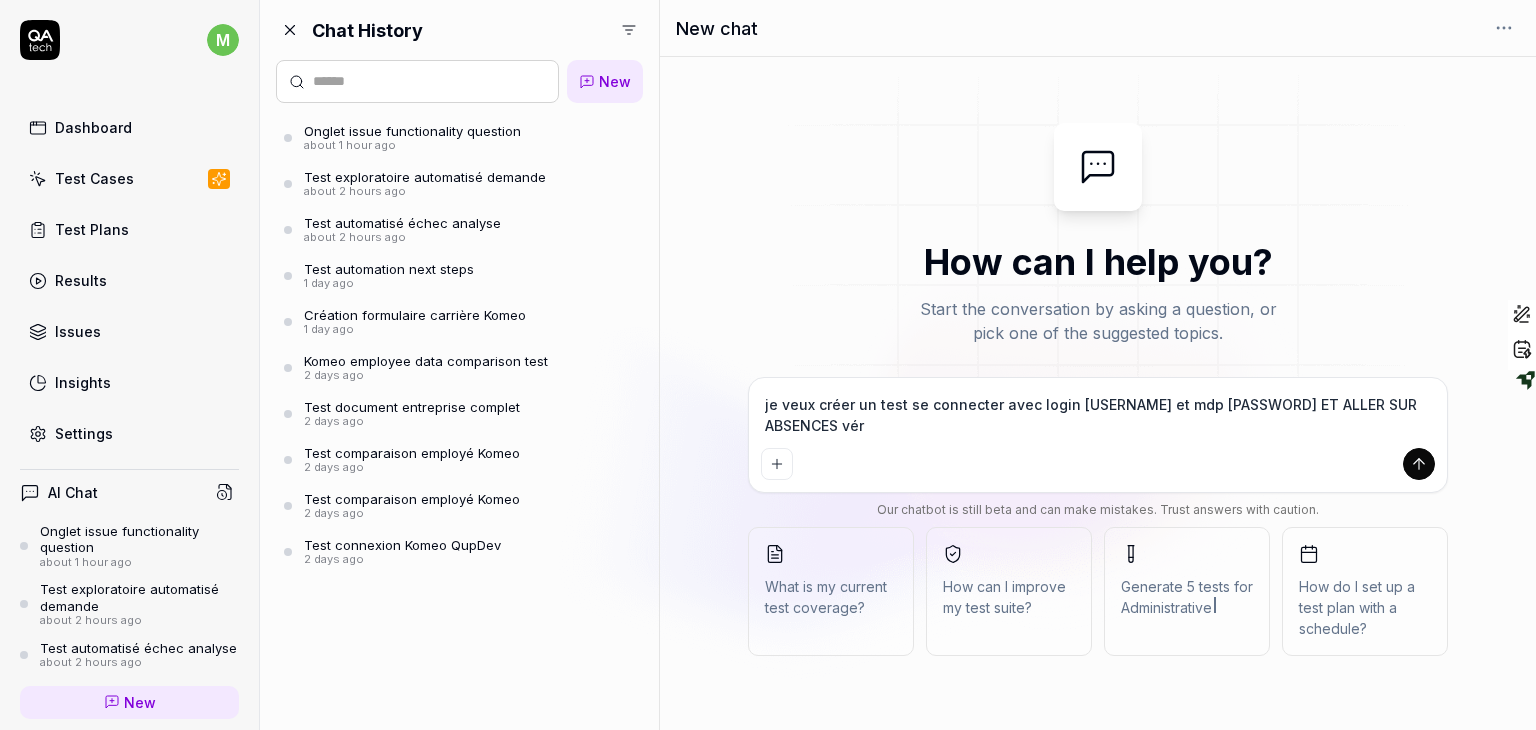 type on "je veux créer un  test se connecter avec login mounamgh et mdp MOgh@2025 ET ALLER SUR ABSENCES véri" 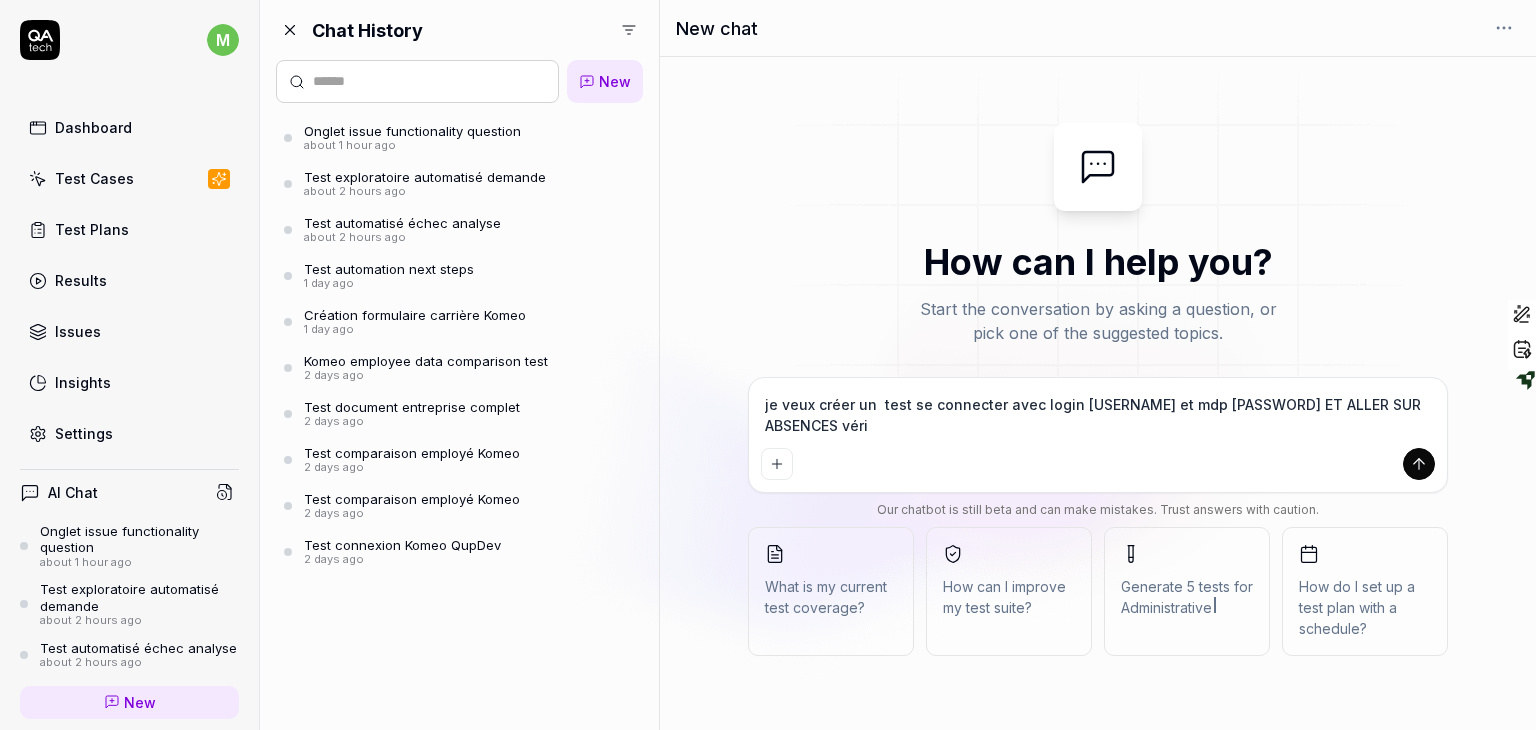 type on "je veux créer un  test se connecter avec login mounamgh et mdp MOgh@2025 ET ALLER SUR ABSENCES vérif" 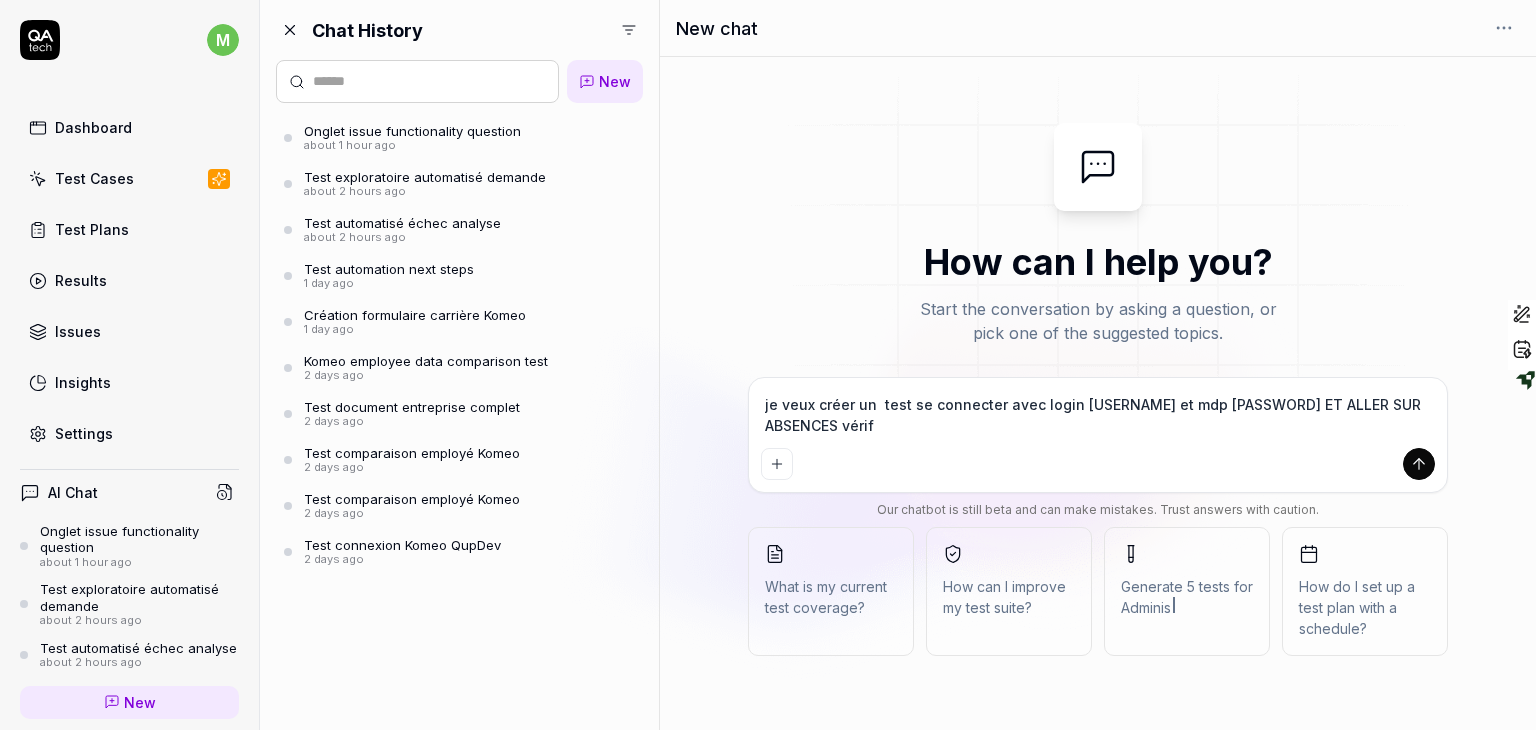 type 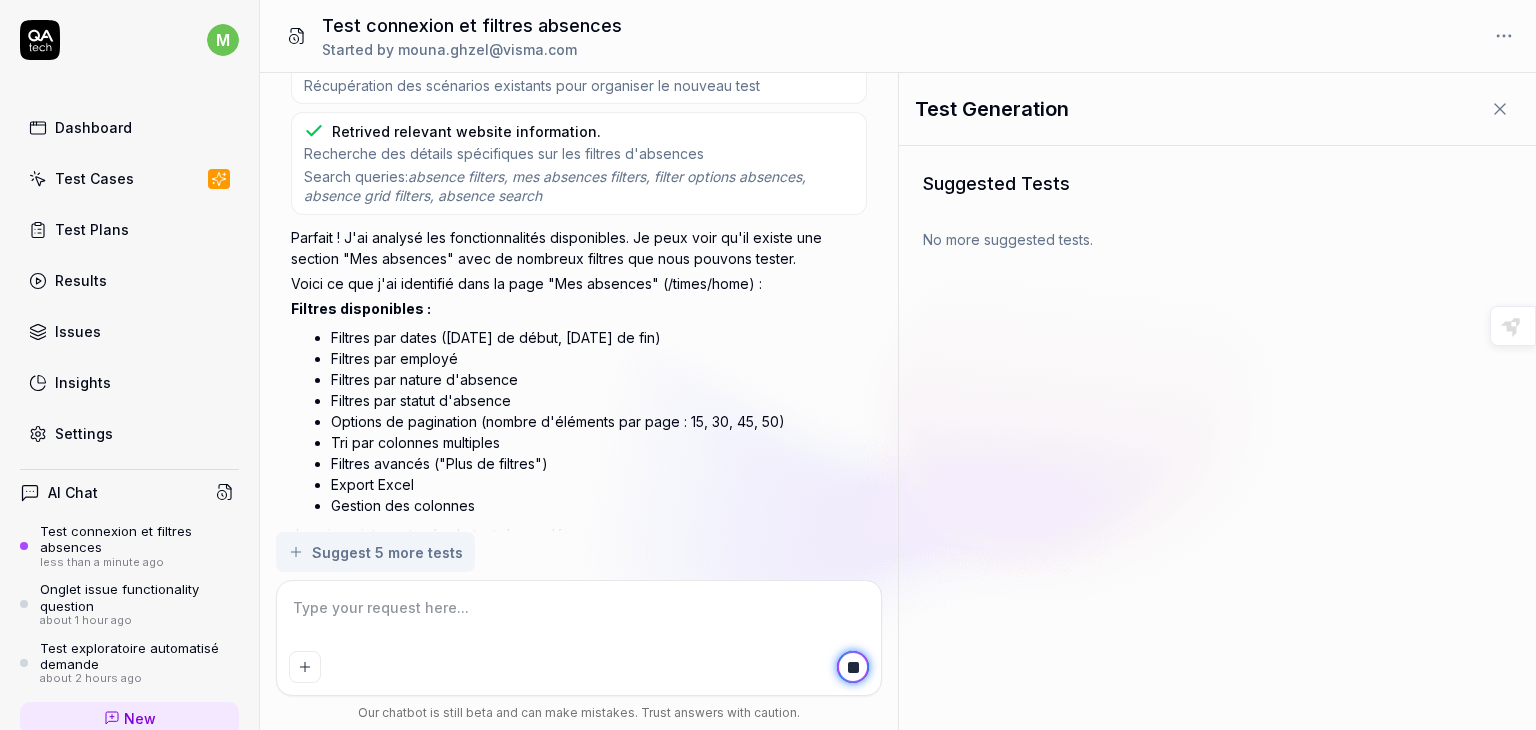 scroll, scrollTop: 656, scrollLeft: 0, axis: vertical 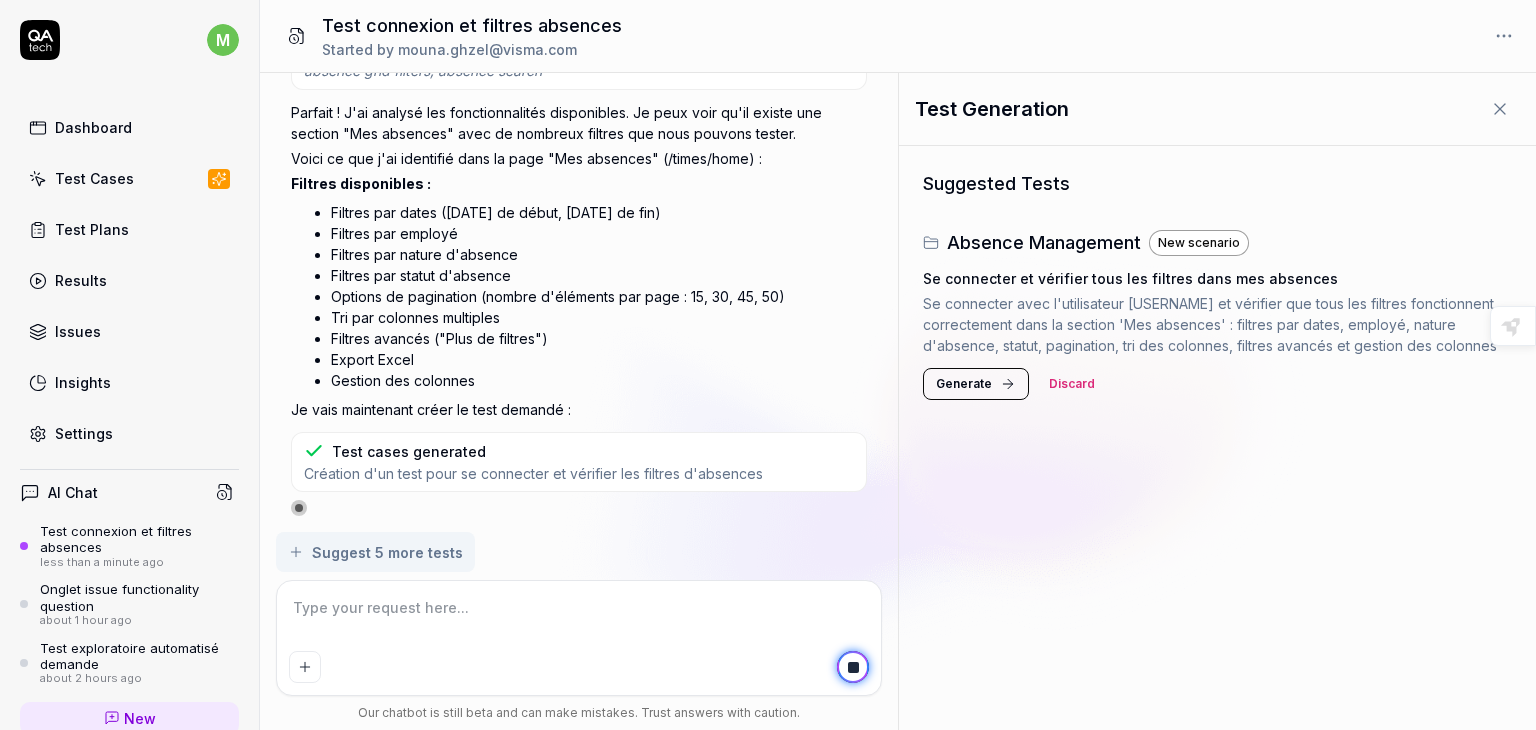 click 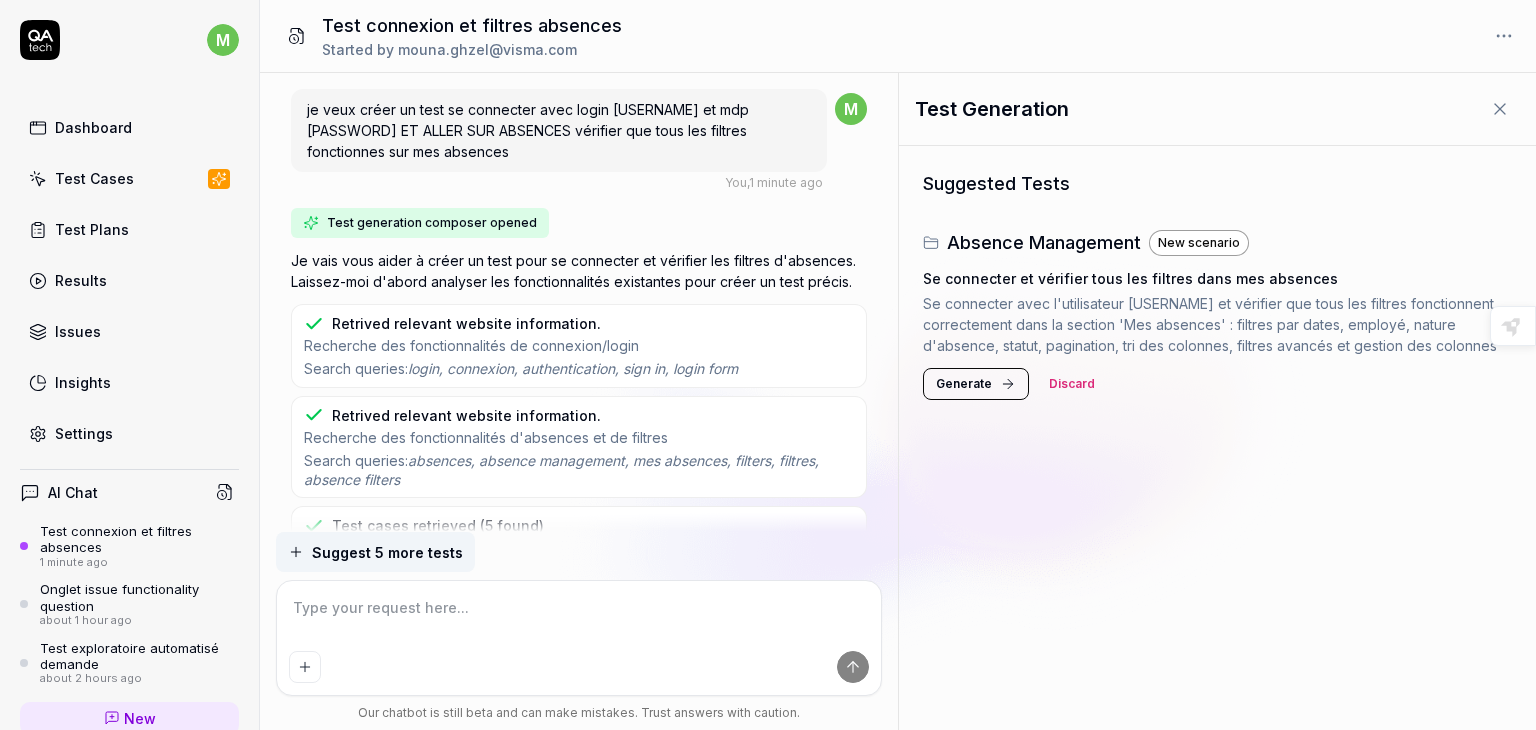 scroll, scrollTop: 656, scrollLeft: 0, axis: vertical 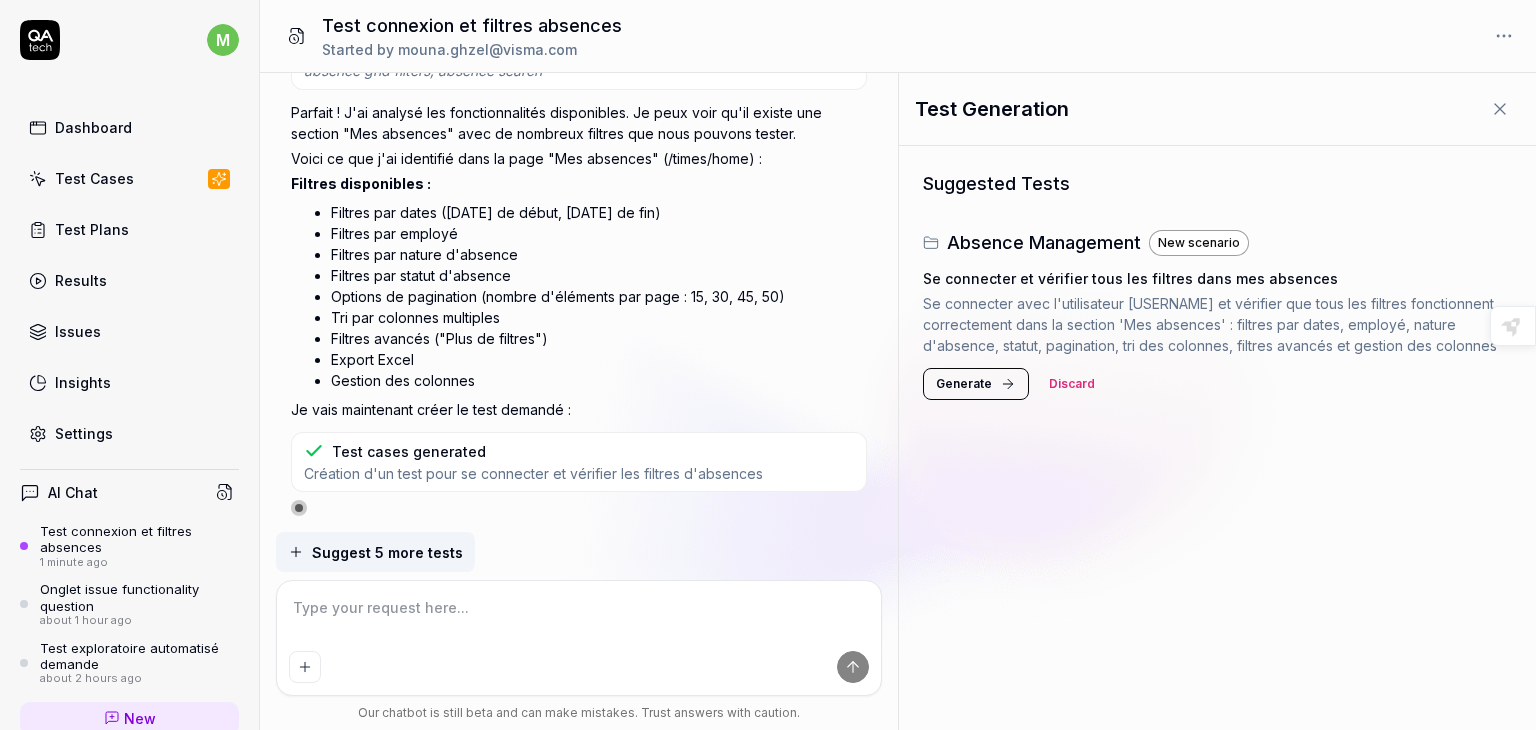 click 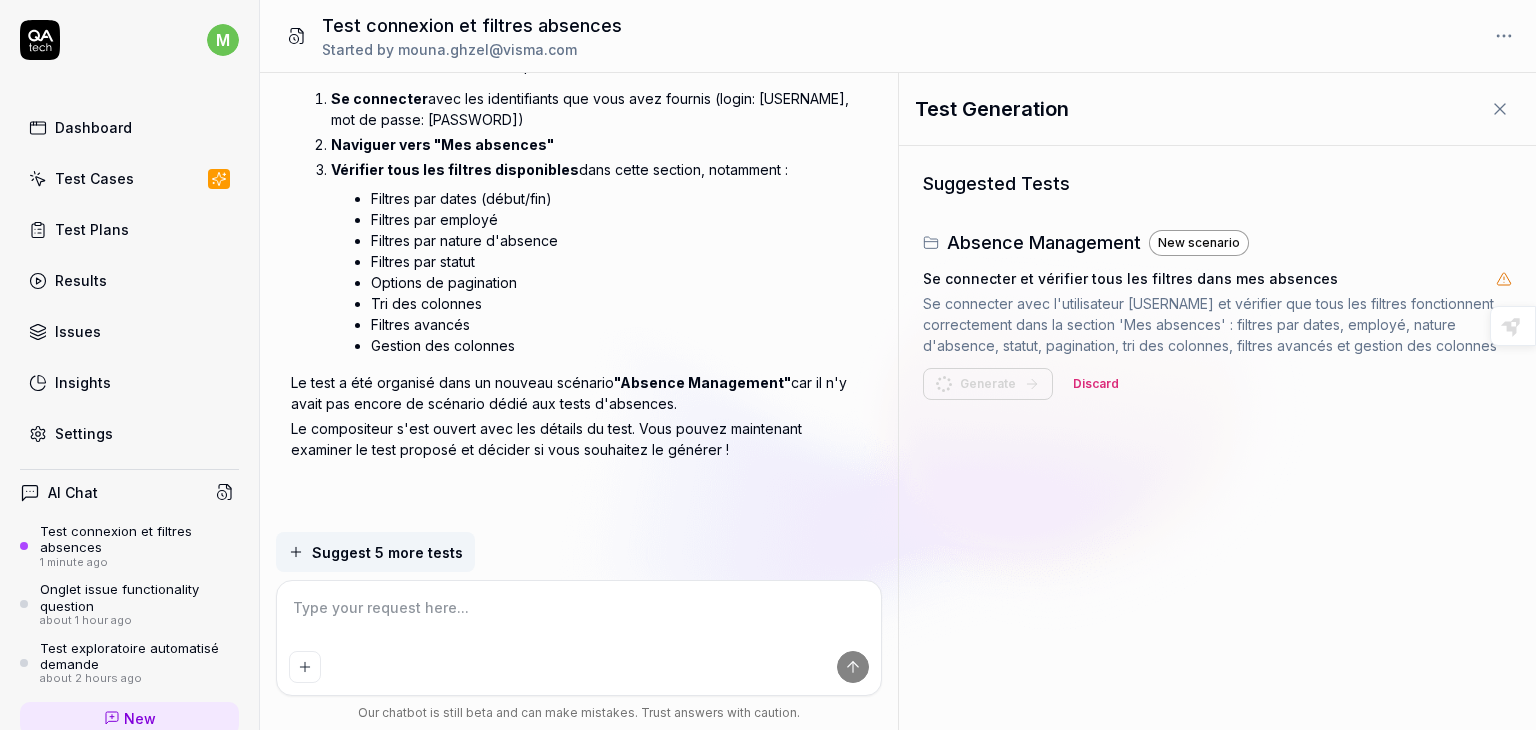 scroll, scrollTop: 246, scrollLeft: 0, axis: vertical 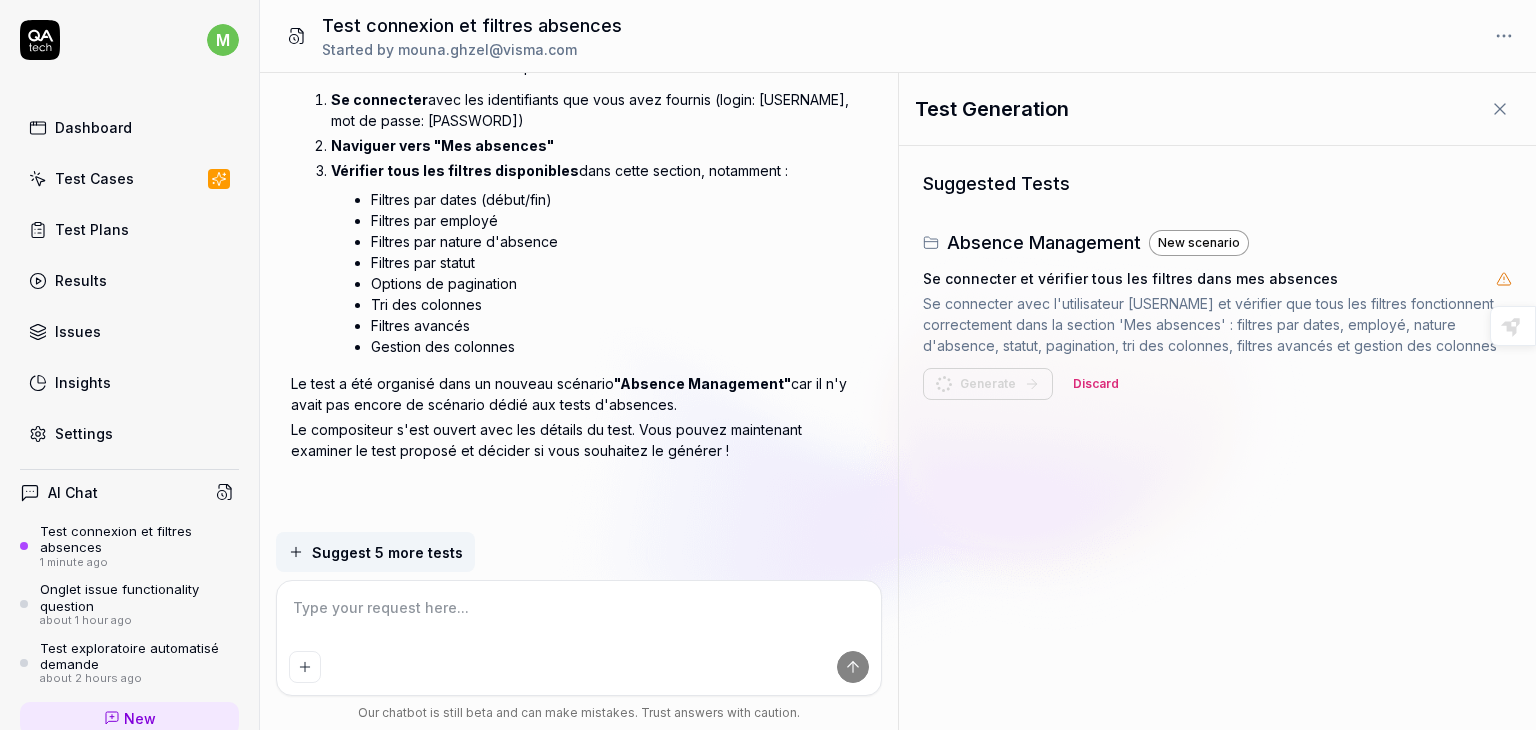 click at bounding box center (579, 618) 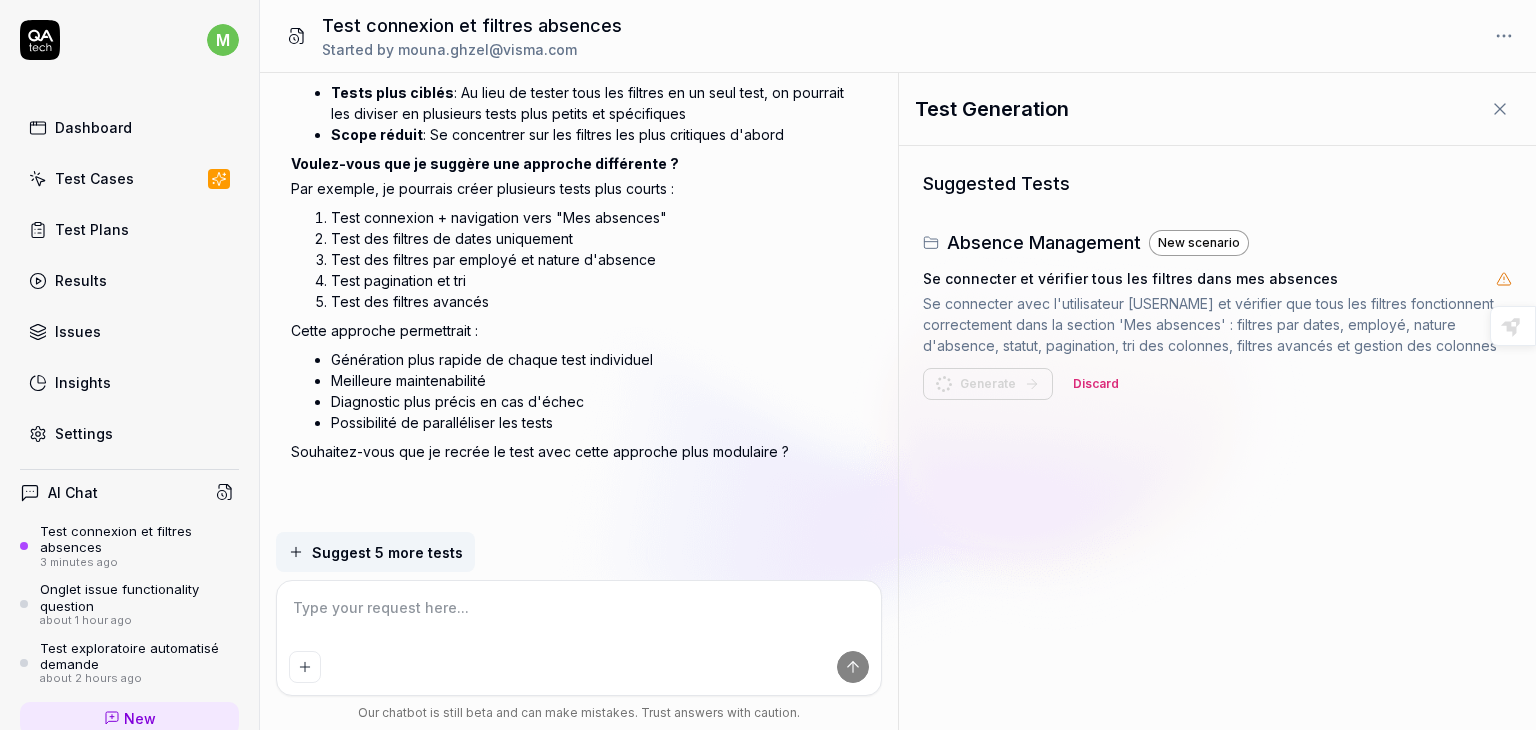 scroll, scrollTop: 901, scrollLeft: 0, axis: vertical 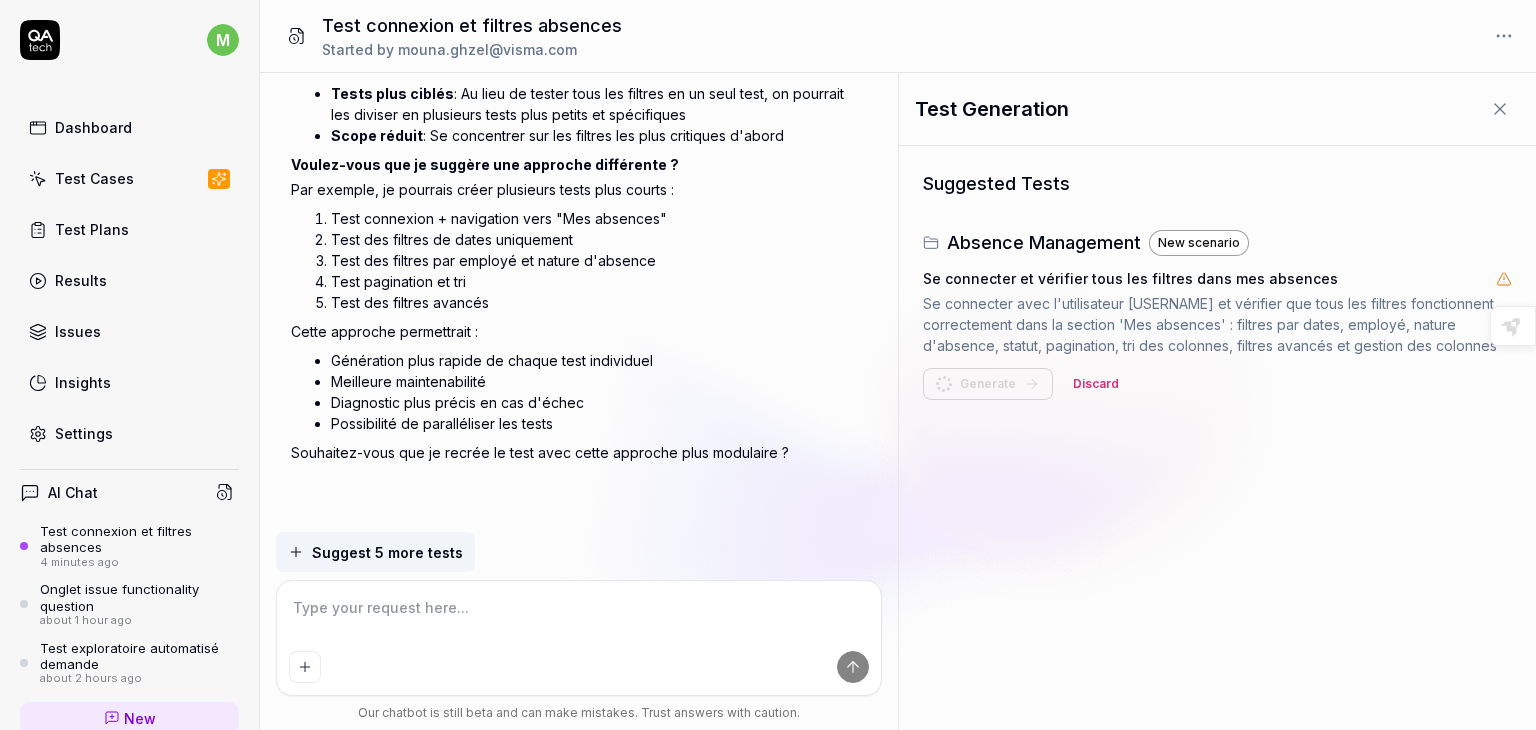 click on "Discard" at bounding box center (1096, 384) 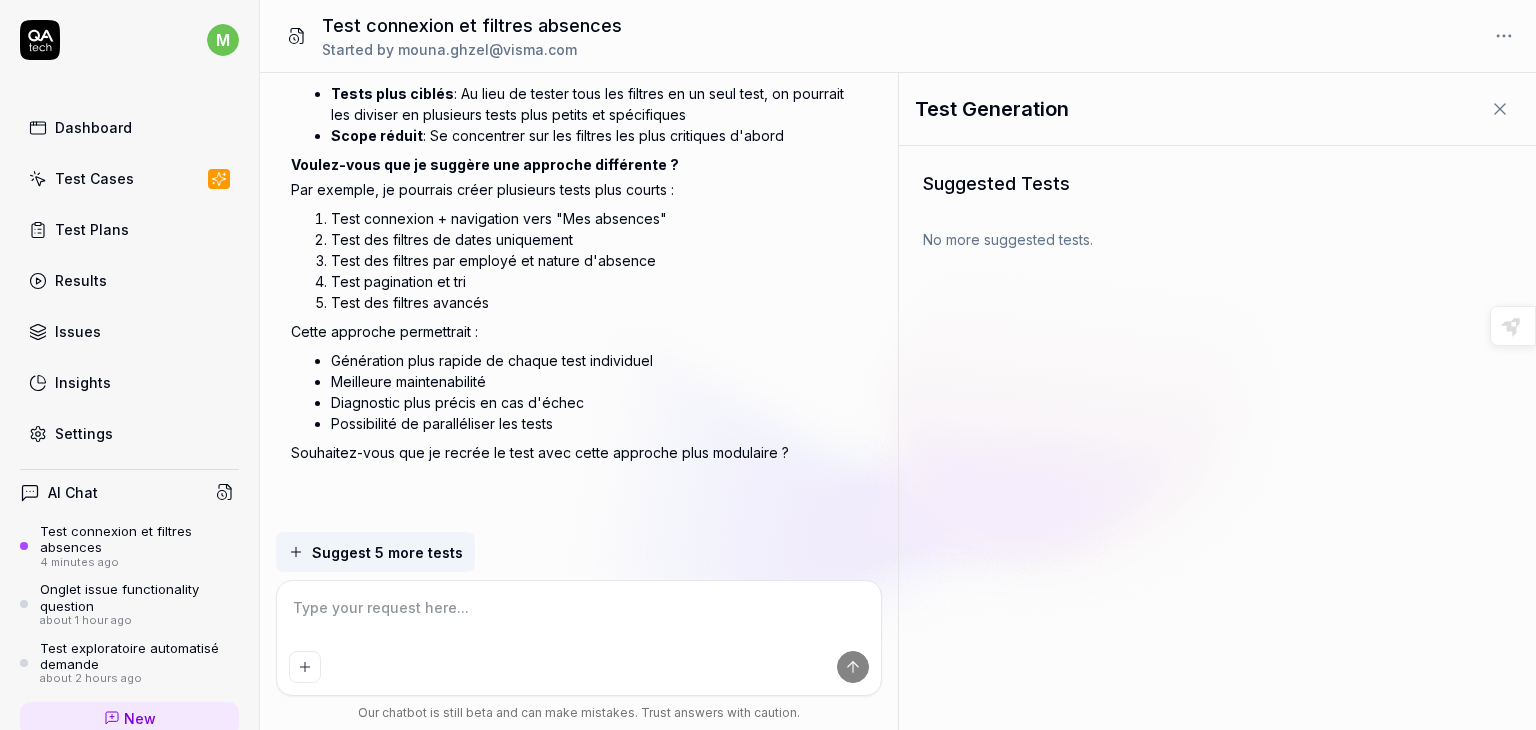 click on "Suggested Tests No more suggested tests." at bounding box center (1217, 438) 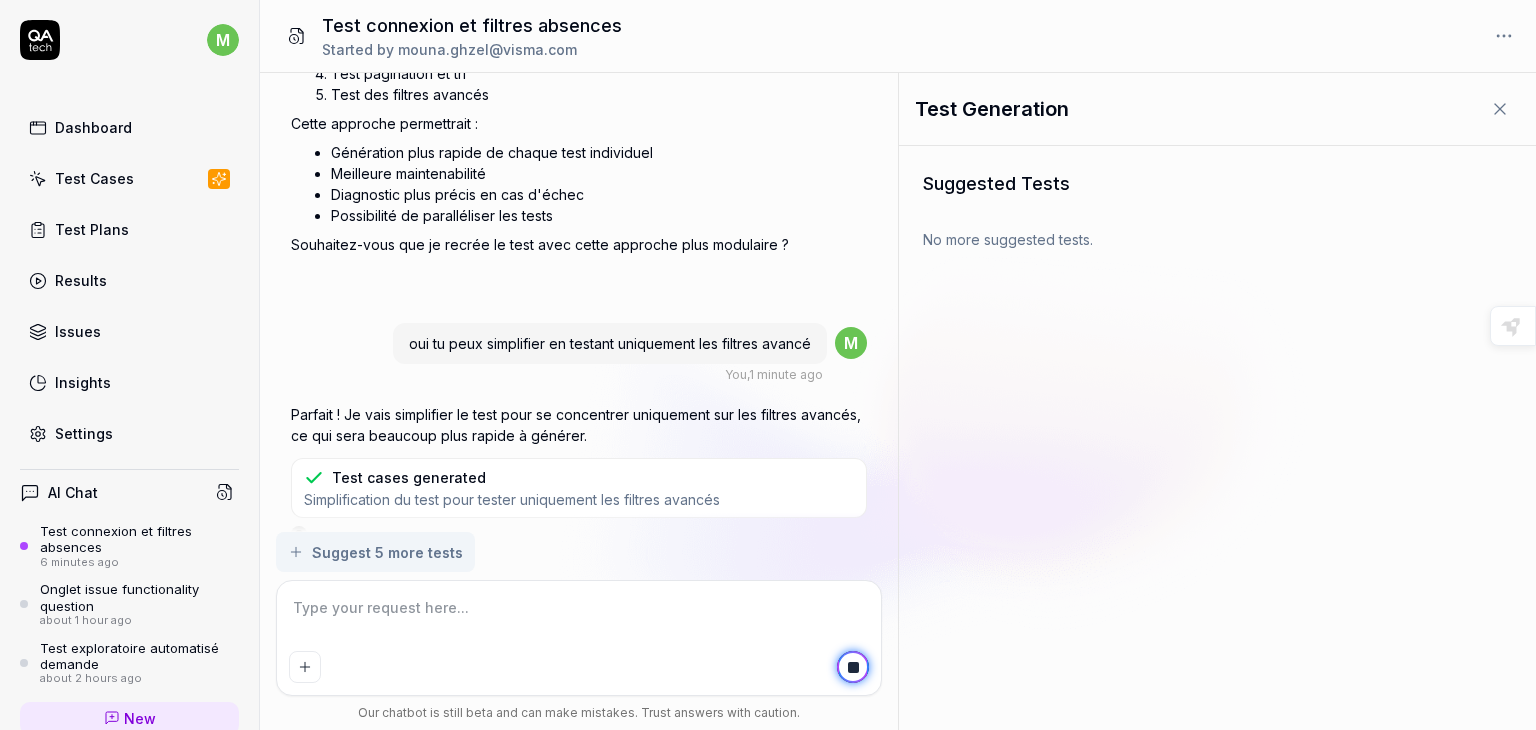 scroll, scrollTop: 1136, scrollLeft: 0, axis: vertical 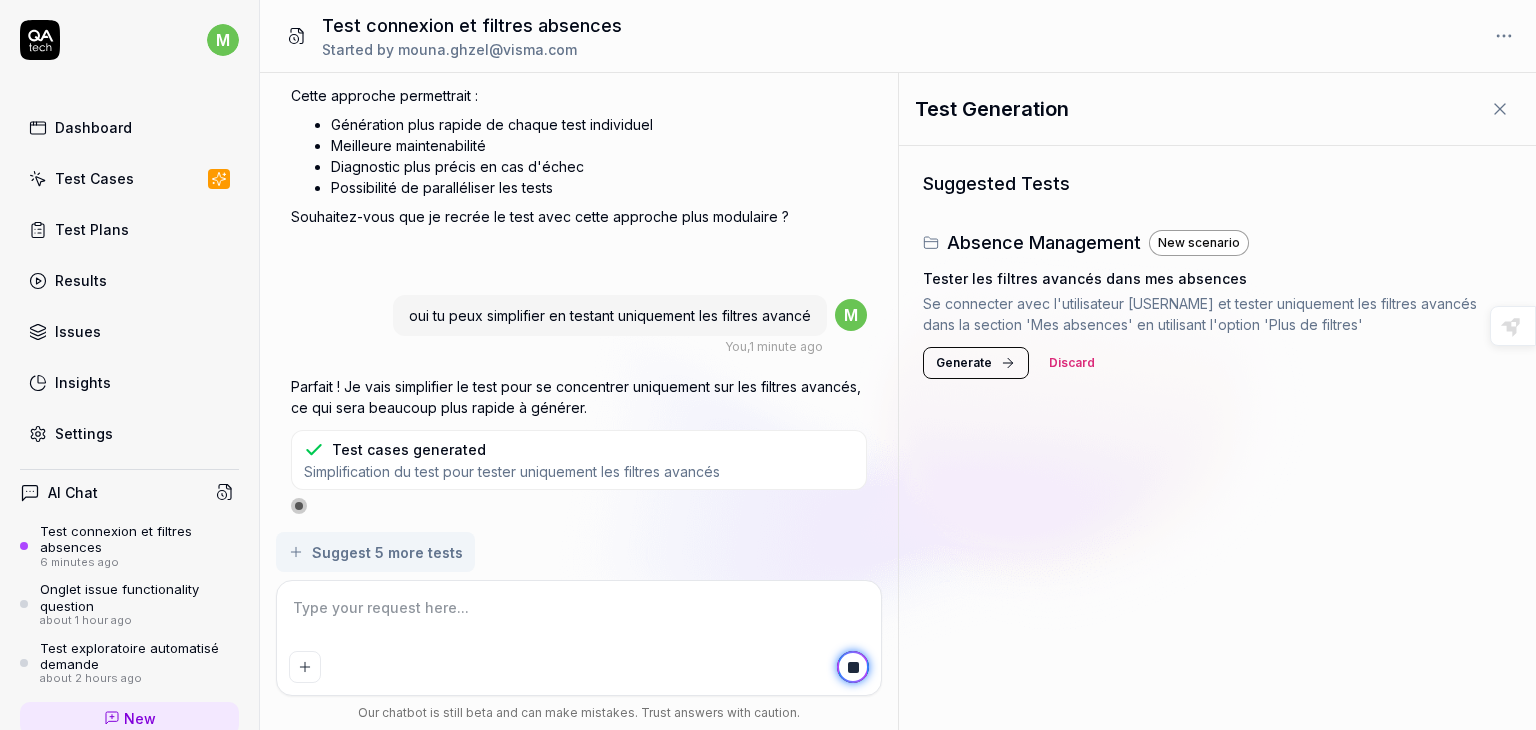 click on "Generate" at bounding box center (964, 363) 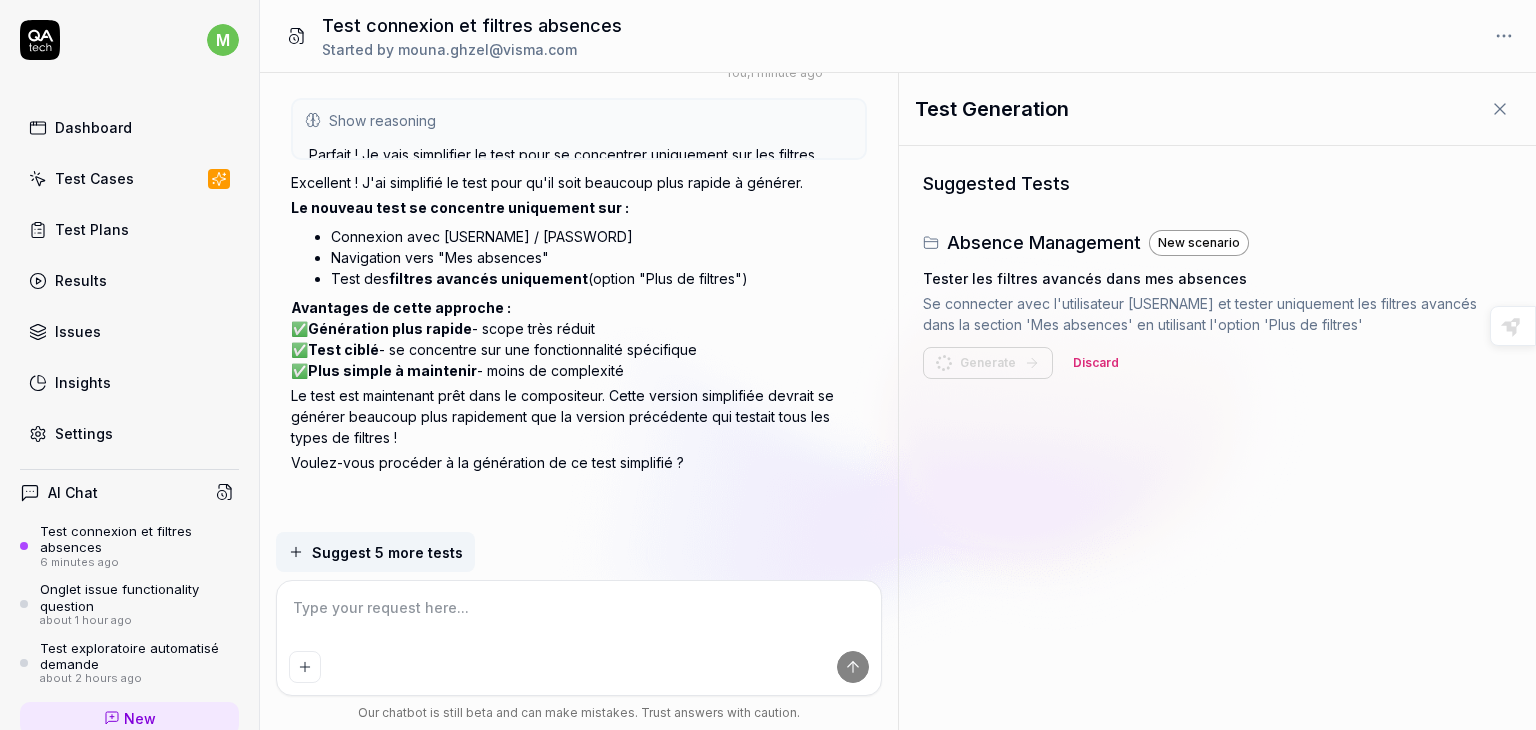 scroll, scrollTop: 1402, scrollLeft: 0, axis: vertical 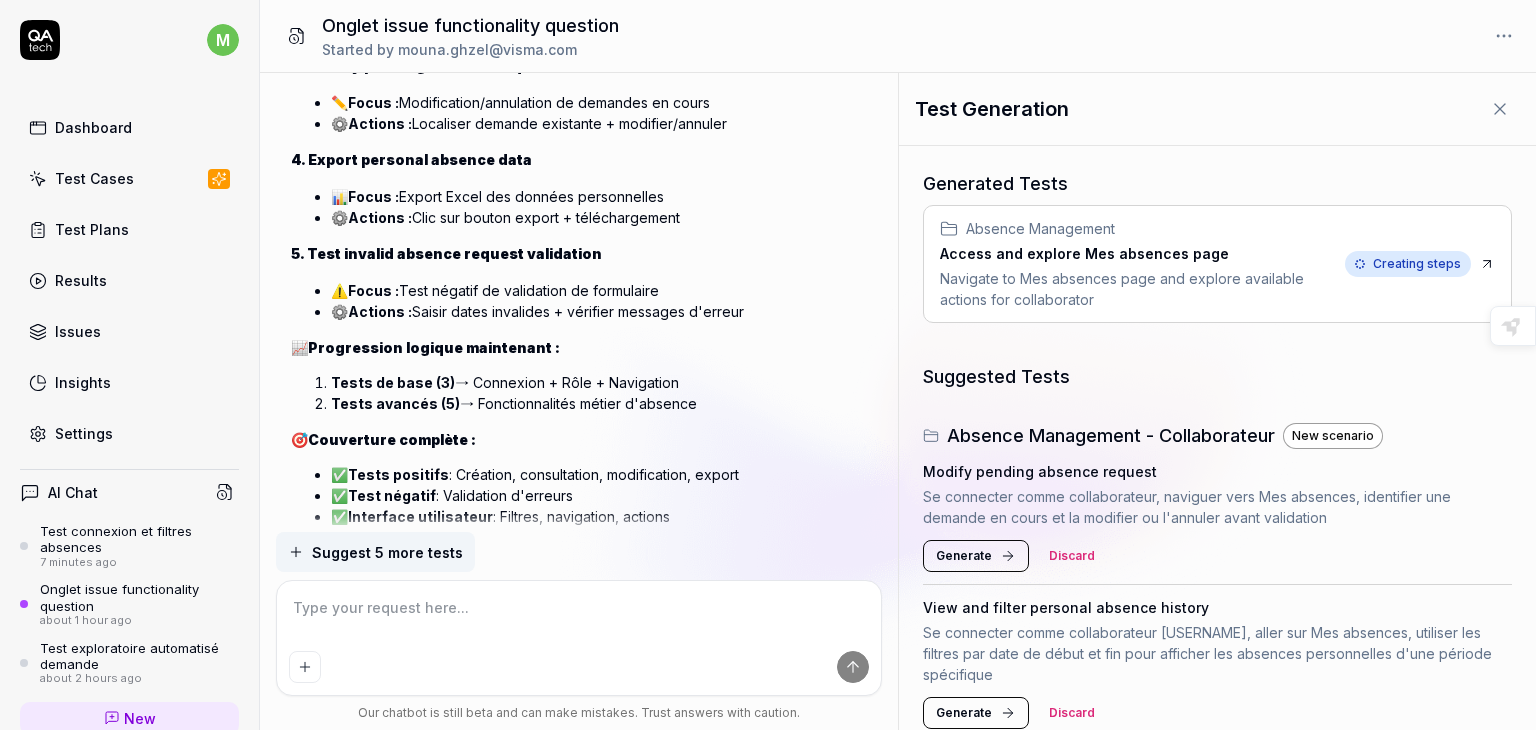 click on "Creating steps" at bounding box center [1408, 264] 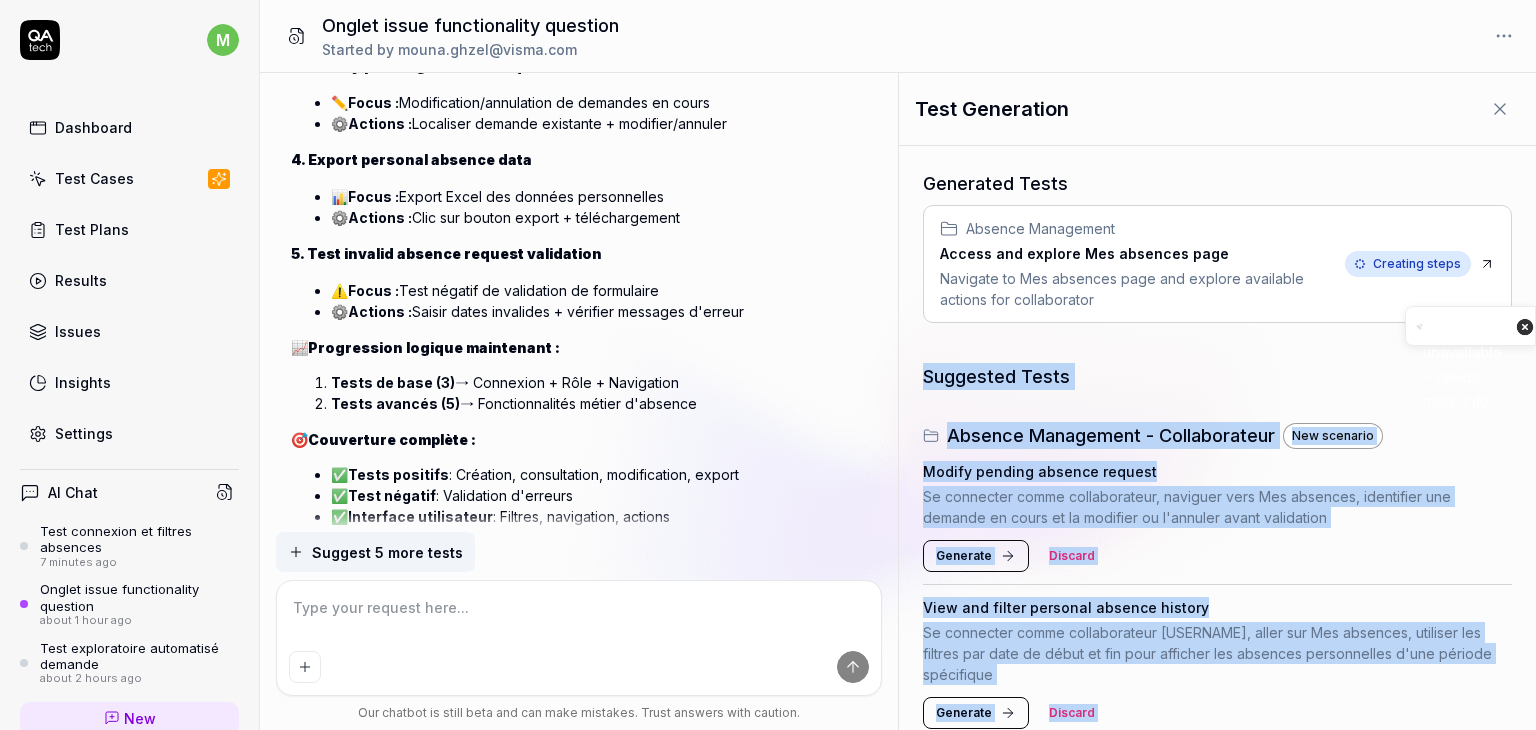 drag, startPoint x: 1535, startPoint y: 224, endPoint x: 1535, endPoint y: 331, distance: 107 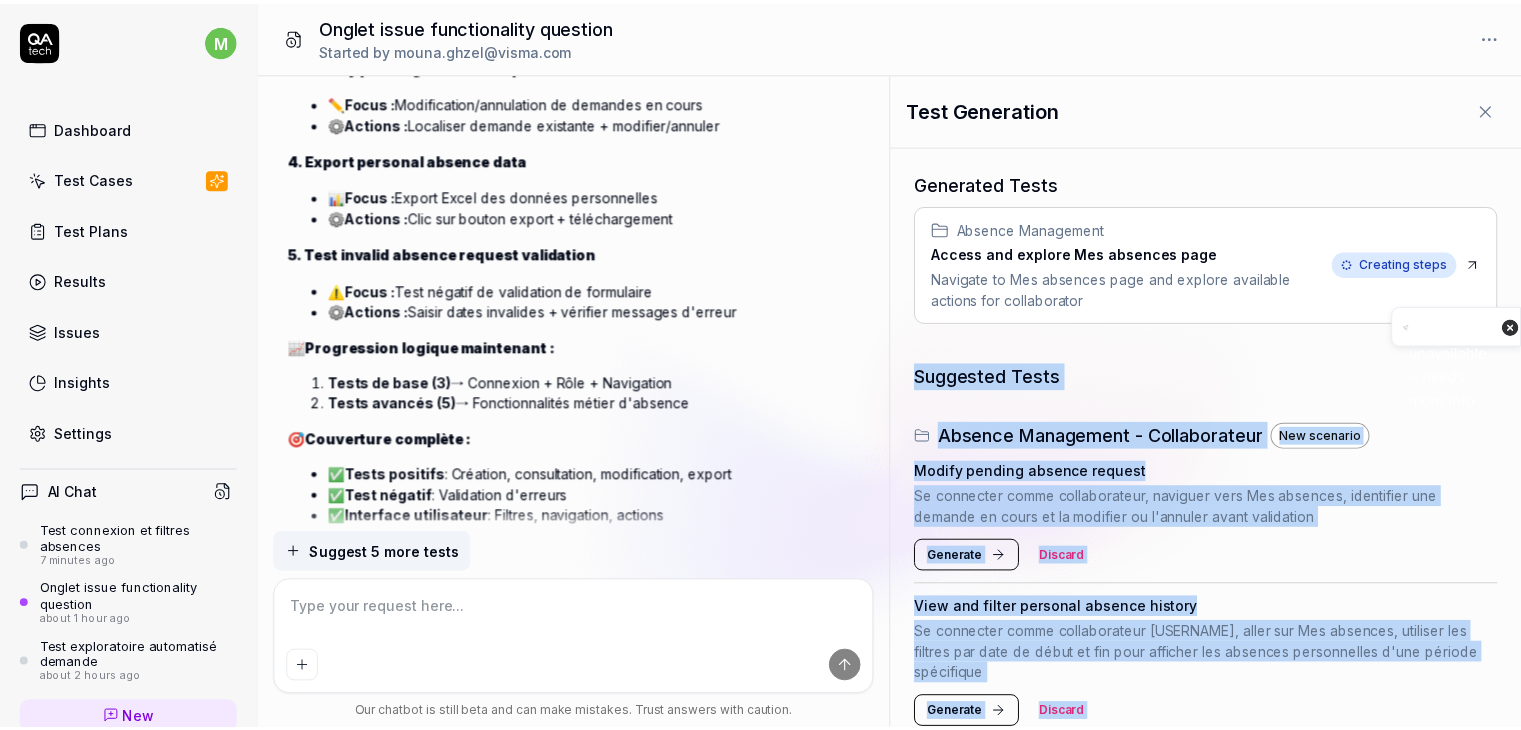 scroll, scrollTop: 8802, scrollLeft: 0, axis: vertical 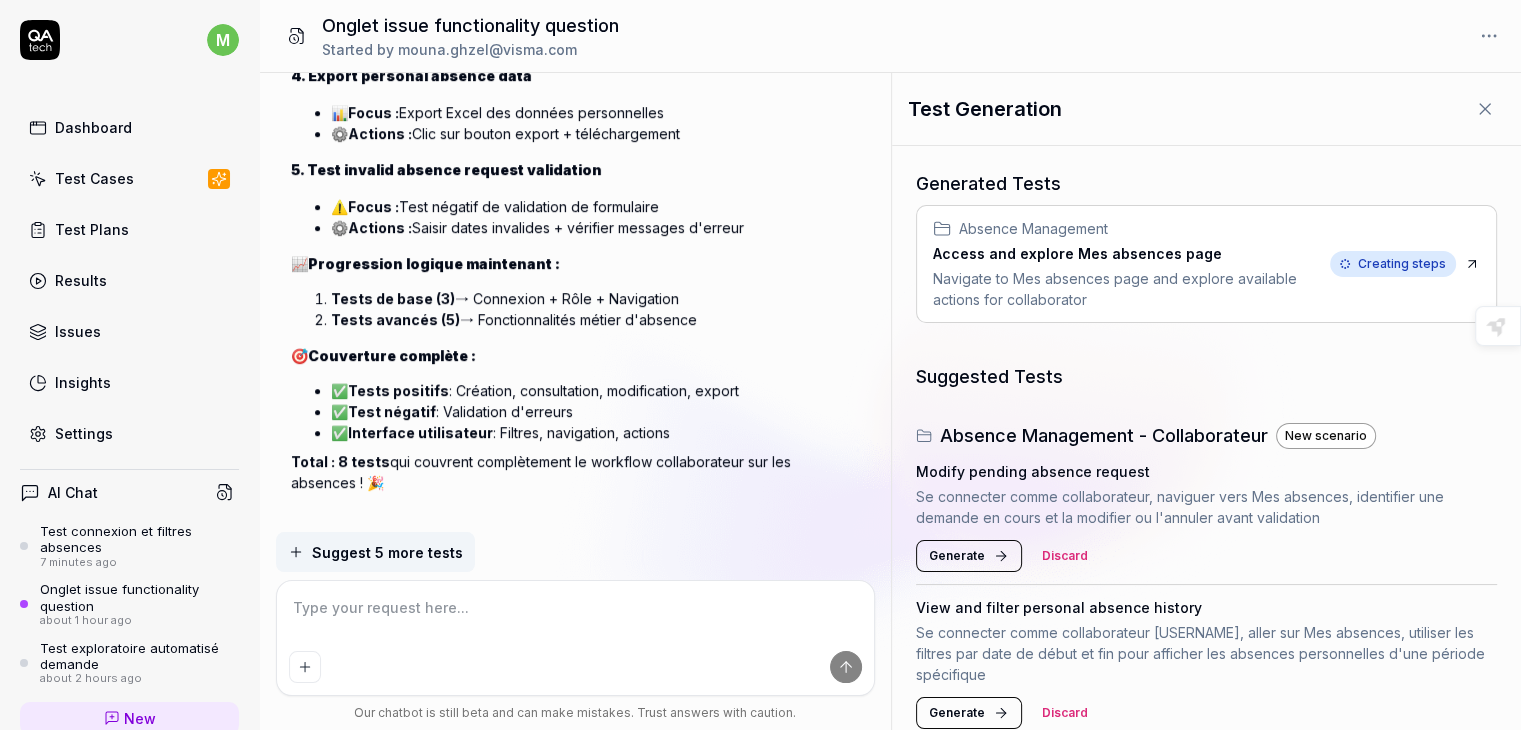 click on "AI Chat" at bounding box center (129, 492) 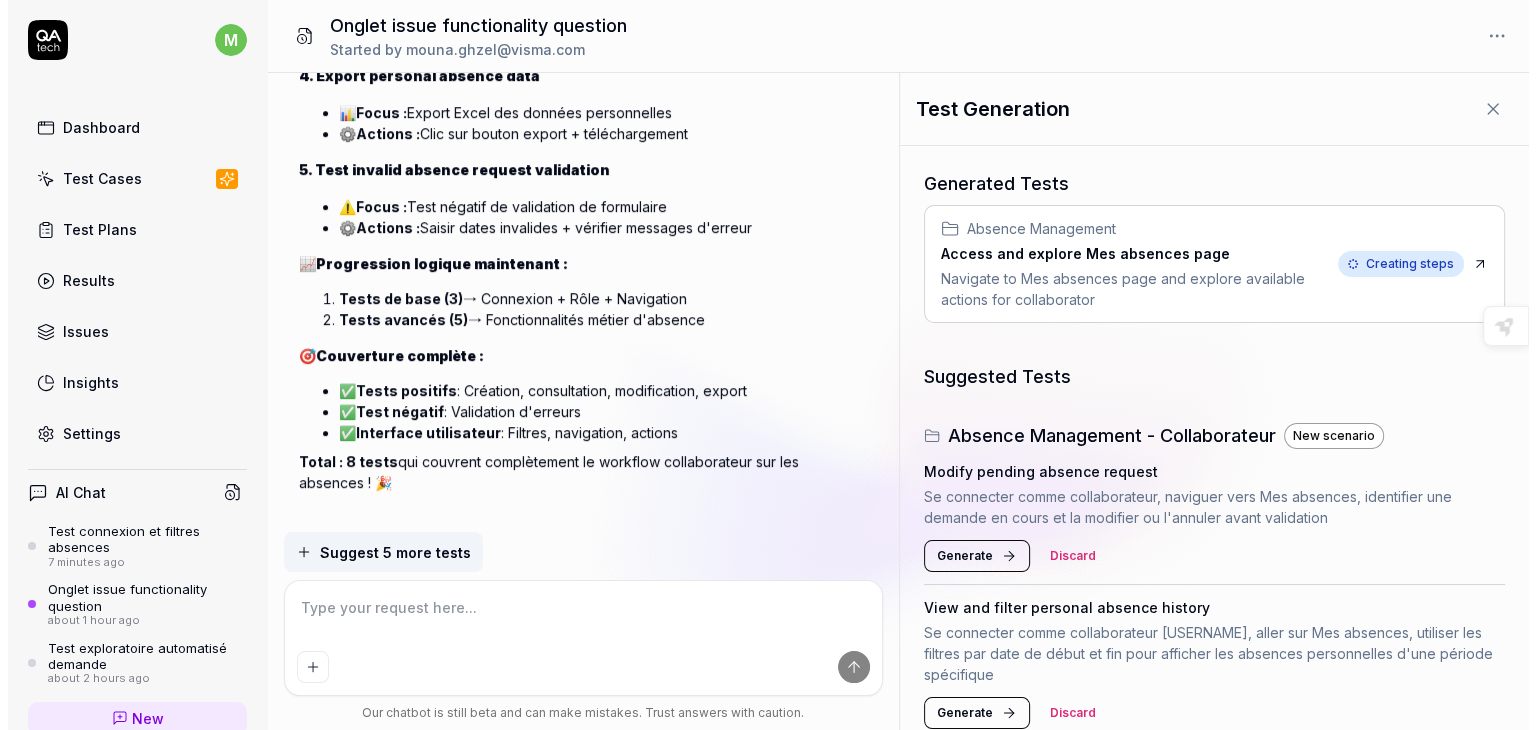 scroll, scrollTop: 8697, scrollLeft: 0, axis: vertical 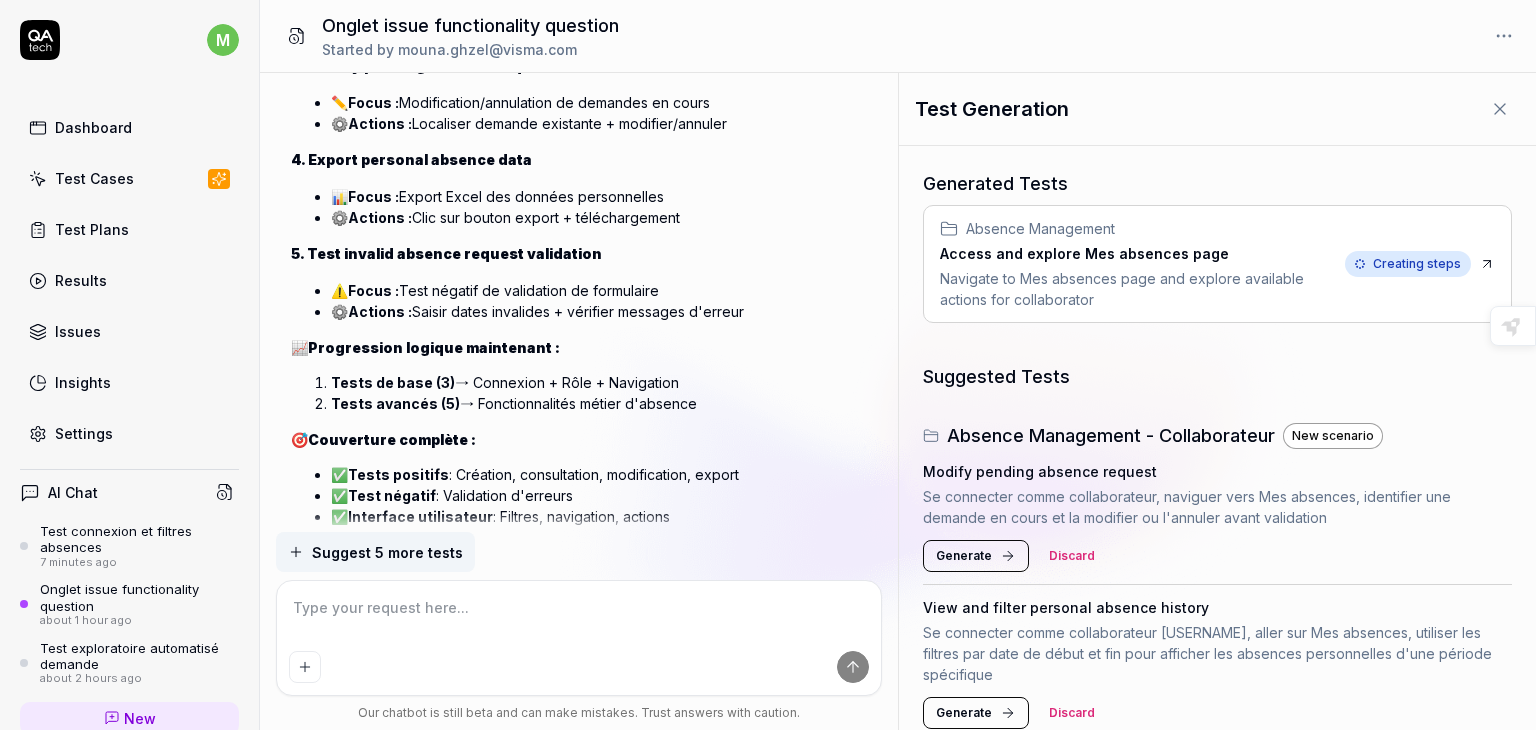 click 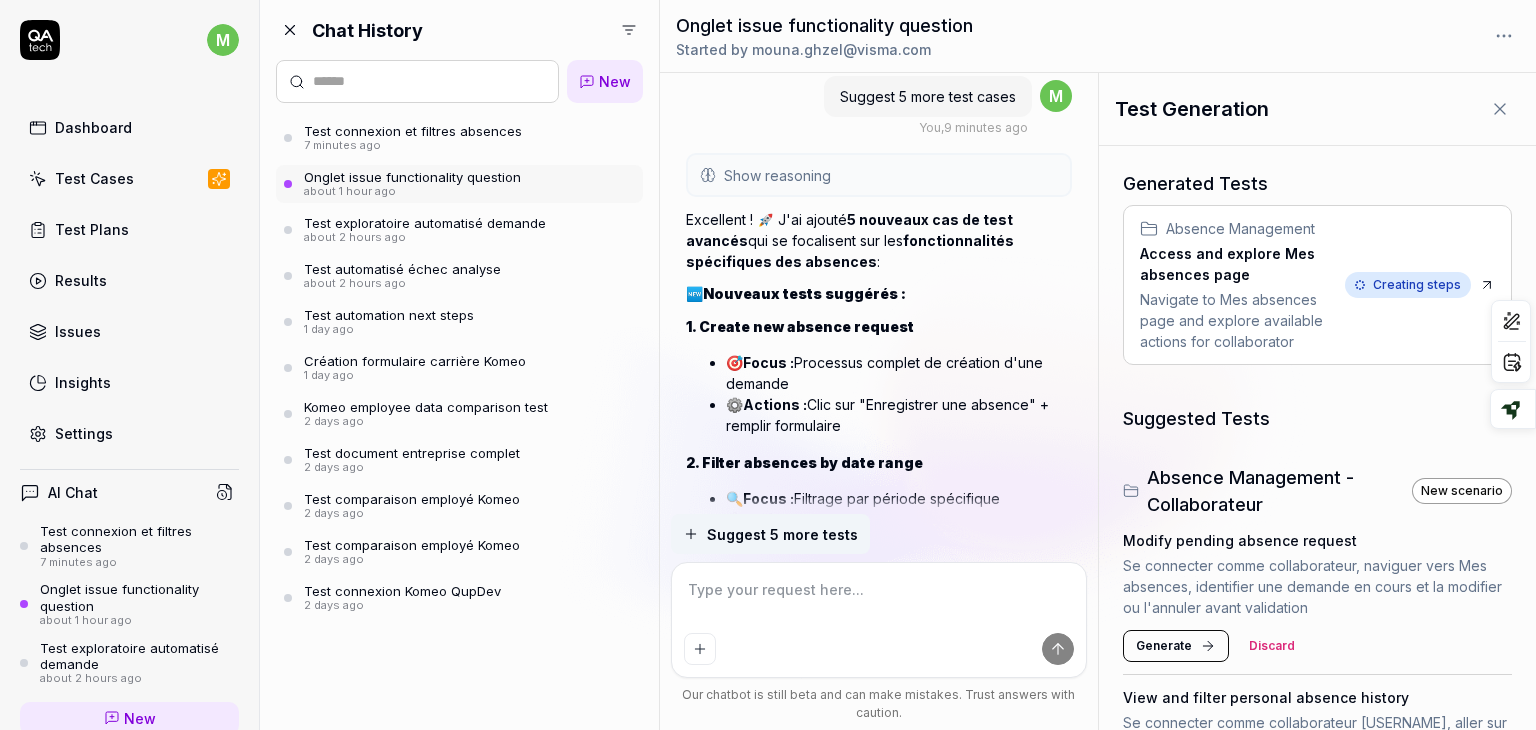 scroll, scrollTop: 10245, scrollLeft: 0, axis: vertical 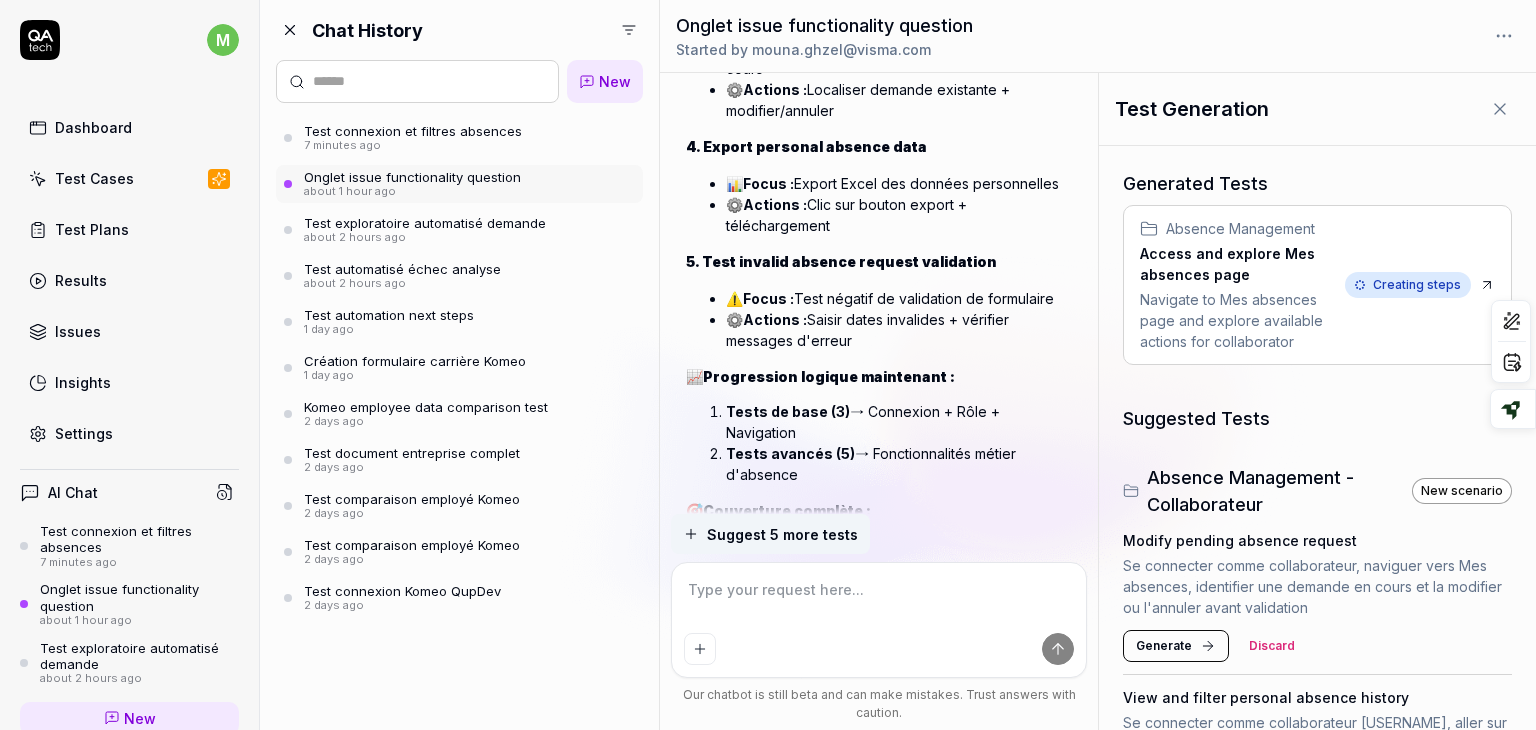 click on "7 minutes ago" at bounding box center (413, 146) 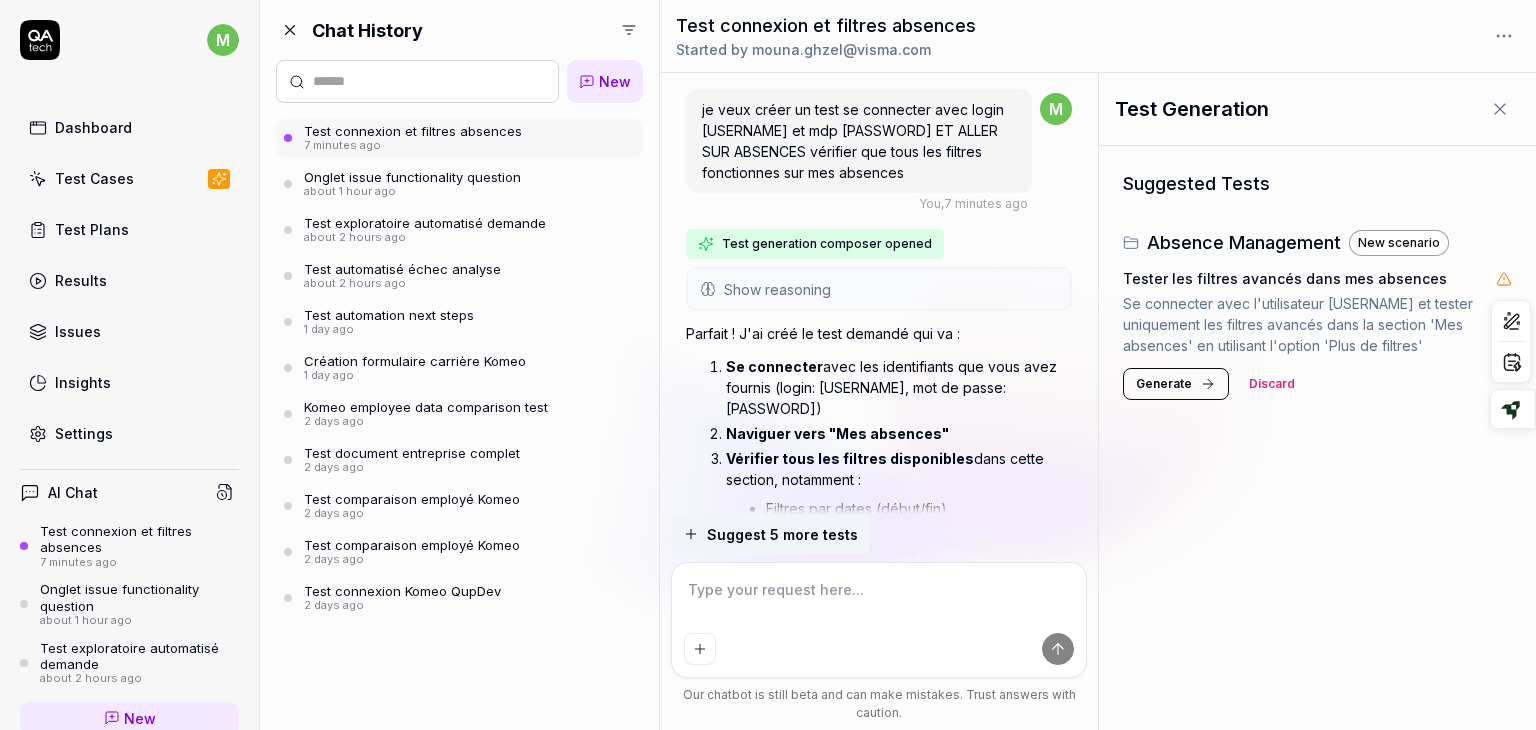 scroll, scrollTop: 1735, scrollLeft: 0, axis: vertical 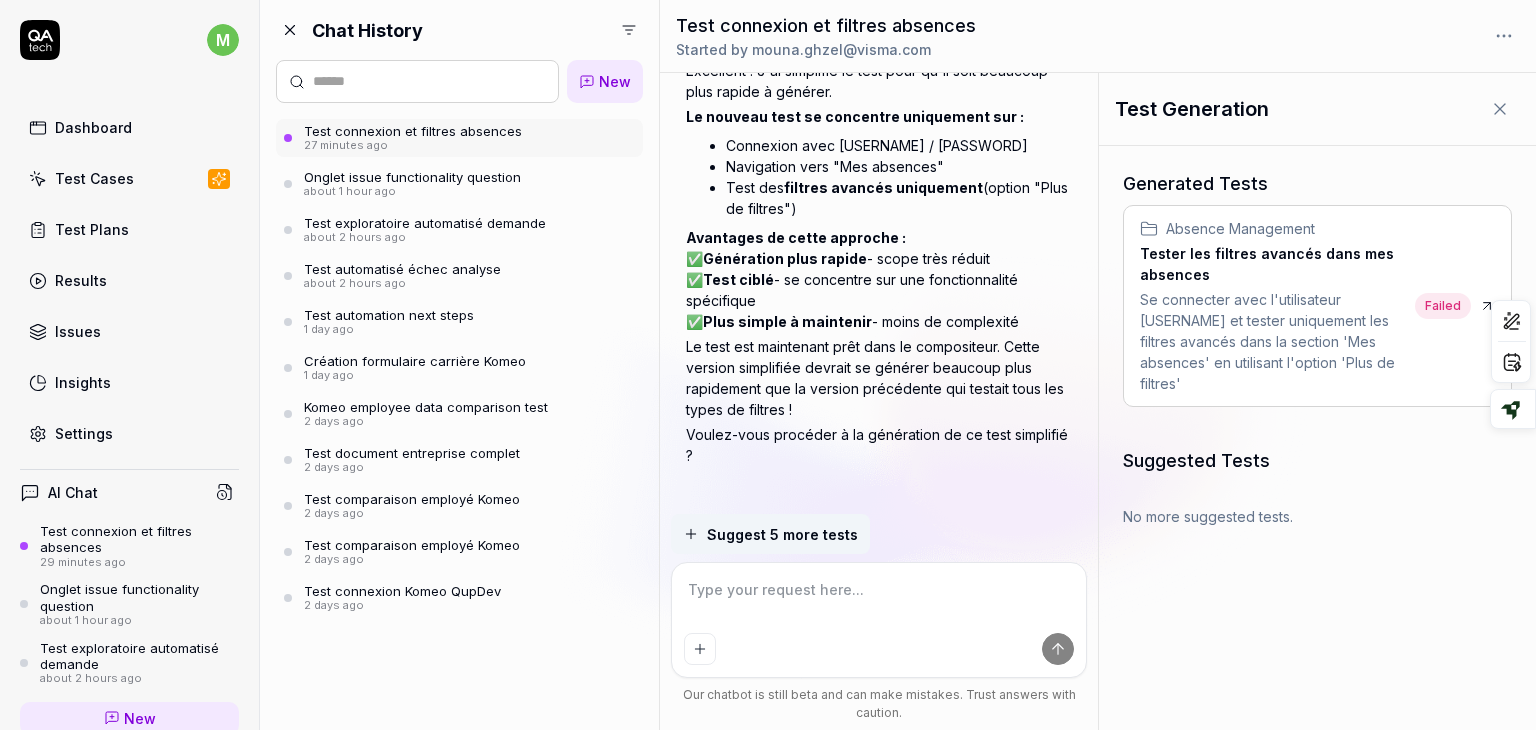 type on "*" 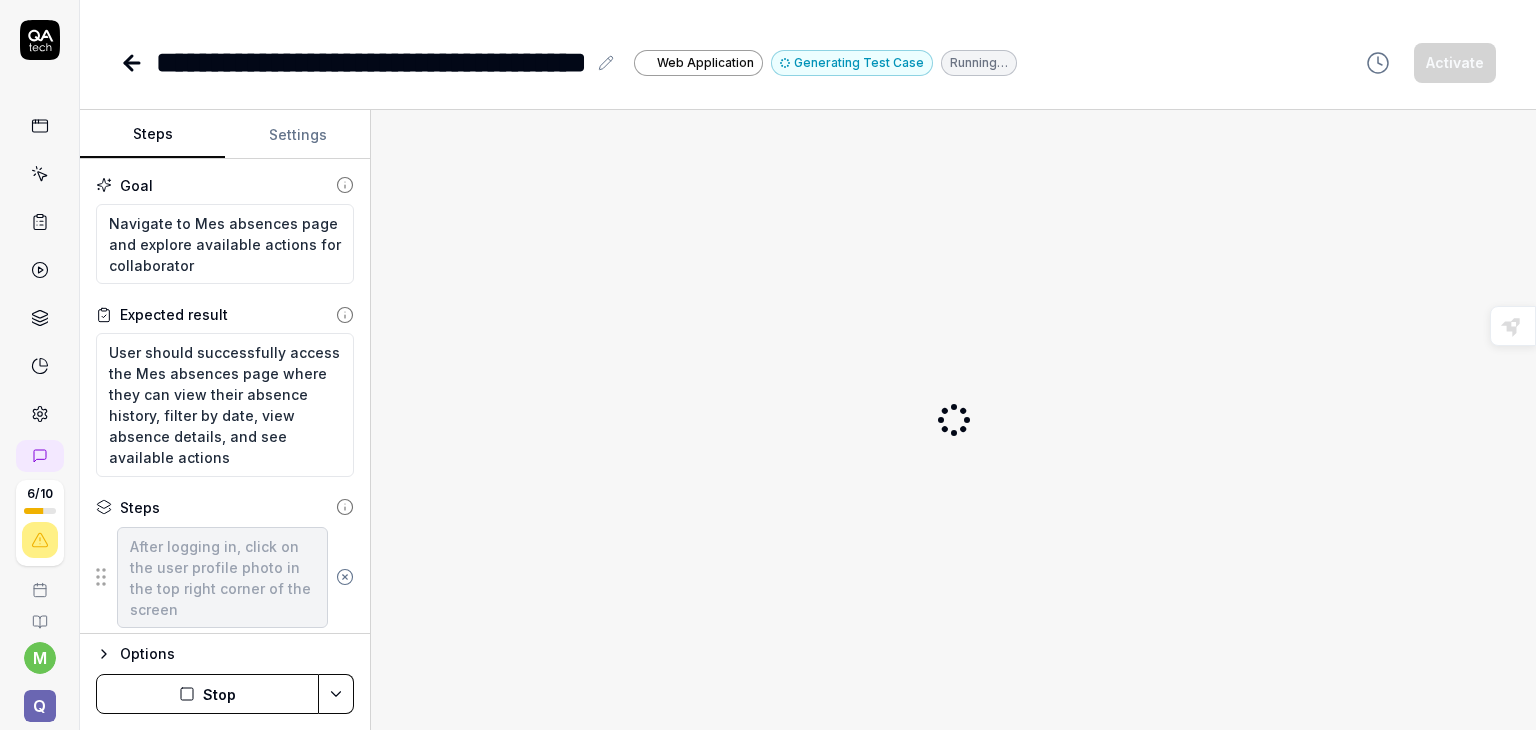 scroll, scrollTop: 0, scrollLeft: 0, axis: both 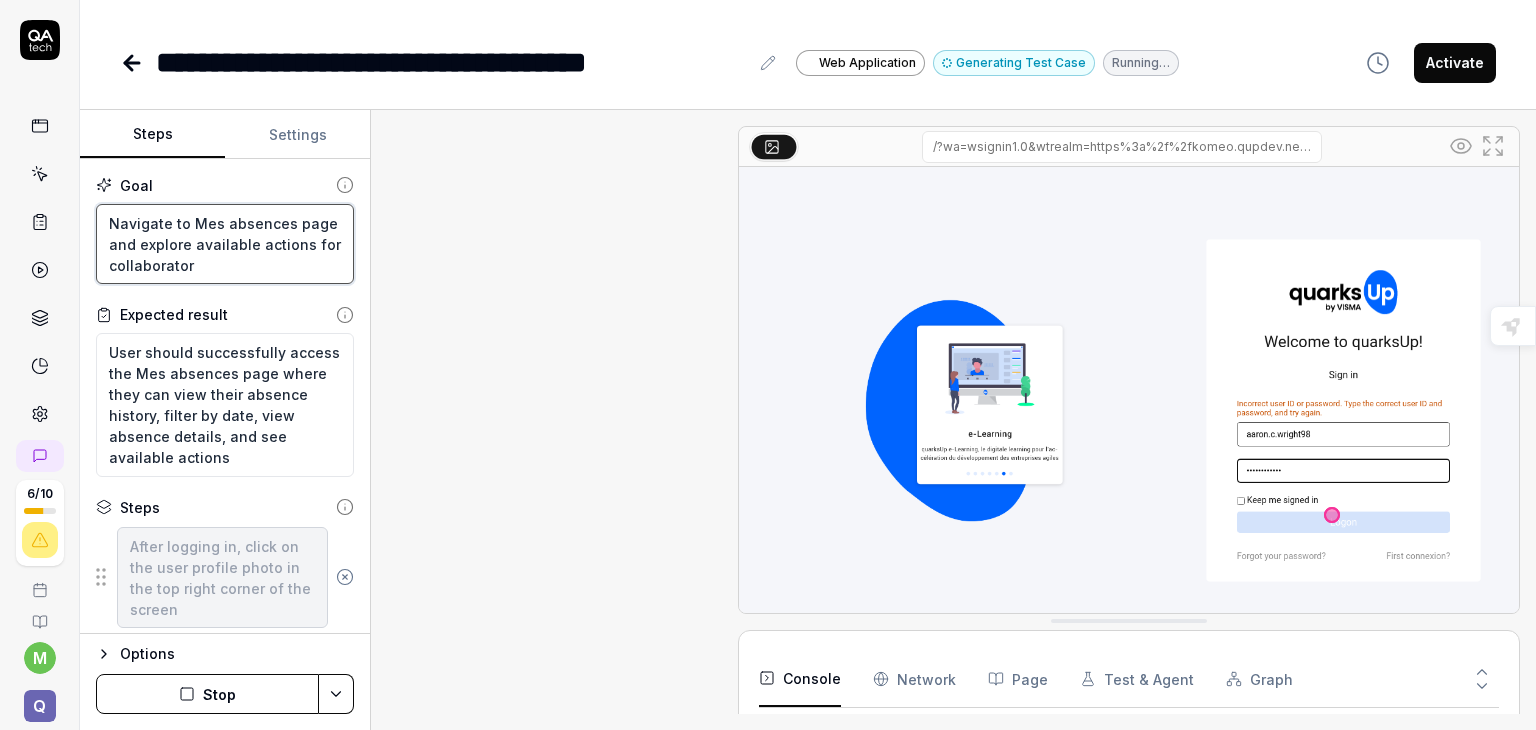 click on "Navigate to Mes absences page and explore available actions for collaborator" at bounding box center [225, 244] 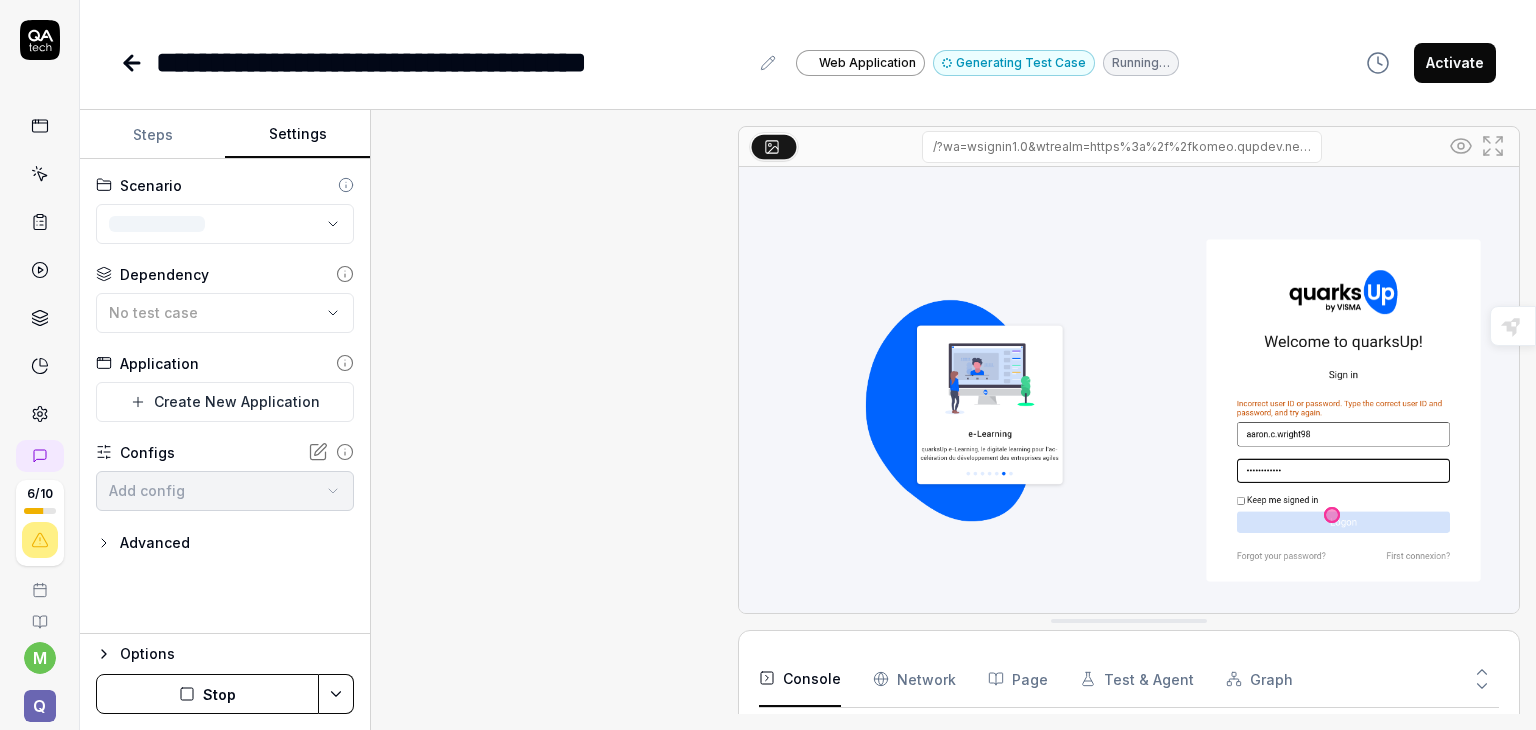 click on "Settings" at bounding box center [297, 135] 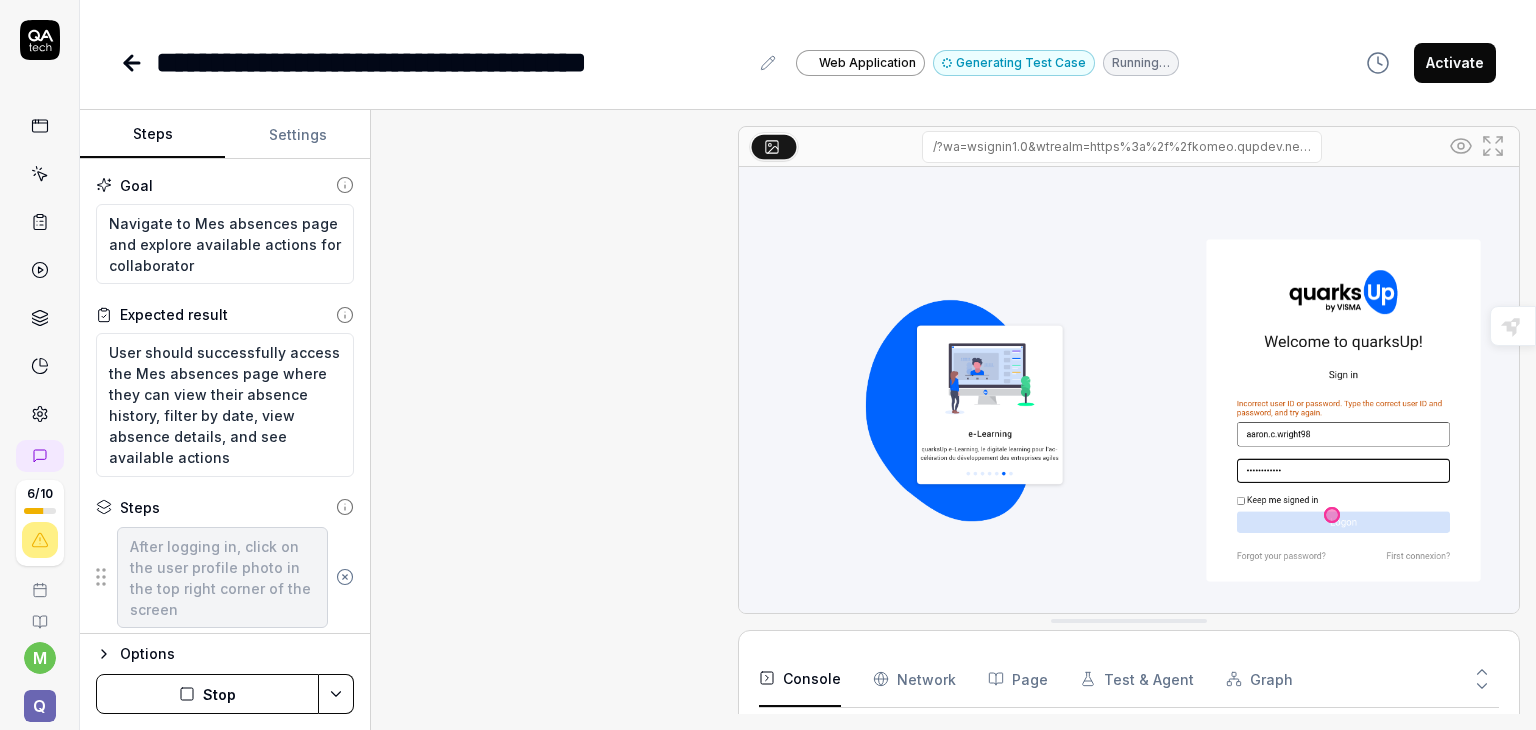 click on "Steps" at bounding box center [152, 135] 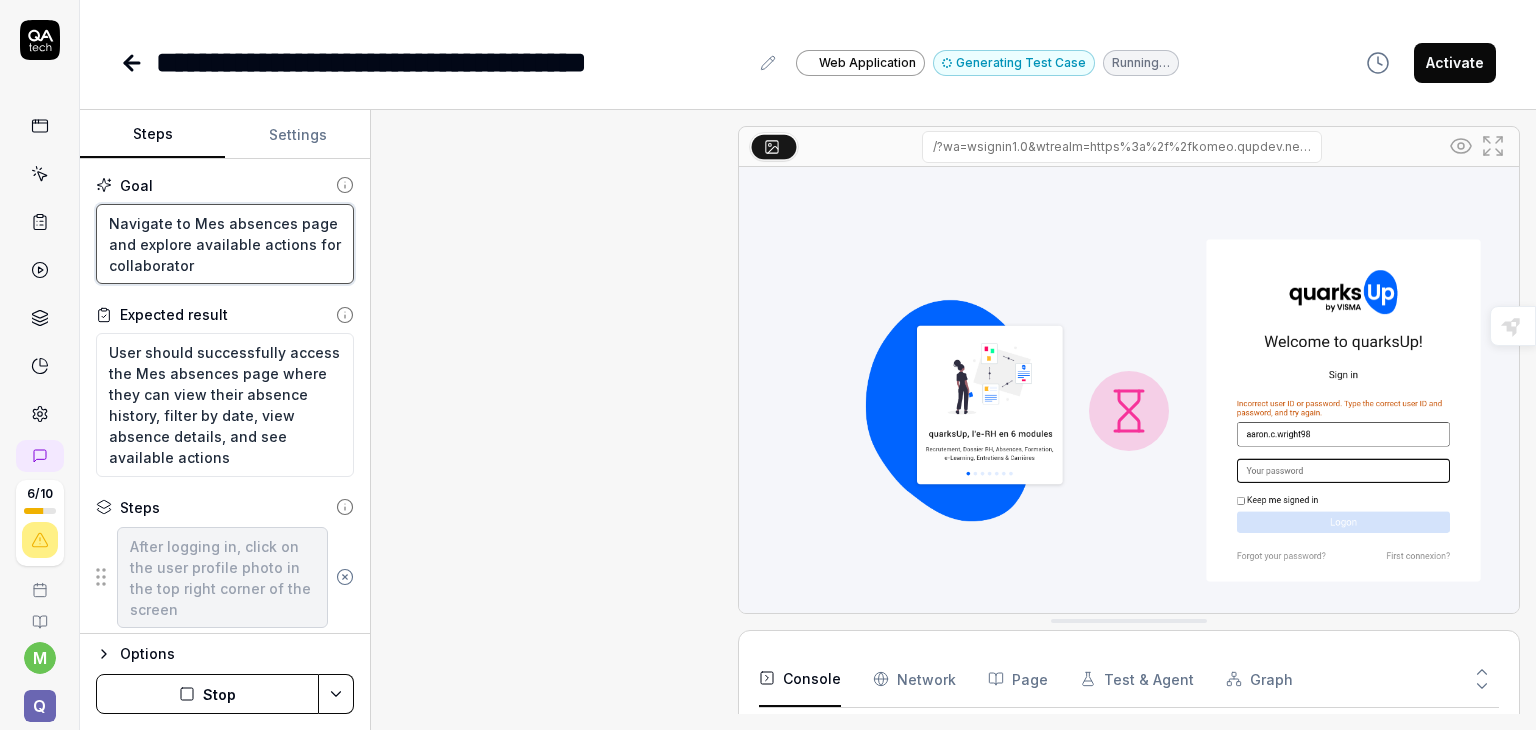 click on "Navigate to Mes absences page and explore available actions for collaborator" at bounding box center (225, 244) 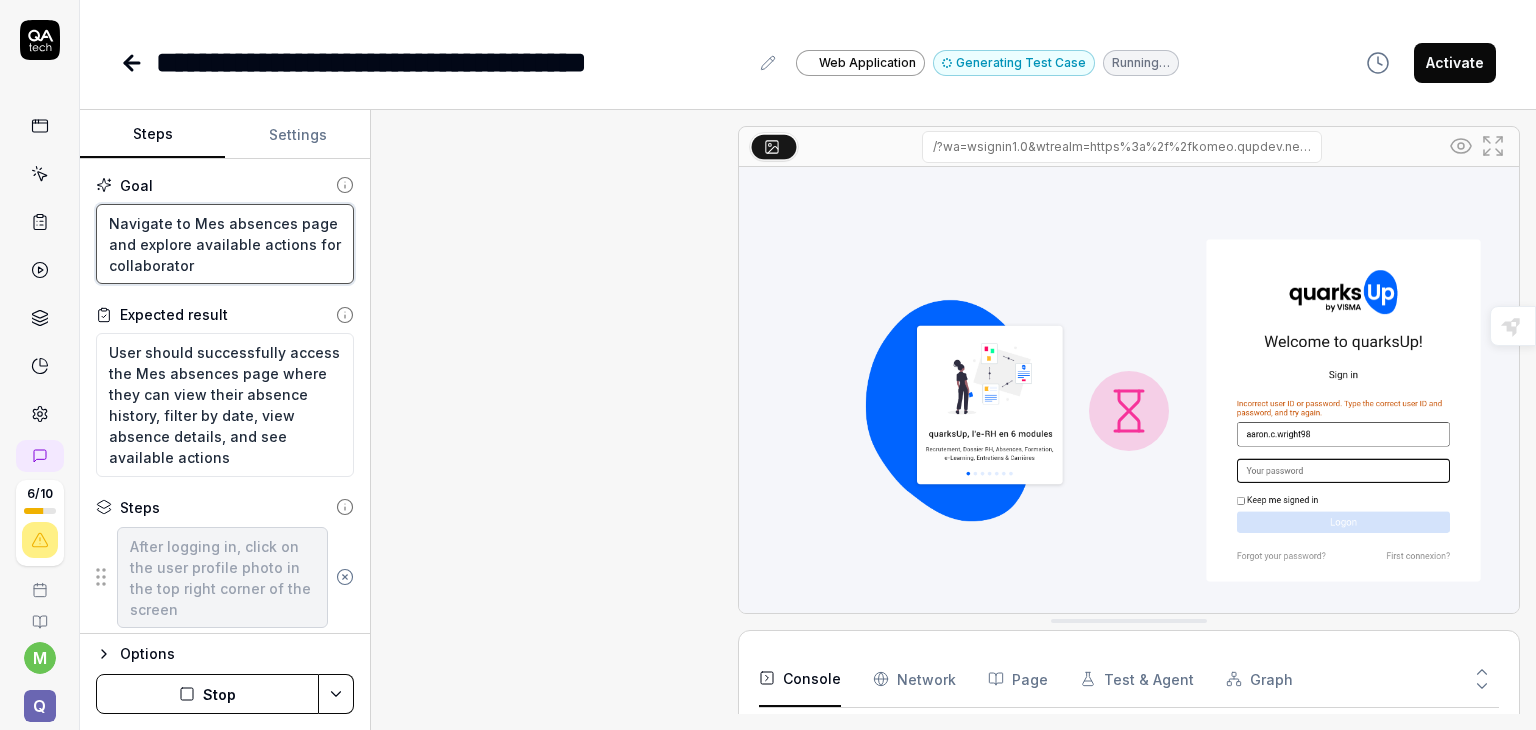 type on "*" 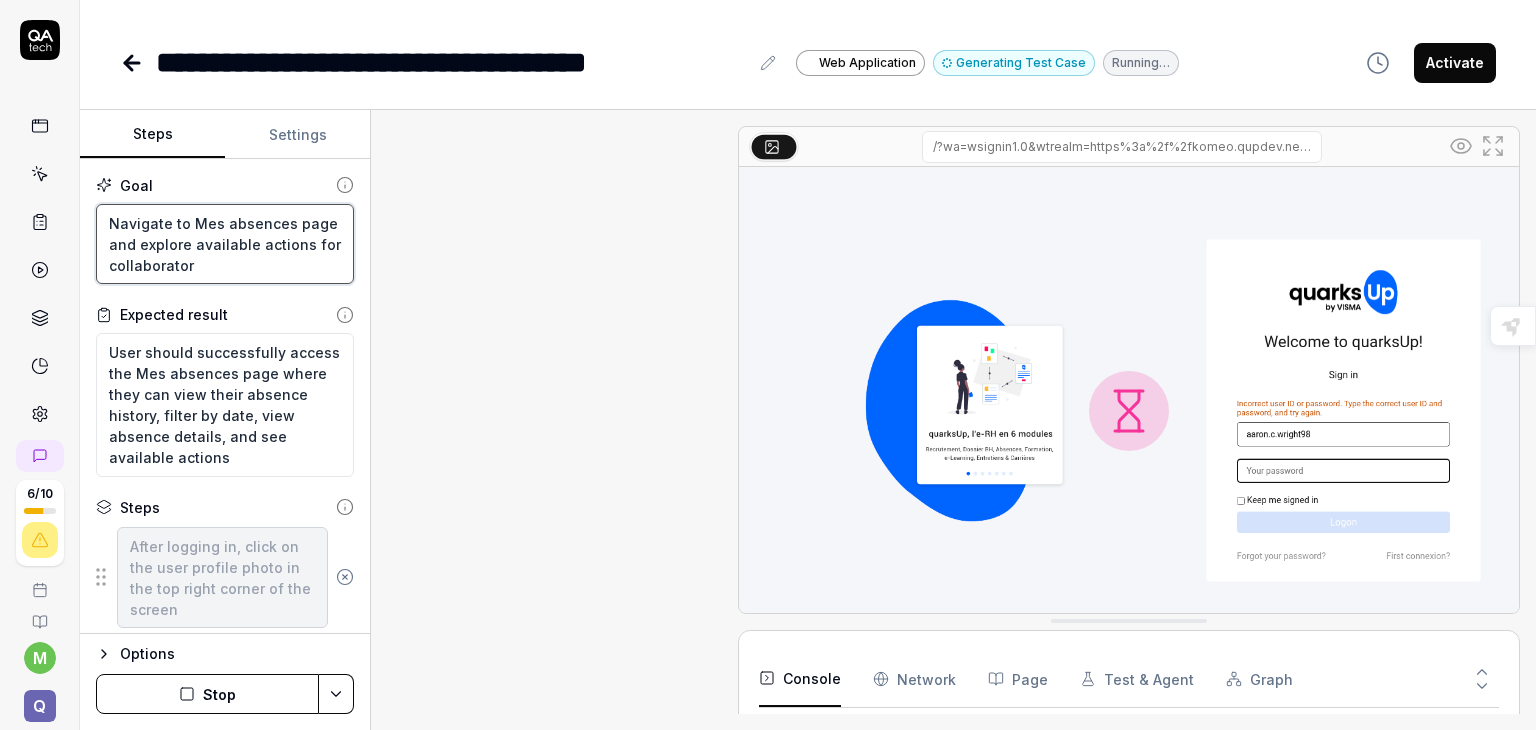 type on "Navigate to Mes absences page and explore available actions for collaborator" 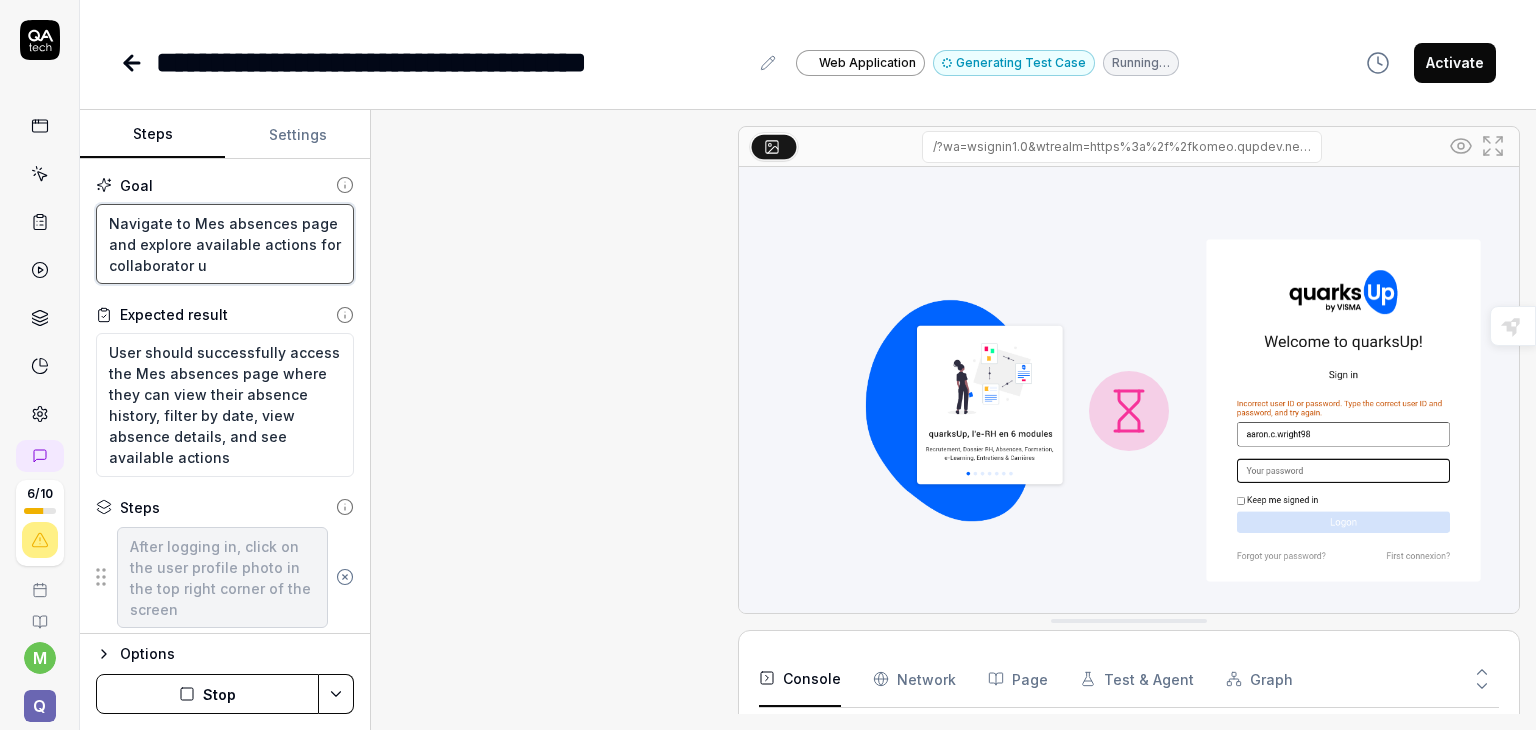 type on "*" 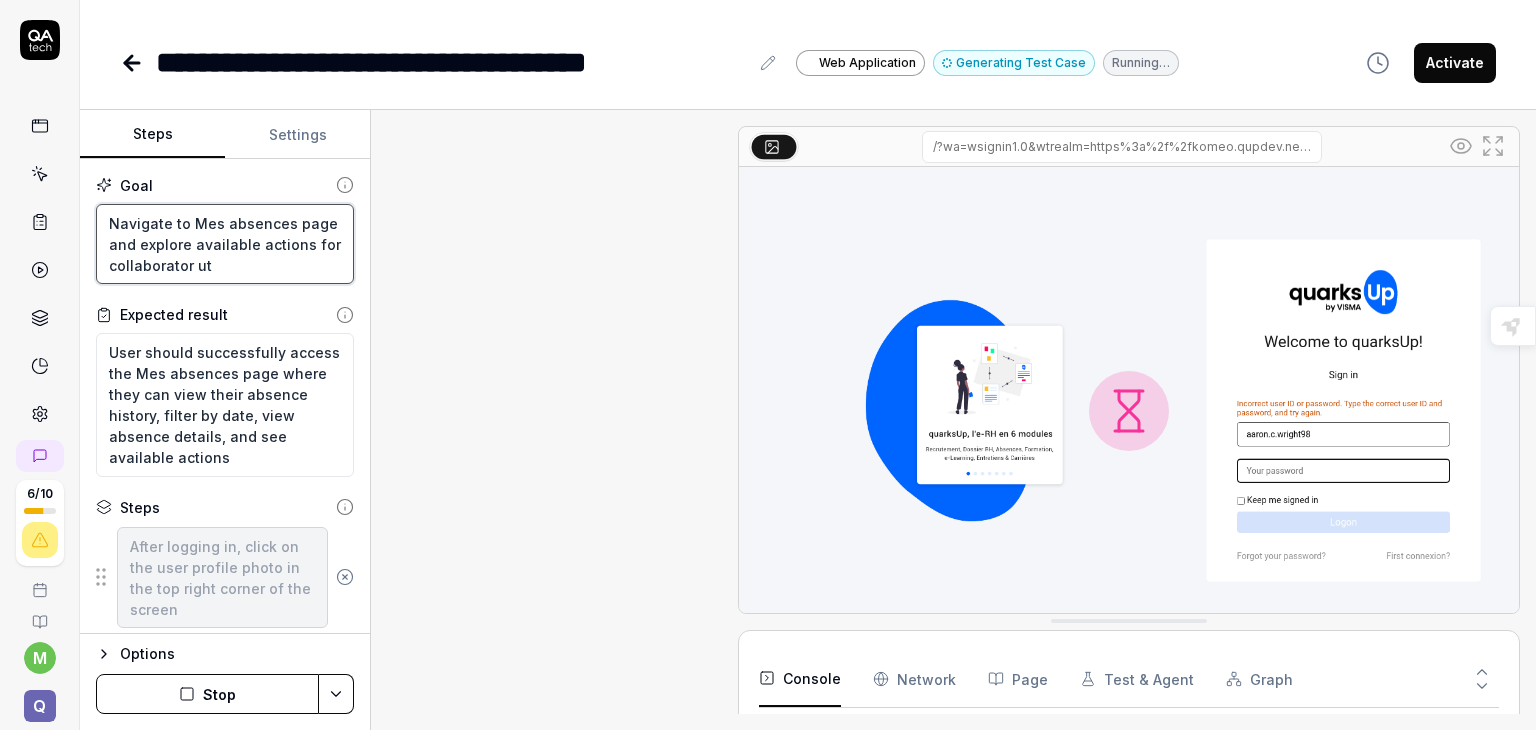 type on "*" 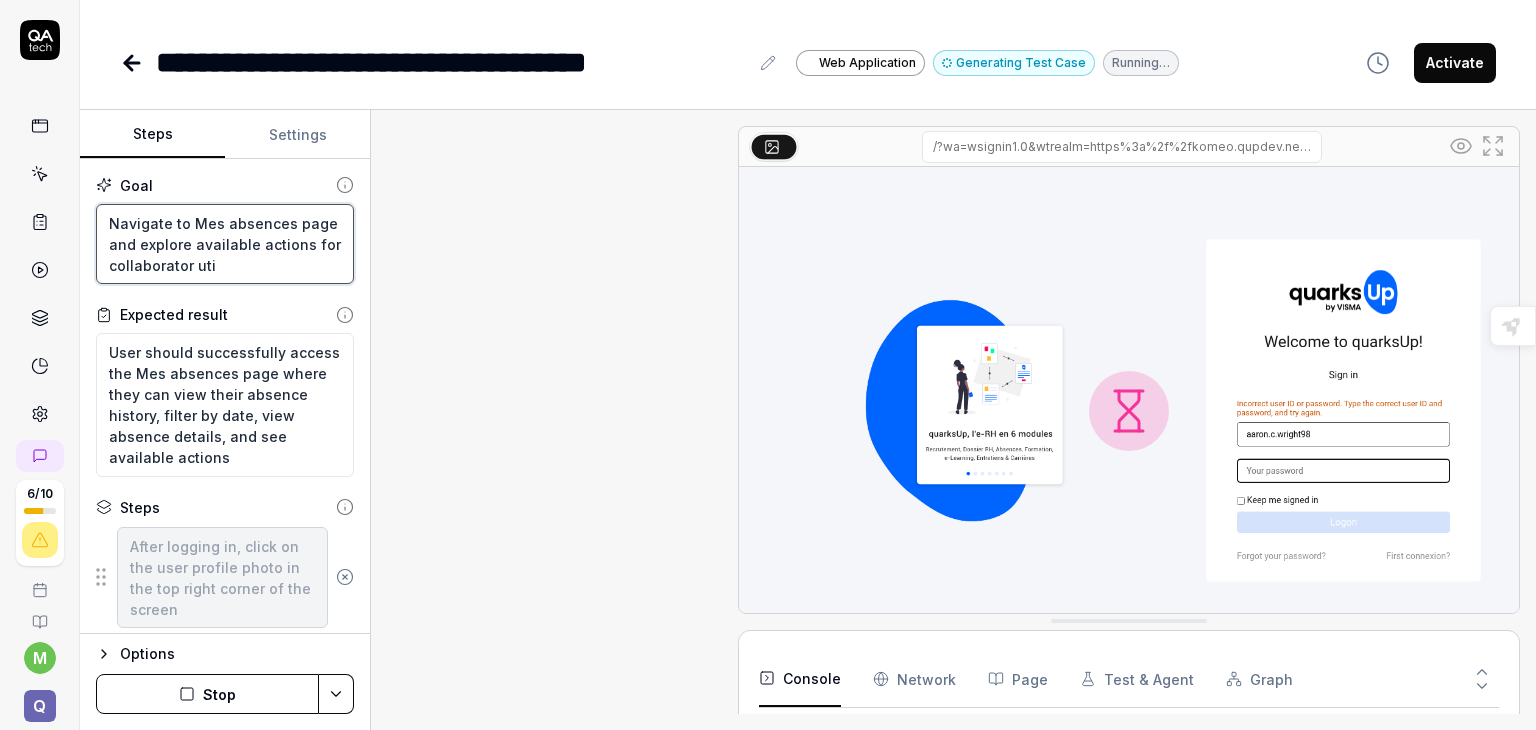 type on "*" 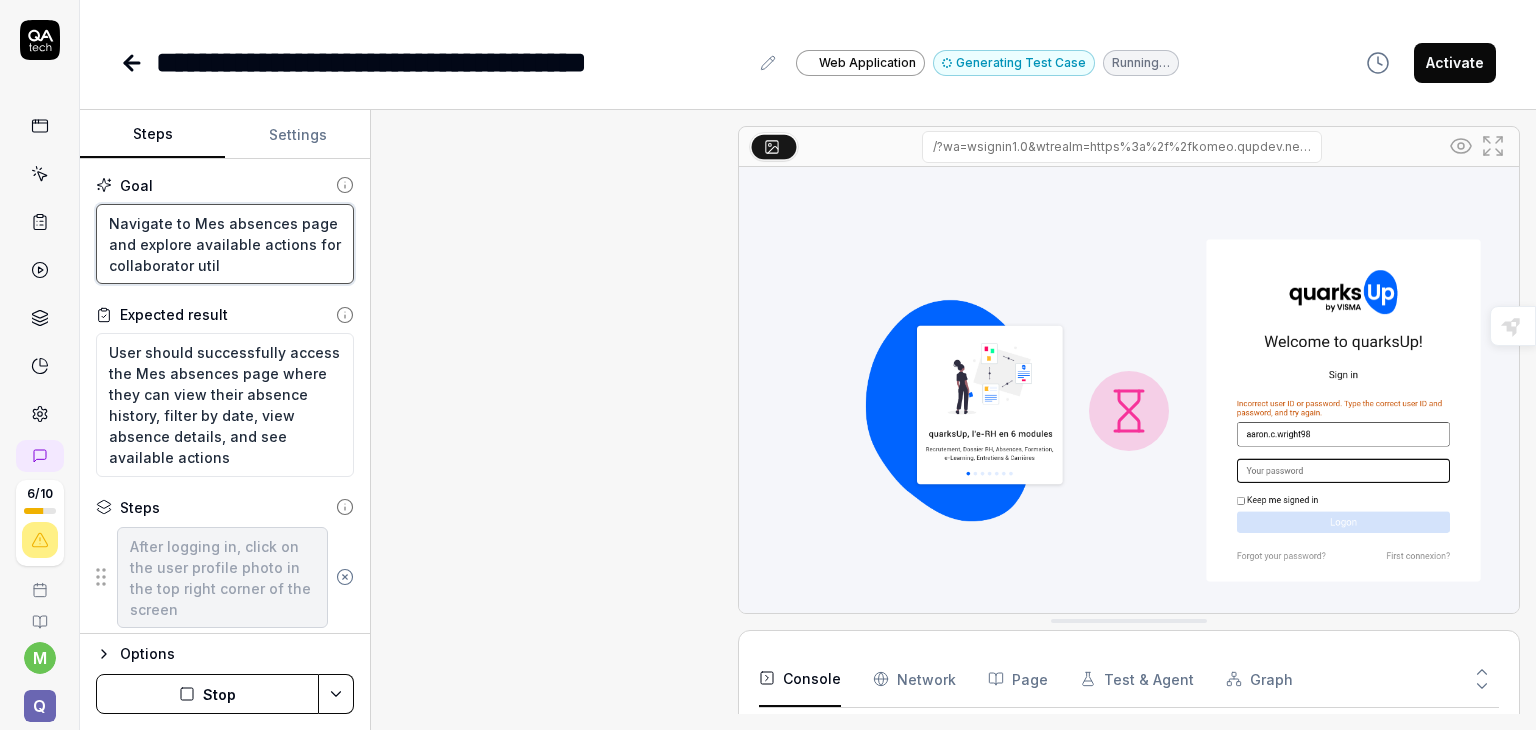 type on "*" 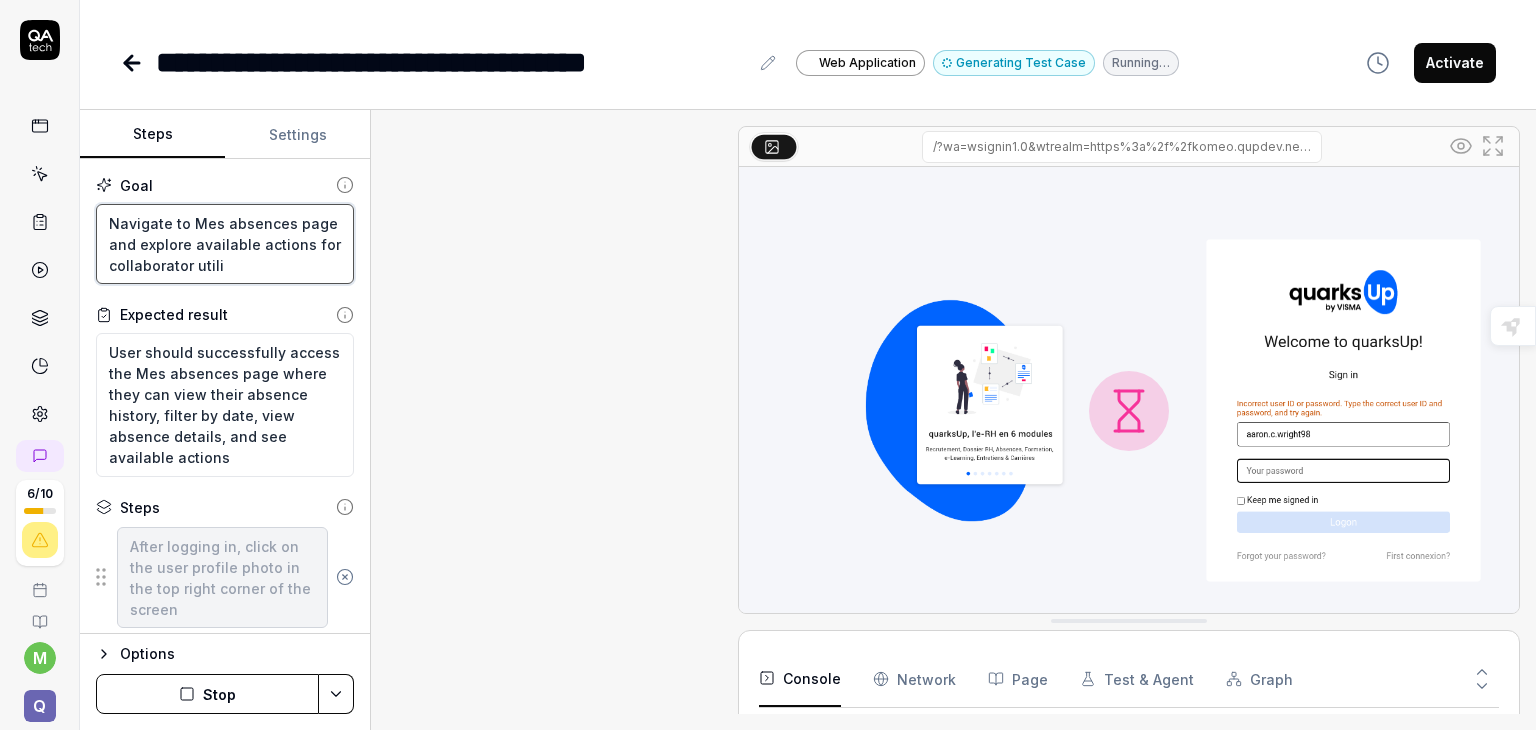 type on "*" 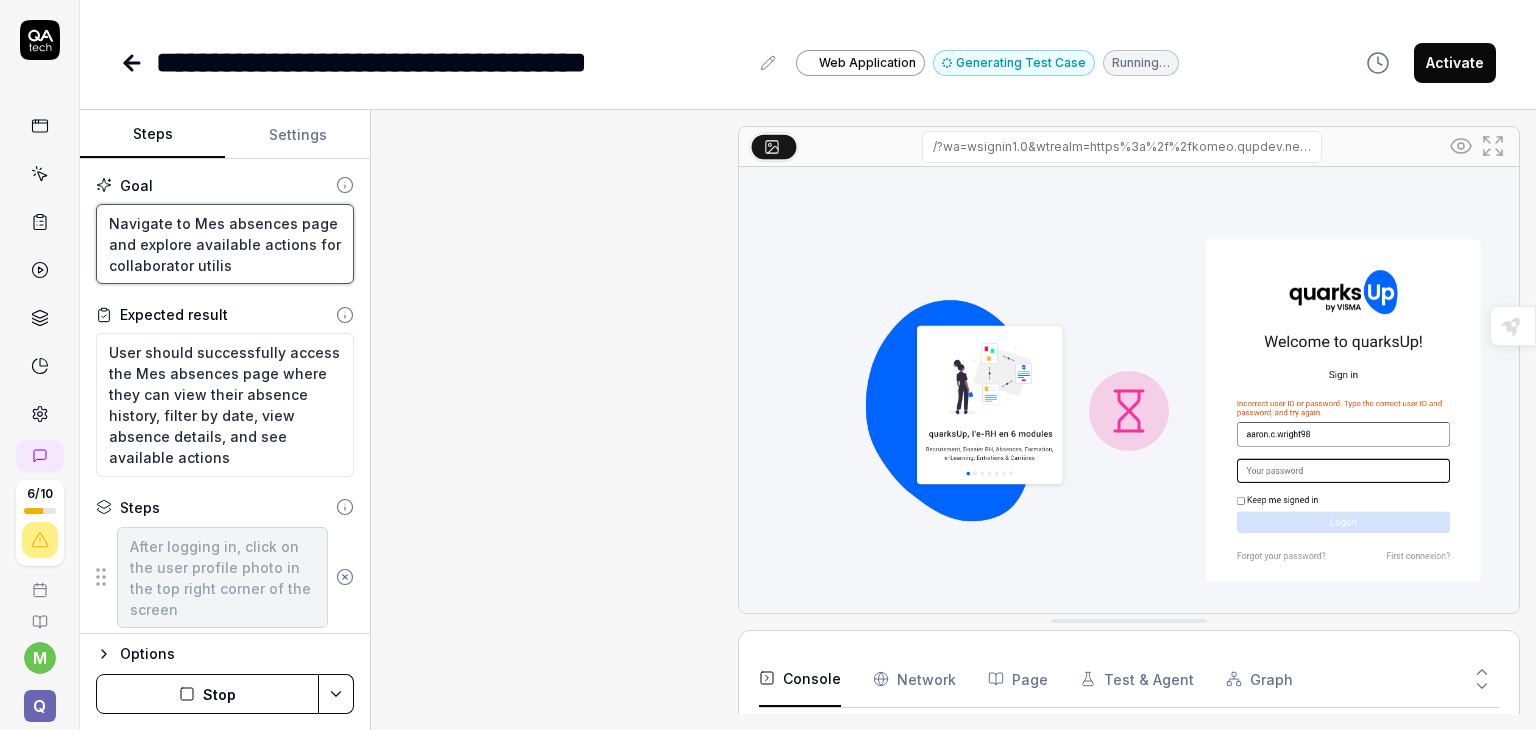 type on "*" 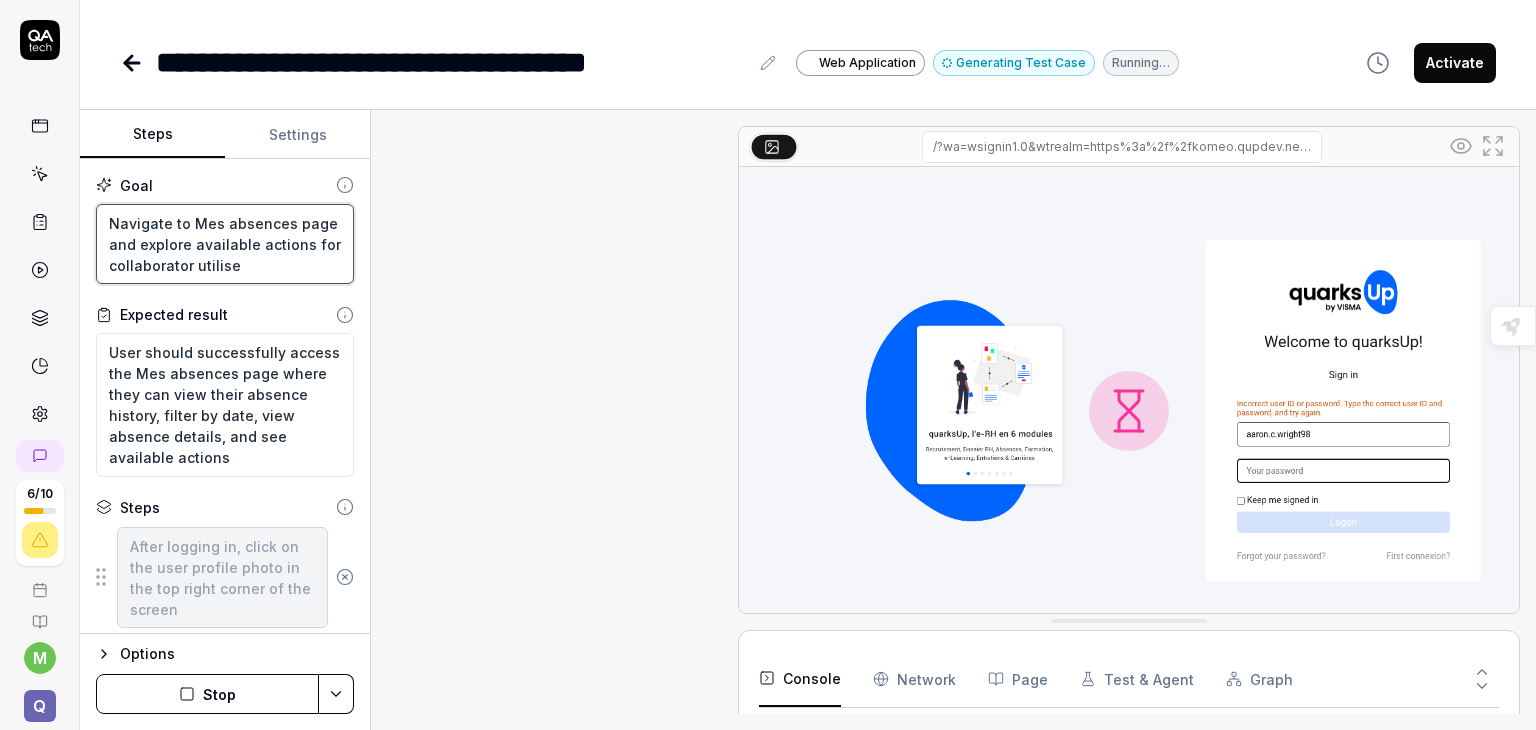 type on "*" 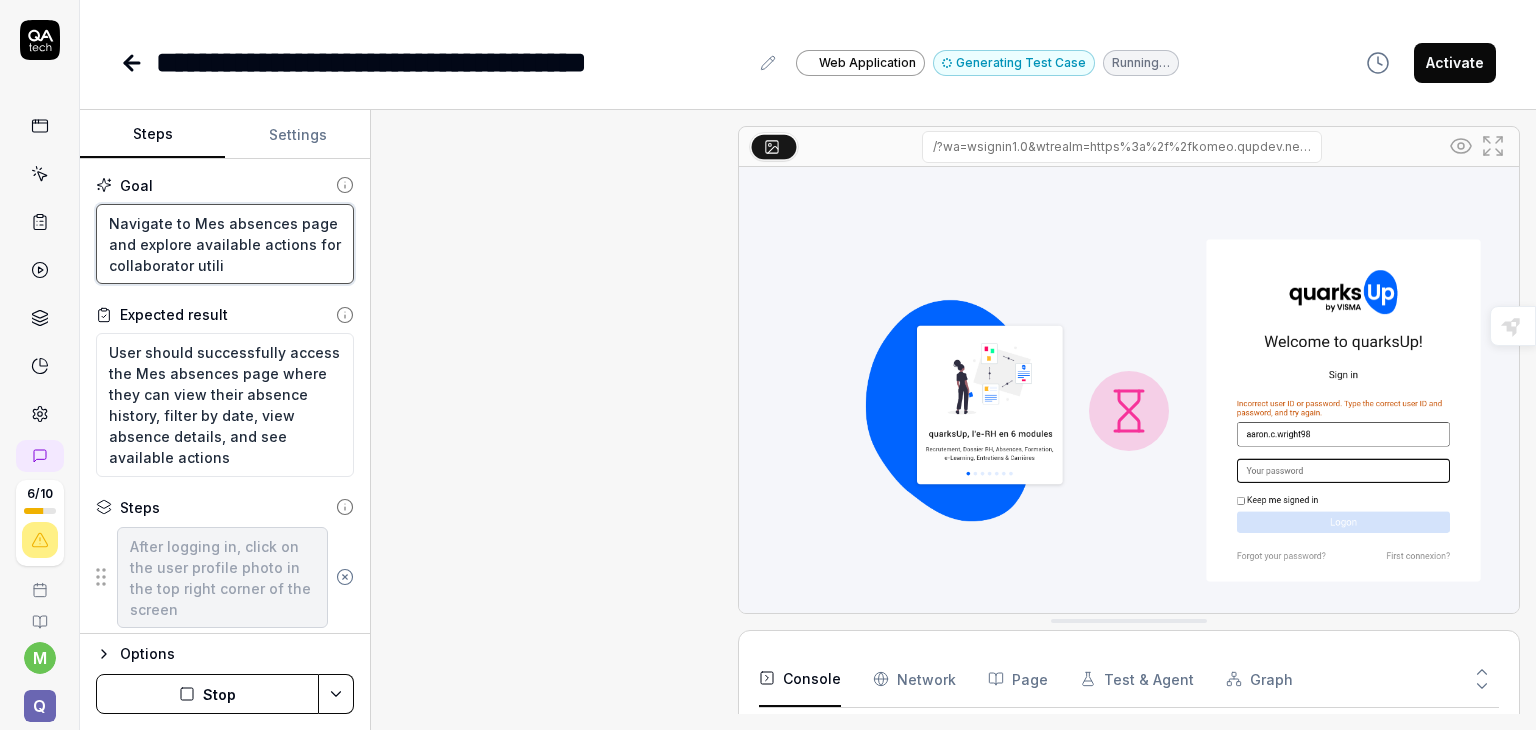 type on "*" 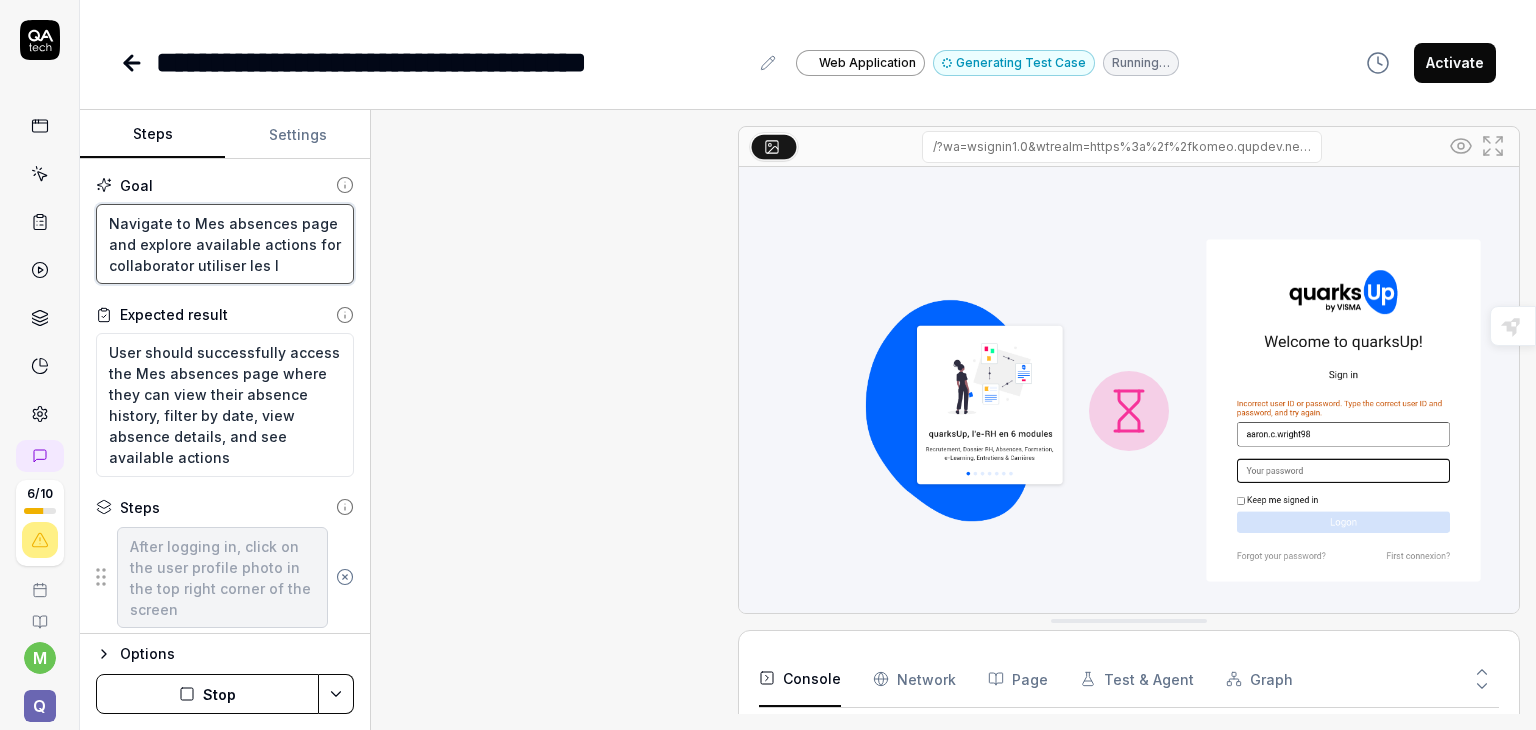 type on "*" 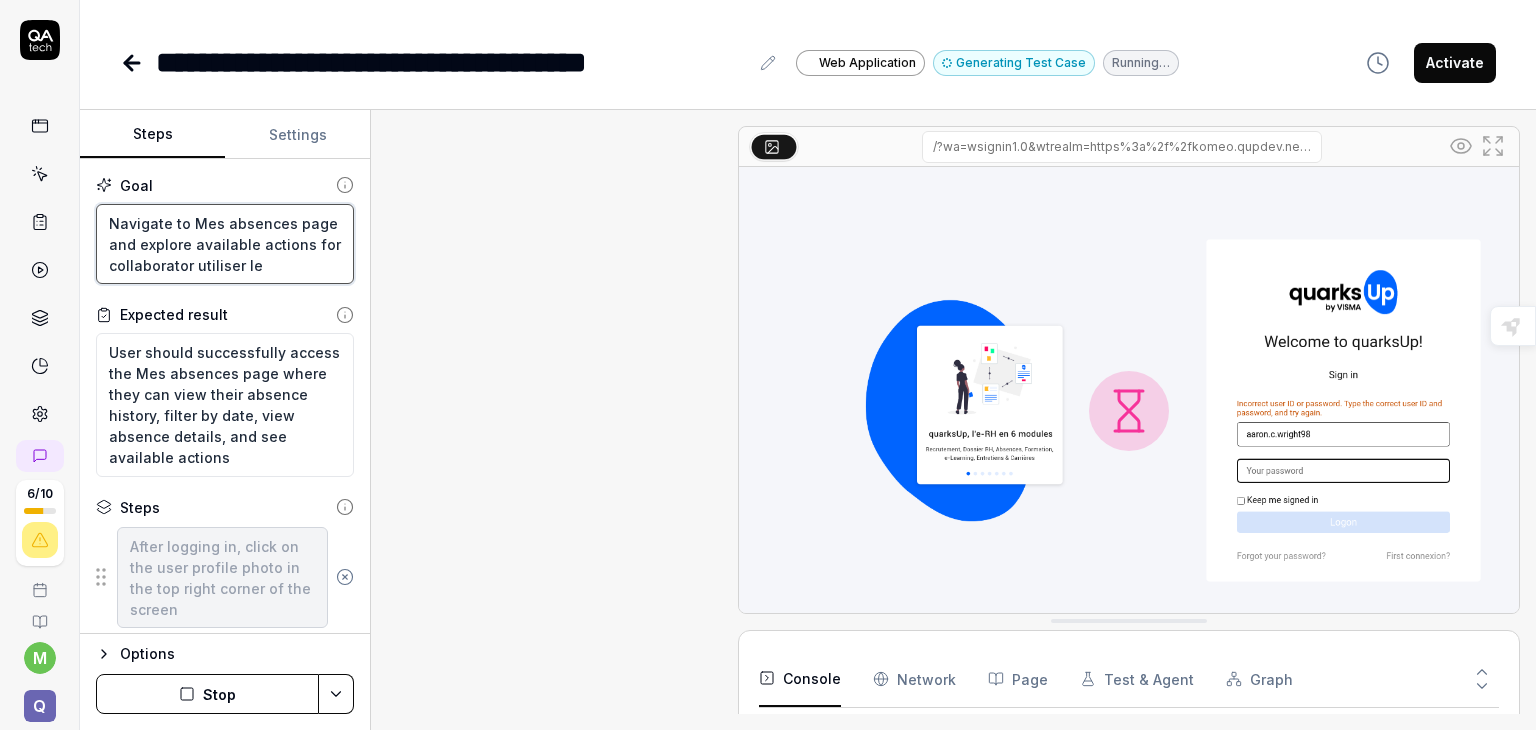 type on "*" 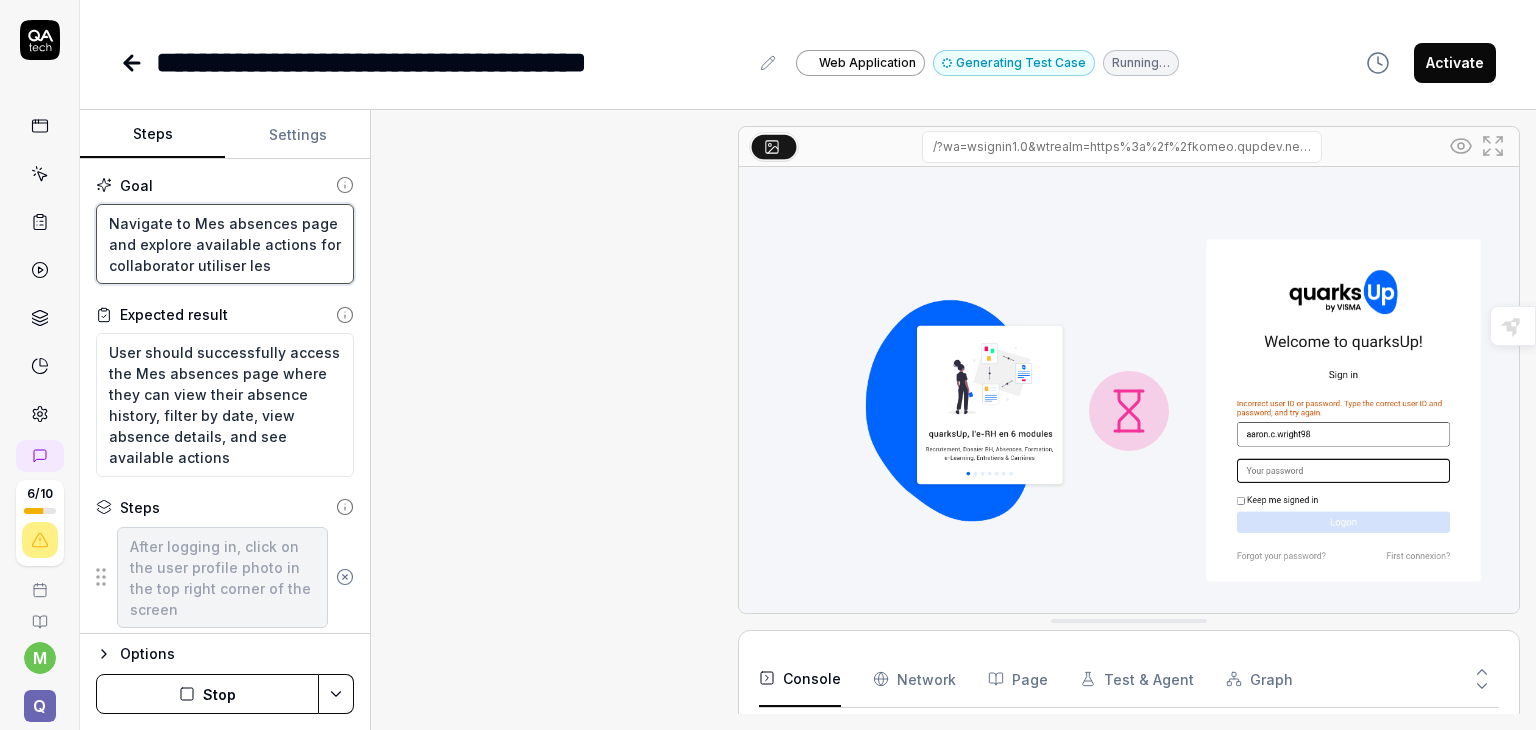 type on "*" 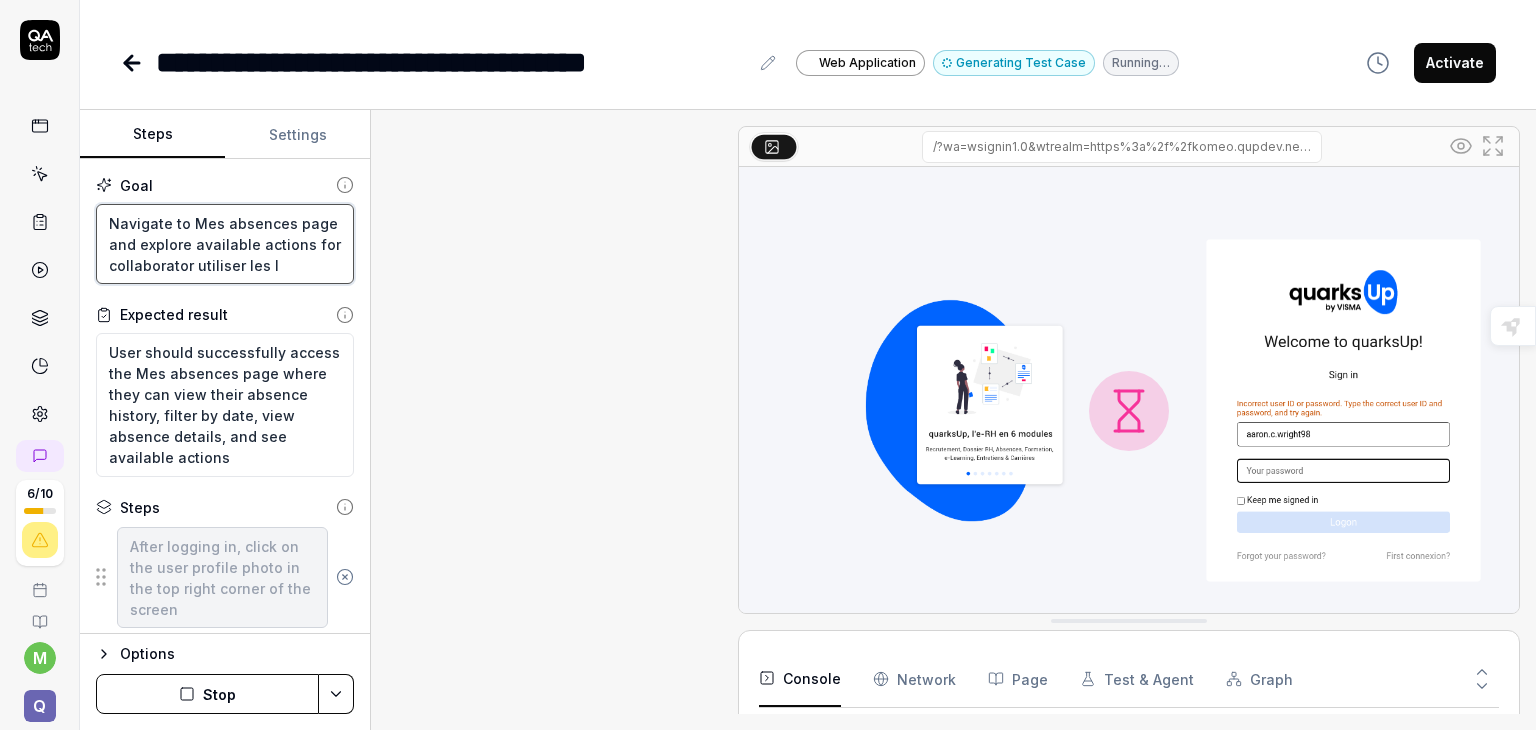 type on "*" 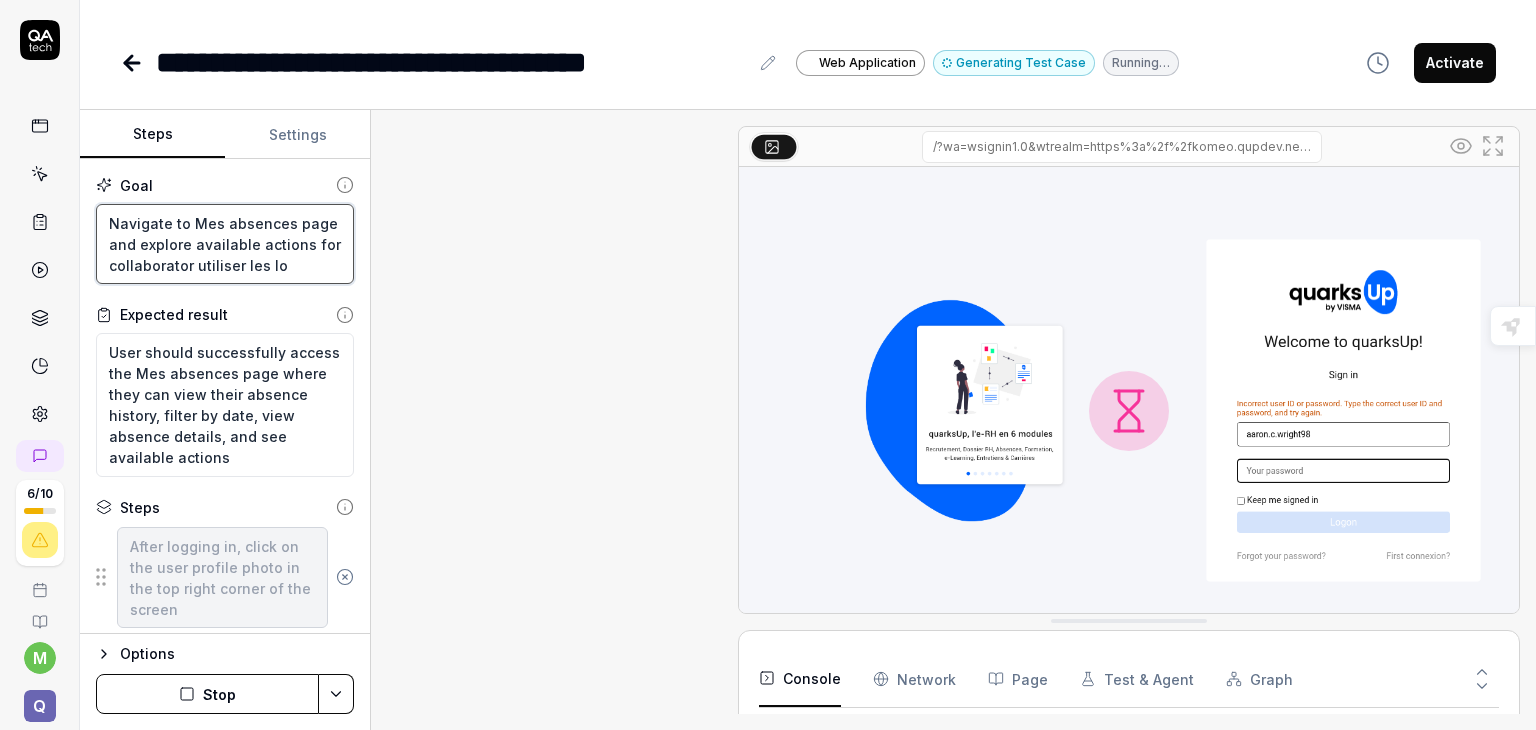 type on "*" 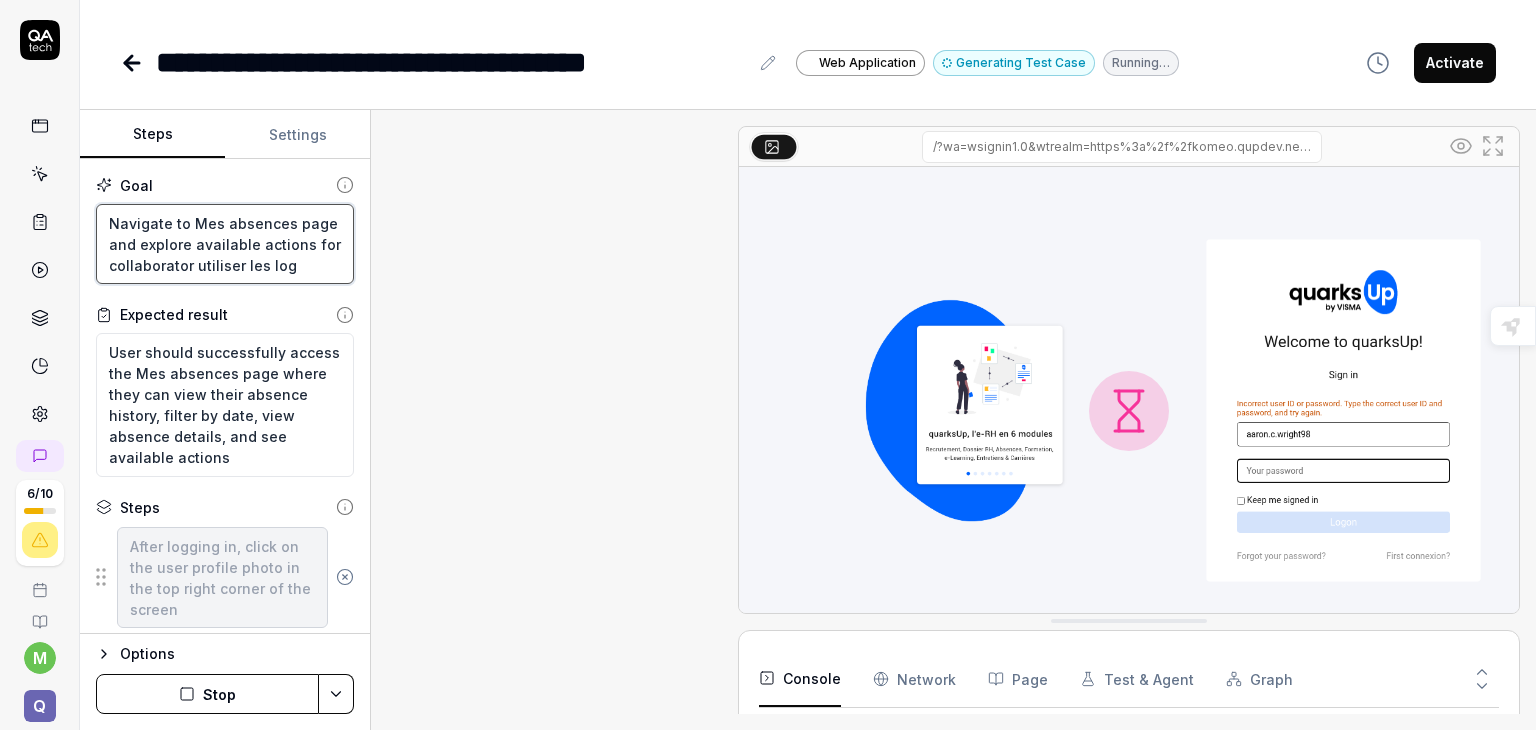 type on "*" 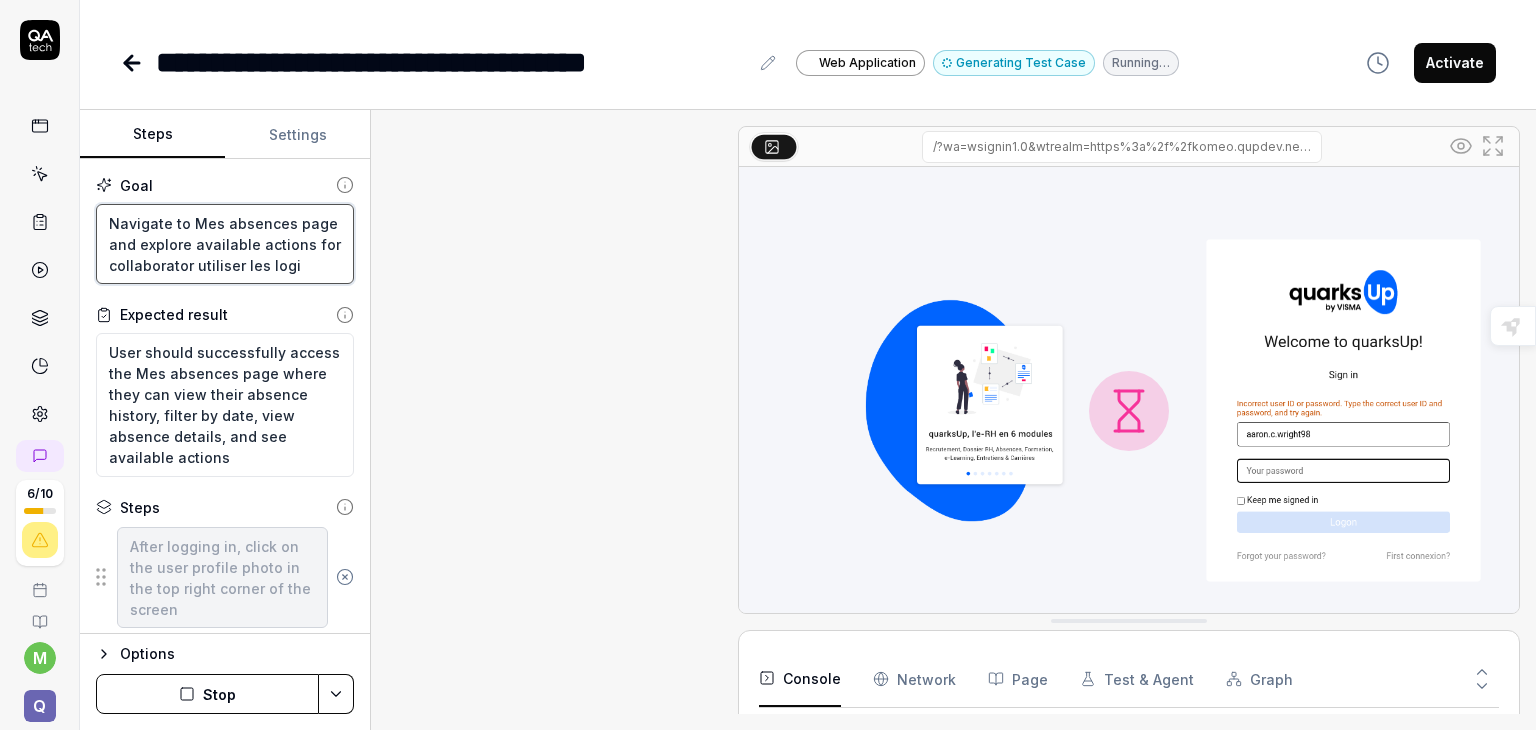 type on "*" 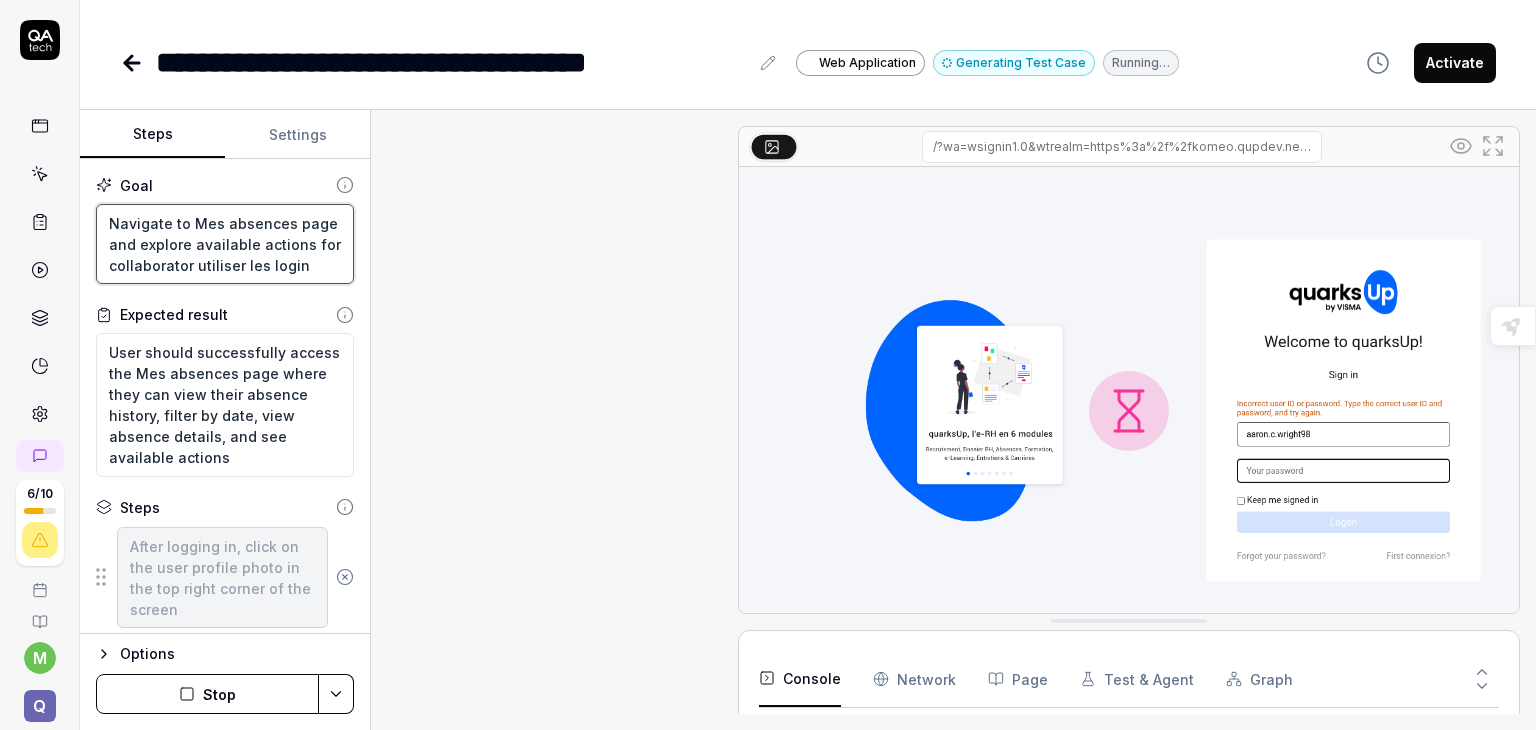 type on "*" 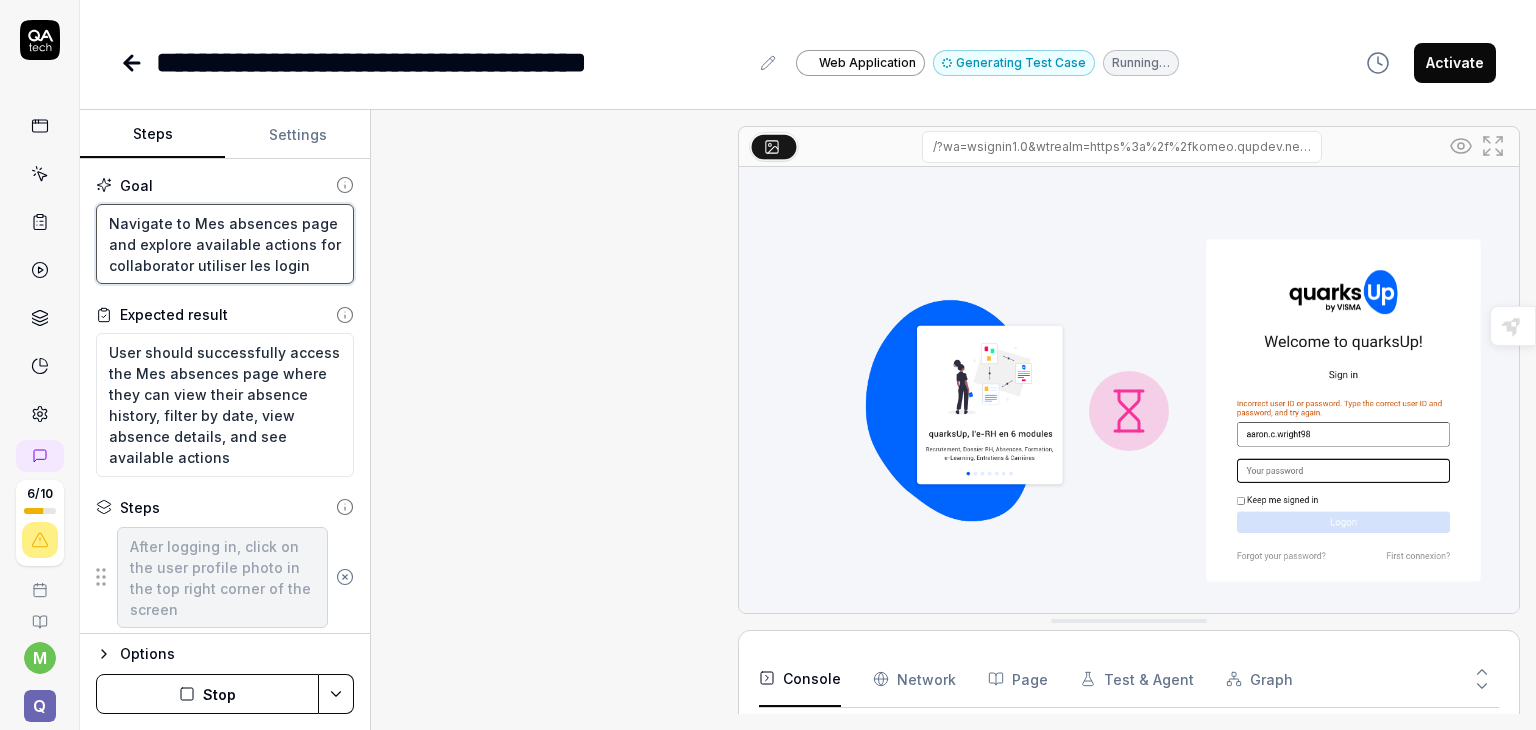 type on "Navigate to Mes absences page and explore available actions for collaborator utiliser les login" 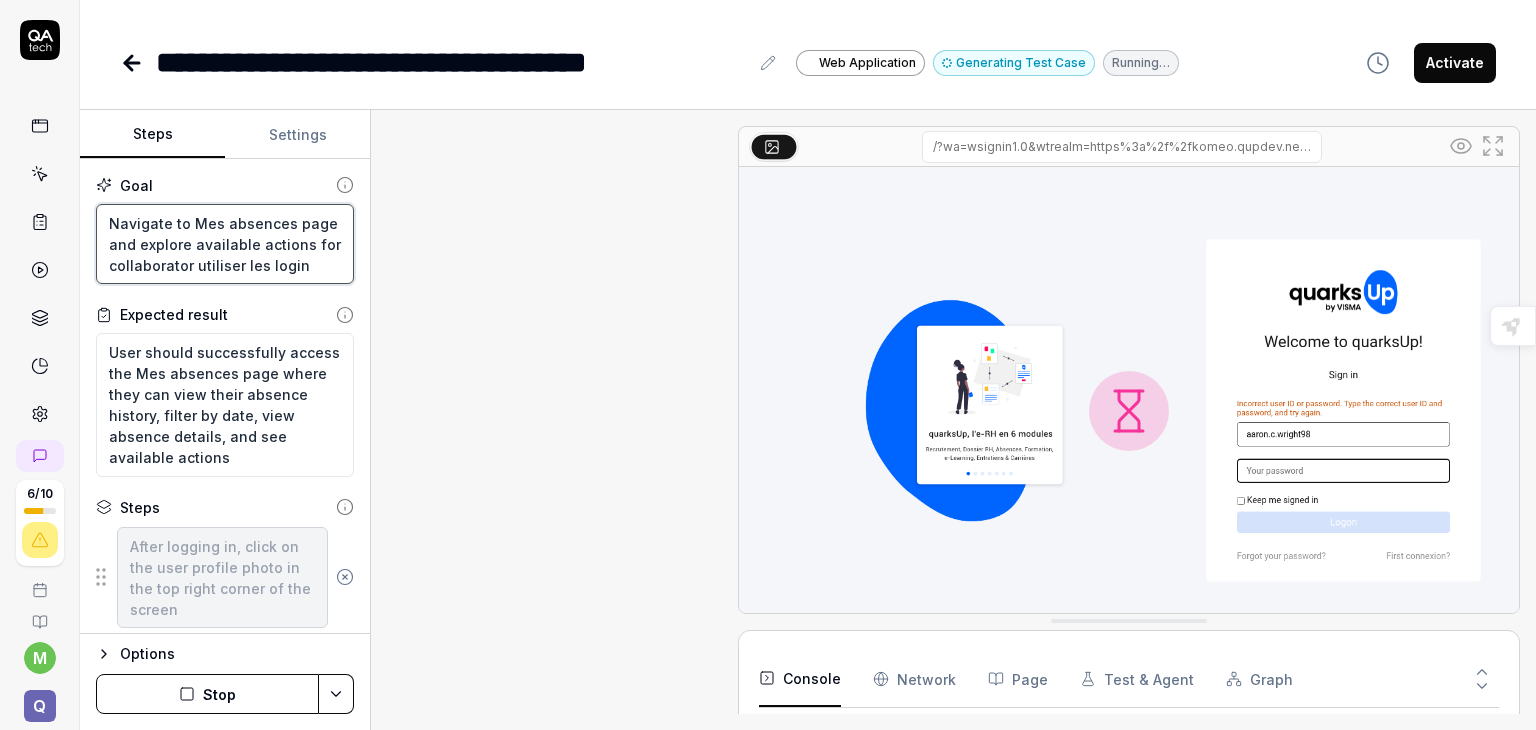 type on "*" 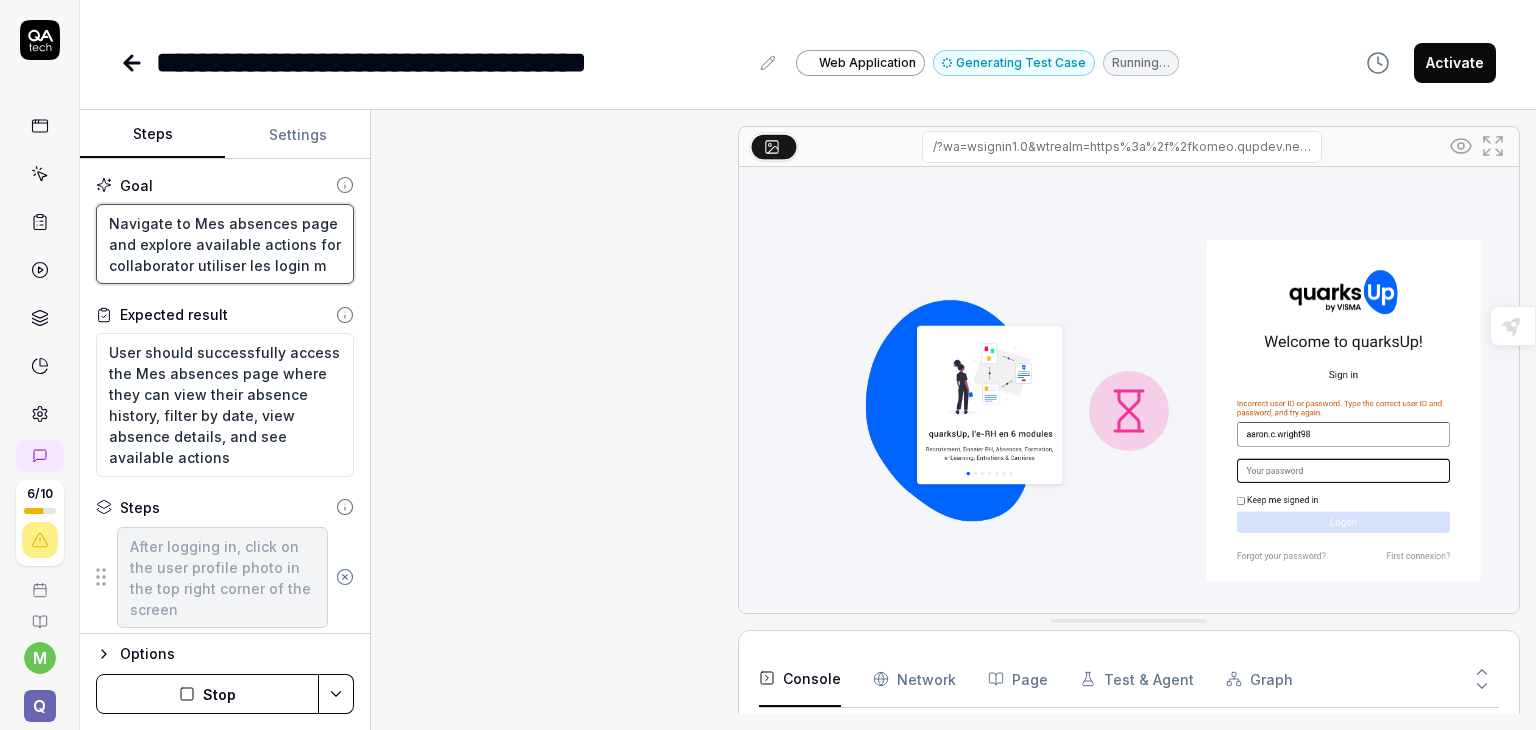 type on "*" 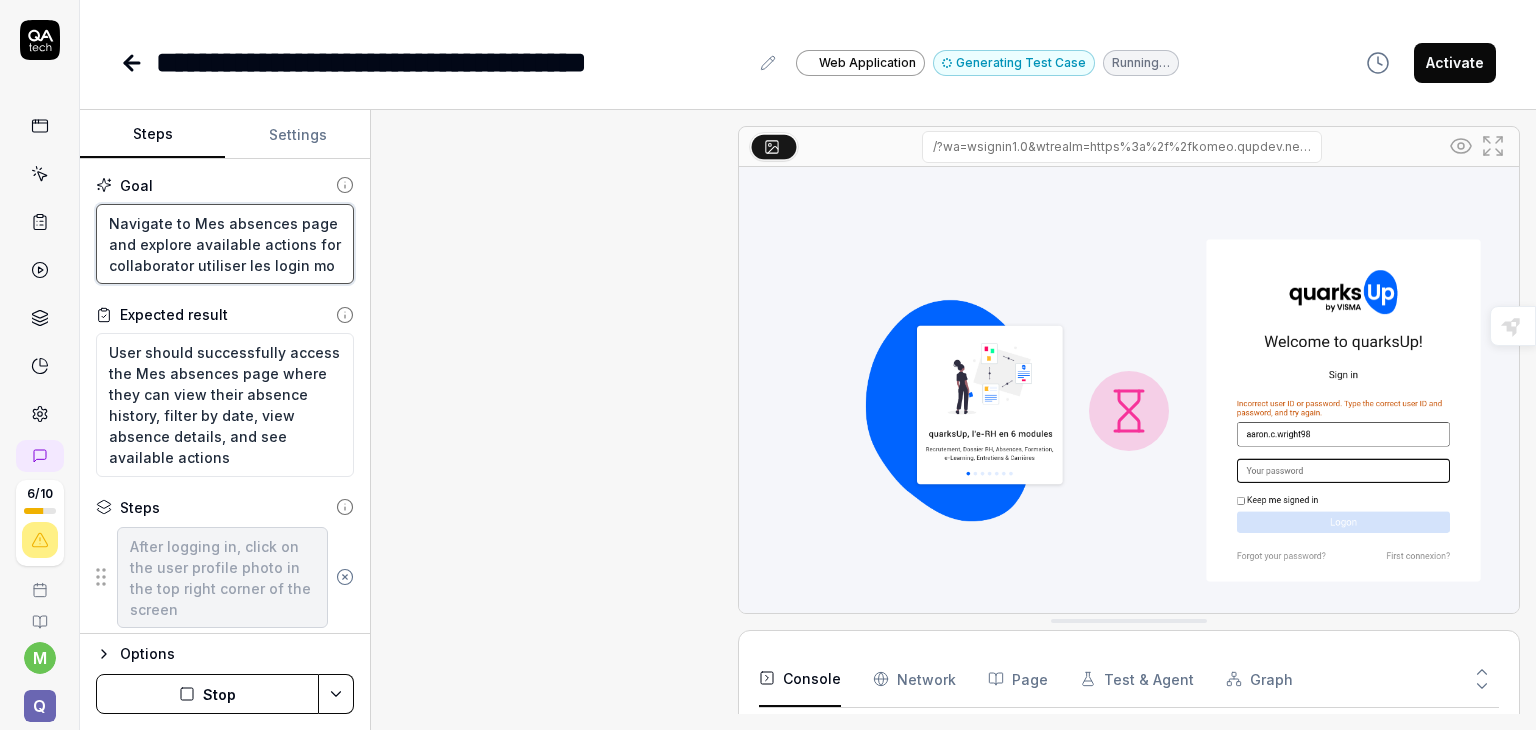type on "*" 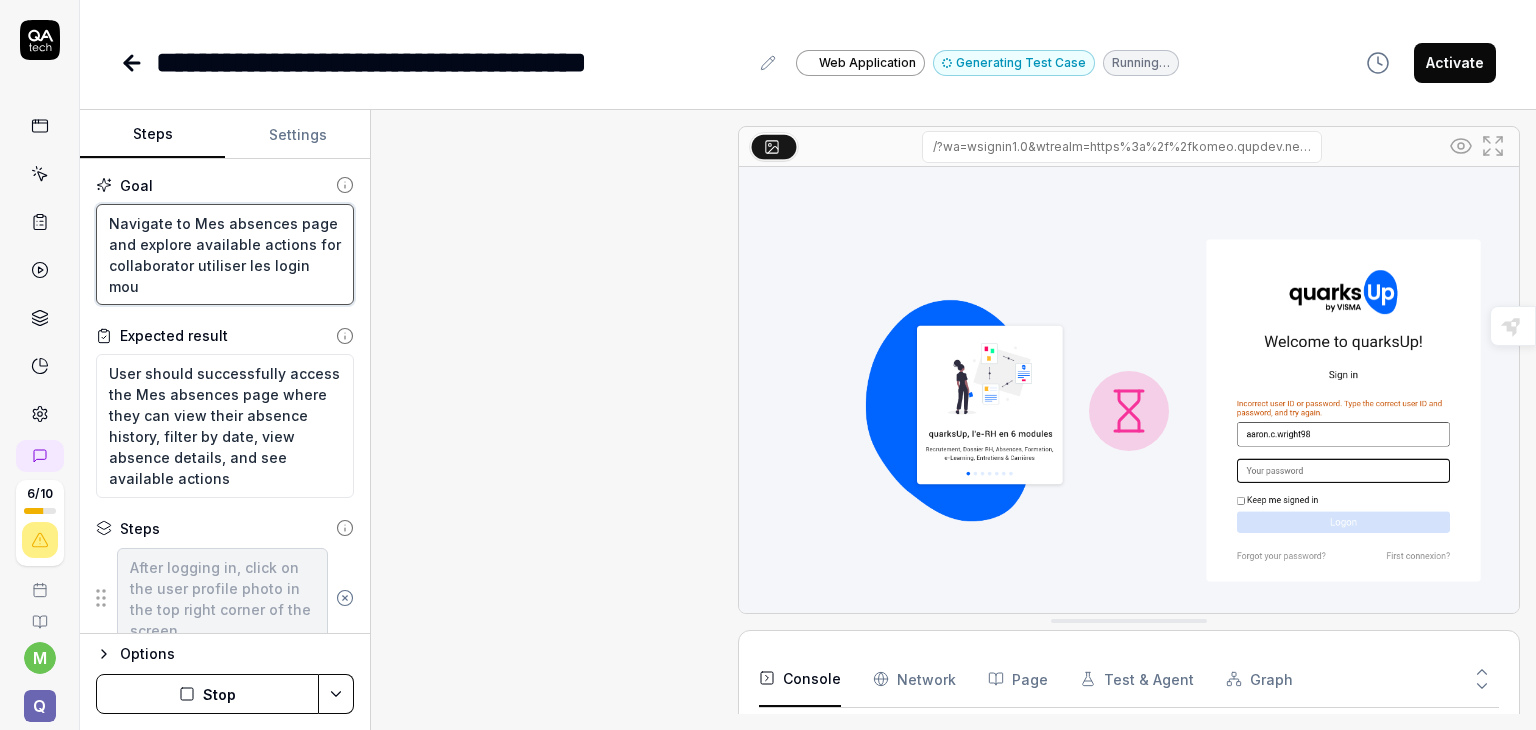 type on "*" 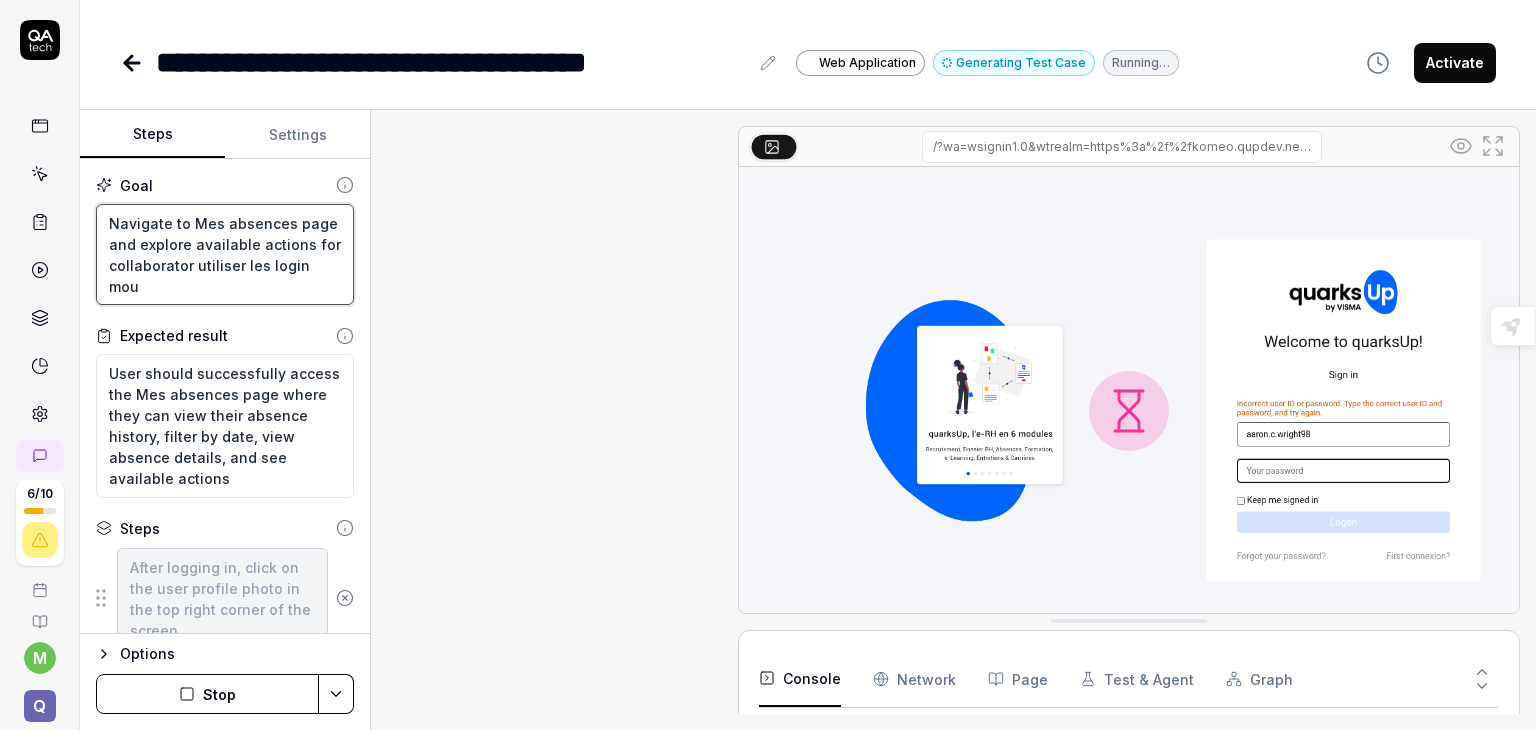 type on "Navigate to Mes absences page and explore available actions for collaborator utiliser les login moun" 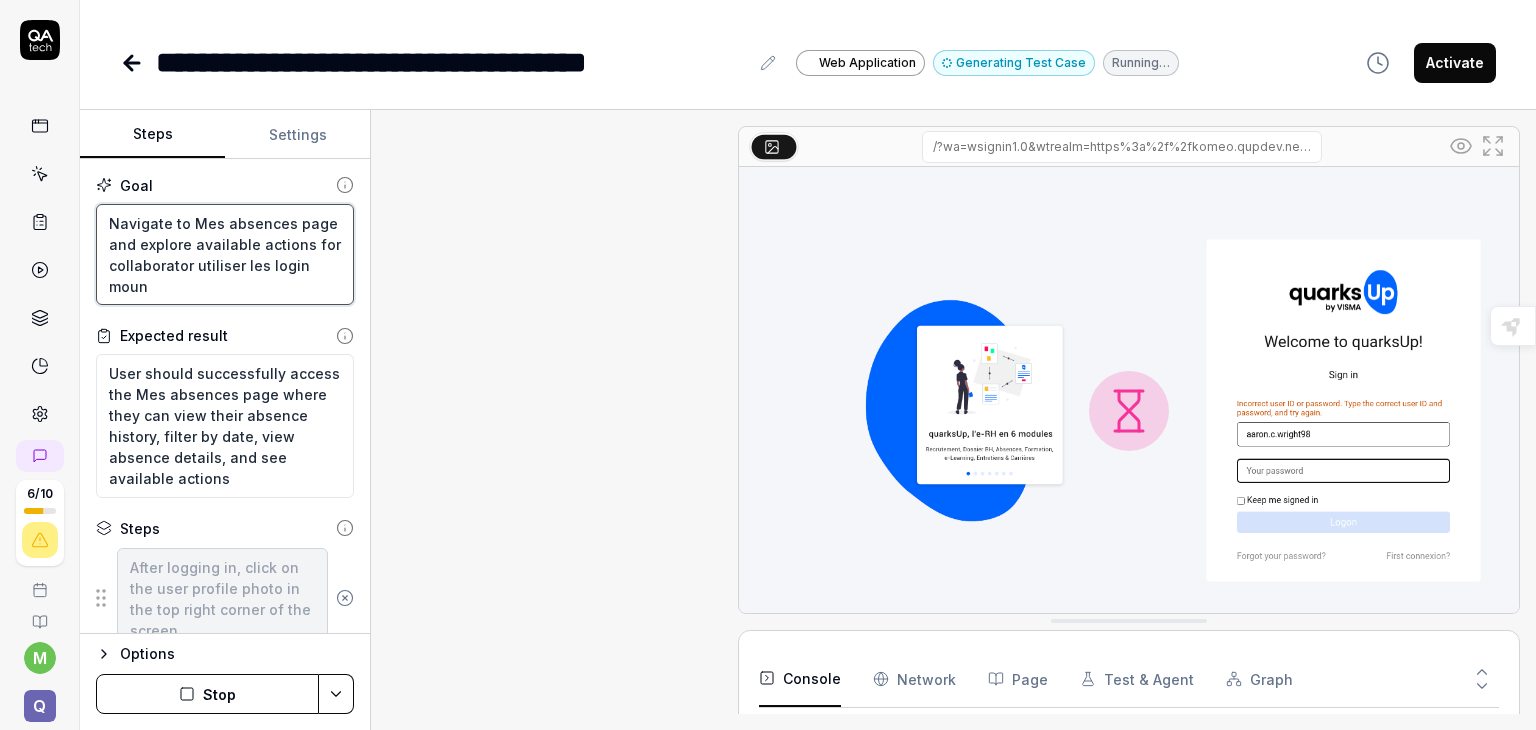 type on "*" 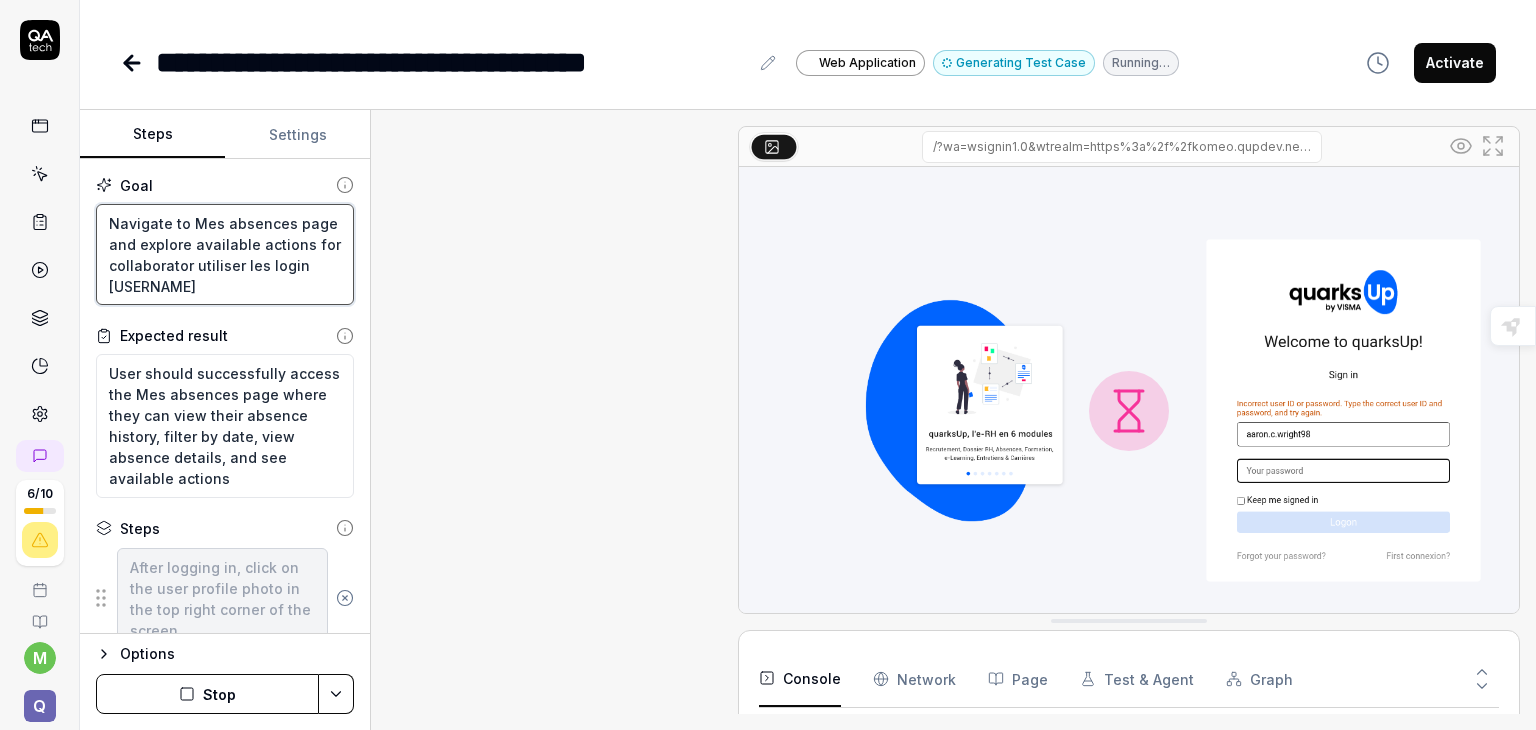 type on "*" 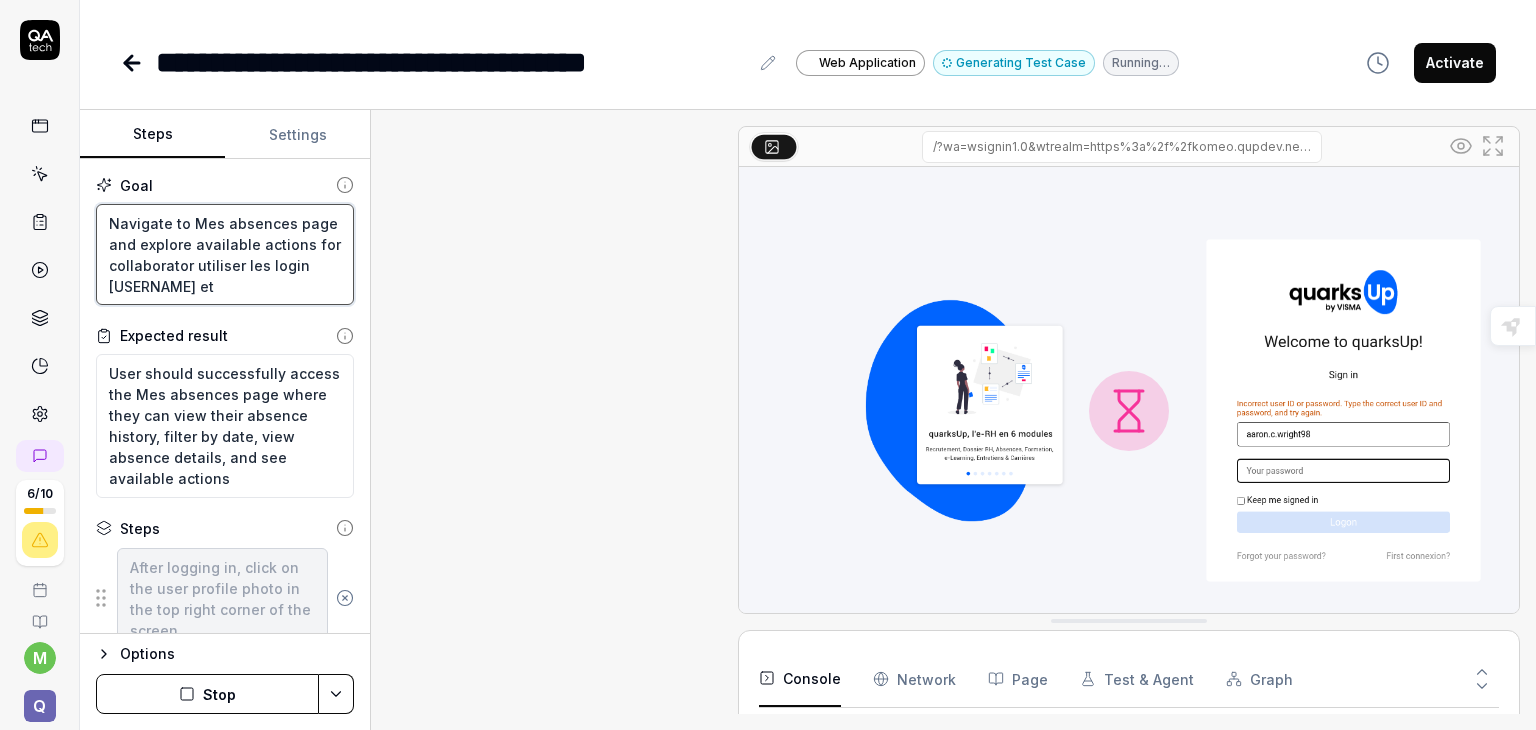 type on "*" 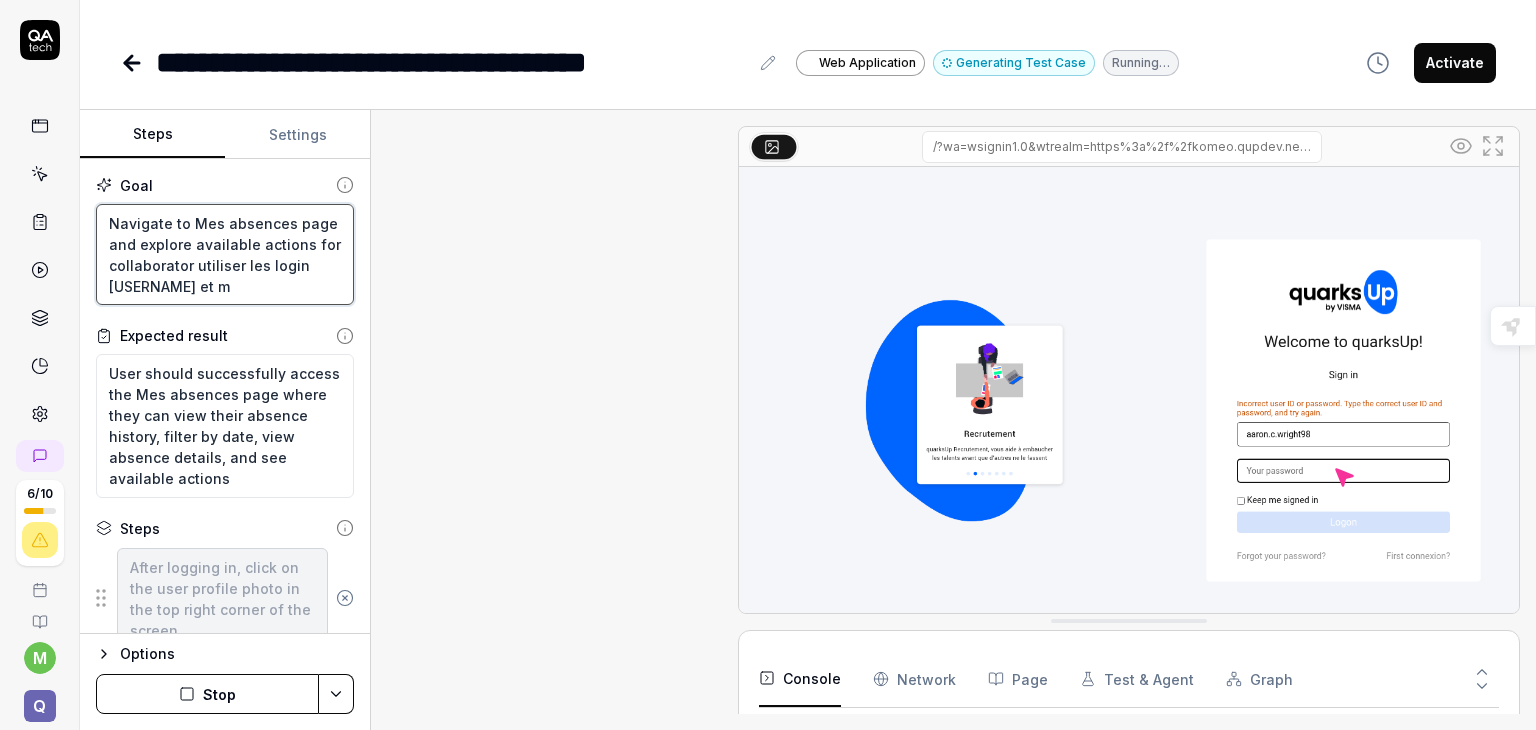 type on "*" 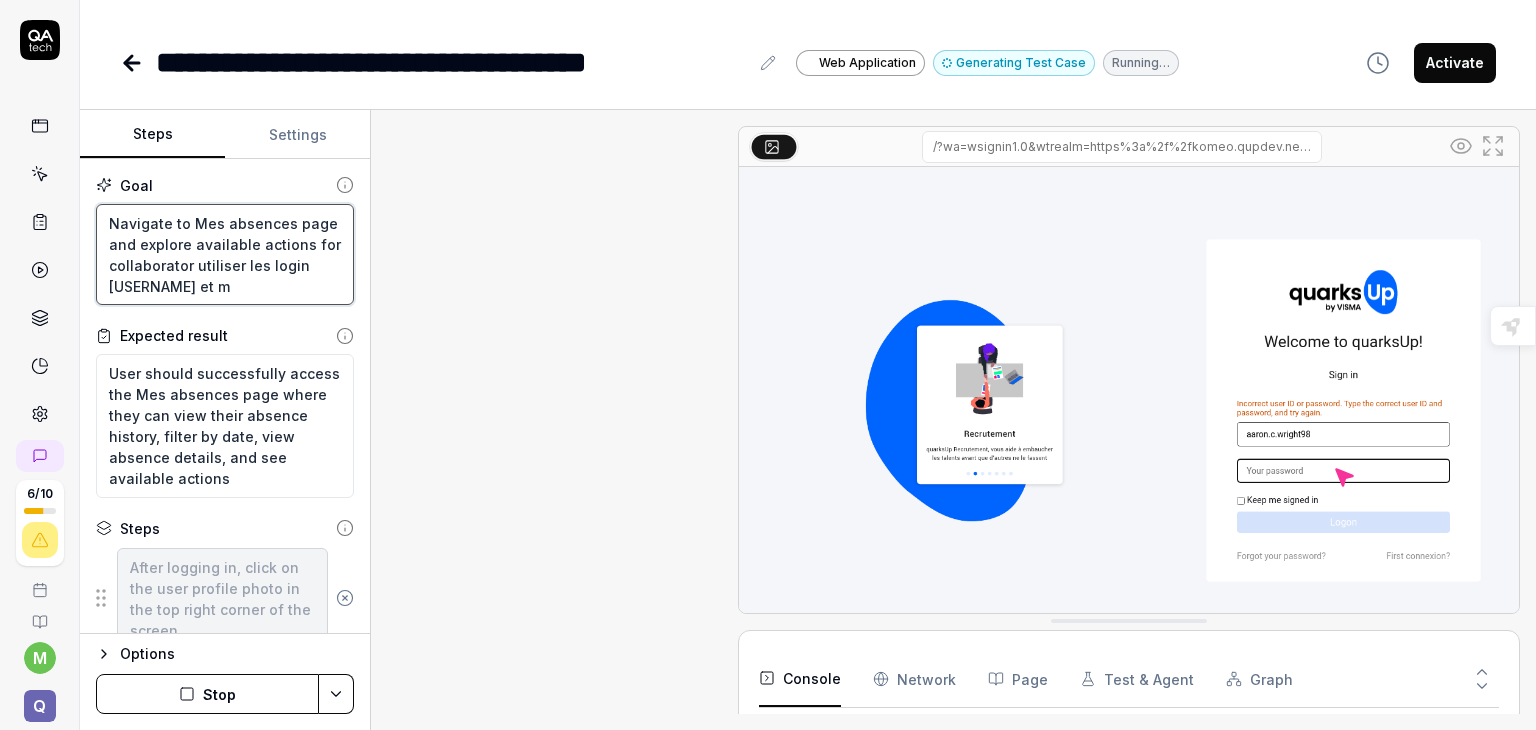 type on "Navigate to Mes absences page and explore available actions for collaborator utiliser les login mounamgh et md" 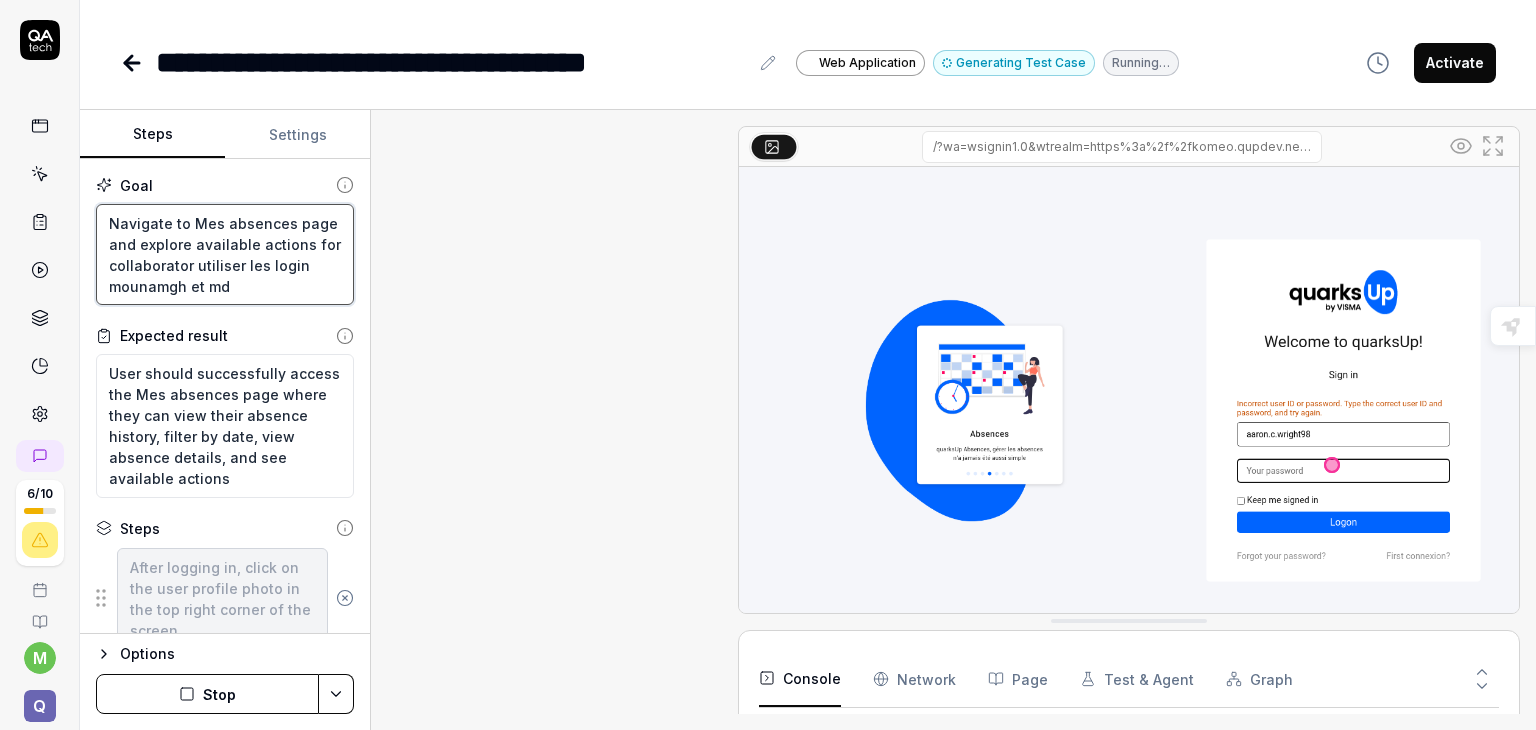 type on "*" 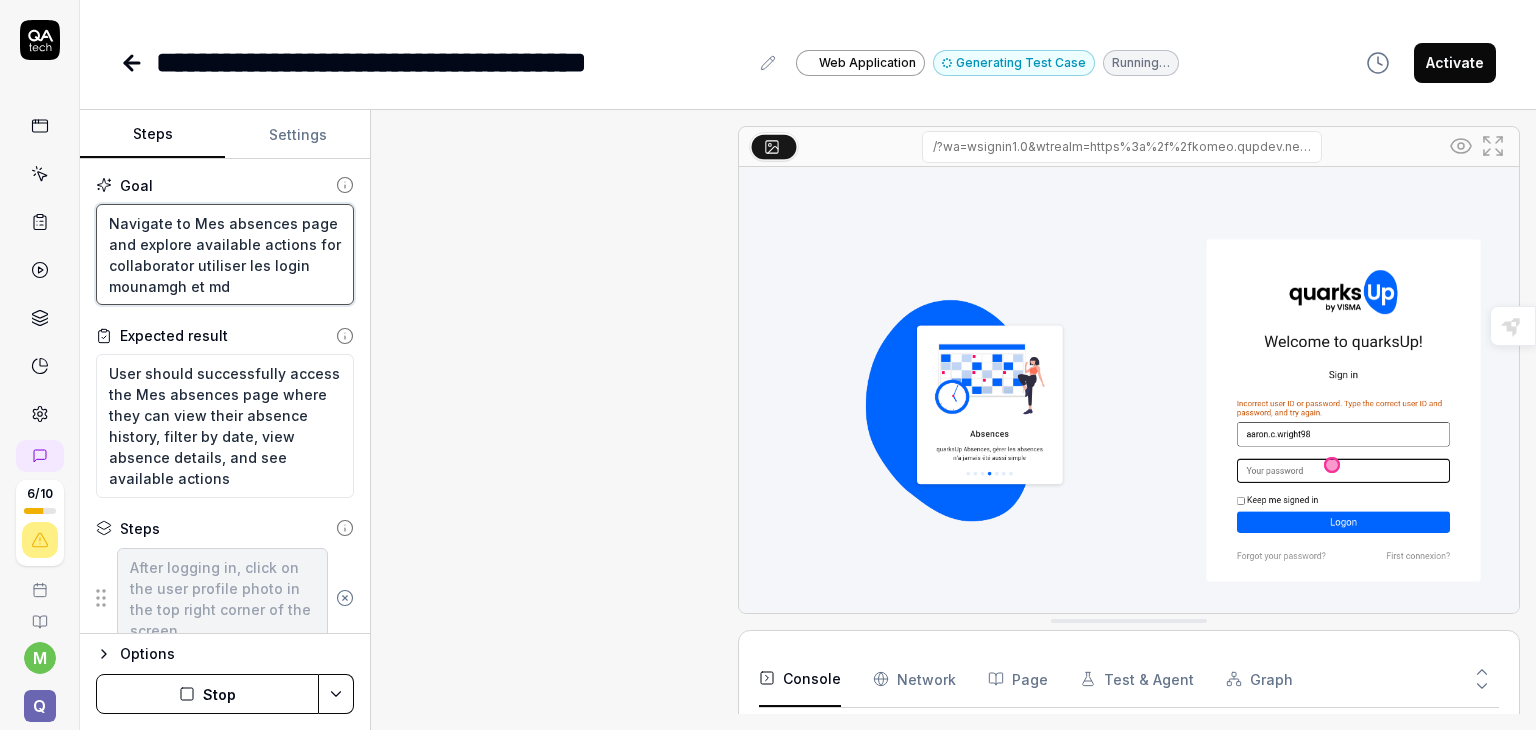 type on "Navigate to Mes absences page and explore available actions for collaborator utiliser les login [USERNAME] et mdp" 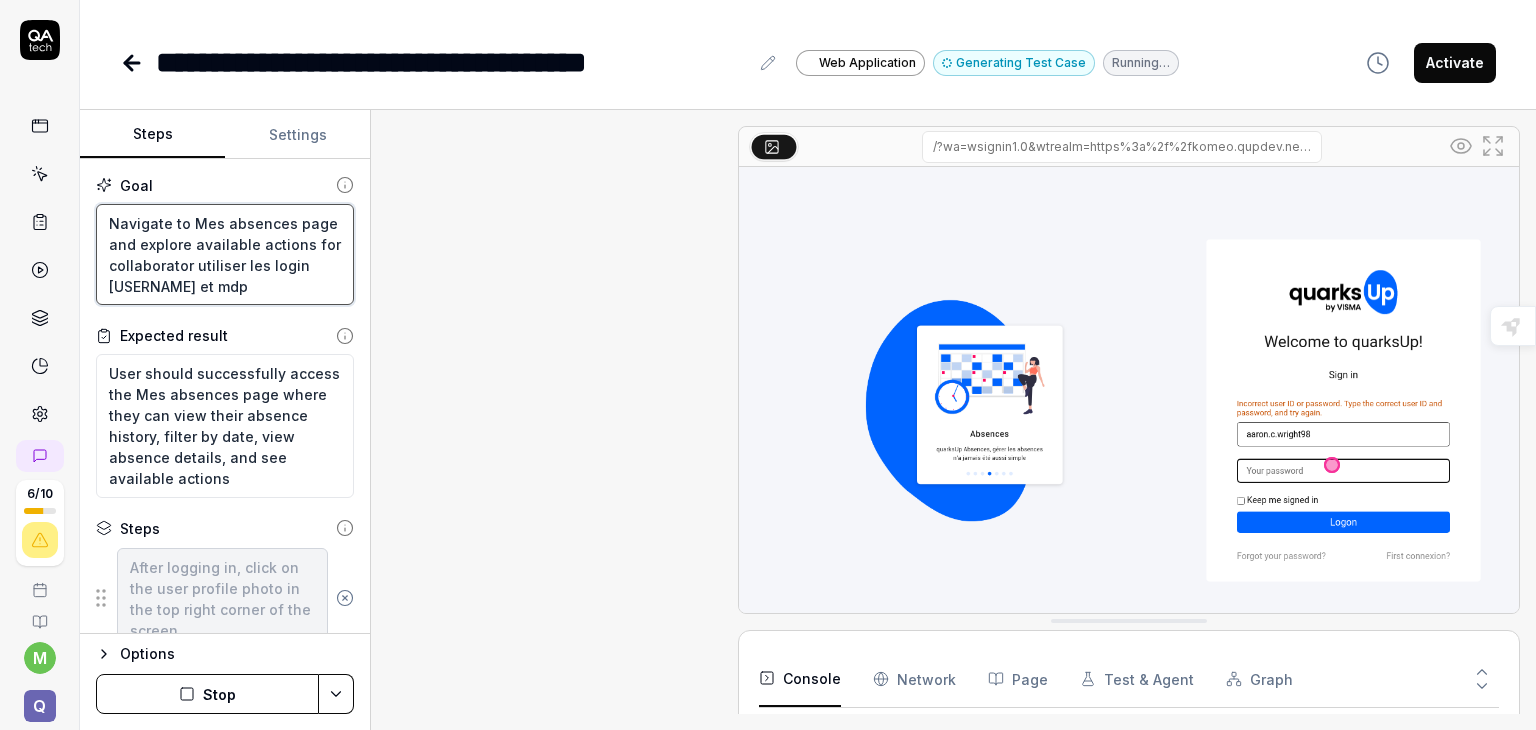 type on "*" 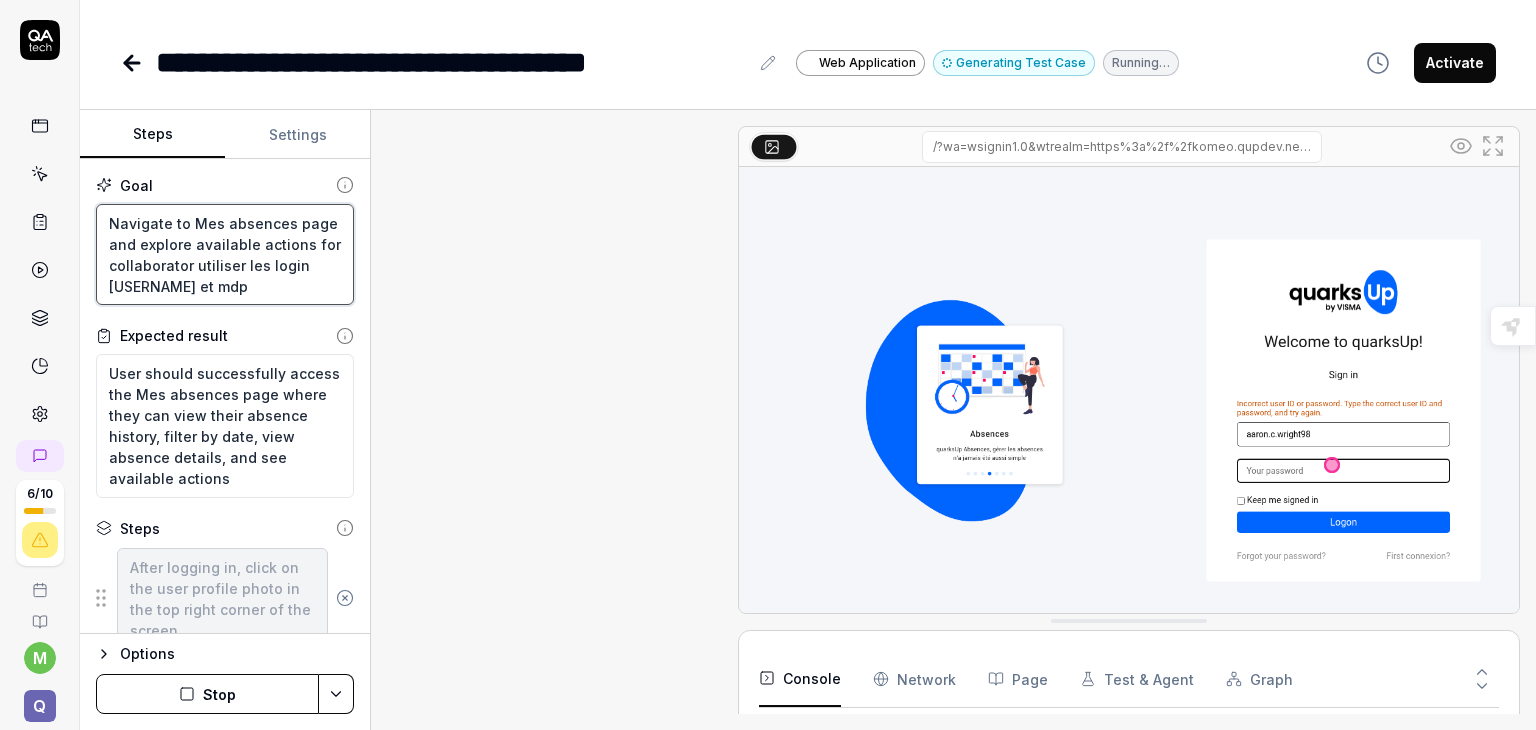 type on "*" 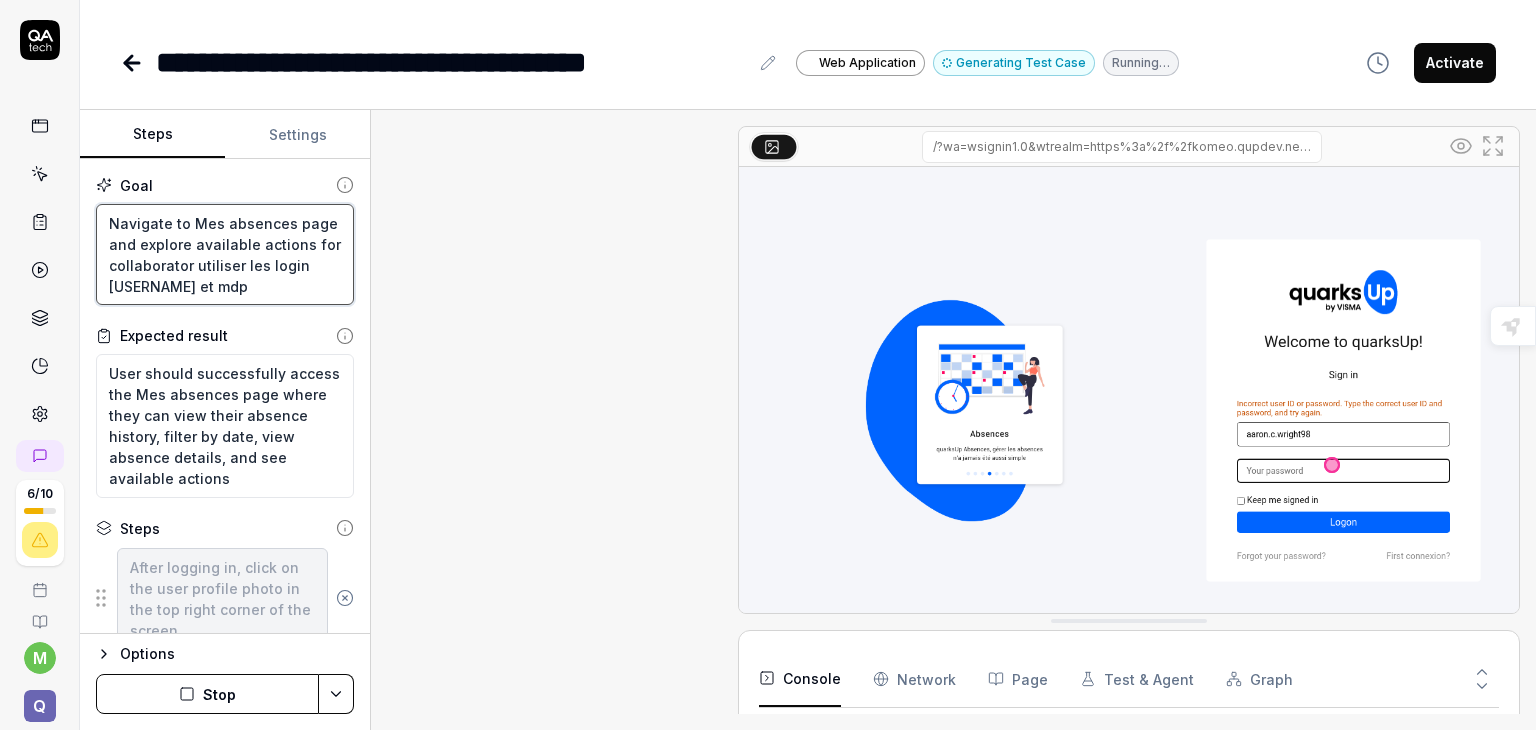 type on "Navigate to Mes absences page and explore available actions for collaborator utiliser les login mounamgh et mdp M" 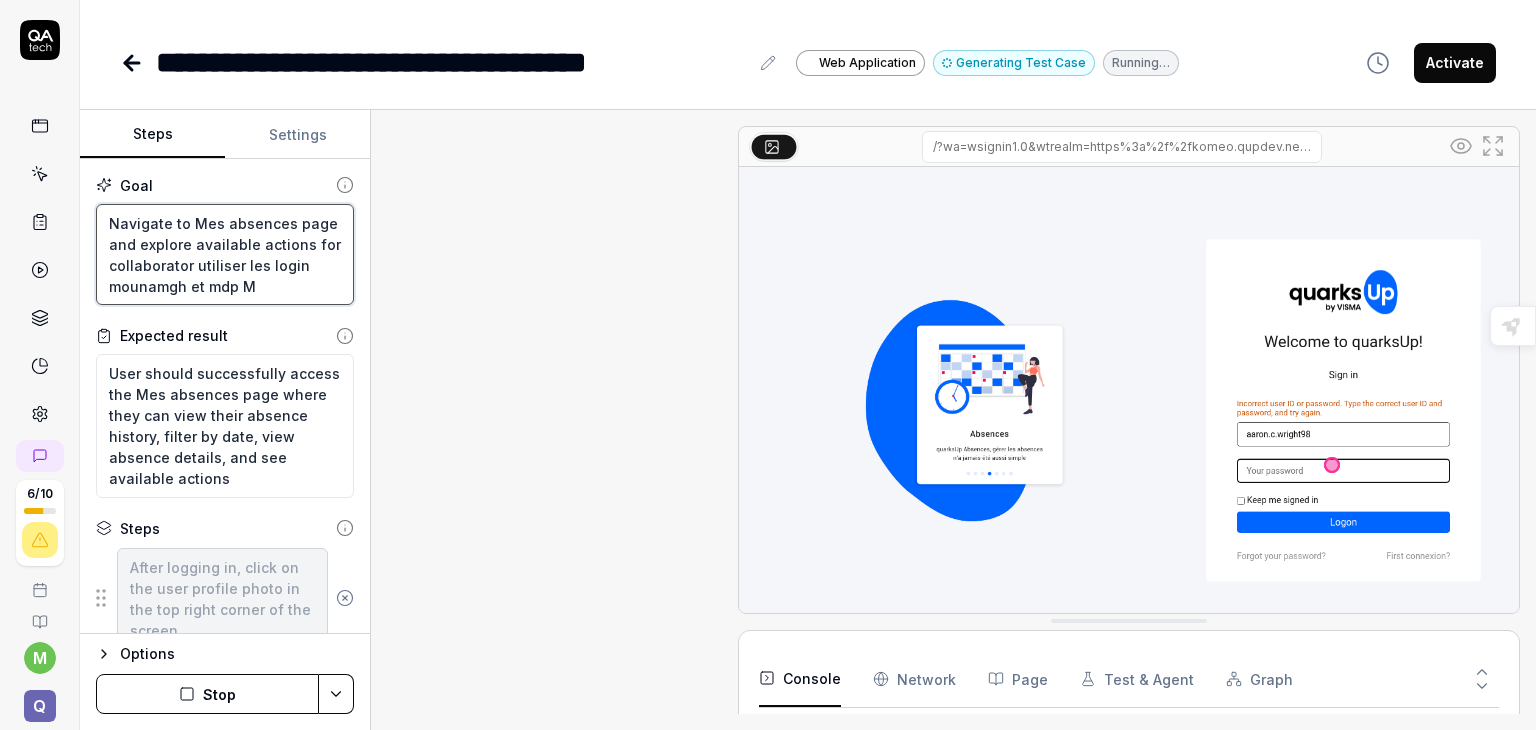 type on "*" 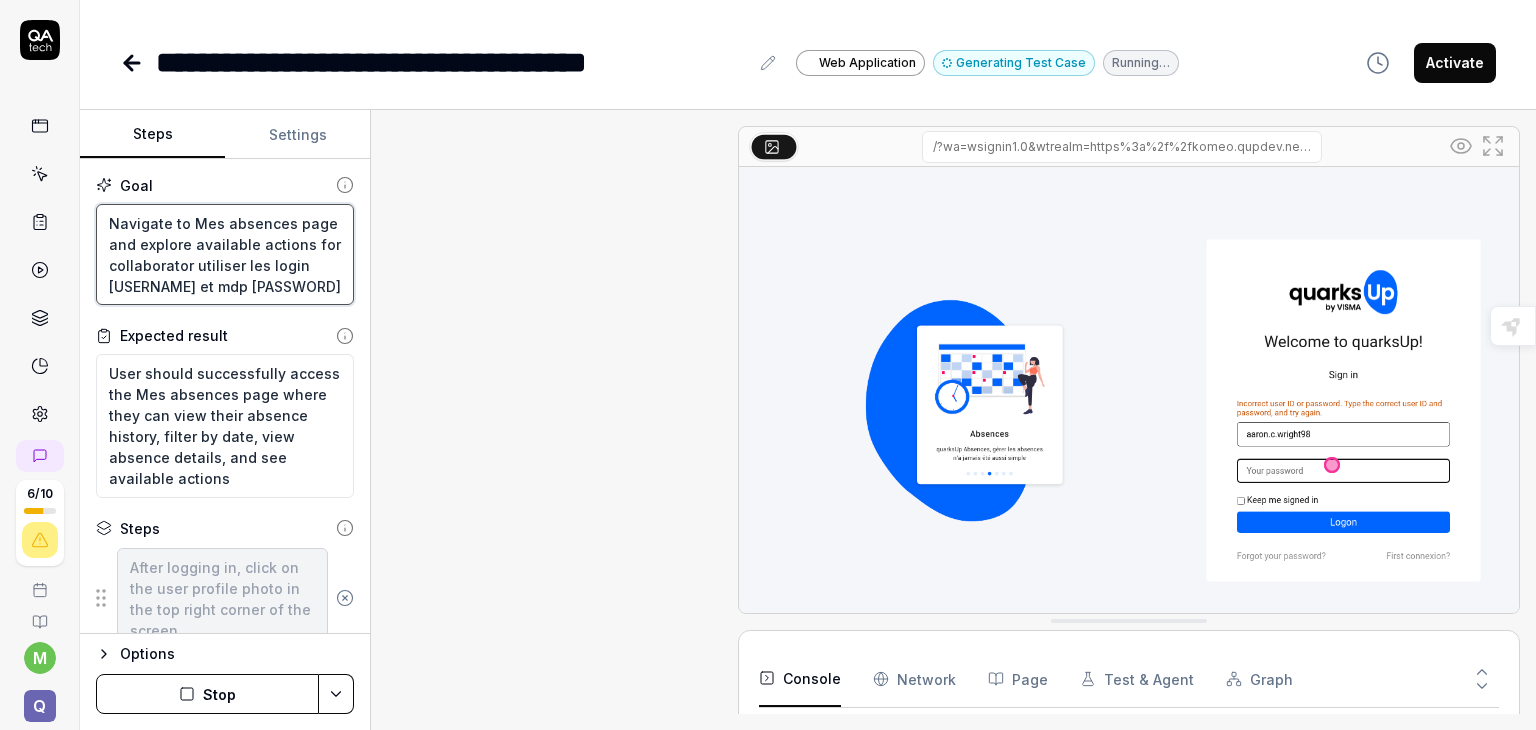 type on "*" 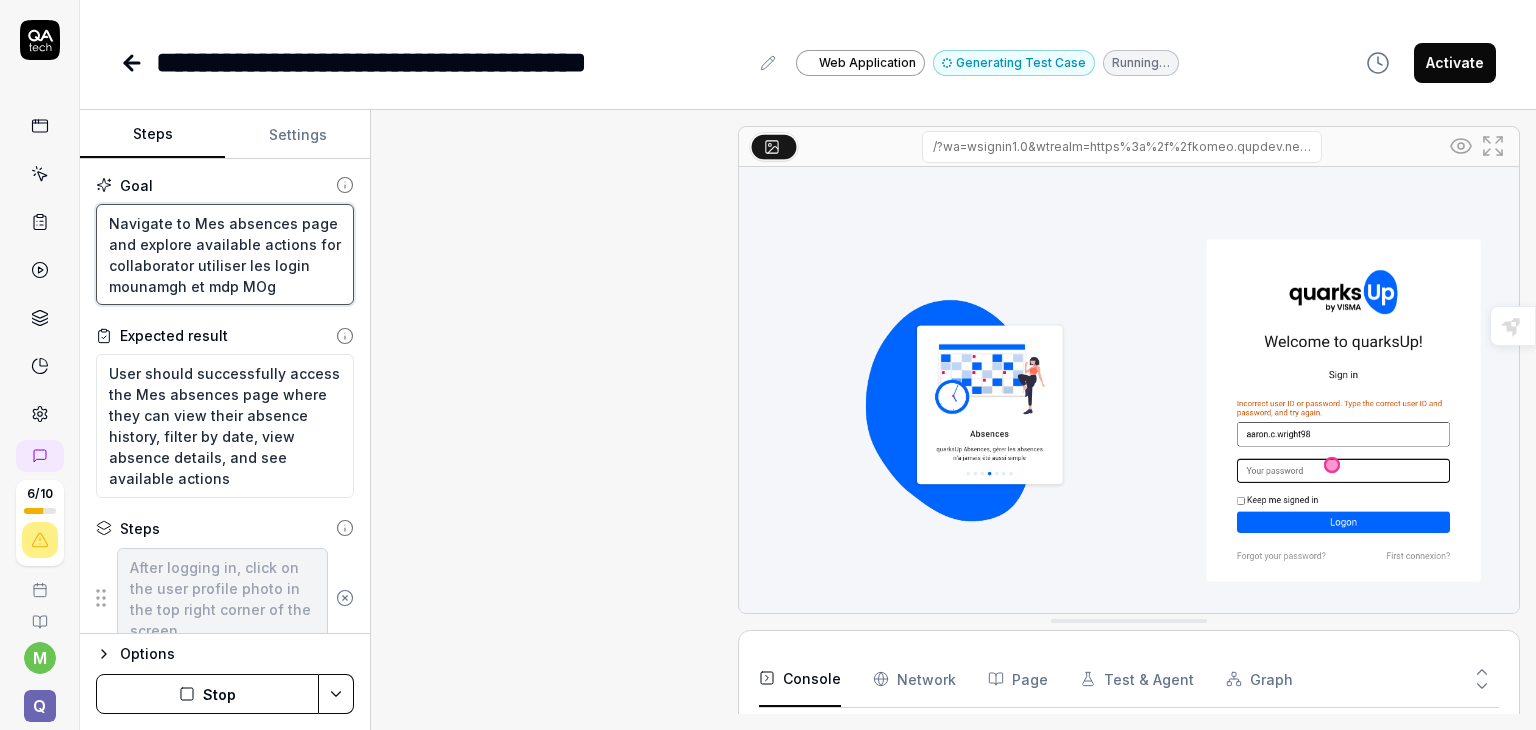 type on "*" 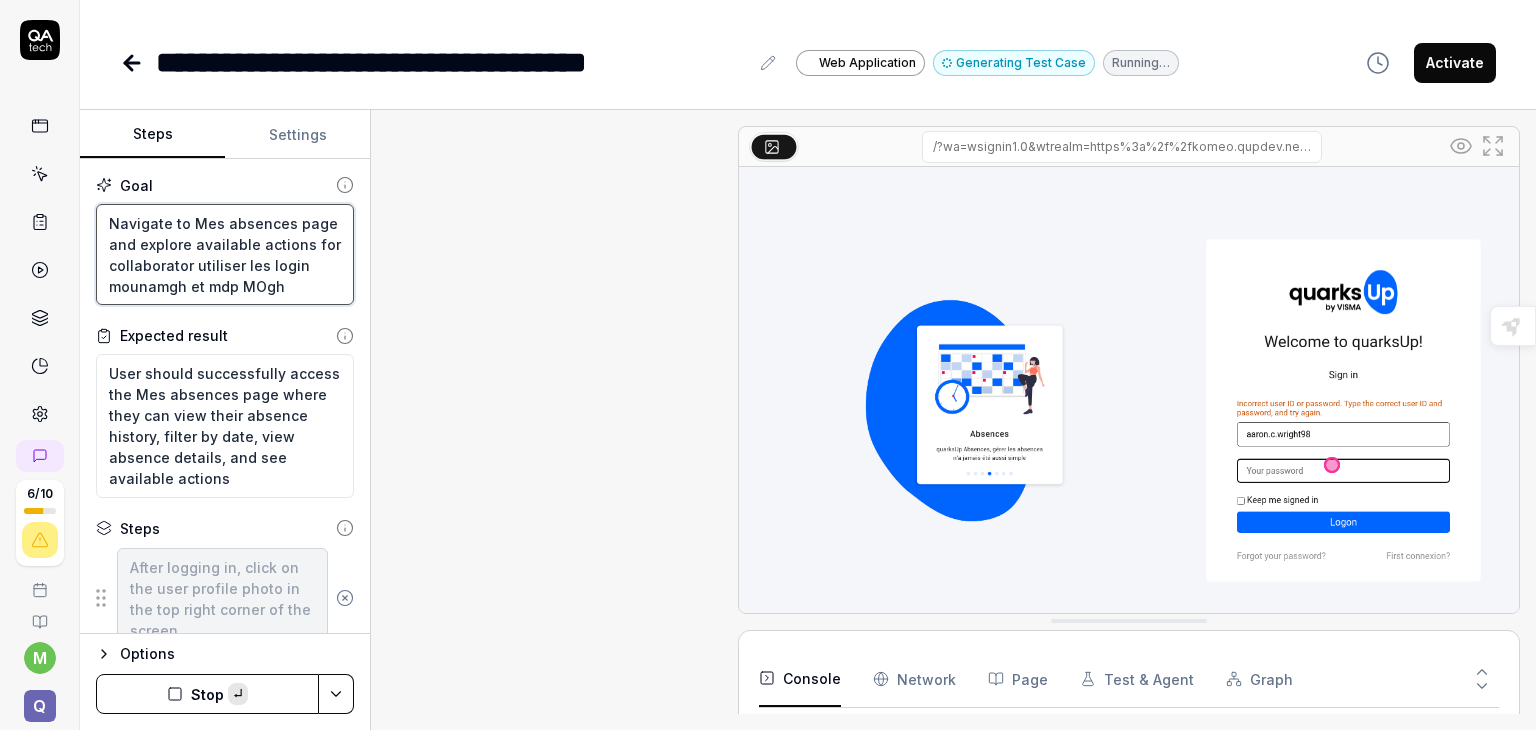 type on "*" 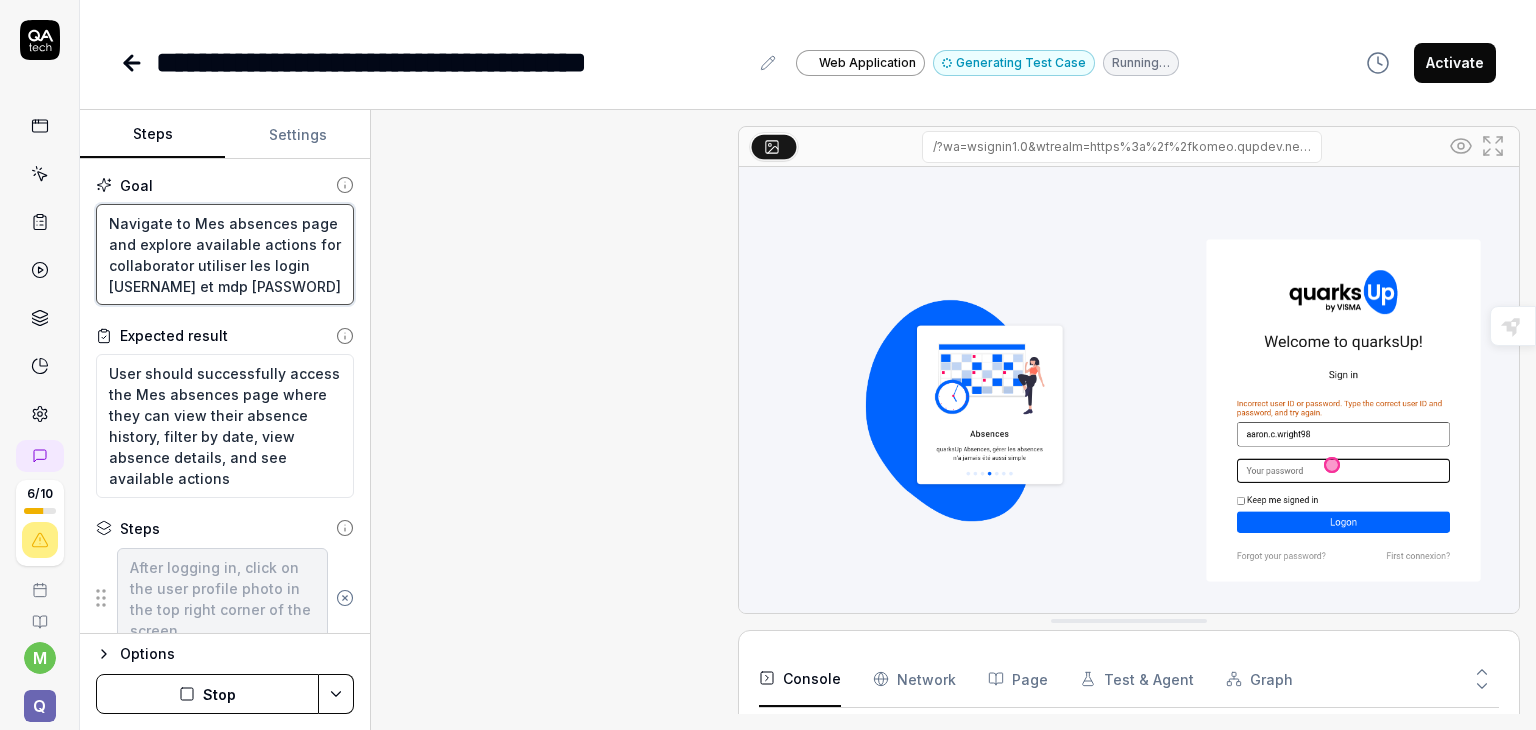 type on "*" 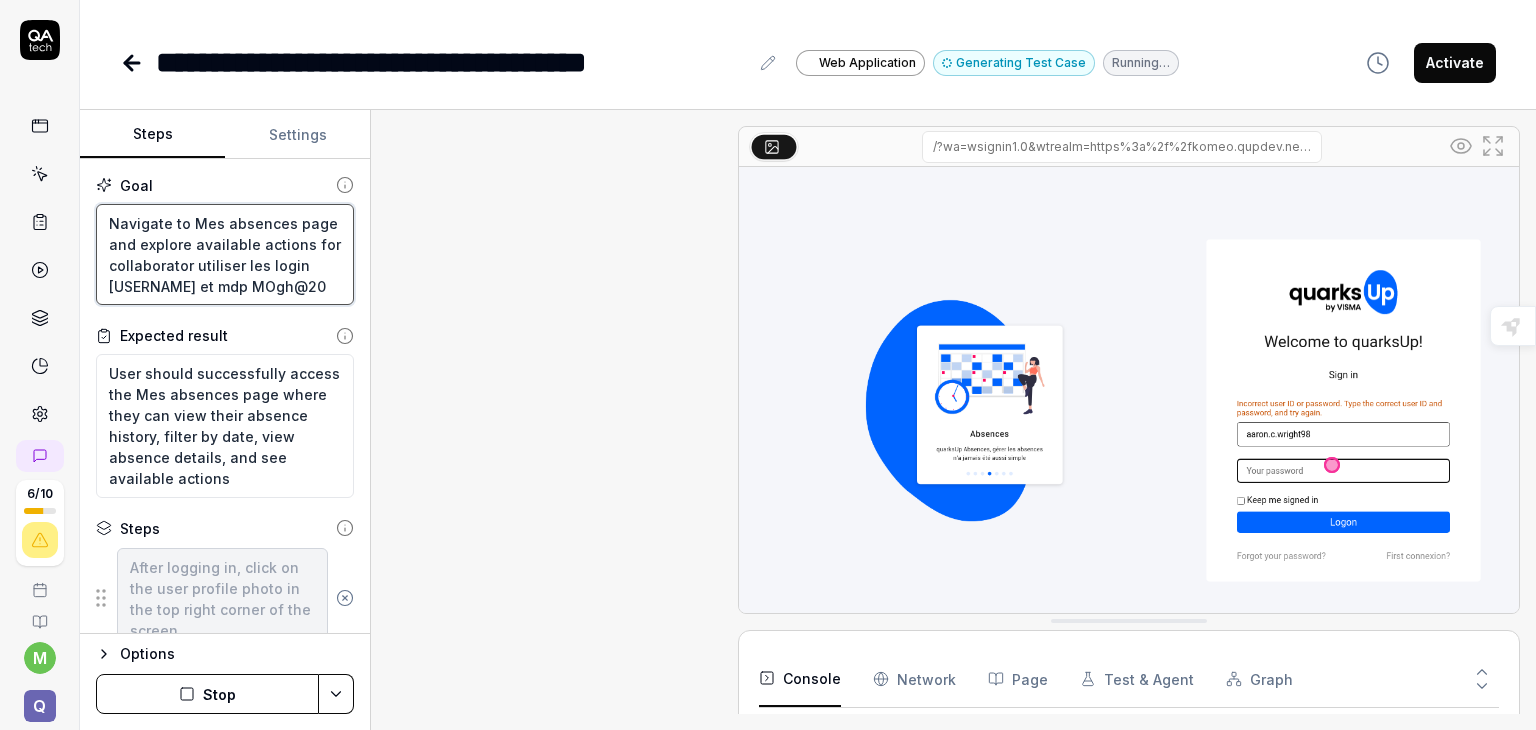 type on "*" 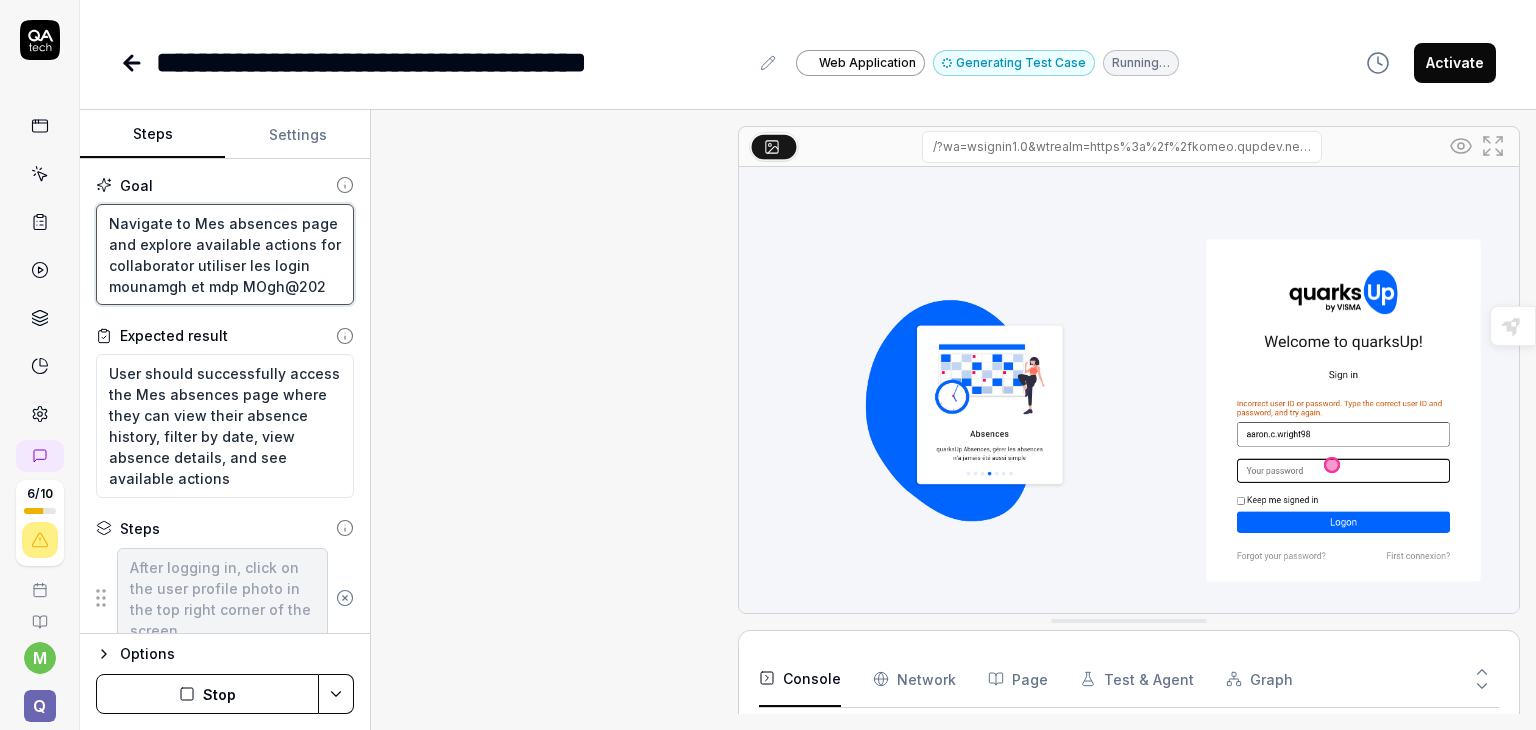 type on "*" 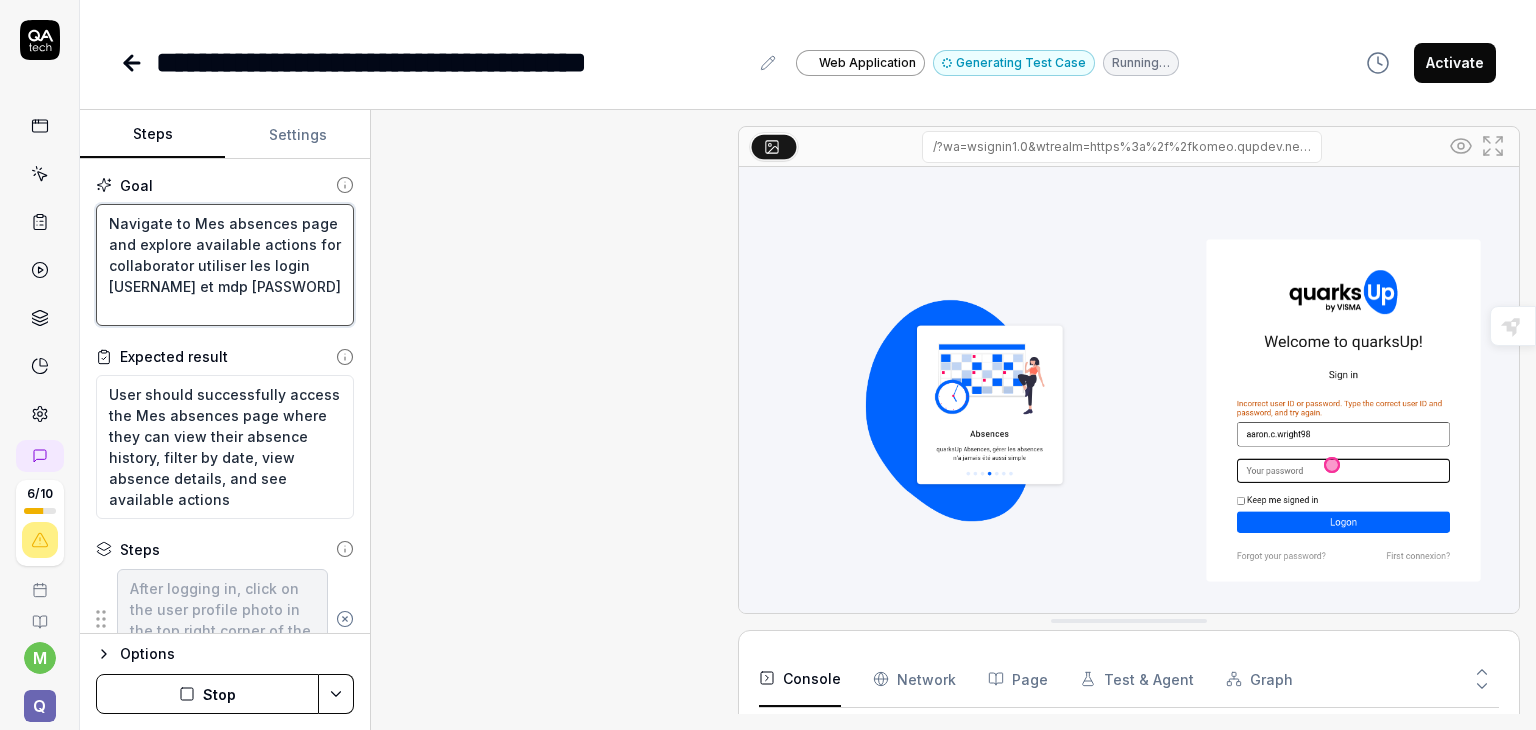 scroll, scrollTop: 47, scrollLeft: 0, axis: vertical 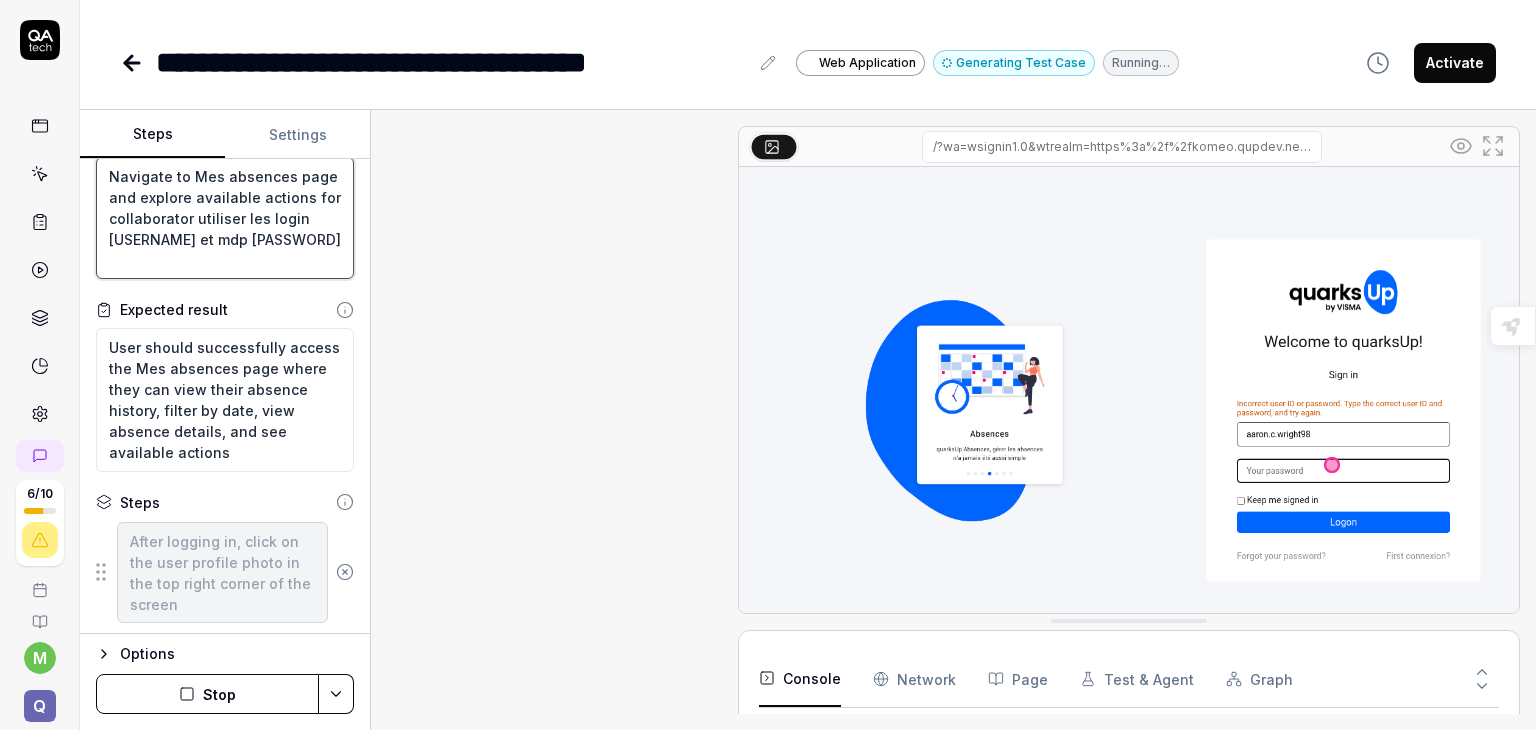 type on "Navigate to Mes absences page and explore available actions for collaborator utiliser les login [USERNAME] et mdp [PASSWORD]" 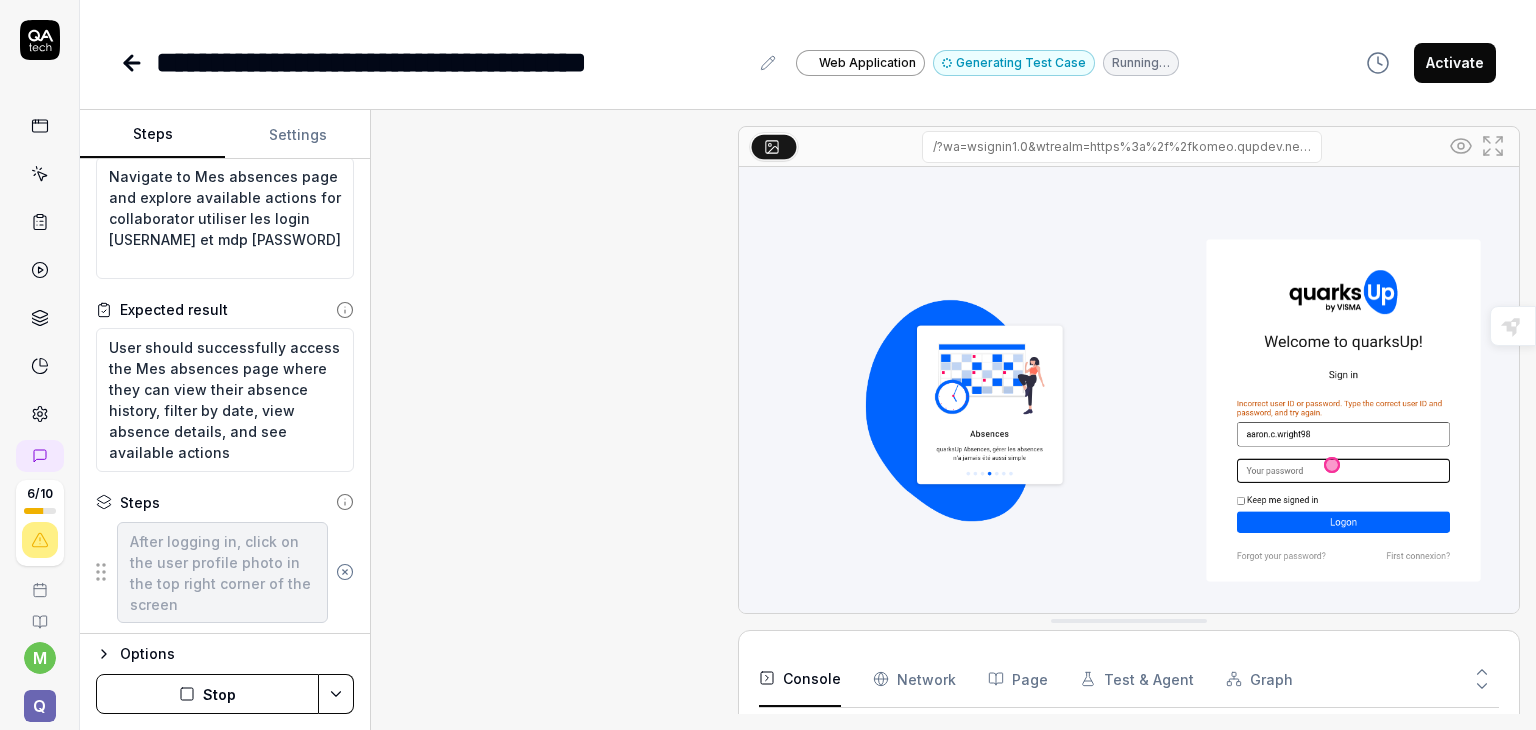 click on "Stop" at bounding box center (207, 694) 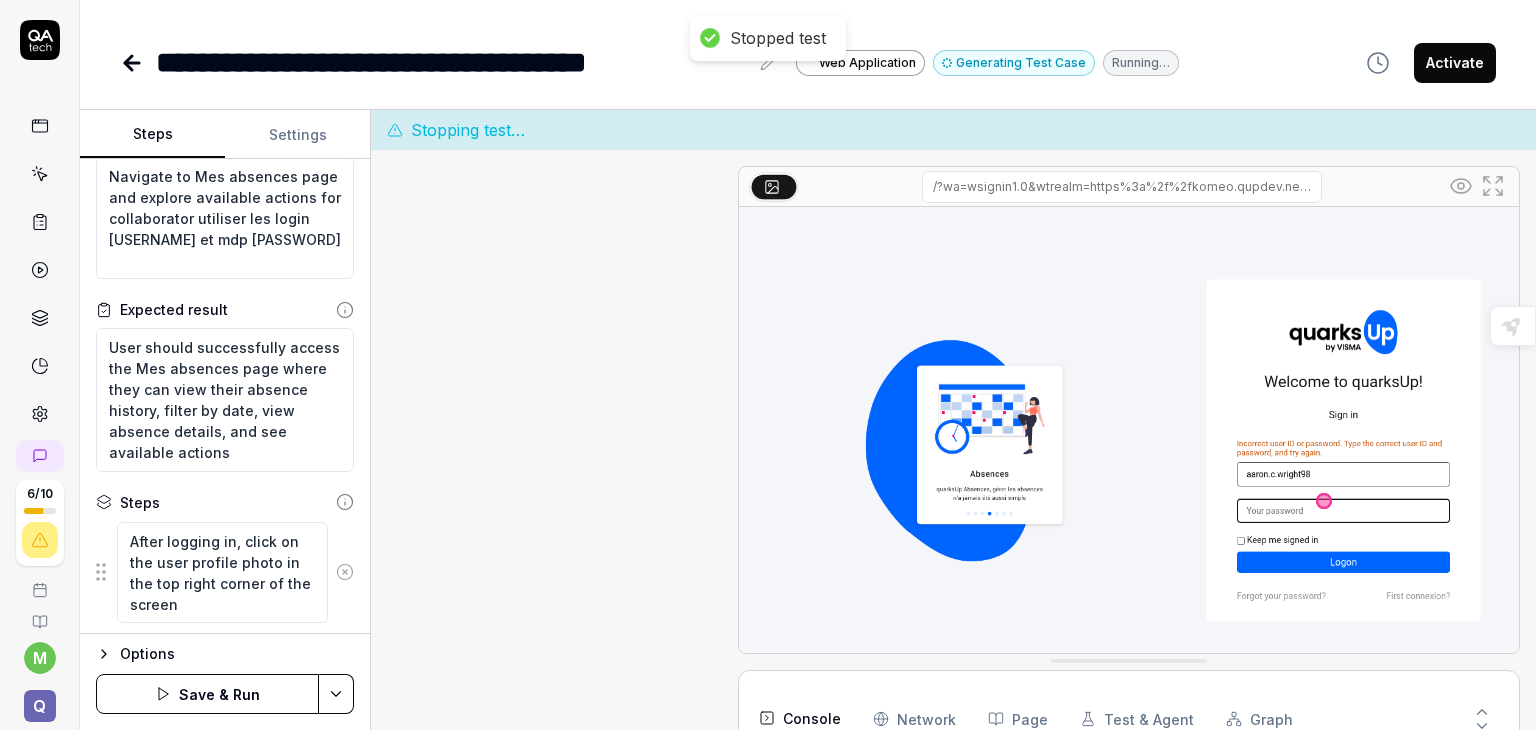 click on "Save & Run" at bounding box center (207, 694) 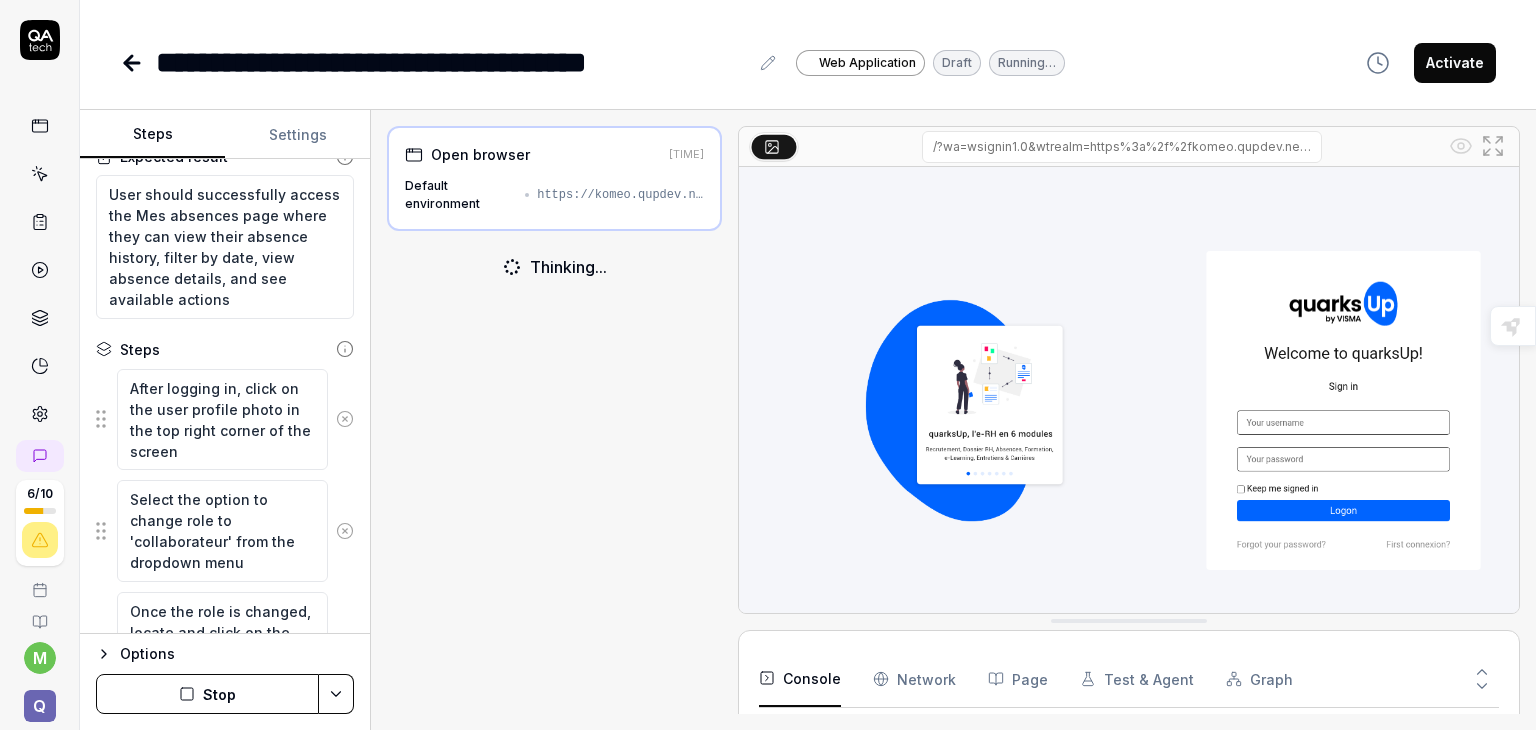 scroll, scrollTop: 243, scrollLeft: 0, axis: vertical 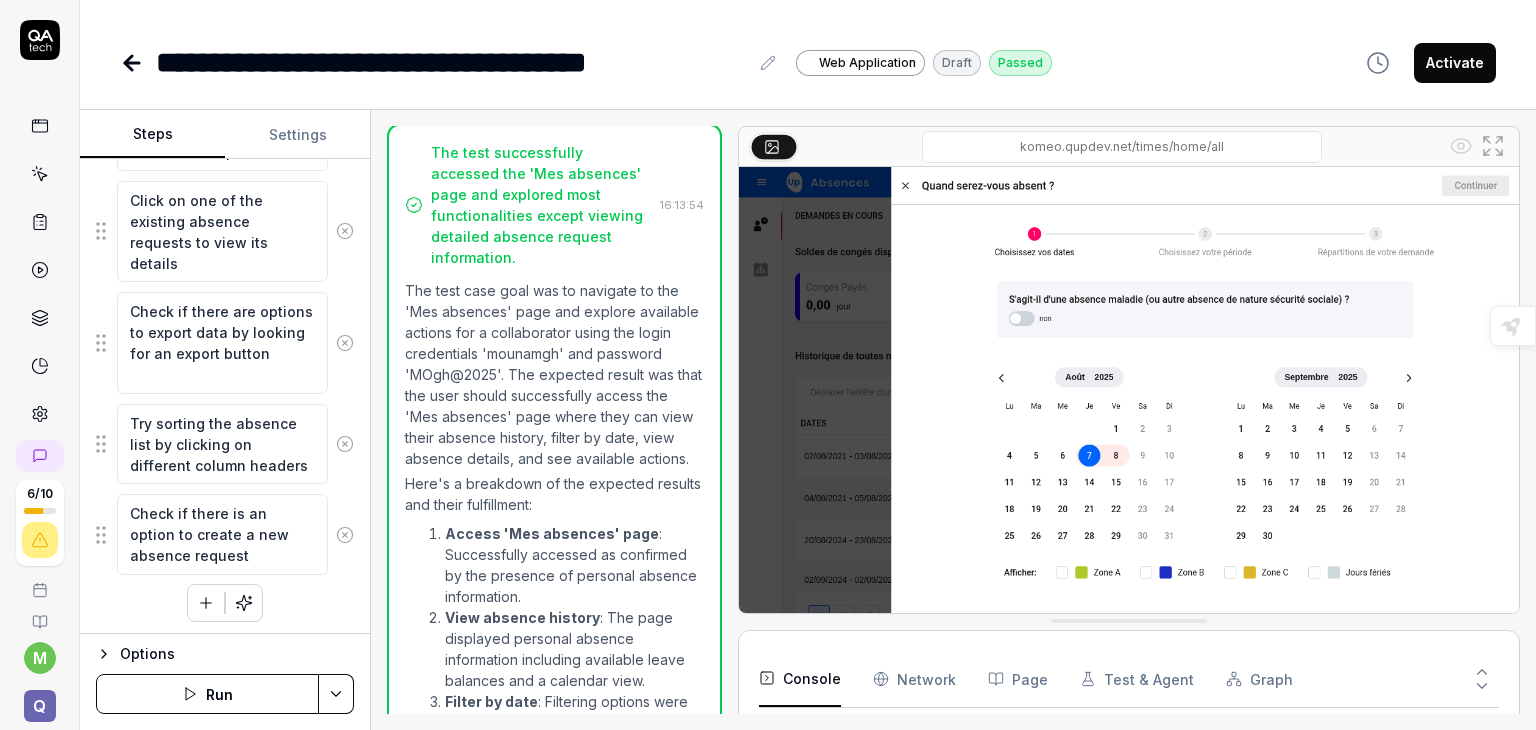 click 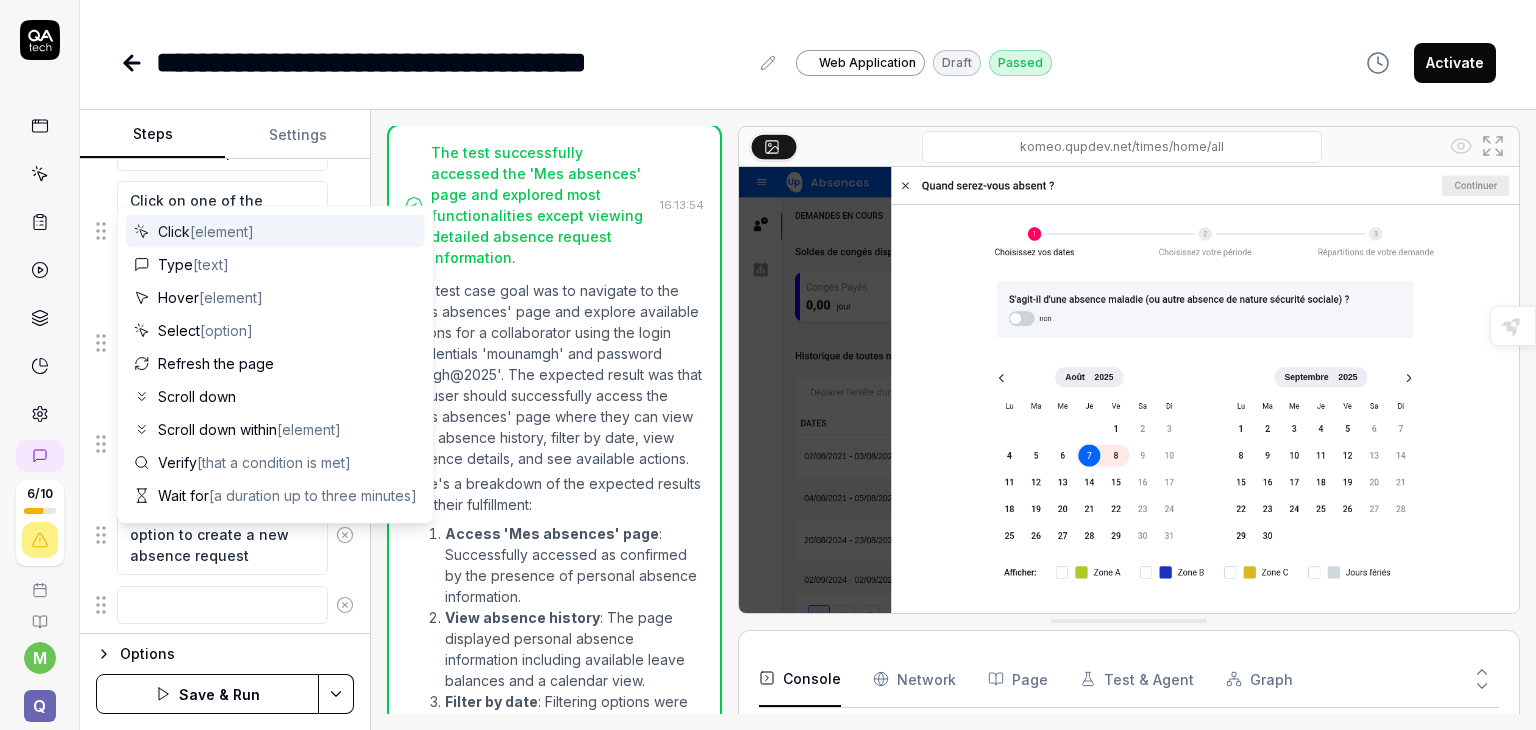 scroll, scrollTop: 975, scrollLeft: 0, axis: vertical 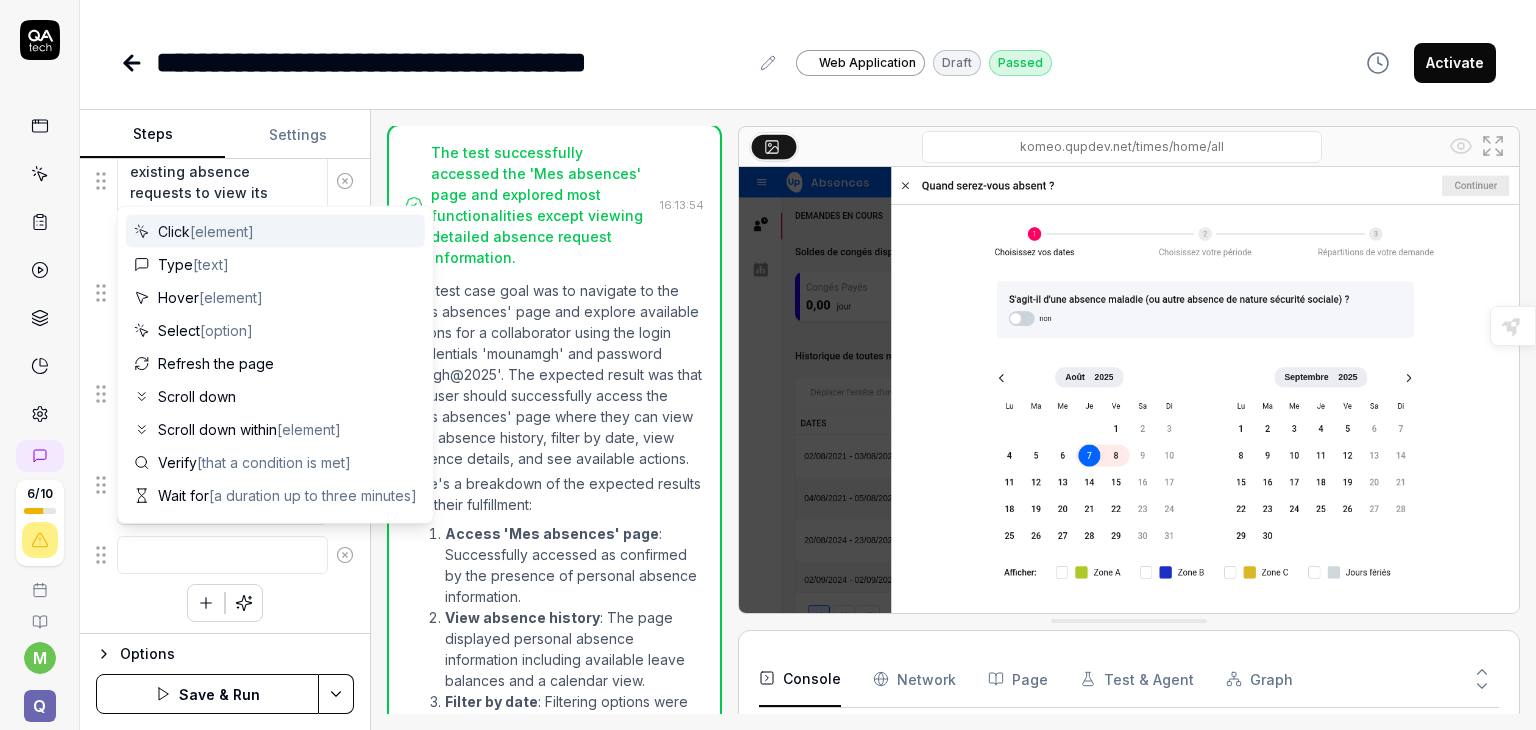 type on "*" 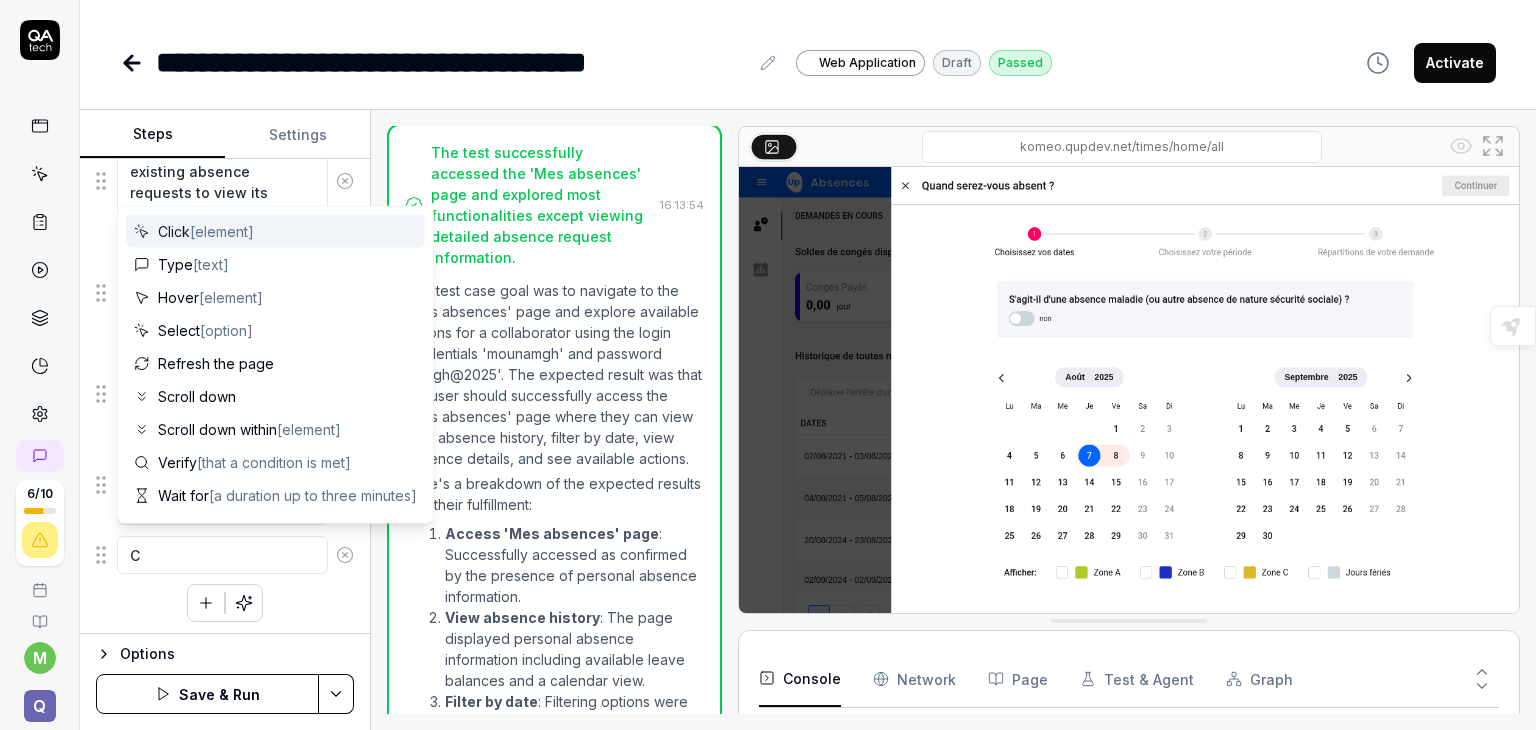 type on "CH" 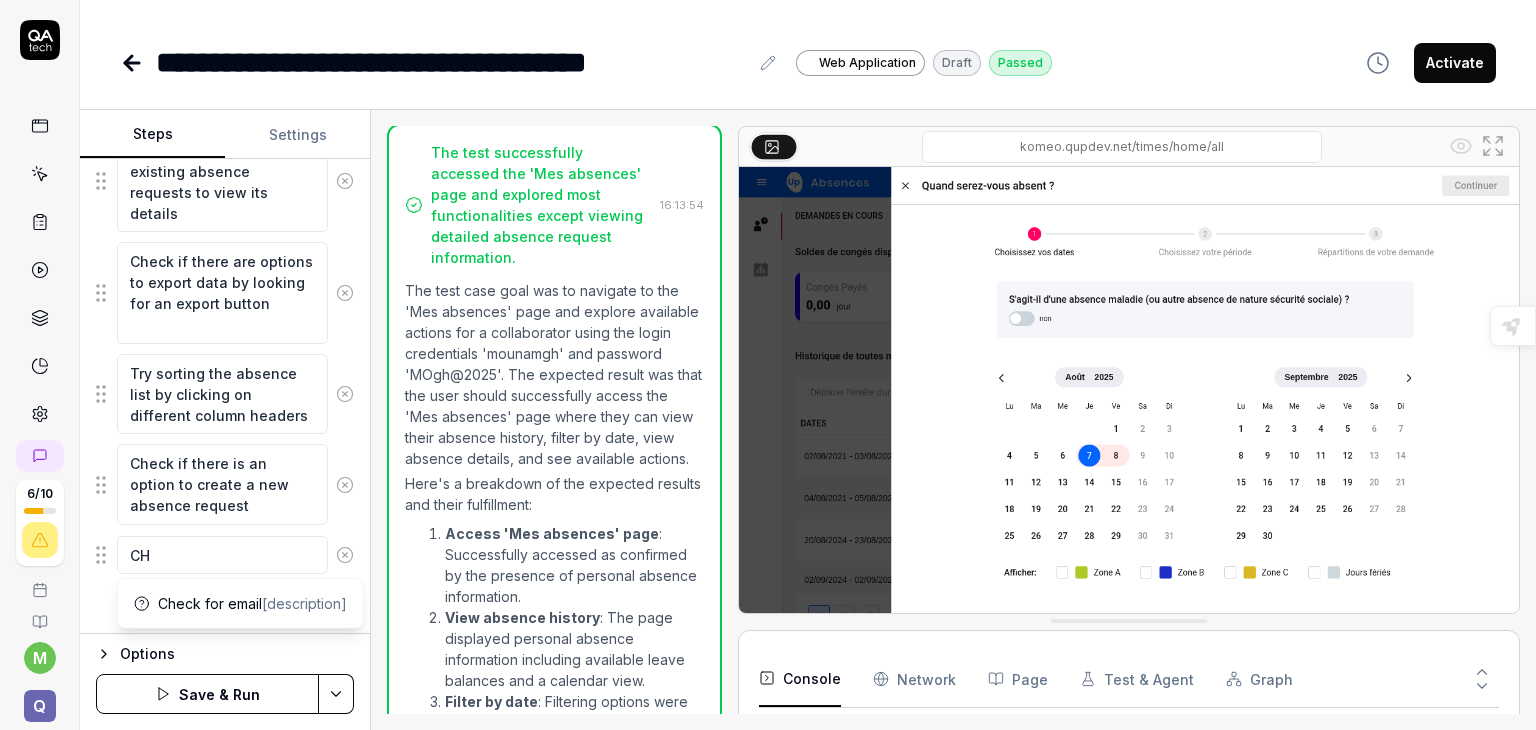 type on "*" 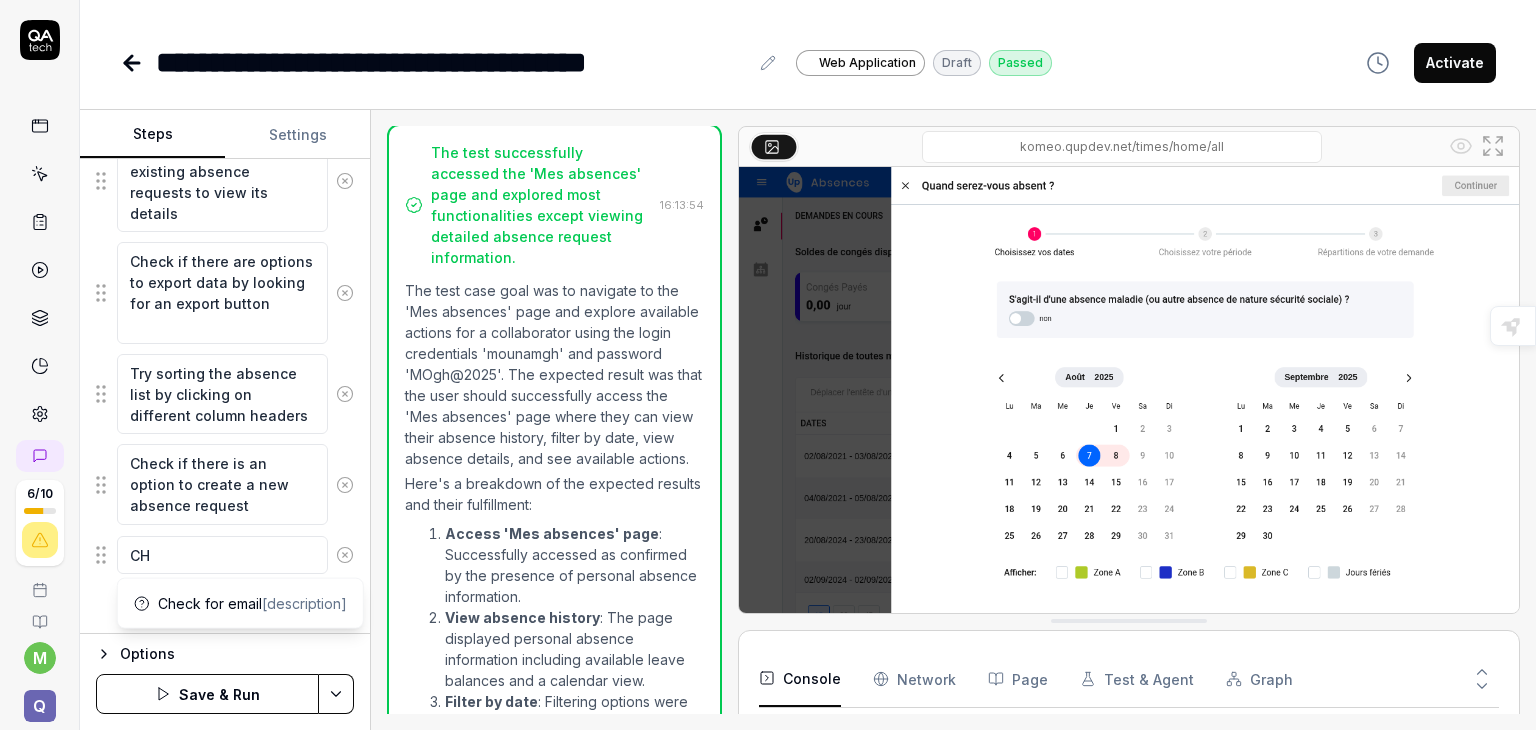 type on "CHO" 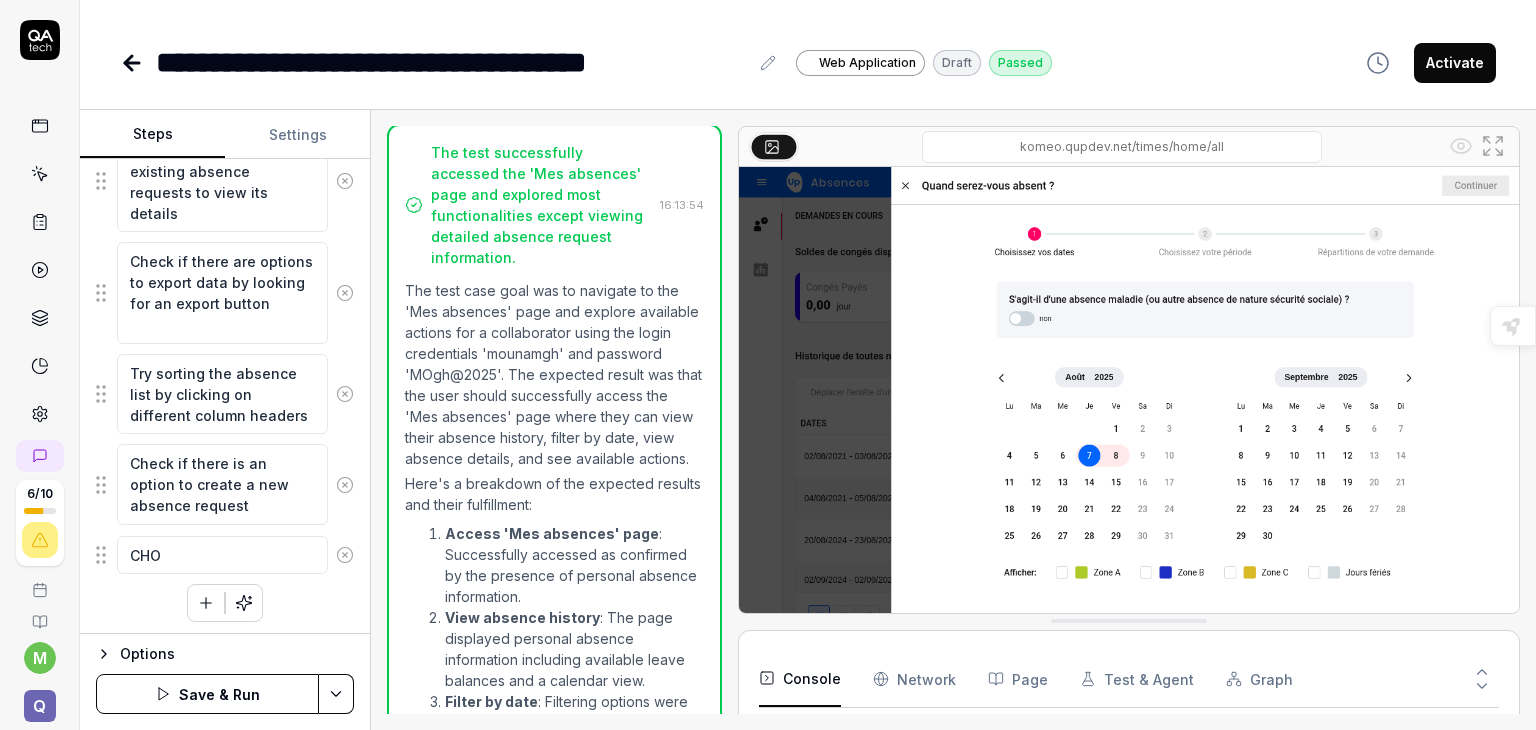 type on "*" 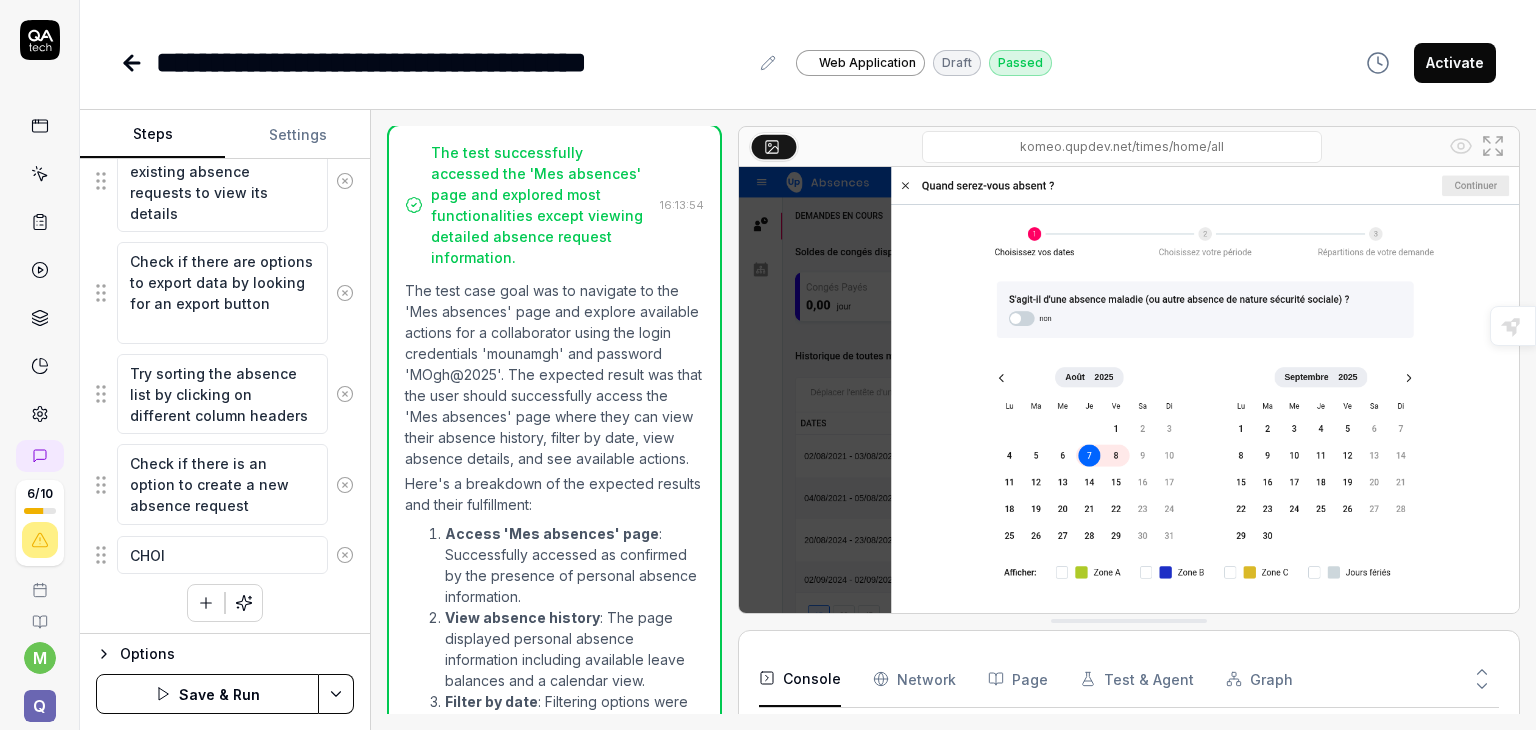 type on "*" 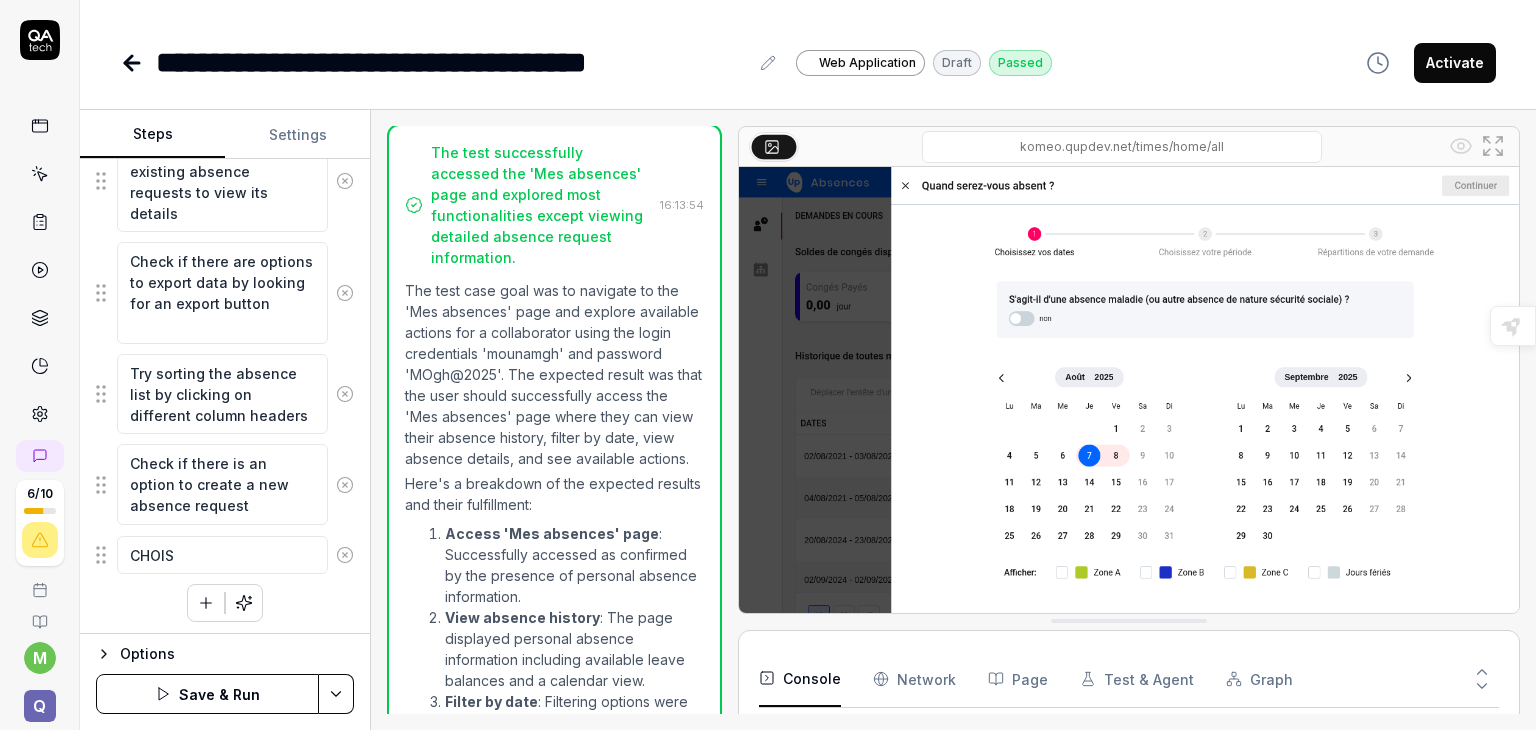type on "CHOISI" 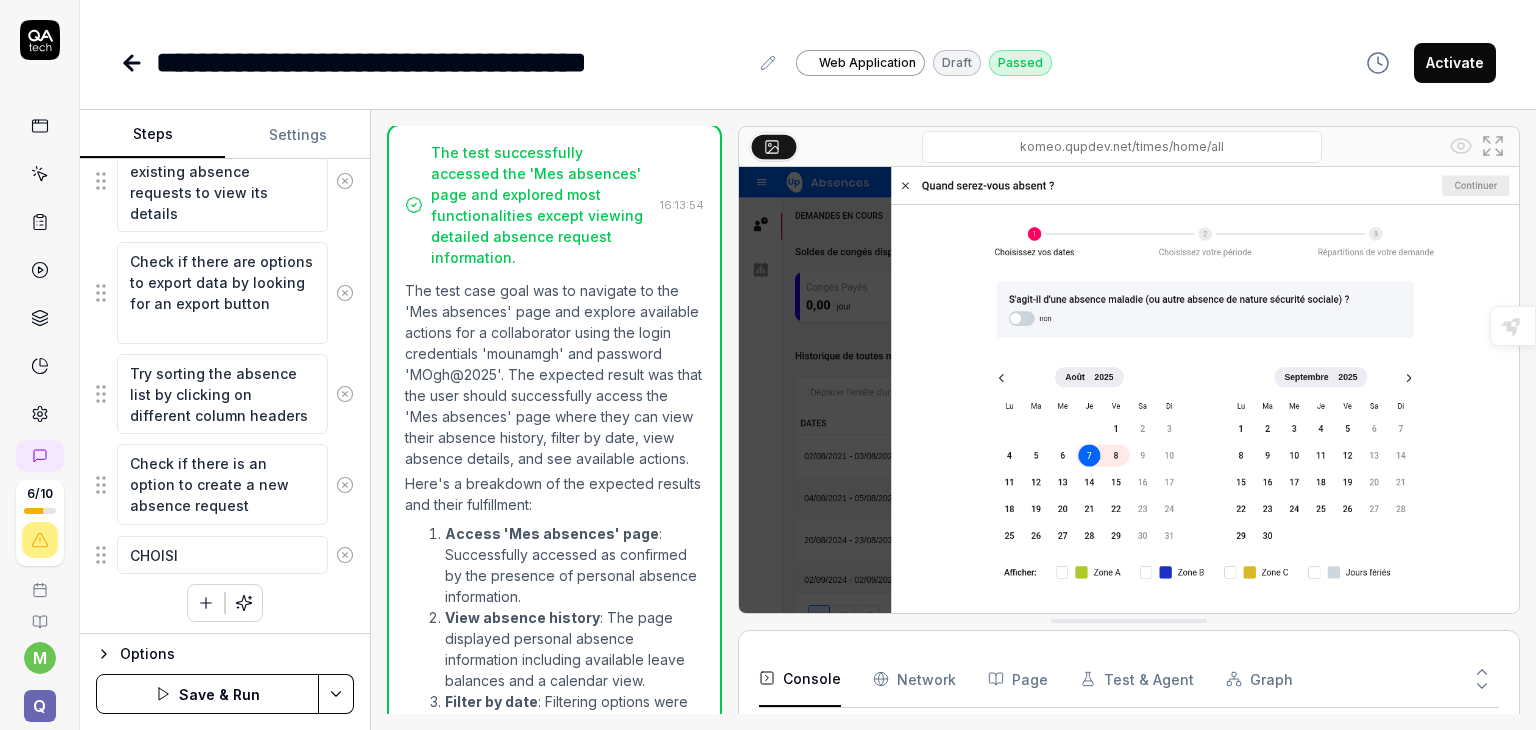 type on "*" 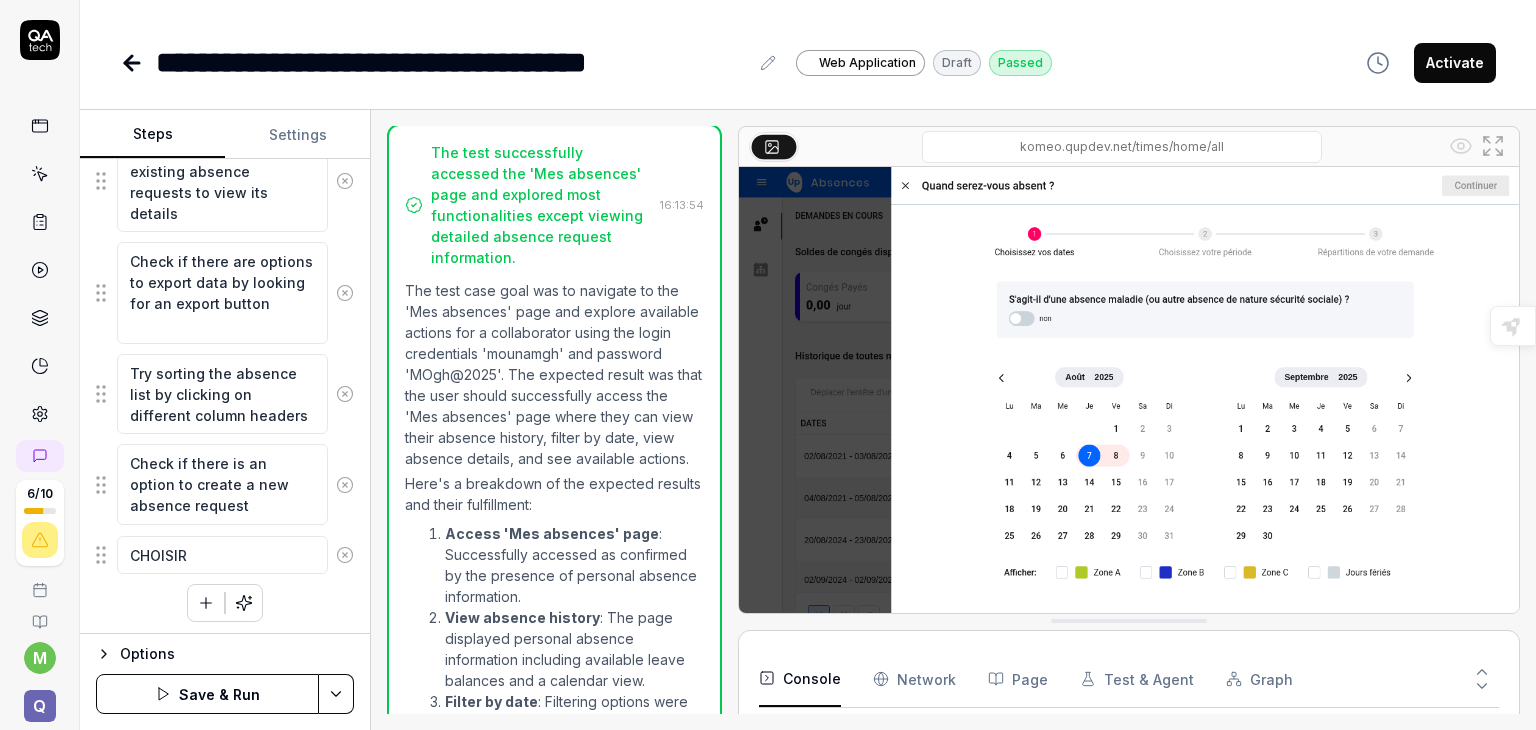 type on "*" 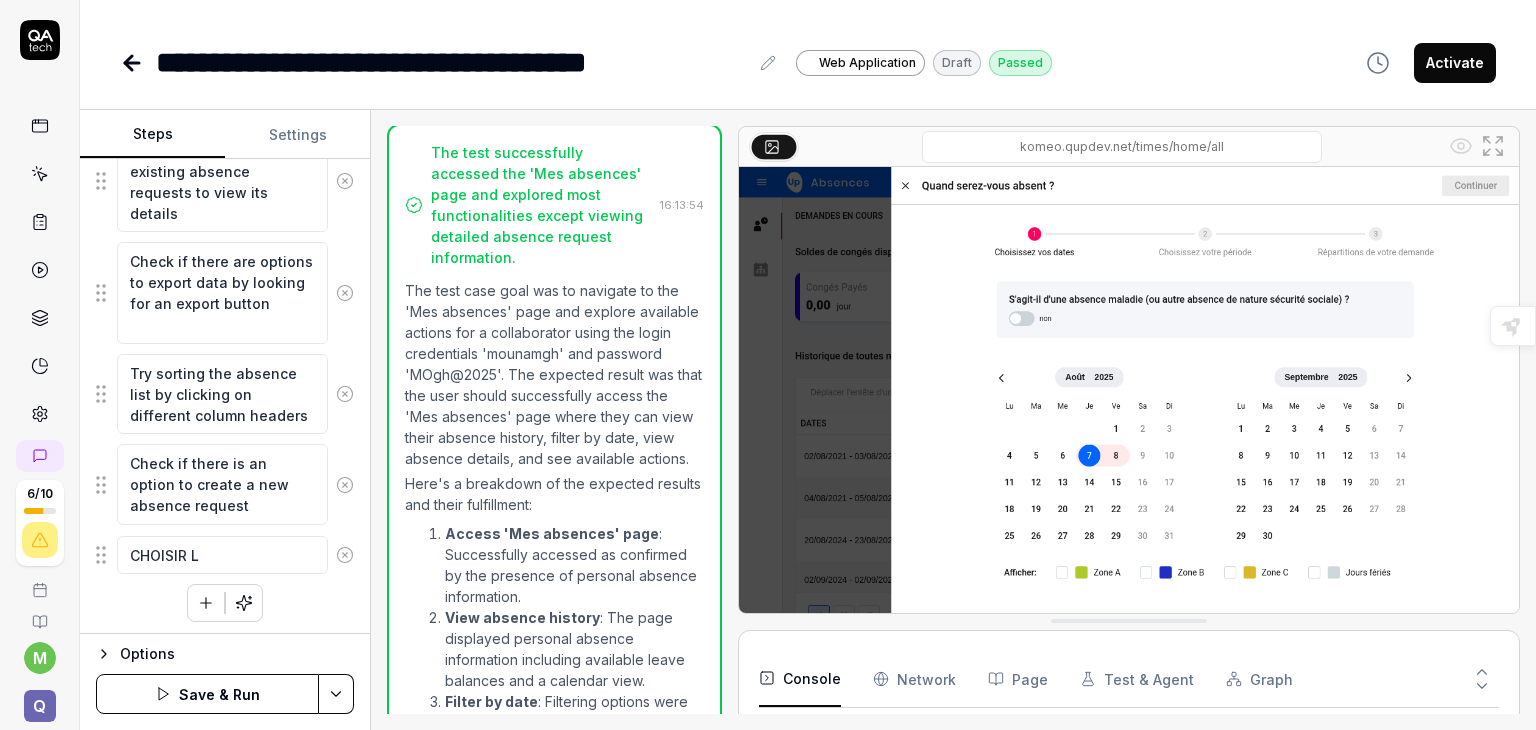type on "*" 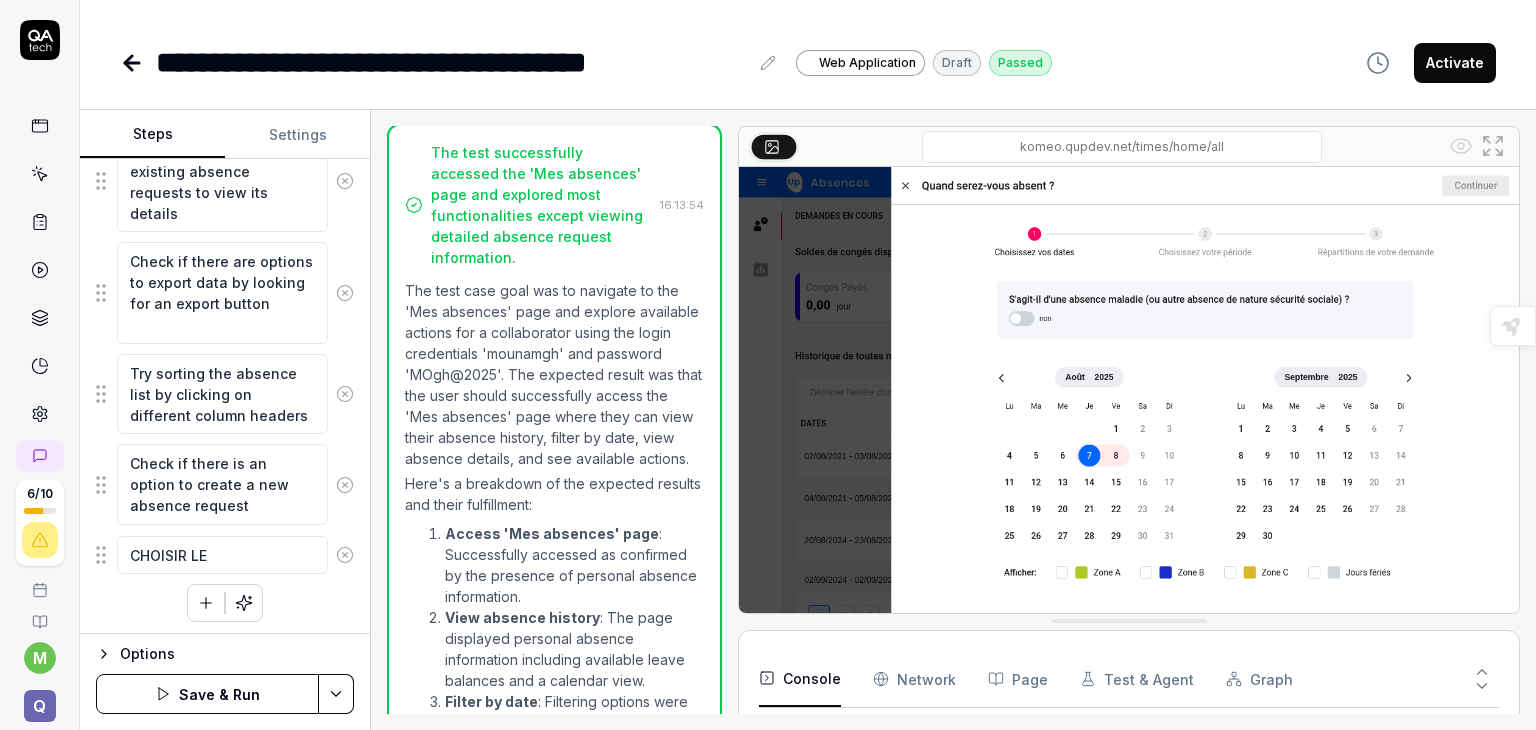 type on "*" 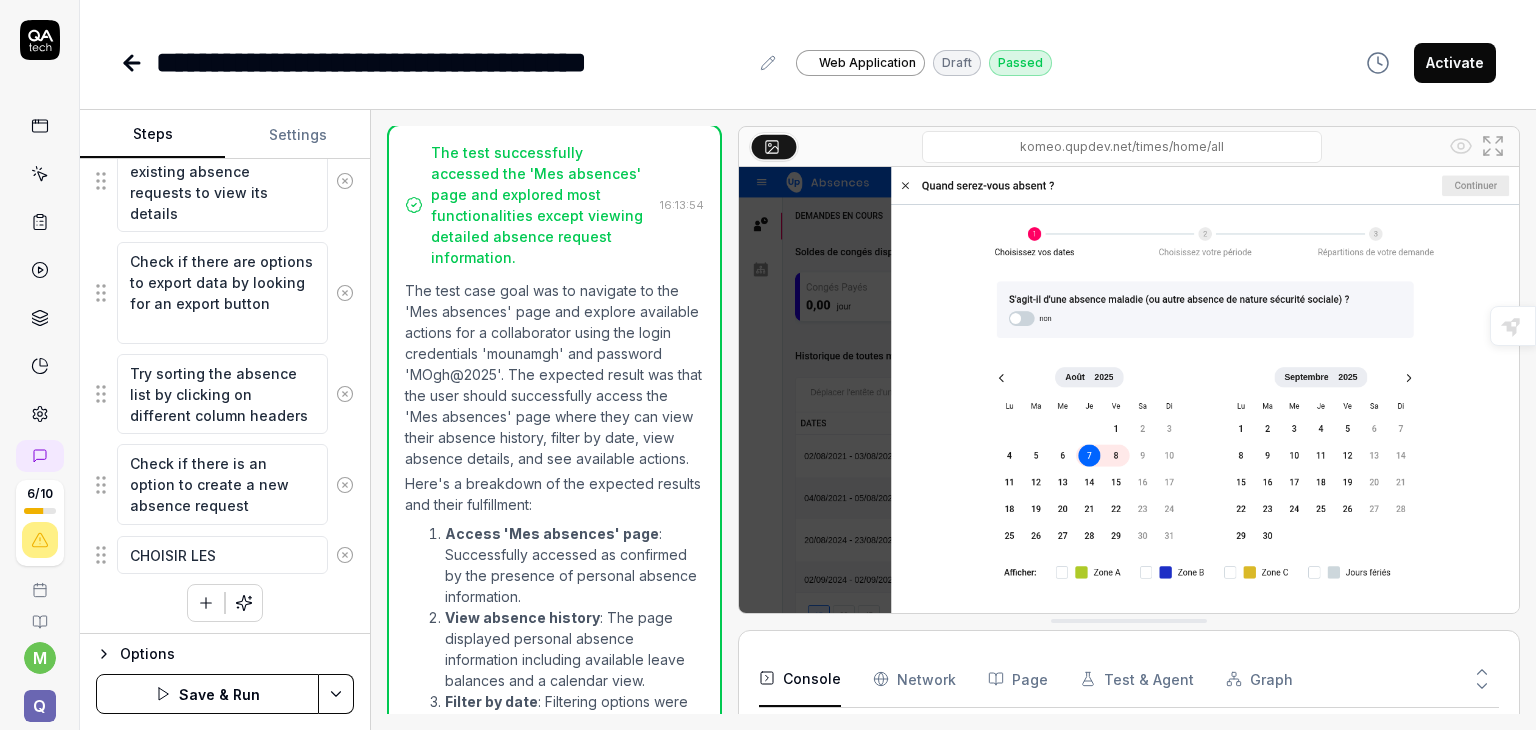type on "*" 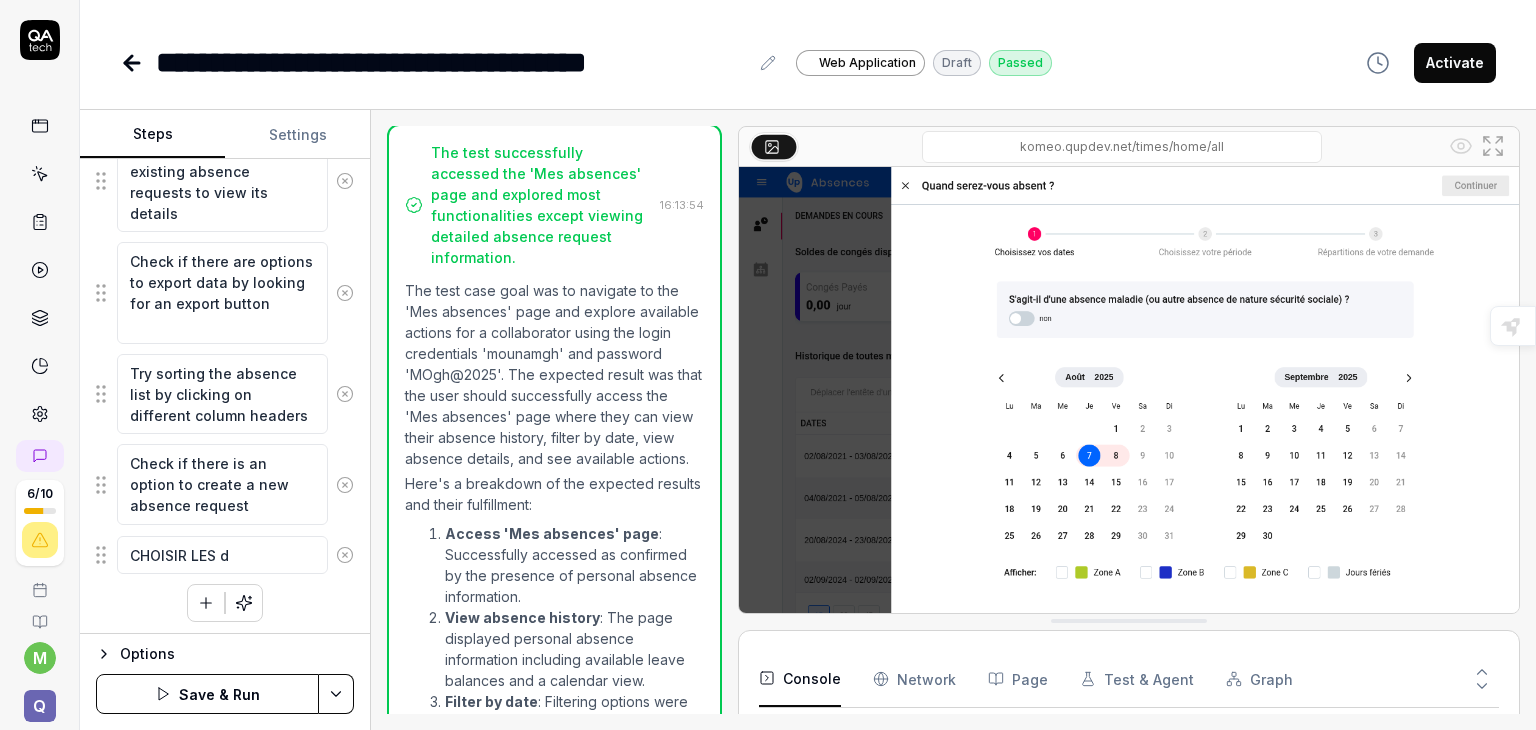 type on "*" 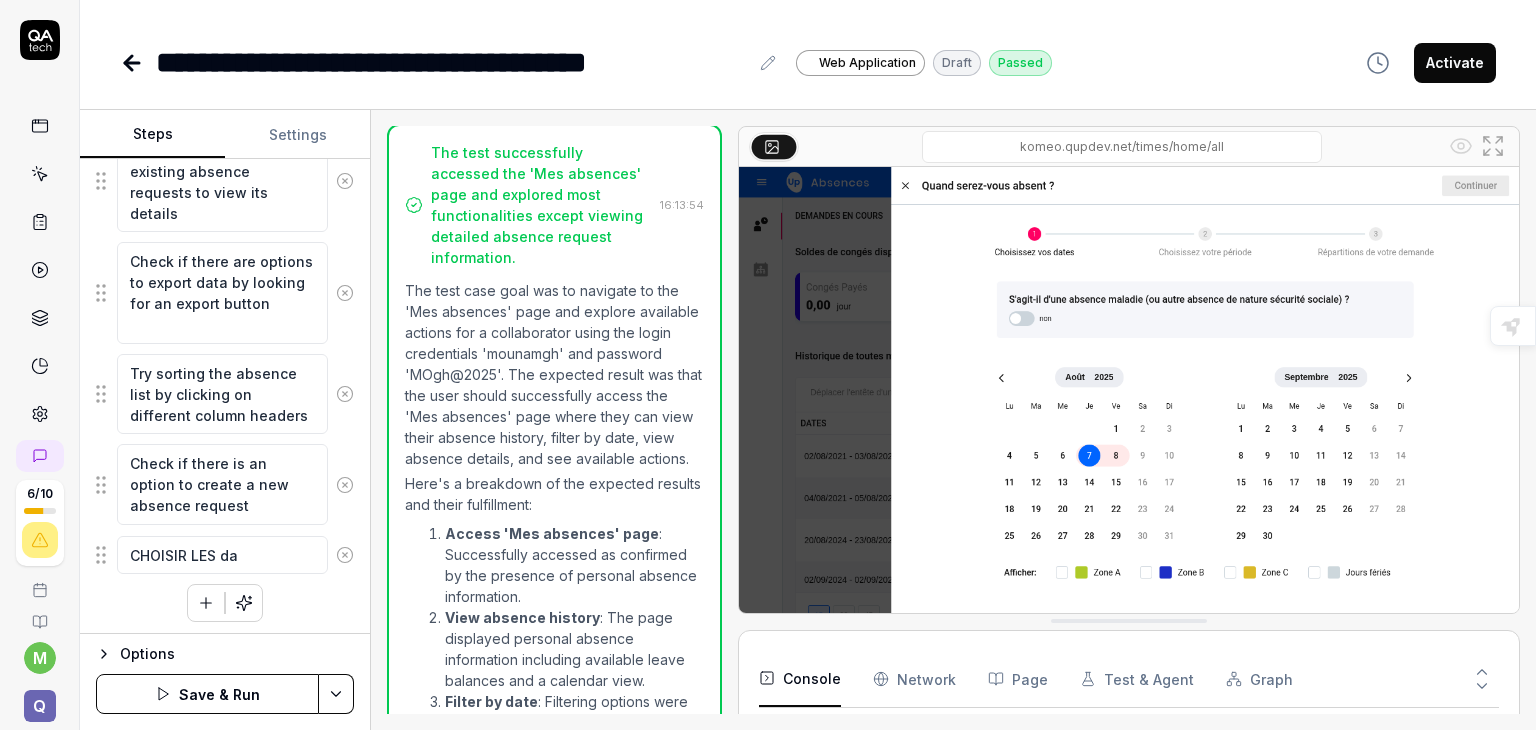 type on "*" 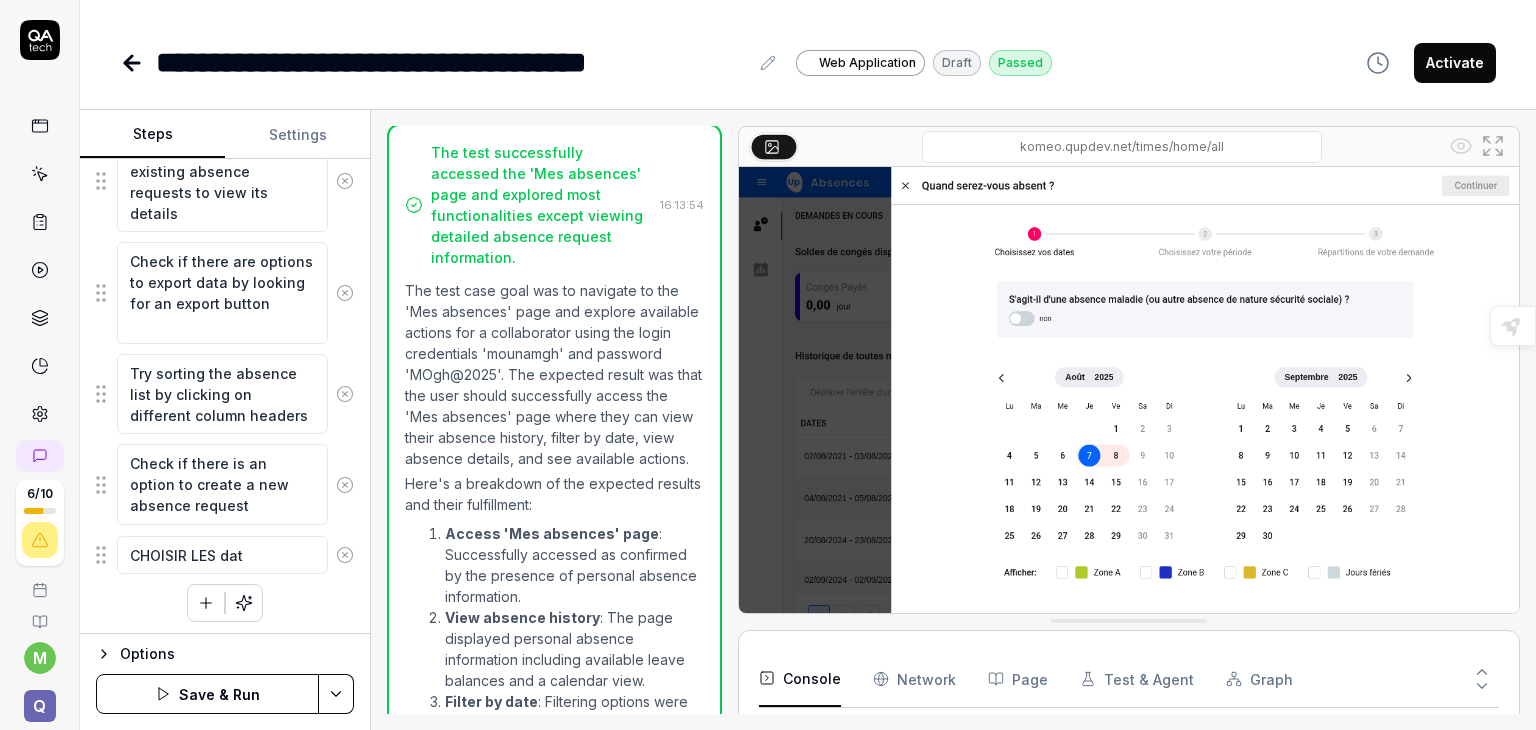 type on "*" 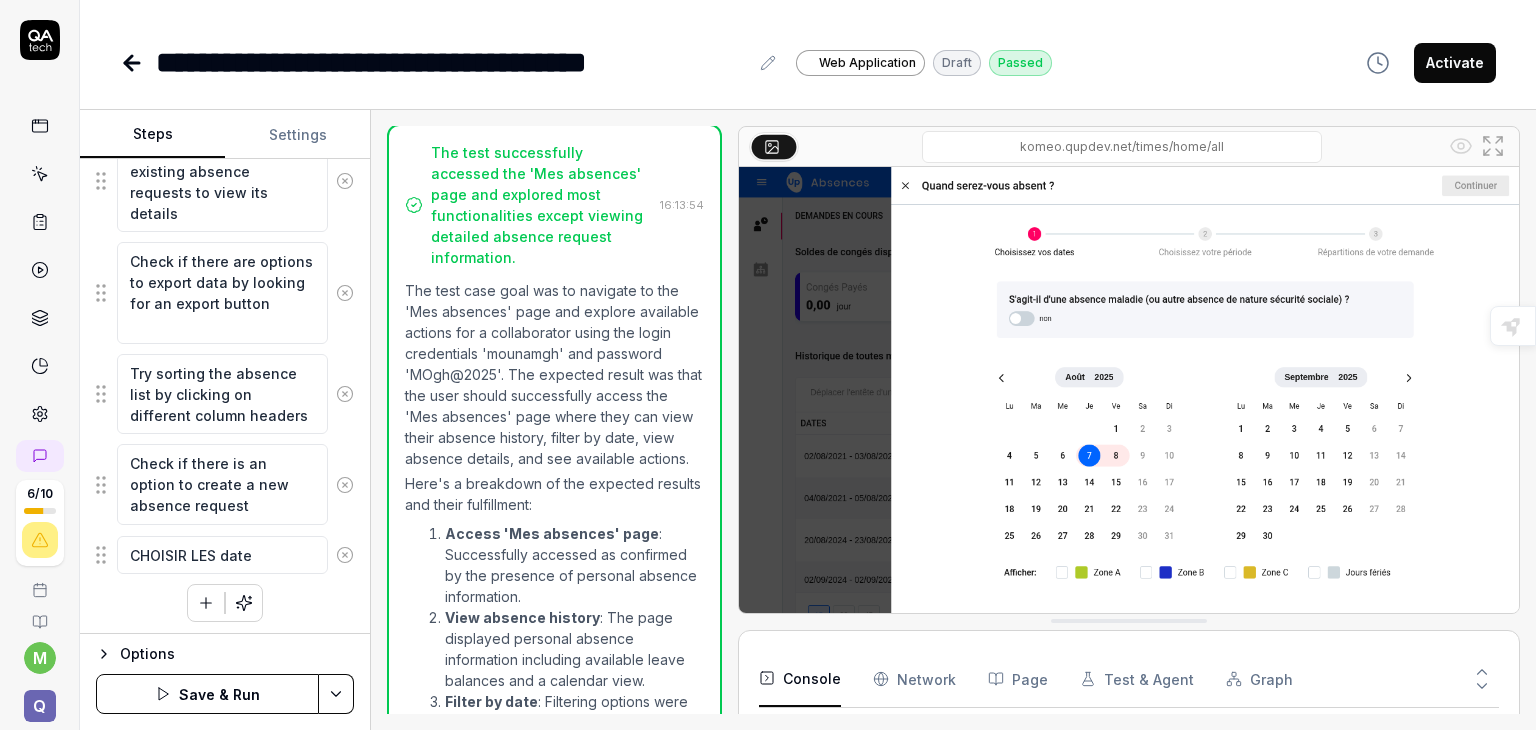 type on "*" 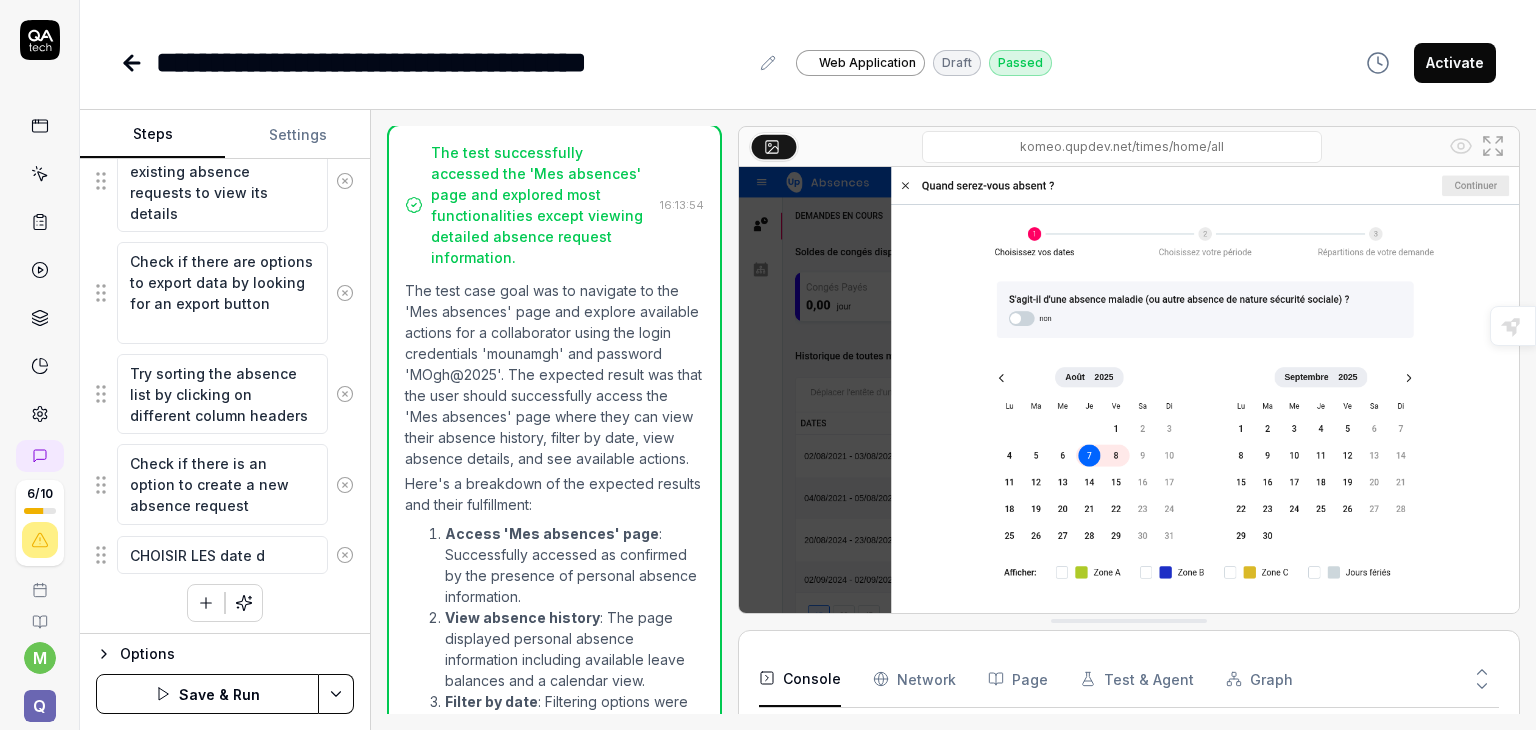 type on "*" 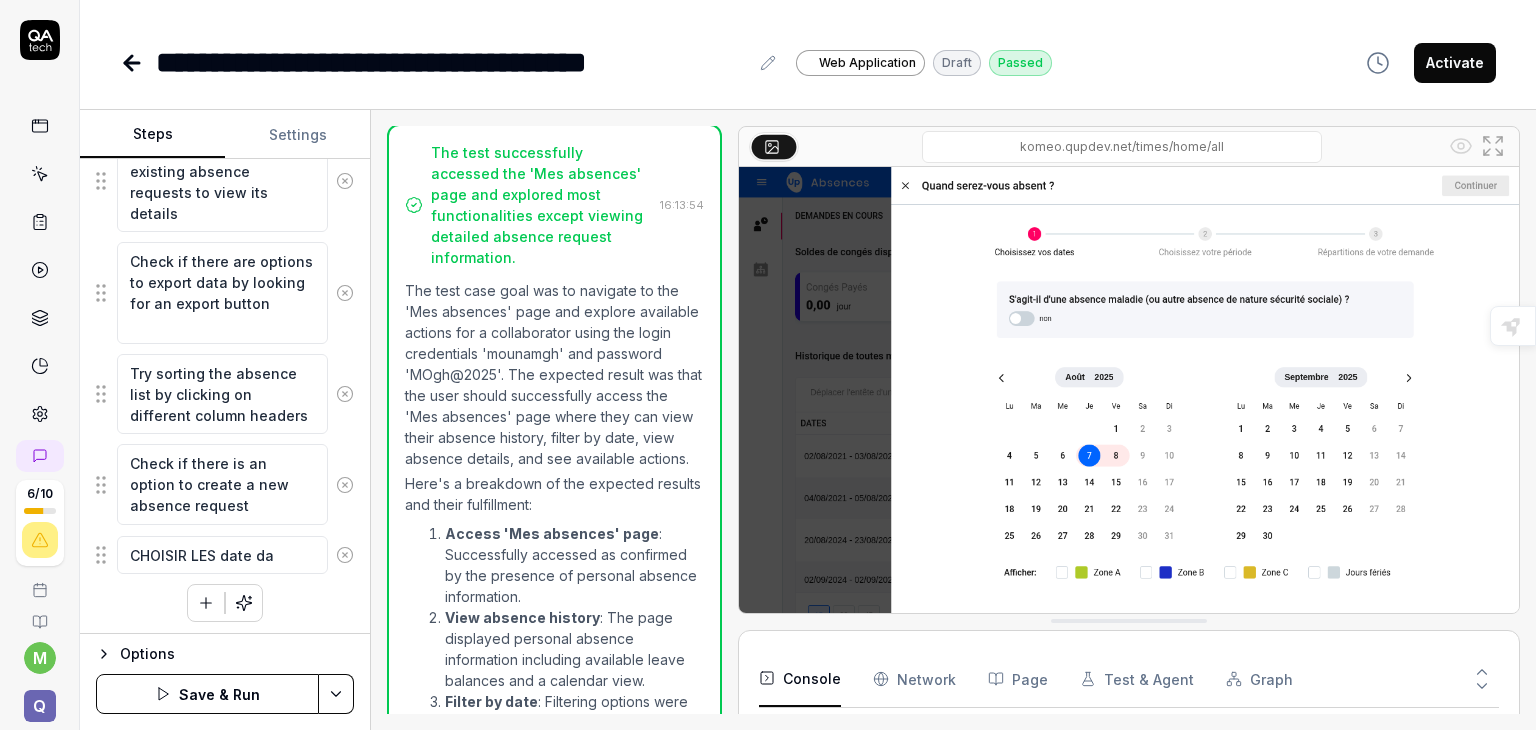 type on "*" 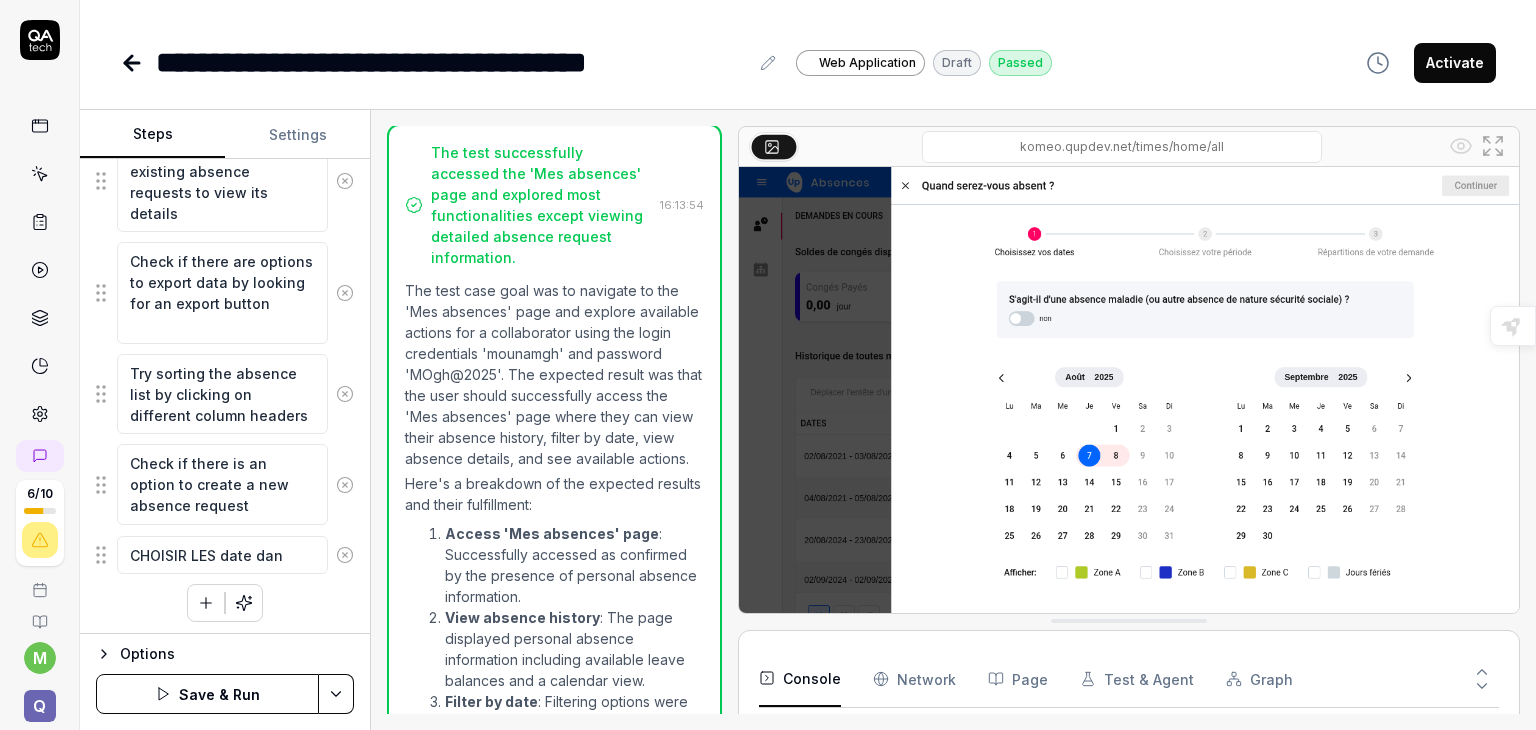 type on "*" 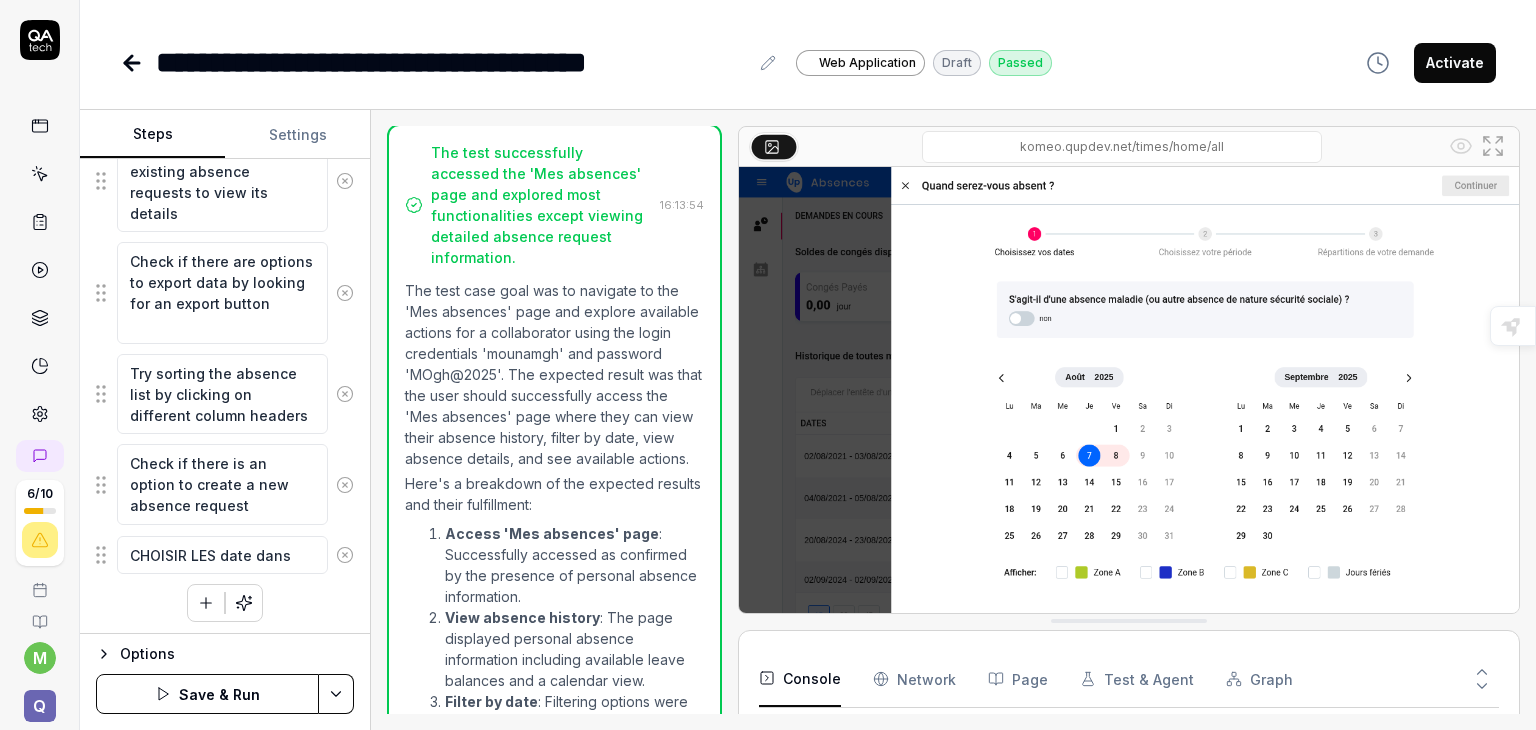 type on "*" 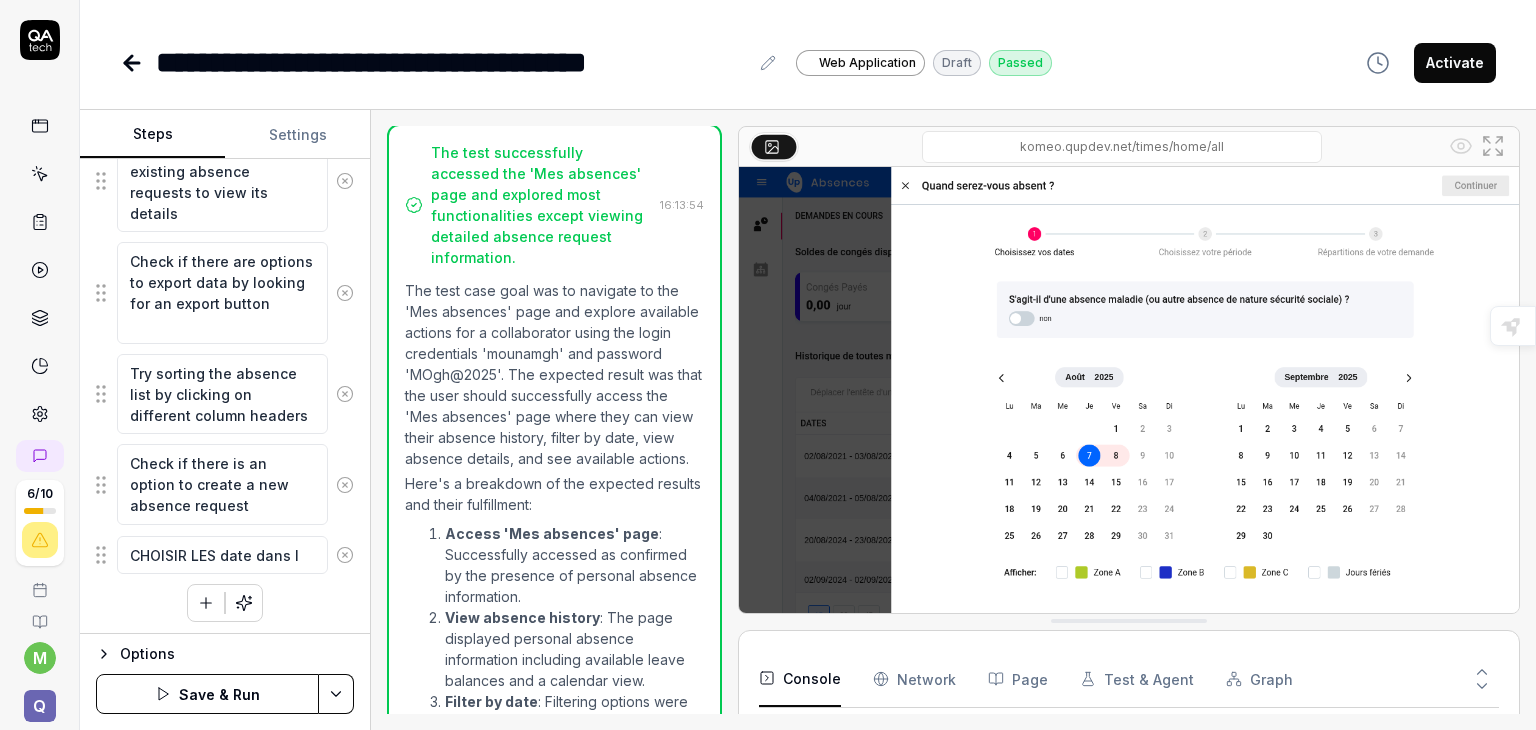 type on "*" 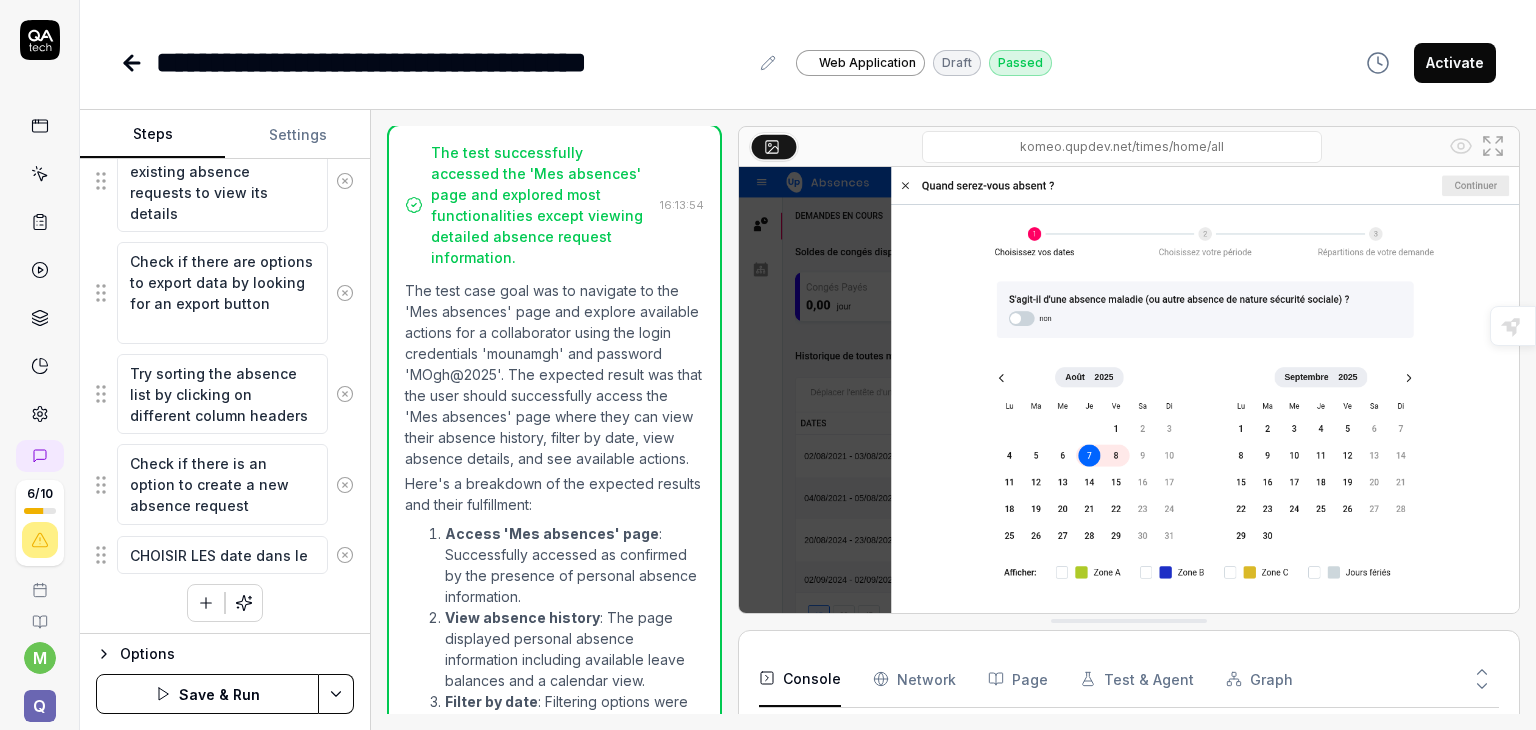 type on "*" 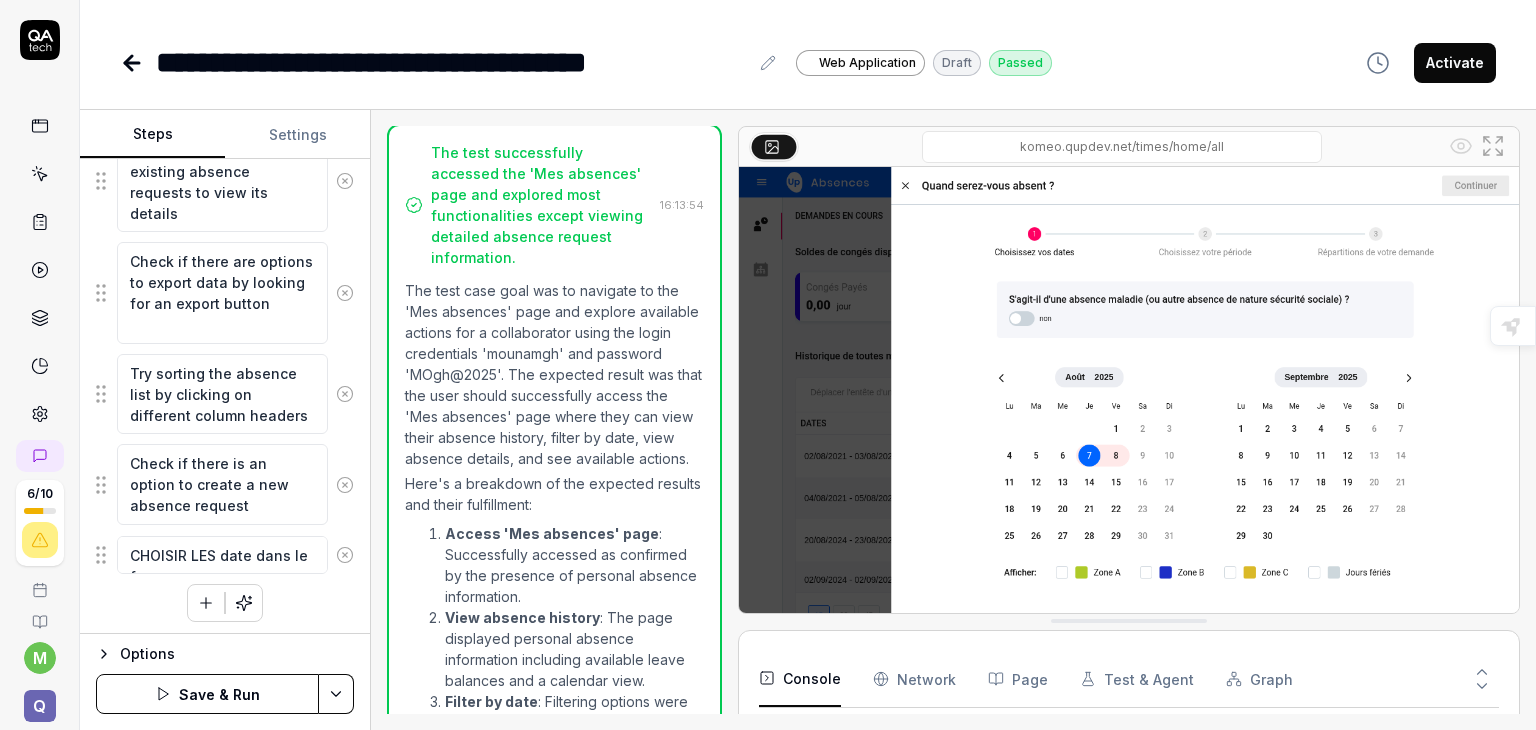 type on "*" 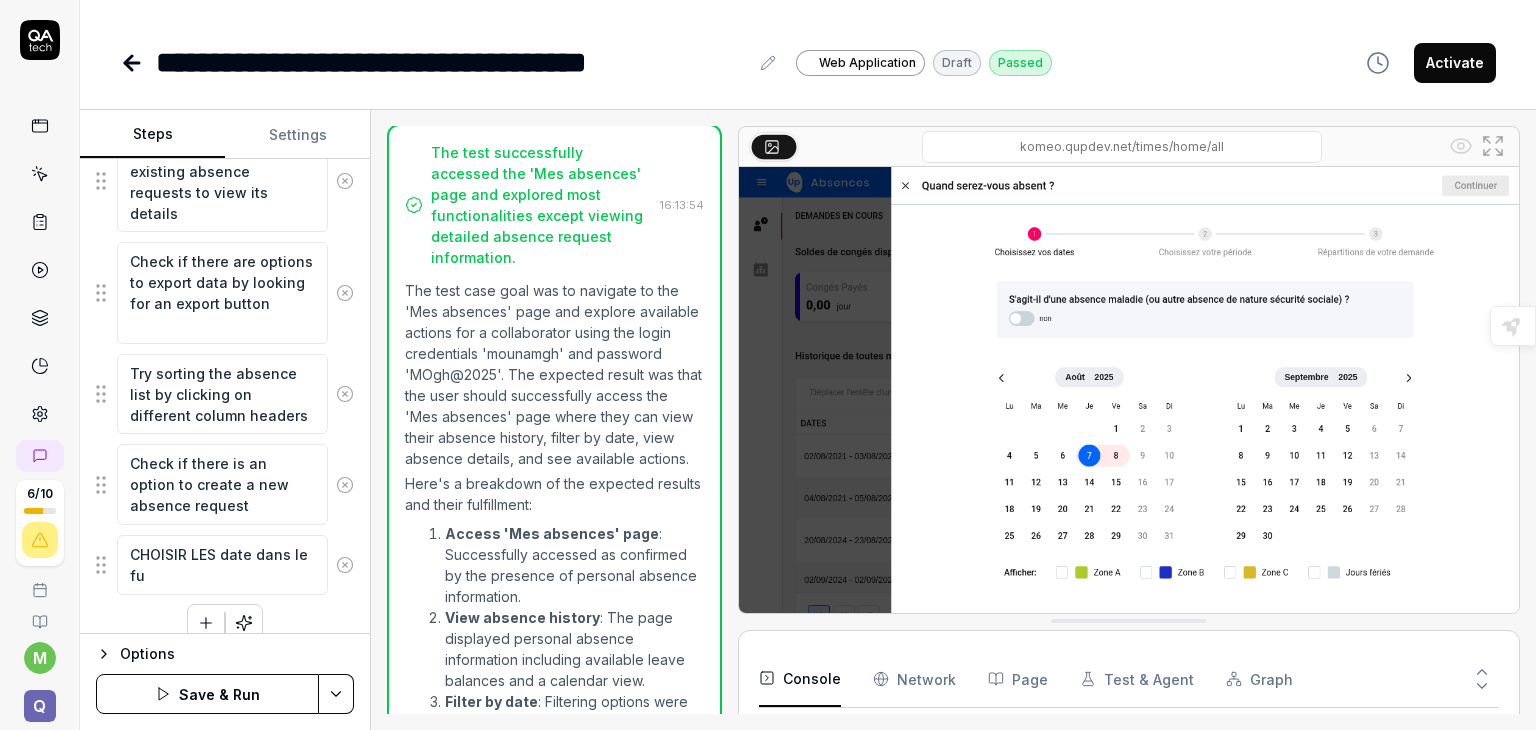 type on "*" 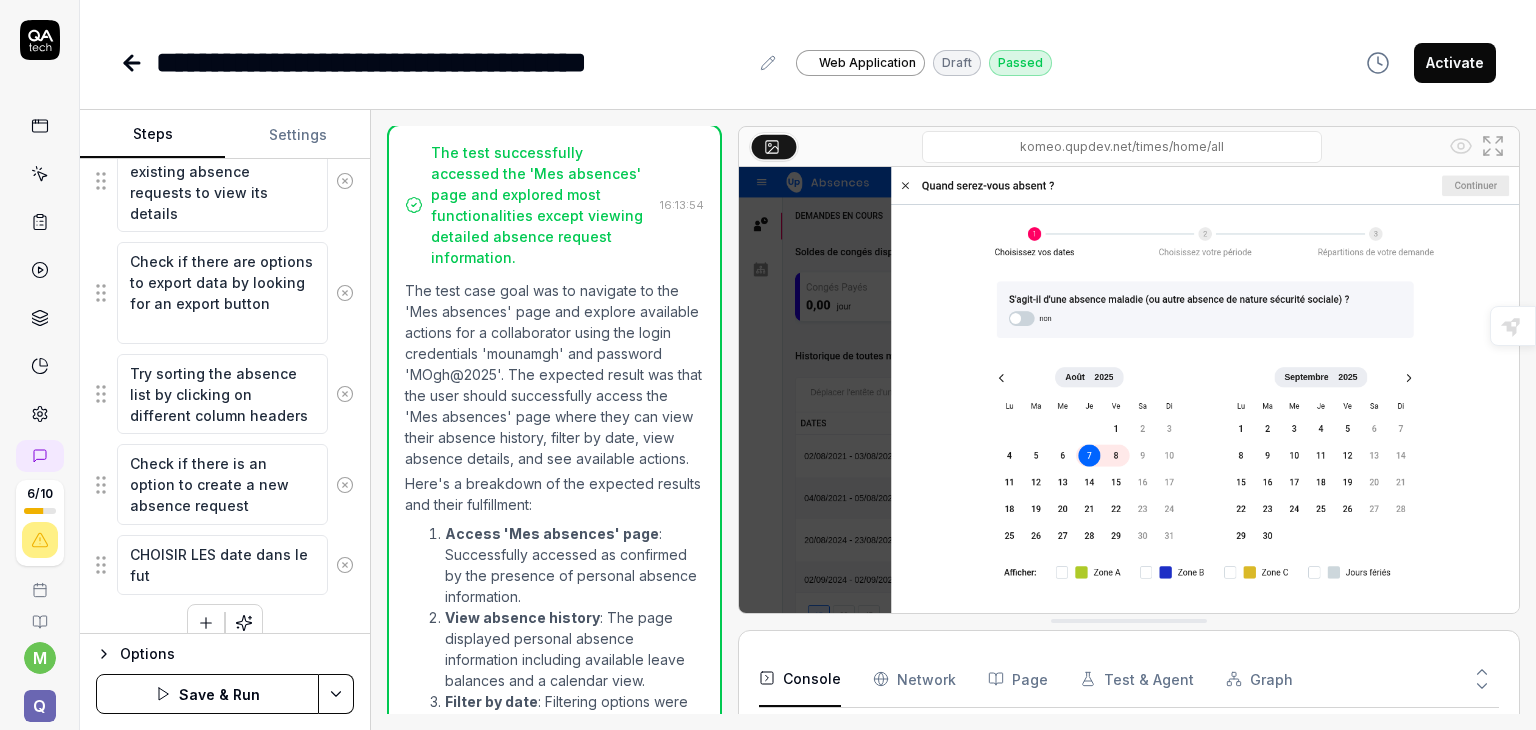 type on "*" 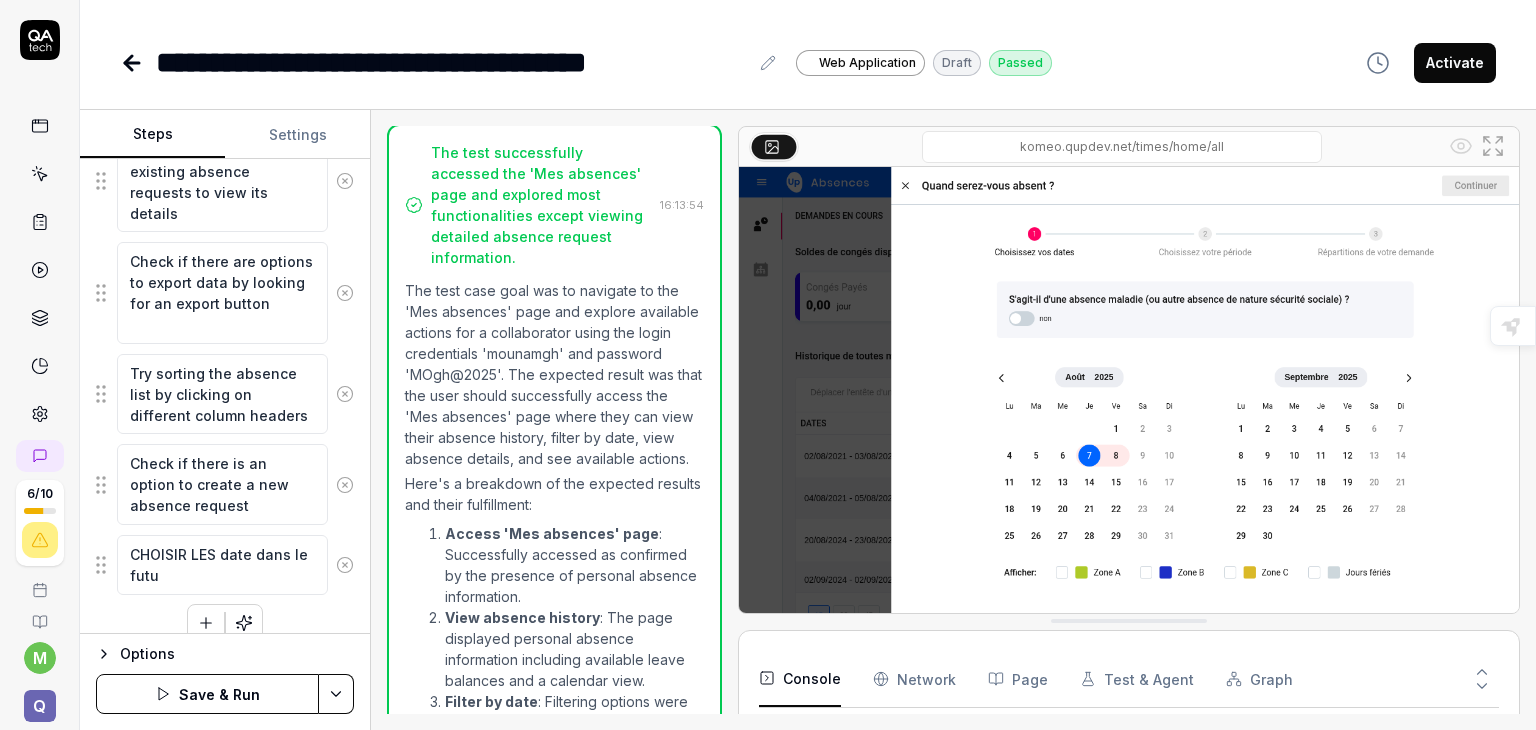 type on "*" 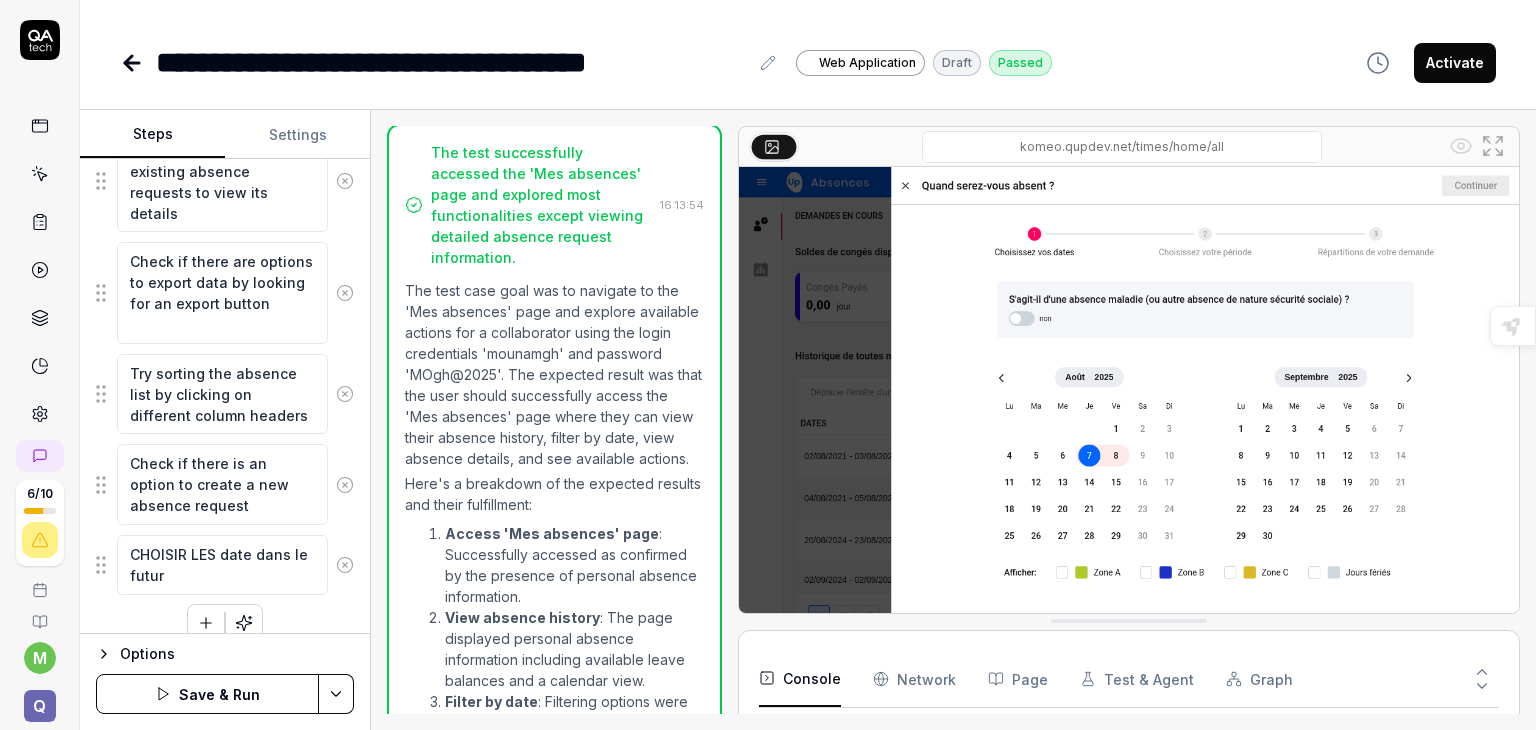 type on "*" 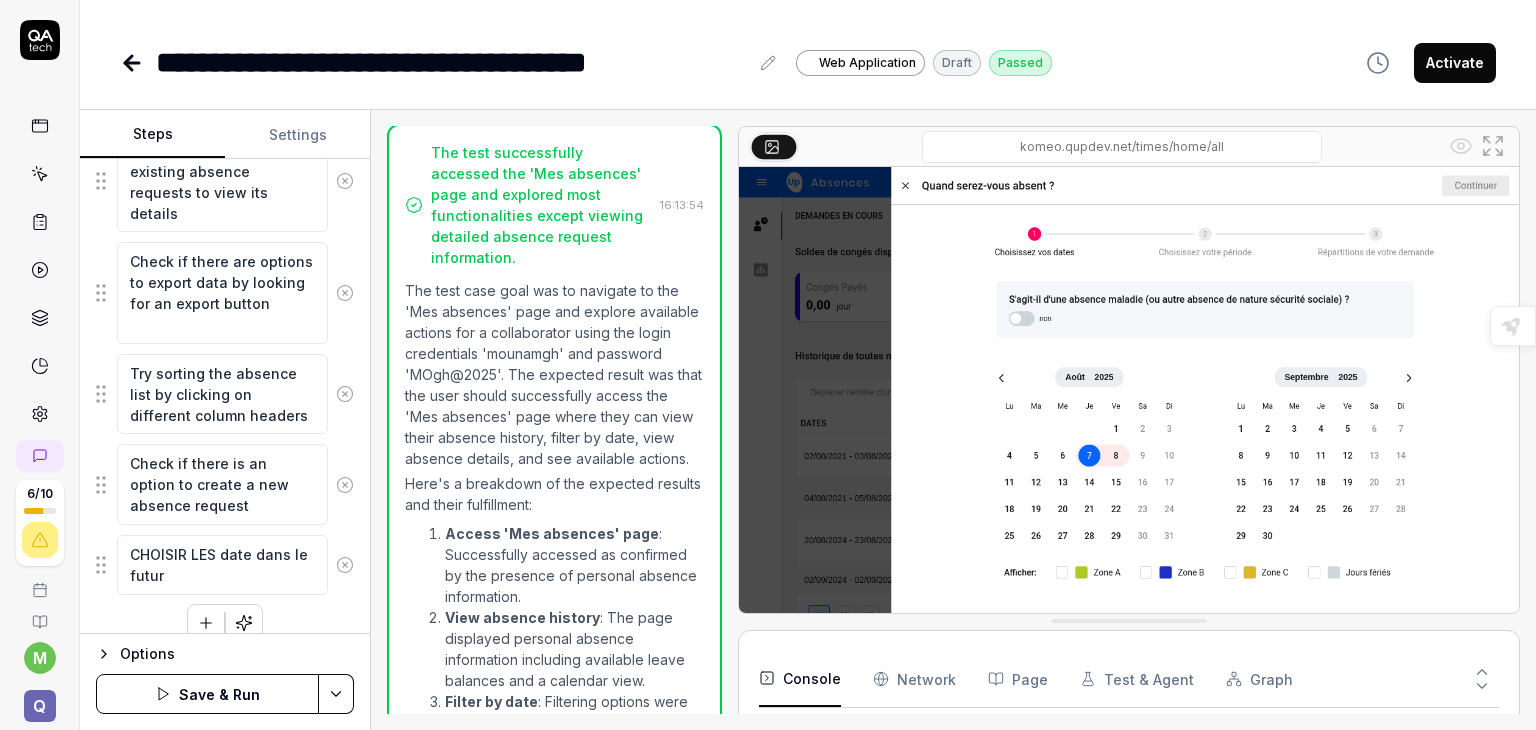 type on "*" 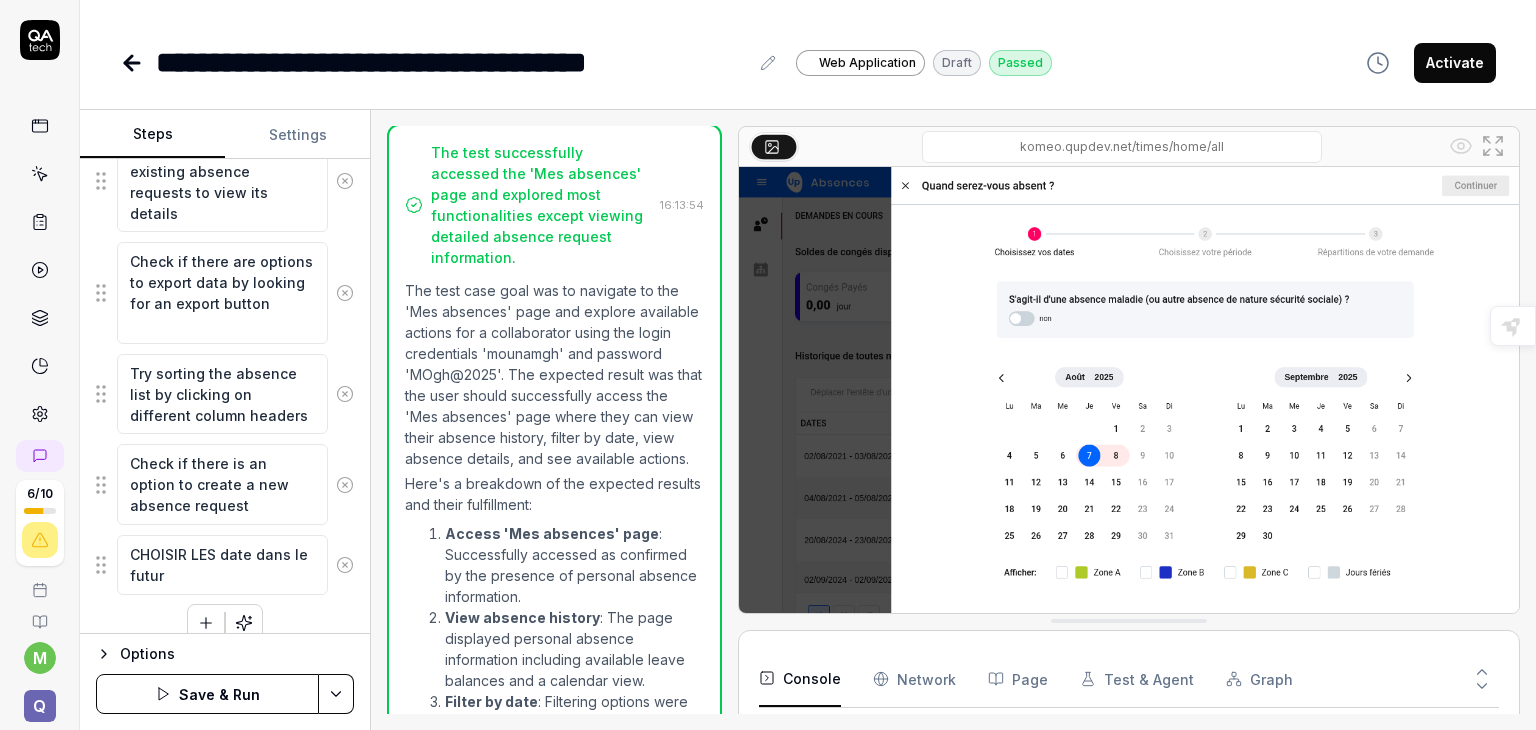 type on "CHOISIR LES date dans le futur e" 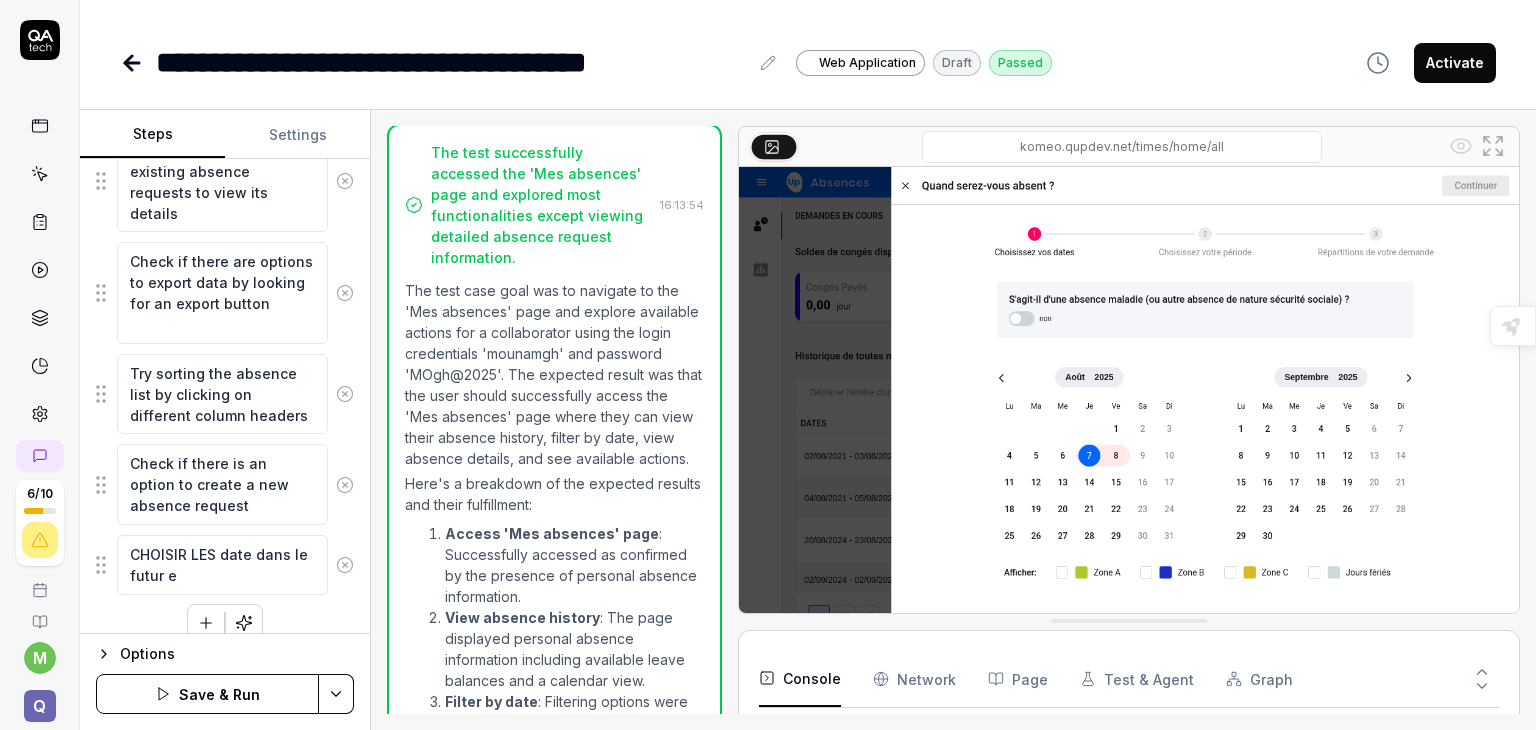 type on "*" 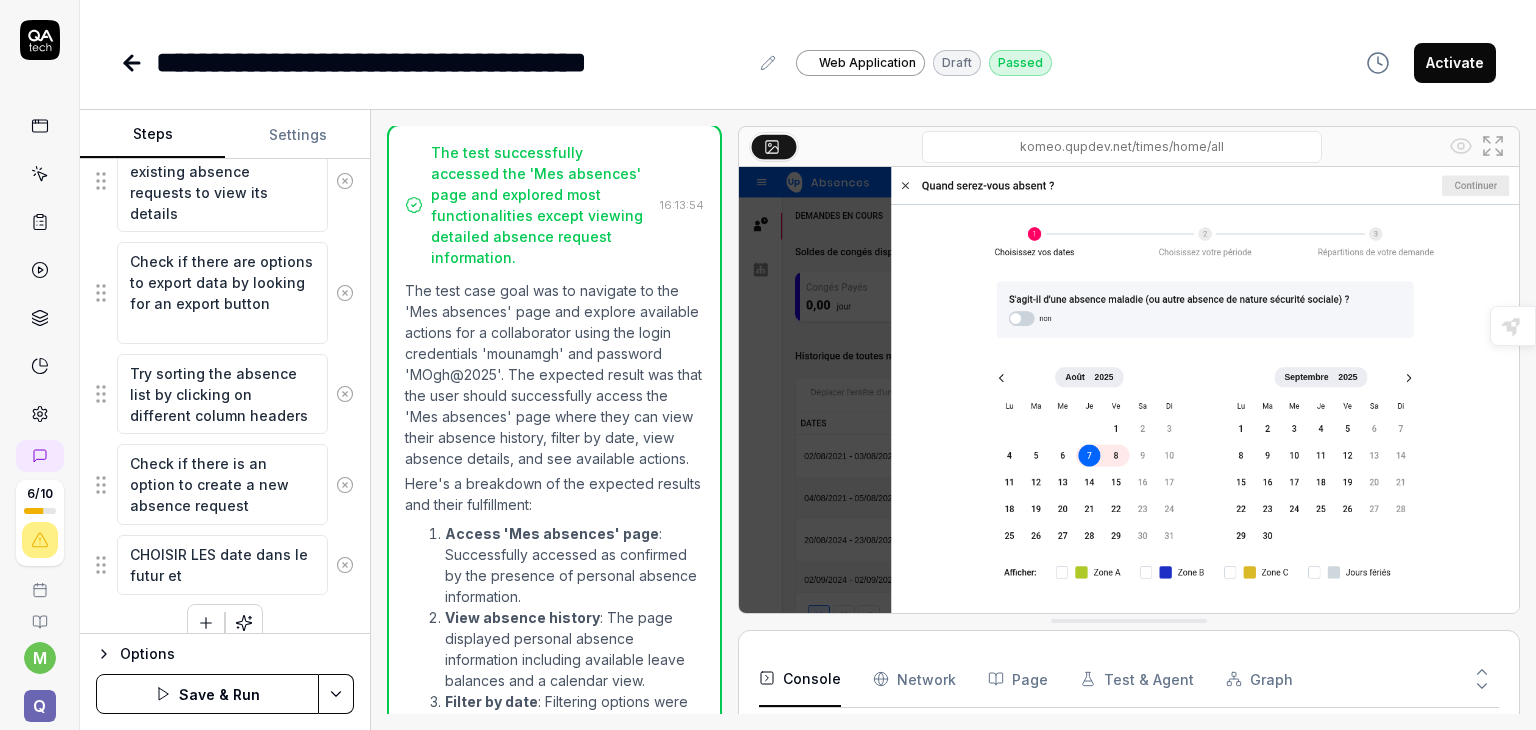 type on "*" 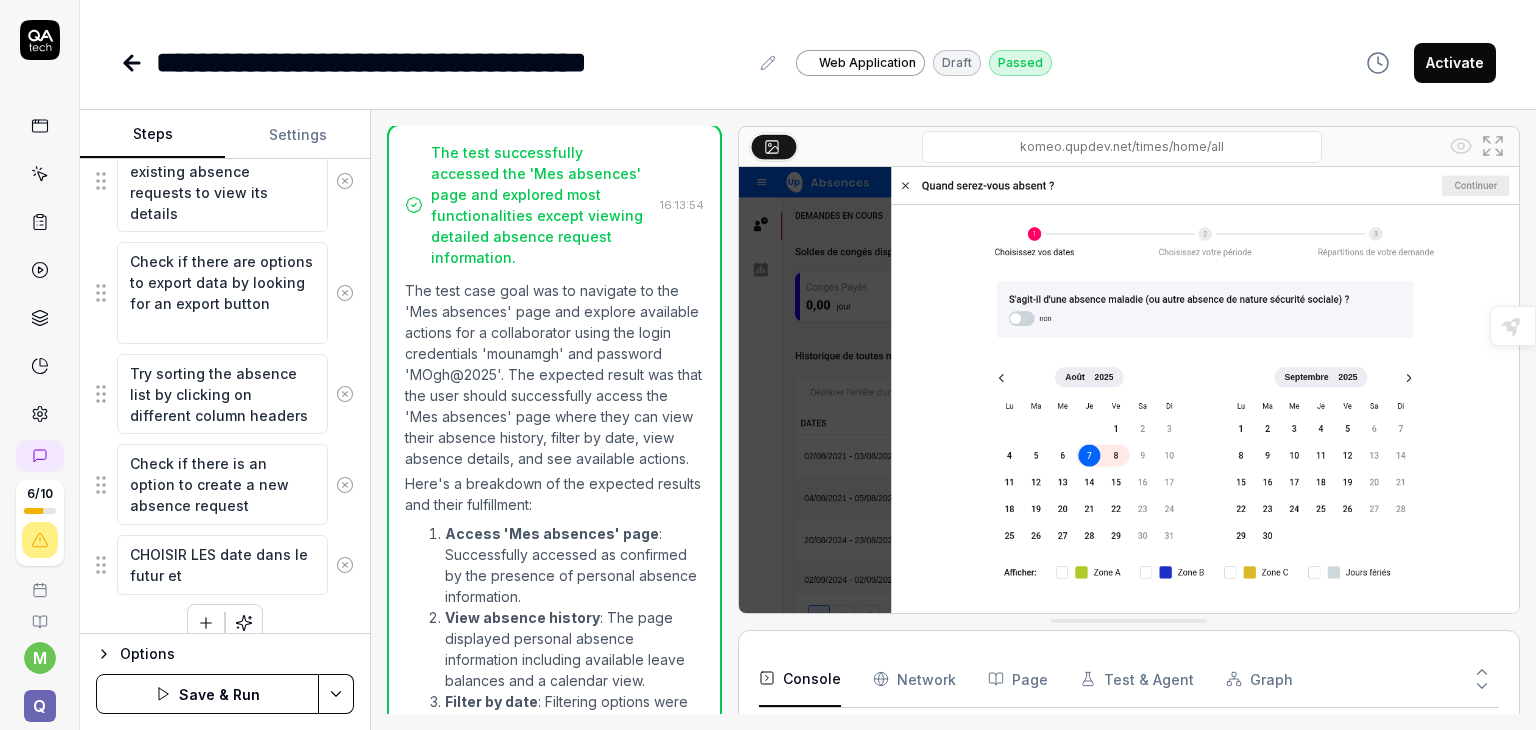 type on "*" 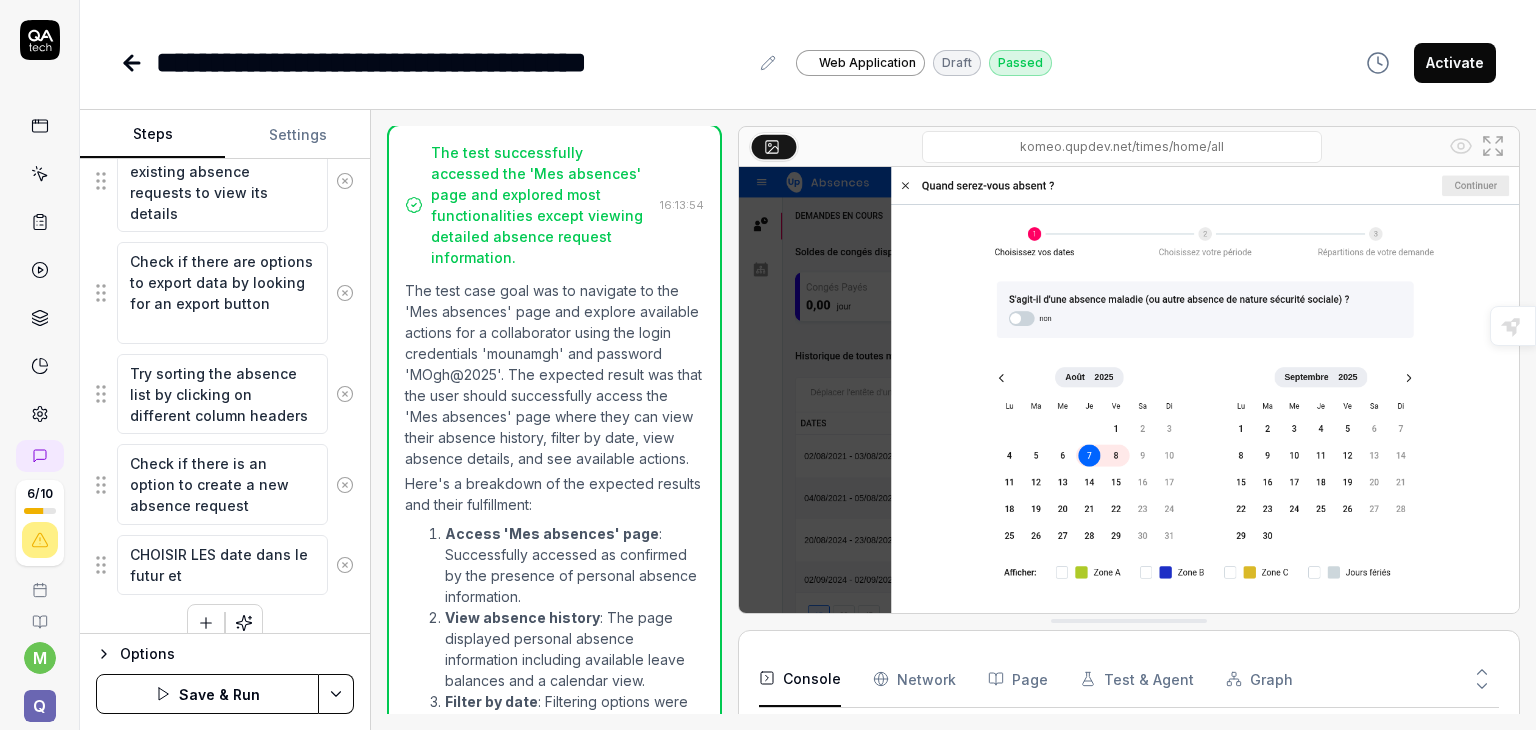 type on "CHOISIR LES date dans le futur et r" 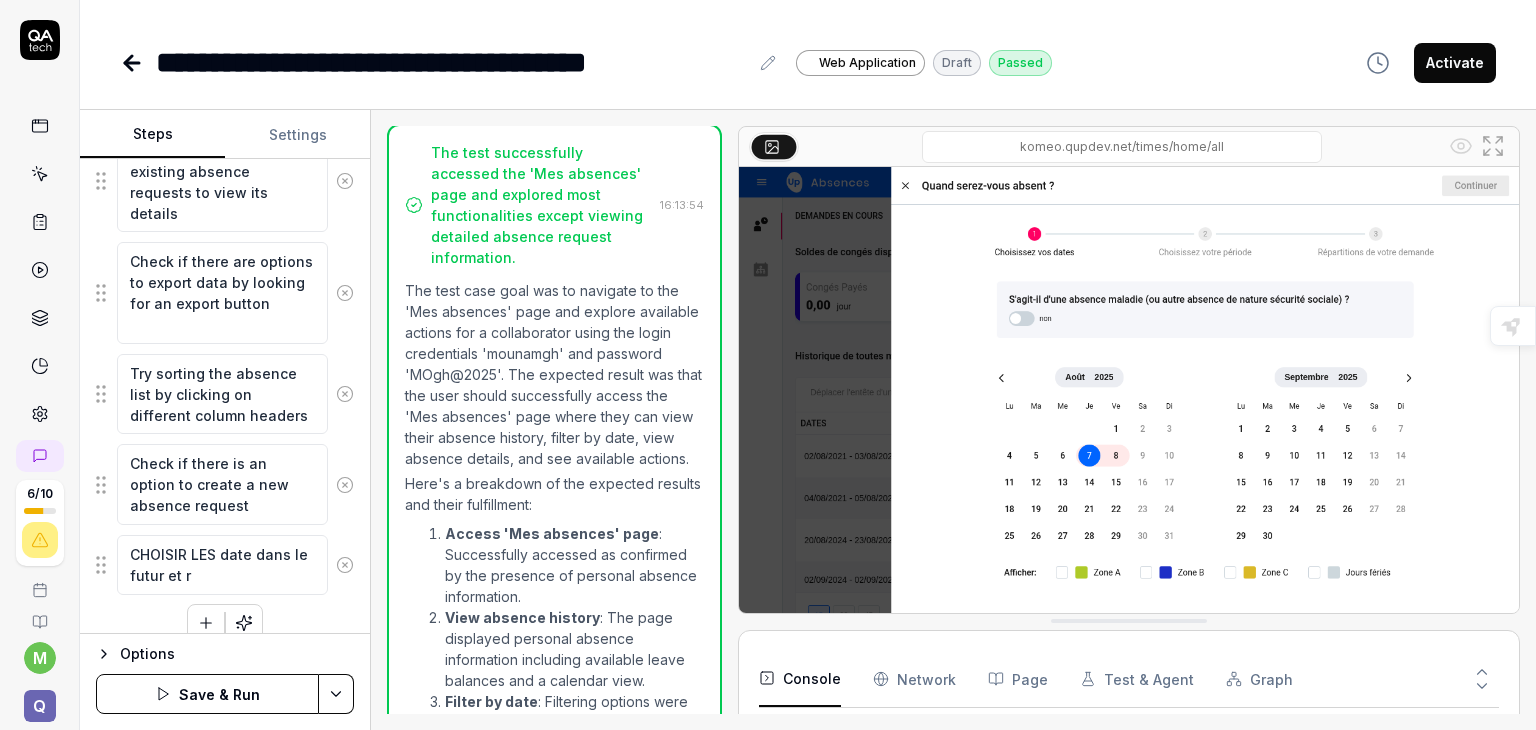 type on "*" 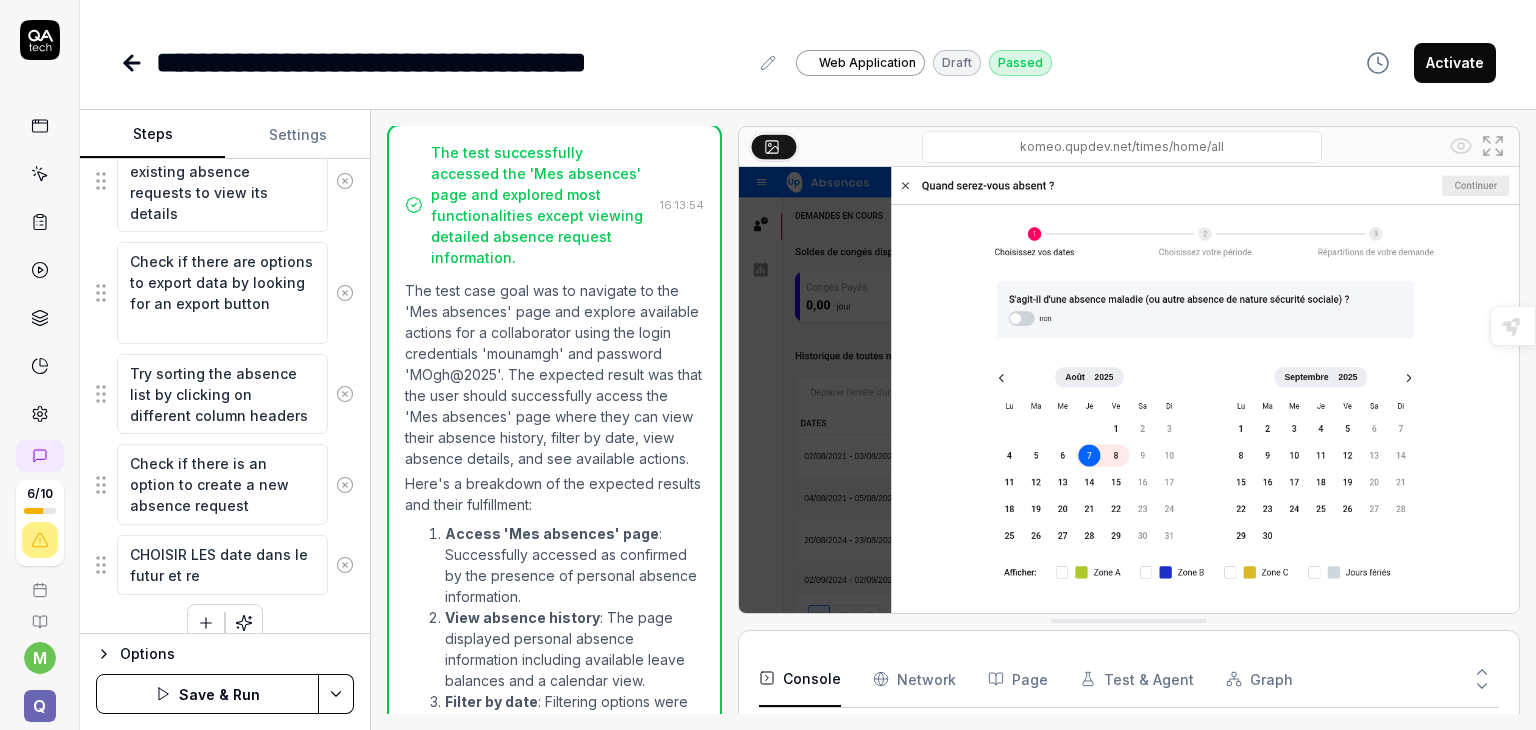 type on "*" 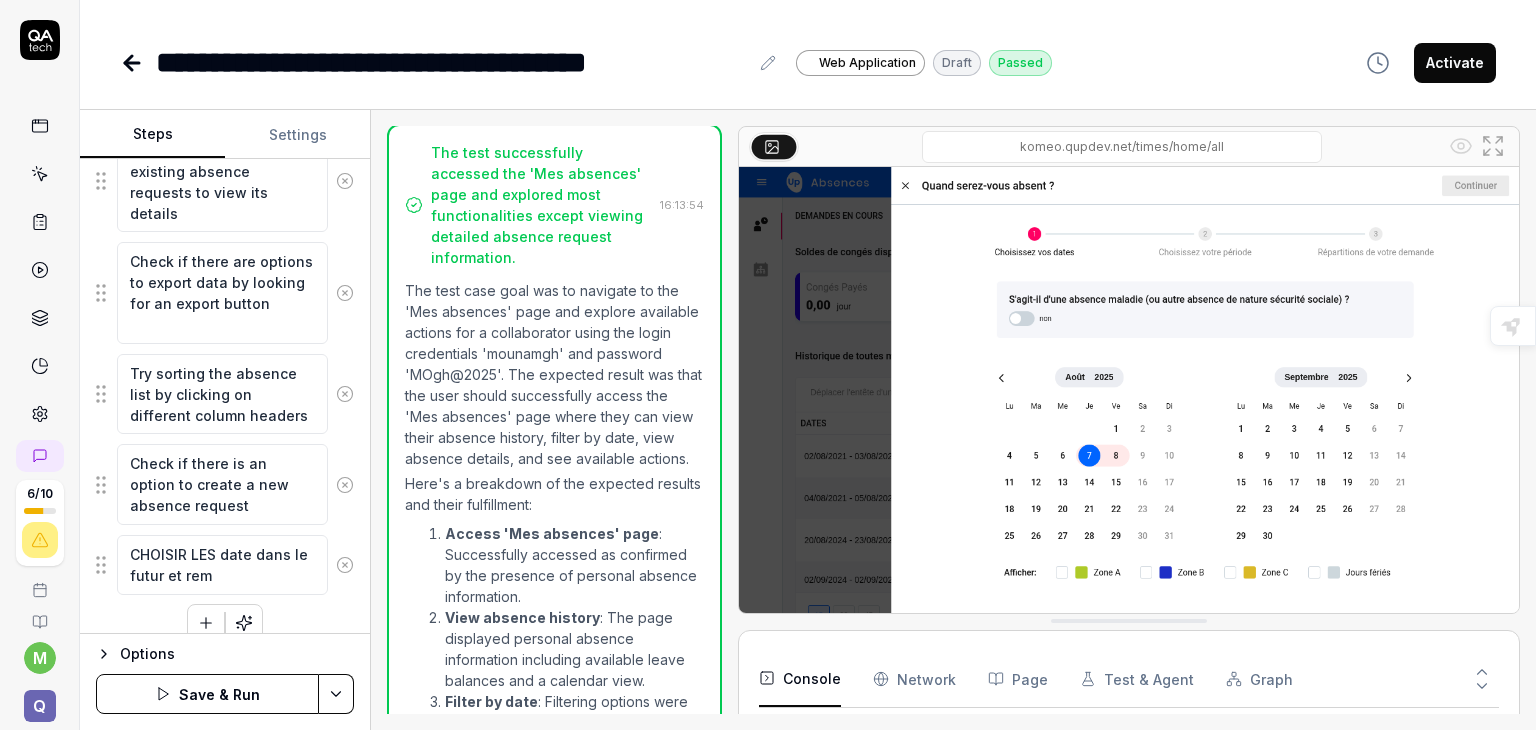 type on "*" 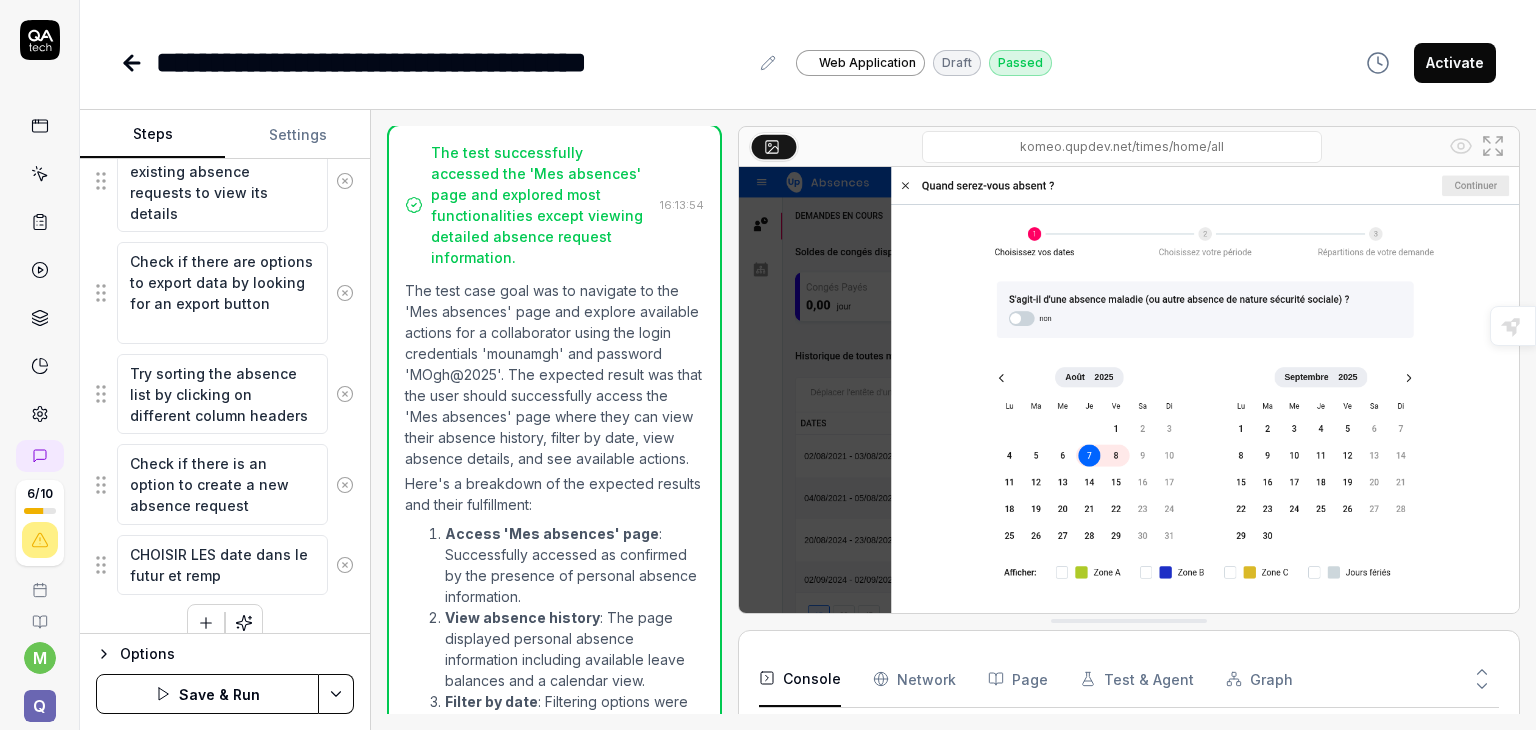 type on "*" 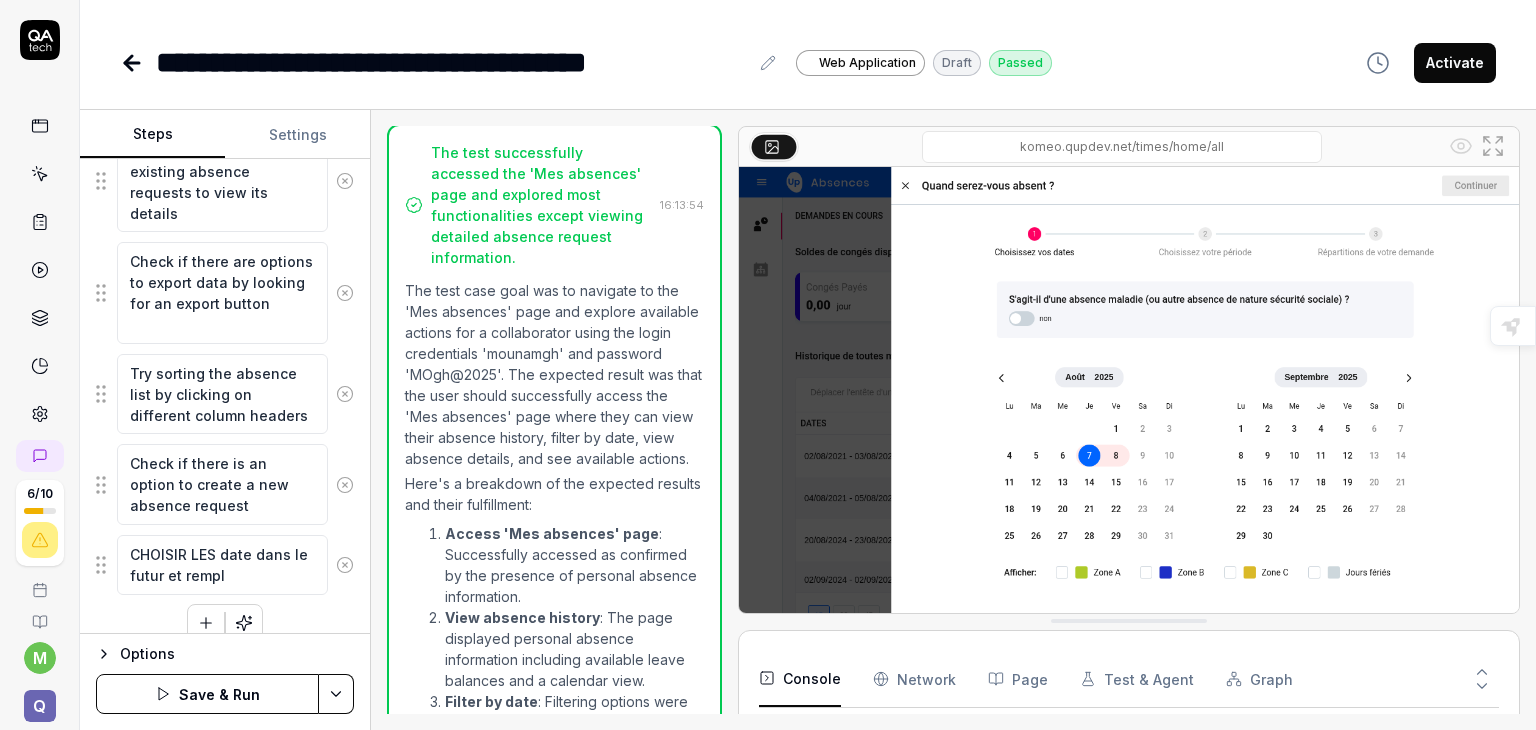 type on "*" 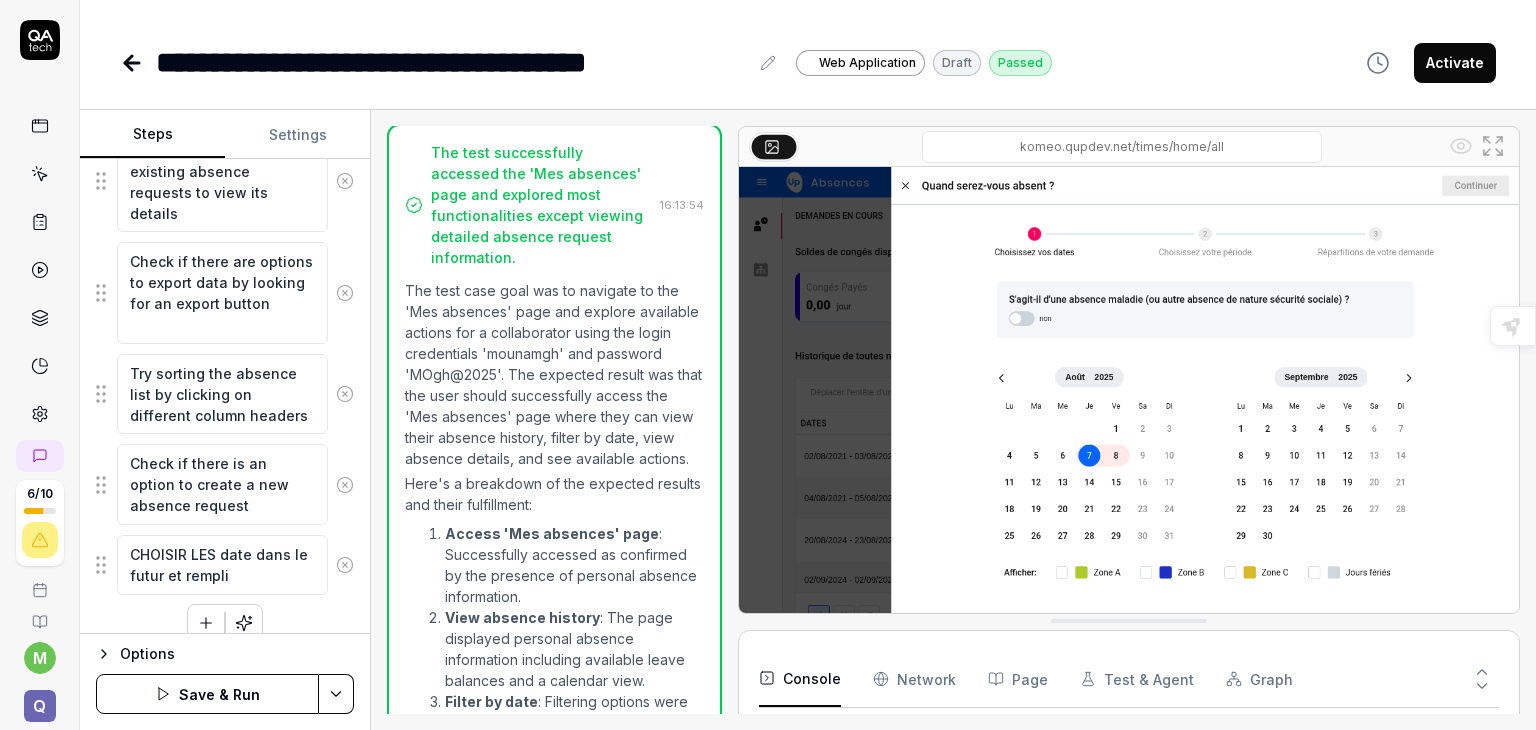 type on "*" 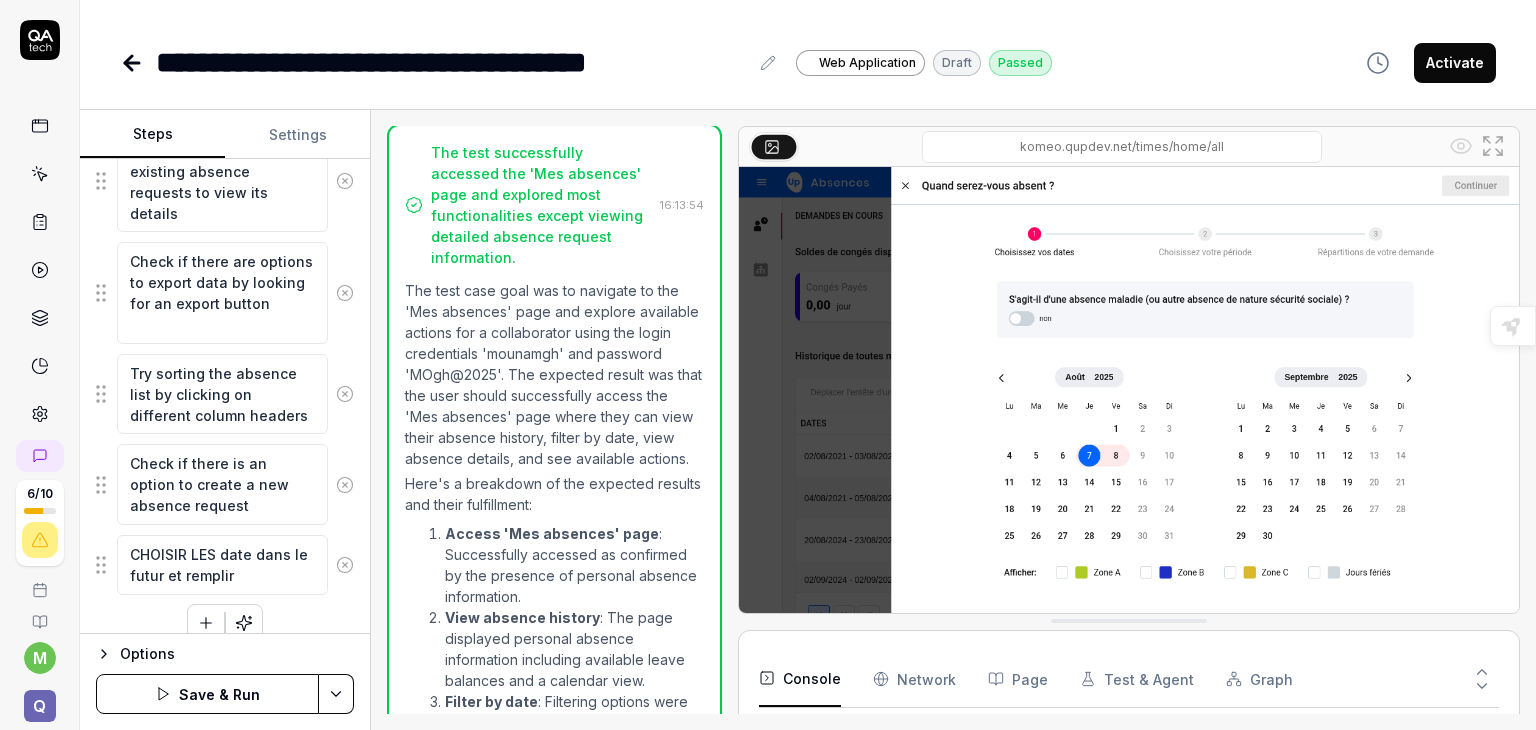 type on "*" 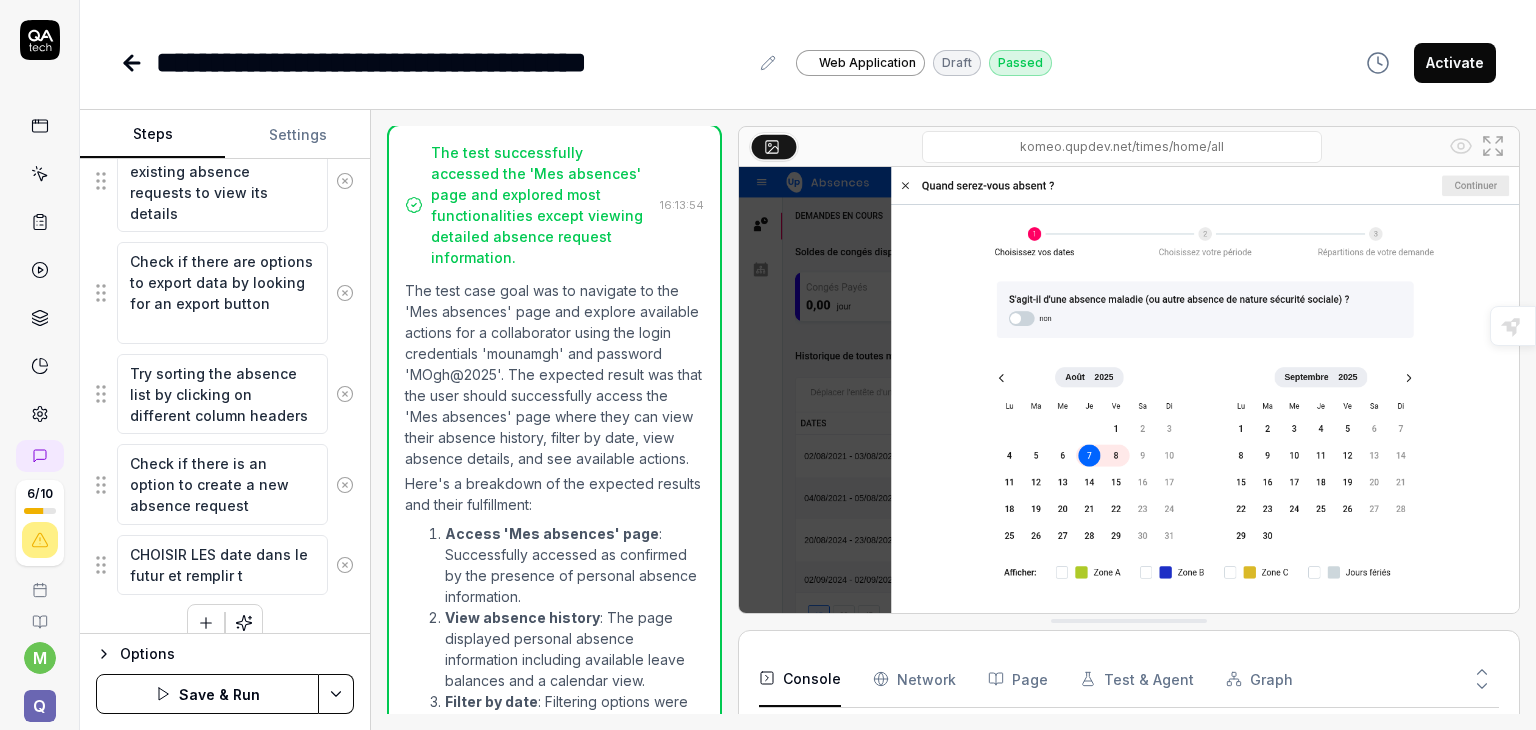 type on "*" 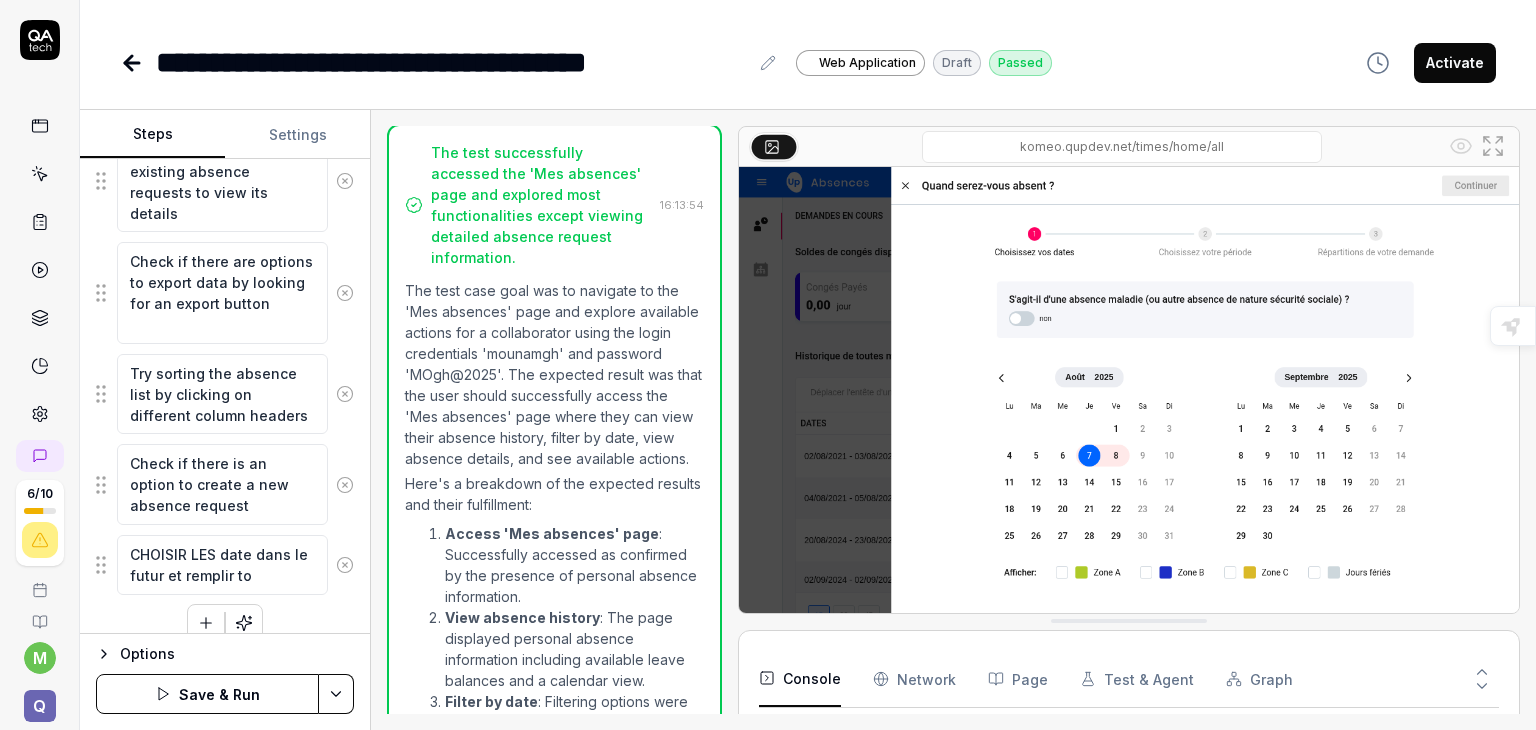 type on "*" 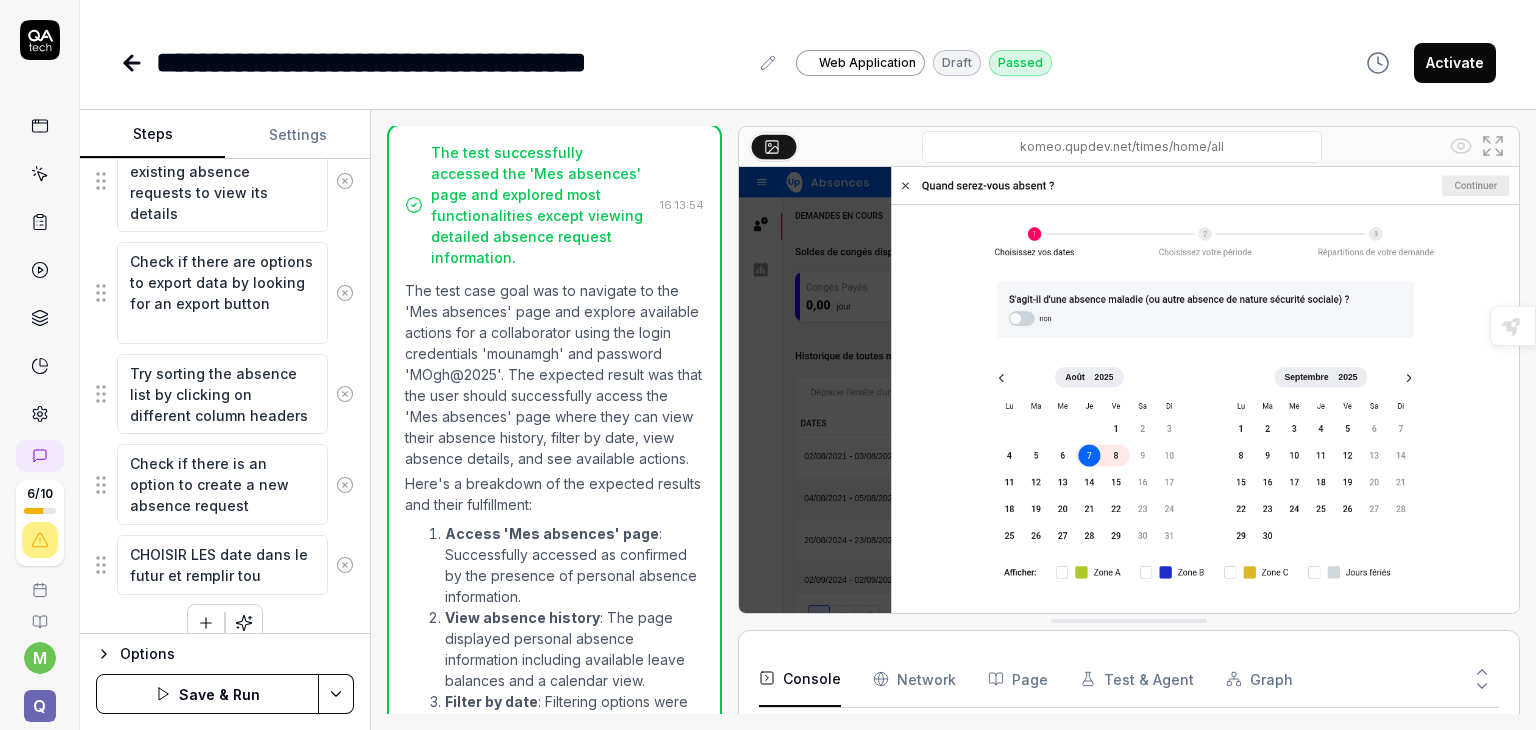 type on "*" 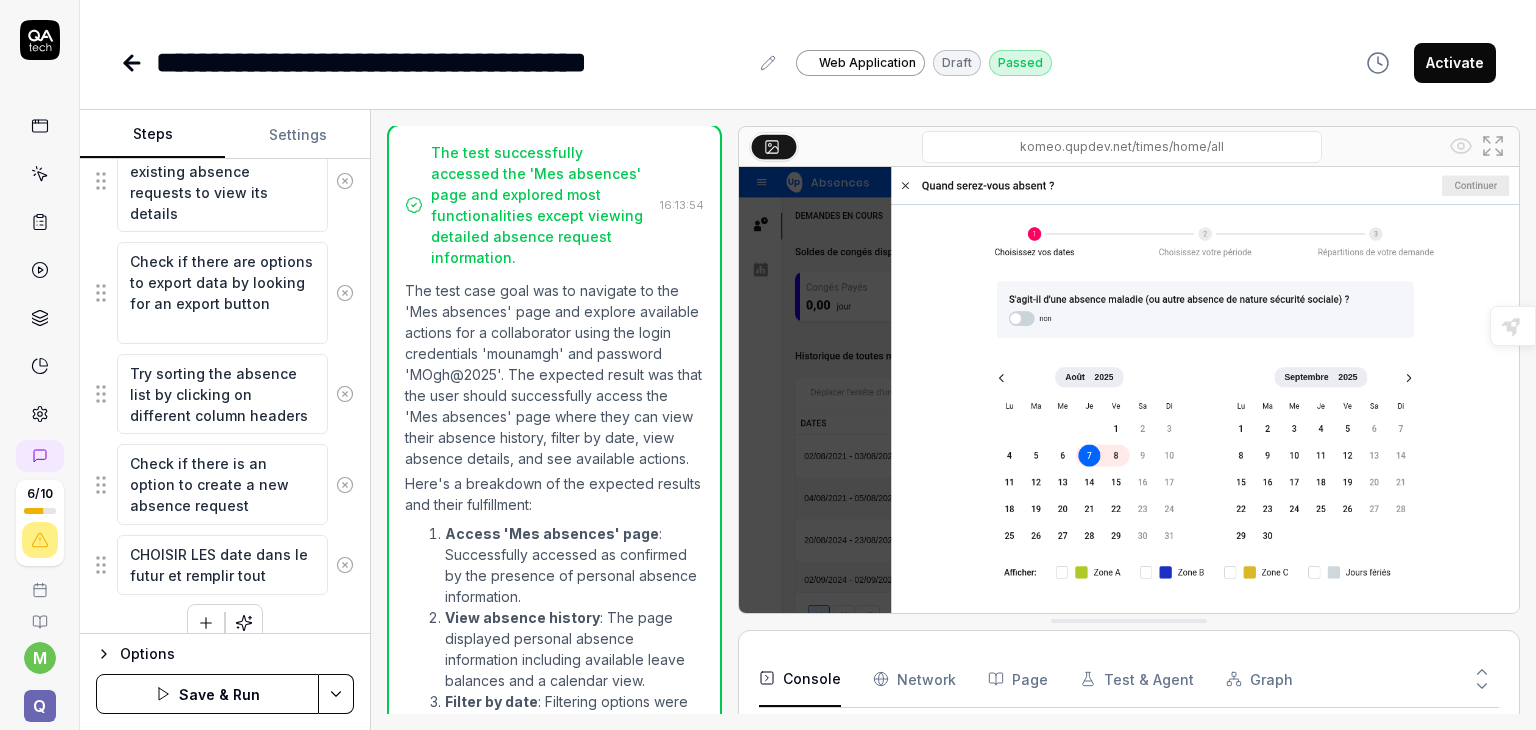 type on "*" 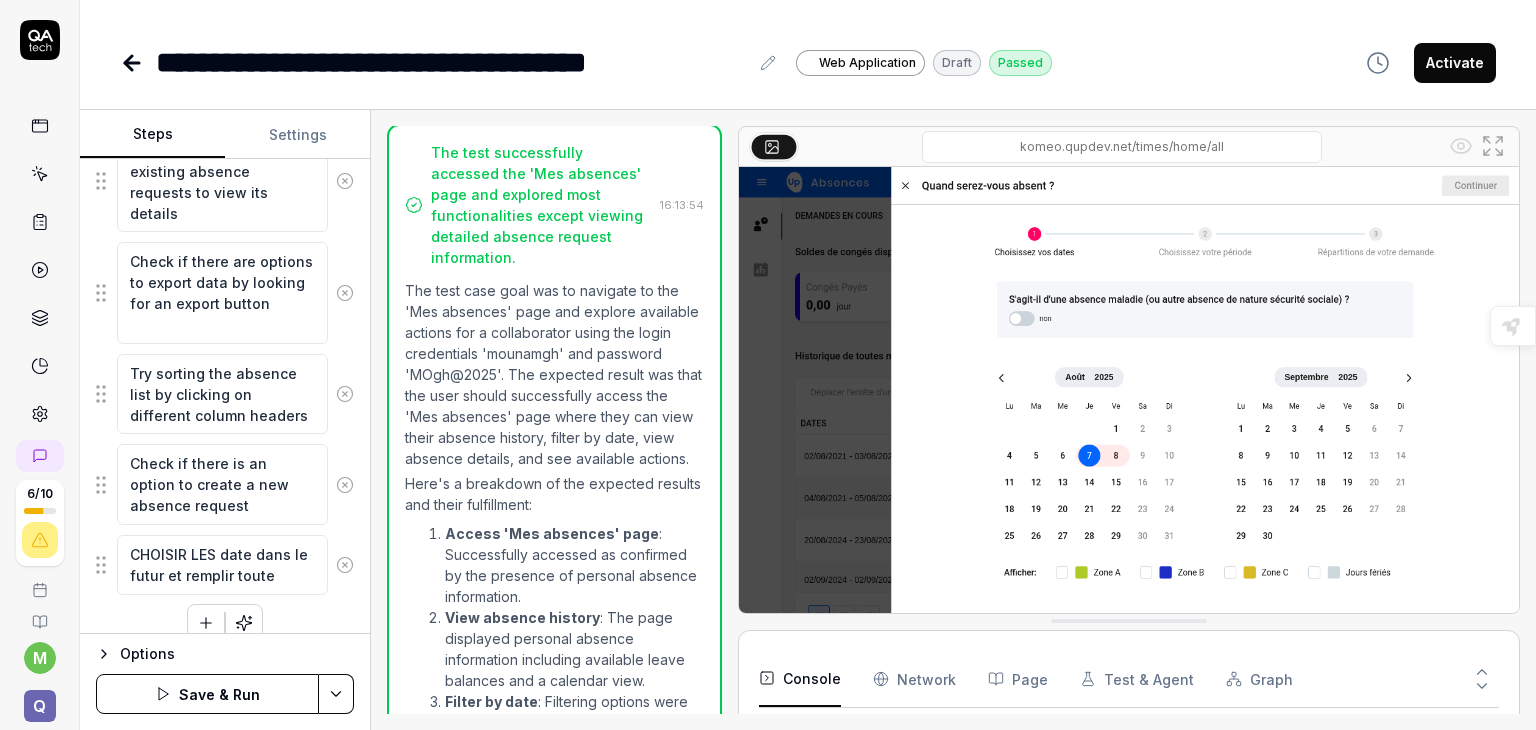type on "CHOISIR LES date dans le futur et remplir toute" 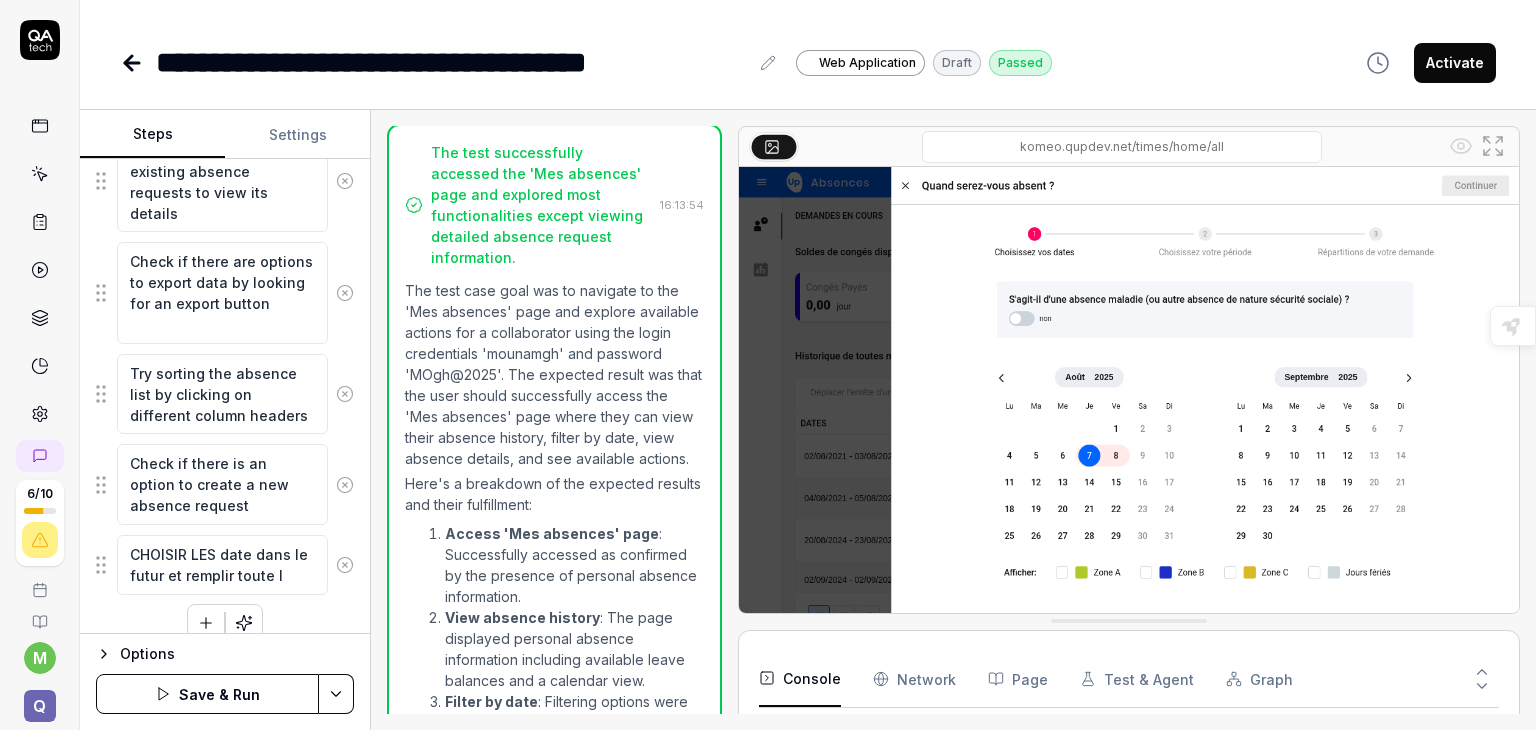 type on "*" 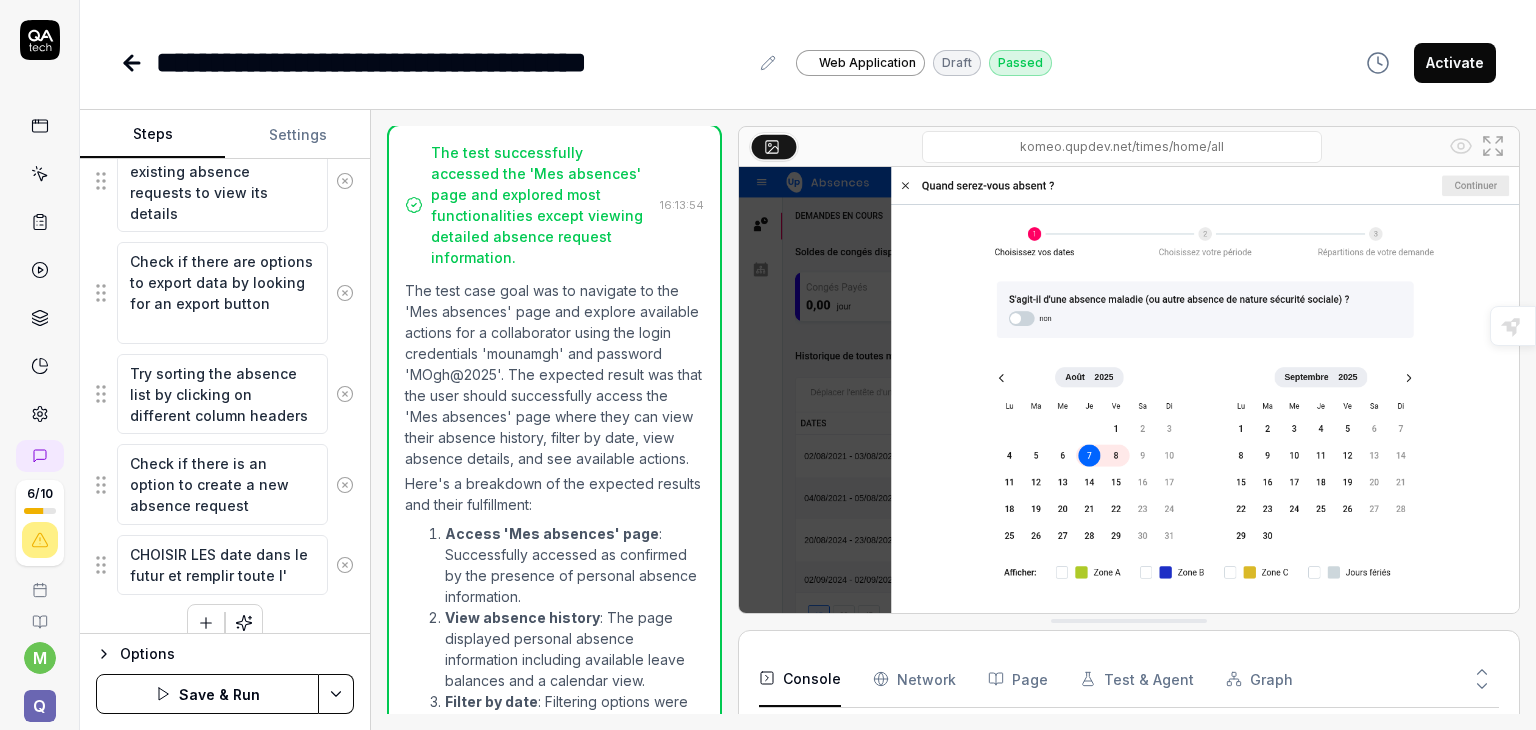 type on "*" 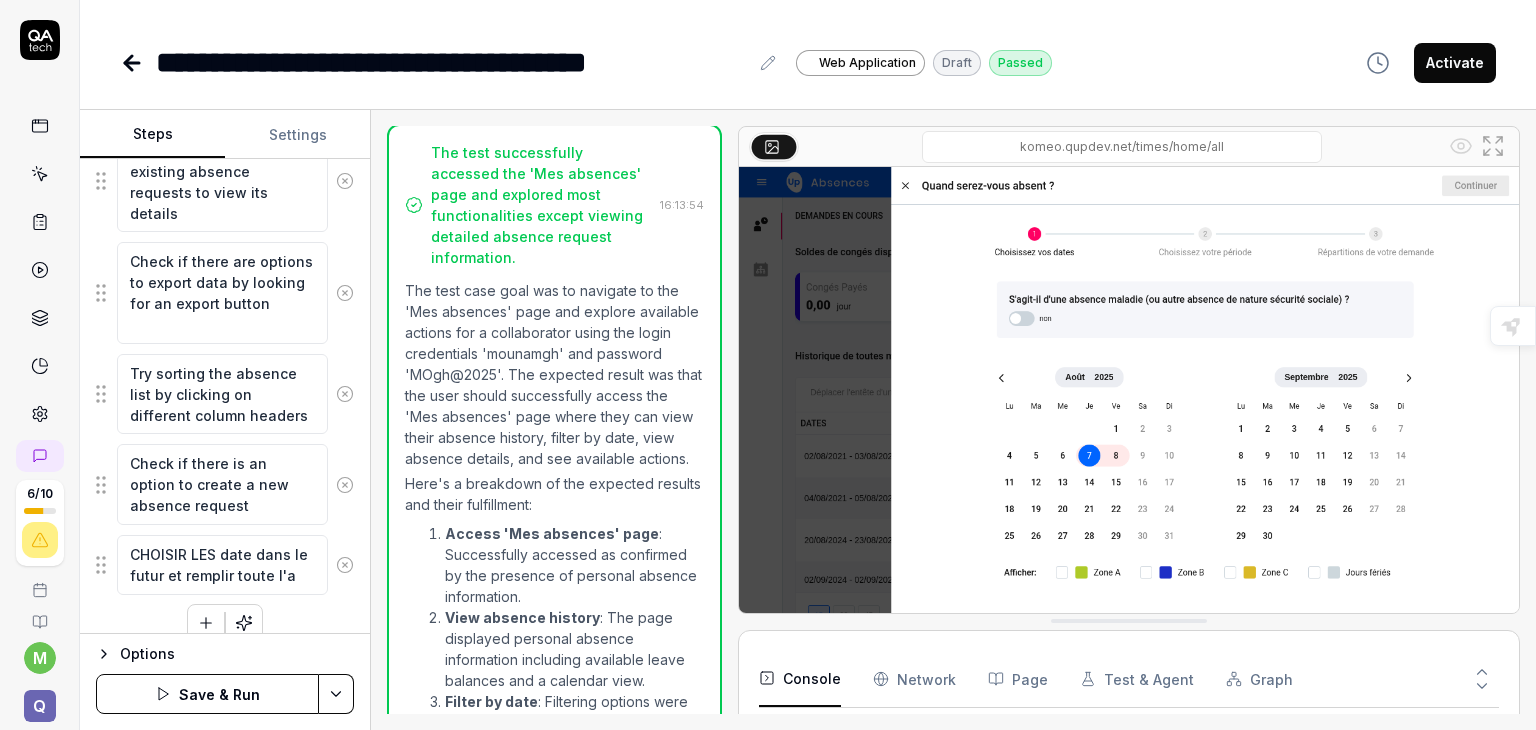 type on "*" 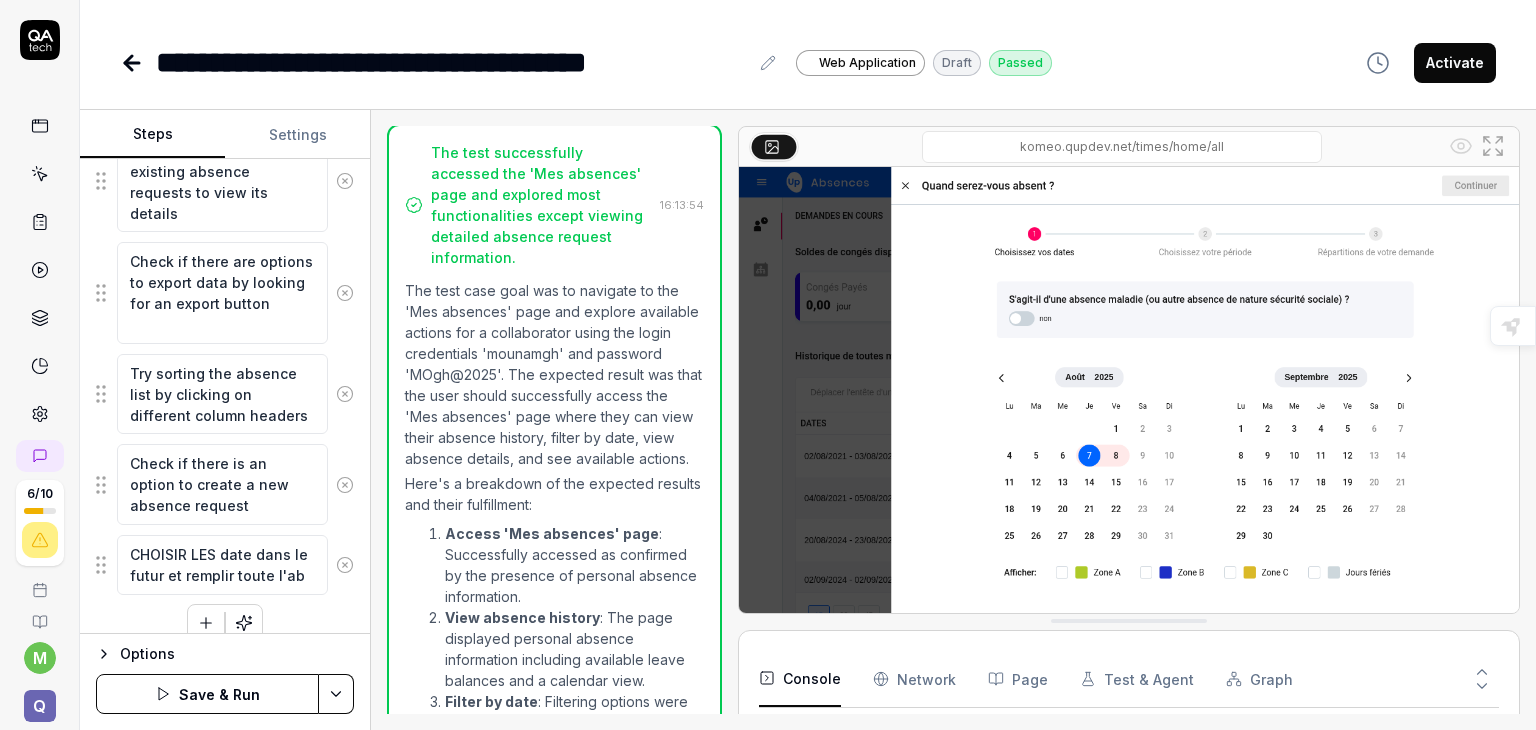 type on "*" 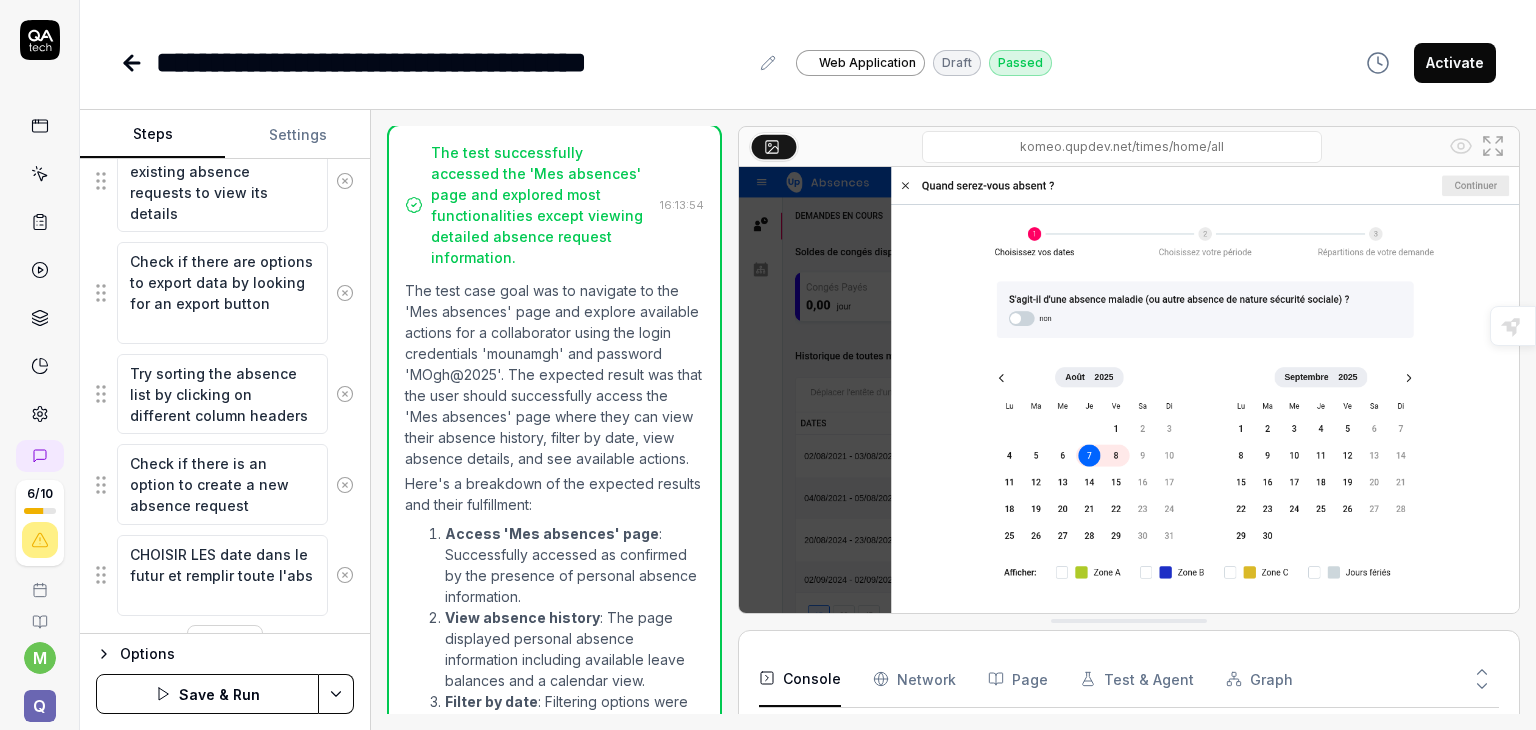 type on "*" 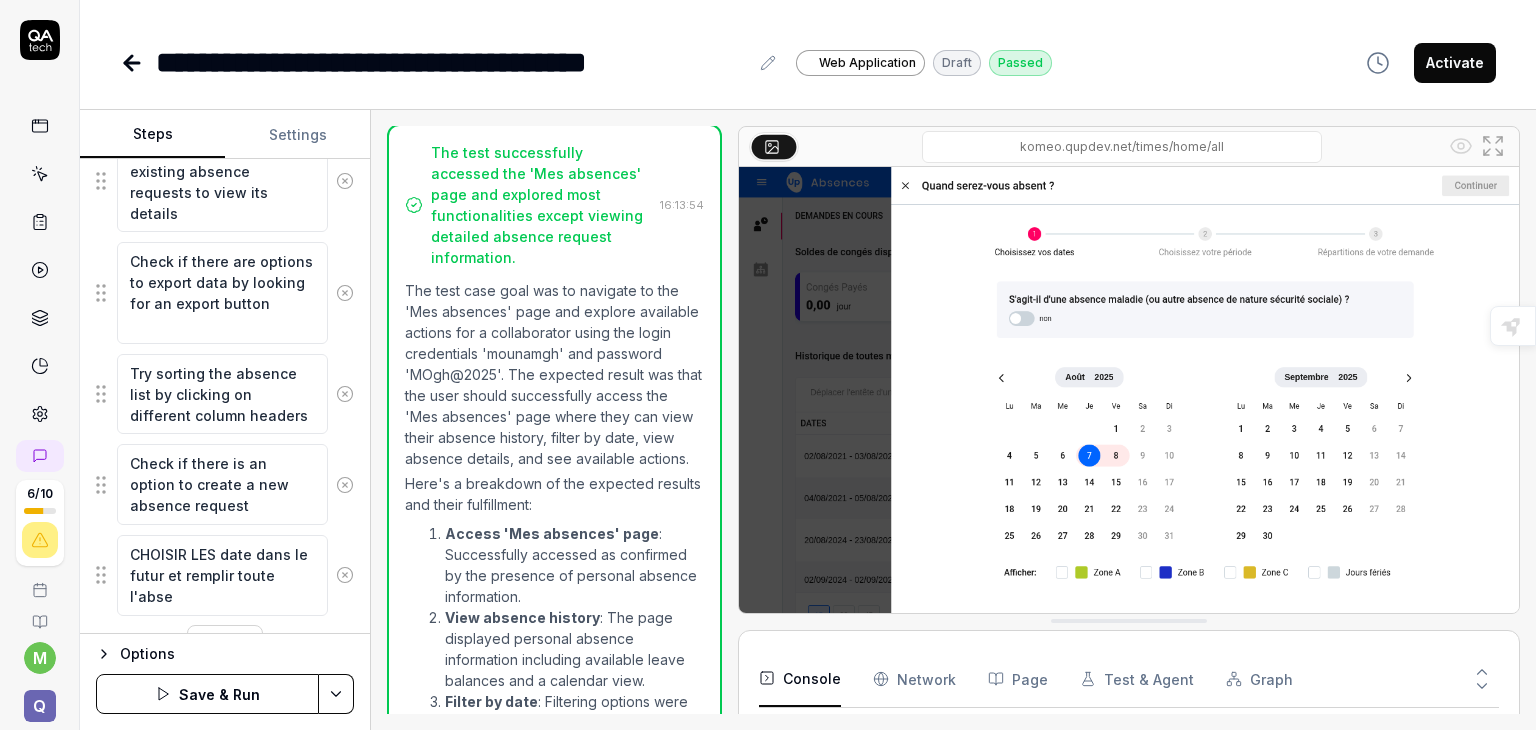 type on "*" 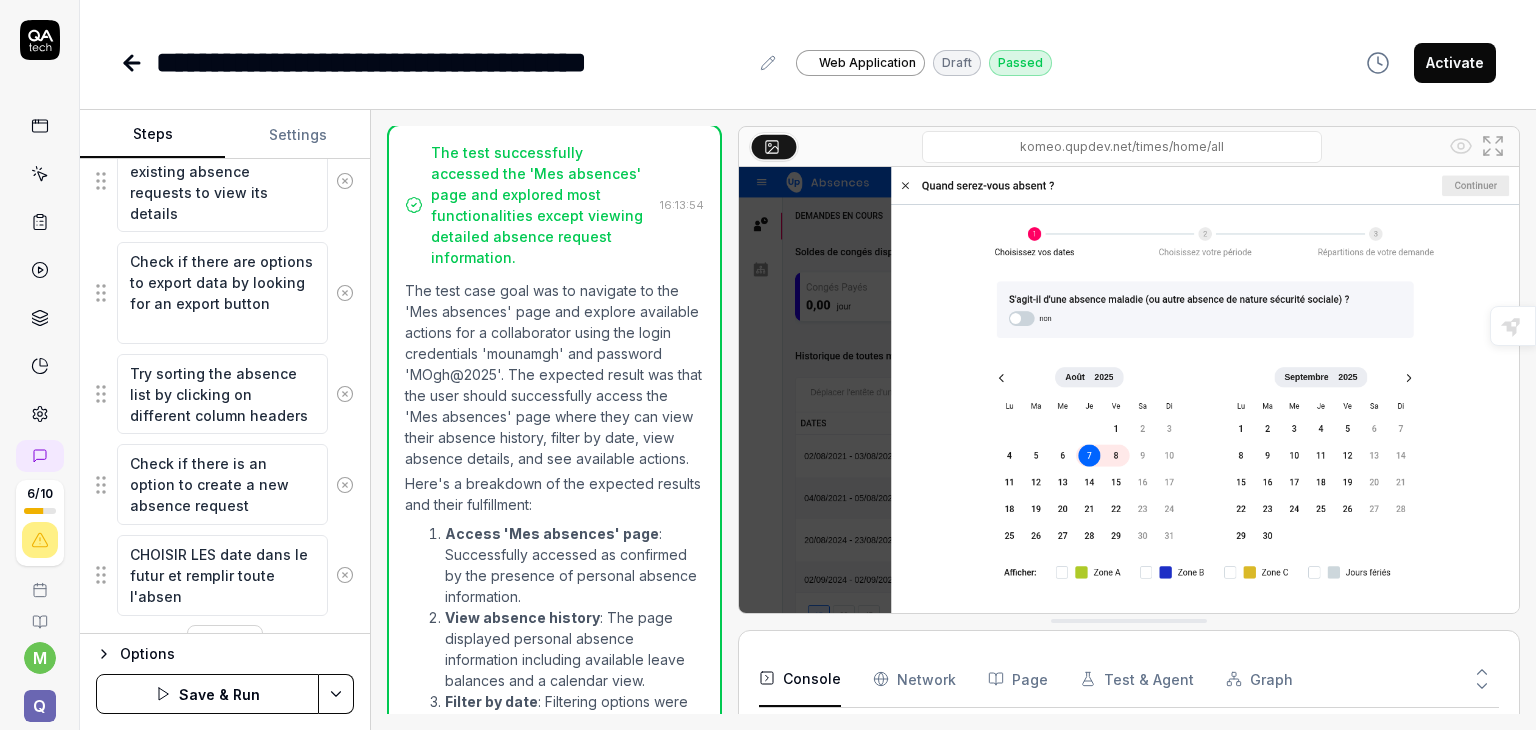 type on "*" 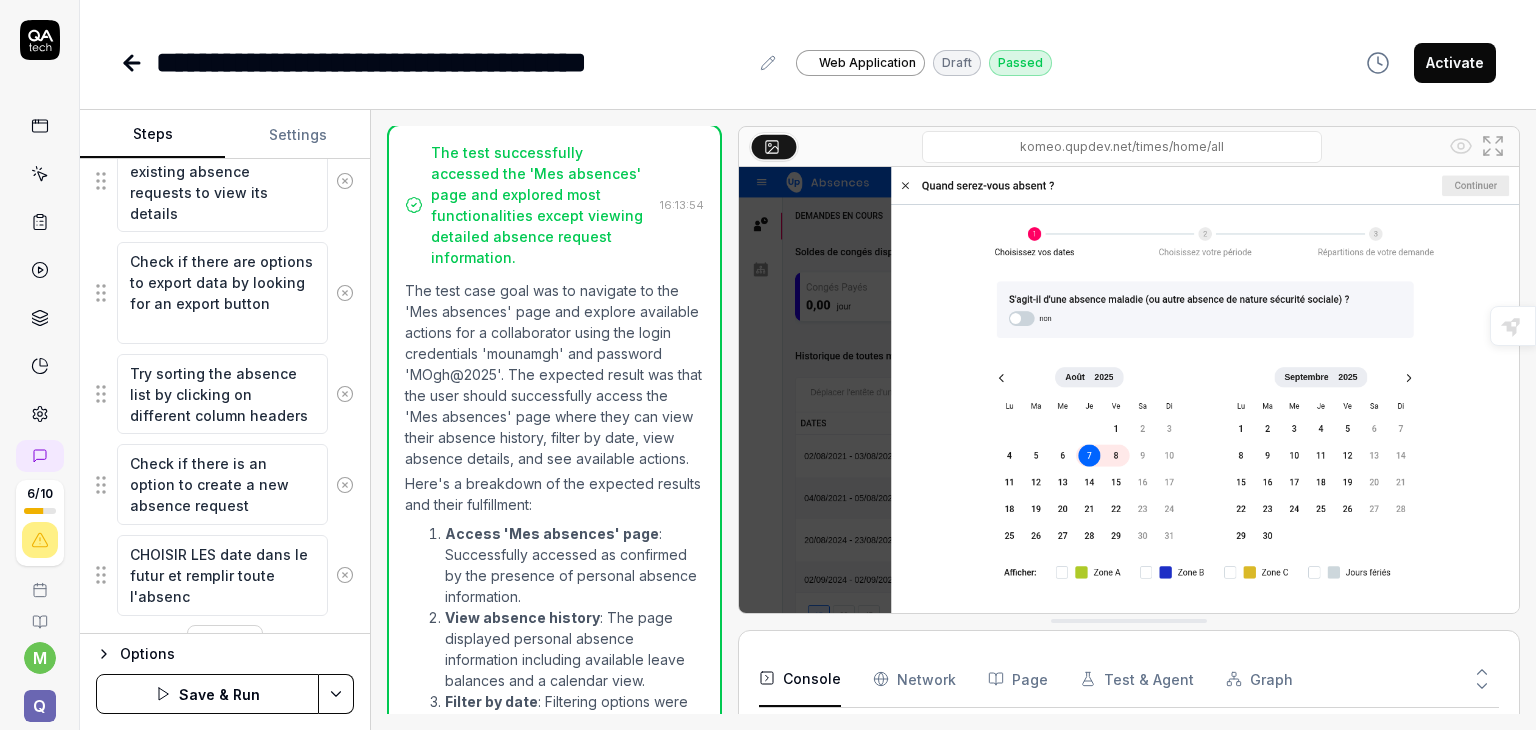 type on "*" 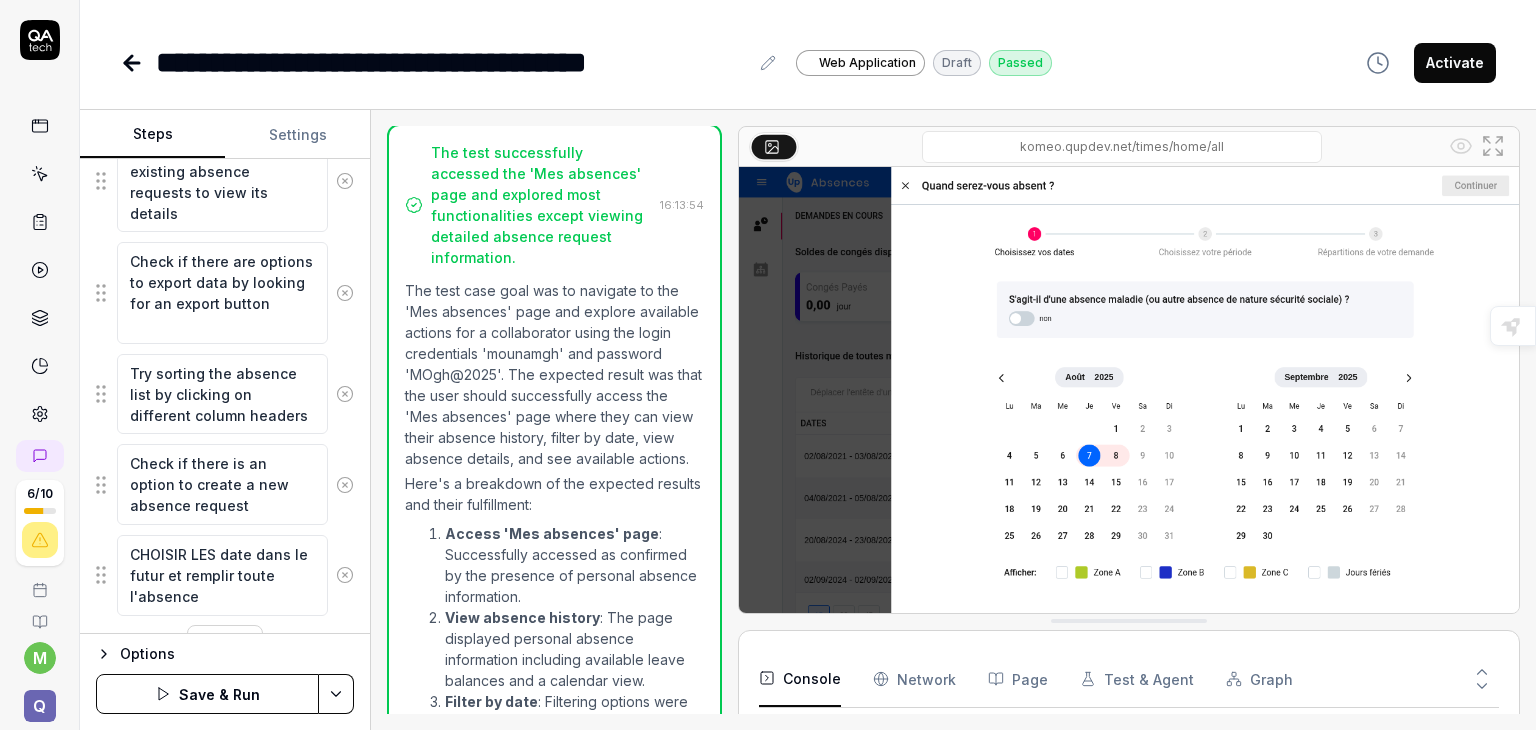 type on "*" 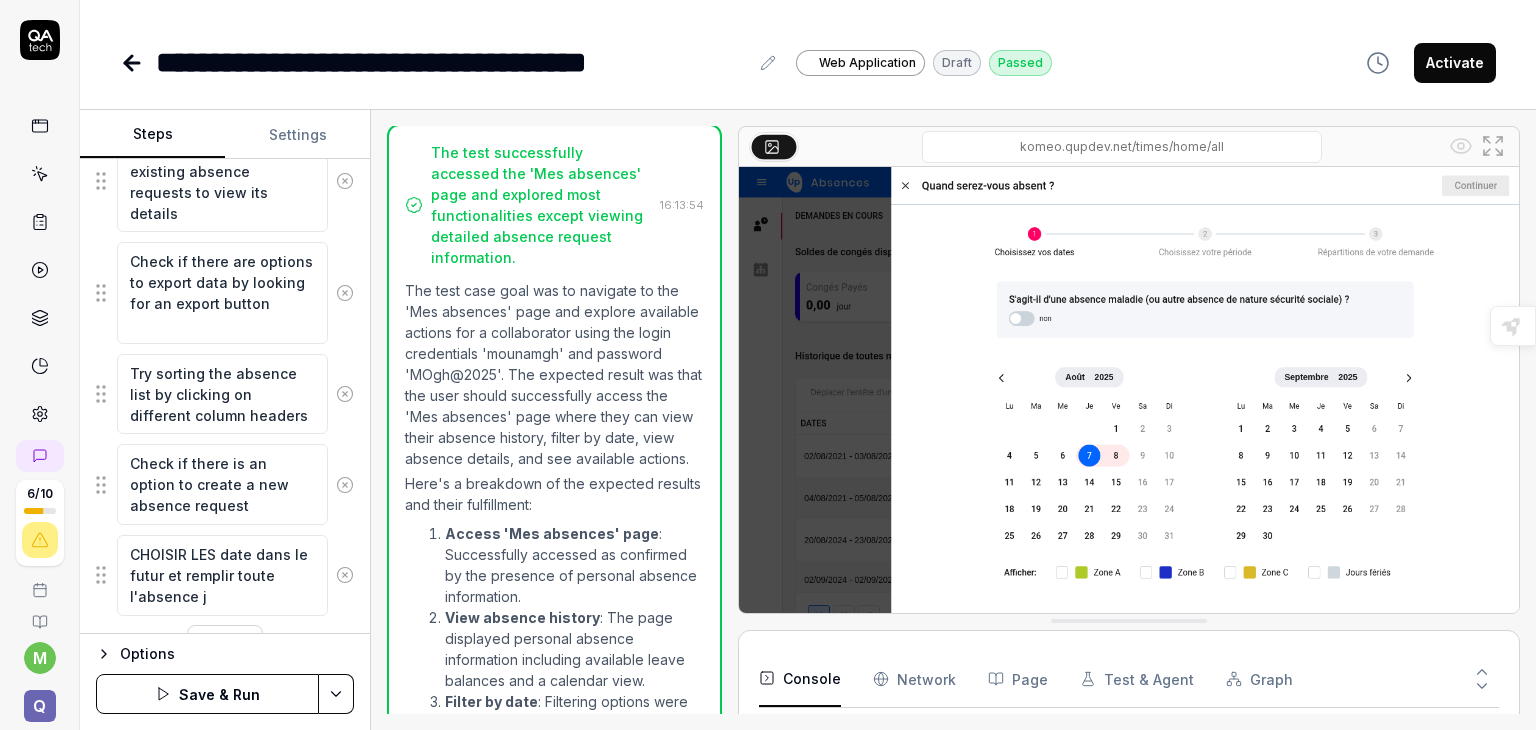 type 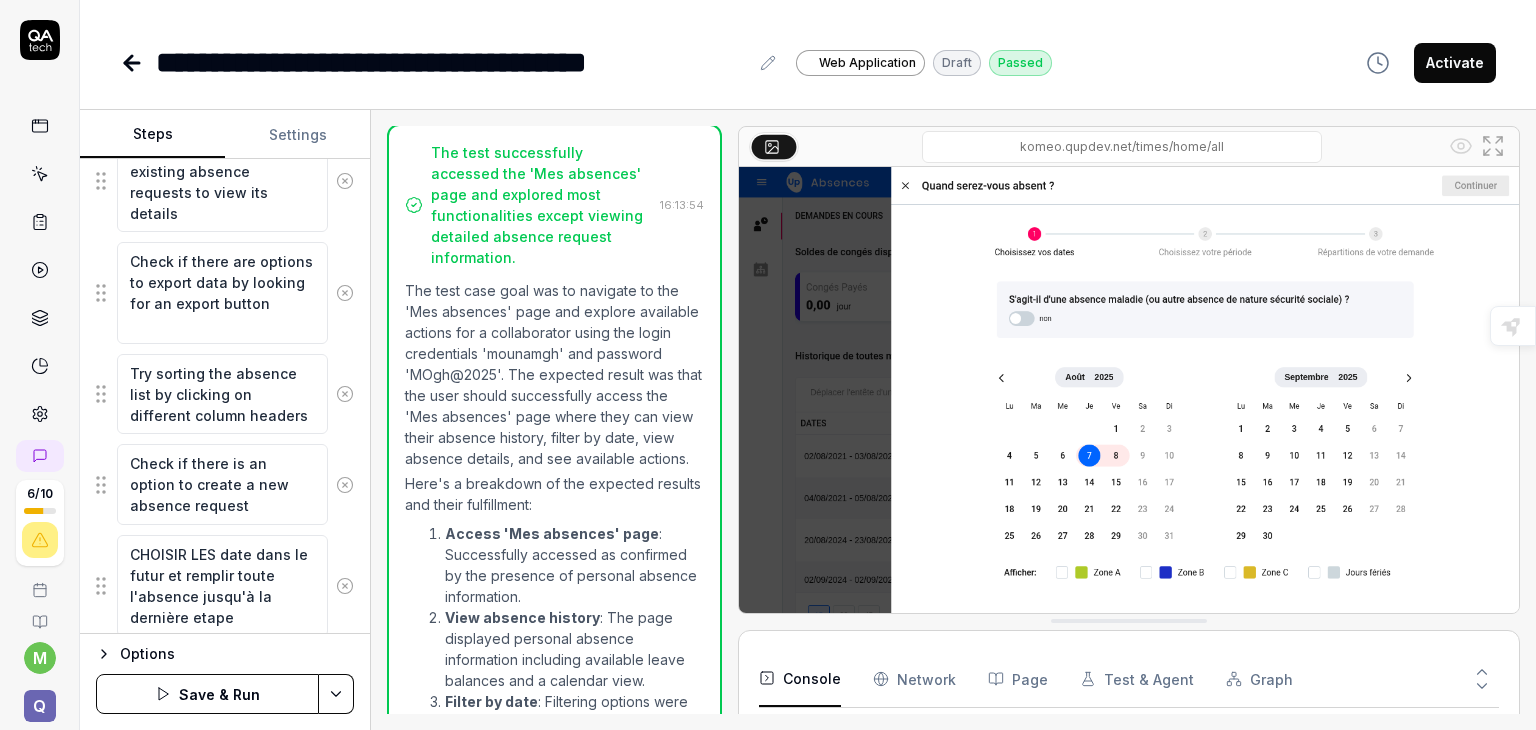 click on "Save & Run" at bounding box center (207, 694) 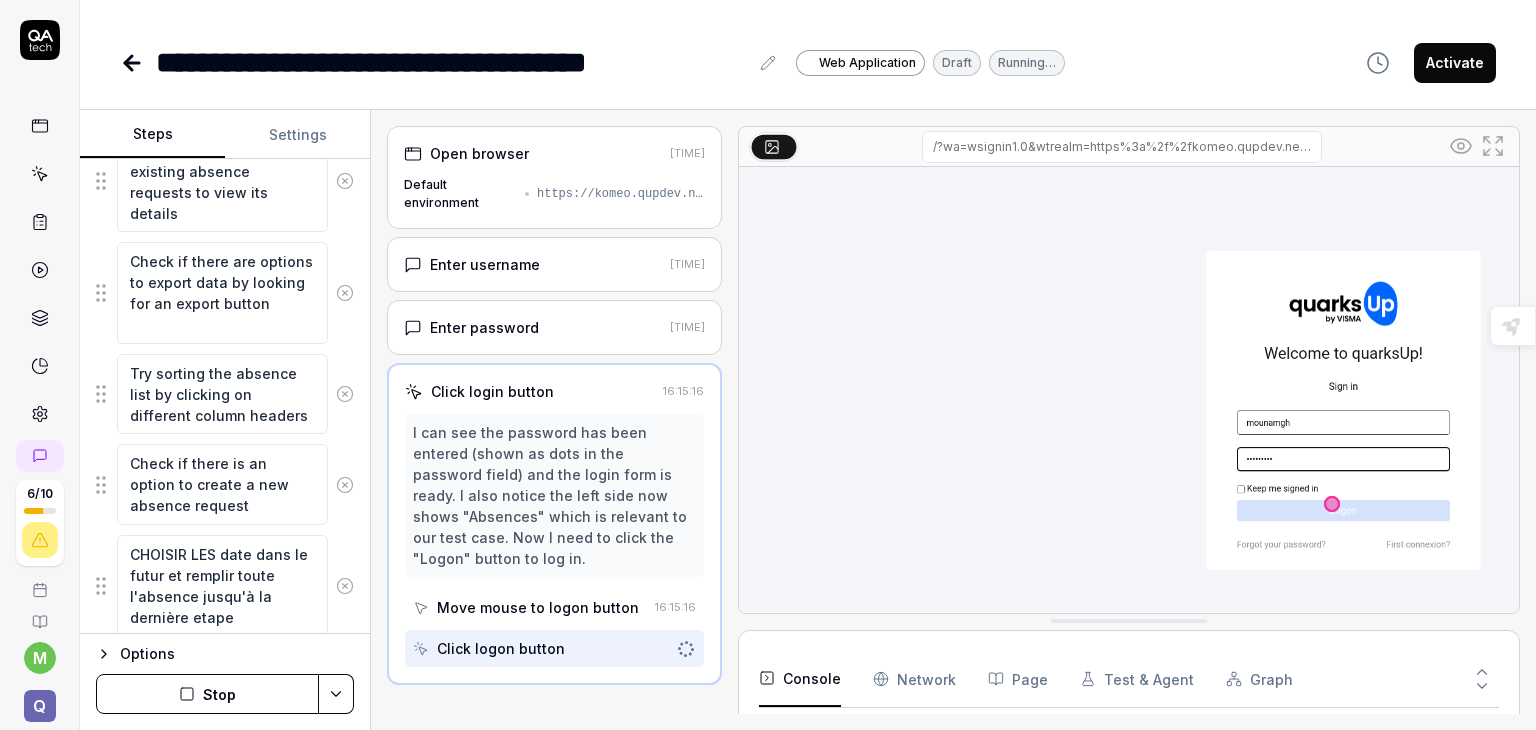 scroll, scrollTop: 16, scrollLeft: 0, axis: vertical 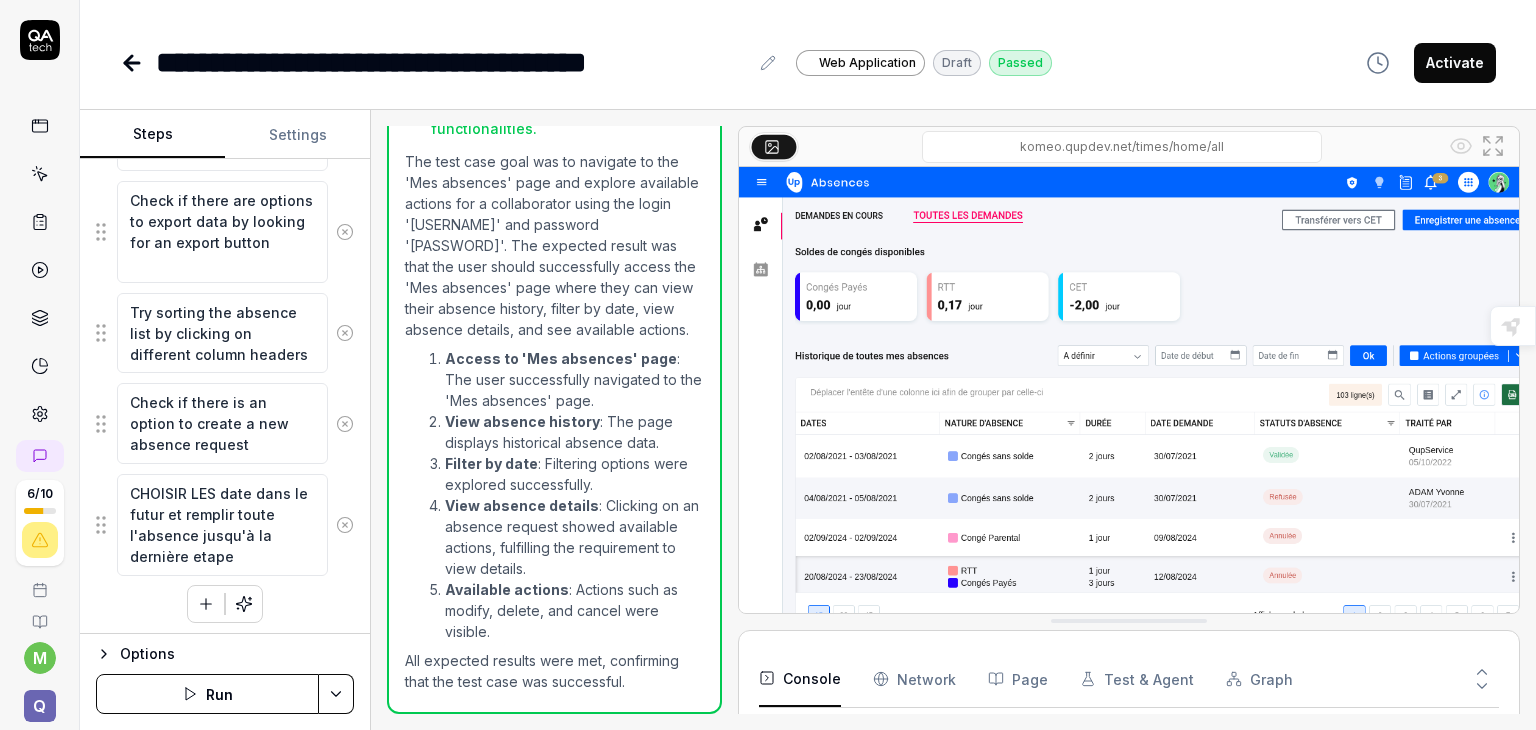 click on "Activate" at bounding box center [1455, 63] 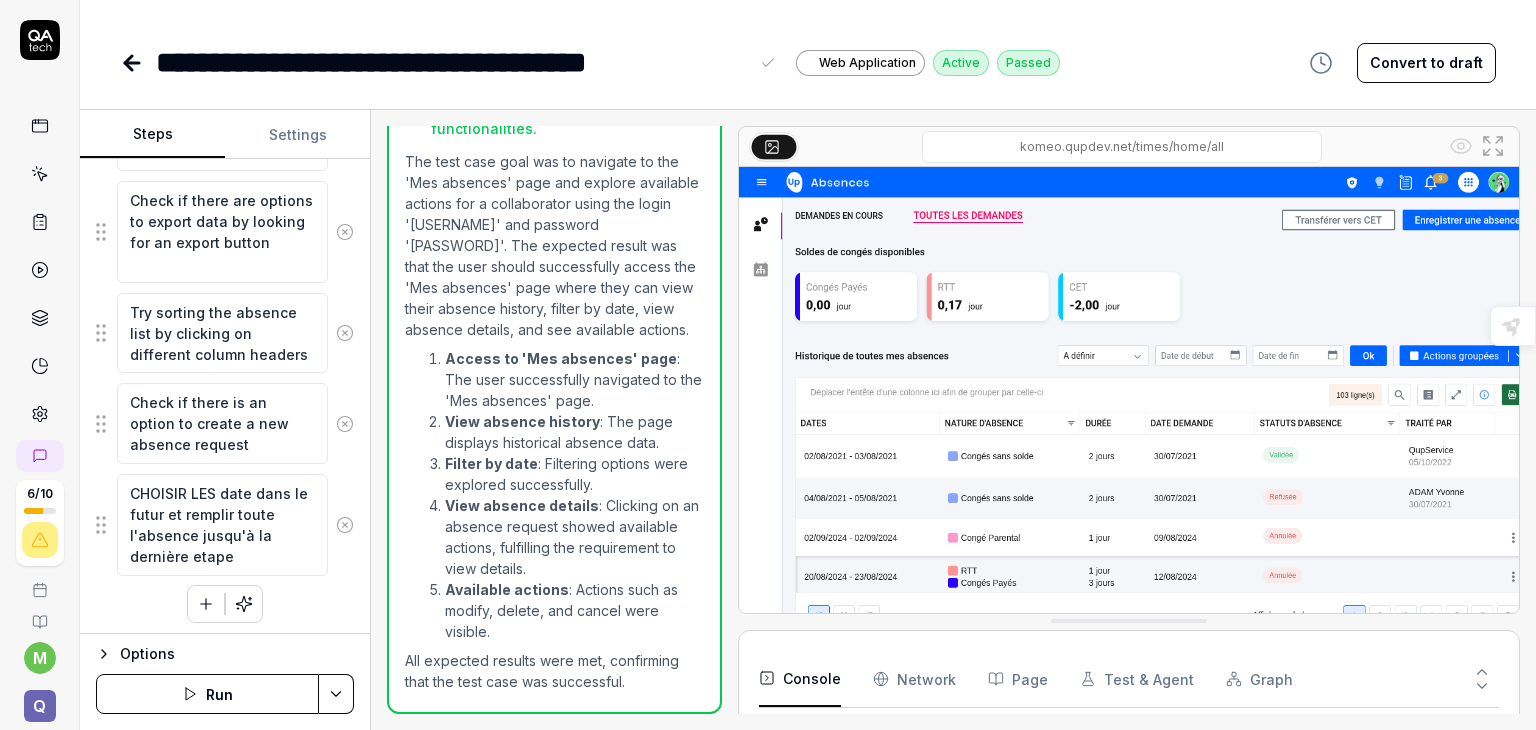 drag, startPoint x: 615, startPoint y: 106, endPoint x: 57, endPoint y: 3, distance: 567.42664 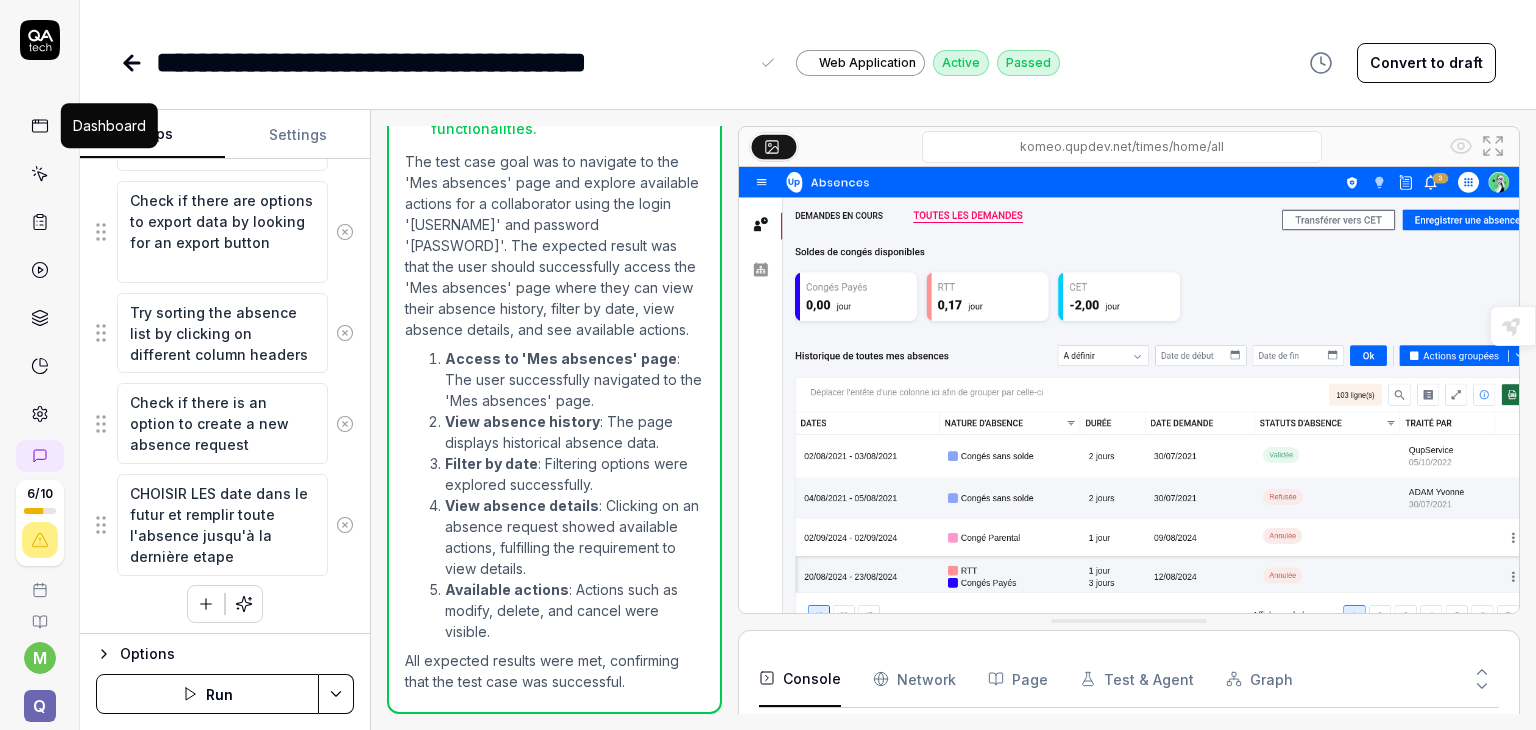 click 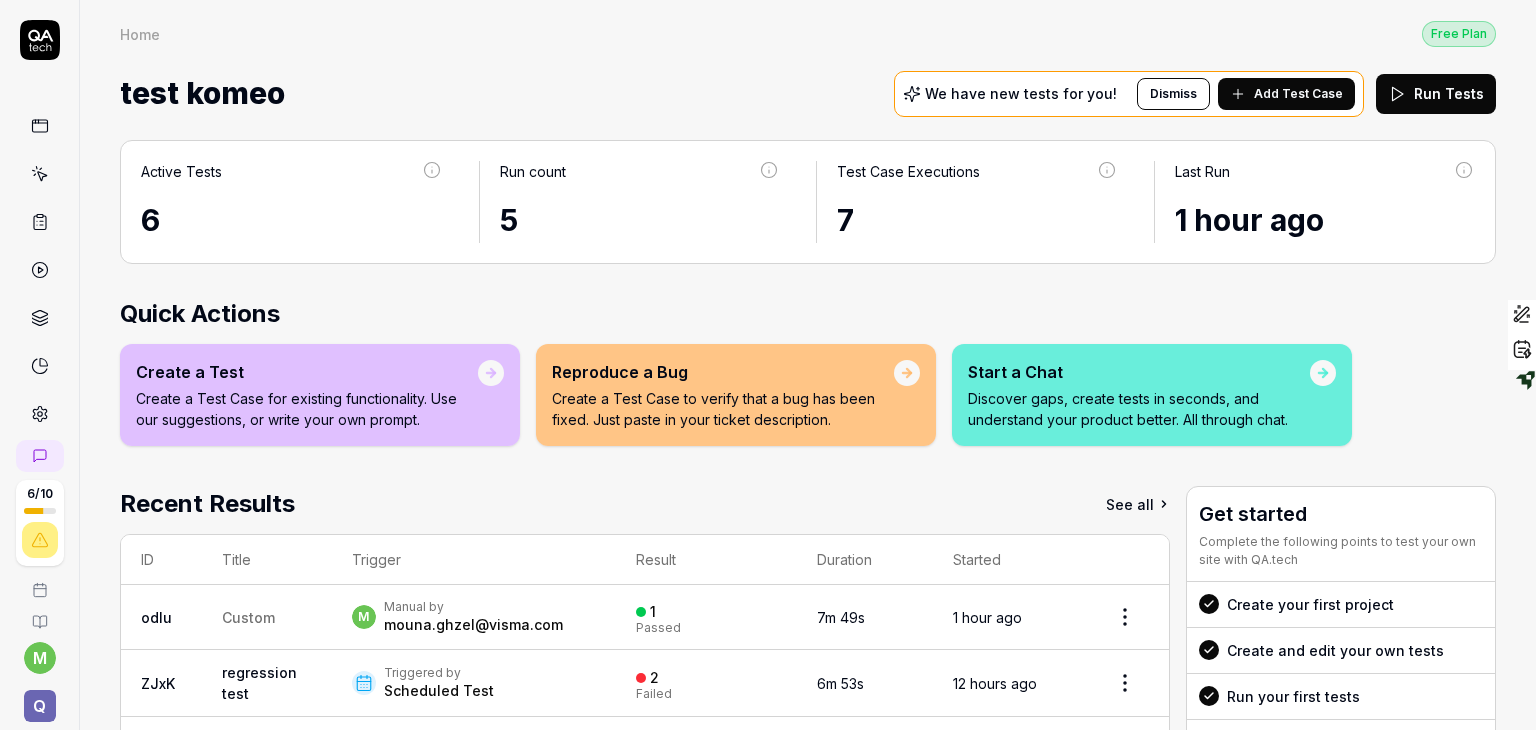 click 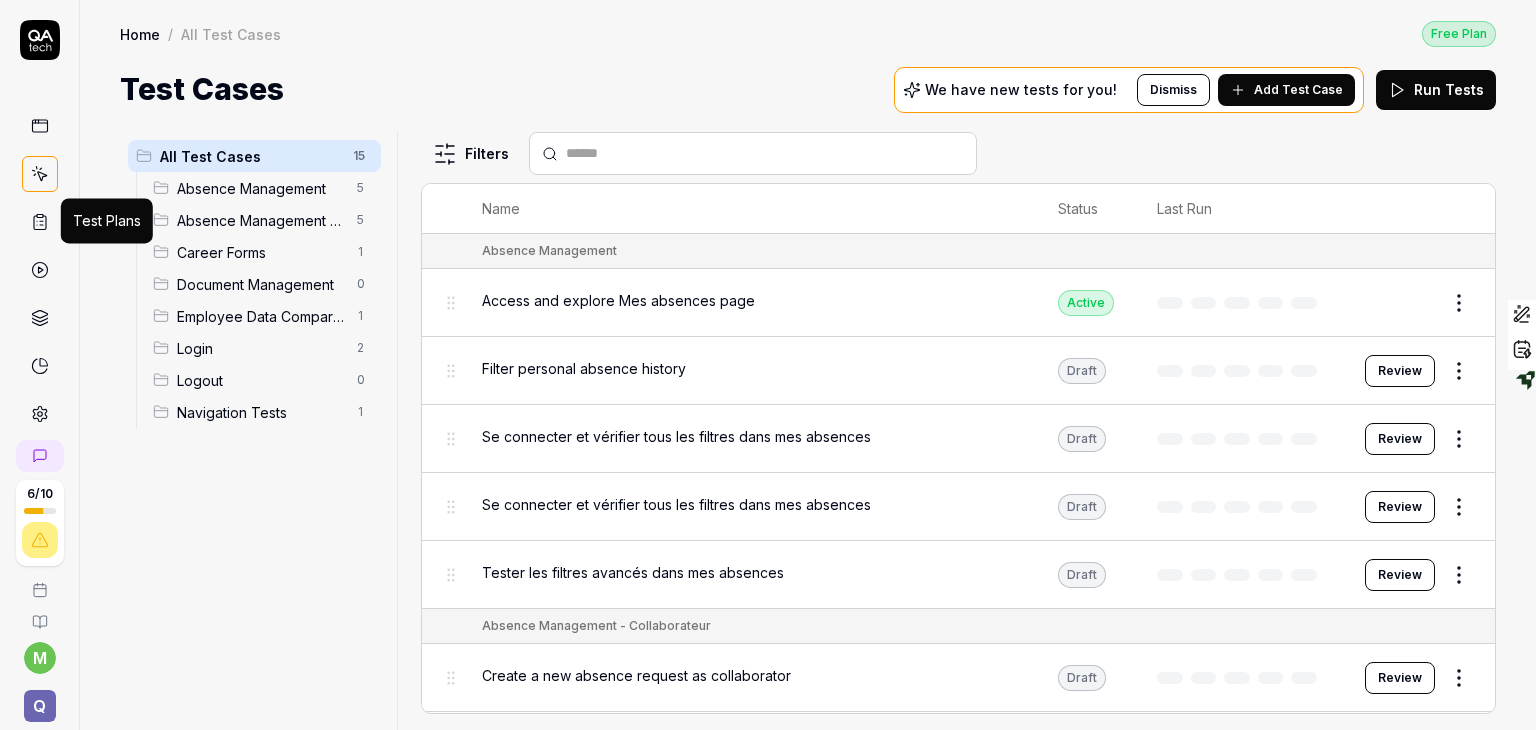 click 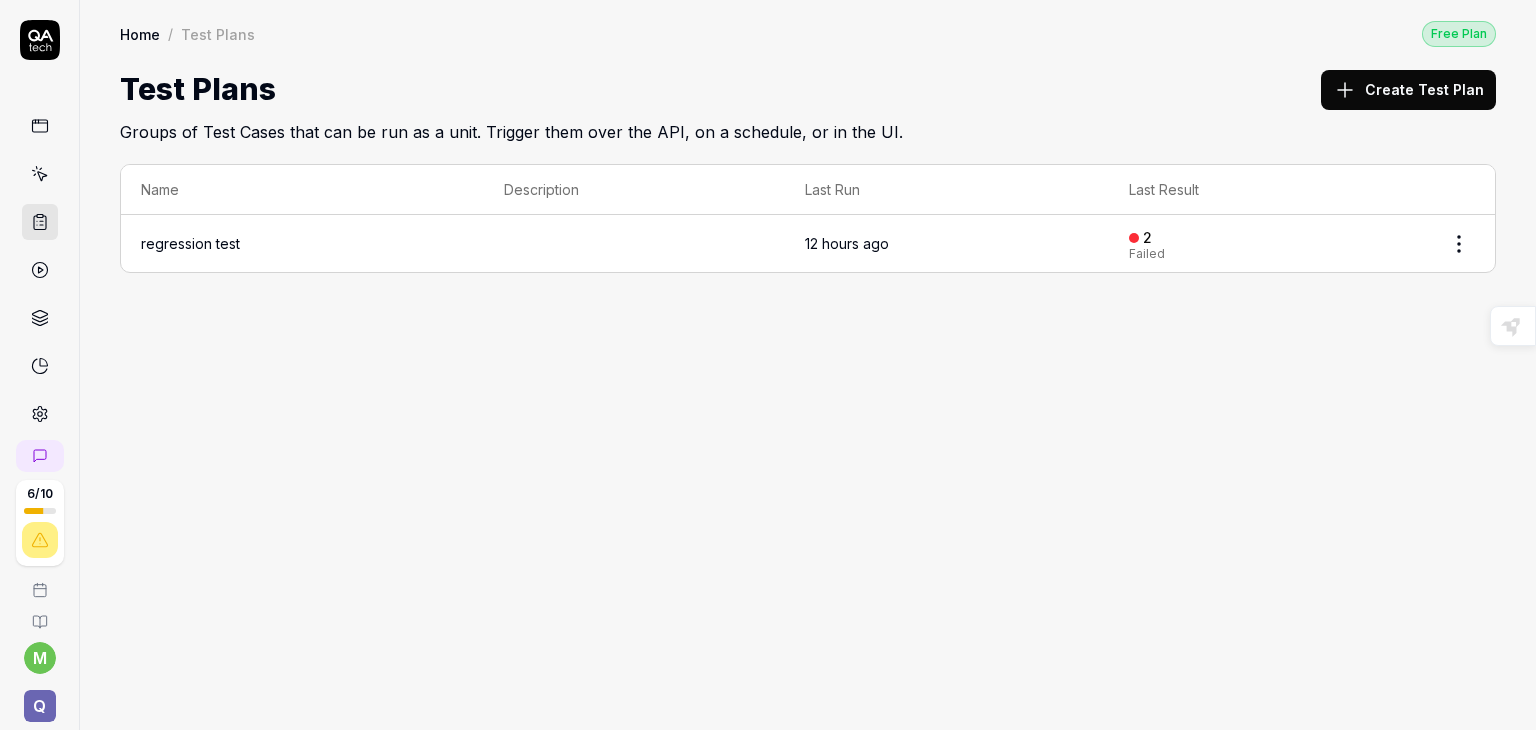 click 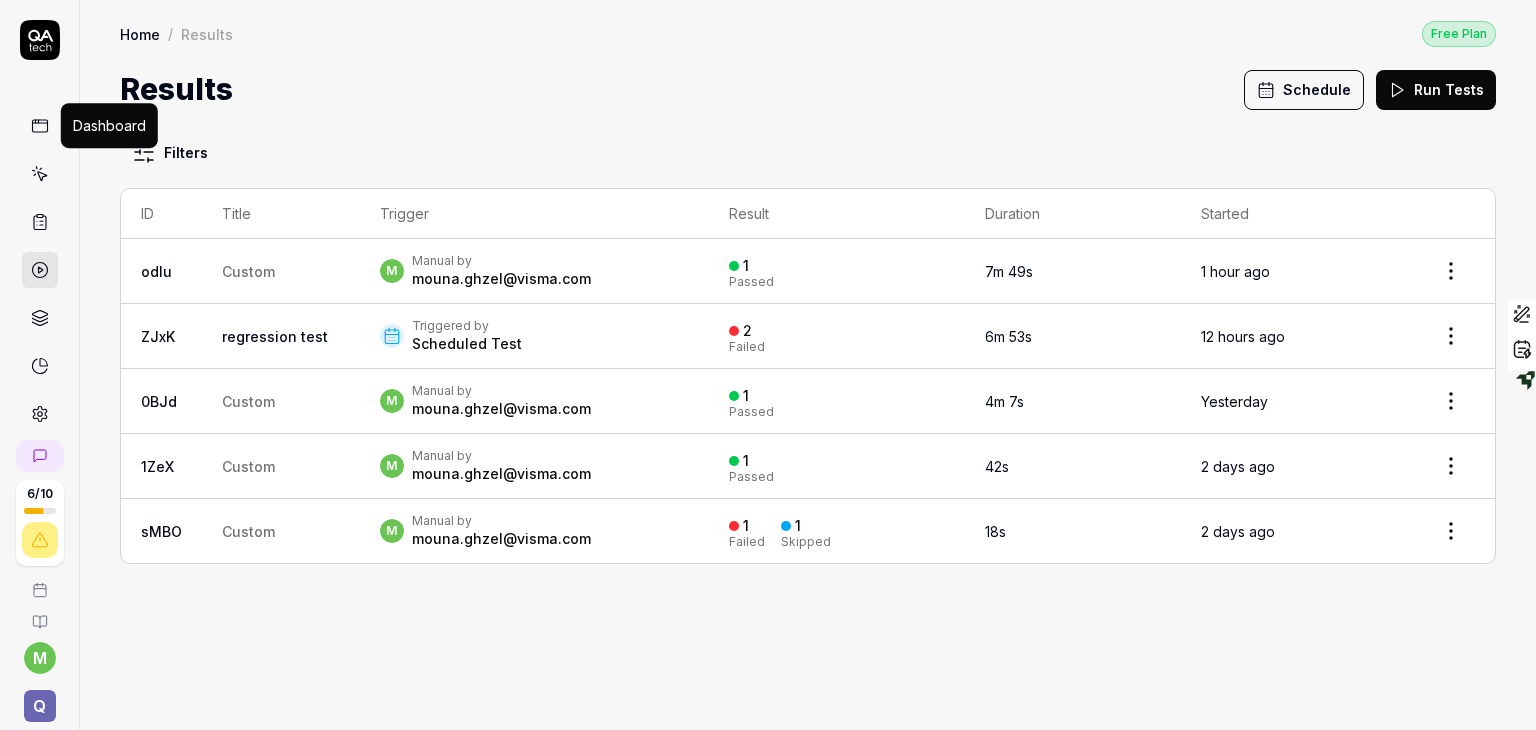 click 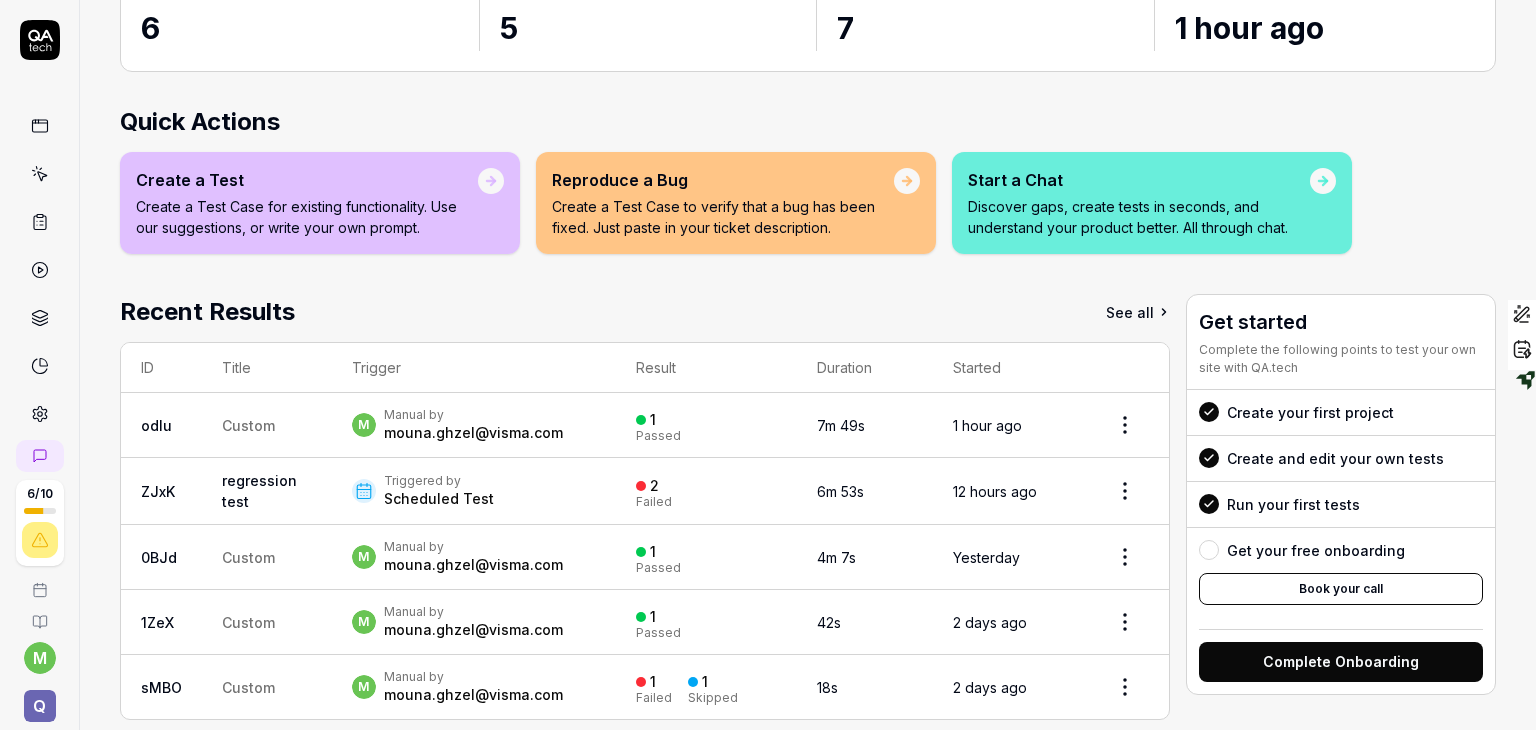 scroll, scrollTop: 220, scrollLeft: 0, axis: vertical 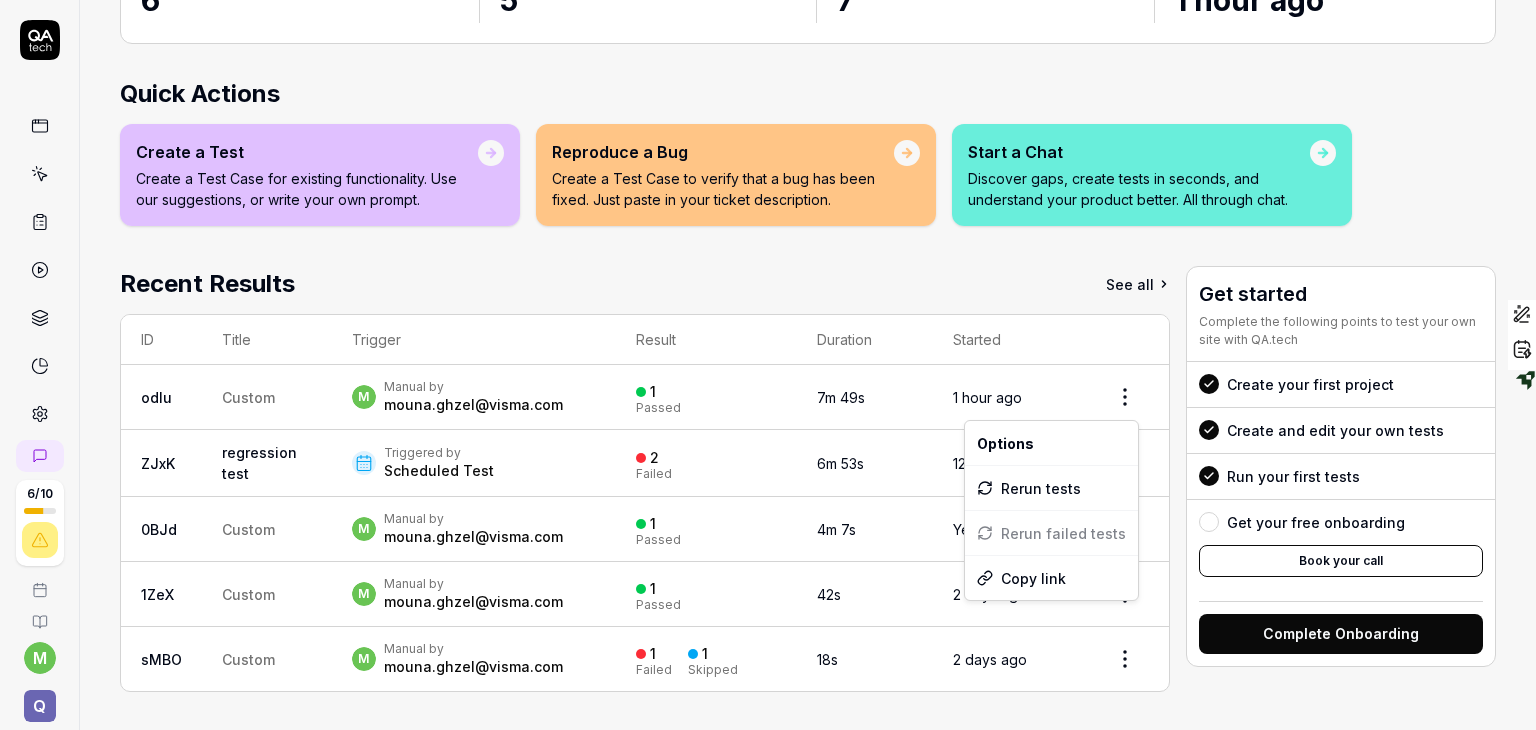 click on "6  /  10 m Q Home Free Plan Home Free Plan test komeo We have new tests for you! Dismiss Add Test Case Run Tests Active Tests 6 Run count 5 Test Case Executions 7 Last Run 1 hour ago Quick Actions Create a Test Create a Test Case for existing functionality. Use our suggestions, or write your own prompt. Reproduce a Bug Create a Test Case to verify that a bug has been fixed. Just paste in your ticket description. Start a Chat Discover gaps, create tests in seconds, and understand your product better. All through chat. Recent Results See all ID Title Trigger Result Duration Started odIu Custom m Manual by mouna.ghzel@visma.com 1 Passed 7m 49s 1 hour ago ZJxK regression test Triggered by Scheduled Test 2 Failed 6m 53s 12 hours ago 0BJd Custom m Manual by mouna.ghzel@visma.com 1 Passed 4m 7s Yesterday 1ZeX Custom m Manual by mouna.ghzel@visma.com 1 Passed 42s 2 days ago sMBO Custom m Manual by mouna.ghzel@visma.com 1 Failed 1 Skipped 18s 2 days ago Get started Create your first project Run your first tests Ask AI" at bounding box center (768, 365) 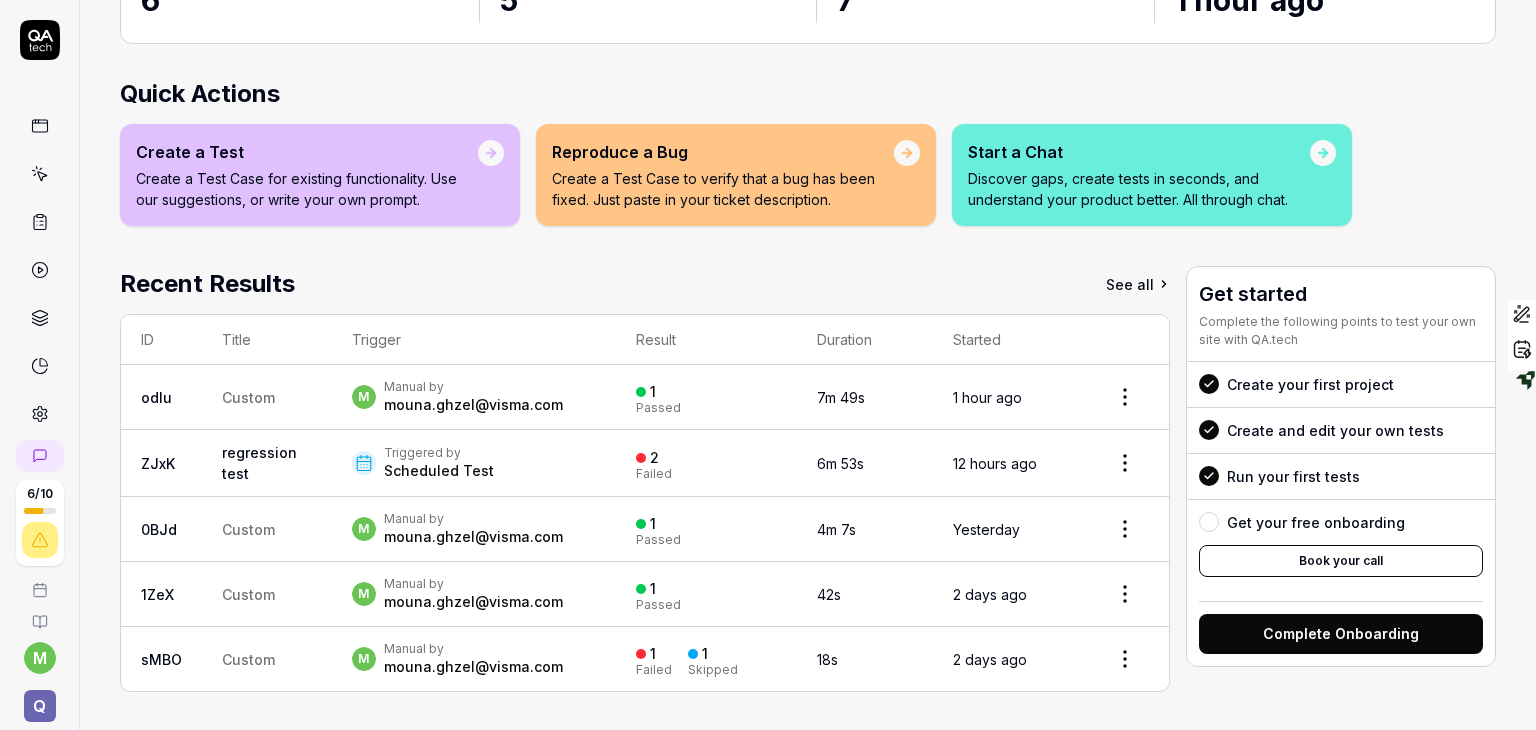 click on "6  /  10 m Q Home Free Plan Home Free Plan test komeo We have new tests for you! Dismiss Add Test Case Run Tests Active Tests 6 Run count 5 Test Case Executions 7 Last Run 1 hour ago Quick Actions Create a Test Create a Test Case for existing functionality. Use our suggestions, or write your own prompt. Reproduce a Bug Create a Test Case to verify that a bug has been fixed. Just paste in your ticket description. Start a Chat Discover gaps, create tests in seconds, and understand your product better. All through chat. Recent Results See all ID Title Trigger Result Duration Started odIu Custom m Manual by mouna.ghzel@visma.com 1 Passed 7m 49s 1 hour ago ZJxK regression test Triggered by Scheduled Test 2 Failed 6m 53s 12 hours ago 0BJd Custom m Manual by mouna.ghzel@visma.com 1 Passed 4m 7s Yesterday 1ZeX Custom m Manual by mouna.ghzel@visma.com 1 Passed 42s 2 days ago sMBO Custom m Manual by mouna.ghzel@visma.com 1 Failed 1 Skipped 18s 2 days ago Get started Create your first project Run your first tests Ask AI" at bounding box center [768, 365] 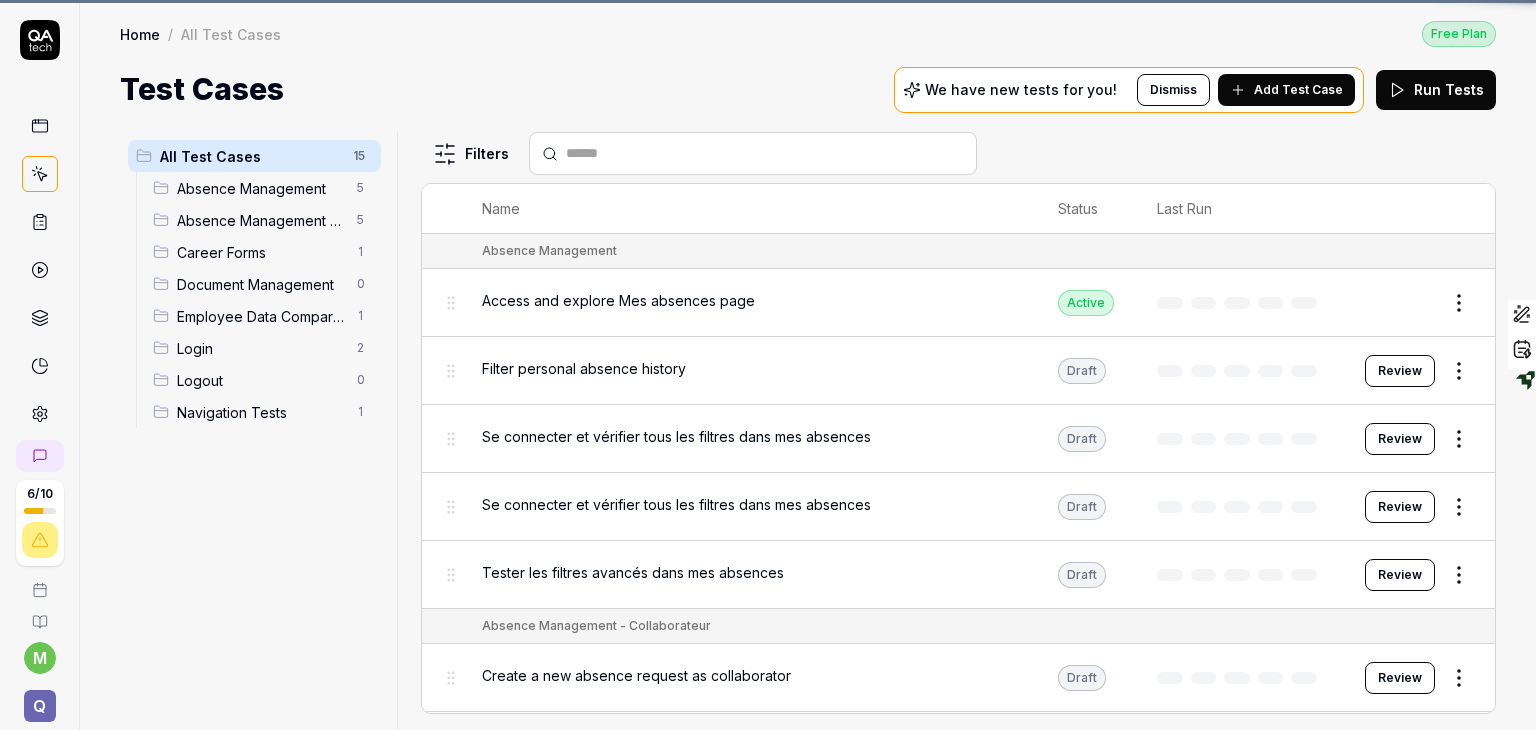 scroll, scrollTop: 0, scrollLeft: 0, axis: both 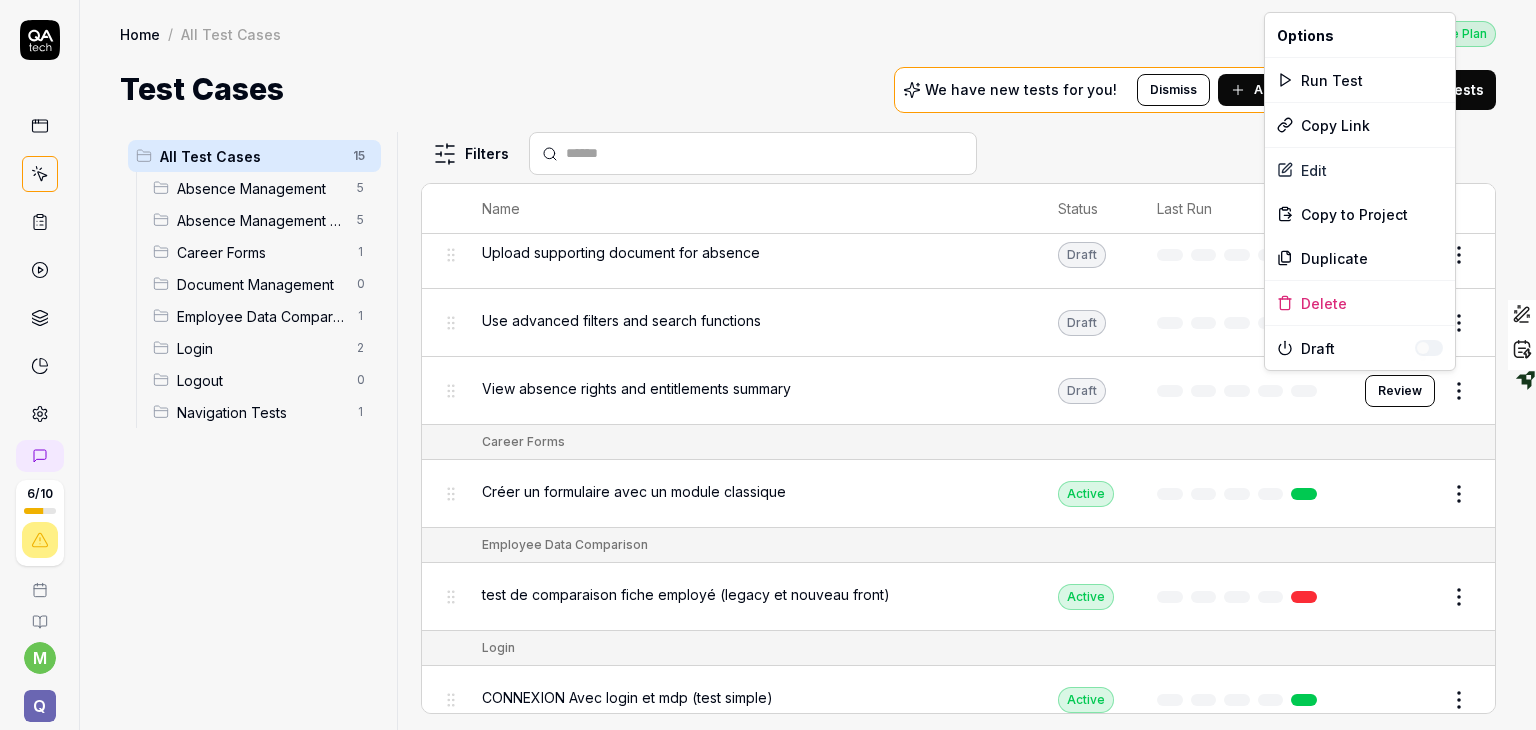 click on "6  /  10 m Q Home / All Test Cases Free Plan Home / All Test Cases Free Plan Test Cases We have new tests for you! Dismiss Add Test Case Run Tests All Test Cases 15 Absence Management 5 Absence Management - Collaborateur 5 Career Forms 1 Document Management 0 Employee Data Comparison 1 Login 2 Logout 0 Navigation Tests 1 Filters Name Status Last Run Absence Management Access and explore Mes absences page Active Edit Filter personal absence history Draft Review Se connecter et vérifier tous les filtres dans mes absences Draft Review Se connecter et vérifier tous les filtres dans mes absences Draft Review Tester les filtres avancés dans mes absences Draft Review Absence Management - Collaborateur Create a new absence request as collaborator Draft Review Sort and paginate absence records Draft Review Upload supporting document for absence Draft Review Use advanced filters and search functions Draft Review View absence rights and entitlements summary Draft Review Career Forms Active Edit Active Edit Login Edit" at bounding box center (768, 365) 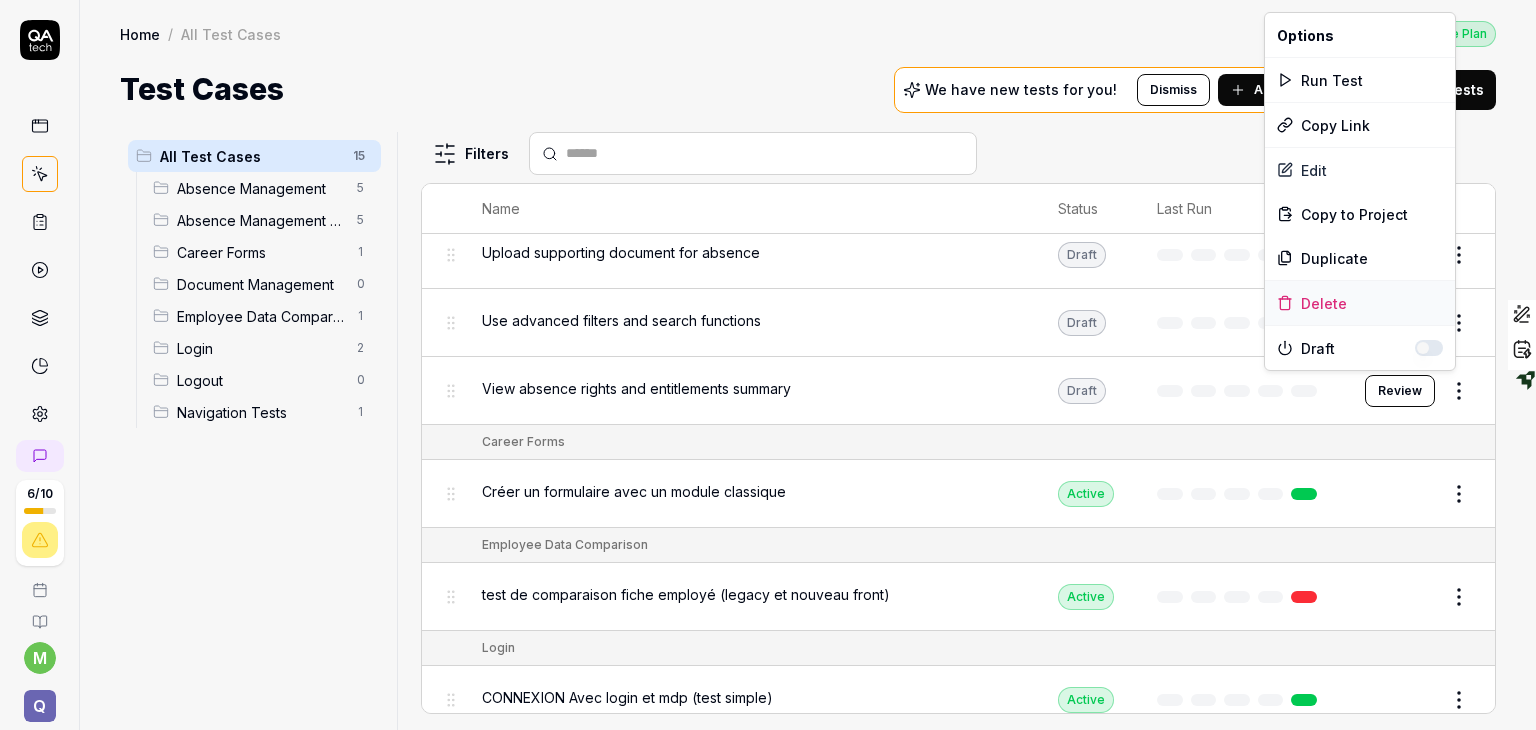 click on "Delete" at bounding box center (1360, 303) 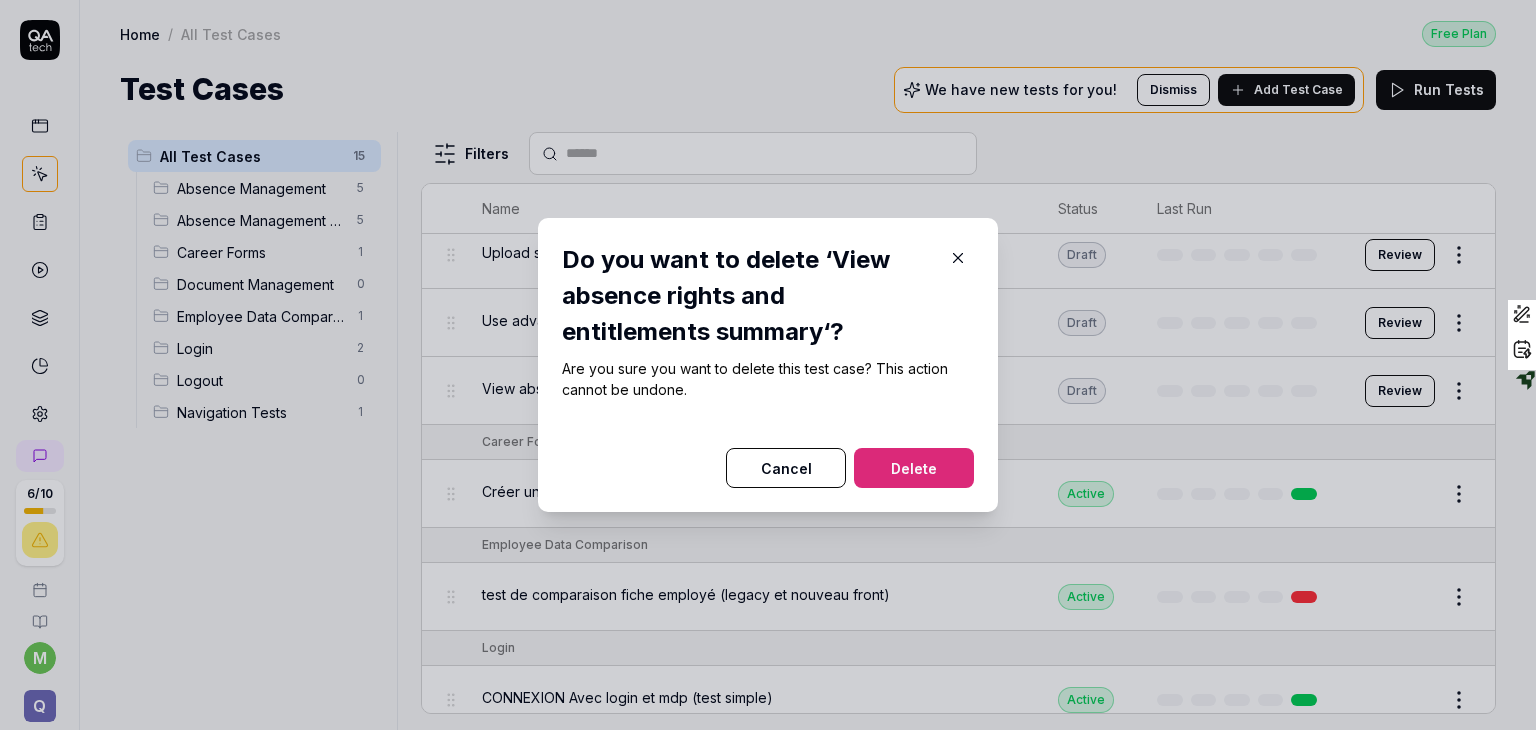 click on "Delete" at bounding box center [914, 468] 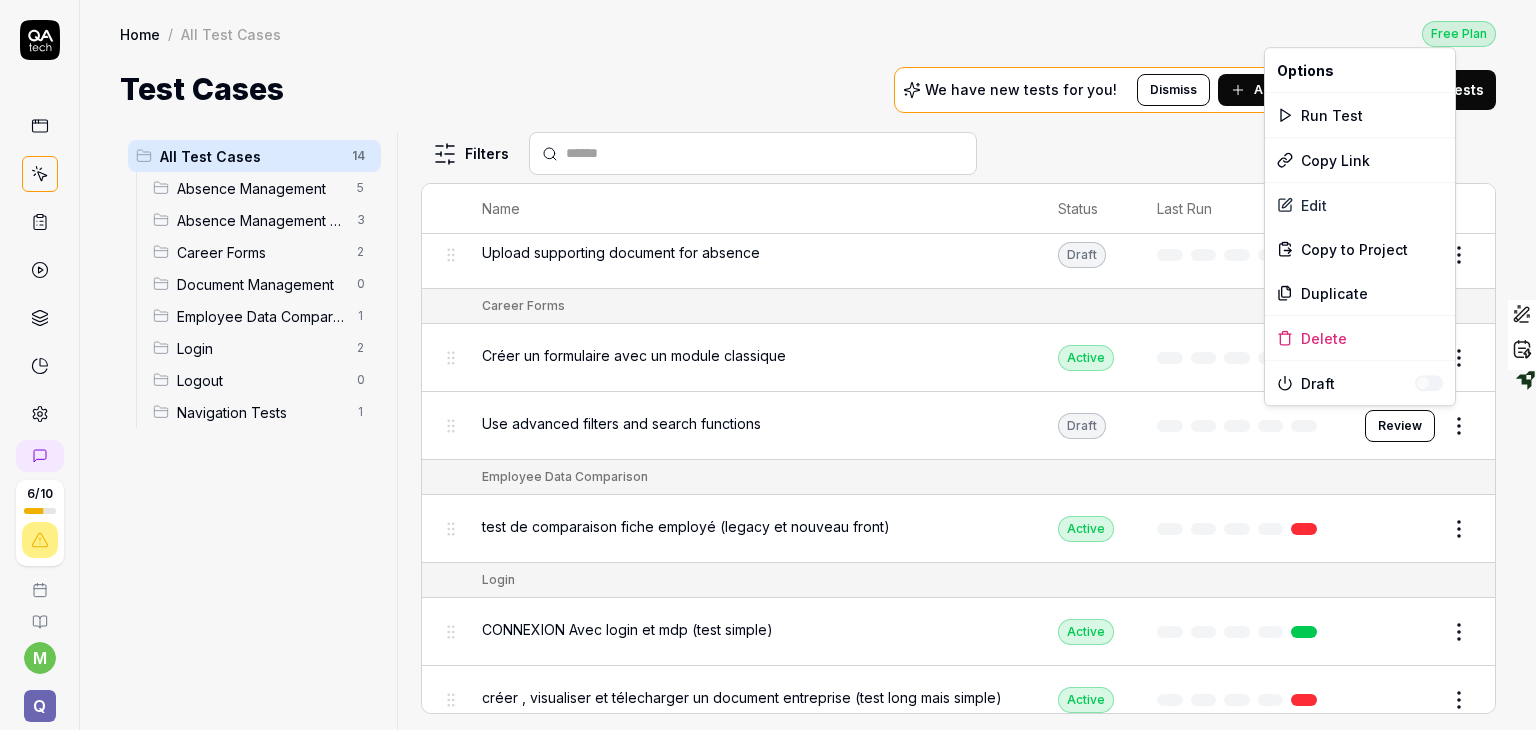click on "6  /  10 m Q Home / All Test Cases Free Plan Home / All Test Cases Free Plan Test Cases We have new tests for you! Dismiss Add Test Case Run Tests All Test Cases 14 Absence Management 5 Absence Management - Collaborateur 3 Career Forms 2 Document Management 0 Employee Data Comparison 1 Login 2 Logout 0 Navigation Tests 1 Filters Name Status Last Run Absence Management Access and explore Mes absences page Active Edit Filter personal absence history Draft Review Se connecter et vérifier tous les filtres dans mes absences Draft Review Se connecter et vérifier tous les filtres dans mes absences Draft Review Tester les filtres avancés dans mes absences Draft Review Absence Management - Collaborateur Create a new absence request as collaborator Draft Review Sort and paginate absence records Draft Review Upload supporting document for absence Draft Review Career Forms Créer un formulaire avec un module classique Active Edit Use advanced filters and search functions Draft Review Employee Data Comparison Active *" at bounding box center (768, 365) 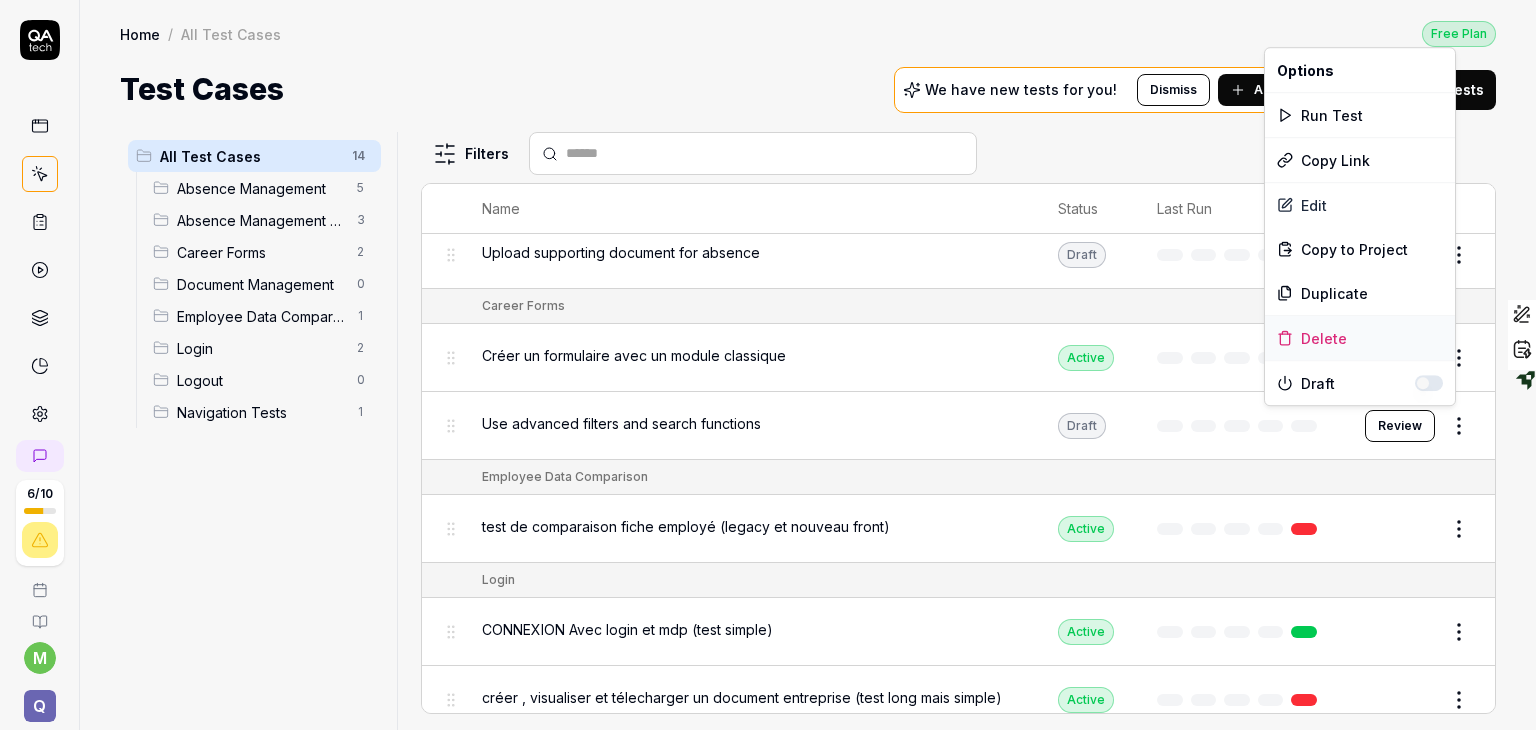 click on "Delete" at bounding box center (1360, 338) 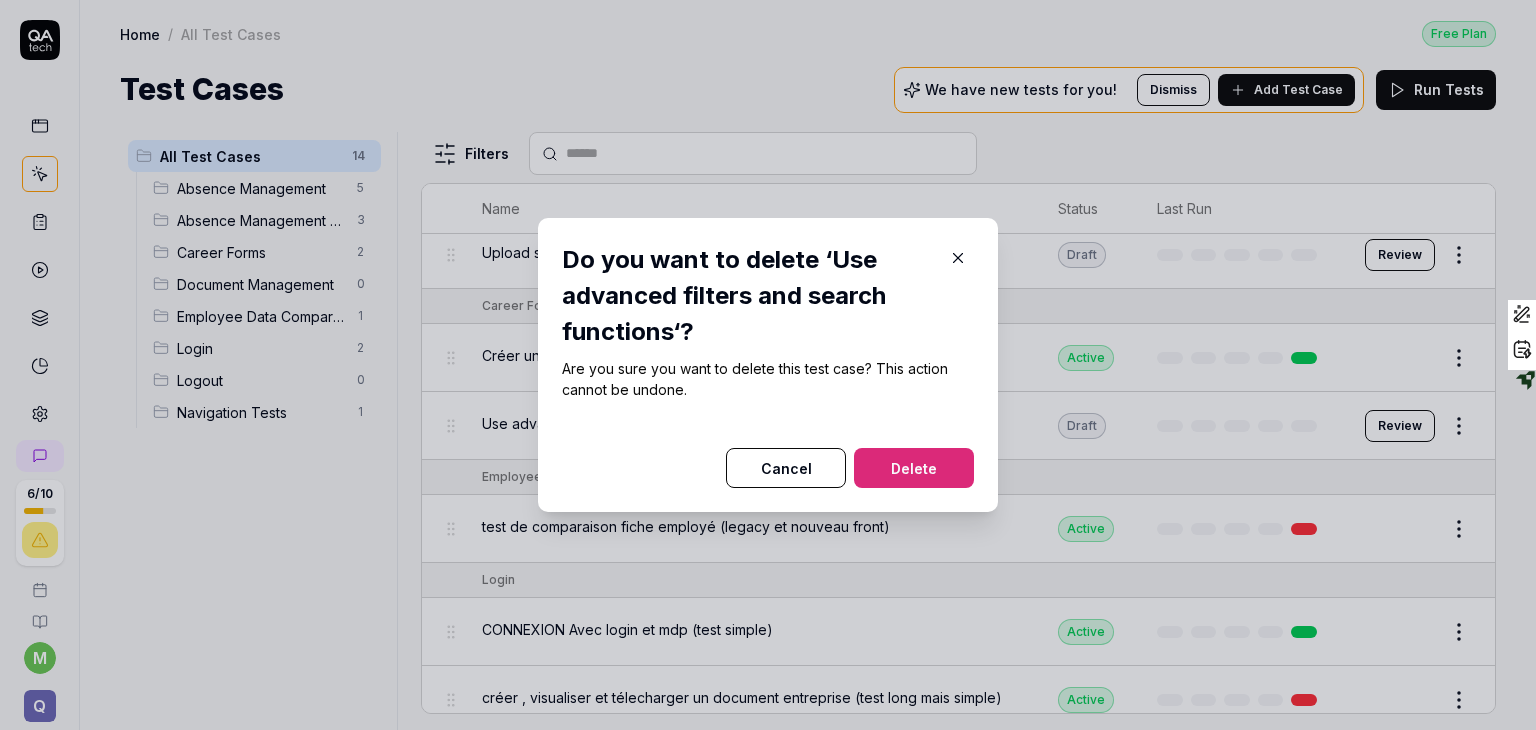 click on "Delete" at bounding box center (914, 468) 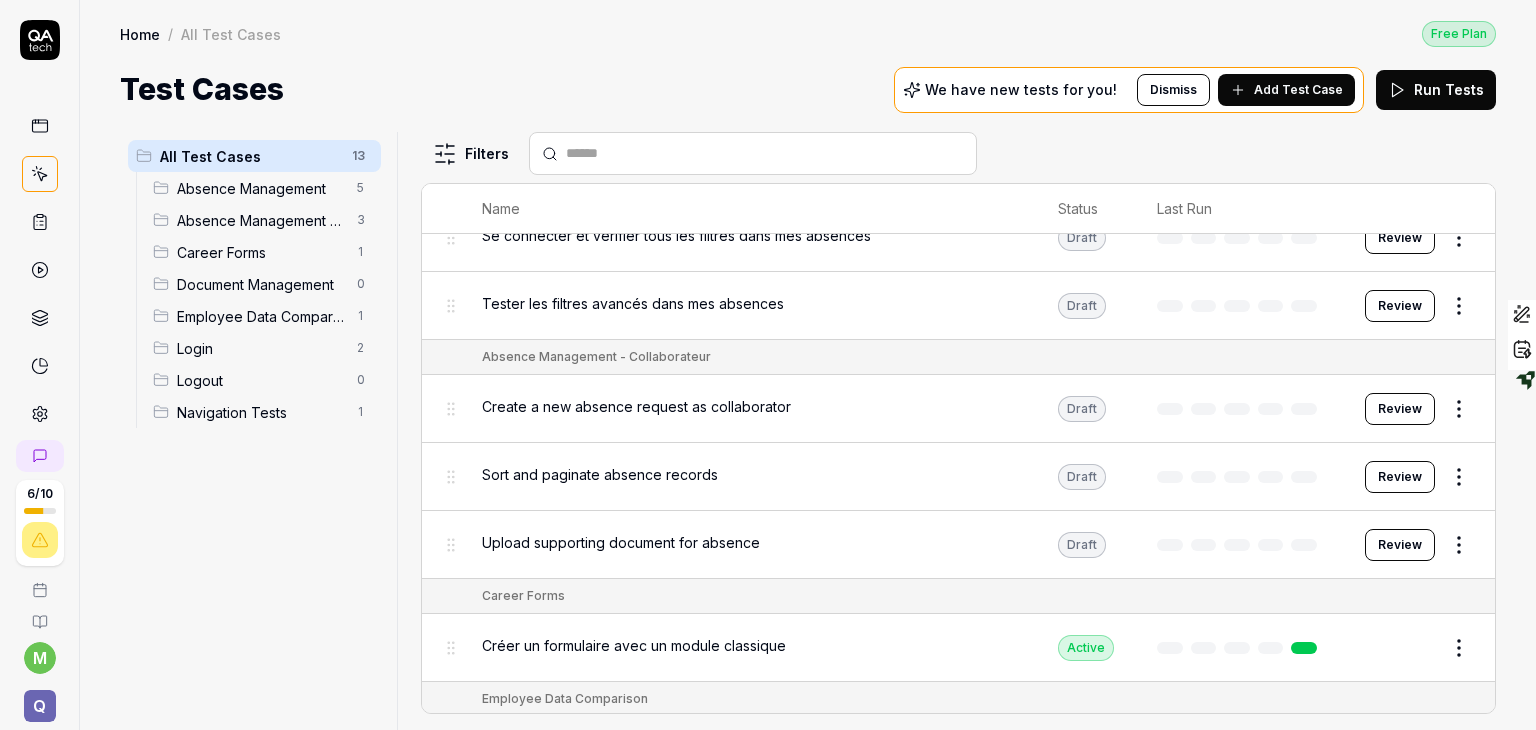 scroll, scrollTop: 262, scrollLeft: 0, axis: vertical 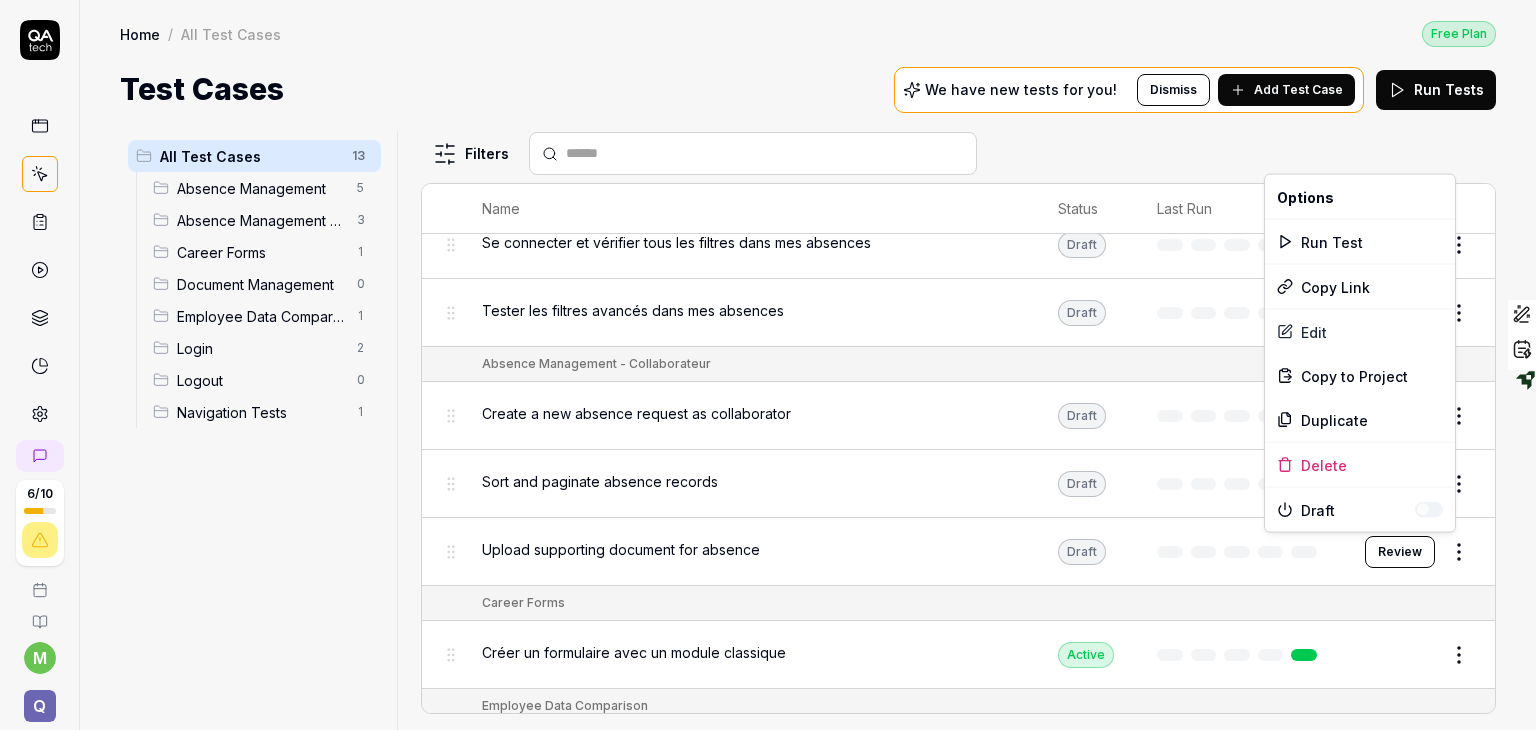 click on "6  /  10 m Q Home / All Test Cases Free Plan Home / All Test Cases Free Plan Test Cases We have new tests for you! Dismiss Add Test Case Run Tests All Test Cases 13 Absence Management 5 Absence Management - Collaborateur 3 Career Forms 1 Document Management 0 Employee Data Comparison 1 Login 2 Logout 0 Navigation Tests 1 Filters Name Status Last Run Absence Management Access and explore Mes absences page Active Edit Filter personal absence history Draft Review Se connecter et vérifier tous les filtres dans mes absences Draft Review Se connecter et vérifier tous les filtres dans mes absences Draft Review Tester les filtres avancés dans mes absences Draft Review Absence Management - Collaborateur Create a new absence request as collaborator Draft Review Sort and paginate absence records Draft Review Upload supporting document for absence Draft Review Career Forms Créer un formulaire avec un module classique Active Edit Employee Data Comparison test de comparaison fiche employé (legacy et nouveau front) *" at bounding box center [768, 365] 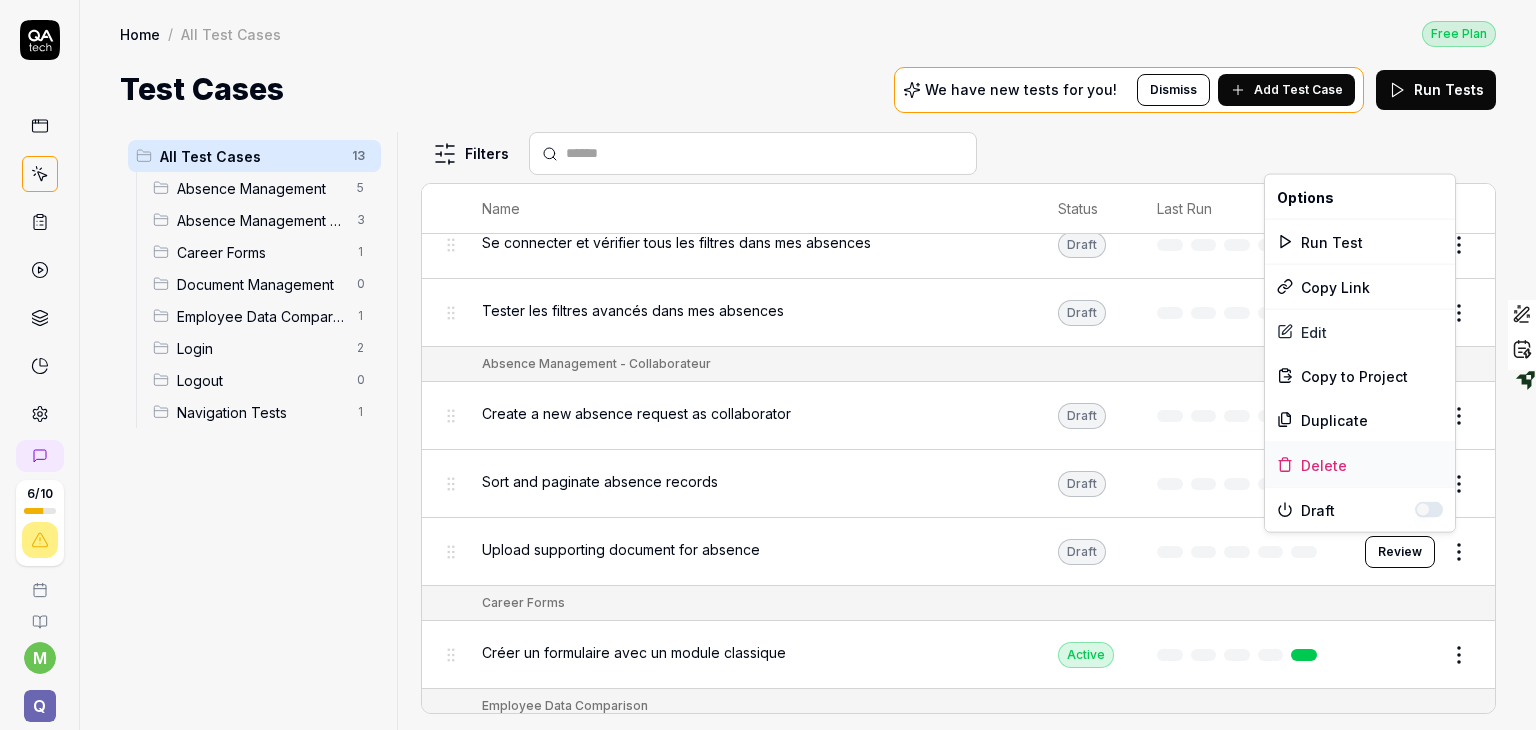 click on "Delete" at bounding box center [1360, 465] 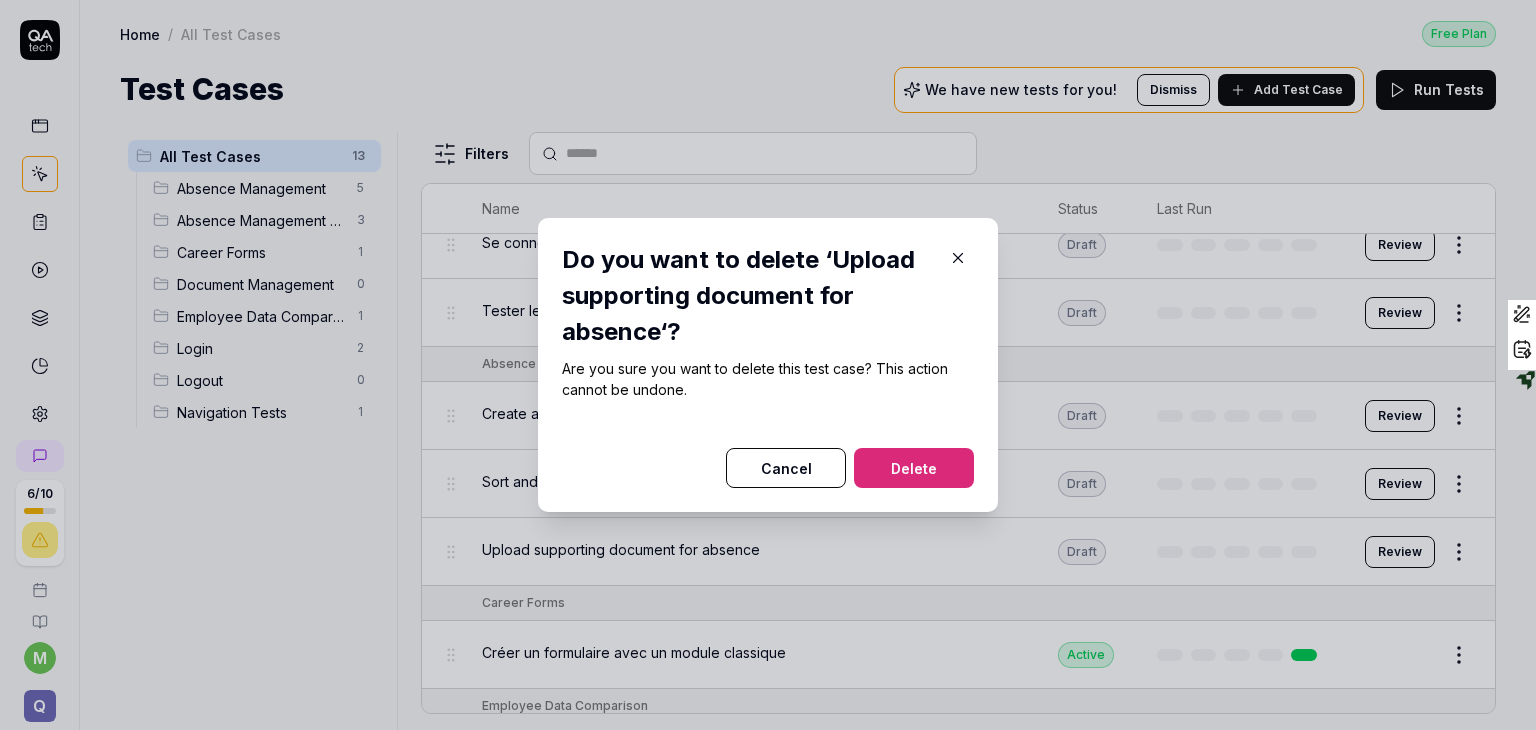 click on "Delete" at bounding box center [914, 468] 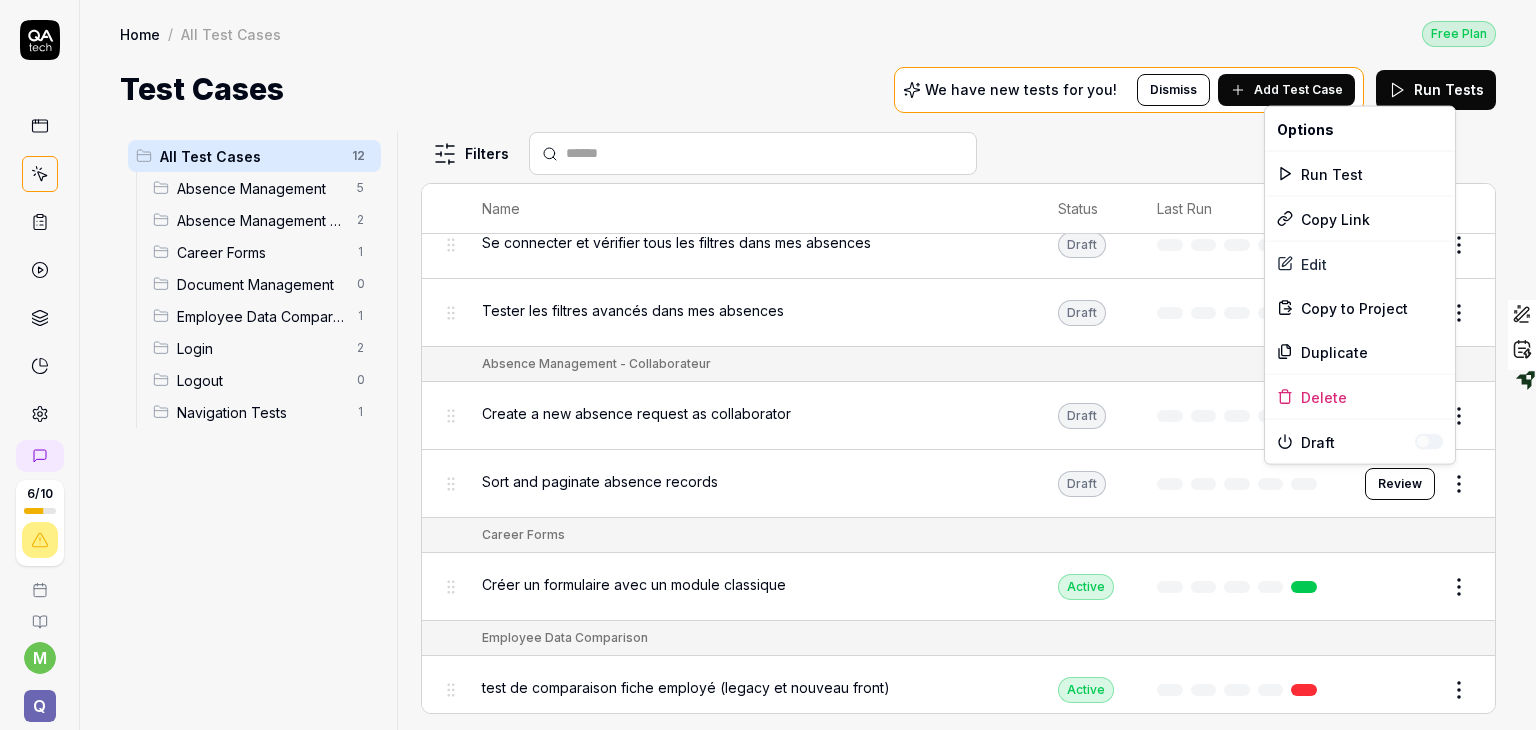 click on "Deleted "Upload supporting document for absence" 6  /  10 m Q Home / All Test Cases Free Plan Home / All Test Cases Free Plan Test Cases We have new tests for you! Dismiss Add Test Case Run Tests All Test Cases 12 Absence Management 5 Absence Management - Collaborateur 2 Career Forms 1 Document Management 0 Employee Data Comparison 1 Login 2 Logout 0 Navigation Tests 1 Filters Name Status Last Run Absence Management Access and explore Mes absences page Active Edit Filter personal absence history Draft Review Se connecter et vérifier tous les filtres dans mes absences Draft Review Se connecter et vérifier tous les filtres dans mes absences Draft Review Tester les filtres avancés dans mes absences Draft Review Absence Management - Collaborateur Create a new absence request as collaborator Draft Review Sort and paginate absence records Draft Review Career Forms Créer un formulaire avec un module classique Active Edit Employee Data Comparison test de comparaison fiche employé (legacy et nouveau front) Active" at bounding box center (768, 365) 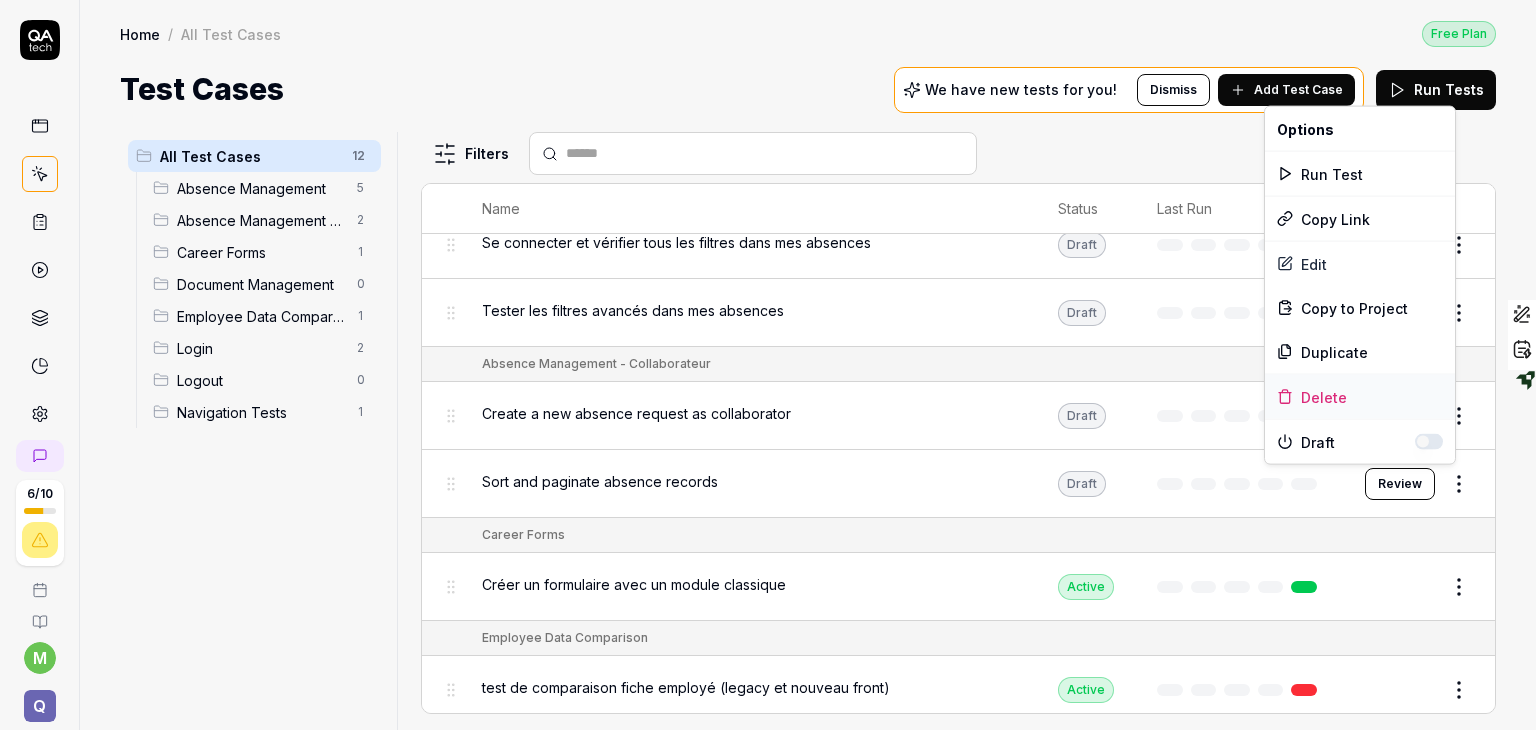 click on "Delete" at bounding box center [1360, 397] 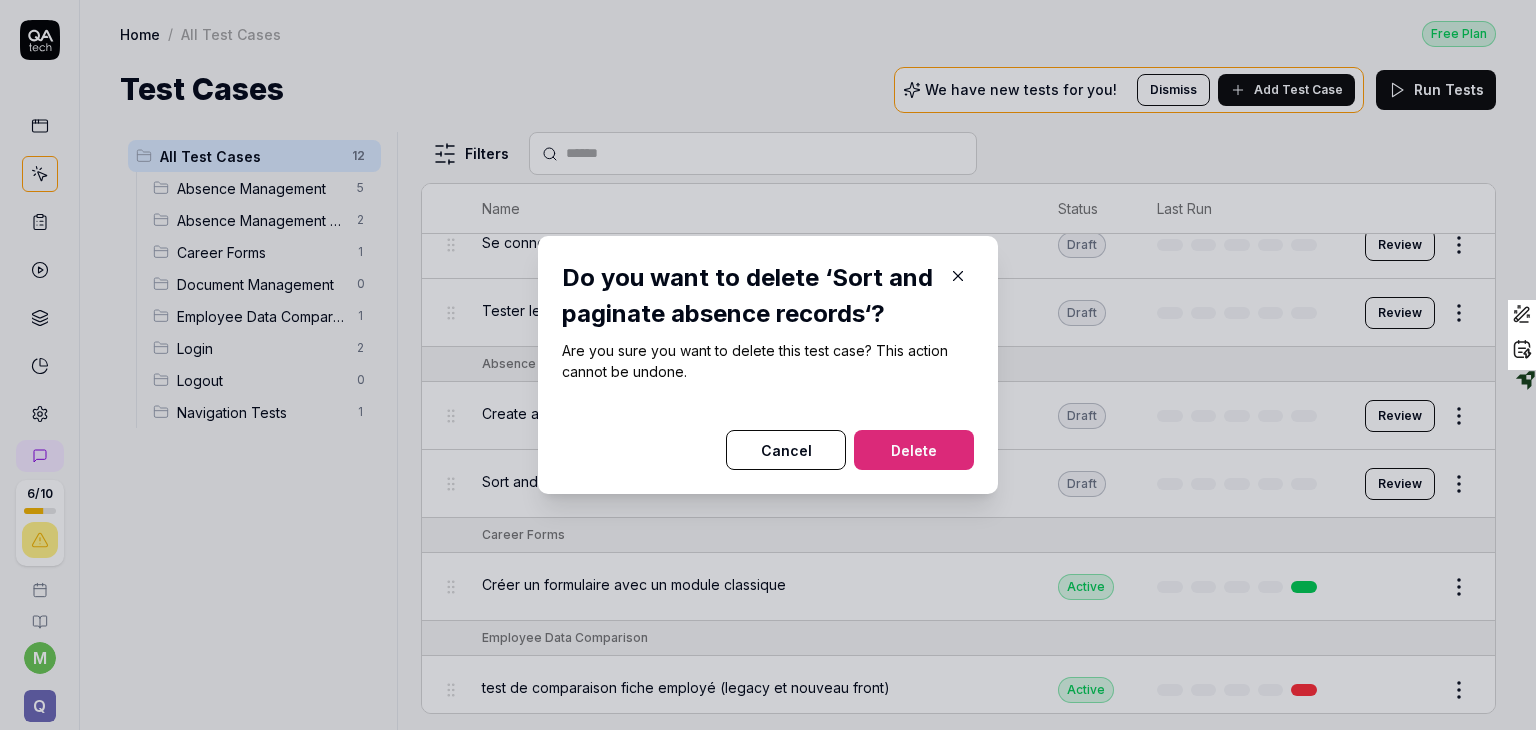 click on "Delete" at bounding box center (914, 450) 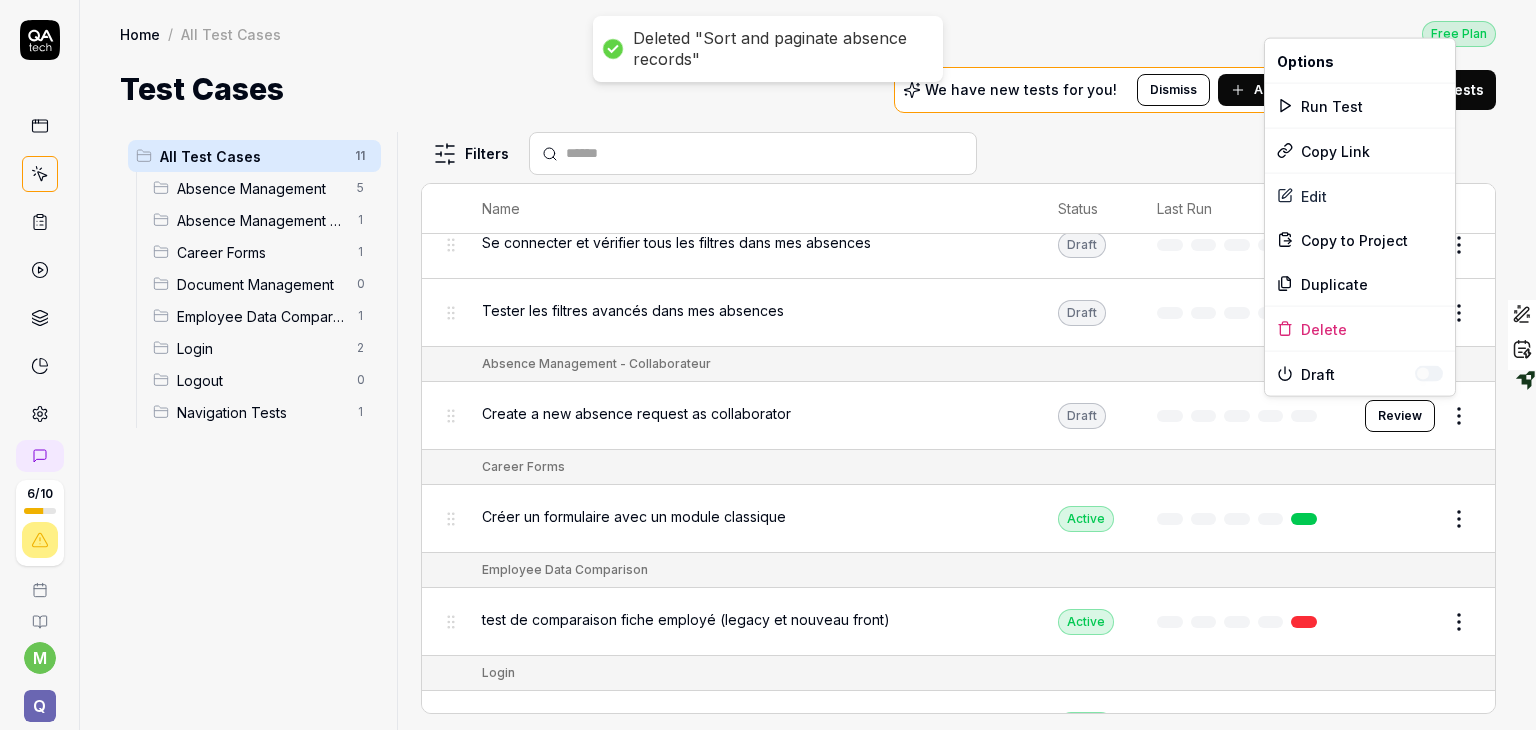 click on "Deleted "Sort and paginate absence records" 6  /  10 m Q Home / All Test Cases Free Plan Home / All Test Cases Free Plan Test Cases We have new tests for you! Dismiss Add Test Case Run Tests All Test Cases 11 Absence Management 5 Absence Management - Collaborateur 1 Career Forms 1 Document Management 0 Employee Data Comparison 1 Login 2 Logout 0 Navigation Tests 1 Filters Name Status Last Run Absence Management Access and explore Mes absences page Active Edit Filter personal absence history Draft Review Se connecter et vérifier tous les filtres dans mes absences Draft Review Se connecter et vérifier tous les filtres dans mes absences Draft Review Tester les filtres avancés dans mes absences Draft Review Absence Management - Collaborateur Create a new absence request as collaborator Draft Review Career Forms Créer un formulaire avec un module classique Active Edit Employee Data Comparison test de comparaison fiche employé (legacy et nouveau front) Active Edit Login Active Edit Active Edit Navigation Tests" at bounding box center (768, 365) 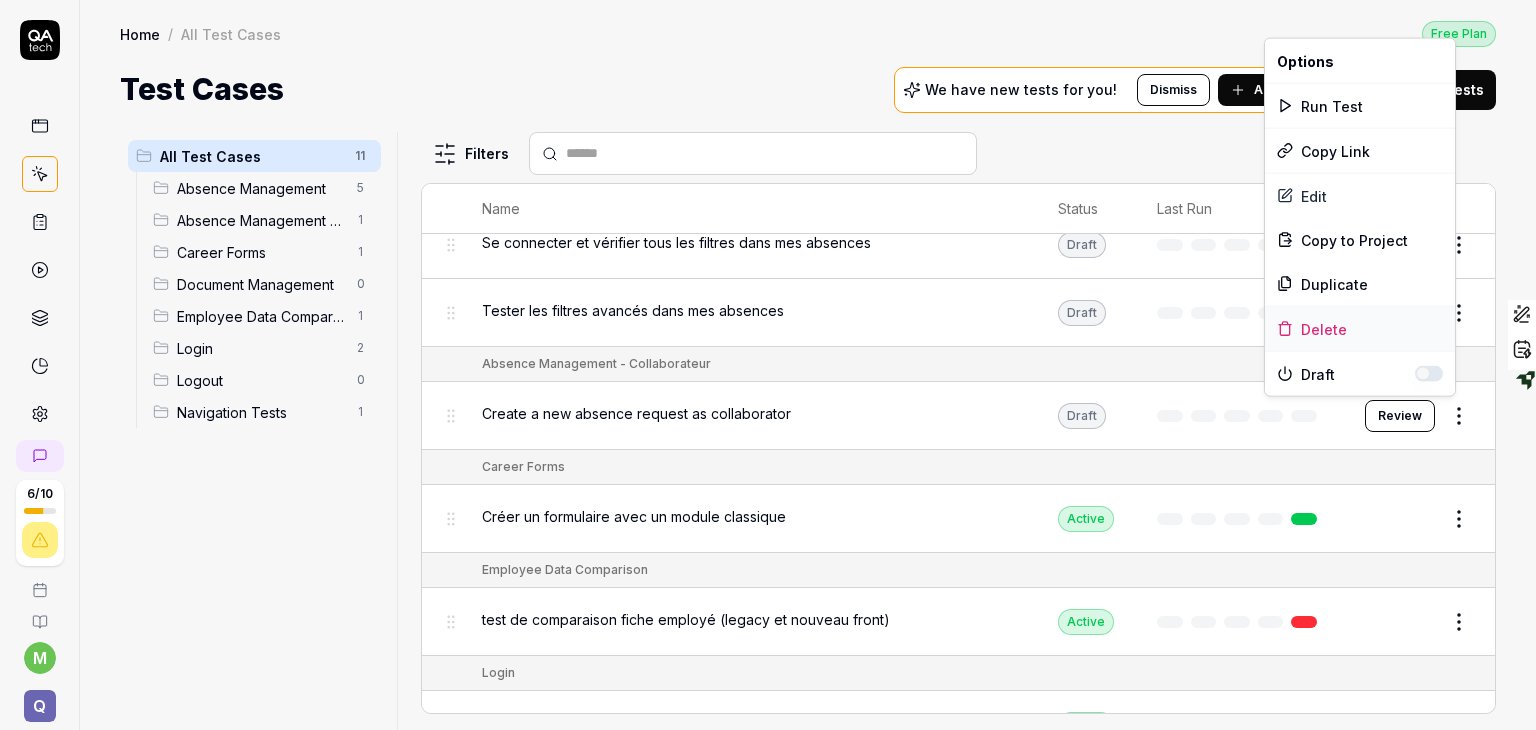 click on "Delete" at bounding box center [1360, 329] 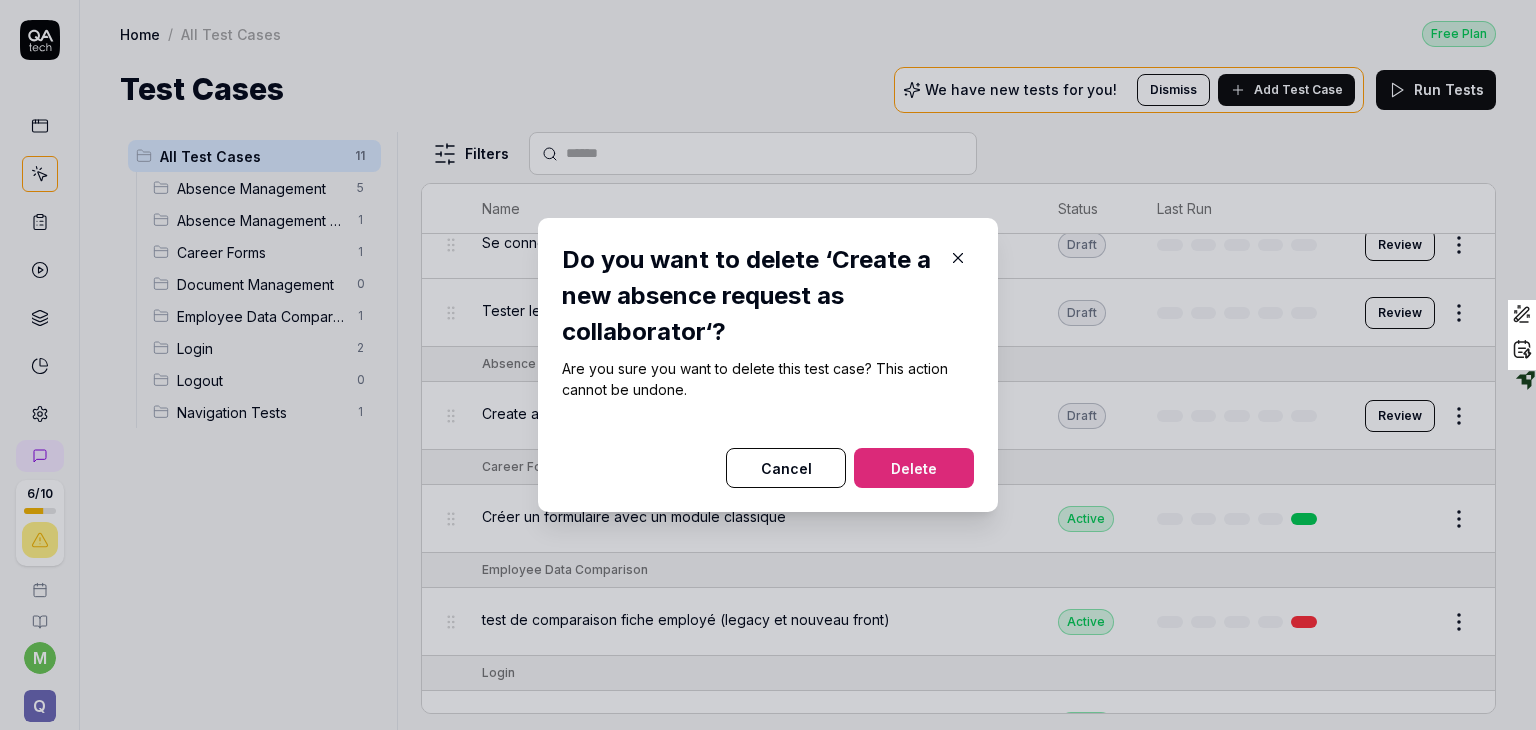 click on "Delete" at bounding box center (914, 468) 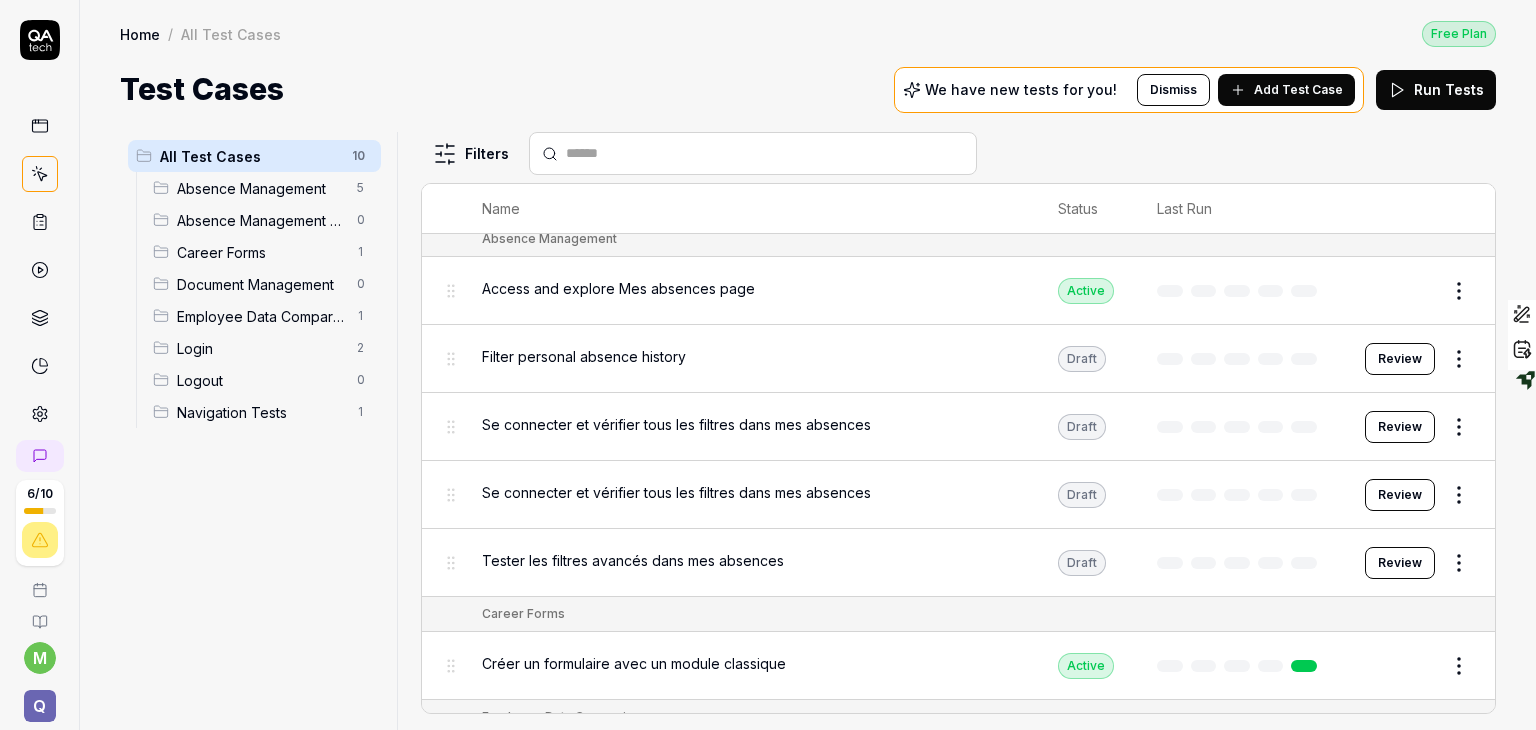 scroll, scrollTop: 0, scrollLeft: 0, axis: both 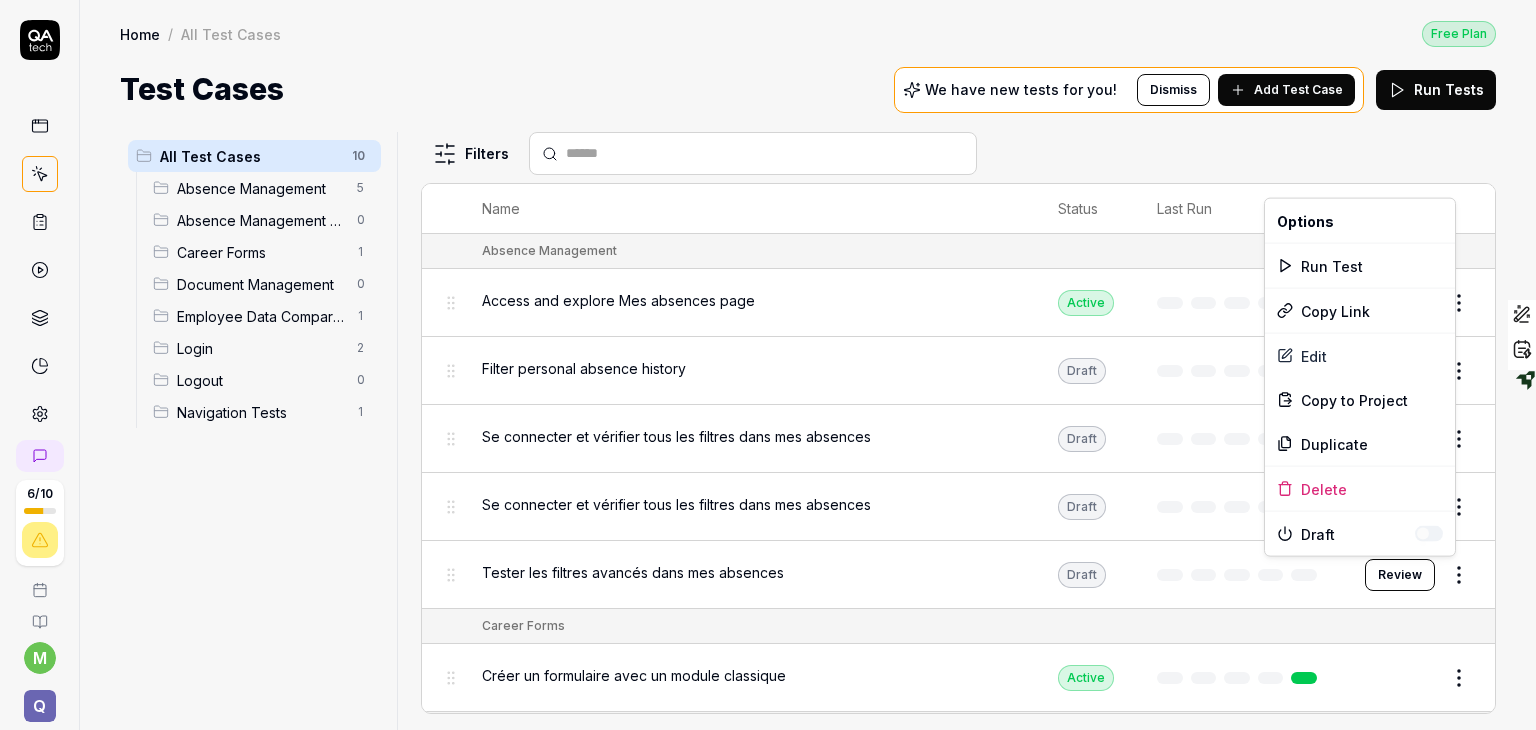 click on "6  /  10 m Q Home / All Test Cases Free Plan Home / All Test Cases Free Plan Test Cases We have new tests for you! Dismiss Add Test Case Run Tests All Test Cases 10 Absence Management 5 Absence Management - Collaborateur 0 Career Forms 1 Document Management 0 Employee Data Comparison 1 Login 2 Logout 0 Navigation Tests 1 Filters Name Status Last Run Absence Management Access and explore Mes absences page Active Edit Filter personal absence history Draft Review Se connecter et vérifier tous les filtres dans mes absences Draft Review Se connecter et vérifier tous les filtres dans mes absences Draft Review Tester les filtres avancés dans mes absences Draft Review Career Forms Créer un formulaire avec un module classique Active Edit Employee Data Comparison test de comparaison fiche employé (legacy et nouveau front) Active Edit Login CONNEXION Avec login et mdp (test simple) Active Edit créer , visualiser et télecharger un document entreprise (test long mais simple) Active Edit Navigation Tests Active Edit" at bounding box center (768, 365) 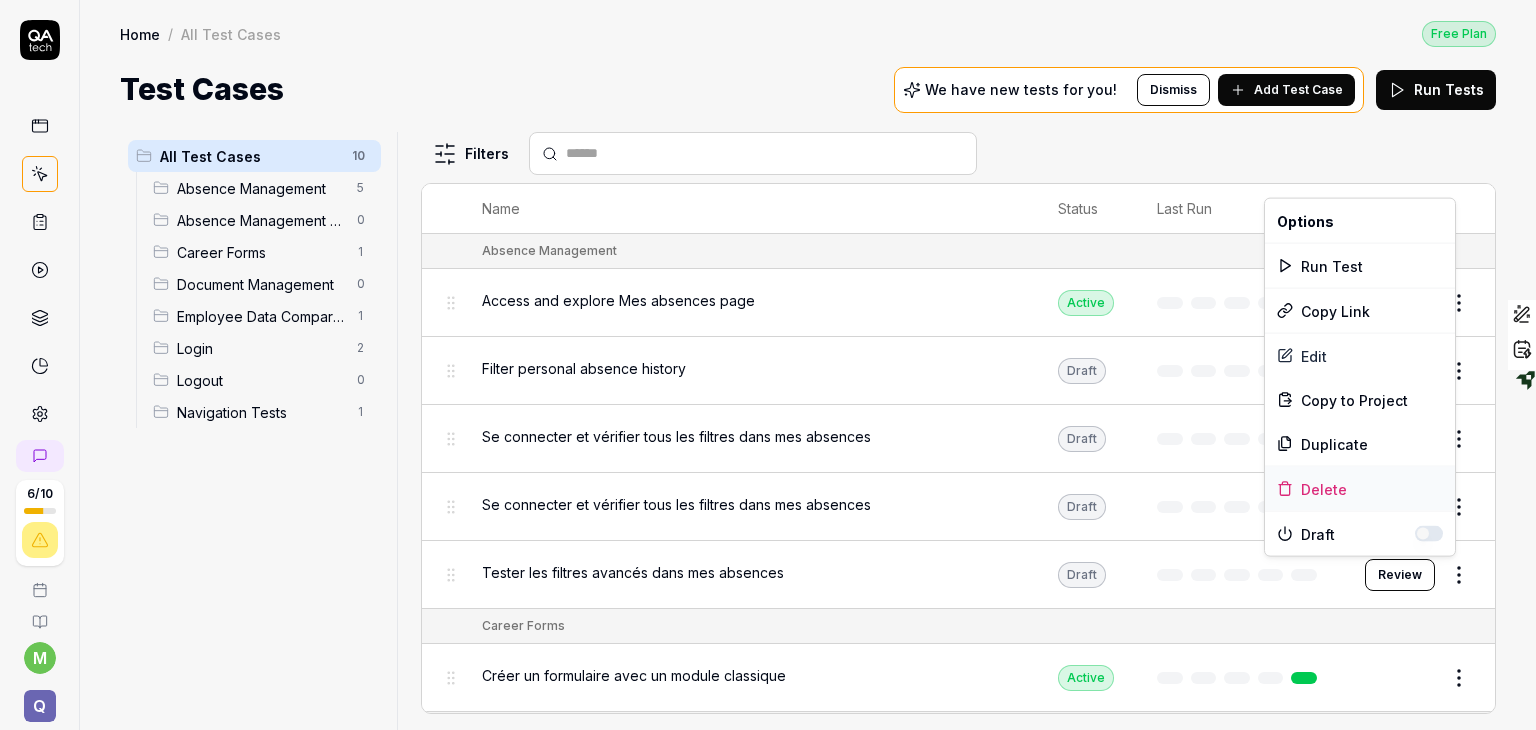 click on "Delete" at bounding box center (1360, 489) 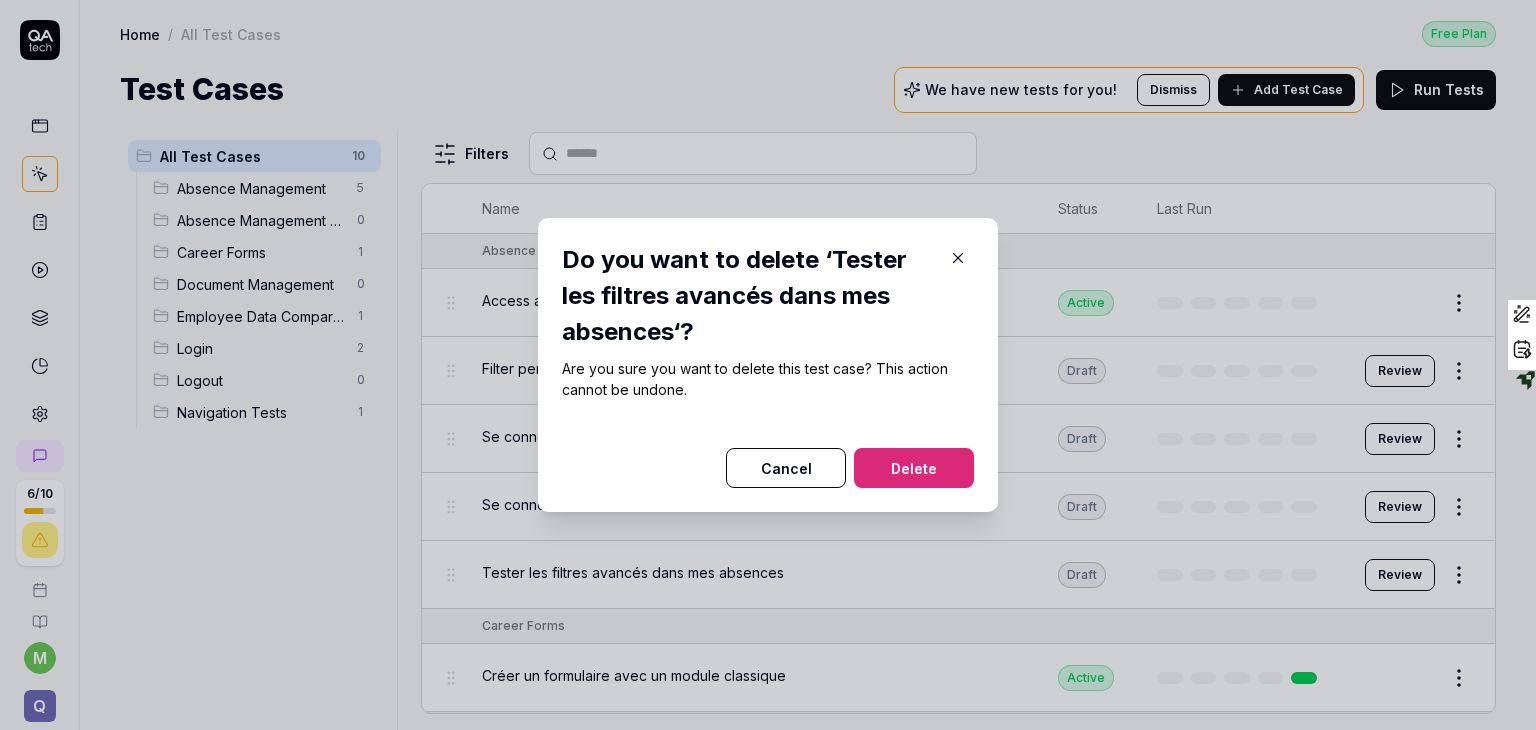 click on "Delete" at bounding box center [914, 468] 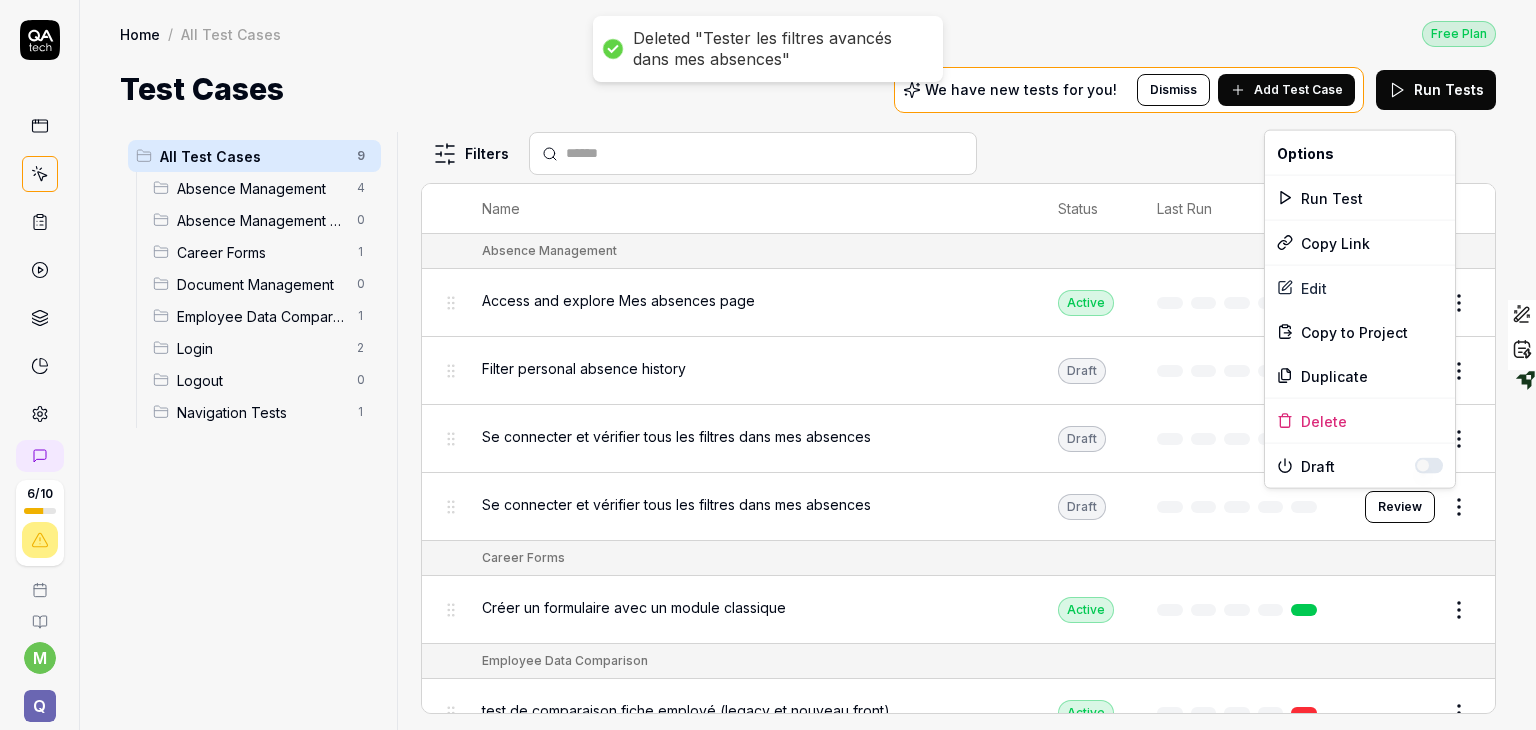 click on "Deleted "Tester les filtres avancés dans mes absences" 6  /  10 m Q Home / All Test Cases Free Plan Home / All Test Cases Free Plan Test Cases We have new tests for you! Dismiss Add Test Case Run Tests All Test Cases 9 Absence Management 4 Absence Management - Collaborateur 0 Career Forms 1 Document Management 0 Employee Data Comparison 1 Login 2 Logout 0 Navigation Tests 1 Filters Name Status Last Run Absence Management Access and explore Mes absences page Active Edit Filter personal absence history Draft Review Se connecter et vérifier tous les filtres dans mes absences Draft Review Se connecter et vérifier tous les filtres dans mes absences Draft Review Career Forms Créer un formulaire avec un module classique Active Edit Employee Data Comparison test de comparaison fiche employé (legacy et nouveau front) Active Edit Login CONNEXION Avec login et mdp (test simple) Active Edit créer , visualiser et télecharger un document entreprise (test long mais simple) Active Edit Navigation Tests Active Edit *" at bounding box center [768, 365] 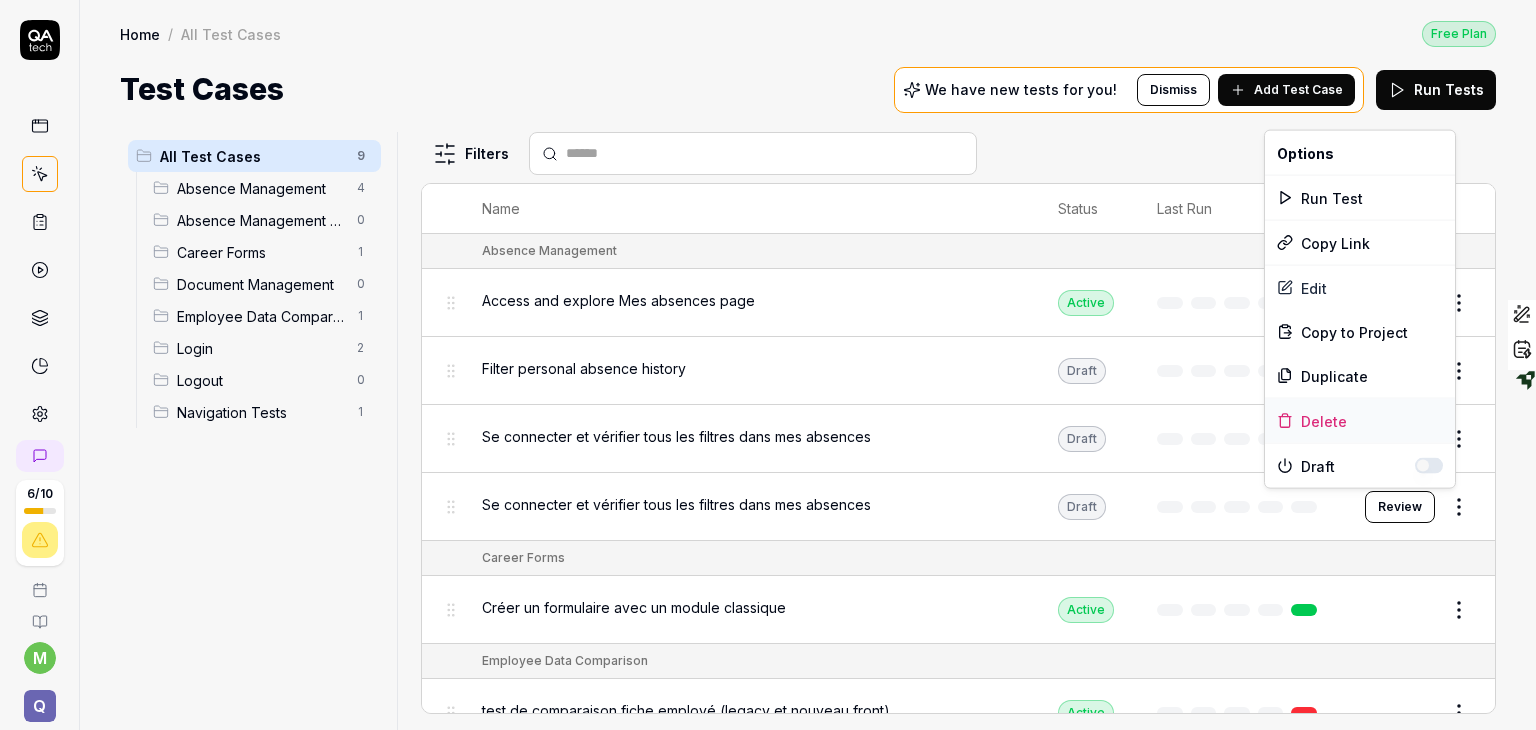 click on "Delete" at bounding box center [1360, 421] 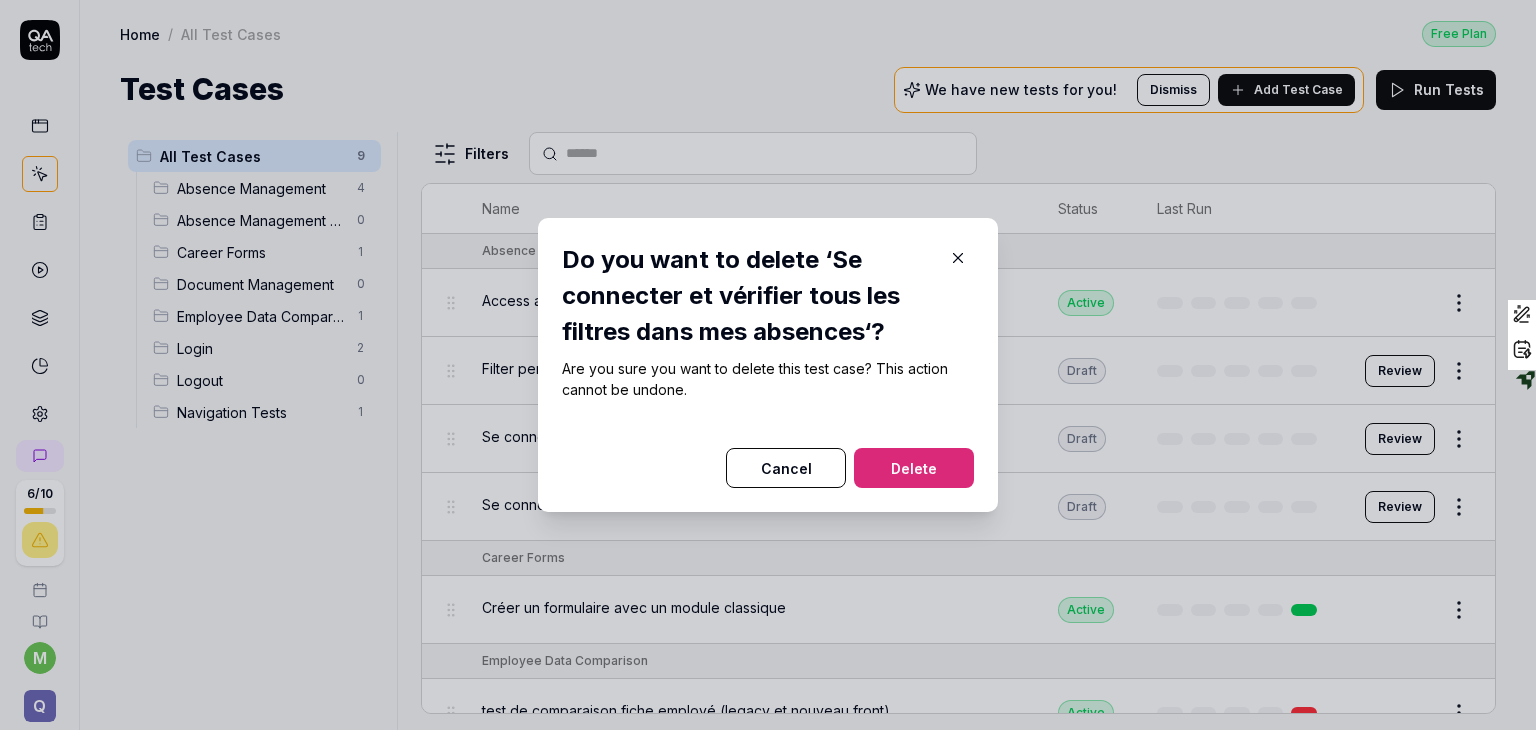 click on "Delete" at bounding box center [914, 468] 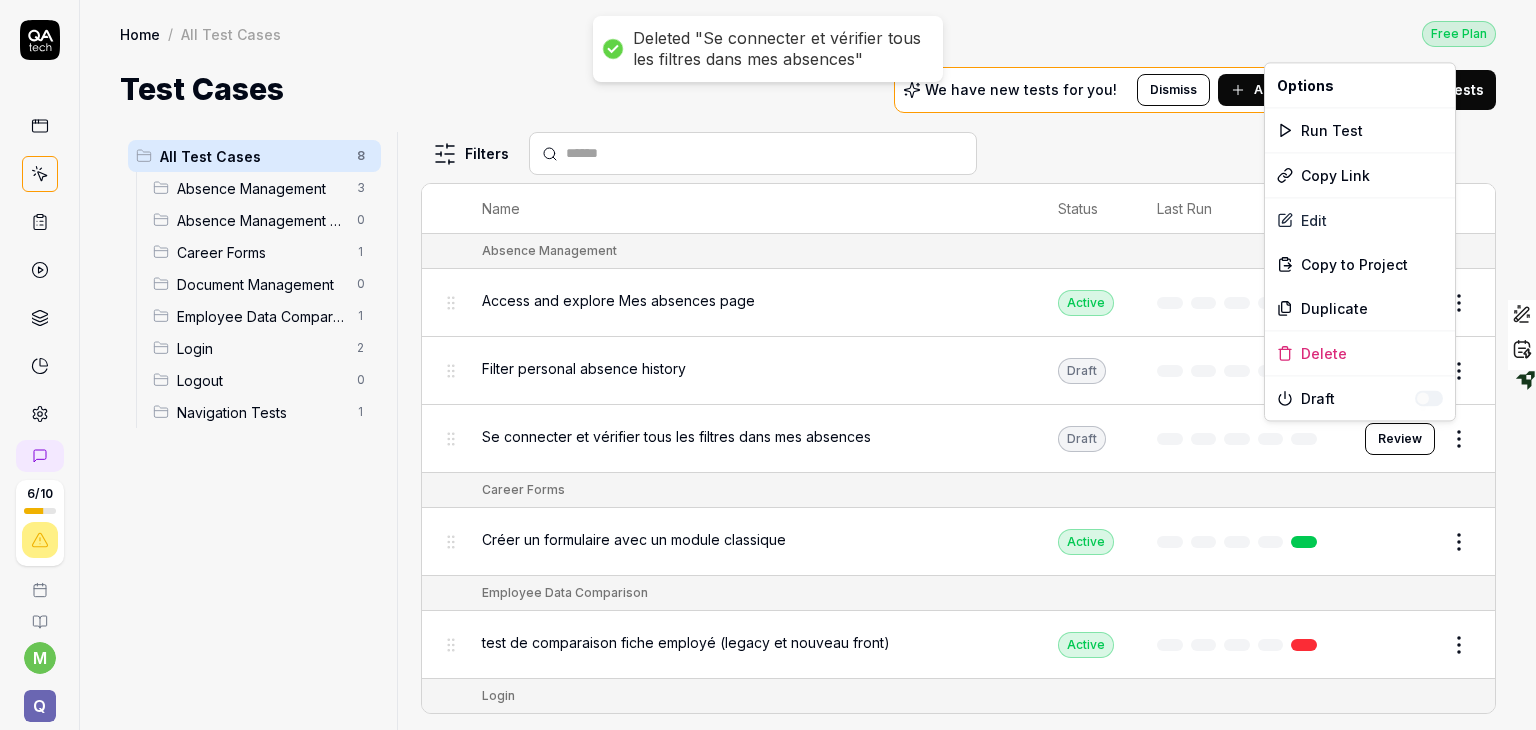 click on "Deleted "Se connecter et vérifier tous les filtres dans mes absences" 6  /  10 m Q Home / All Test Cases Free Plan Home / All Test Cases Free Plan Test Cases We have new tests for you! Dismiss Add Test Case Run Tests All Test Cases 8 Absence Management 3 Absence Management - Collaborateur 0 Career Forms 1 Document Management 0 Employee Data Comparison 1 Login 2 Logout 0 Navigation Tests 1 Filters Name Status Last Run Absence Management Access and explore Mes absences page Active Edit Filter personal absence history Draft Review Se connecter et vérifier tous les filtres dans mes absences Draft Review Career Forms Créer un formulaire avec un module classique Active Edit Employee Data Comparison test de comparaison fiche employé (legacy et nouveau front) Active Edit Login CONNEXION Avec login et mdp (test simple) Active Edit créer , visualiser et télecharger un document entreprise (test long mais simple) Active Edit Navigation Tests Navigation exploratoire widgets accueil Active Edit Highlight an image *" at bounding box center [768, 365] 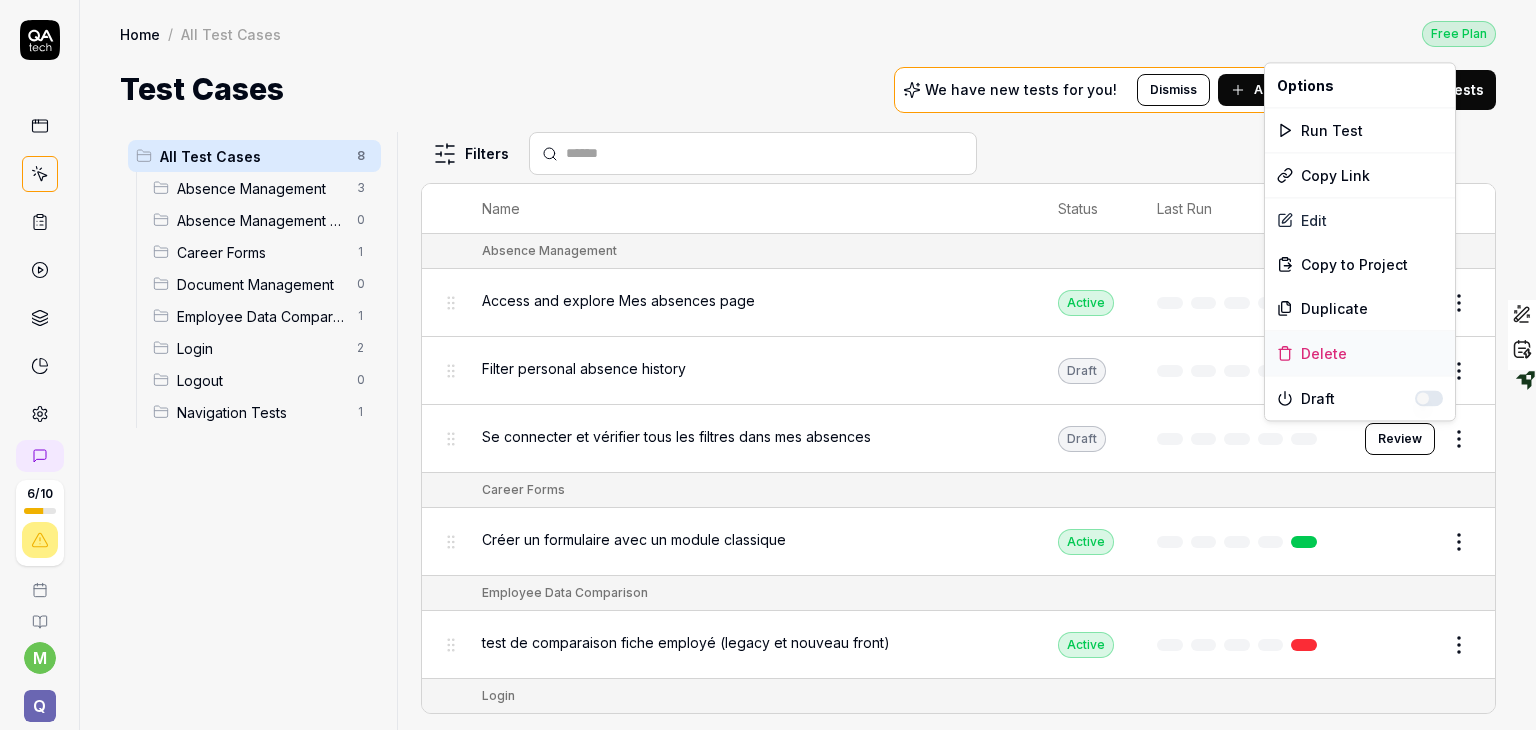 click on "Delete" at bounding box center (1360, 353) 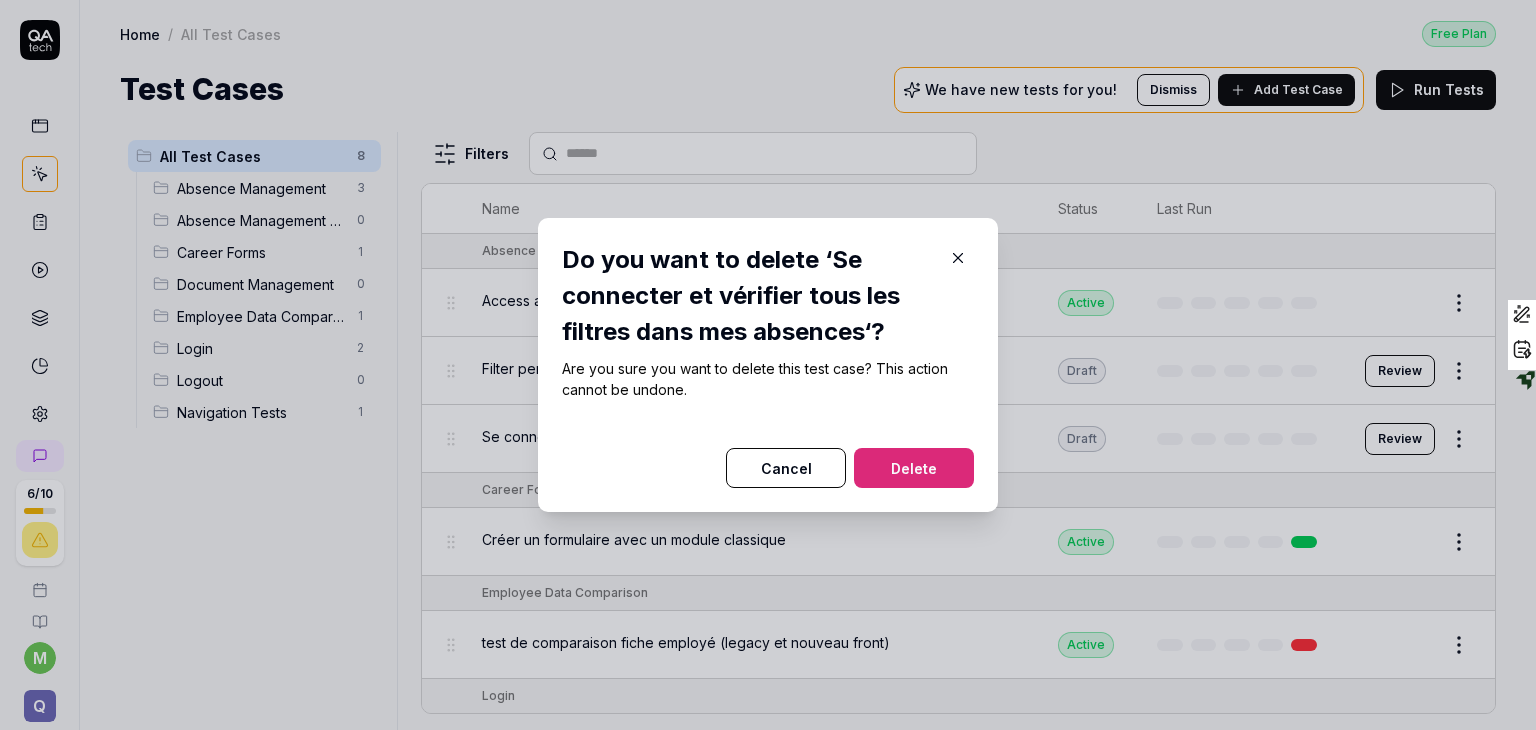 click on "Delete" at bounding box center (914, 468) 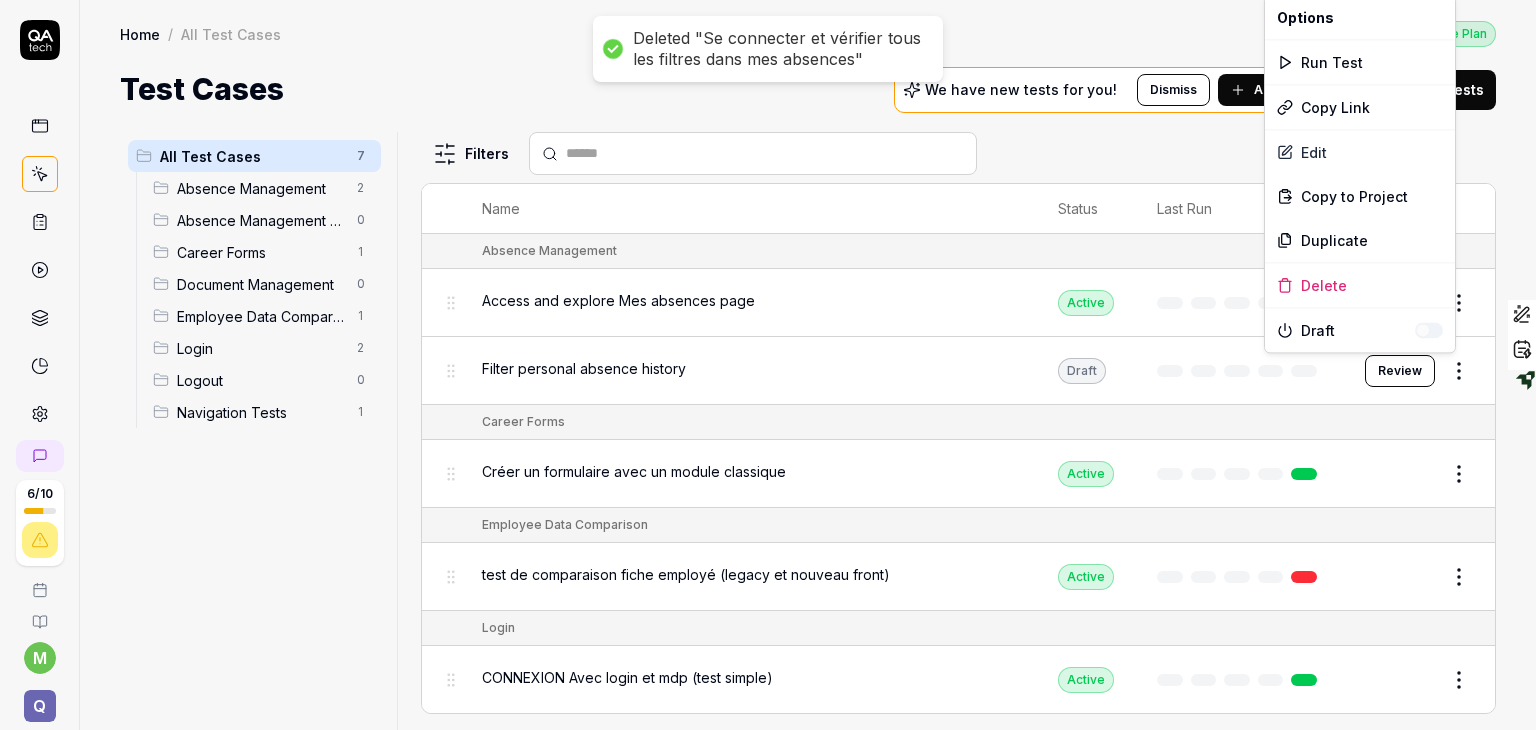 click on "Deleted "Se connecter et vérifier tous les filtres dans mes absences" 6  /  10 m Q Home / All Test Cases Free Plan Home / All Test Cases Free Plan Test Cases We have new tests for you! Dismiss Add Test Case Run Tests All Test Cases 7 Absence Management 2 Absence Management - Collaborateur 0 Career Forms 1 Document Management 0 Employee Data Comparison 1 Login 2 Logout 0 Navigation Tests 1 Filters Name Status Last Run Absence Management Access and explore Mes absences page Active Edit Filter personal absence history Draft Review Career Forms Créer un formulaire avec un module classique Active Edit Employee Data Comparison test de comparaison fiche employé (legacy et nouveau front) Active Edit Login CONNEXION Avec login et mdp (test simple) Active Edit créer , visualiser et télecharger un document entreprise (test long mais simple) Active Edit Navigation Tests Navigation exploratoire widgets accueil Active Edit Highlight an image Highlight Ask AI Turn off Delete Important Important Important Important *" at bounding box center (768, 365) 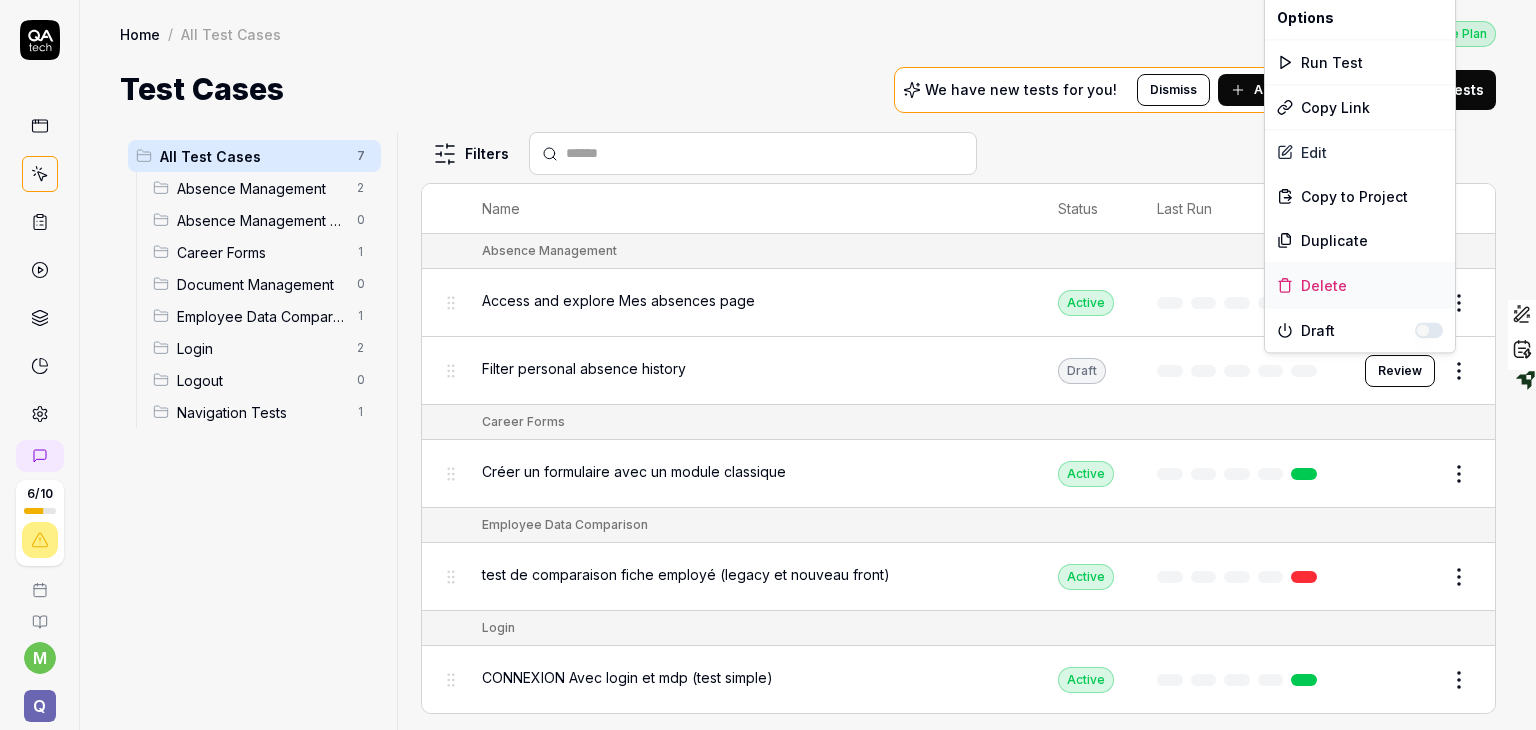 click on "Delete" at bounding box center [1360, 285] 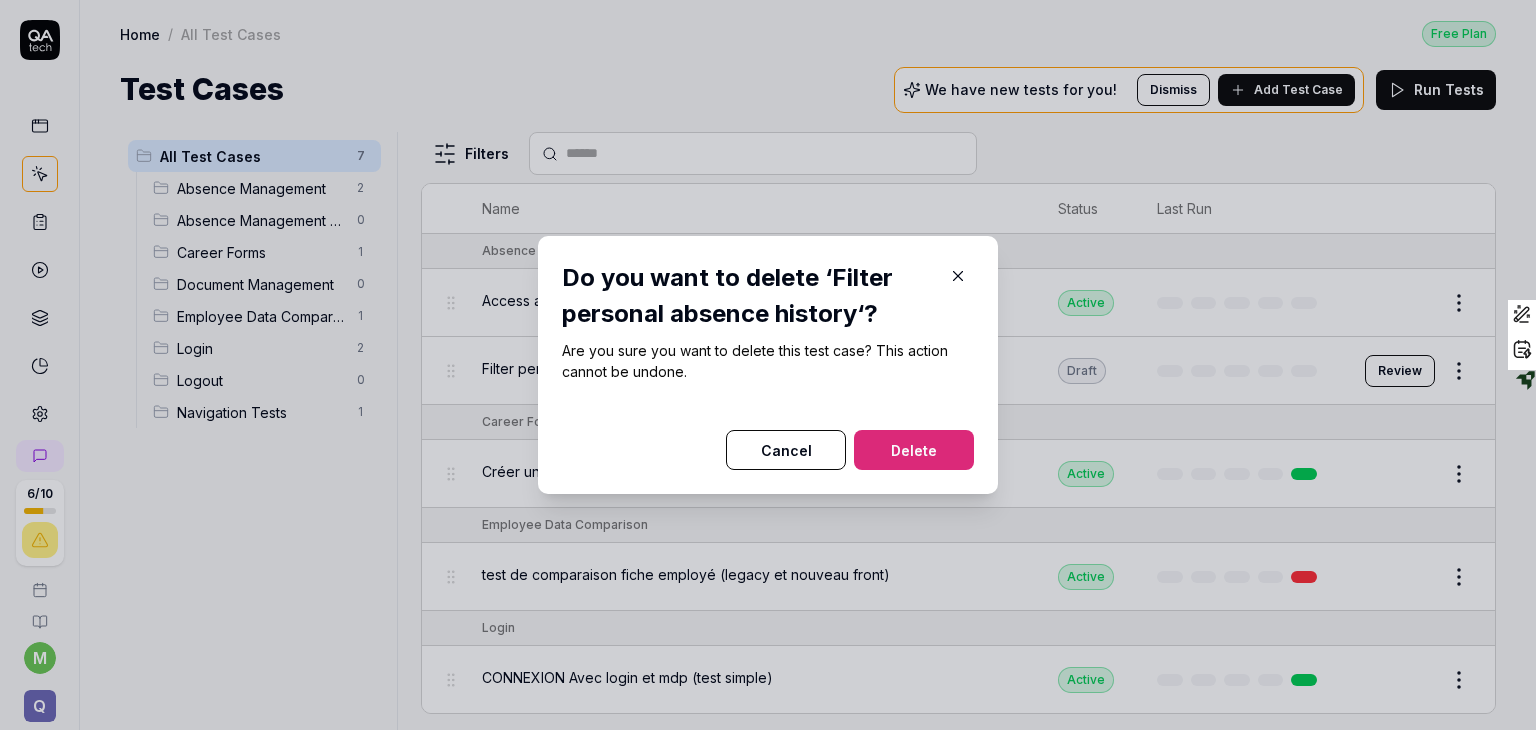 click on "Delete" at bounding box center (914, 450) 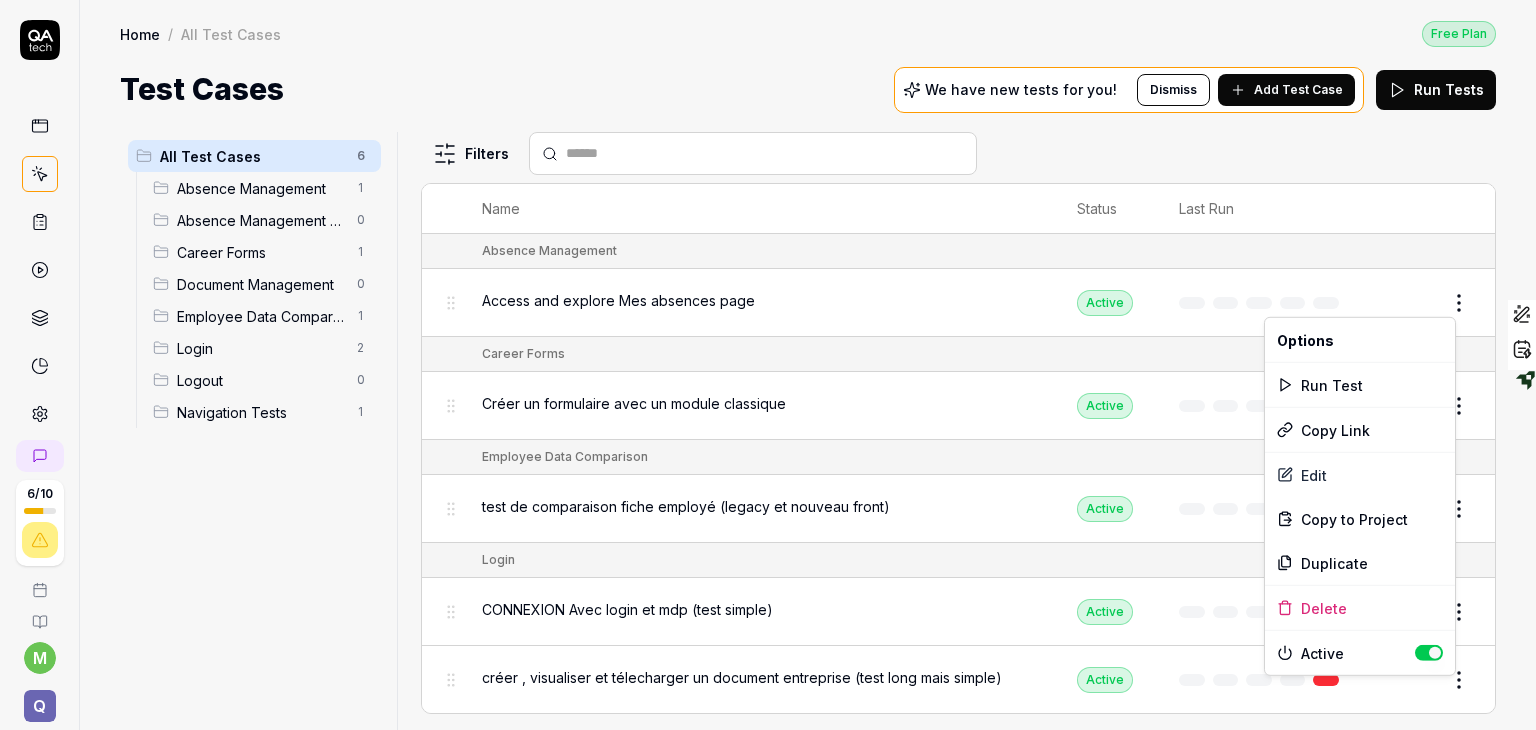 click on "6  /  10 m Q Home / All Test Cases Free Plan Home / All Test Cases Free Plan Test Cases We have new tests for you! Dismiss Add Test Case Run Tests All Test Cases 6 Absence Management 1 Absence Management - Collaborateur 0 Career Forms 1 Document Management 0 Employee Data Comparison 1 Login 2 Logout 0 Navigation Tests 1 Filters Name Status Last Run Absence Management Access and explore Mes absences page Active Edit Career Forms Créer un formulaire avec un module classique Active Edit Employee Data Comparison test de comparaison fiche employé (legacy et nouveau front) Active Edit Login CONNEXION Avec login et mdp (test simple) Active Edit créer , visualiser et télecharger un document entreprise (test long mais simple) Active Edit Navigation Tests Navigation exploratoire widgets accueil Active Edit
To pick up a draggable item, press the space bar.
While dragging, use the arrow keys to move the item.
Press space again to drop the item in its new position, or press escape to cancel.
Highlight" at bounding box center (768, 365) 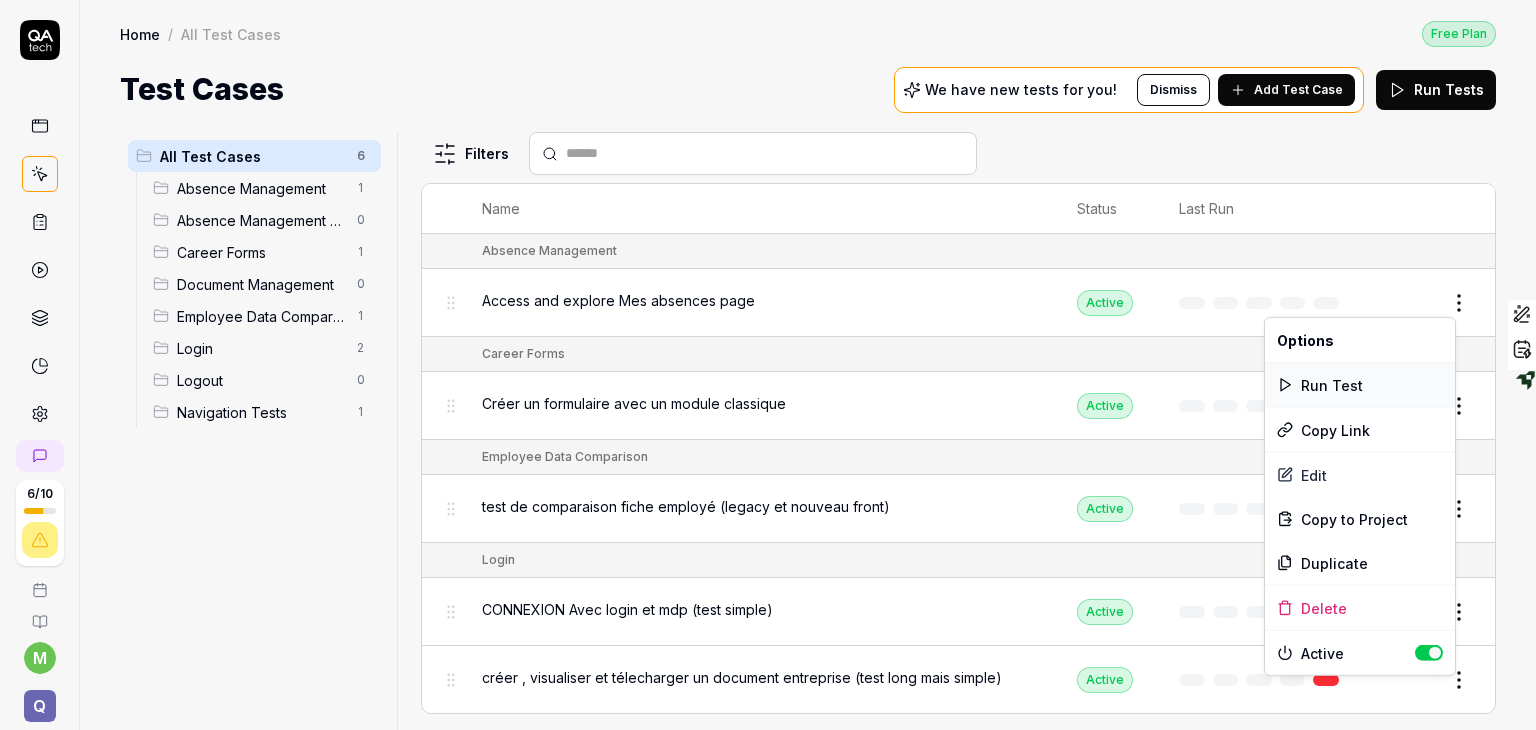 click on "Run Test" at bounding box center (1360, 385) 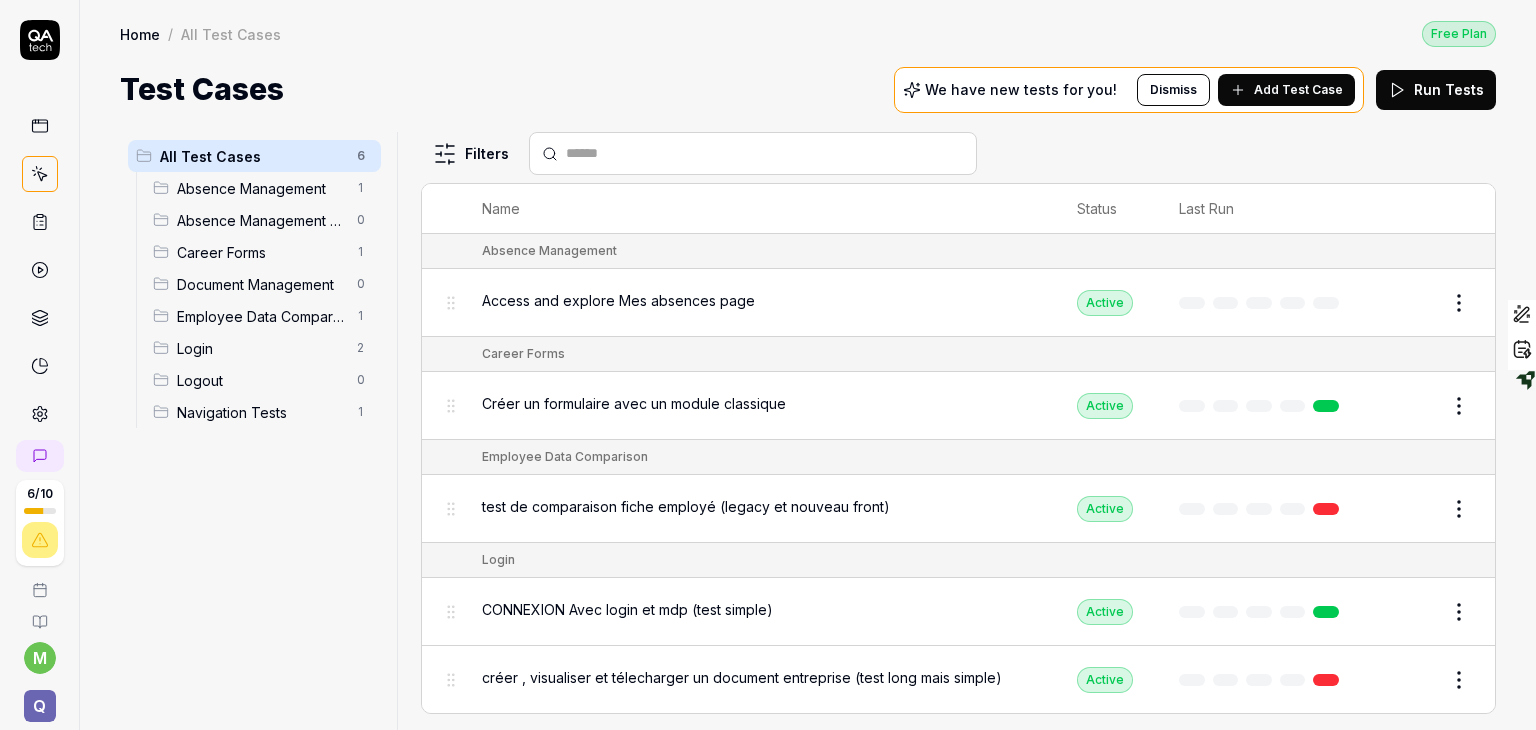 click at bounding box center [40, 126] 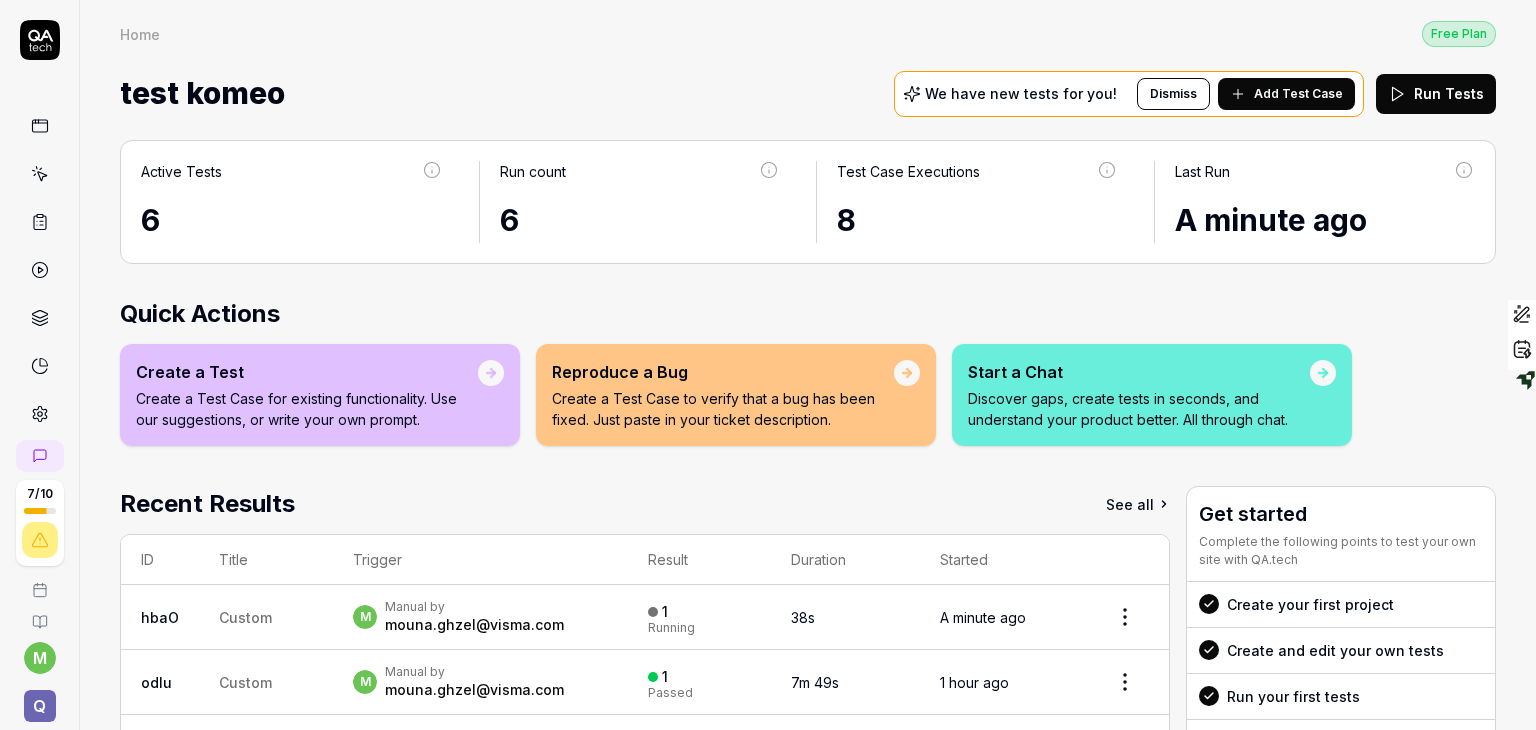 click 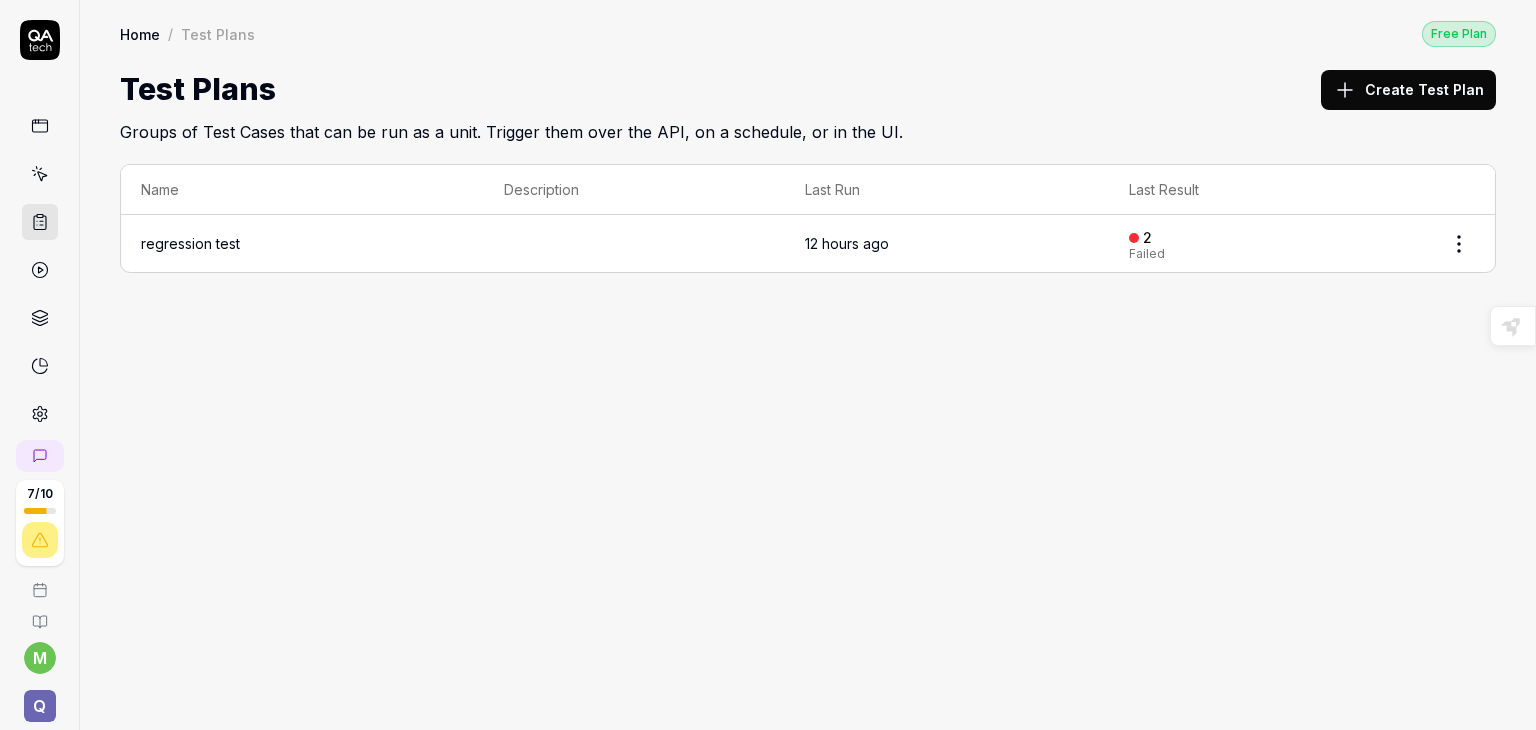 click 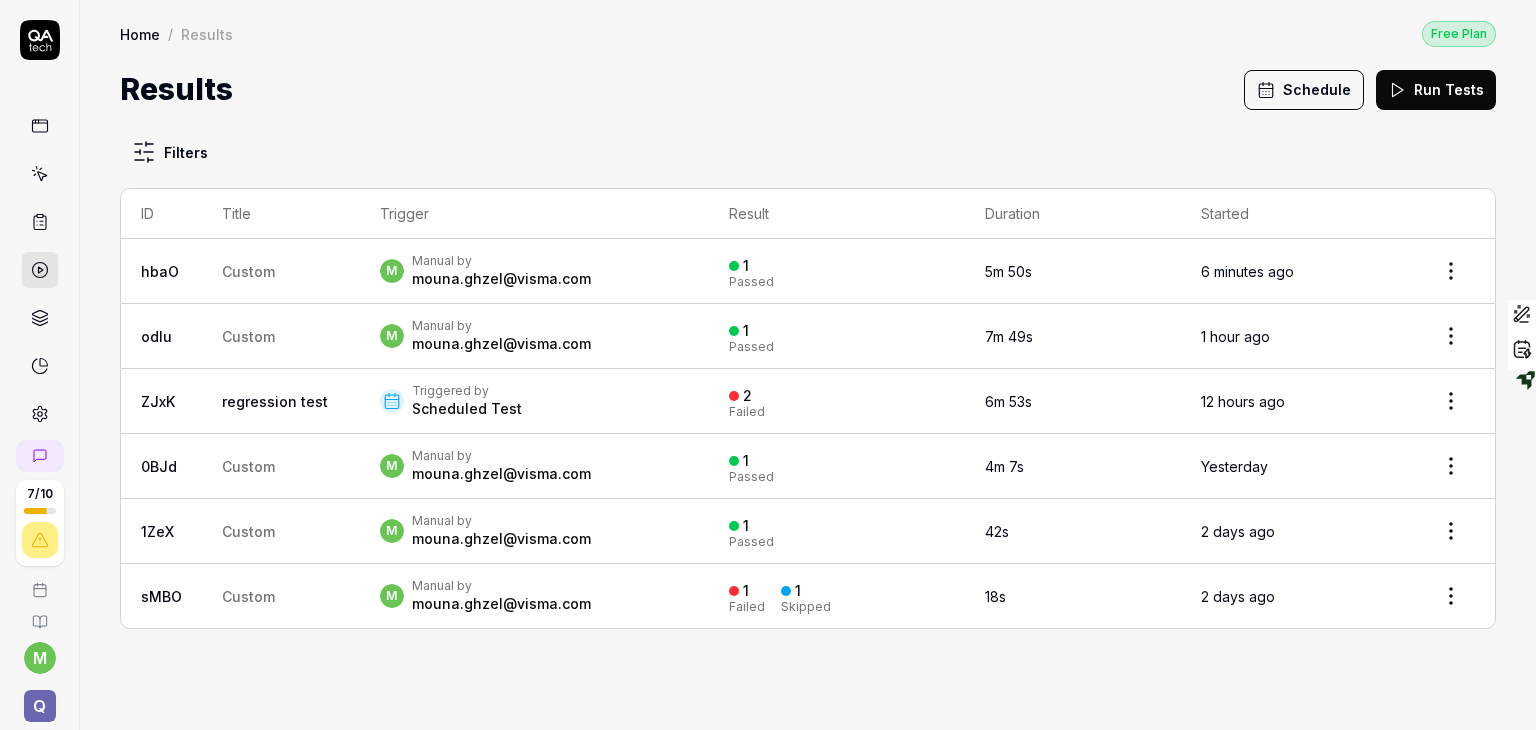 click at bounding box center (40, 126) 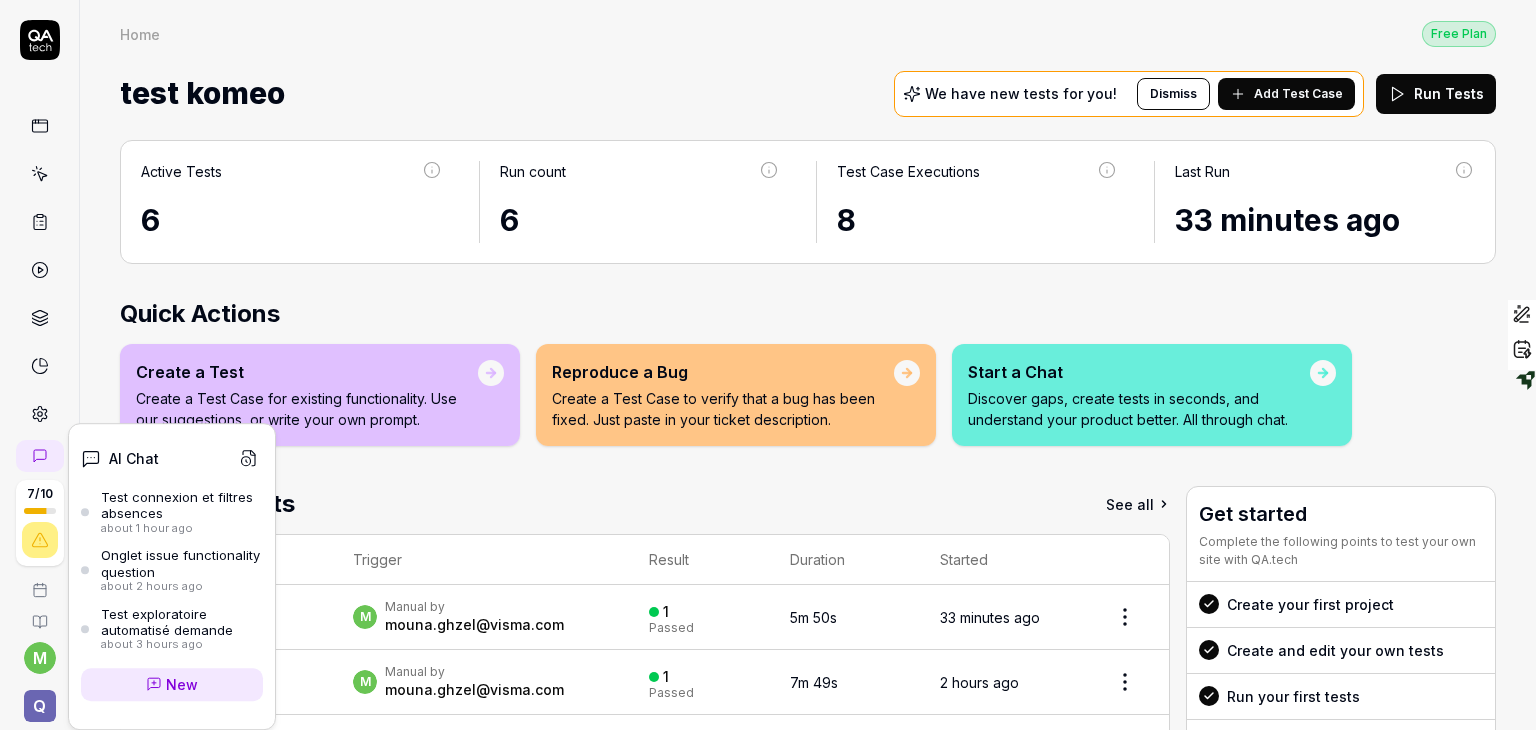click 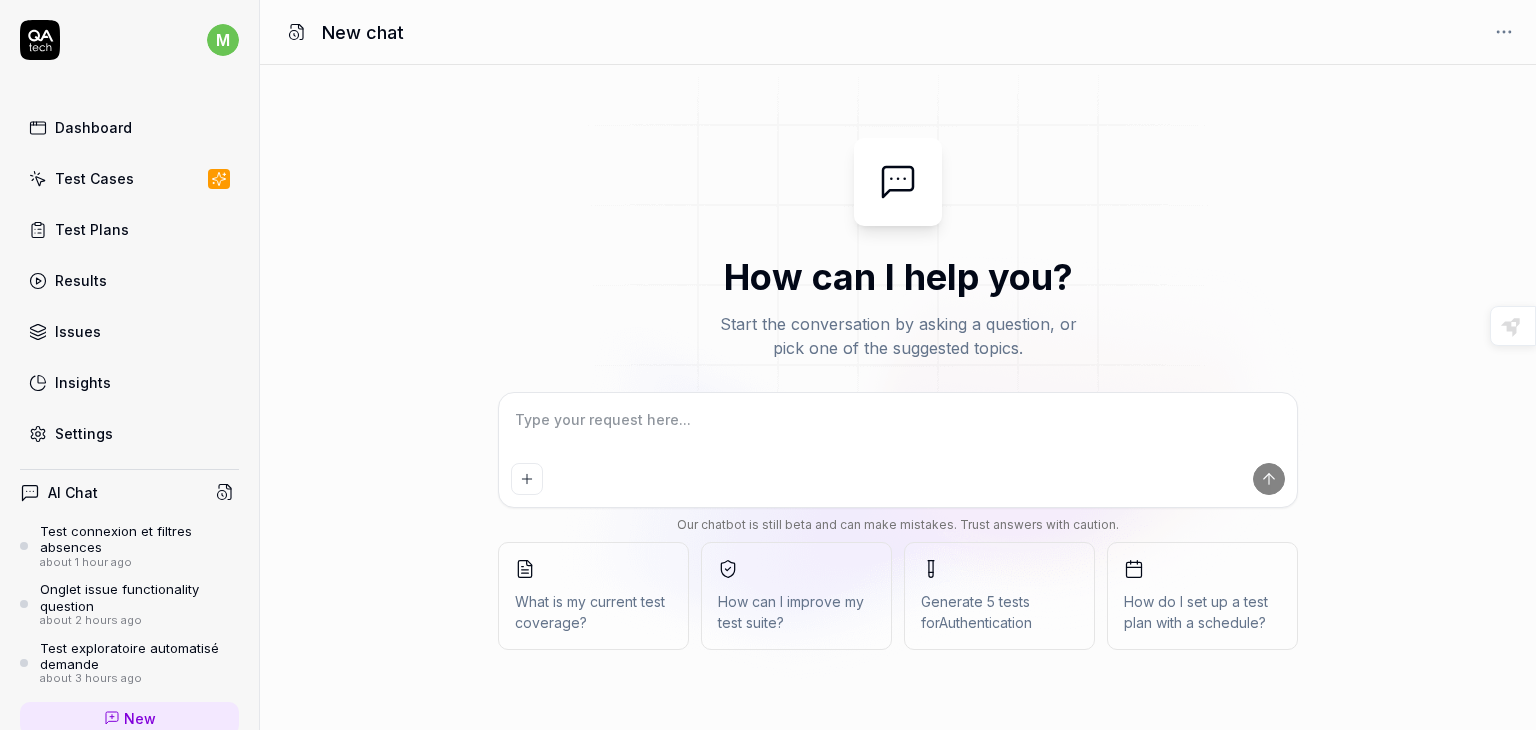 scroll, scrollTop: 0, scrollLeft: 0, axis: both 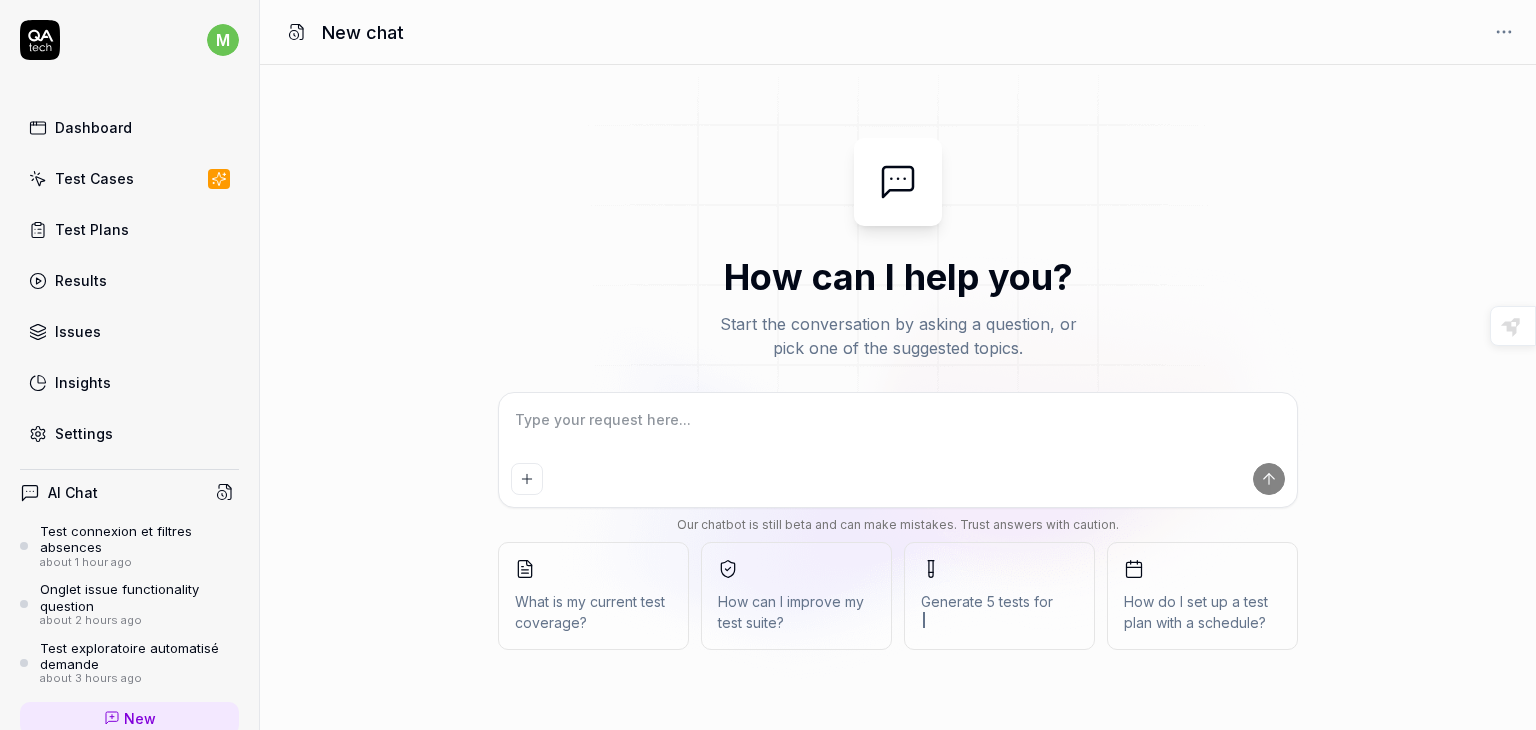 drag, startPoint x: 0, startPoint y: 0, endPoint x: 807, endPoint y: 421, distance: 910.21423 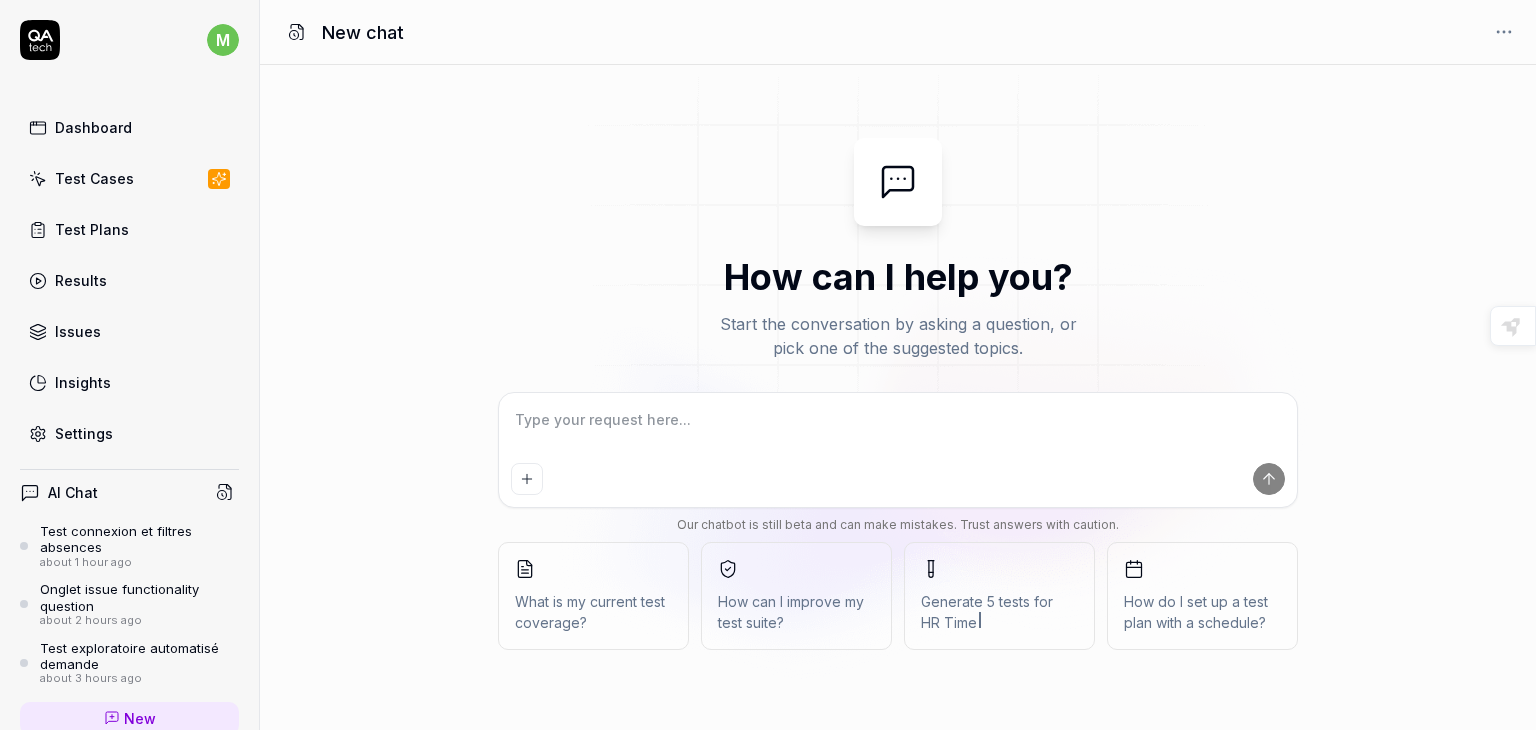 type on "S" 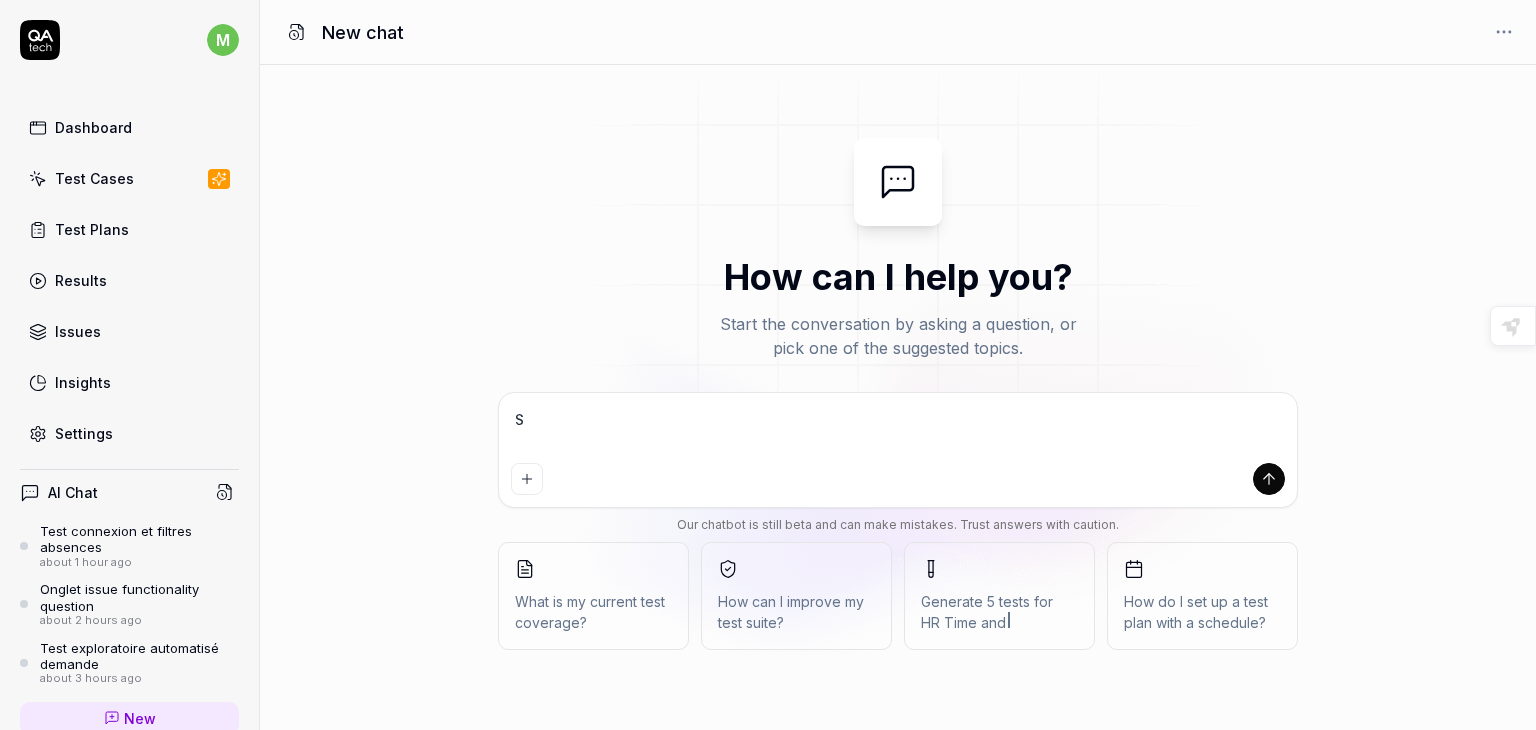 type on "*" 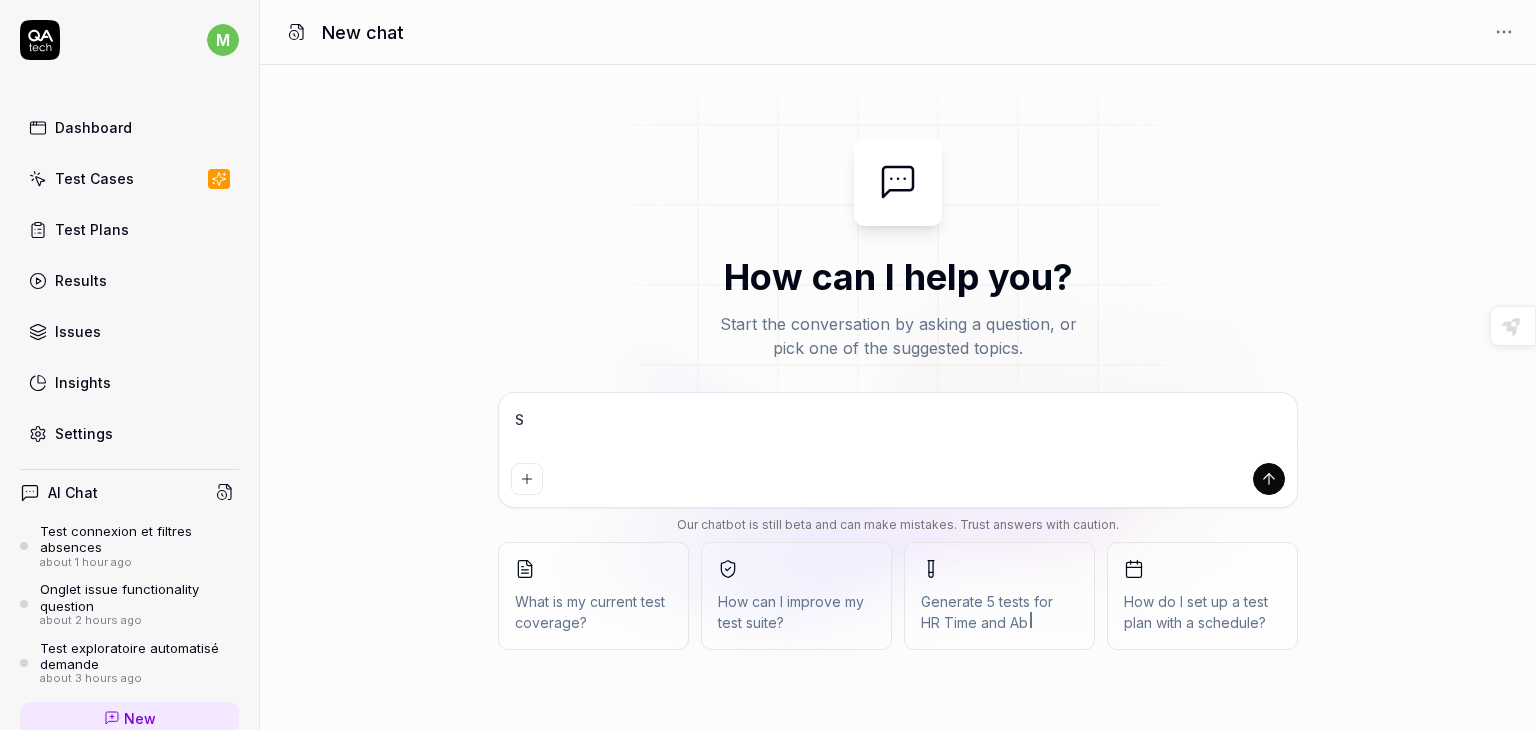 type on "Si" 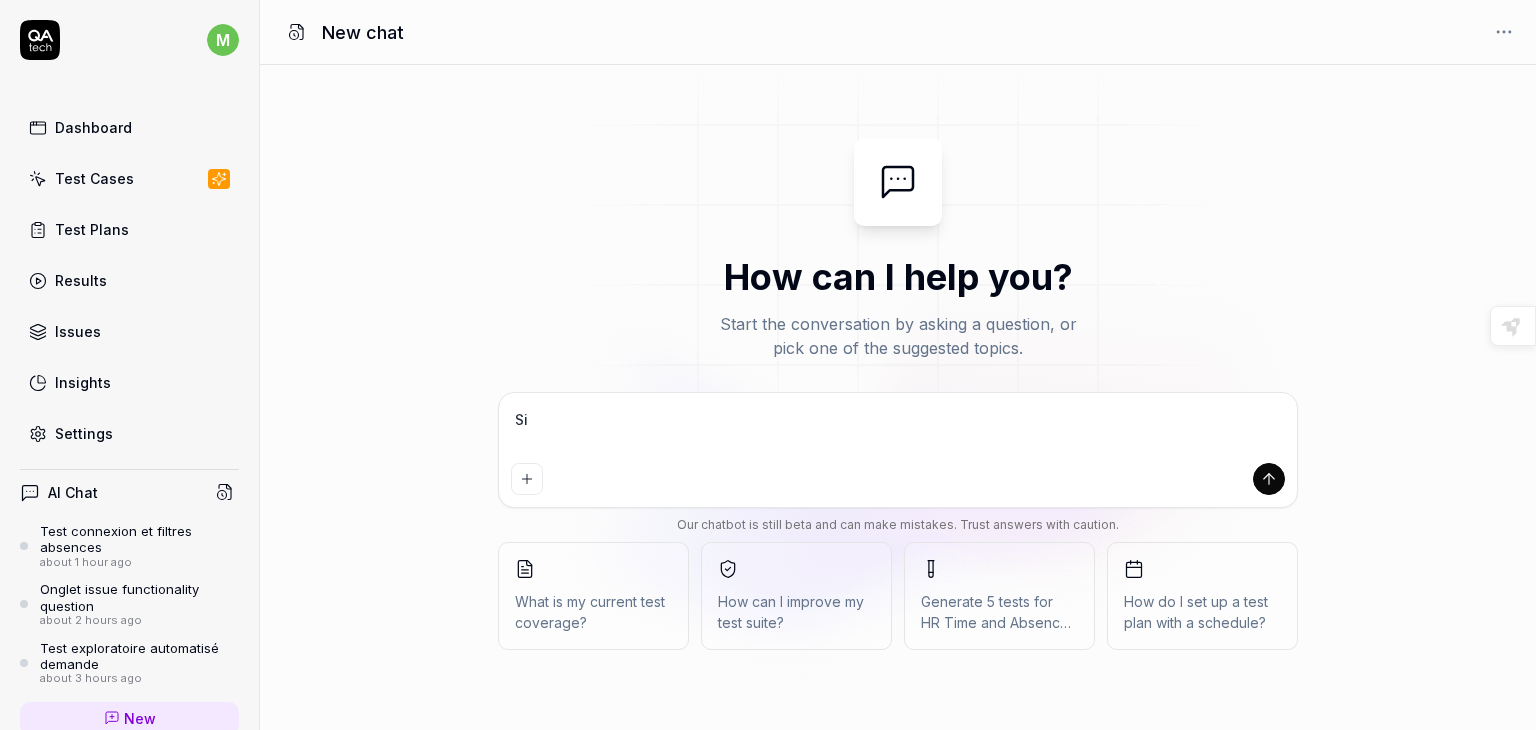 type on "Si" 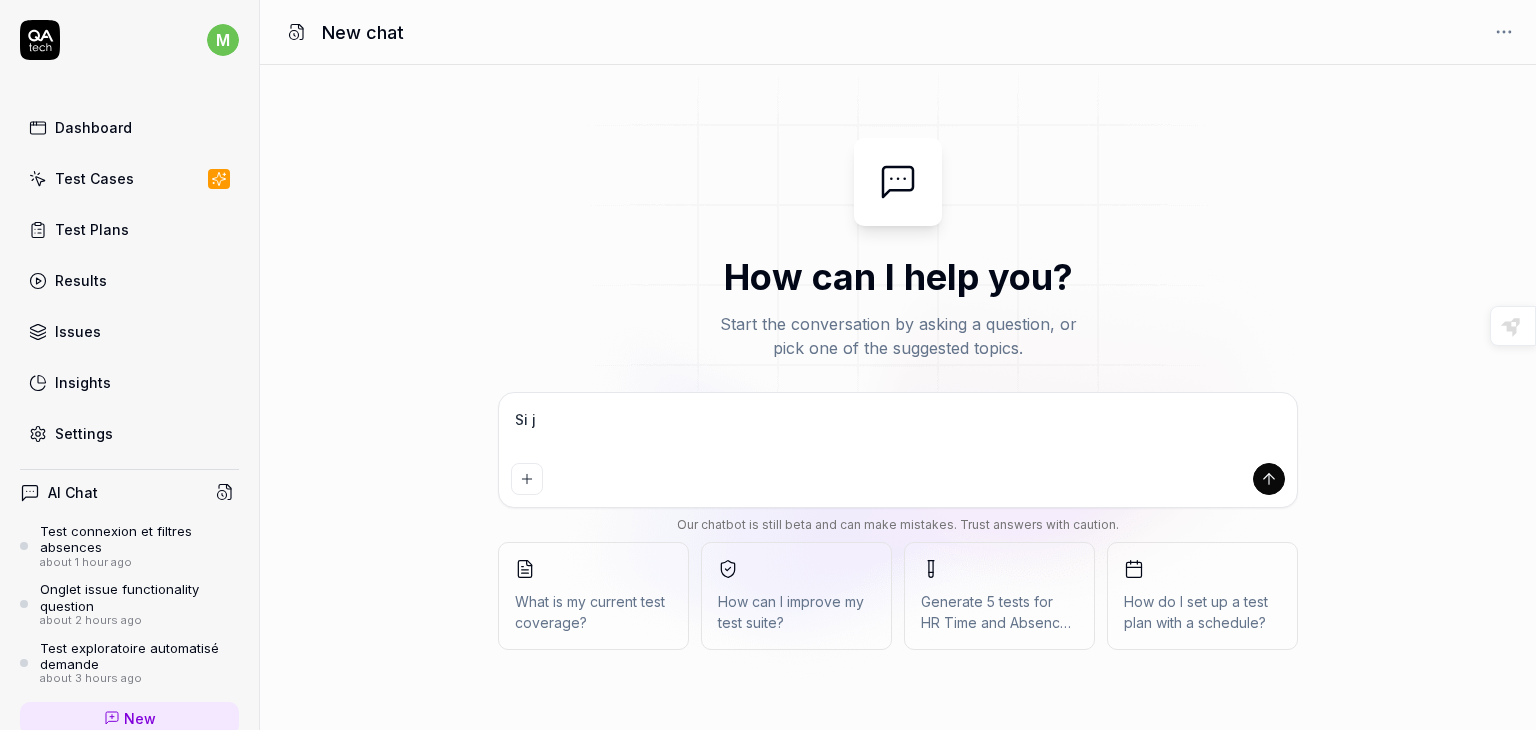 type on "Si je" 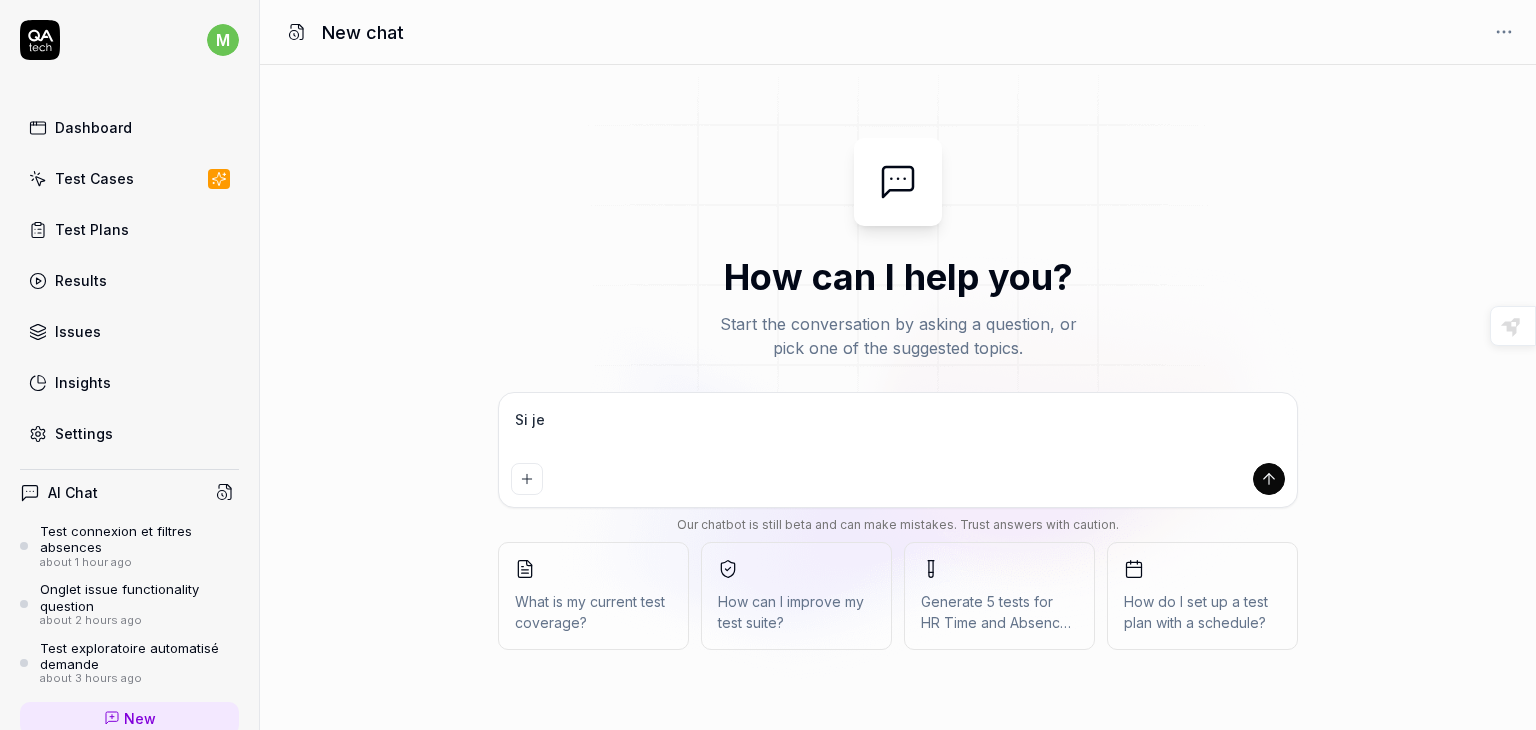 type on "Si je" 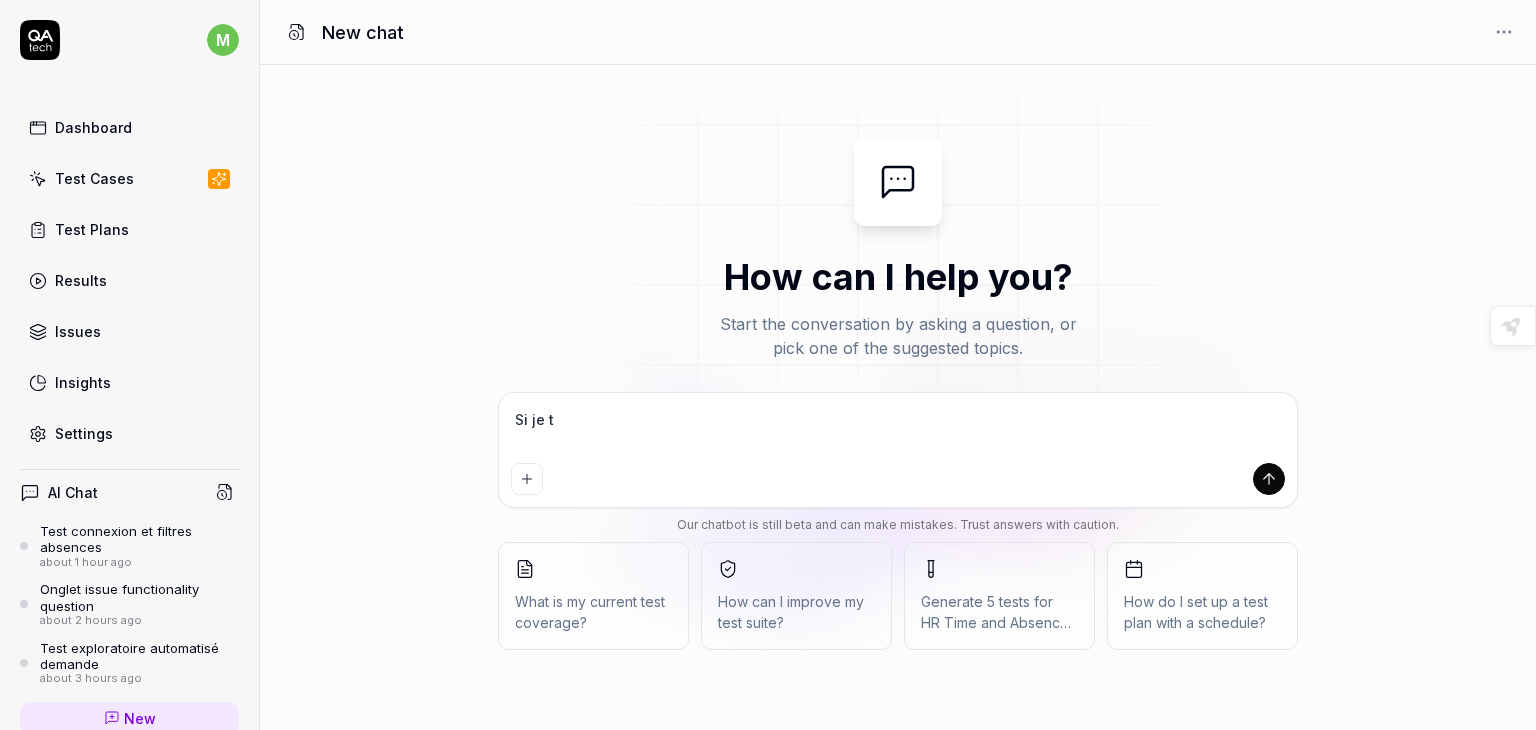 type on "Si je te" 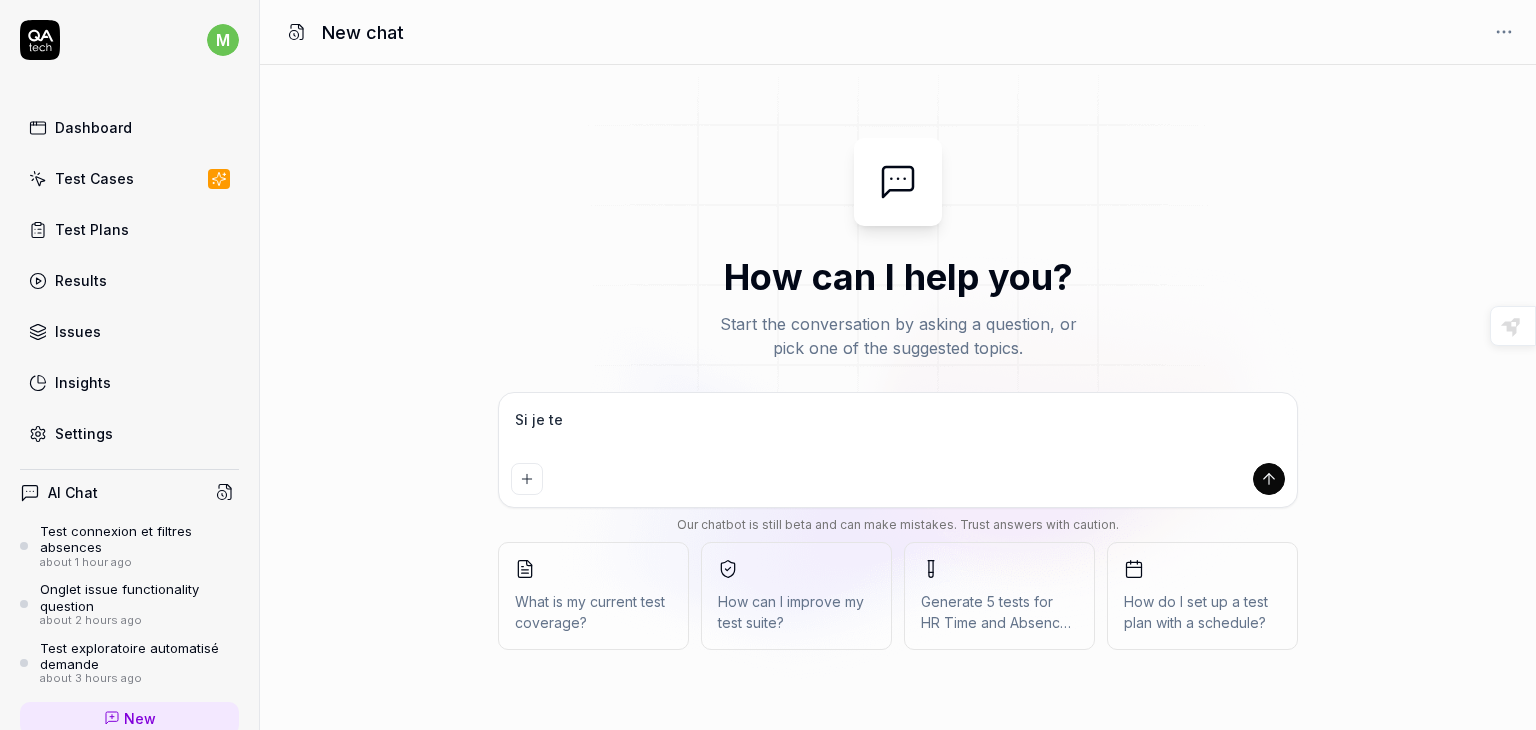 type on "Si je ted" 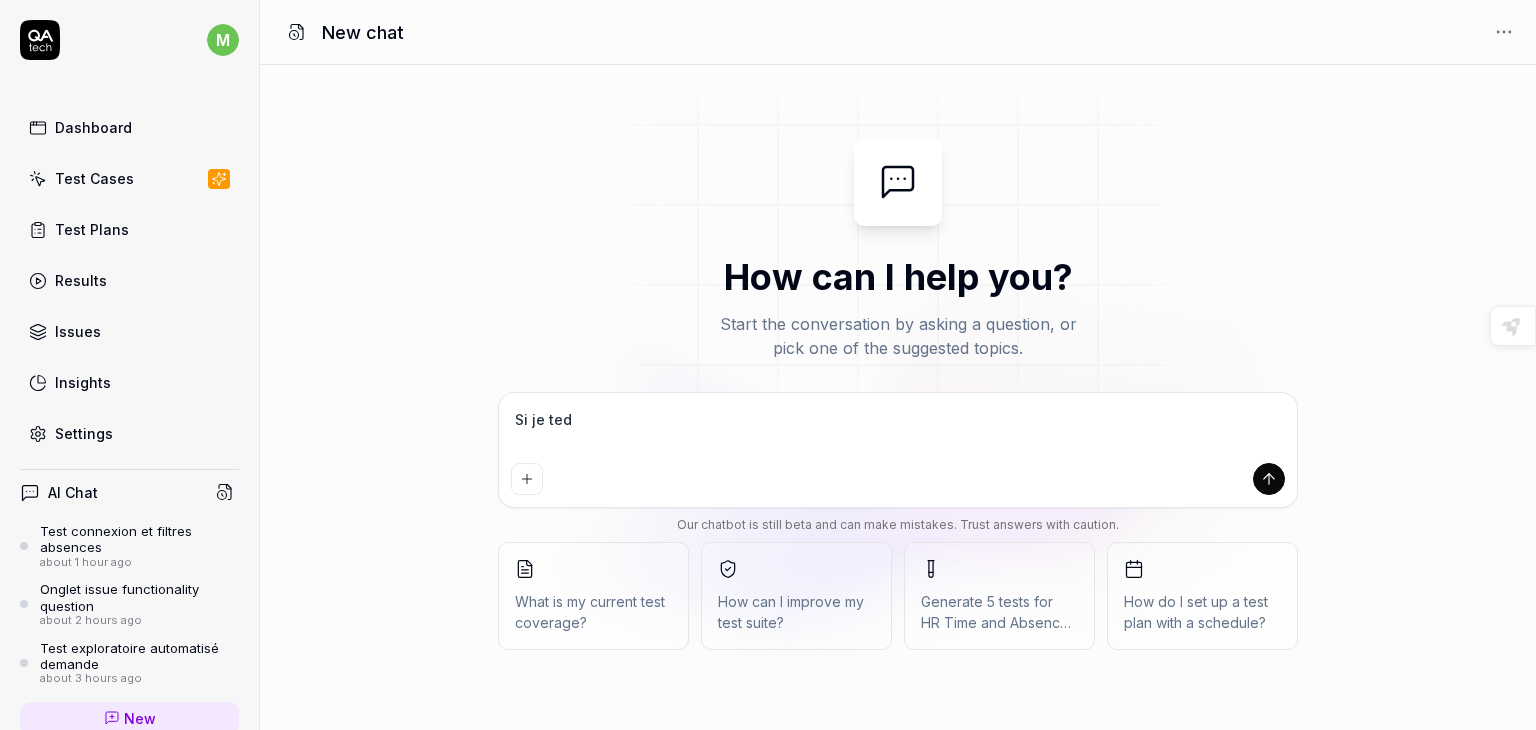 type on "Si je tedo" 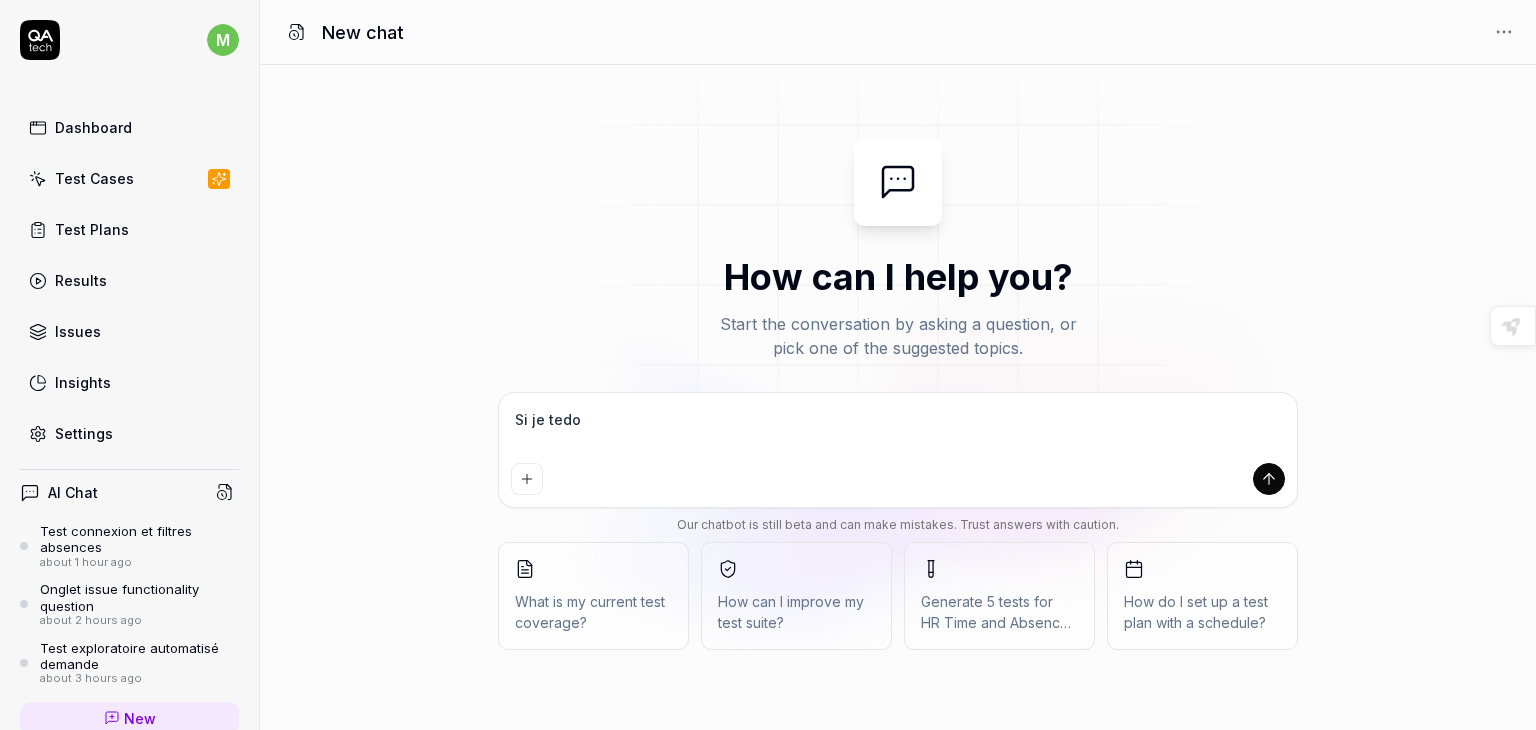 type on "Si je tedon" 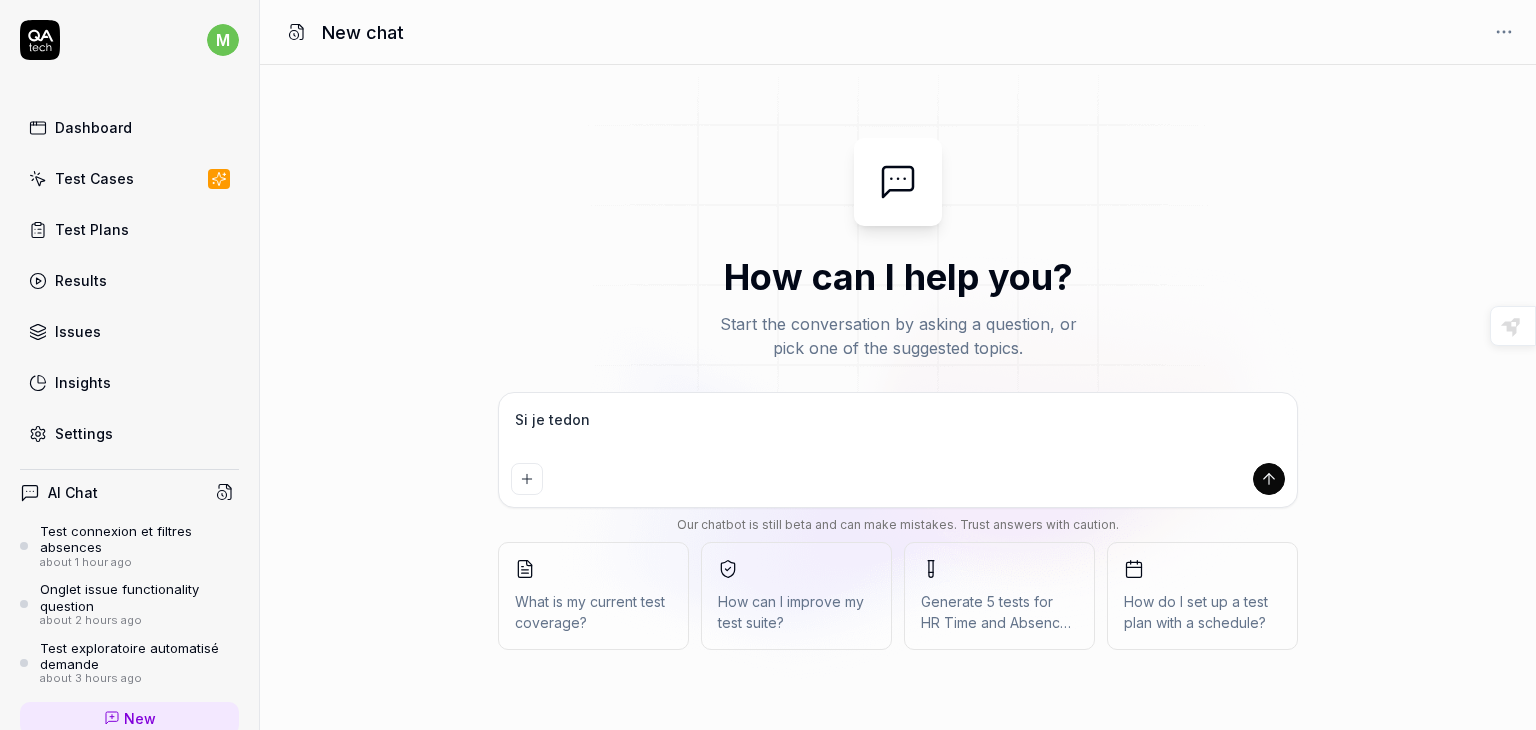 type on "Si je tedonn" 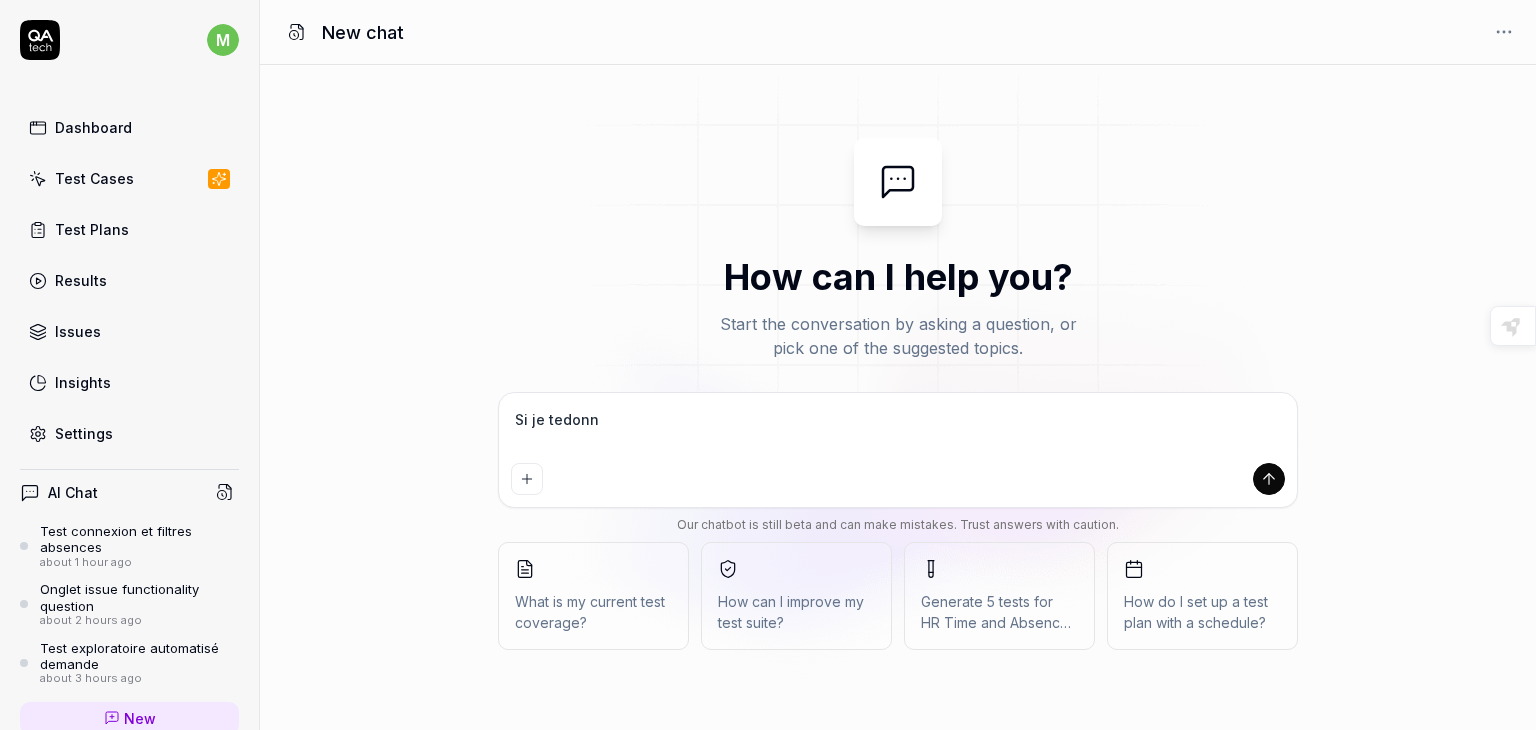 type on "Si je tedonne" 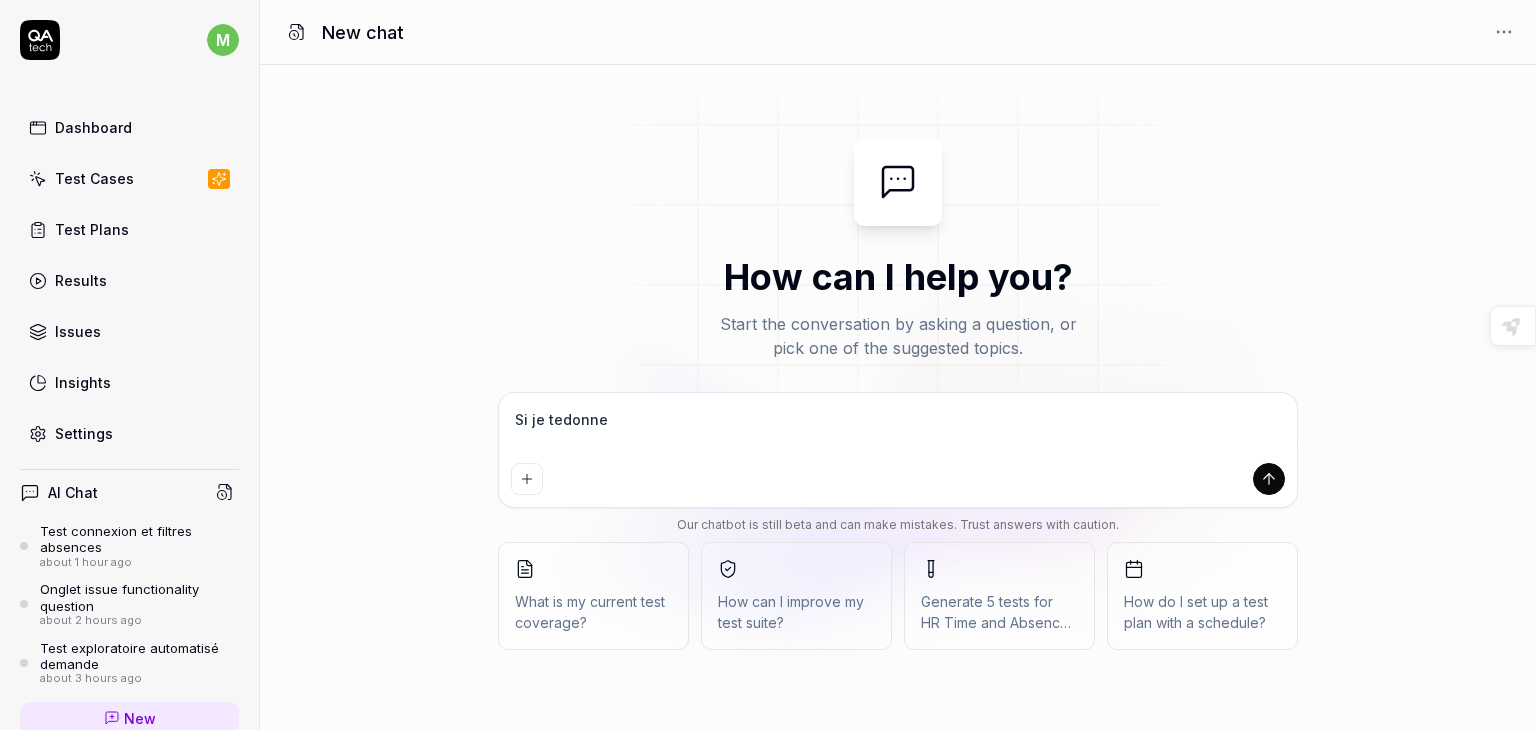 type on "Si je tedonne" 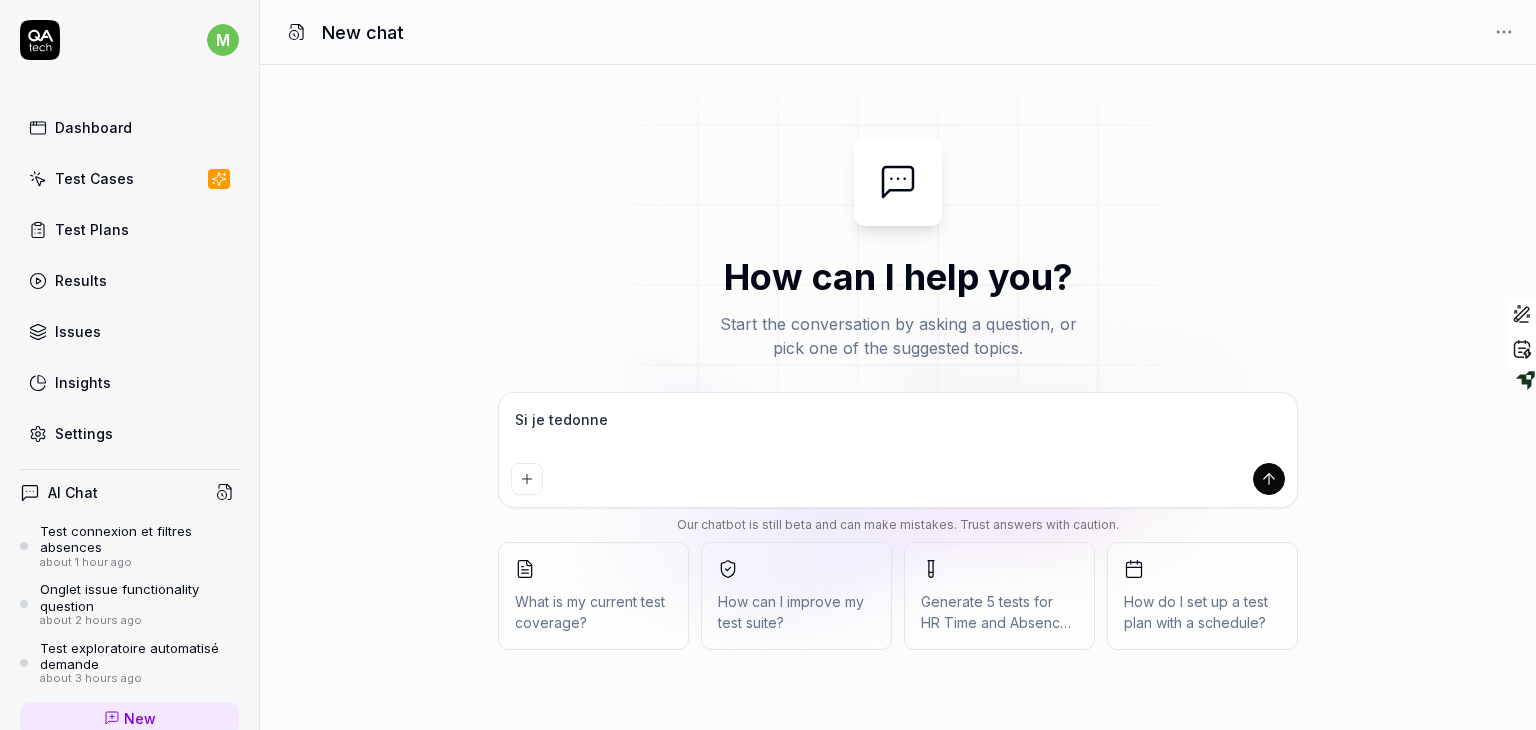 type on "Si je tedonne u" 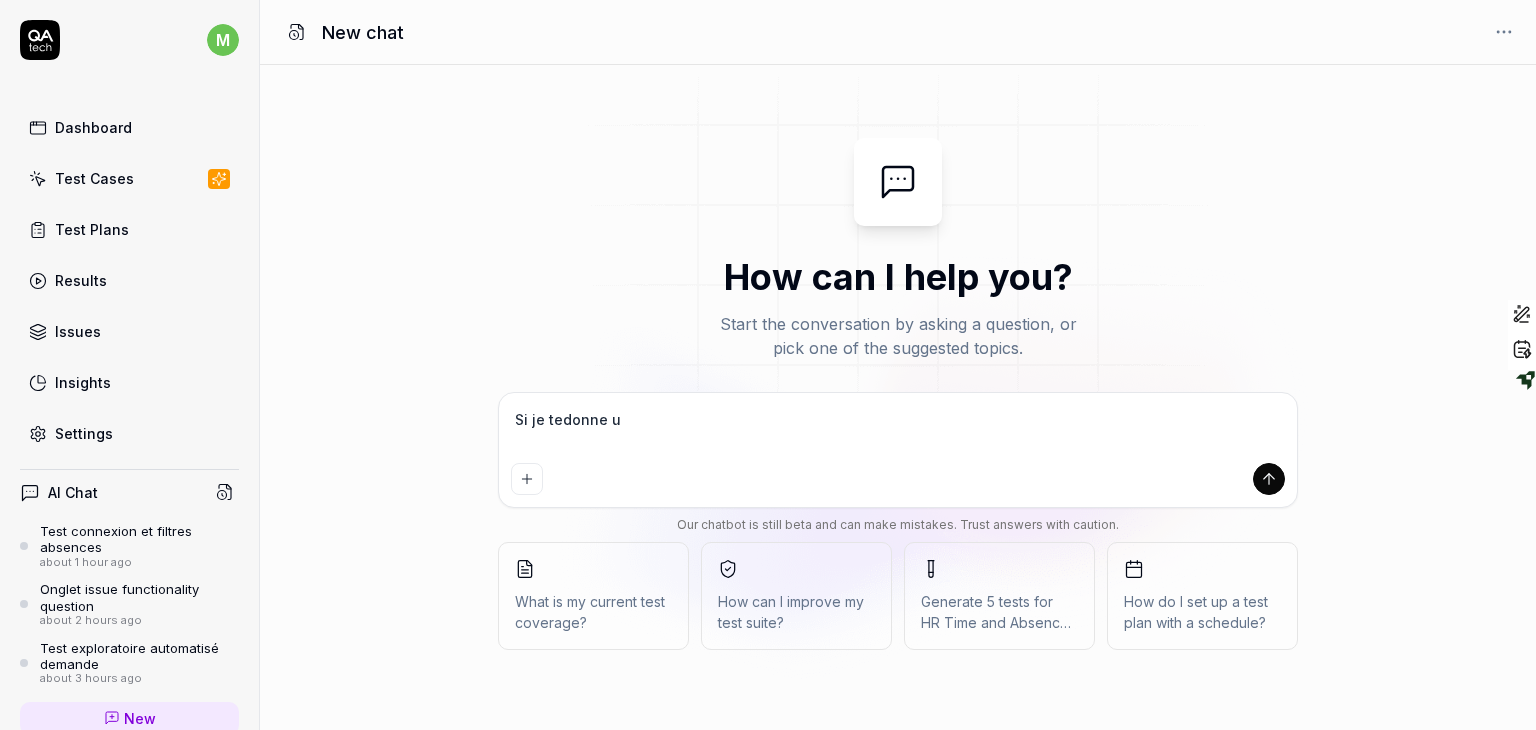 type on "Si je tedonne un" 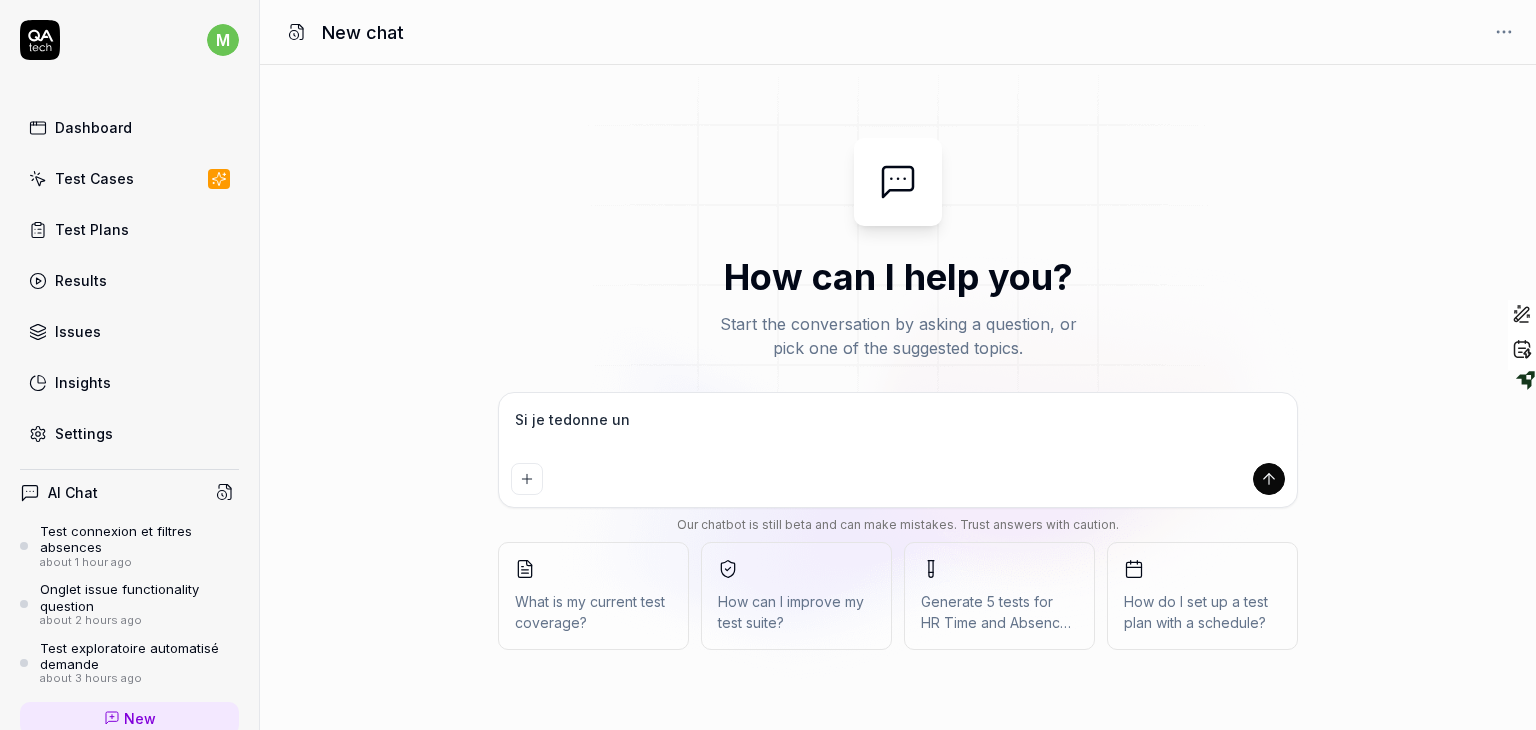 type on "Si je tedonne un" 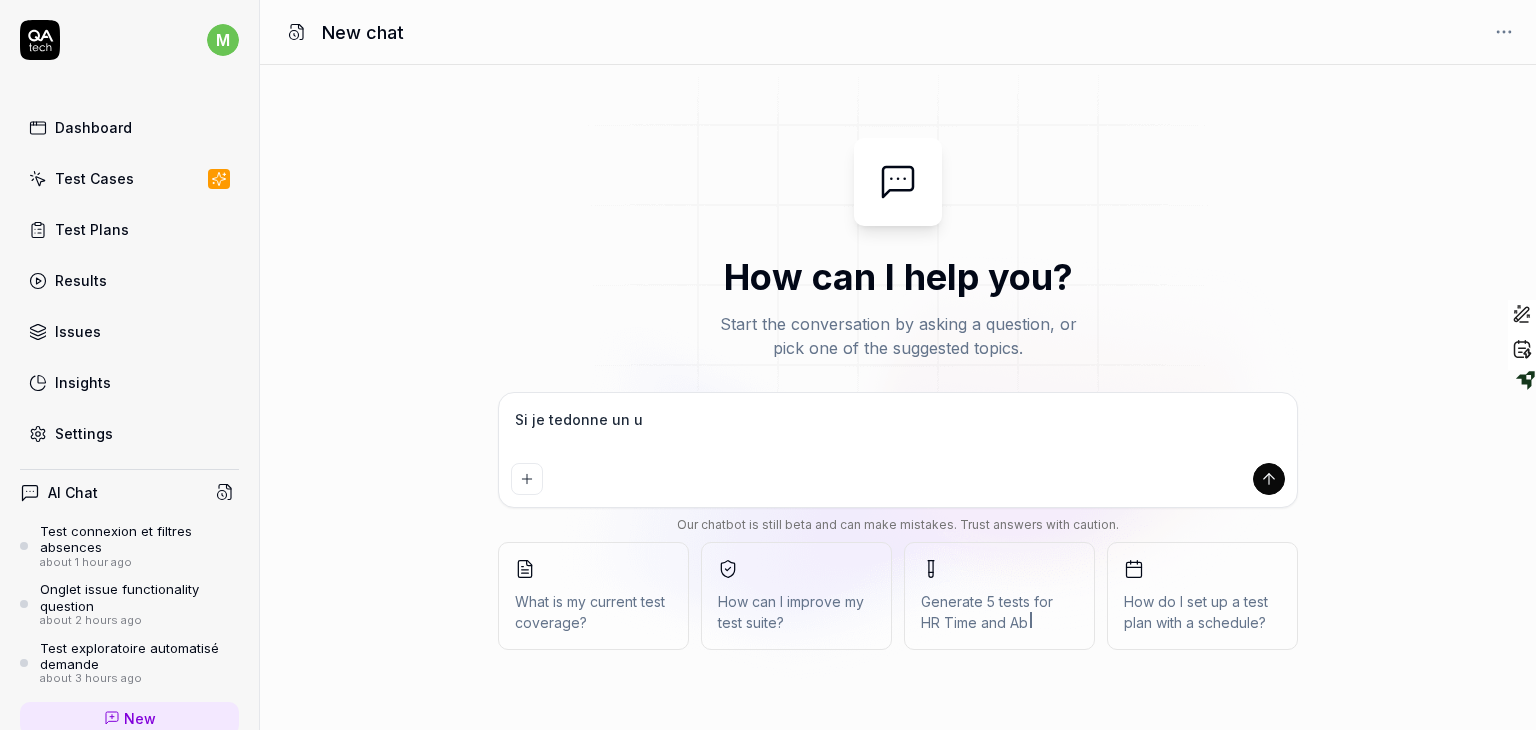 type on "Si je tedonne un us" 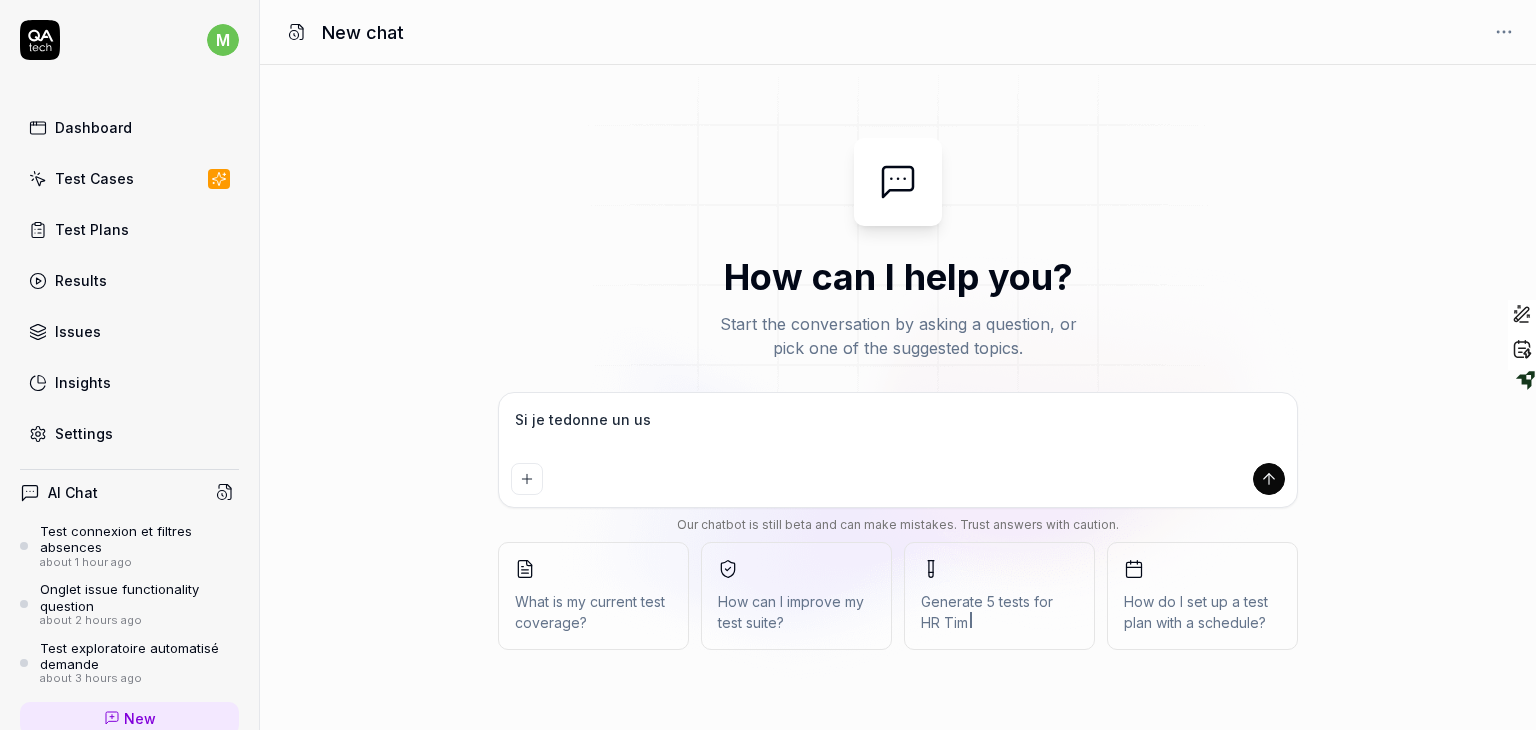 type on "Si je tedonne un use" 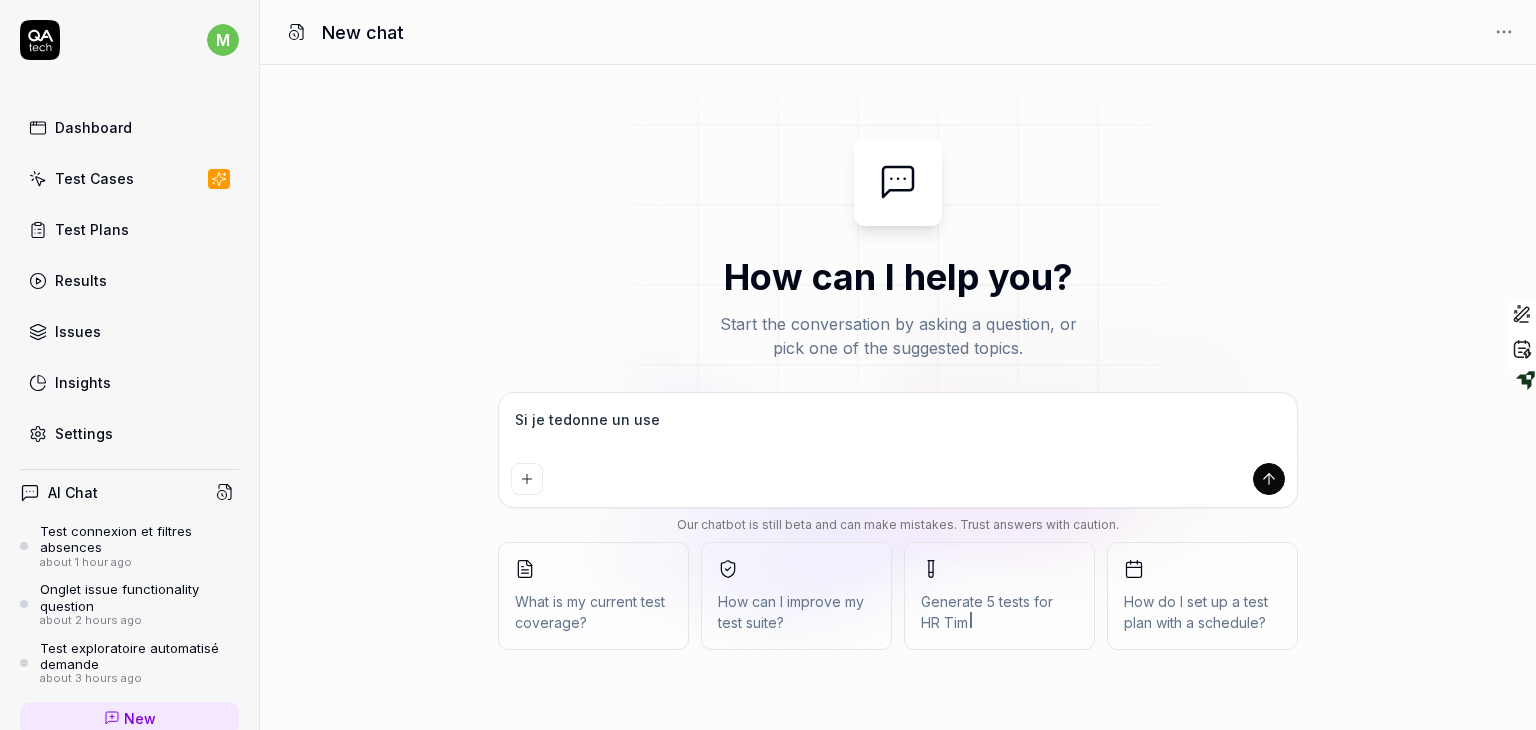type on "*" 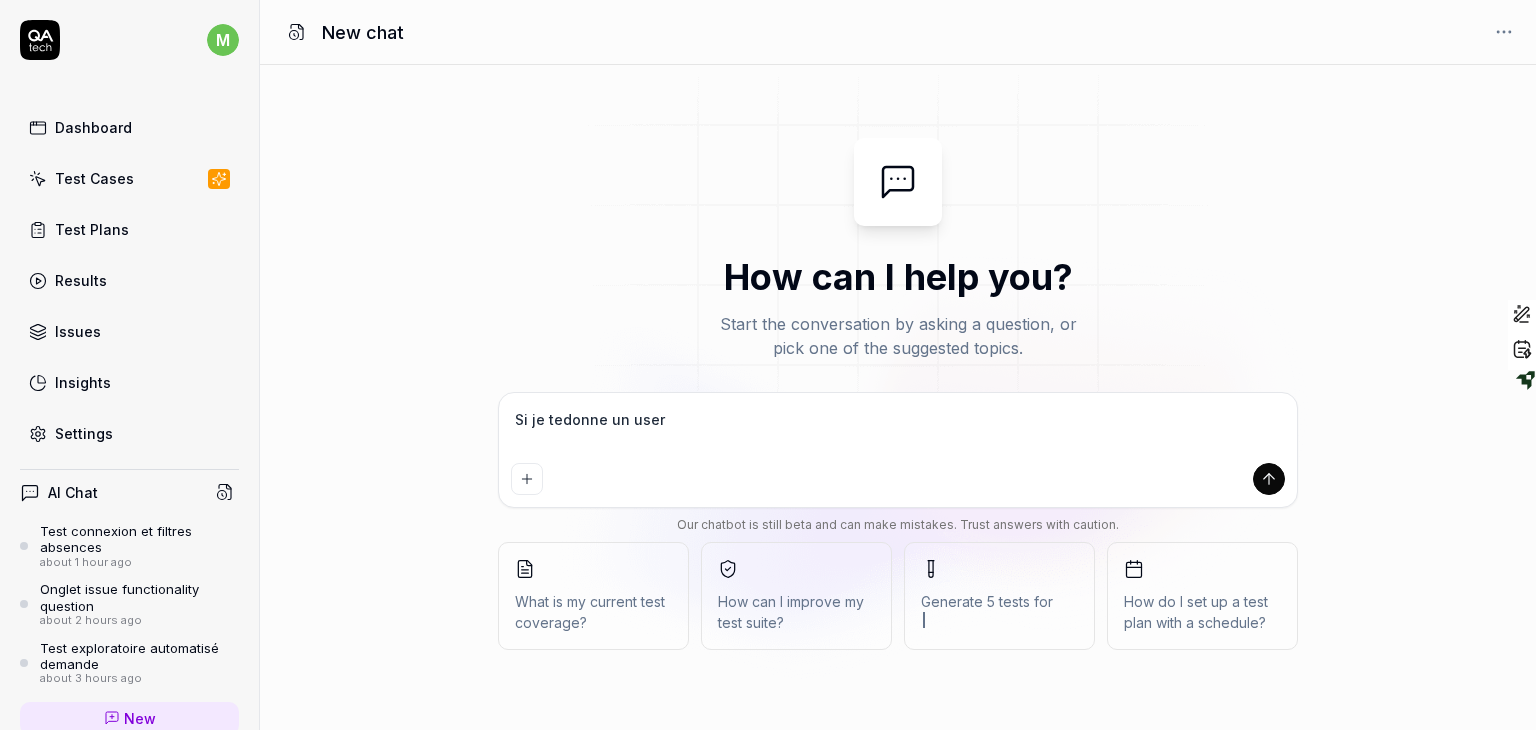 type on "Si je tedonne un user" 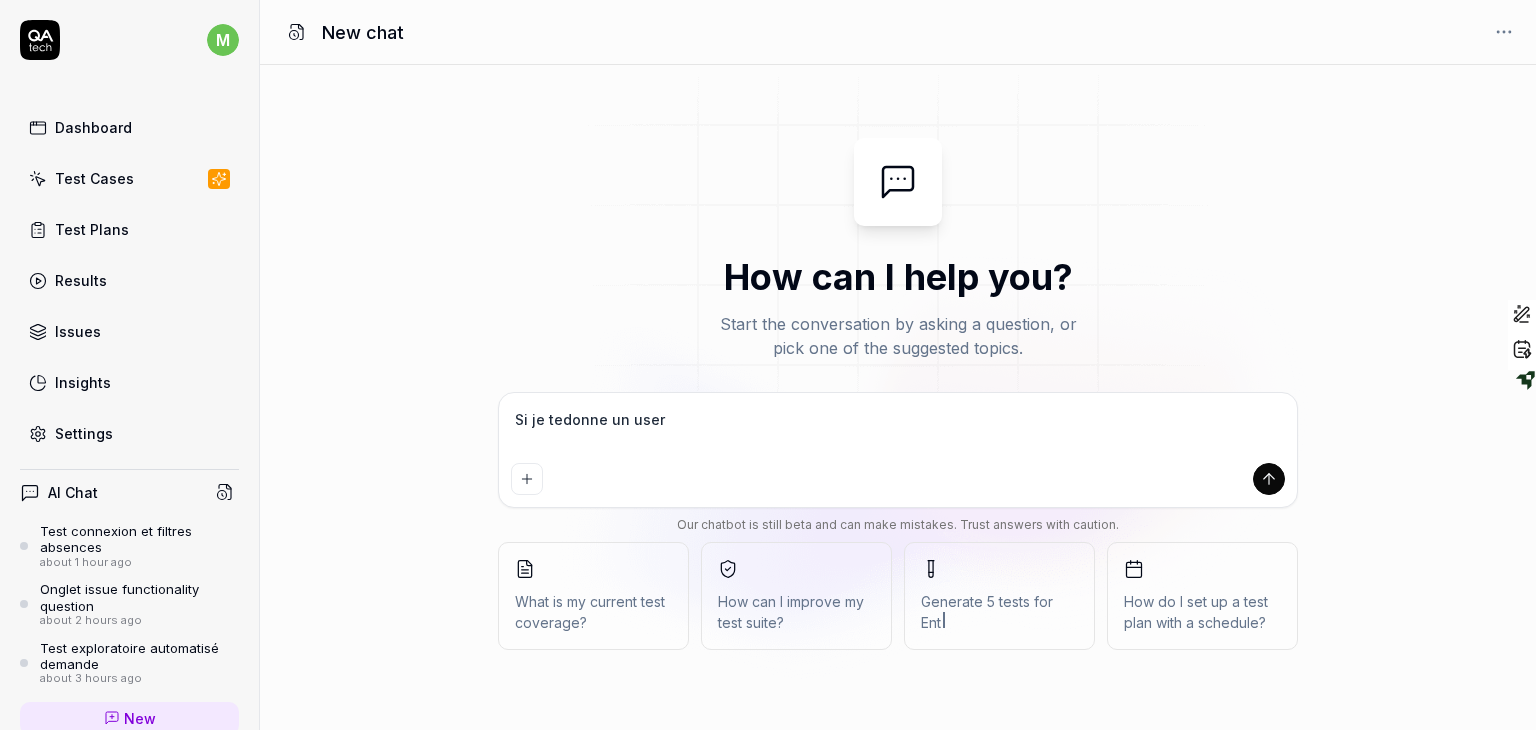 type on "Si je tedonne un user s" 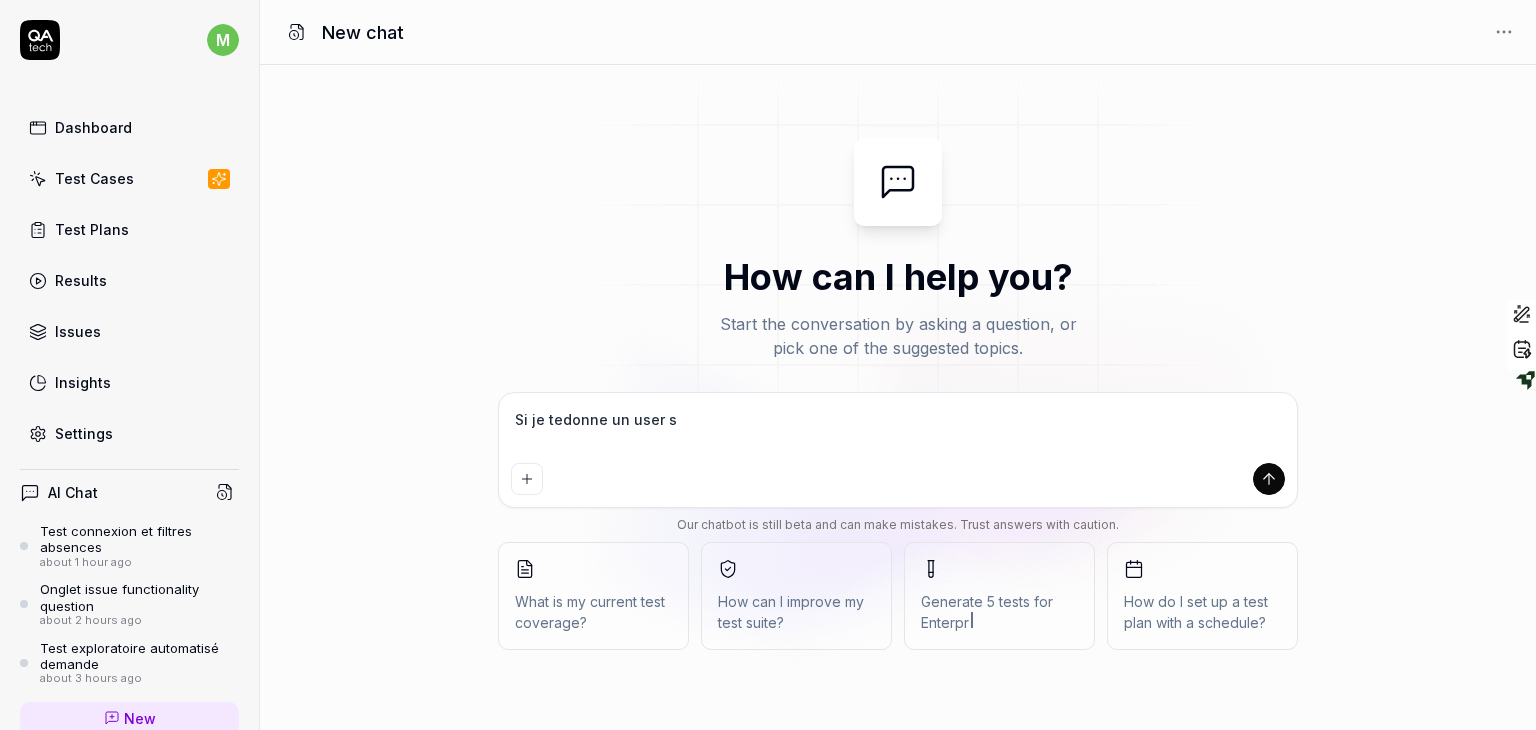 type on "Si je tedonne un user st" 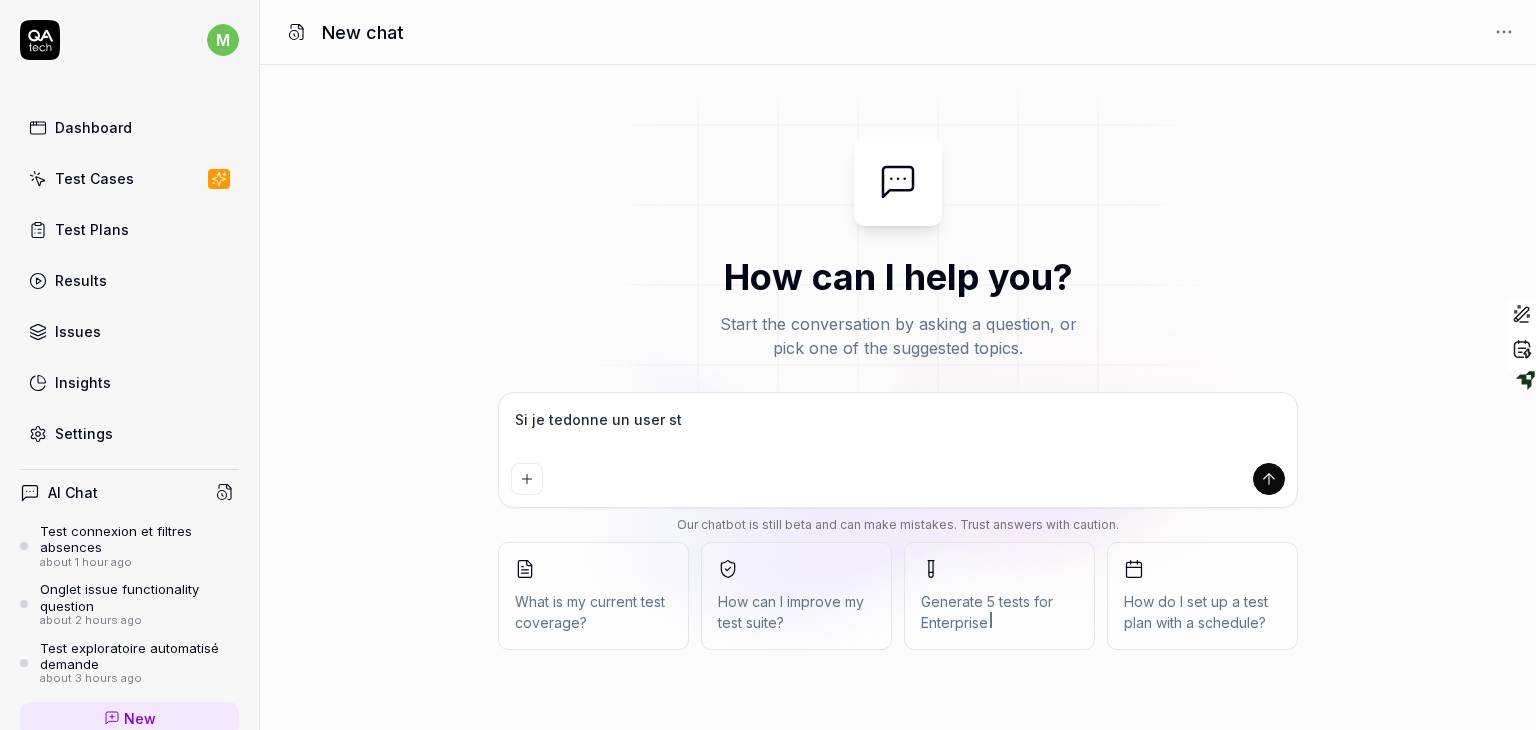 type on "Si je tedonne un user sto" 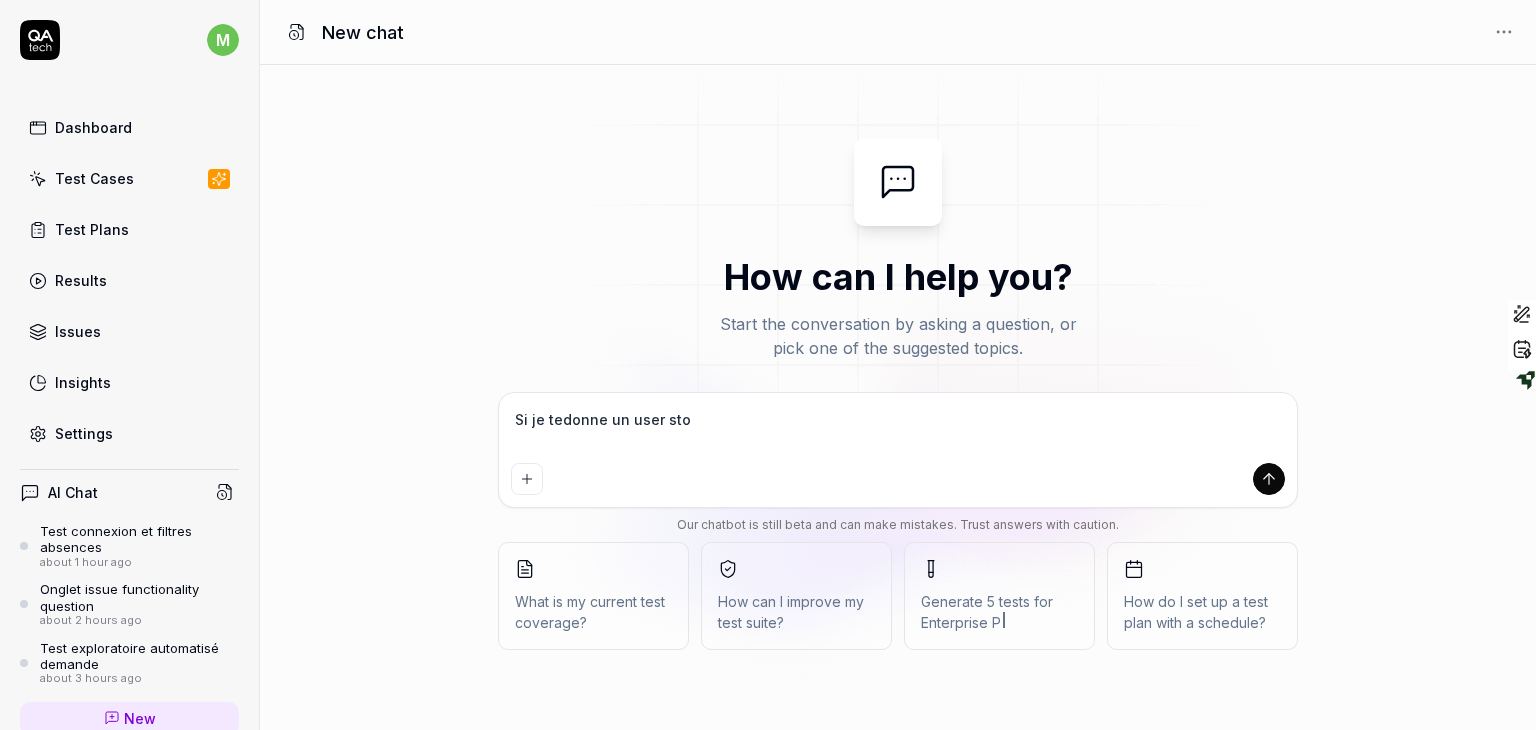 type on "Si je tedonne un user stor" 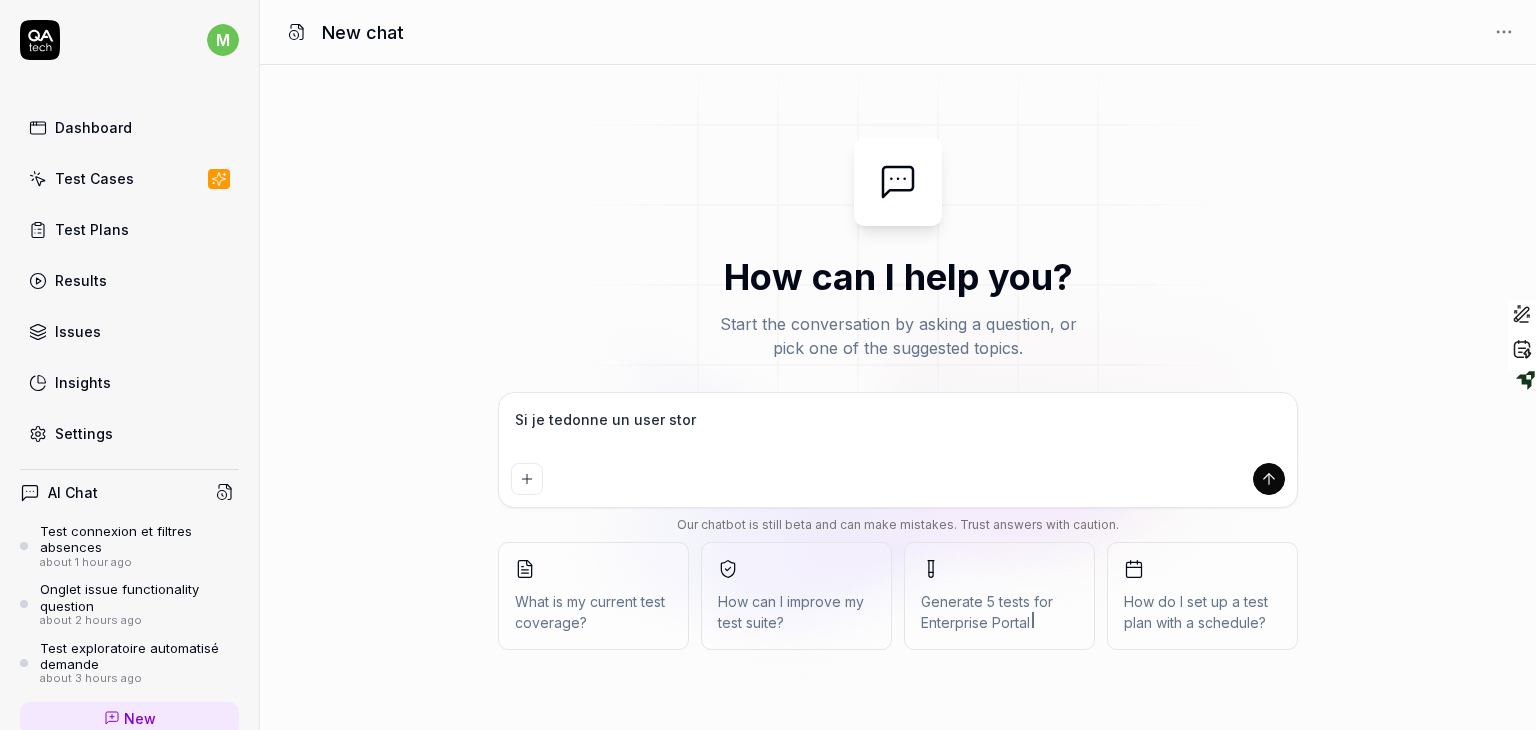 type on "Si je tedonne un user story" 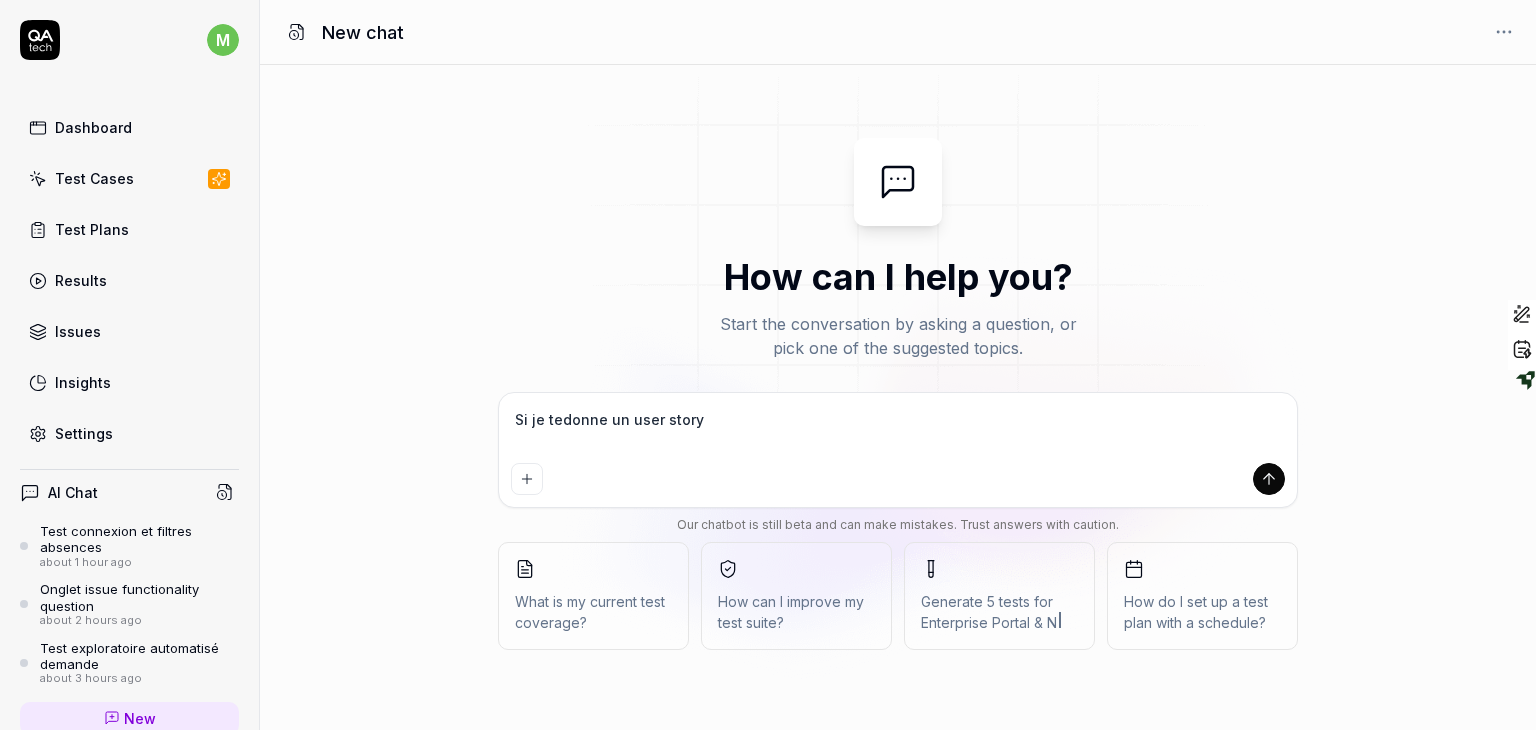 type on "Si je tedonne un user story" 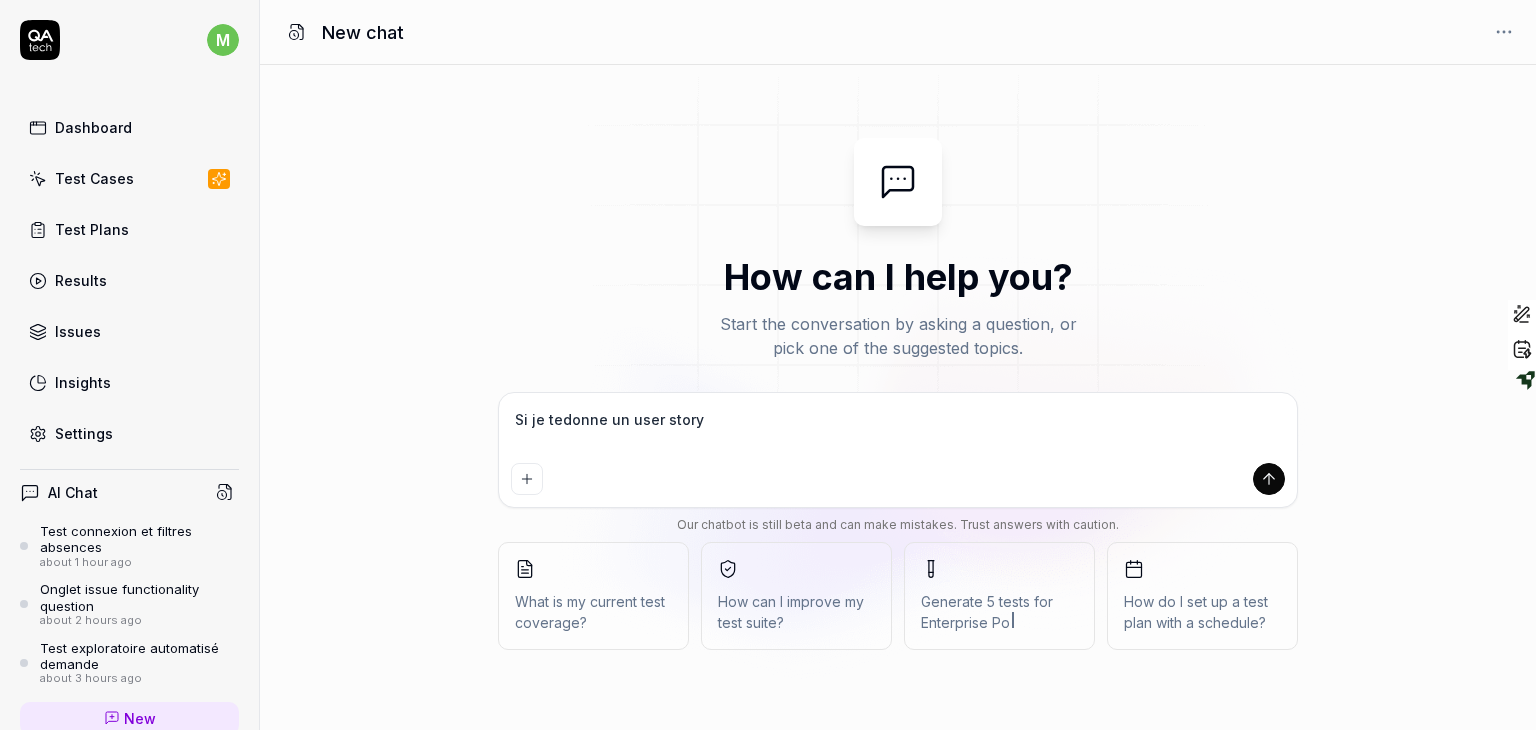type on "Si je tedonne un user story c" 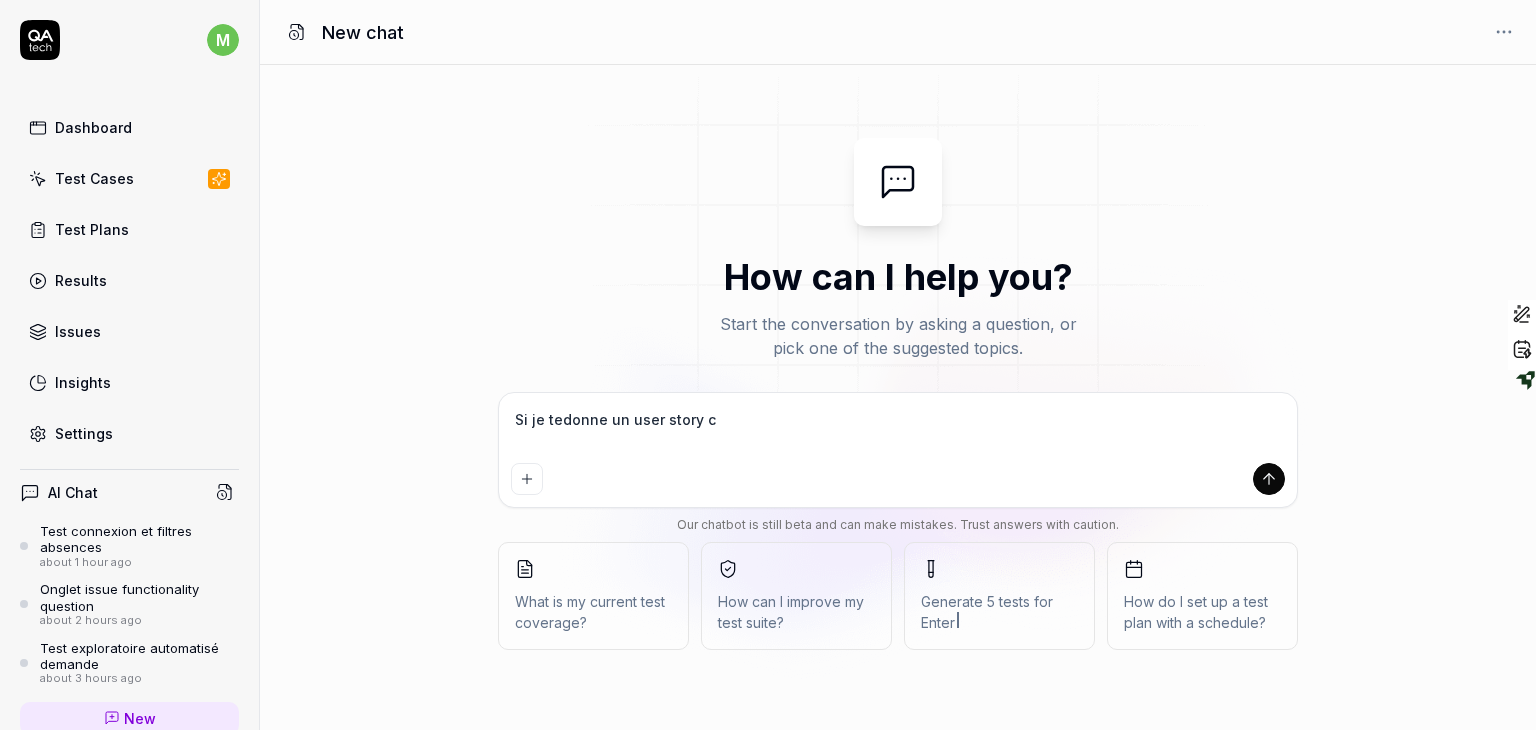 type on "Si je tedonne un user story co" 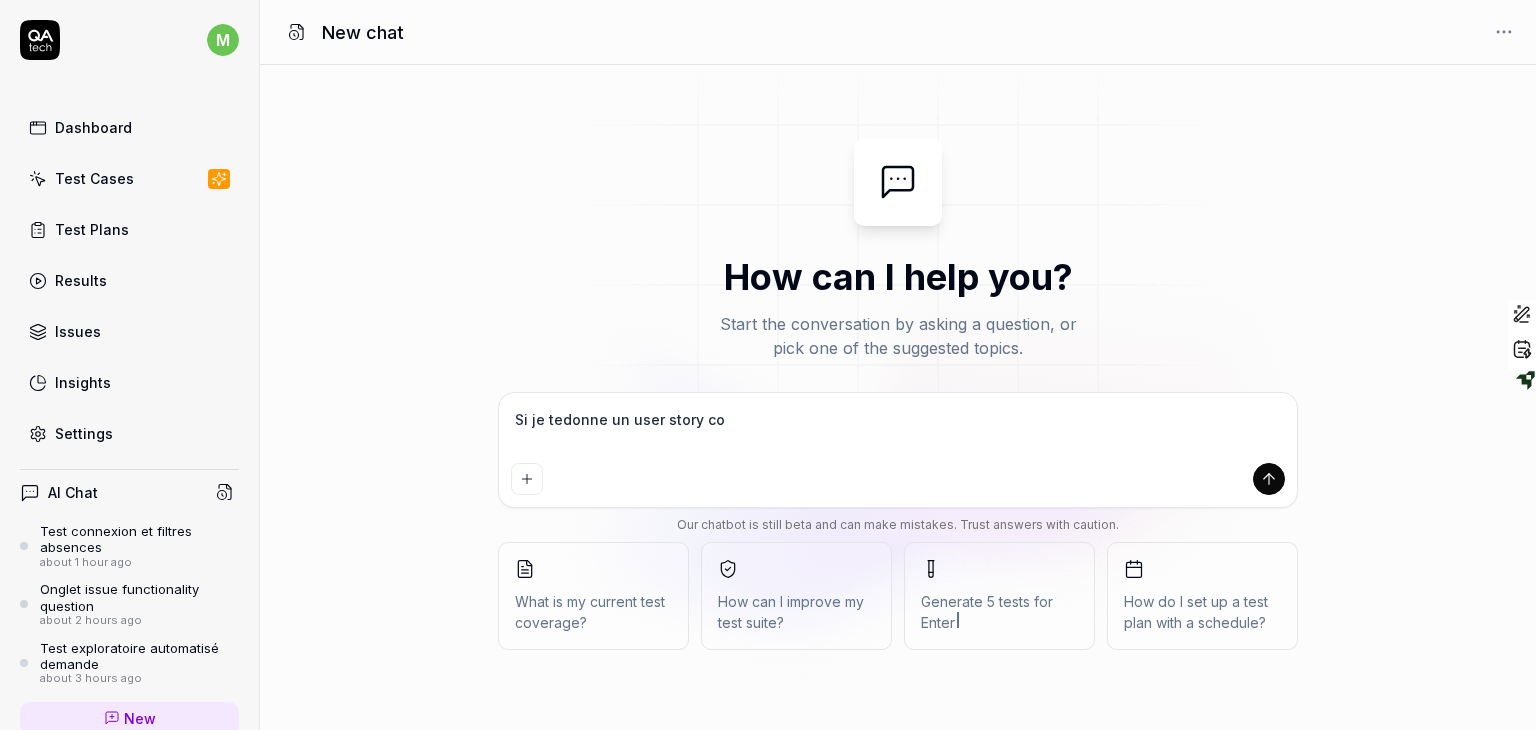type on "*" 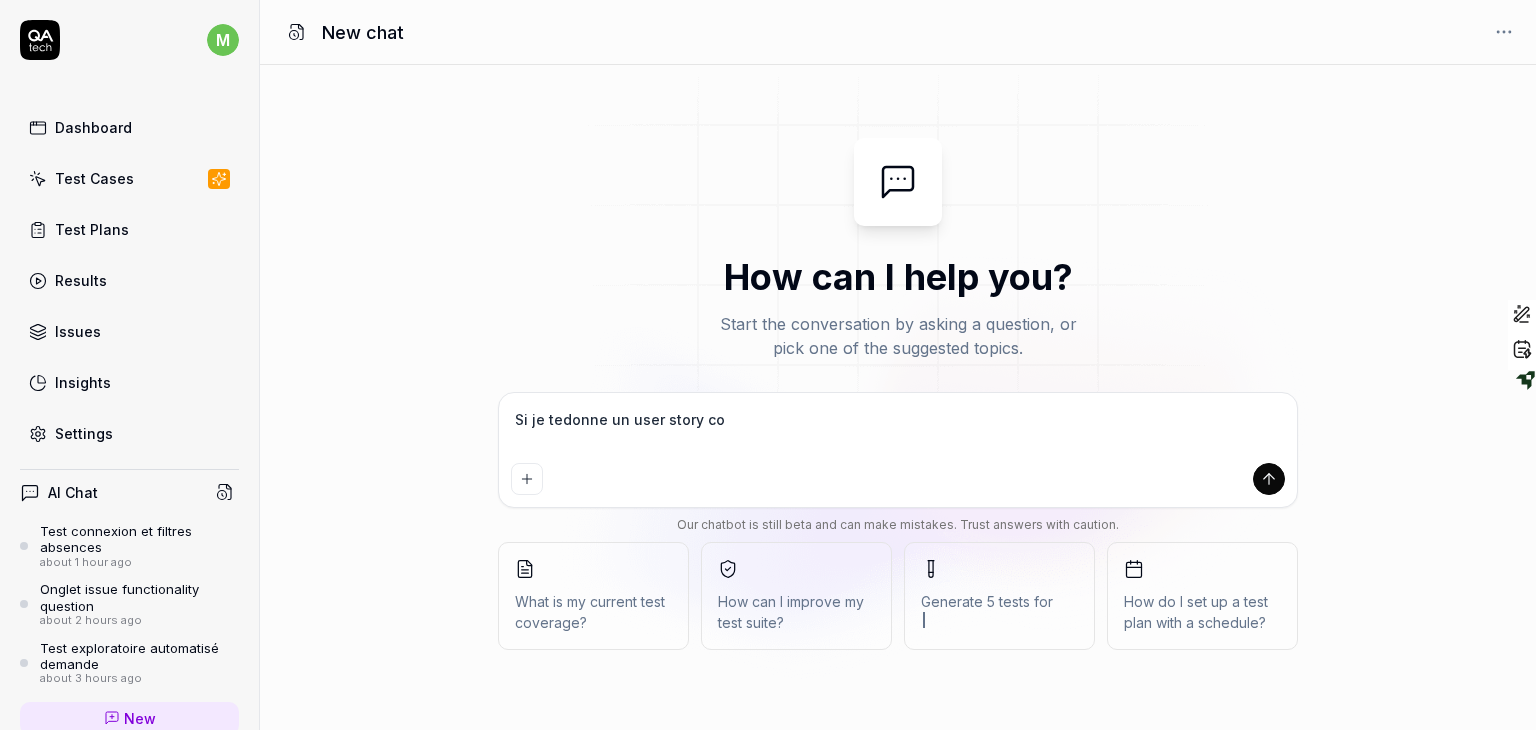 type on "Si je tedonne un user story con" 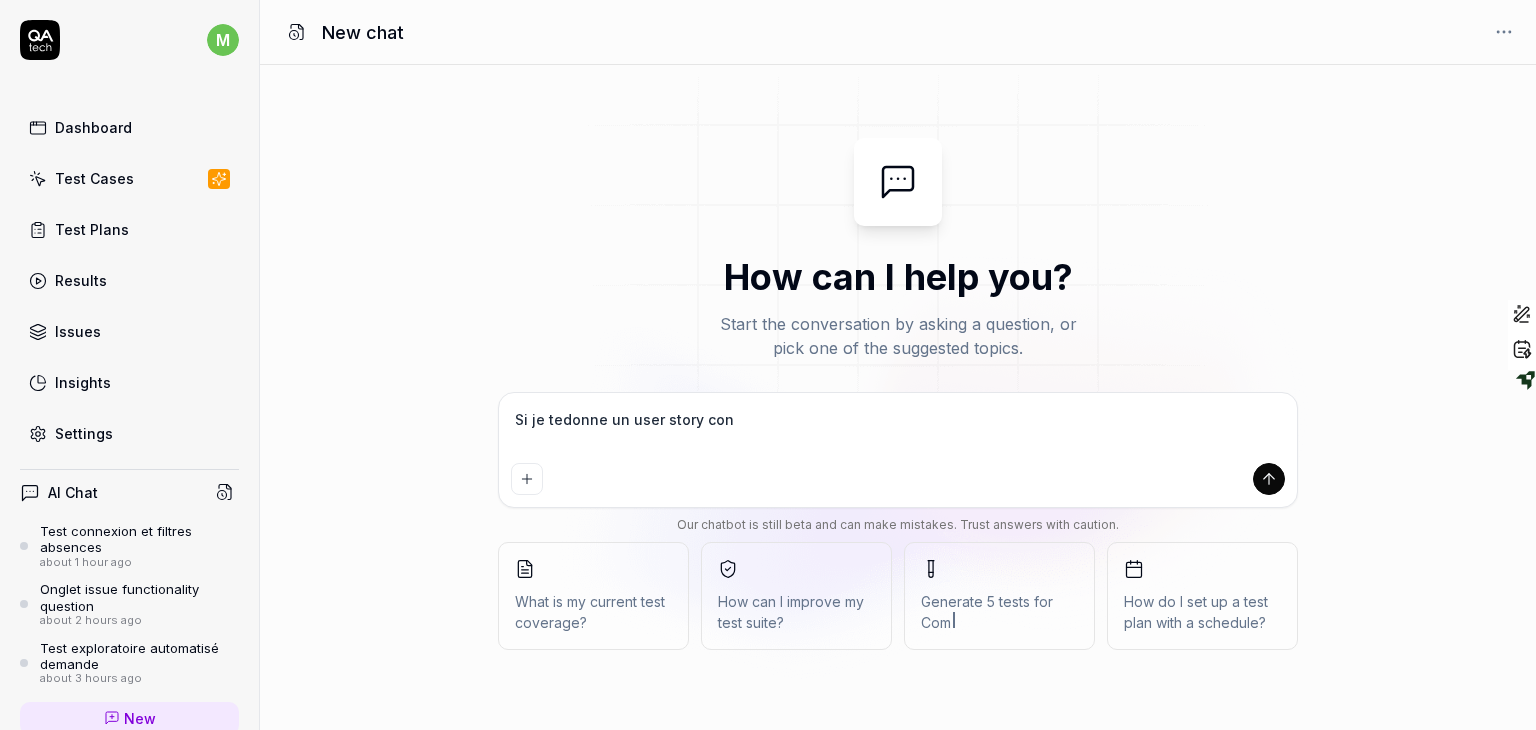 type on "Si je tedonne un user story conc" 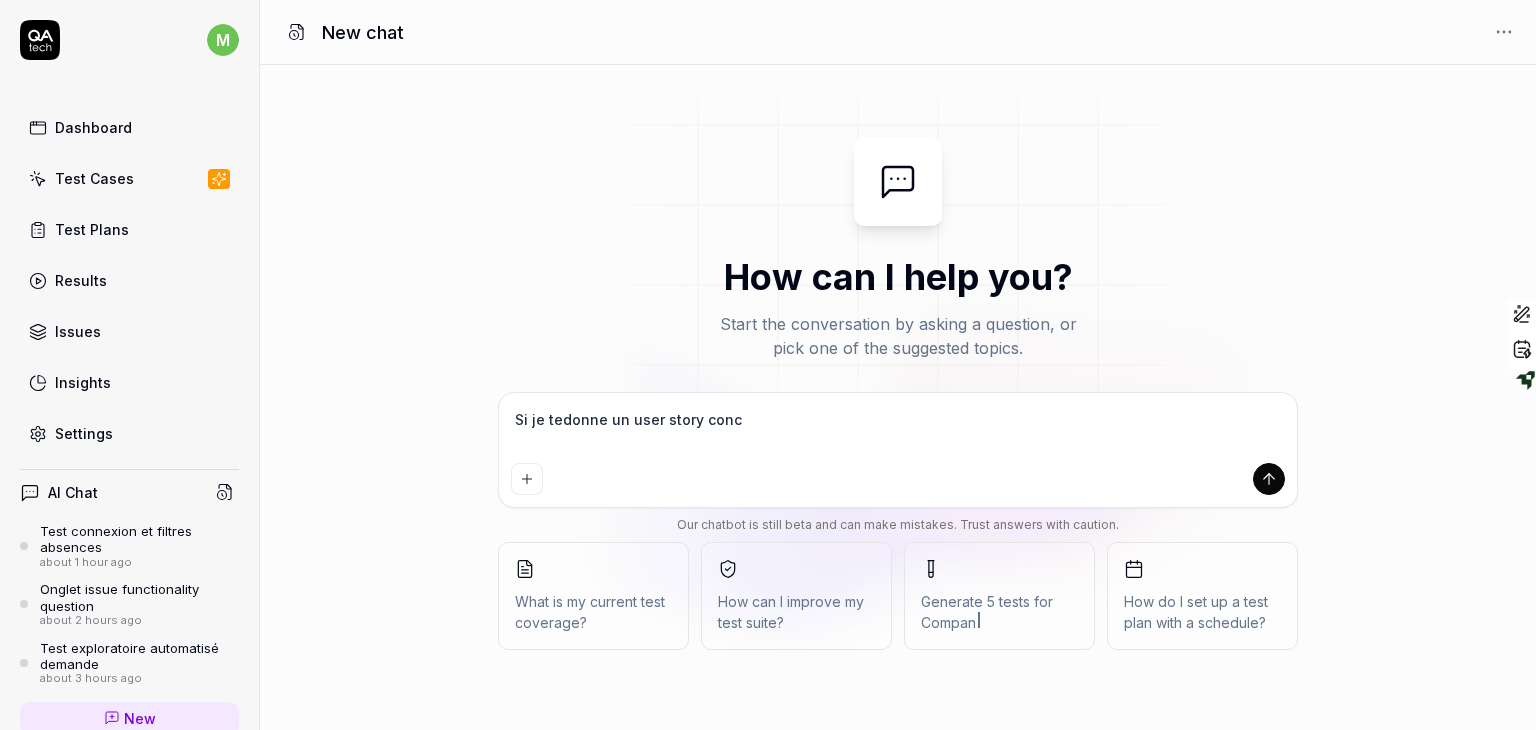 type on "Si je tedonne un user story conce" 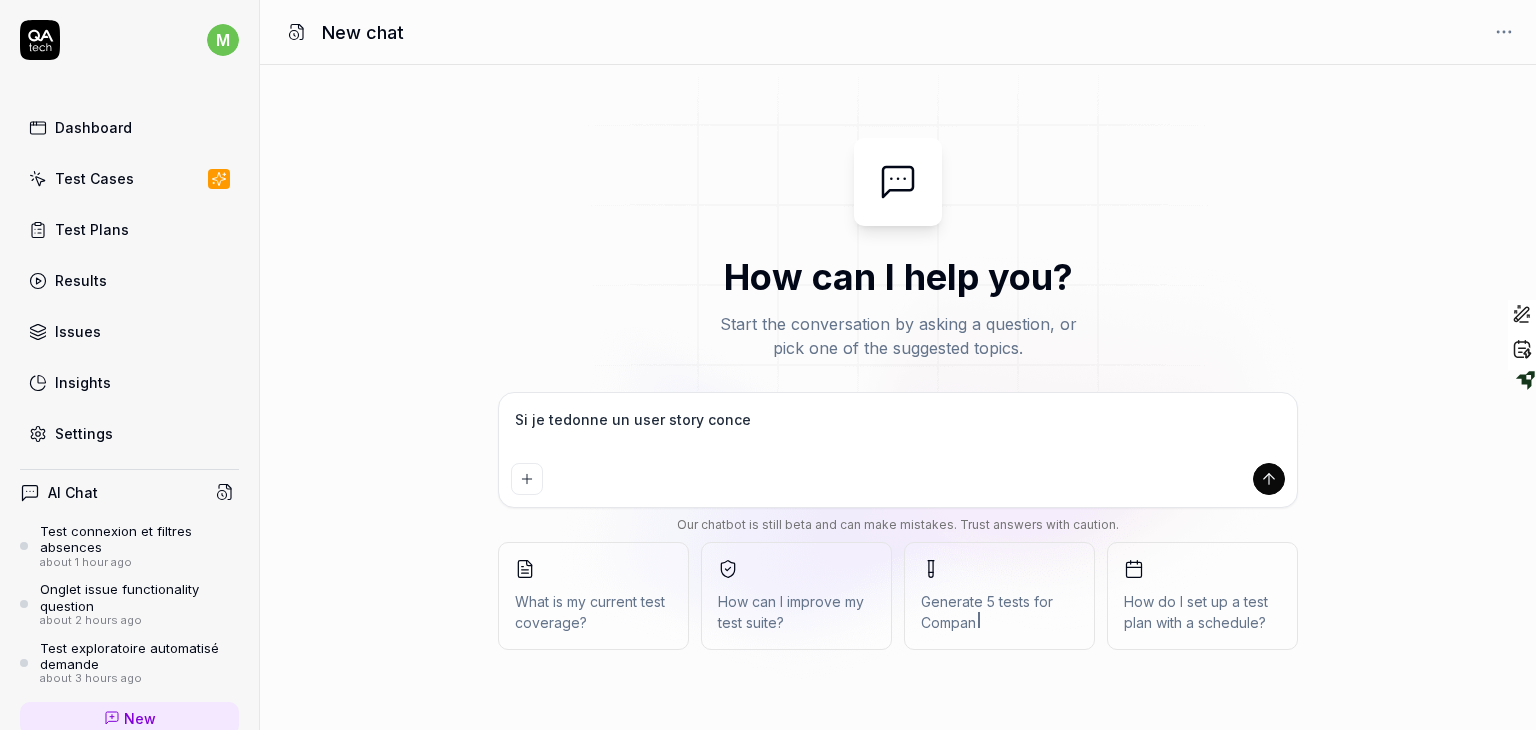 type on "*" 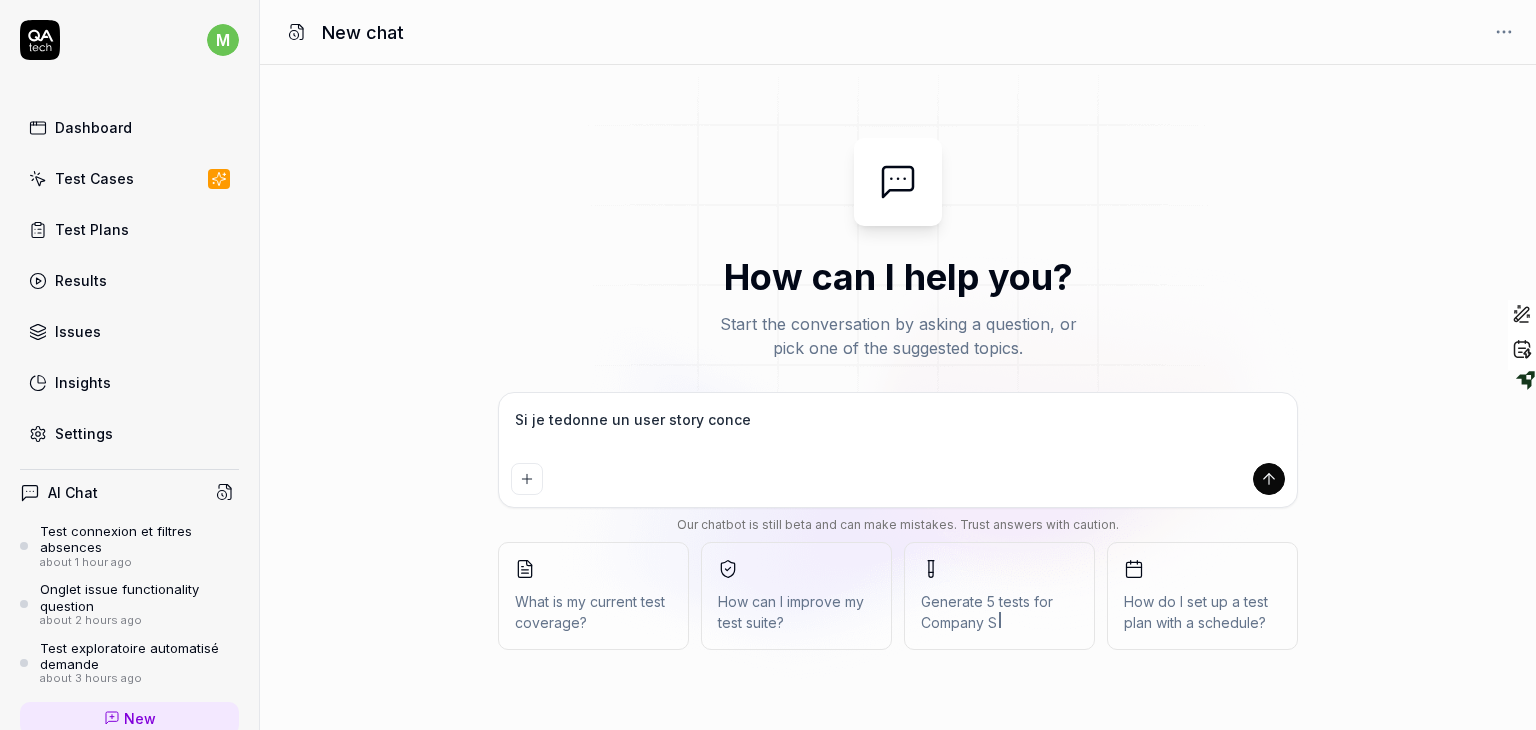 type on "Si je tedonne un user story concer" 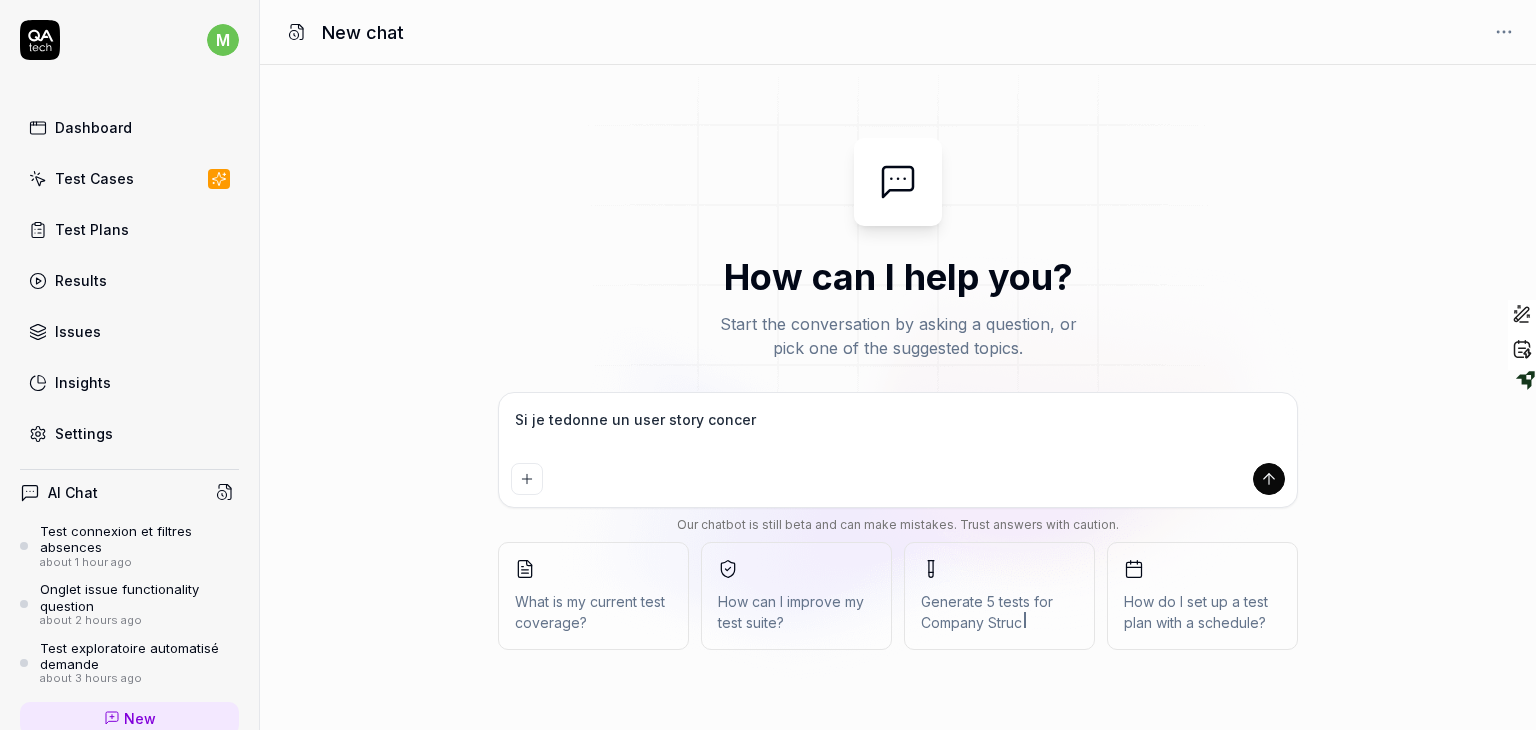 type on "Si je tedonne un user story concern" 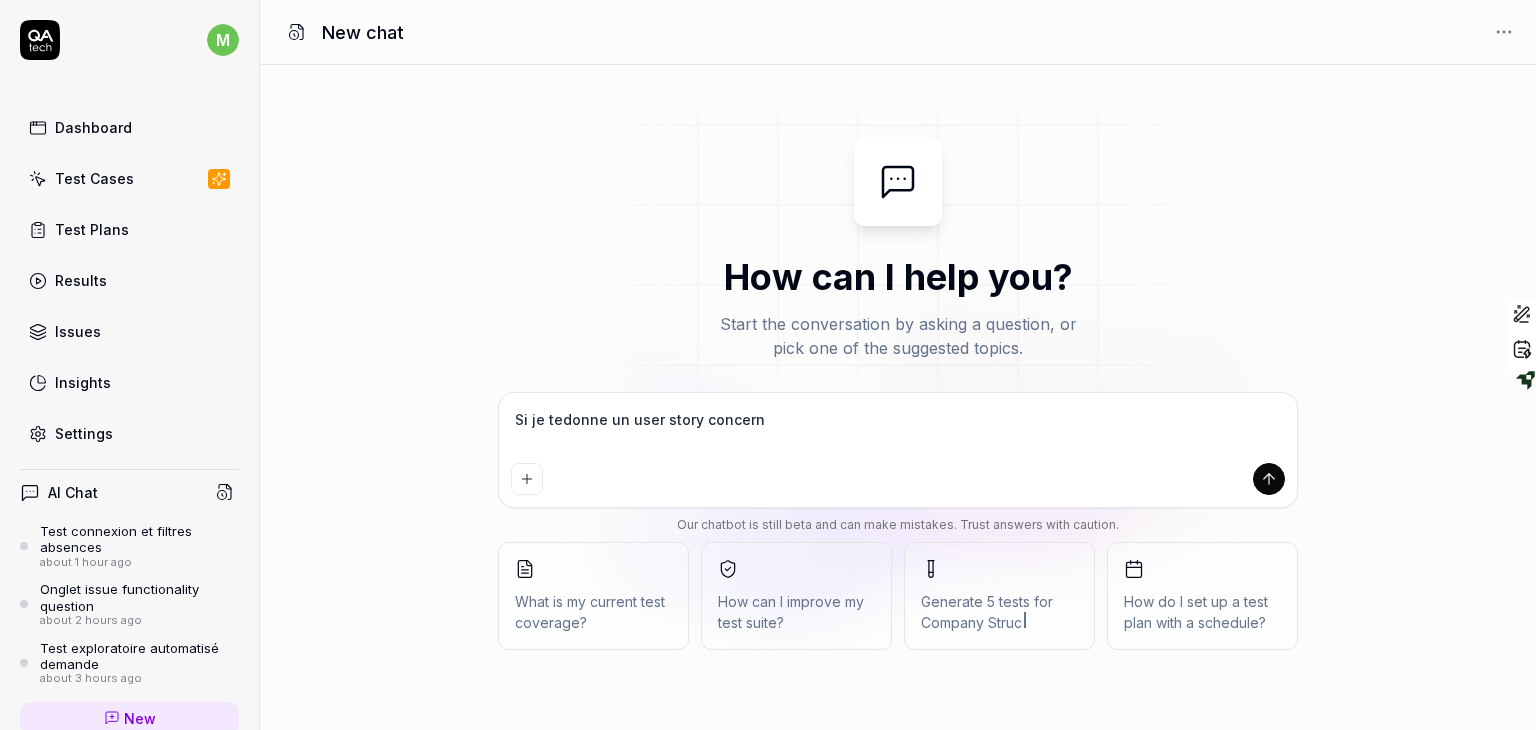 type on "Si je tedonne un user story concerna" 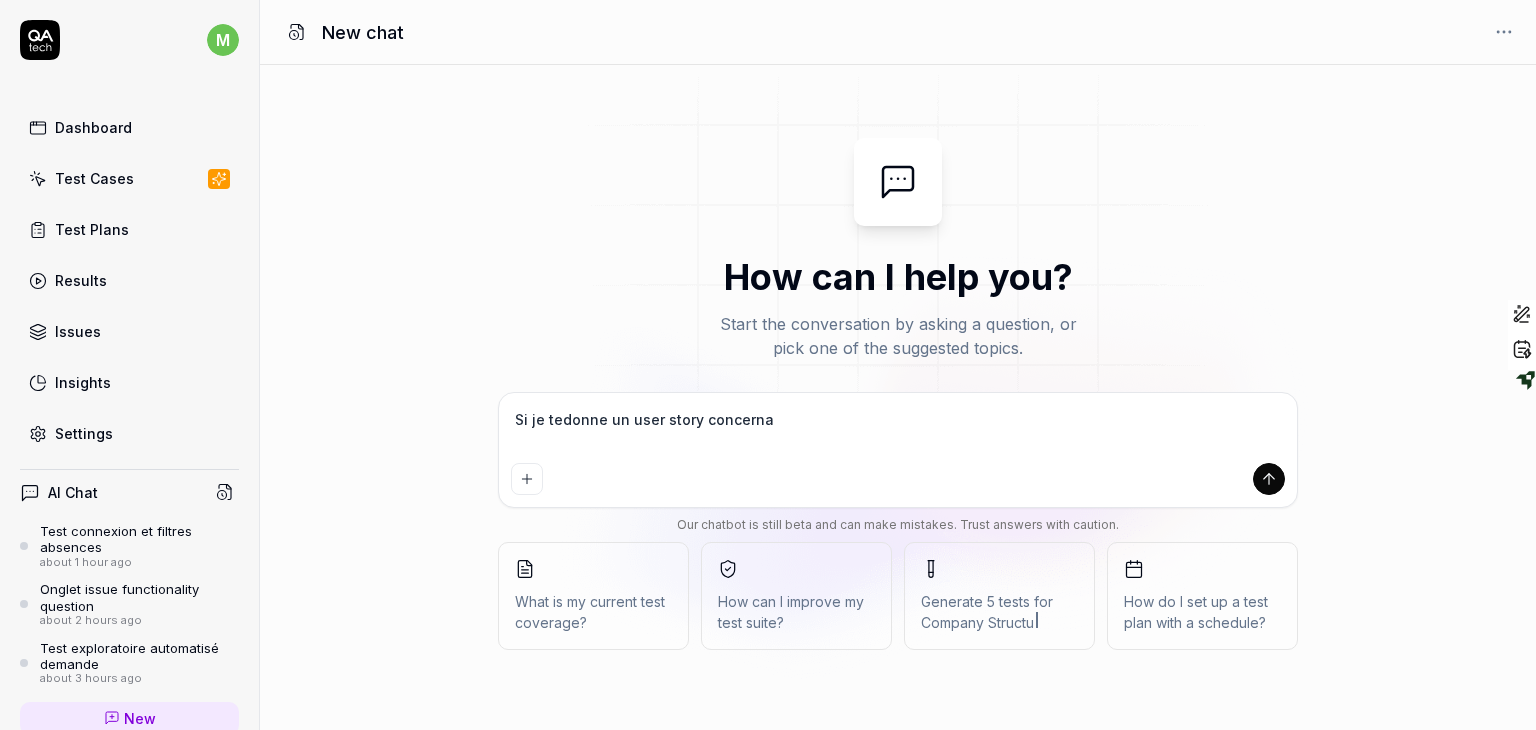 type on "Si je tedonne un user story concernan" 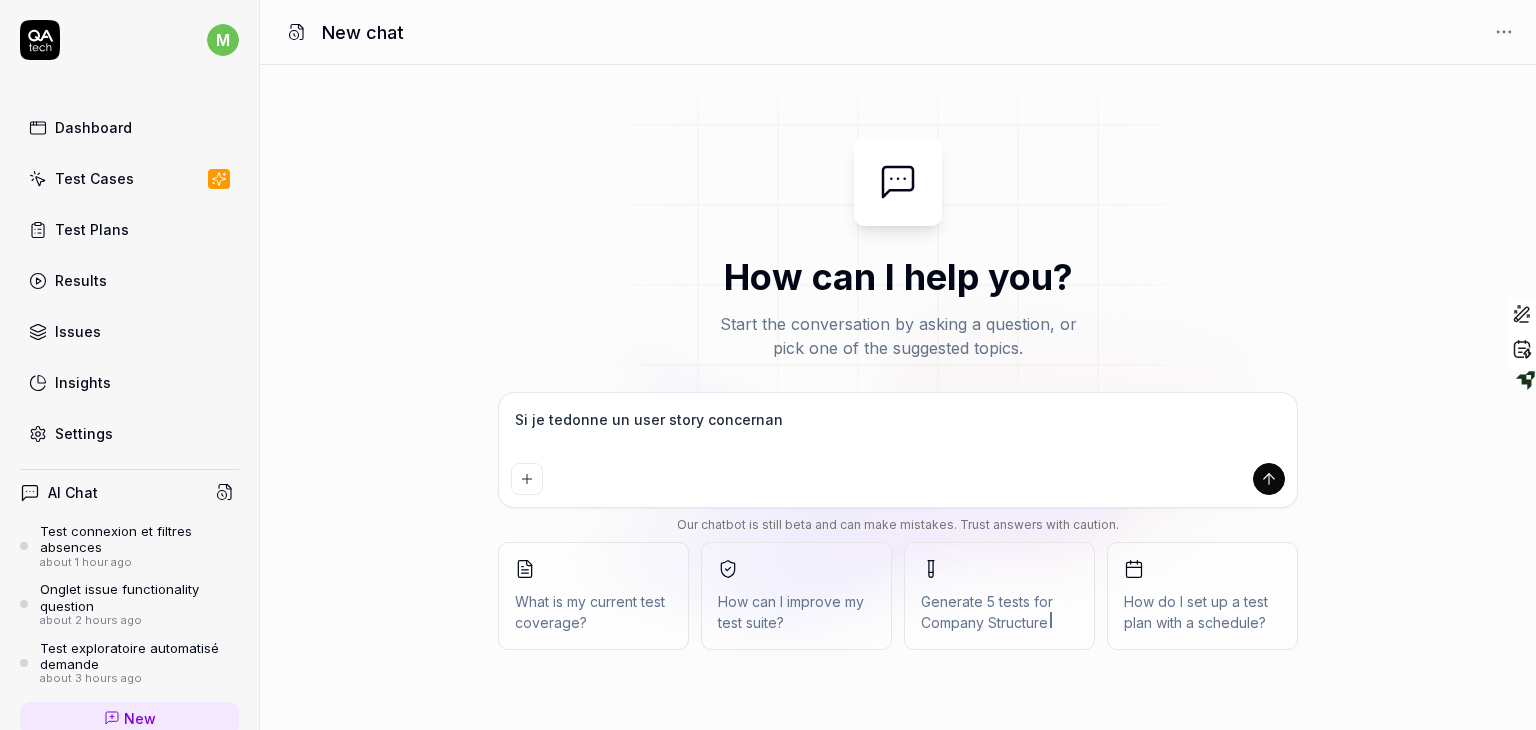 type on "Si je tedonne un user story concernant" 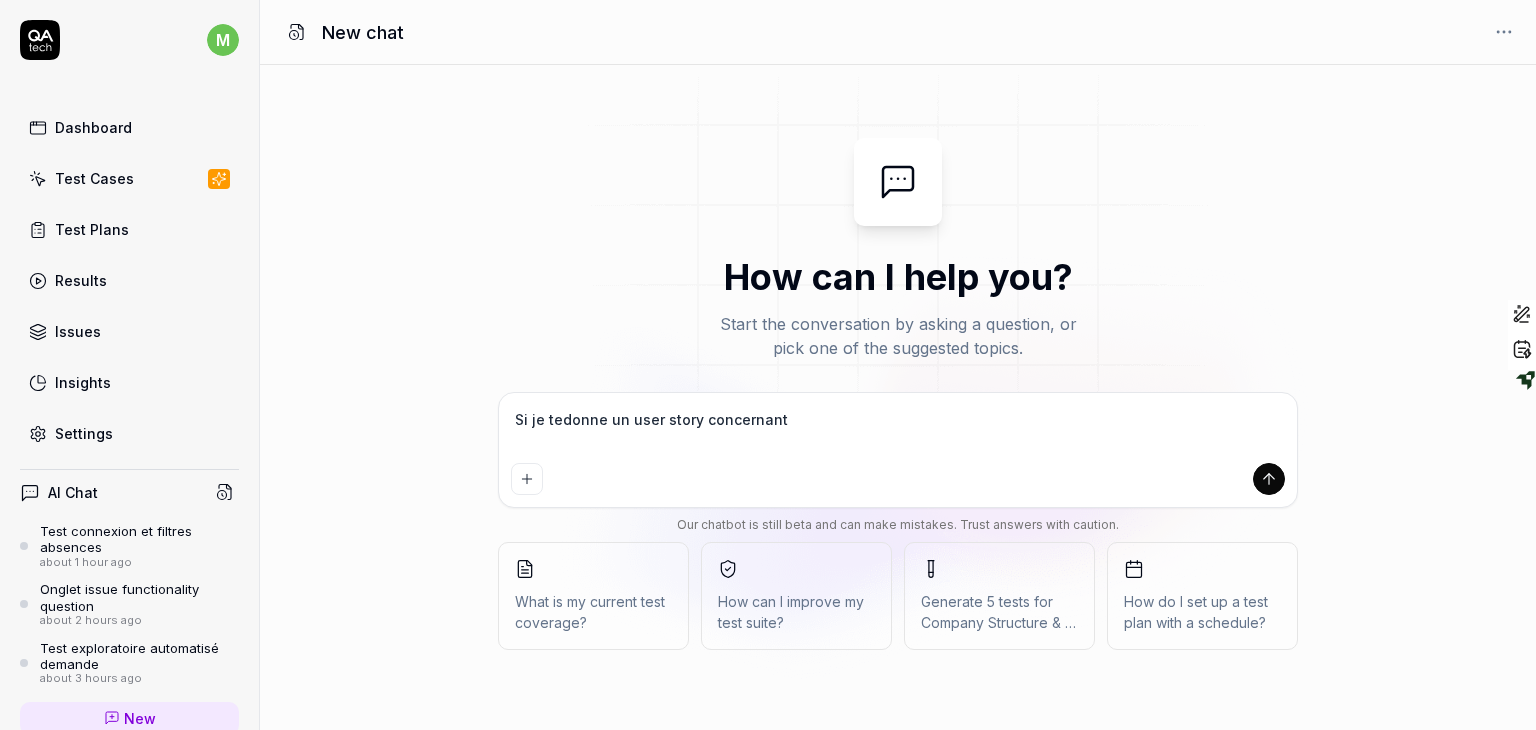 type on "Si je tedonne un user story concernant" 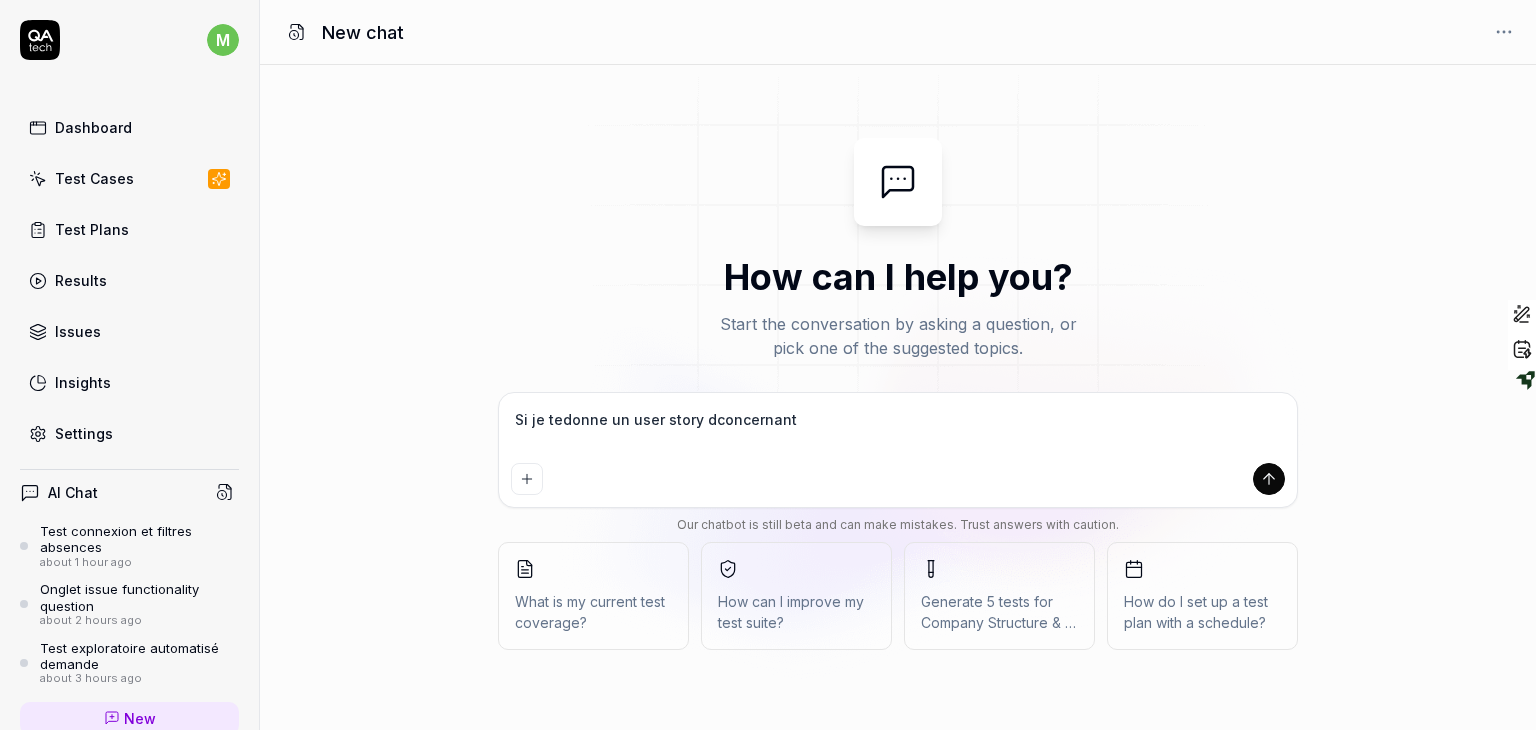 type on "Si je tedonne un user story d'concernant" 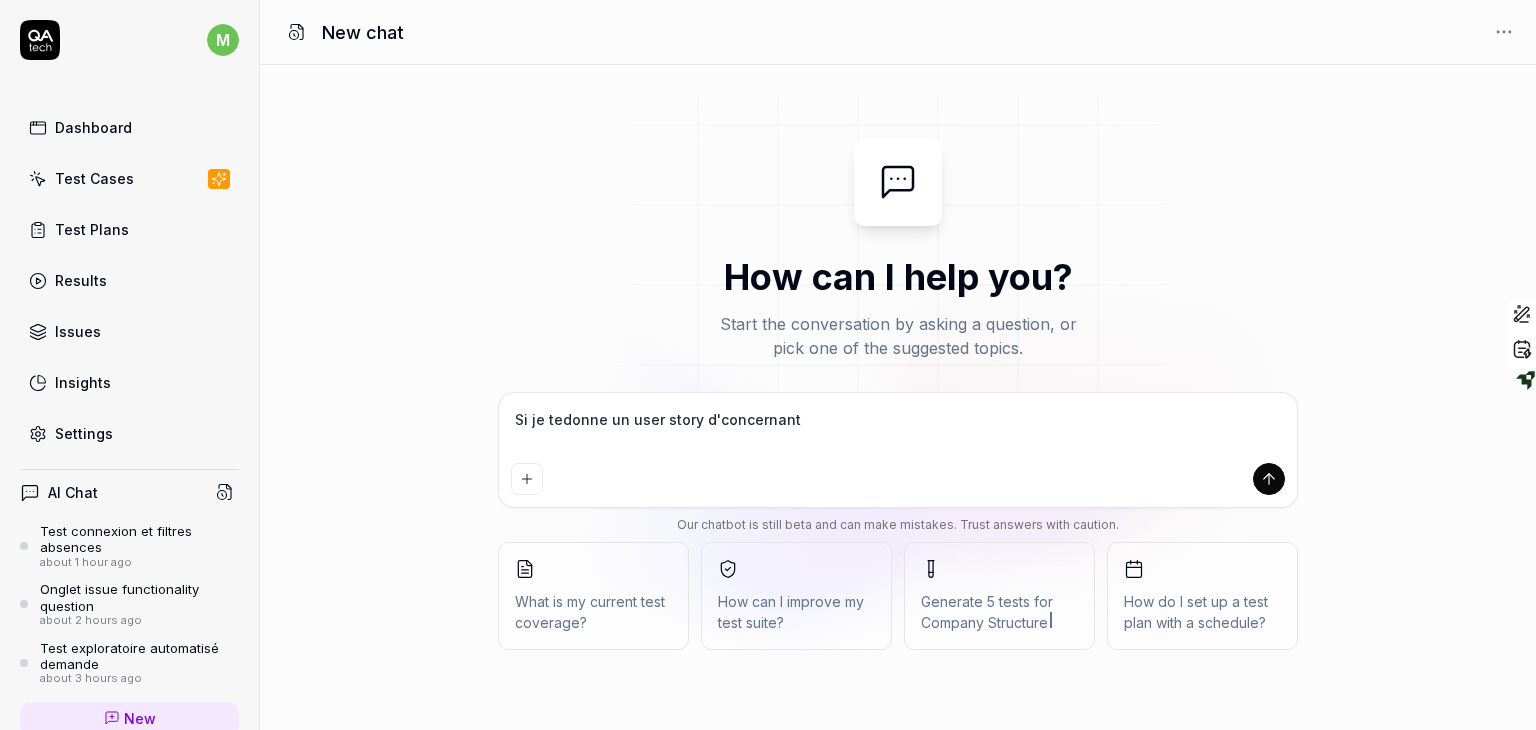type on "Si je tedonne un user story d'uconcernant" 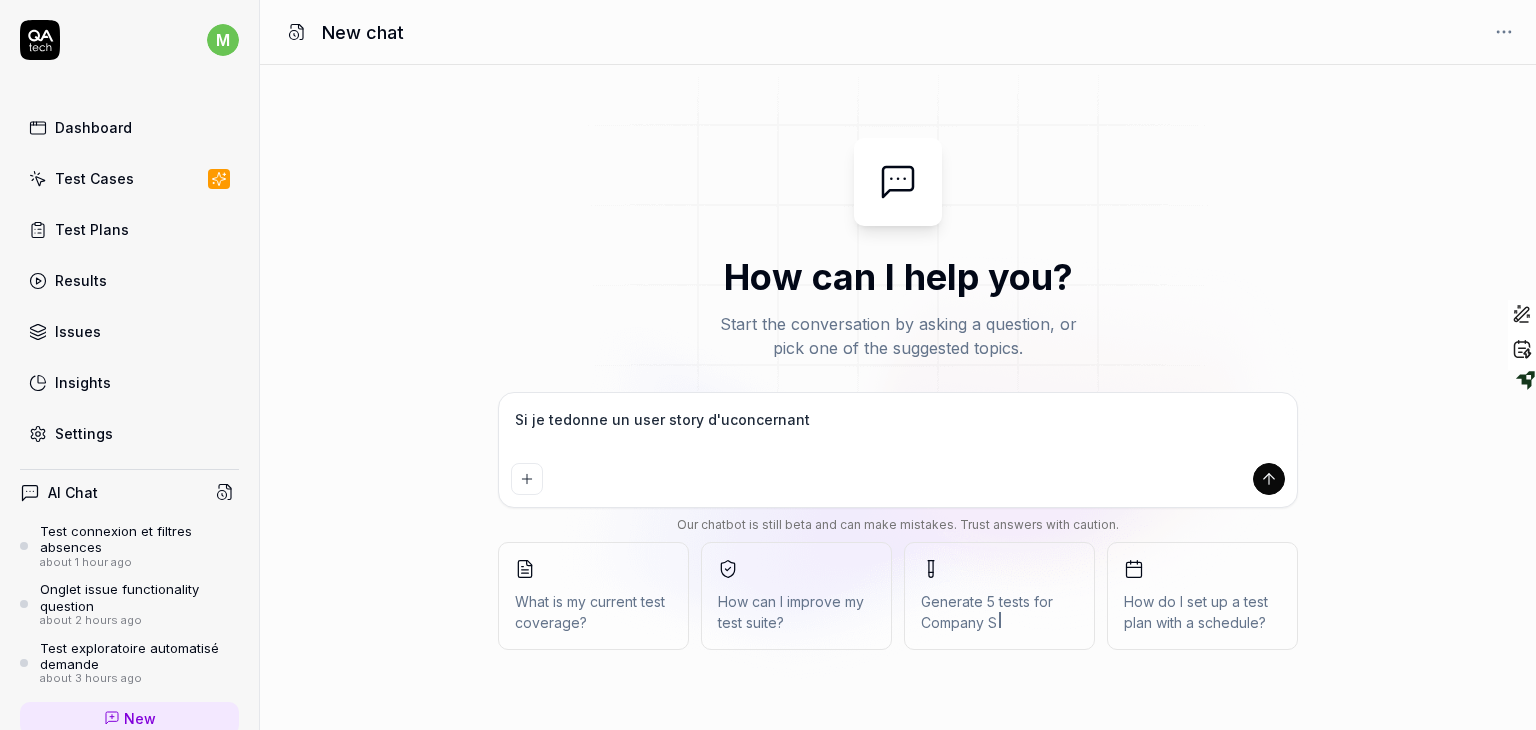 type on "Si je tedonne un user story d'unconcernant" 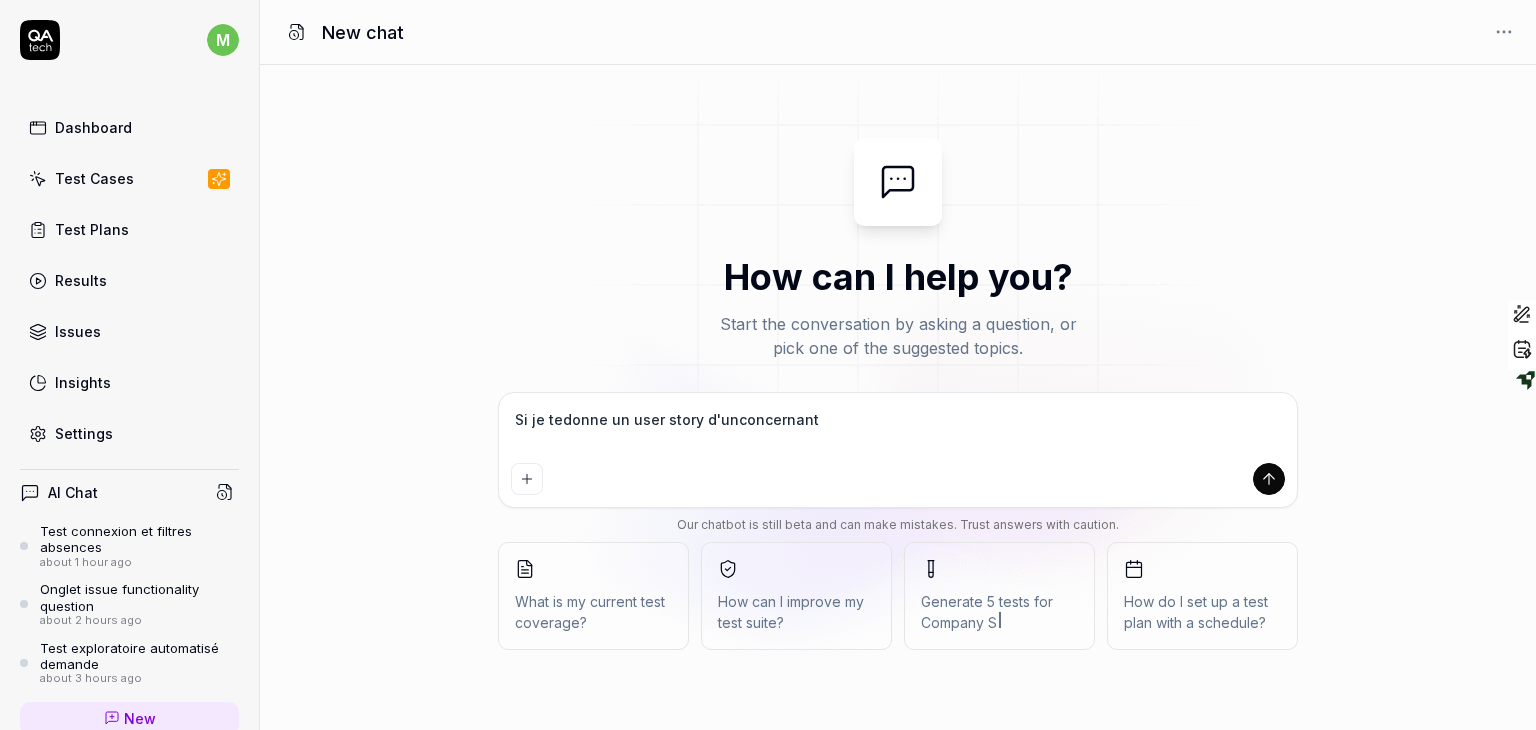 type on "Si je tedonne un user story d'uneconcernant" 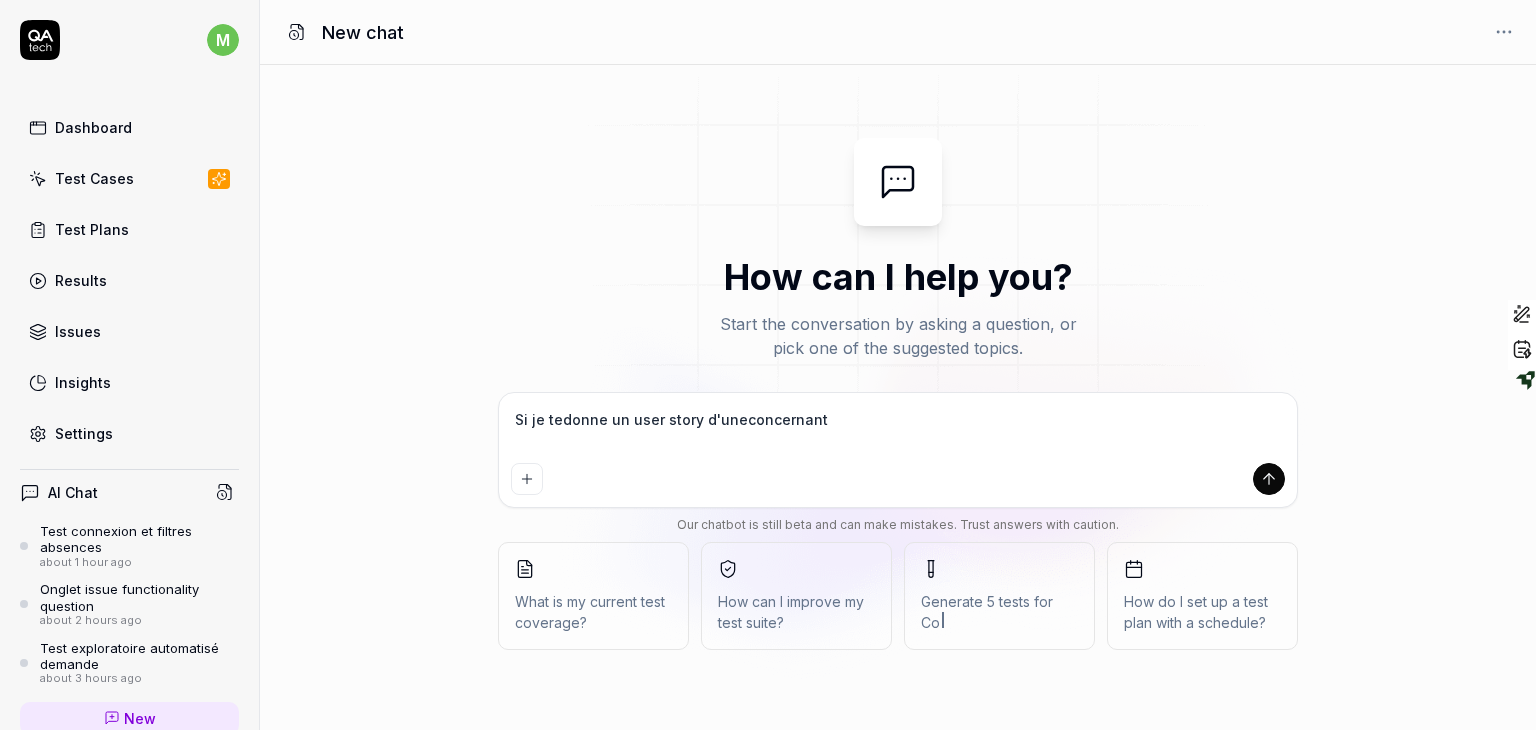 type on "Si je tedonne un user story d'une concernant" 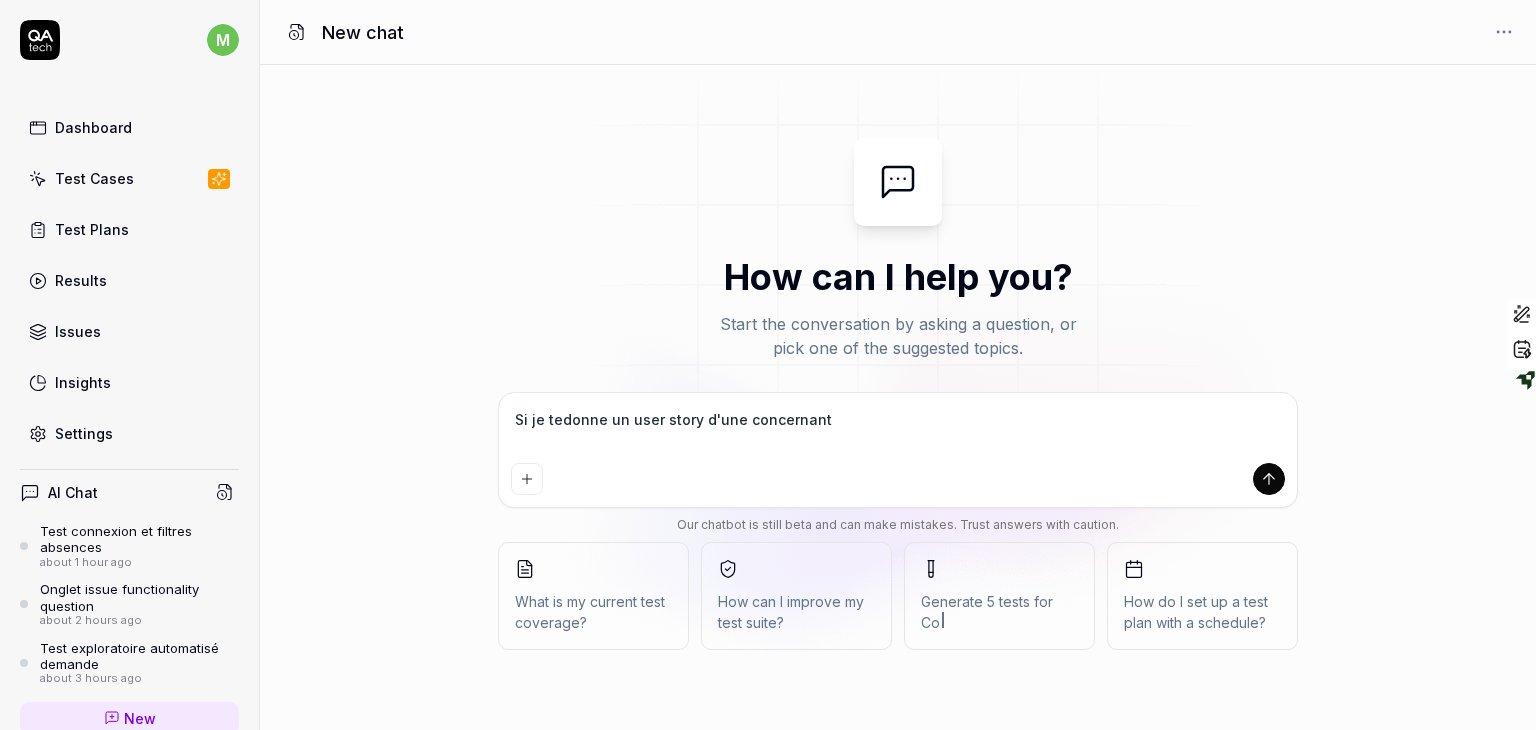 type on "*" 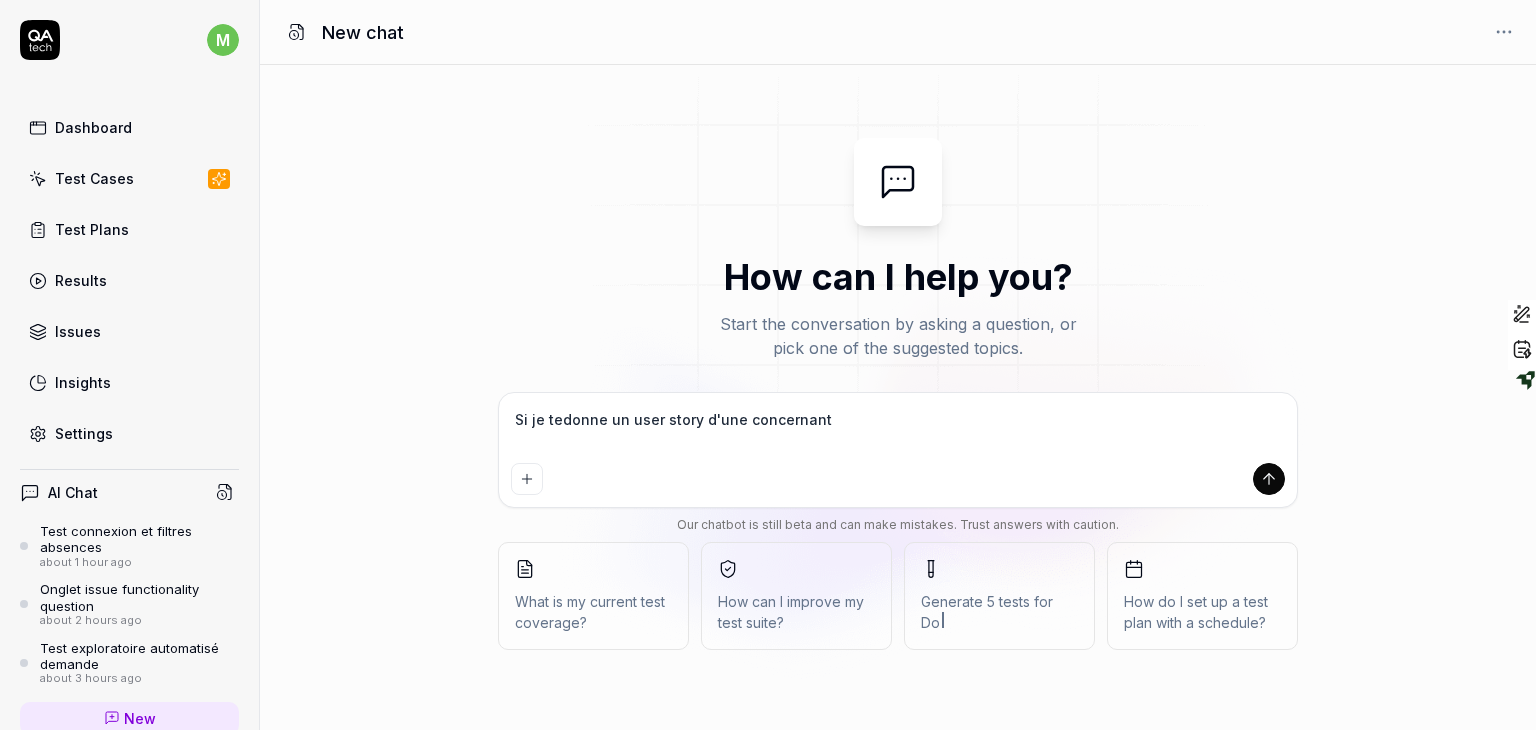 type on "Si je tedonne un user story d'une fconcernant" 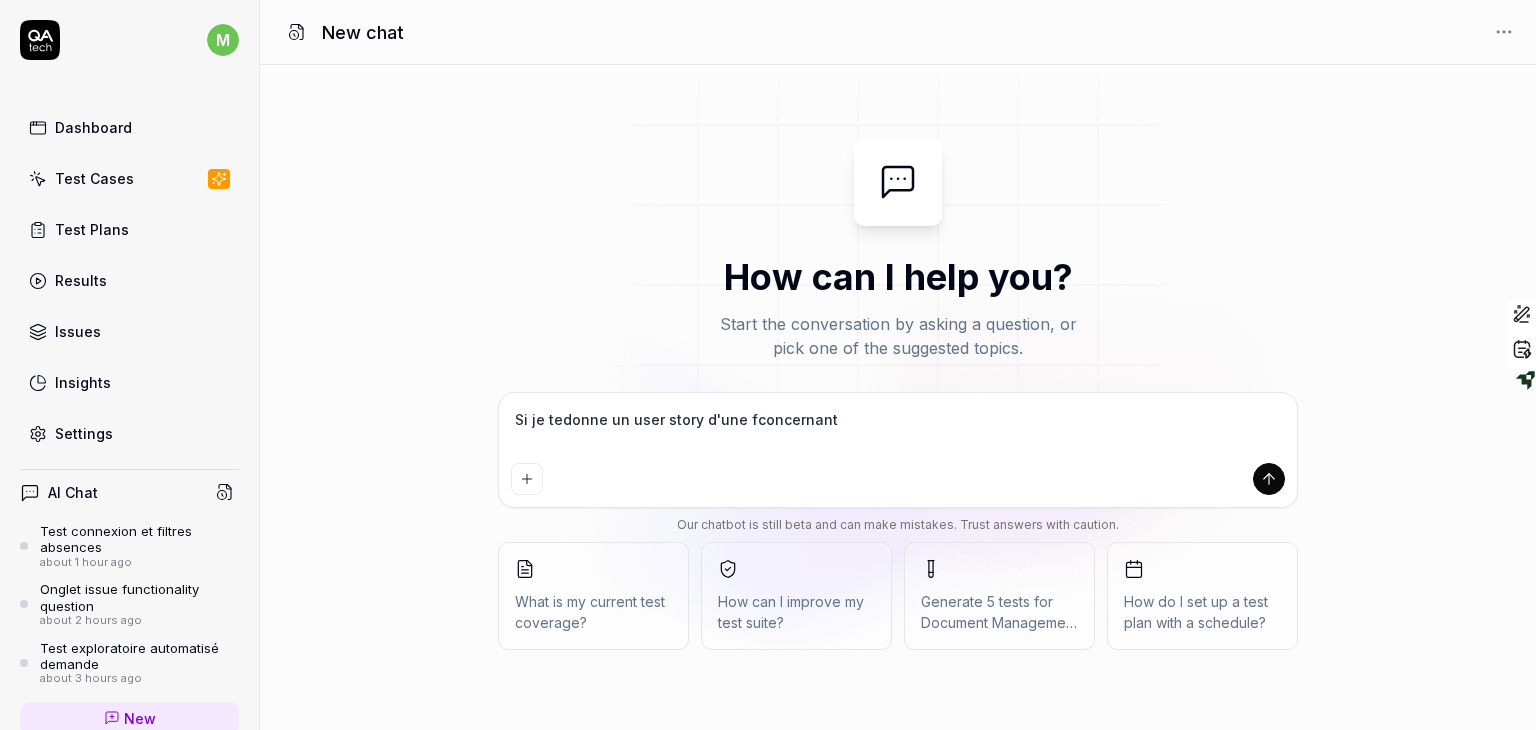 type on "Si je tedonne un user story d'une foconcernant" 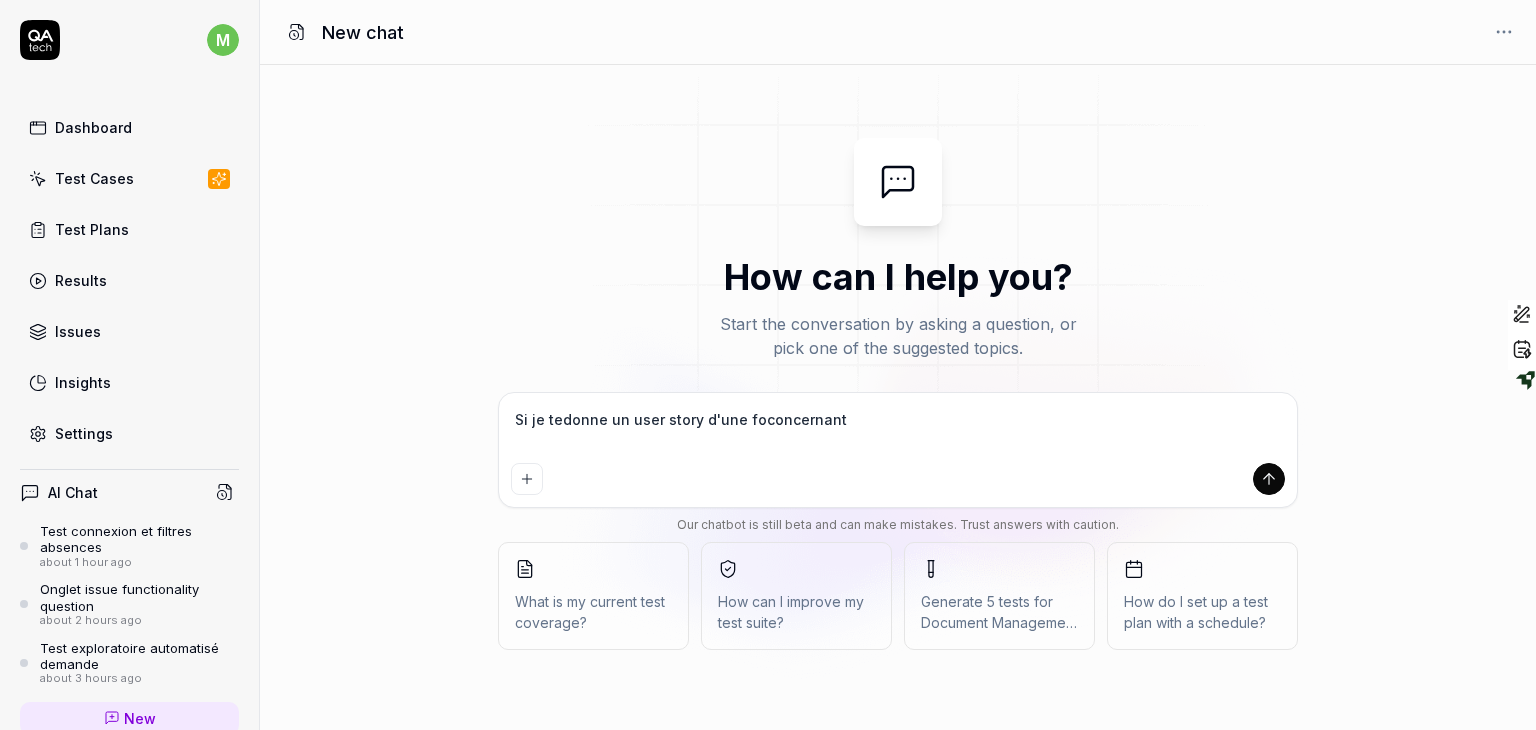 type on "Si je tedonne un user story d'une fonconcernant" 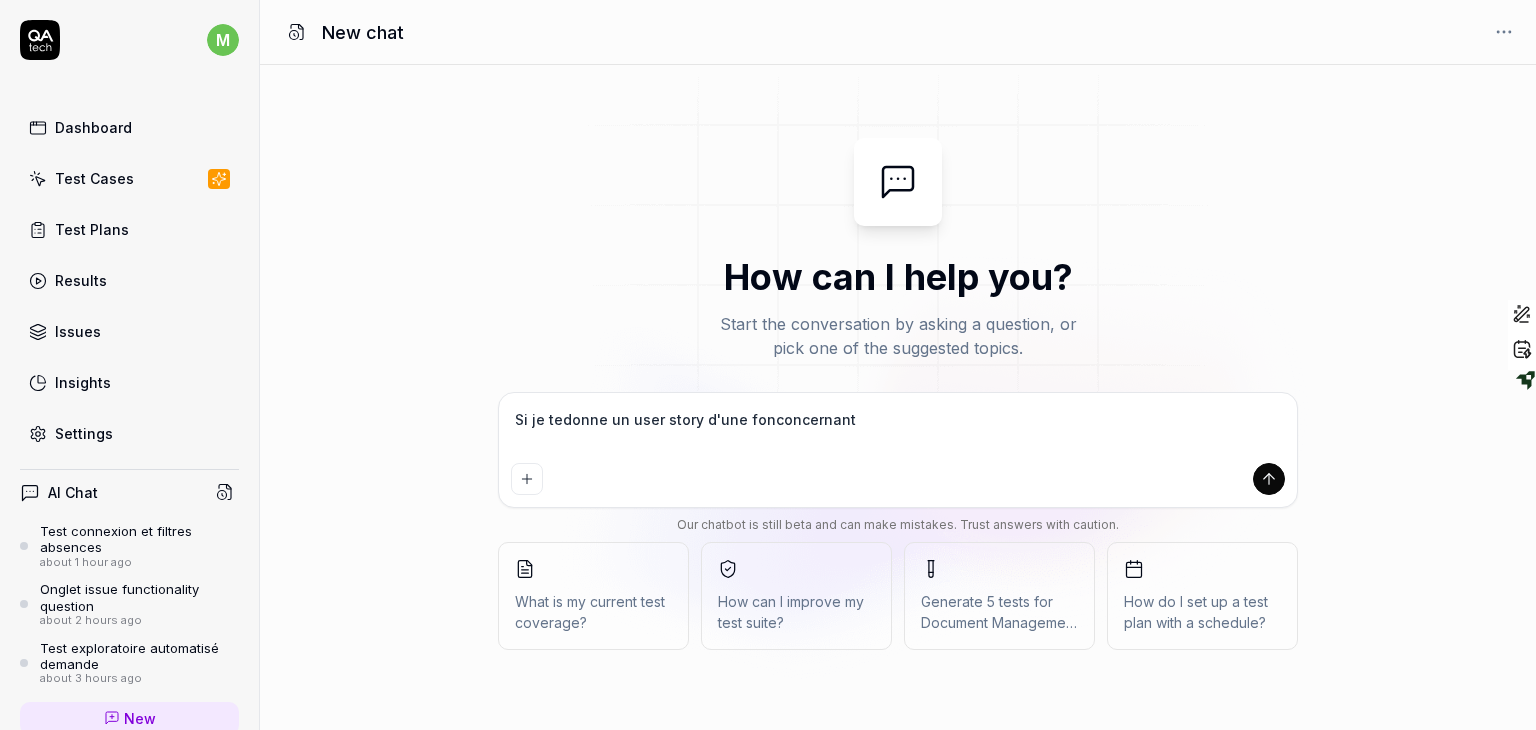 type on "Si je tedonne un user story d'une fonvconcernant" 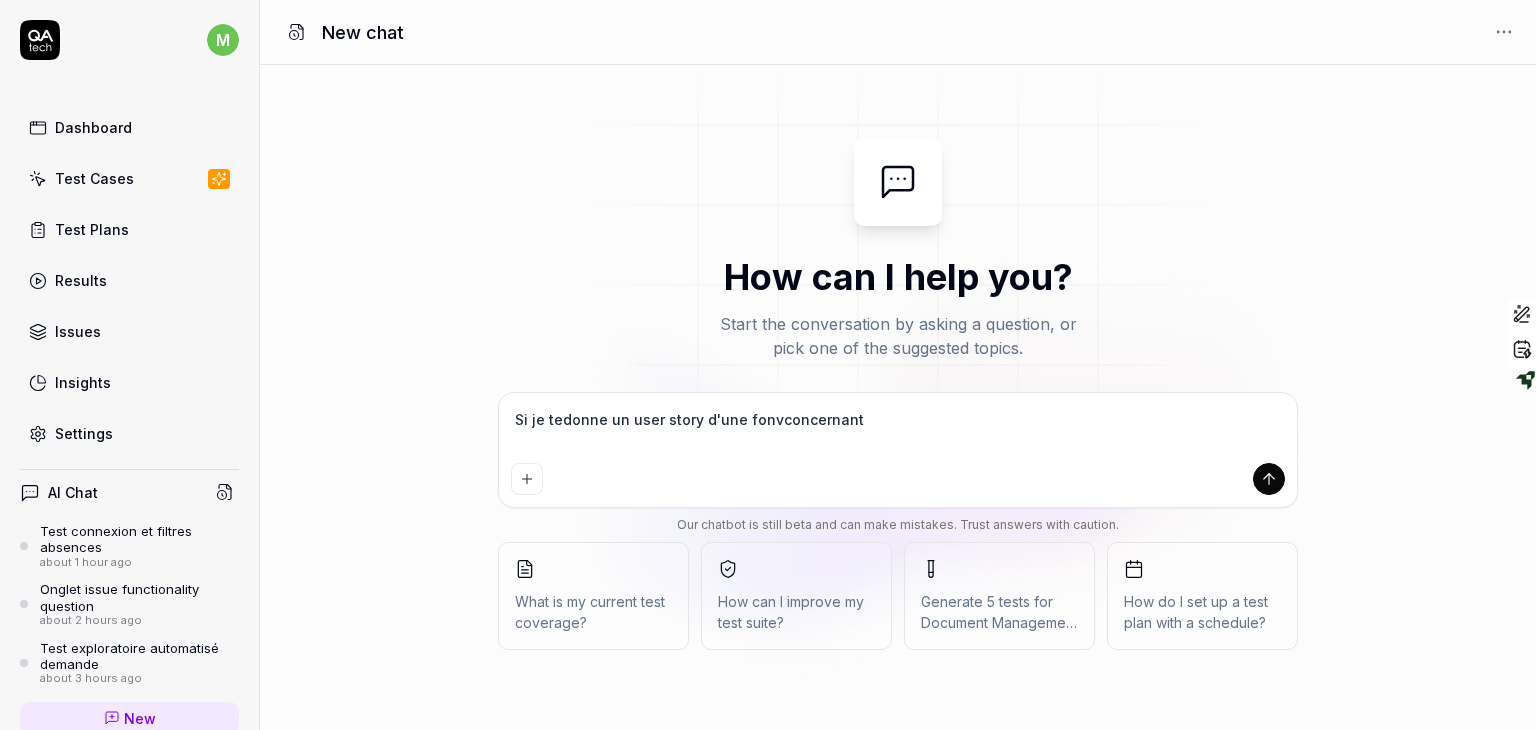 type on "Si je tedonne un user story d'une fonvtconcernant" 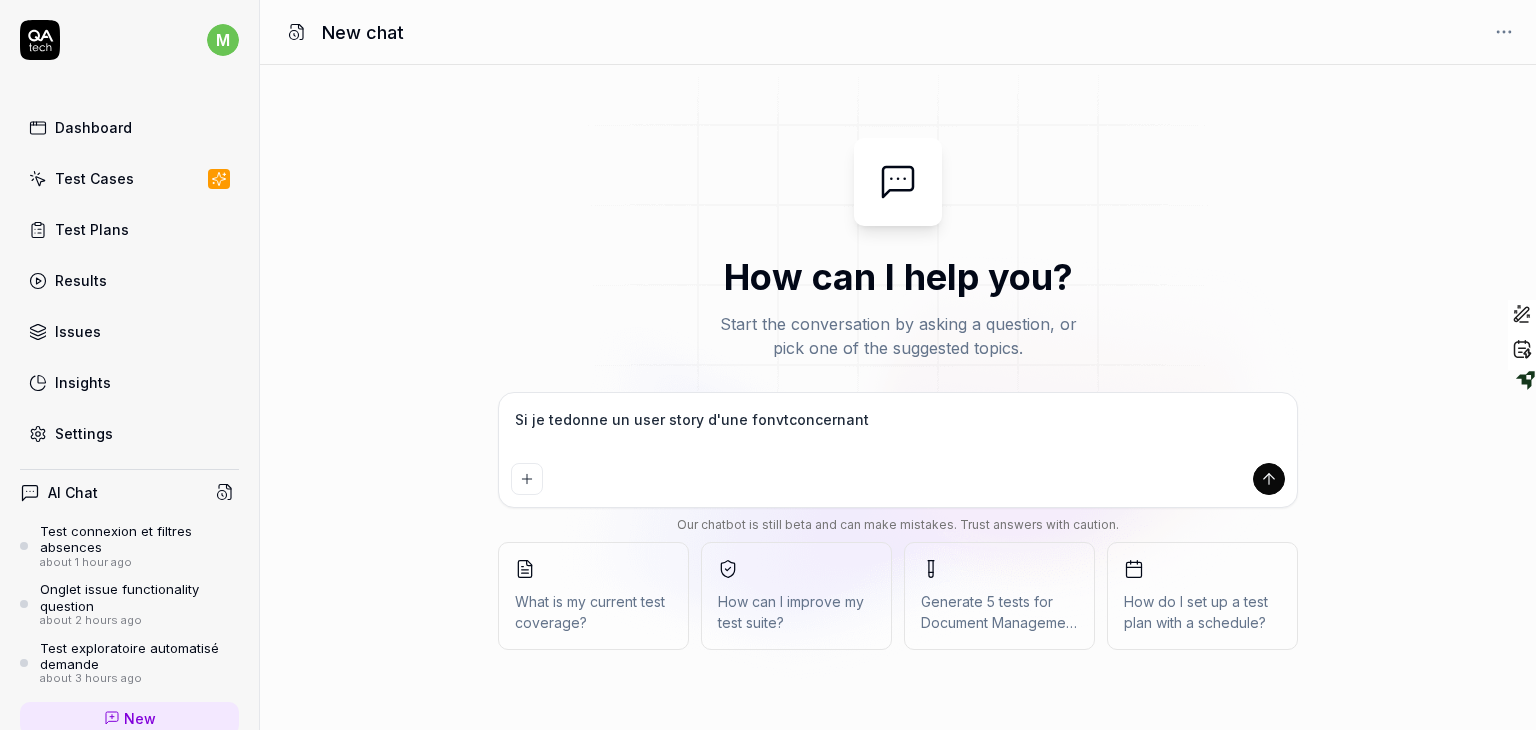 type on "Si je tedonne un user story d'une fonvticoncernant" 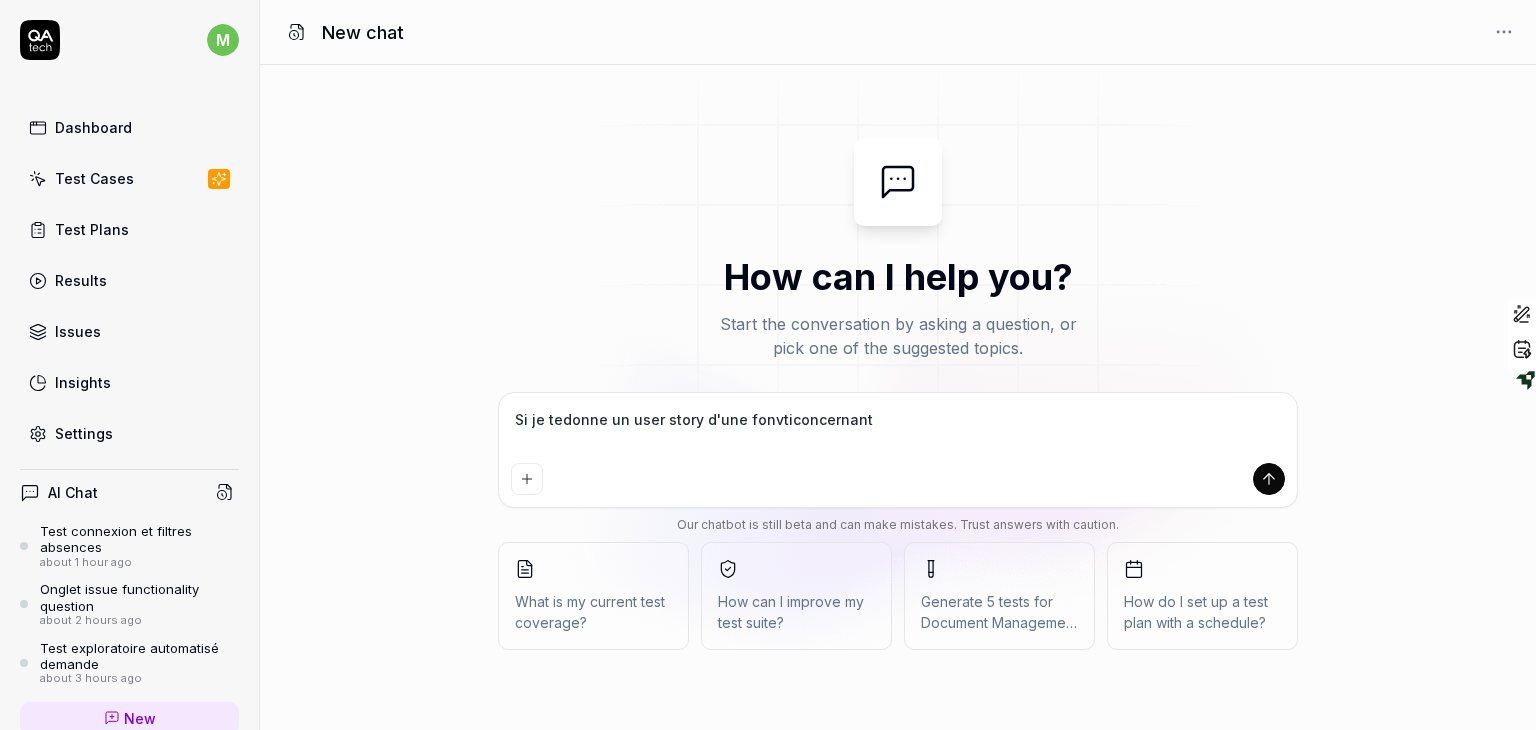 type on "Si je tedonne un user story d'une fonvtioconcernant" 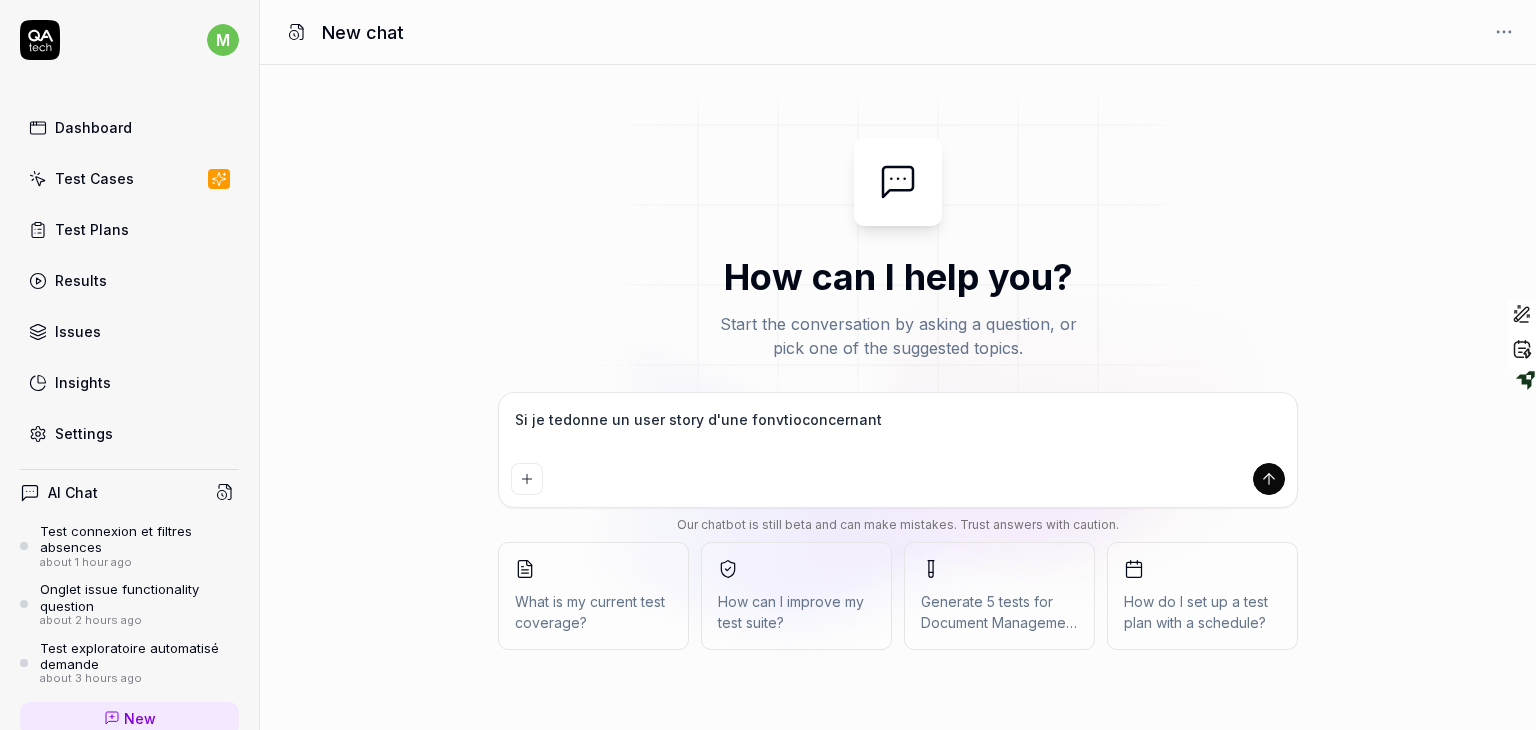 type on "Si je tedonne un user story d'une fonvtioaconcernant" 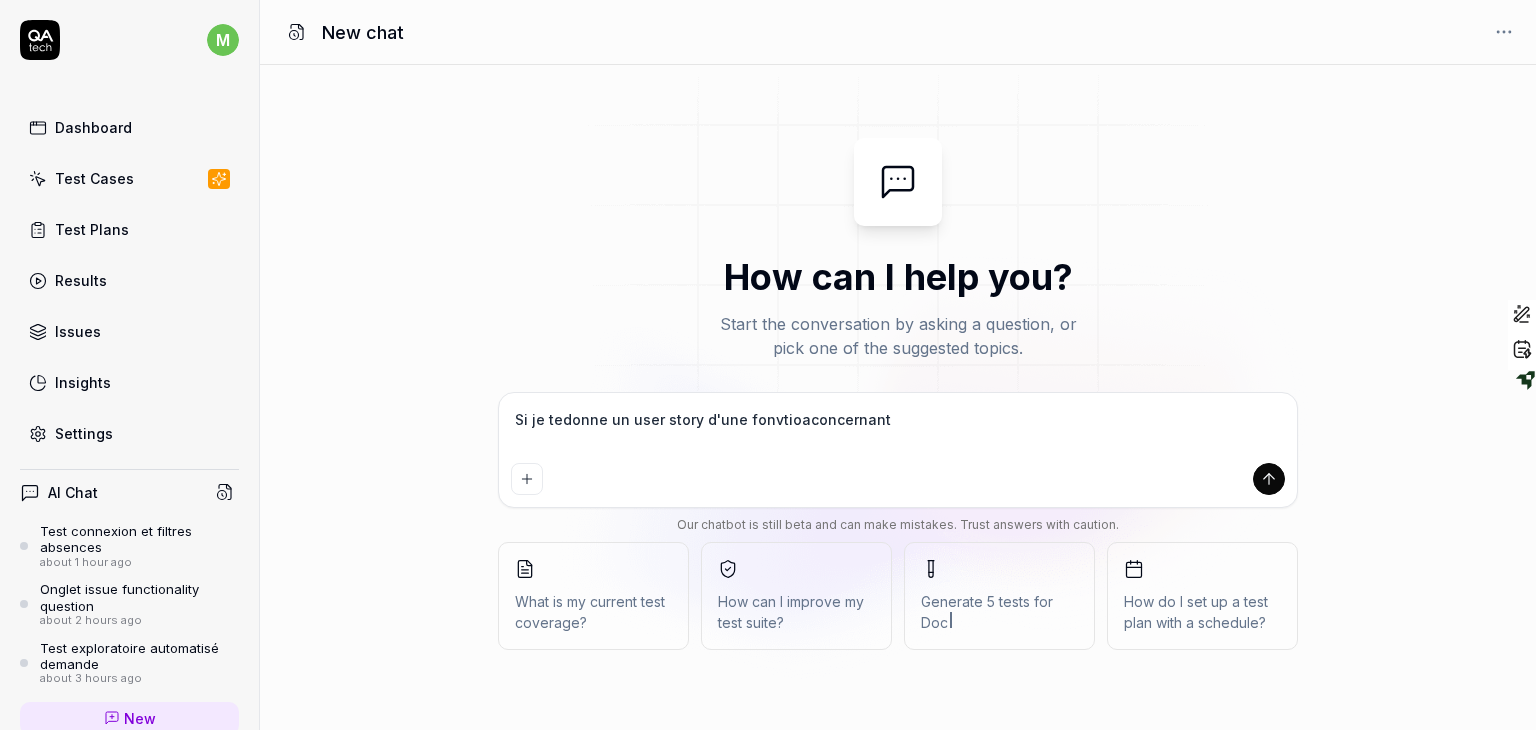 type on "*" 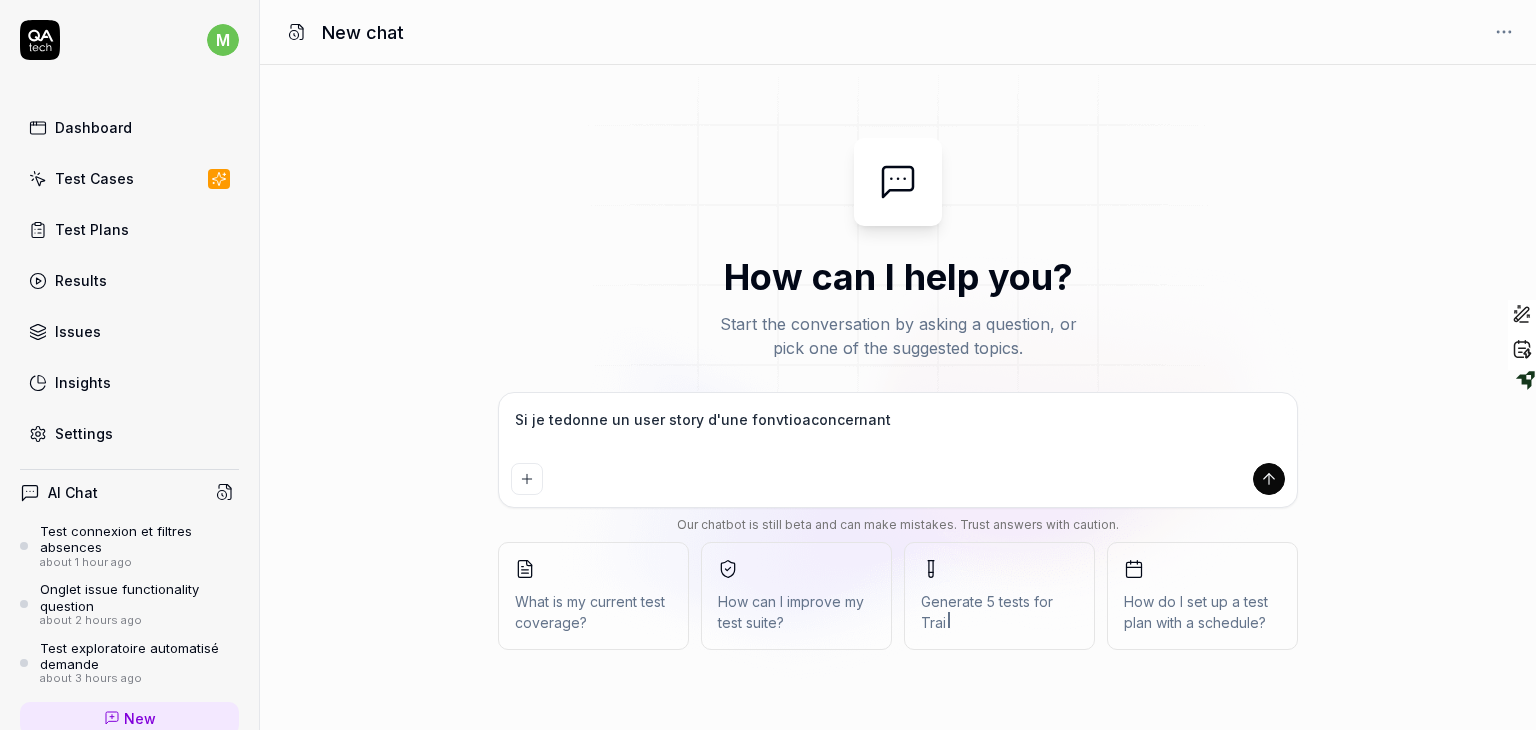type on "Si je tedonne un user story d'une fonvtioconcernant" 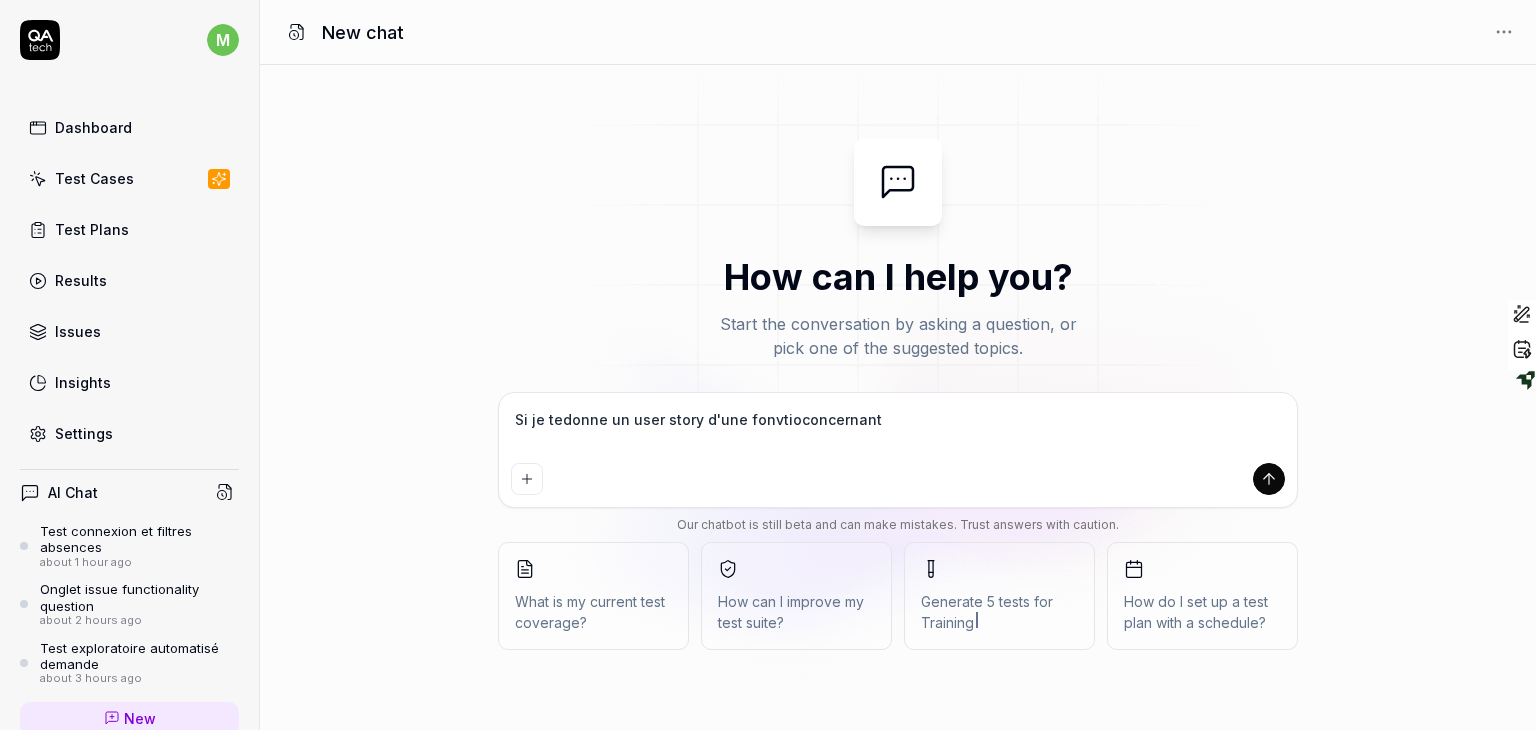 type on "Si je tedonne un user story d'une fonvticoncernant" 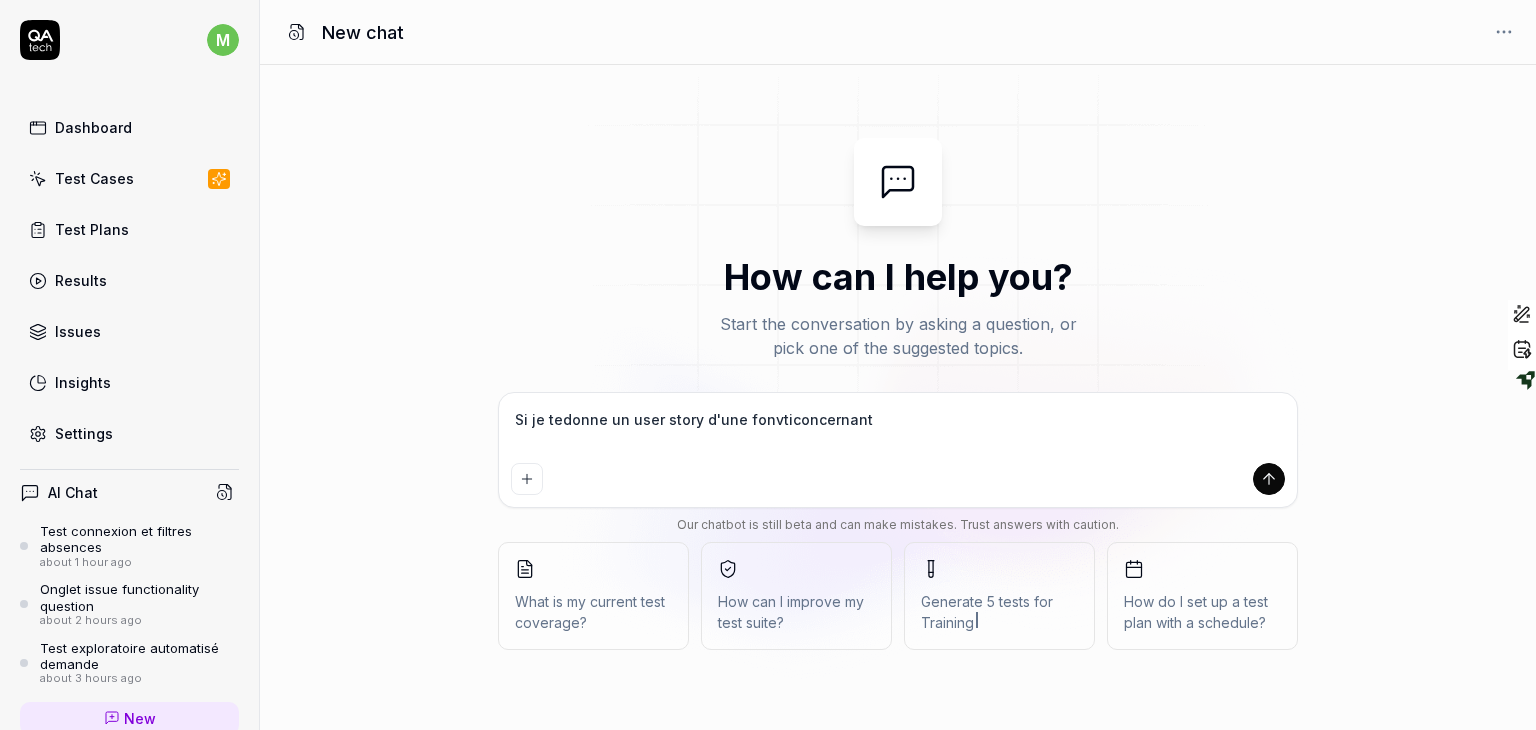 type on "Si je tedonne un user story d'une fonvtconcernant" 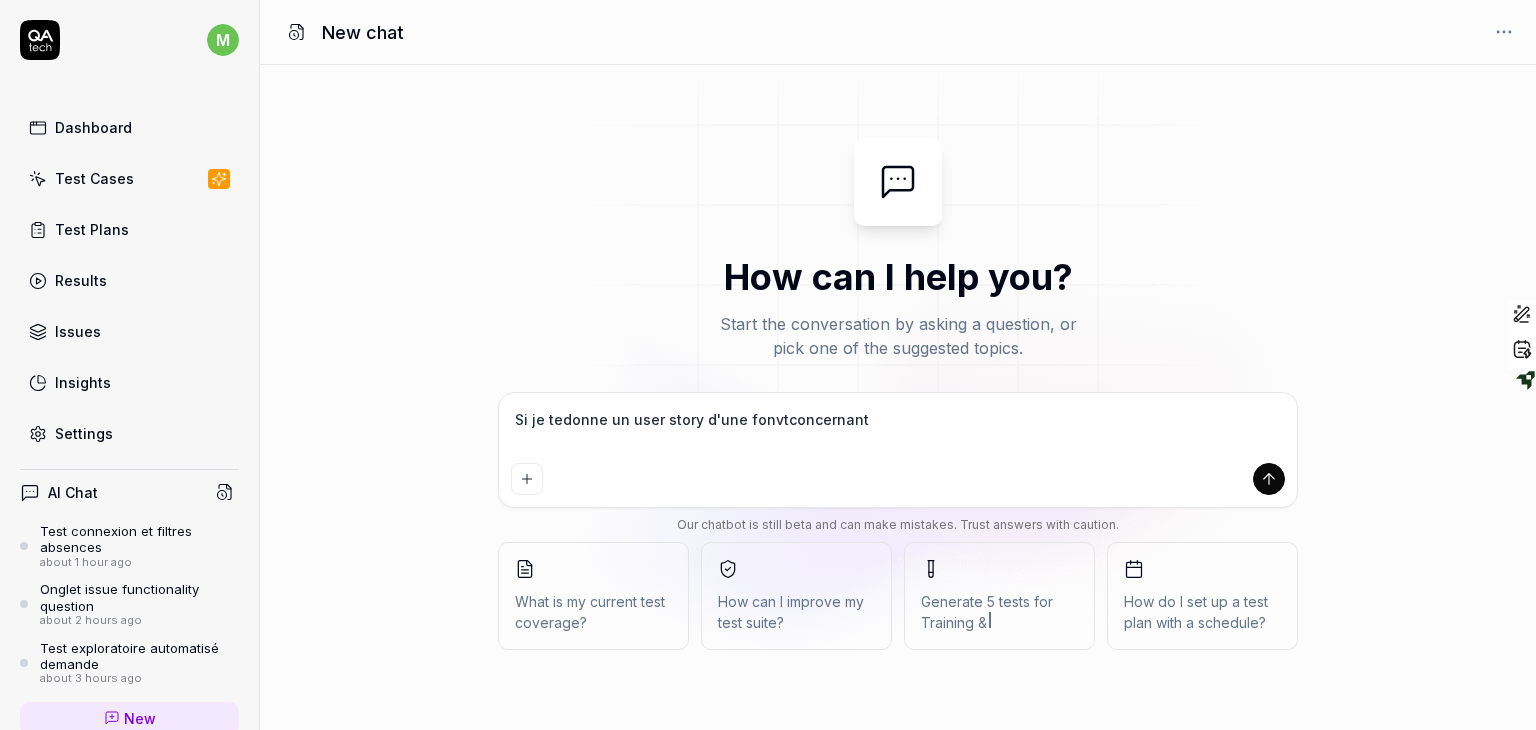 type on "Si je tedonne un user story d'une fonvconcernant" 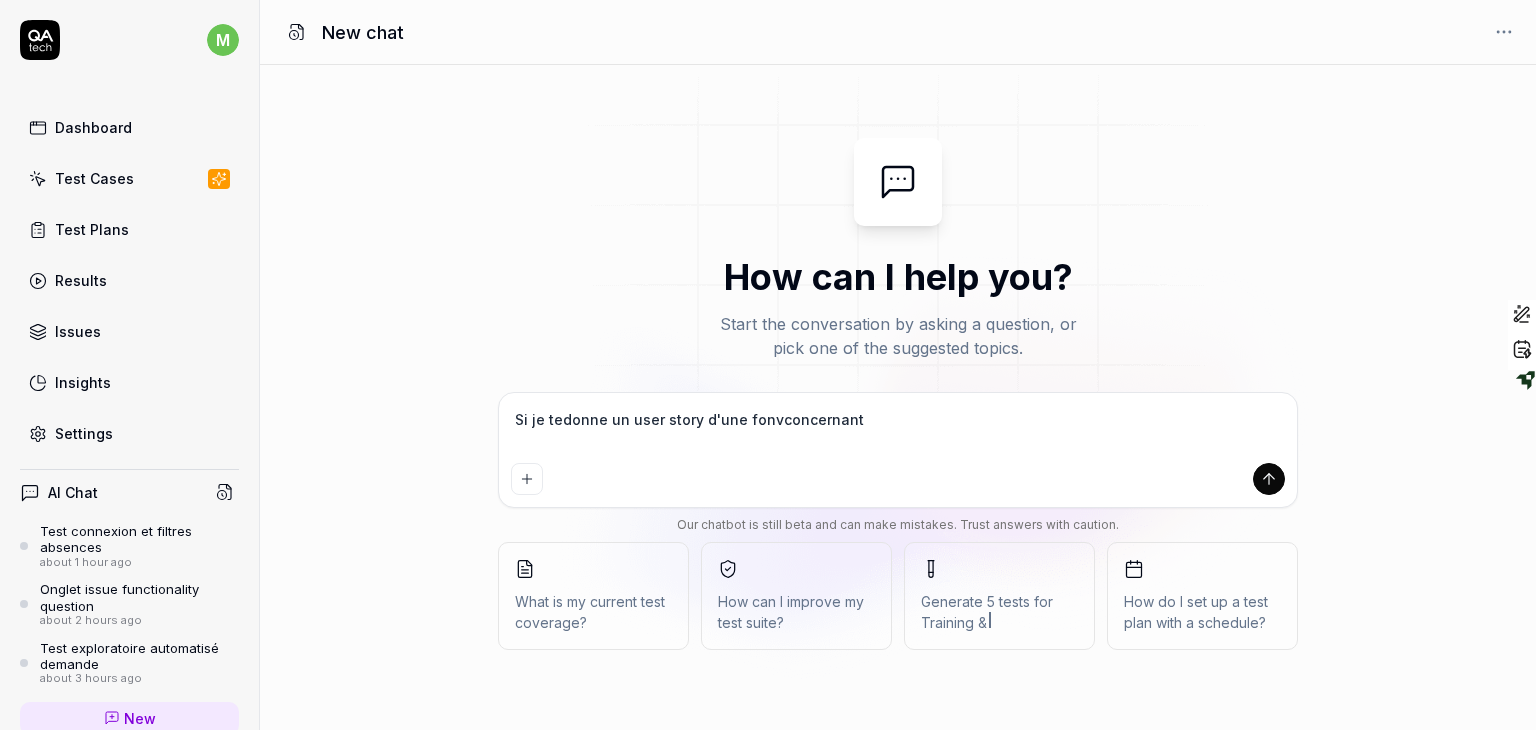 type on "Si je tedonne un user story d'une fonconcernant" 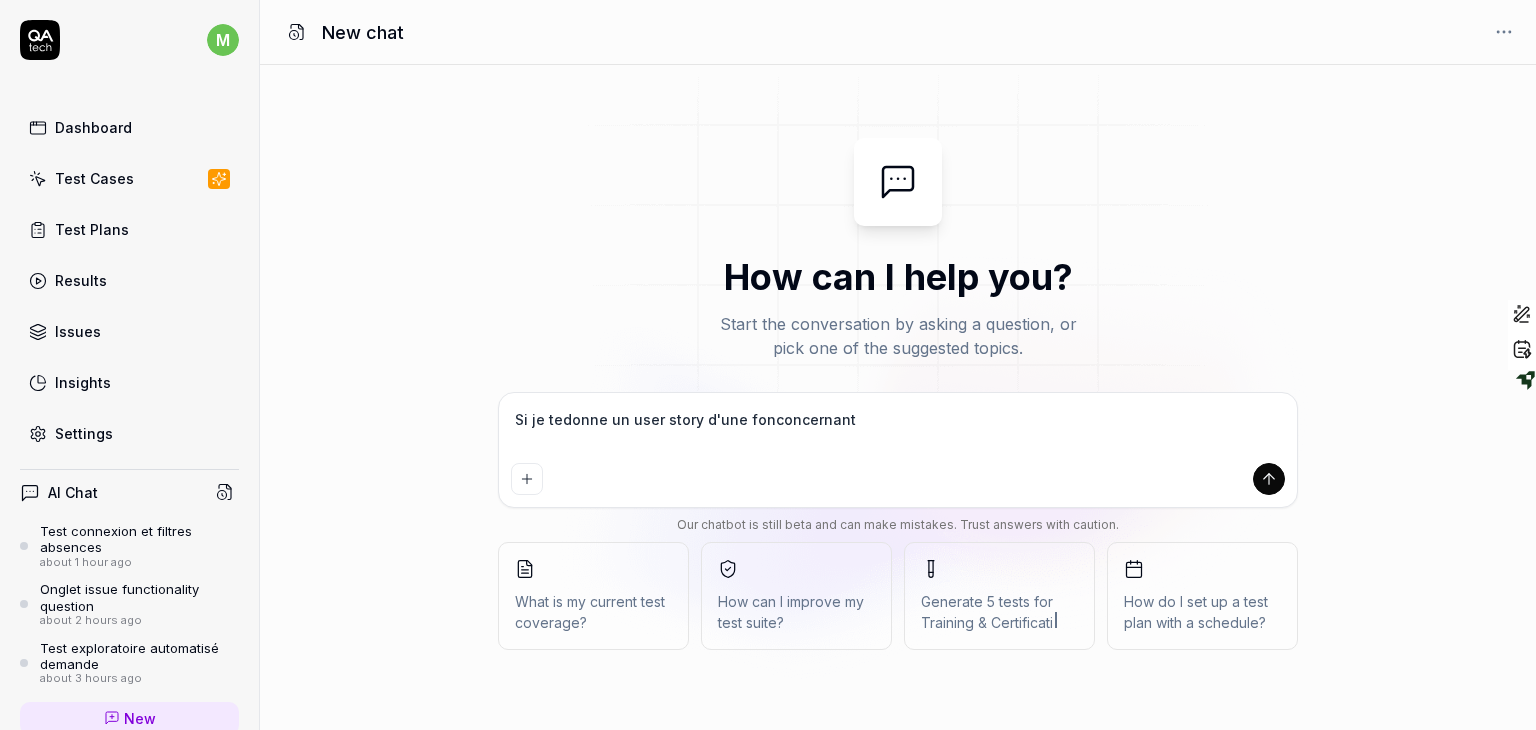 type on "Si je tedonne un user story d'une foncconcernant" 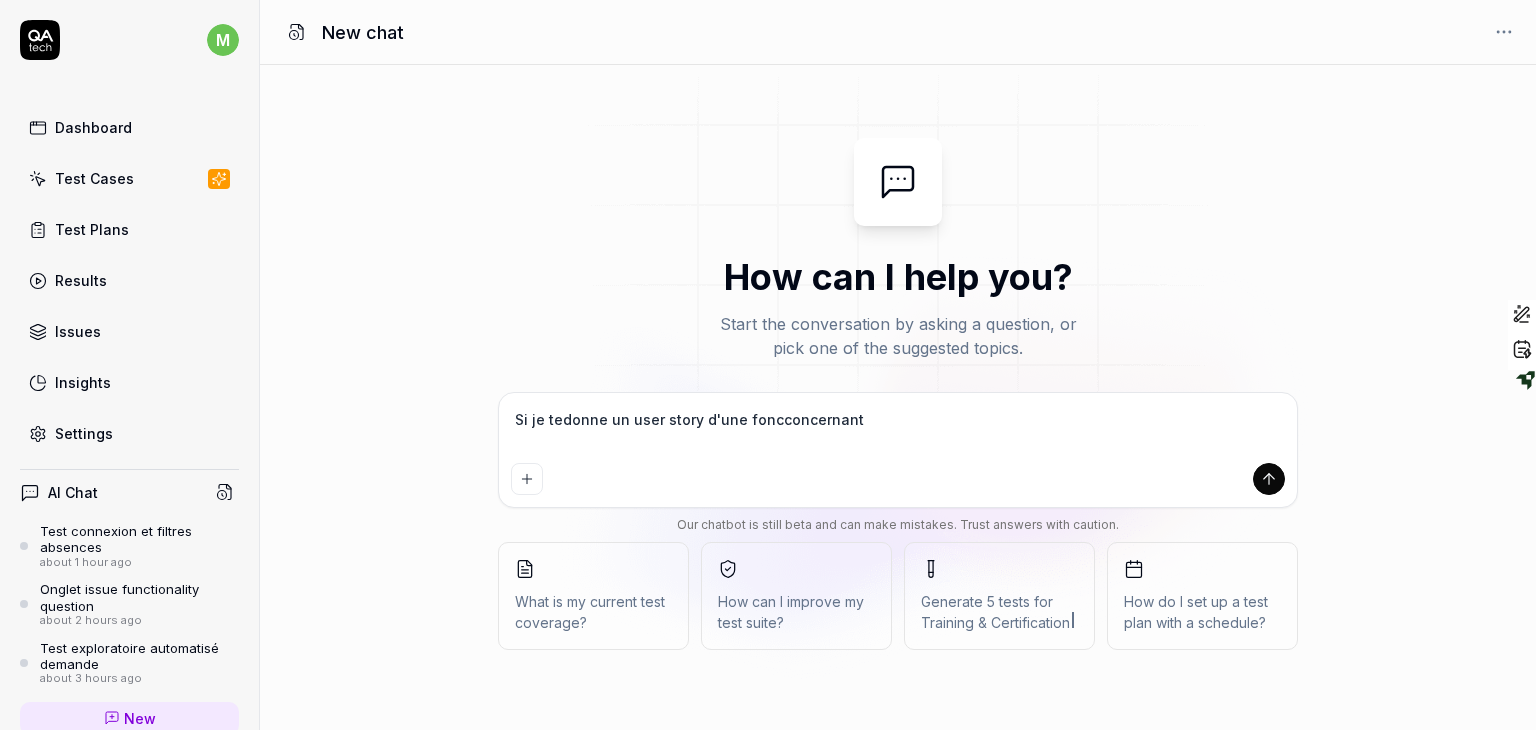 type on "Si je tedonne un user story d'une fonctconcernant" 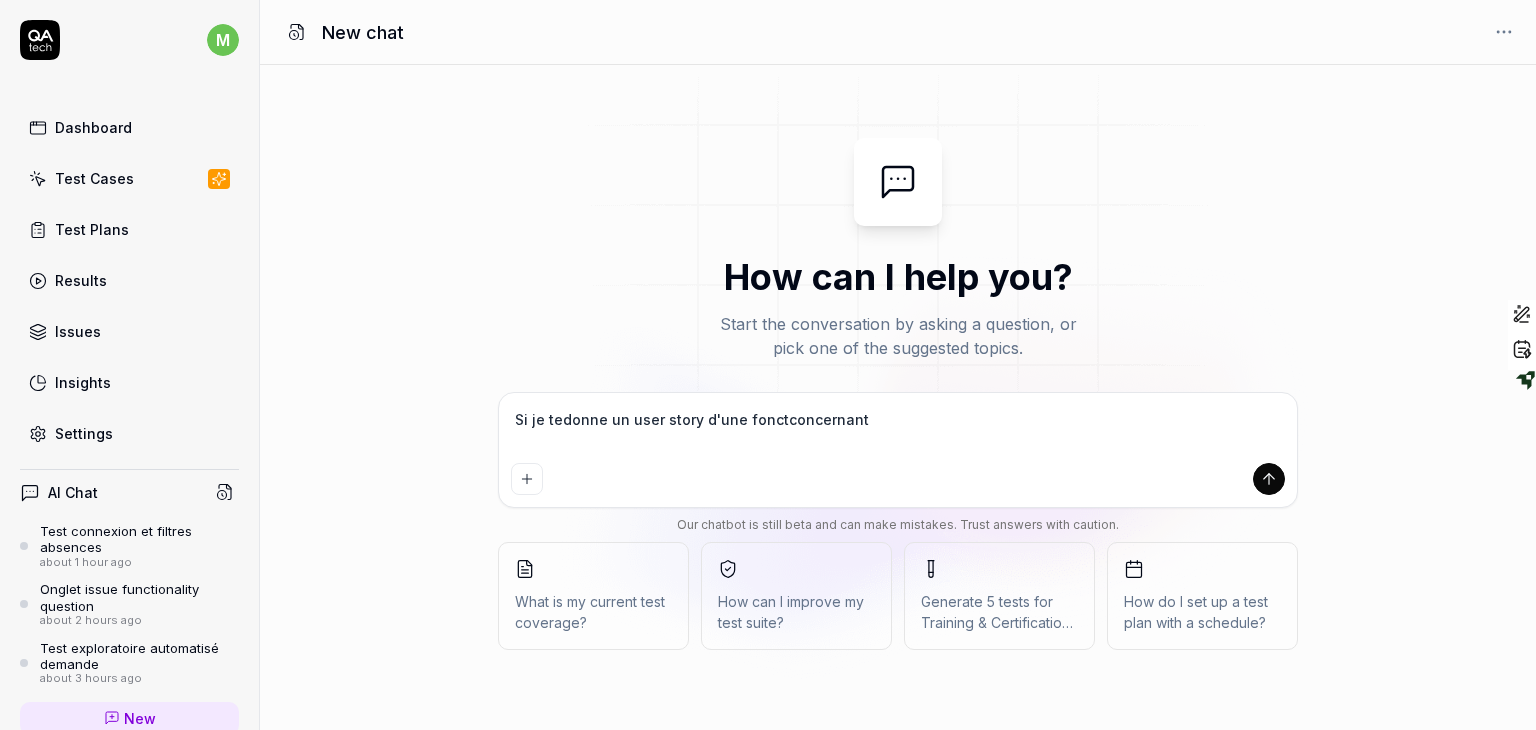 type on "Si je tedonne un user story d'une foncticoncernant" 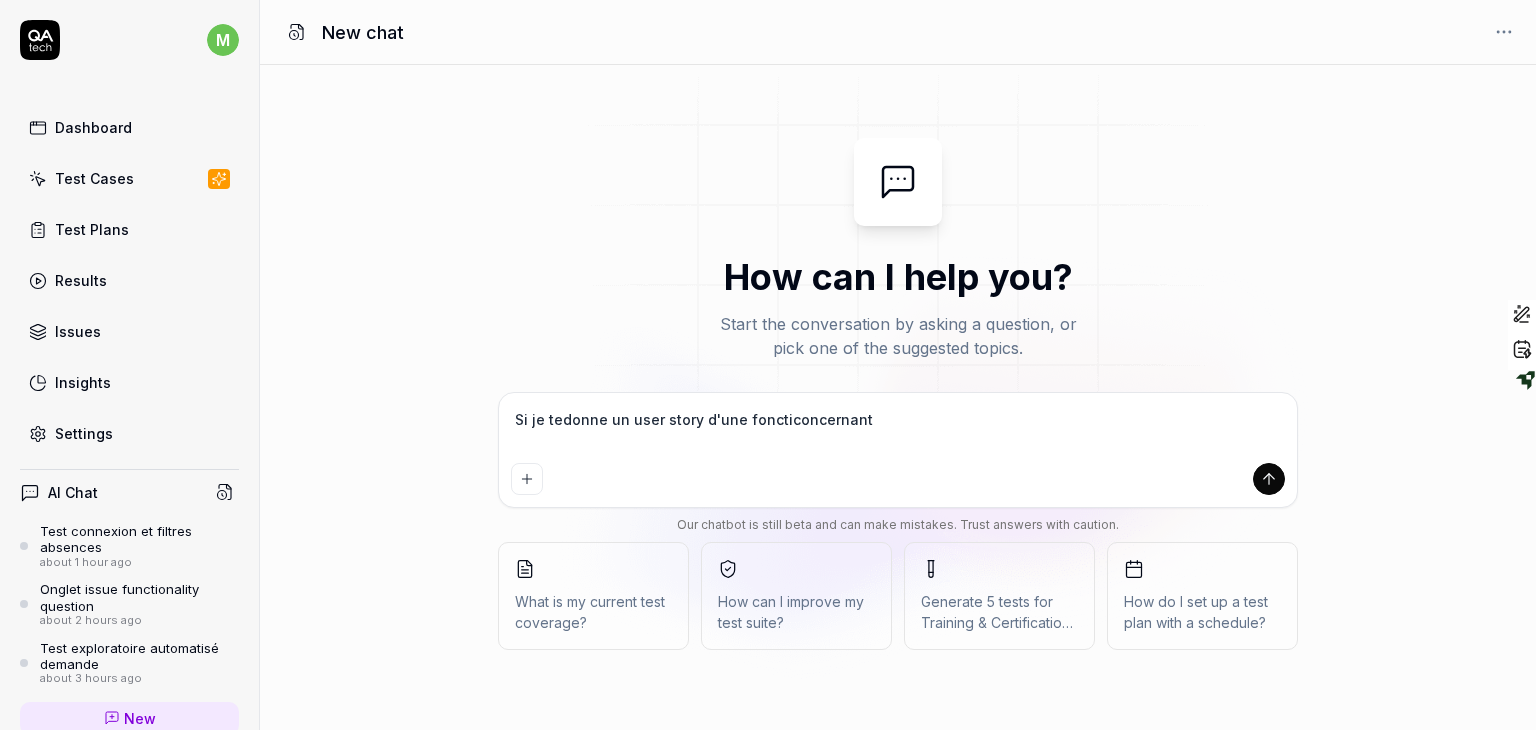 type on "*" 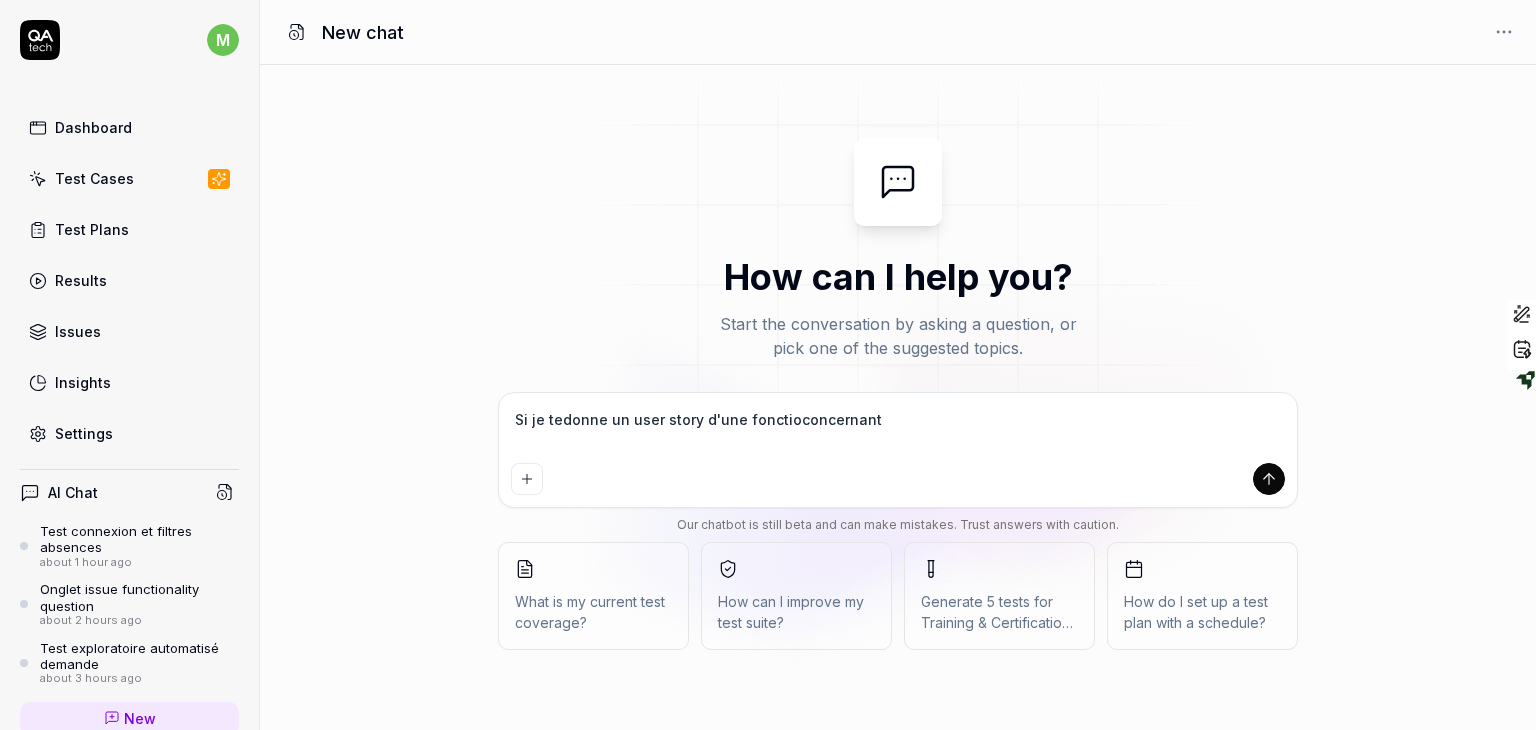 type on "Si je tedonne un user story d'une fonctionconcernant" 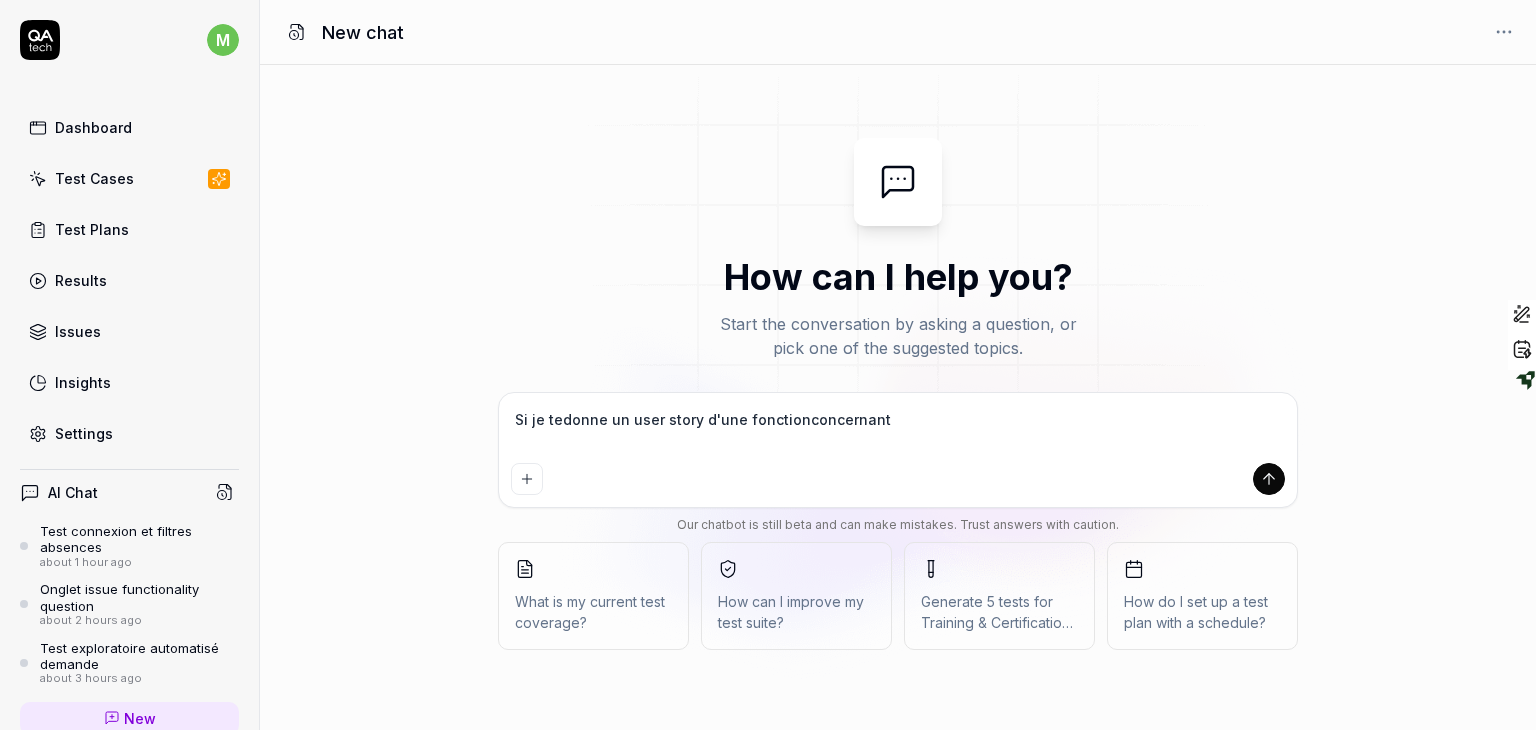 type on "*" 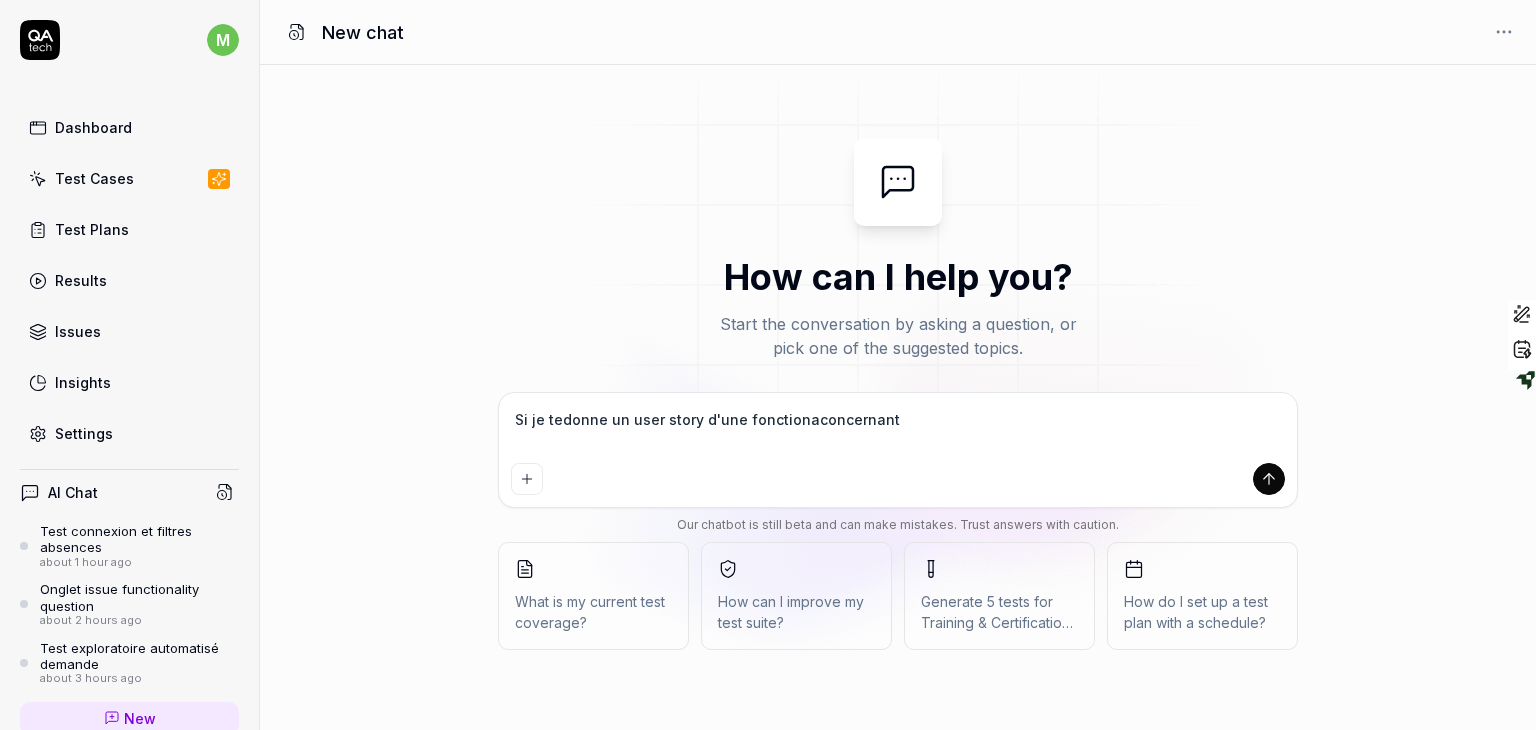 type on "Si je tedonne un user story d'une fonctionalconcernant" 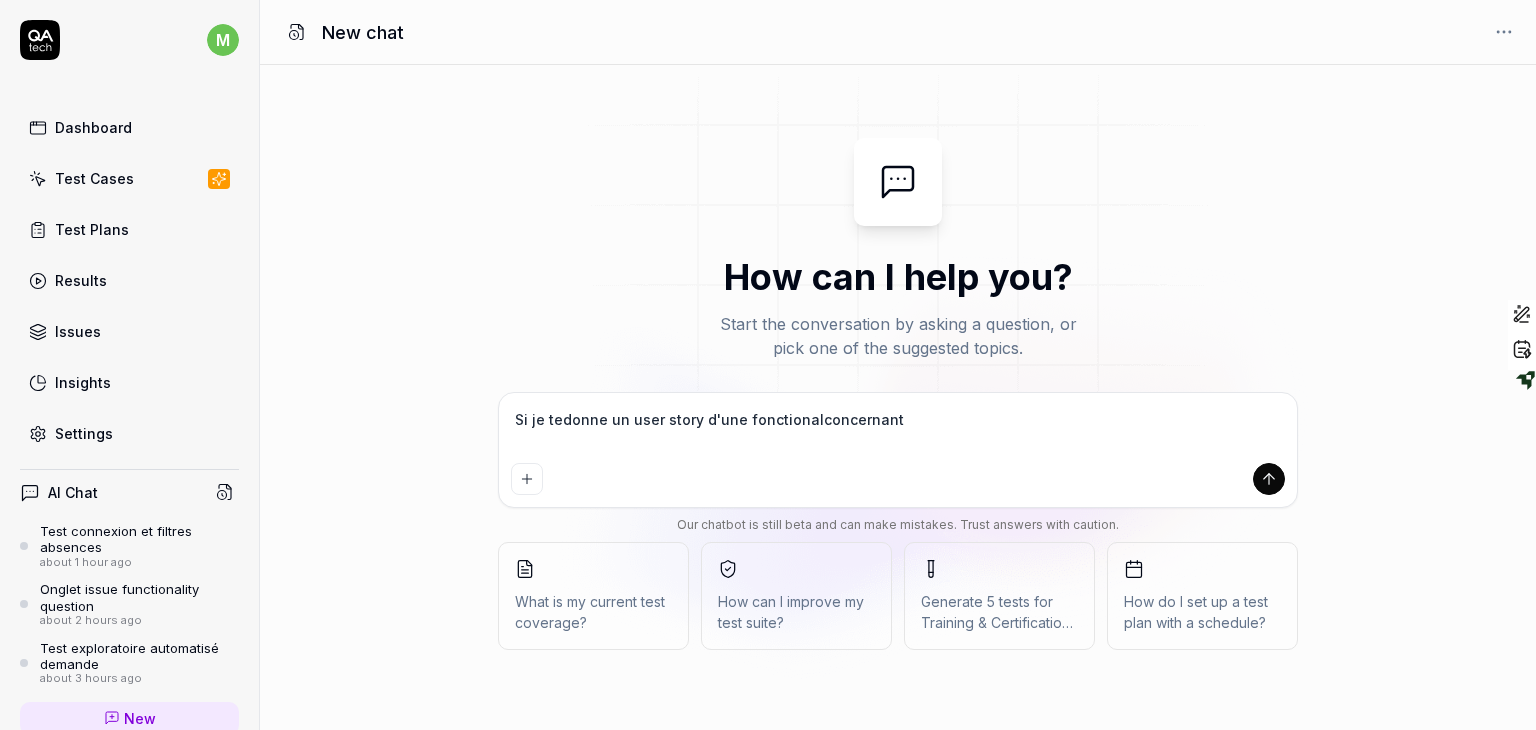 type on "*" 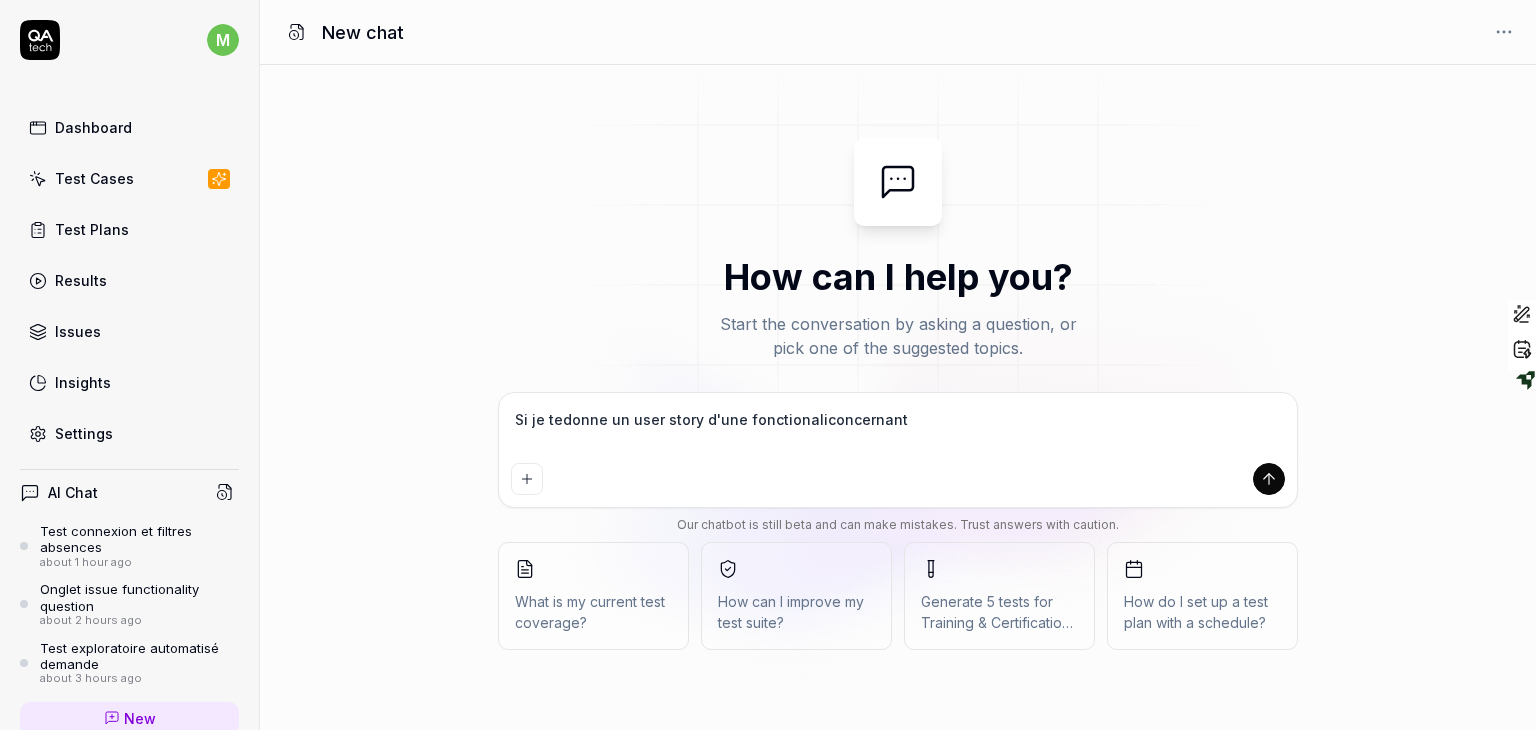 type on "Si je tedonne un user story d'une fonctionalitconcernant" 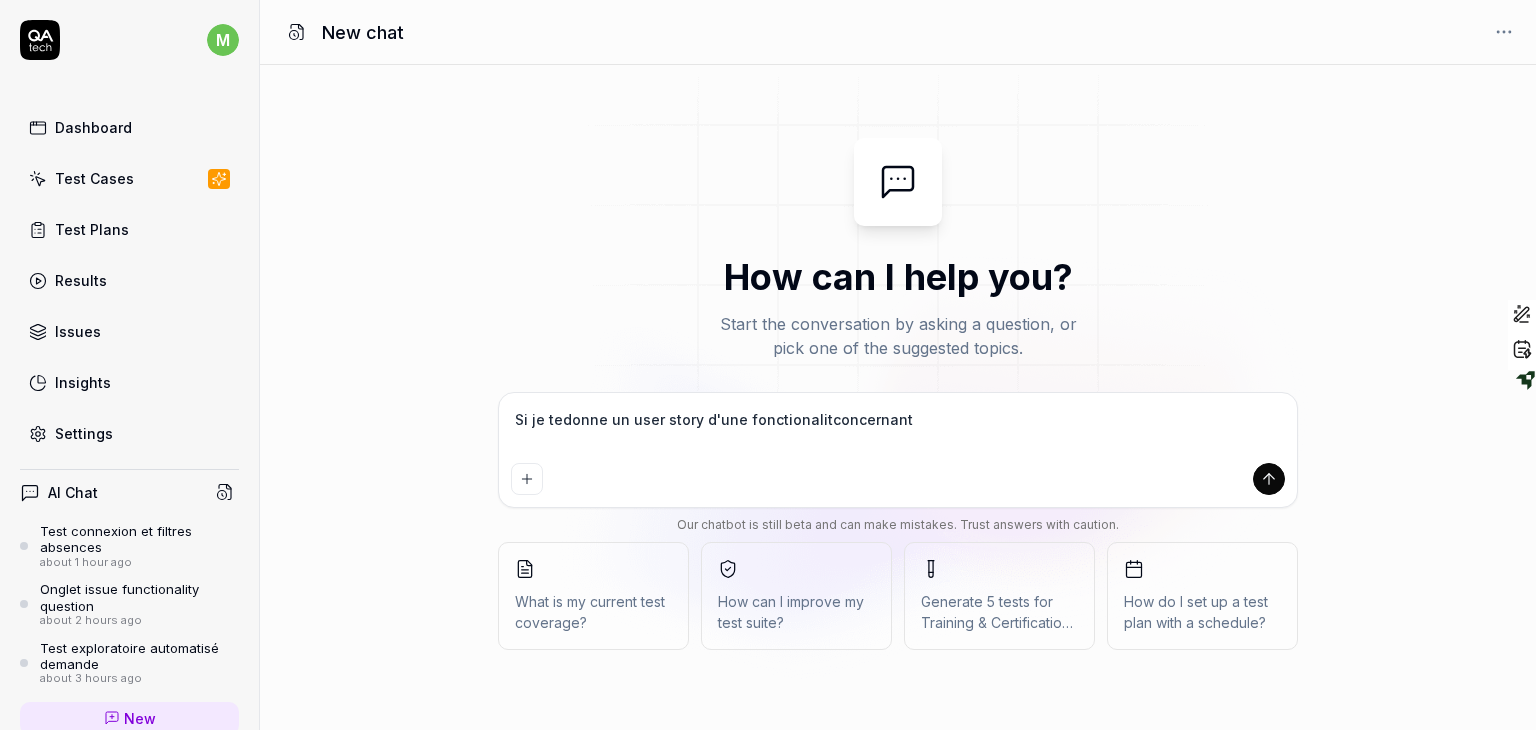 type on "Si je tedonne un user story d'une fonctionalitéconcernant" 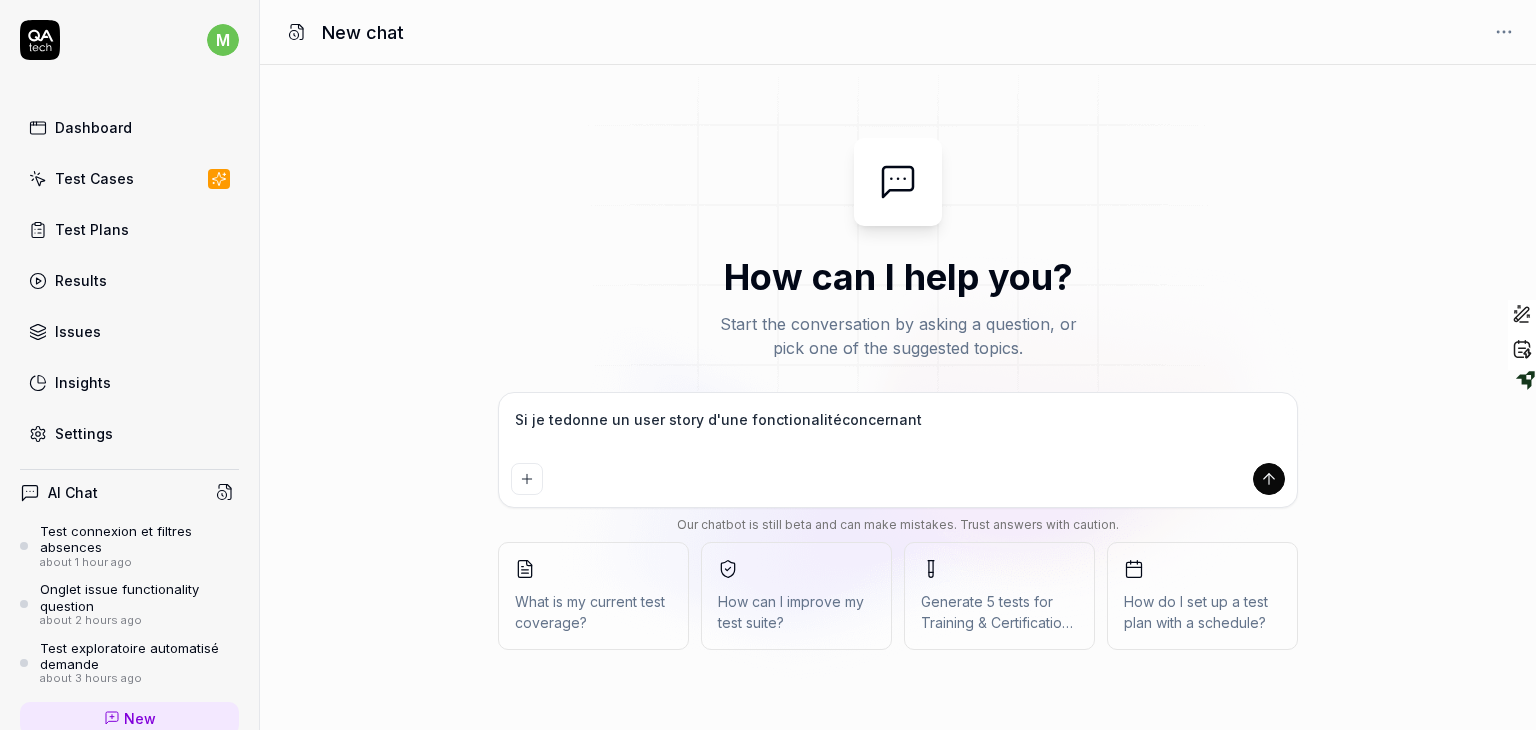 type on "Si je tedonne un user story d'une fonctionalité concernant" 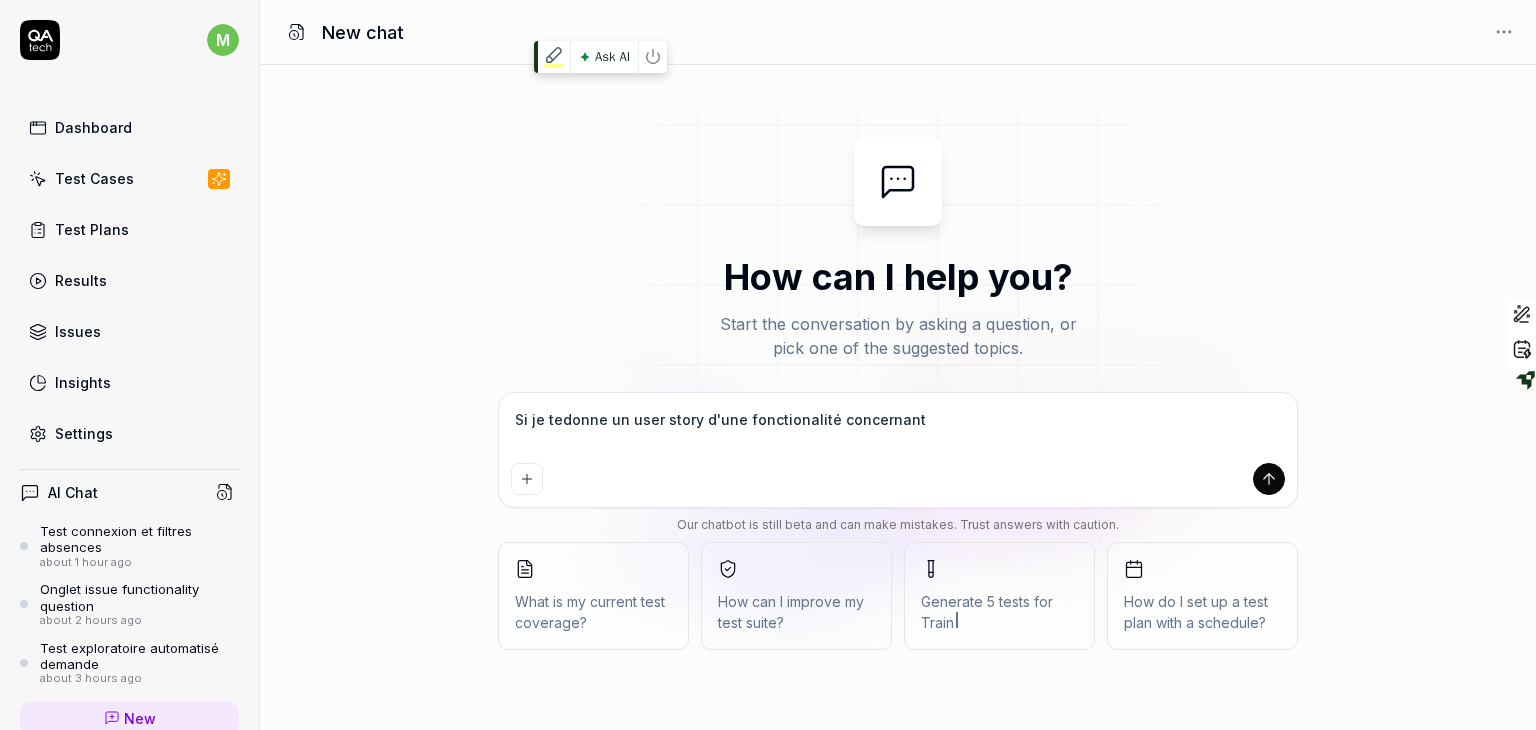 type on "*" 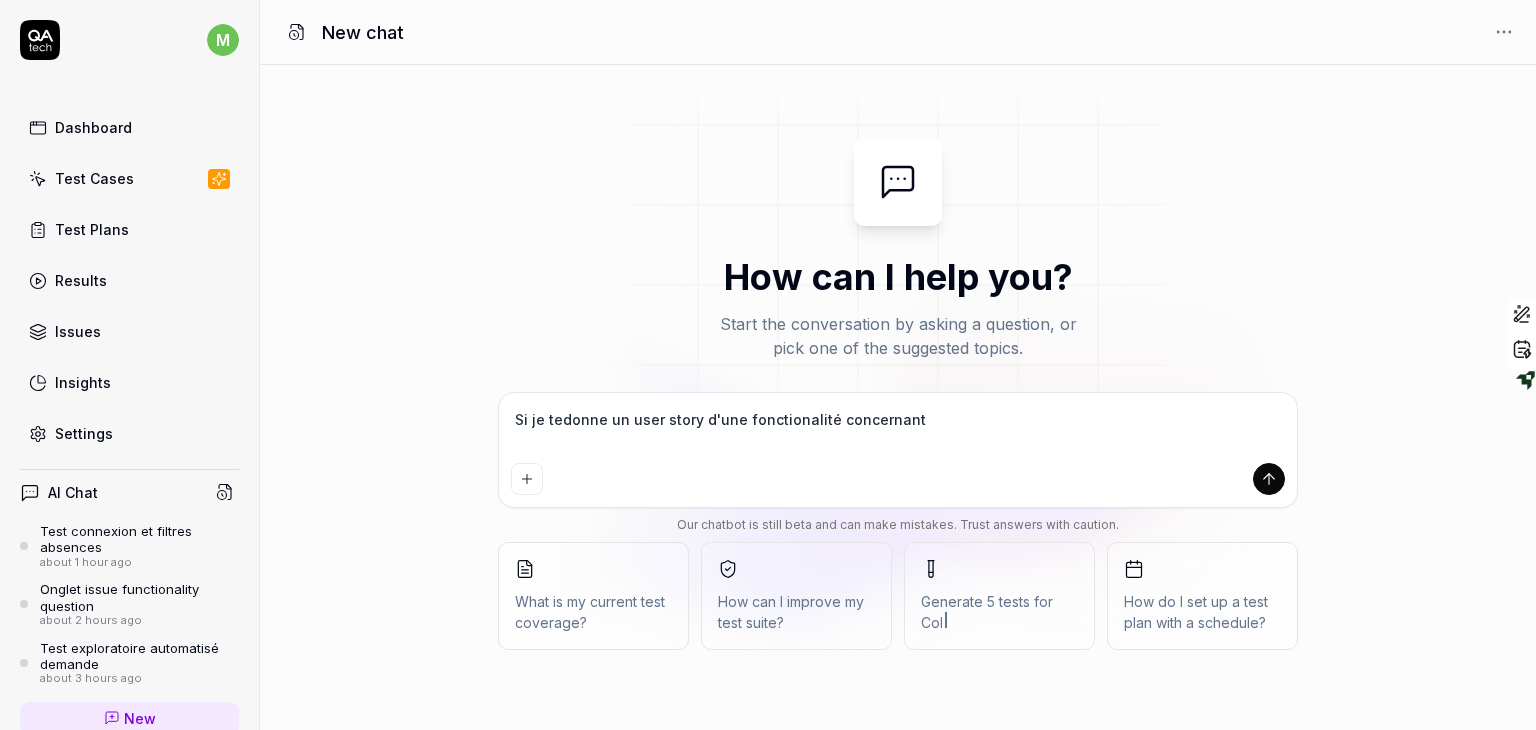 click on "Si je tedonne un user story d'une fonctionalité concernant" at bounding box center (898, 430) 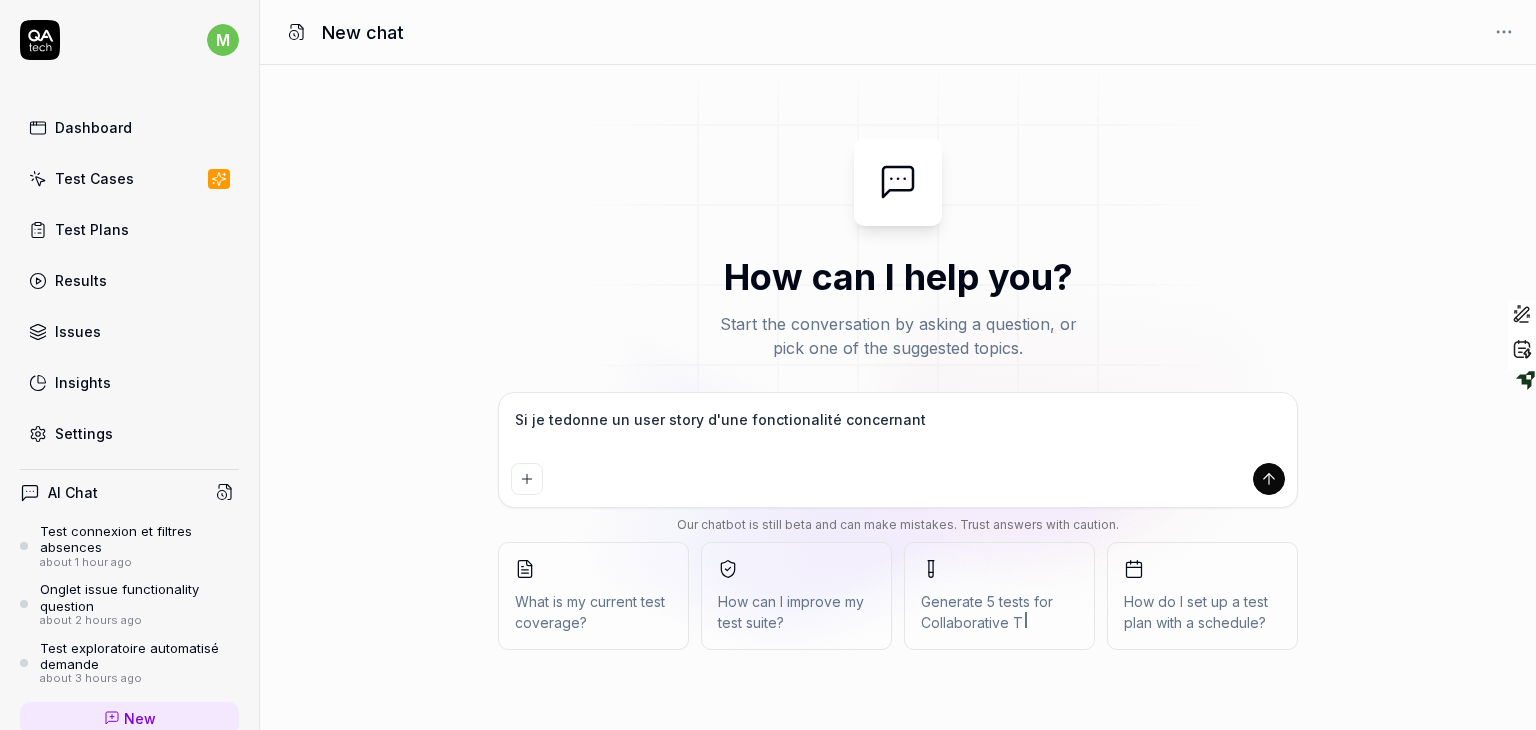 type on "Si je tedonne un user story d'une fonctionalité concernant la" 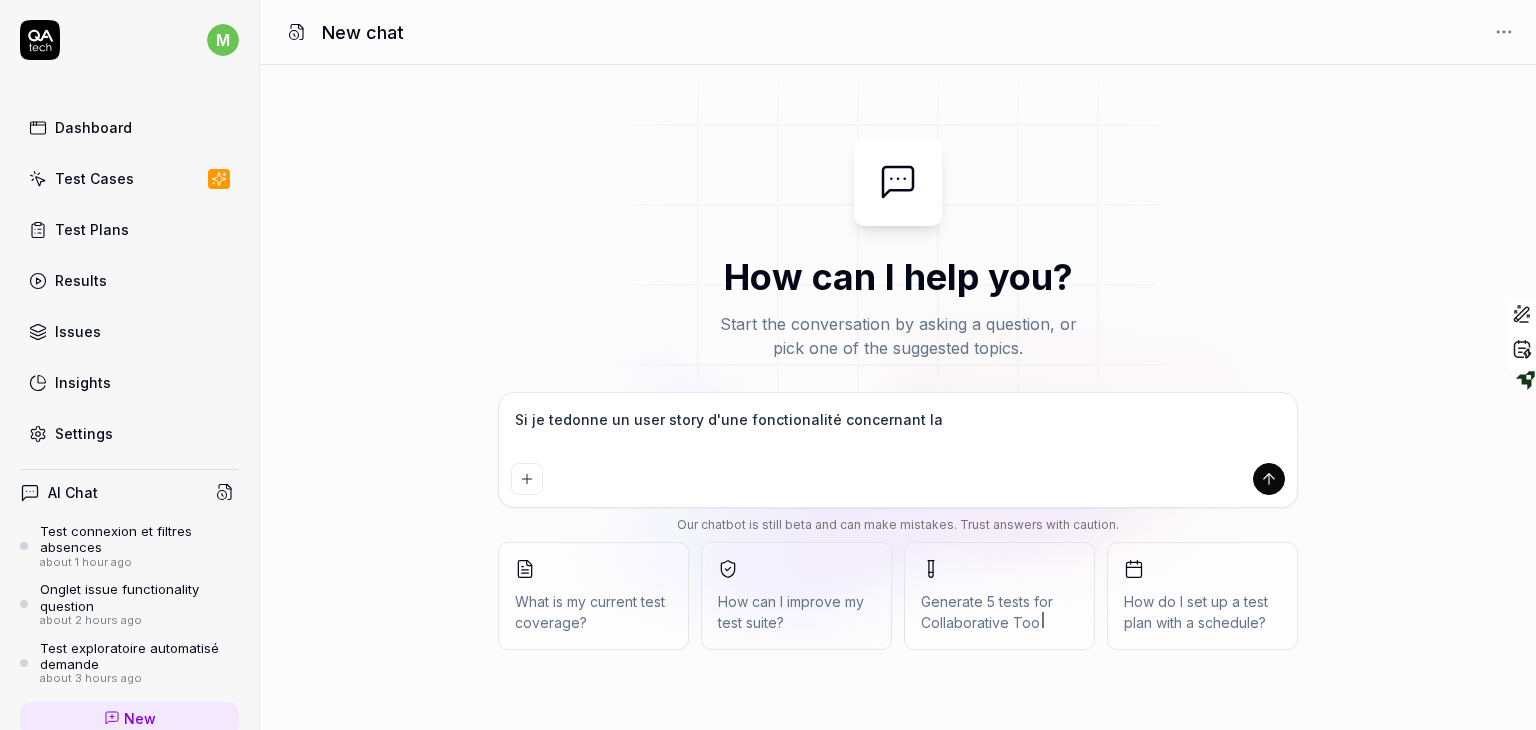 type on "Si je tedonne un user story d'une fonctionalité concernant la" 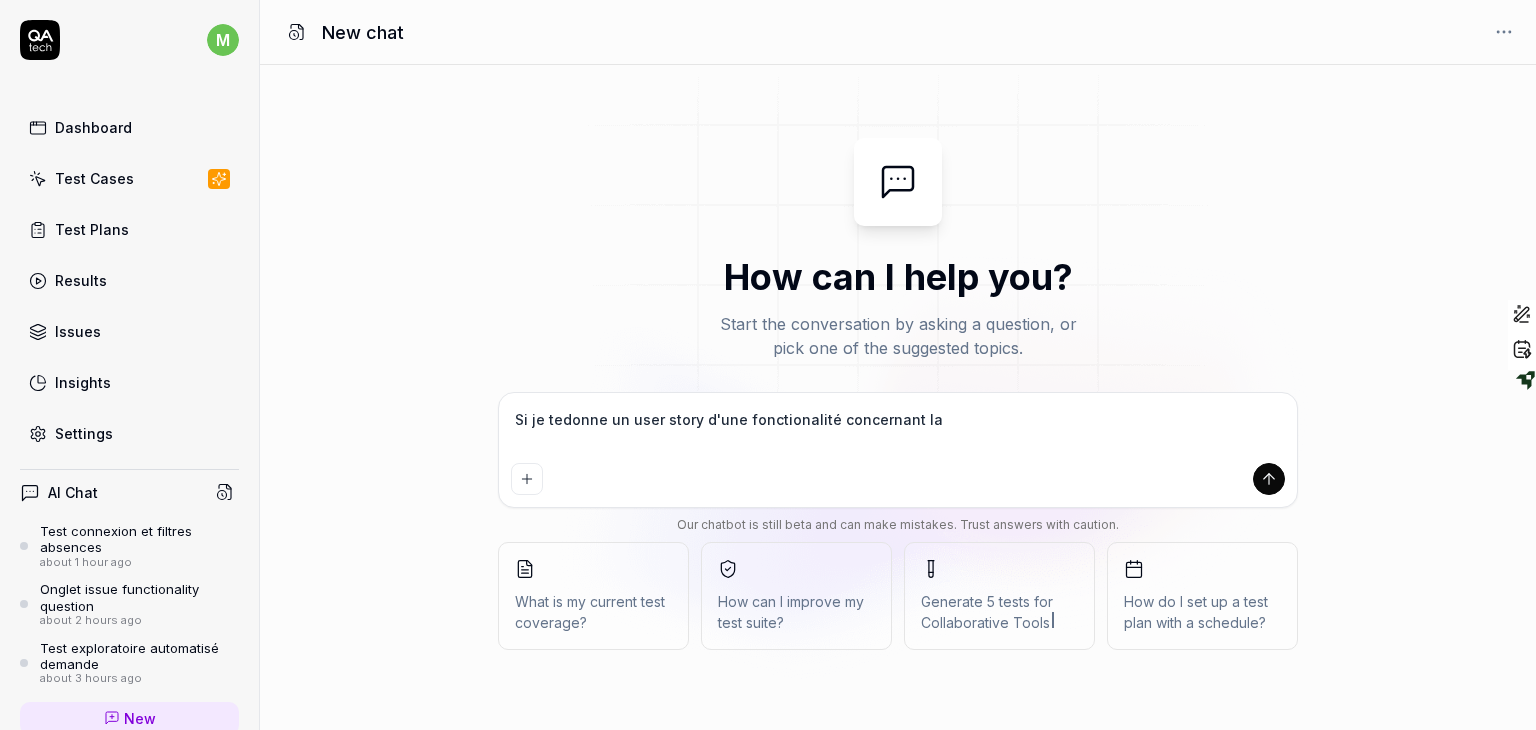 type on "Si je tedonne un user story d'une fonctionalité concernant la" 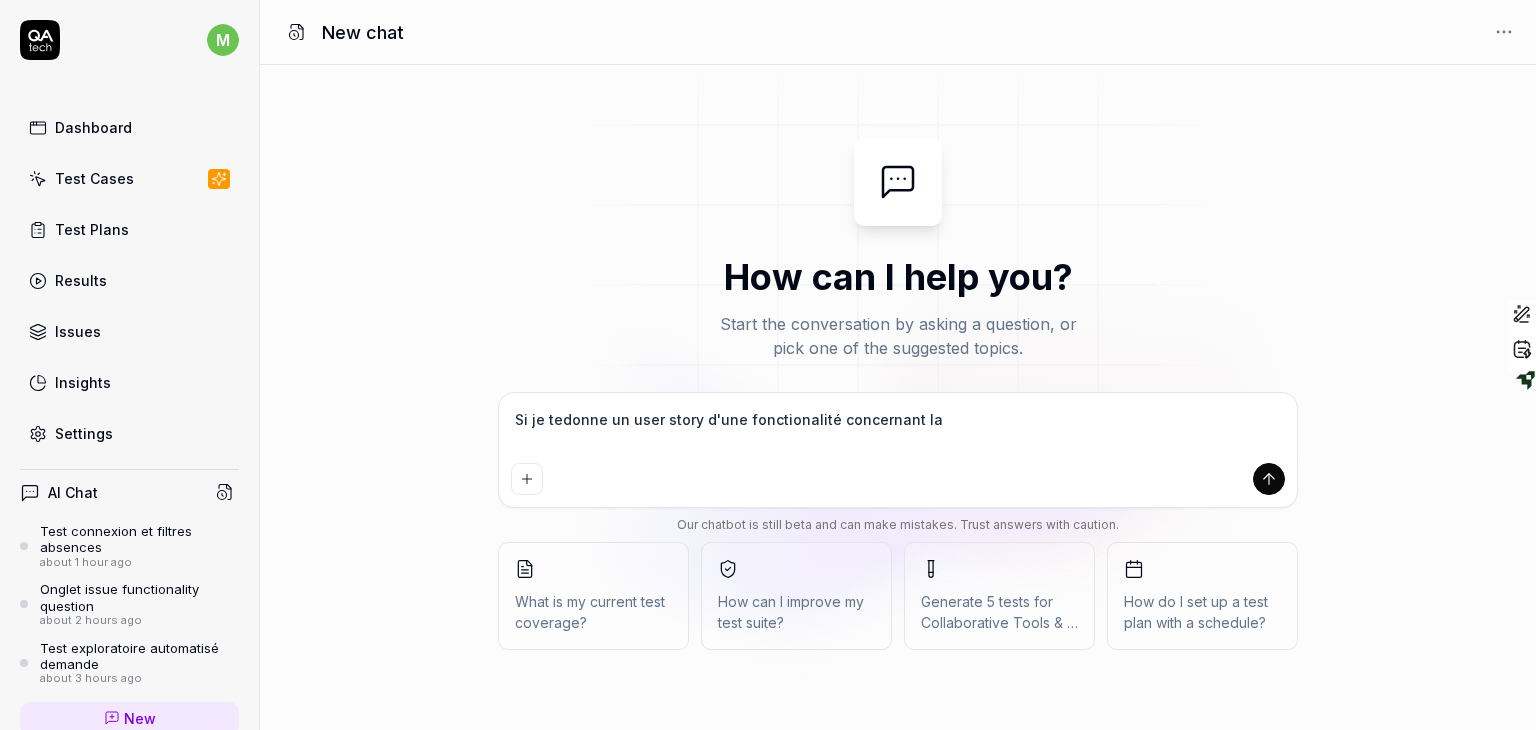 type on "Si je tedonne un user story d'une fonctionalité concernant la a" 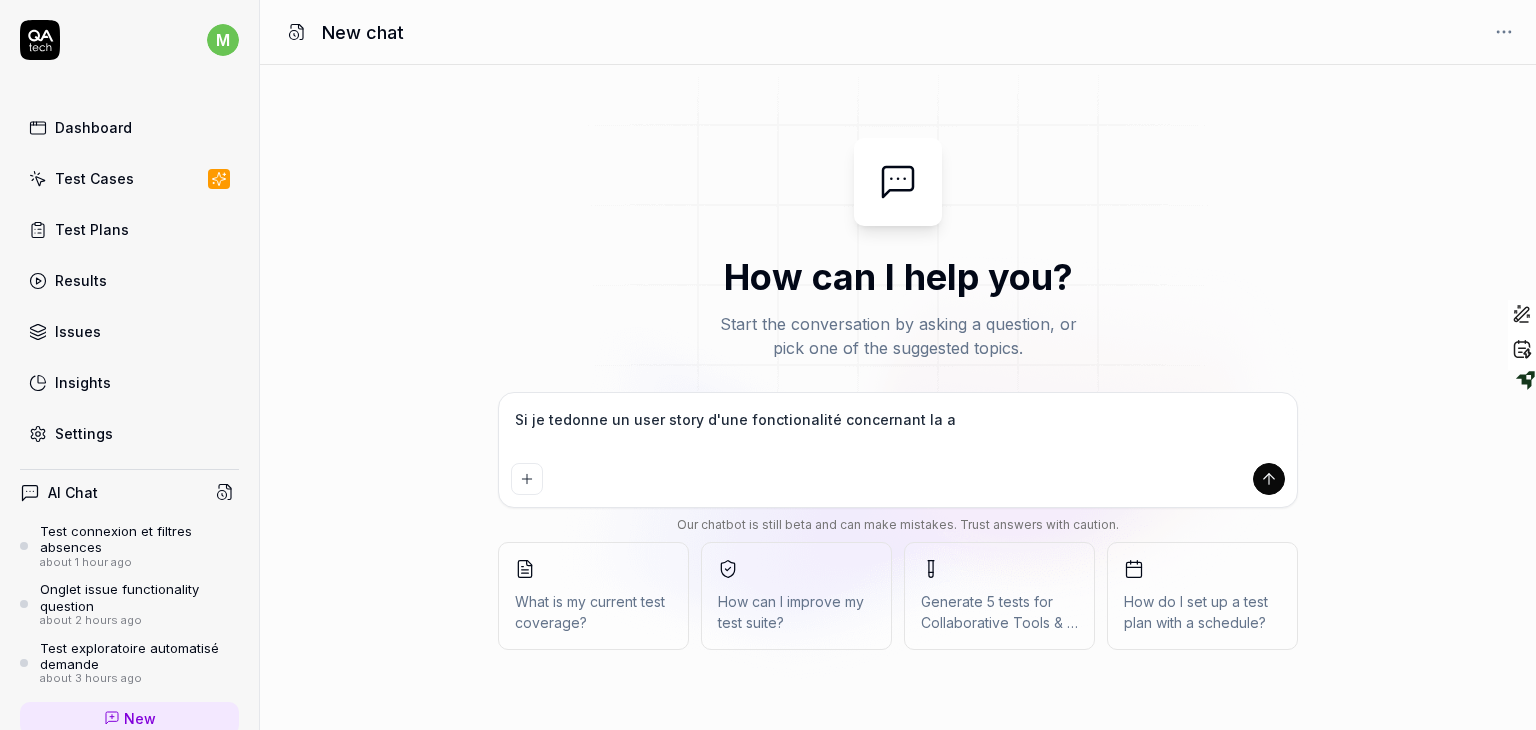 type on "Si je tedonne un user story d'une fonctionalité concernant la ap" 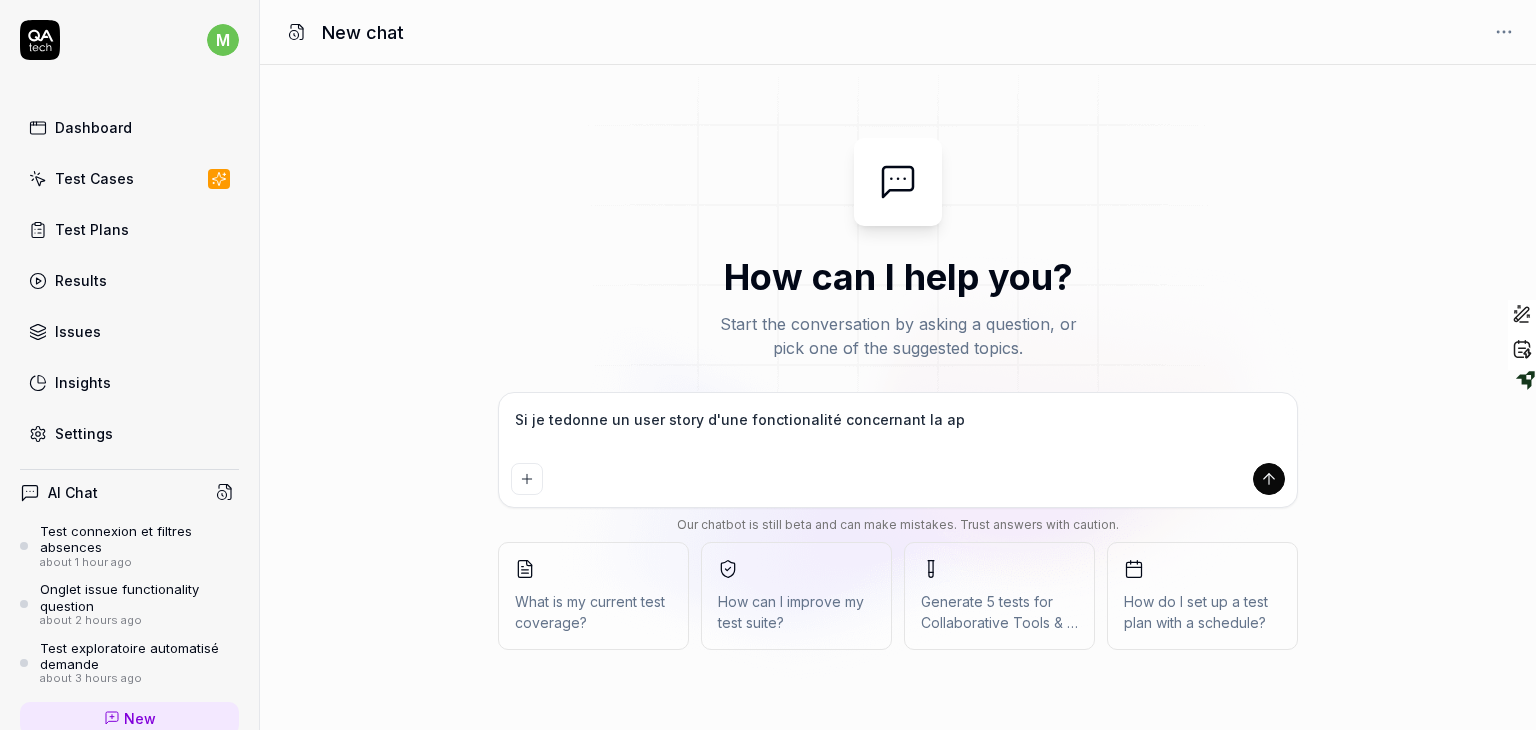 type on "Si je tedonne un user story d'une fonctionalité concernant la app" 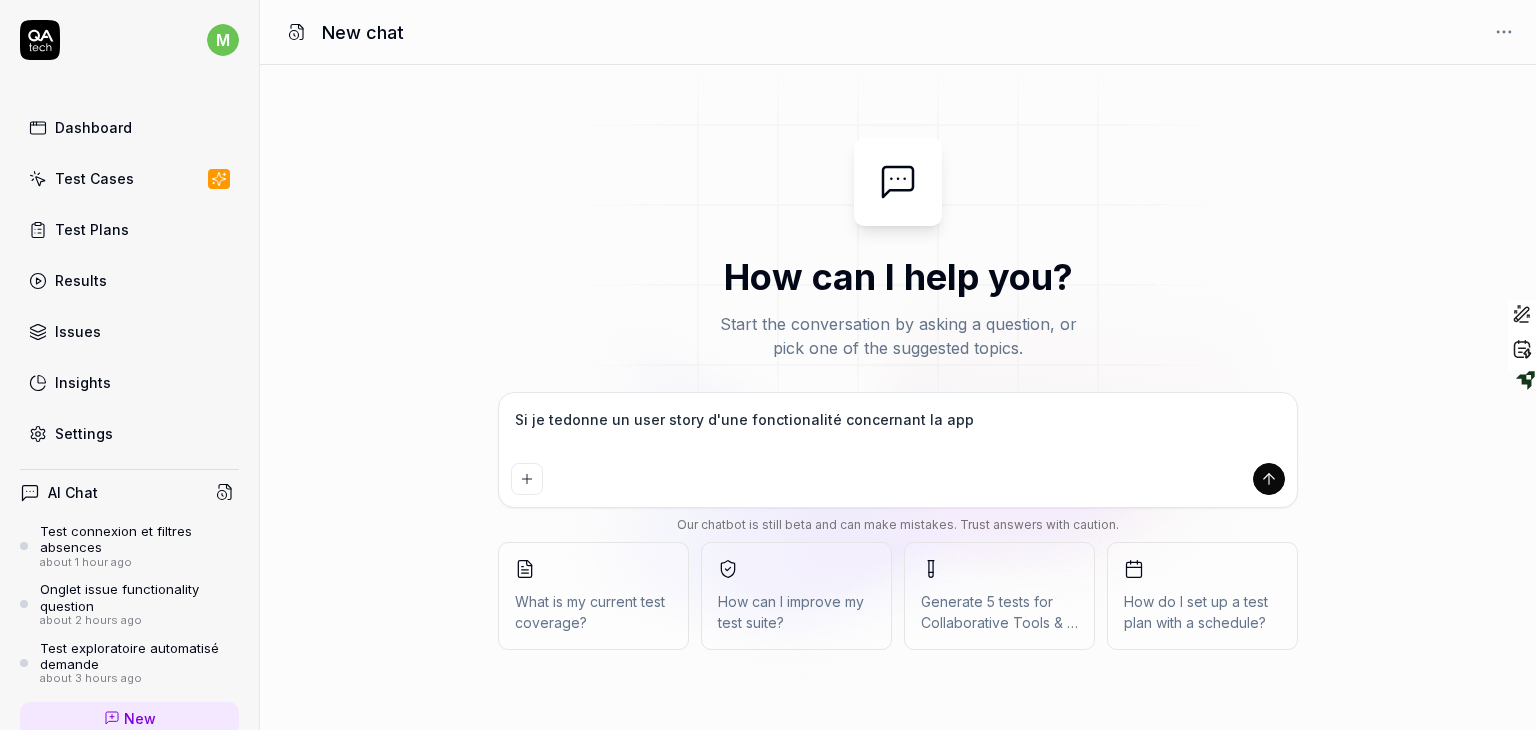 type on "Si je tedonne un user story d'une fonctionalité concernant la appl" 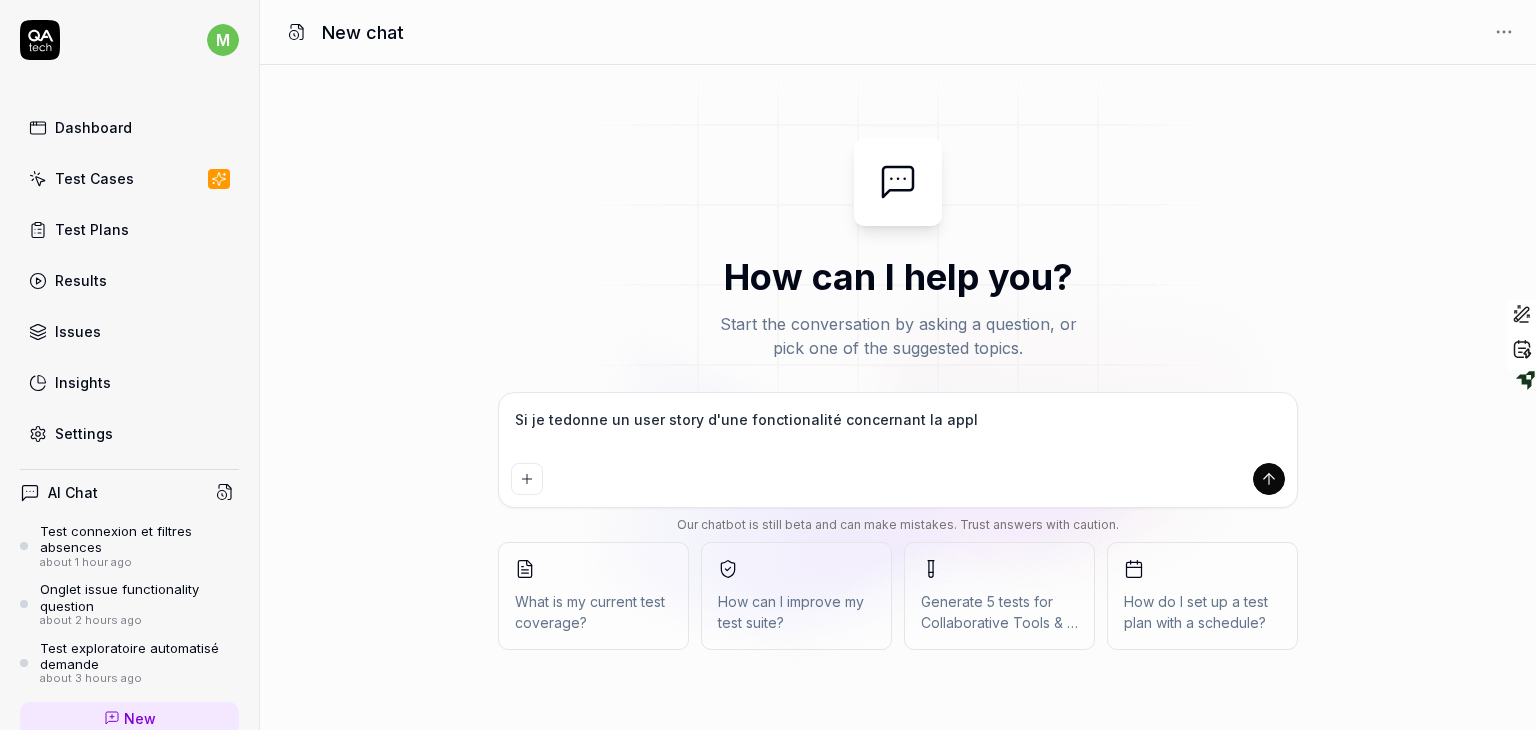 type on "Si je tedonne un user story d'une fonctionalité concernant la appli" 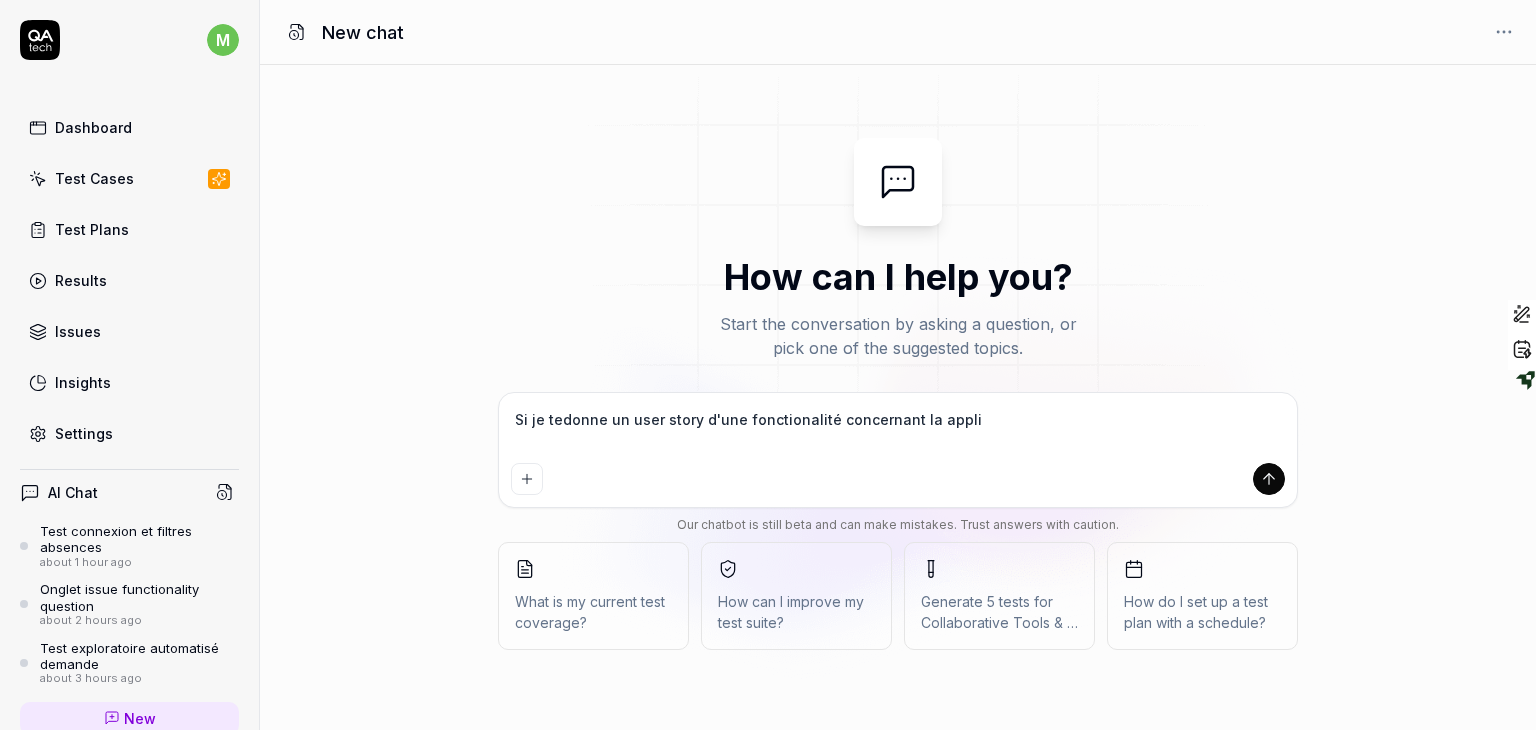 type on "Si je tedonne un user story d'une fonctionalité concernant la appli" 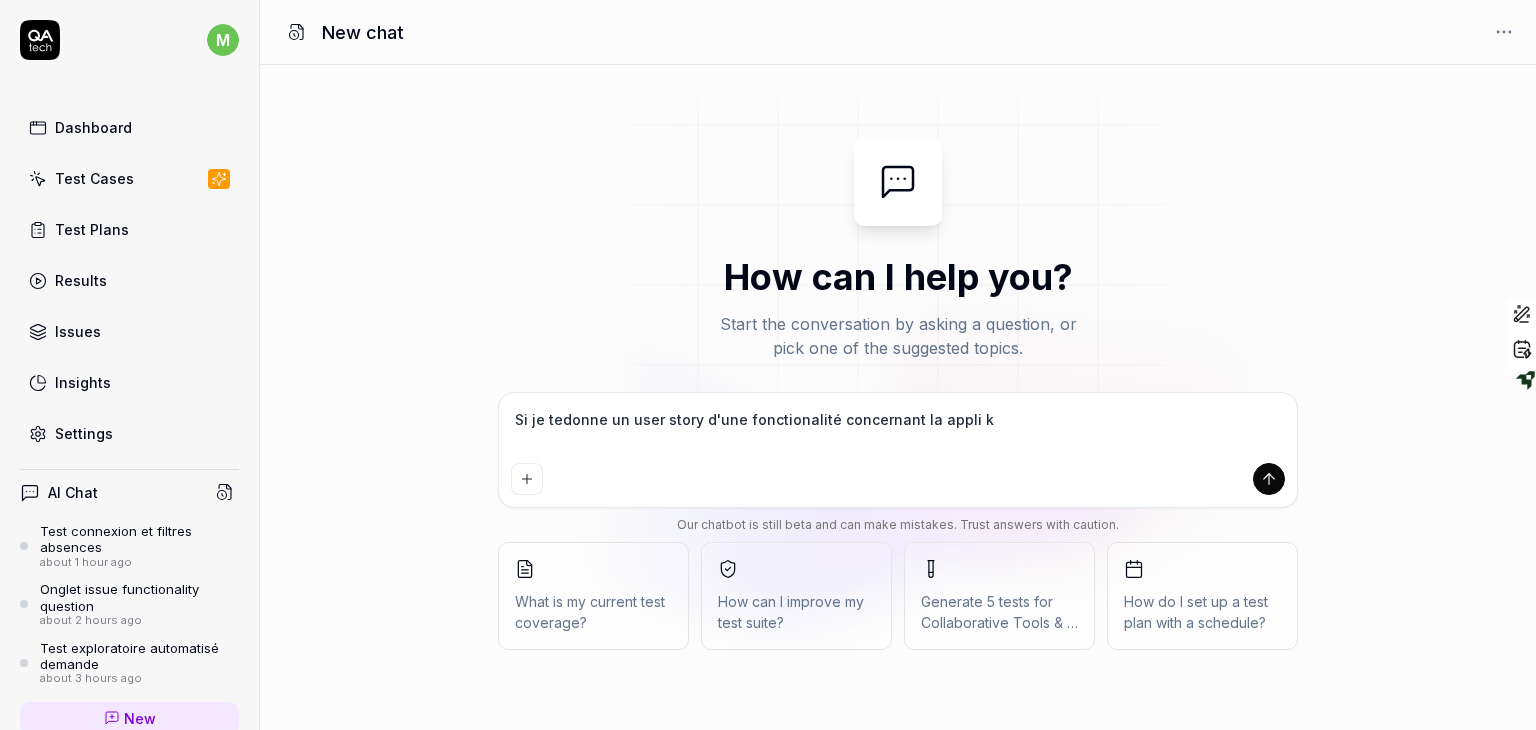 type on "Si je tedonne un user story d'une fonctionalité concernant la appli ko" 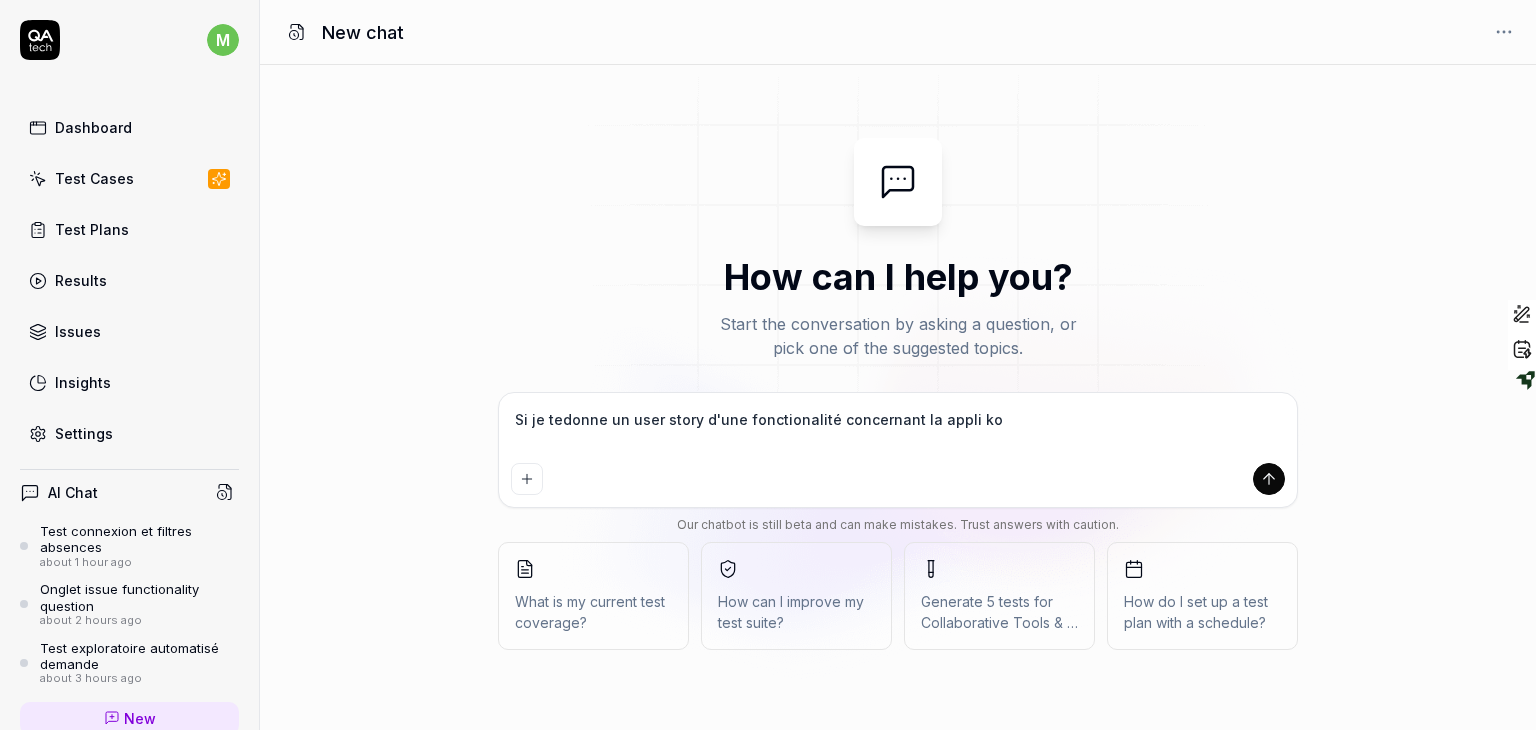 type on "*" 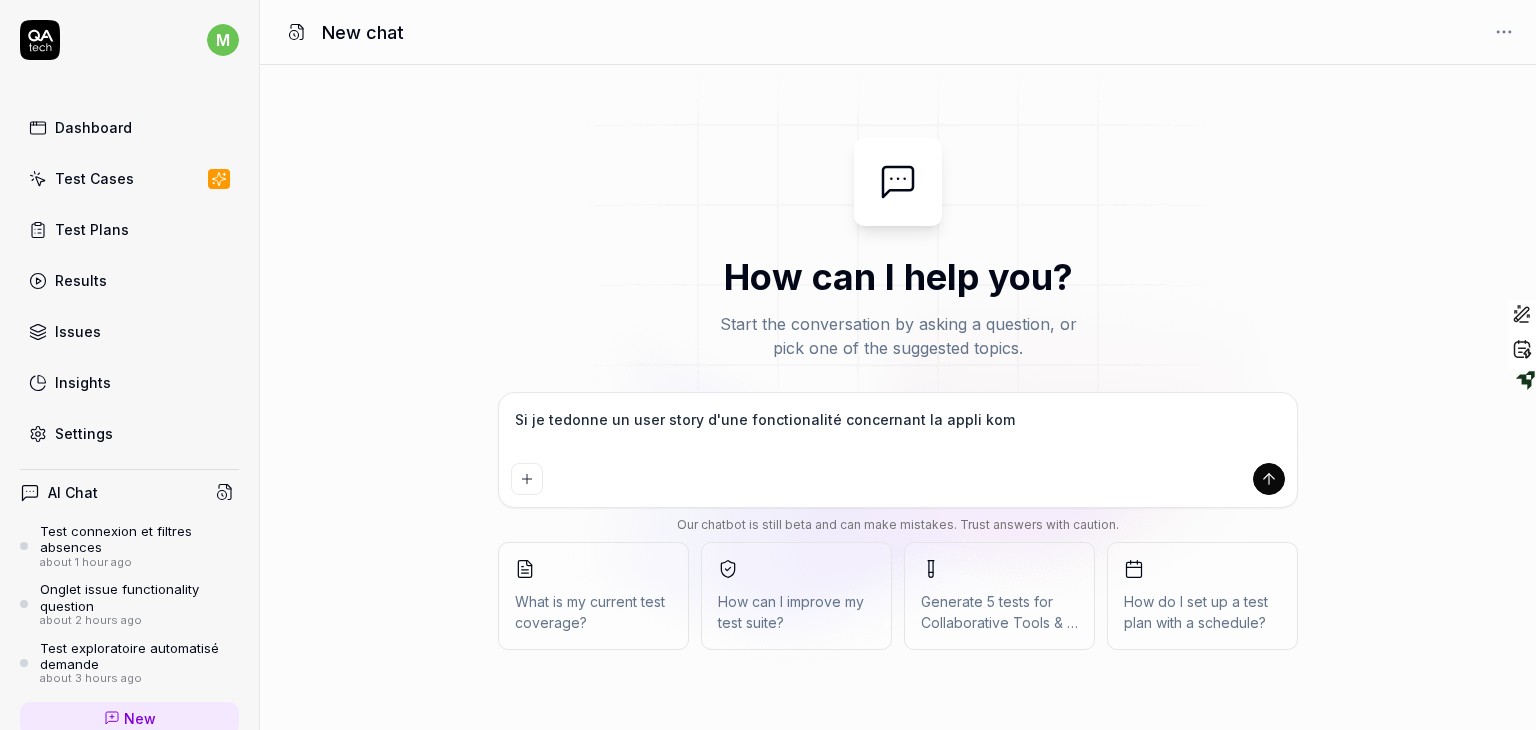 type on "Si je tedonne un user story d'une fonctionalité concernant la appli kome" 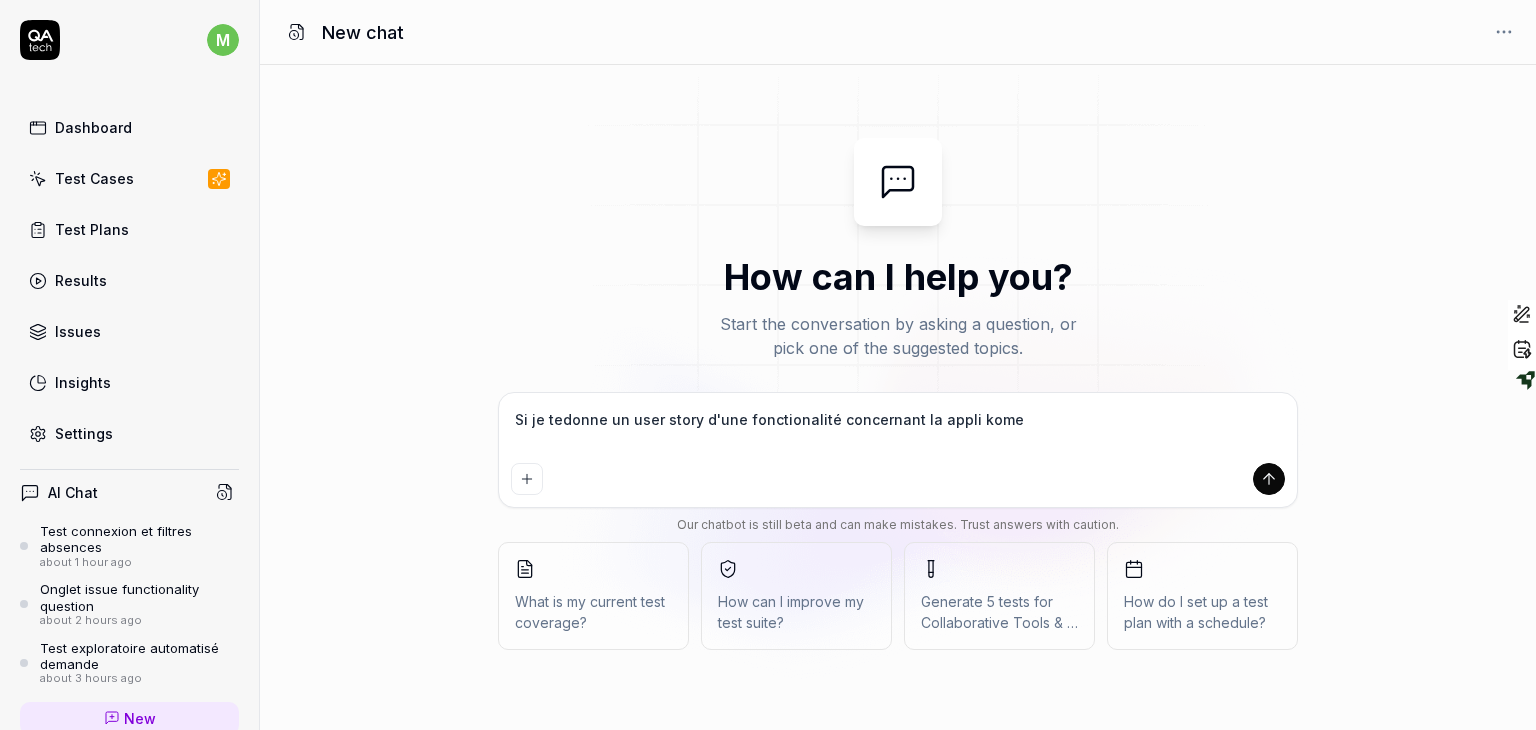 type on "Si je tedonne un user story d'une fonctionalité concernant la appli komeo" 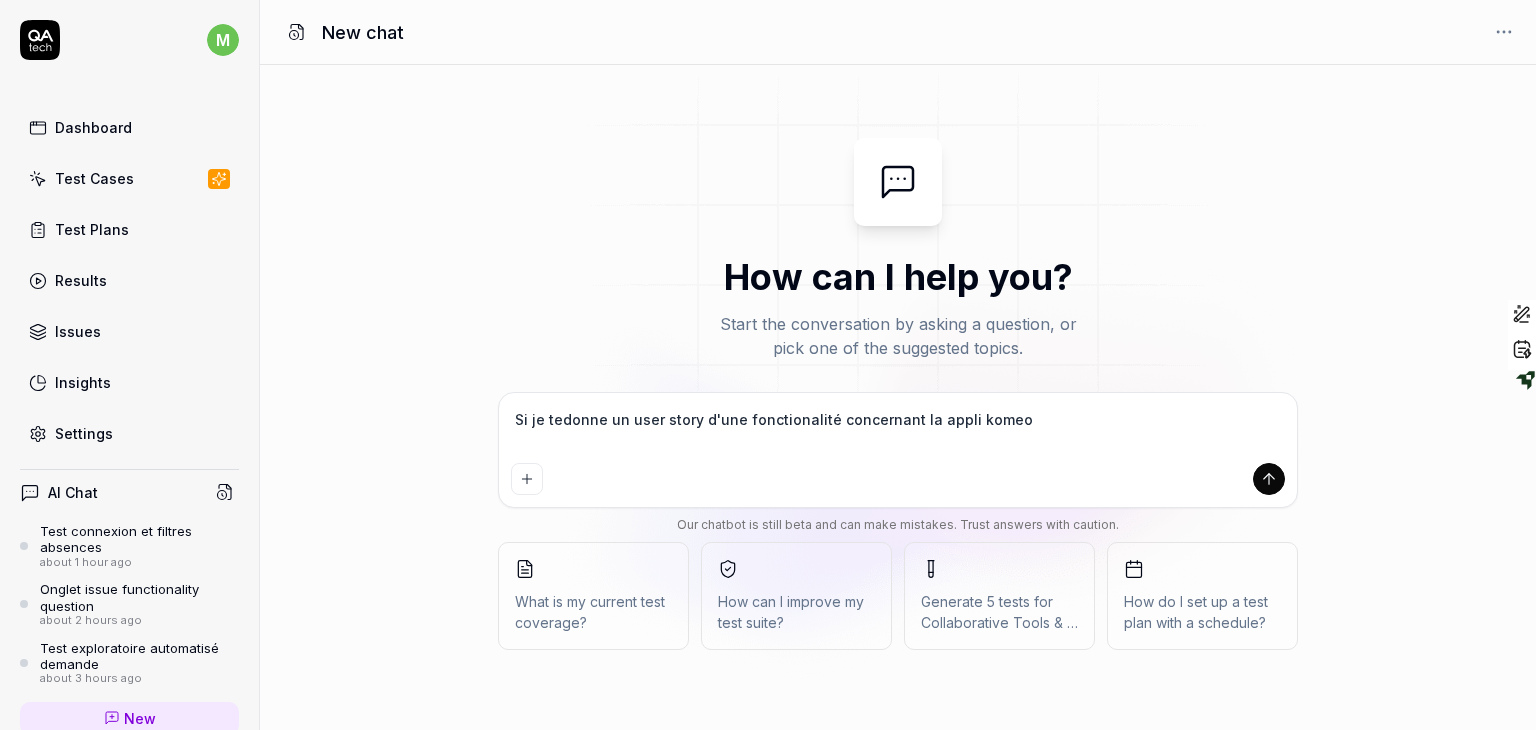 type on "Si je tedonne un user story d'une fonctionalité concernant la appli komeo." 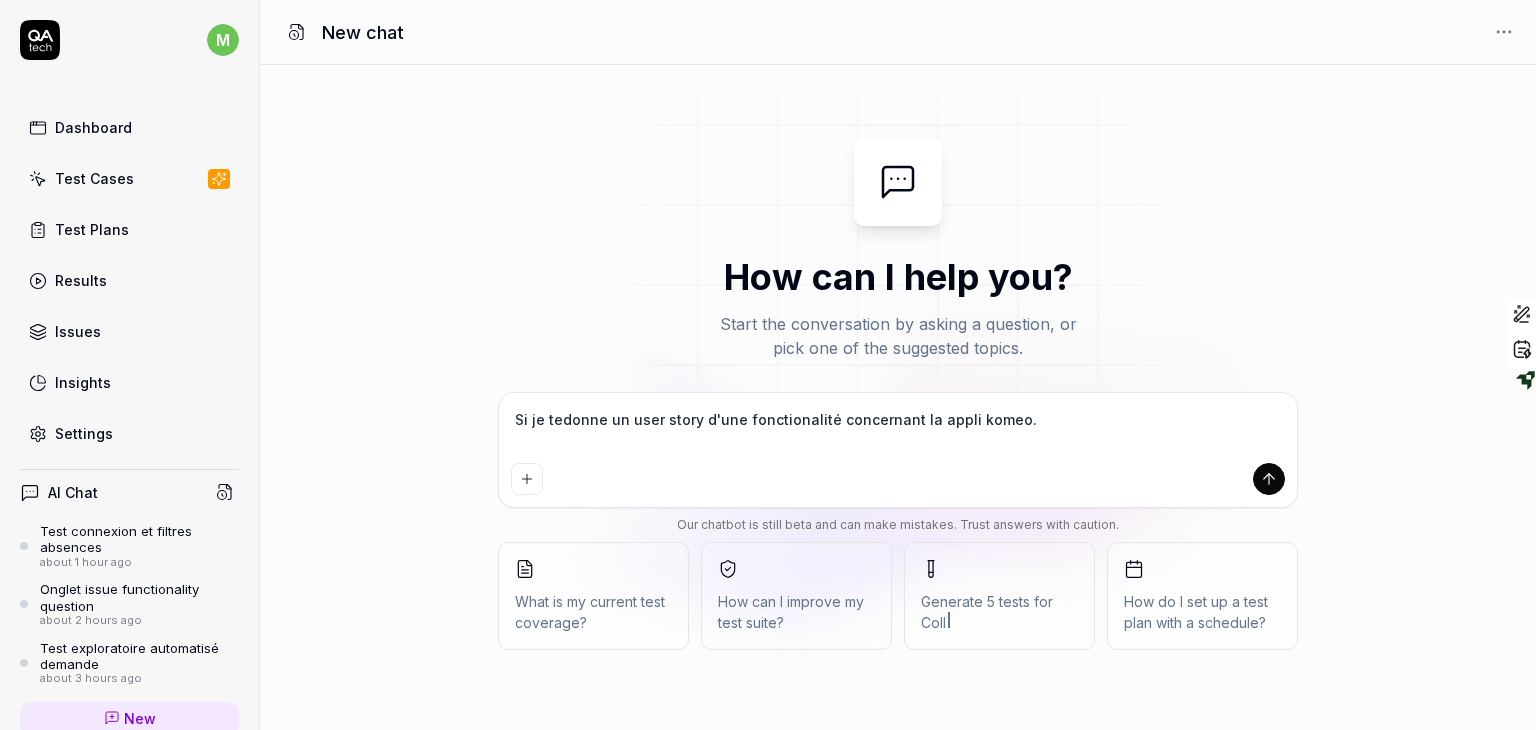 type on "*" 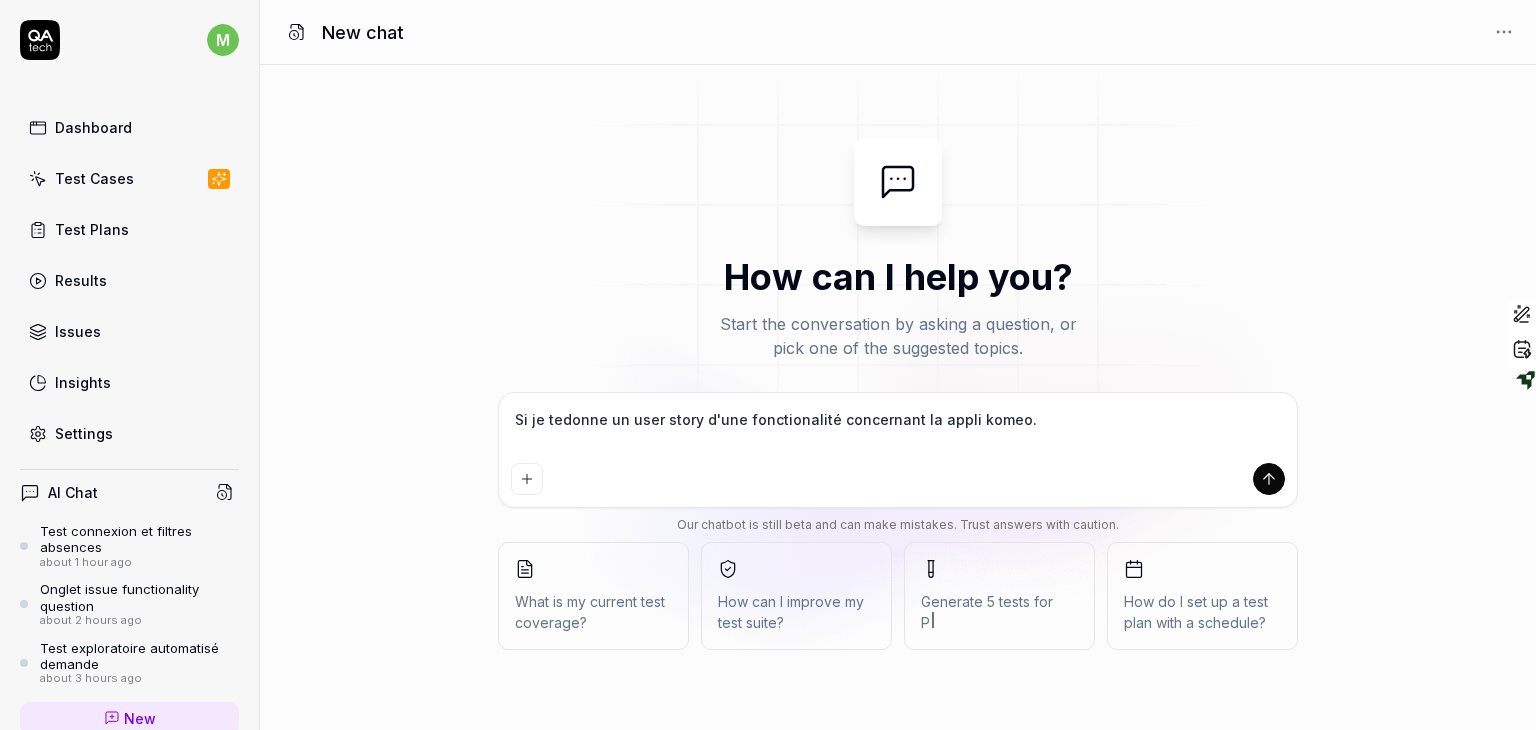type on "Si je tedonne un user story d'une fonctionalité concernant la appli komeo.q" 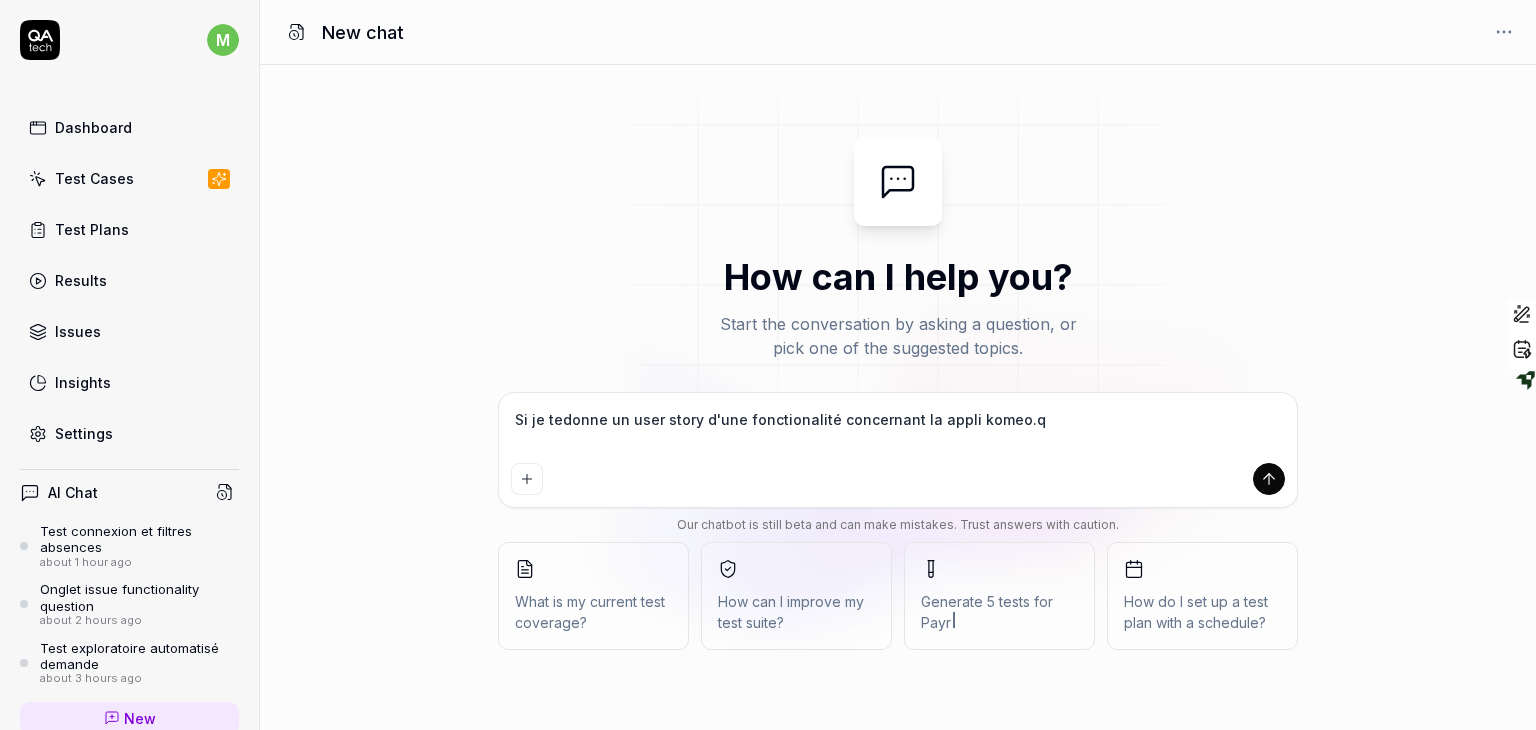 type on "Si je tedonne un user story d'une fonctionalité concernant la appli [DOMAIN]" 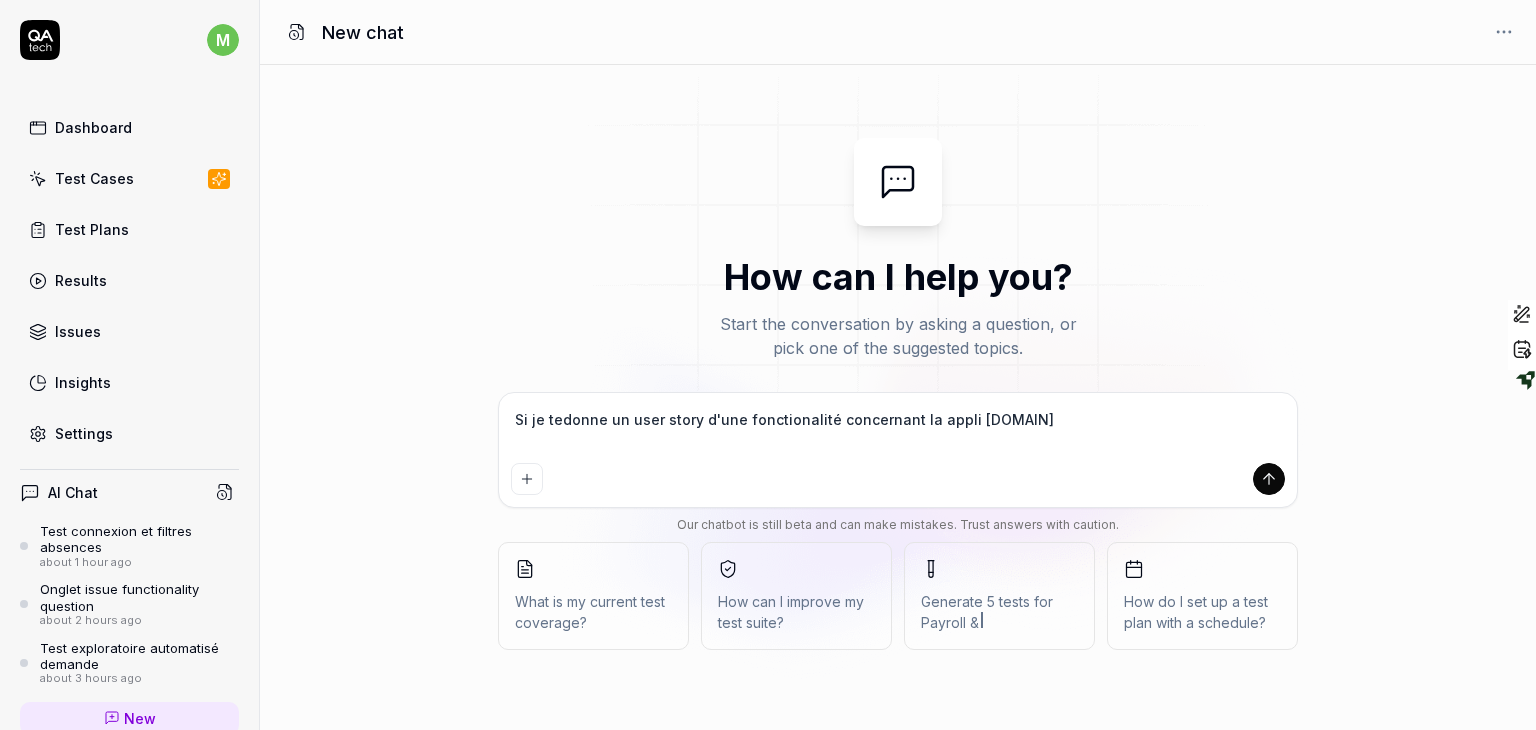 type on "Si je tedonne un user story d'une fonctionalité concernant la appli komeo.qup" 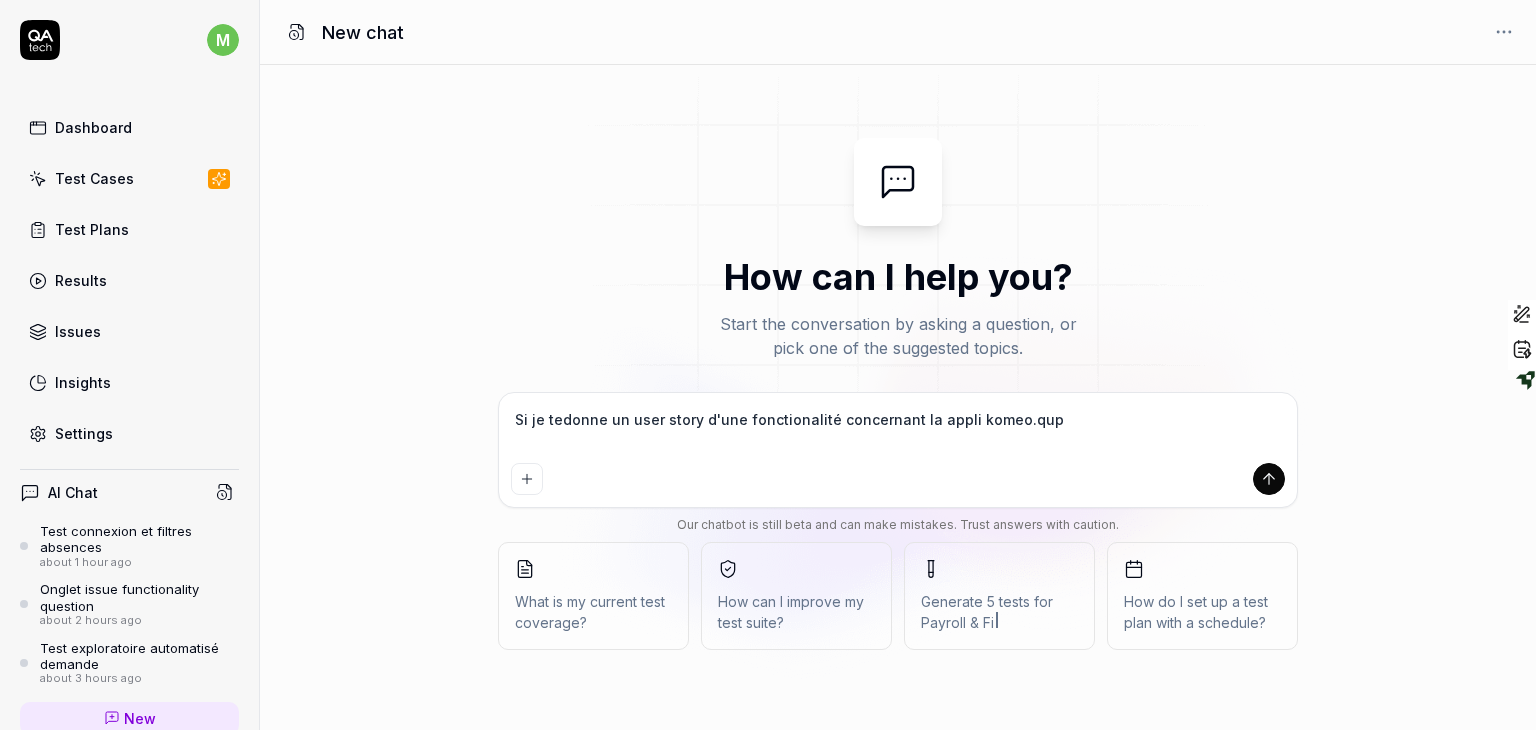 type on "Si je tedonne un user story d'une fonctionalité concernant la appli komeo.qupde" 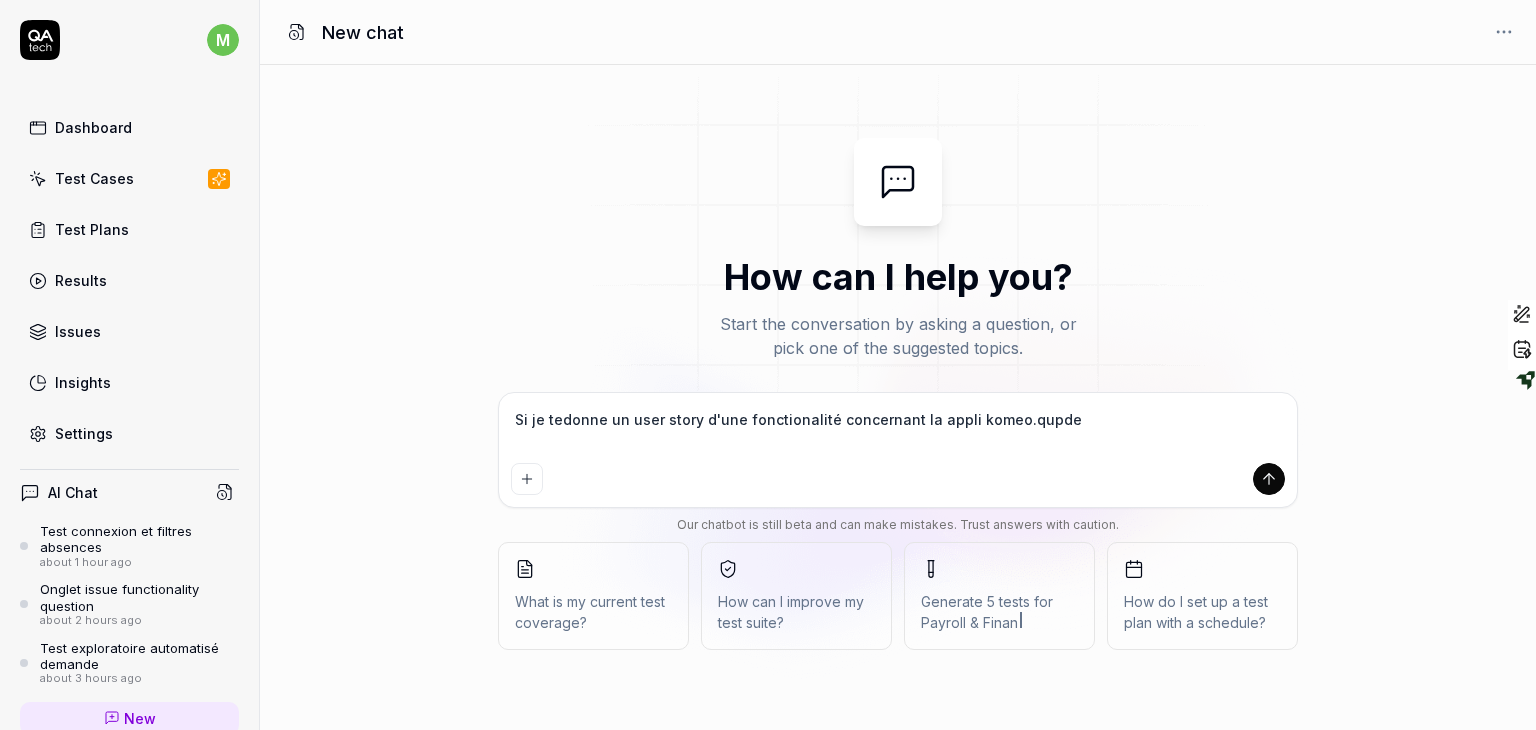 type on "Si je tedonne un user story d'une fonctionalité concernant la appli komeo.qupde" 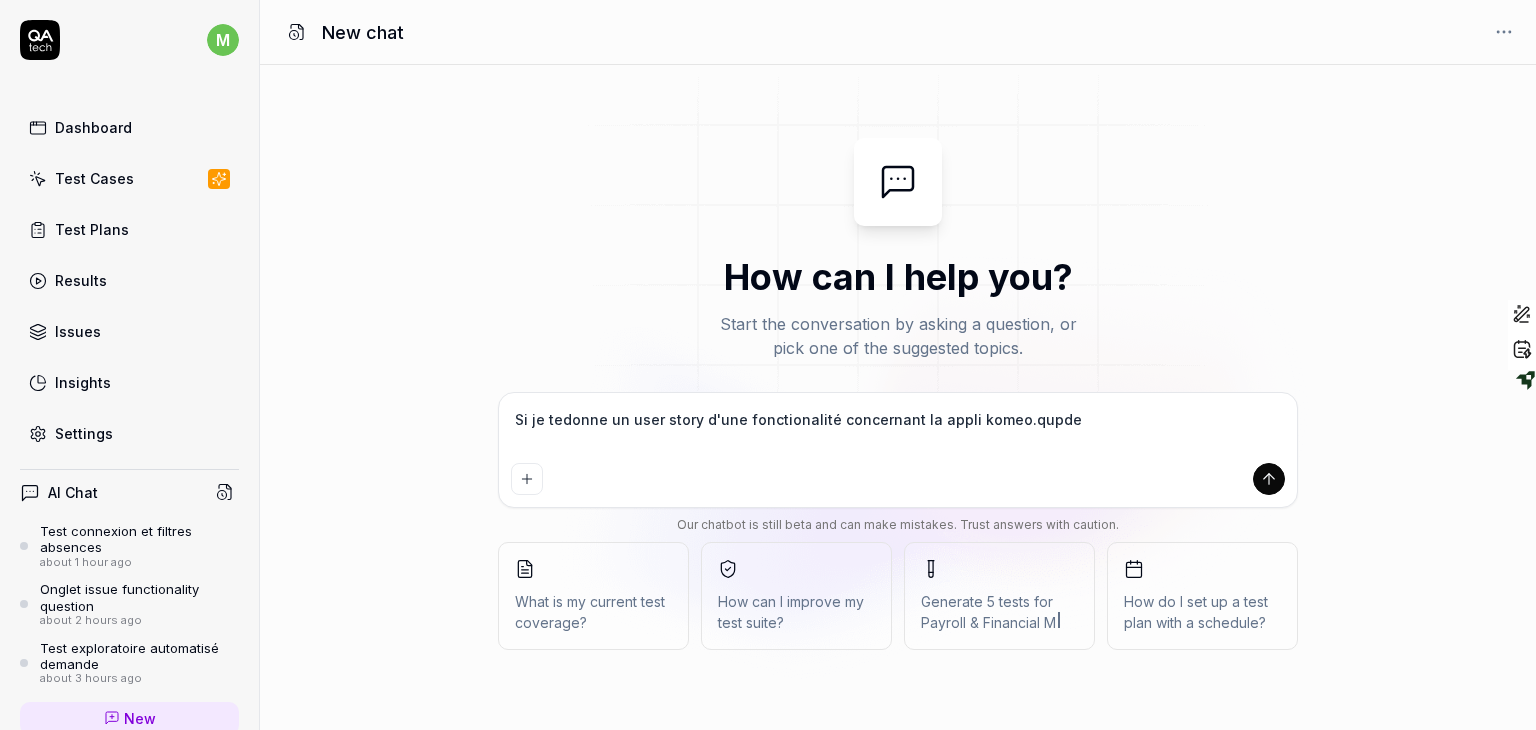 type on "Si je tedonne un user story d'une fonctionalité concernant la appli komeo.qupdev" 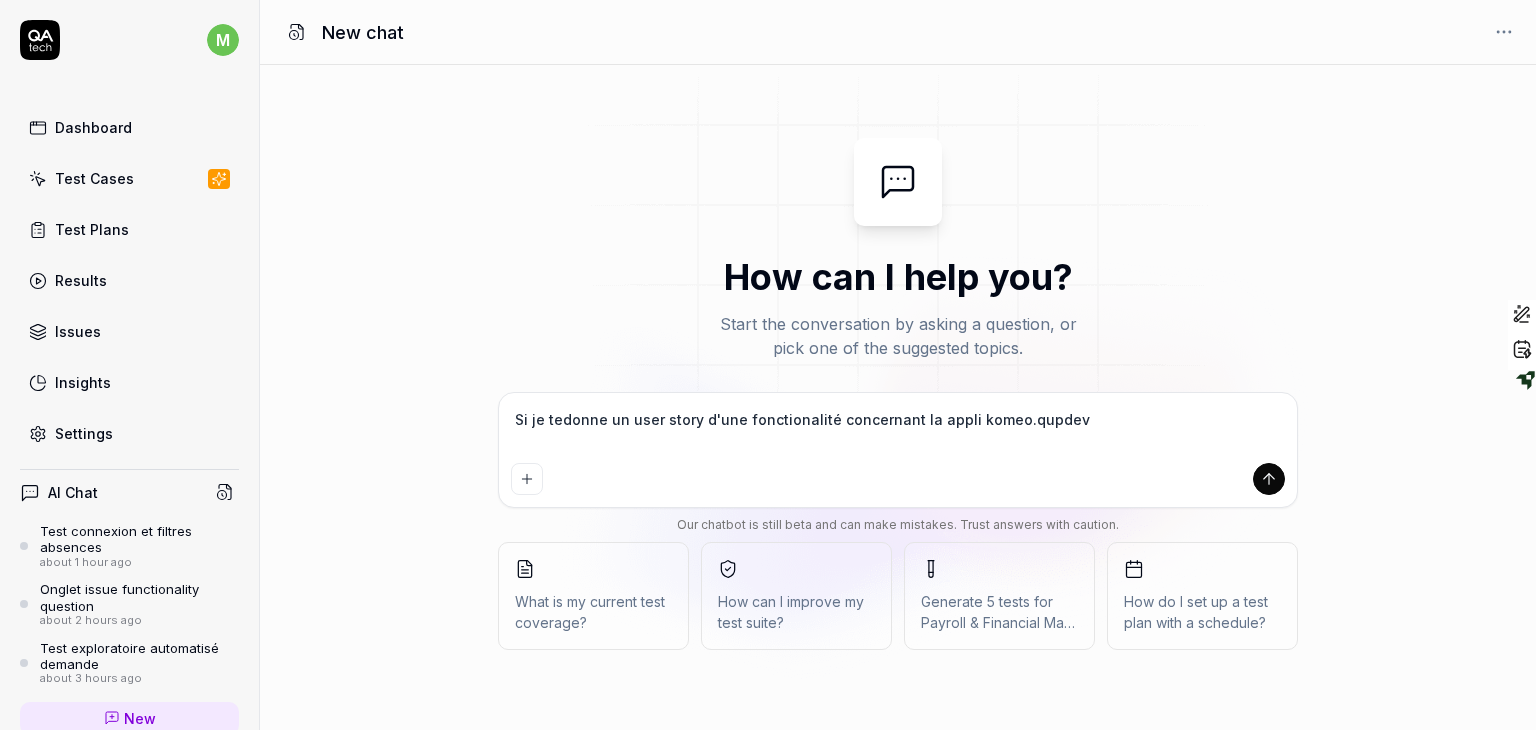 type on "Si je tedonne un user story d'une fonctionalité concernant la appli komeo.qupdev." 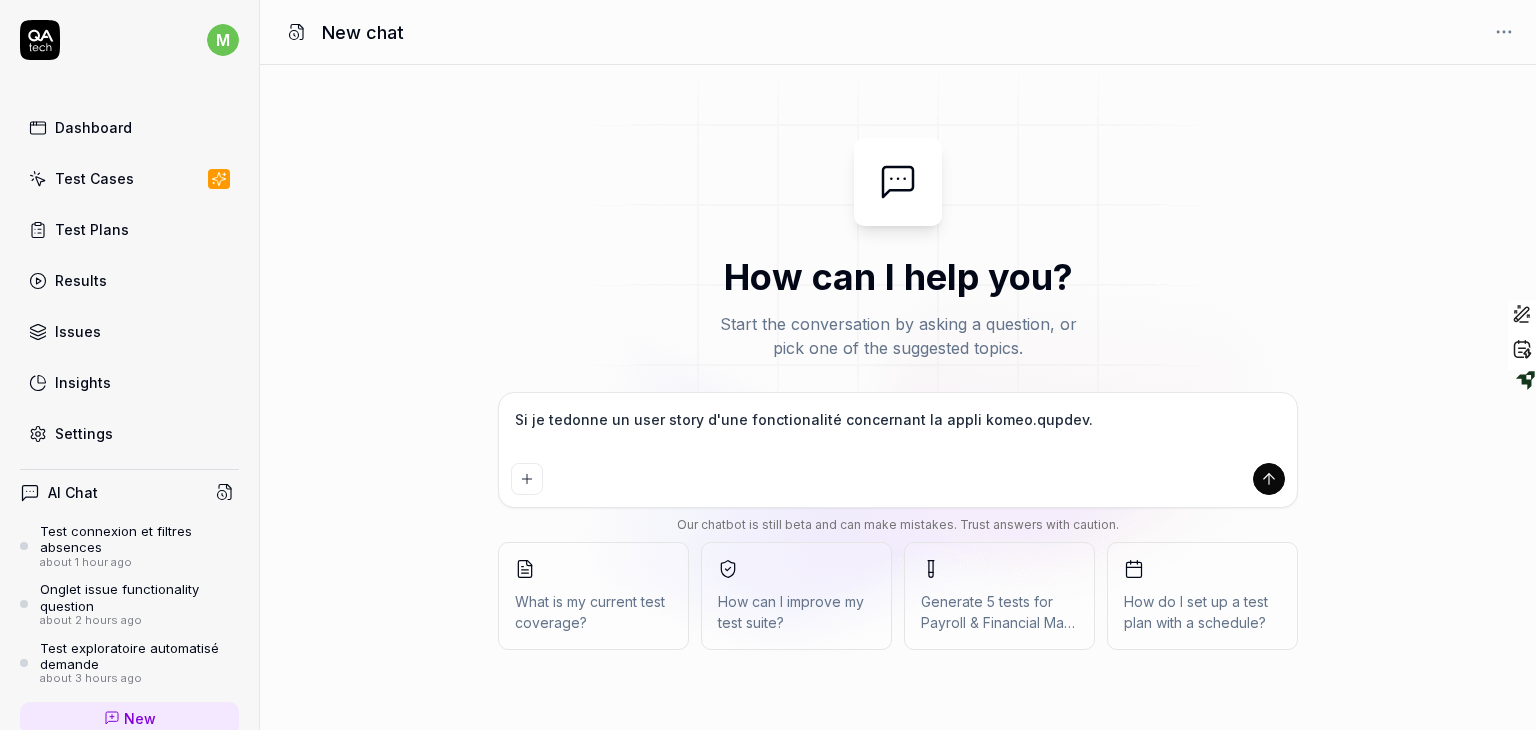 type on "Si je tedonne un user story d'une fonctionalité concernant la appli komeo.qupdev.c" 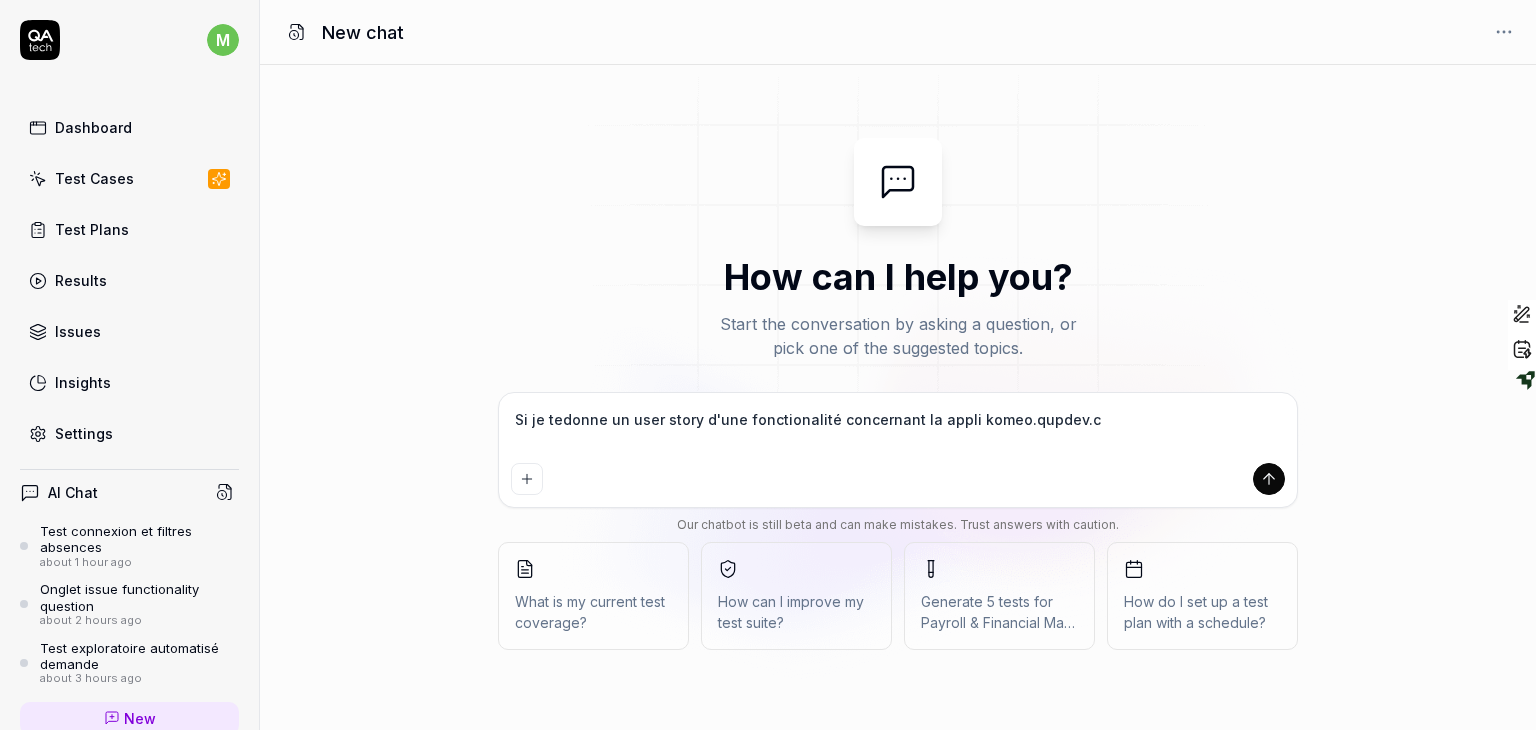 type on "Si je tedonne un user story d'une fonctionalité concernant la appli komeo.qupdev.co" 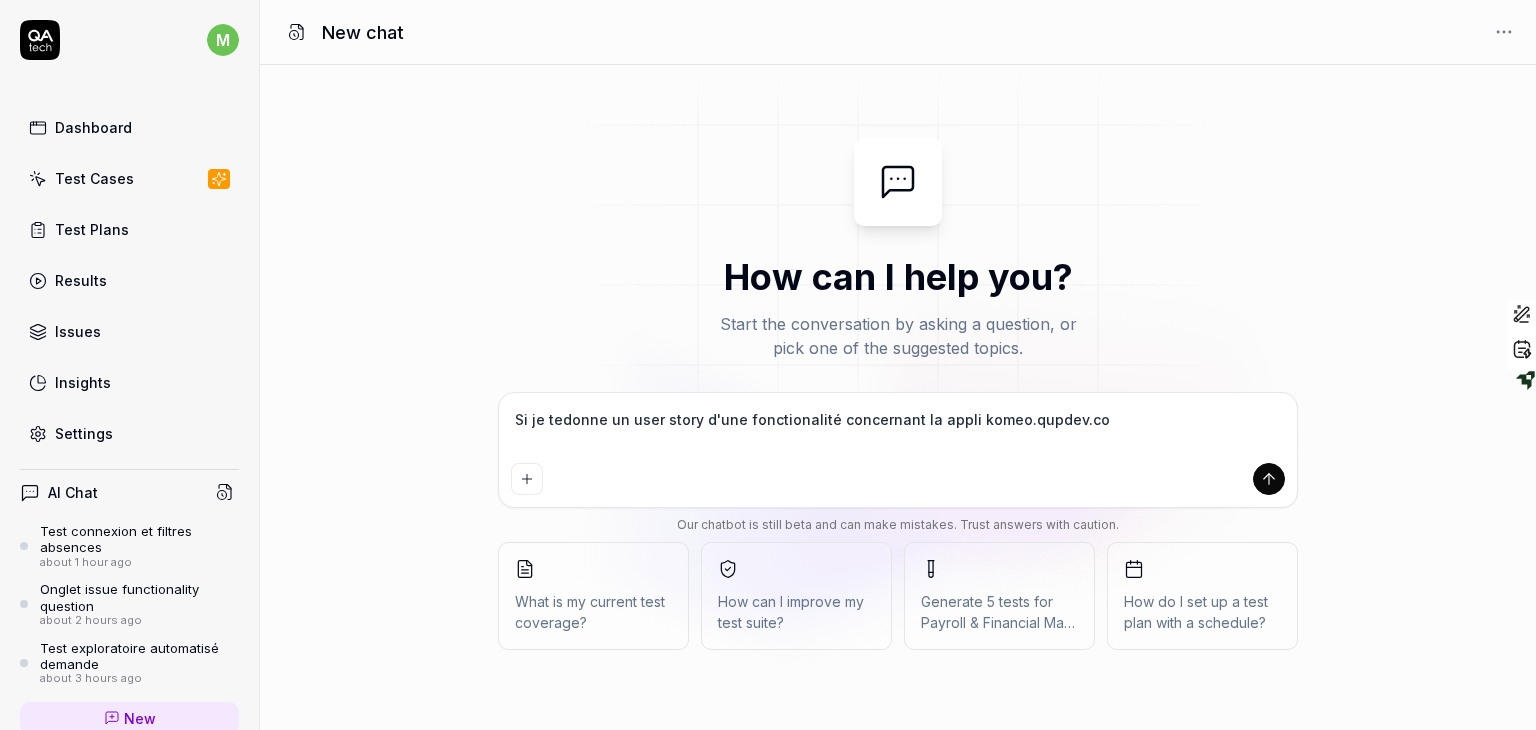 type on "*" 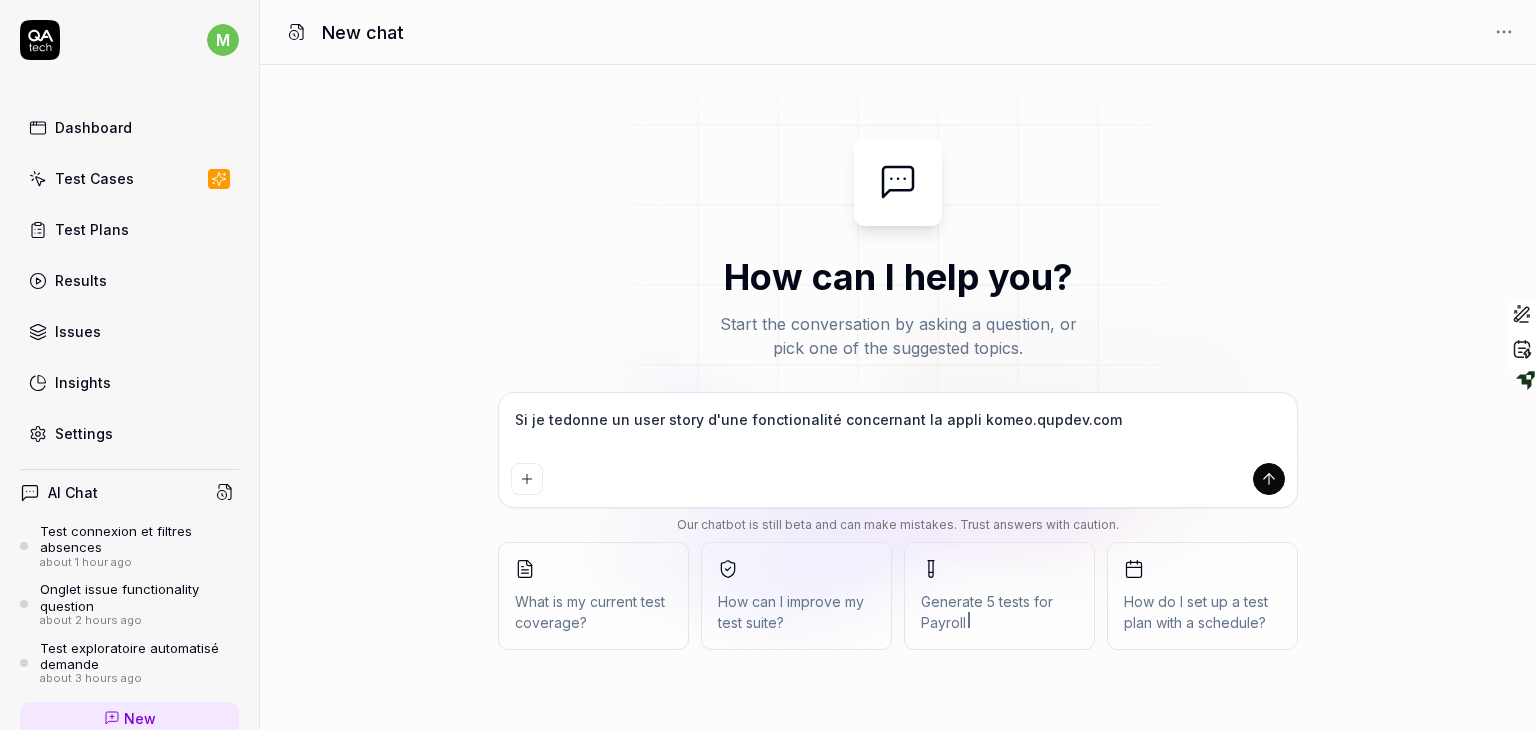 type on "*" 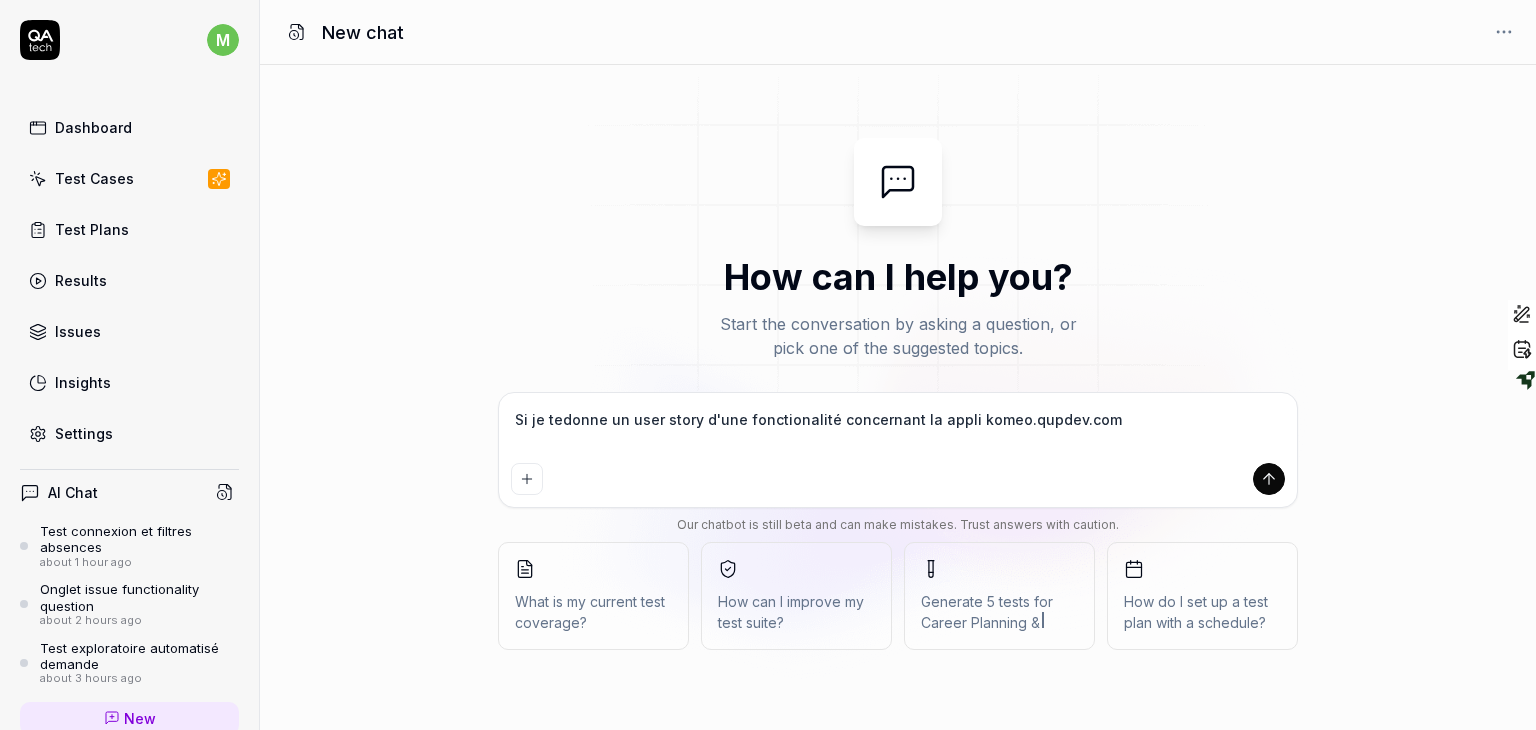 type on "Si je tedonne un user story d'une fonctionalité concernant la appli komeo.qupdev.com" 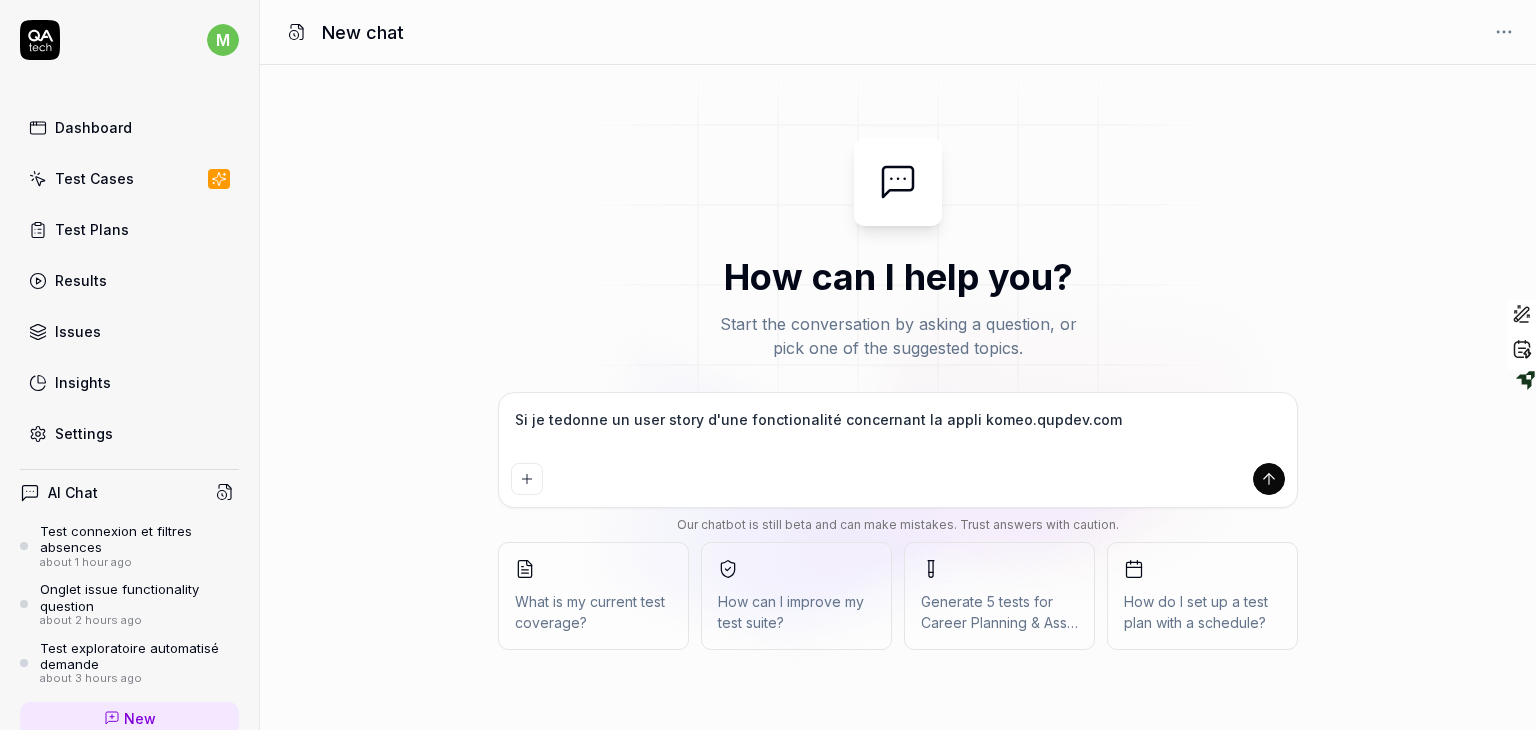 type on "Si je tedonne un user story d'une fonctionalité concernant la appli komeo.qupdev.com" 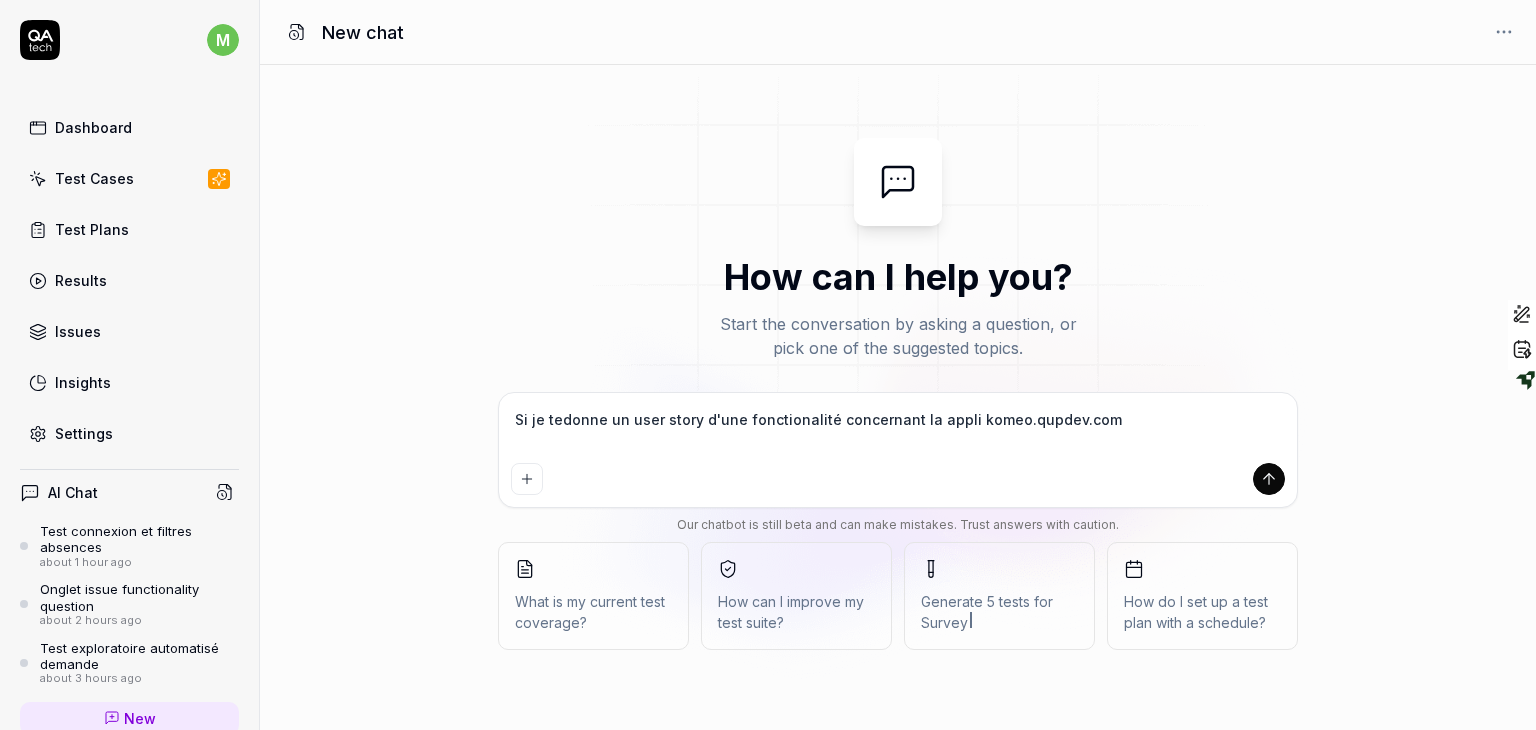 type on "*" 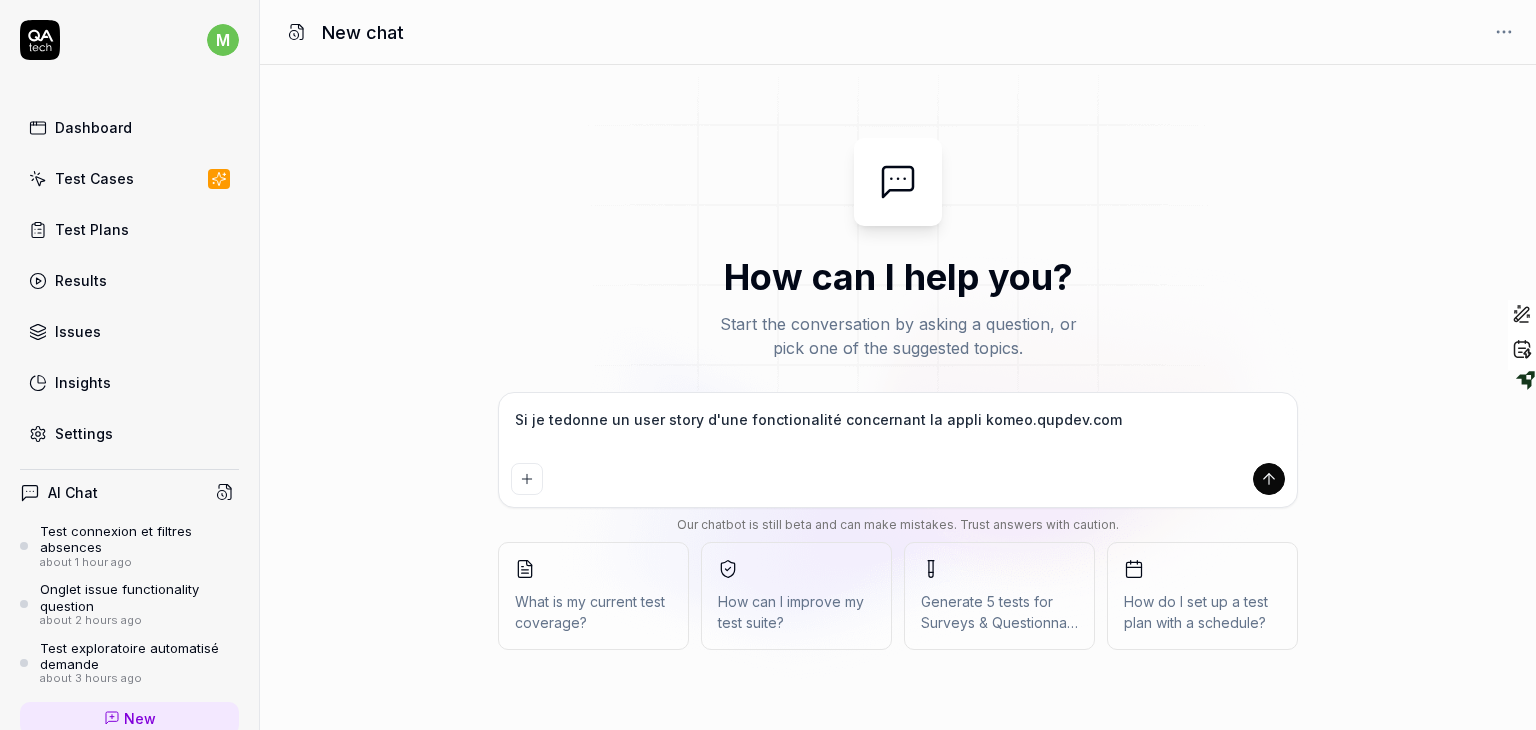 drag, startPoint x: 1104, startPoint y: 428, endPoint x: 1068, endPoint y: 420, distance: 36.878178 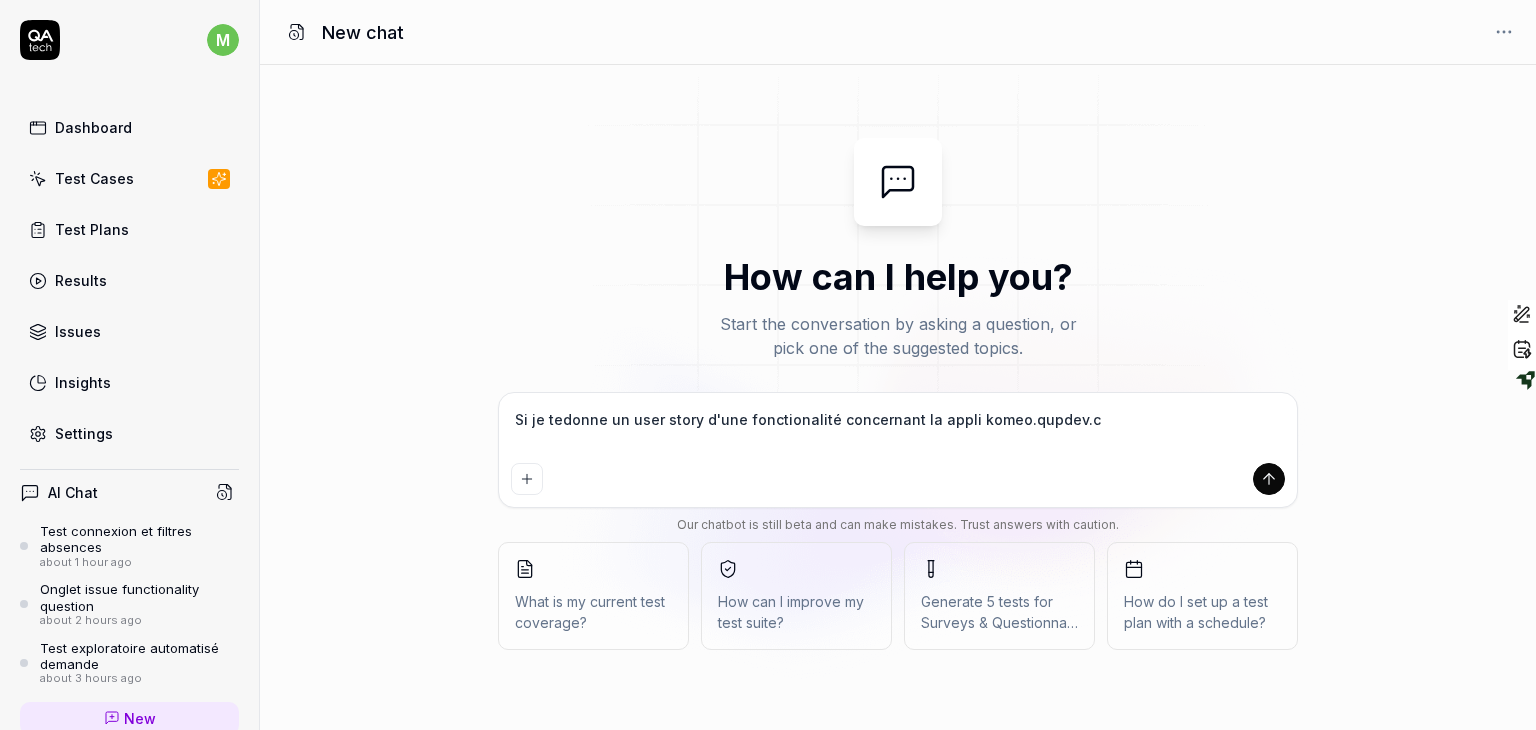 type on "Si je tedonne un user story d'une fonctionalité concernant la appli komeo.qupdev." 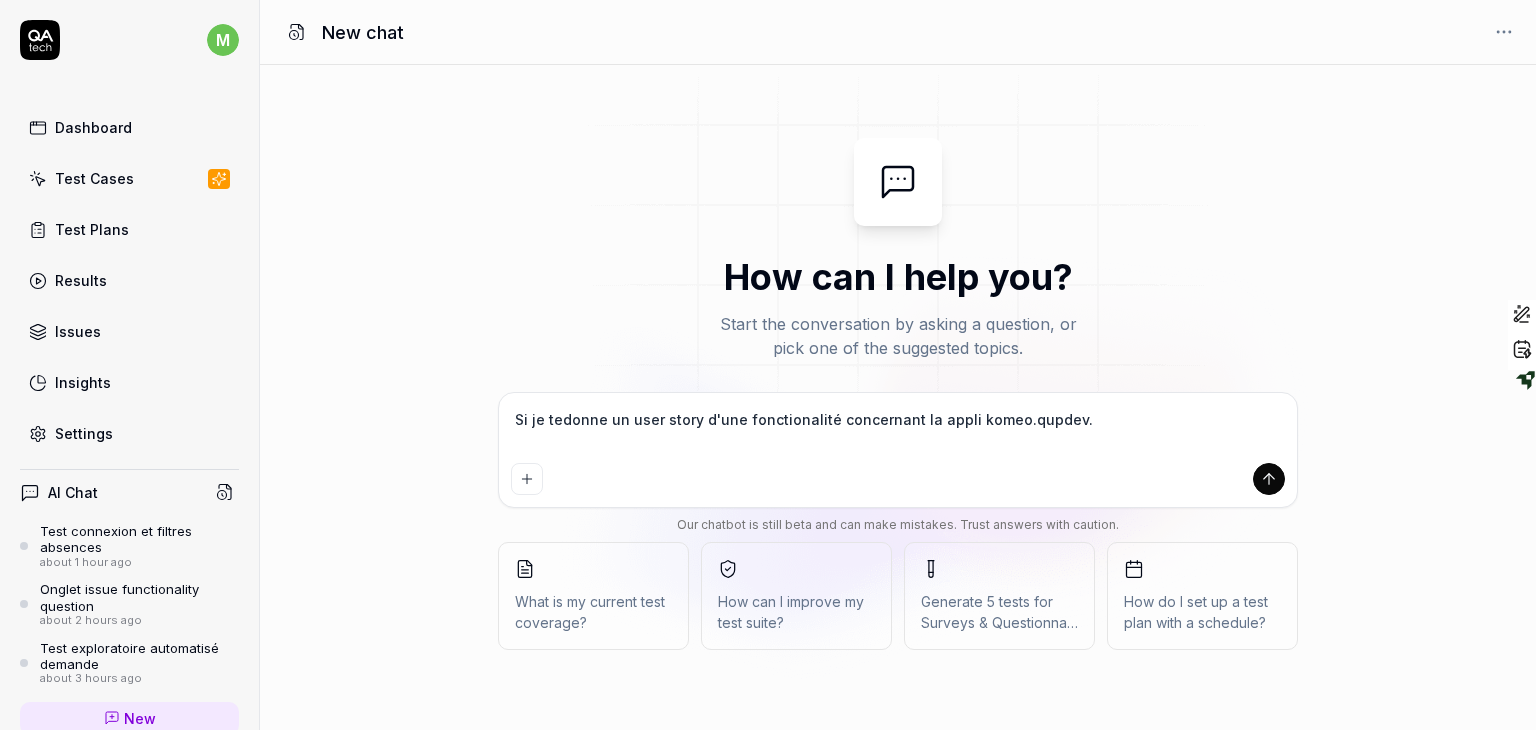 type on "Si je tedonne un user story d'une fonctionalité concernant la appli komeo.qupdev.n" 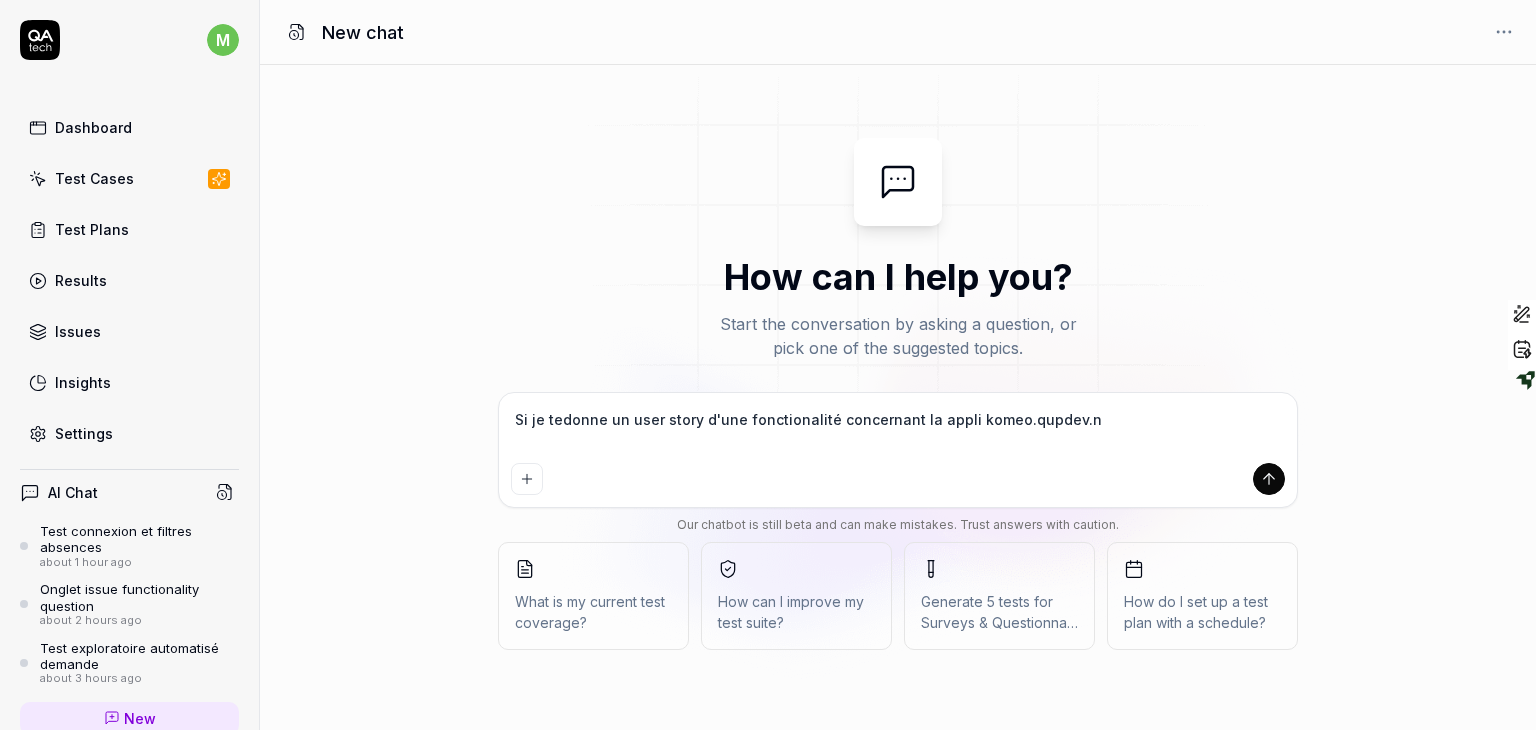 type on "Si je tedonne un user story d'une fonctionalité concernant la appli komeo.qupdev.ne" 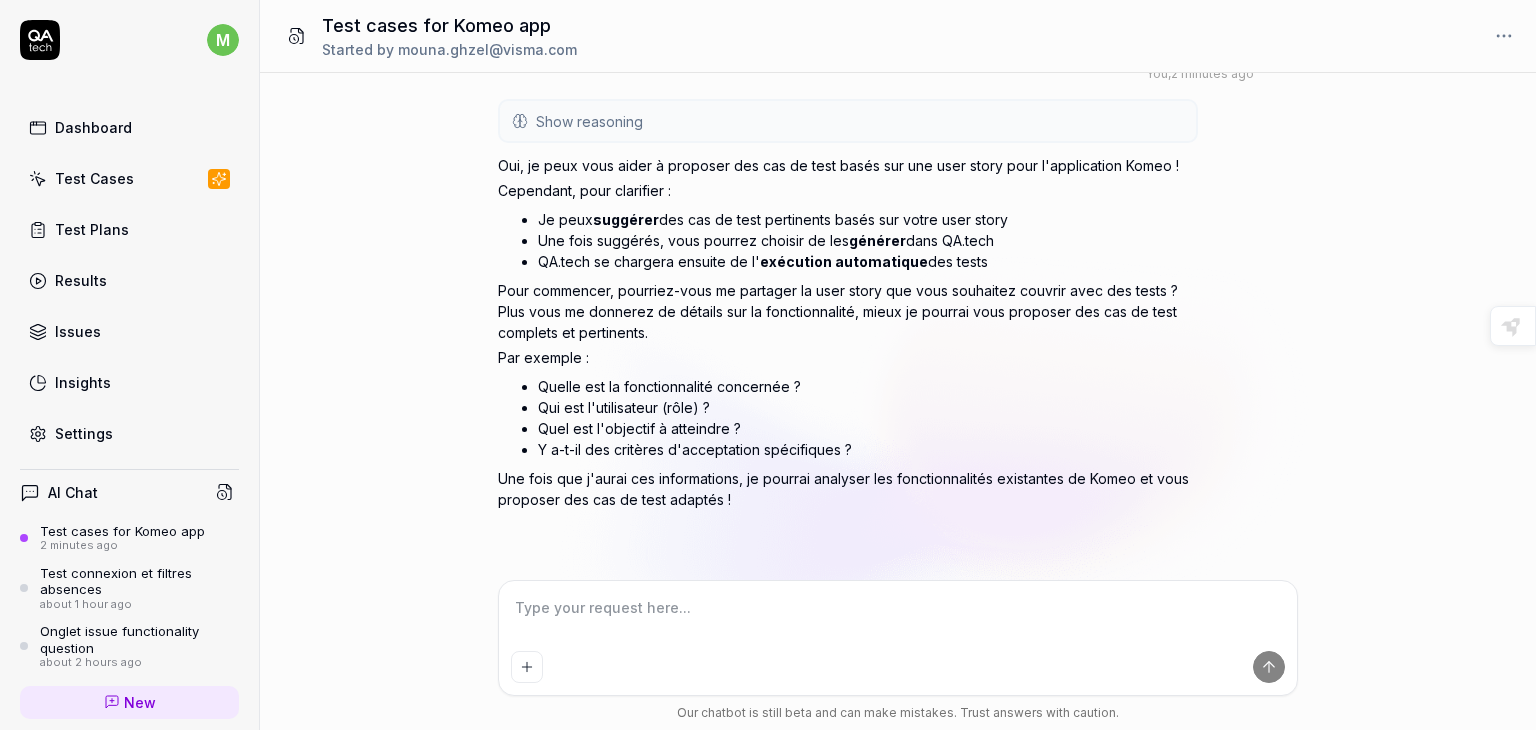 scroll, scrollTop: 88, scrollLeft: 0, axis: vertical 